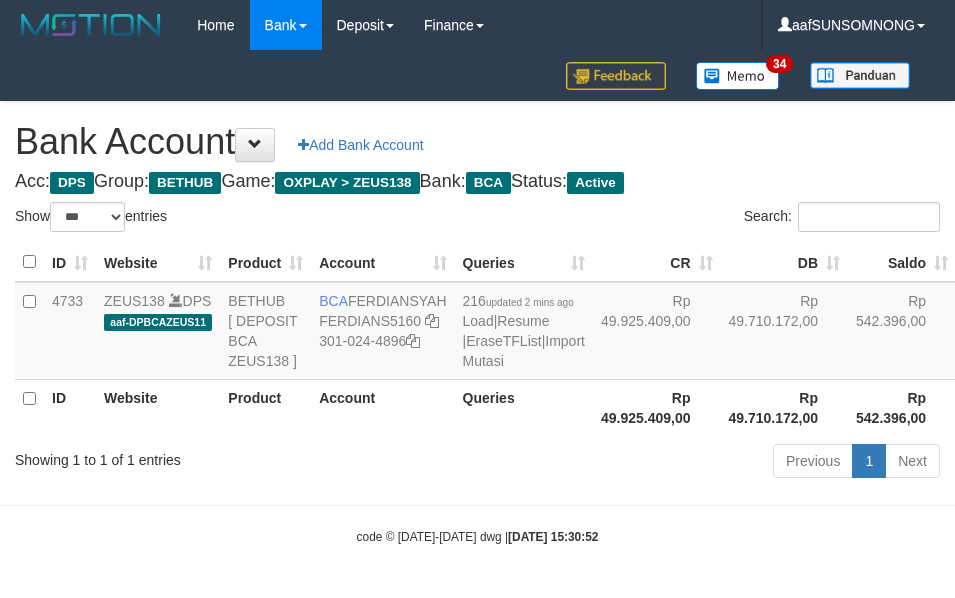 select on "***" 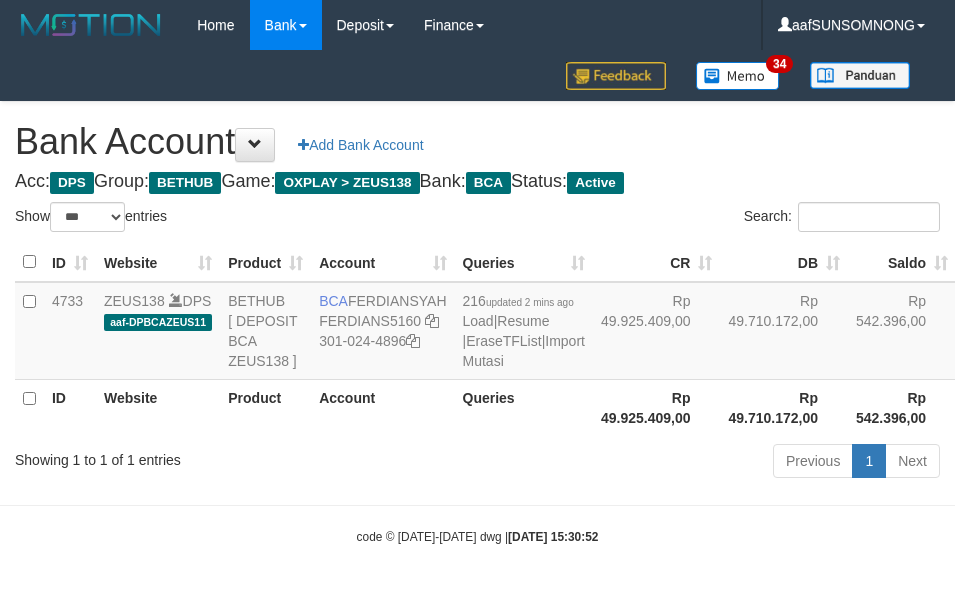 scroll, scrollTop: 38, scrollLeft: 0, axis: vertical 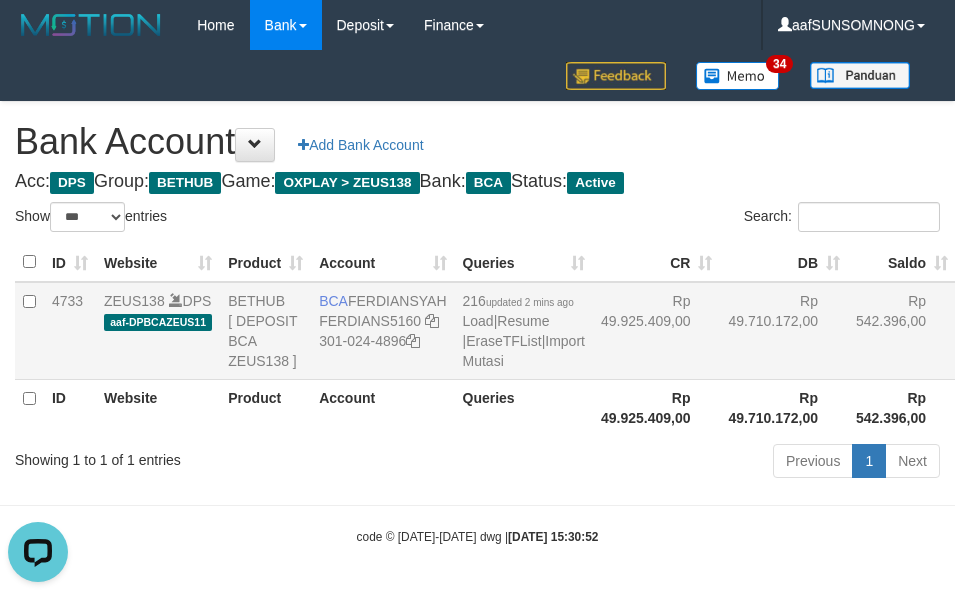 click on "216  updated 2 mins ago
Load
|
Resume
|
EraseTFList
|
Import Mutasi" at bounding box center (524, 331) 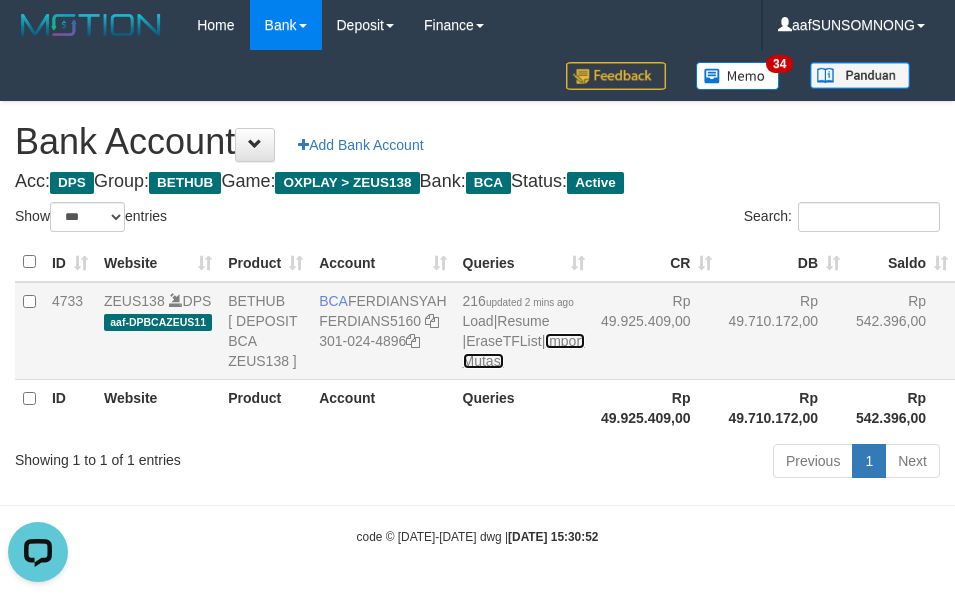click on "Import Mutasi" at bounding box center [524, 351] 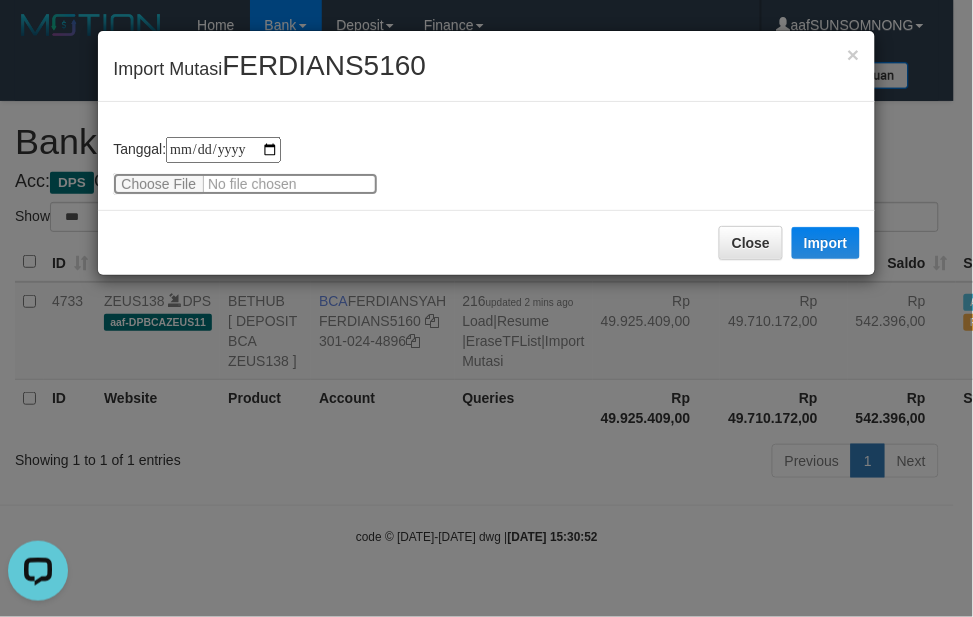 click at bounding box center (245, 184) 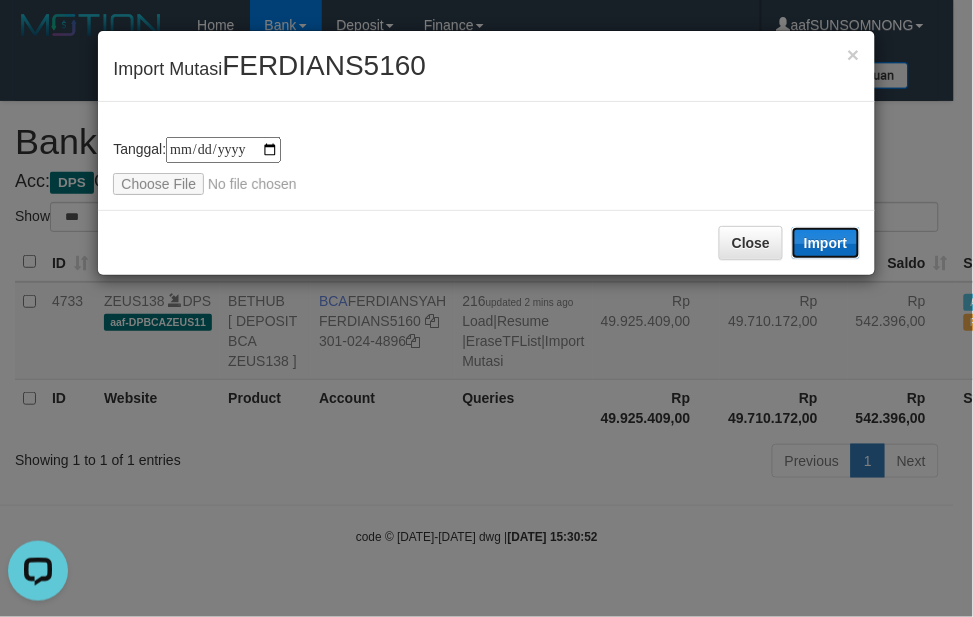 click on "Import" at bounding box center (826, 243) 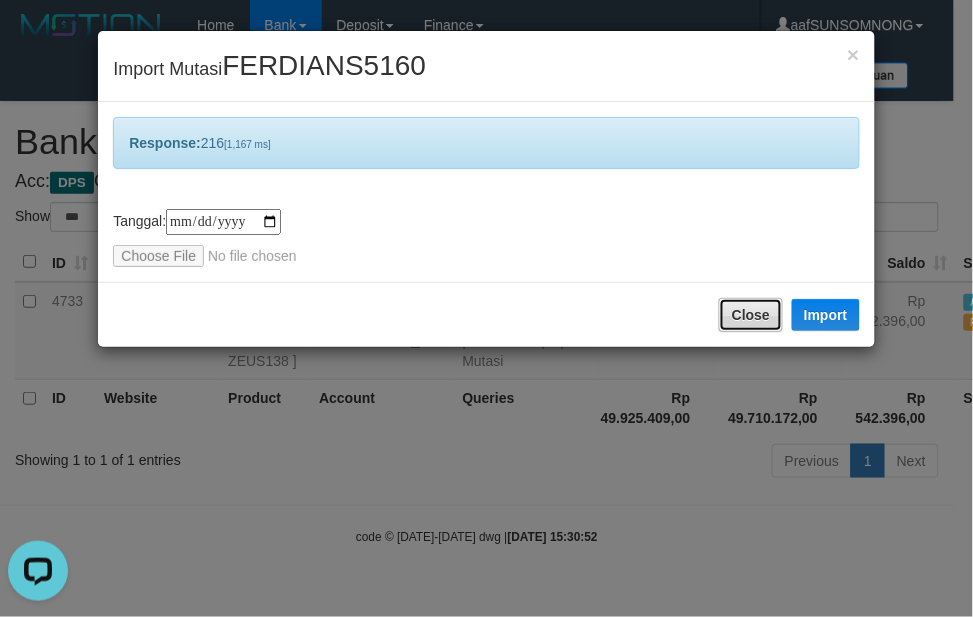 drag, startPoint x: 771, startPoint y: 298, endPoint x: 762, endPoint y: 308, distance: 13.453624 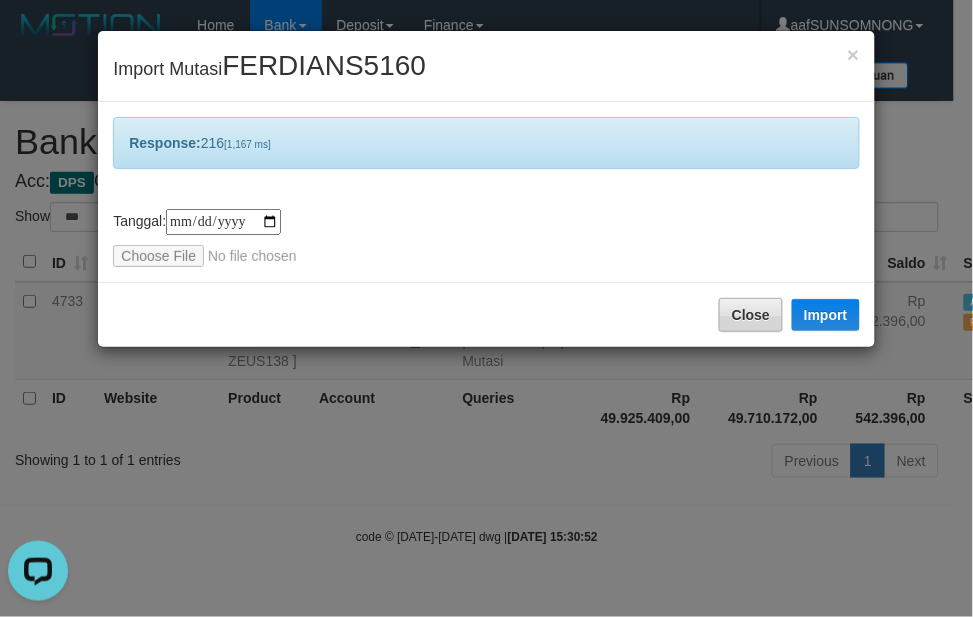 click on "Toggle navigation
Home
Bank
Account List
Load
By Website
Group
[OXPLAY]													ZEUS138
By Load Group (DPS)" at bounding box center [486, 298] 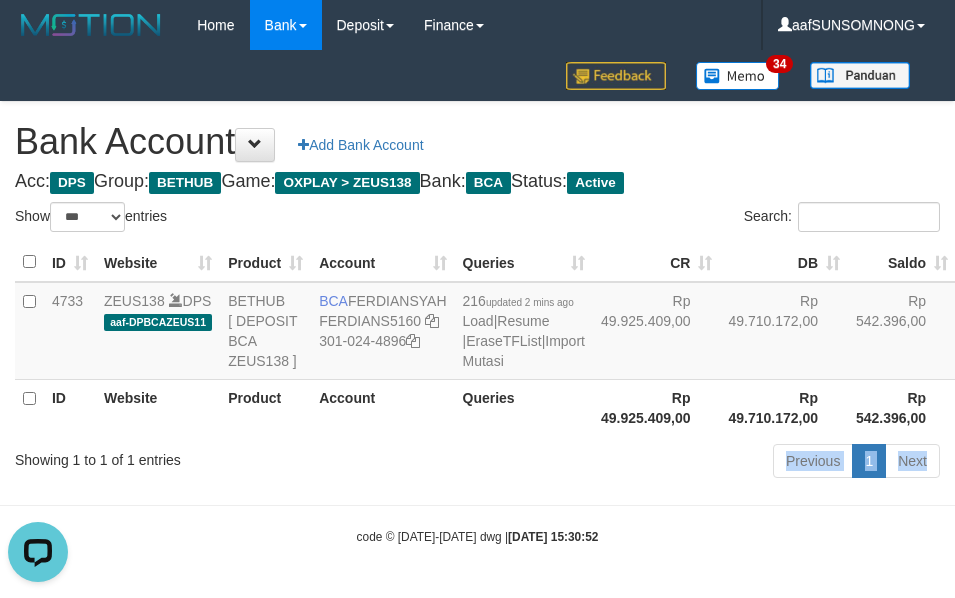 drag, startPoint x: 331, startPoint y: 517, endPoint x: 317, endPoint y: 443, distance: 75.31268 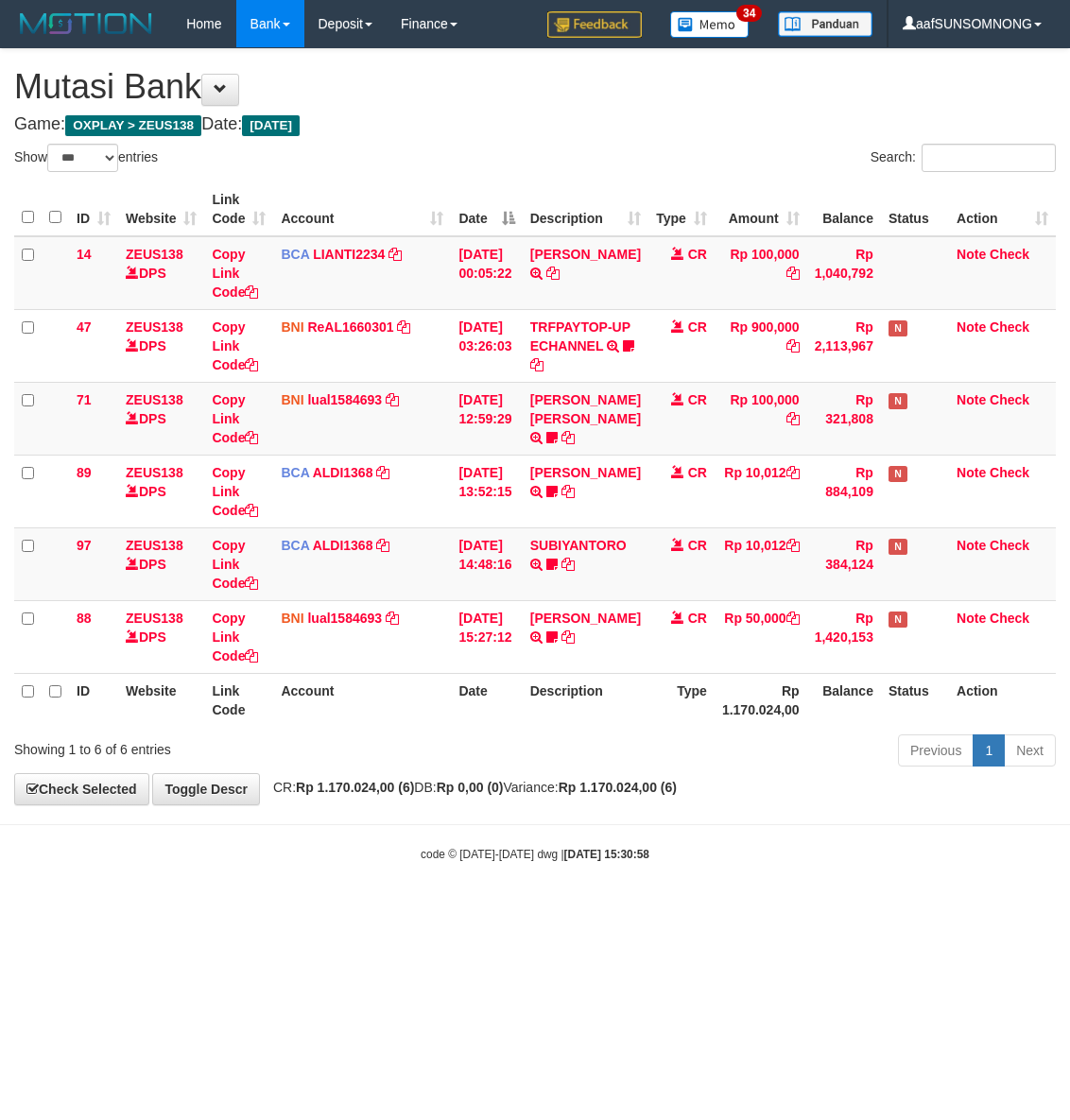 select on "***" 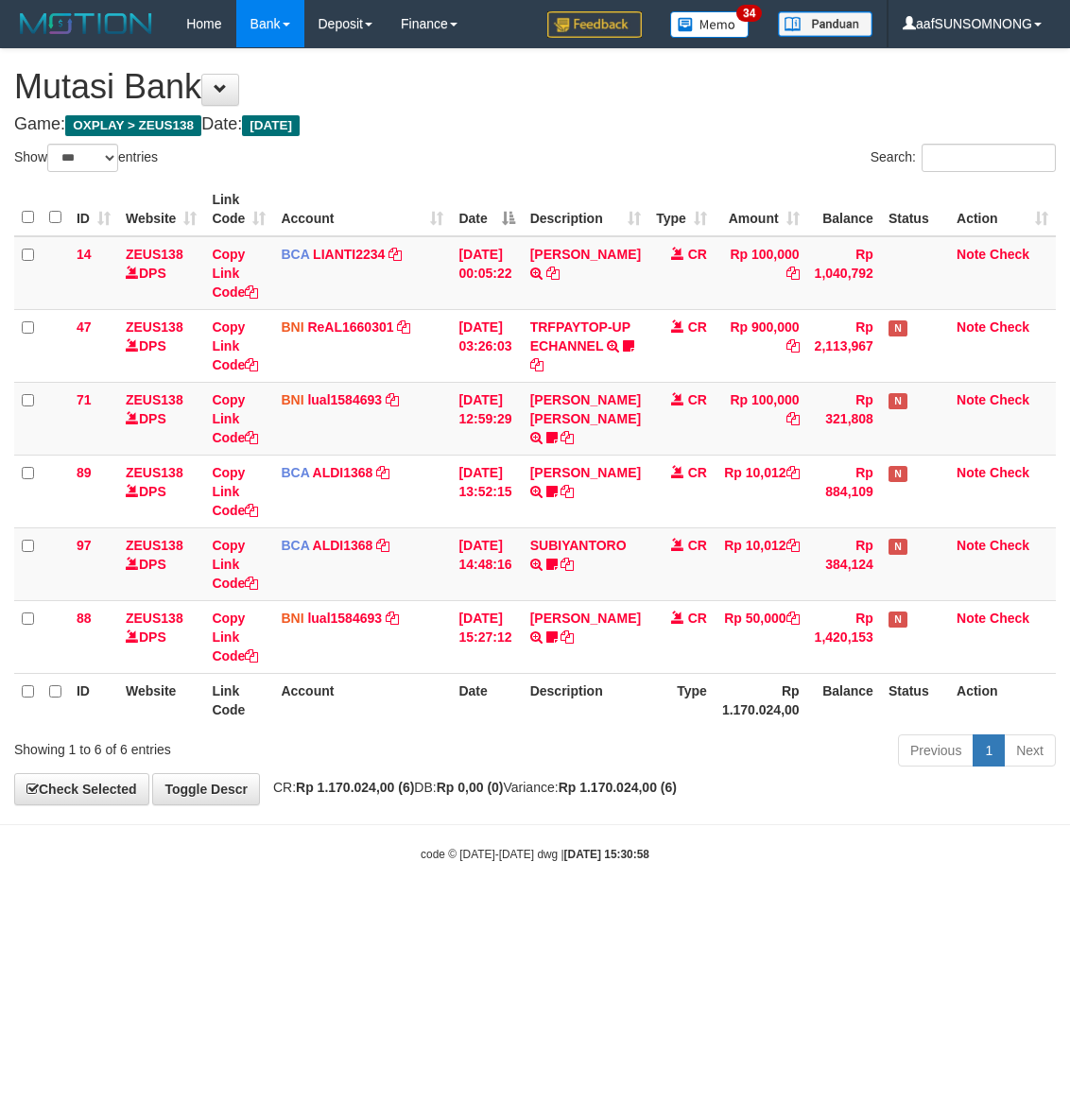 scroll, scrollTop: 0, scrollLeft: 0, axis: both 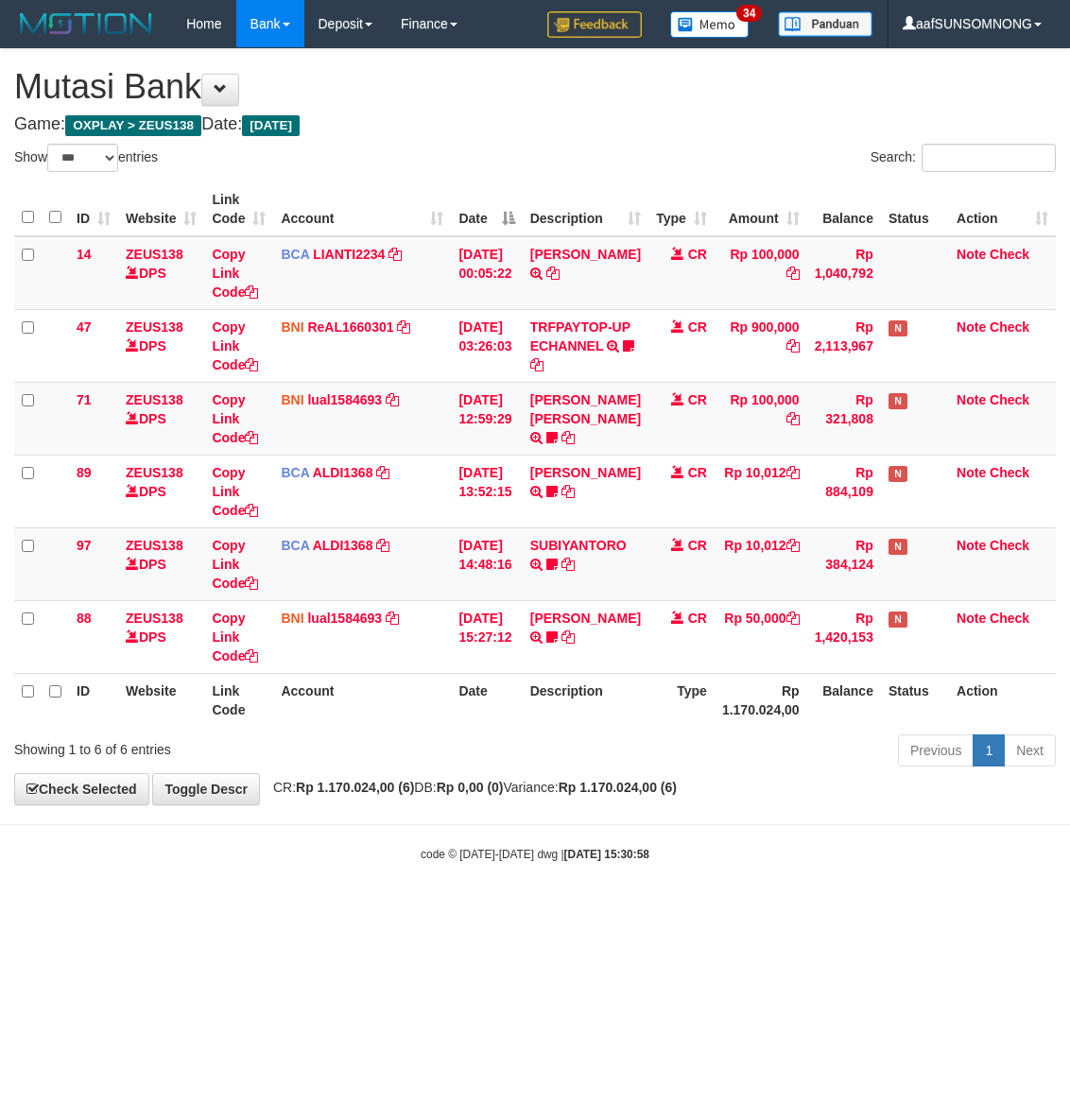 select on "***" 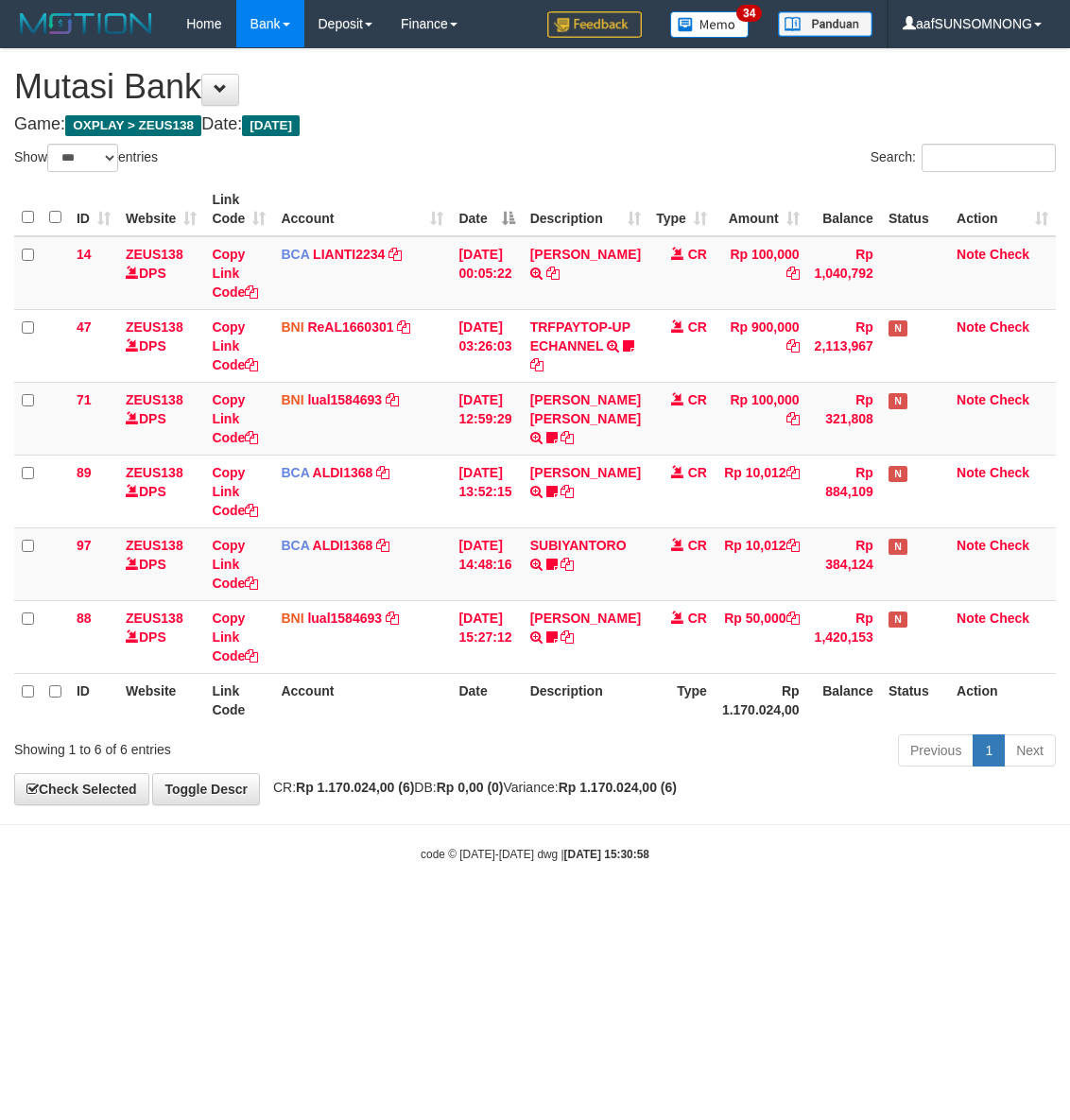 scroll, scrollTop: 0, scrollLeft: 0, axis: both 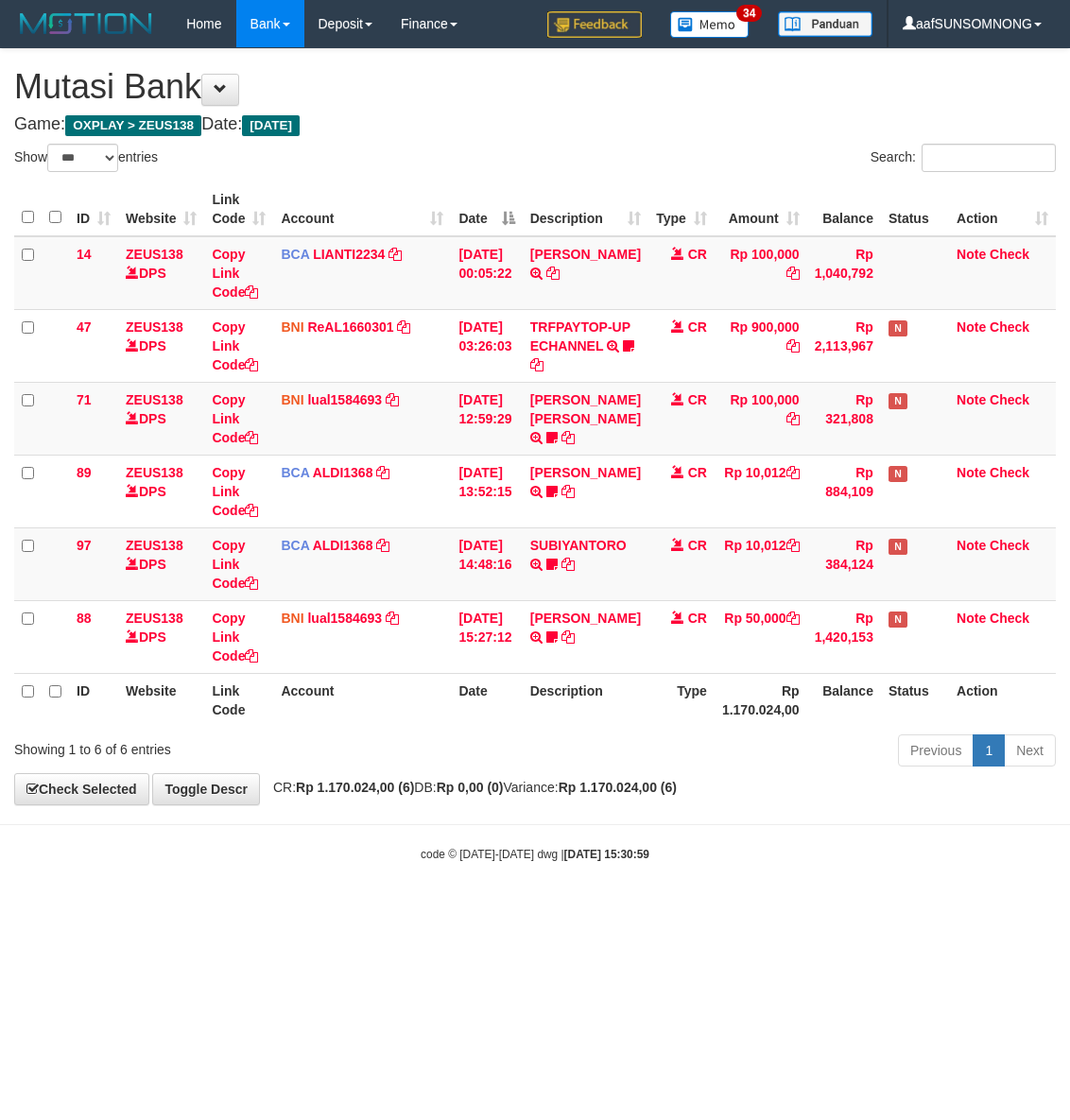 select on "***" 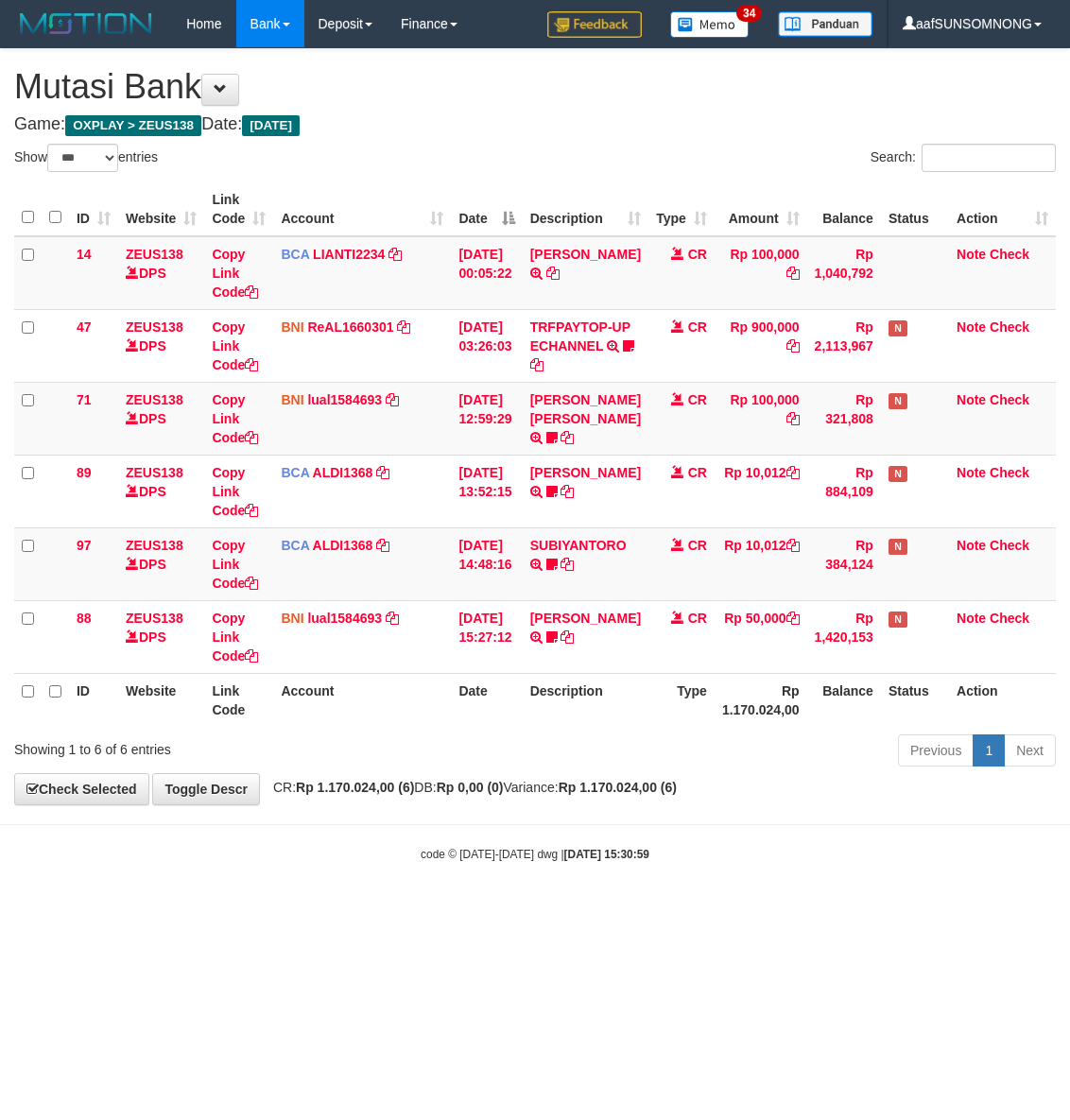 scroll, scrollTop: 0, scrollLeft: 0, axis: both 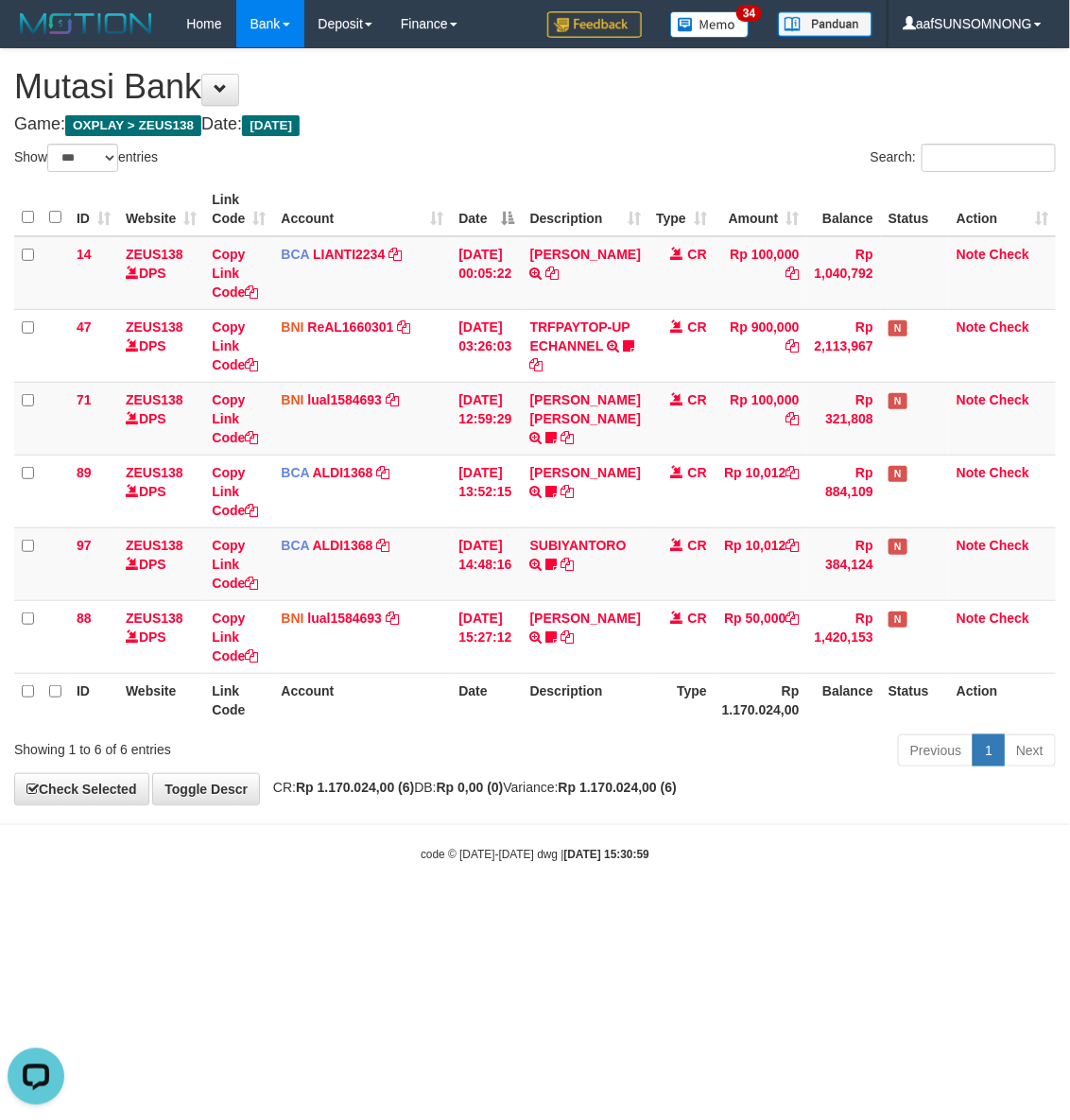 drag, startPoint x: 367, startPoint y: 915, endPoint x: 388, endPoint y: 923, distance: 22.472205 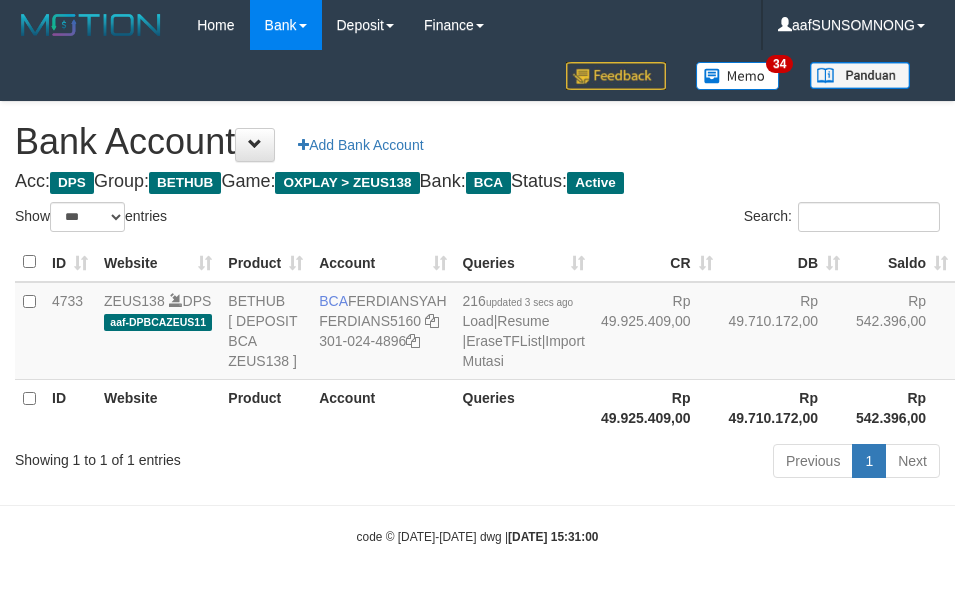 select on "***" 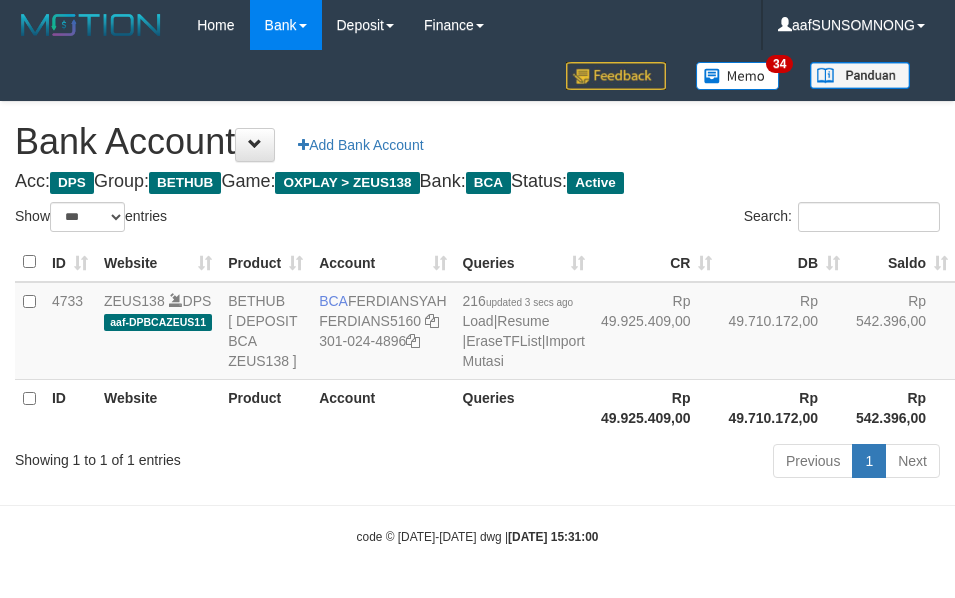 scroll, scrollTop: 38, scrollLeft: 0, axis: vertical 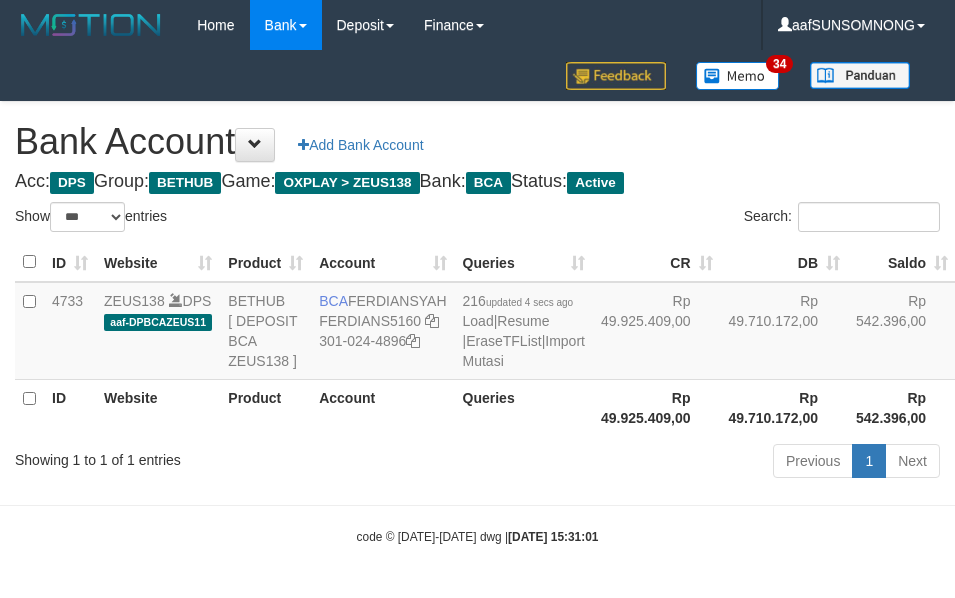 select on "***" 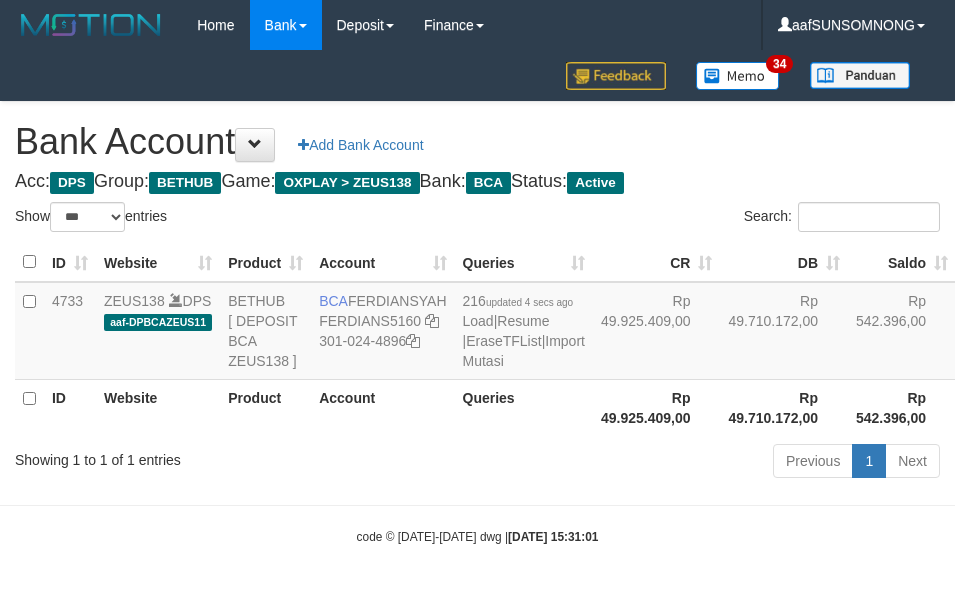 scroll, scrollTop: 38, scrollLeft: 0, axis: vertical 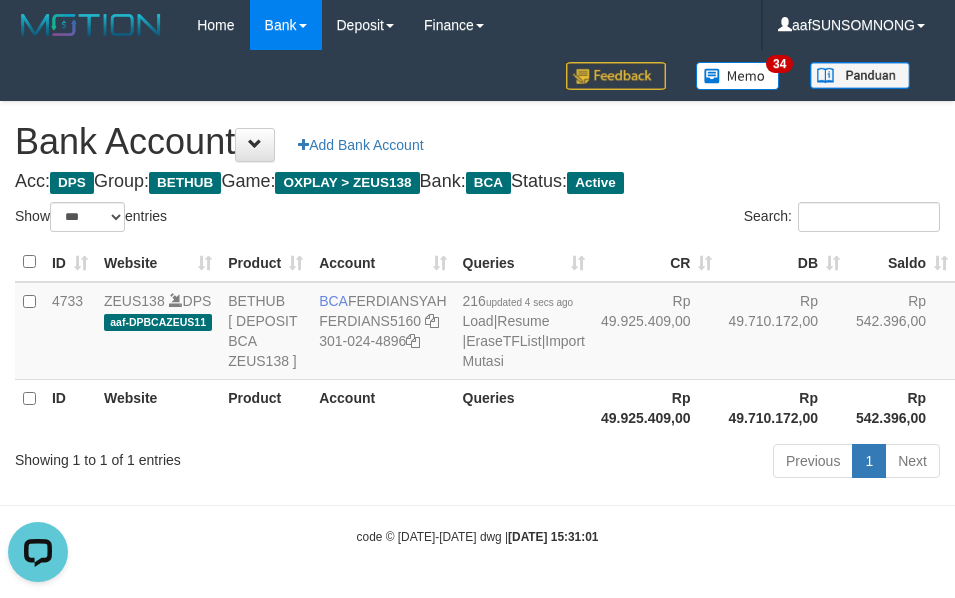 click on "Previous 1 Next" at bounding box center (676, 463) 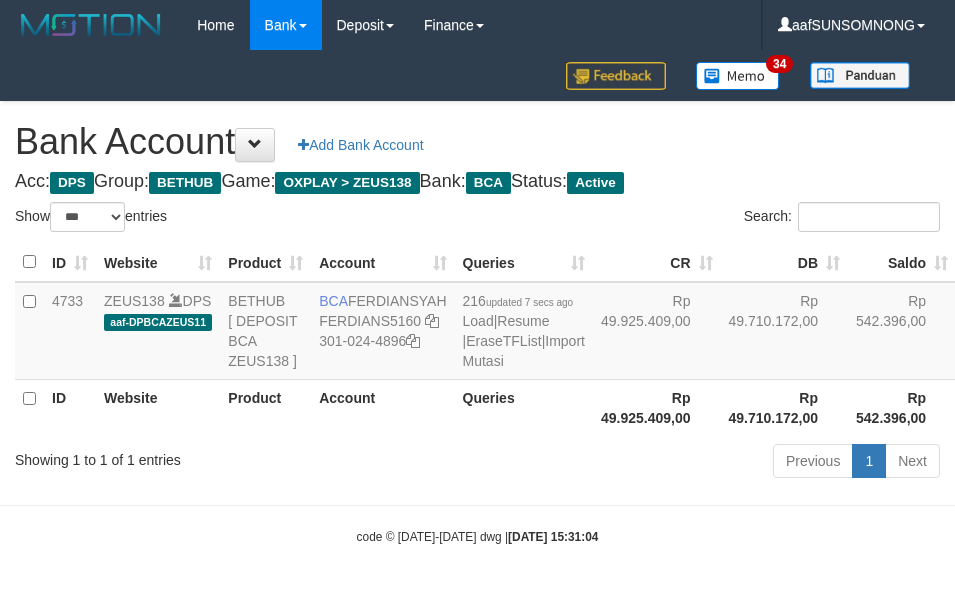 select on "***" 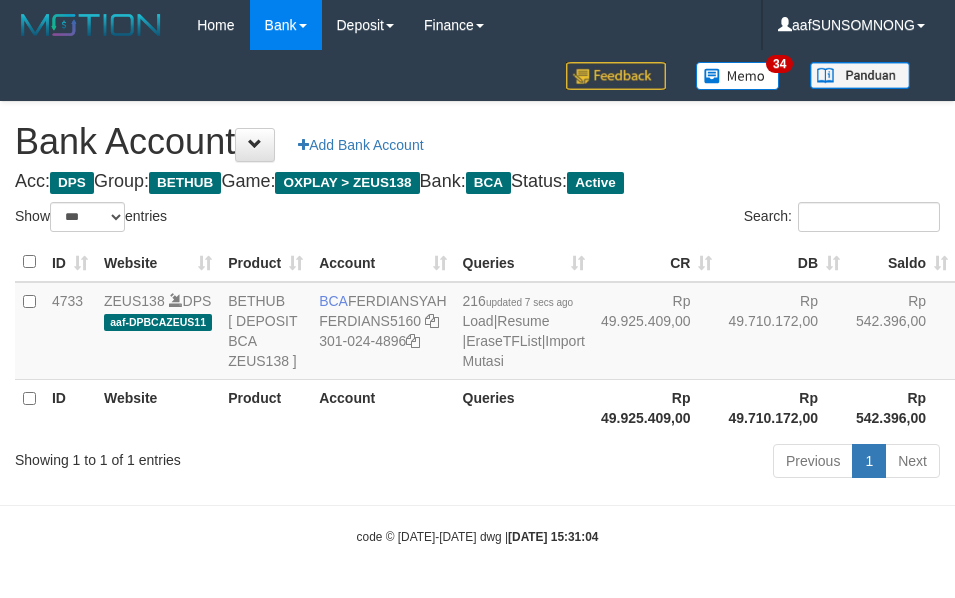 scroll, scrollTop: 38, scrollLeft: 0, axis: vertical 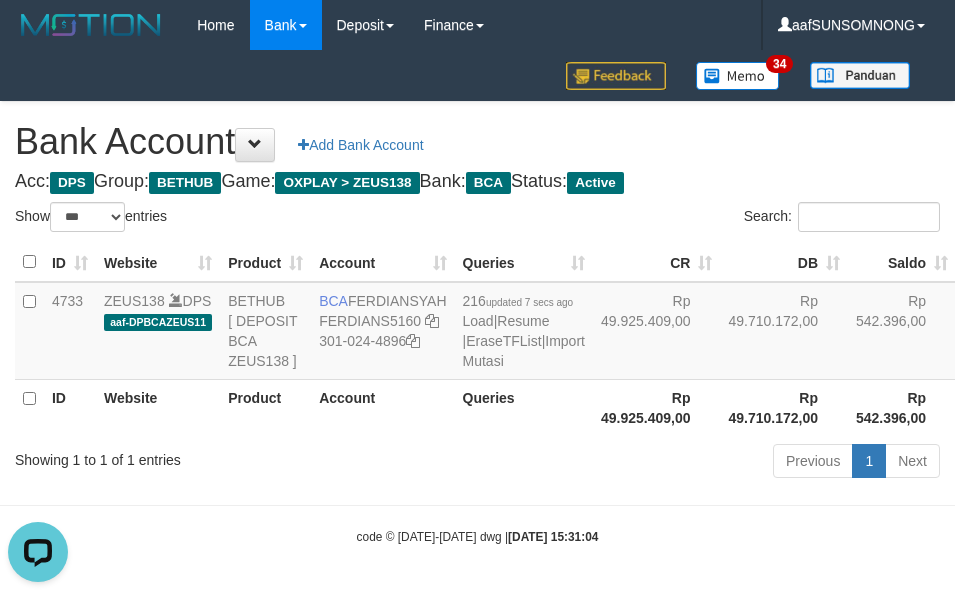drag, startPoint x: 411, startPoint y: 411, endPoint x: 408, endPoint y: 428, distance: 17.262676 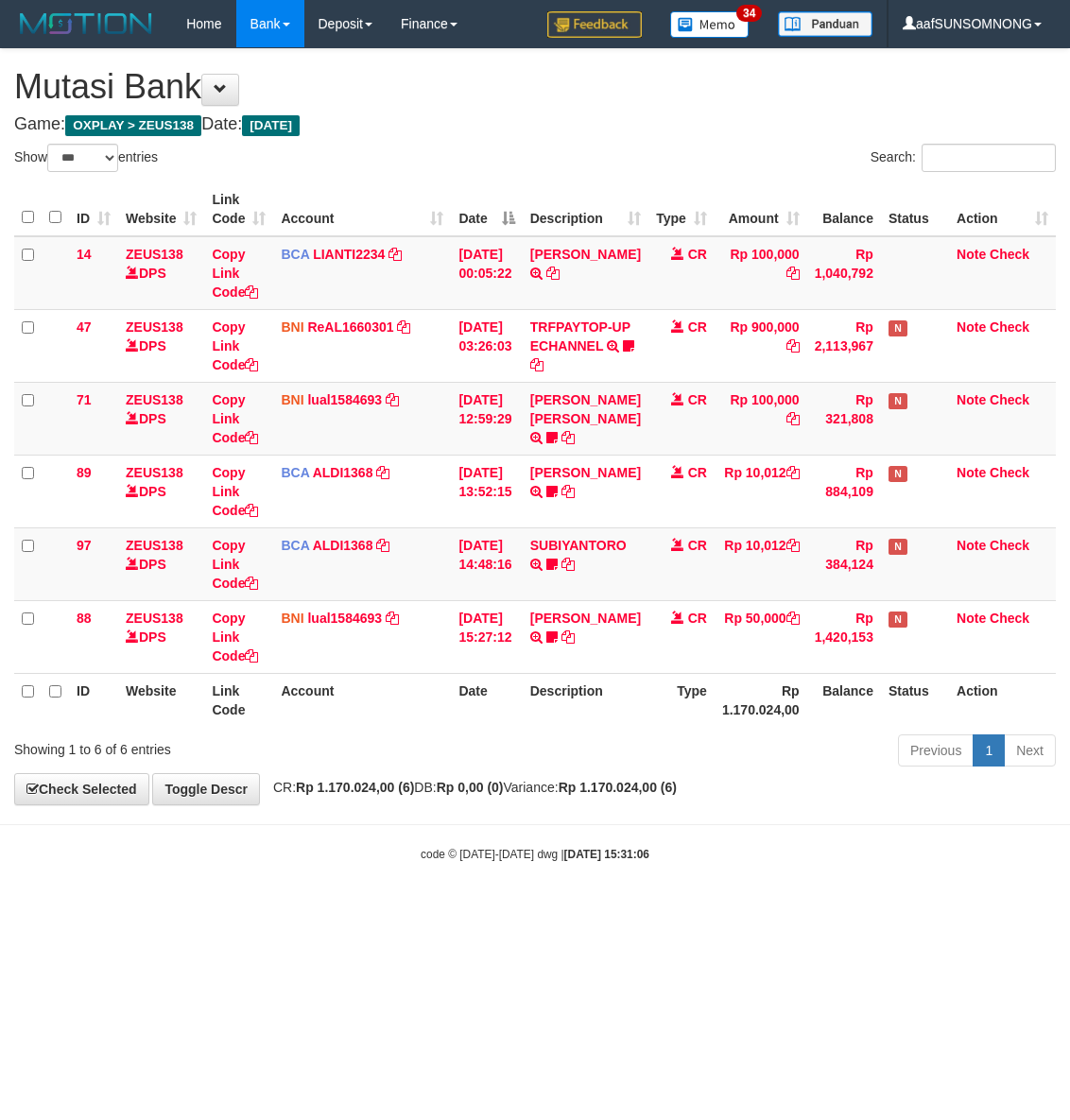 select on "***" 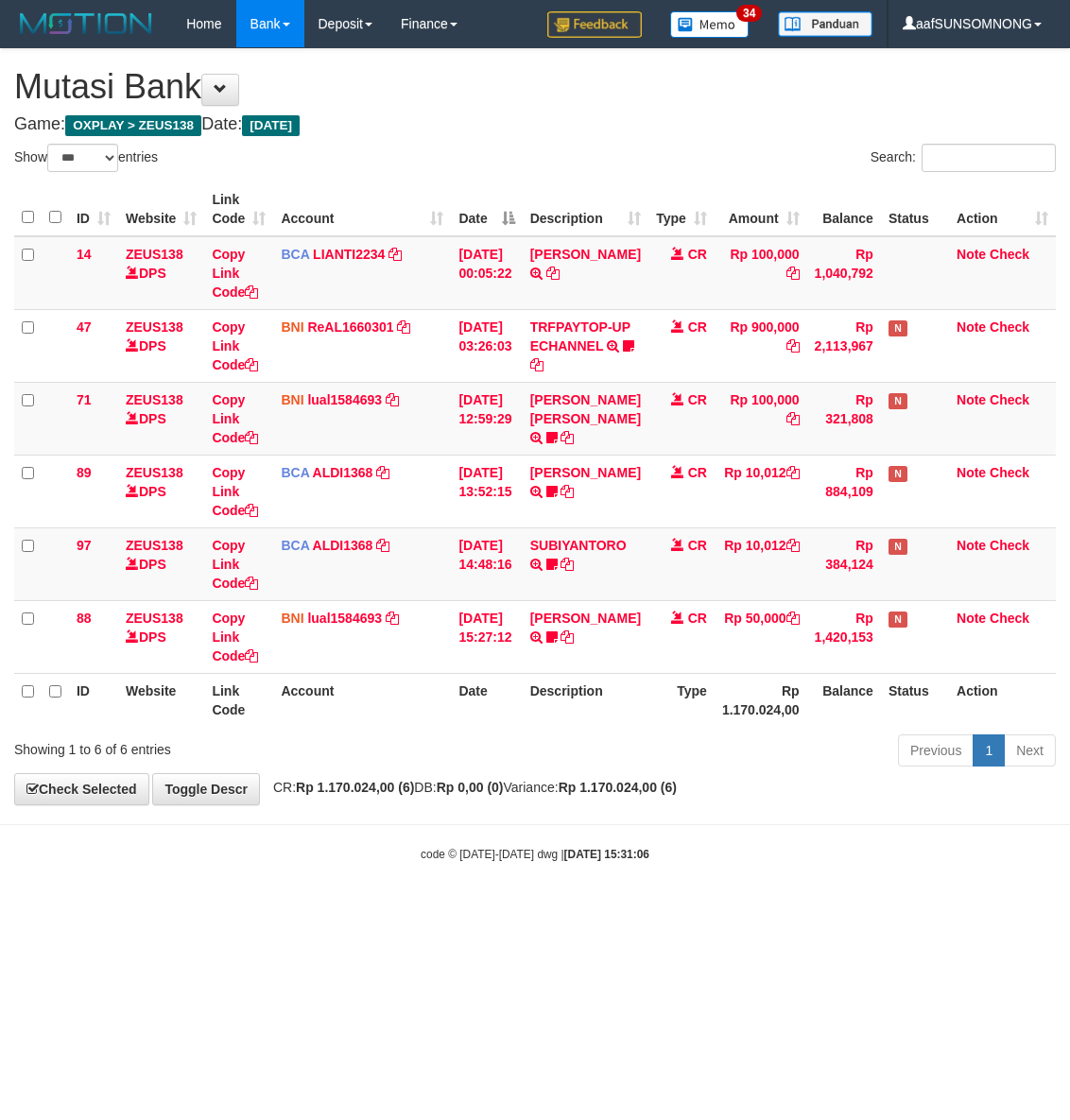 scroll, scrollTop: 0, scrollLeft: 0, axis: both 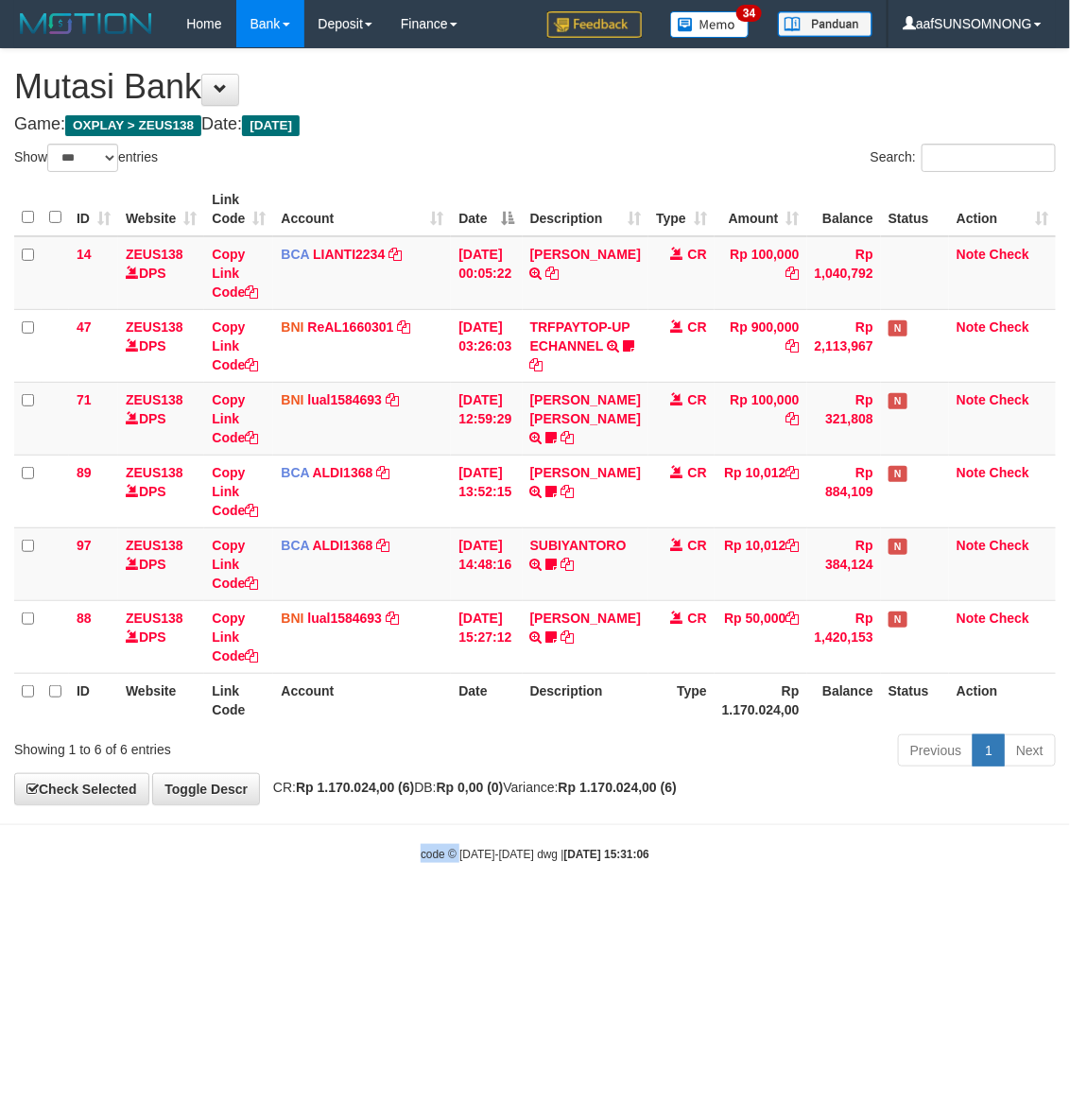 click on "Toggle navigation
Home
Bank
Account List
Load
By Website
Group
[OXPLAY]													ZEUS138
By Load Group (DPS)" at bounding box center (535, 455) 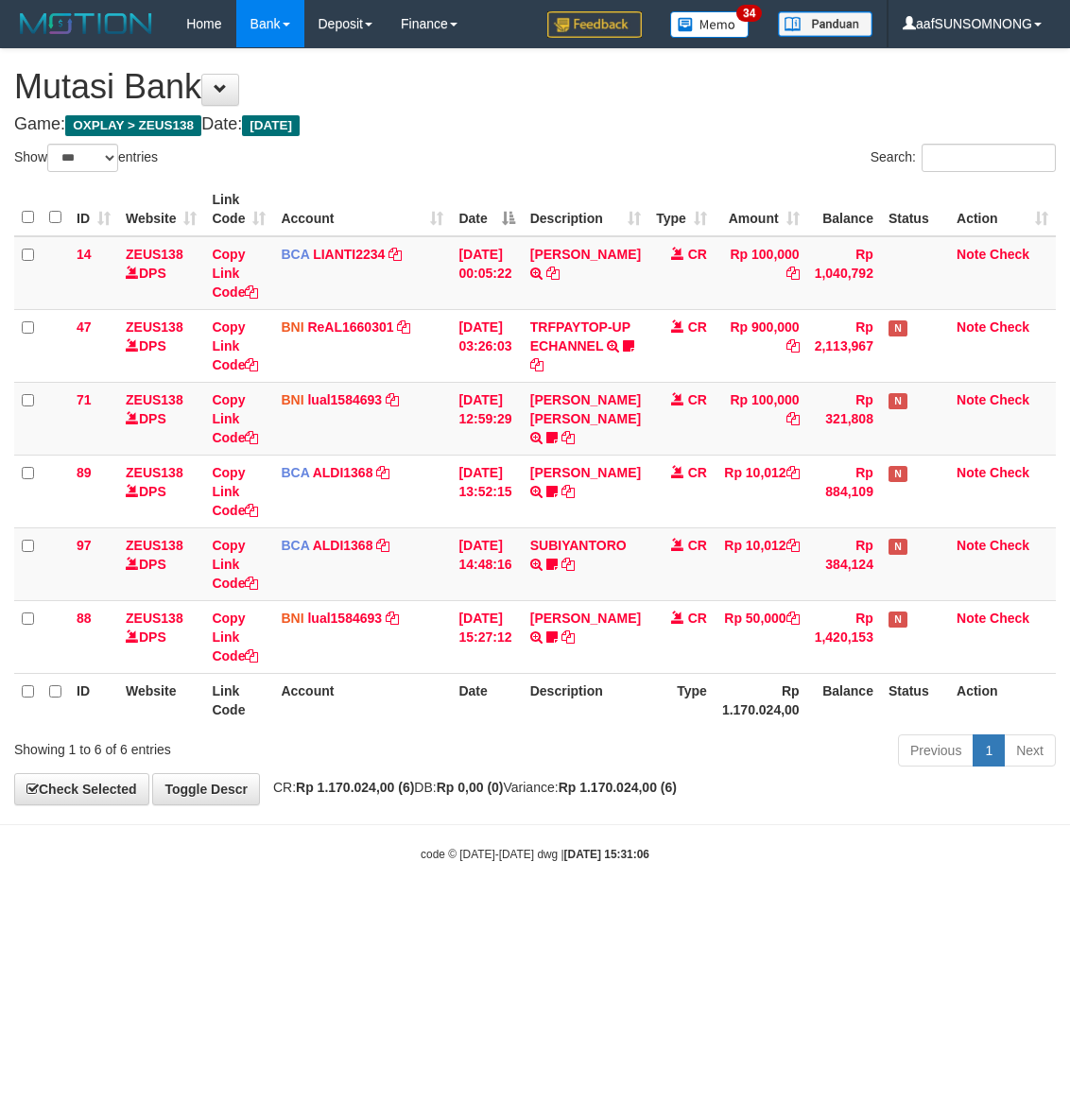 select on "***" 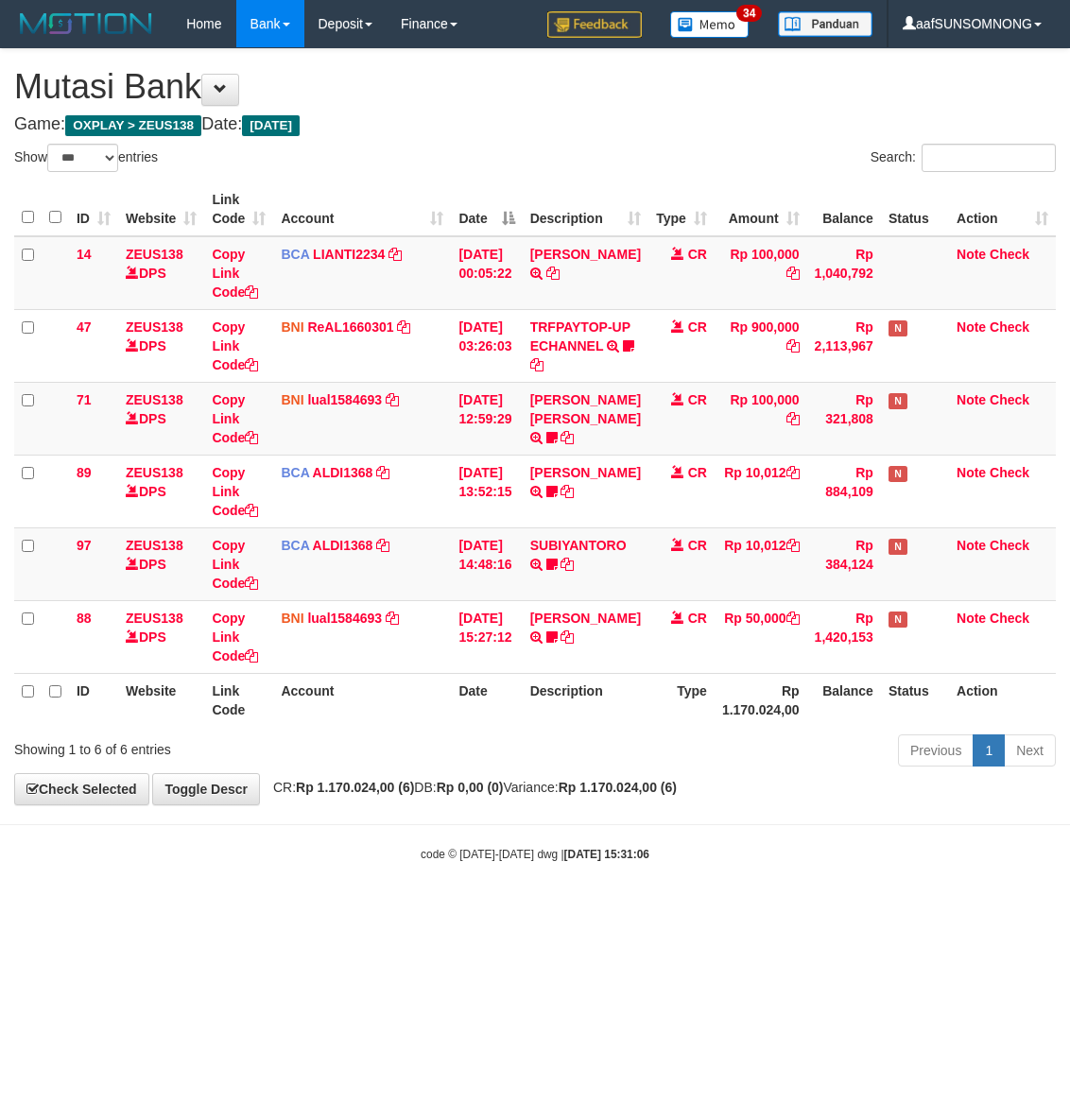 scroll, scrollTop: 0, scrollLeft: 0, axis: both 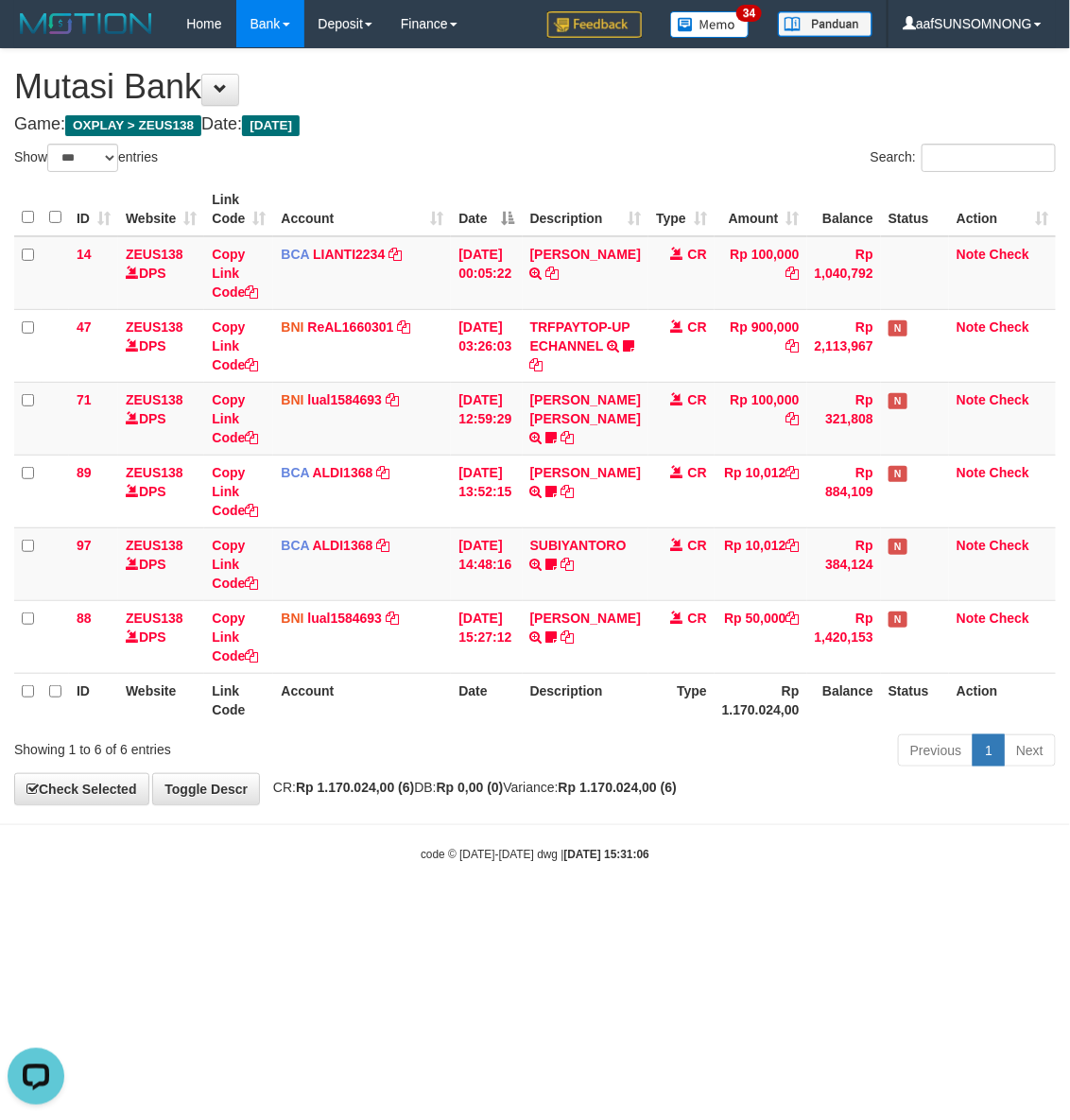 click on "Toggle navigation
Home
Bank
Account List
Load
By Website
Group
[OXPLAY]													ZEUS138
By Load Group (DPS)
Sync" at bounding box center [535, 455] 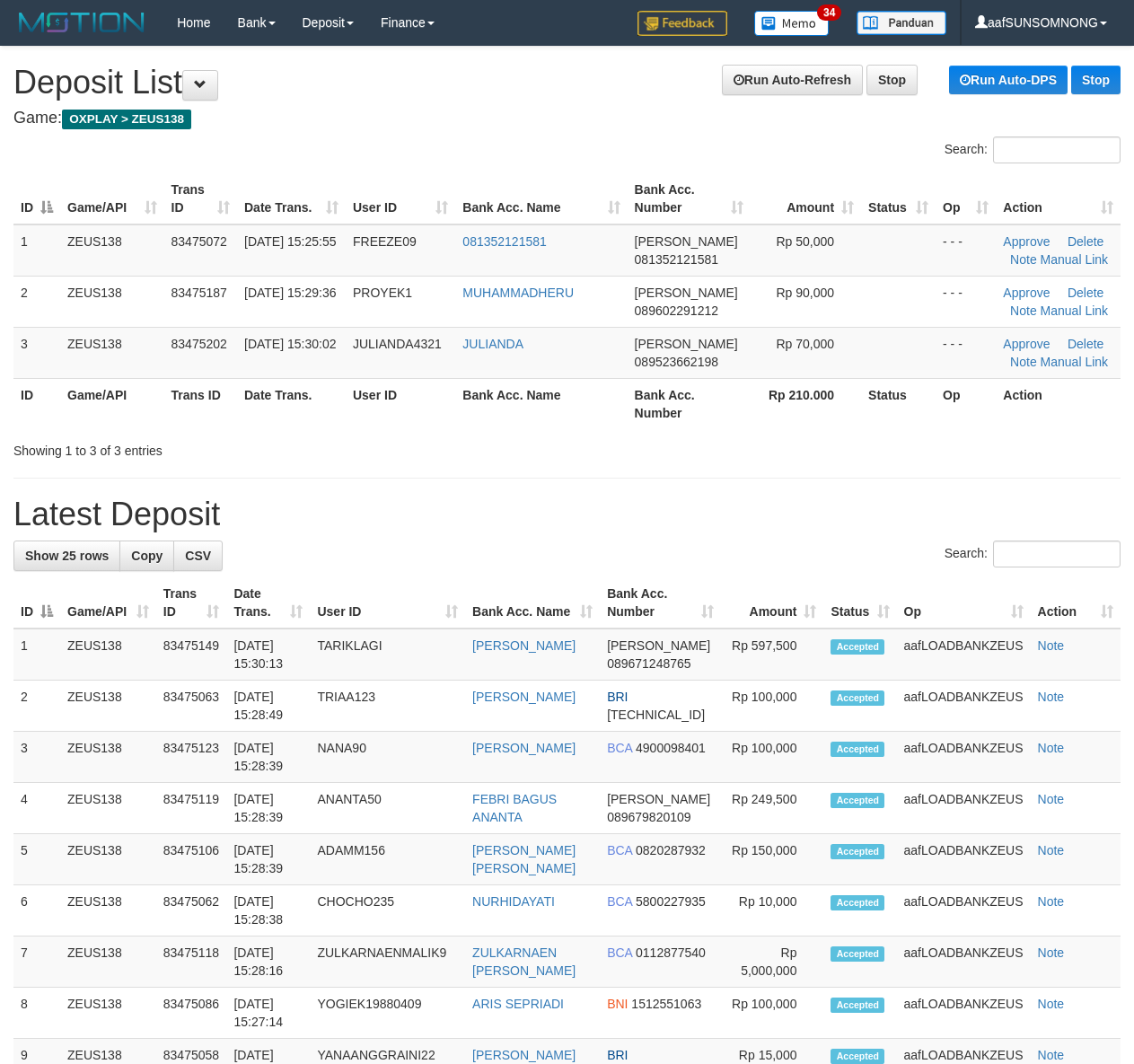 scroll, scrollTop: 0, scrollLeft: 0, axis: both 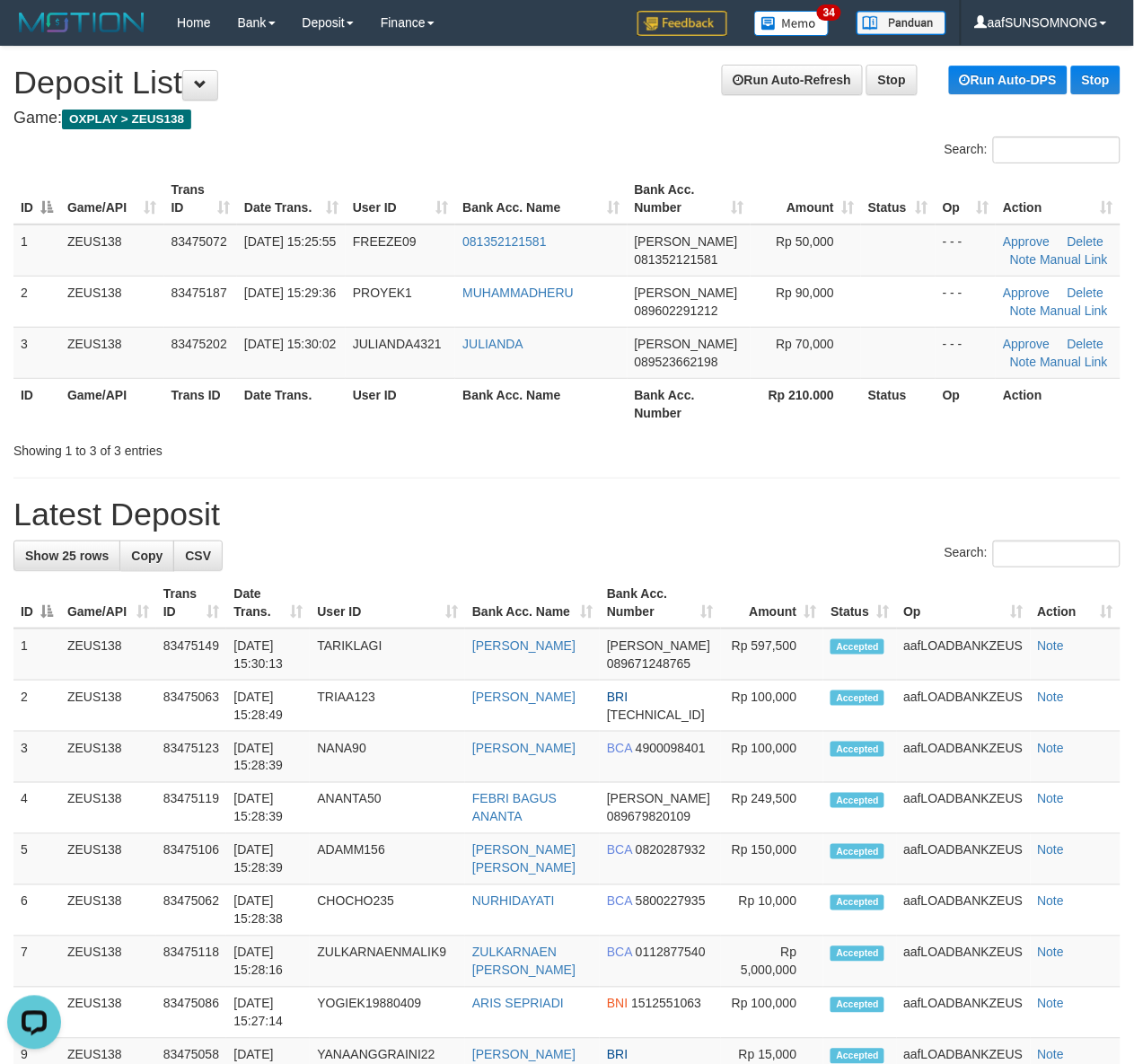 click on "Latest Deposit" at bounding box center [567, 514] 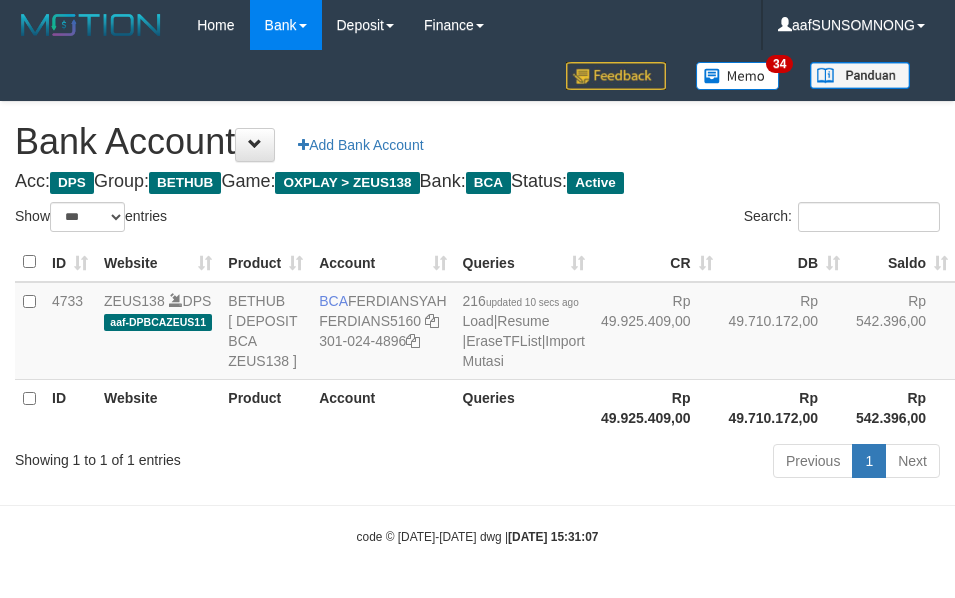 select on "***" 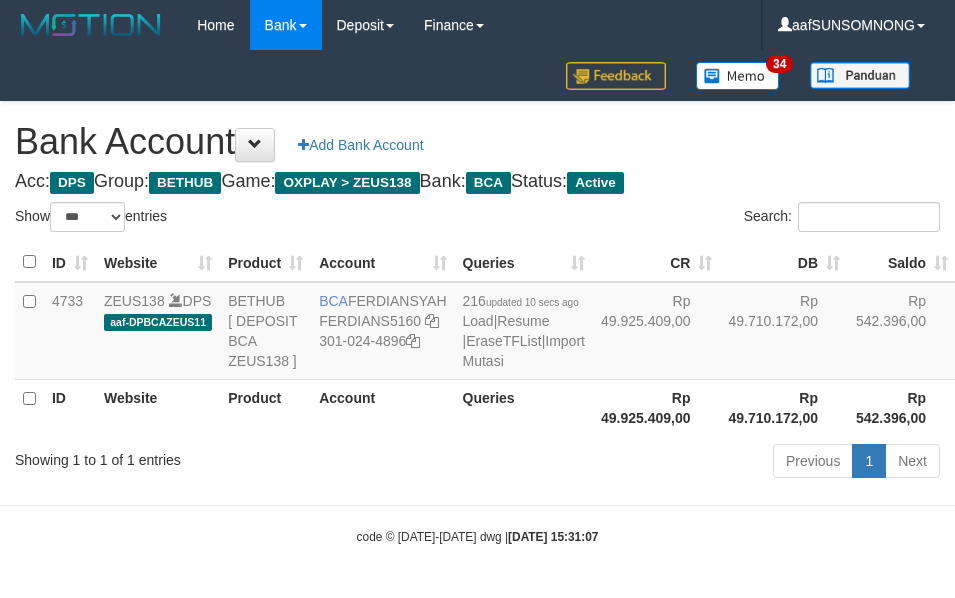 scroll, scrollTop: 38, scrollLeft: 0, axis: vertical 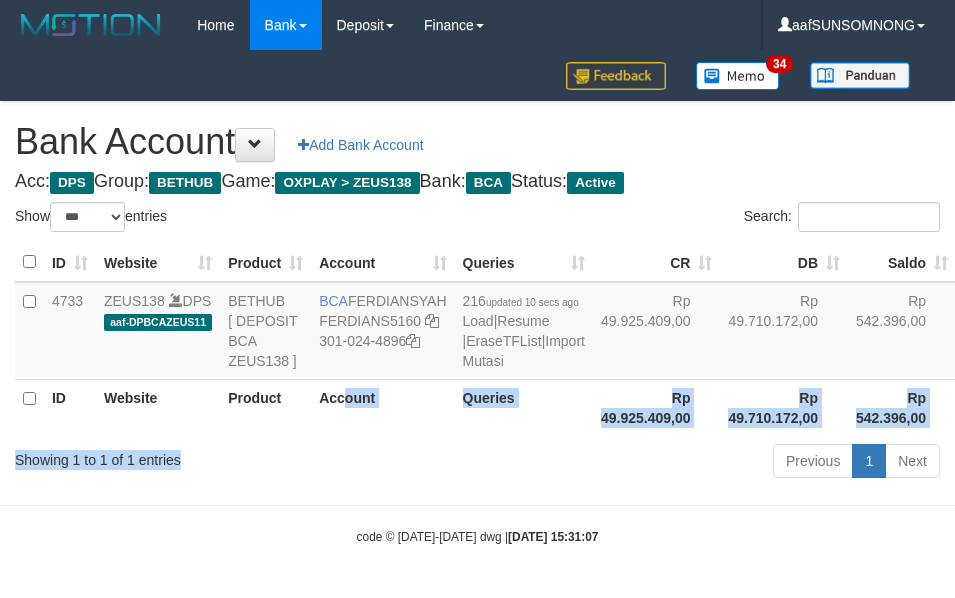 click on "Show  ** ** ** *** ***  entries Search:
ID Website Product Account Queries CR DB Saldo Status Action
4733
ZEUS138
DPS
aaf-DPBCAZEUS11
BETHUB
[ DEPOSIT BCA ZEUS138 ]
BCA
FERDIANSYAH
FERDIANS5160
301-024-4896
216  updated 10 secs ago
Load
|
Resume
|
EraseTFList
|
Import Mutasi
Rp 49.925.409,00
Rp 49.710.172,00
Rp 542.396,00
A
P
Edit
Delete
ID Website Product Account Queries Status 1" at bounding box center (477, 343) 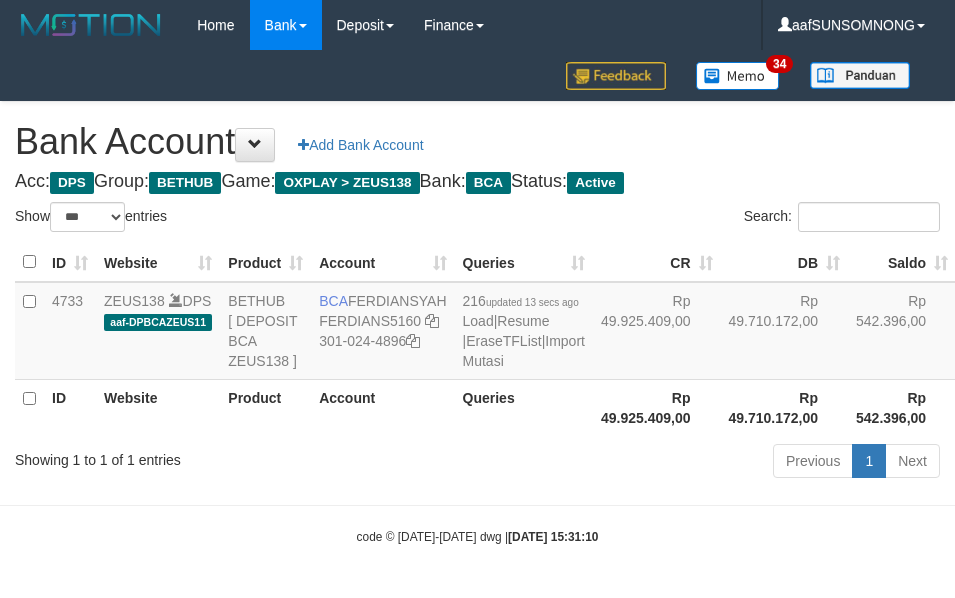 select on "***" 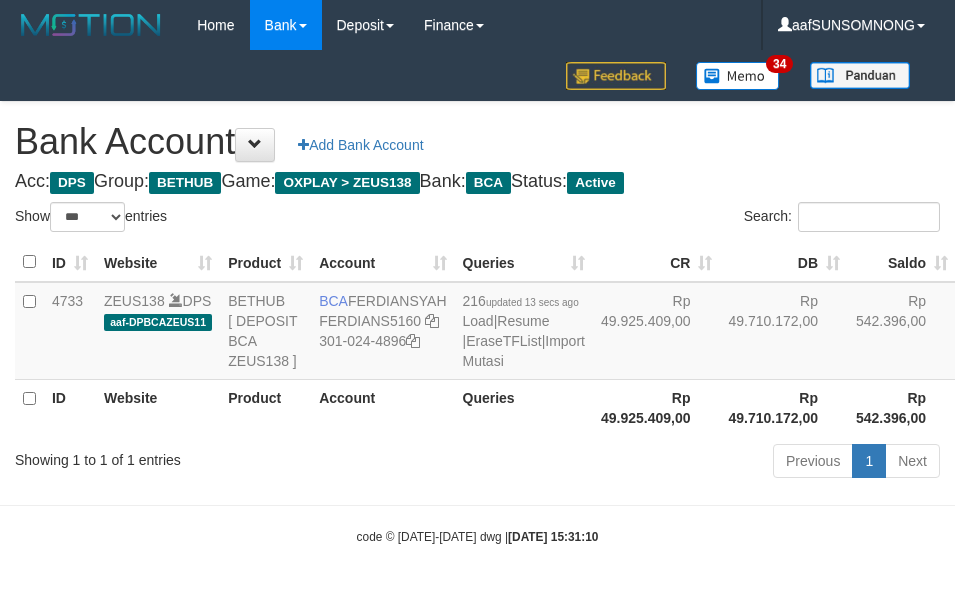 scroll, scrollTop: 38, scrollLeft: 0, axis: vertical 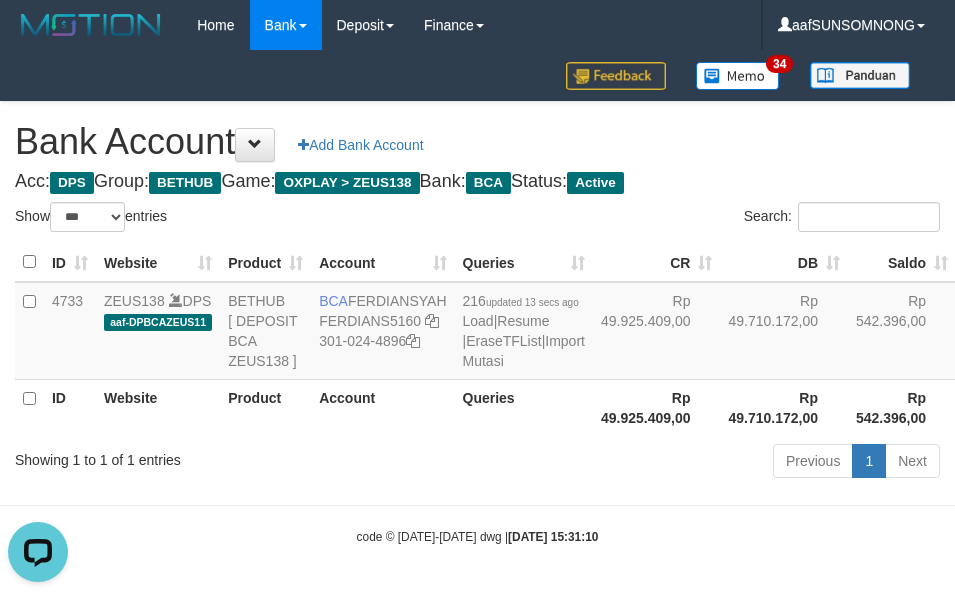click on "Previous 1 Next" at bounding box center [676, 463] 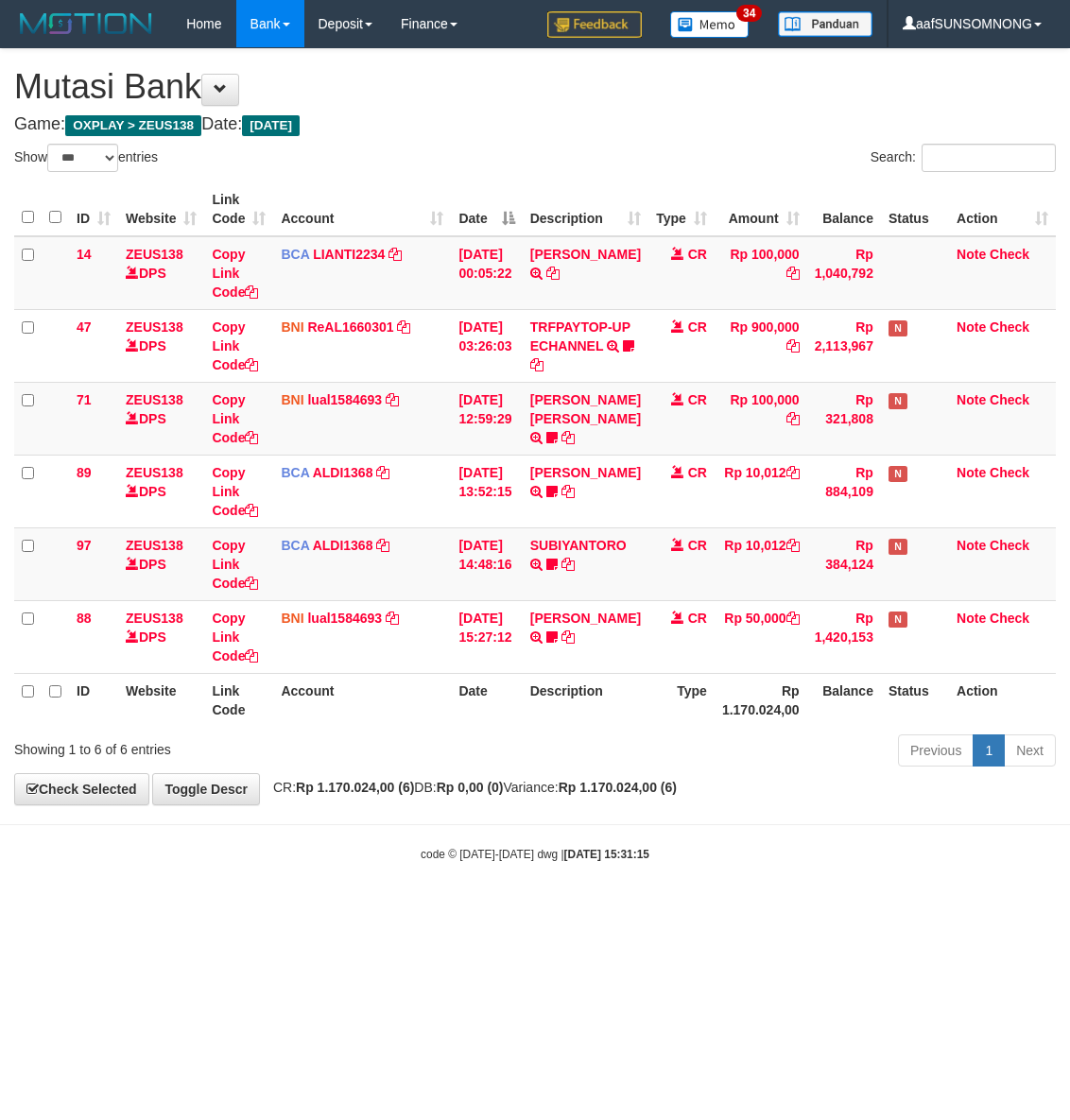 select on "***" 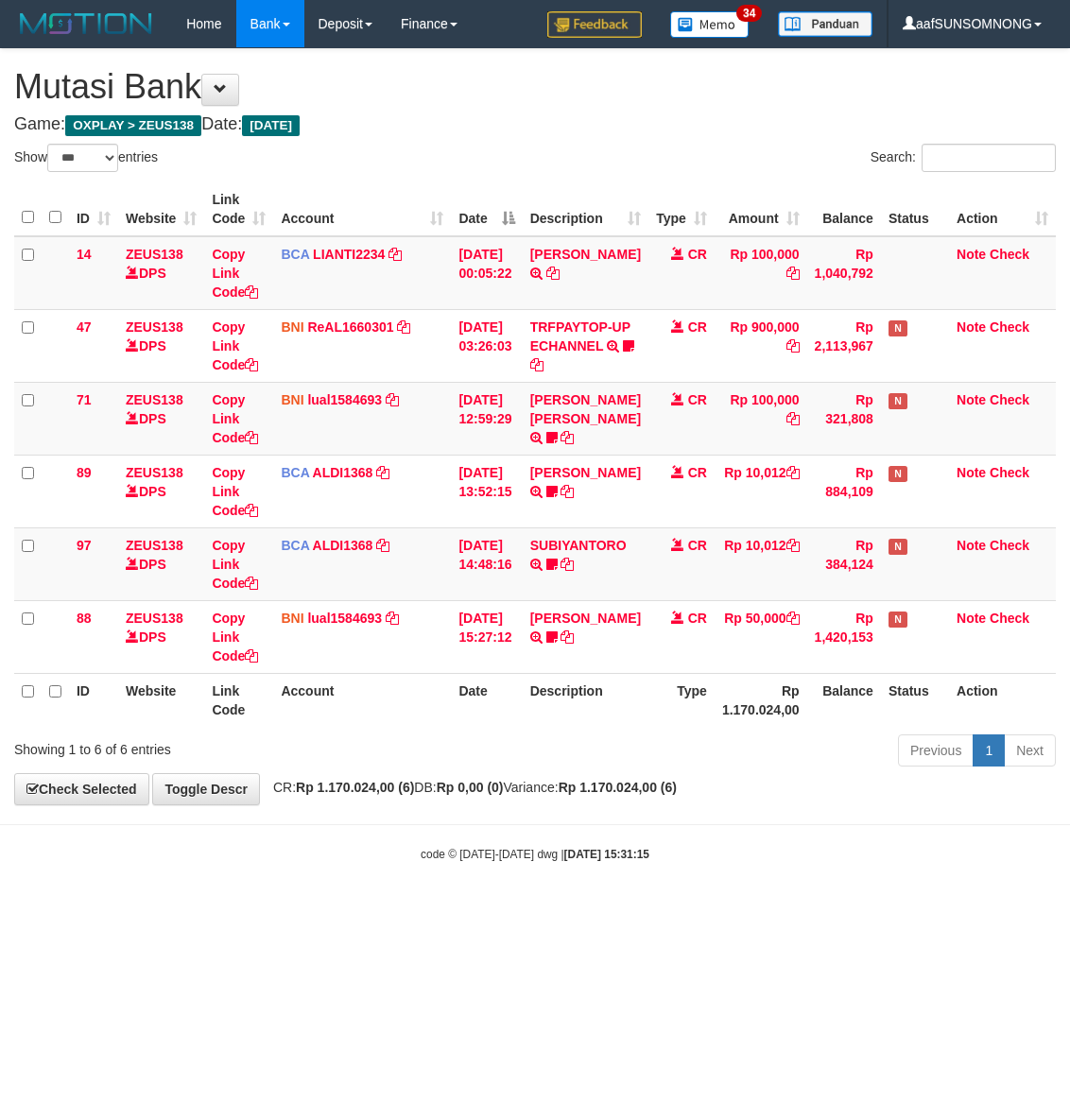 scroll, scrollTop: 0, scrollLeft: 0, axis: both 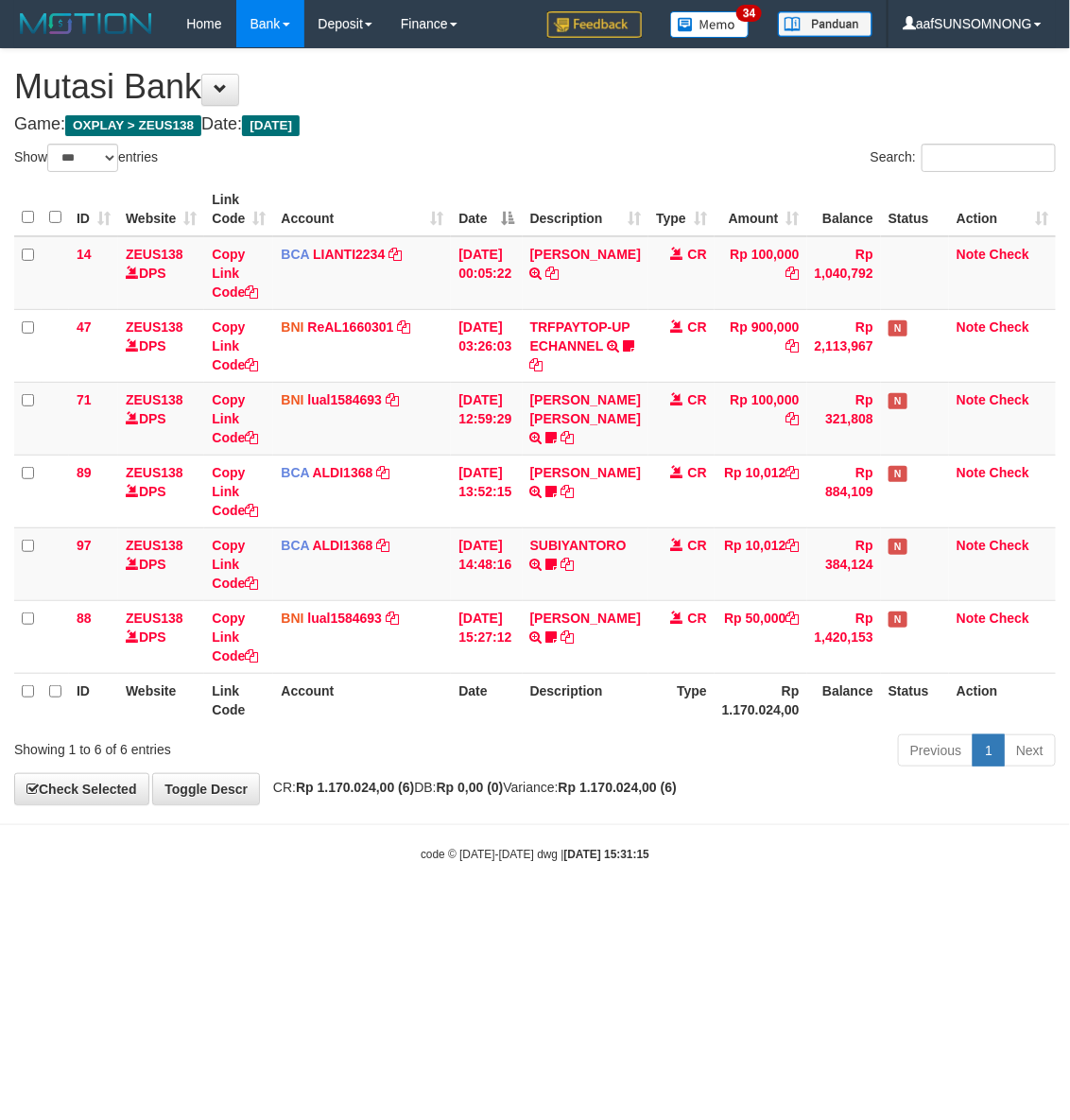click on "Toggle navigation
Home
Bank
Account List
Load
By Website
Group
[OXPLAY]													ZEUS138
By Load Group (DPS)" at bounding box center [535, 455] 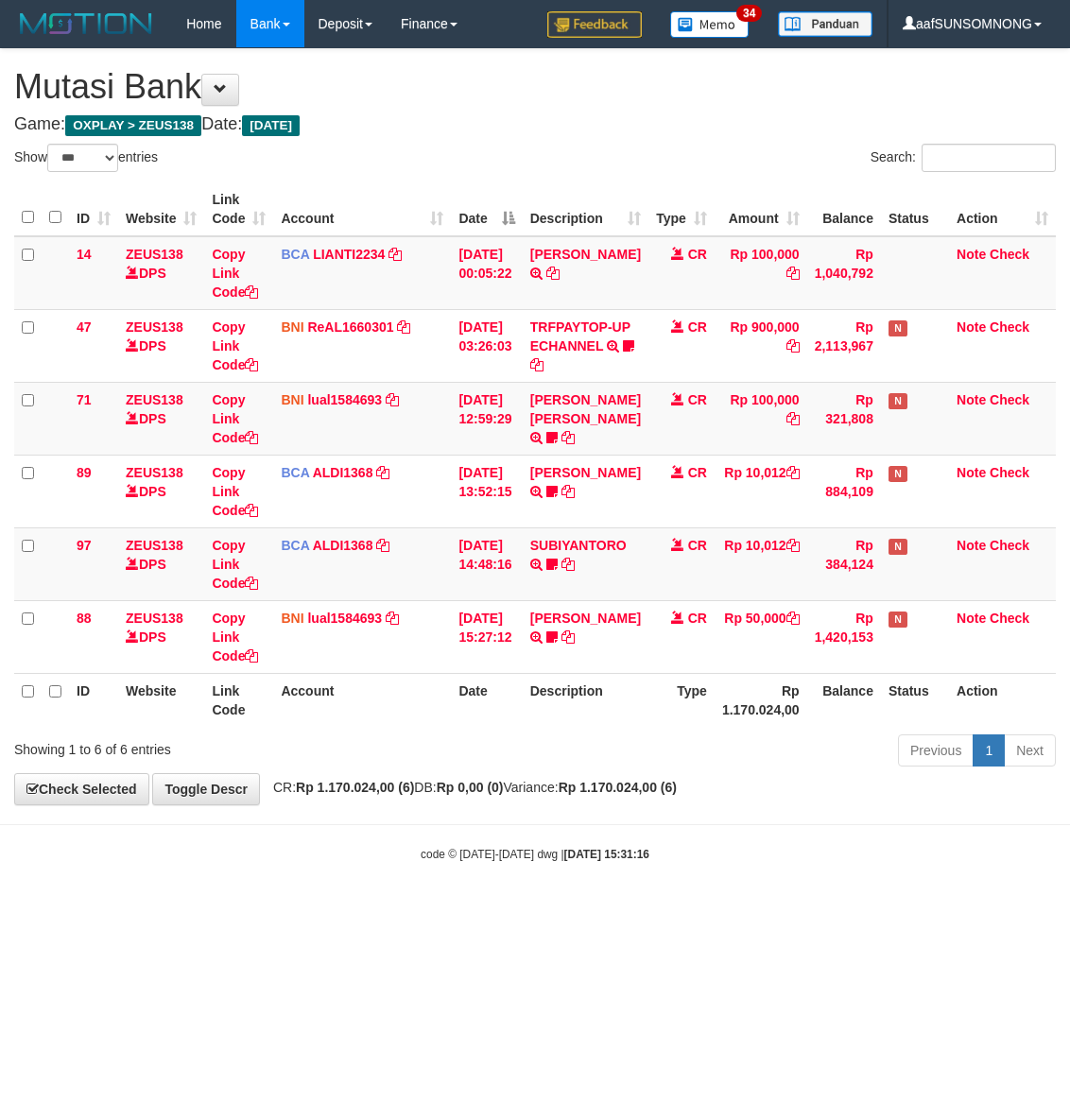 select on "***" 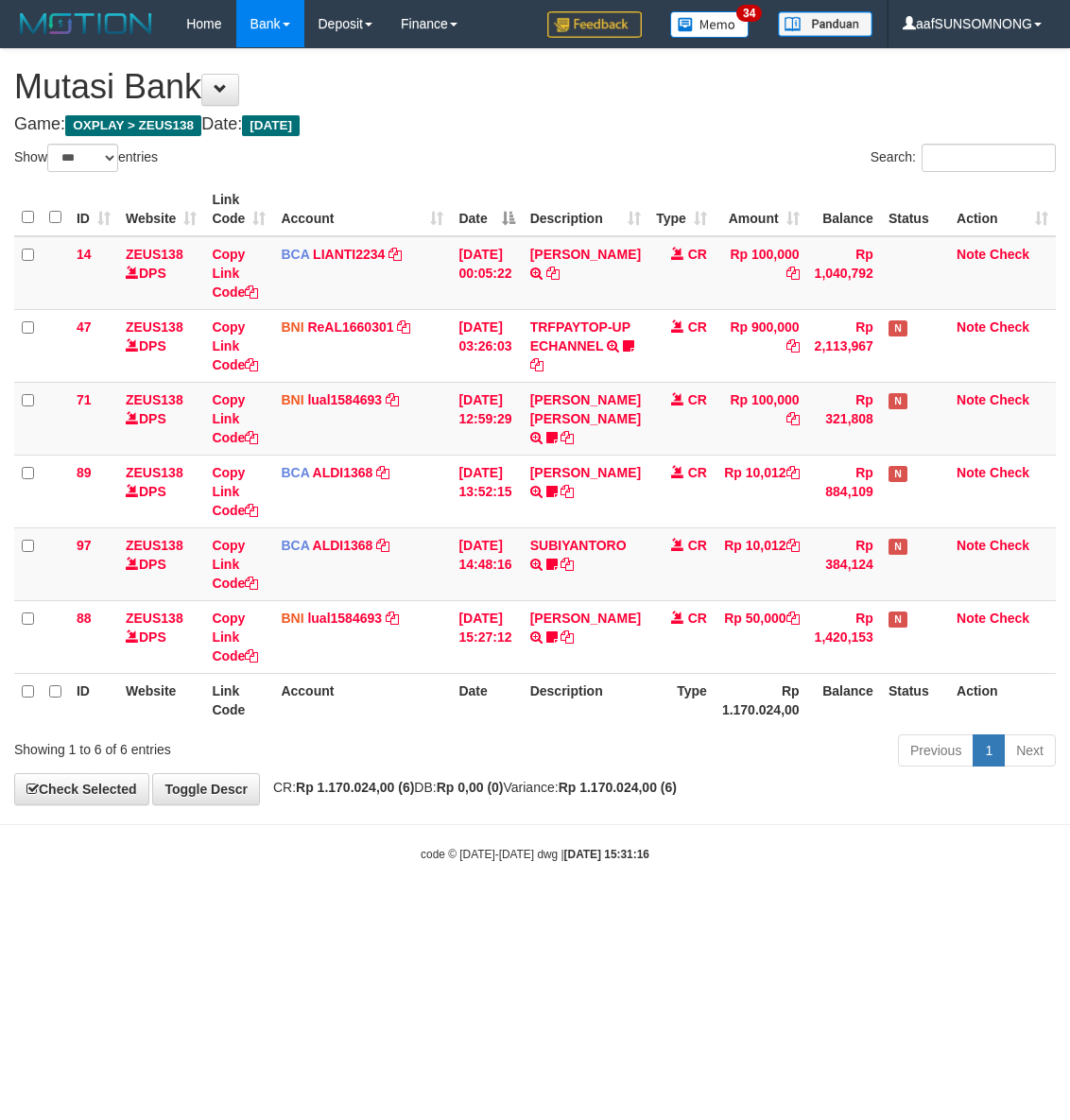 scroll, scrollTop: 0, scrollLeft: 0, axis: both 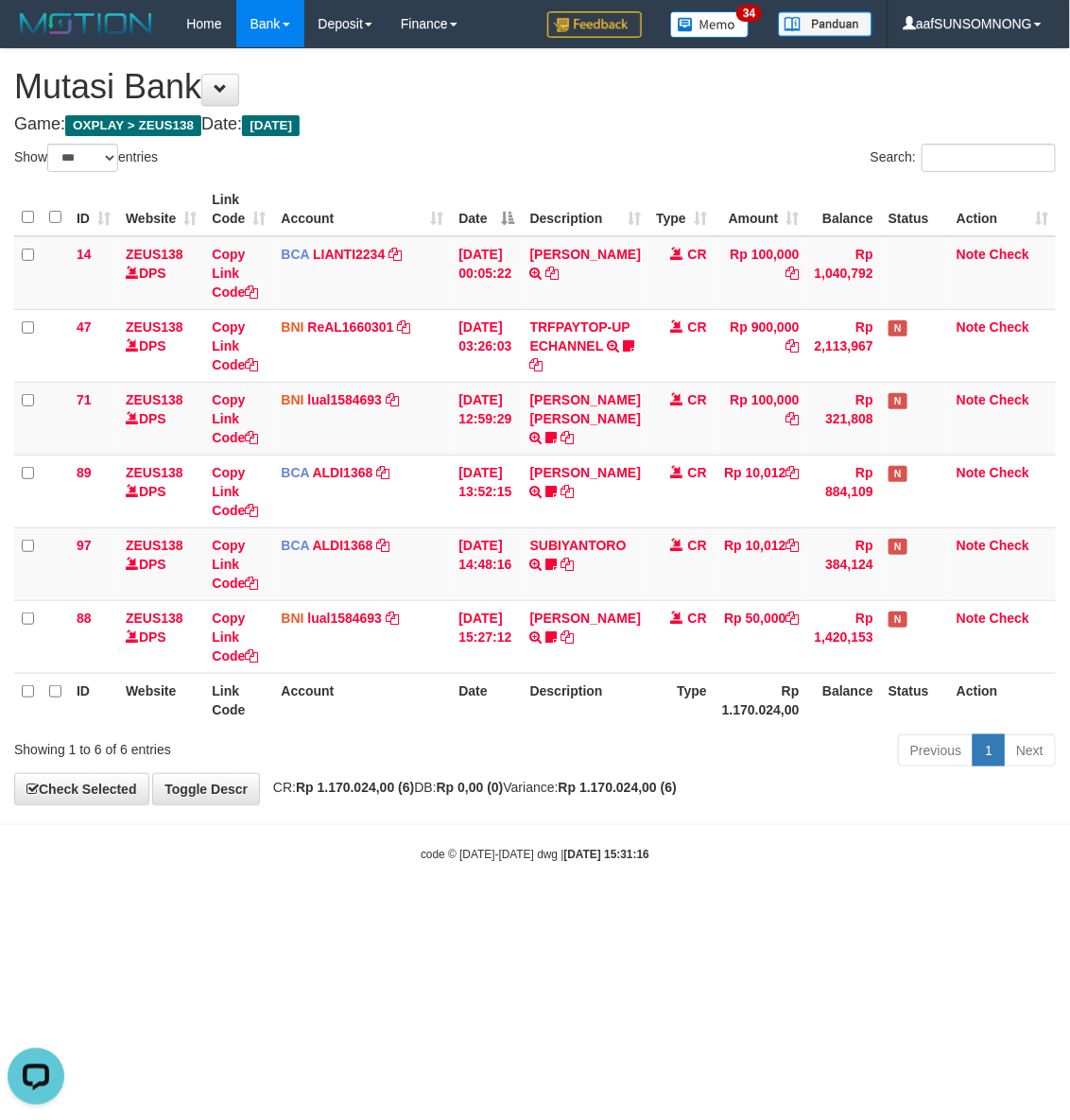 click on "Toggle navigation
Home
Bank
Account List
Load
By Website
Group
[OXPLAY]													ZEUS138
By Load Group (DPS)
Sync" at bounding box center [535, 455] 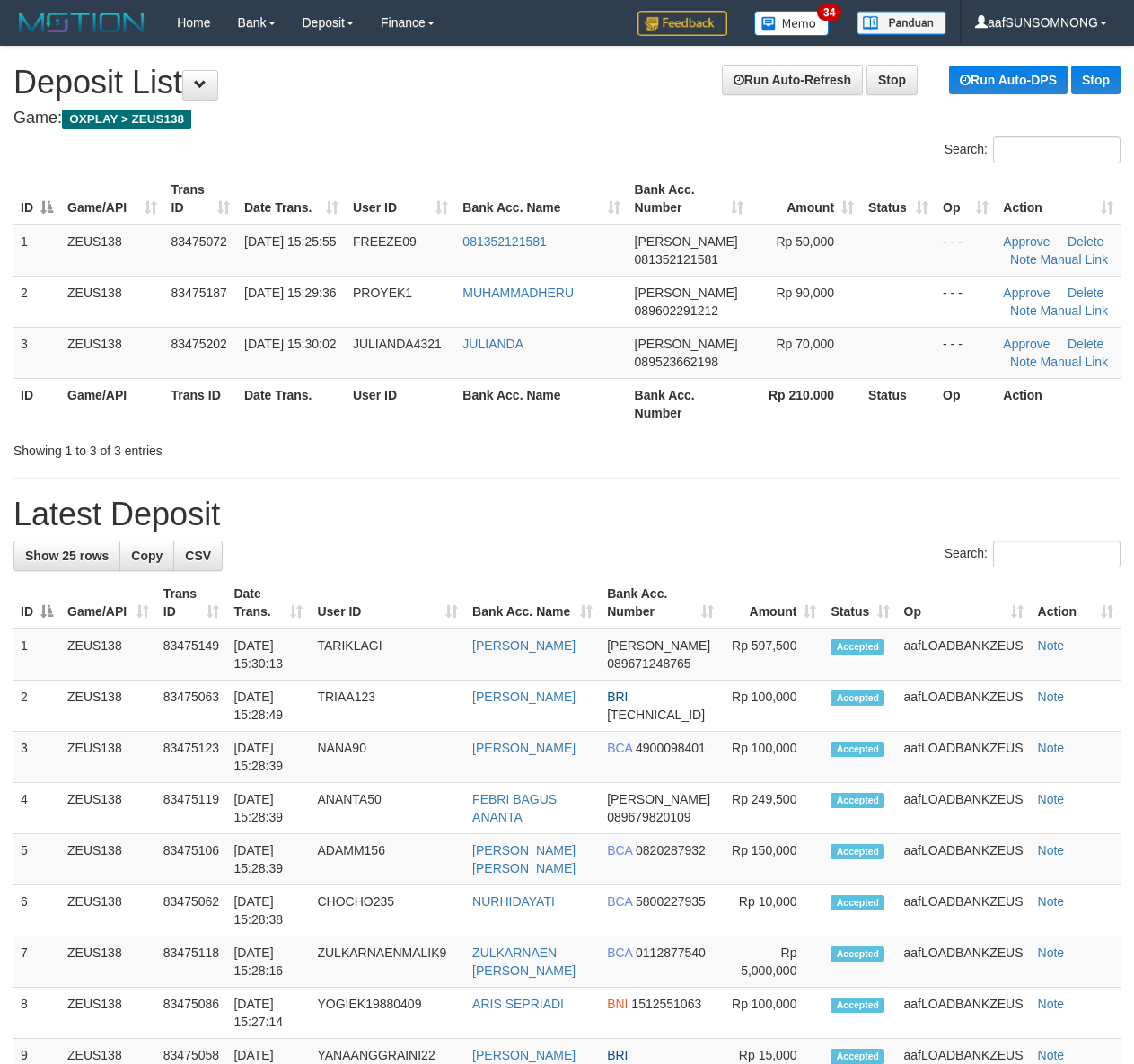 scroll, scrollTop: 0, scrollLeft: 0, axis: both 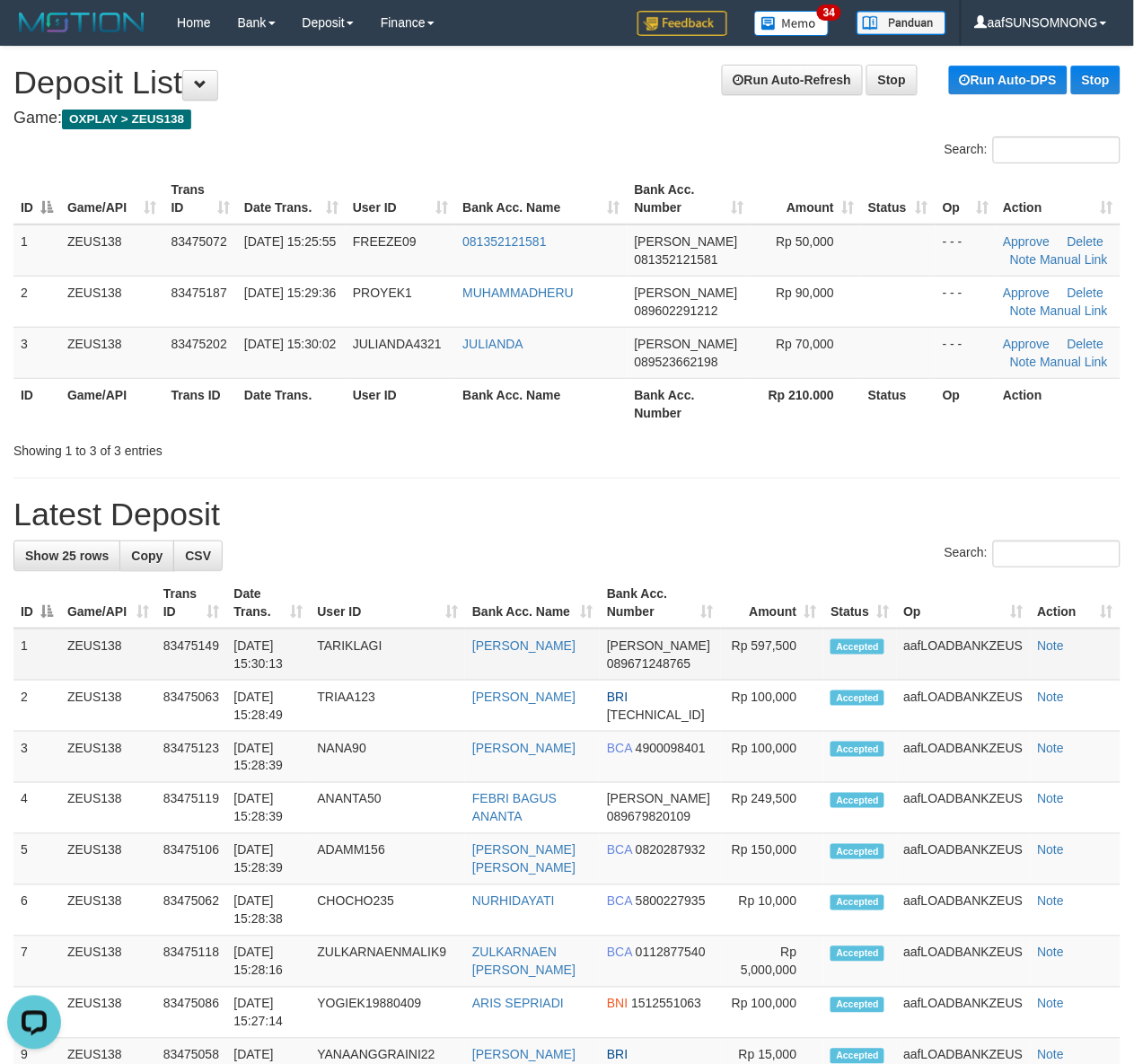click on "Rp 597,500" at bounding box center [772, 655] 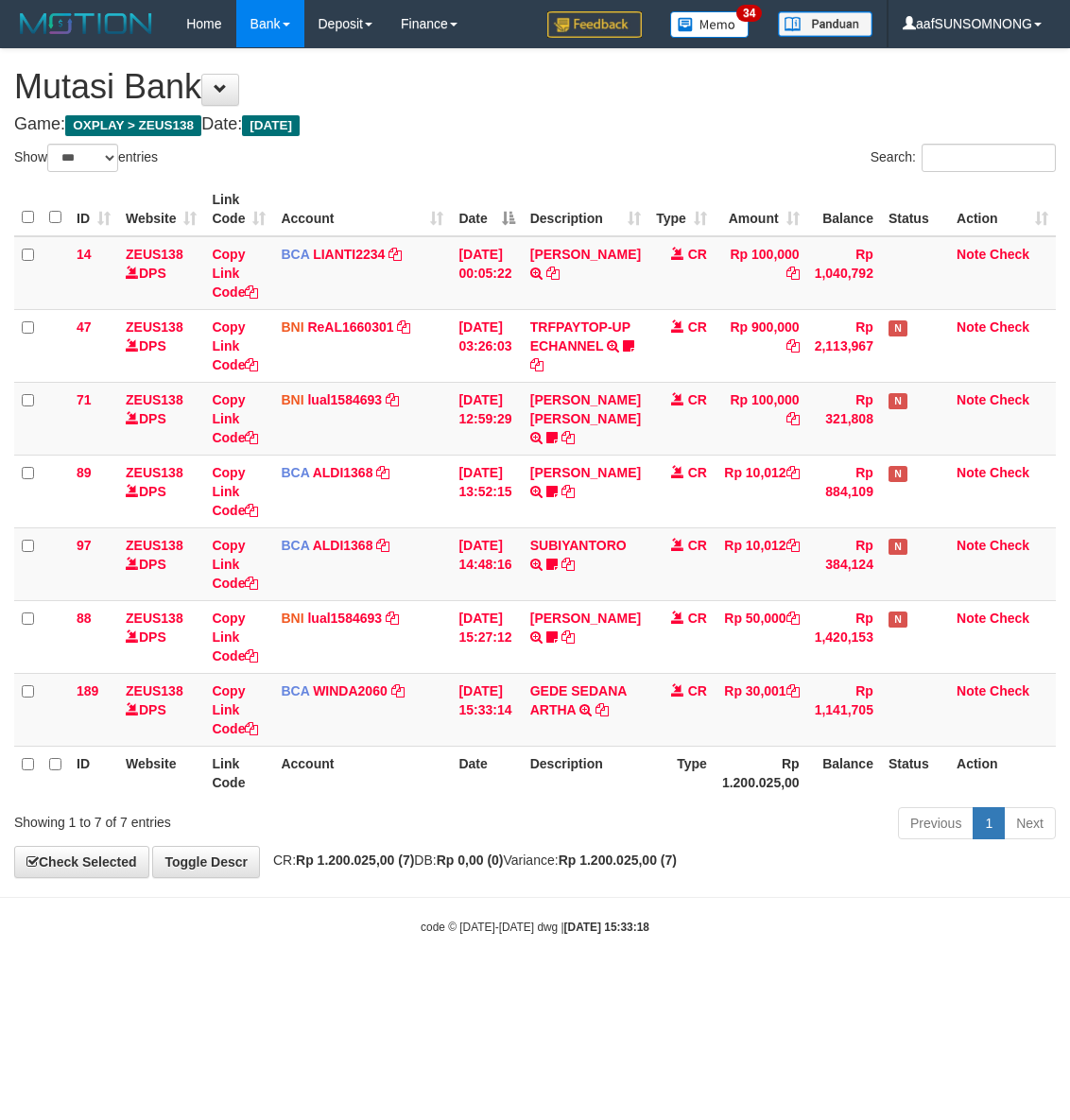select on "***" 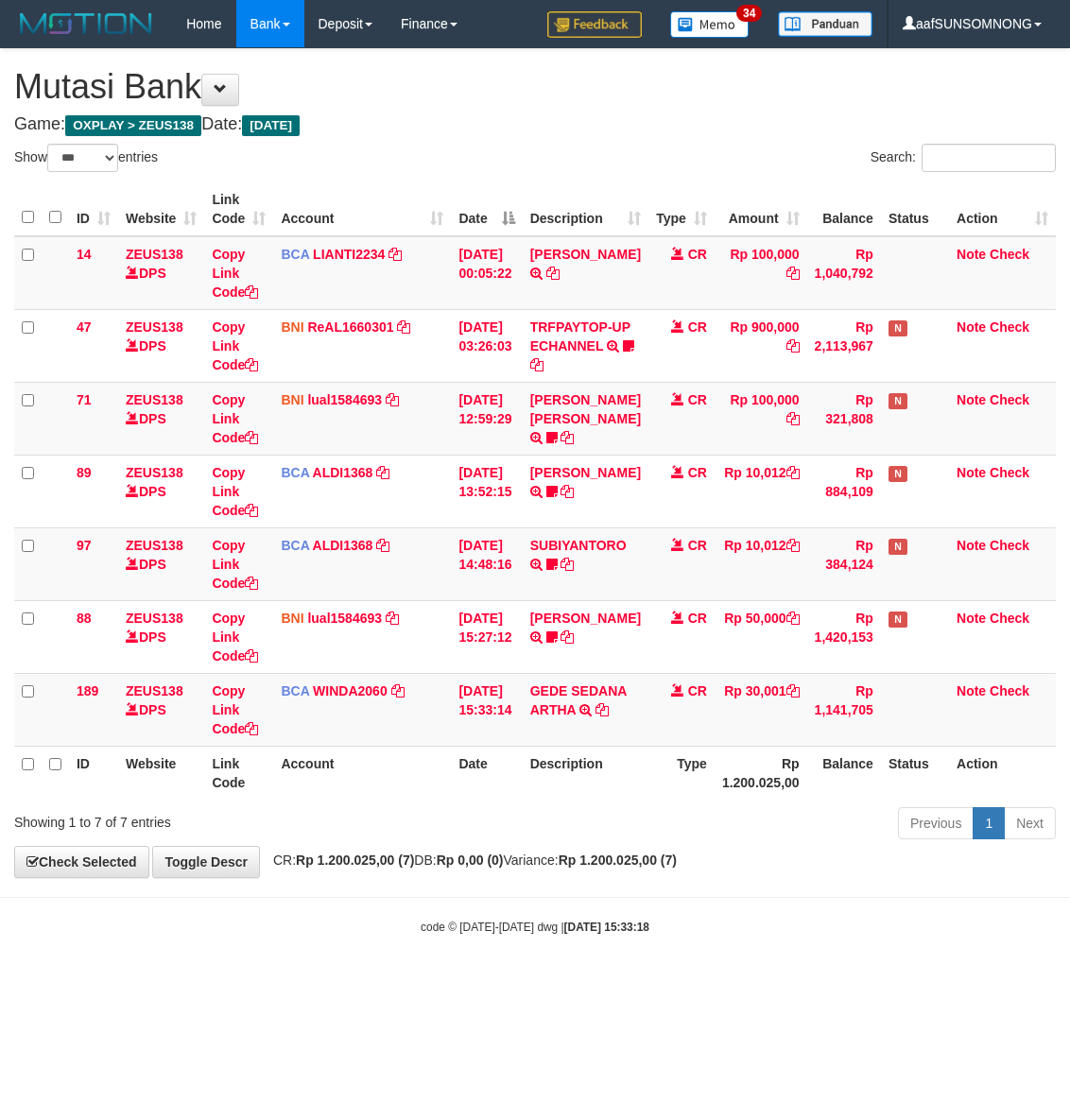 scroll, scrollTop: 0, scrollLeft: 0, axis: both 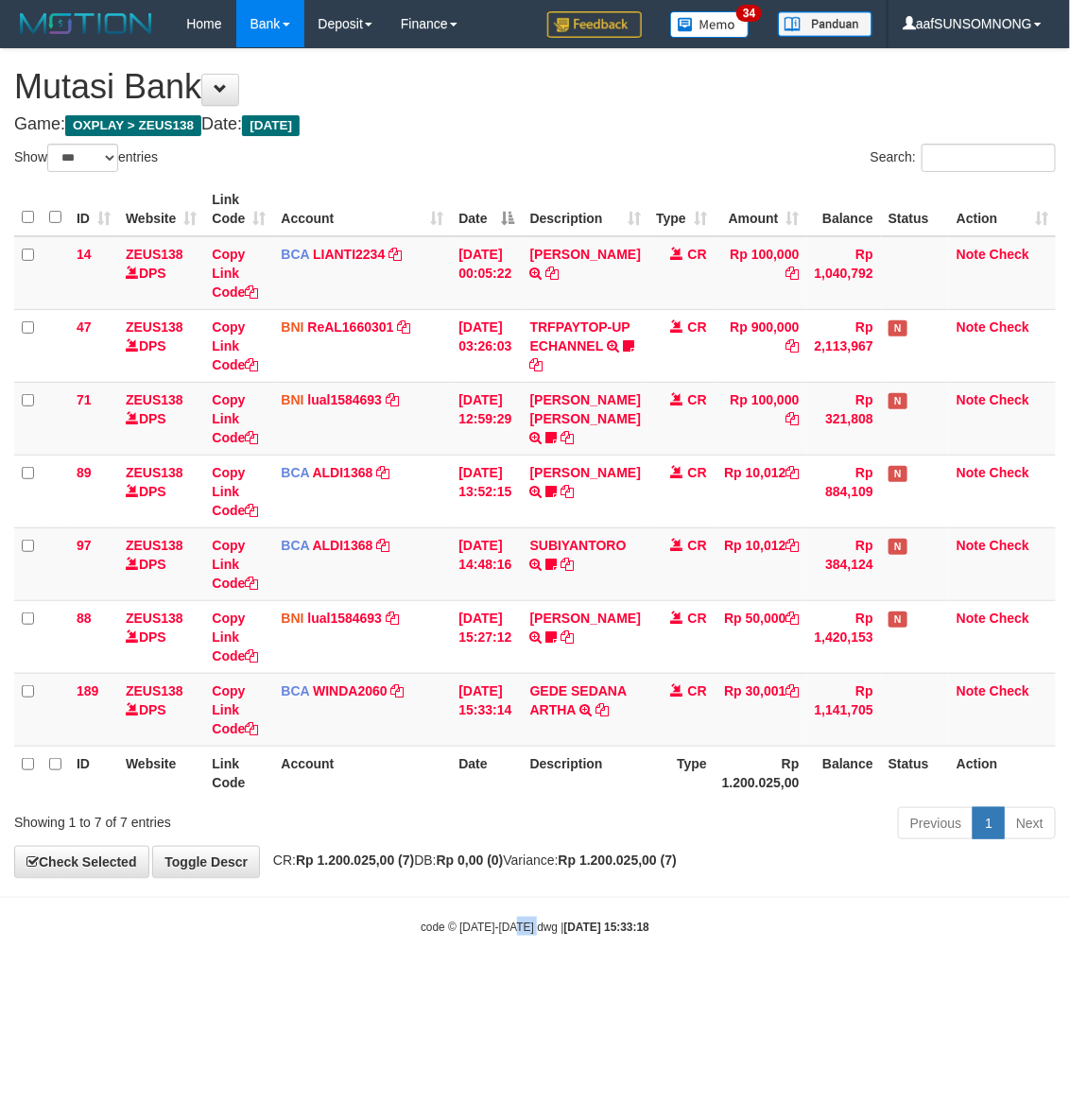 click on "Toggle navigation
Home
Bank
Account List
Load
By Website
Group
[OXPLAY]													ZEUS138
By Load Group (DPS)" at bounding box center (535, 491) 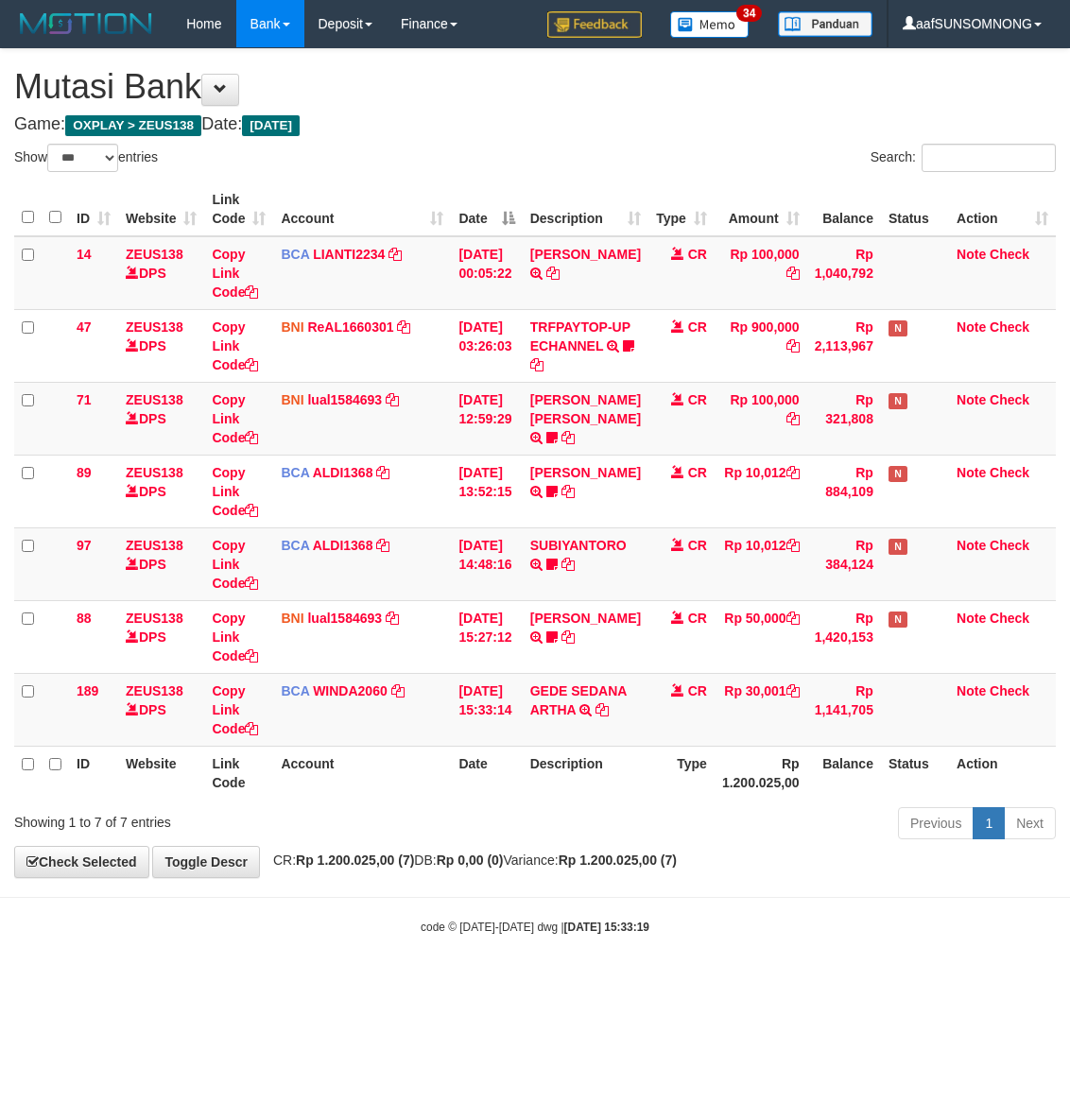 select on "***" 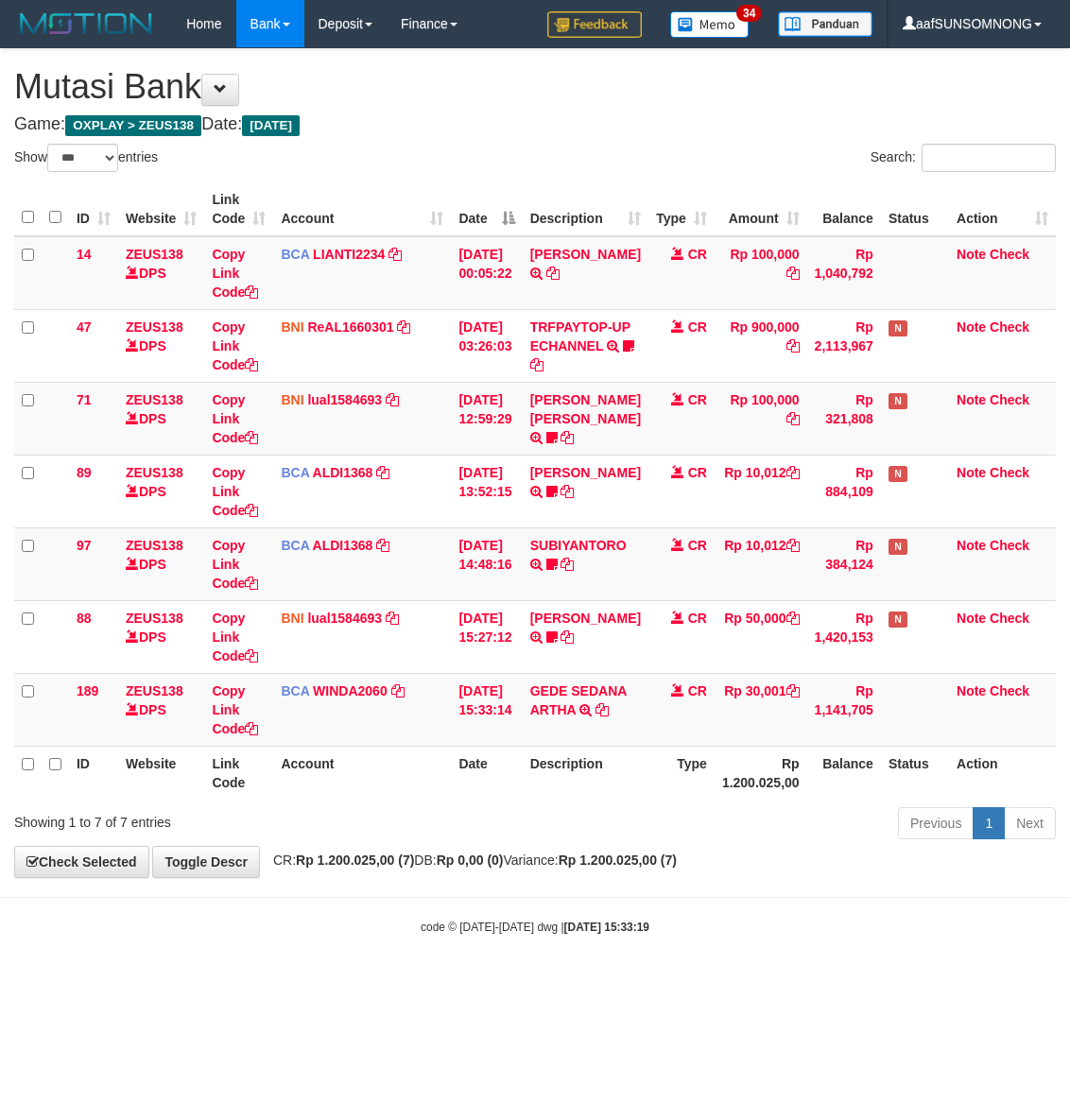 scroll, scrollTop: 0, scrollLeft: 0, axis: both 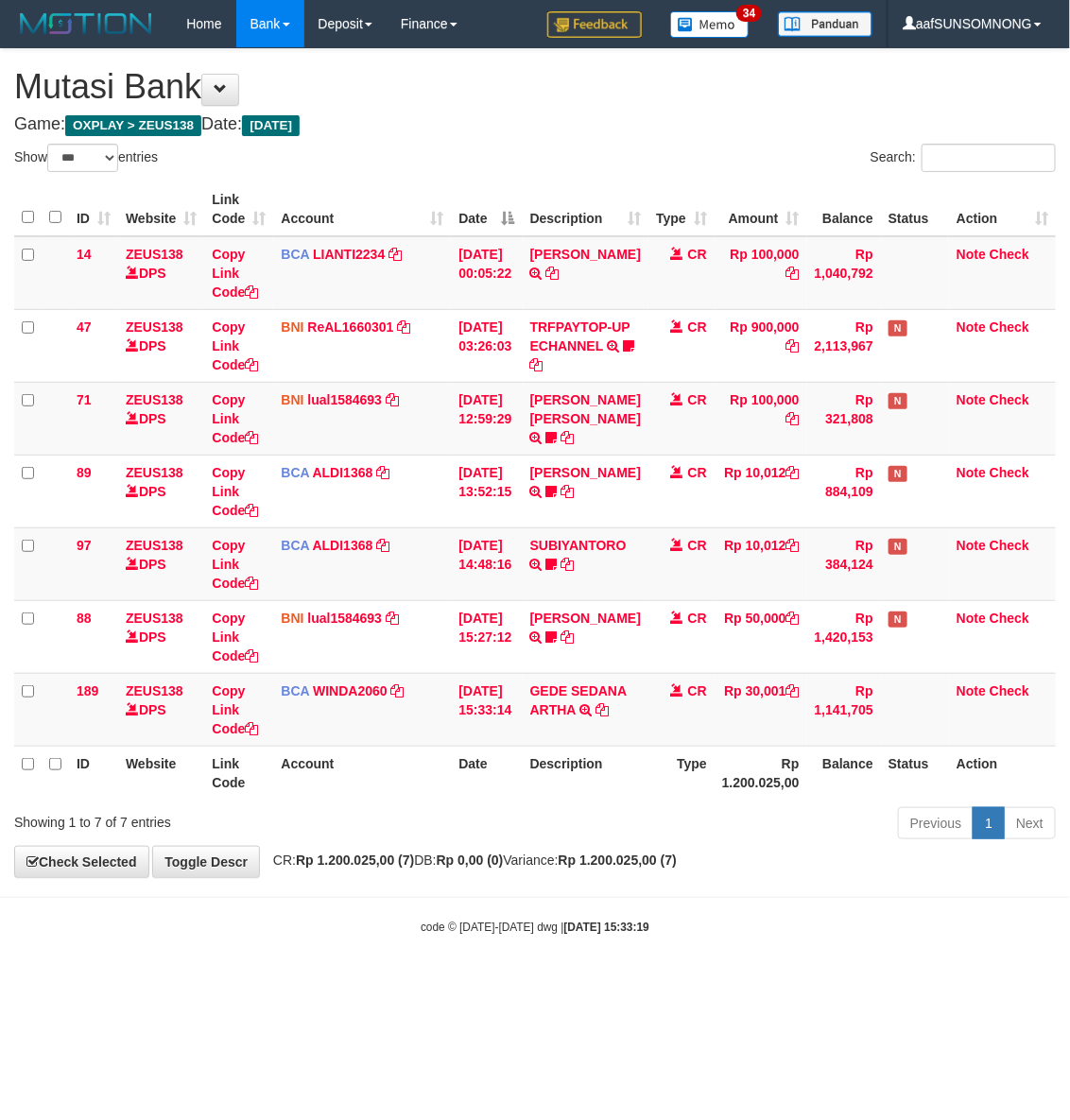 drag, startPoint x: 578, startPoint y: 923, endPoint x: 595, endPoint y: 924, distance: 17.029386 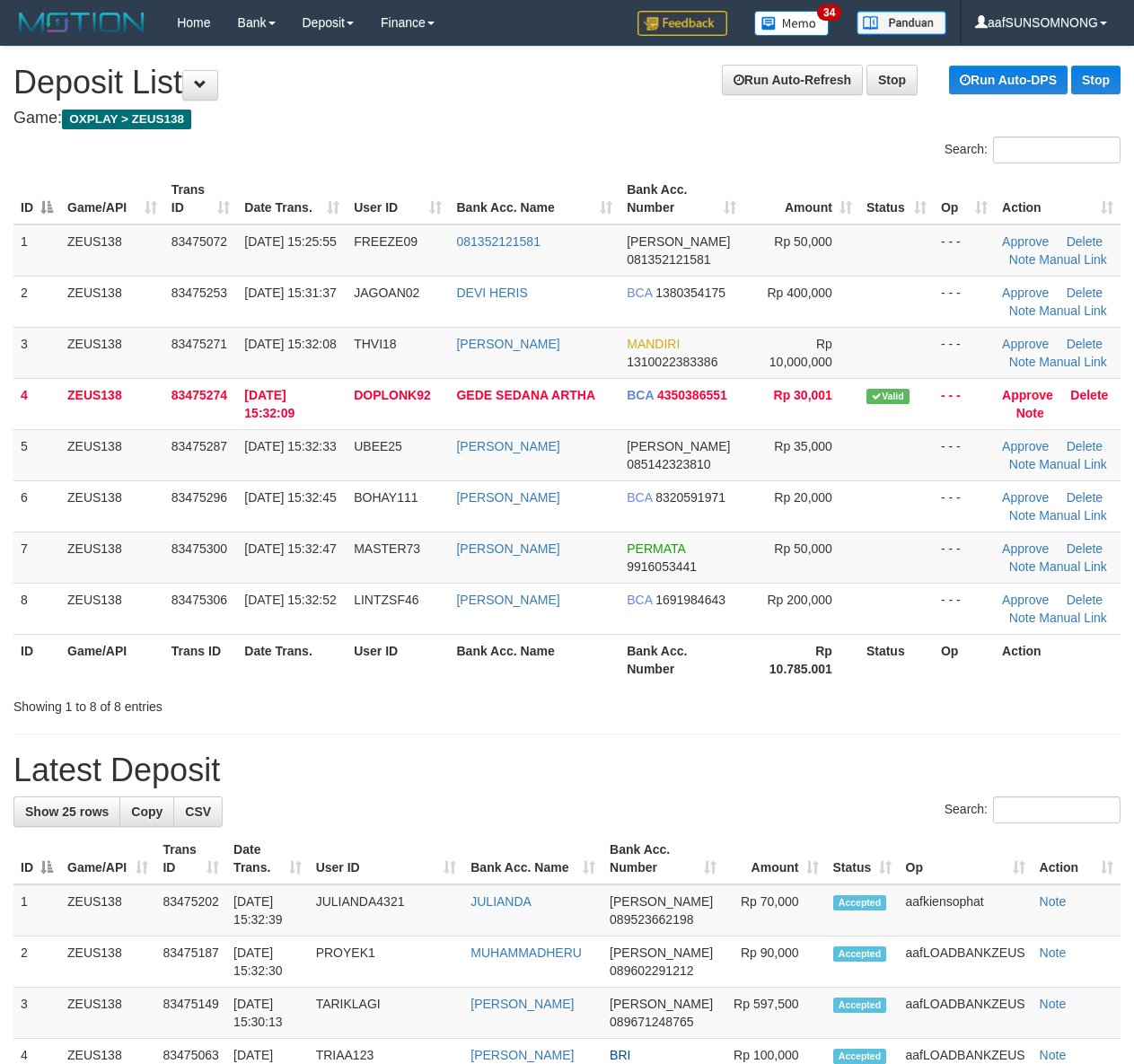 scroll, scrollTop: 0, scrollLeft: 0, axis: both 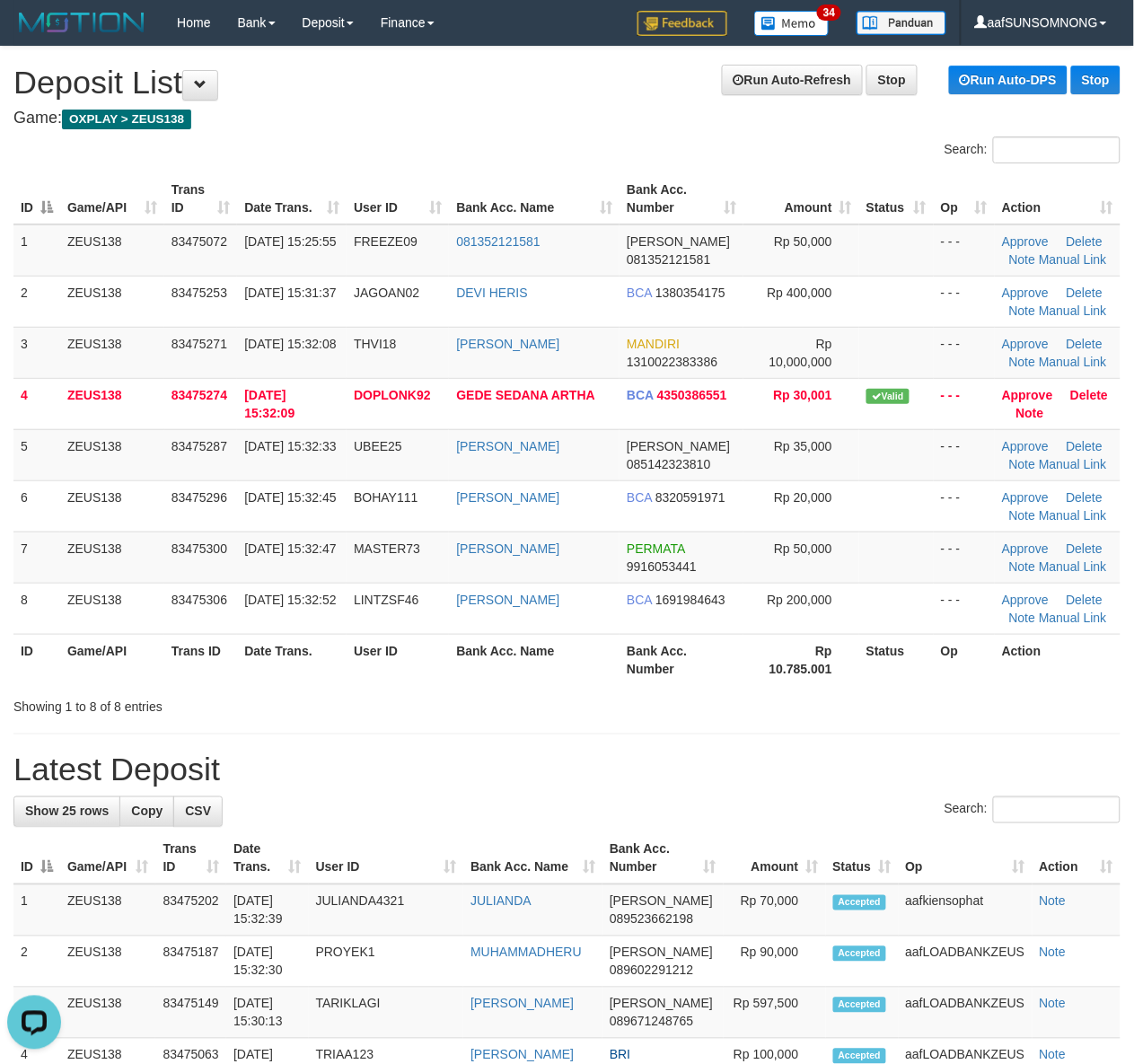 click on "Showing 1 to 8 of 8 entries" at bounding box center [567, 703] 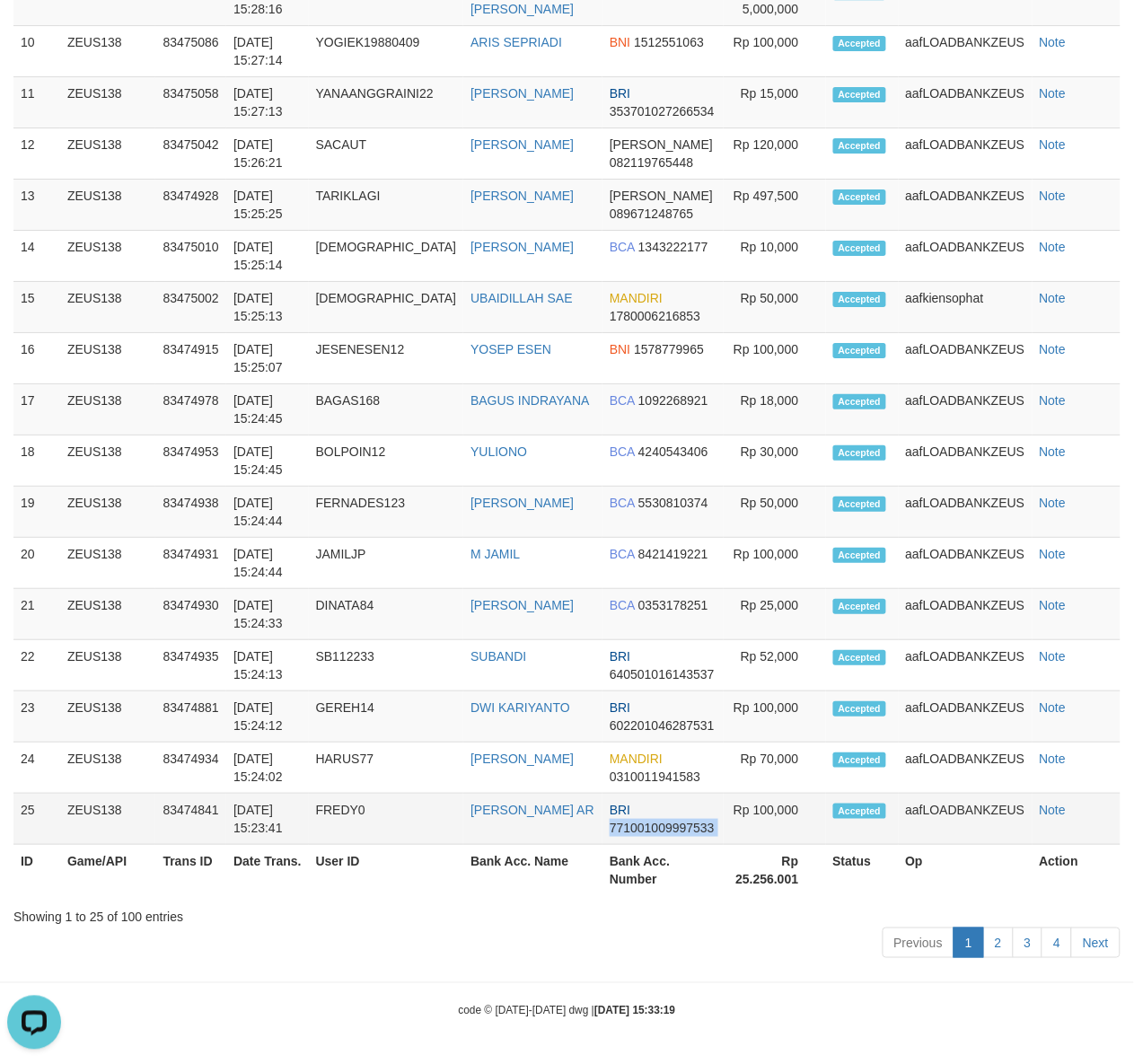 click on "25
ZEUS138
83474841
12/07/2025 15:23:41
FREDY0
FREDY WAHYU AR
BRI
771001009997533
Rp 100,000
Accepted
aafLOADBANKZEUS
Note" at bounding box center [567, 819] 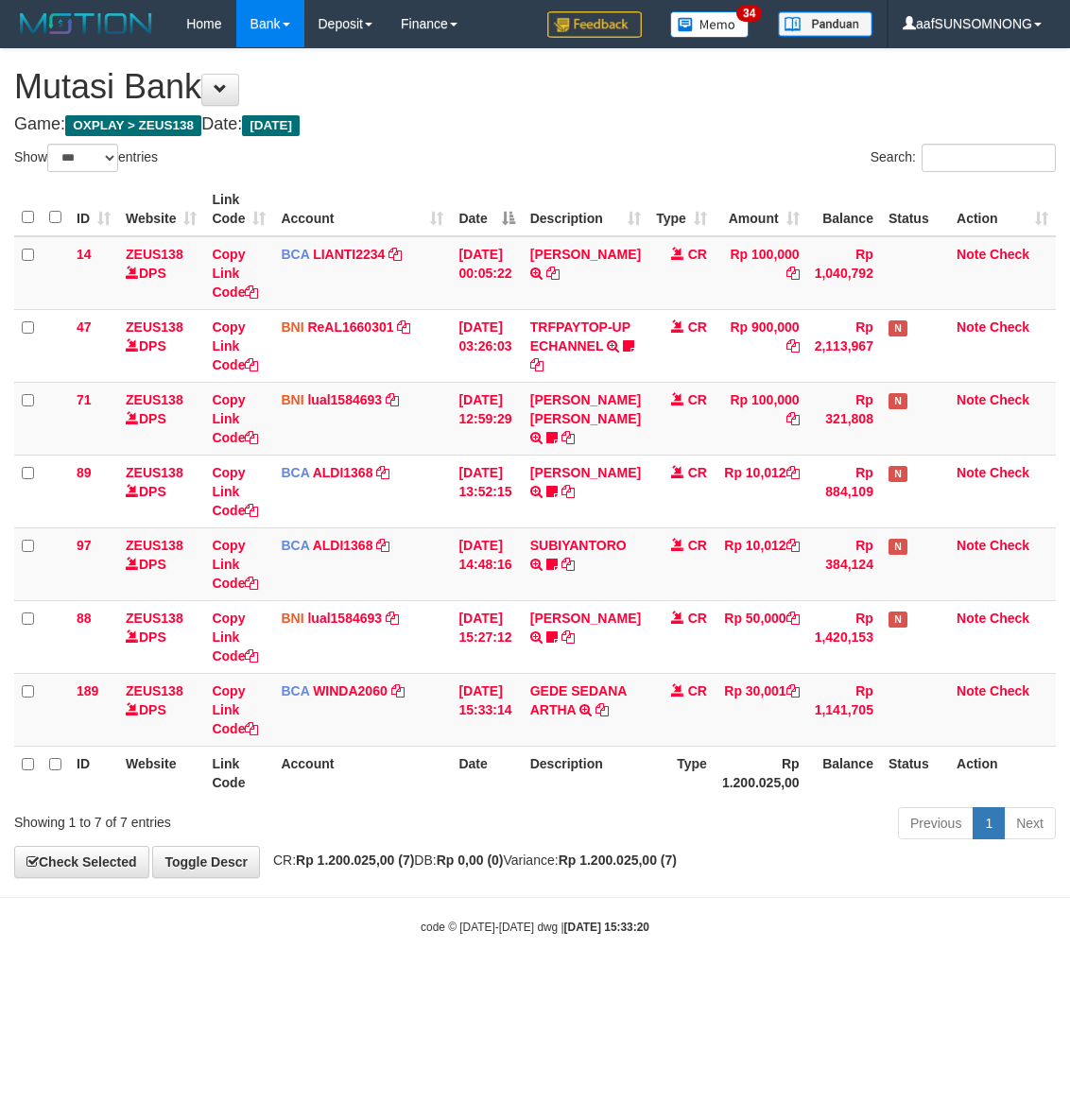 select on "***" 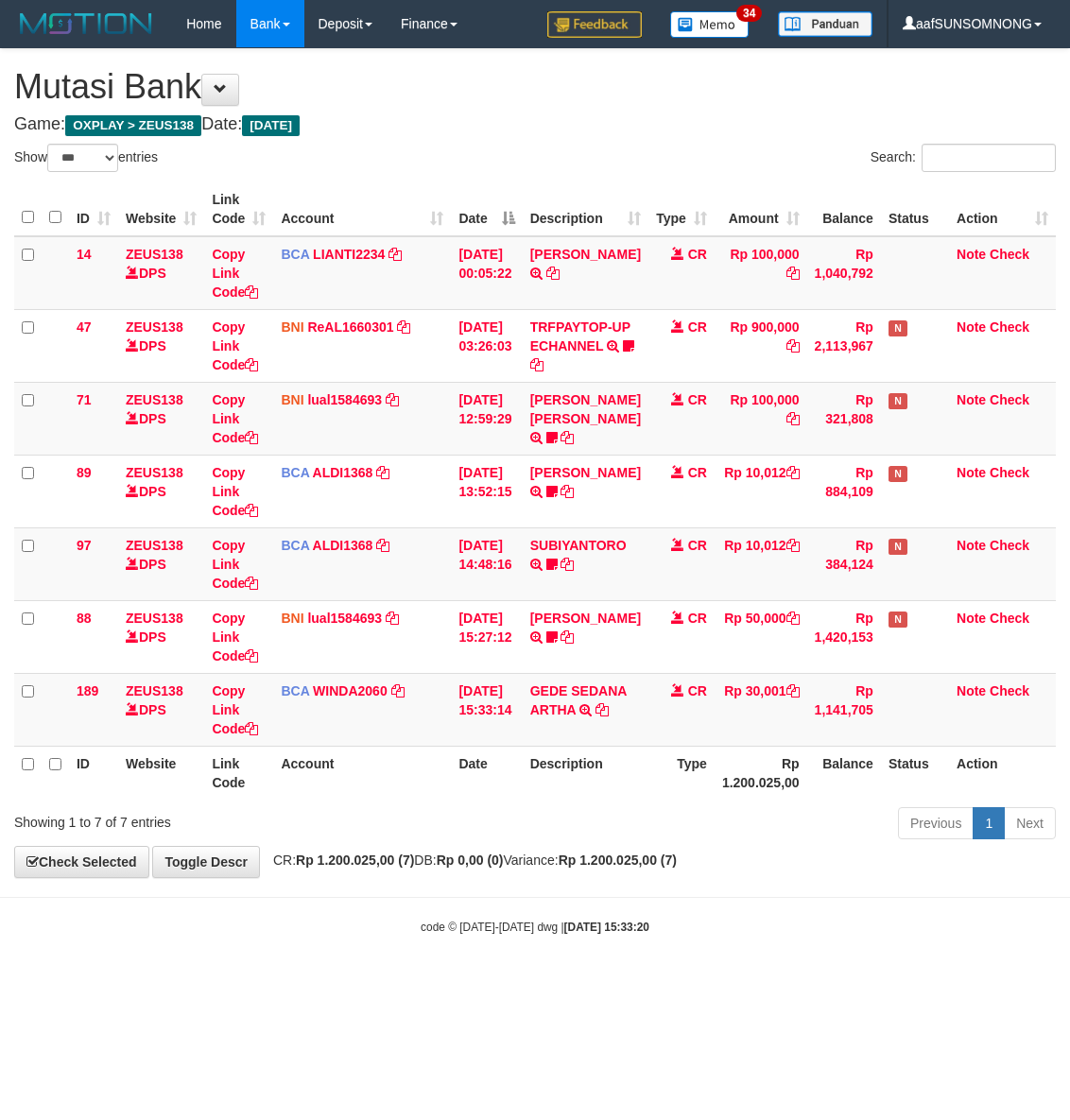 scroll, scrollTop: 0, scrollLeft: 0, axis: both 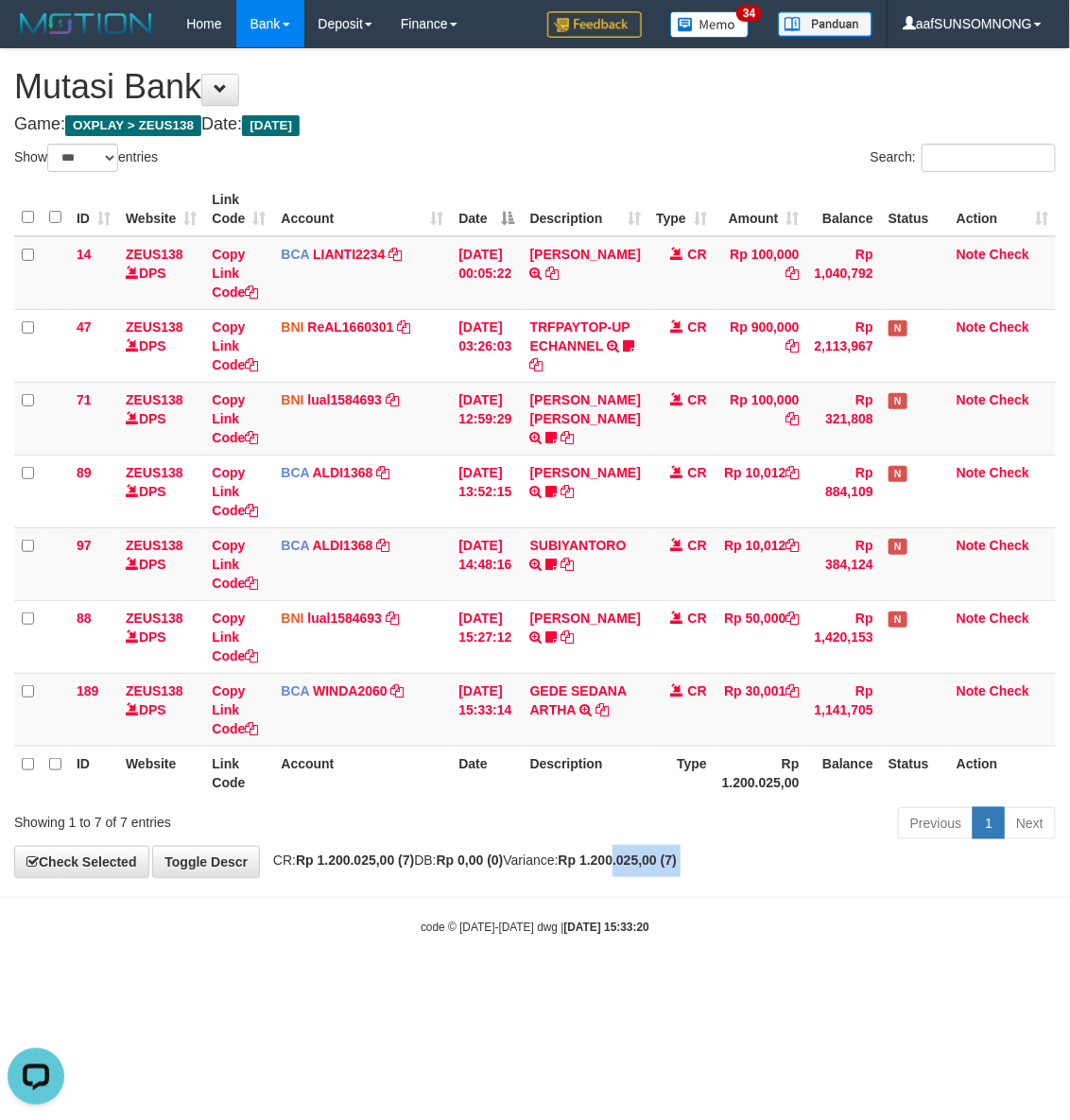 click on "Toggle navigation
Home
Bank
Account List
Load
By Website
Group
[OXPLAY]													ZEUS138
By Load Group (DPS)" at bounding box center (535, 491) 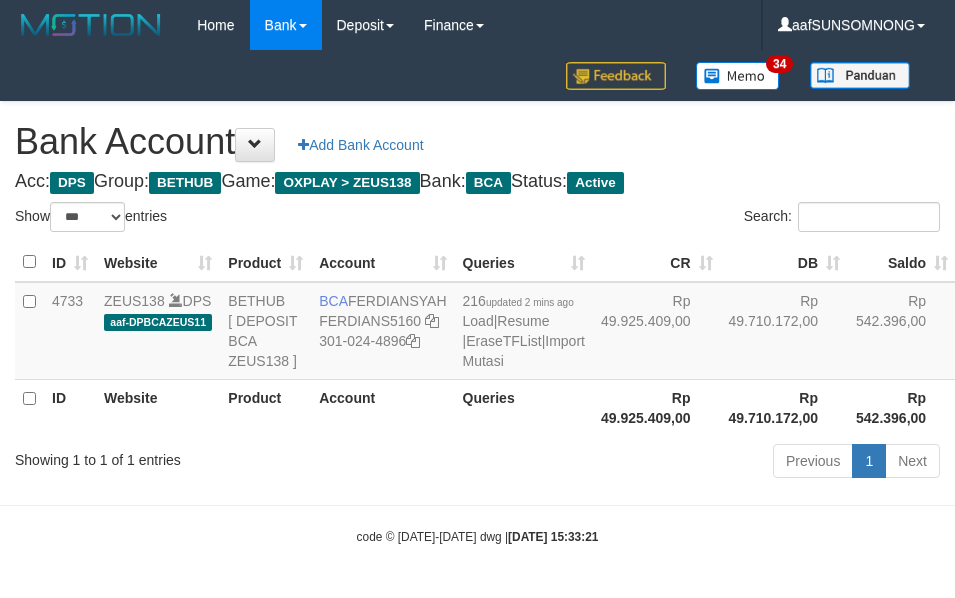 select on "***" 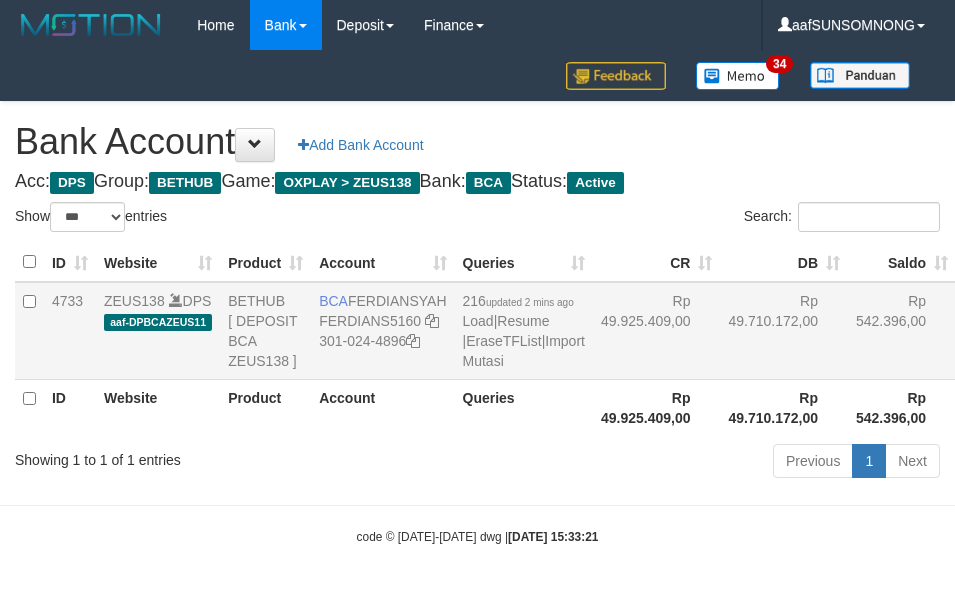 scroll, scrollTop: 38, scrollLeft: 0, axis: vertical 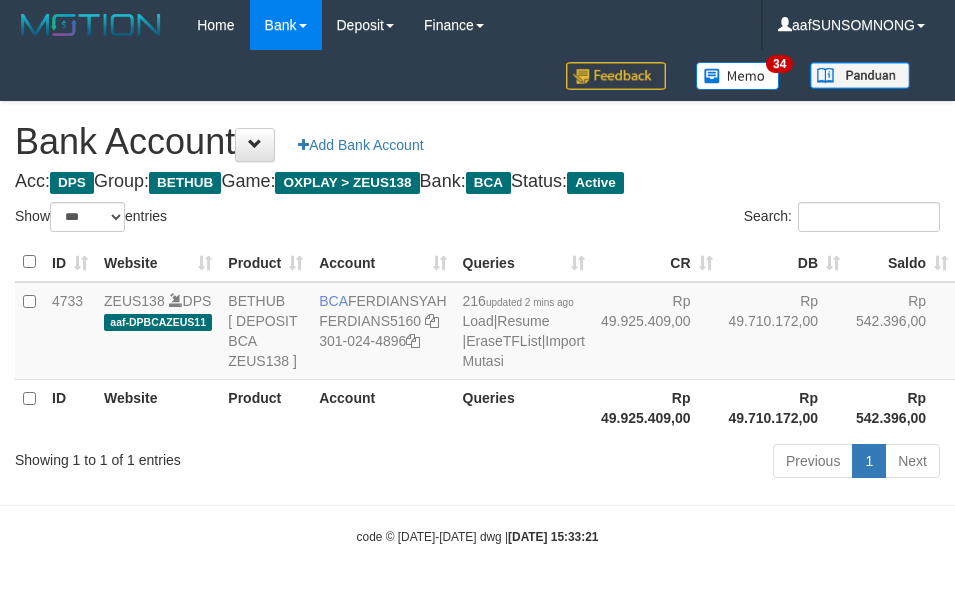 select on "***" 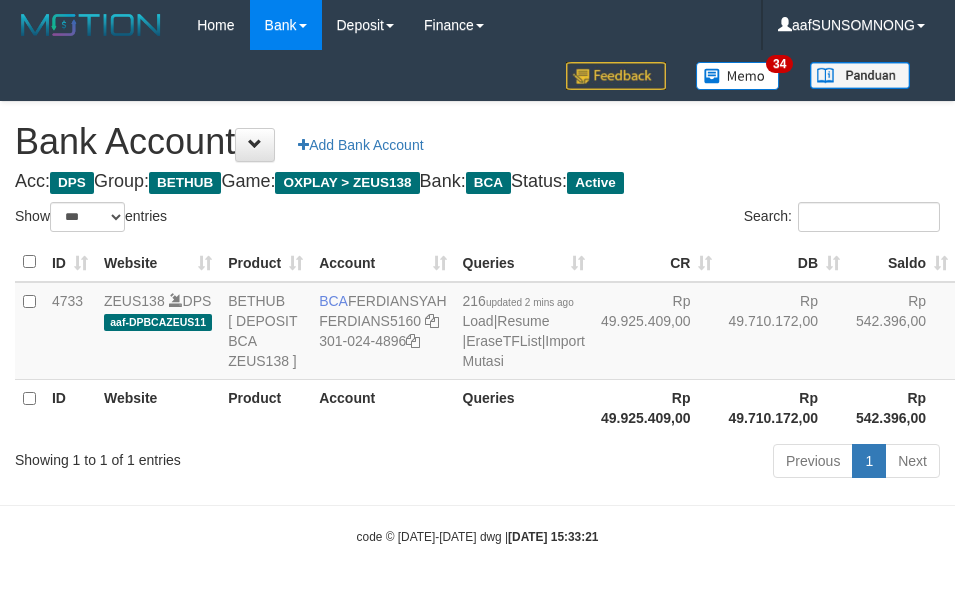 scroll, scrollTop: 38, scrollLeft: 0, axis: vertical 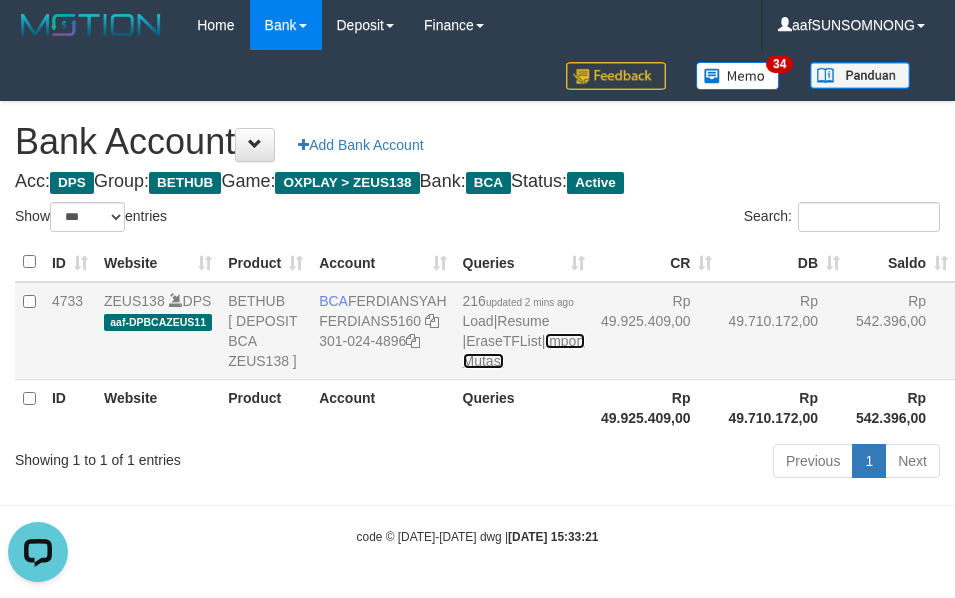 click on "Import Mutasi" at bounding box center [524, 351] 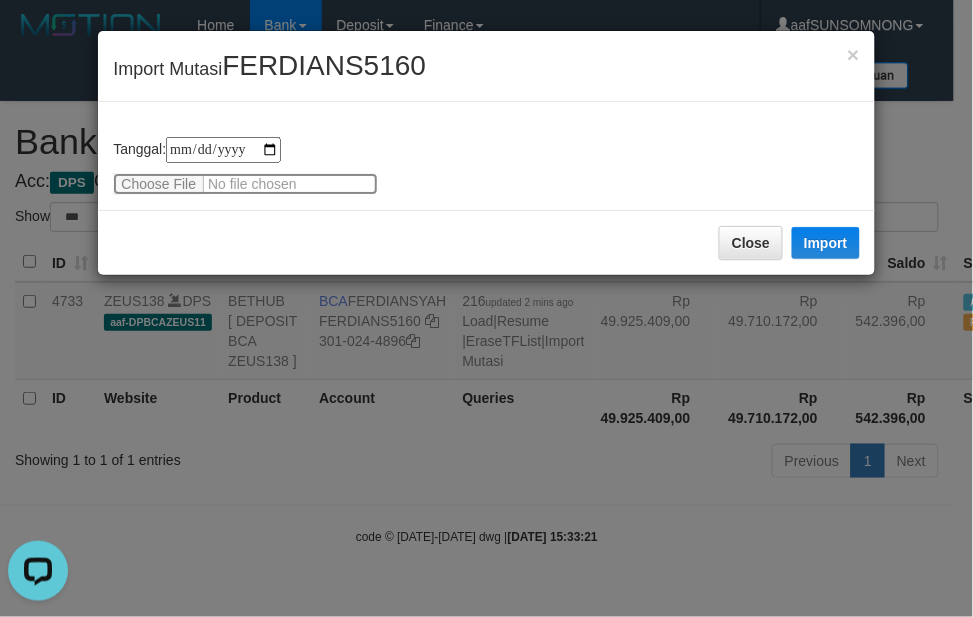 click at bounding box center [245, 184] 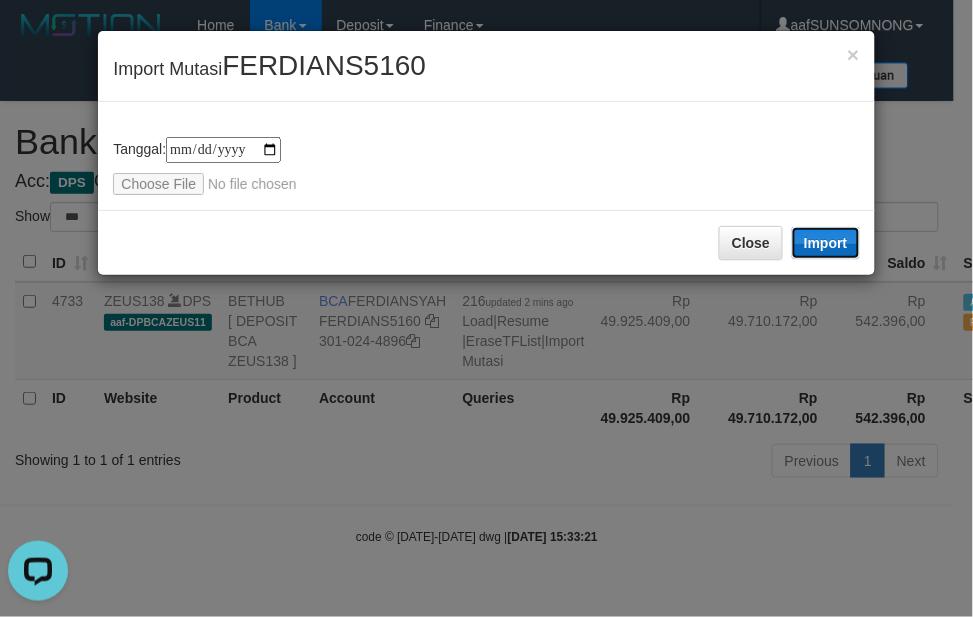 click on "Import" at bounding box center (826, 243) 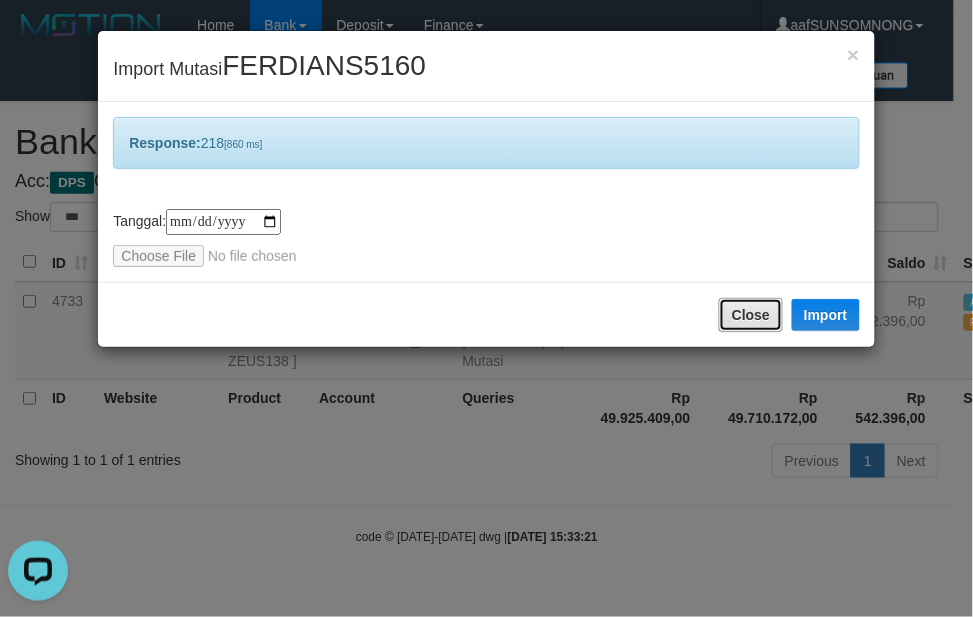 drag, startPoint x: 765, startPoint y: 311, endPoint x: 755, endPoint y: 332, distance: 23.259407 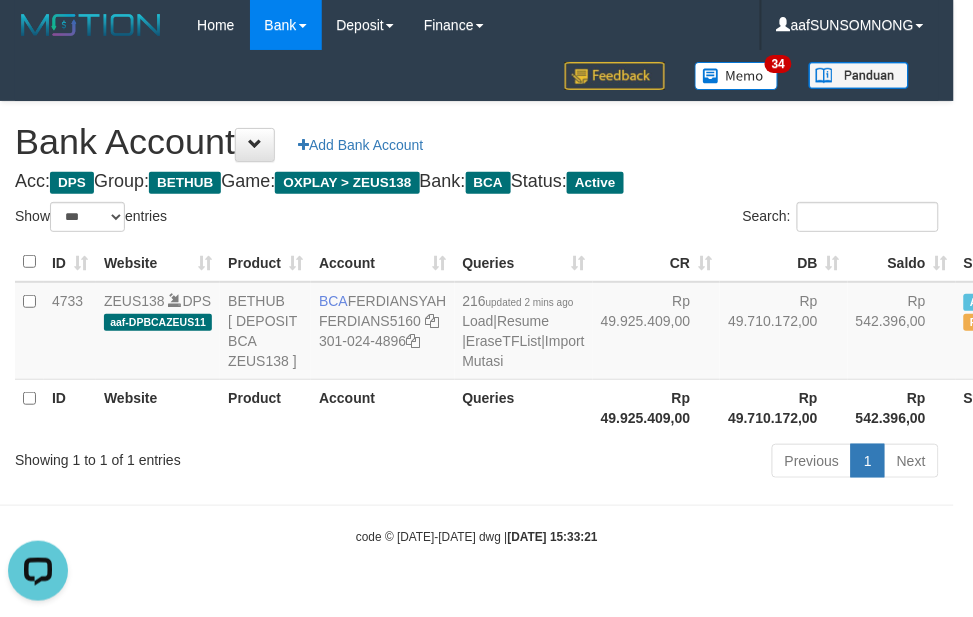 drag, startPoint x: 477, startPoint y: 472, endPoint x: 465, endPoint y: 476, distance: 12.649111 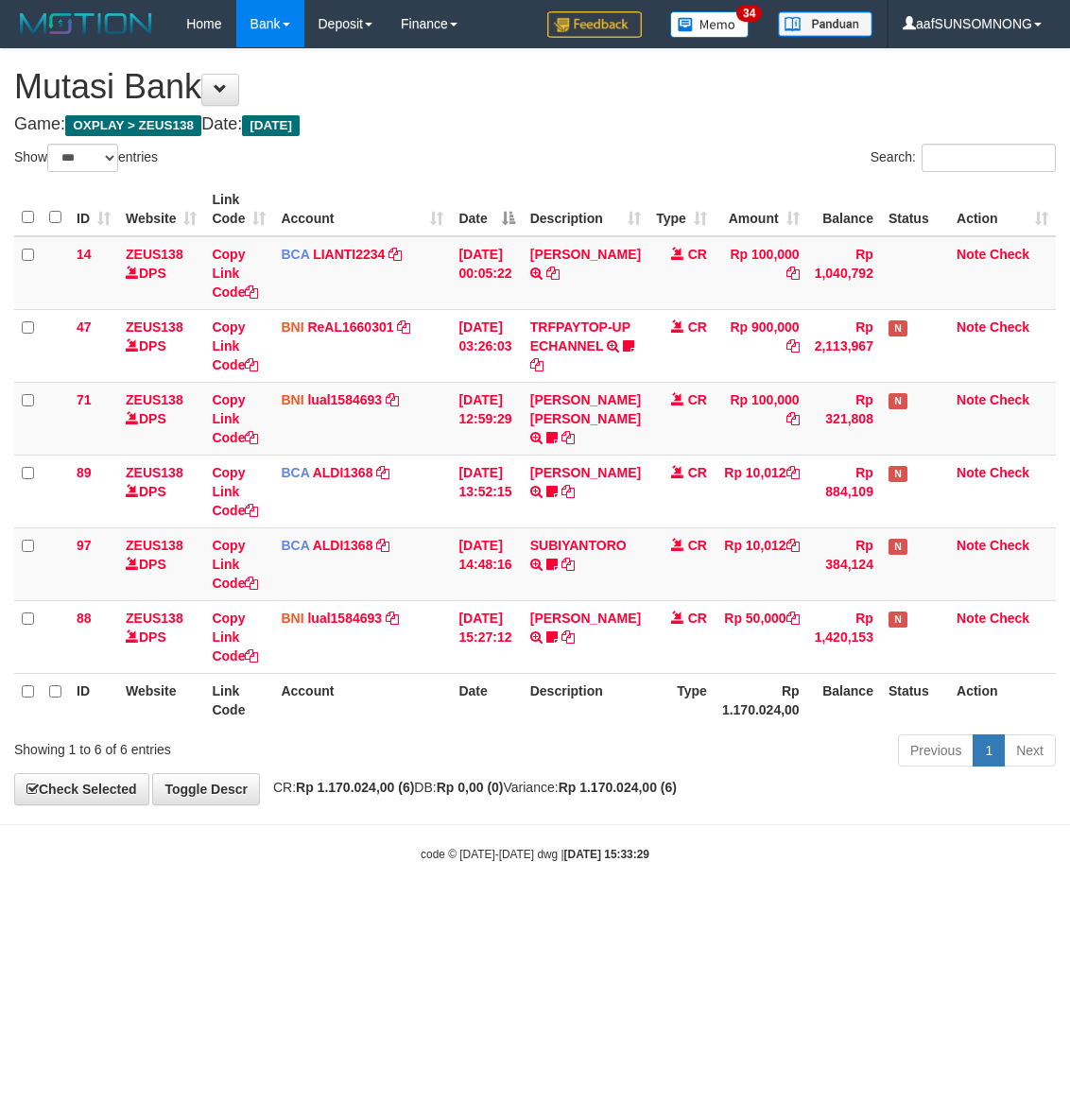 select on "***" 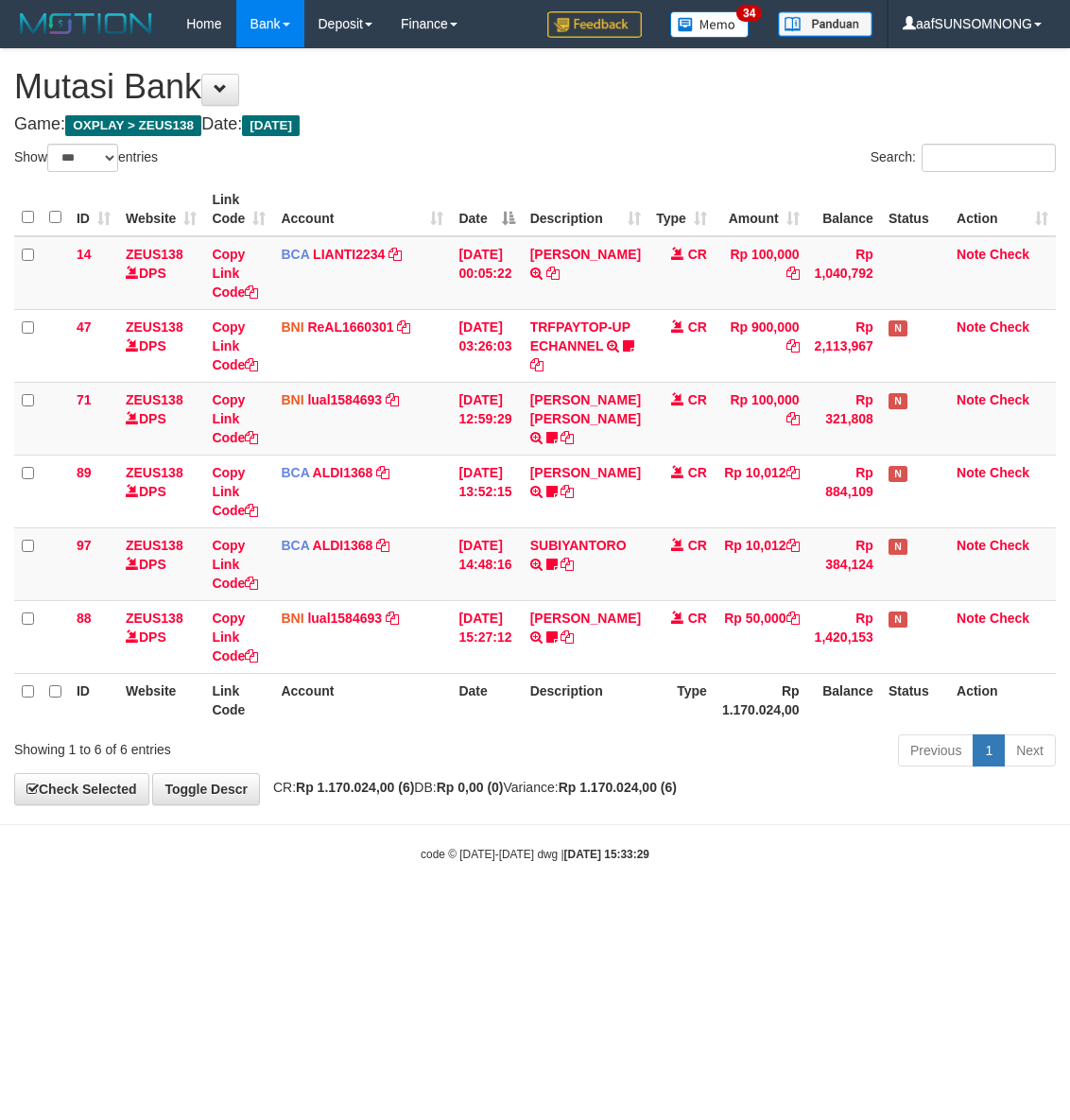 scroll, scrollTop: 0, scrollLeft: 0, axis: both 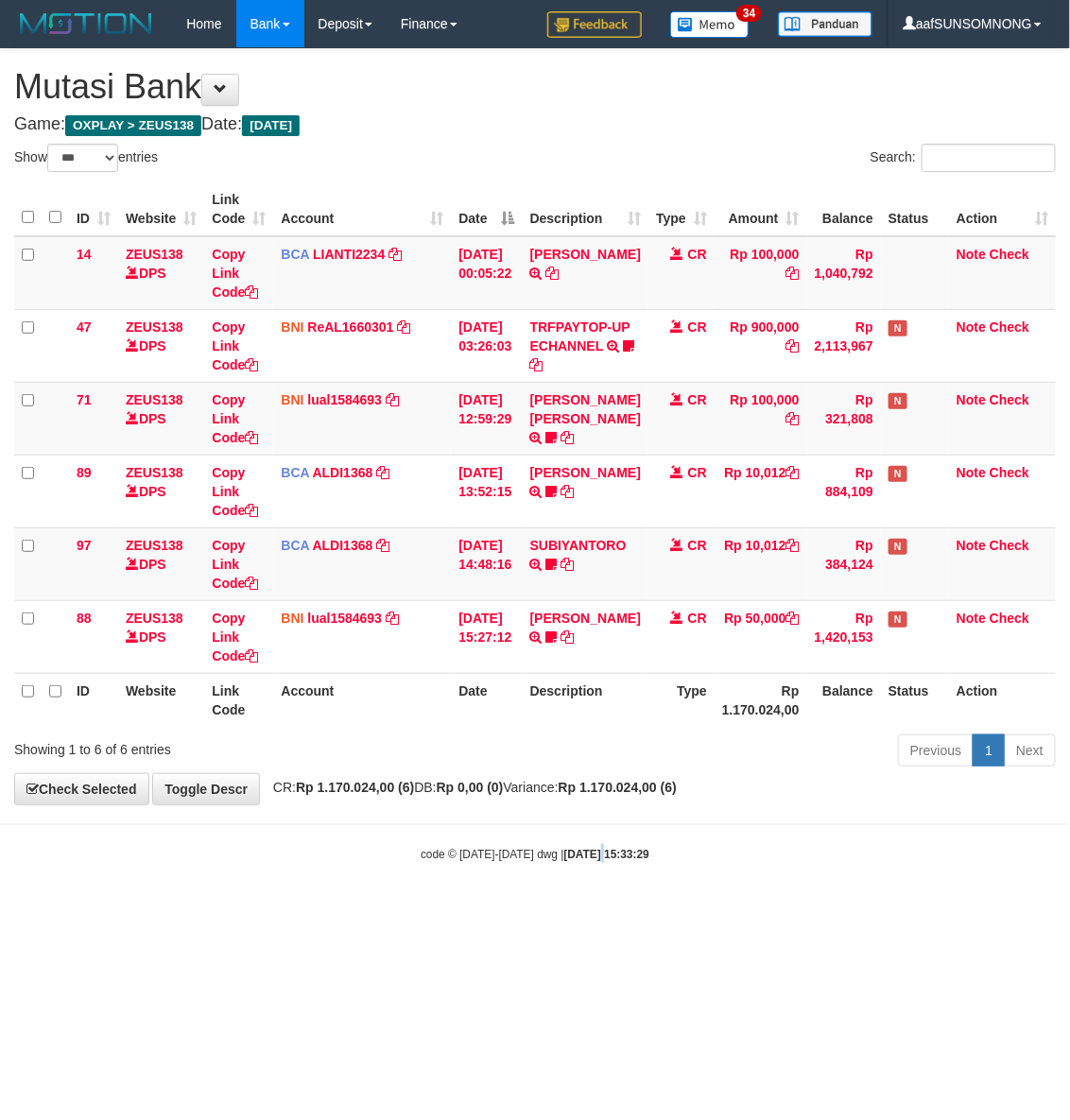 click on "[DATE] 15:33:29" at bounding box center [607, 854] 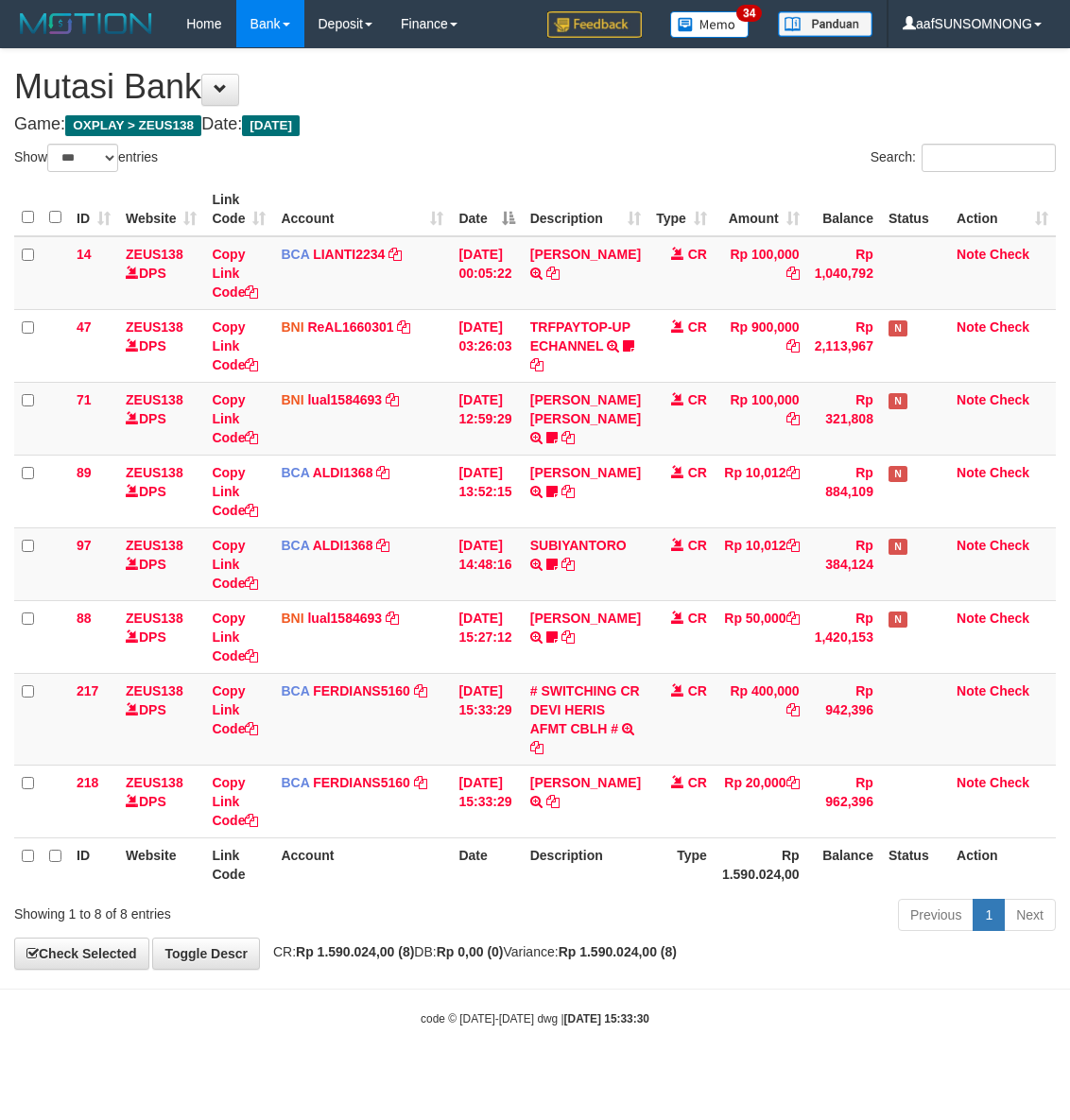 select on "***" 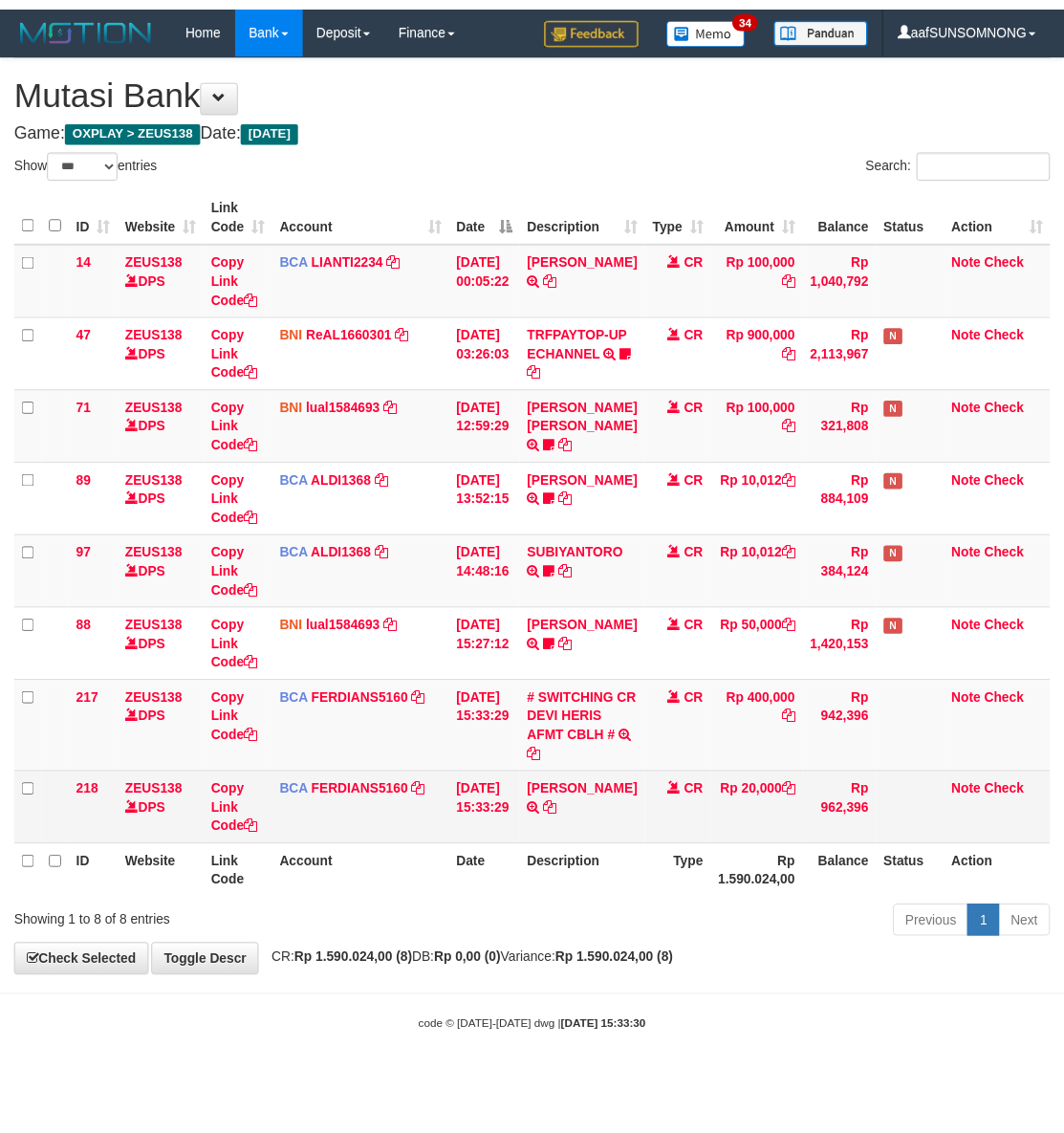 scroll, scrollTop: 0, scrollLeft: 0, axis: both 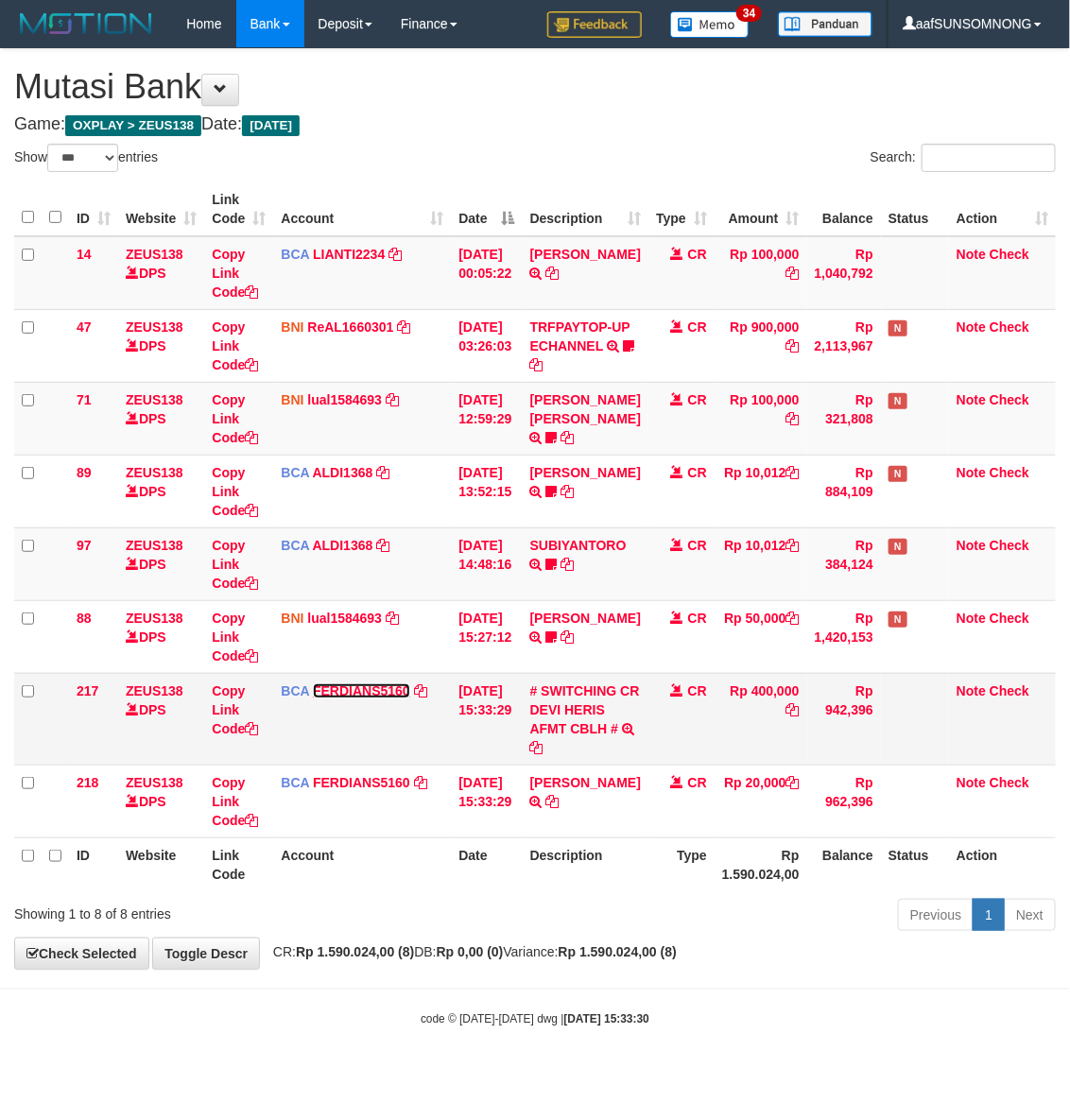 click on "FERDIANS5160" at bounding box center (361, 691) 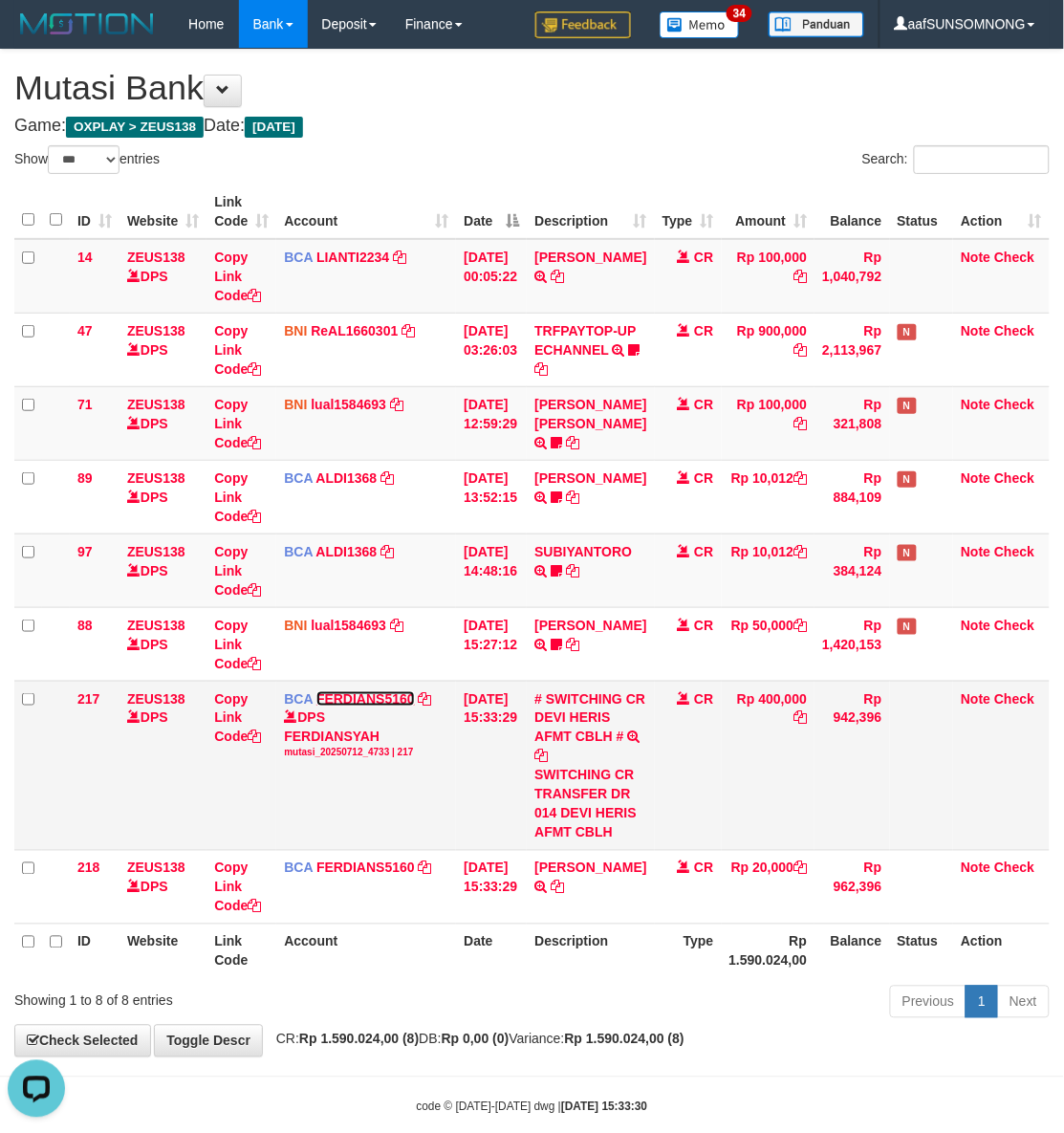 scroll, scrollTop: 0, scrollLeft: 0, axis: both 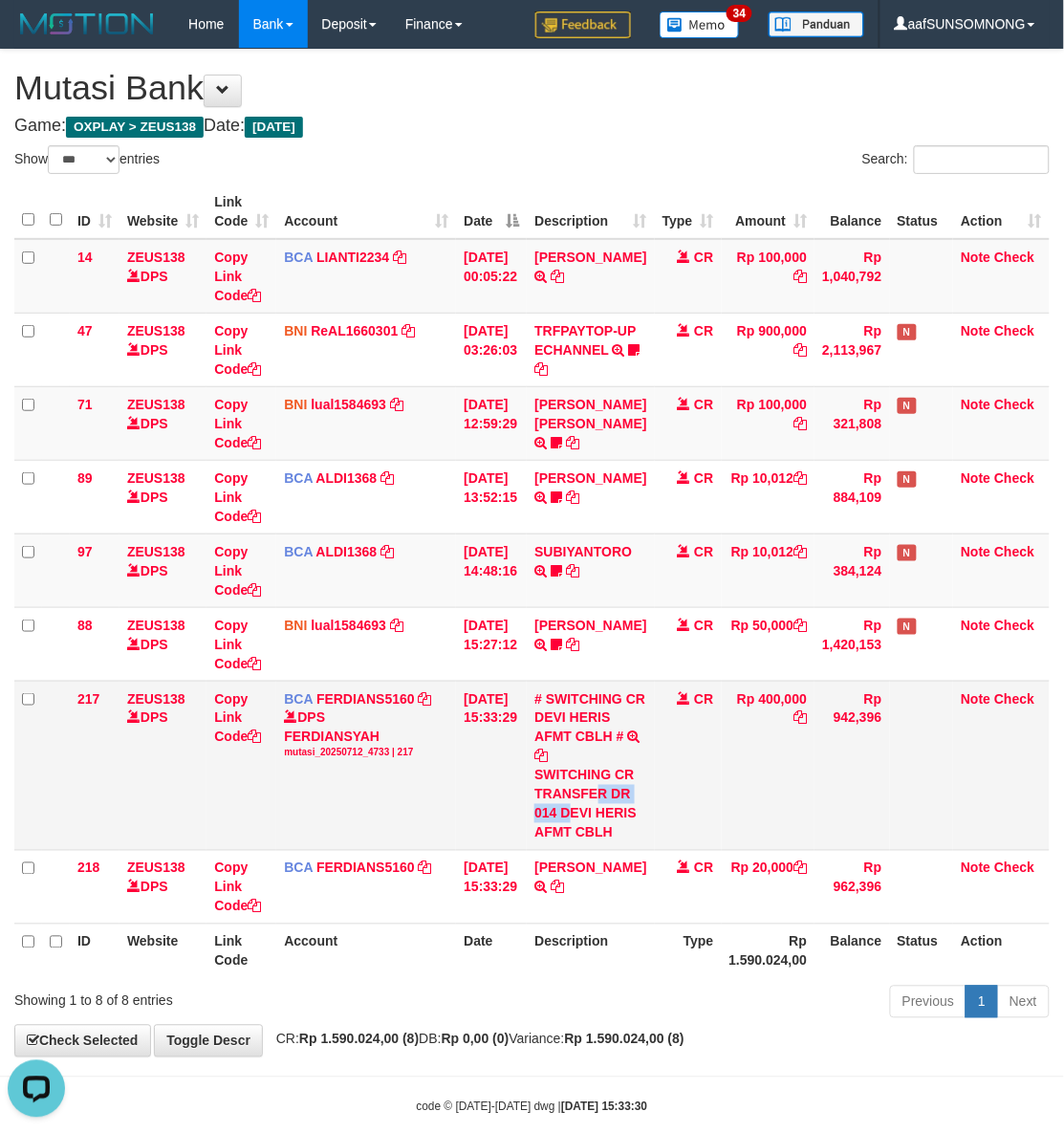 drag, startPoint x: 626, startPoint y: 827, endPoint x: 622, endPoint y: 839, distance: 12.649111 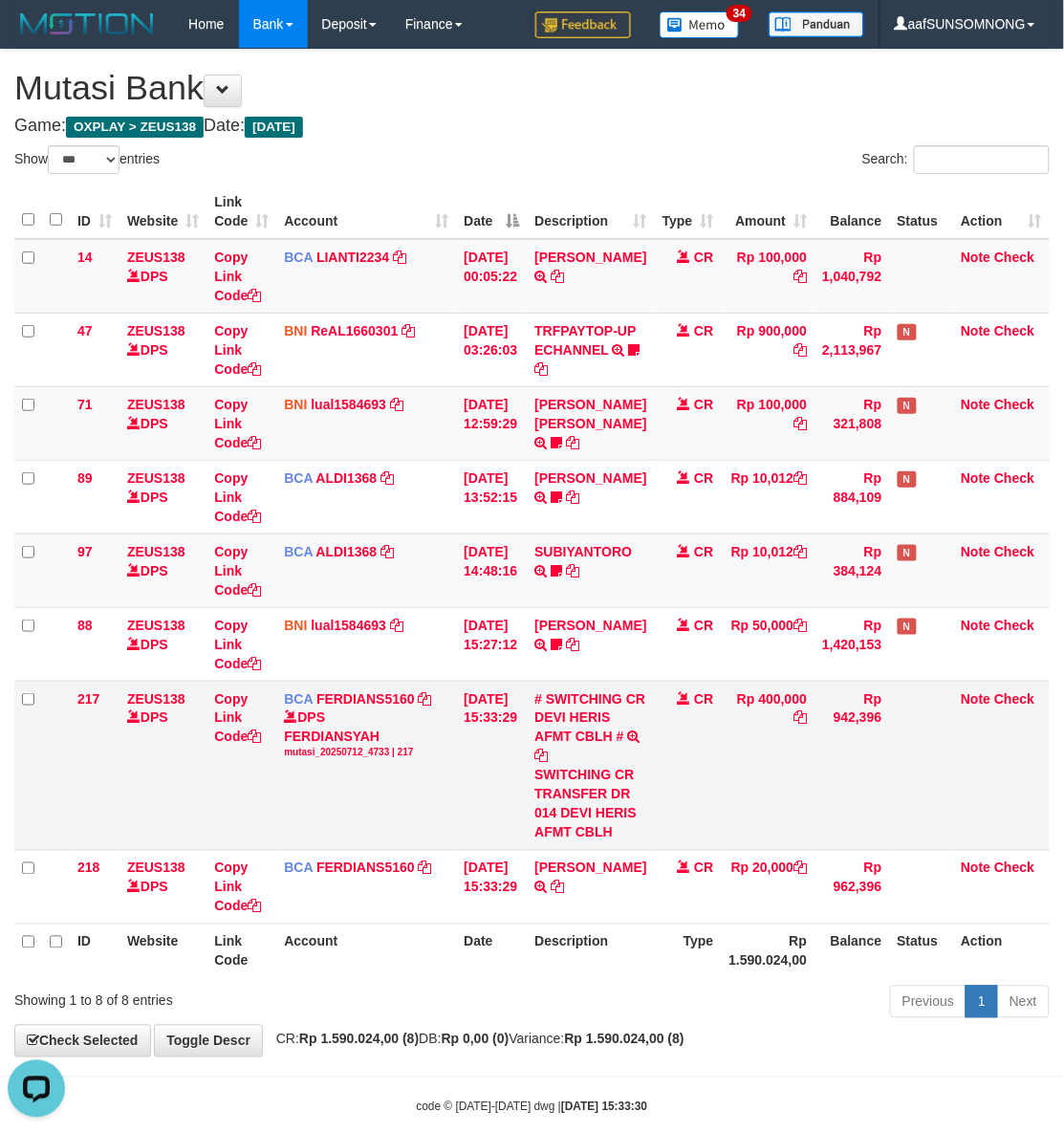 click on "SWITCHING CR TRANSFER DR 014 DEVI HERIS
AFMT CBLH" at bounding box center (590, 804) 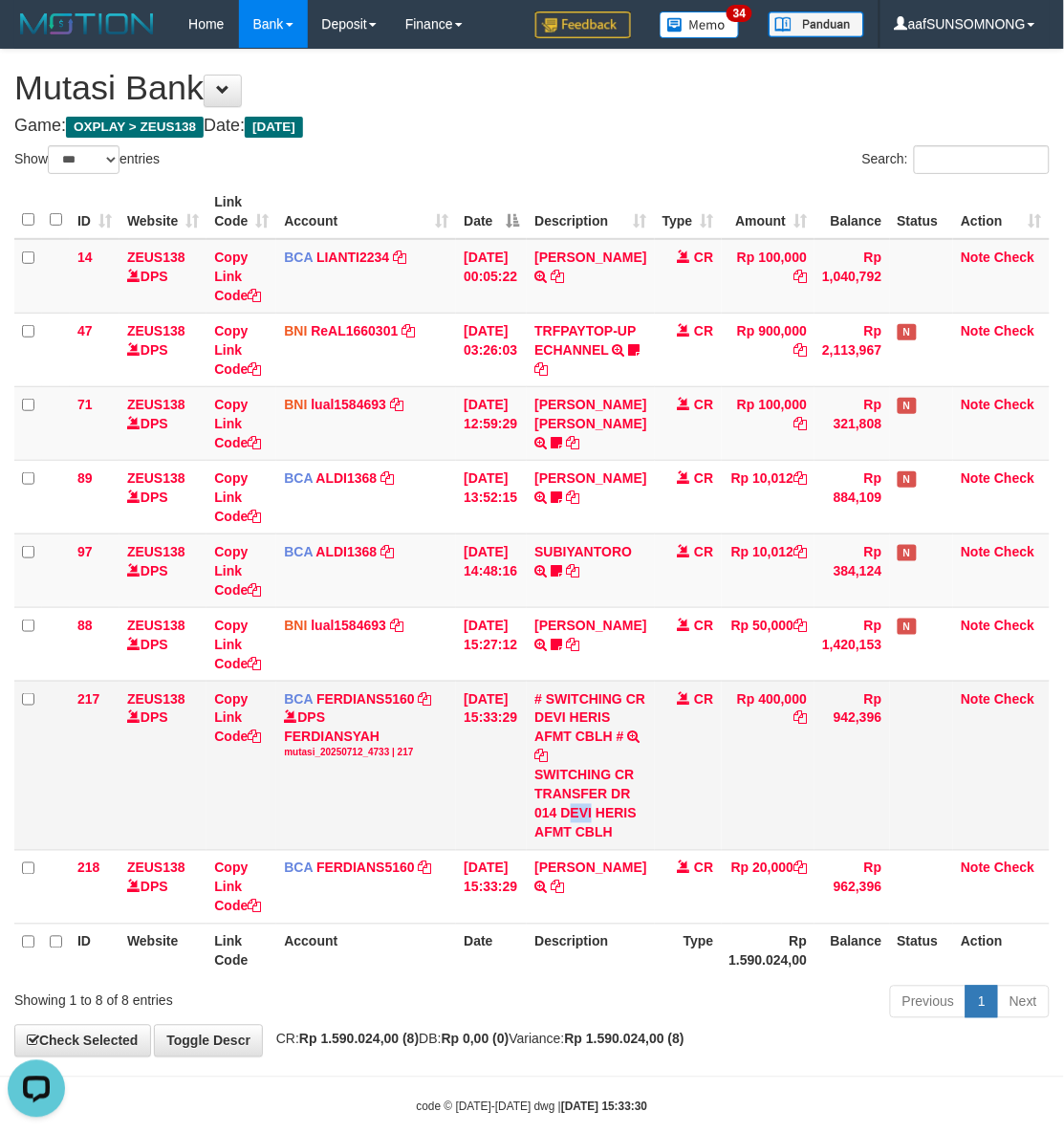 drag, startPoint x: 634, startPoint y: 833, endPoint x: 600, endPoint y: 834, distance: 34.014703 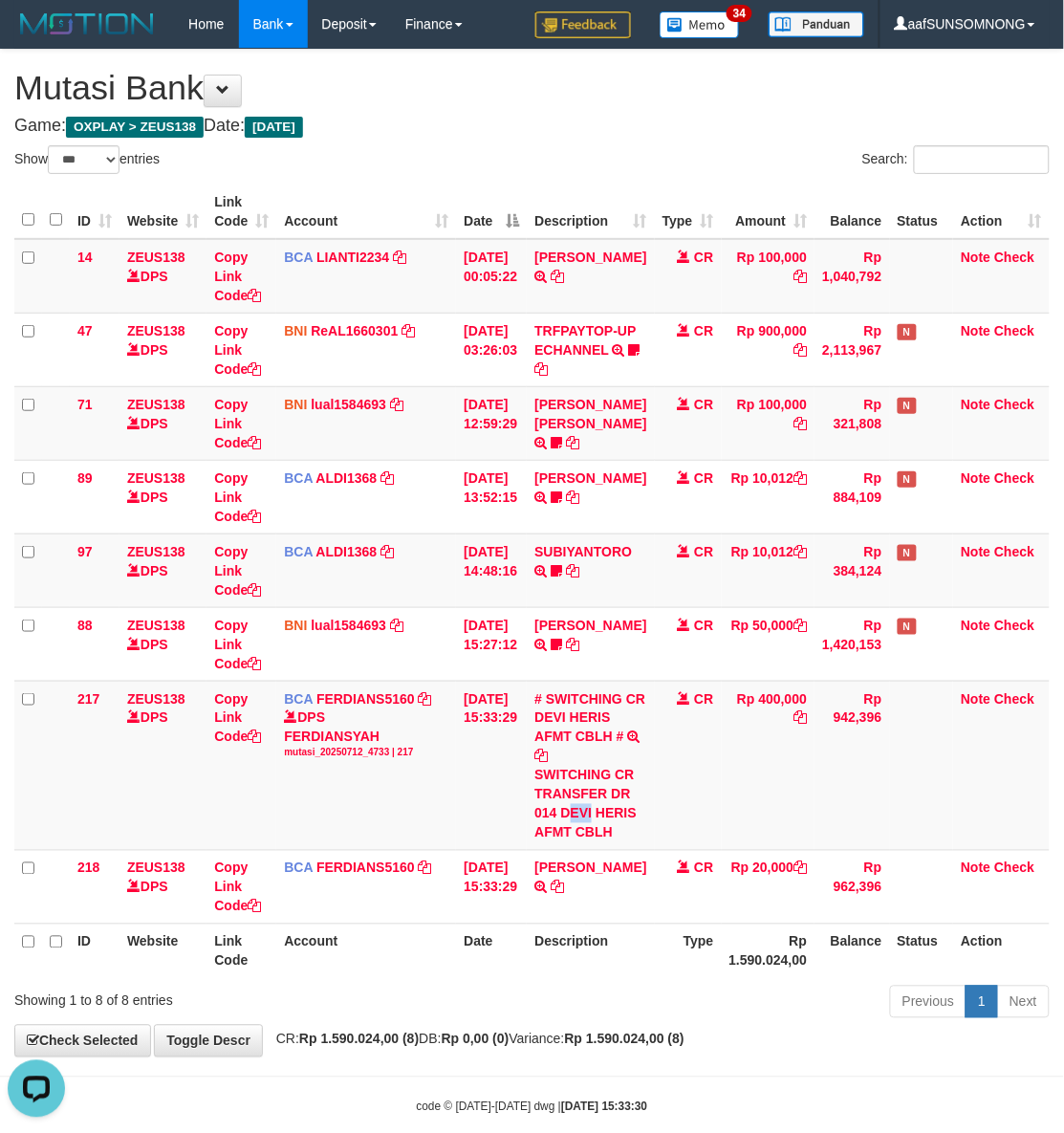 copy on "EVI" 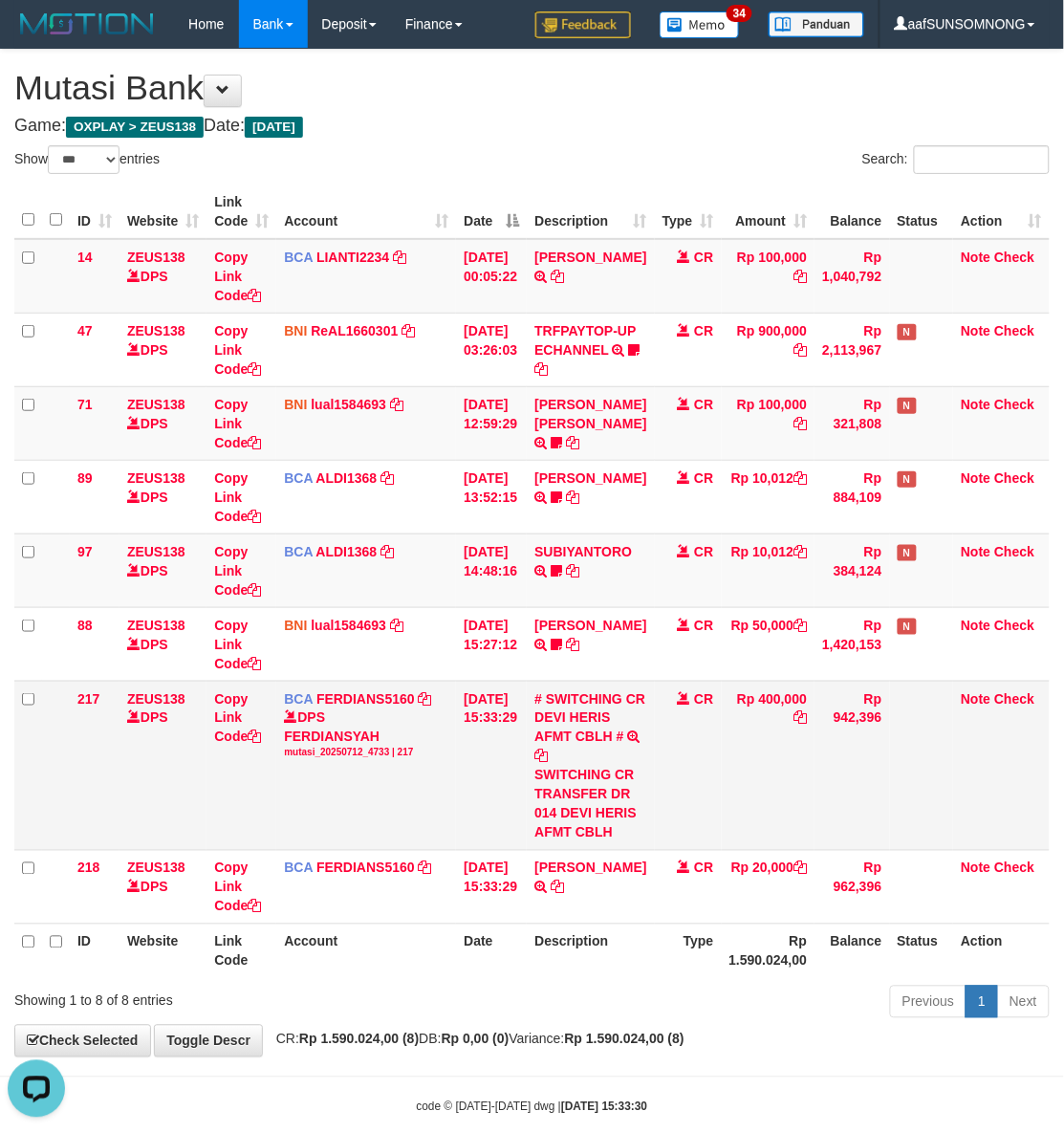 click on "CR" at bounding box center [688, 765] 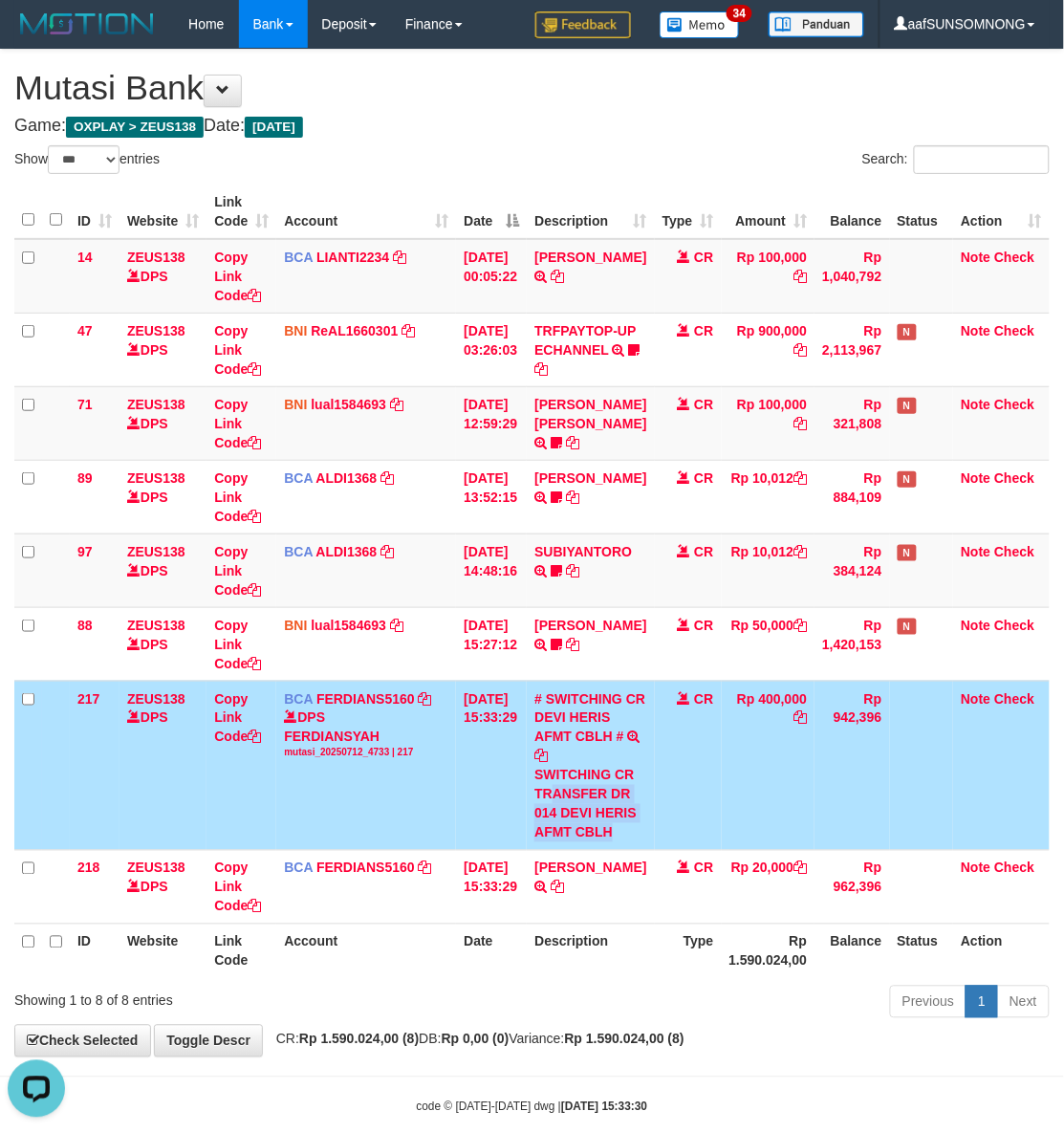 drag, startPoint x: 662, startPoint y: 811, endPoint x: 583, endPoint y: 810, distance: 79.00633 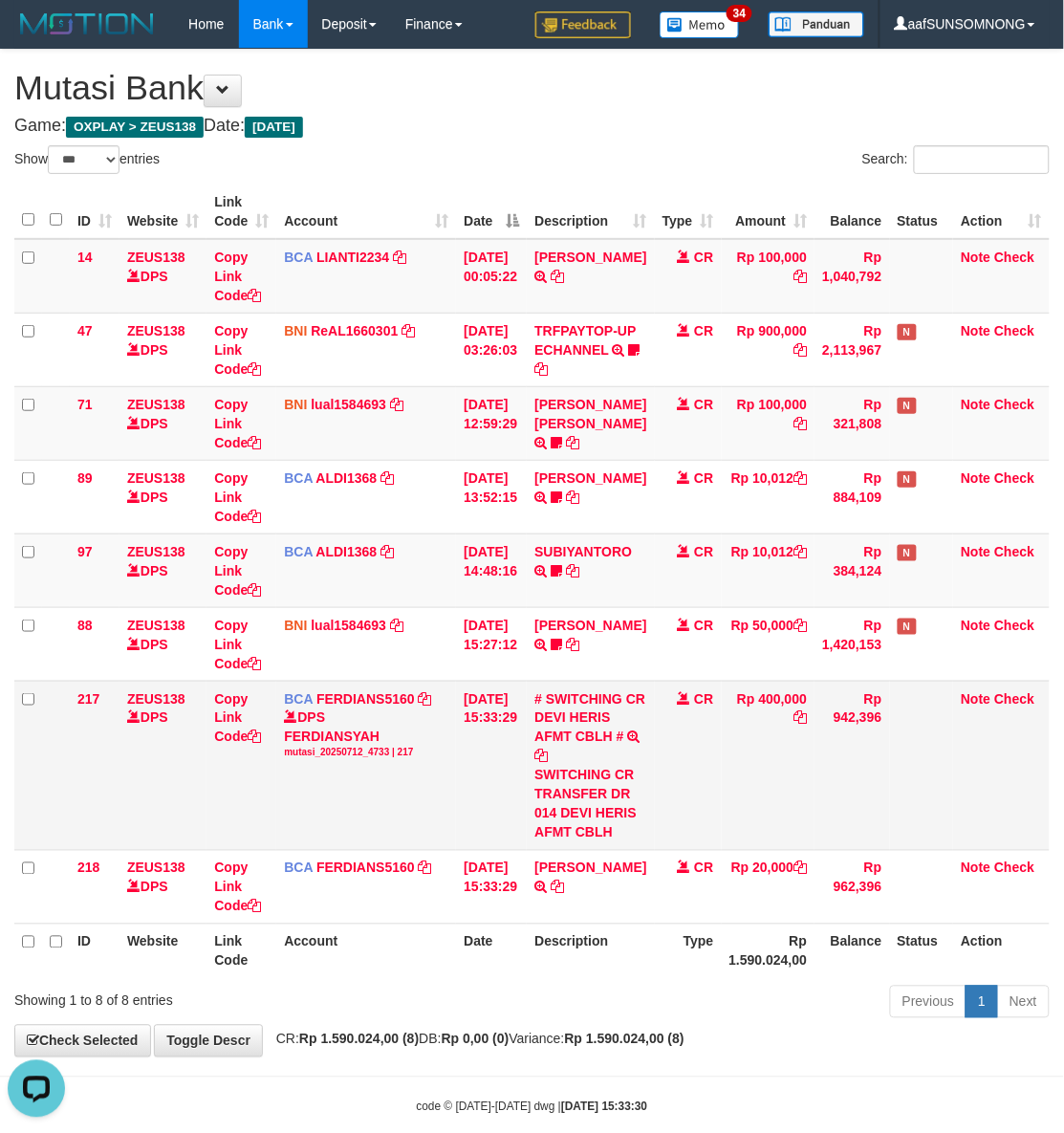 click on "Copy Link Code" at bounding box center [241, 765] 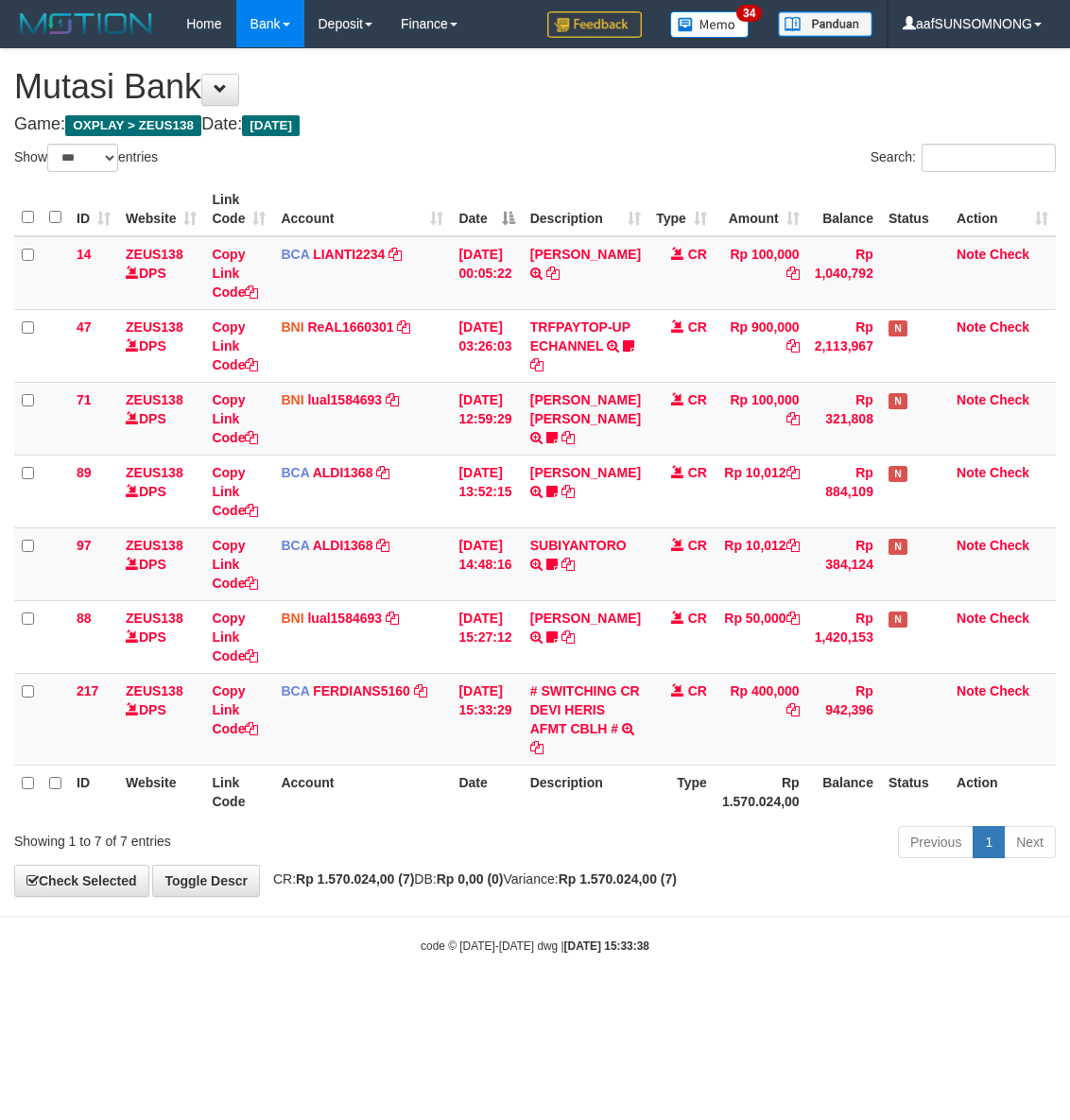 select on "***" 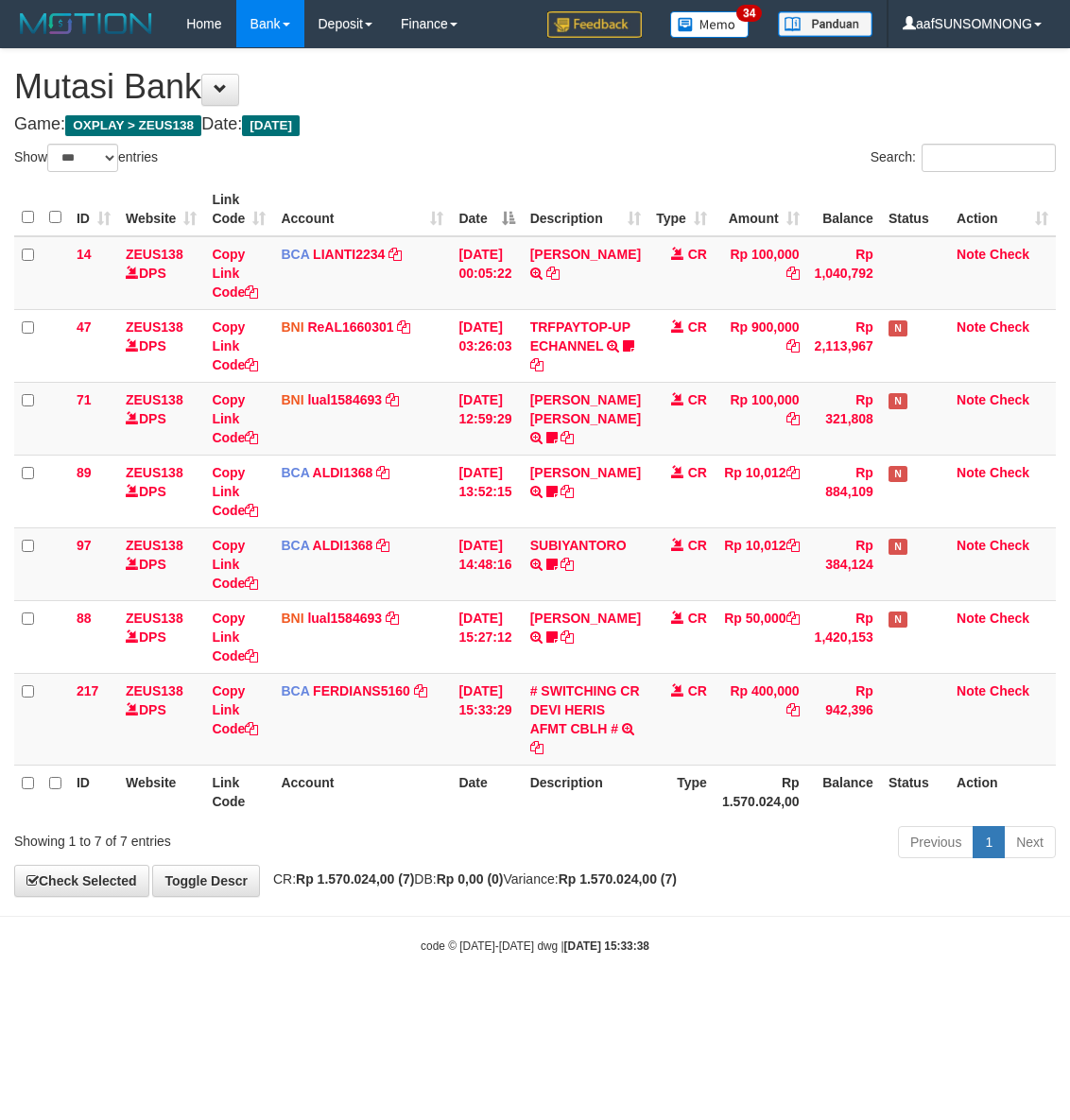 scroll, scrollTop: 0, scrollLeft: 0, axis: both 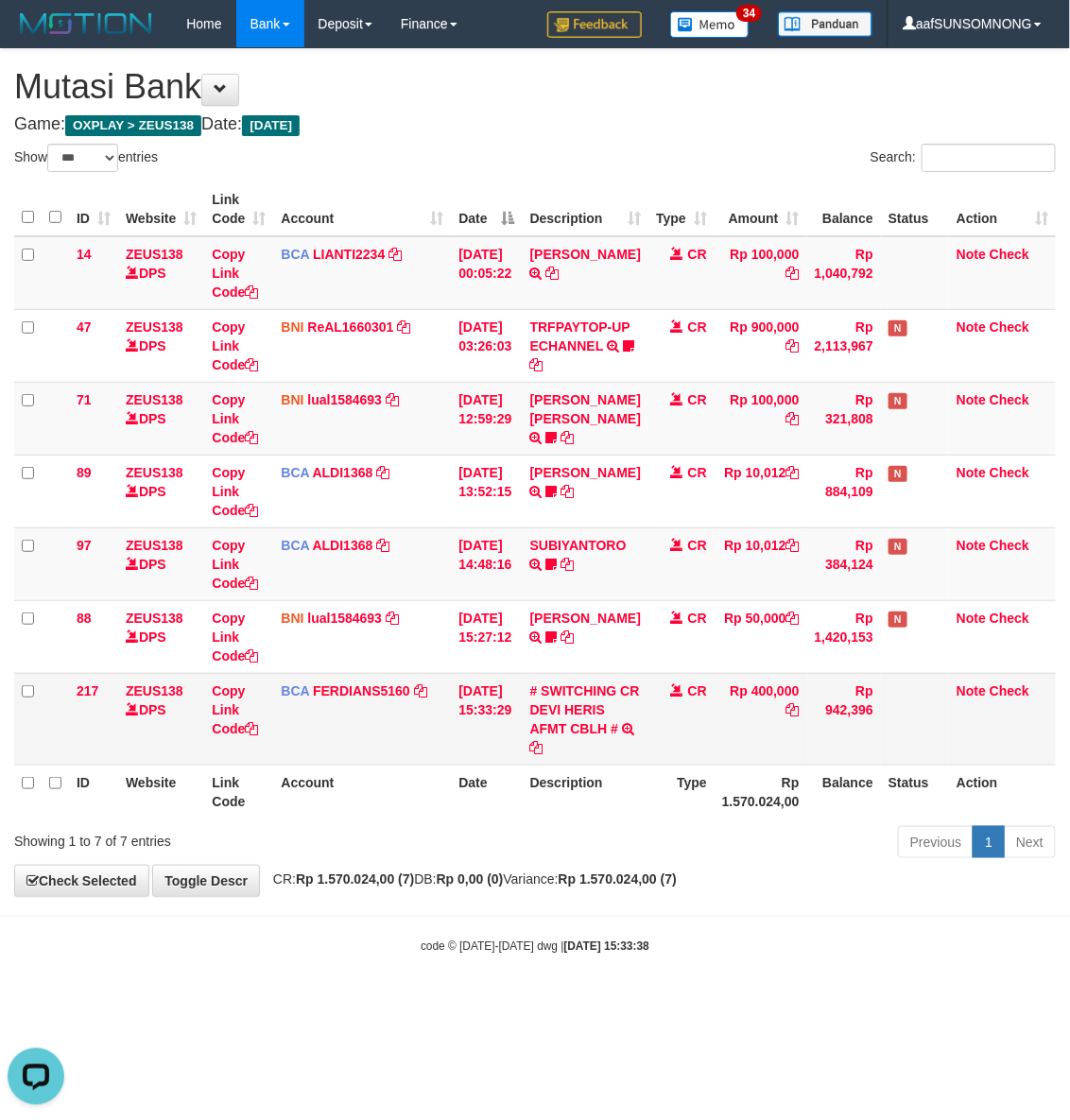 click on "BCA
FERDIANS5160
DPS
FERDIANSYAH
mutasi_20250712_4733 | 217
mutasi_20250712_4733 | 217" at bounding box center [362, 718] 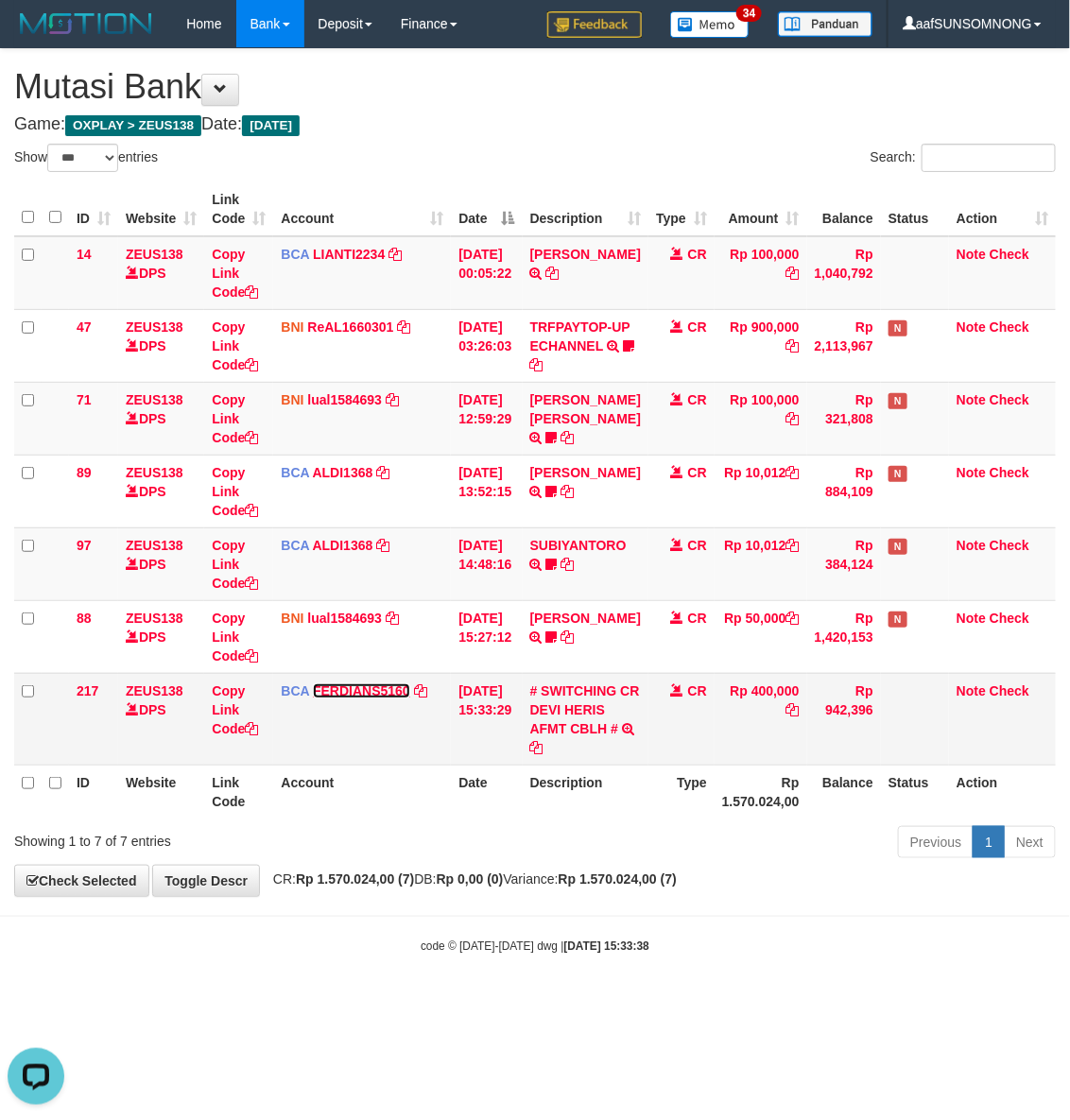 click on "FERDIANS5160" at bounding box center [361, 691] 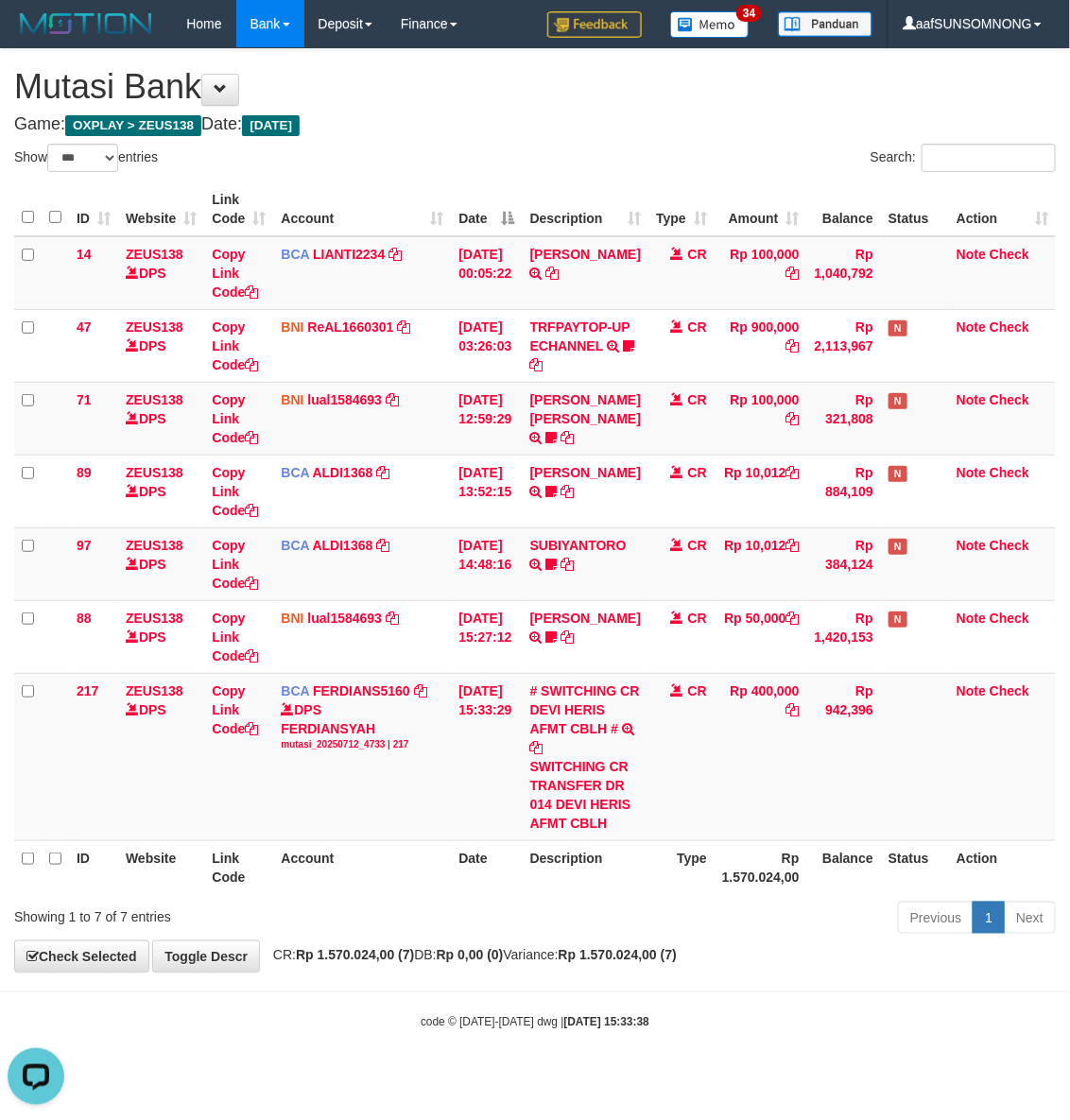 click on "Date" at bounding box center (486, 867) 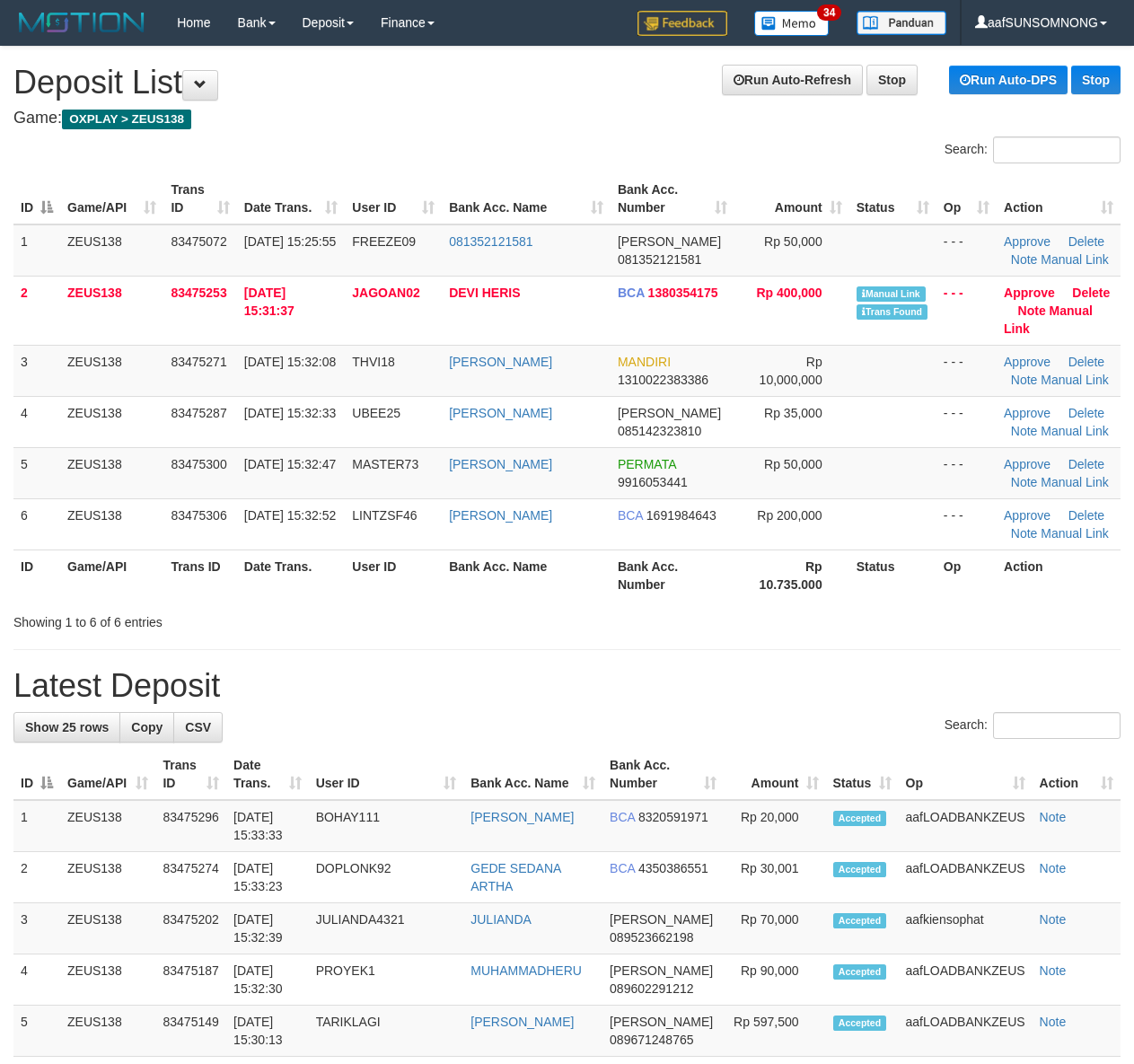 scroll, scrollTop: 0, scrollLeft: 0, axis: both 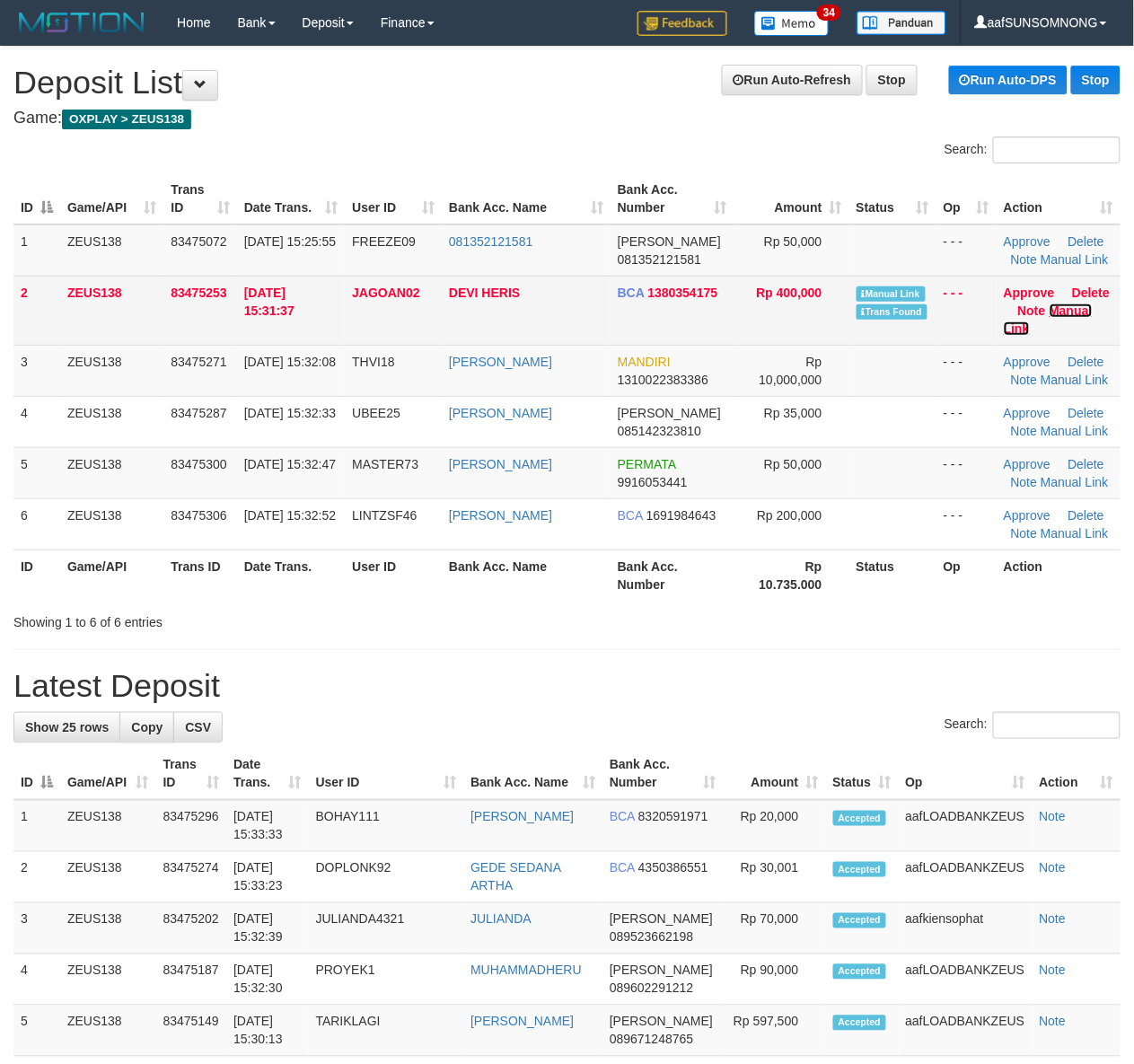 click on "Manual Link" at bounding box center [1048, 320] 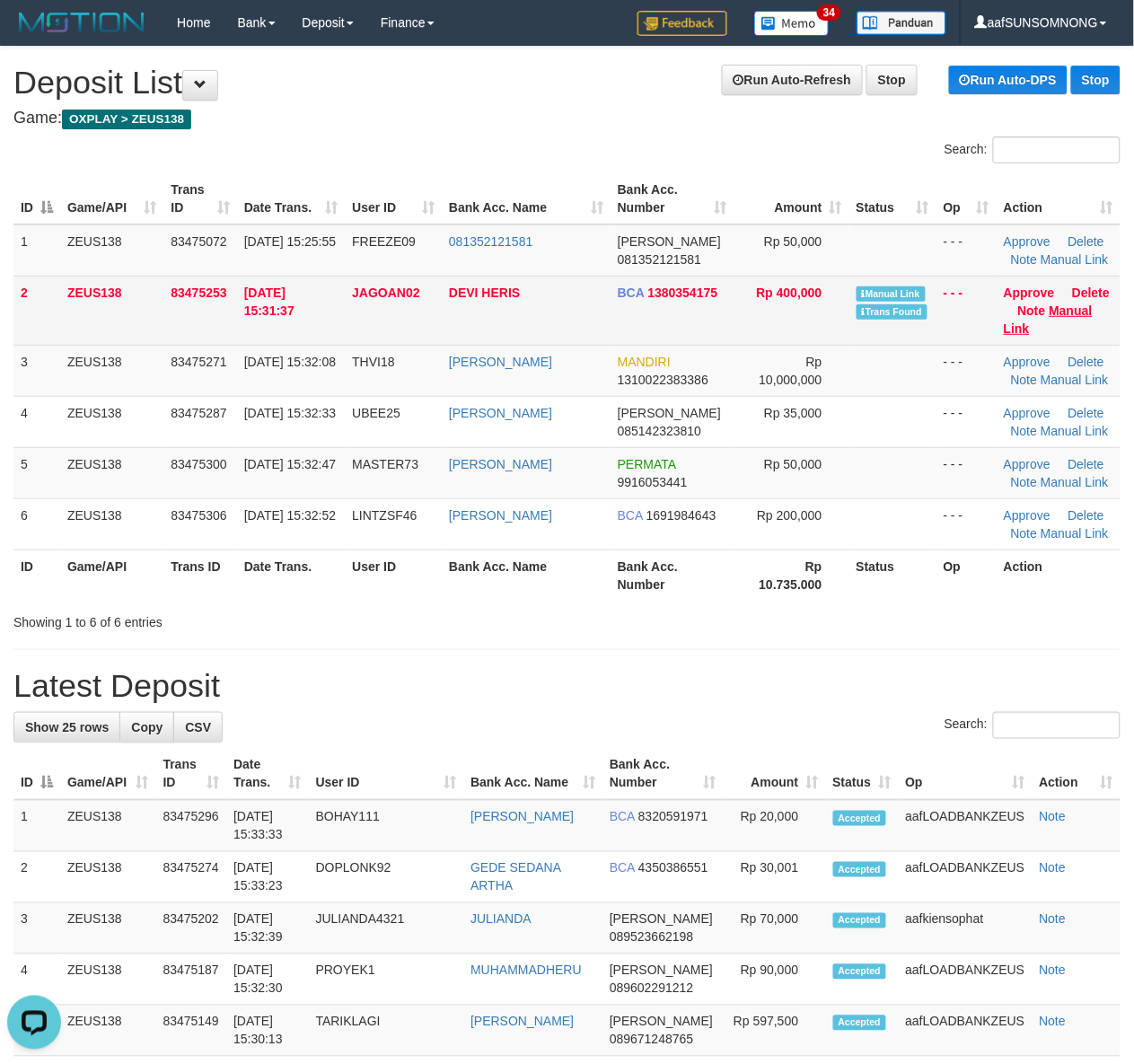 scroll, scrollTop: 0, scrollLeft: 0, axis: both 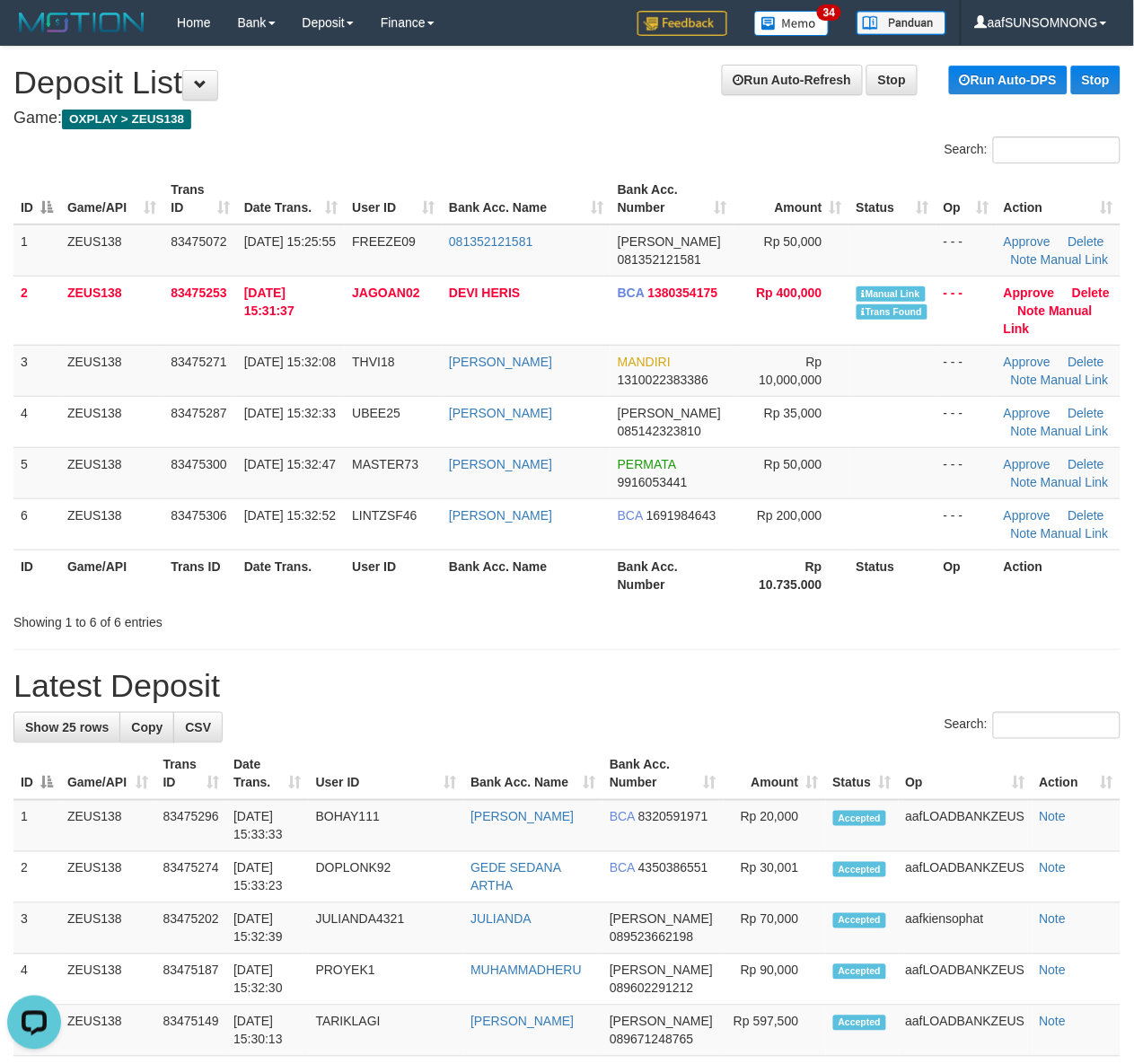 click on "Search:" at bounding box center [567, 727] 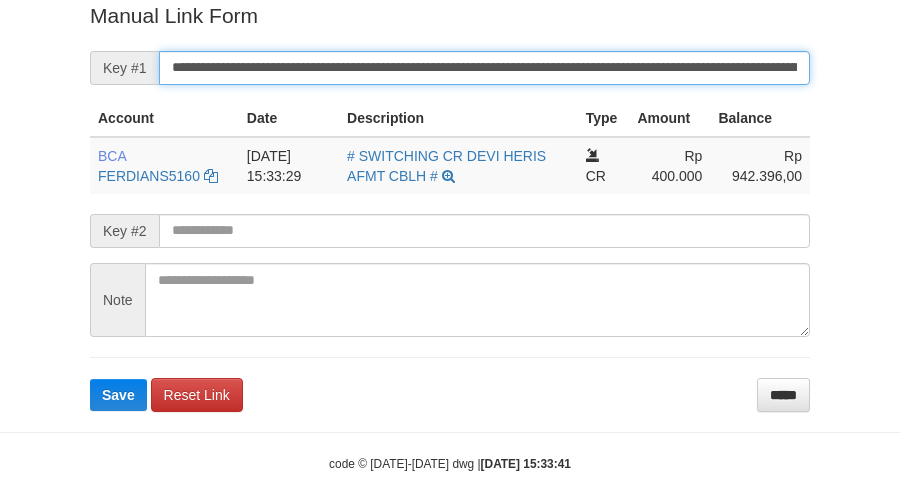 scroll, scrollTop: 410, scrollLeft: 0, axis: vertical 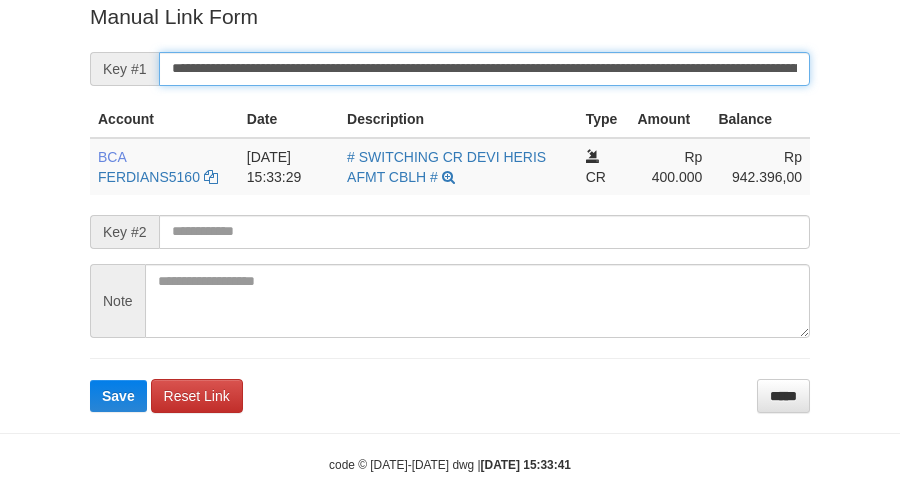 click on "Save" at bounding box center (118, 396) 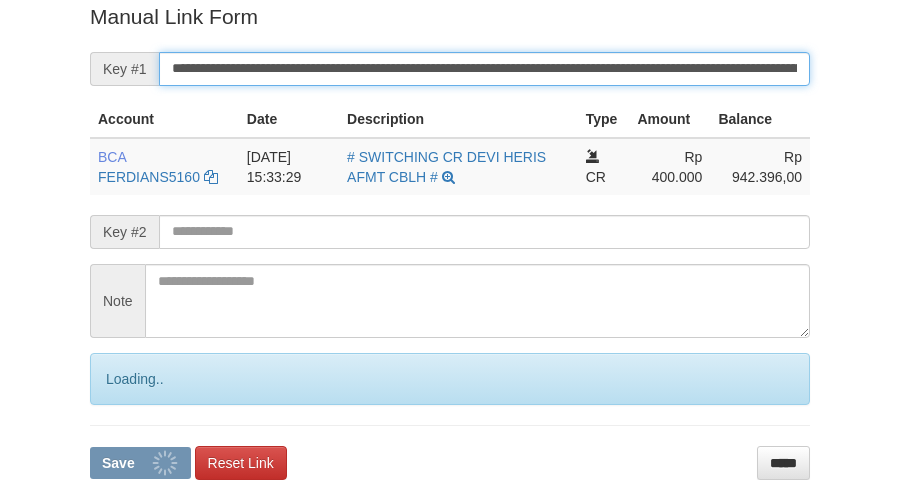 click on "Save" at bounding box center [140, 463] 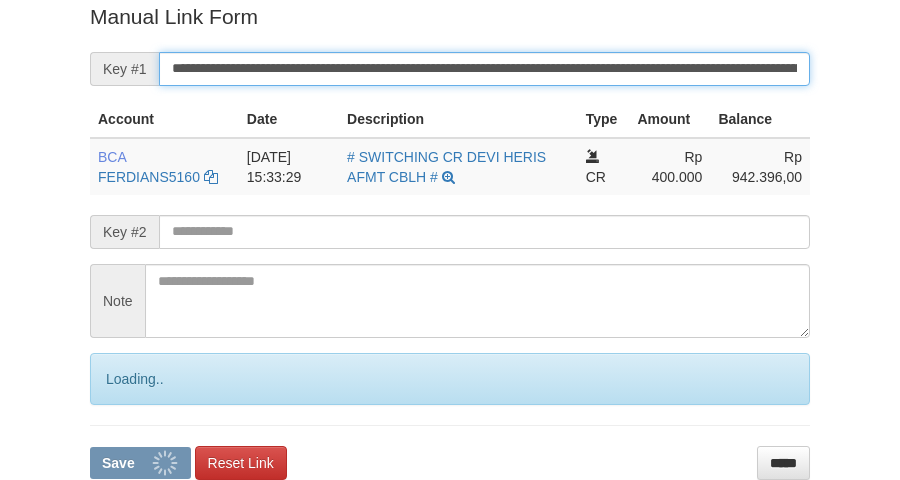 click on "Save" at bounding box center [140, 463] 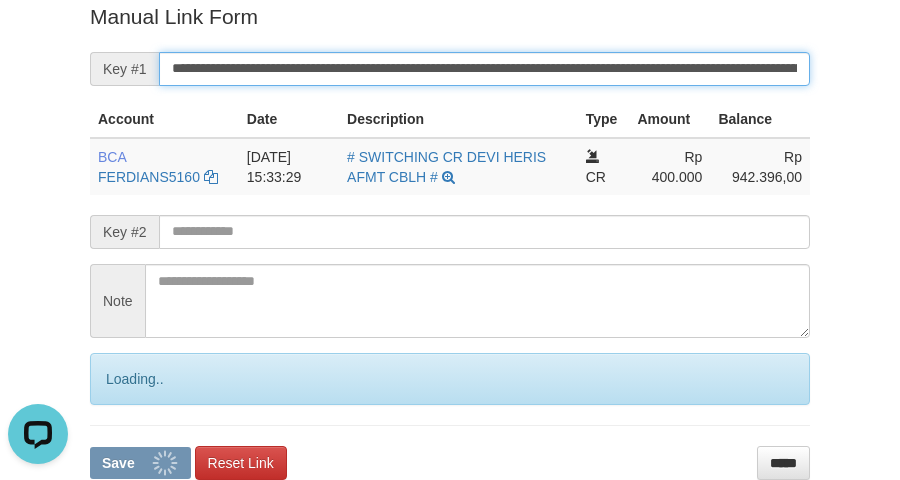 scroll, scrollTop: 0, scrollLeft: 0, axis: both 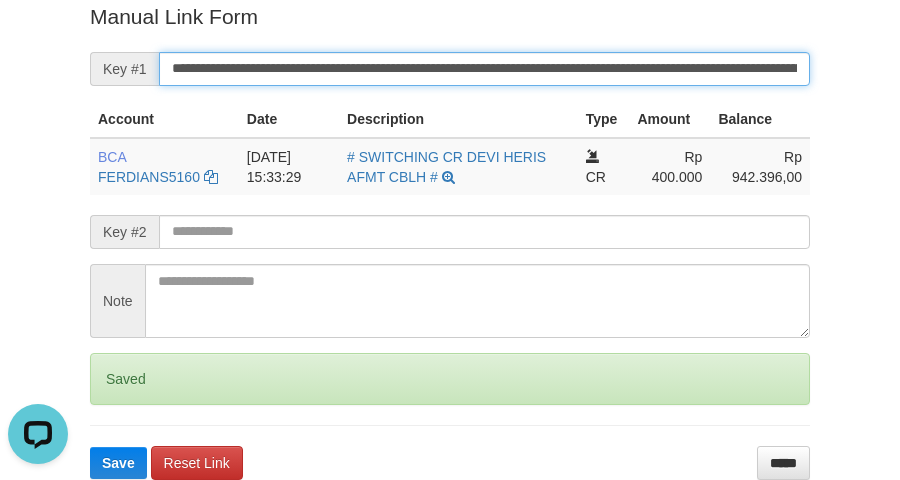 click on "Save" at bounding box center (118, 463) 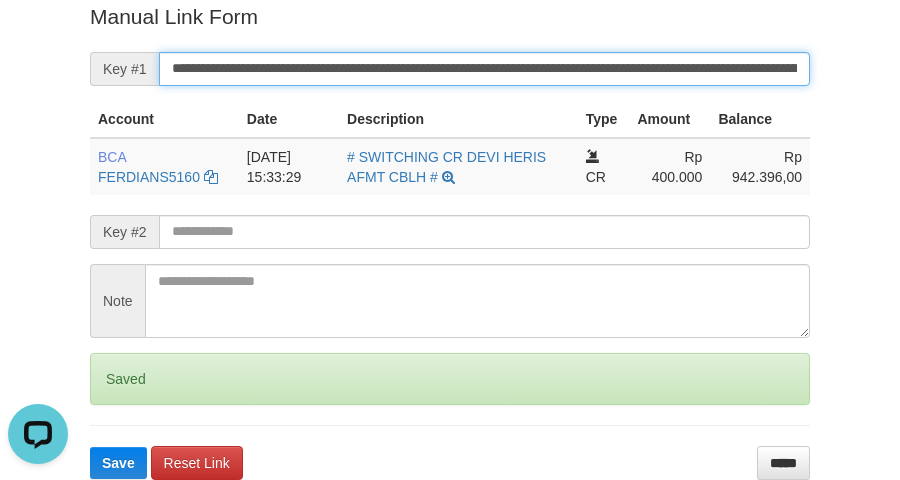 click on "Save" at bounding box center [118, 463] 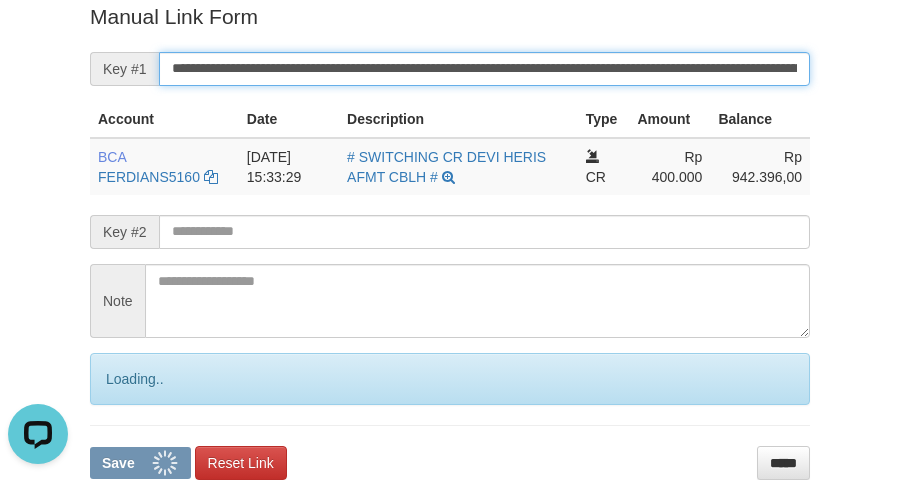 click on "Save" at bounding box center (140, 463) 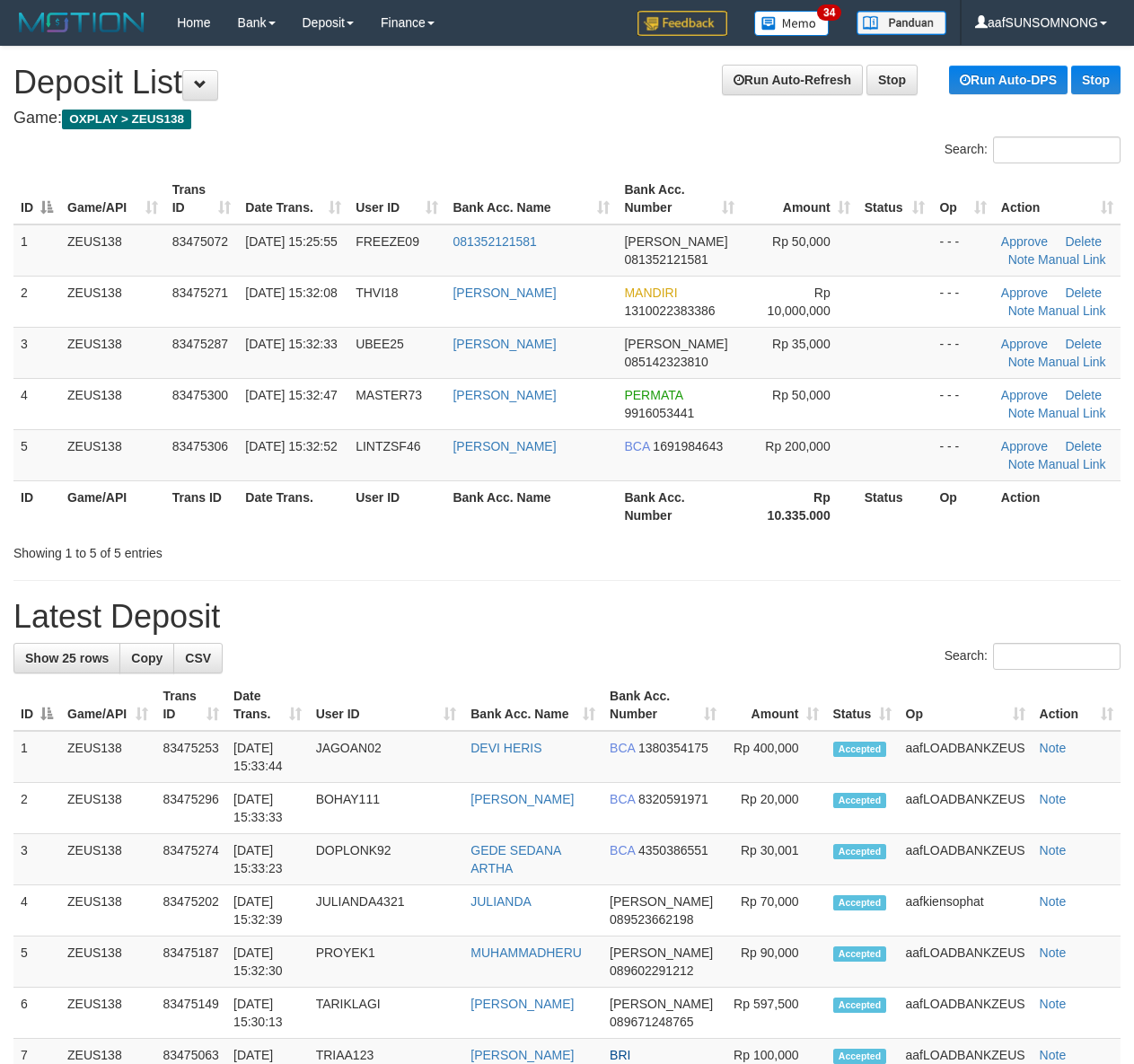 scroll, scrollTop: 0, scrollLeft: 0, axis: both 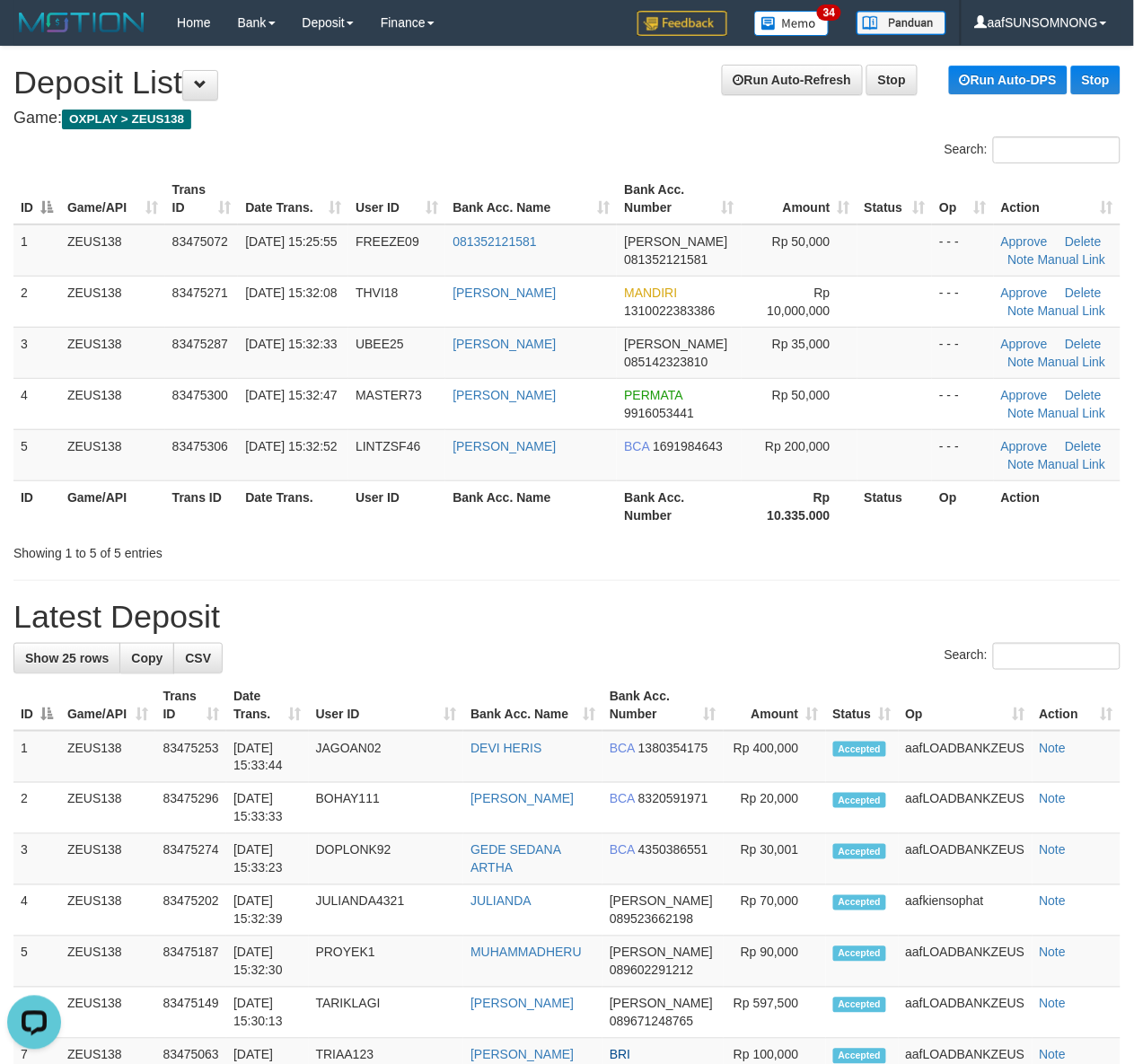 click on "Latest Deposit" at bounding box center [567, 617] 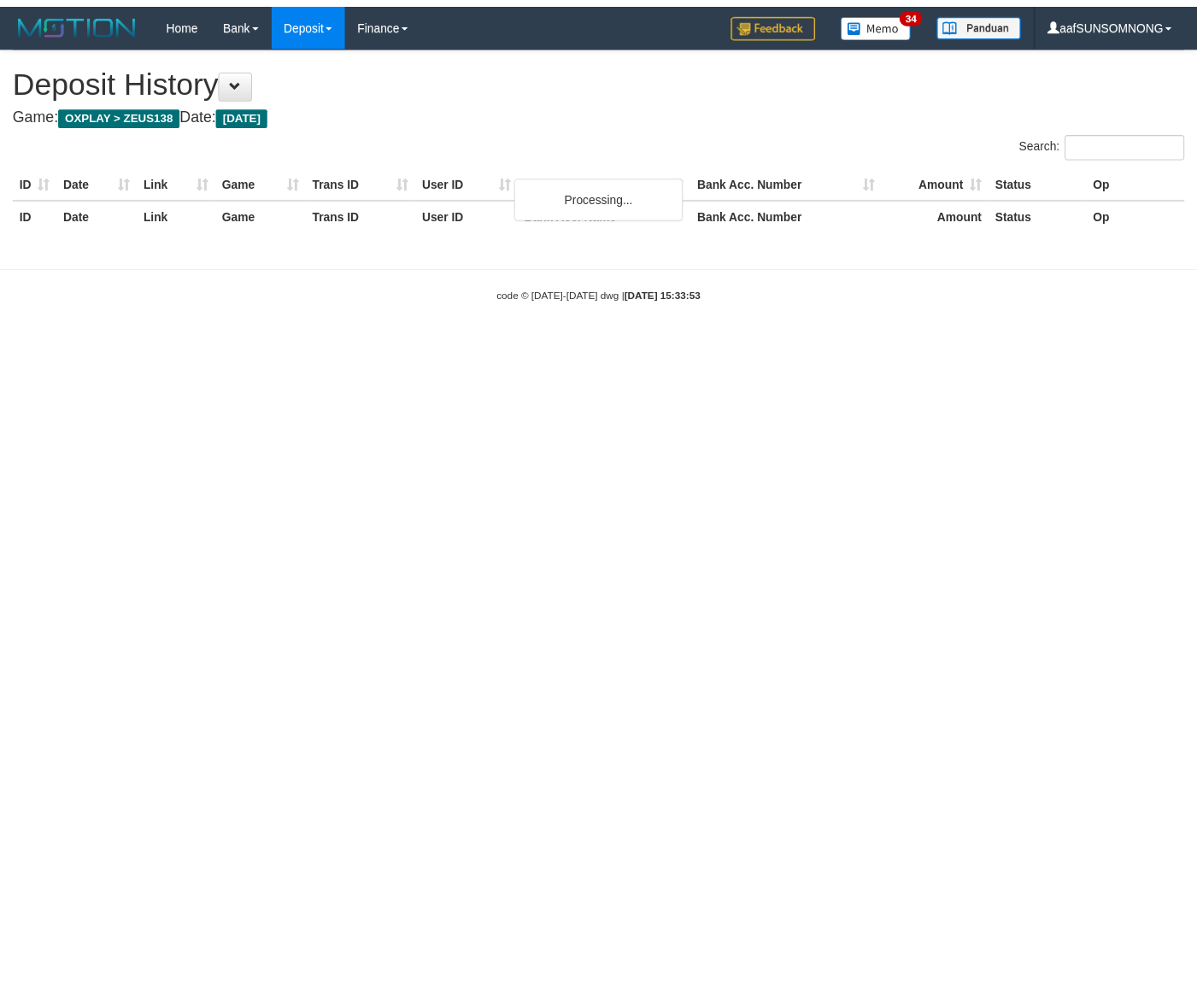scroll, scrollTop: 0, scrollLeft: 0, axis: both 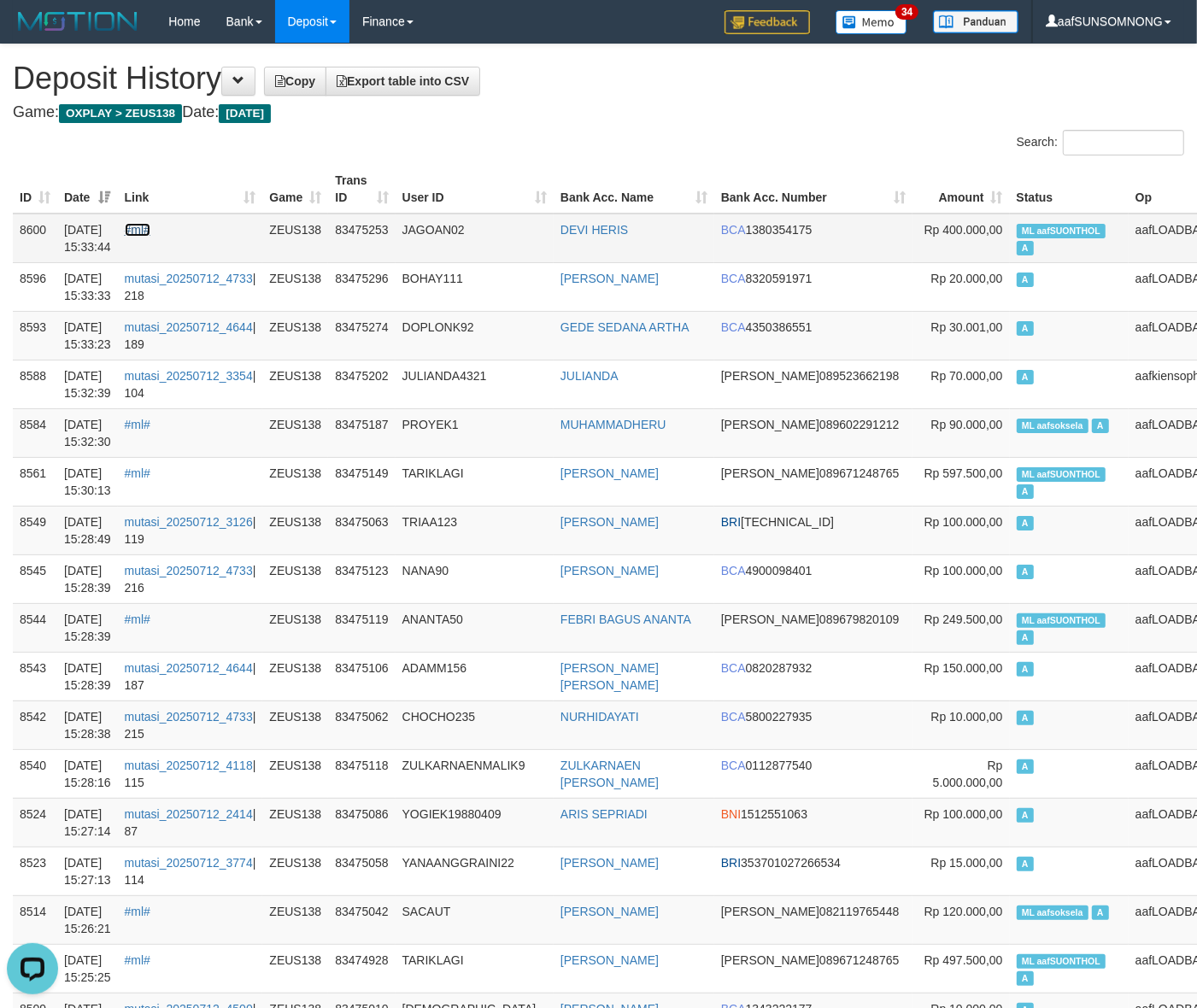 click on "#ml#" at bounding box center (138, 230) 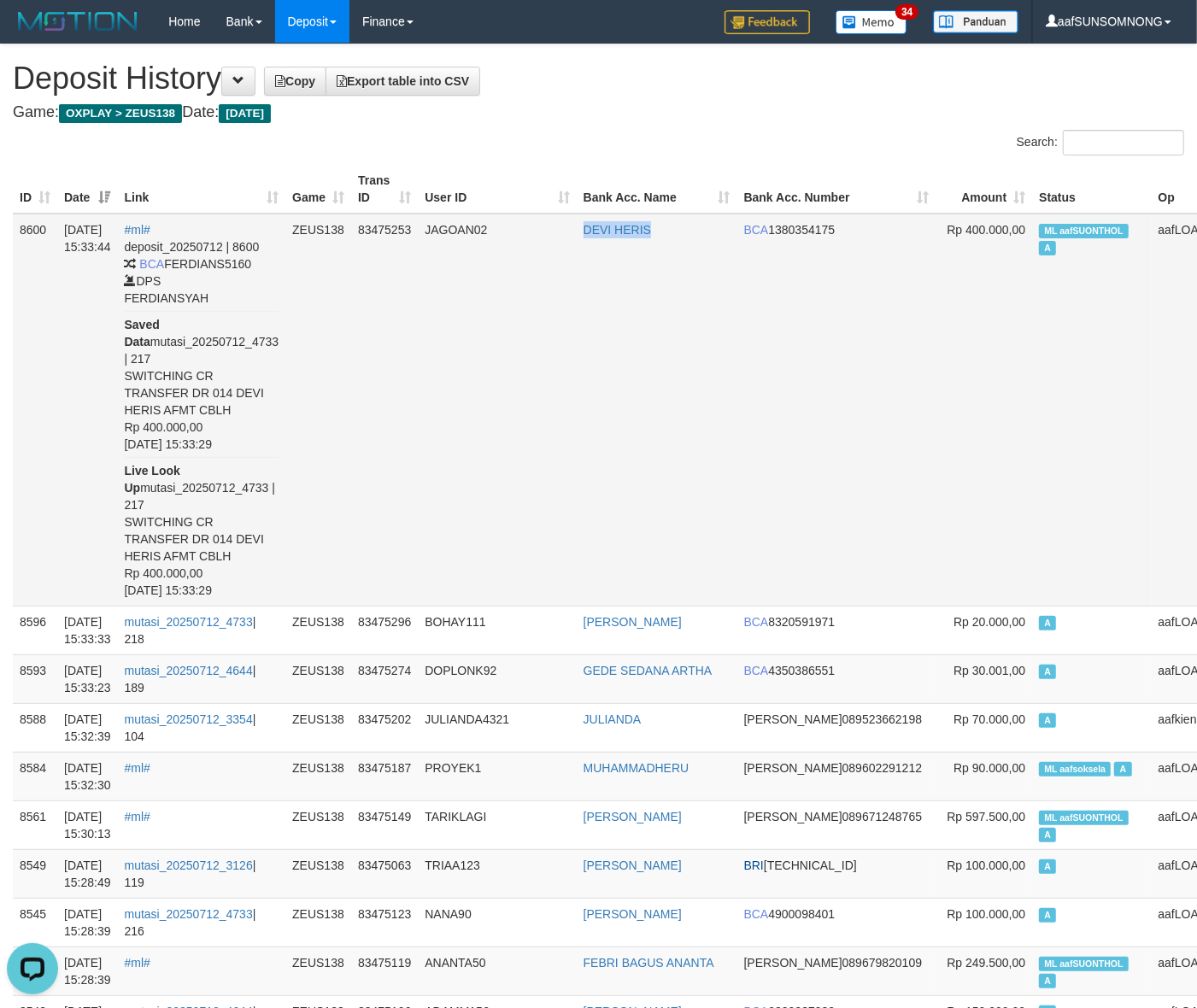 drag, startPoint x: 557, startPoint y: 228, endPoint x: 655, endPoint y: 242, distance: 98.99495 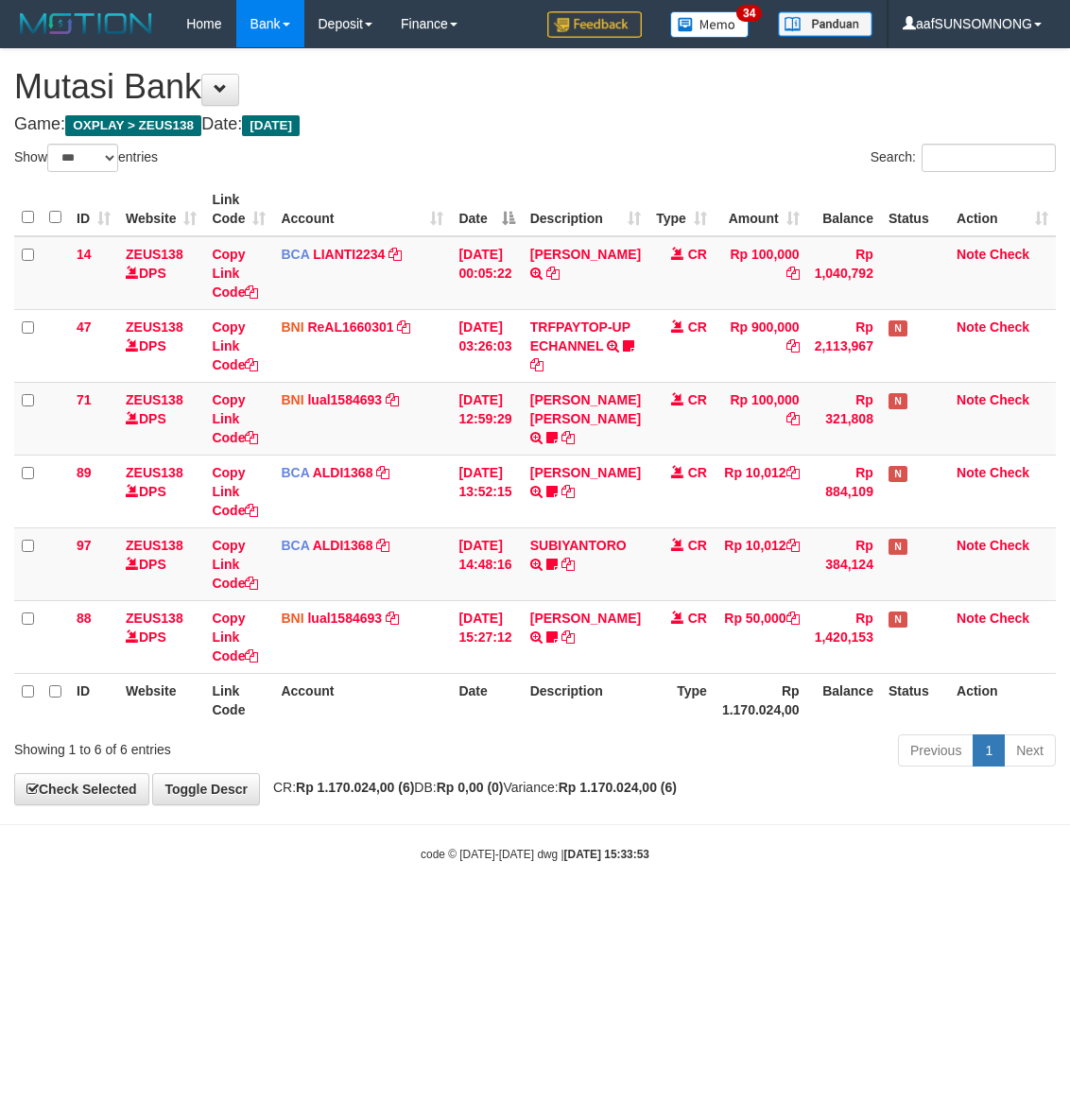 select on "***" 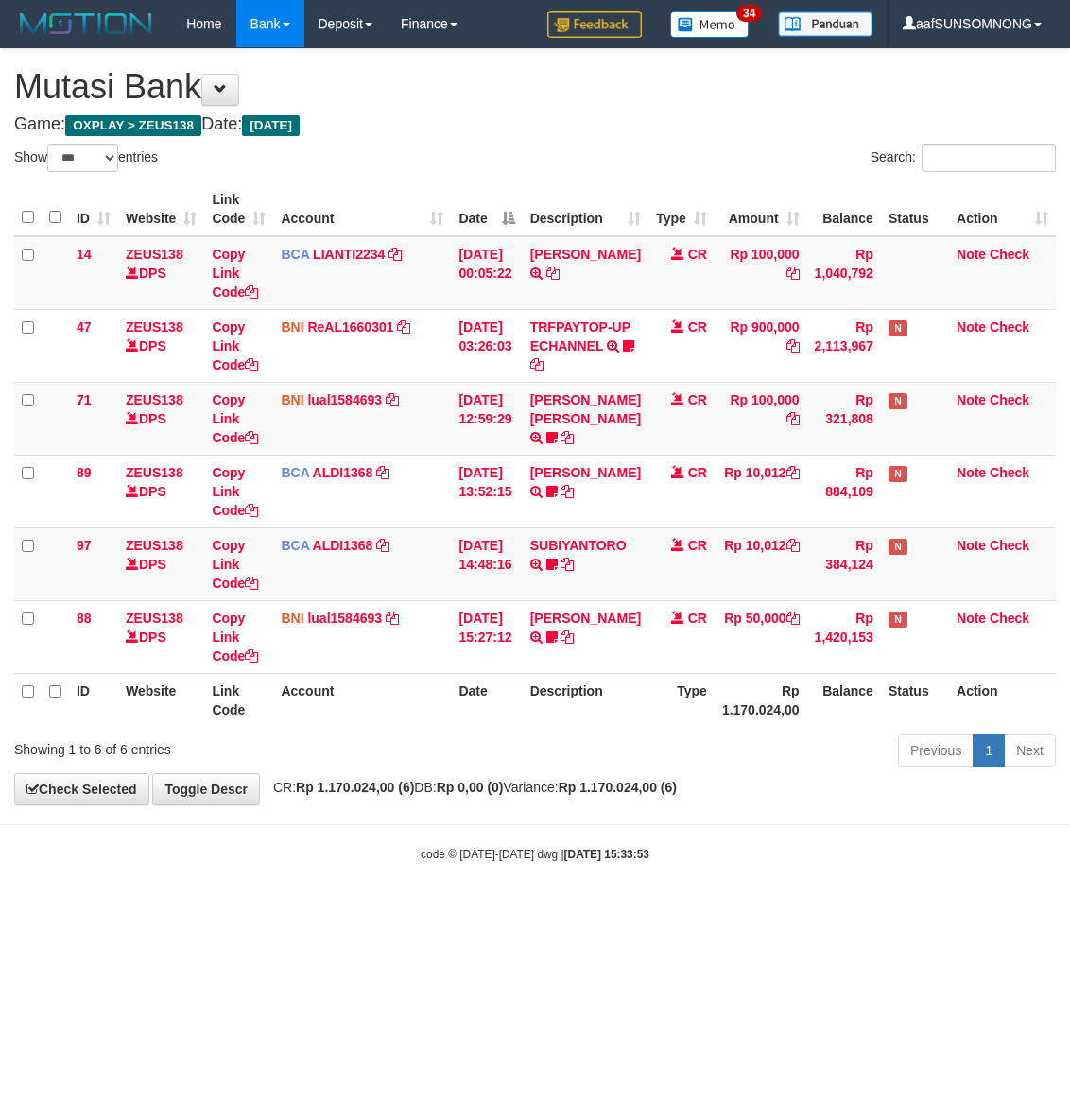 scroll, scrollTop: 0, scrollLeft: 0, axis: both 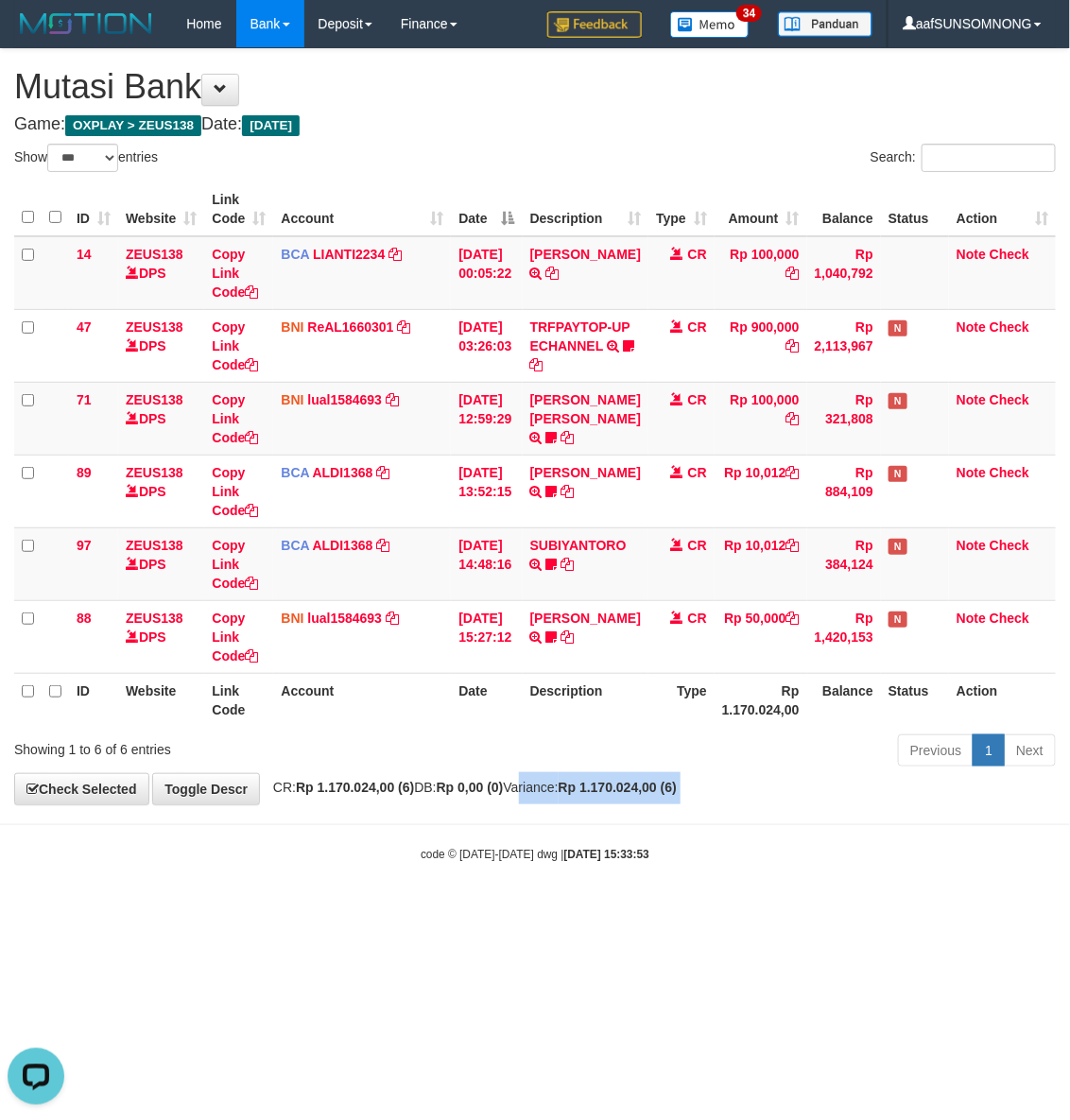 click on "Toggle navigation
Home
Bank
Account List
Load
By Website
Group
[OXPLAY]													ZEUS138
By Load Group (DPS)" at bounding box center (535, 455) 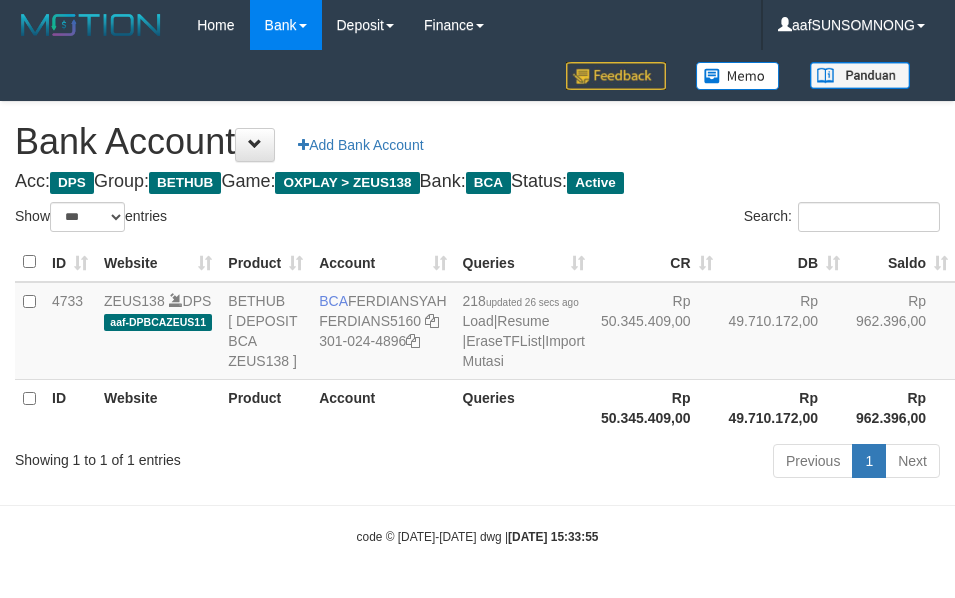select on "***" 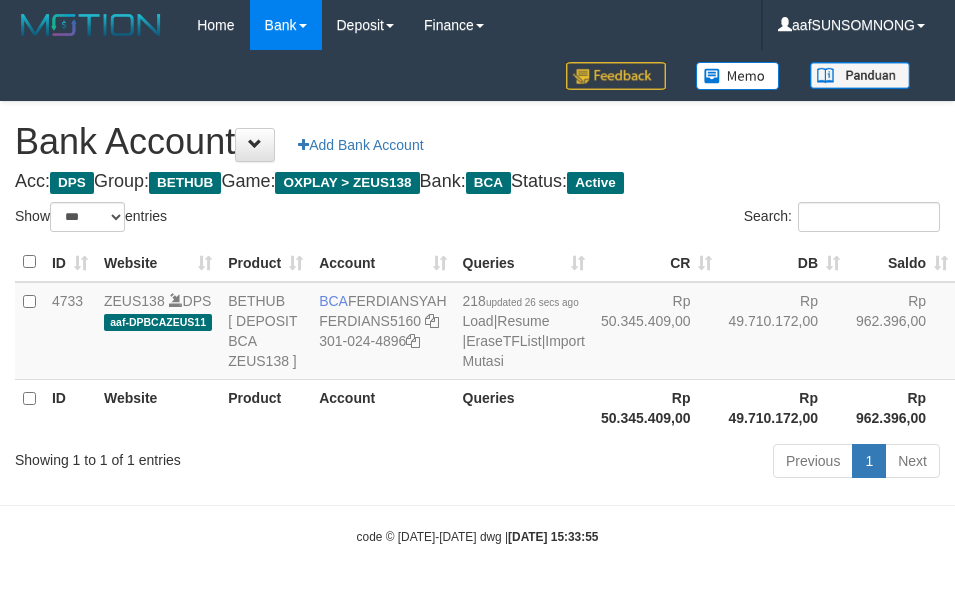 scroll, scrollTop: 38, scrollLeft: 0, axis: vertical 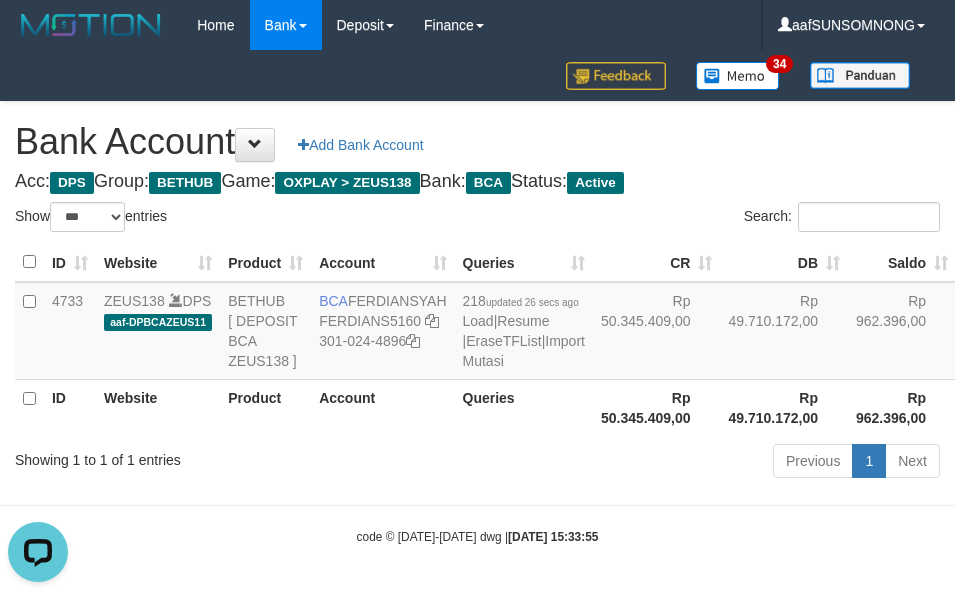 drag, startPoint x: 630, startPoint y: 547, endPoint x: 621, endPoint y: 536, distance: 14.21267 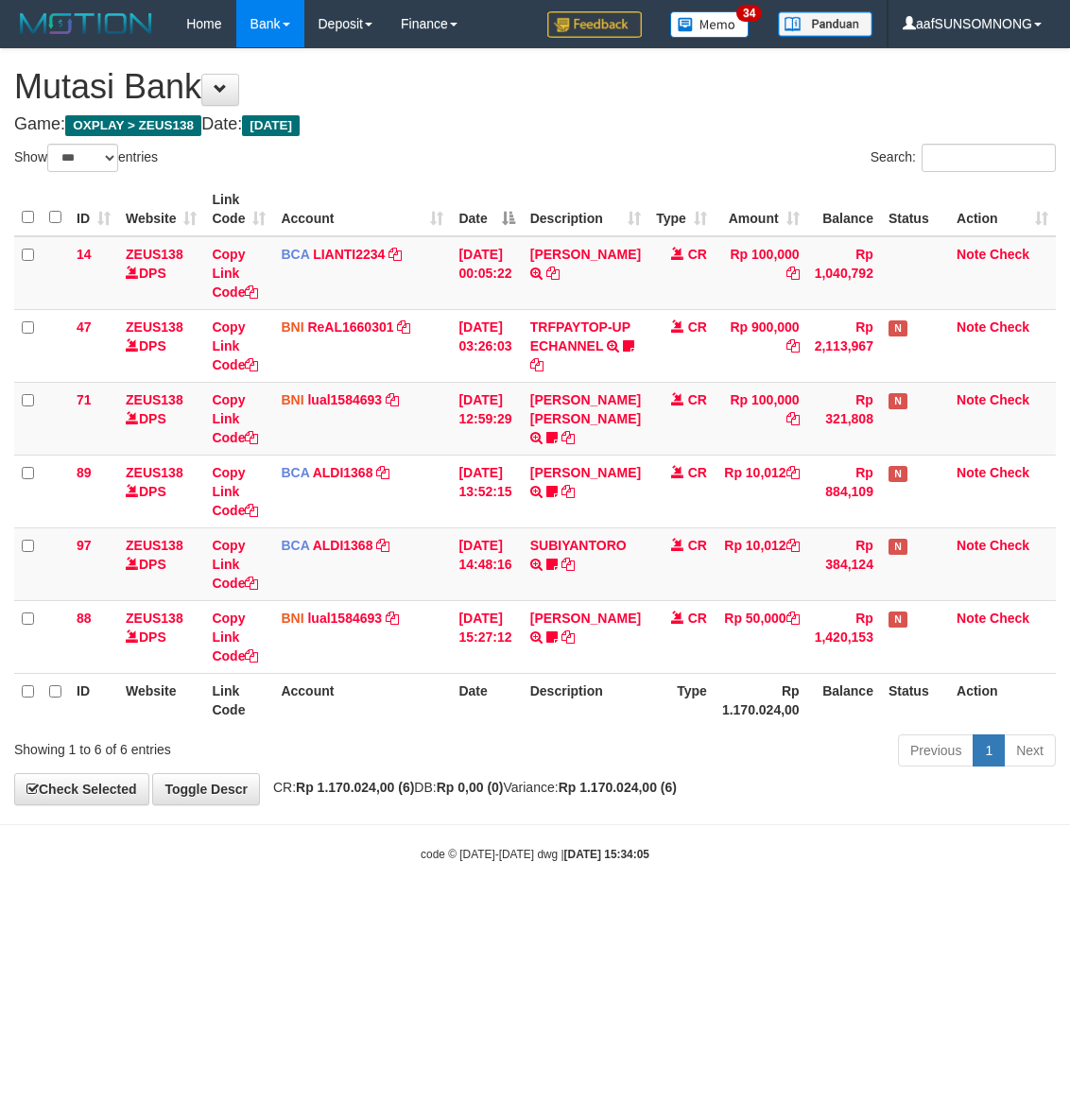 select on "***" 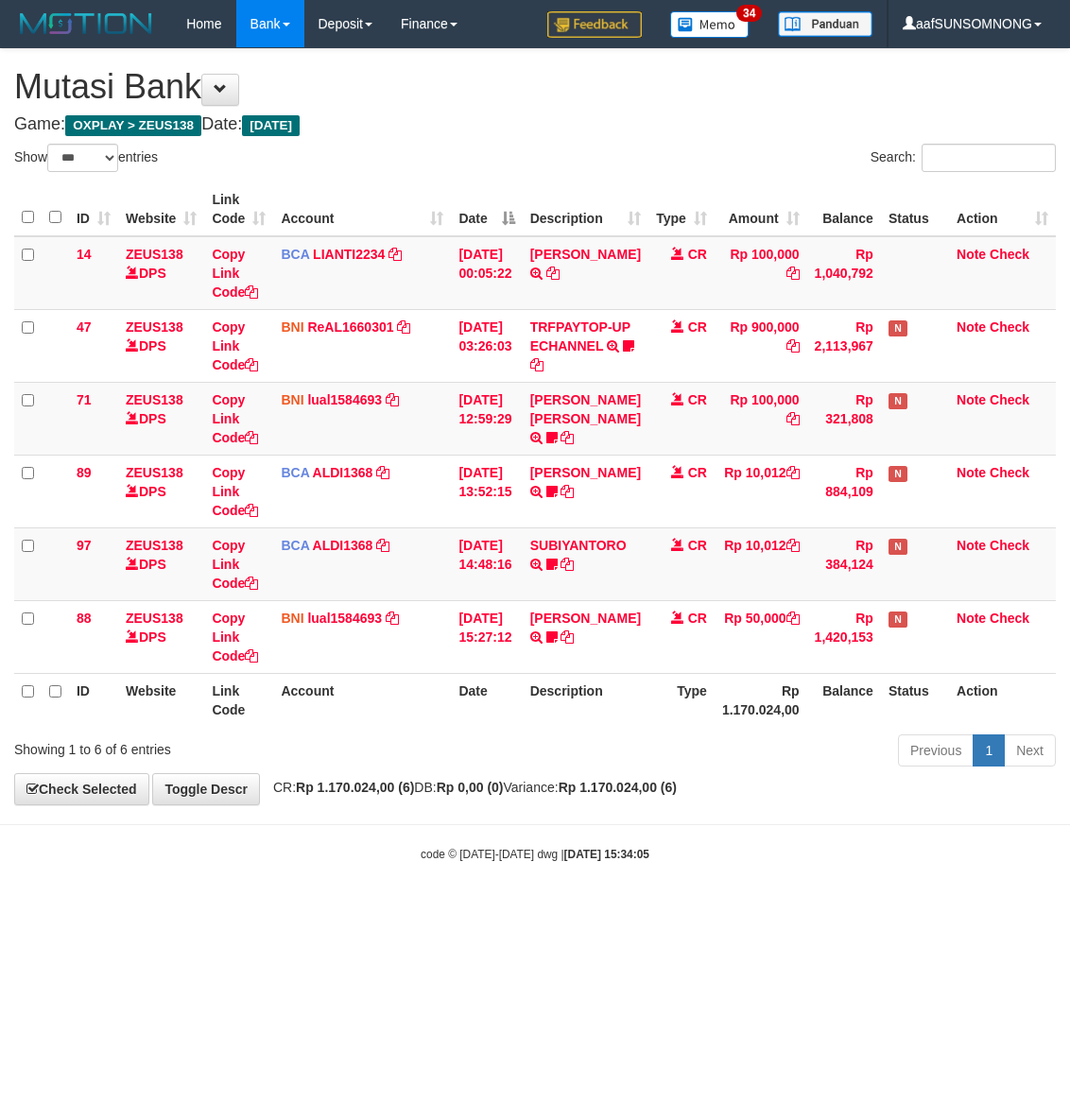 scroll, scrollTop: 0, scrollLeft: 0, axis: both 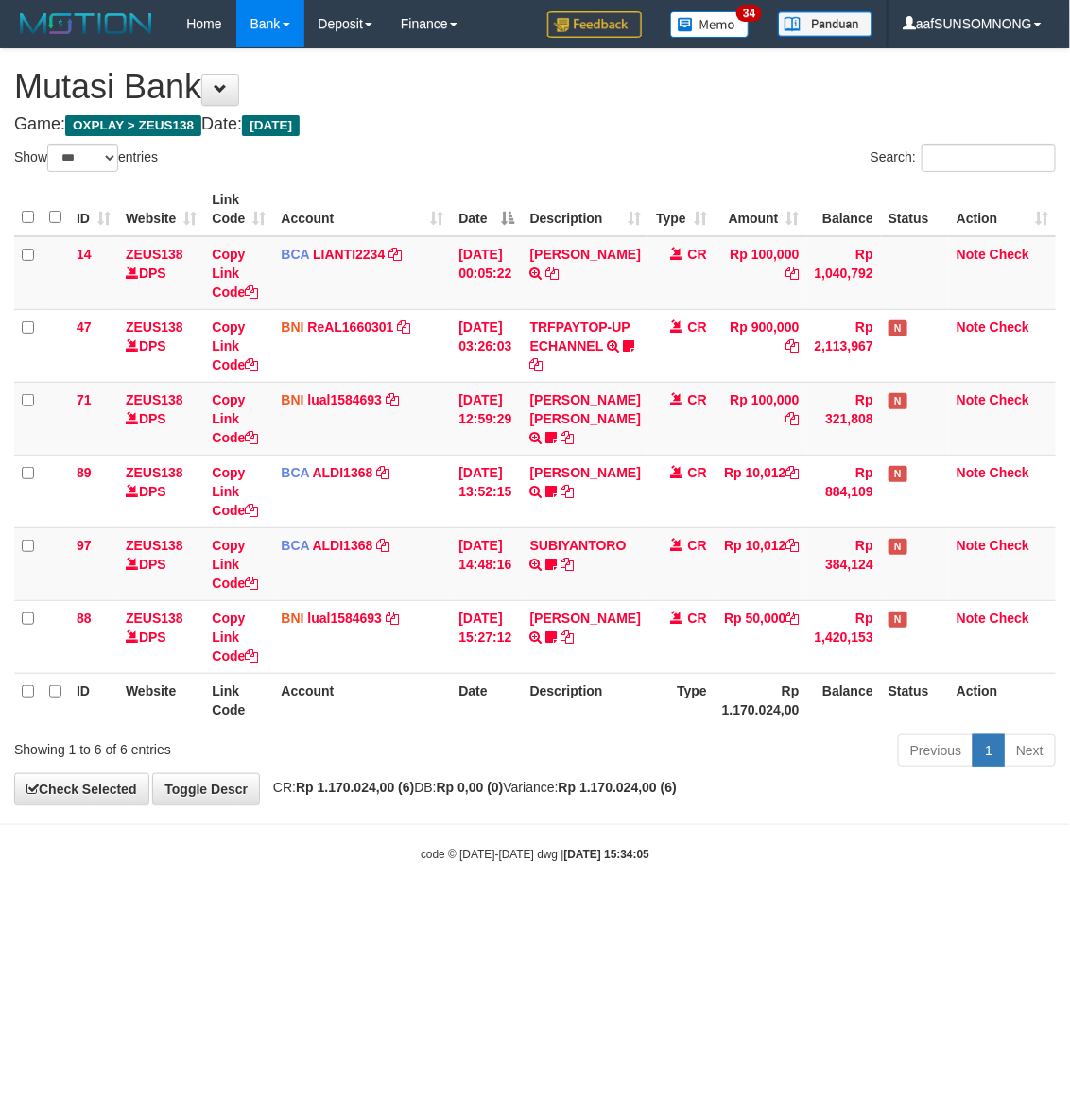 click on "Toggle navigation
Home
Bank
Account List
Load
By Website
Group
[OXPLAY]													ZEUS138
By Load Group (DPS)" at bounding box center (535, 455) 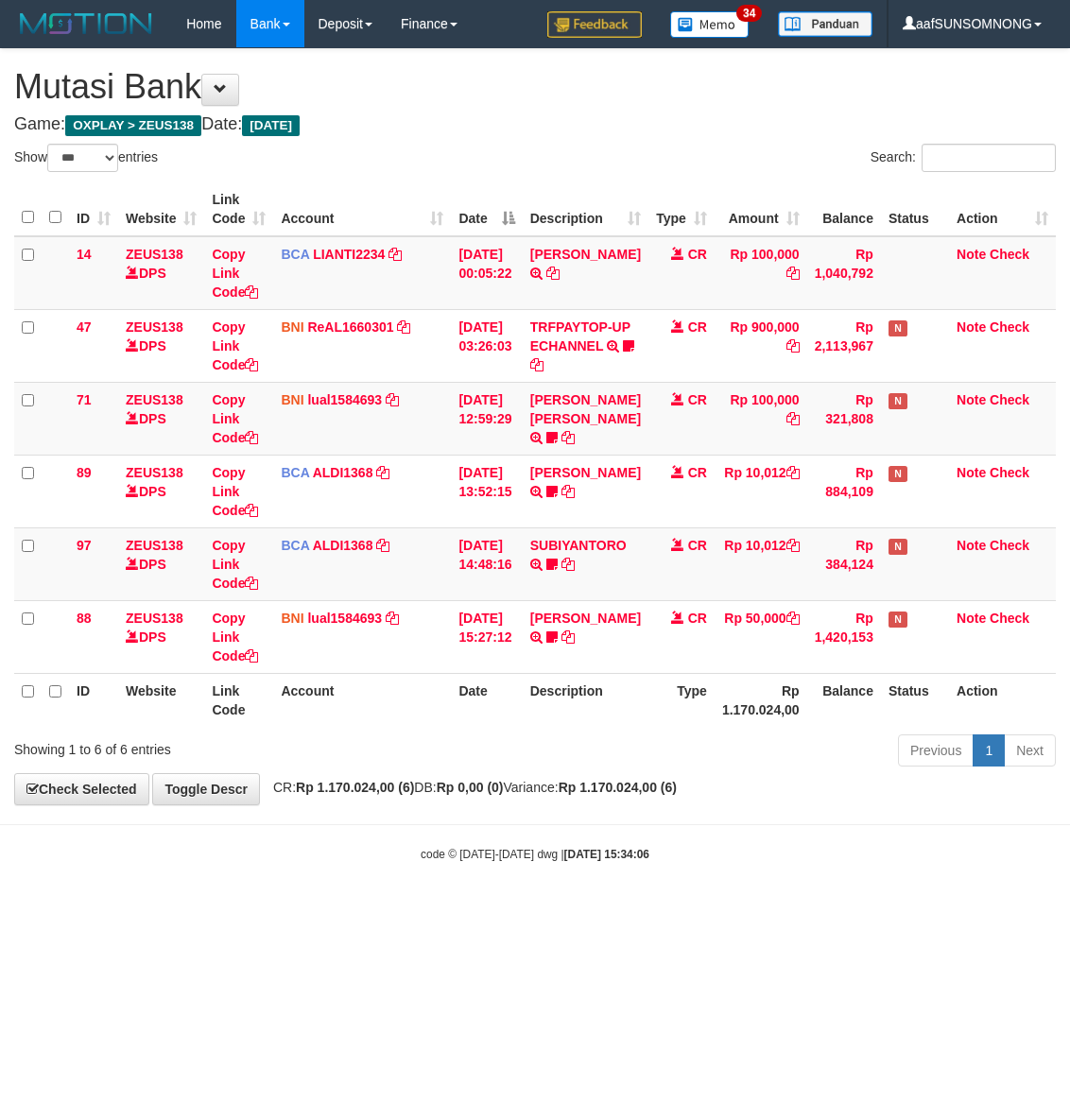 select on "***" 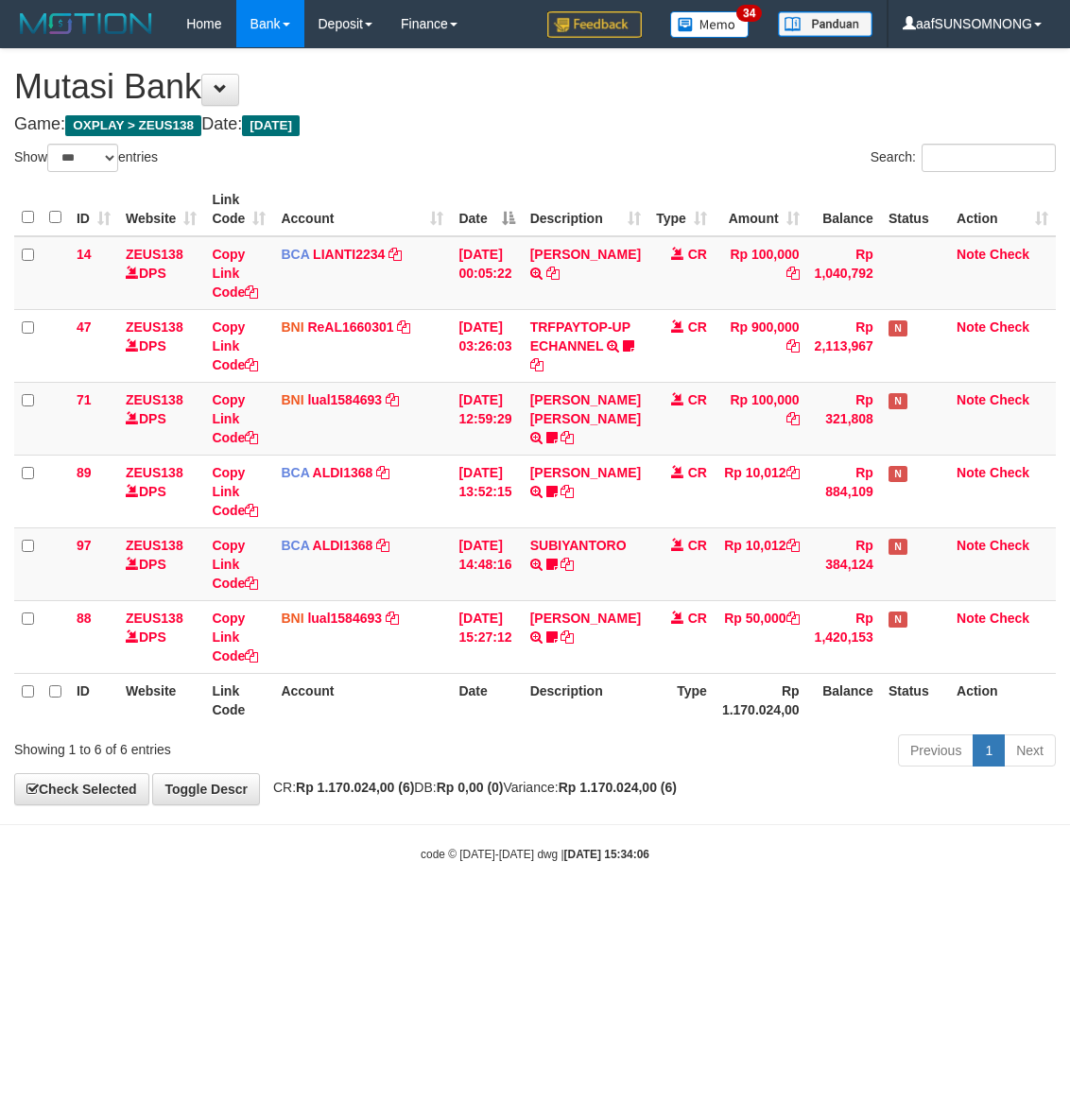 scroll, scrollTop: 0, scrollLeft: 0, axis: both 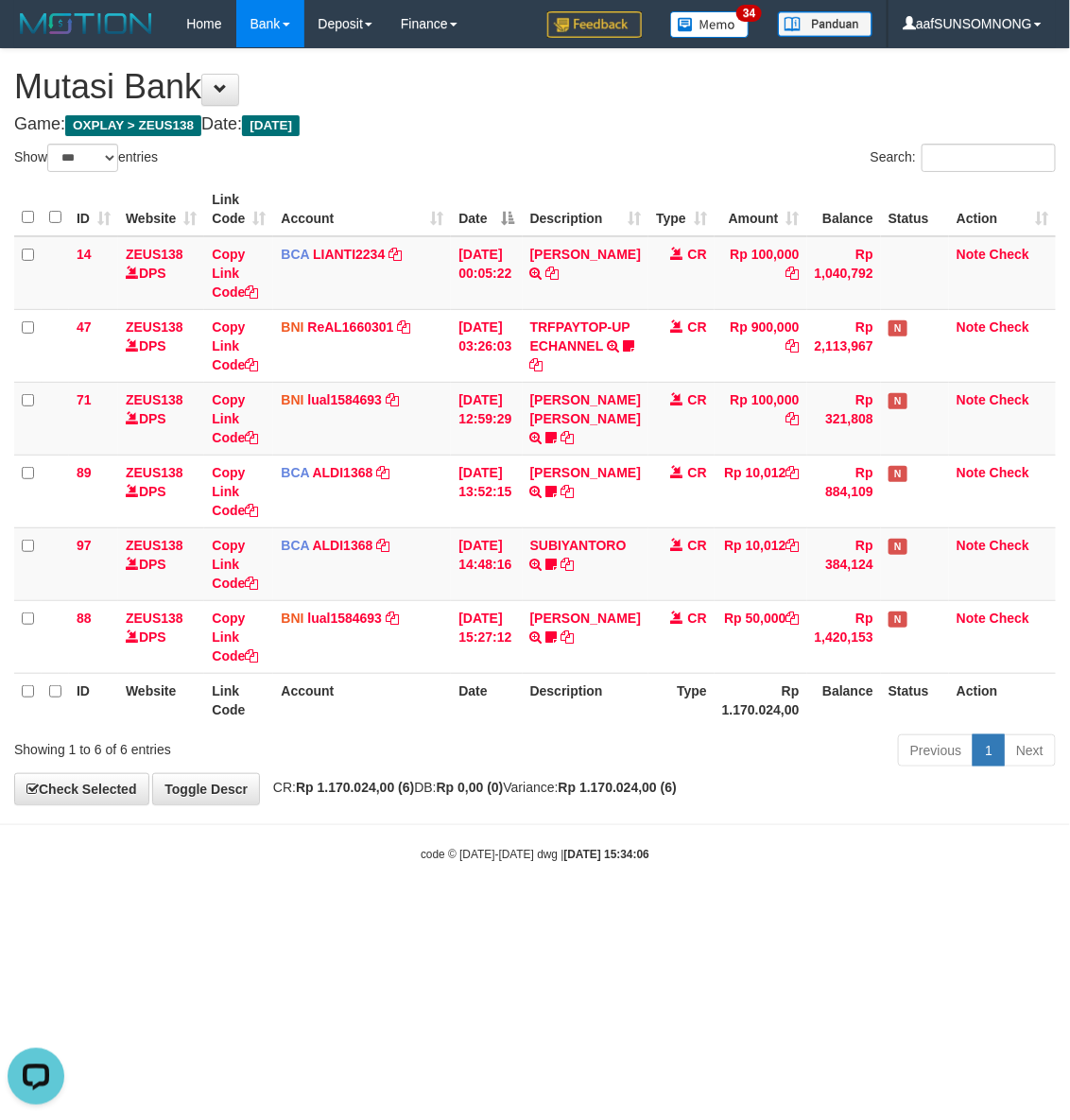click on "Toggle navigation
Home
Bank
Account List
Load
By Website
Group
[OXPLAY]													ZEUS138
By Load Group (DPS)
Sync" at bounding box center (535, 455) 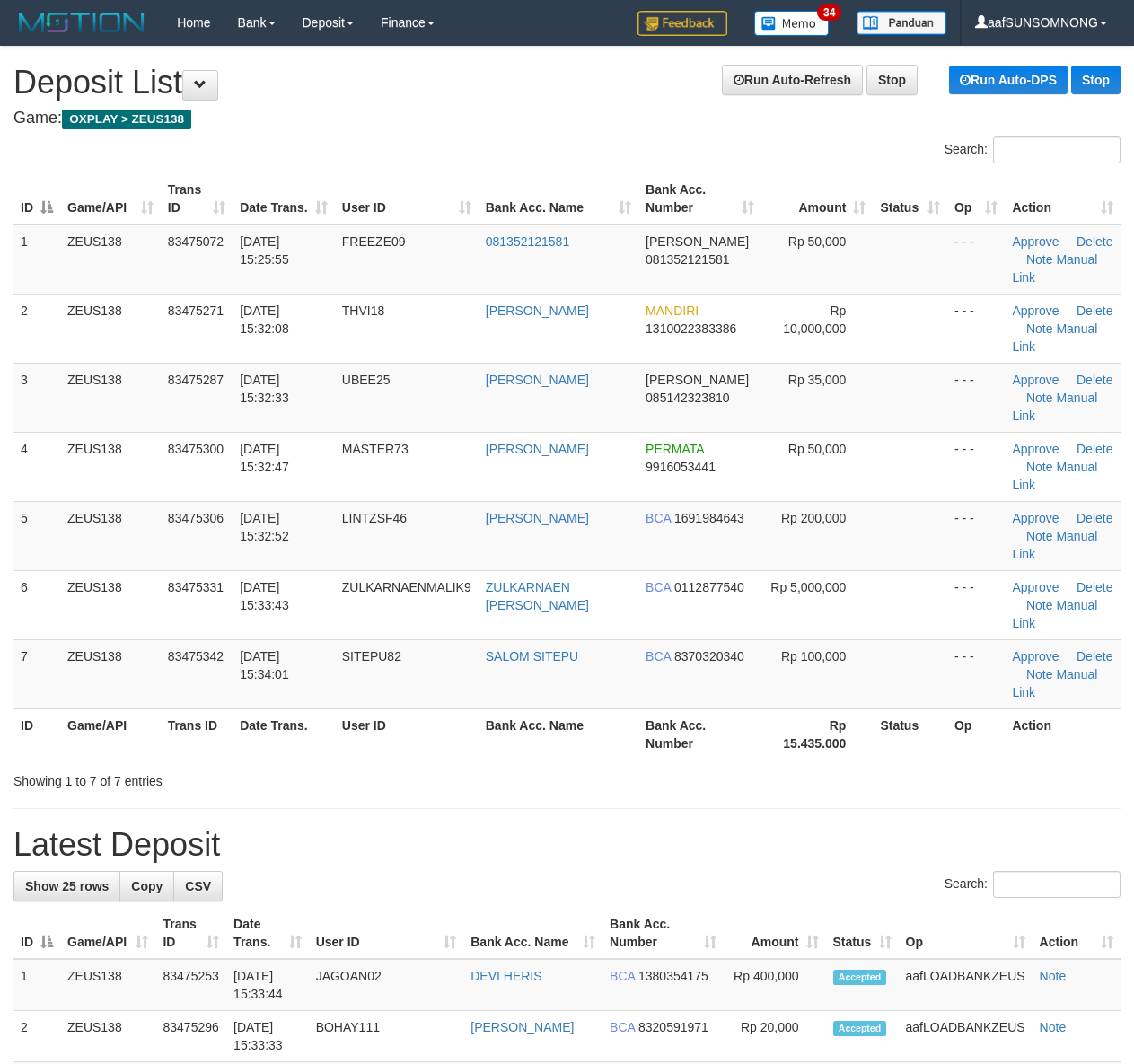 scroll, scrollTop: 0, scrollLeft: 0, axis: both 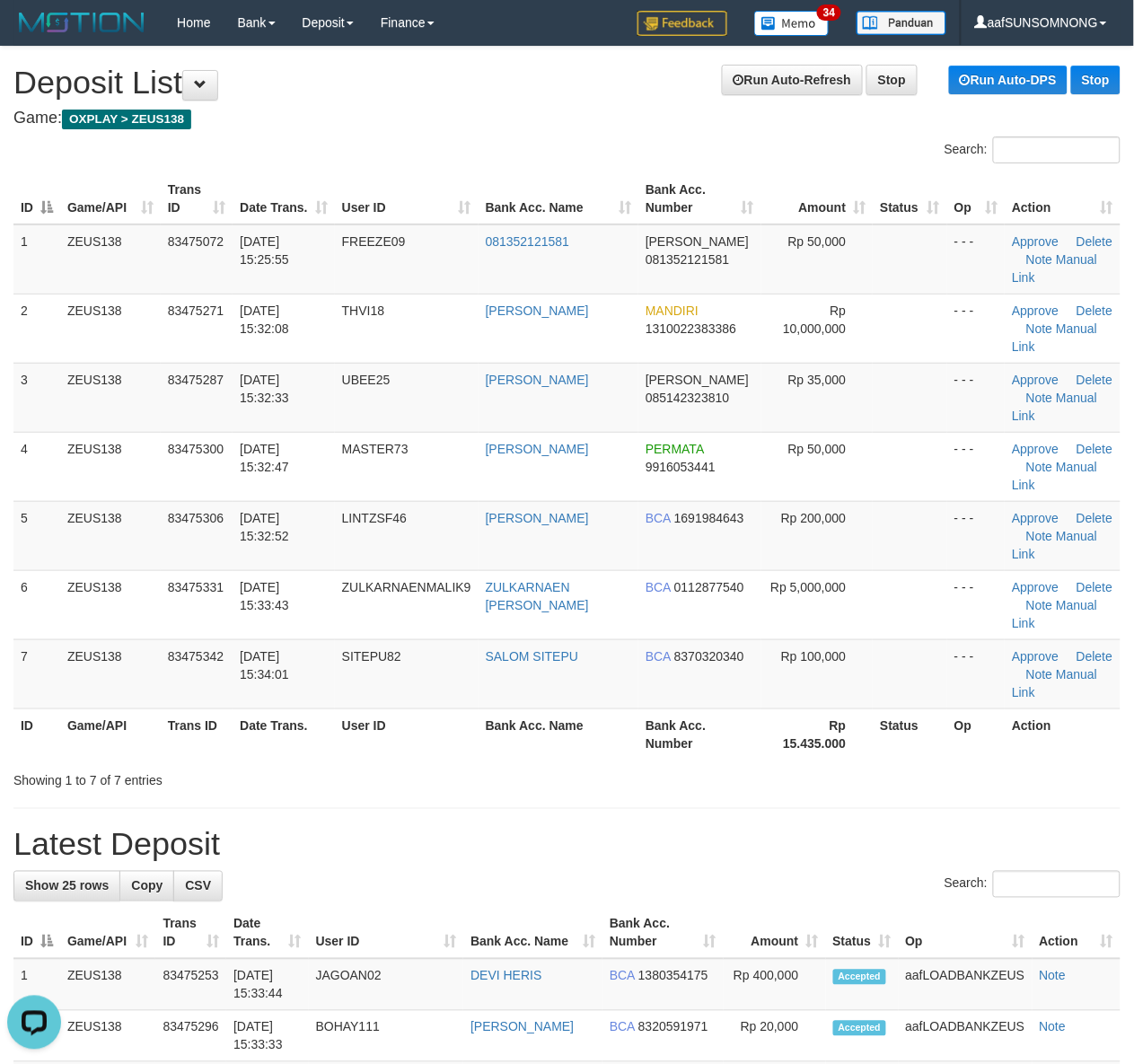 drag, startPoint x: 795, startPoint y: 857, endPoint x: 1039, endPoint y: 840, distance: 244.5915 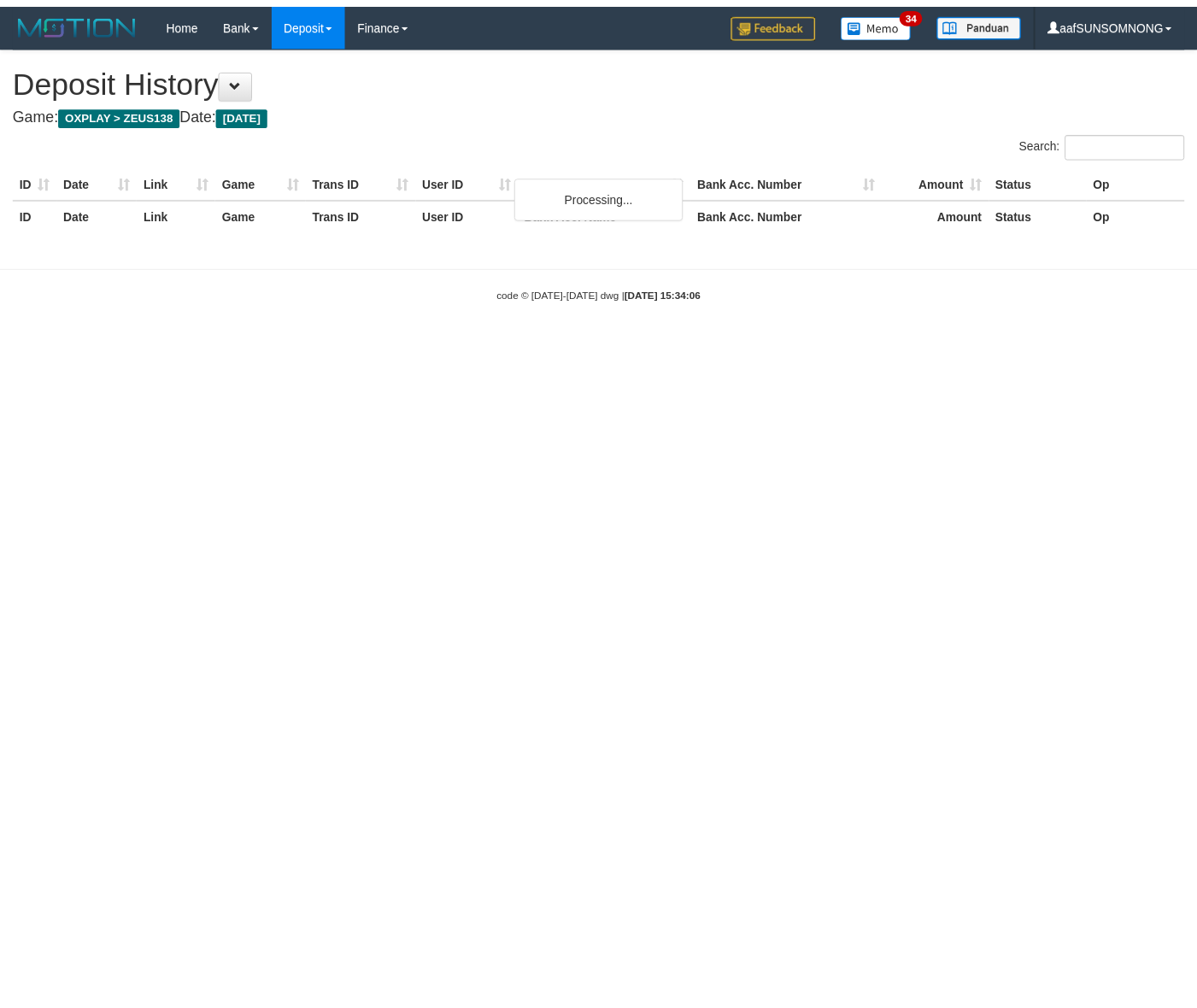 scroll, scrollTop: 0, scrollLeft: 0, axis: both 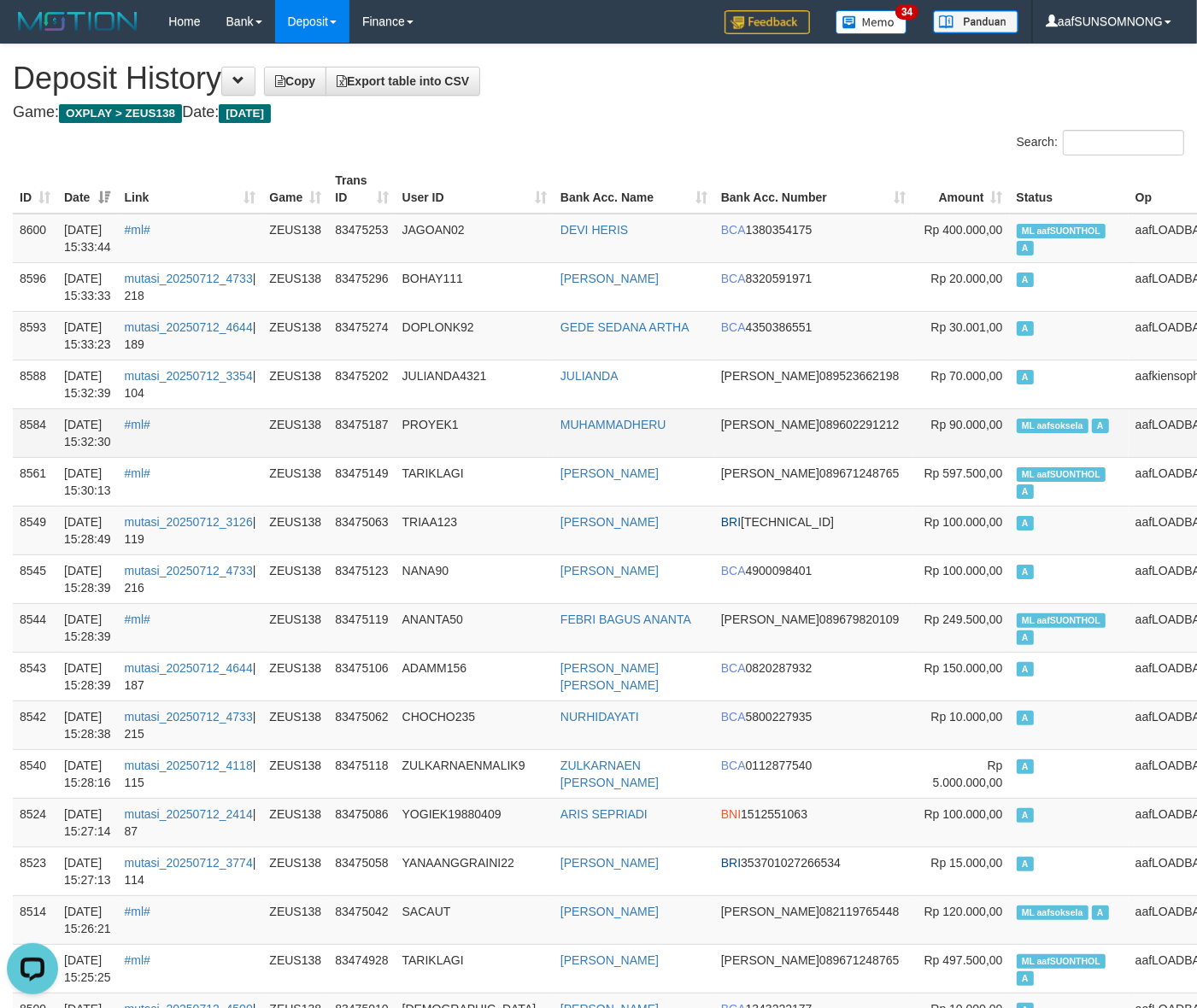 drag, startPoint x: 519, startPoint y: 441, endPoint x: 531, endPoint y: 442, distance: 12.041595 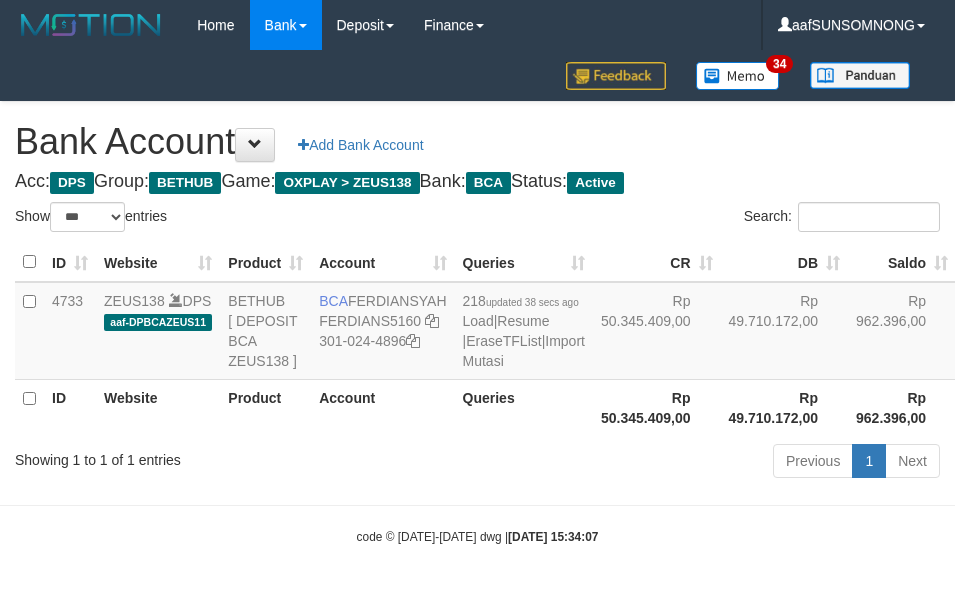 select on "***" 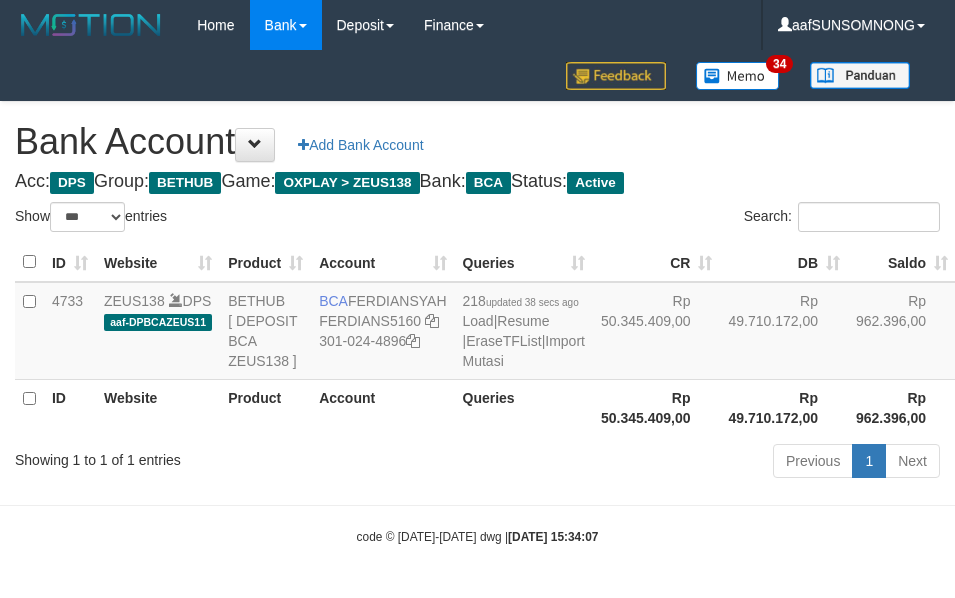 scroll, scrollTop: 38, scrollLeft: 0, axis: vertical 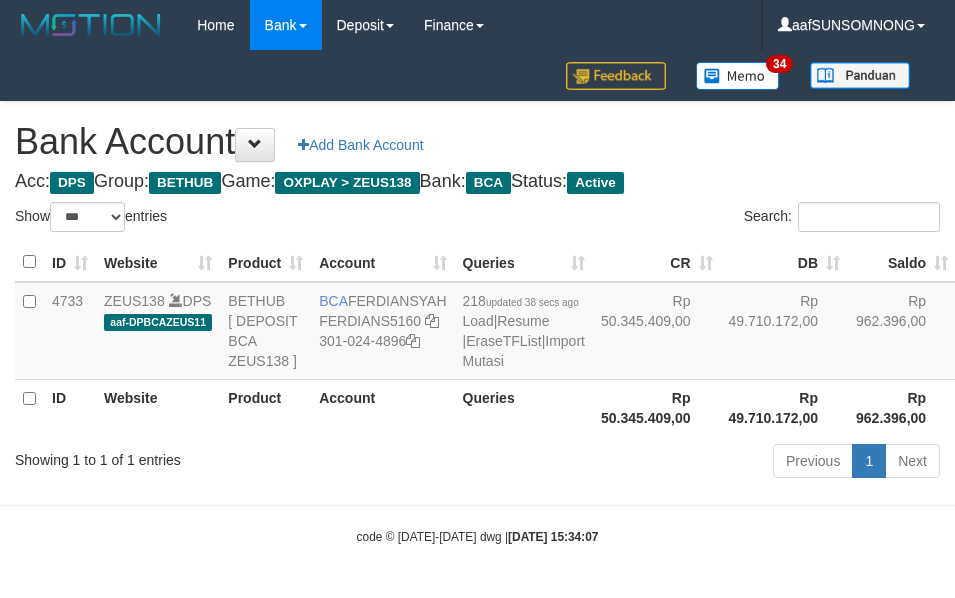 select on "***" 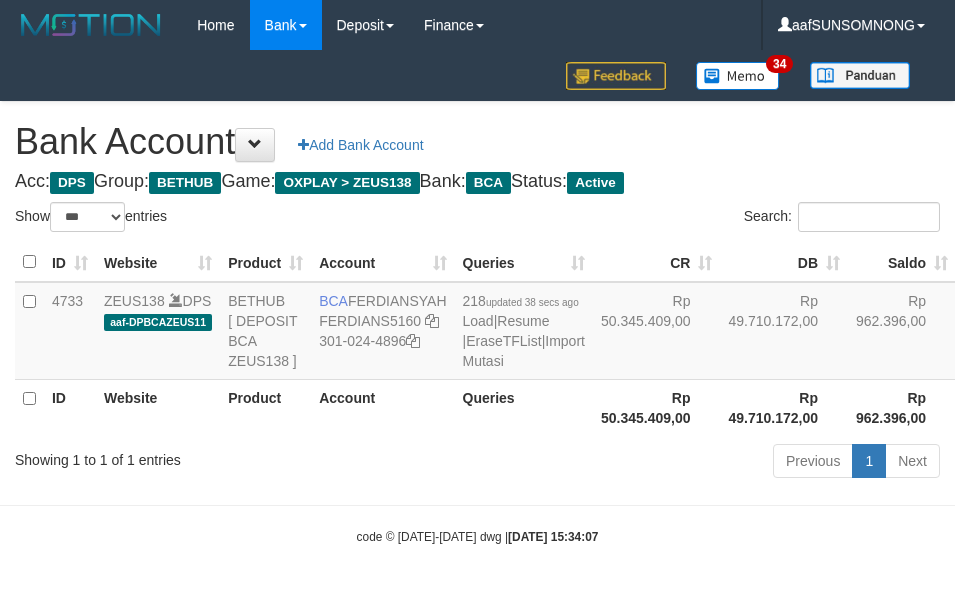 scroll, scrollTop: 38, scrollLeft: 0, axis: vertical 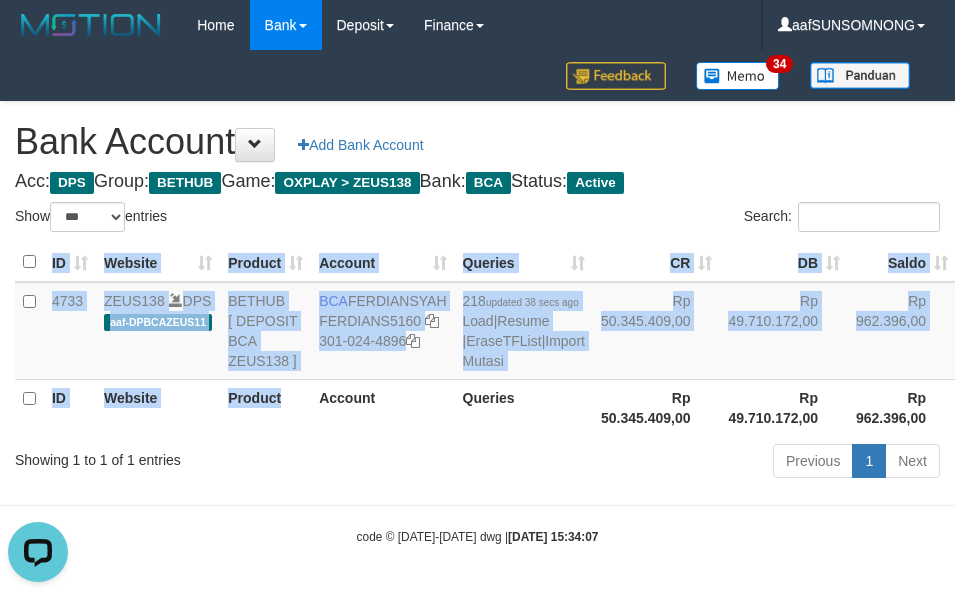 drag, startPoint x: 283, startPoint y: 458, endPoint x: 305, endPoint y: 462, distance: 22.36068 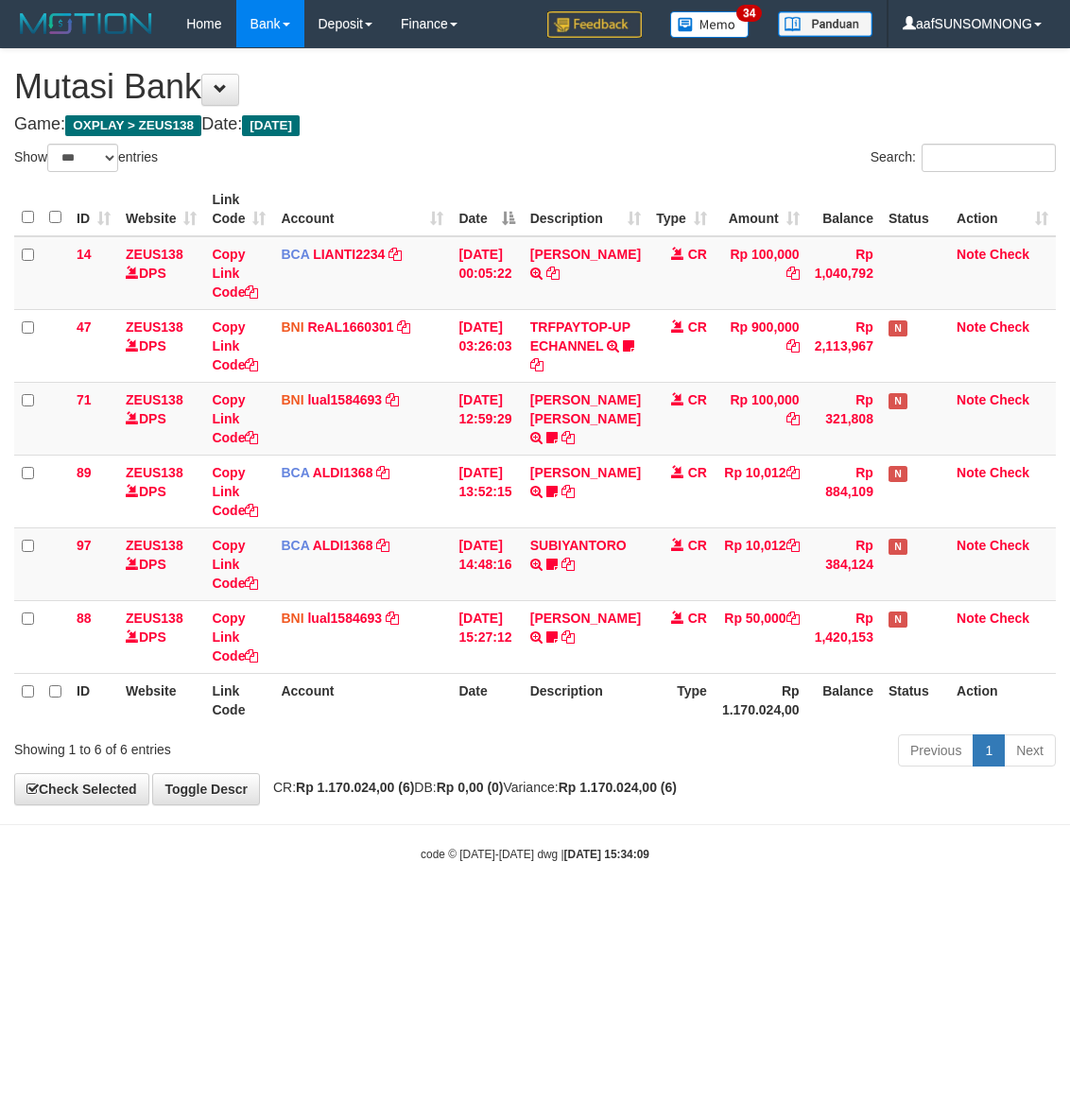 select on "***" 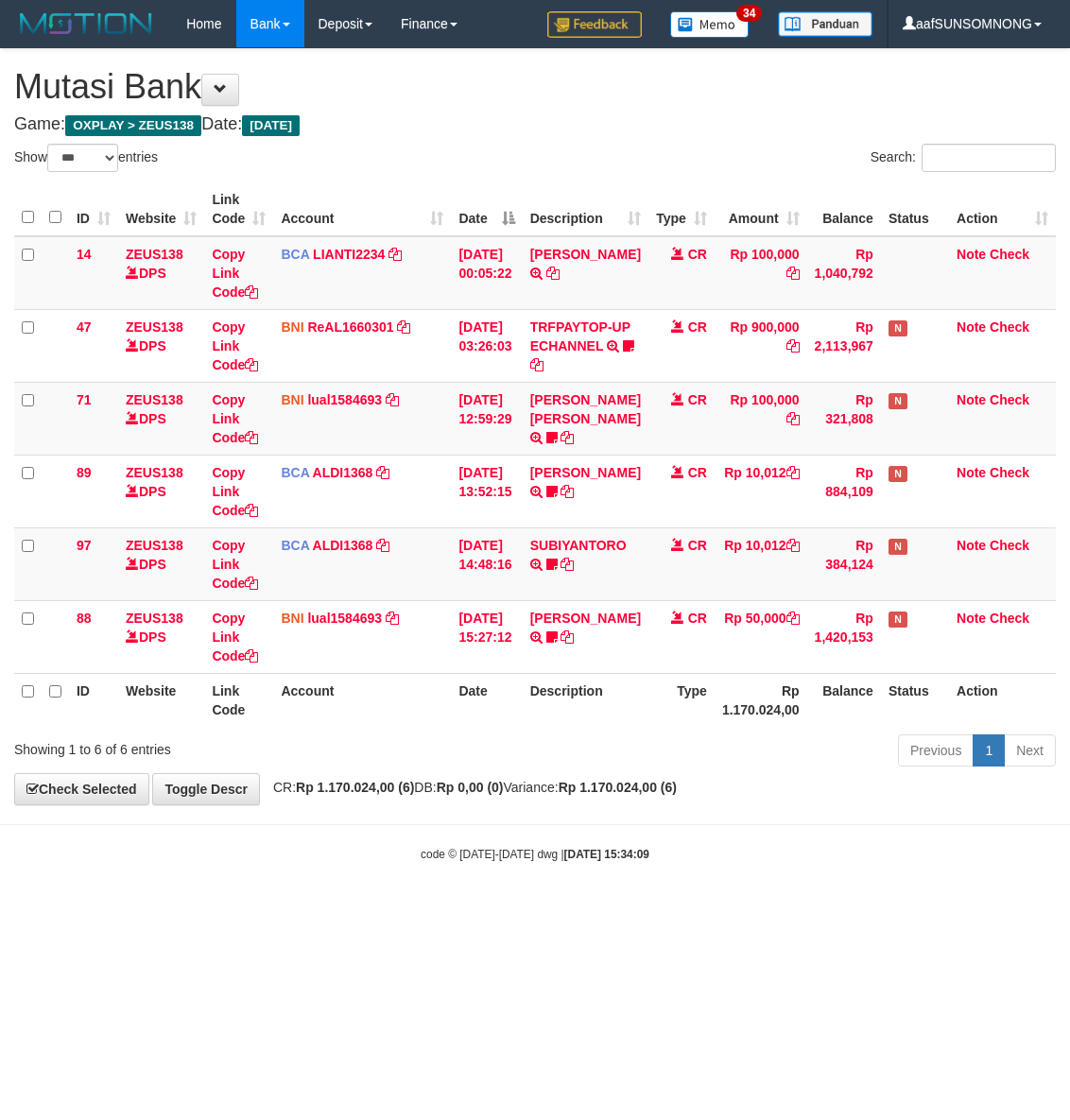 scroll, scrollTop: 0, scrollLeft: 0, axis: both 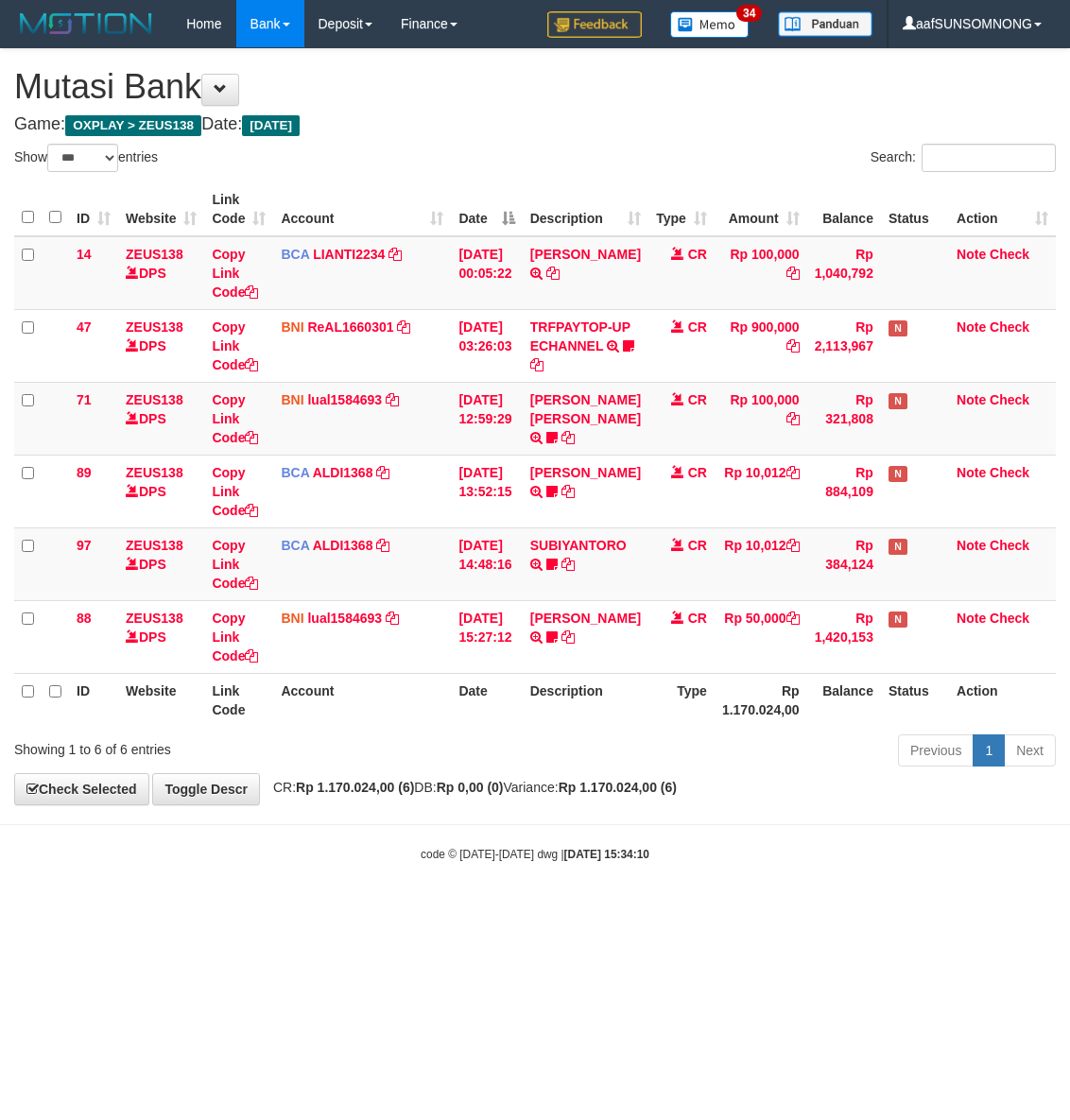 select on "***" 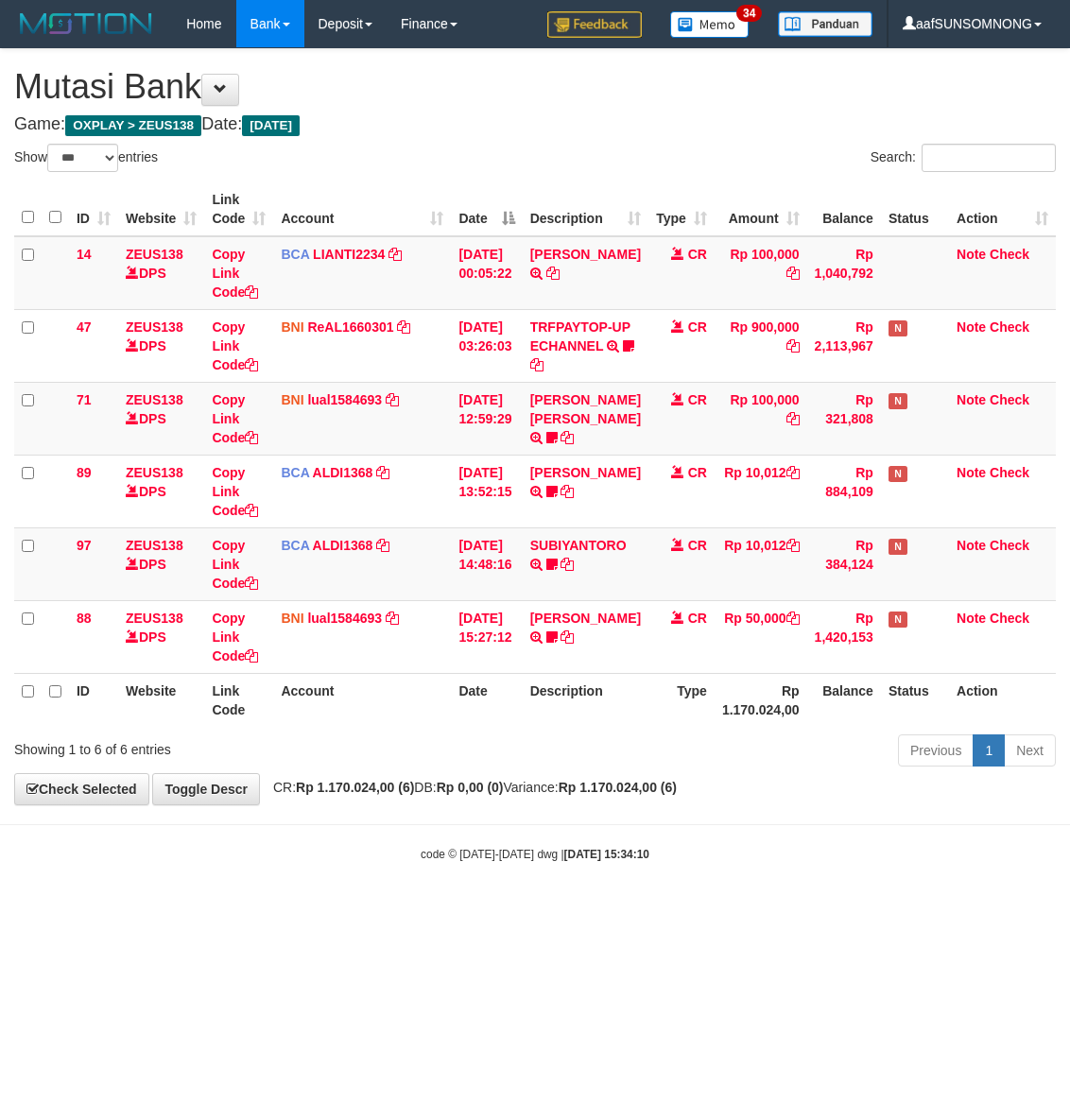 scroll, scrollTop: 0, scrollLeft: 0, axis: both 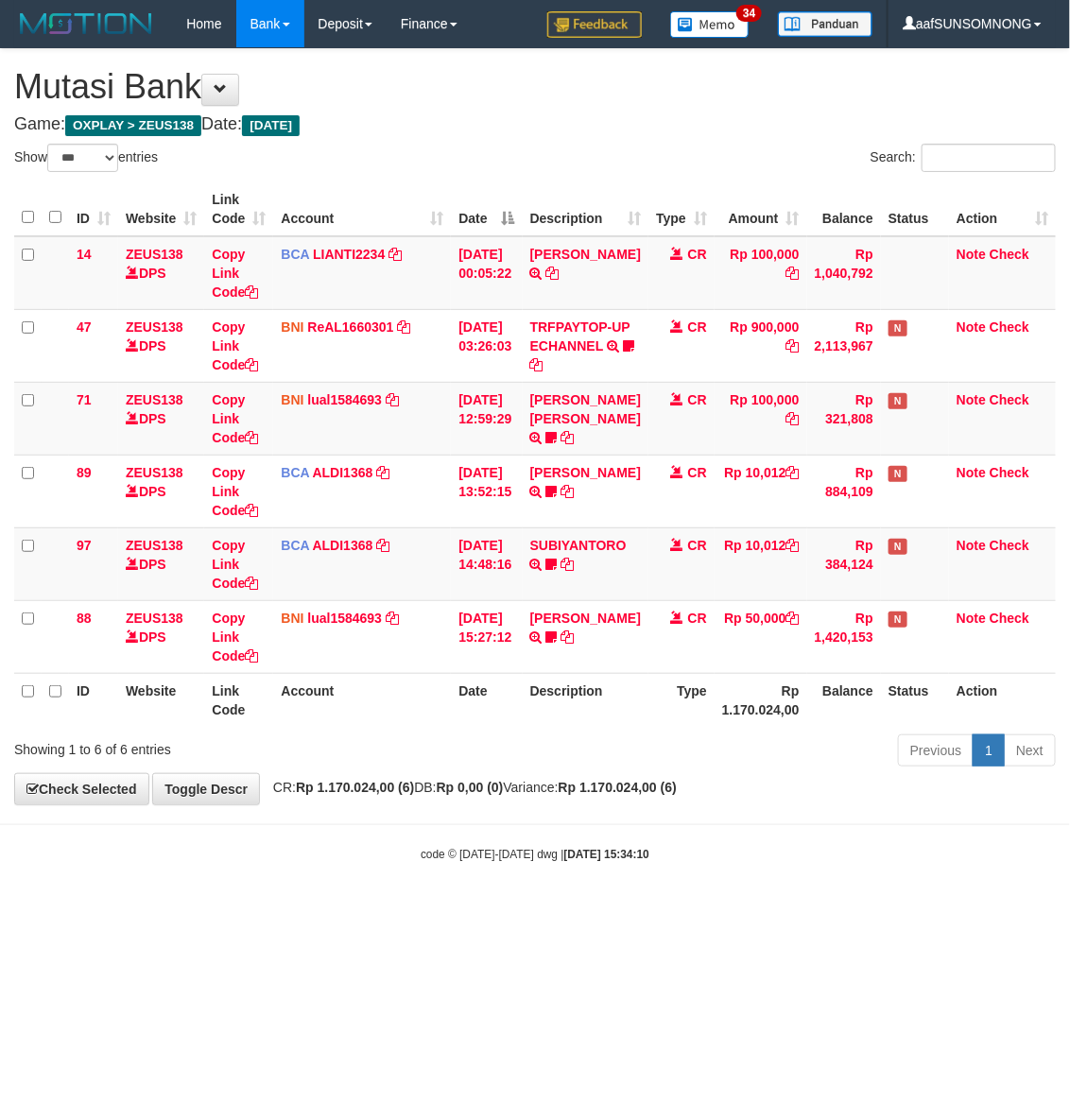 drag, startPoint x: 395, startPoint y: 941, endPoint x: 408, endPoint y: 956, distance: 19.849433 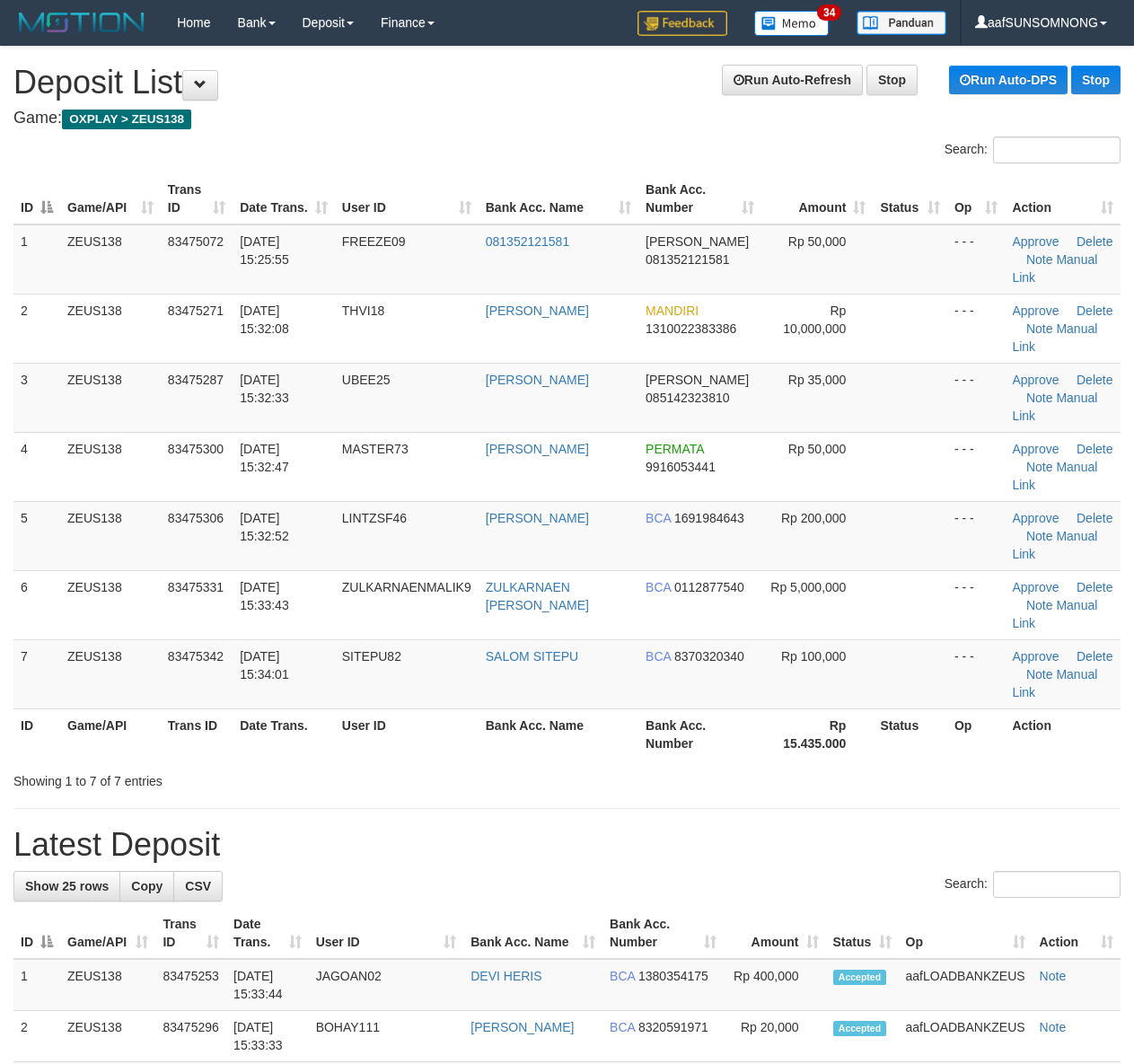 scroll, scrollTop: 0, scrollLeft: 0, axis: both 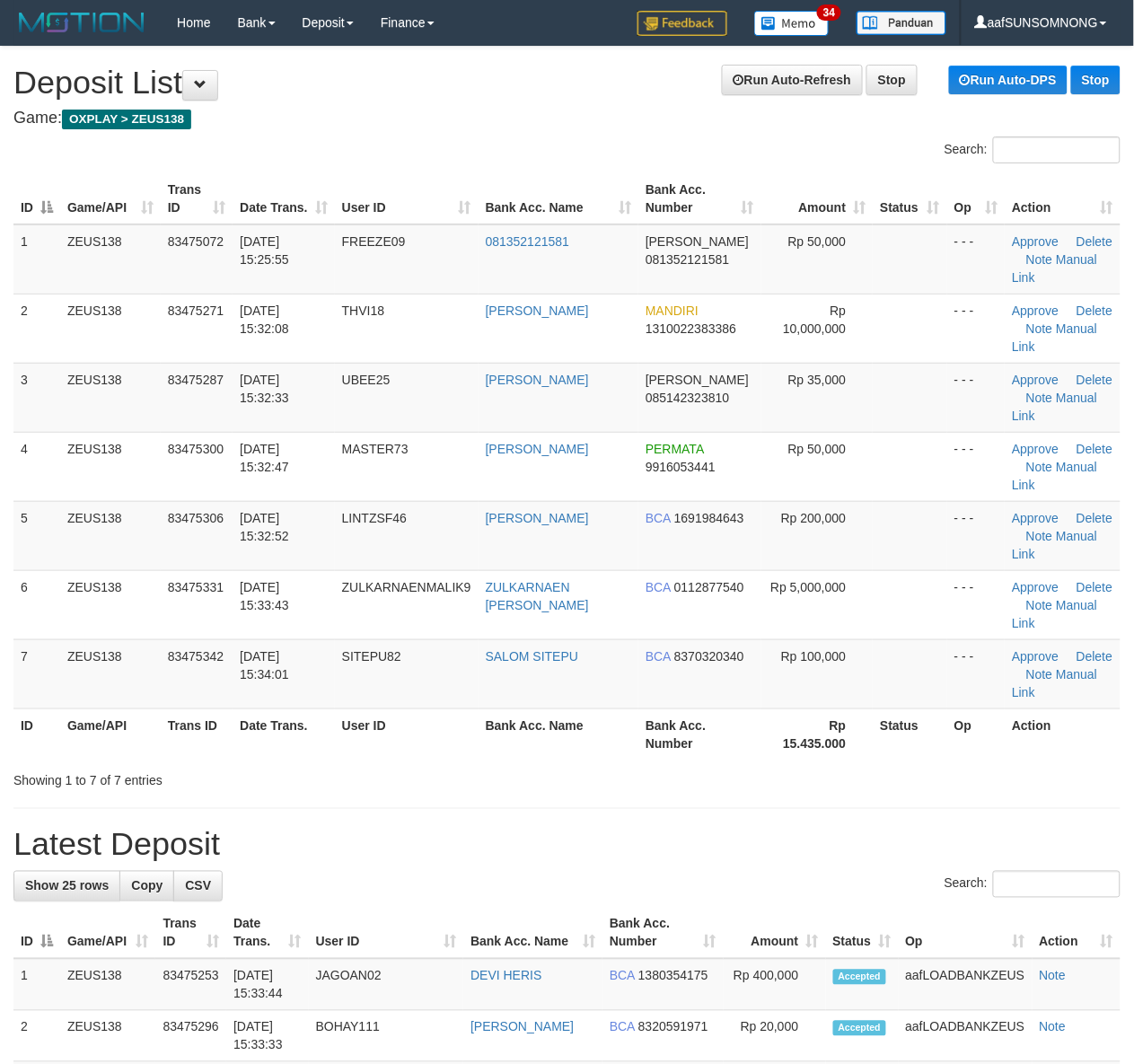 click on "Latest Deposit" at bounding box center (567, 845) 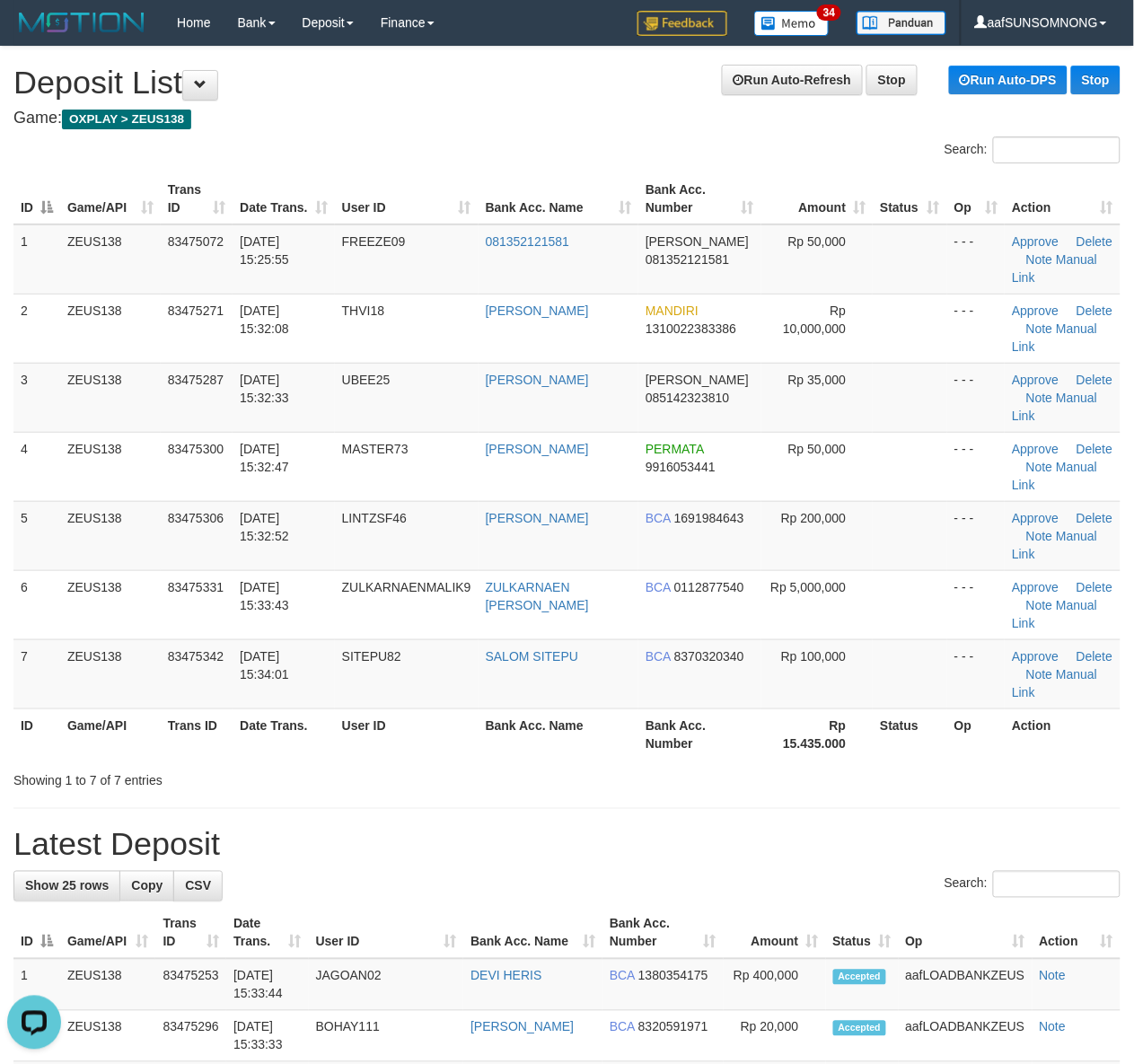 scroll, scrollTop: 0, scrollLeft: 0, axis: both 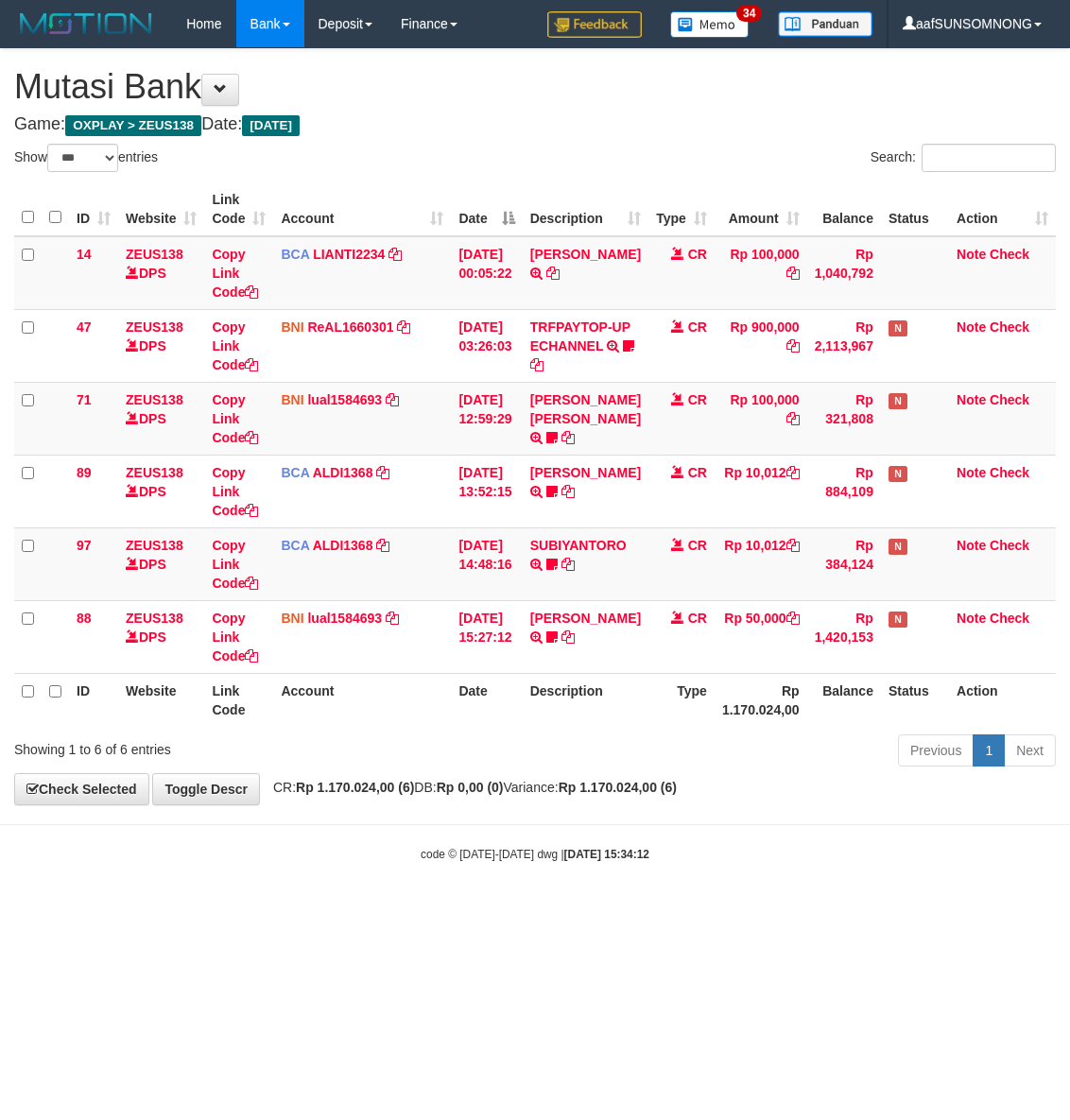 select on "***" 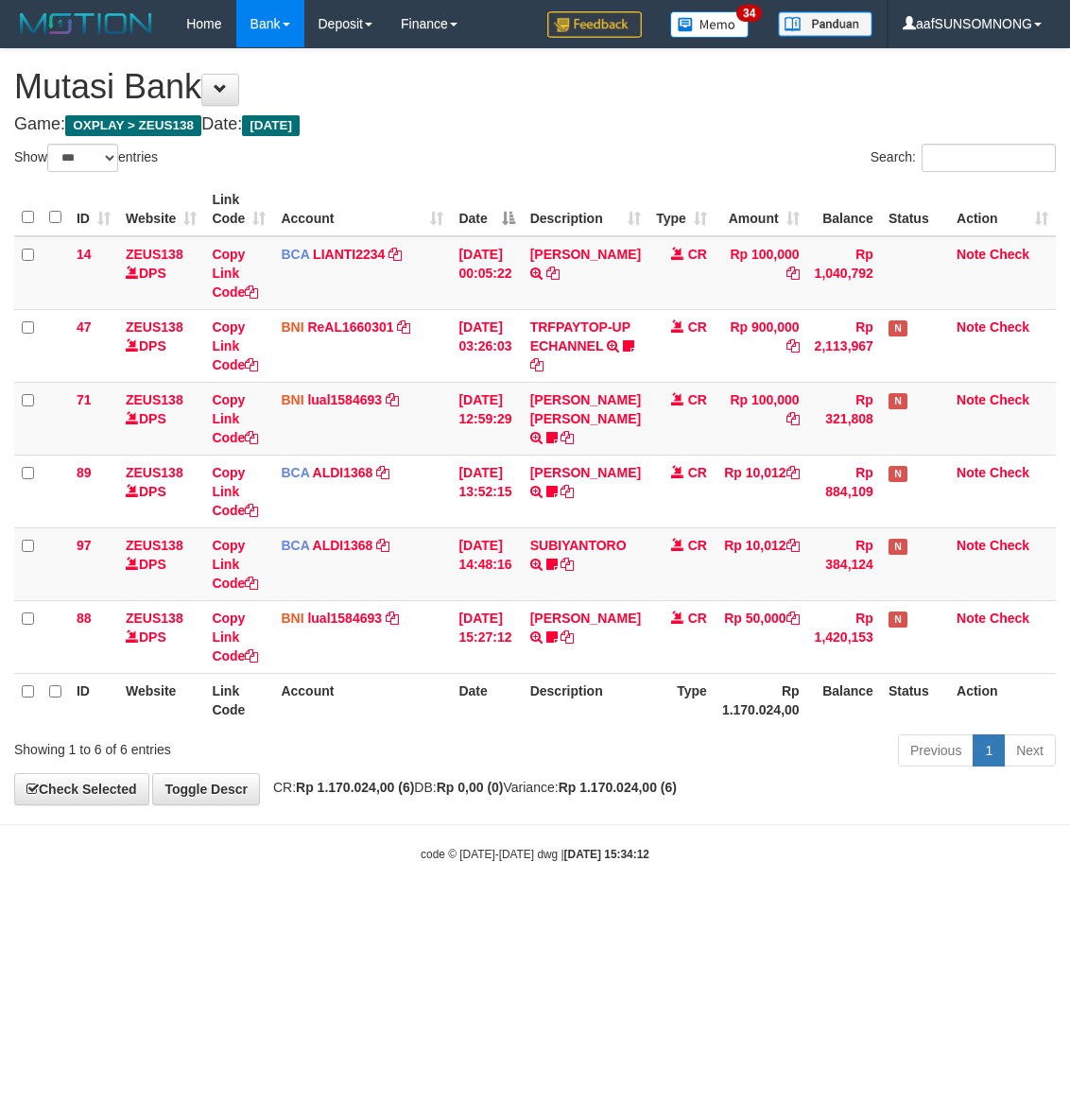 click on "Toggle navigation
Home
Bank
Account List
Load
By Website
Group
[OXPLAY]													ZEUS138
By Load Group (DPS)" at bounding box center [535, 455] 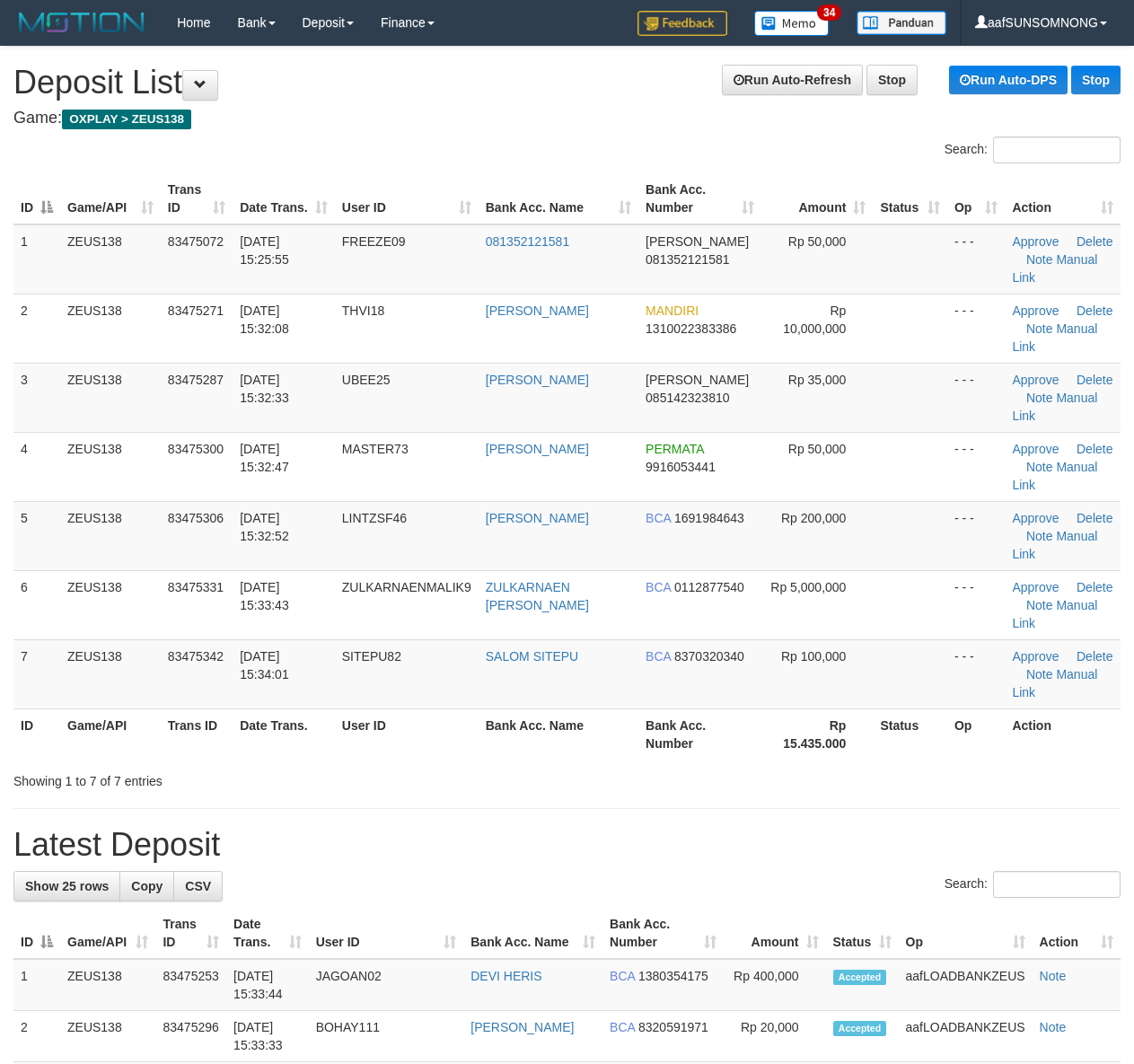 scroll, scrollTop: 0, scrollLeft: 0, axis: both 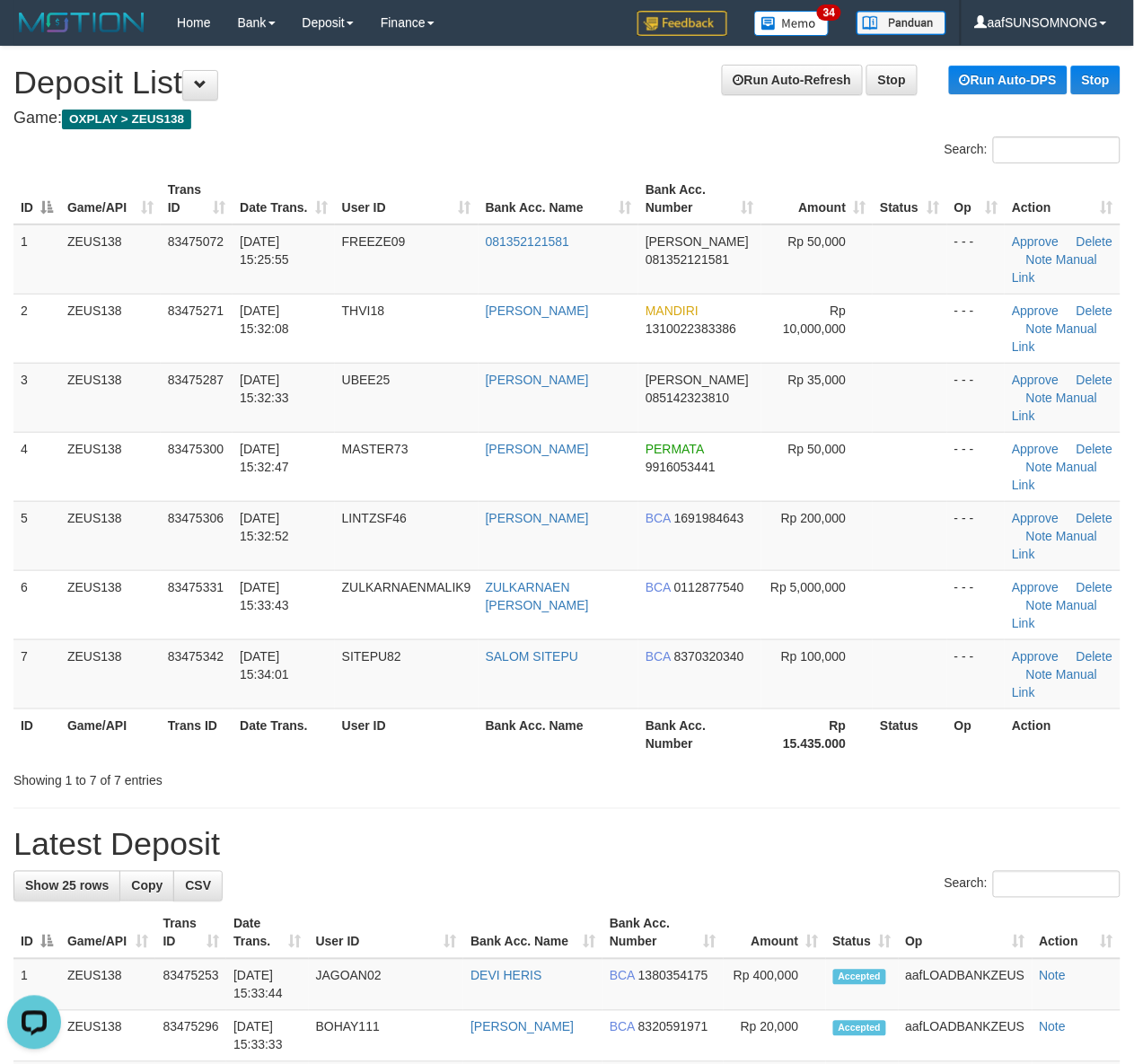 drag, startPoint x: 815, startPoint y: 765, endPoint x: 860, endPoint y: 761, distance: 45.17743 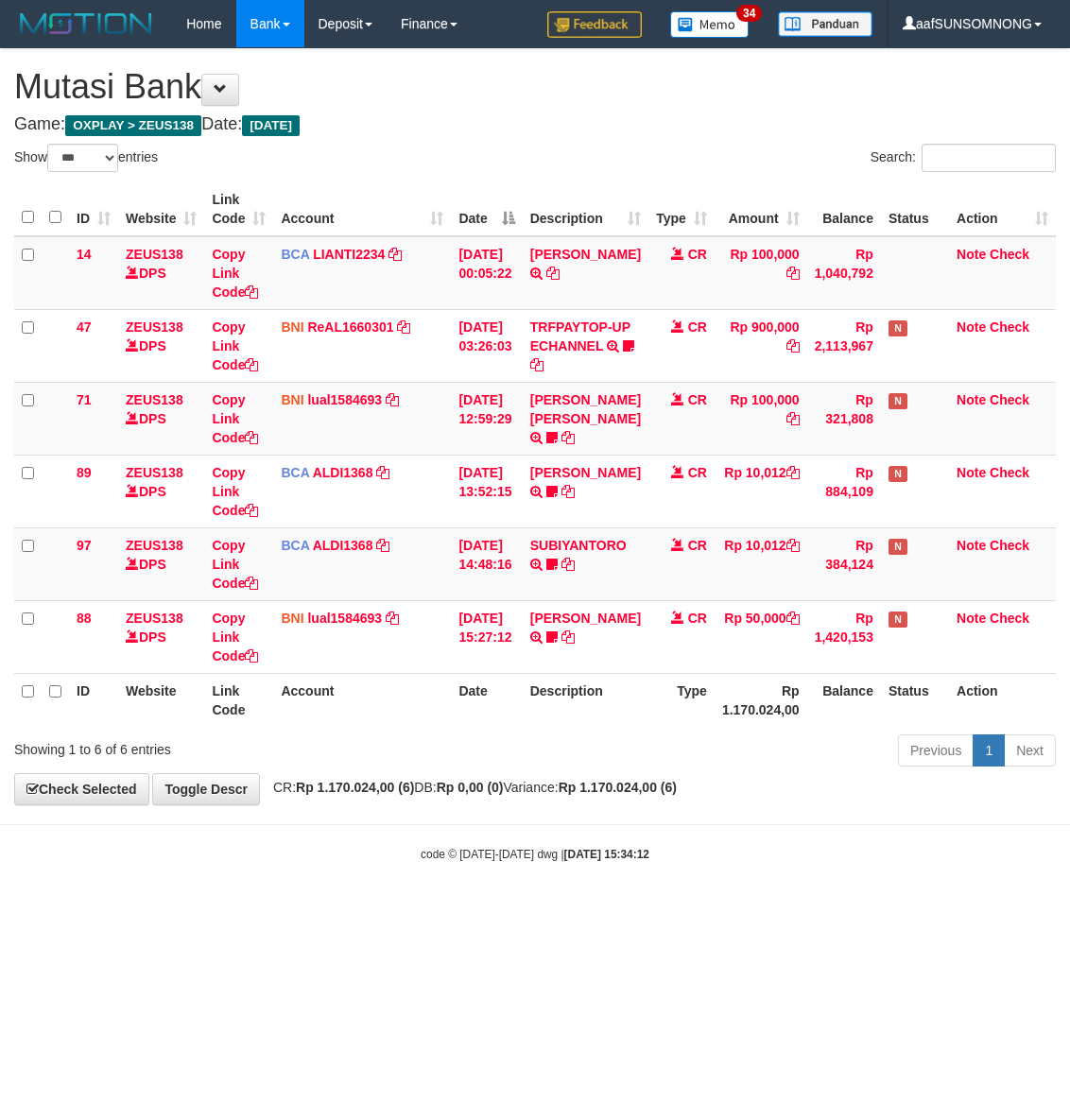 select on "***" 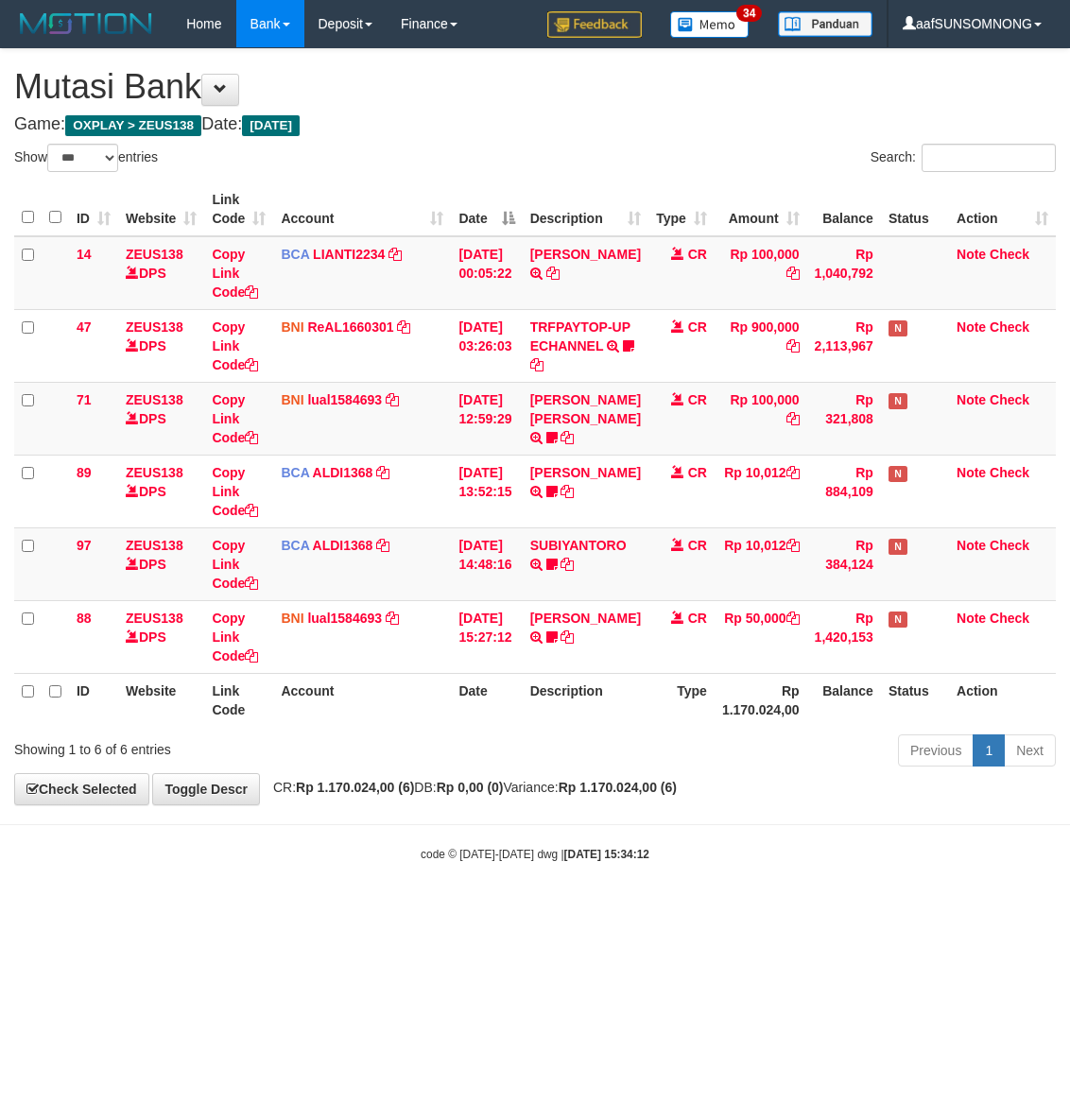 scroll, scrollTop: 0, scrollLeft: 0, axis: both 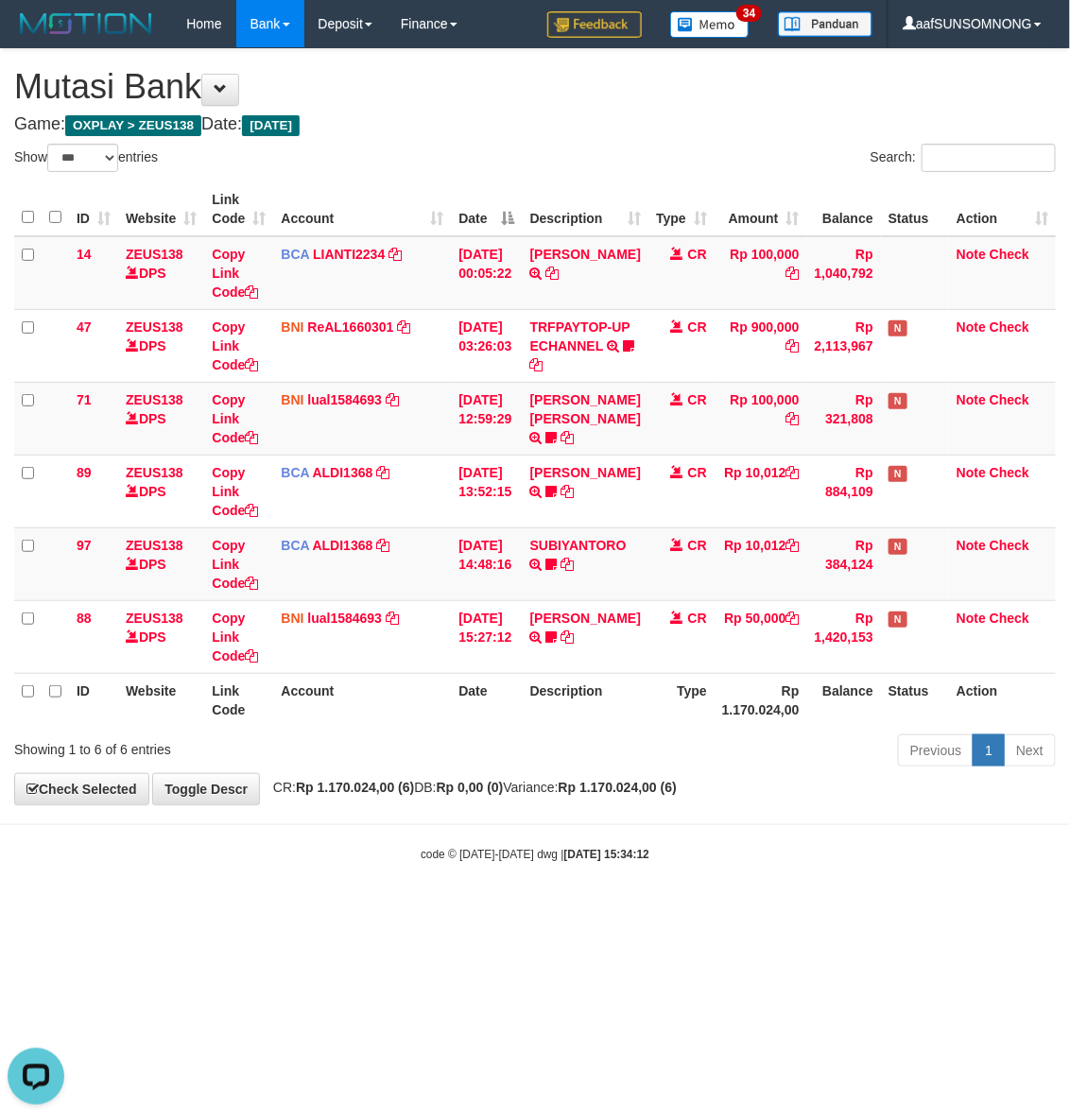 click on "Toggle navigation
Home
Bank
Account List
Load
By Website
Group
[OXPLAY]													ZEUS138
By Load Group (DPS)
Sync" at bounding box center (535, 455) 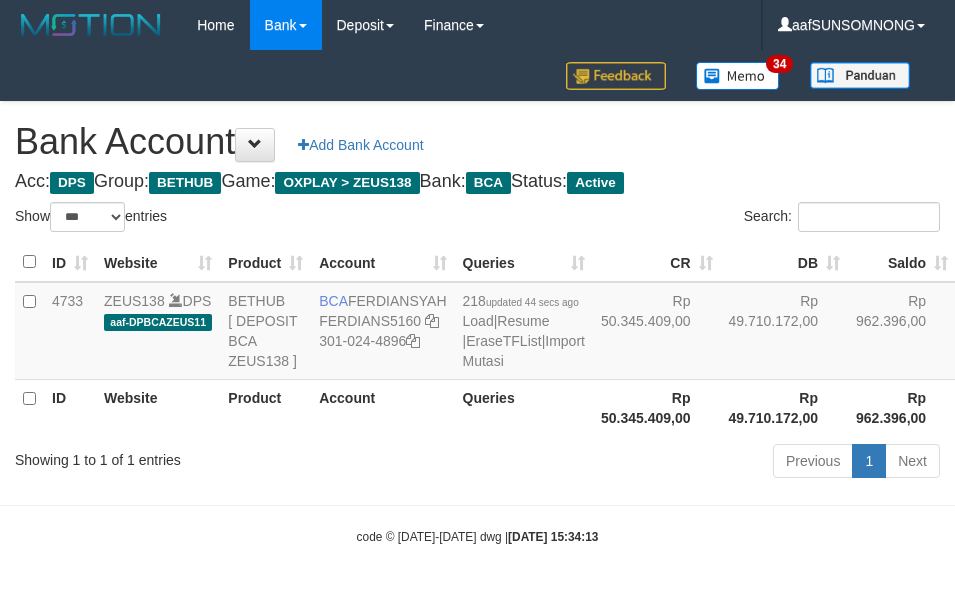select on "***" 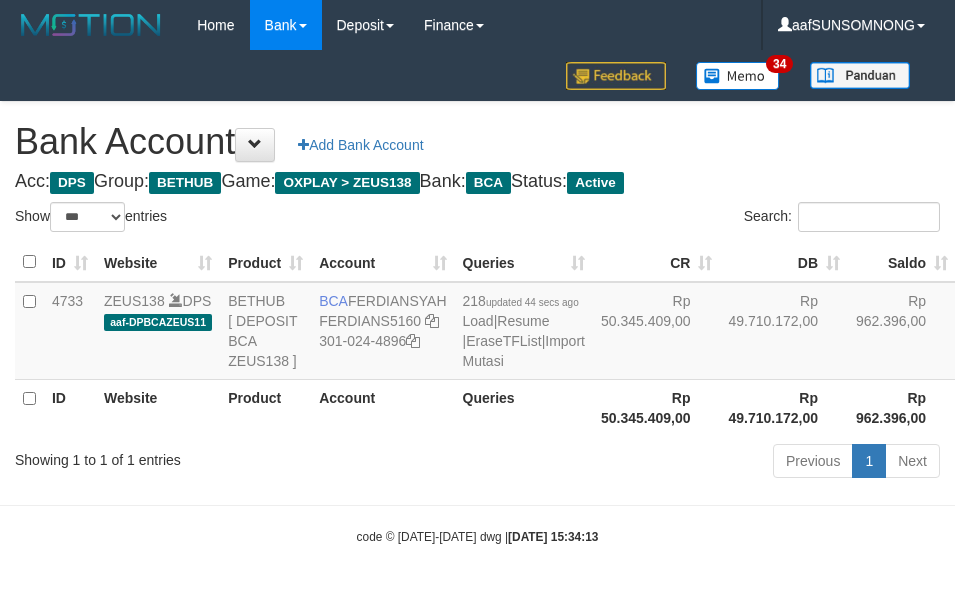 scroll, scrollTop: 38, scrollLeft: 0, axis: vertical 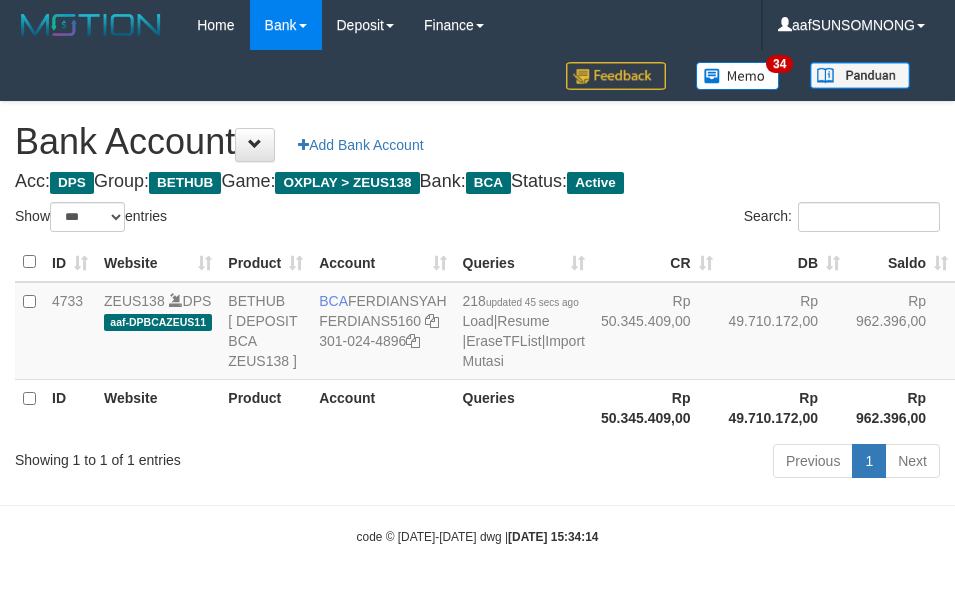 select on "***" 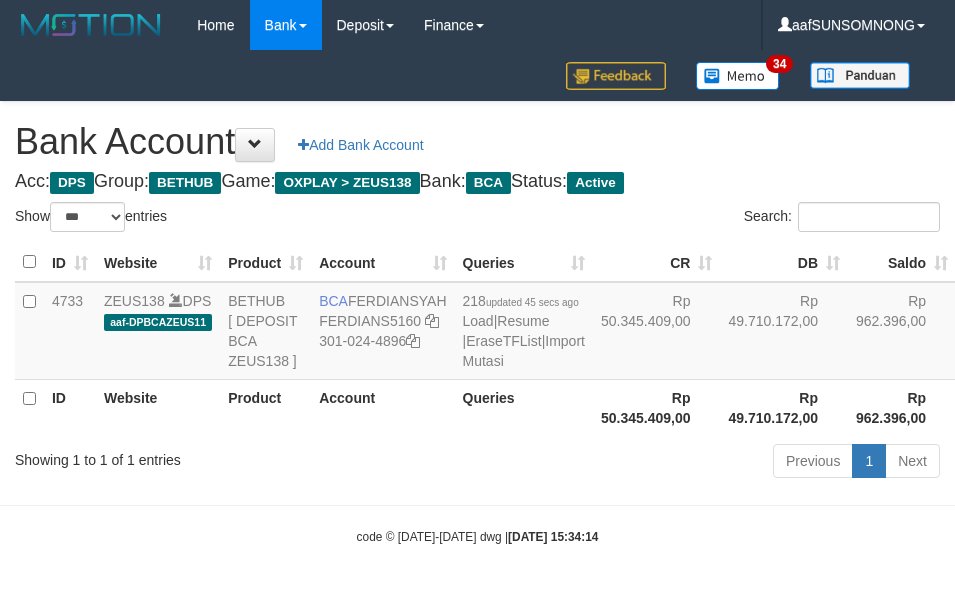 scroll, scrollTop: 38, scrollLeft: 0, axis: vertical 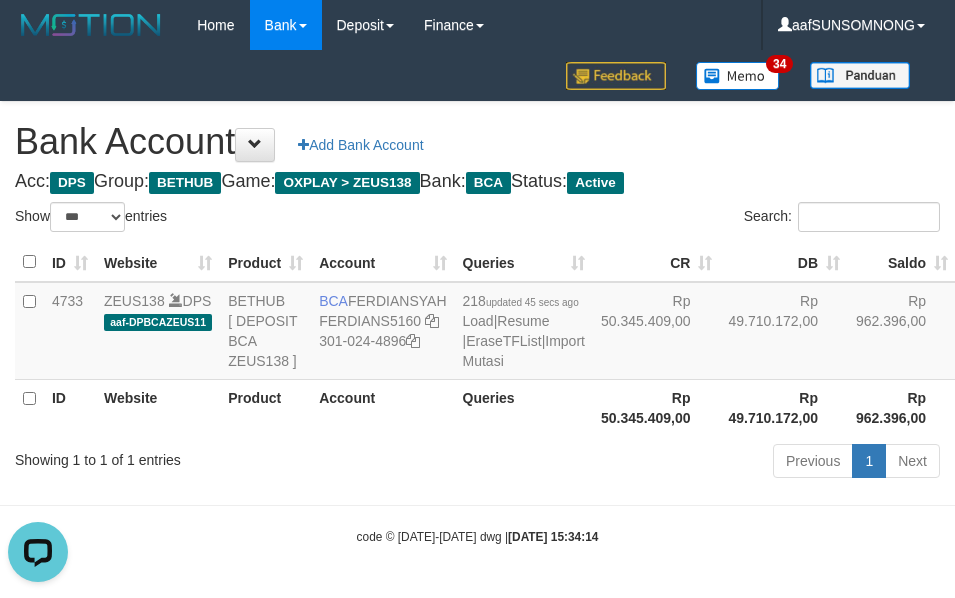 click on "Previous 1 Next" at bounding box center [676, 463] 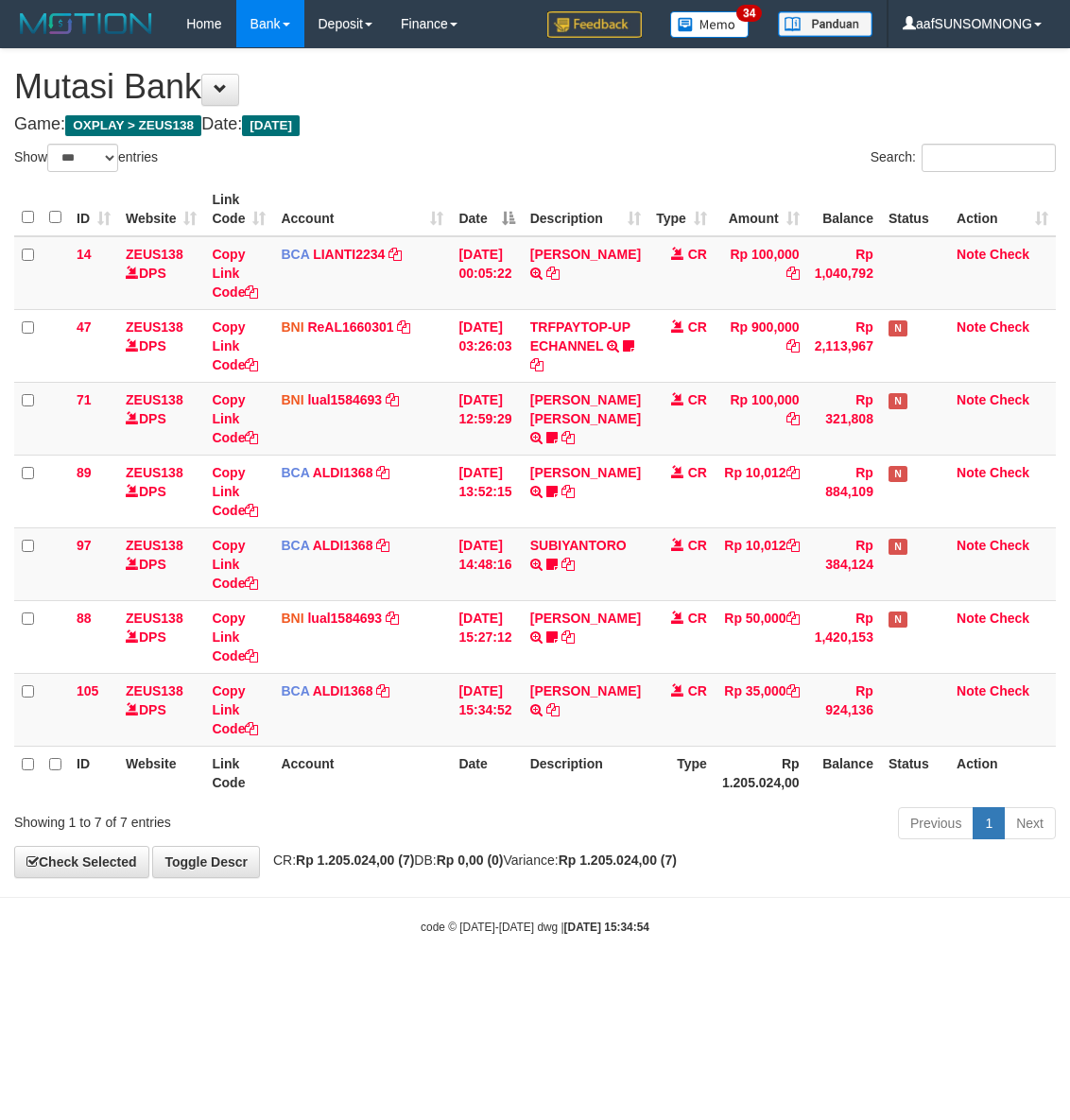select on "***" 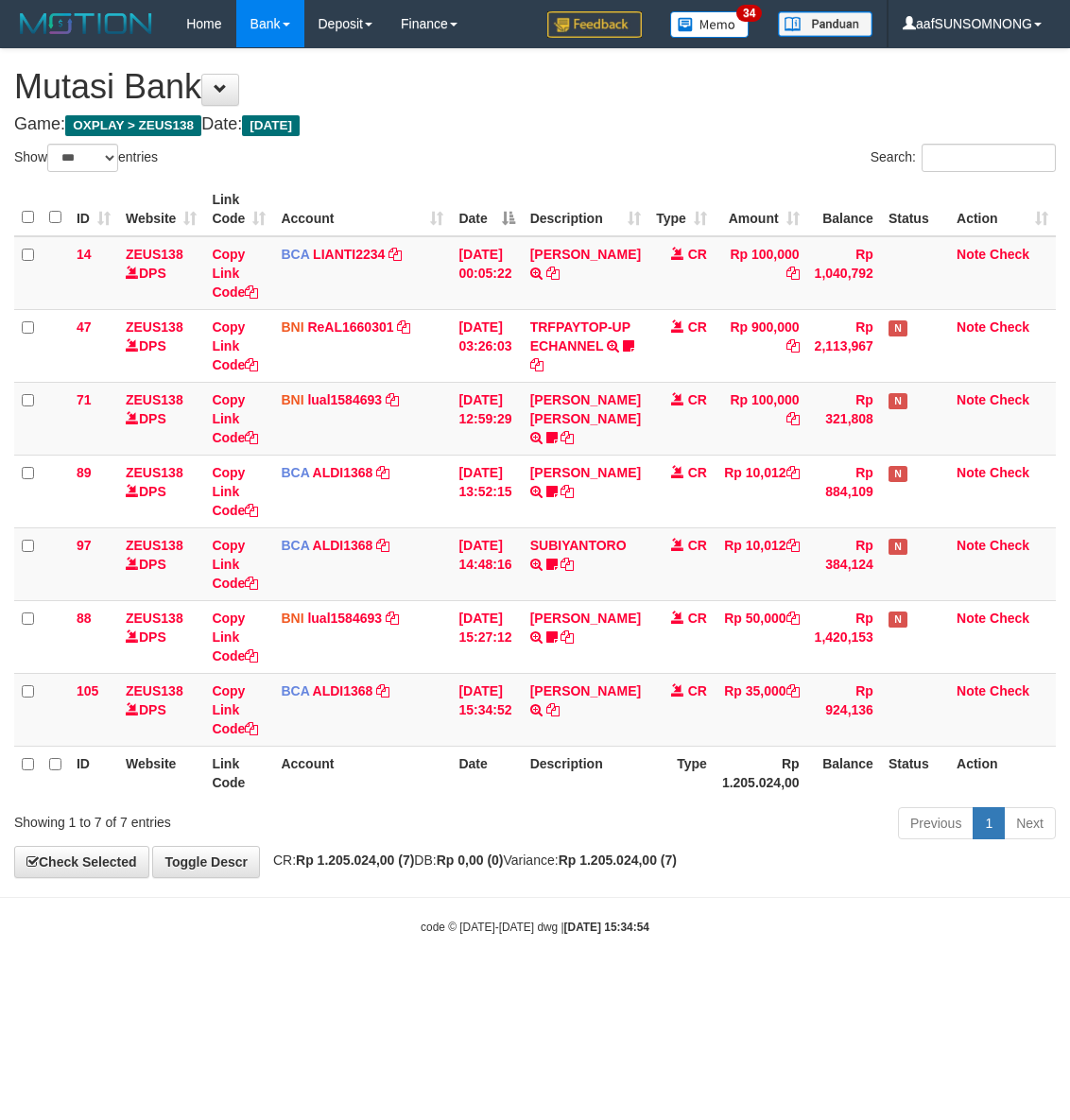 scroll, scrollTop: 0, scrollLeft: 0, axis: both 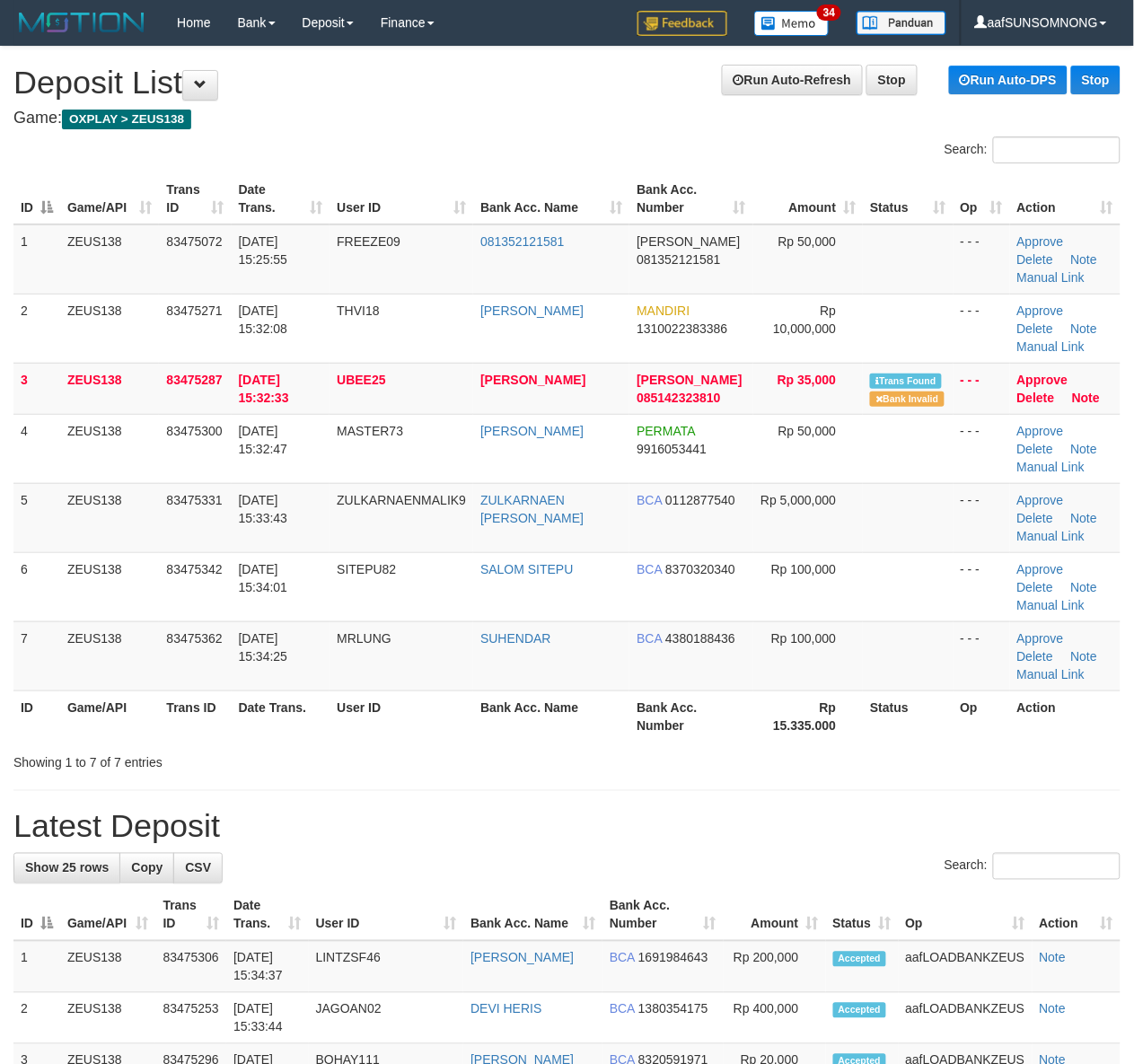 drag, startPoint x: 716, startPoint y: 801, endPoint x: 1071, endPoint y: 853, distance: 358.78824 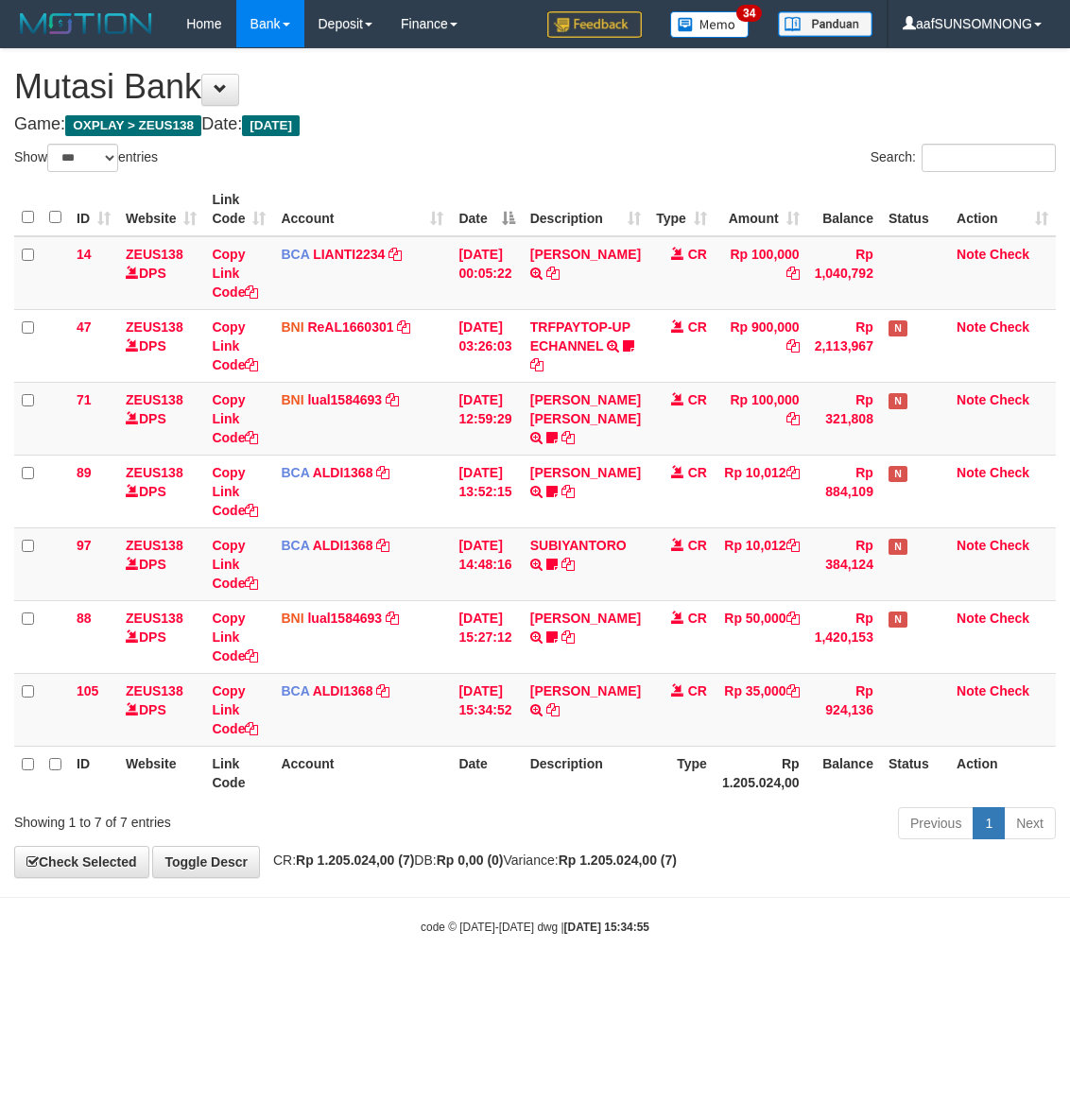select on "***" 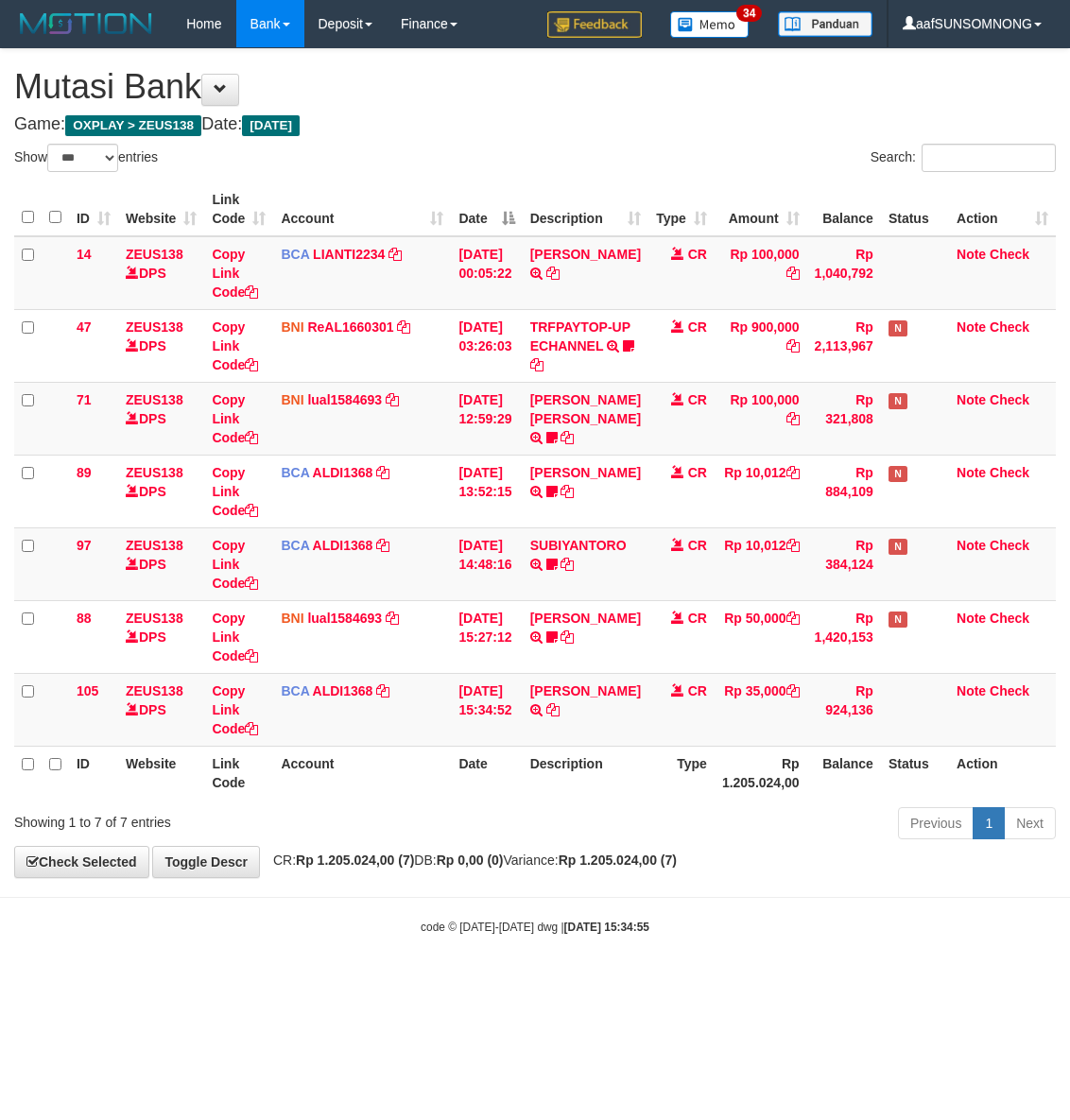 scroll, scrollTop: 0, scrollLeft: 0, axis: both 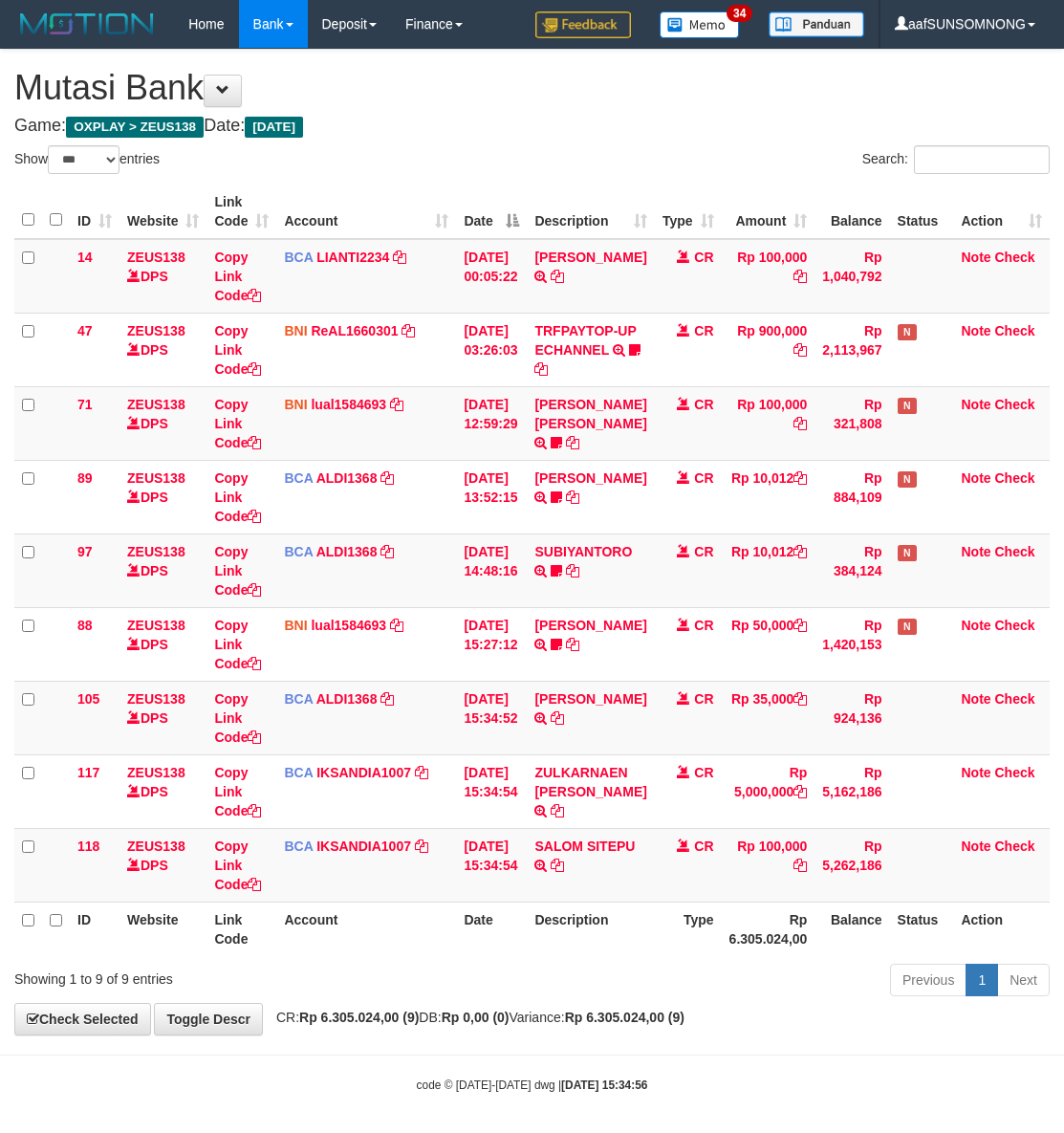 select on "***" 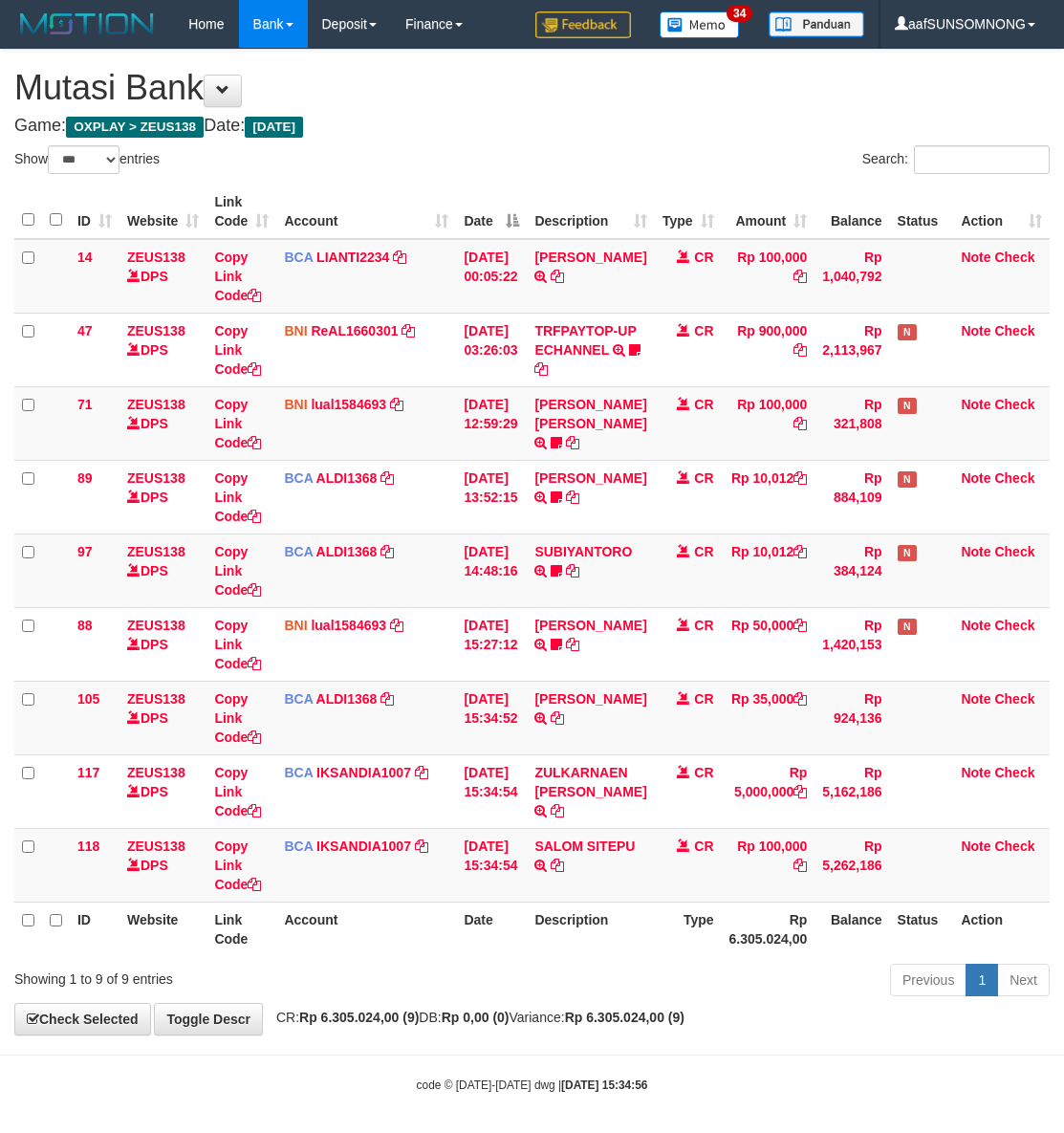 click on "Previous 1 Next" at bounding box center [753, 982] 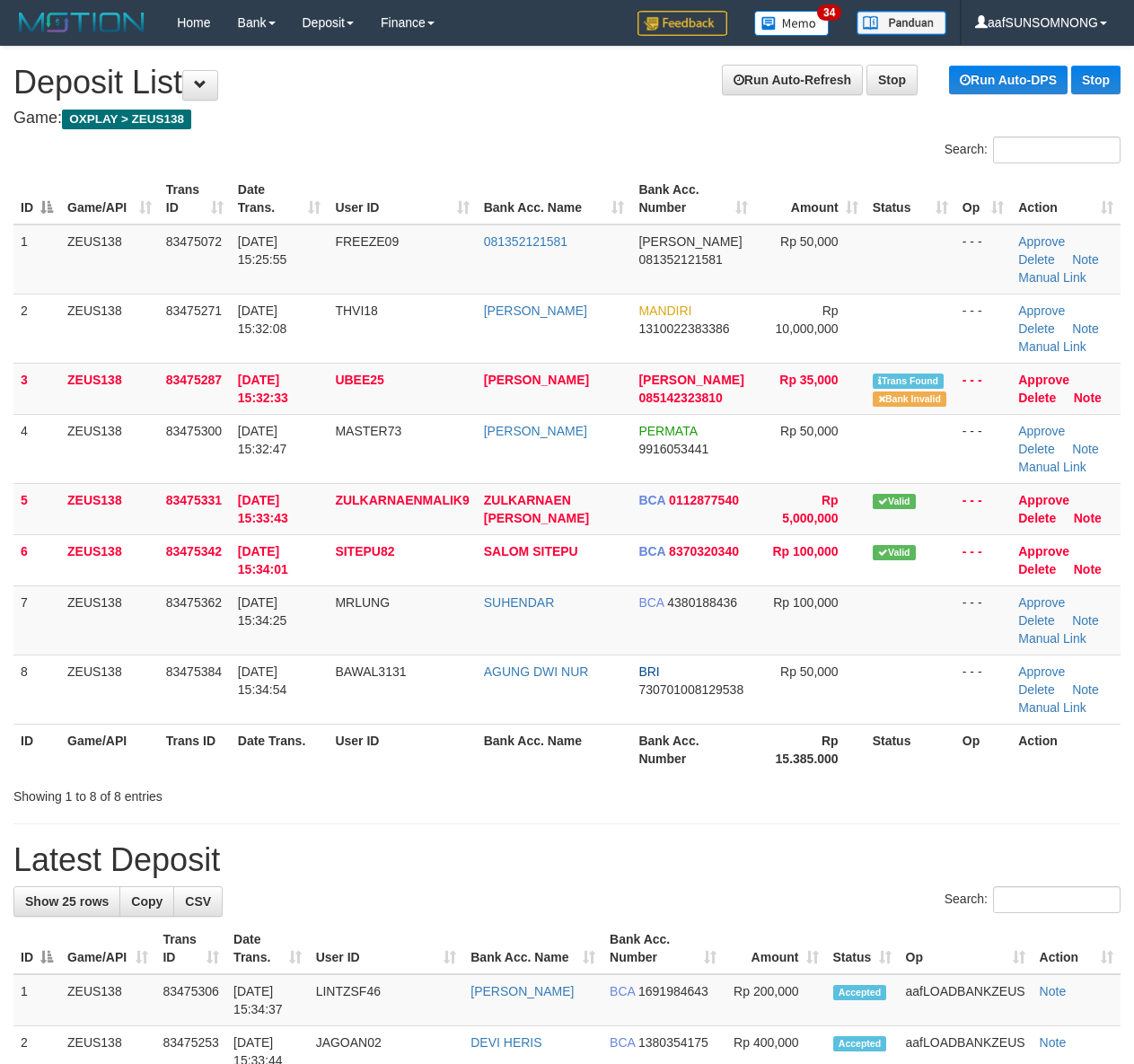 scroll, scrollTop: 0, scrollLeft: 0, axis: both 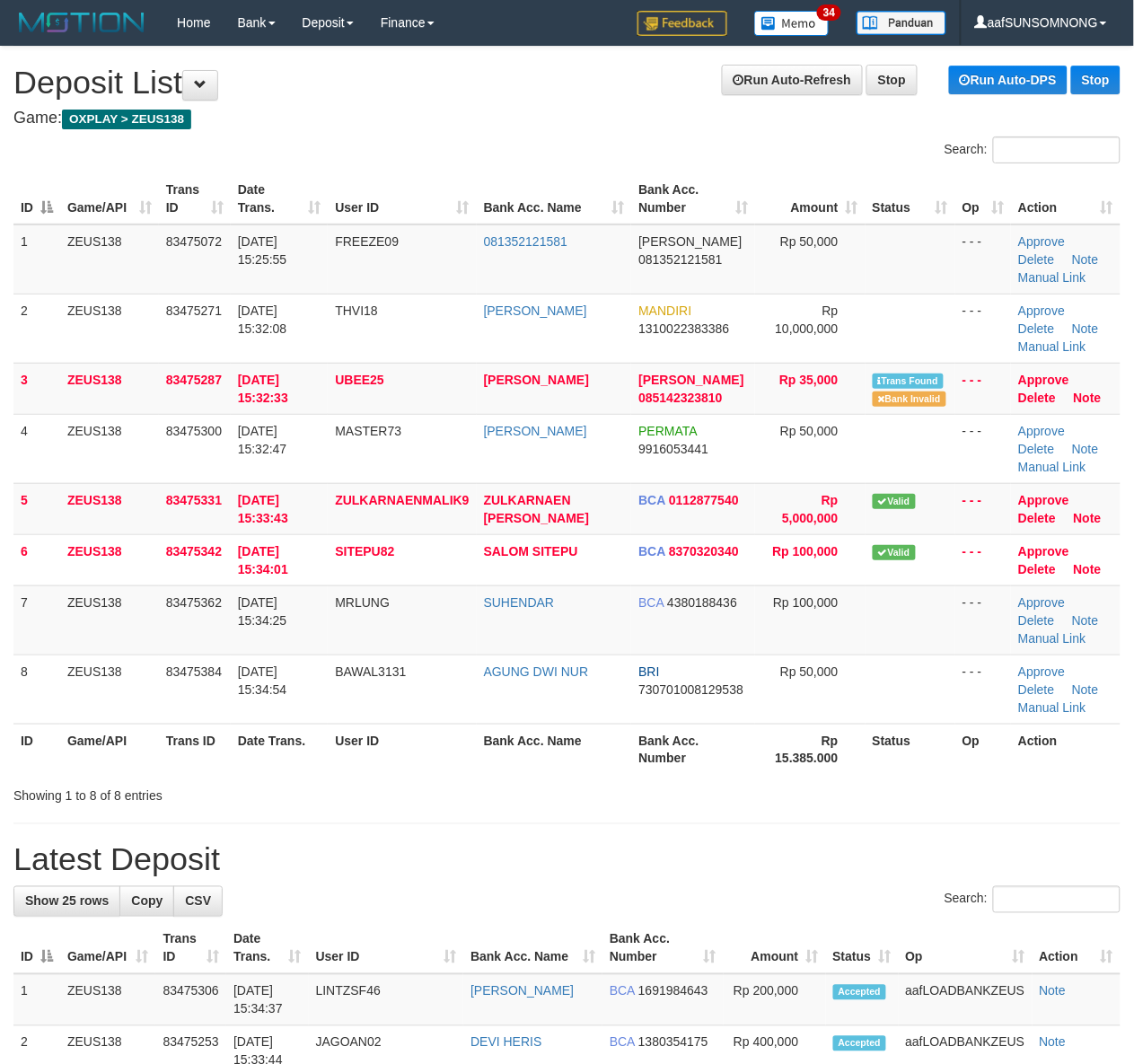 drag, startPoint x: 702, startPoint y: 887, endPoint x: 674, endPoint y: 885, distance: 28.07134 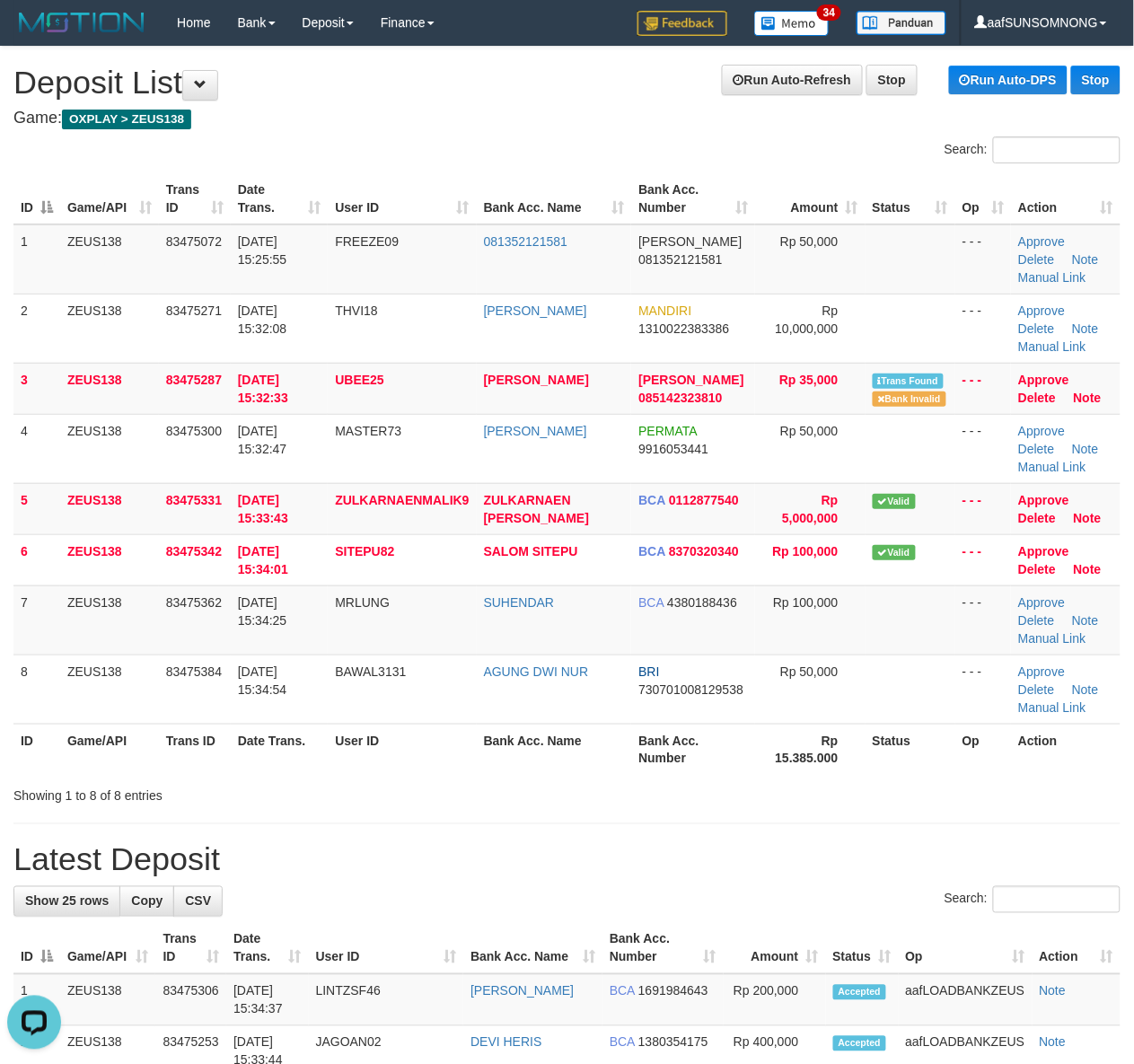 scroll, scrollTop: 0, scrollLeft: 0, axis: both 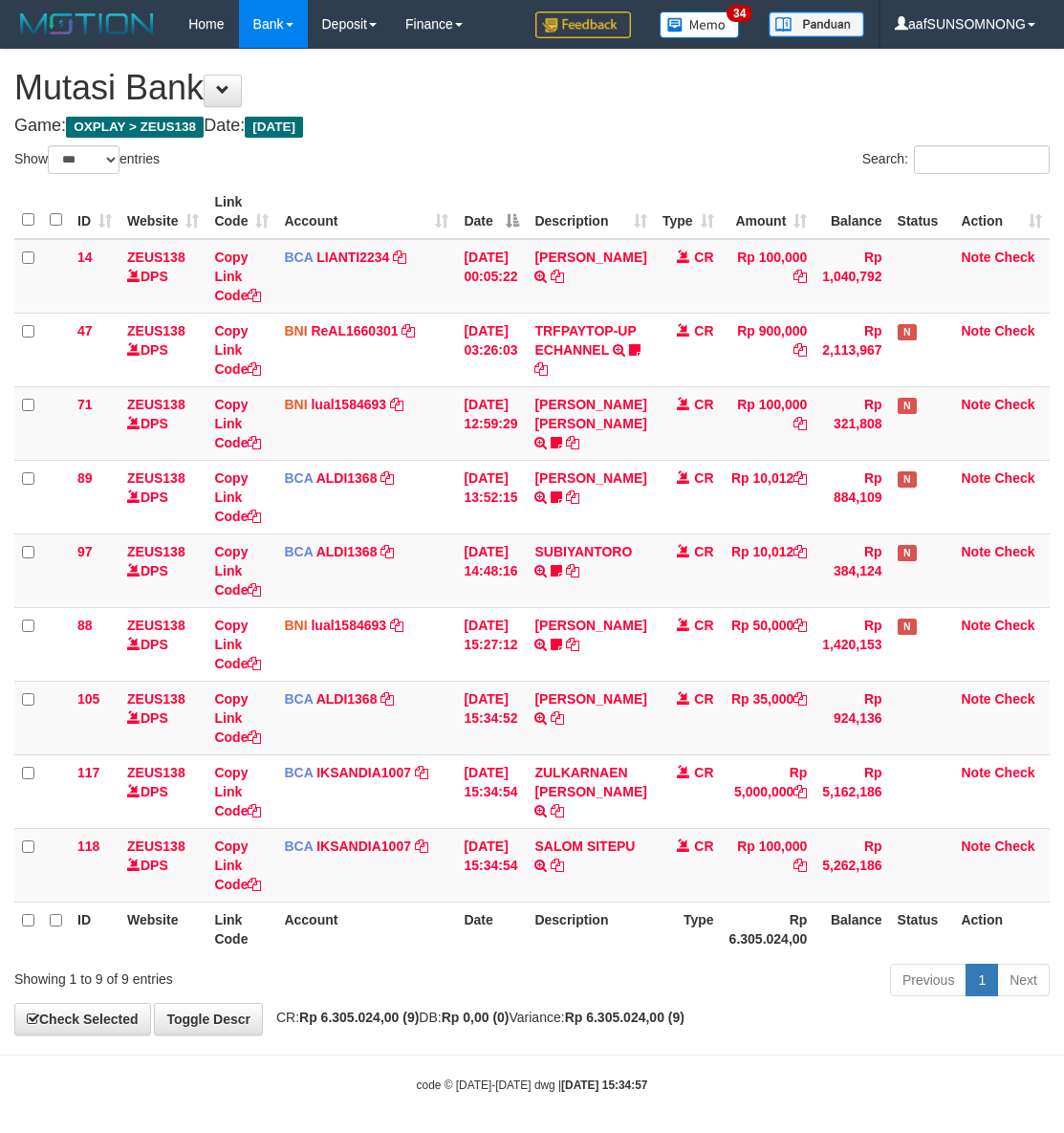 select on "***" 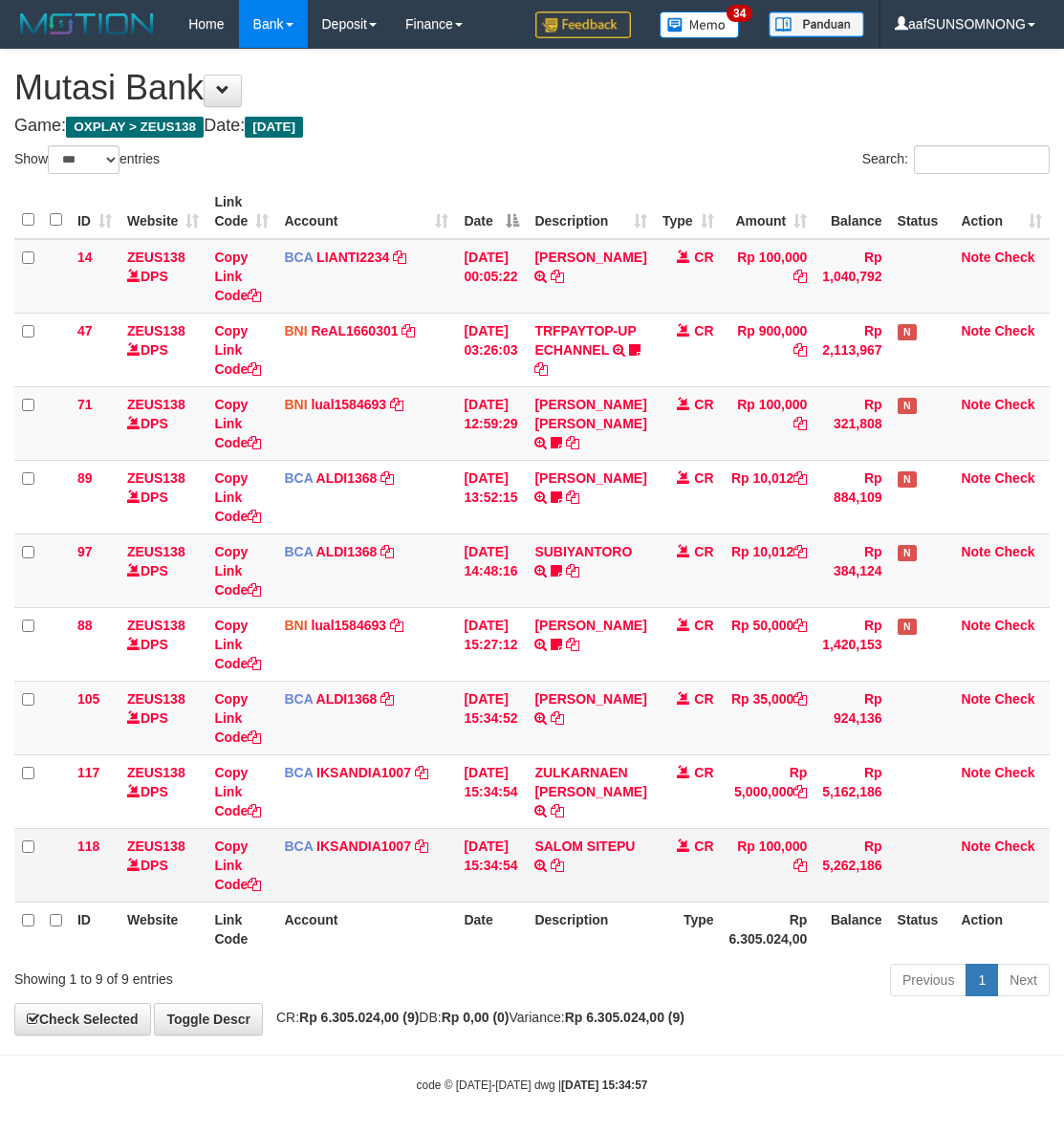 scroll, scrollTop: 0, scrollLeft: 0, axis: both 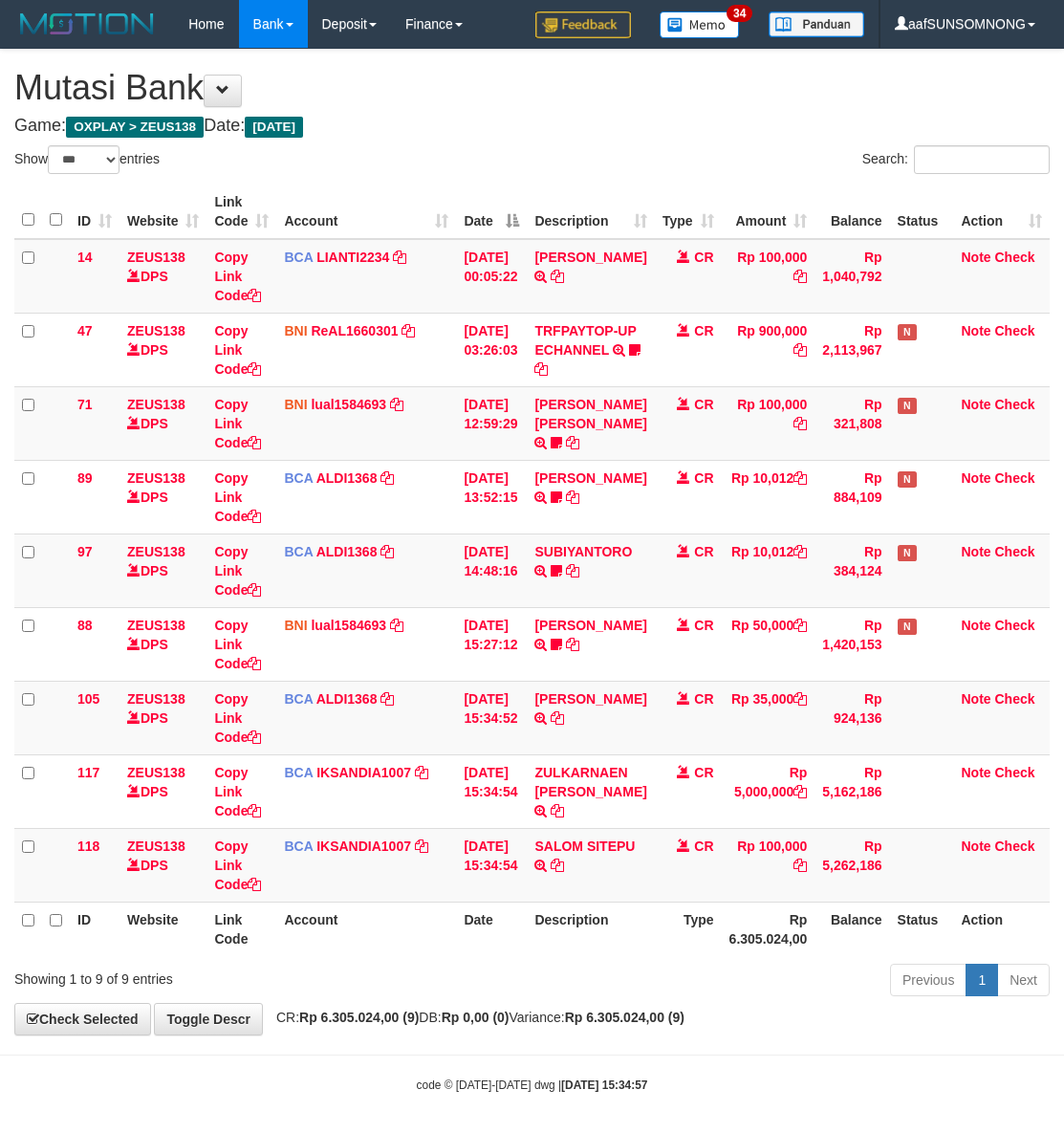 select on "***" 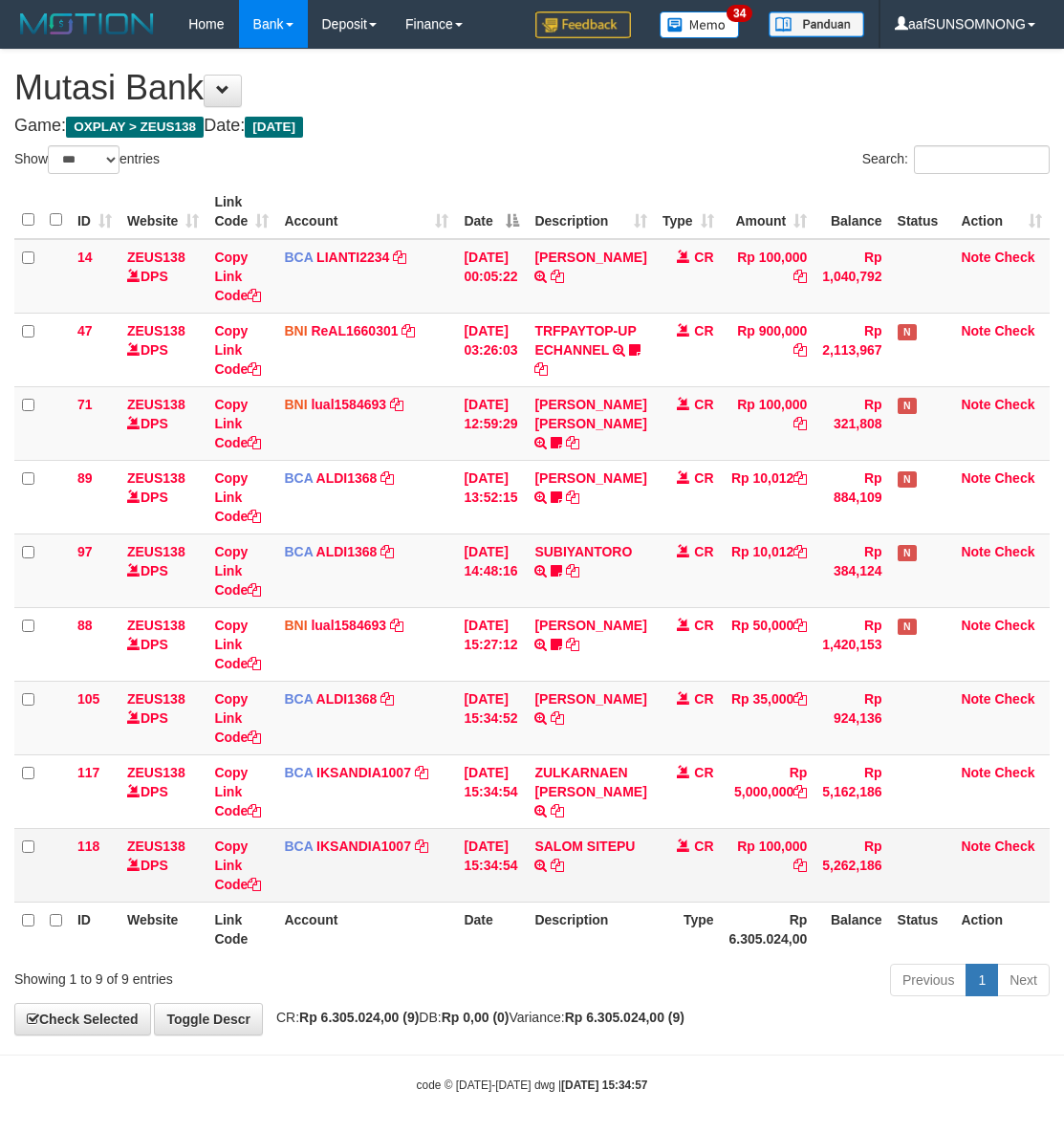 scroll, scrollTop: 0, scrollLeft: 0, axis: both 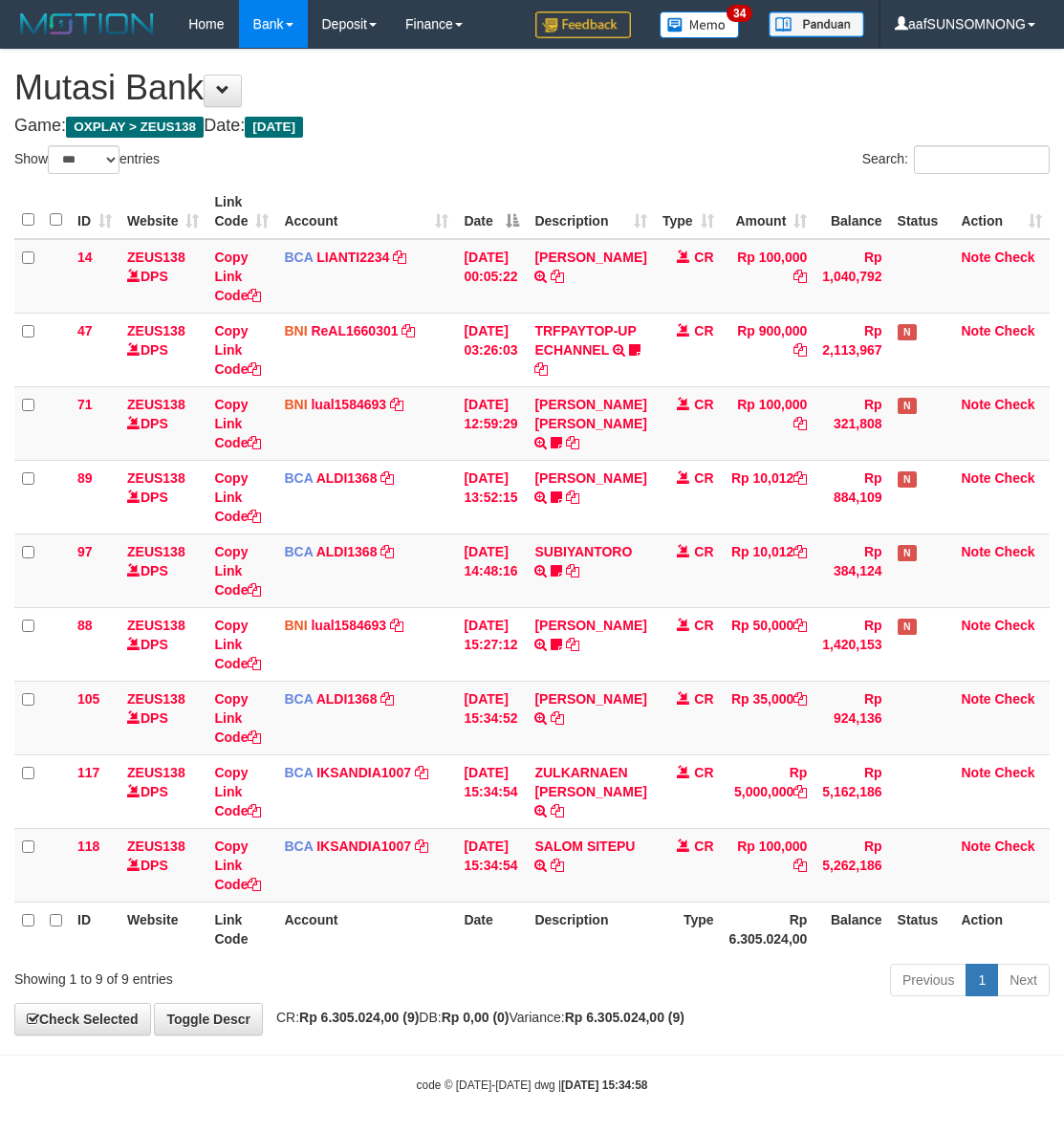 select on "***" 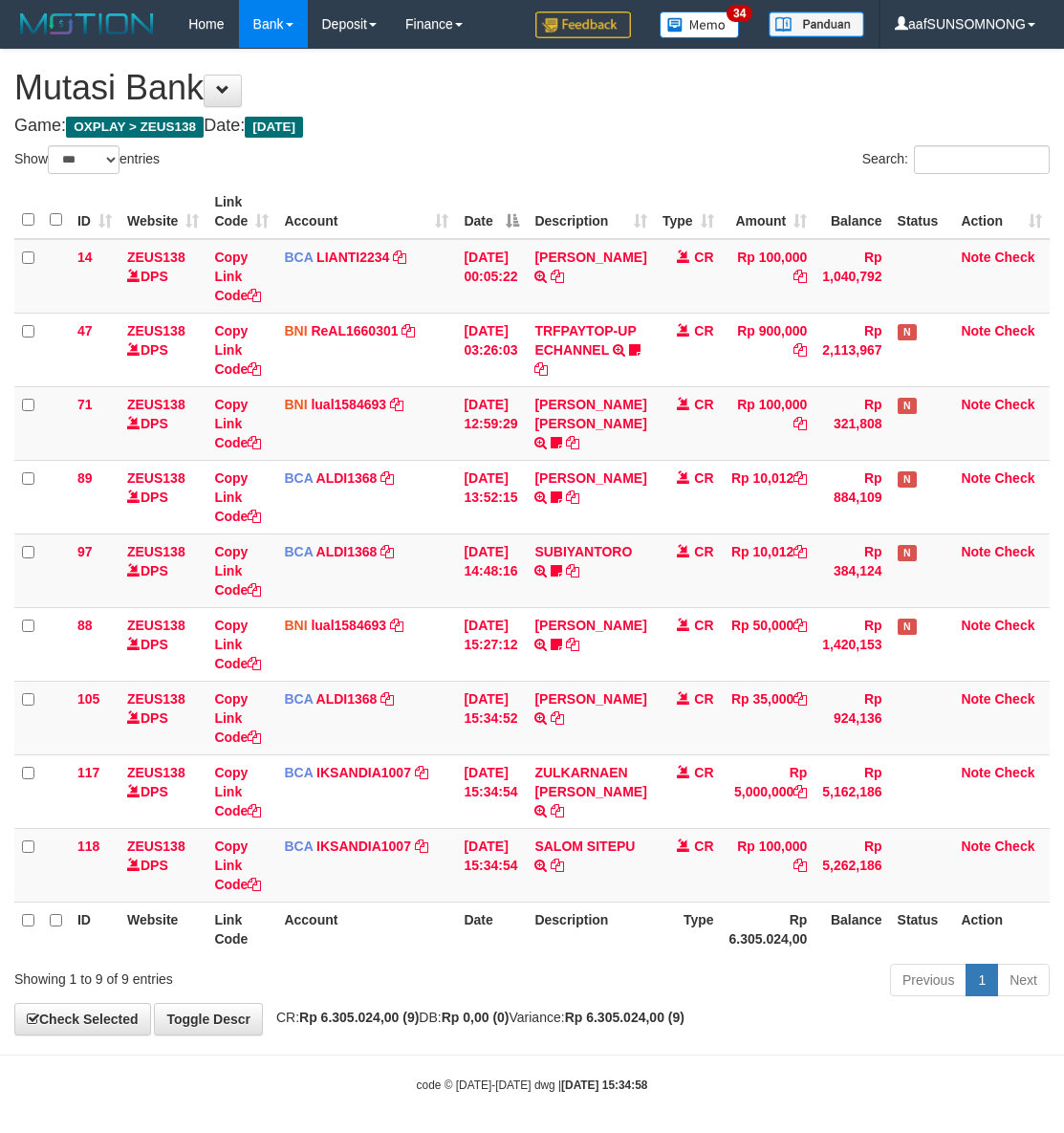 scroll, scrollTop: 0, scrollLeft: 0, axis: both 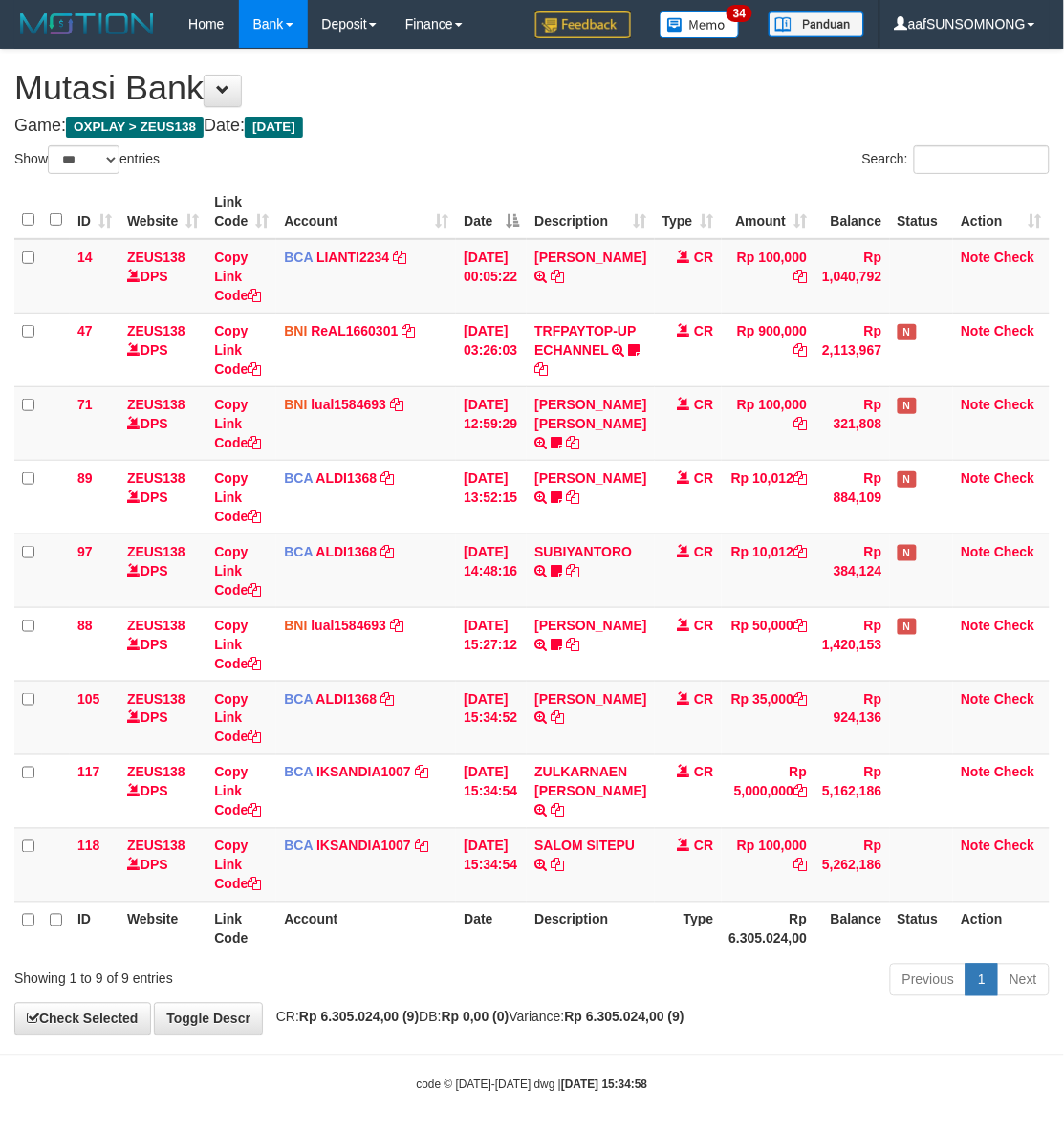 drag, startPoint x: 584, startPoint y: 980, endPoint x: 570, endPoint y: 977, distance: 14.317821 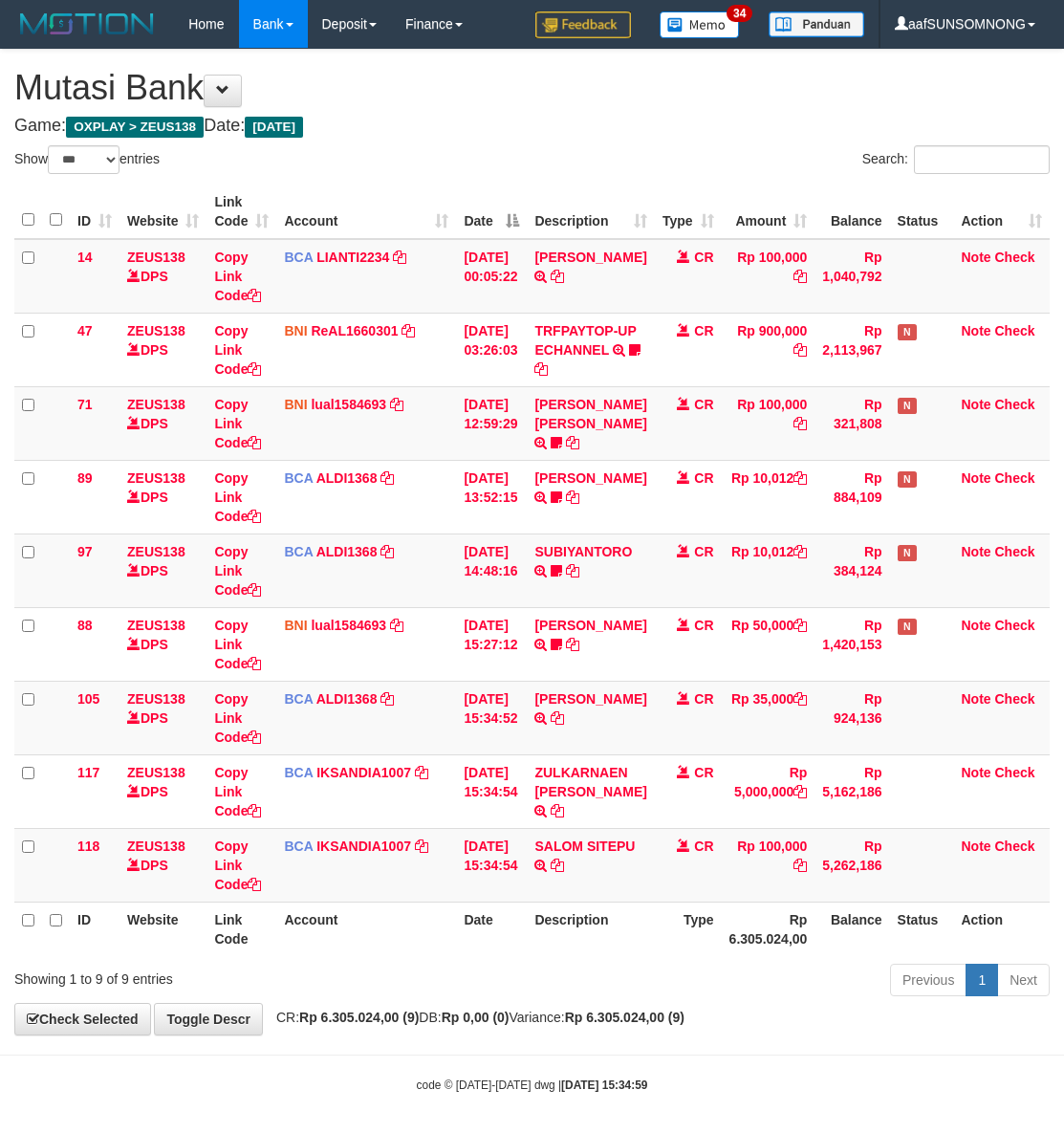 select on "***" 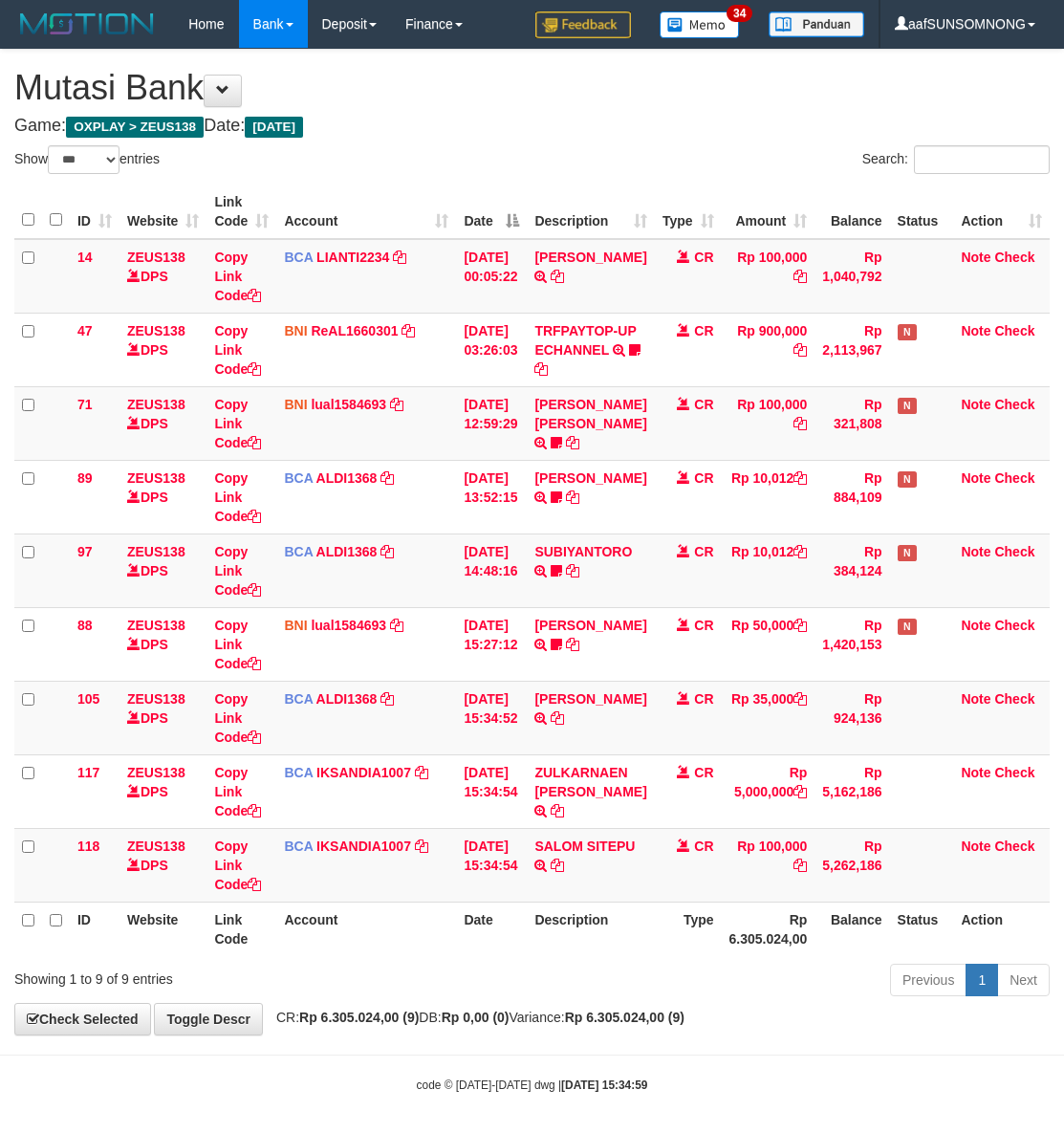 scroll, scrollTop: 0, scrollLeft: 0, axis: both 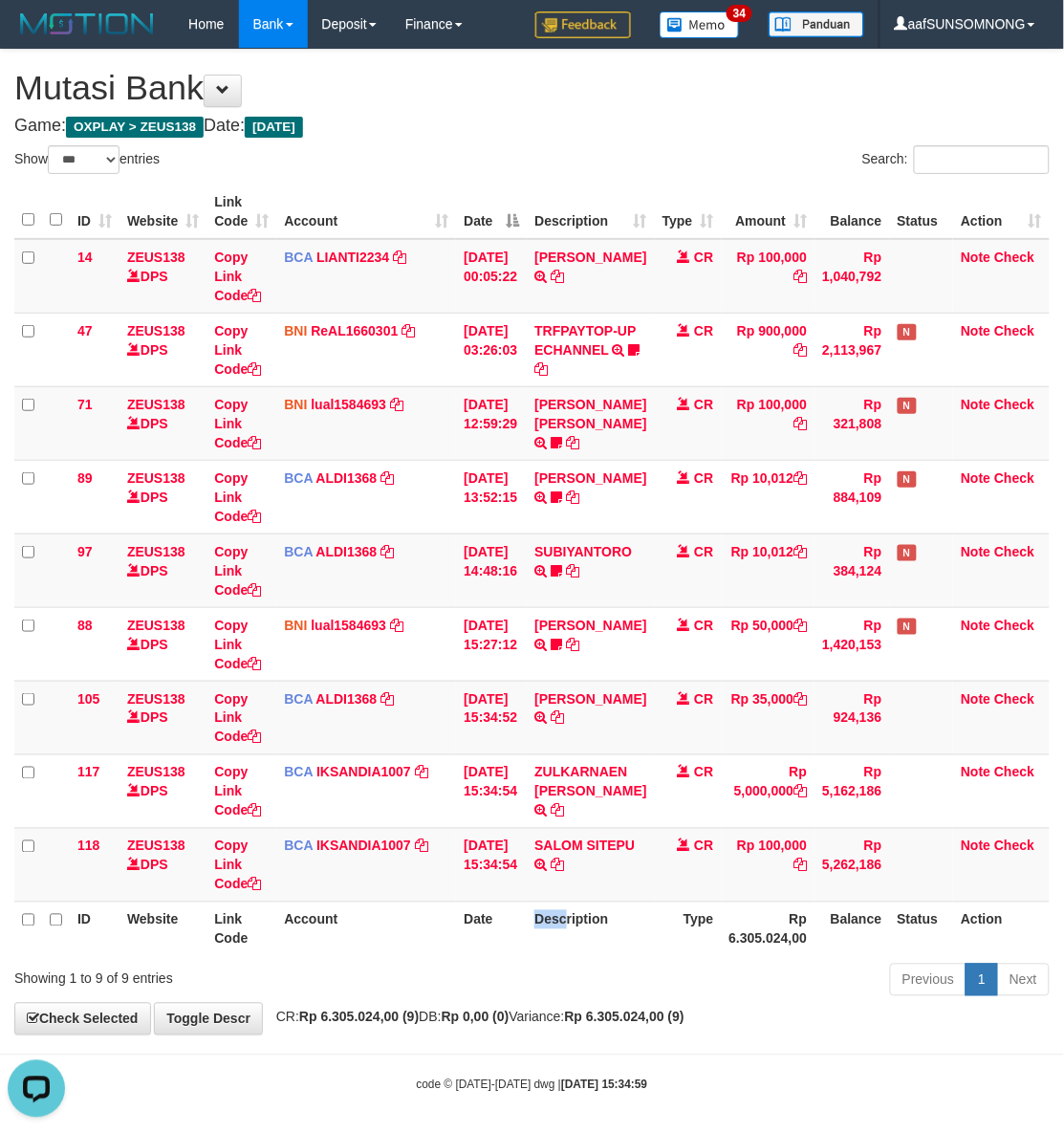 click on "ID Website Link Code Account Date Description Type Rp 6.305.024,00 Balance Status Action" at bounding box center (532, 928) 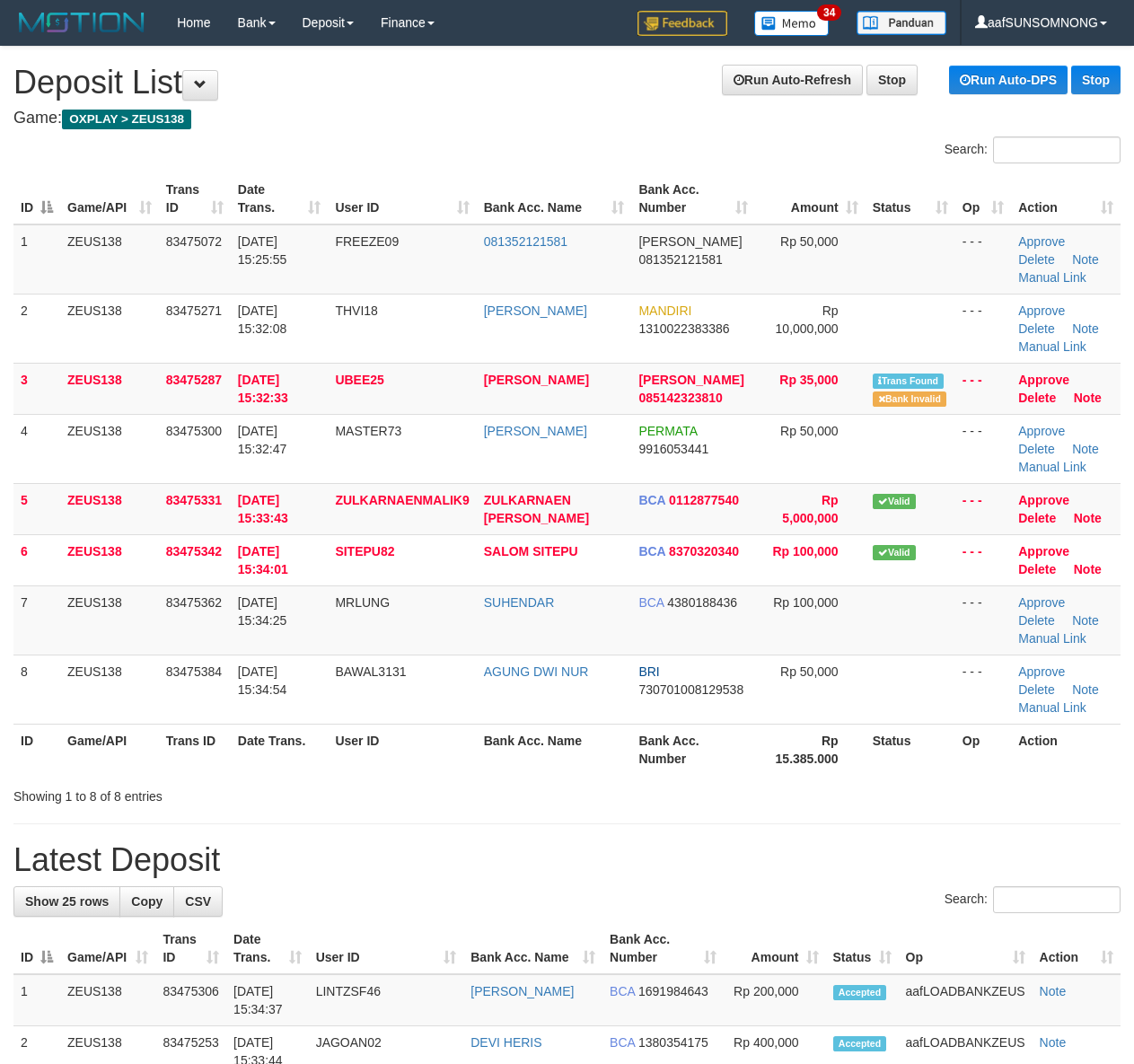 scroll, scrollTop: 0, scrollLeft: 0, axis: both 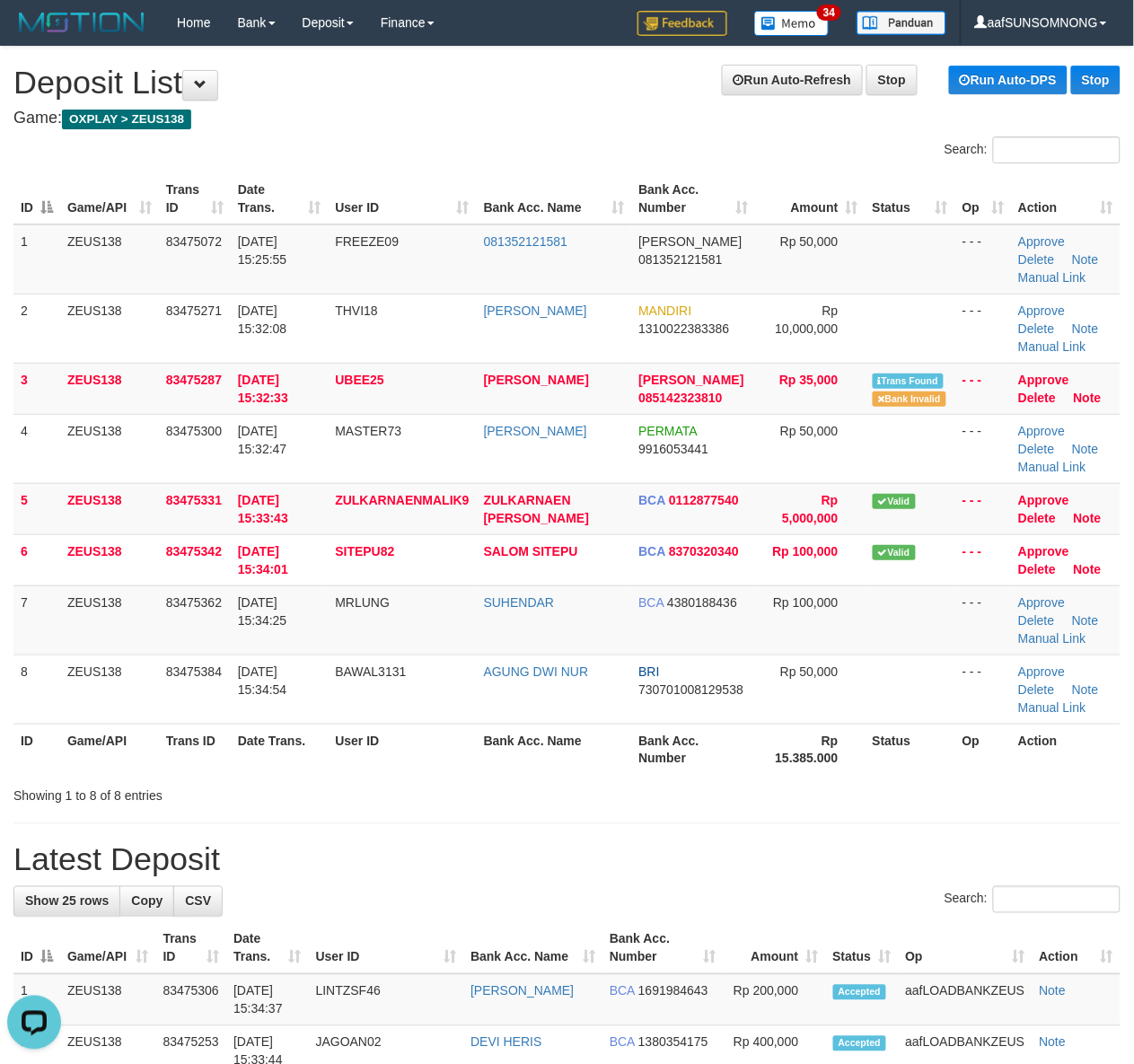 drag, startPoint x: 746, startPoint y: 853, endPoint x: 766, endPoint y: 851, distance: 20.099751 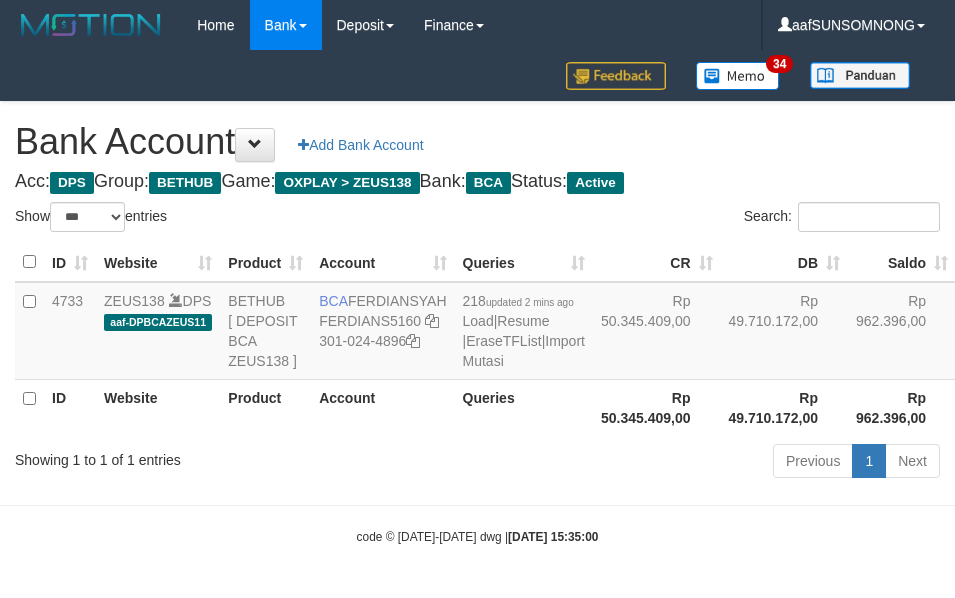 select on "***" 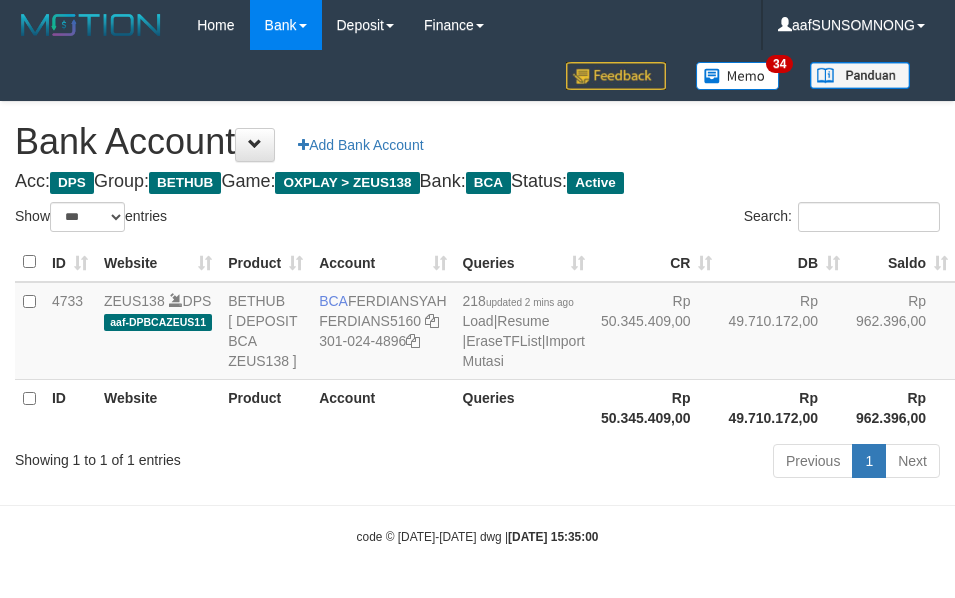 scroll, scrollTop: 38, scrollLeft: 0, axis: vertical 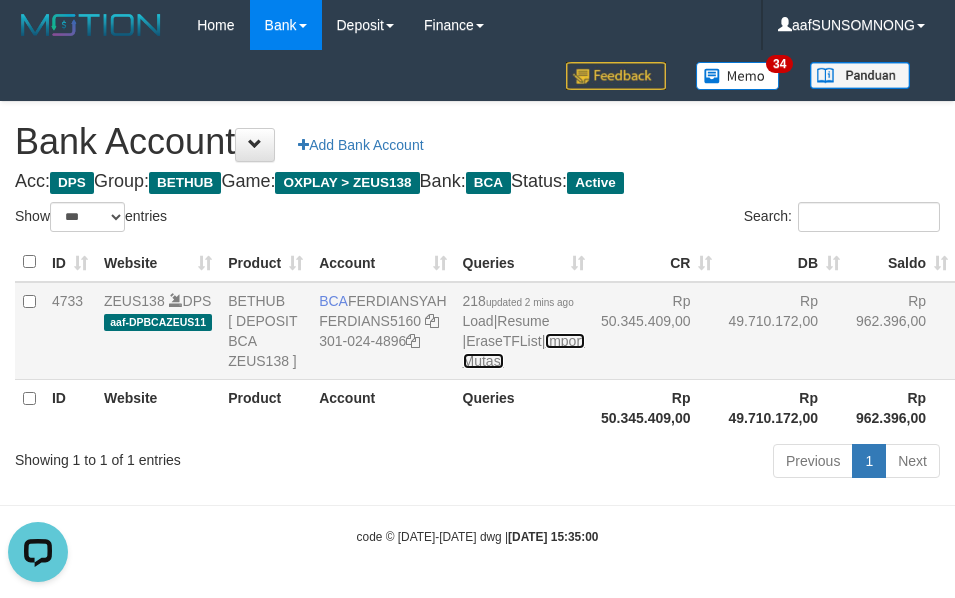 click on "Import Mutasi" at bounding box center [524, 351] 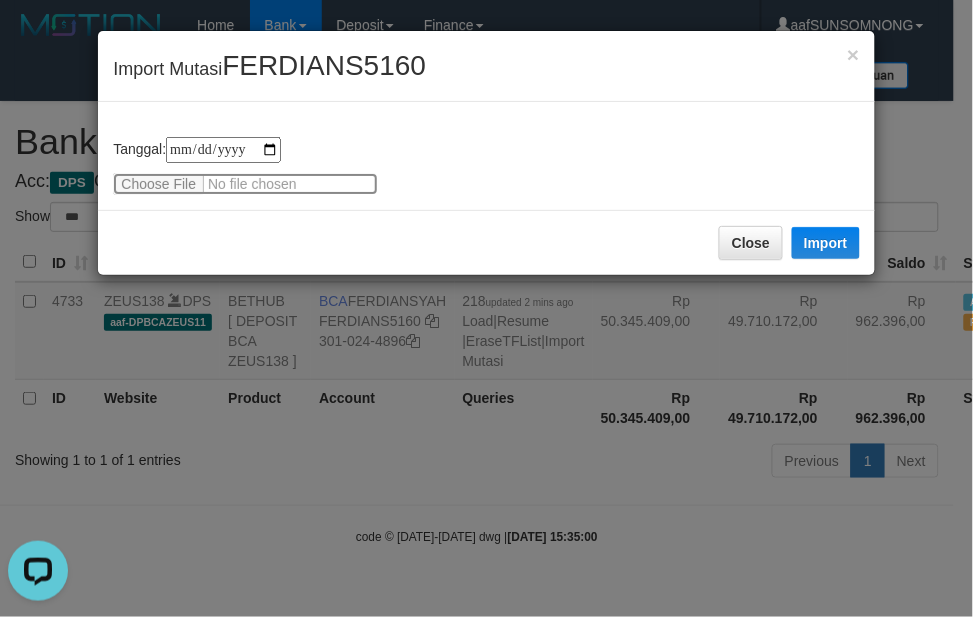 click at bounding box center [245, 184] 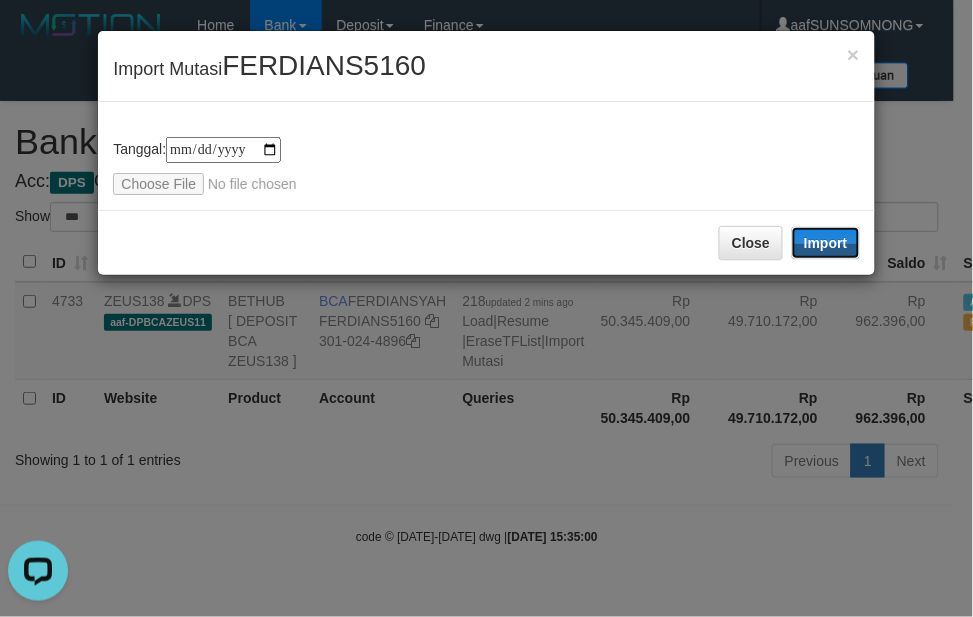 drag, startPoint x: 836, startPoint y: 240, endPoint x: 23, endPoint y: 290, distance: 814.5361 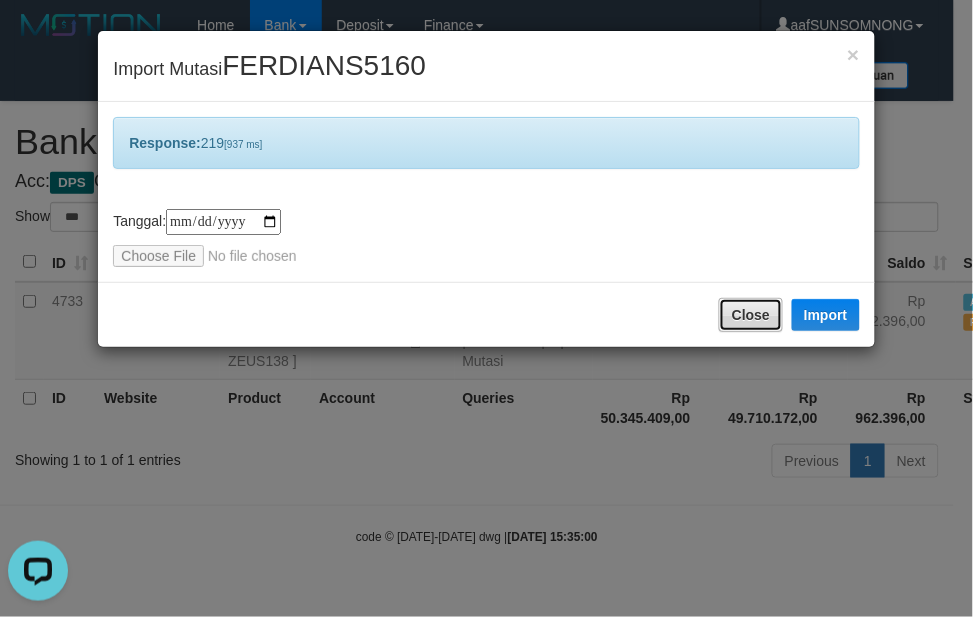 click on "Close" at bounding box center [751, 315] 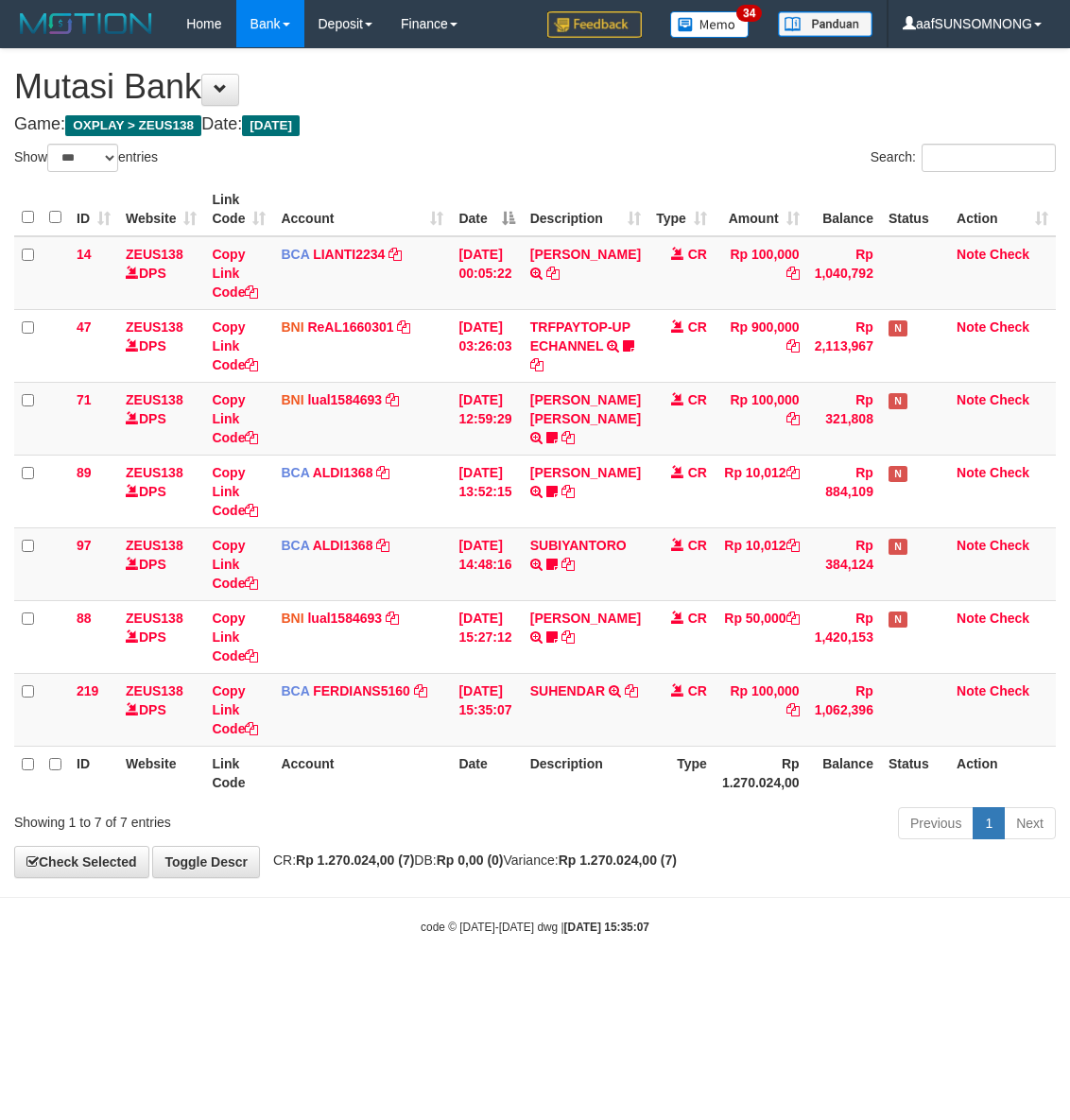 select on "***" 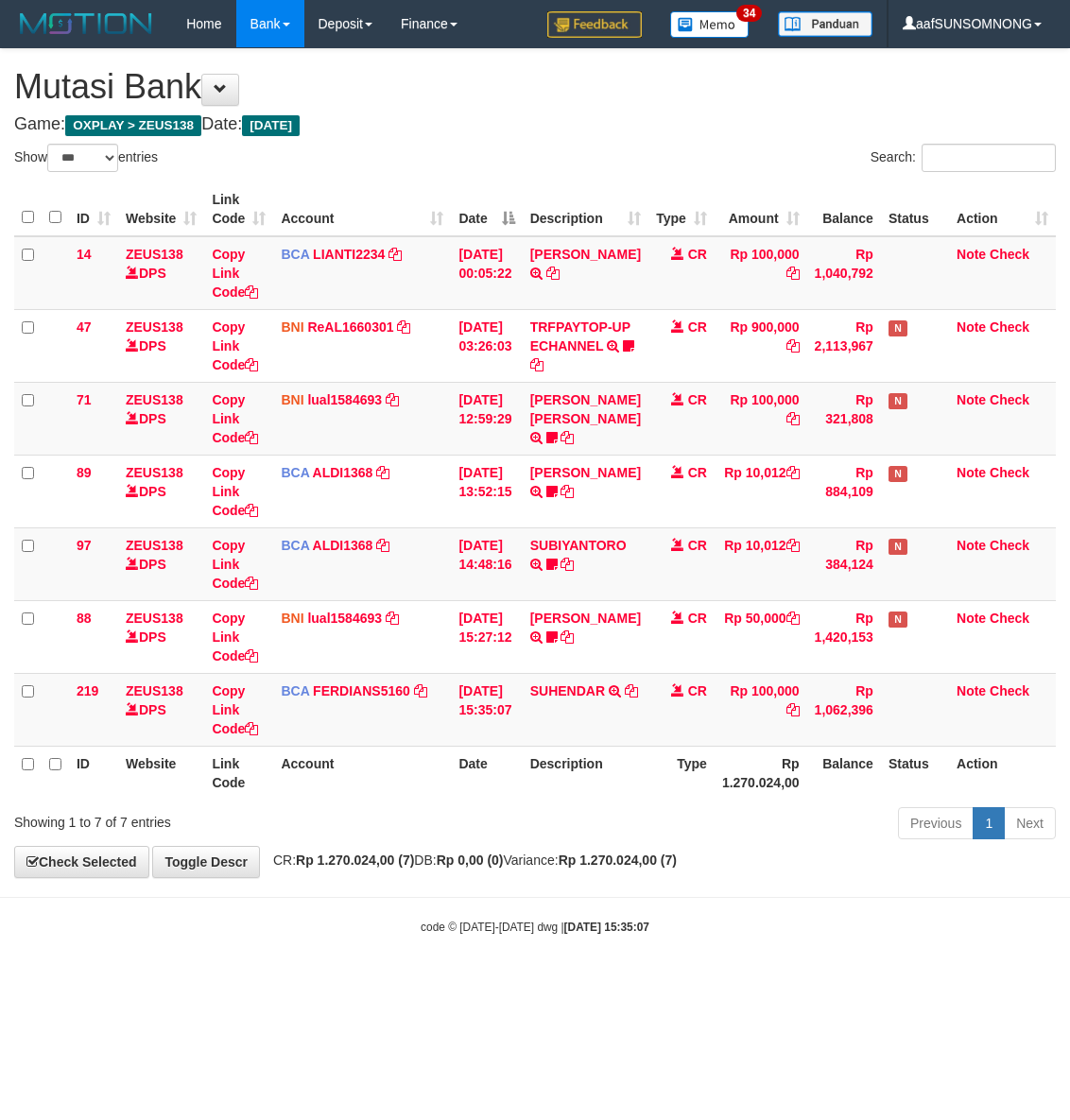 scroll, scrollTop: 0, scrollLeft: 0, axis: both 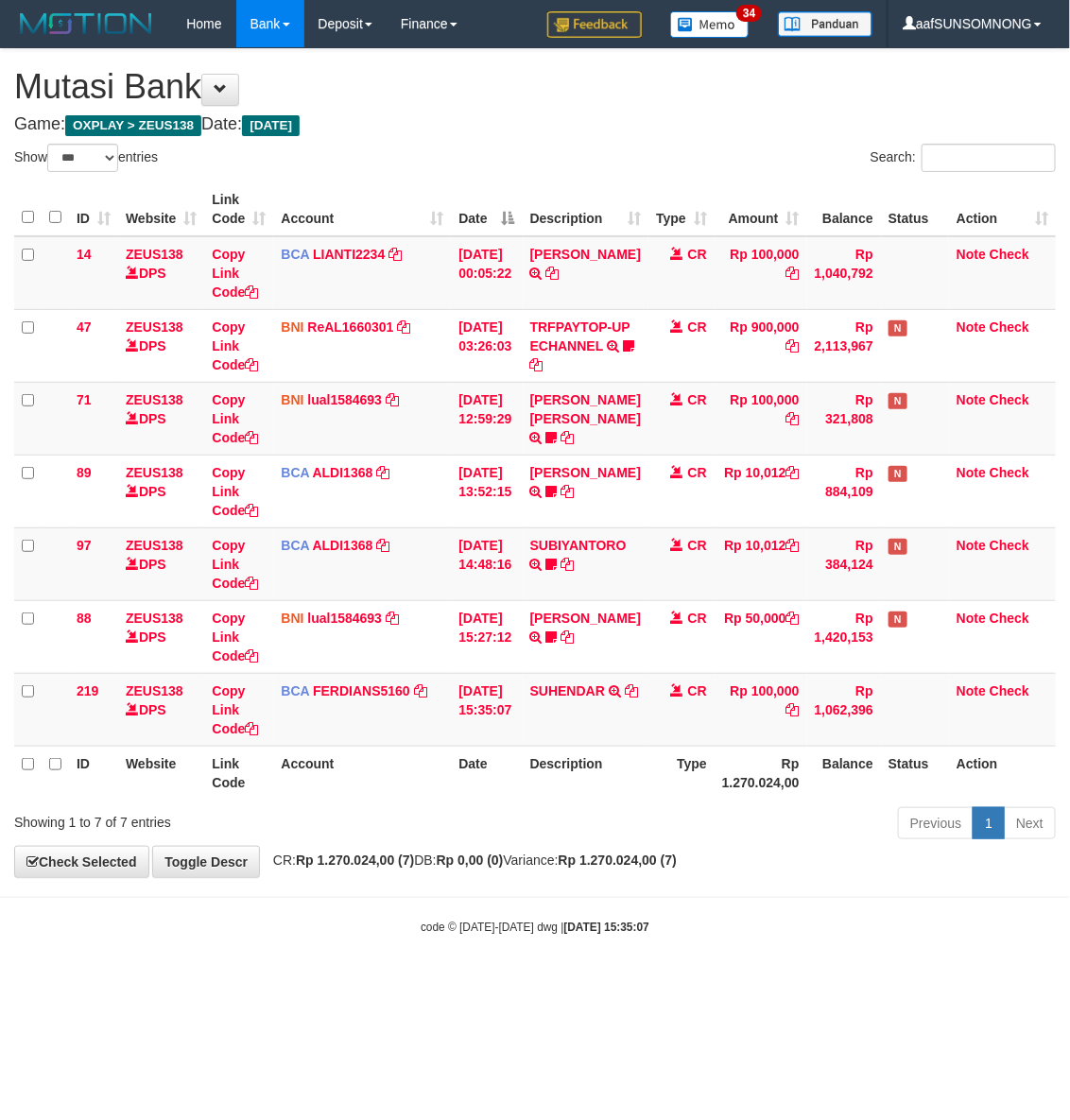 drag, startPoint x: 411, startPoint y: 861, endPoint x: 423, endPoint y: 860, distance: 12.041595 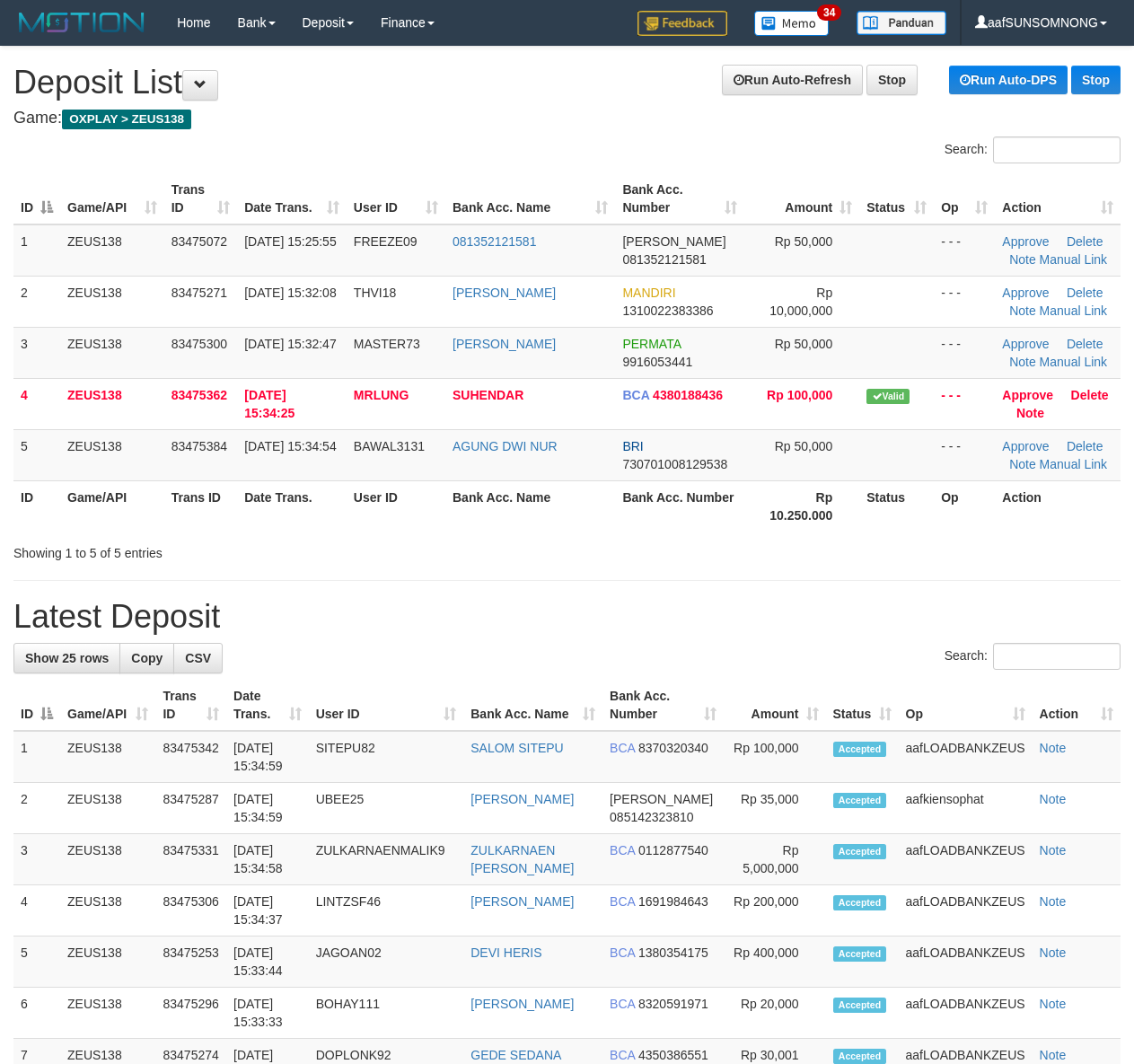 scroll, scrollTop: 0, scrollLeft: 0, axis: both 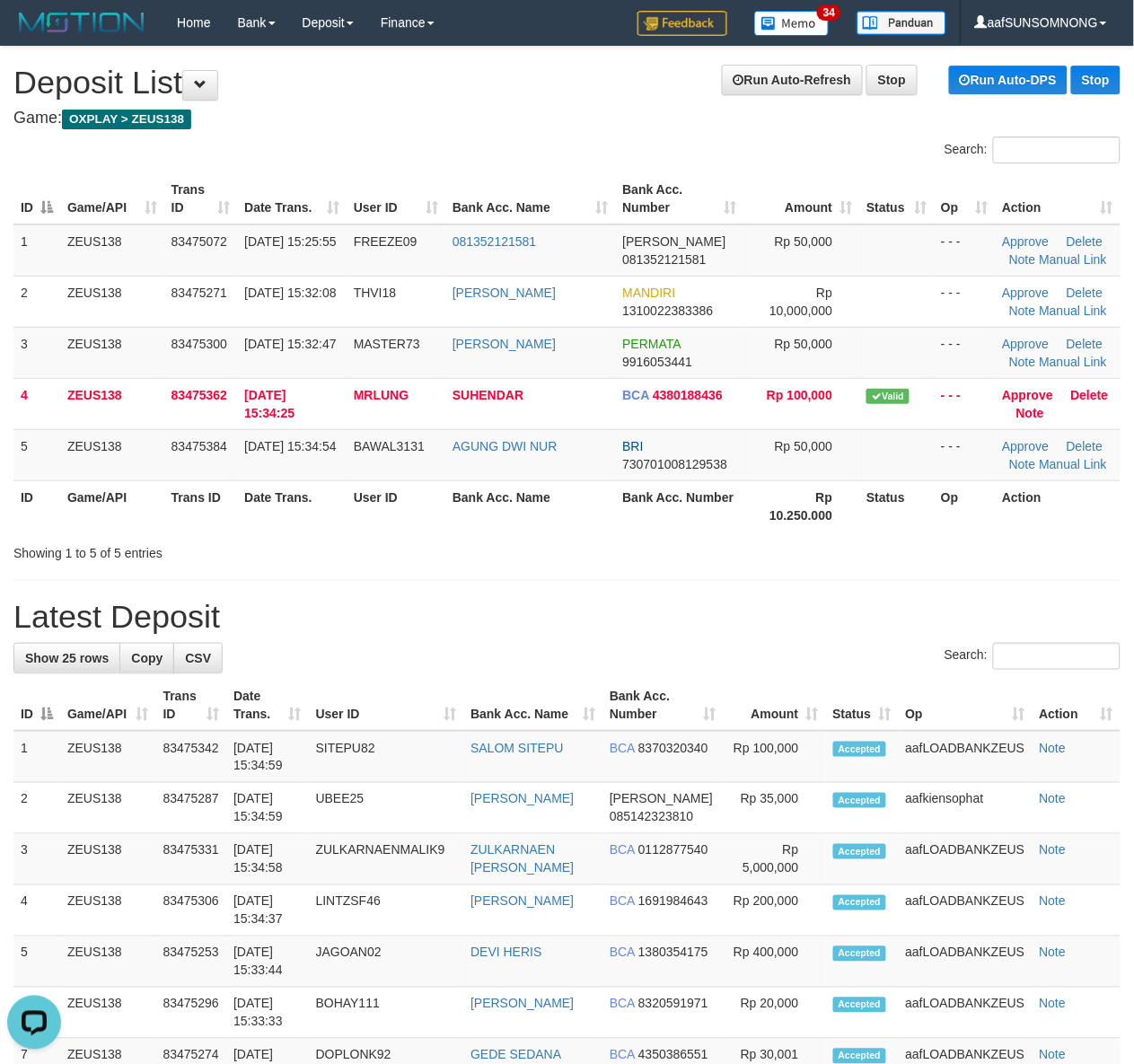 drag, startPoint x: 818, startPoint y: 535, endPoint x: 832, endPoint y: 536, distance: 14.03567 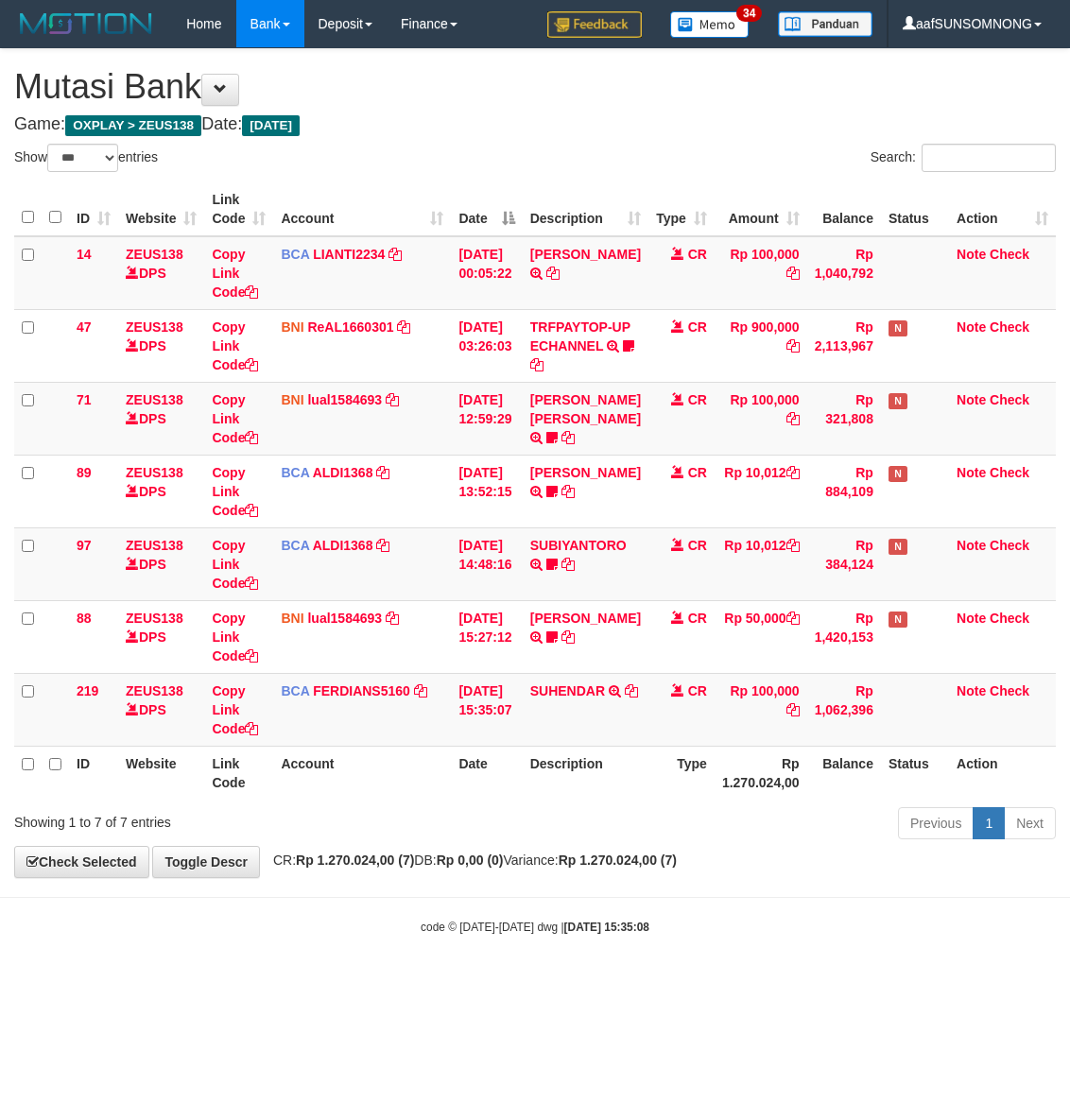 select on "***" 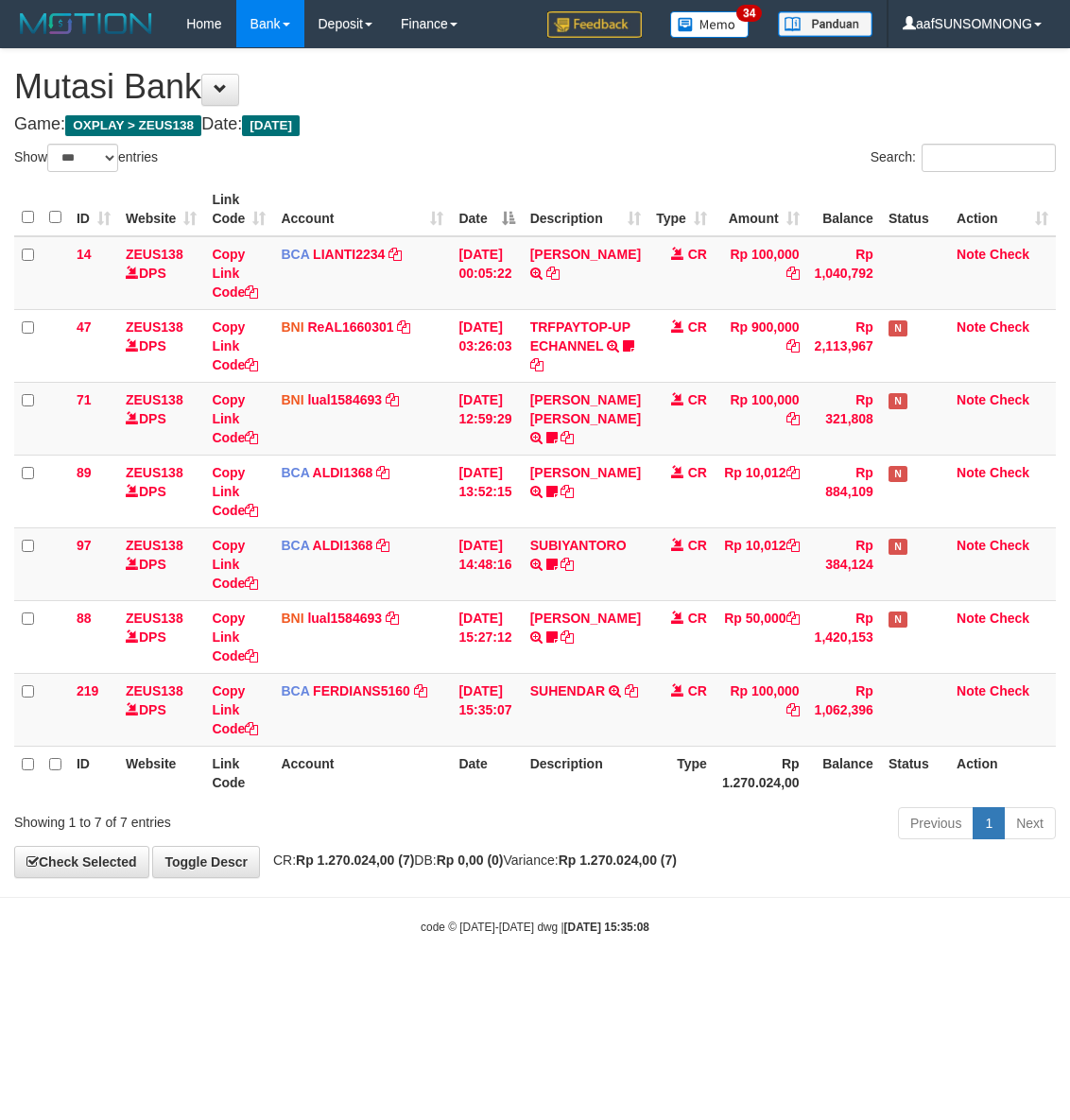 scroll, scrollTop: 0, scrollLeft: 0, axis: both 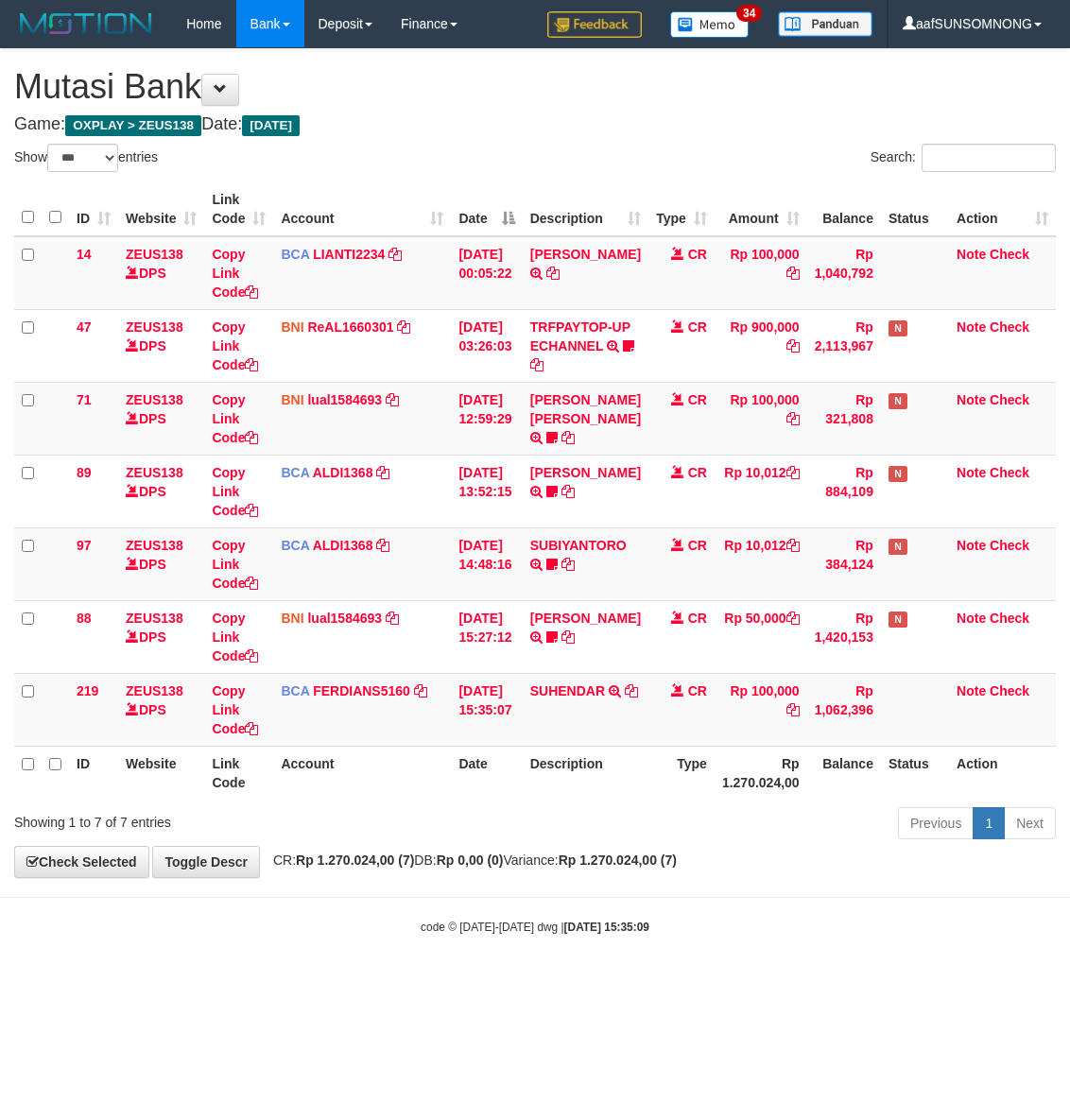 select on "***" 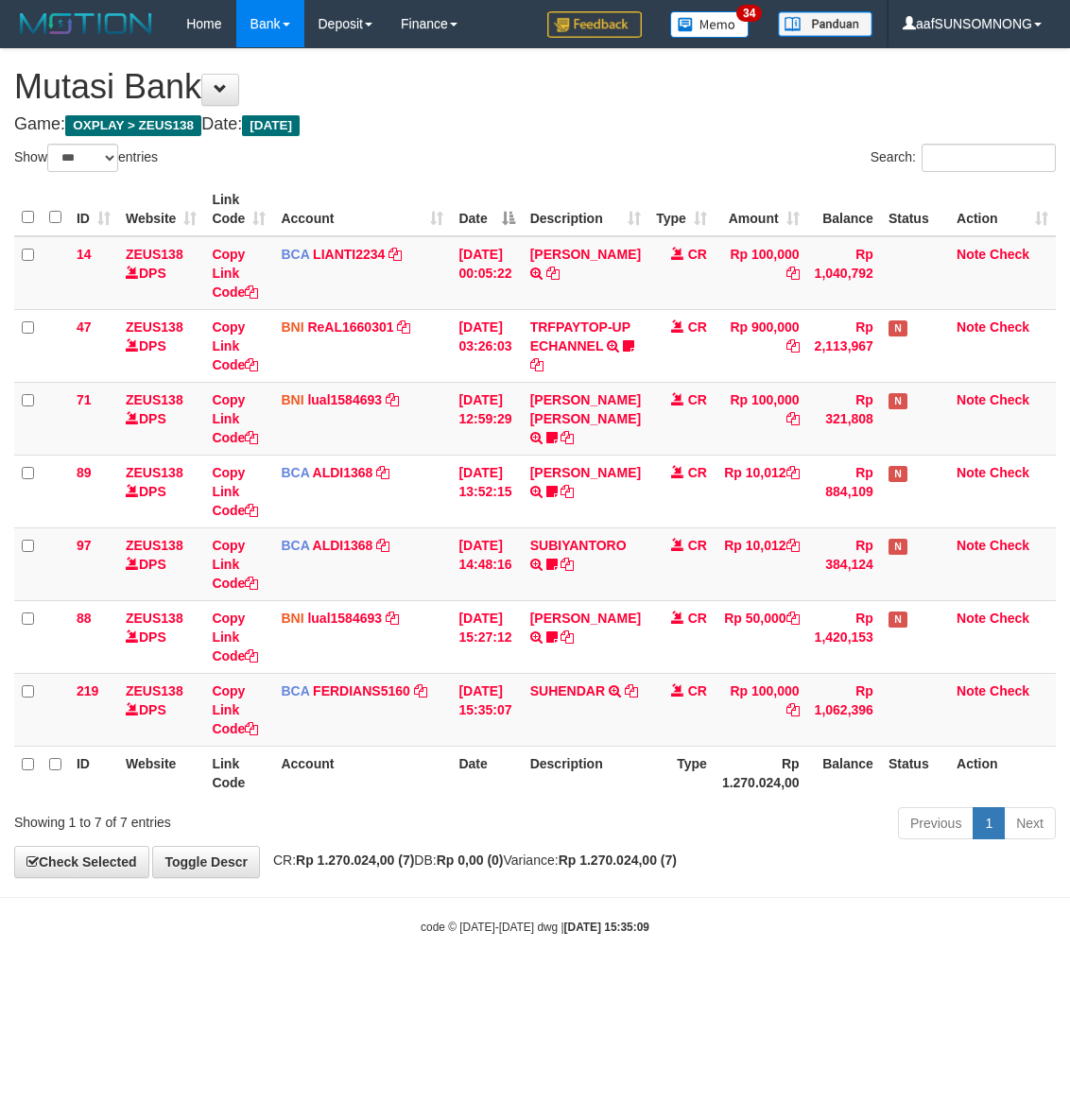 scroll, scrollTop: 0, scrollLeft: 0, axis: both 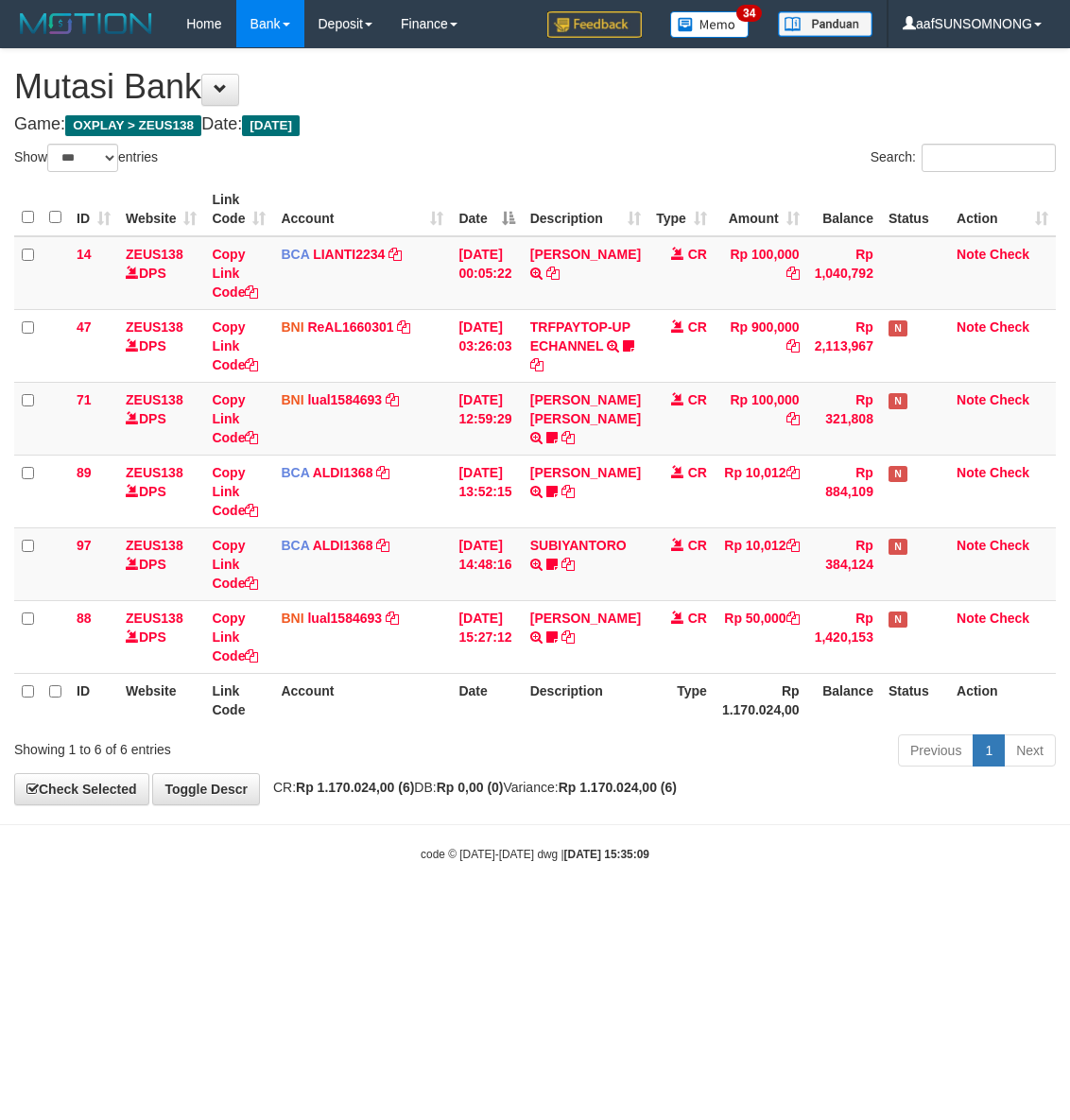 select on "***" 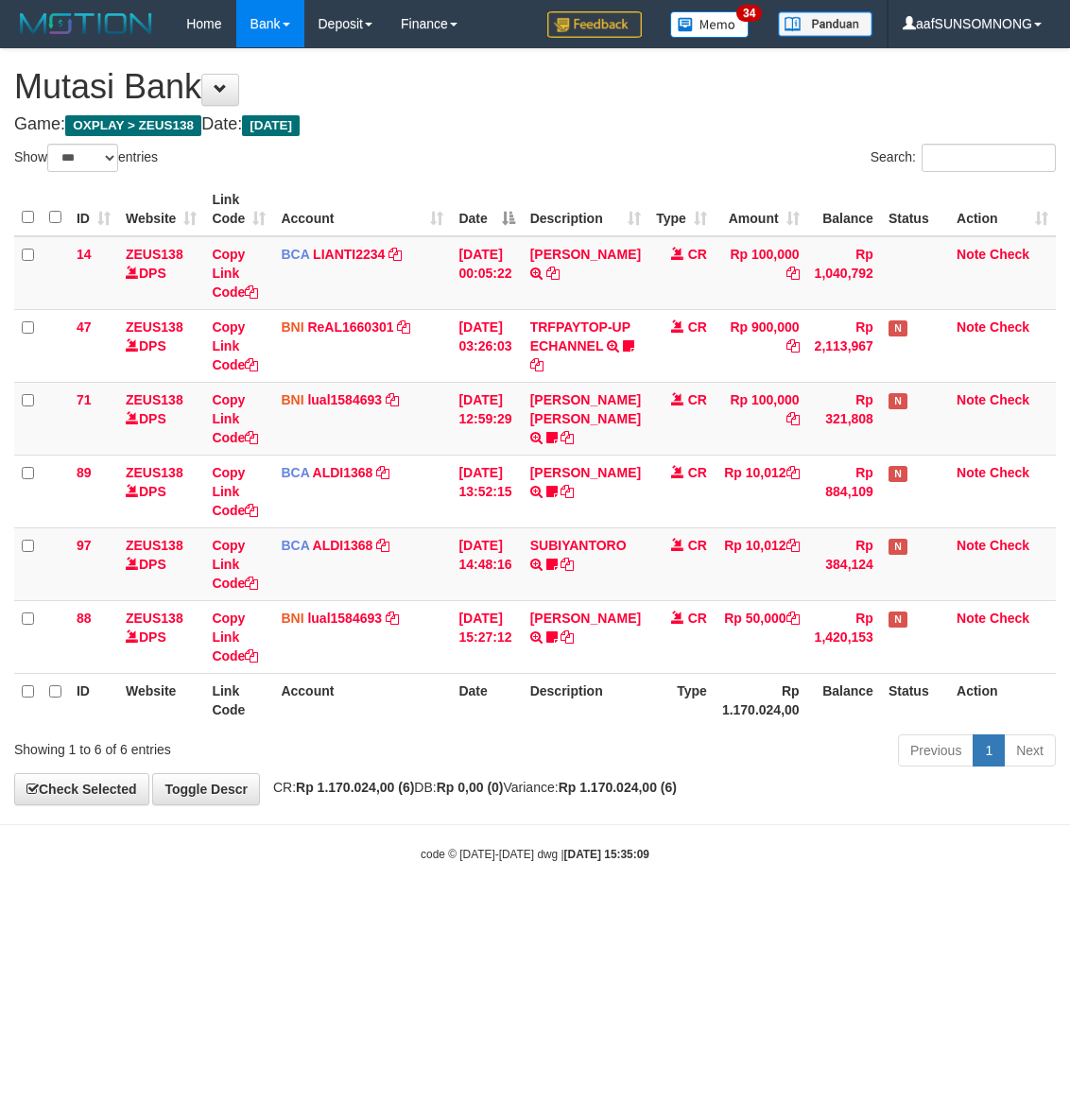 scroll, scrollTop: 0, scrollLeft: 0, axis: both 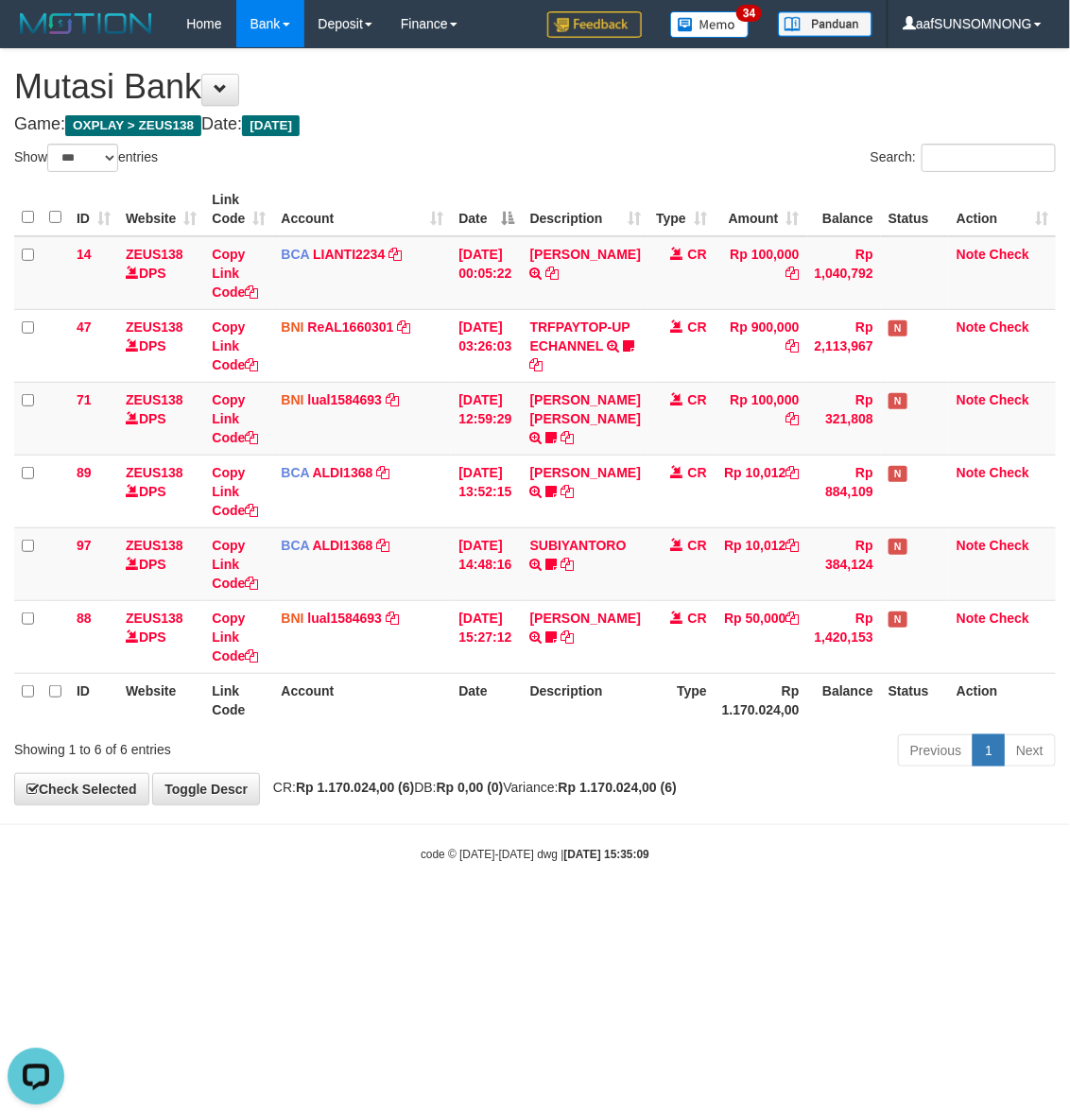 drag, startPoint x: 392, startPoint y: 870, endPoint x: 440, endPoint y: 874, distance: 48.166378 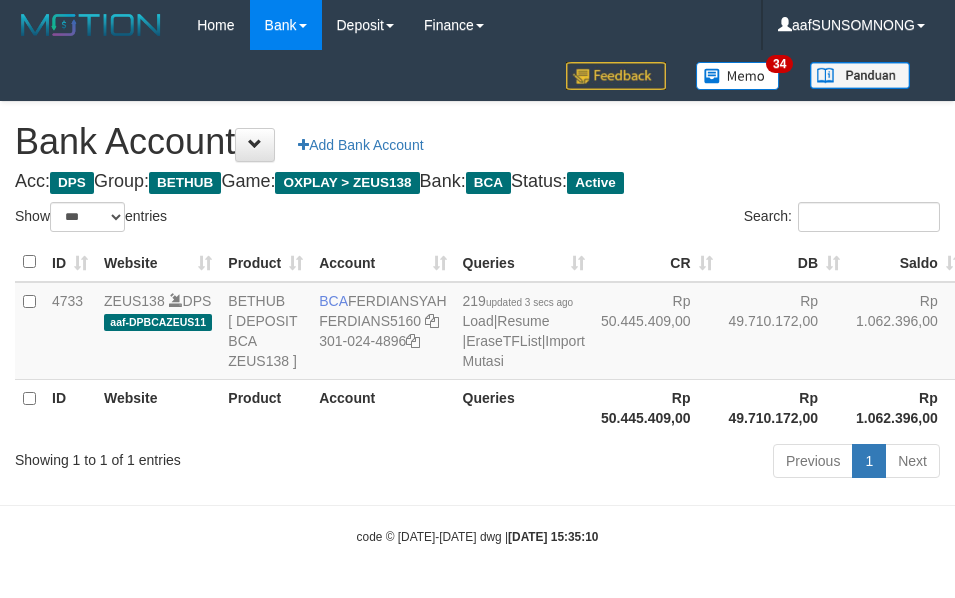 select on "***" 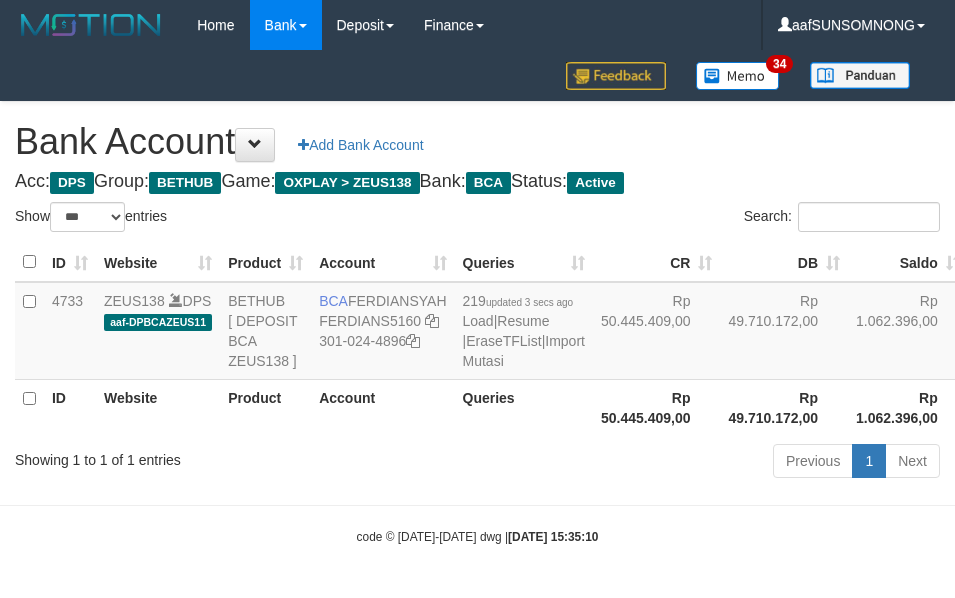 scroll, scrollTop: 38, scrollLeft: 0, axis: vertical 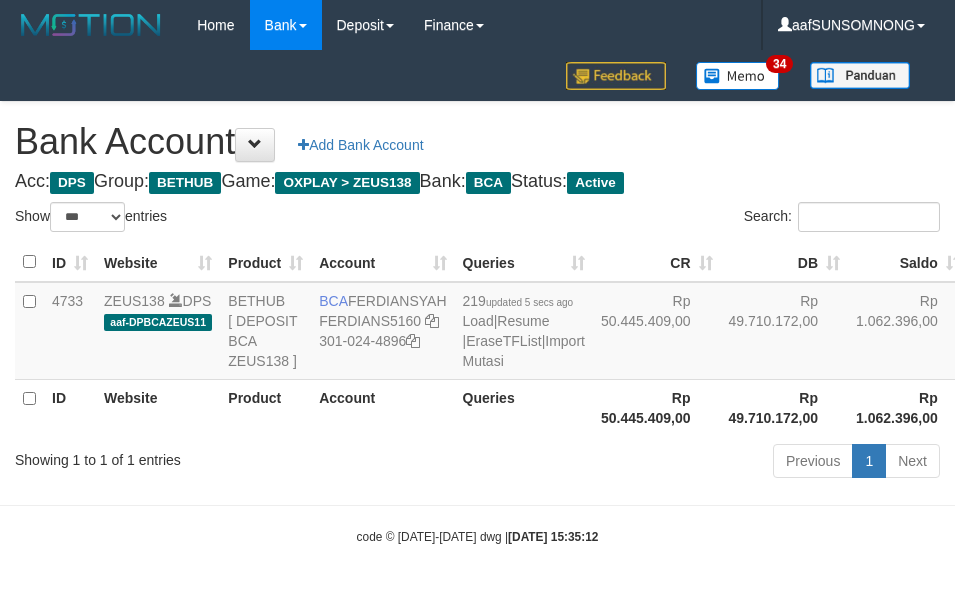 select on "***" 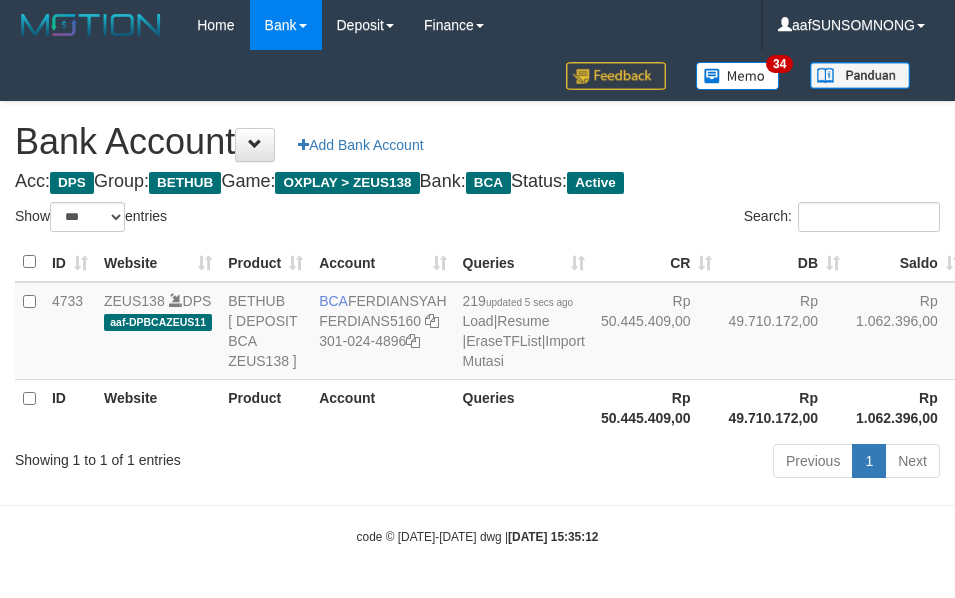 scroll, scrollTop: 38, scrollLeft: 0, axis: vertical 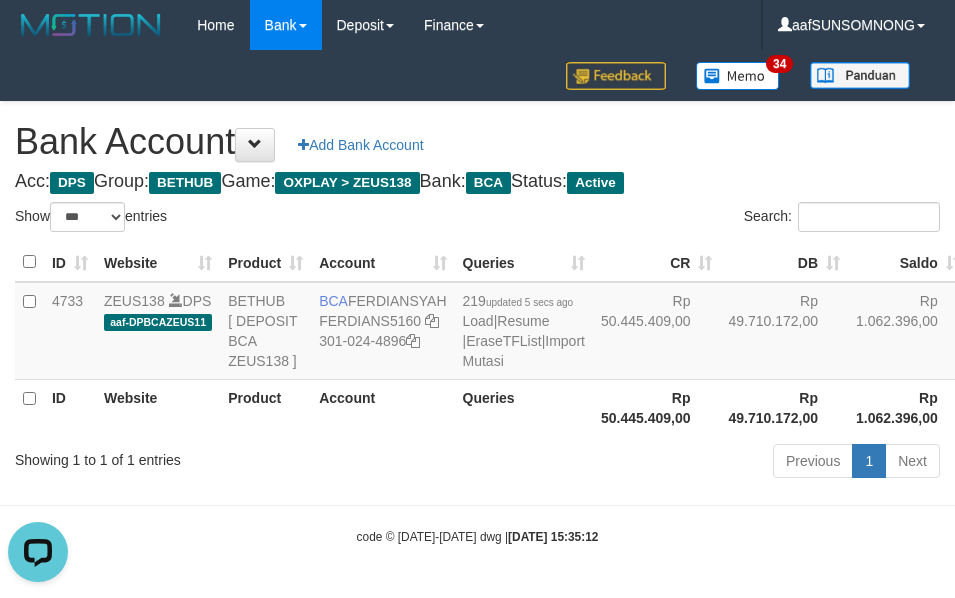 click on "Showing 1 to 1 of 1 entries" at bounding box center [199, 456] 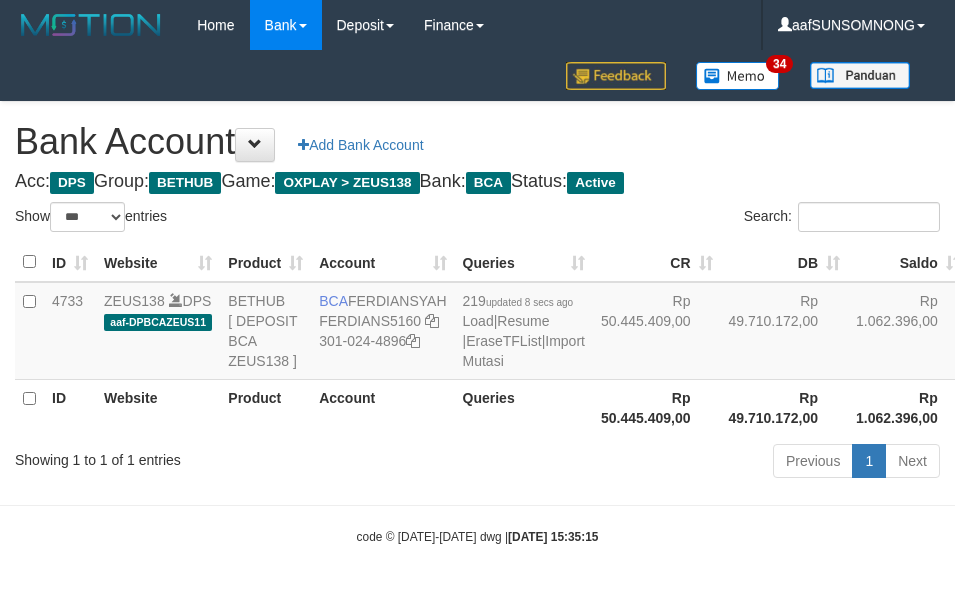 select on "***" 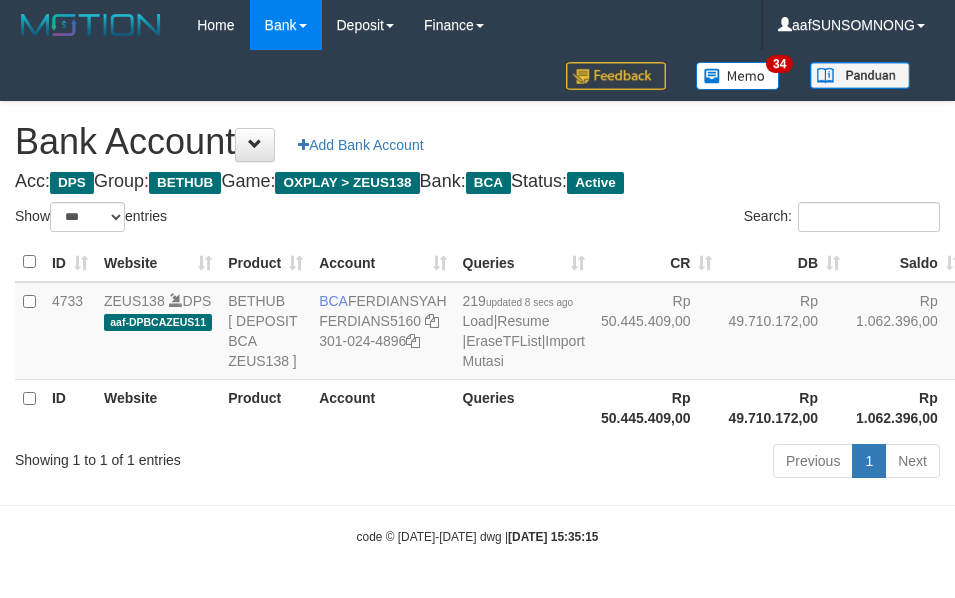 scroll, scrollTop: 38, scrollLeft: 0, axis: vertical 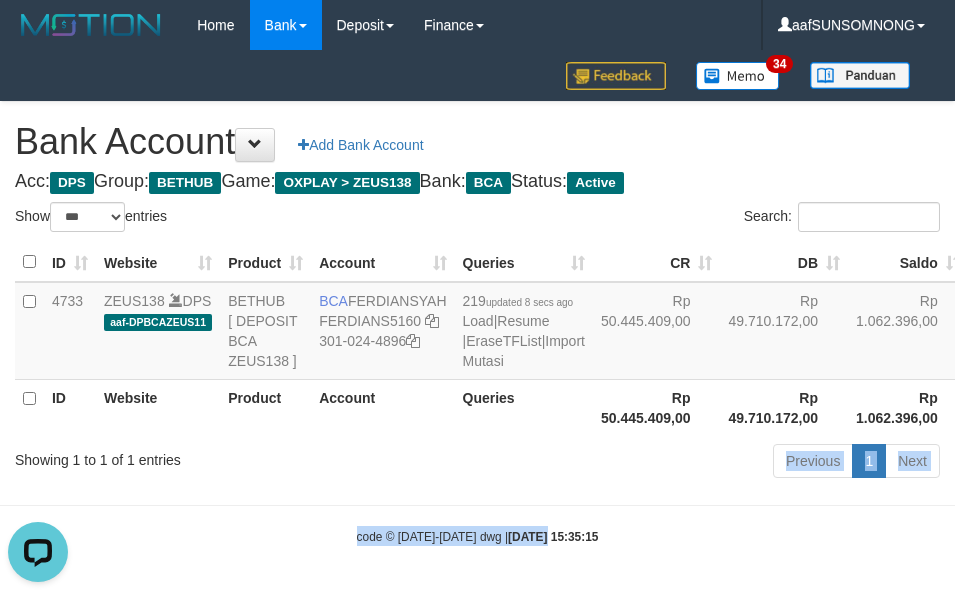 click on "Toggle navigation
Home
Bank
Account List
Load
By Website
Group
[OXPLAY]													ZEUS138
By Load Group (DPS)" at bounding box center (477, 298) 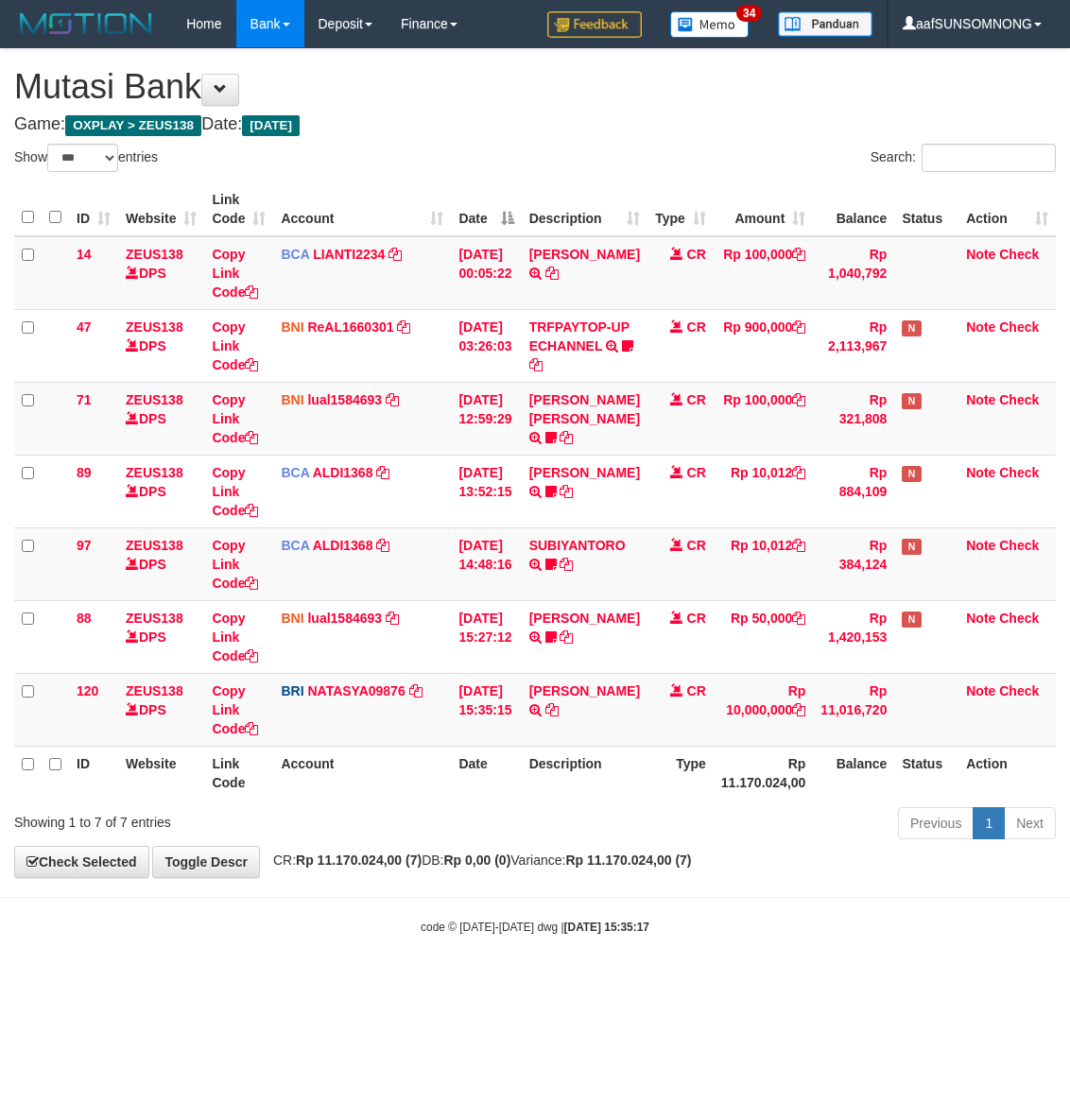 select on "***" 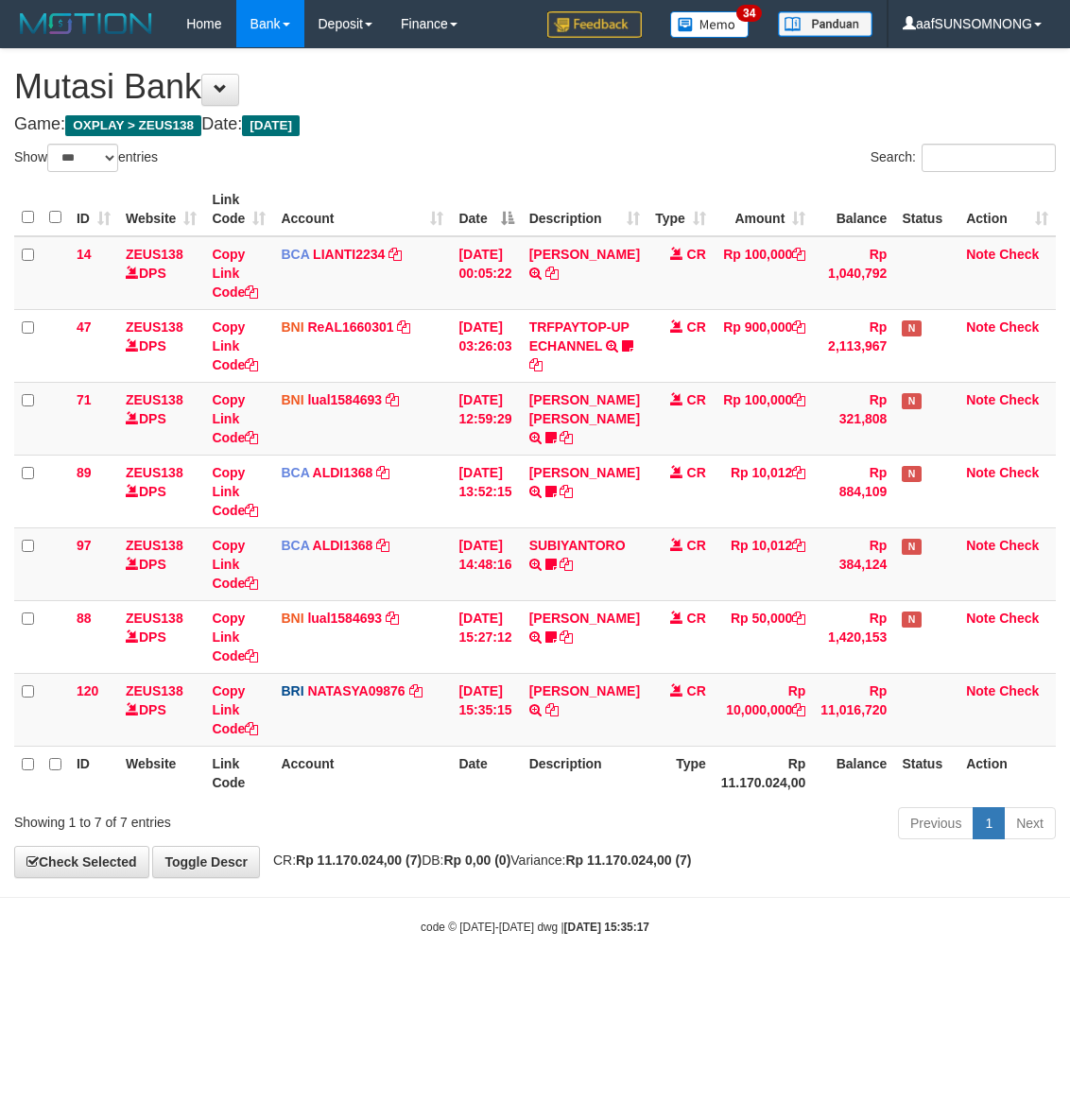 scroll, scrollTop: 0, scrollLeft: 0, axis: both 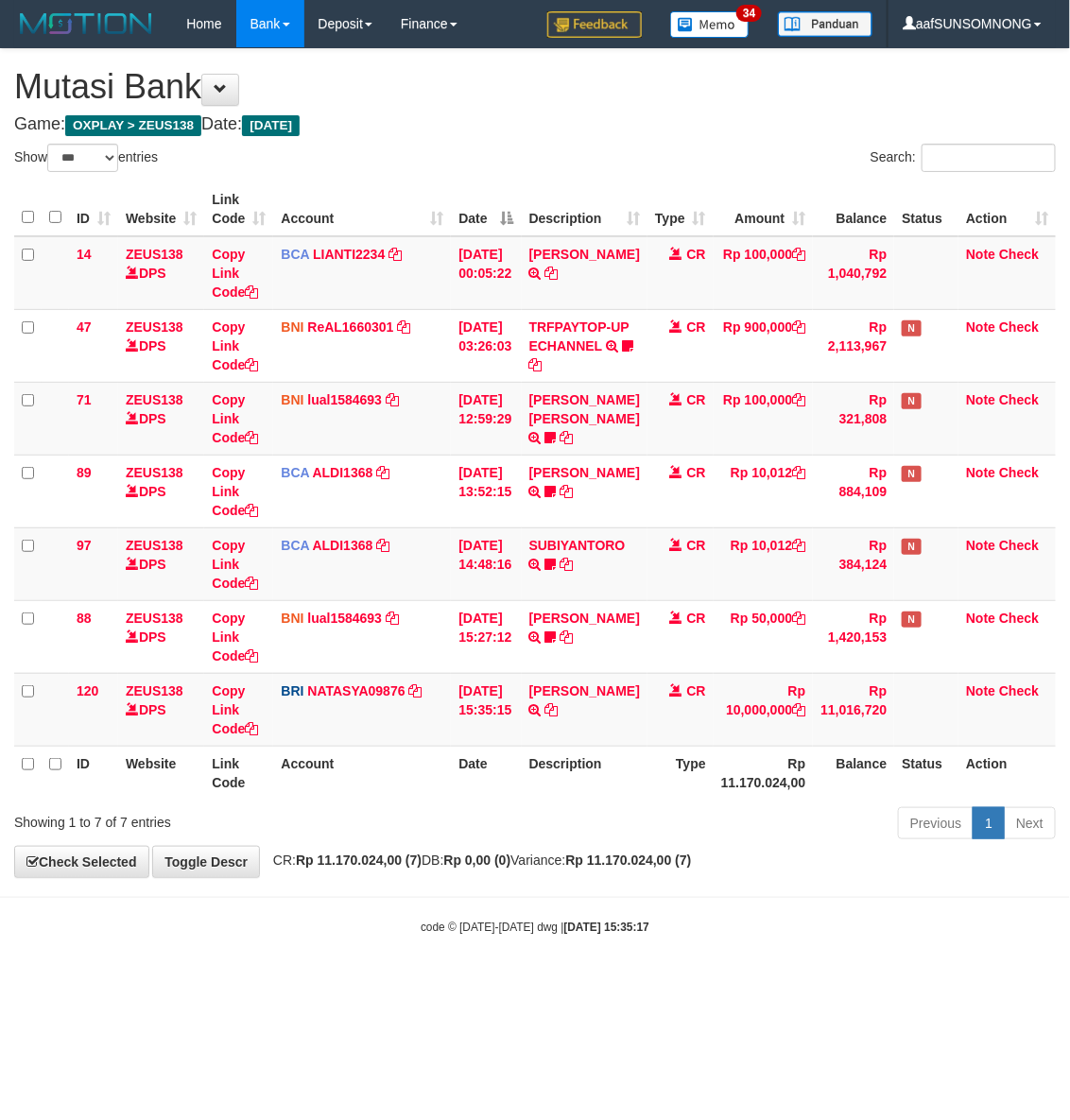 click on "Toggle navigation
Home
Bank
Account List
Load
By Website
Group
[OXPLAY]													ZEUS138
By Load Group (DPS)" at bounding box center [535, 491] 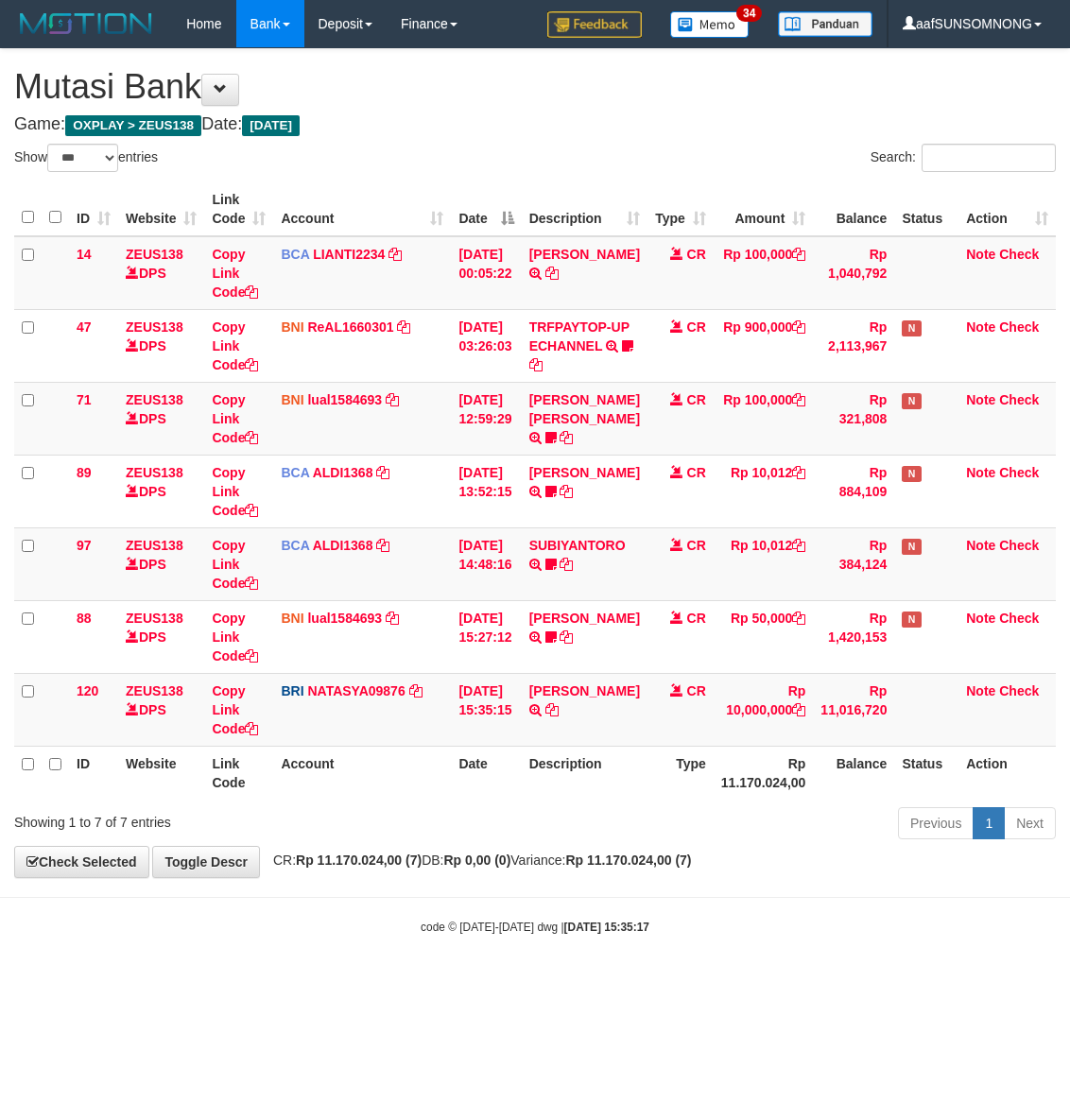 select on "***" 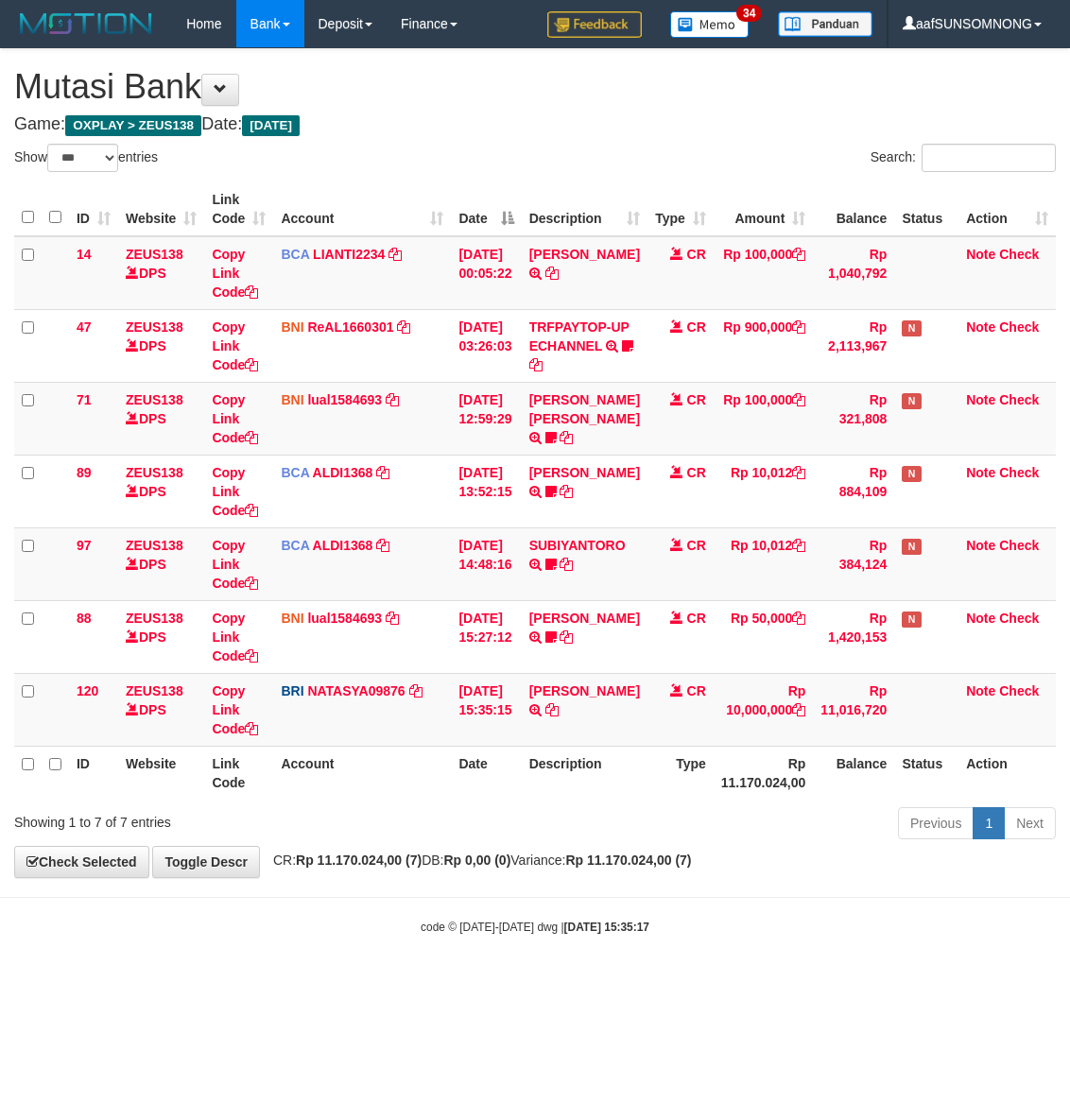 scroll, scrollTop: 0, scrollLeft: 0, axis: both 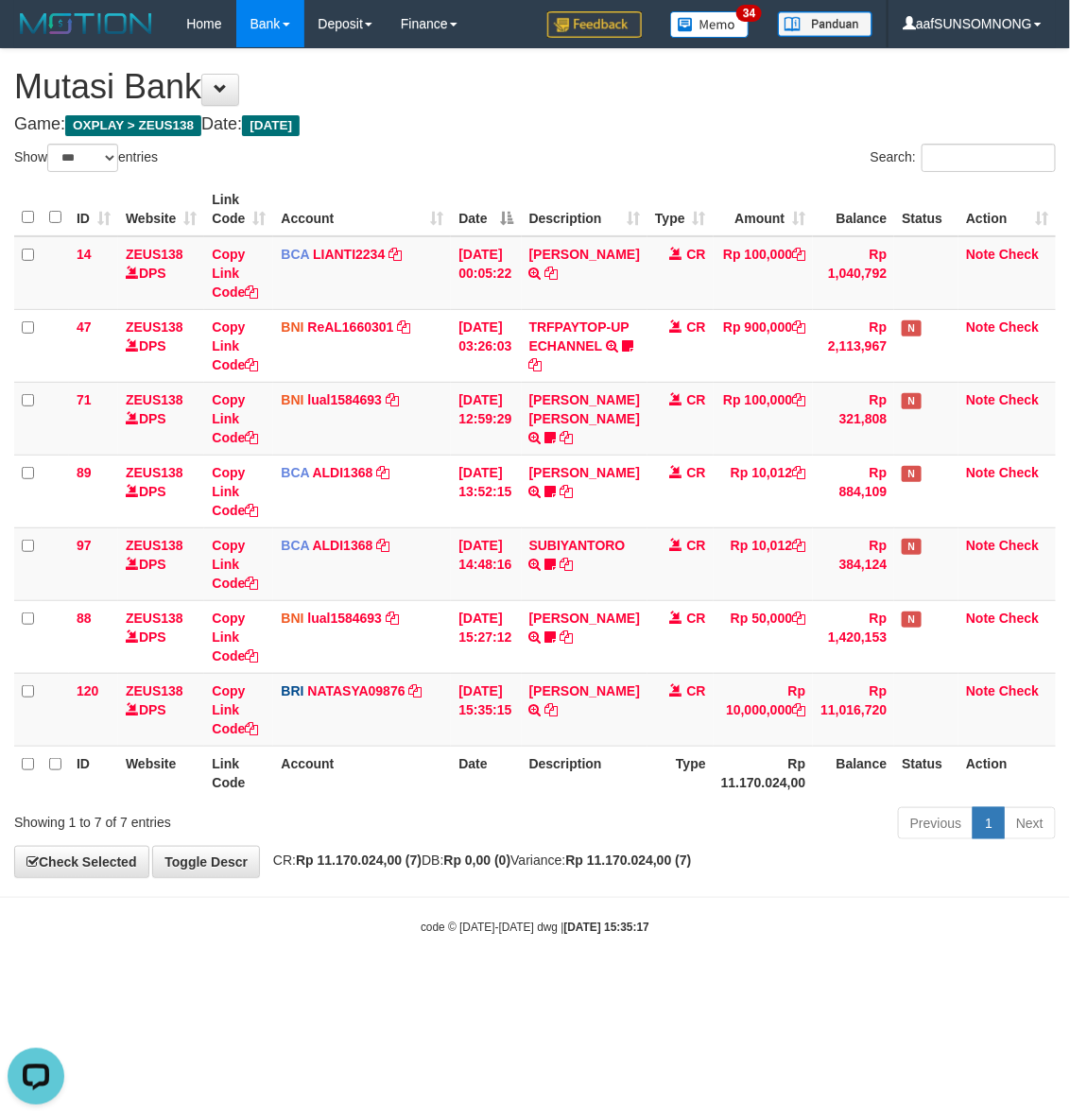 drag, startPoint x: 545, startPoint y: 890, endPoint x: 630, endPoint y: 948, distance: 102.90287 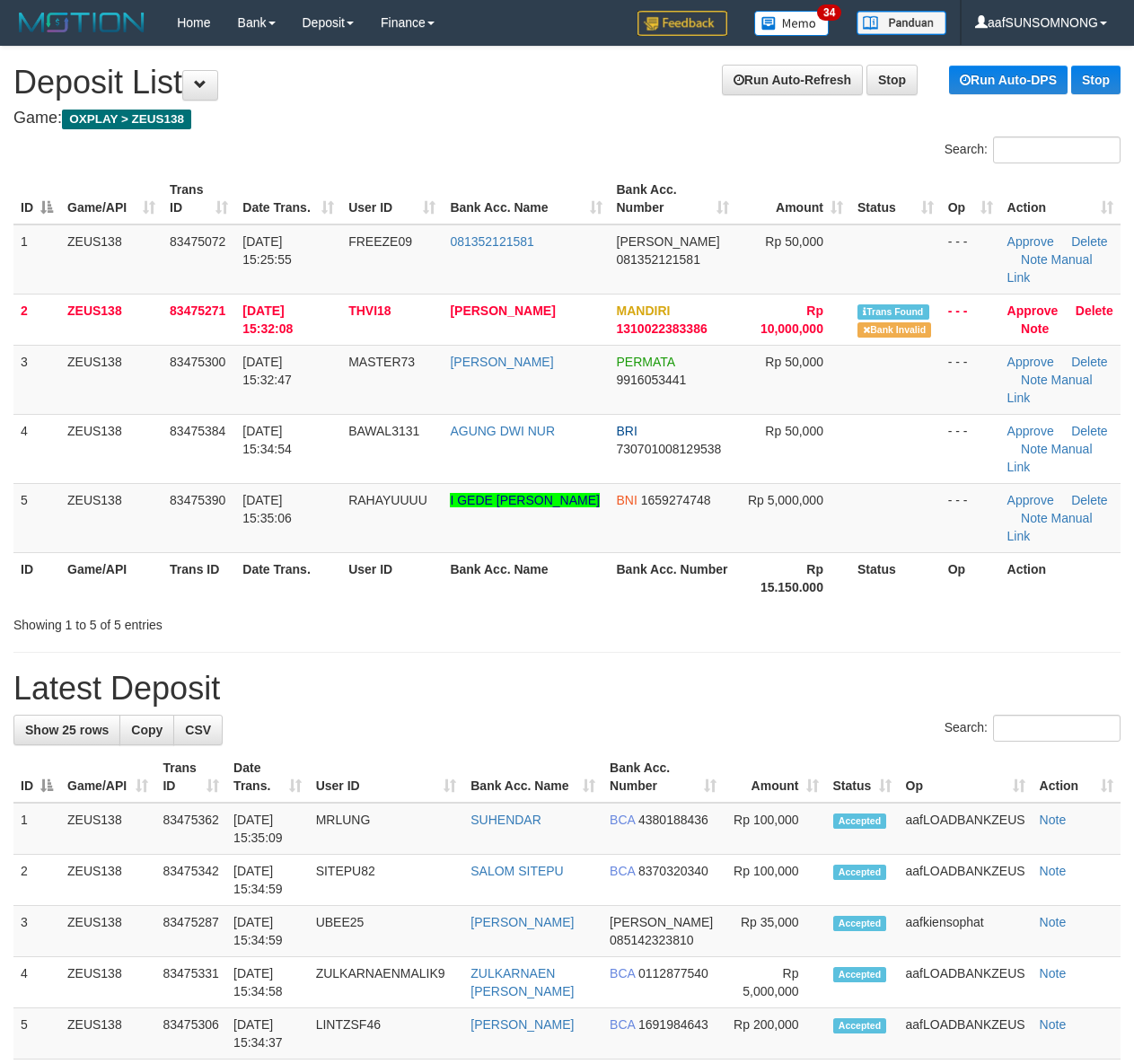 scroll, scrollTop: 0, scrollLeft: 0, axis: both 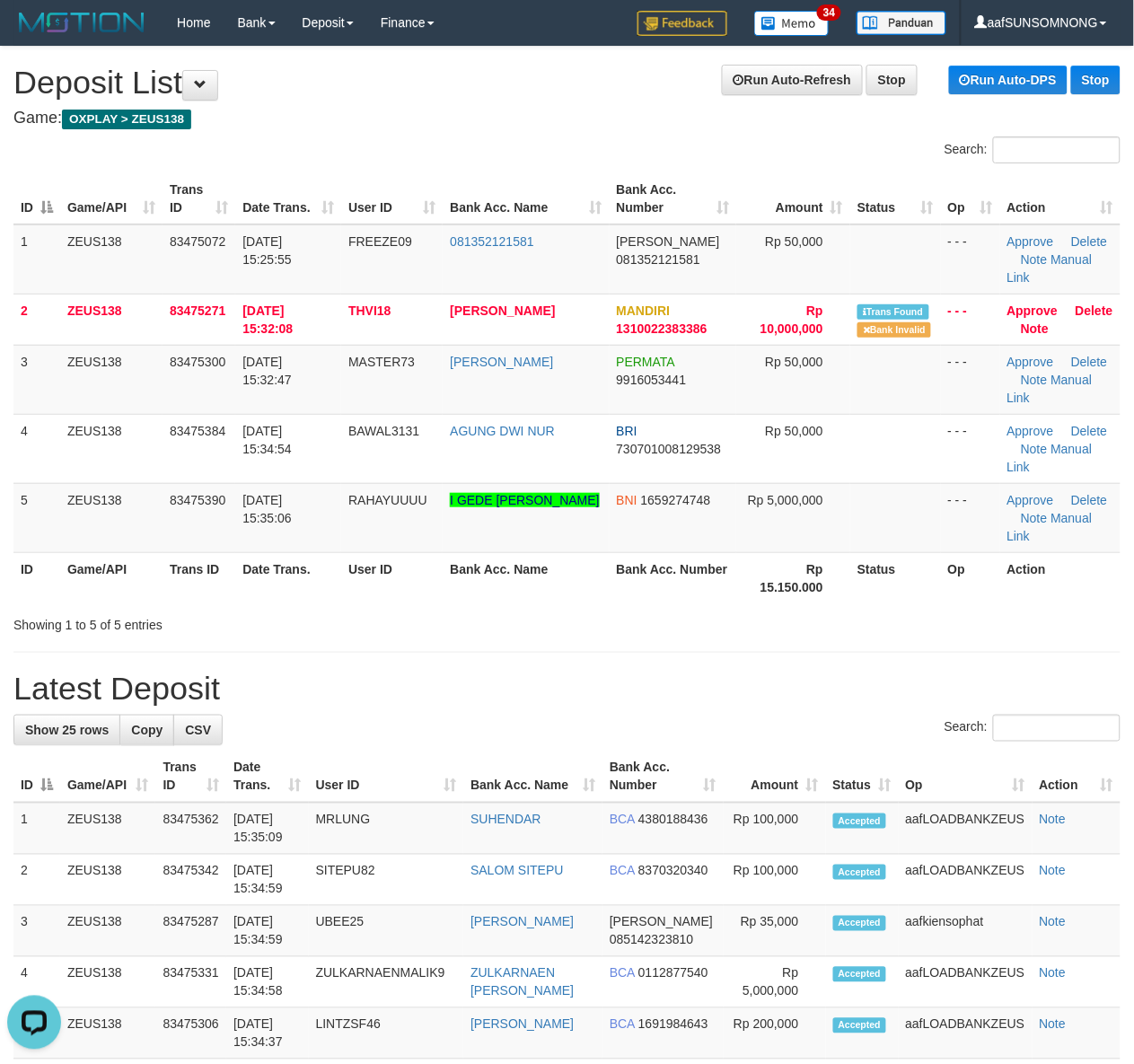 click on "**********" at bounding box center (567, 1124) 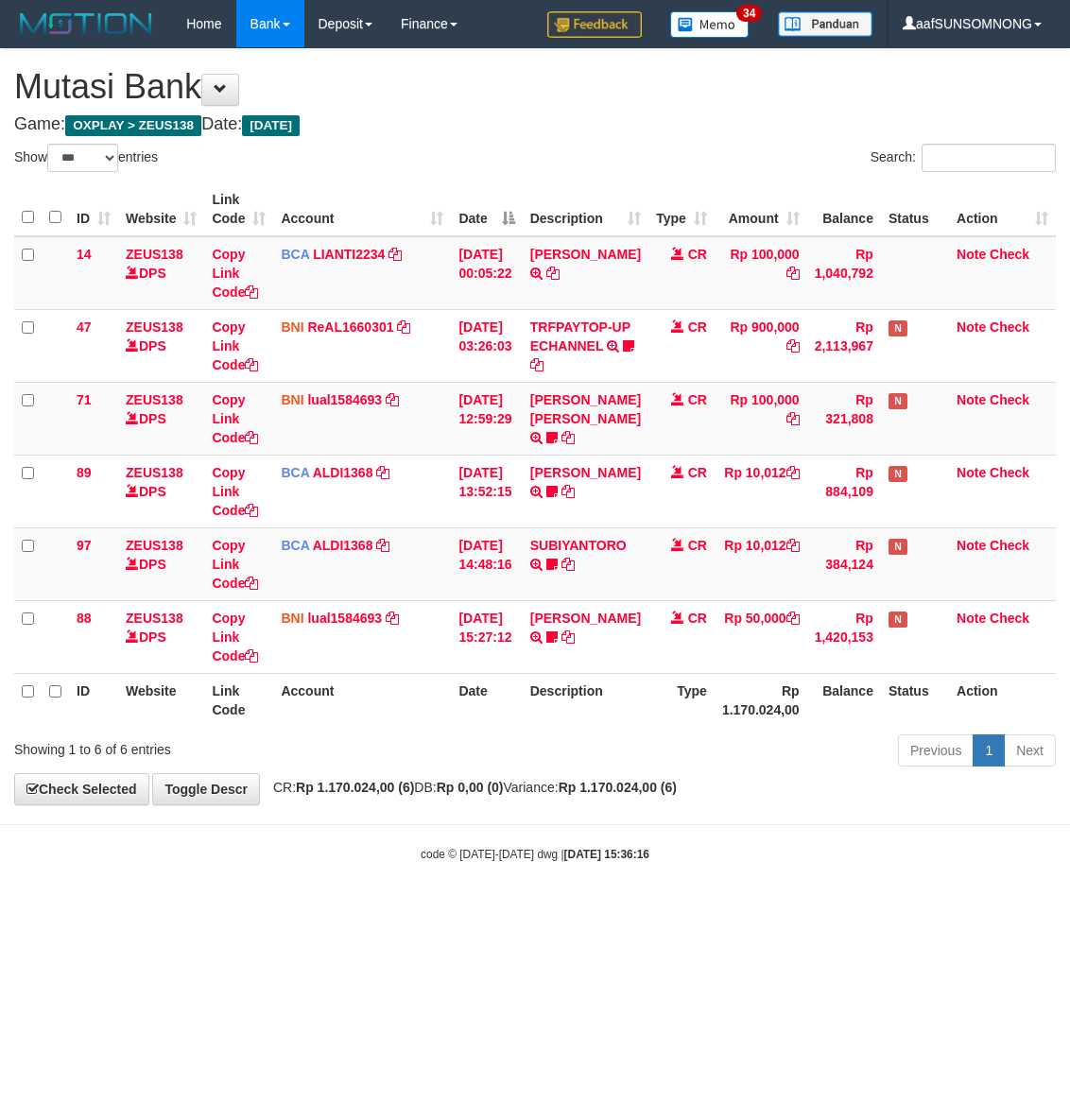 select on "***" 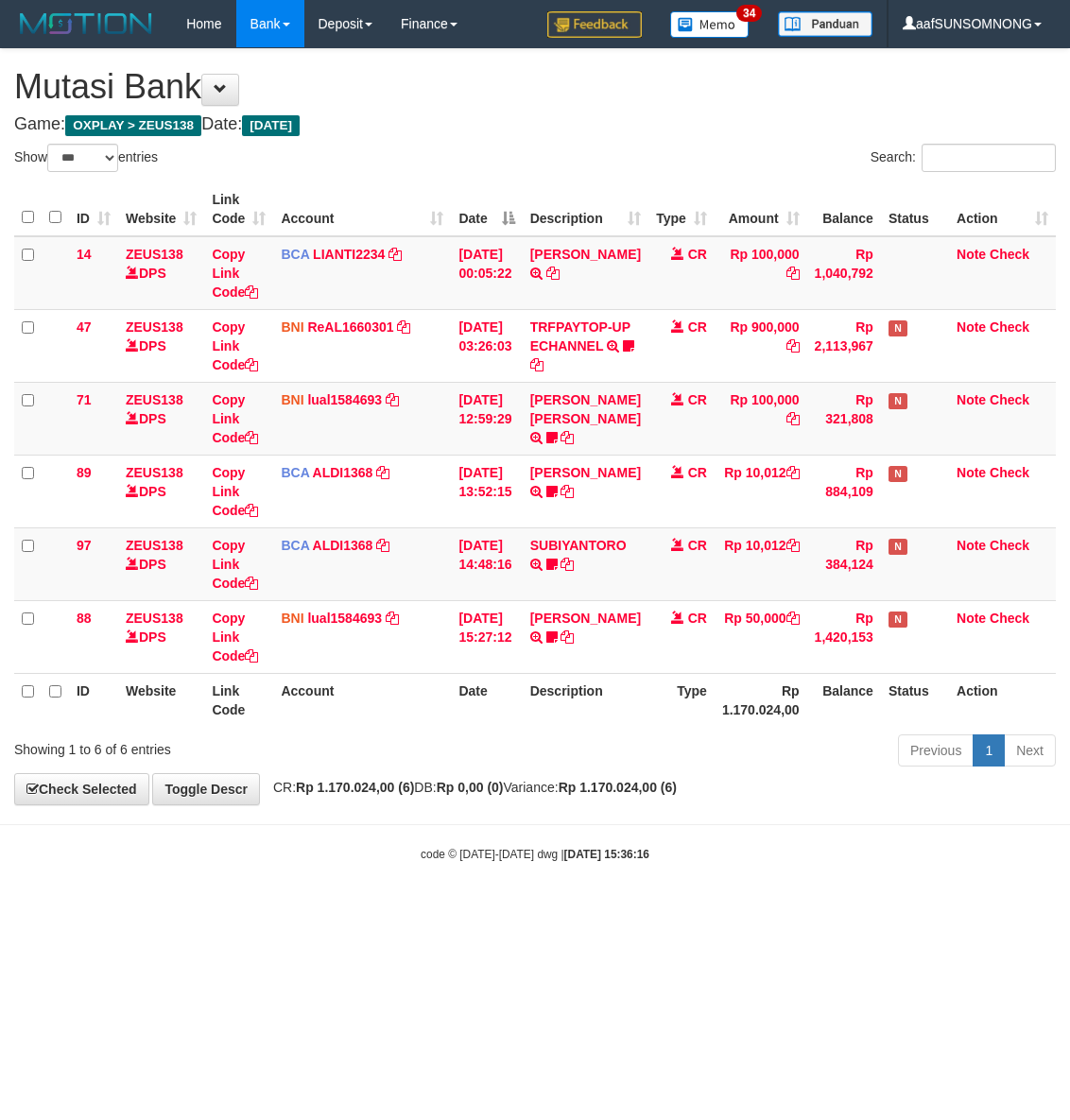 scroll, scrollTop: 0, scrollLeft: 0, axis: both 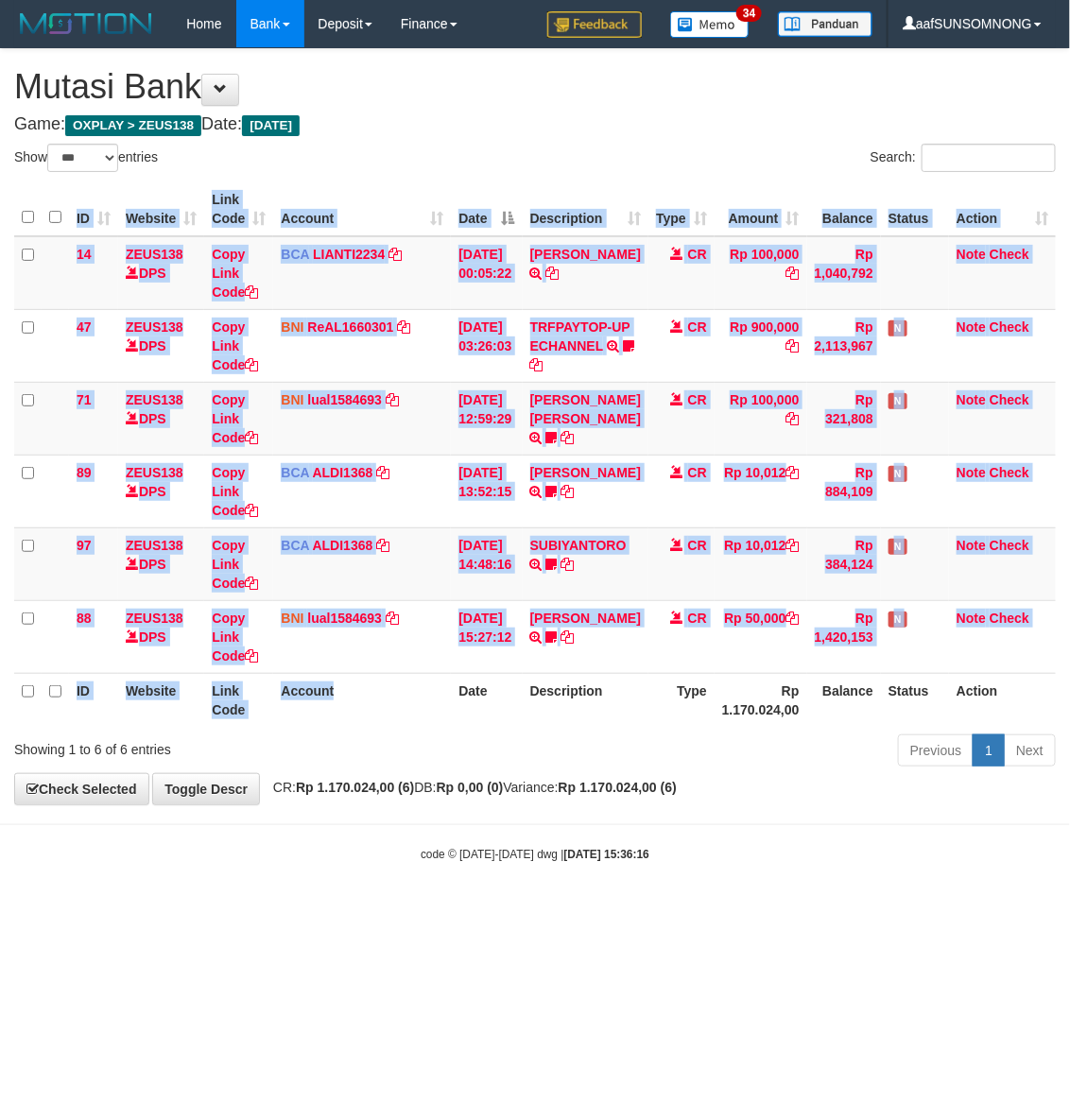 click on "ID Website Link Code Account Date Description Type Amount Balance Status Action
14
ZEUS138    DPS
Copy Link Code
BCA
LIANTI2234
DPS
YULIANTI
mutasi_20250712_4646 | 14
mutasi_20250712_4646 | 14
12/07/2025 00:05:22
YUSUP MAULAN         TRSF E-BANKING CR 1207/FTSCY/WS95051
100000.002025071262819090 TRFDN-YUSUP MAULANESPAY DEBIT INDONE
CR
Rp 100,000
Rp 1,040,792
Note
Check
47
ZEUS138    DPS
Copy Link Code
BNI
ReAL1660301" at bounding box center (535, 455) 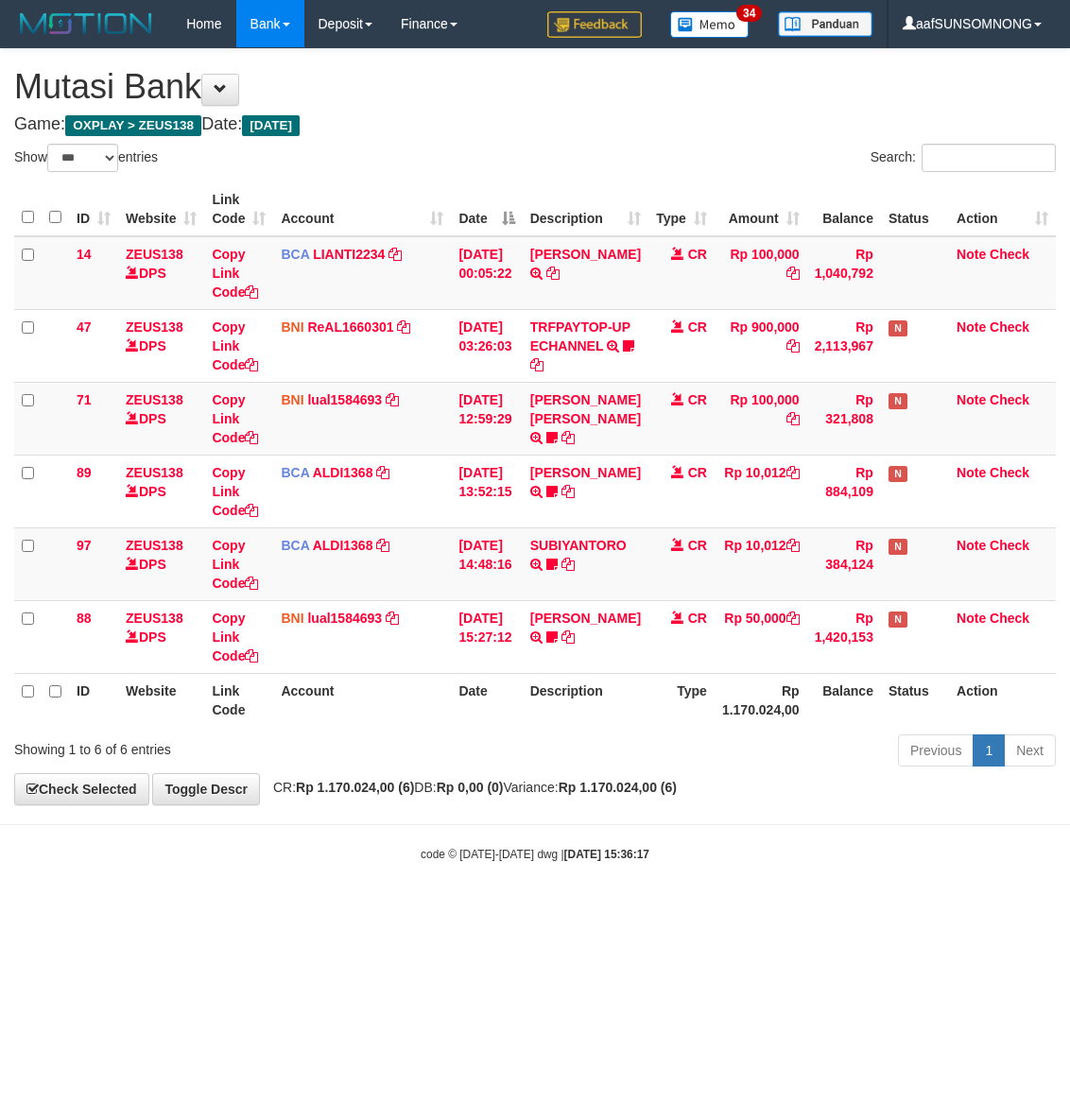 select on "***" 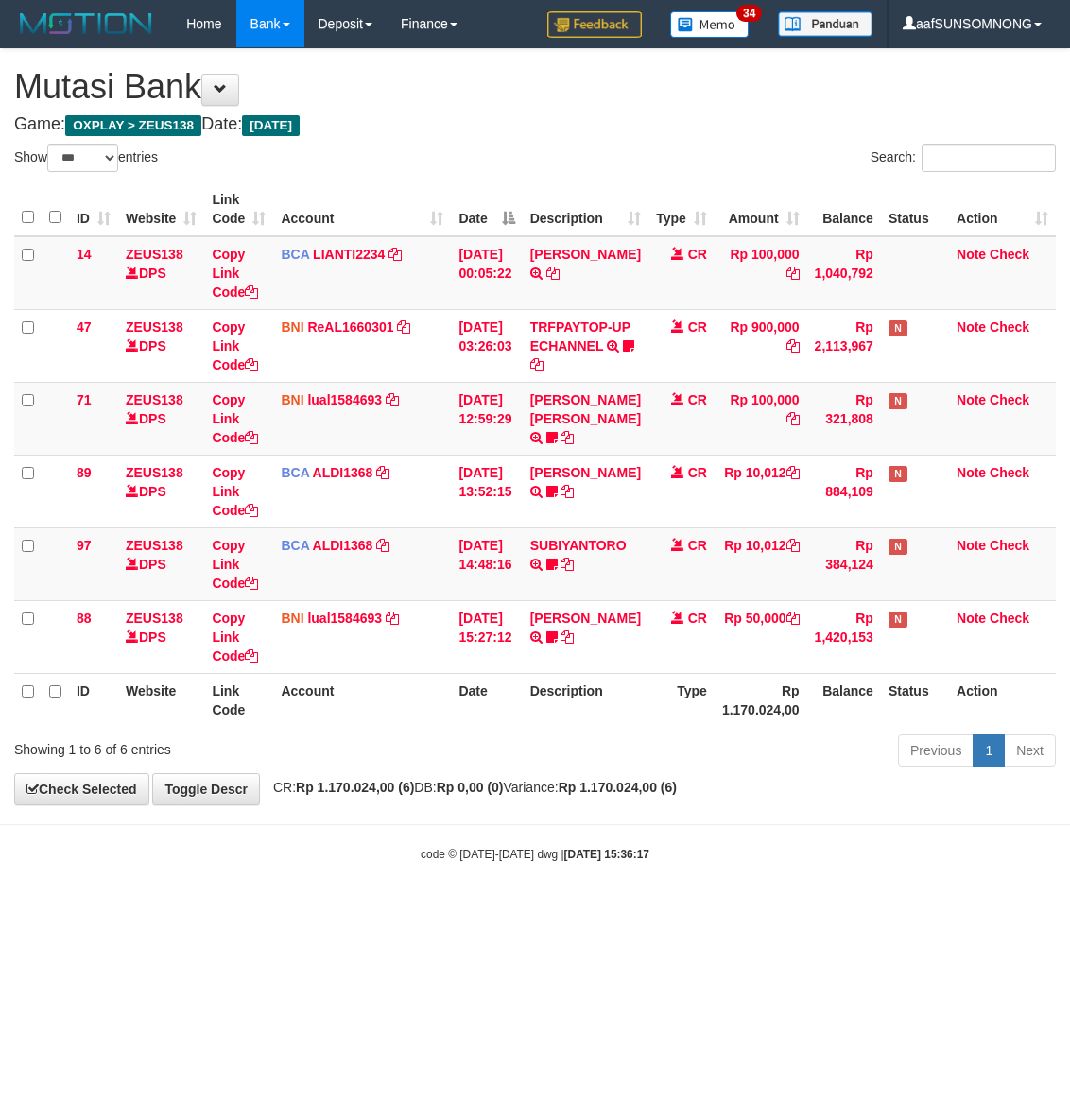 scroll, scrollTop: 0, scrollLeft: 0, axis: both 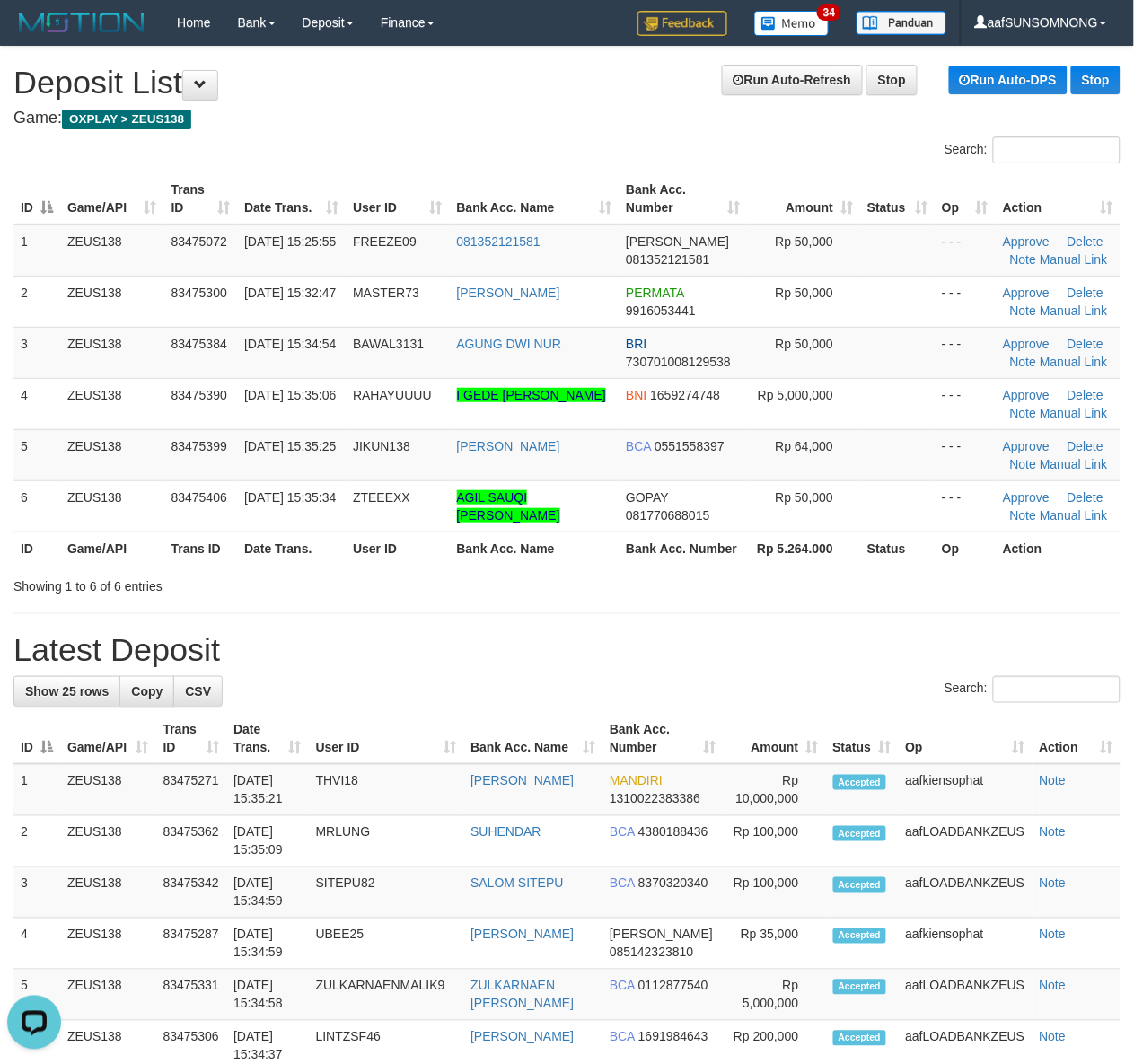 drag, startPoint x: 707, startPoint y: 548, endPoint x: 1143, endPoint y: 609, distance: 440.24652 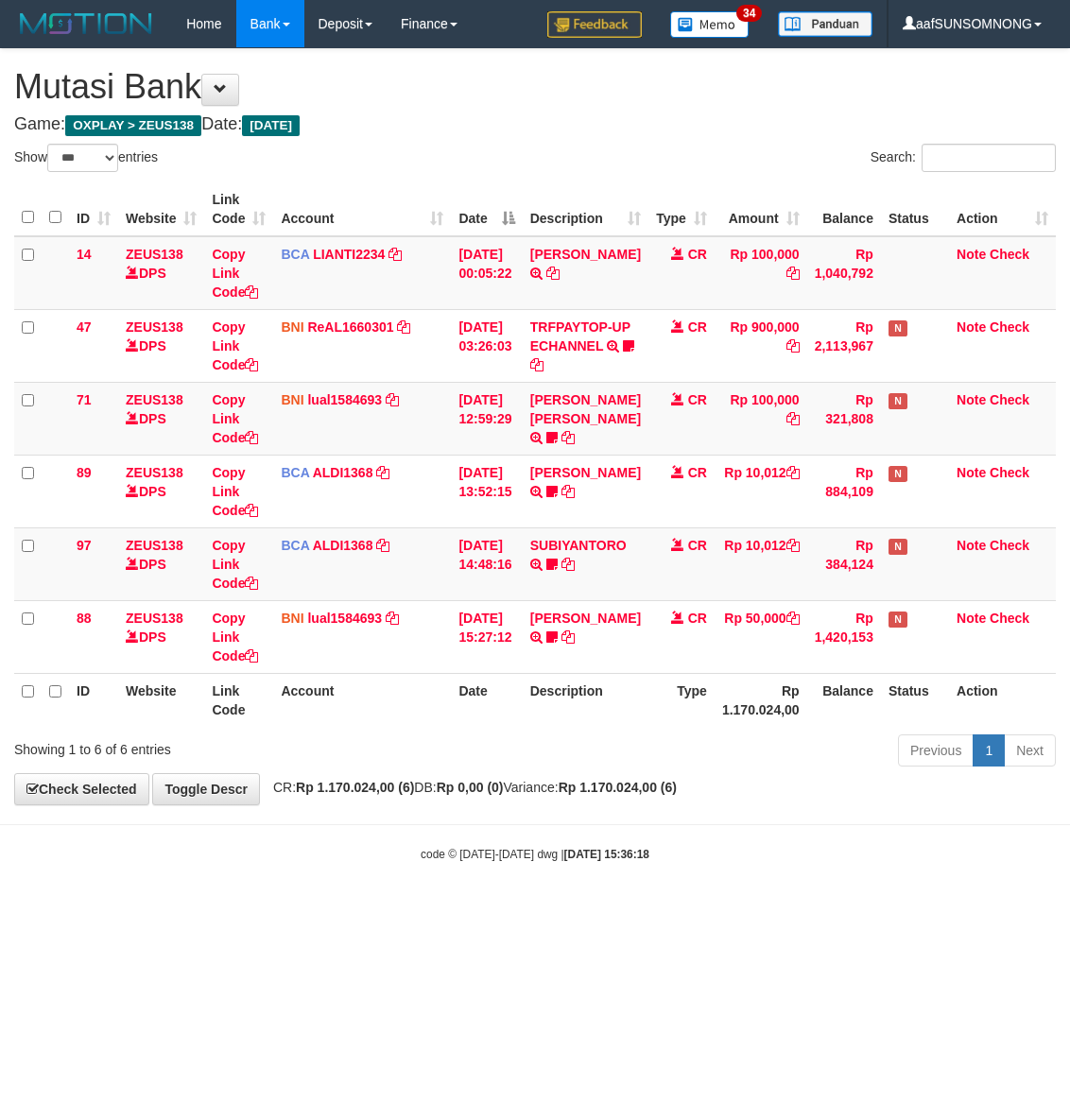 select on "***" 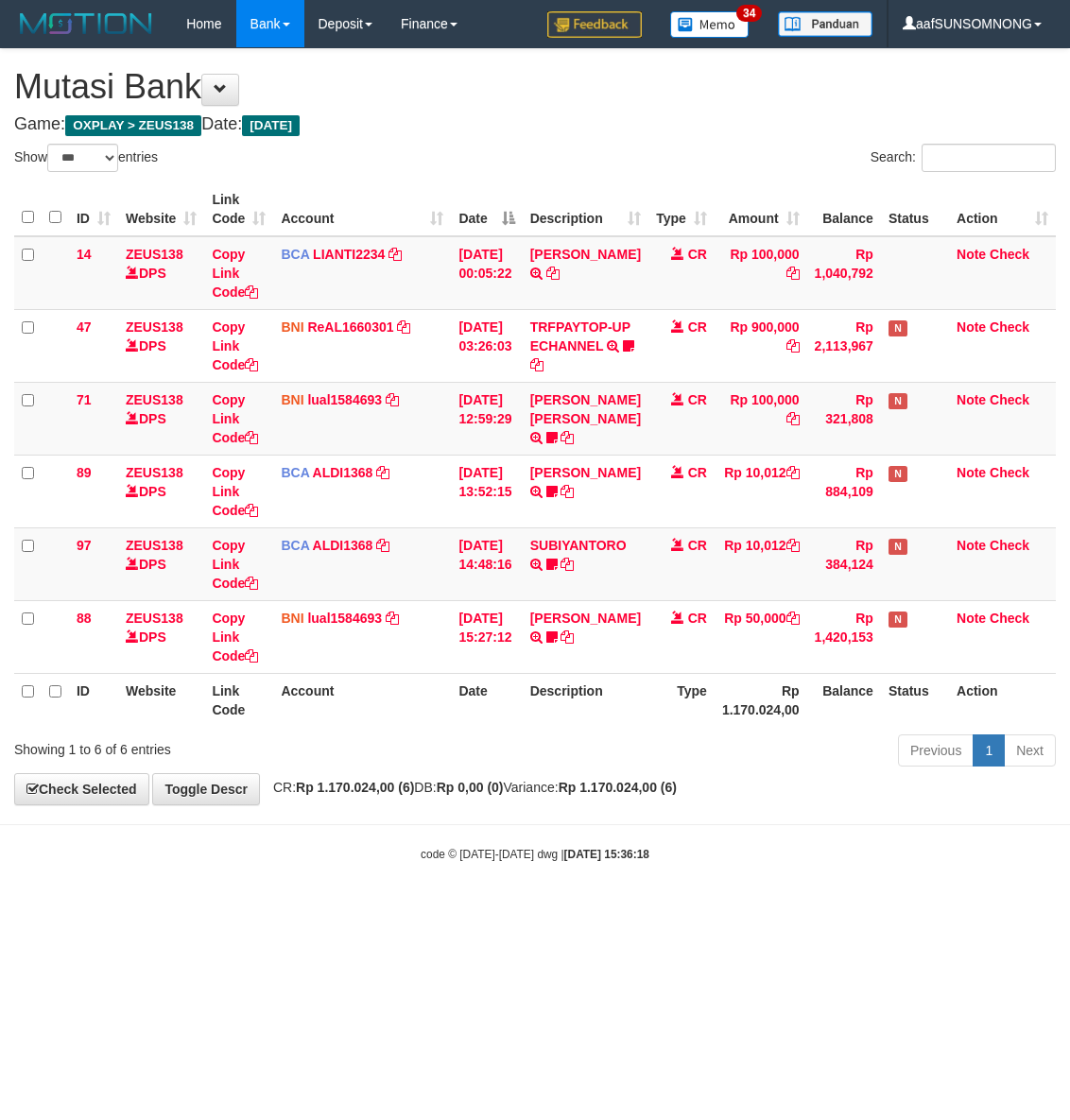 scroll, scrollTop: 0, scrollLeft: 0, axis: both 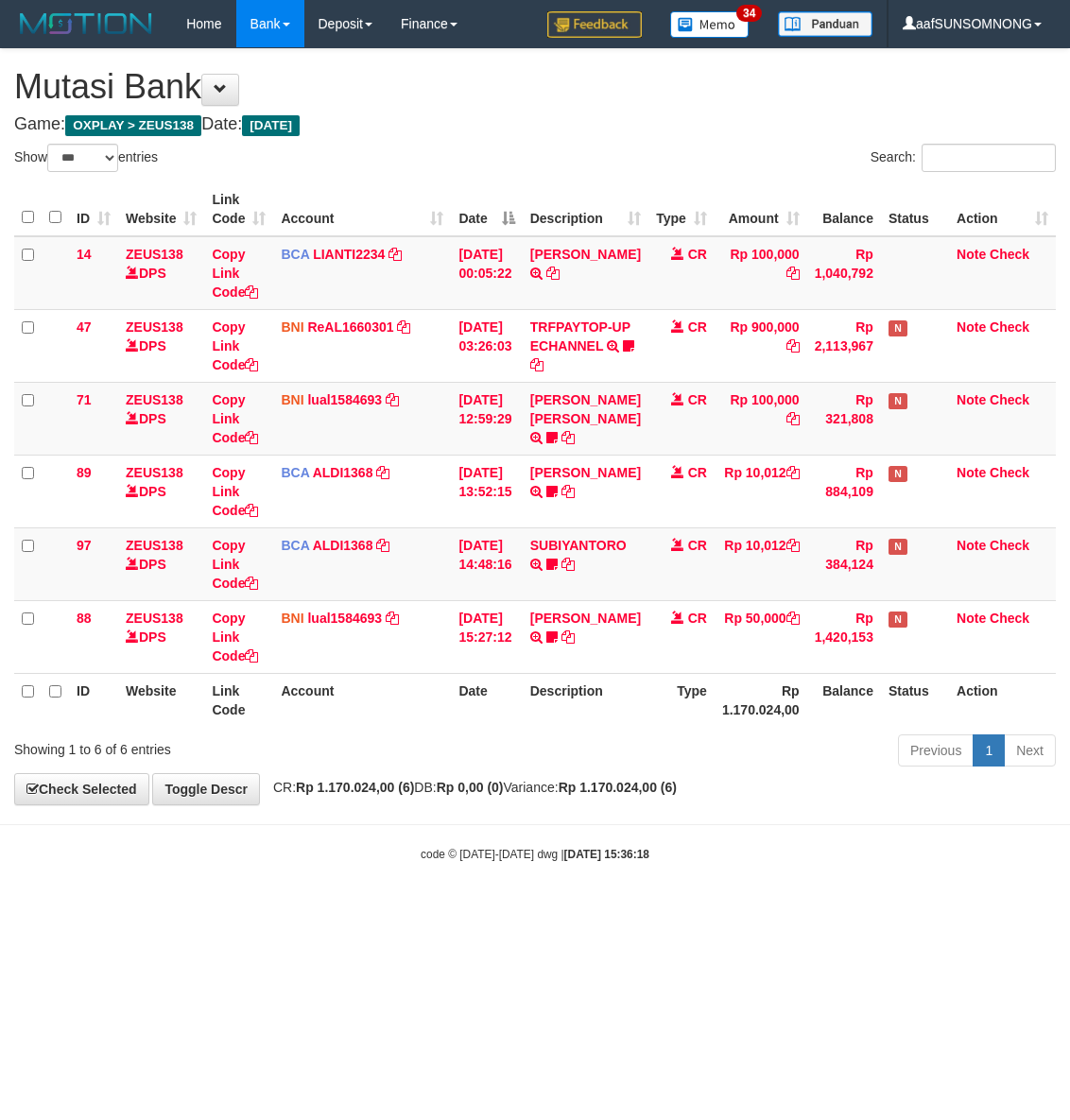 select on "***" 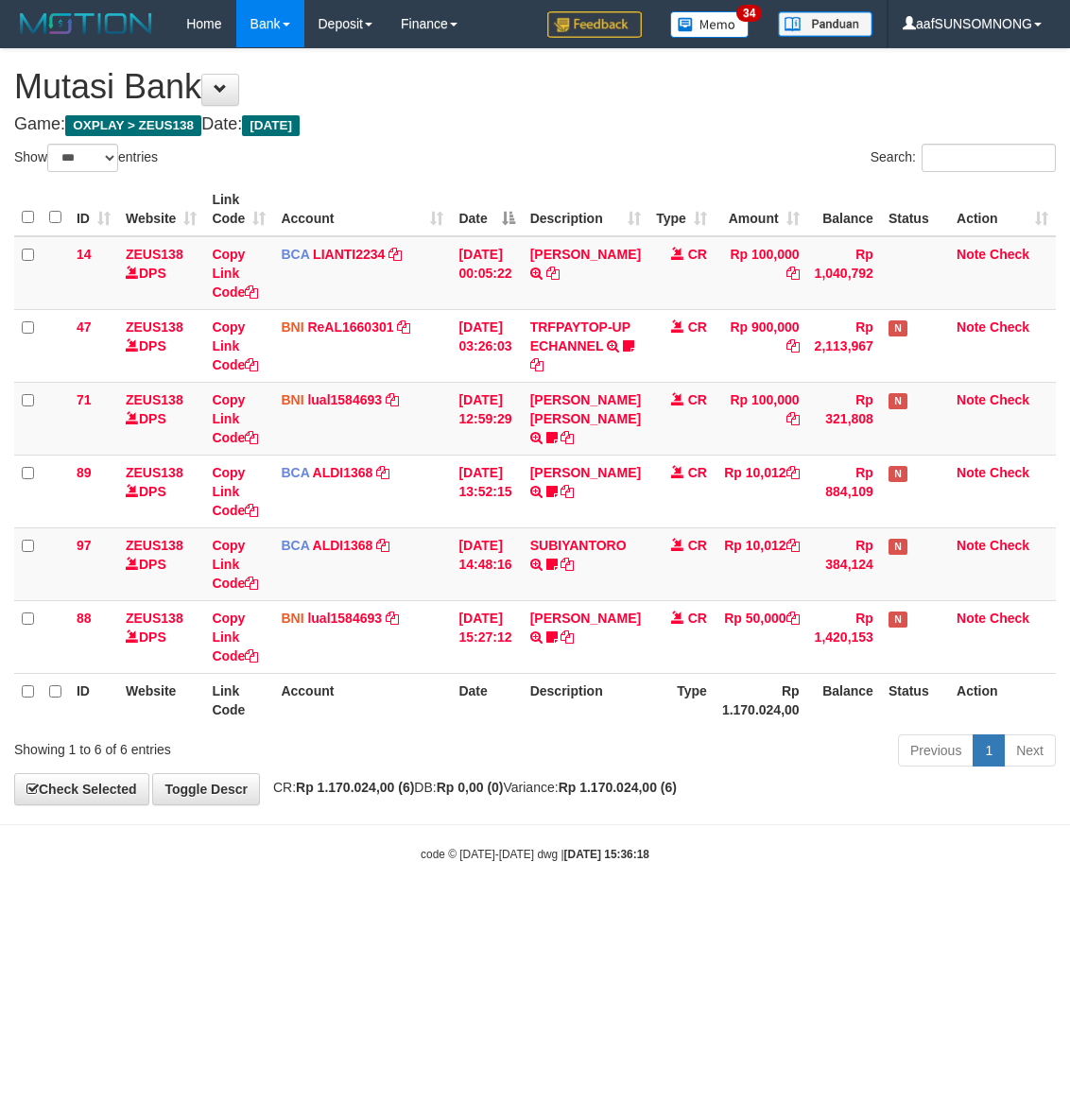 scroll, scrollTop: 0, scrollLeft: 0, axis: both 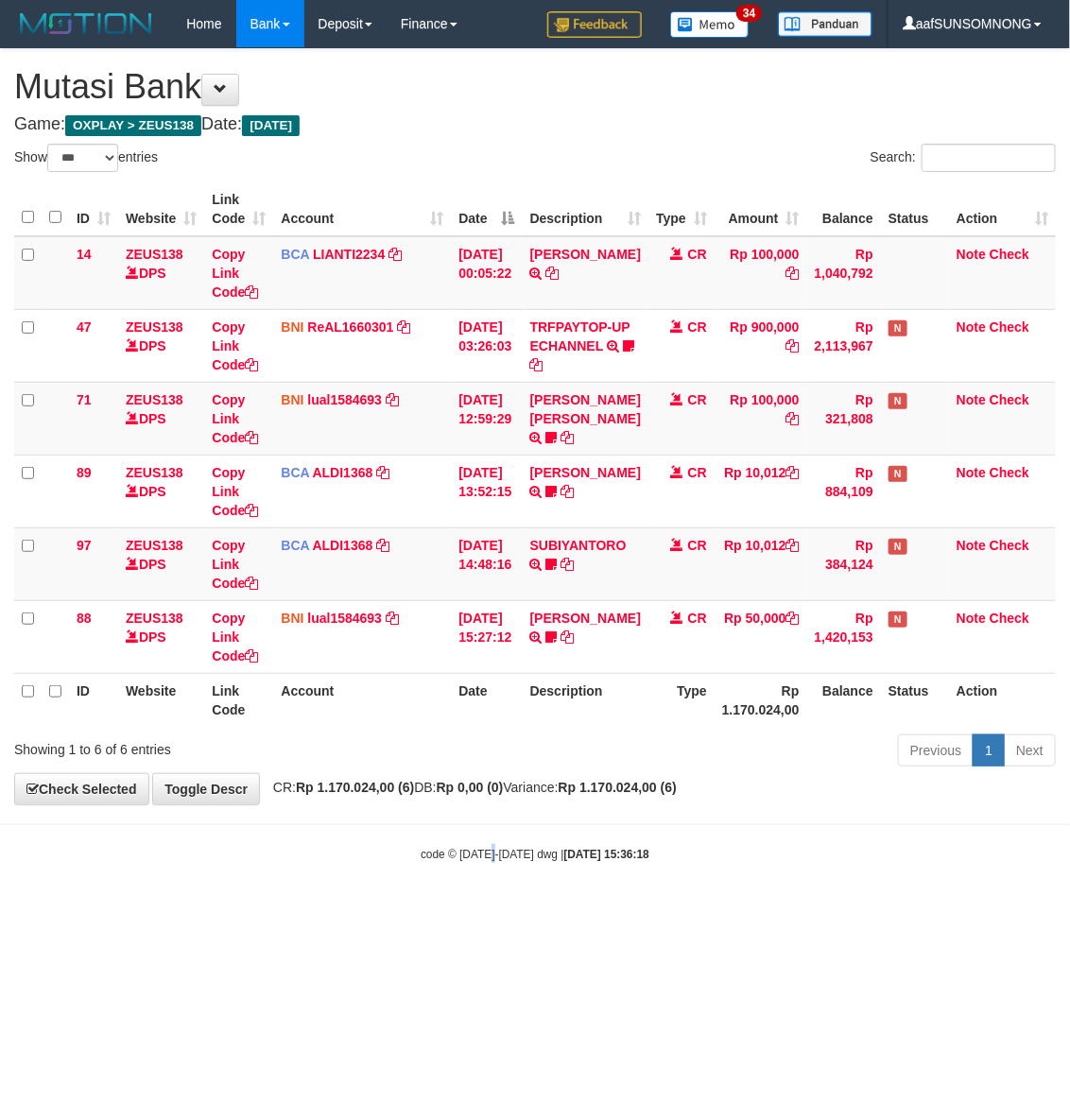 click on "Toggle navigation
Home
Bank
Account List
Load
By Website
Group
[OXPLAY]													ZEUS138
By Load Group (DPS)
Sync" at bounding box center [535, 455] 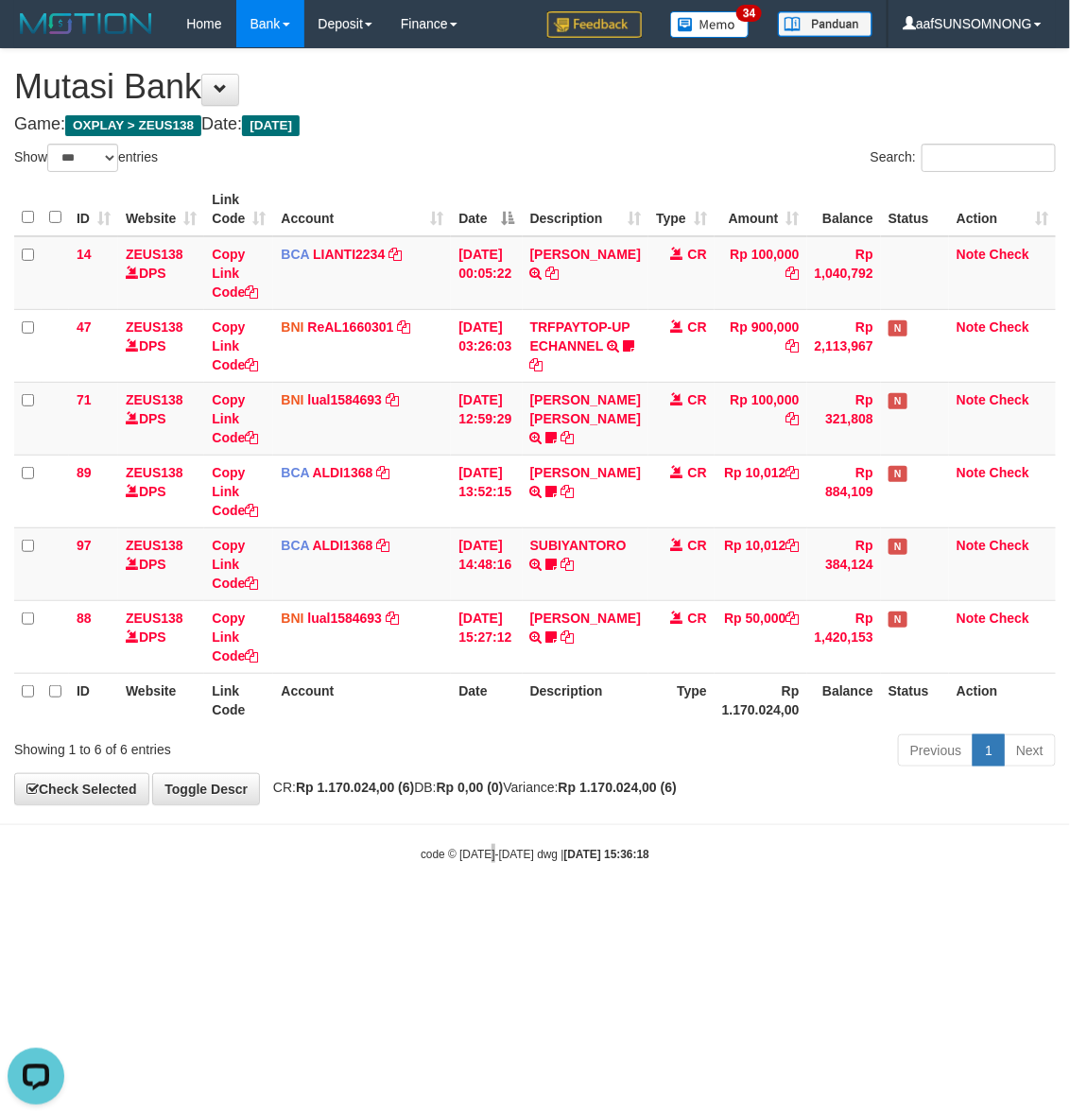 scroll, scrollTop: 0, scrollLeft: 0, axis: both 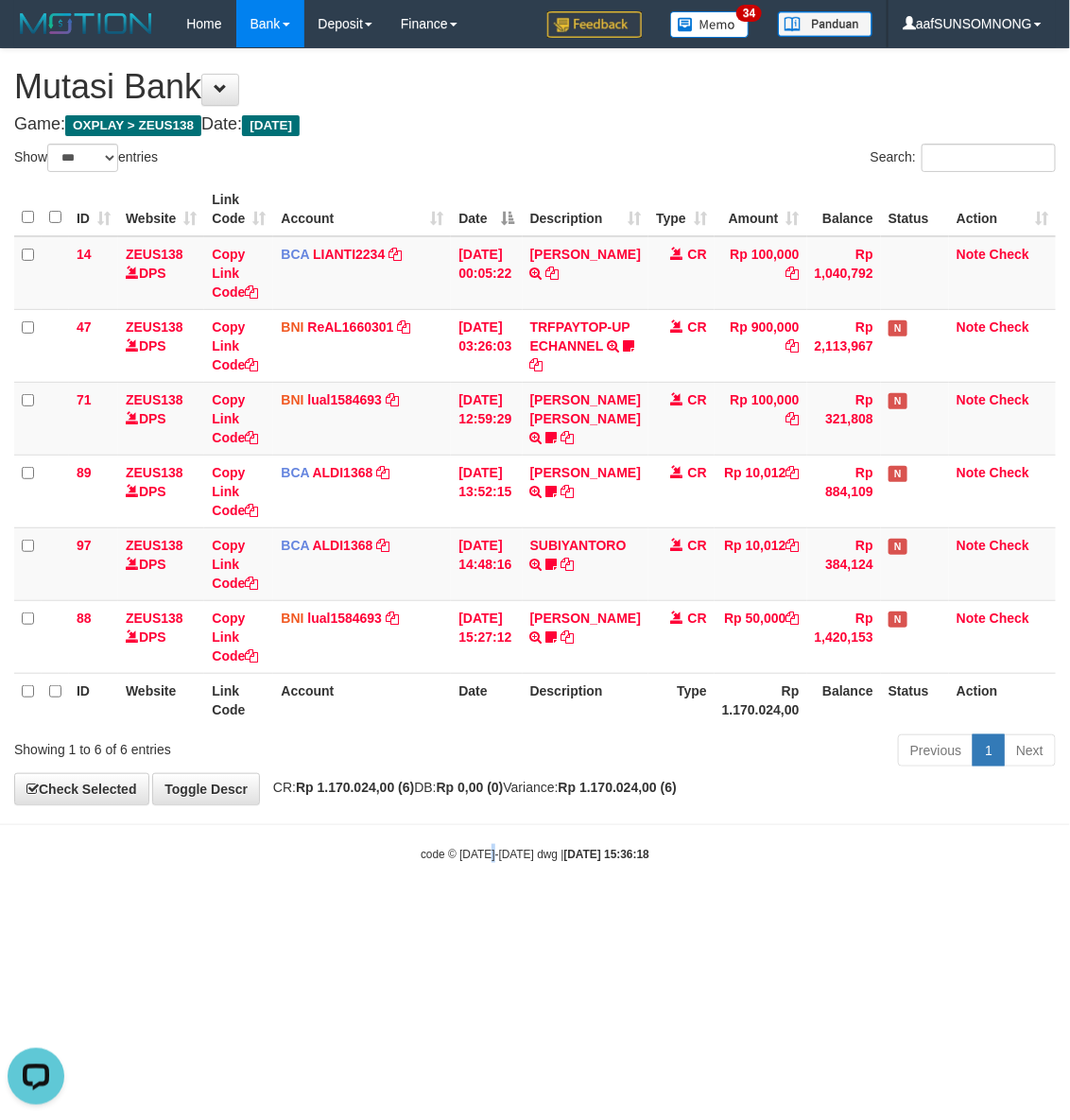 click on "Toggle navigation
Home
Bank
Account List
Load
By Website
Group
[OXPLAY]													ZEUS138
By Load Group (DPS)
Sync" at bounding box center (535, 455) 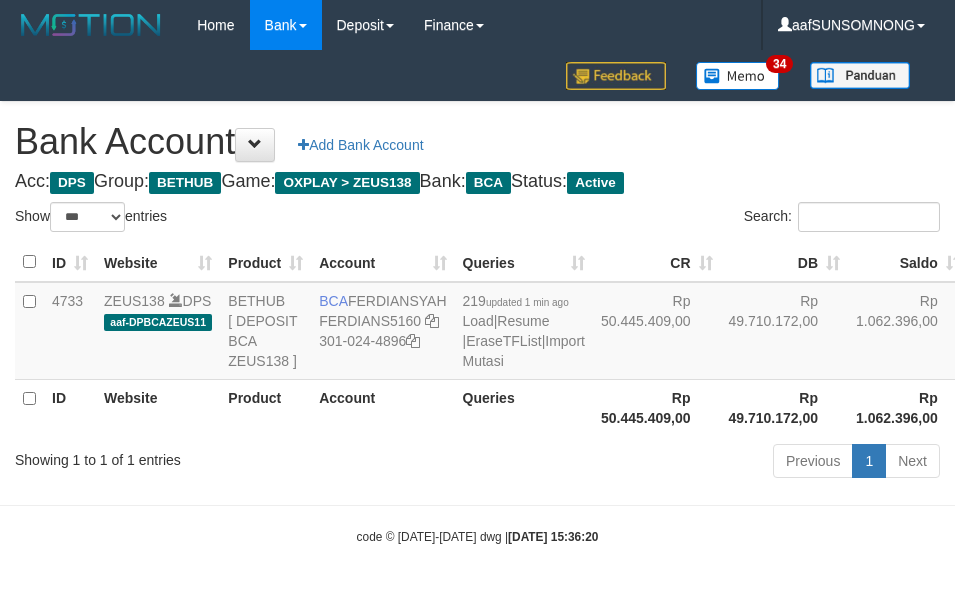 select on "***" 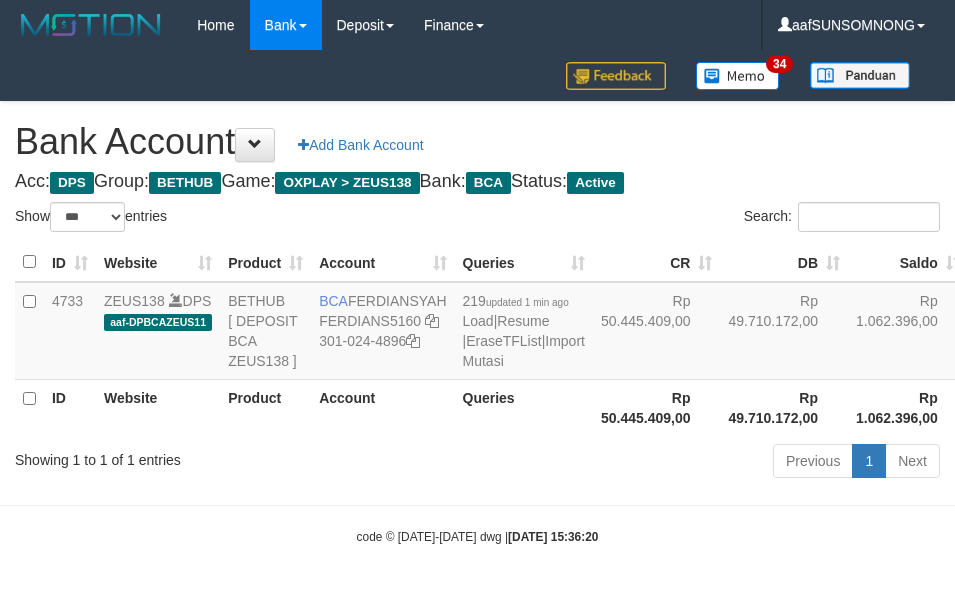 click on "Toggle navigation
Home
Bank
Account List
Load
By Website
Group
[OXPLAY]													ZEUS138
By Load Group (DPS)" at bounding box center (477, 298) 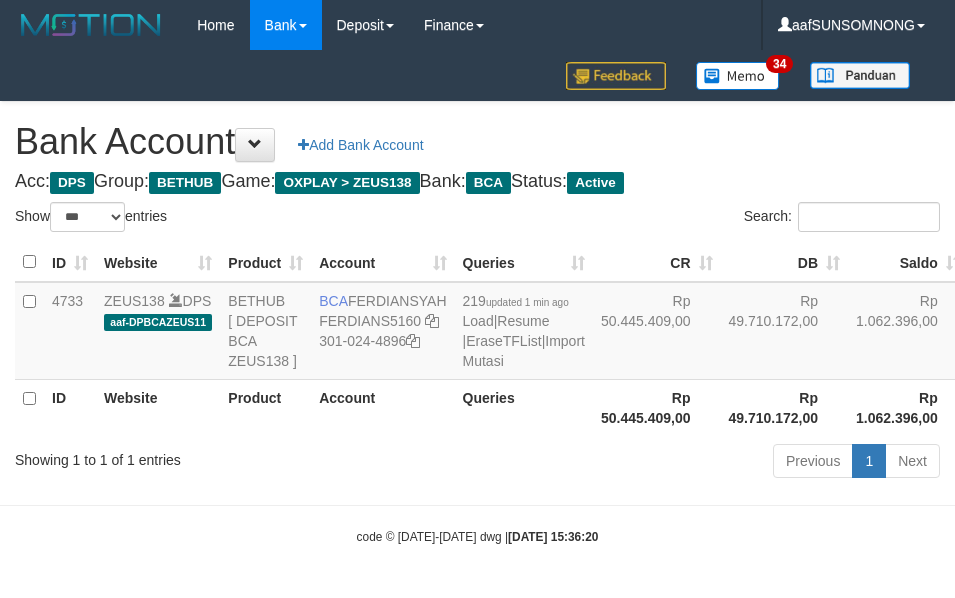 select on "***" 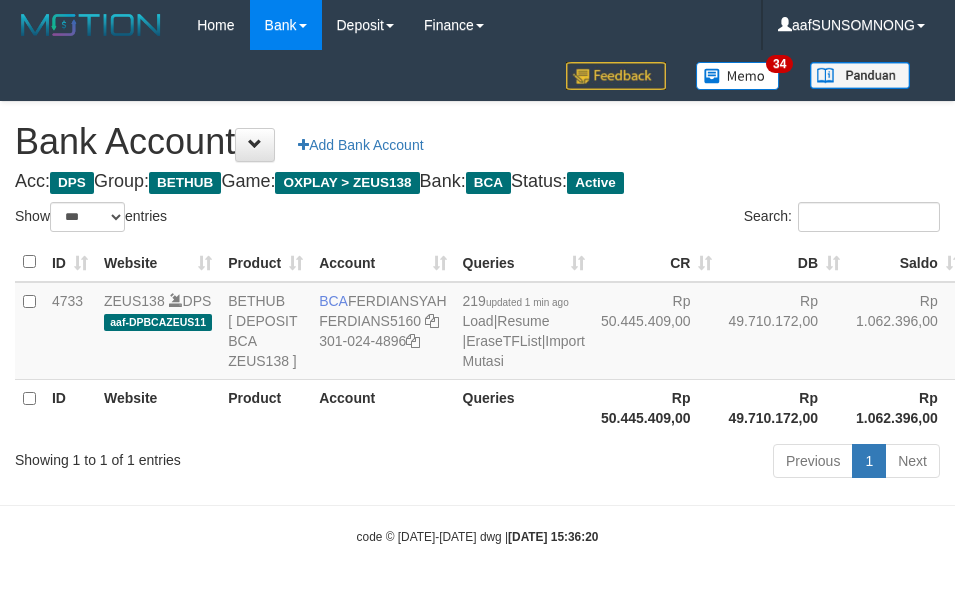 scroll, scrollTop: 38, scrollLeft: 0, axis: vertical 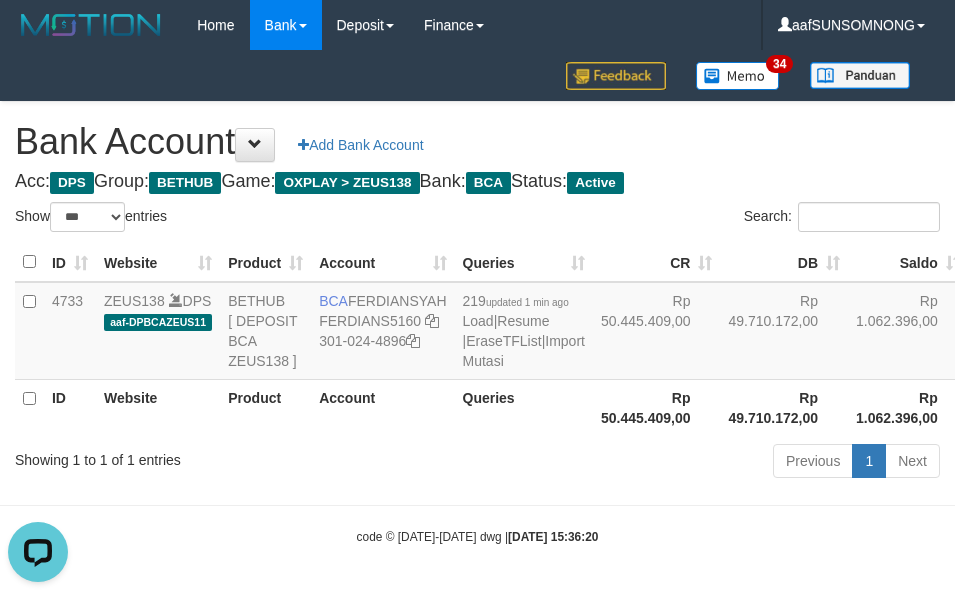 click on "Queries" at bounding box center [524, 407] 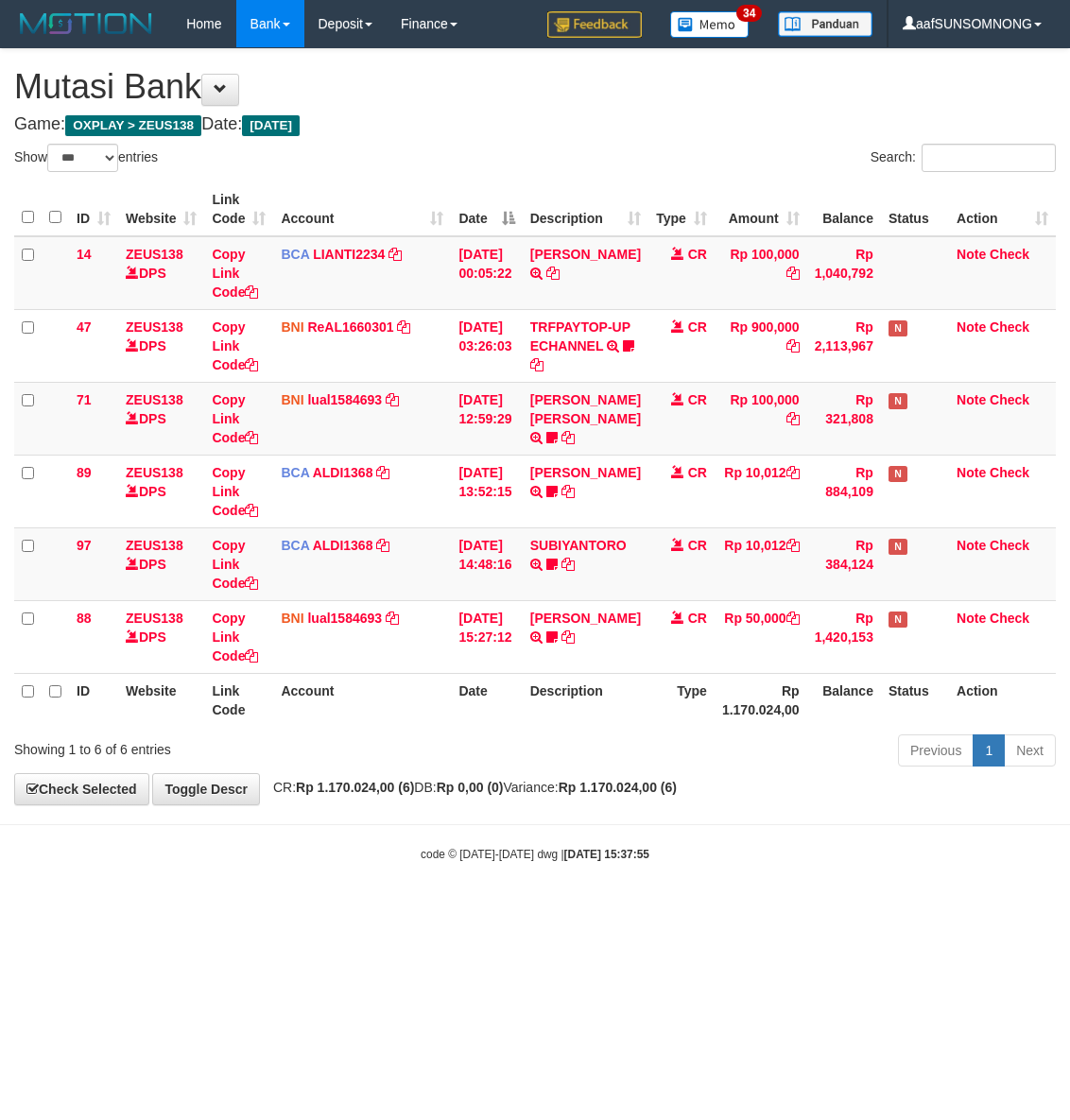 select on "***" 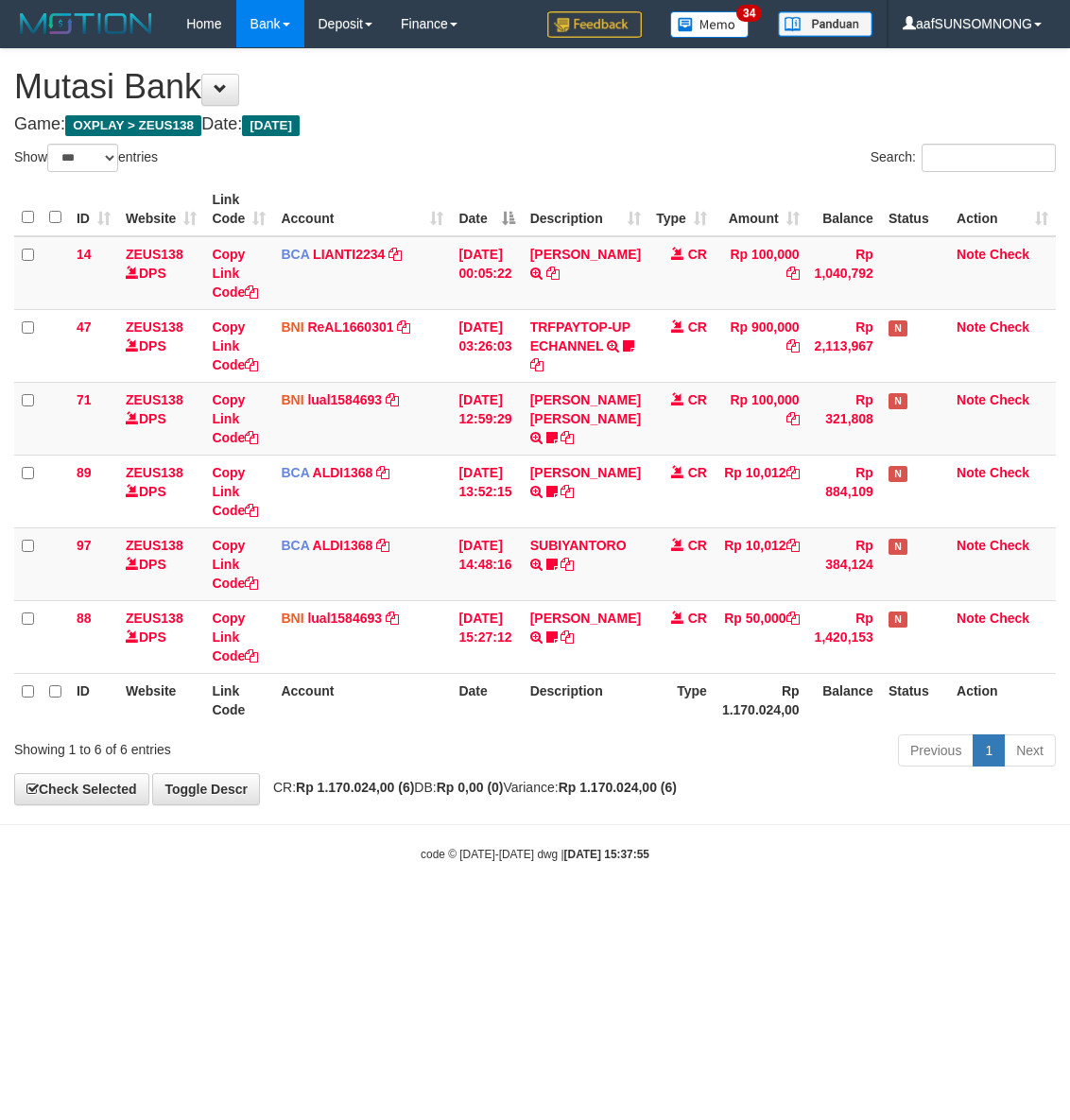 scroll, scrollTop: 0, scrollLeft: 0, axis: both 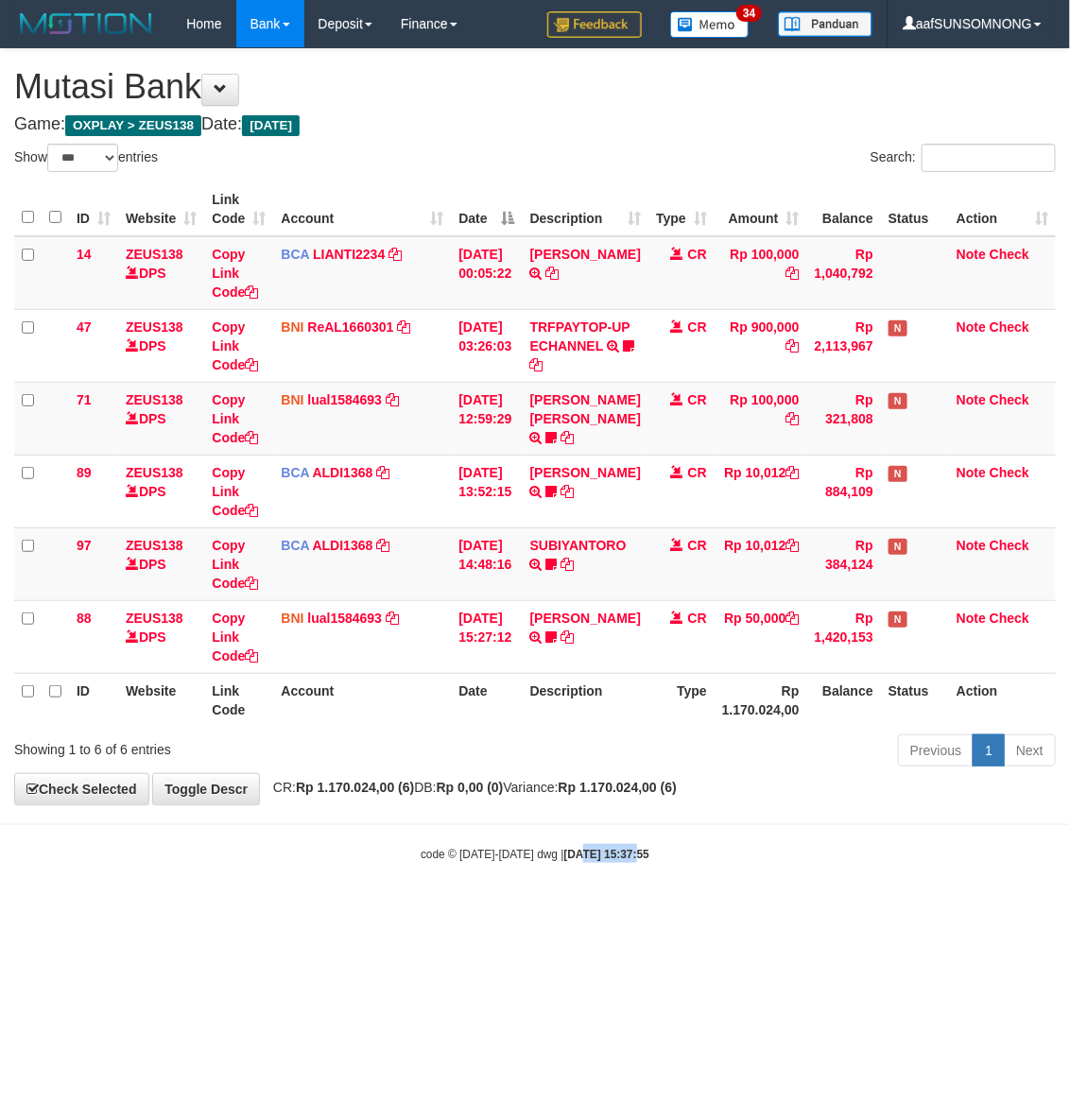 click on "Toggle navigation
Home
Bank
Account List
Load
By Website
Group
[OXPLAY]													ZEUS138
By Load Group (DPS)" at bounding box center [535, 455] 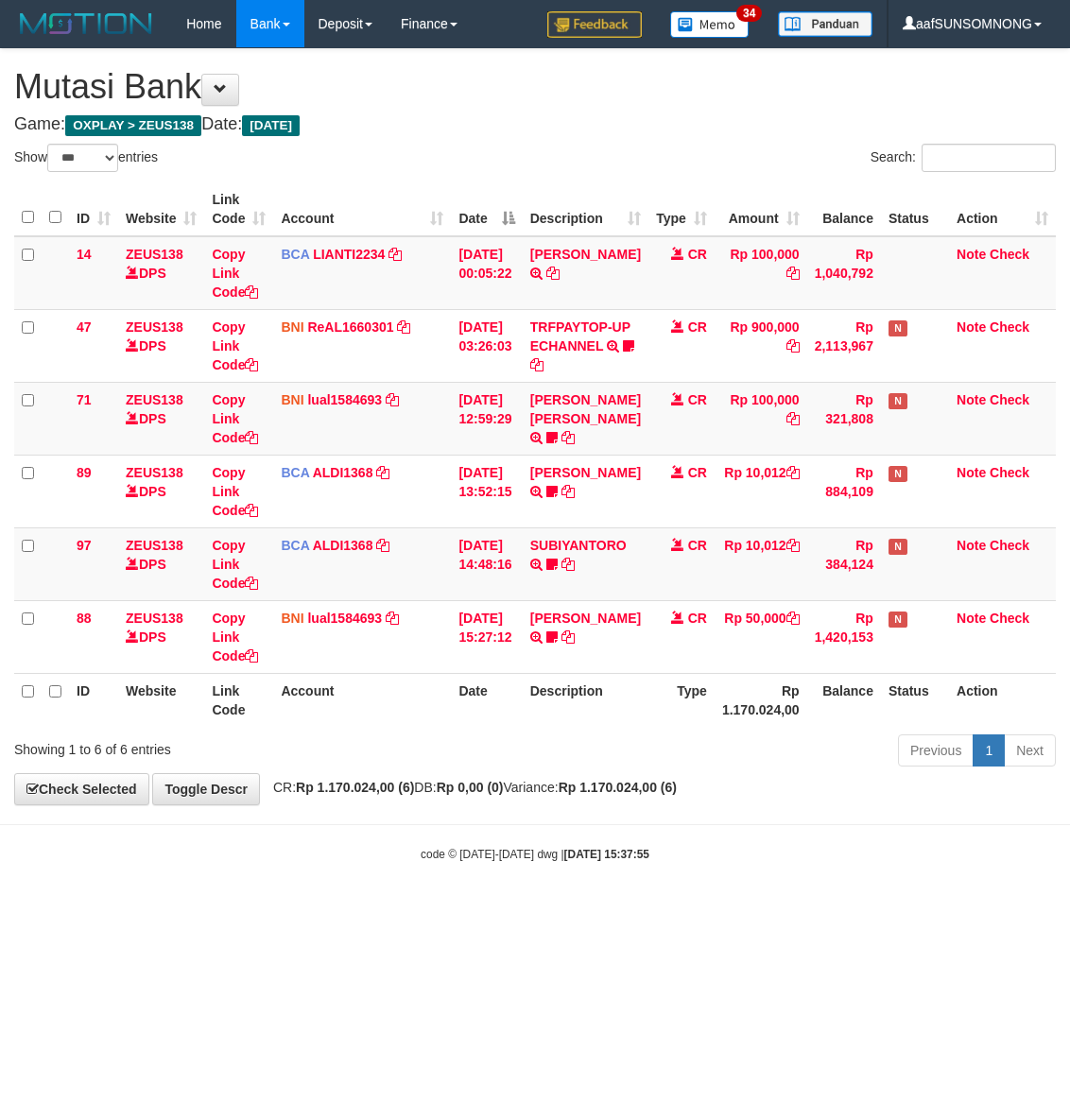 select on "***" 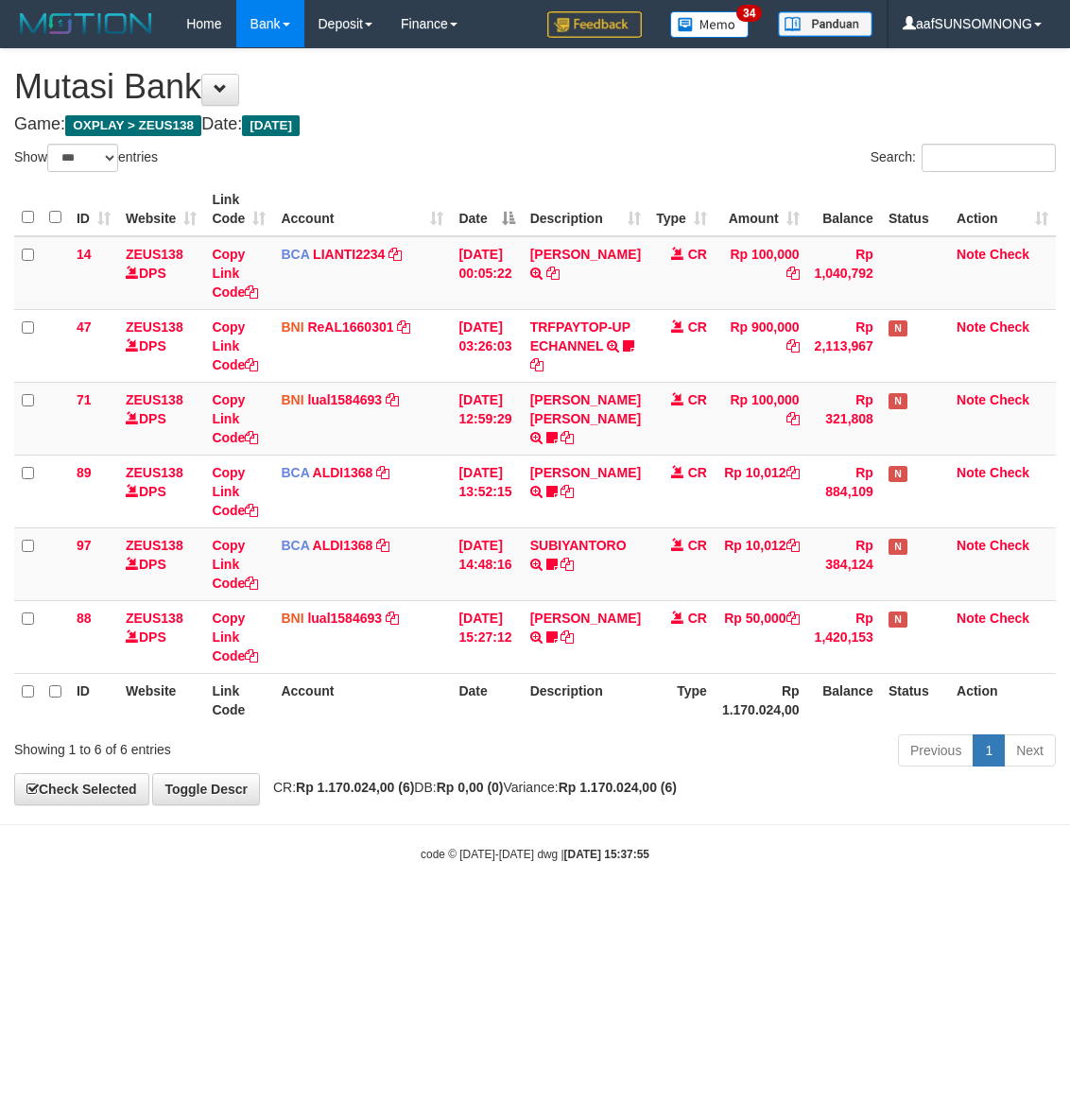 scroll, scrollTop: 0, scrollLeft: 0, axis: both 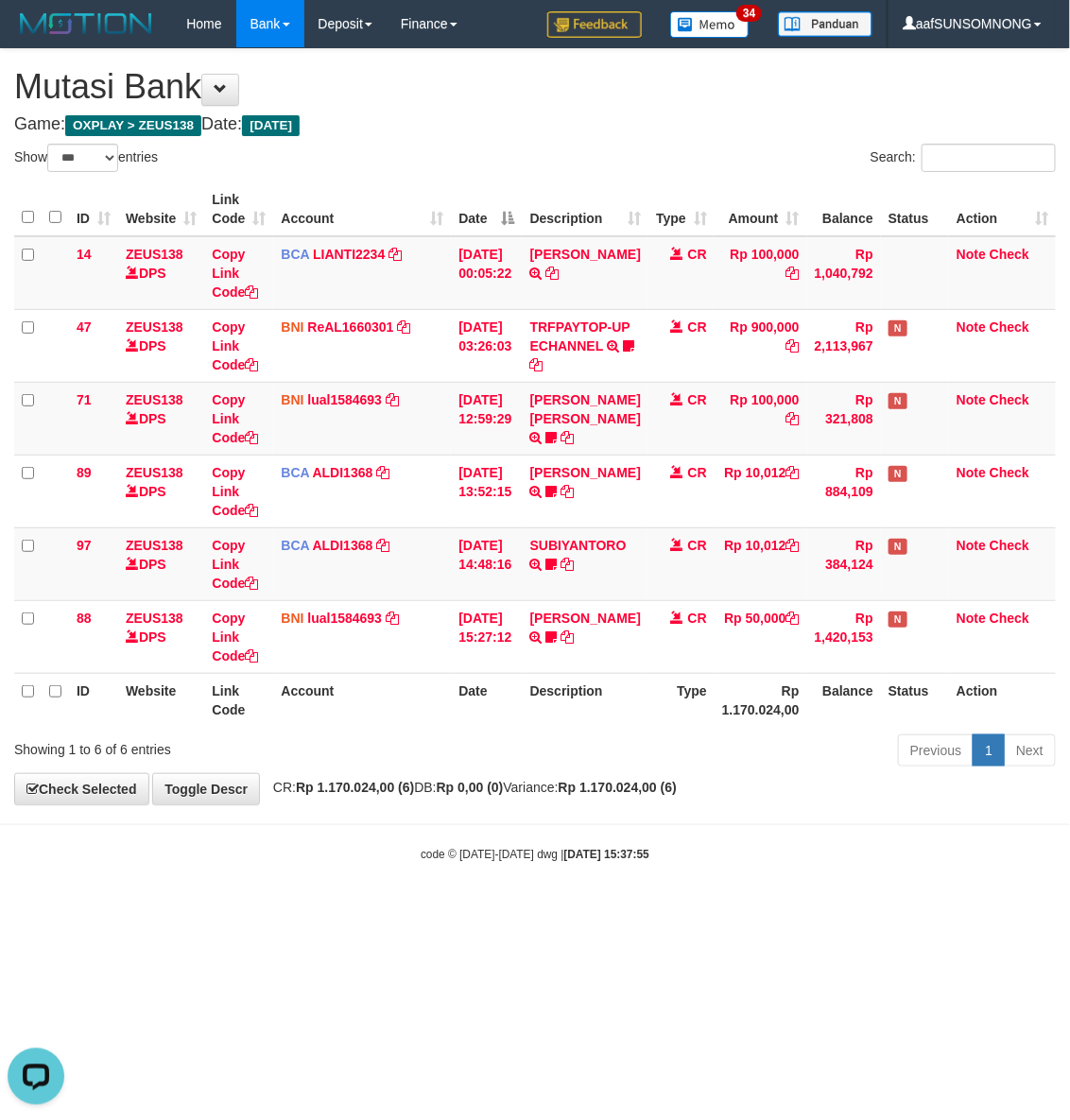 drag, startPoint x: 322, startPoint y: 932, endPoint x: 370, endPoint y: 929, distance: 48.09366 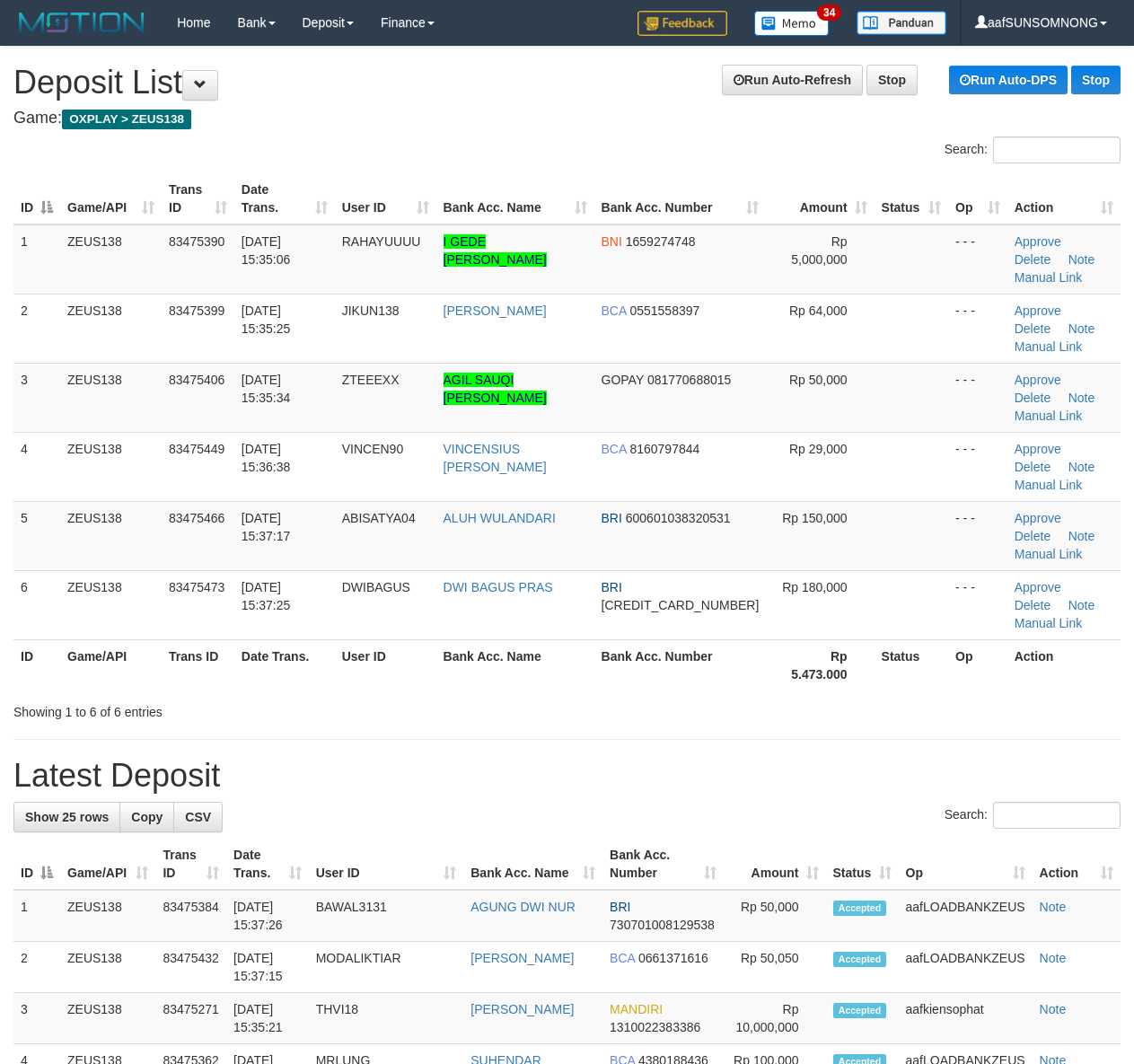 scroll, scrollTop: 0, scrollLeft: 0, axis: both 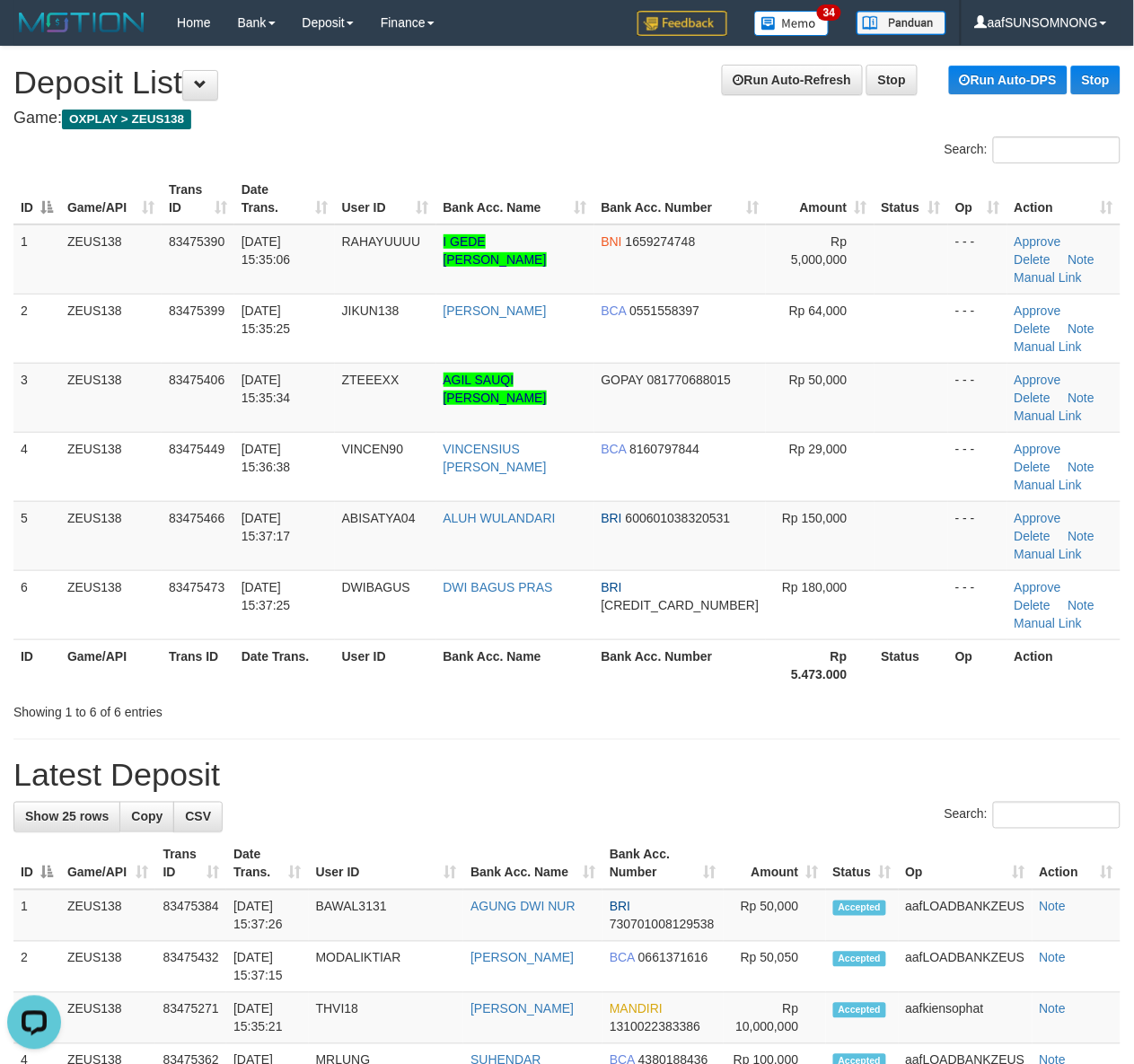 drag, startPoint x: 720, startPoint y: 696, endPoint x: 736, endPoint y: 697, distance: 16.03122 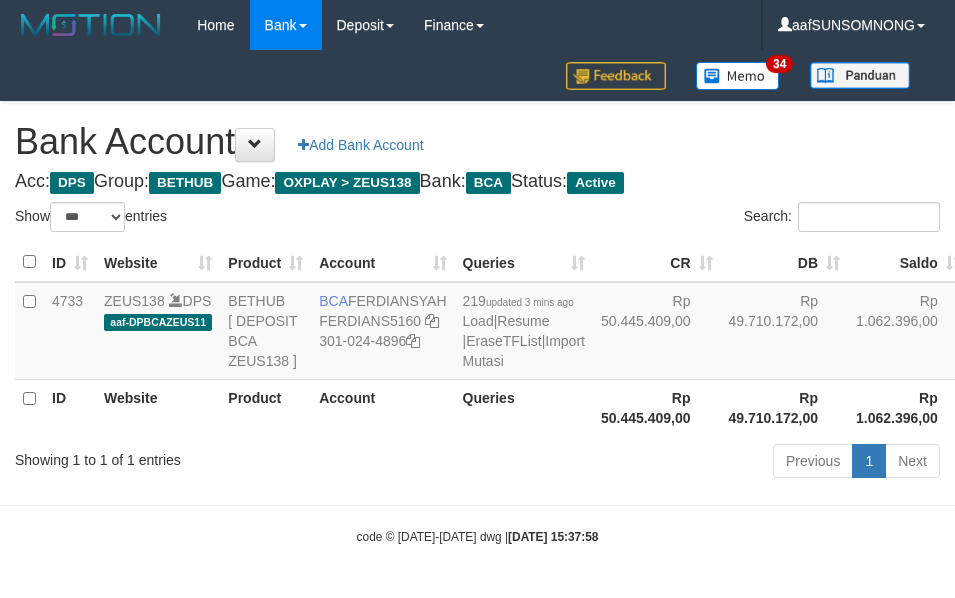 select on "***" 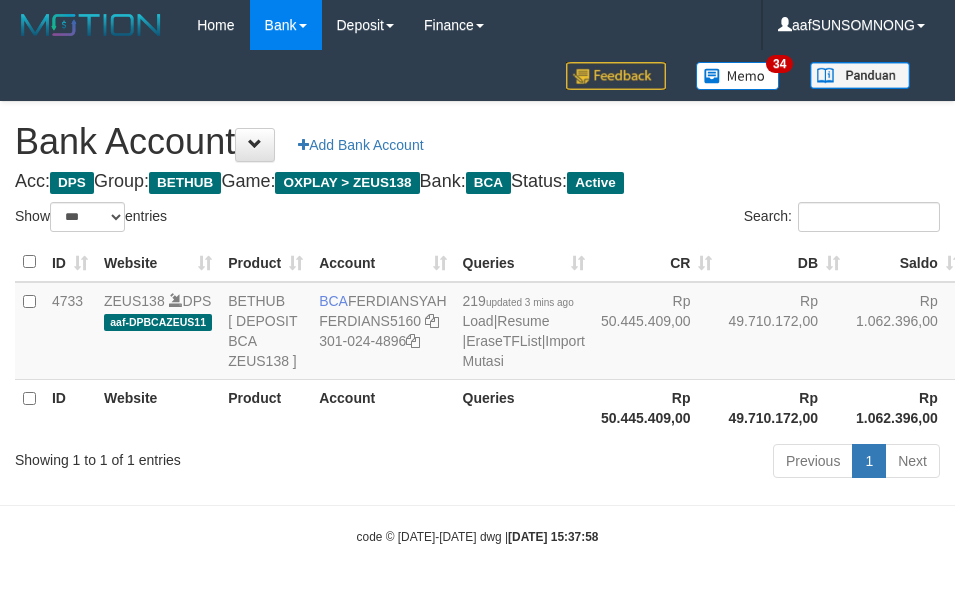 scroll, scrollTop: 38, scrollLeft: 0, axis: vertical 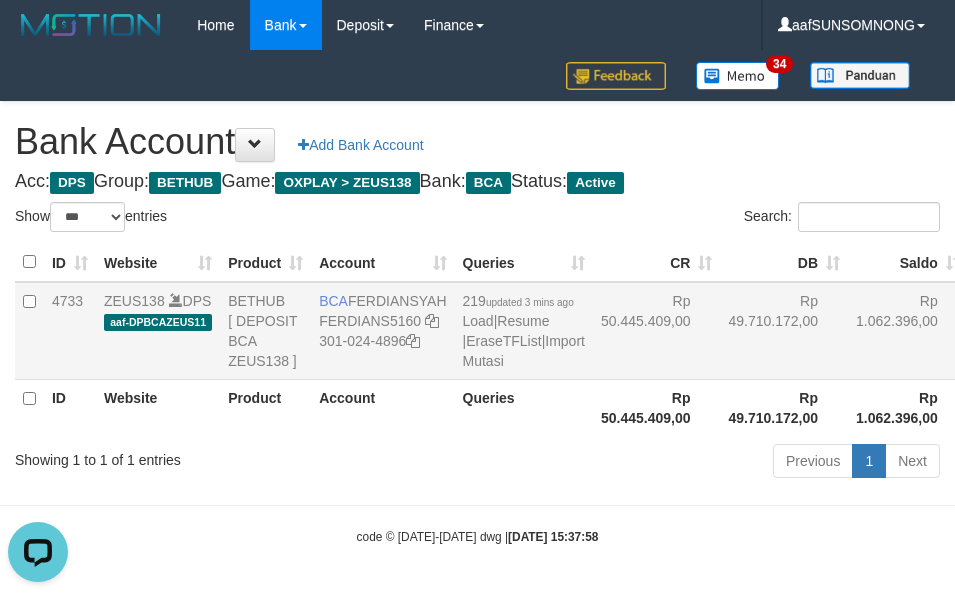 click on "219  updated 3 mins ago
Load
|
Resume
|
EraseTFList
|
Import Mutasi" at bounding box center [524, 331] 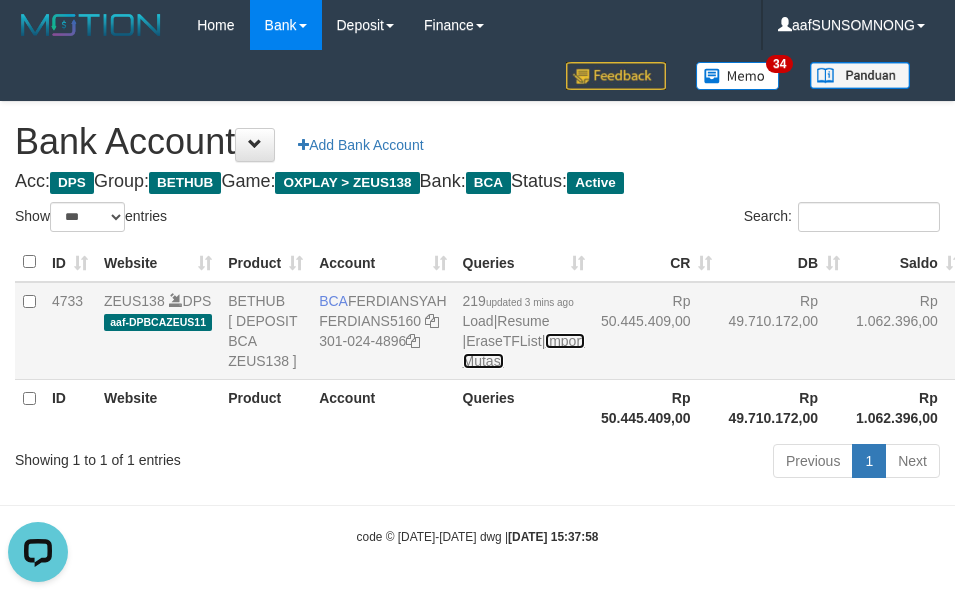click on "Import Mutasi" at bounding box center (524, 351) 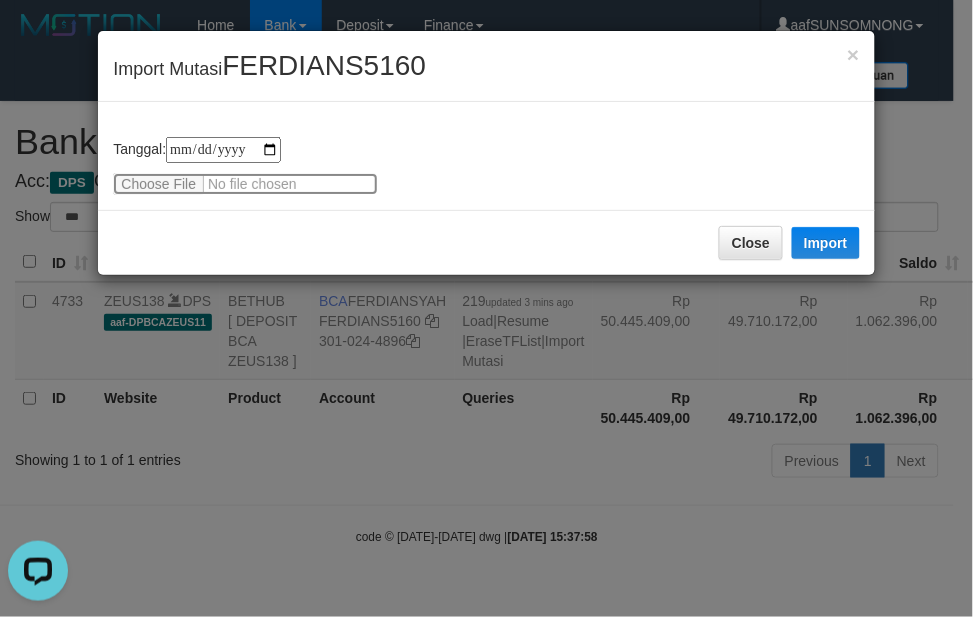 click at bounding box center (245, 184) 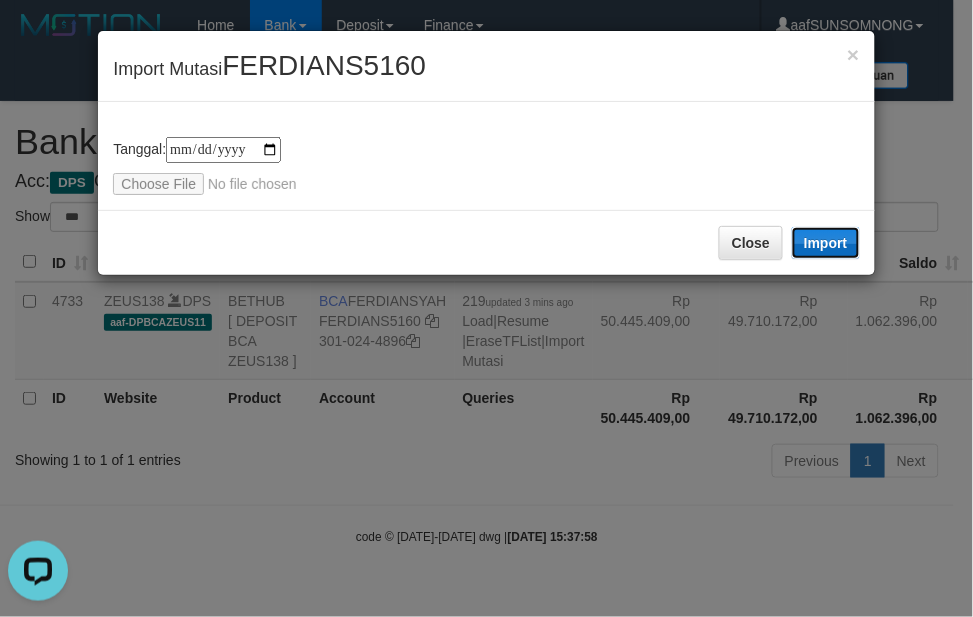 click on "Import" at bounding box center (826, 243) 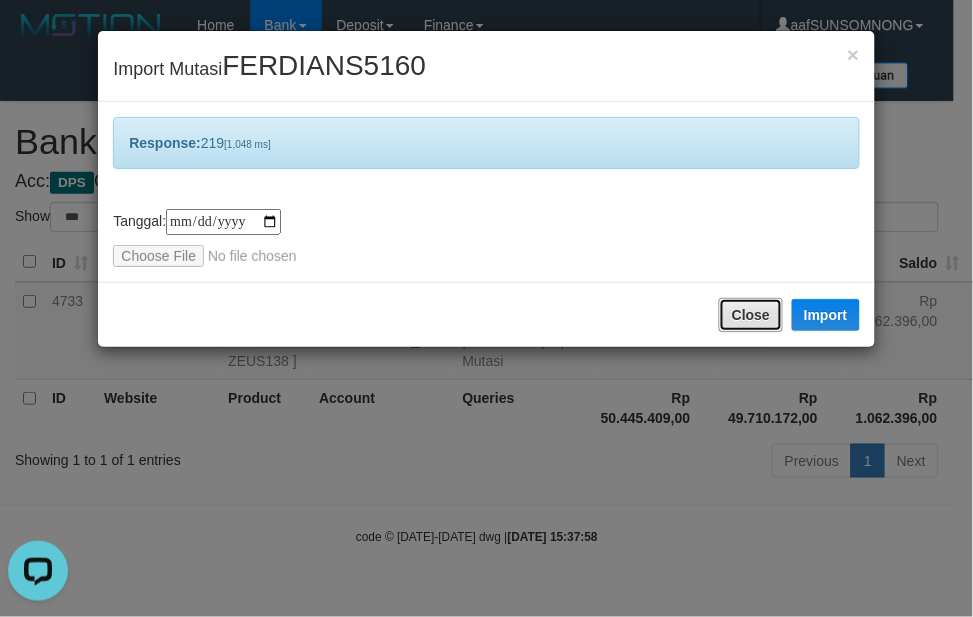 drag, startPoint x: 743, startPoint y: 308, endPoint x: 662, endPoint y: 358, distance: 95.189285 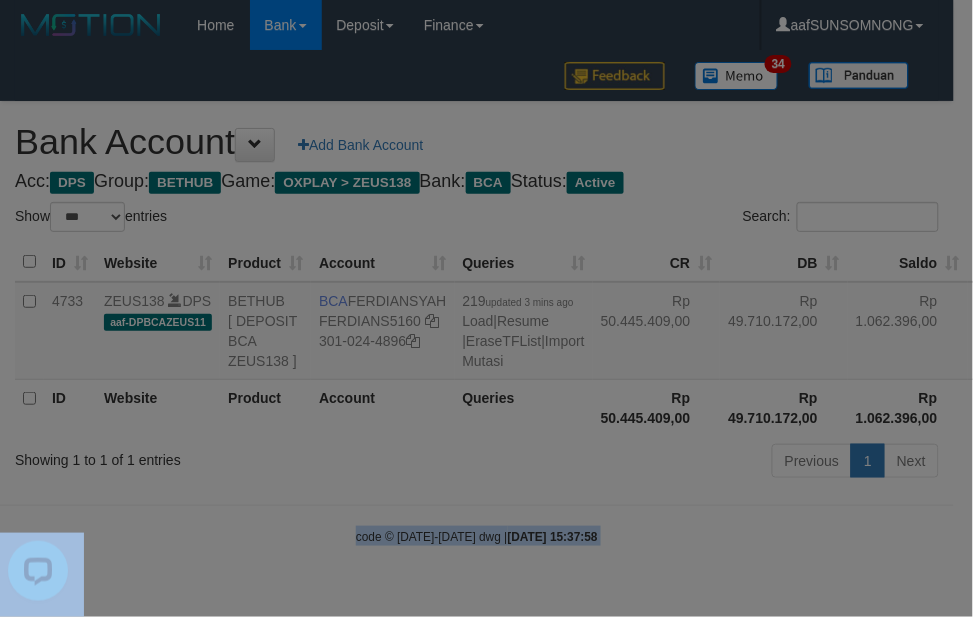 drag, startPoint x: 375, startPoint y: 496, endPoint x: 406, endPoint y: 507, distance: 32.89377 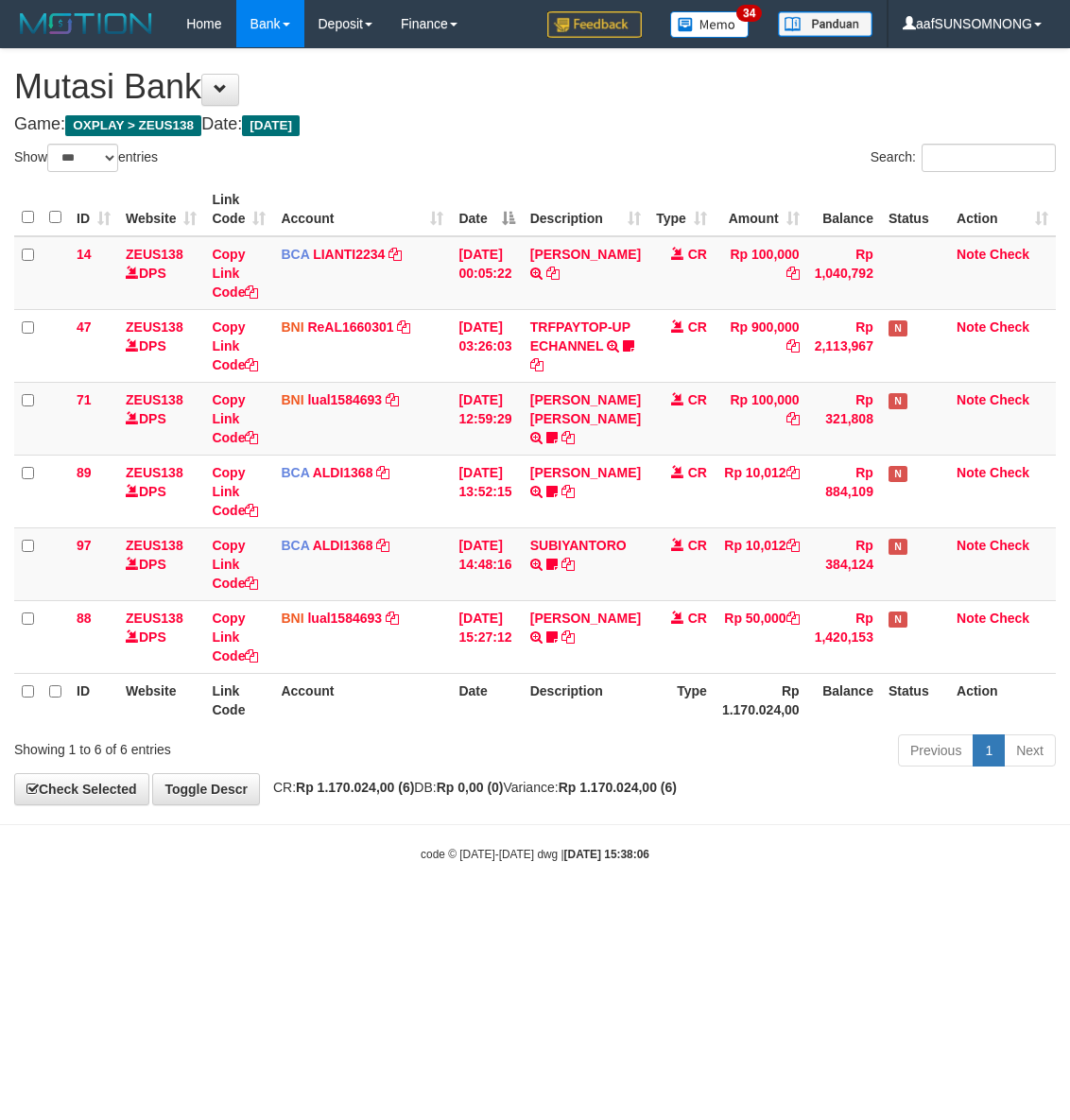 select on "***" 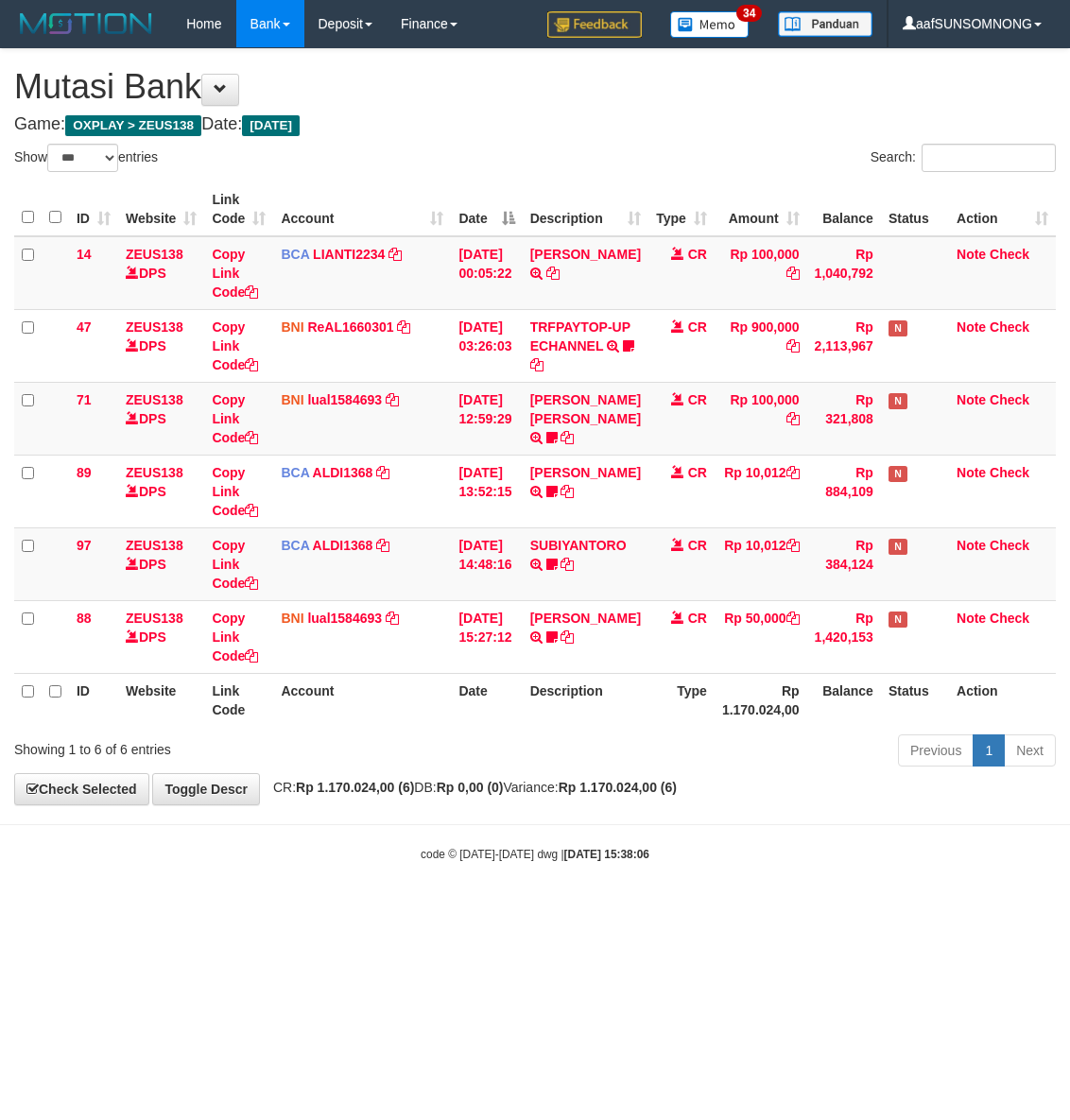 scroll, scrollTop: 0, scrollLeft: 0, axis: both 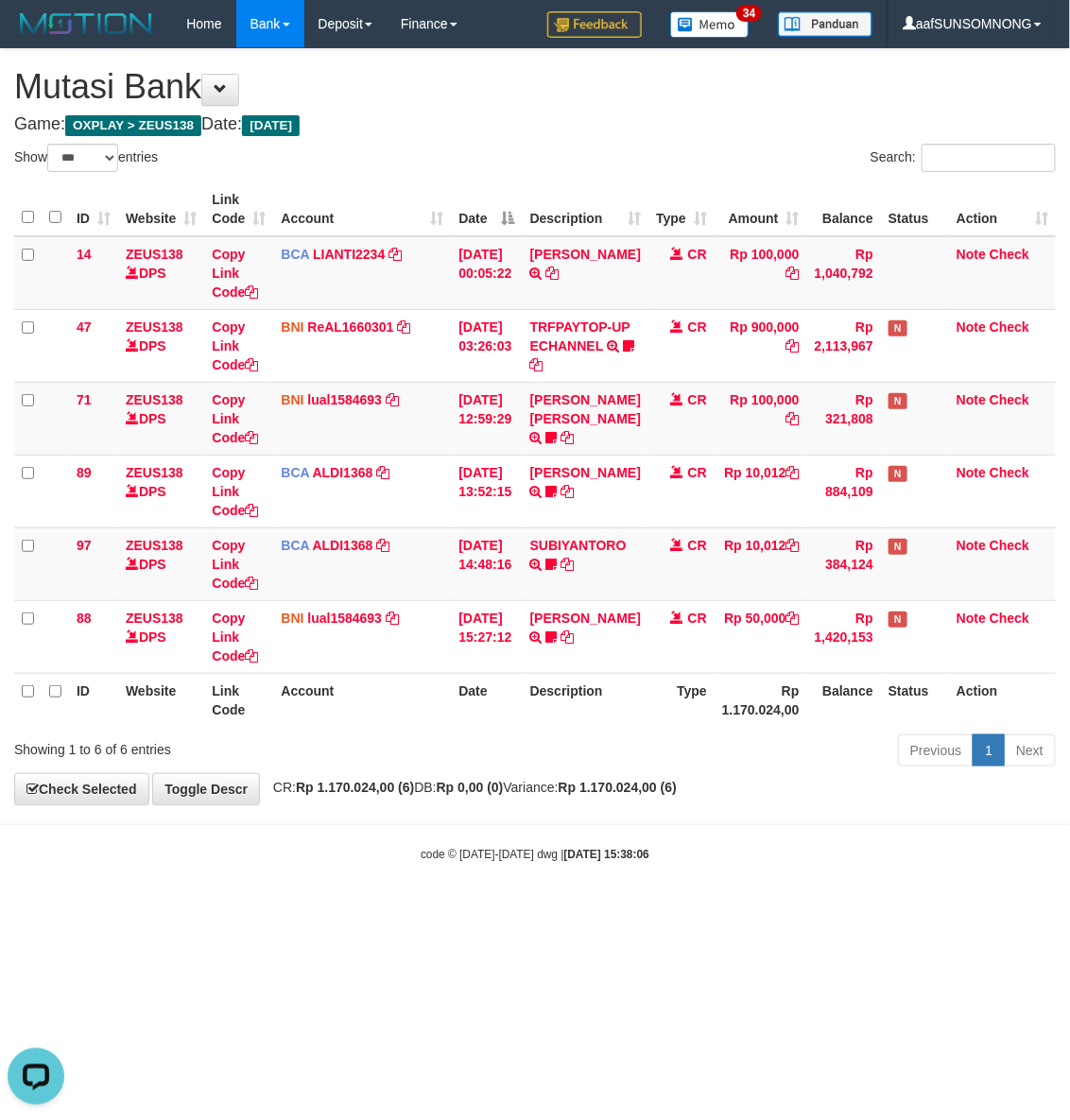 click on "Toggle navigation
Home
Bank
Account List
Load
By Website
Group
[OXPLAY]													ZEUS138
By Load Group (DPS)" at bounding box center [535, 455] 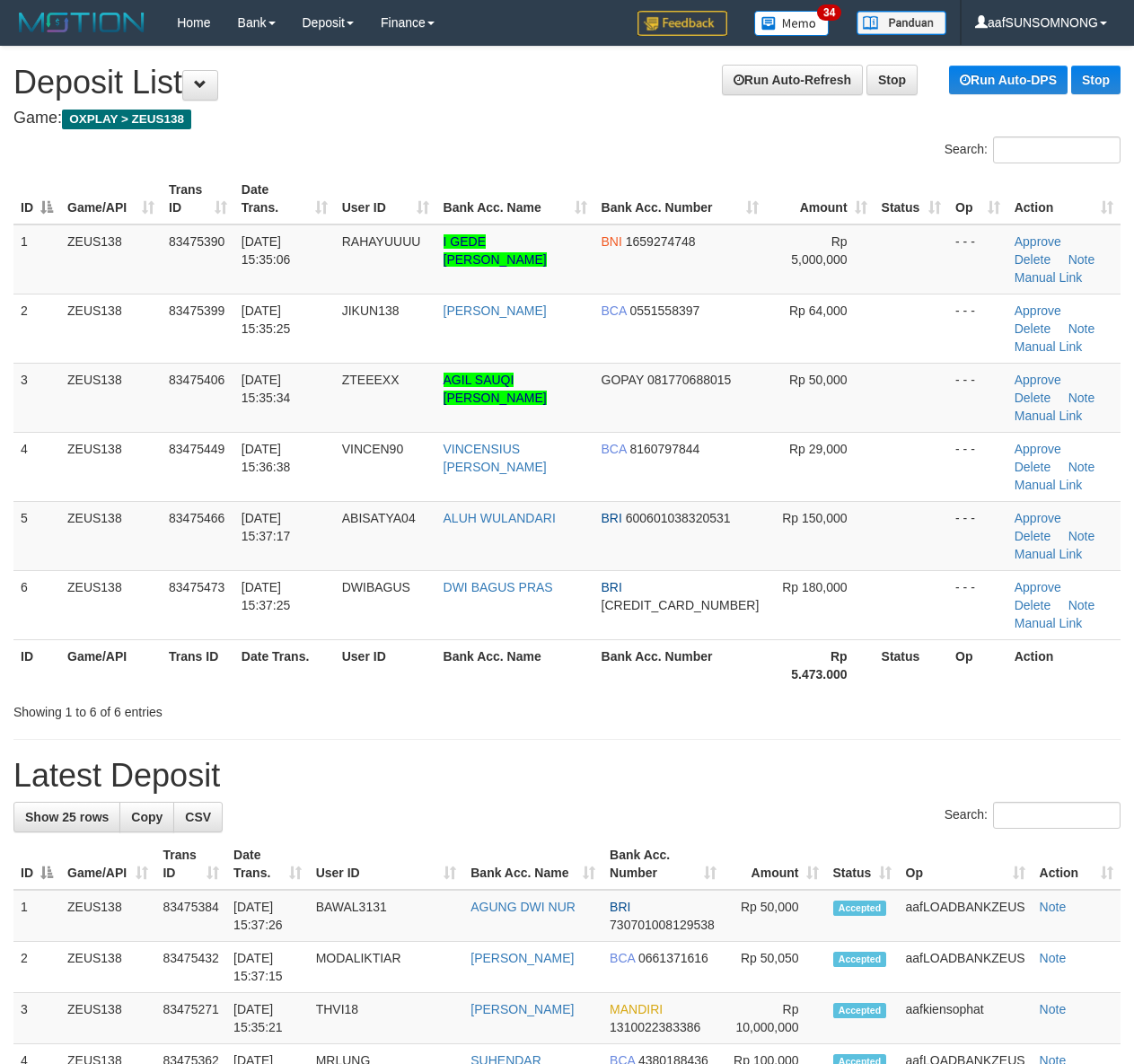 scroll, scrollTop: 0, scrollLeft: 0, axis: both 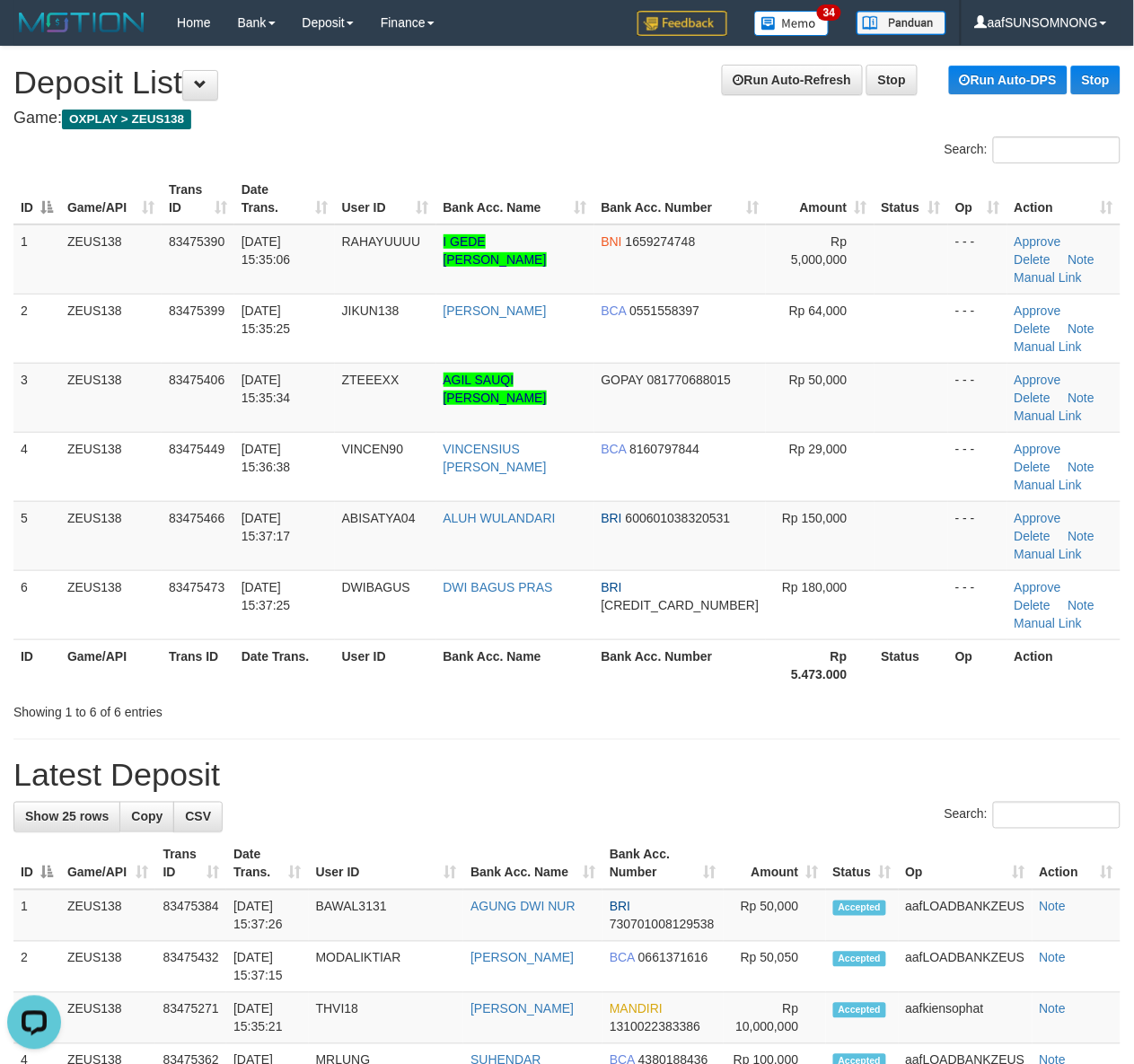 drag, startPoint x: 752, startPoint y: 589, endPoint x: 918, endPoint y: 607, distance: 166.97305 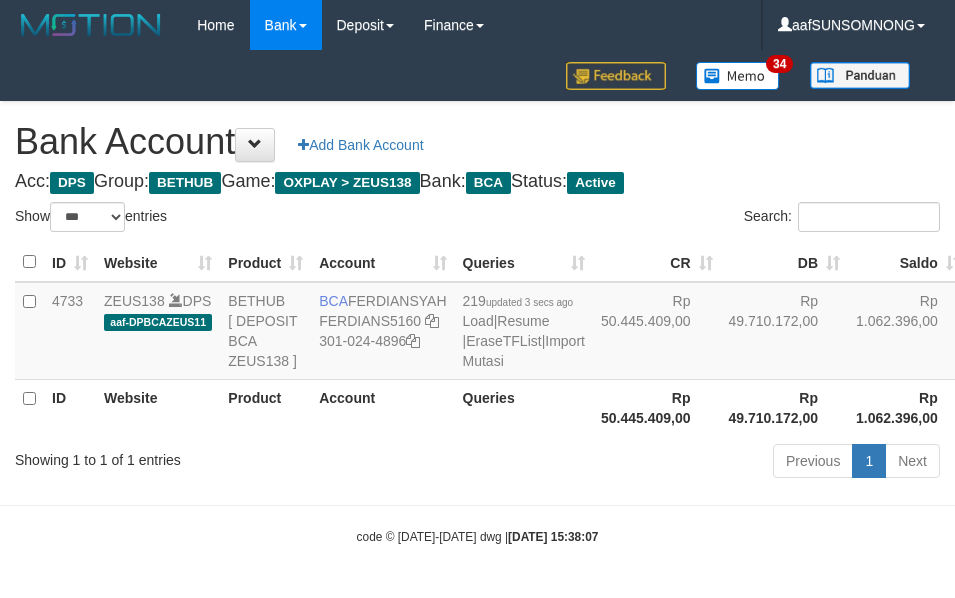 select on "***" 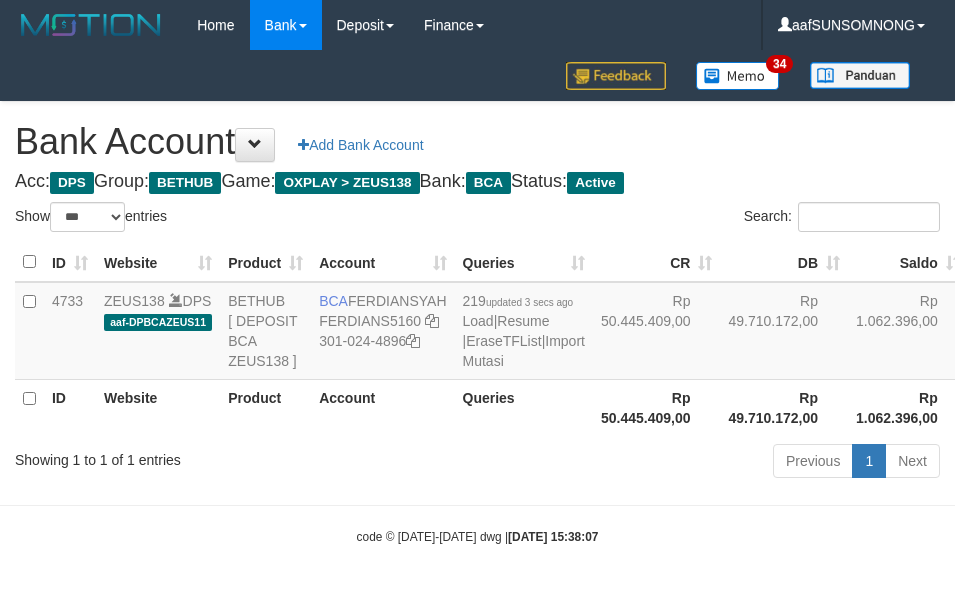 scroll, scrollTop: 38, scrollLeft: 0, axis: vertical 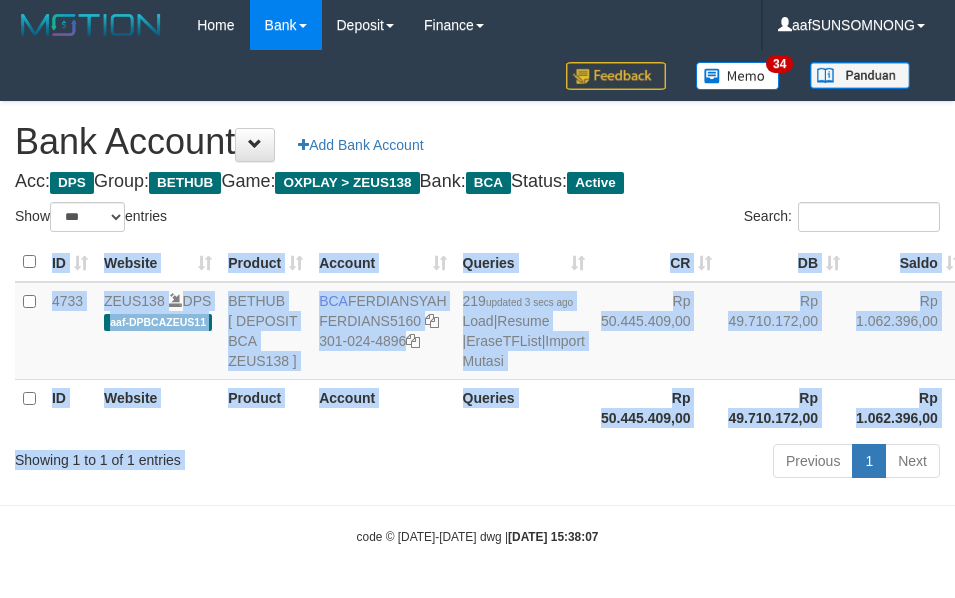 click on "Show  ** ** ** *** ***  entries Search:
ID Website Product Account Queries CR [PERSON_NAME] Status Action
4733
ZEUS138
DPS
aaf-DPBCAZEUS11
BETHUB
[ DEPOSIT BCA ZEUS138 ]
BCA
[GEOGRAPHIC_DATA]
FERDIANS5160
301-024-4896
219  updated 3 secs ago
Load
|
Resume
|
EraseTFList
|
Import Mutasi
Rp 50.445.409,00
Rp 49.710.172,00
Rp 1.062.396,00
A
P
Edit
[GEOGRAPHIC_DATA]
ID Website Product Account Queries Status" at bounding box center [477, 343] 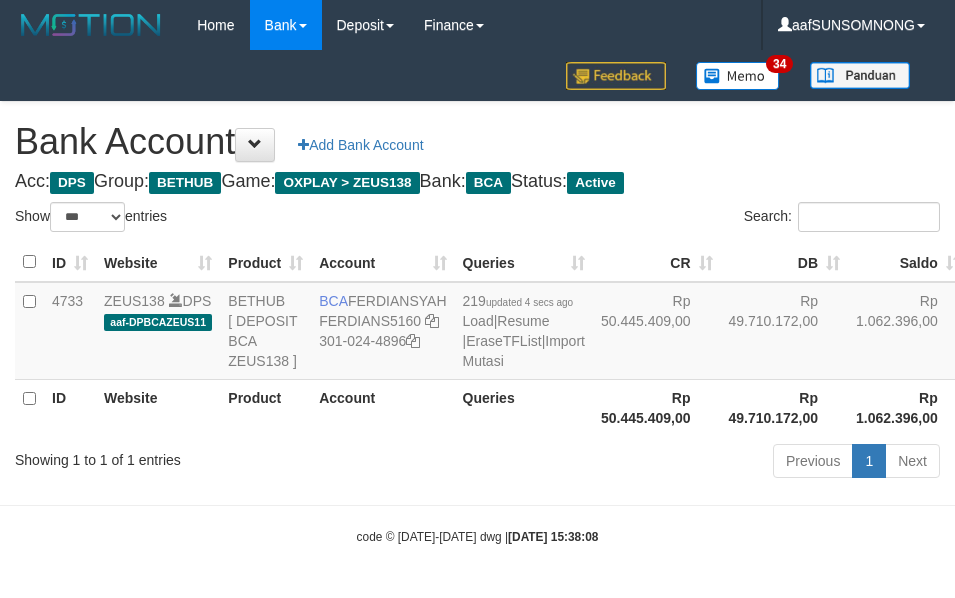 select on "***" 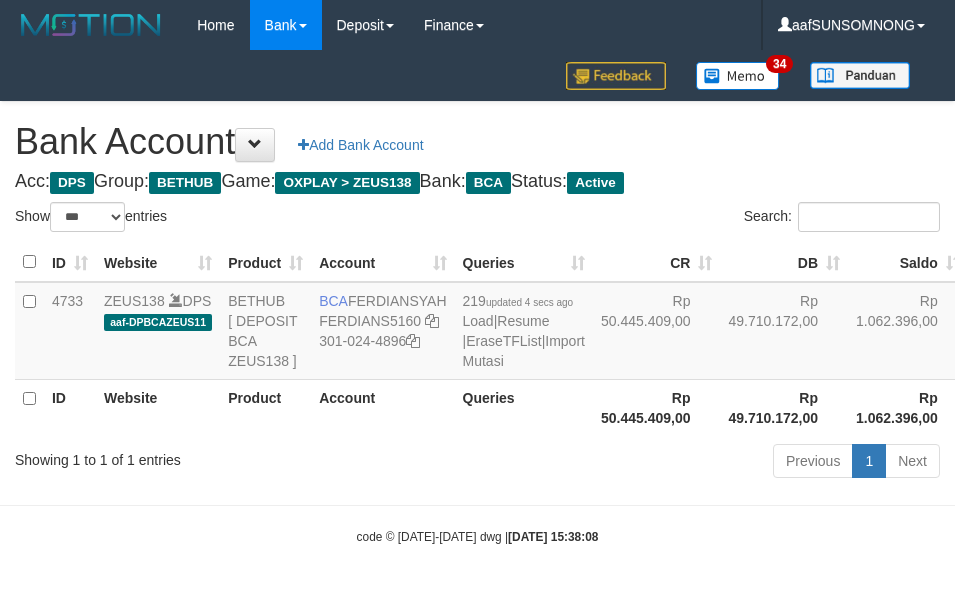scroll, scrollTop: 38, scrollLeft: 0, axis: vertical 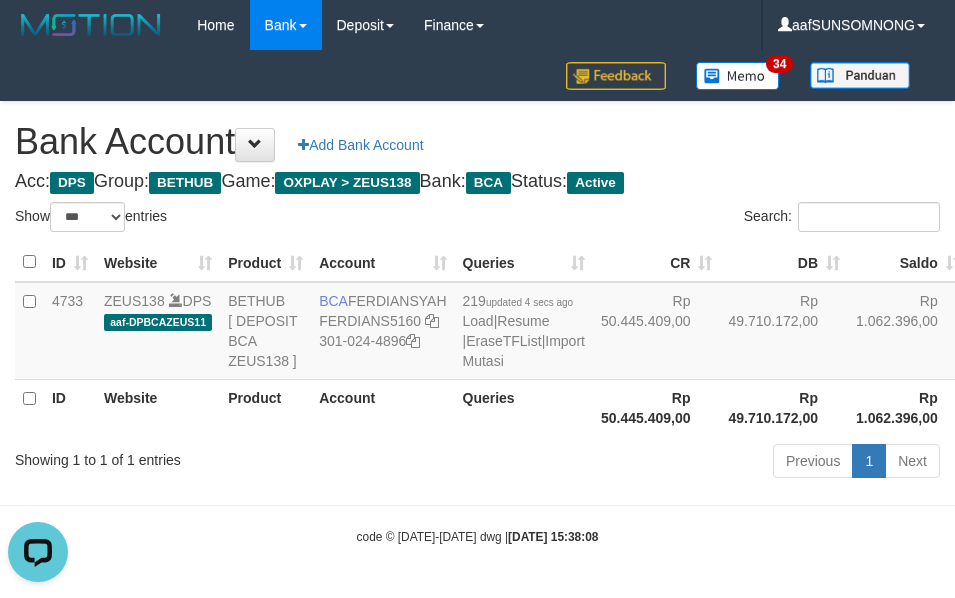 drag, startPoint x: 473, startPoint y: 460, endPoint x: 492, endPoint y: 470, distance: 21.470911 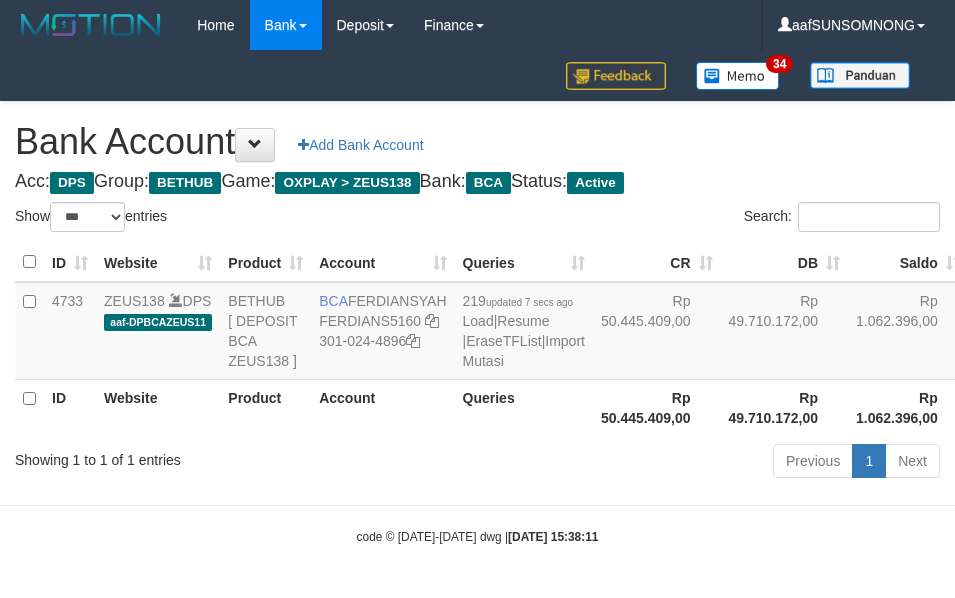 select on "***" 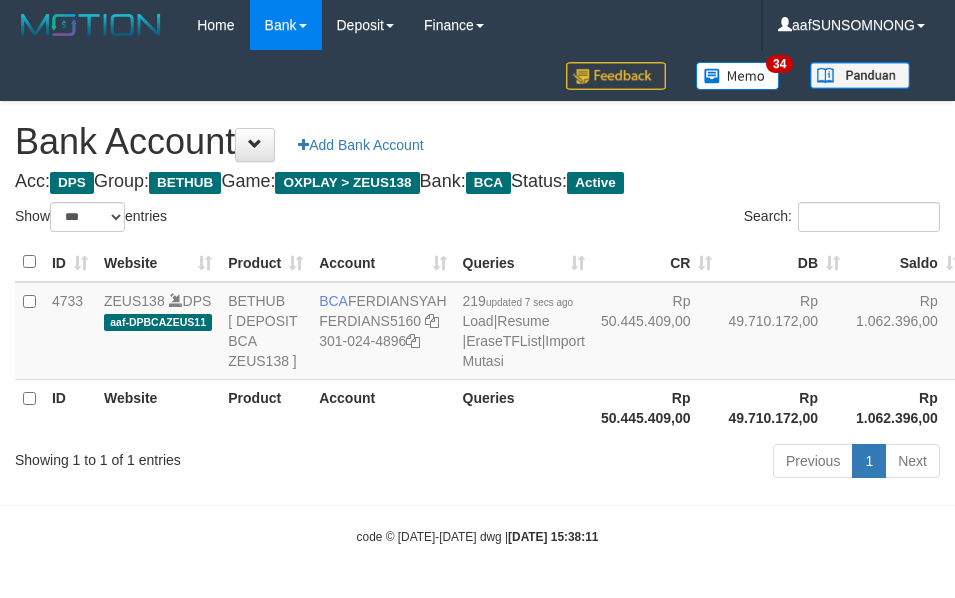 scroll, scrollTop: 38, scrollLeft: 0, axis: vertical 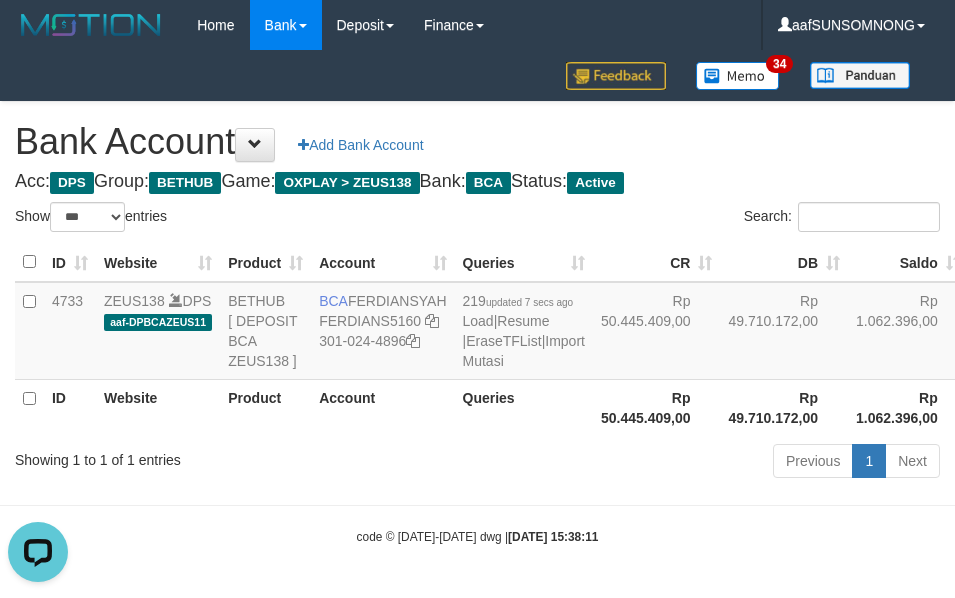 click on "Rp 50.445.409,00" at bounding box center (657, 407) 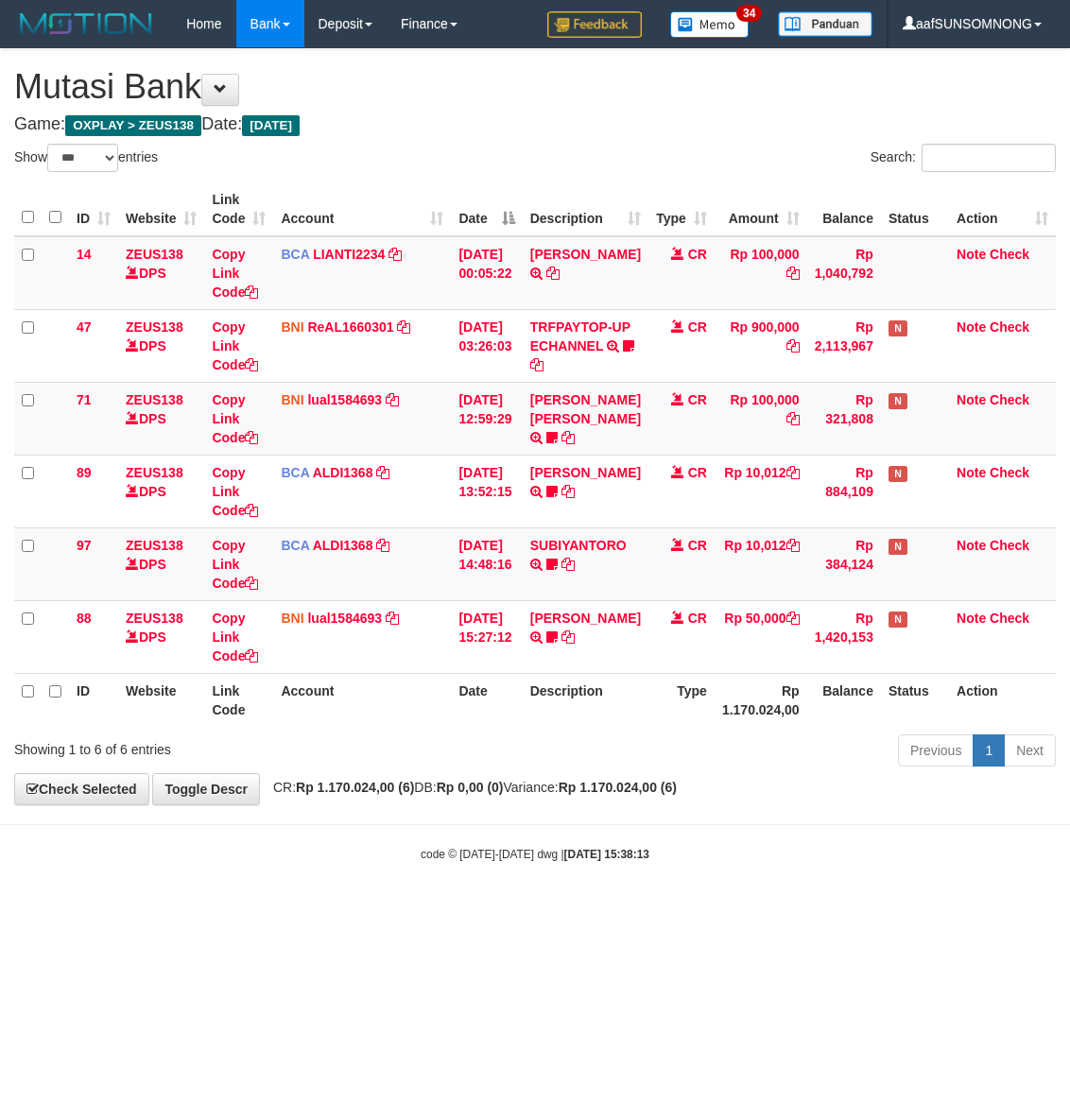 select on "***" 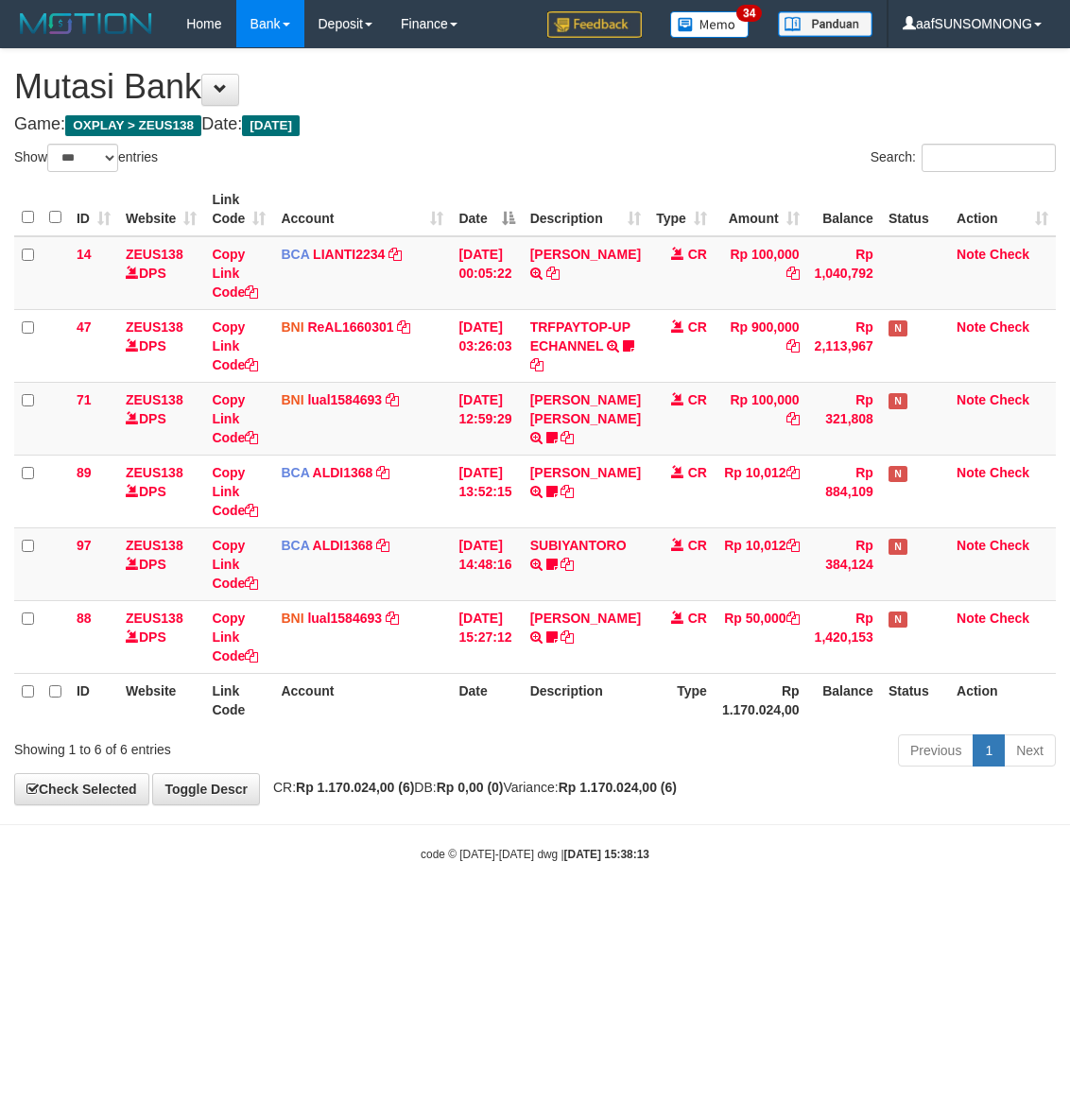 scroll, scrollTop: 0, scrollLeft: 0, axis: both 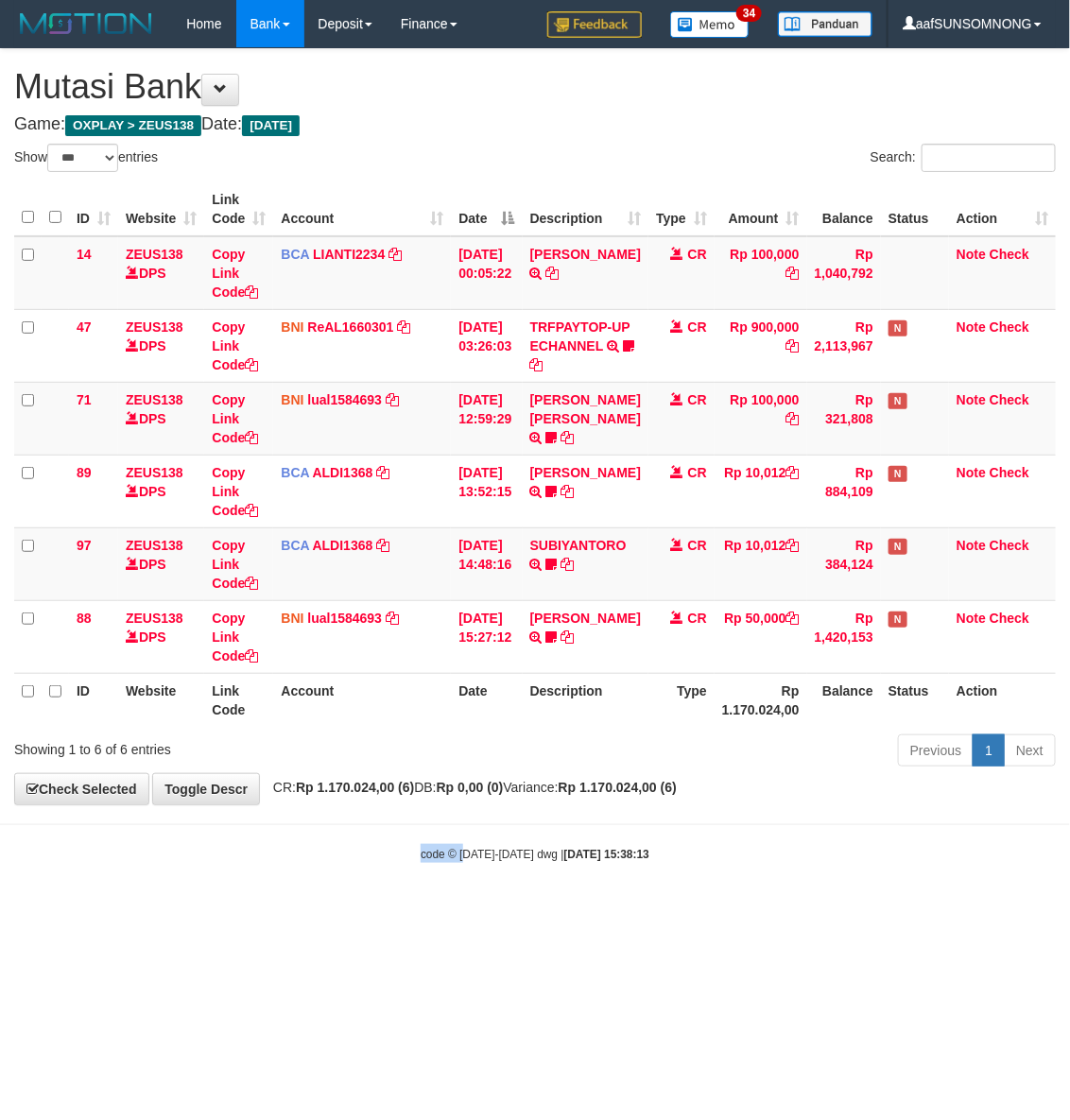 click on "Toggle navigation
Home
Bank
Account List
Load
By Website
Group
[OXPLAY]													ZEUS138
By Load Group (DPS)" at bounding box center (535, 455) 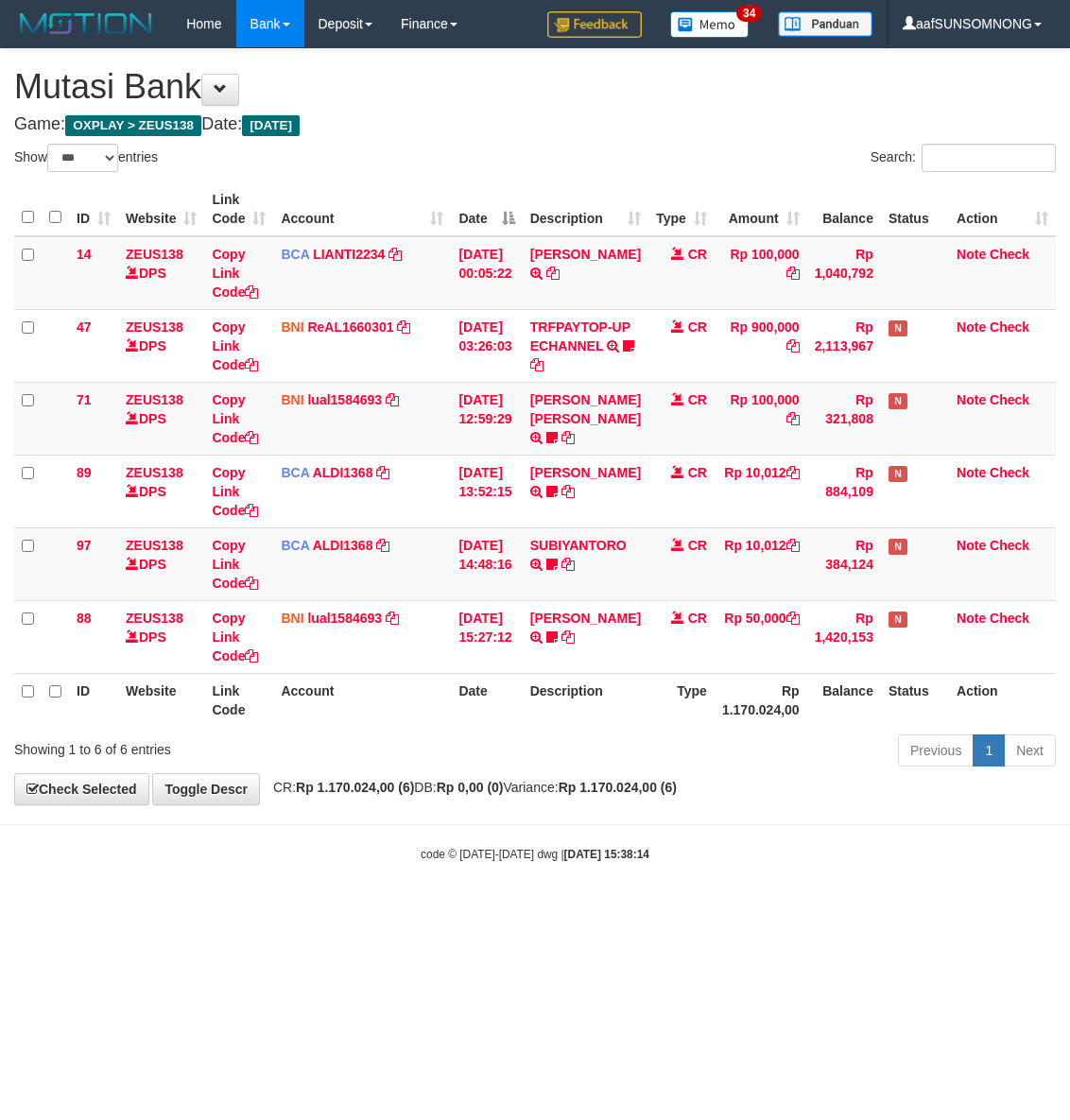 select on "***" 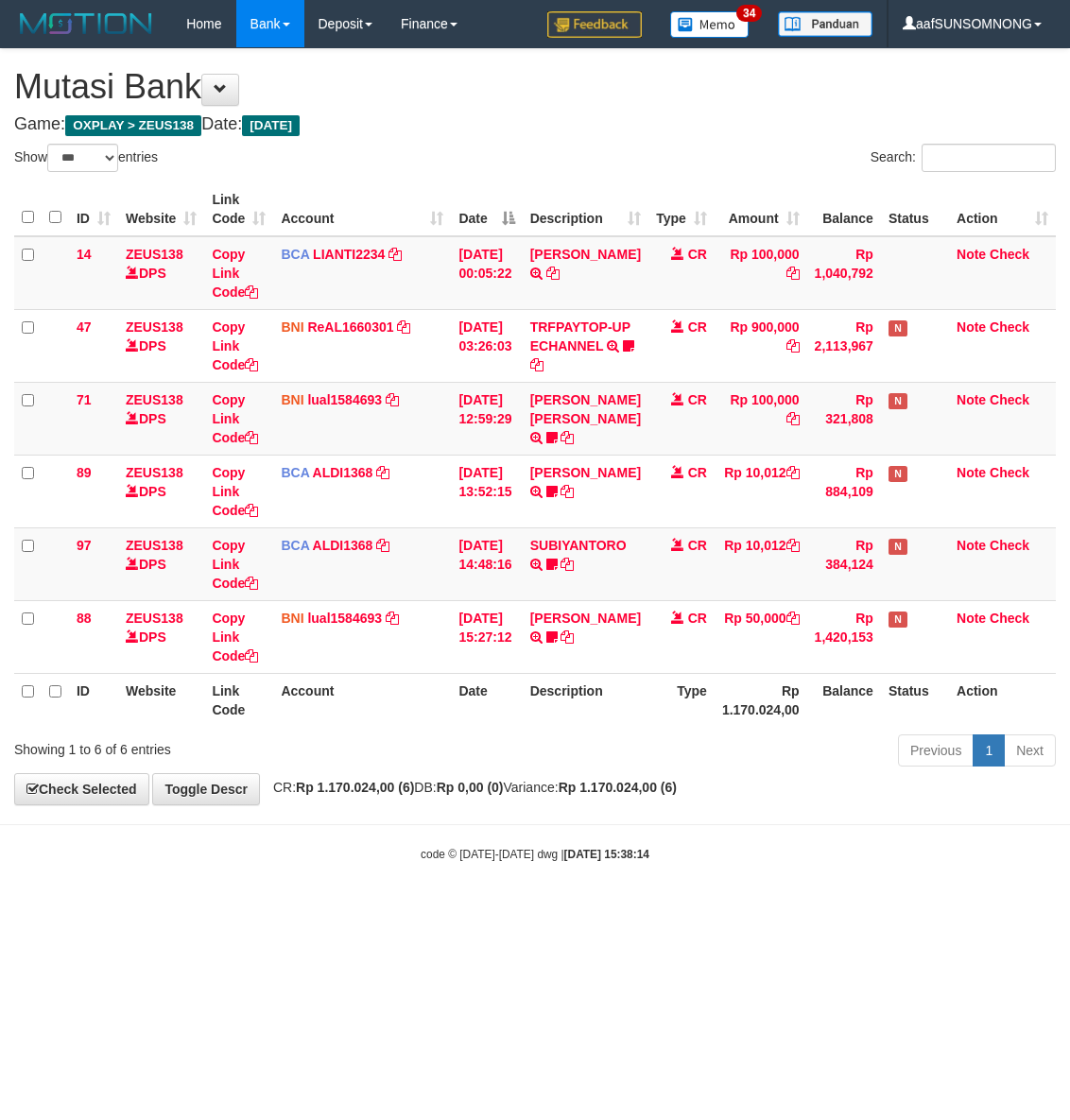 scroll, scrollTop: 0, scrollLeft: 0, axis: both 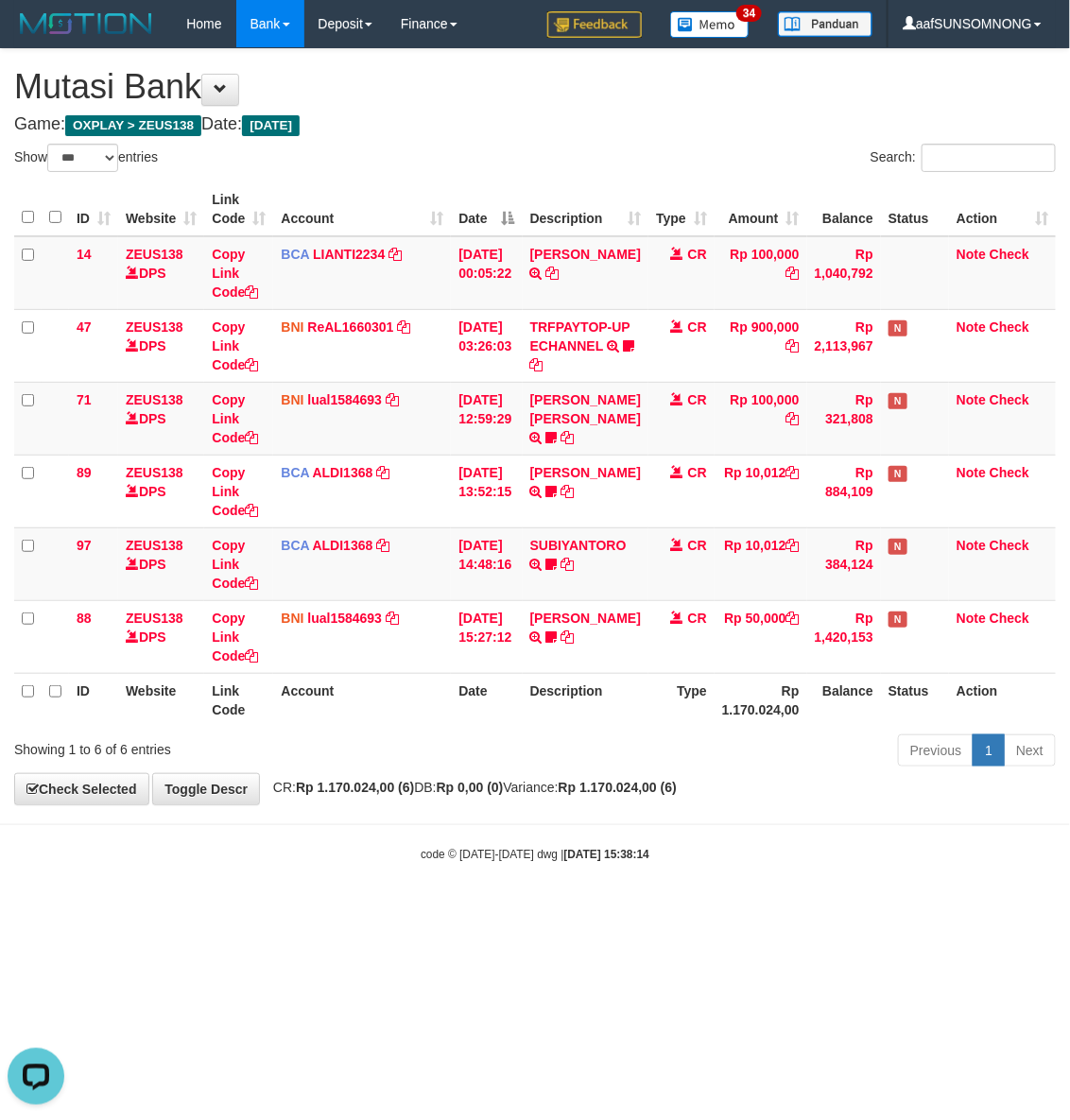 click on "Toggle navigation
Home
Bank
Account List
Load
By Website
Group
[OXPLAY]													ZEUS138
By Load Group (DPS)
Sync" at bounding box center (535, 455) 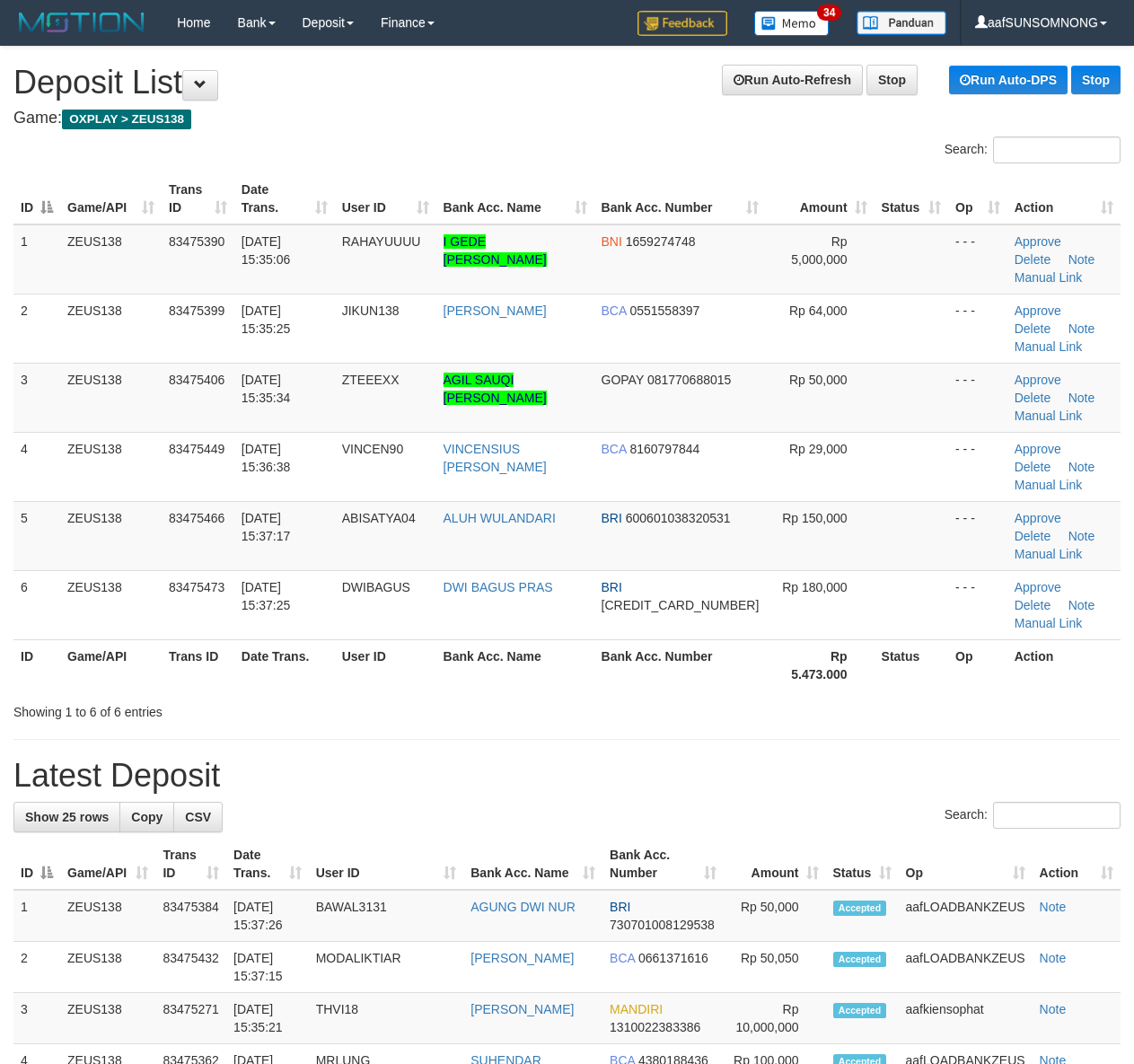 scroll, scrollTop: 0, scrollLeft: 0, axis: both 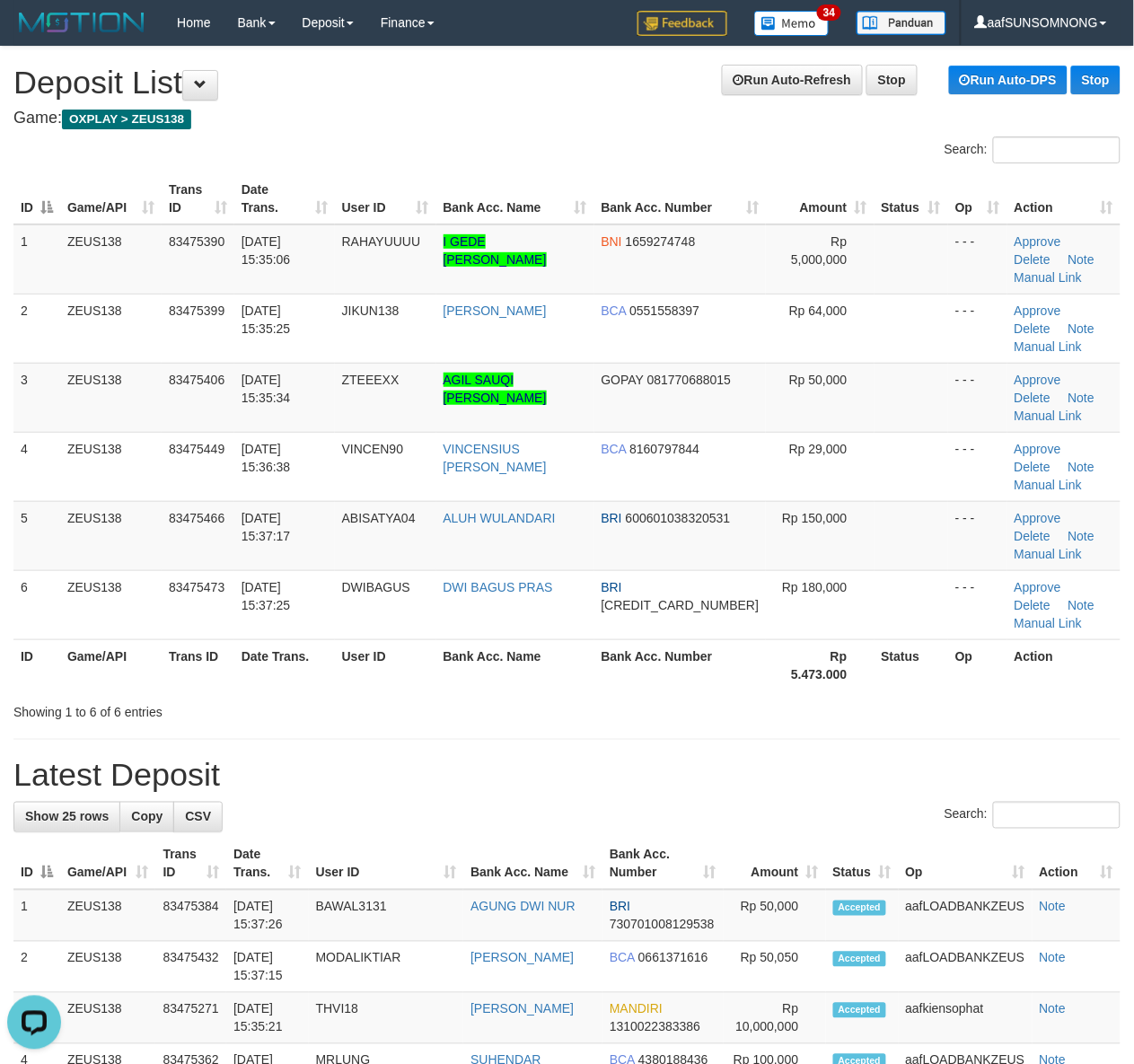 click on "**********" at bounding box center (567, 1168) 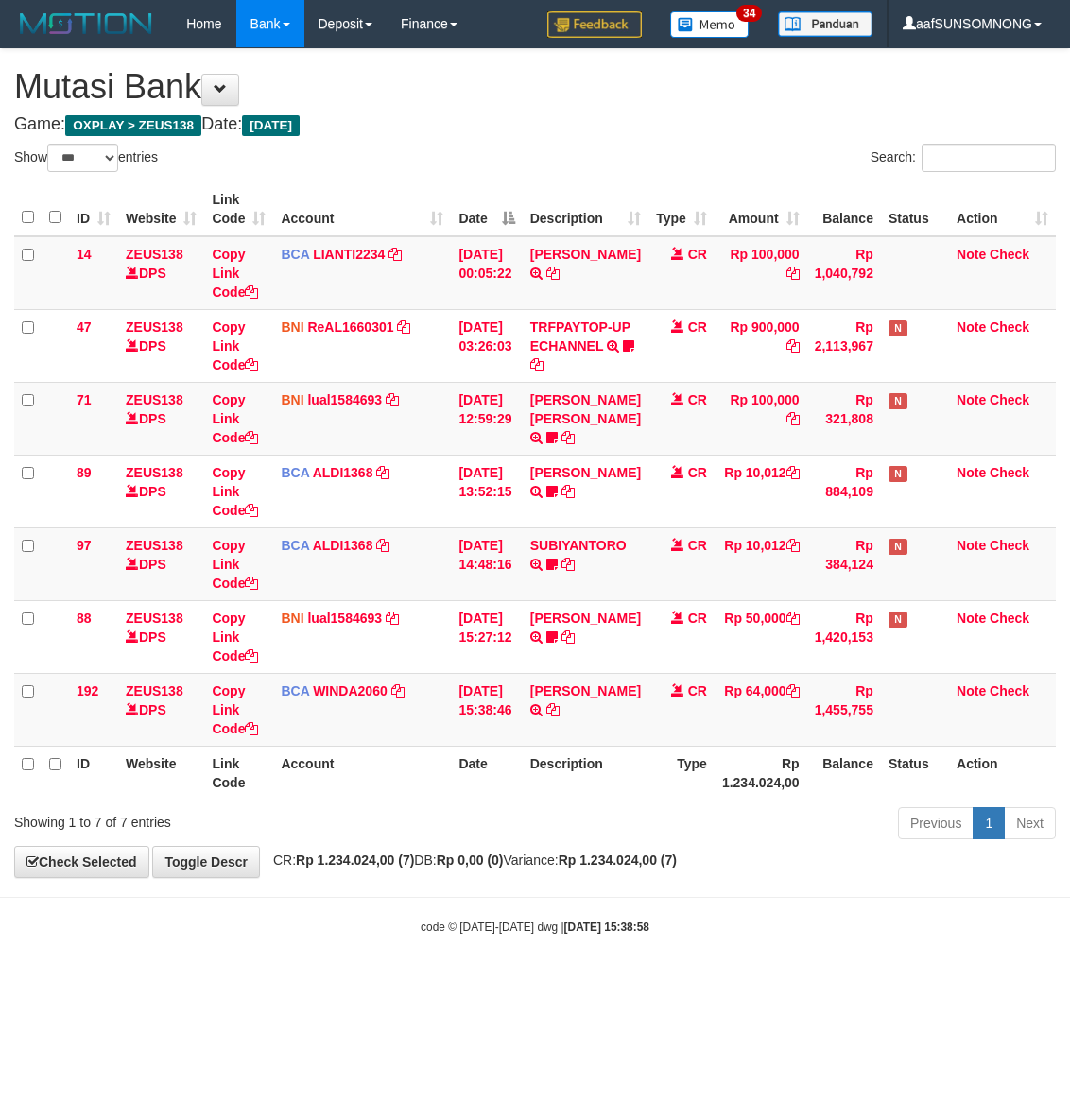 select on "***" 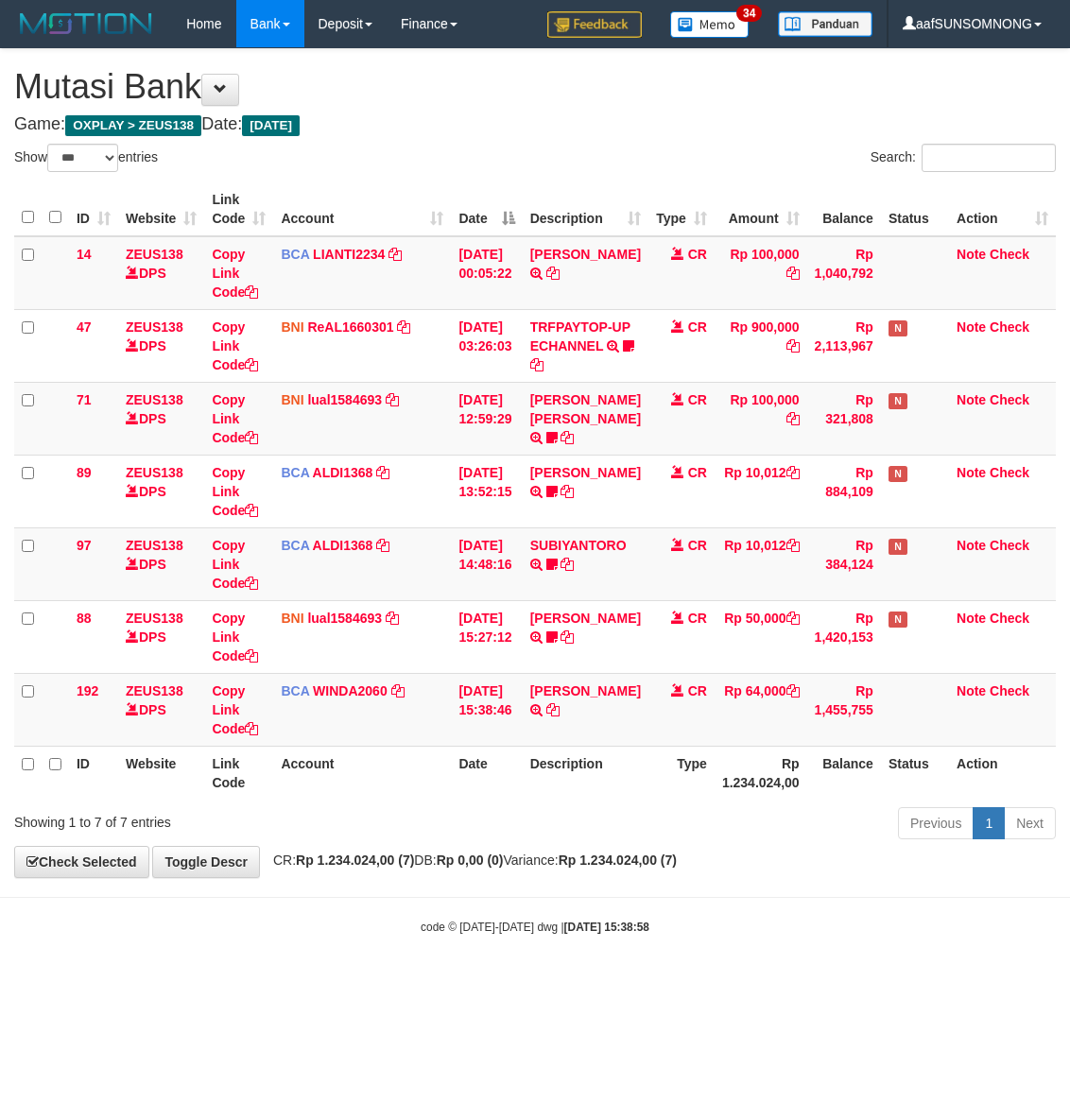scroll, scrollTop: 0, scrollLeft: 0, axis: both 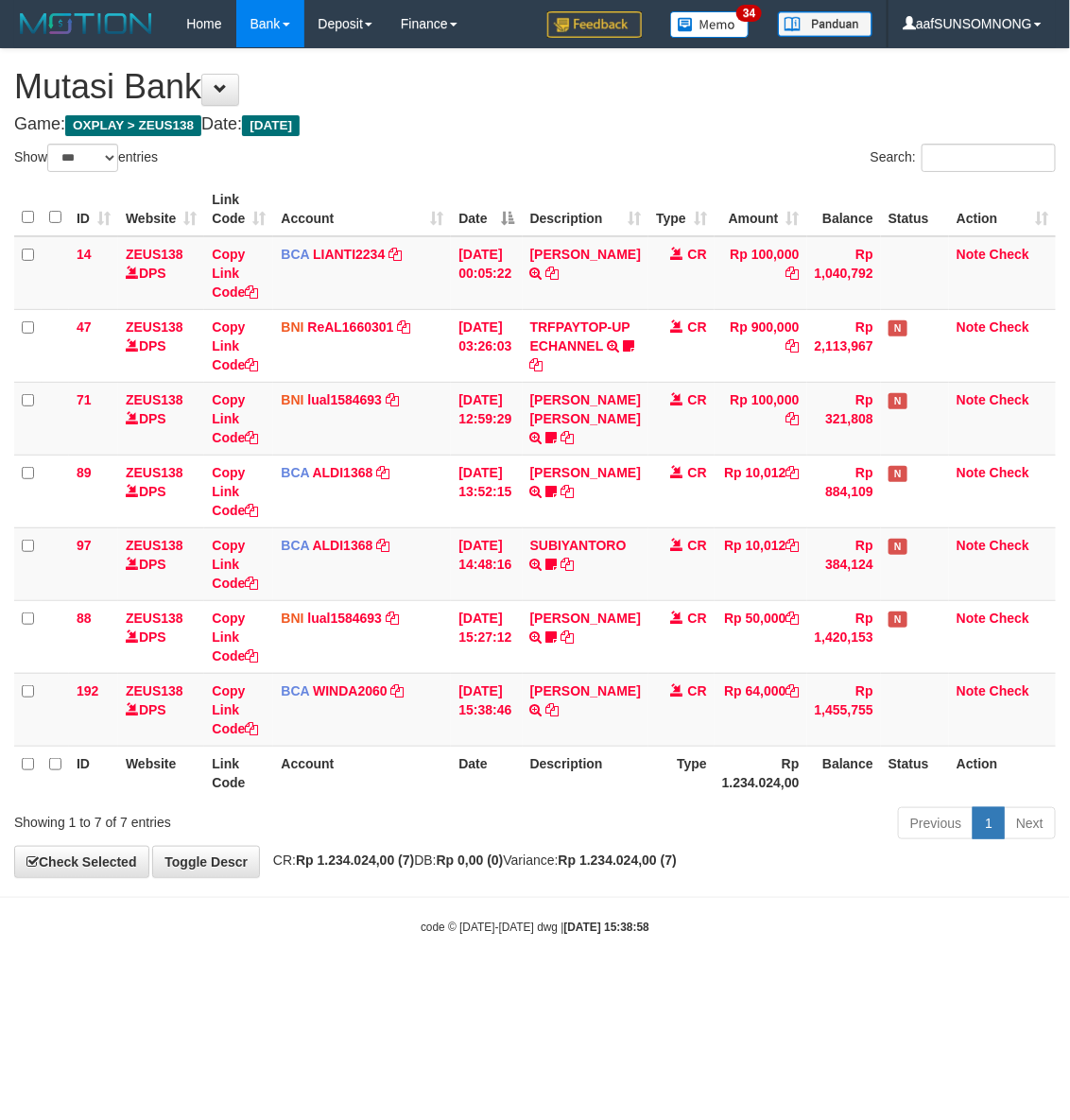 drag, startPoint x: 537, startPoint y: 951, endPoint x: 521, endPoint y: 957, distance: 17.088007 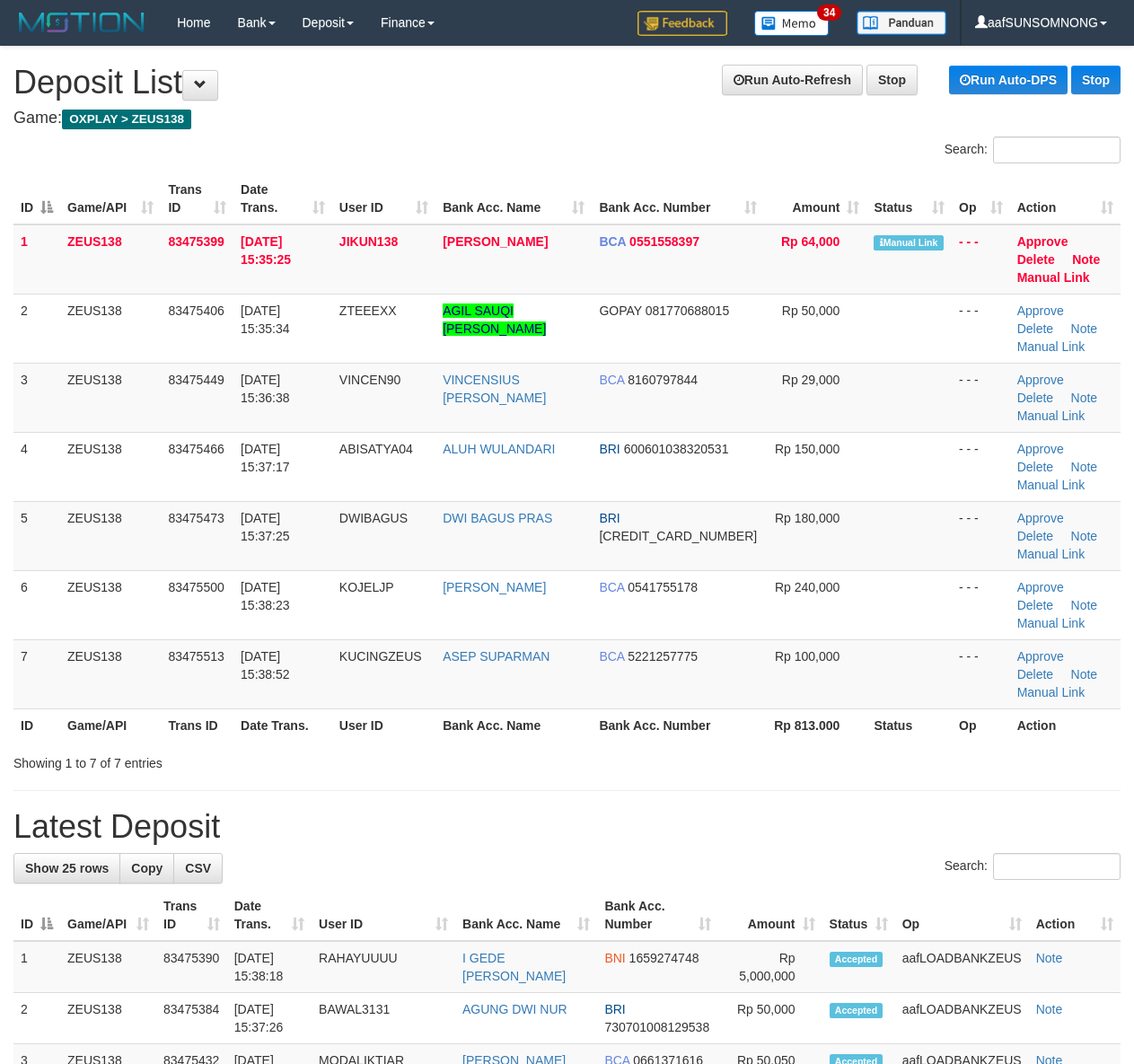 scroll, scrollTop: 0, scrollLeft: 0, axis: both 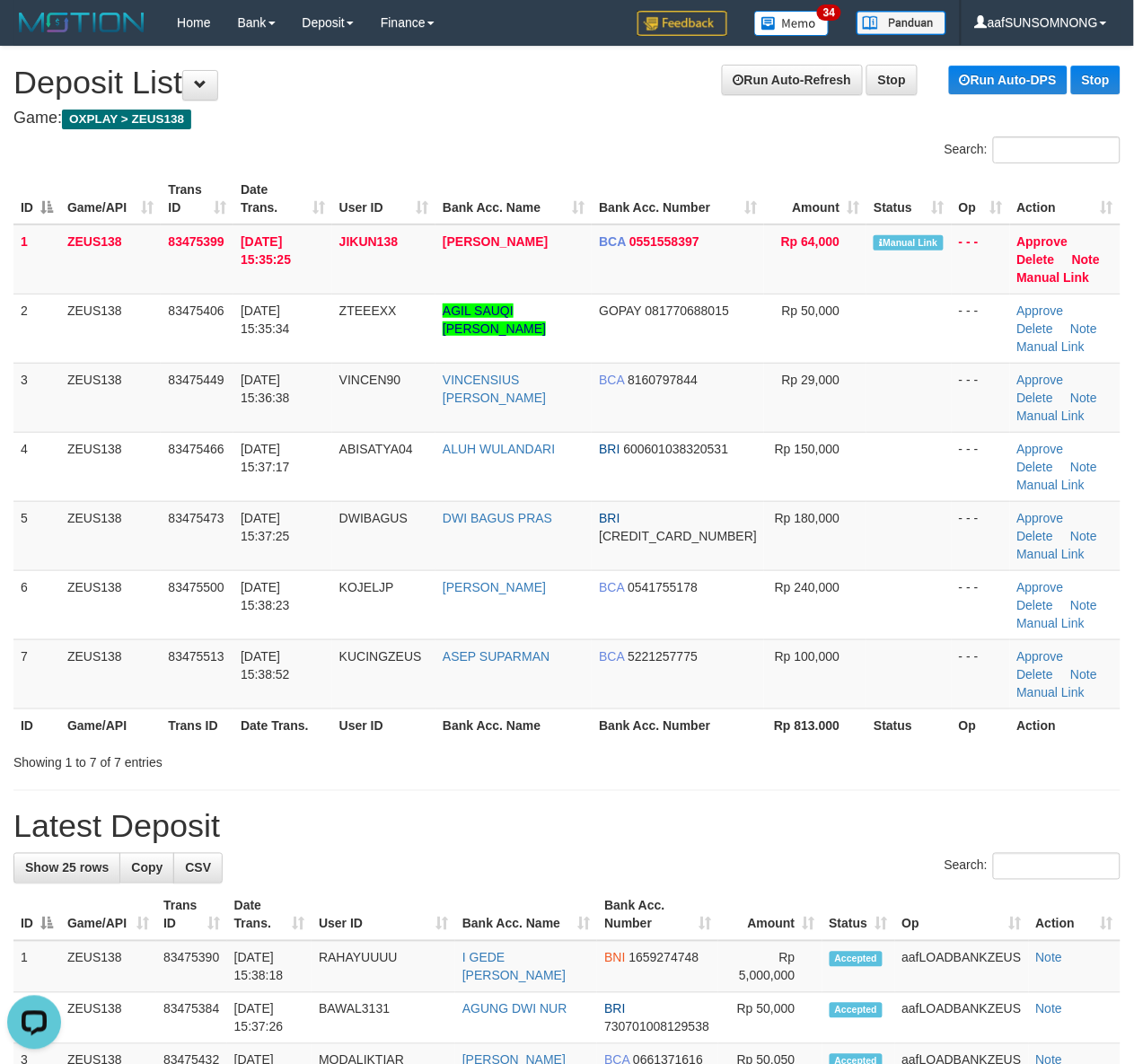 drag, startPoint x: 963, startPoint y: 680, endPoint x: 971, endPoint y: 666, distance: 16.124515 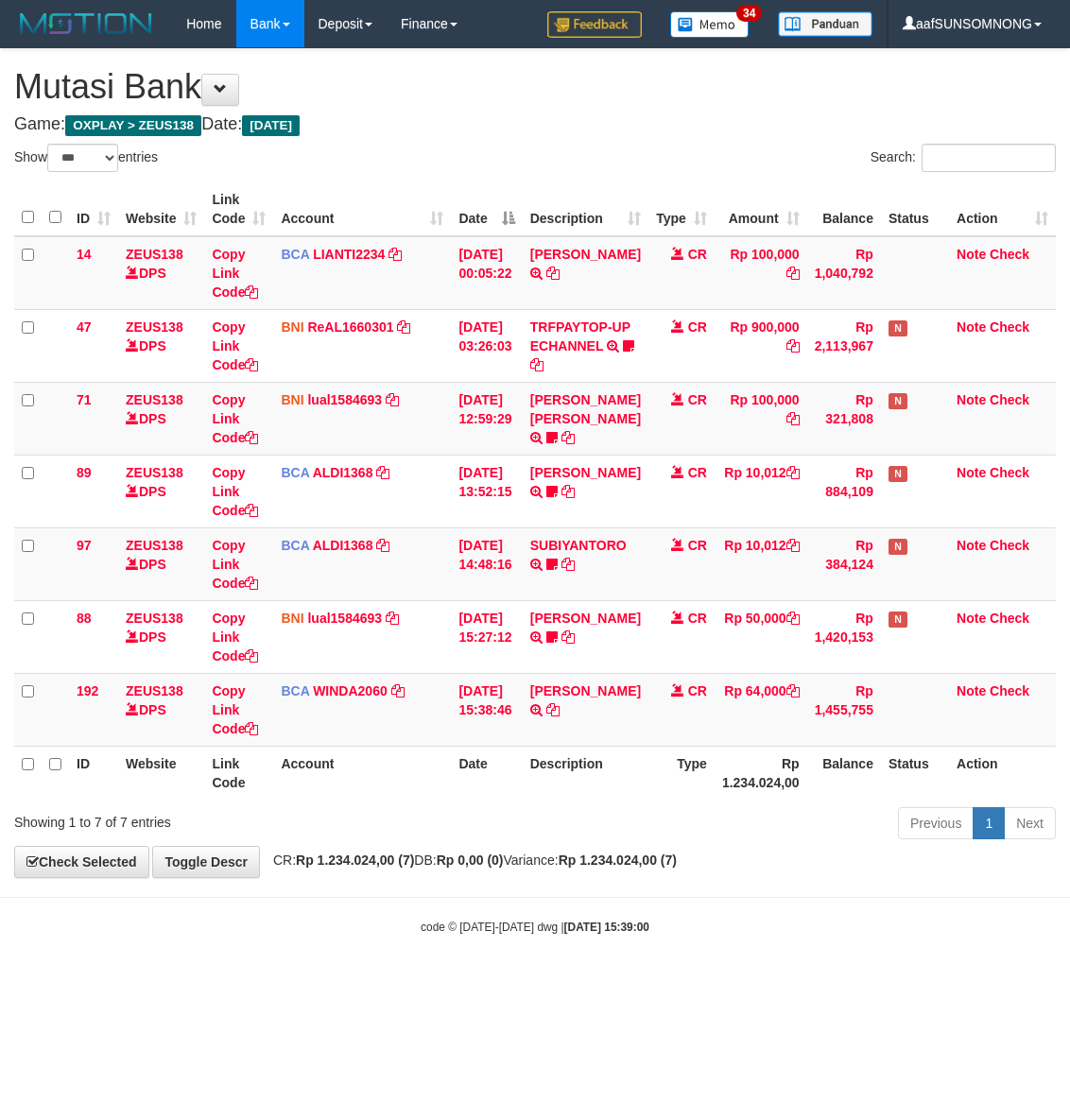 select on "***" 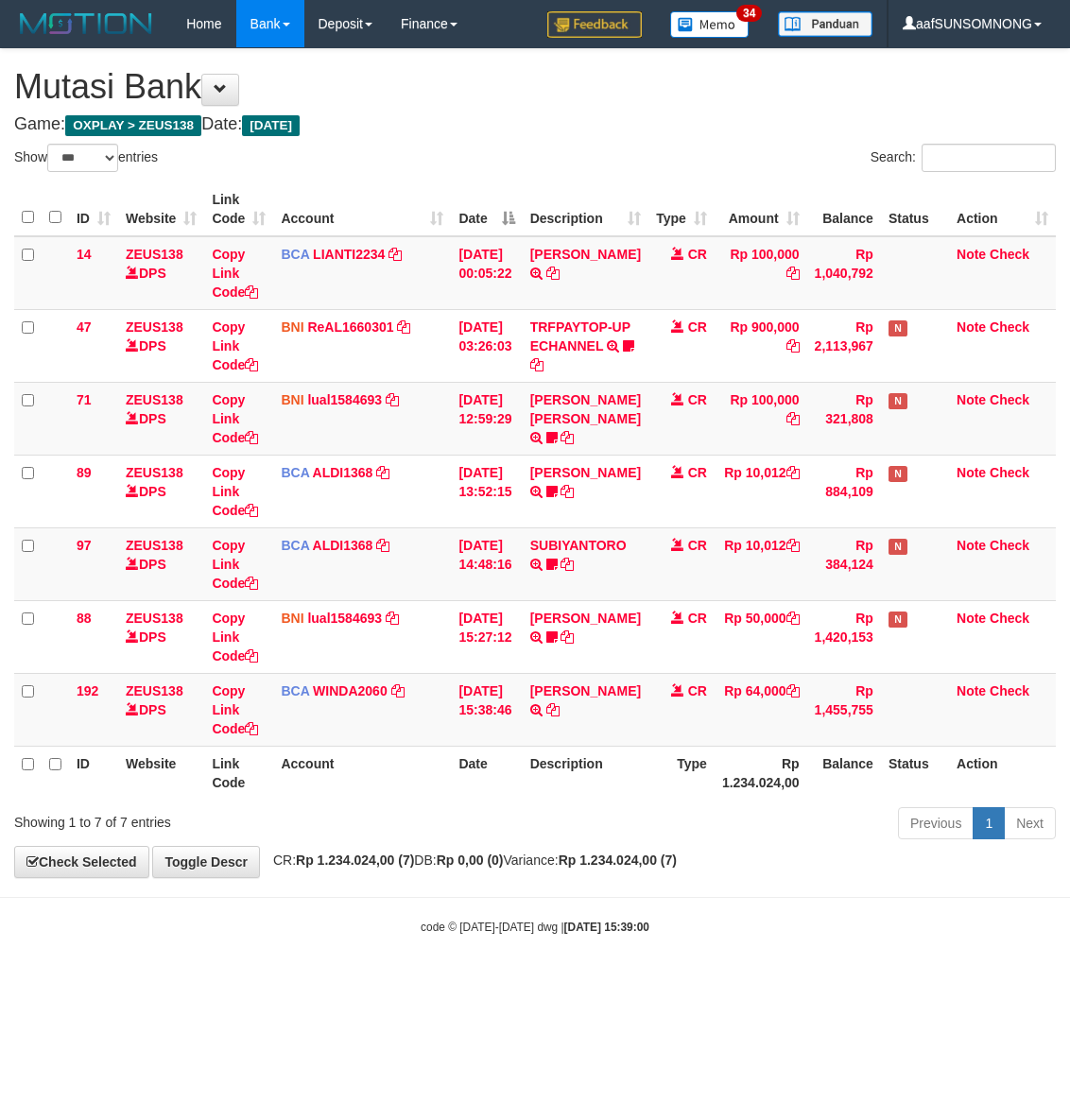 scroll, scrollTop: 0, scrollLeft: 0, axis: both 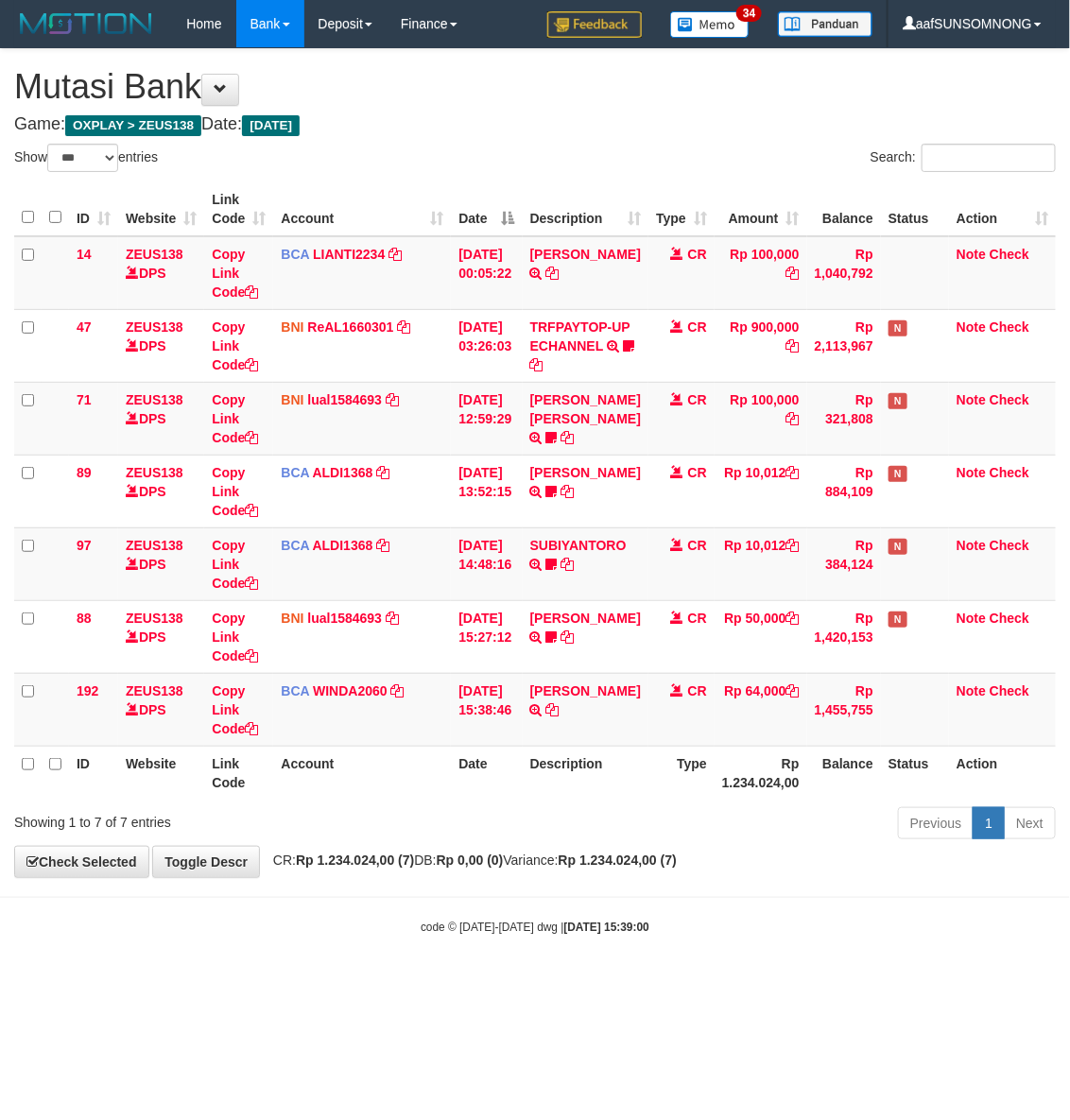 click on "Toggle navigation
Home
Bank
Account List
Load
By Website
Group
[OXPLAY]													ZEUS138
By Load Group (DPS)
Sync" at bounding box center [535, 491] 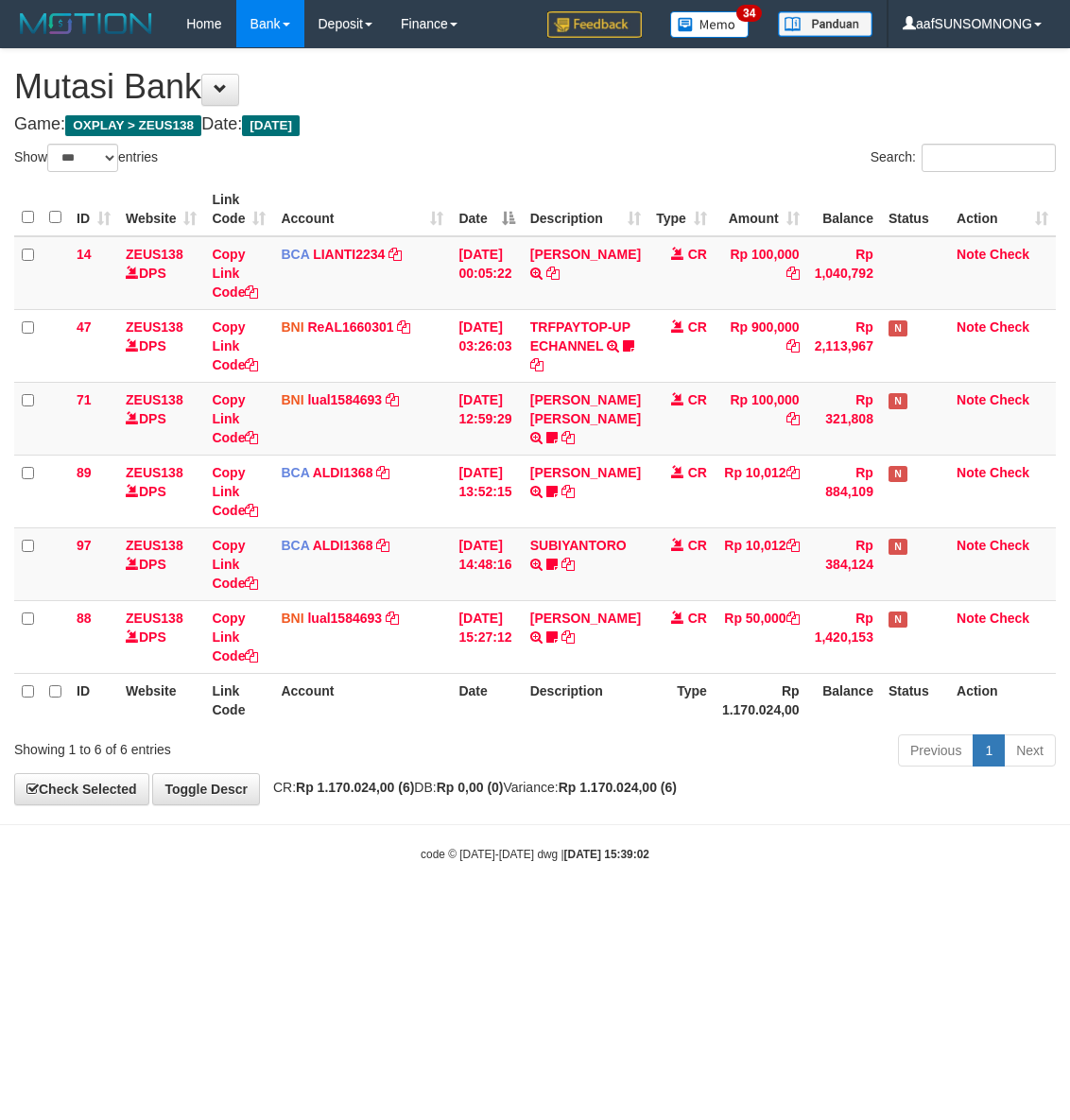 select on "***" 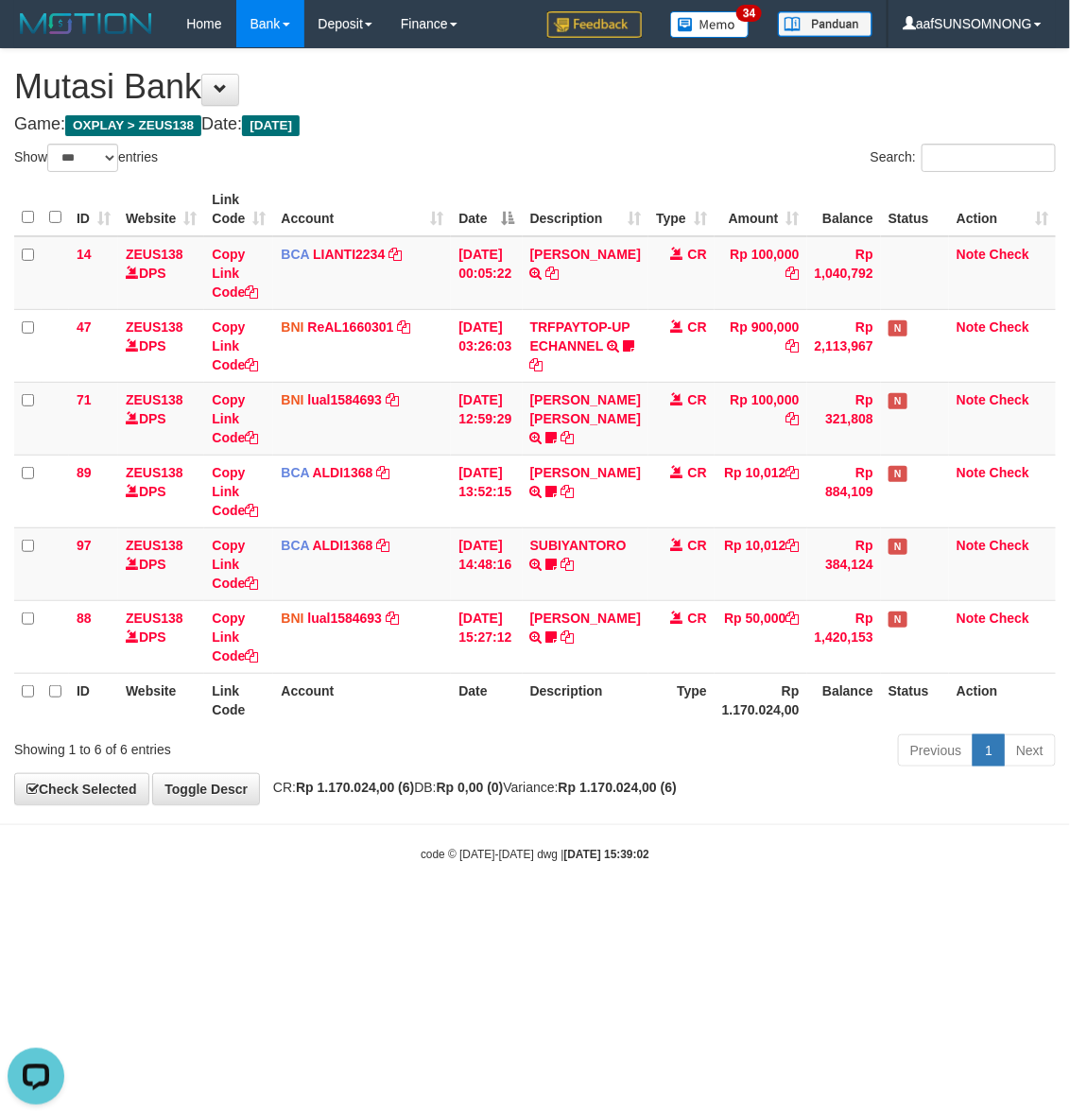 scroll, scrollTop: 0, scrollLeft: 0, axis: both 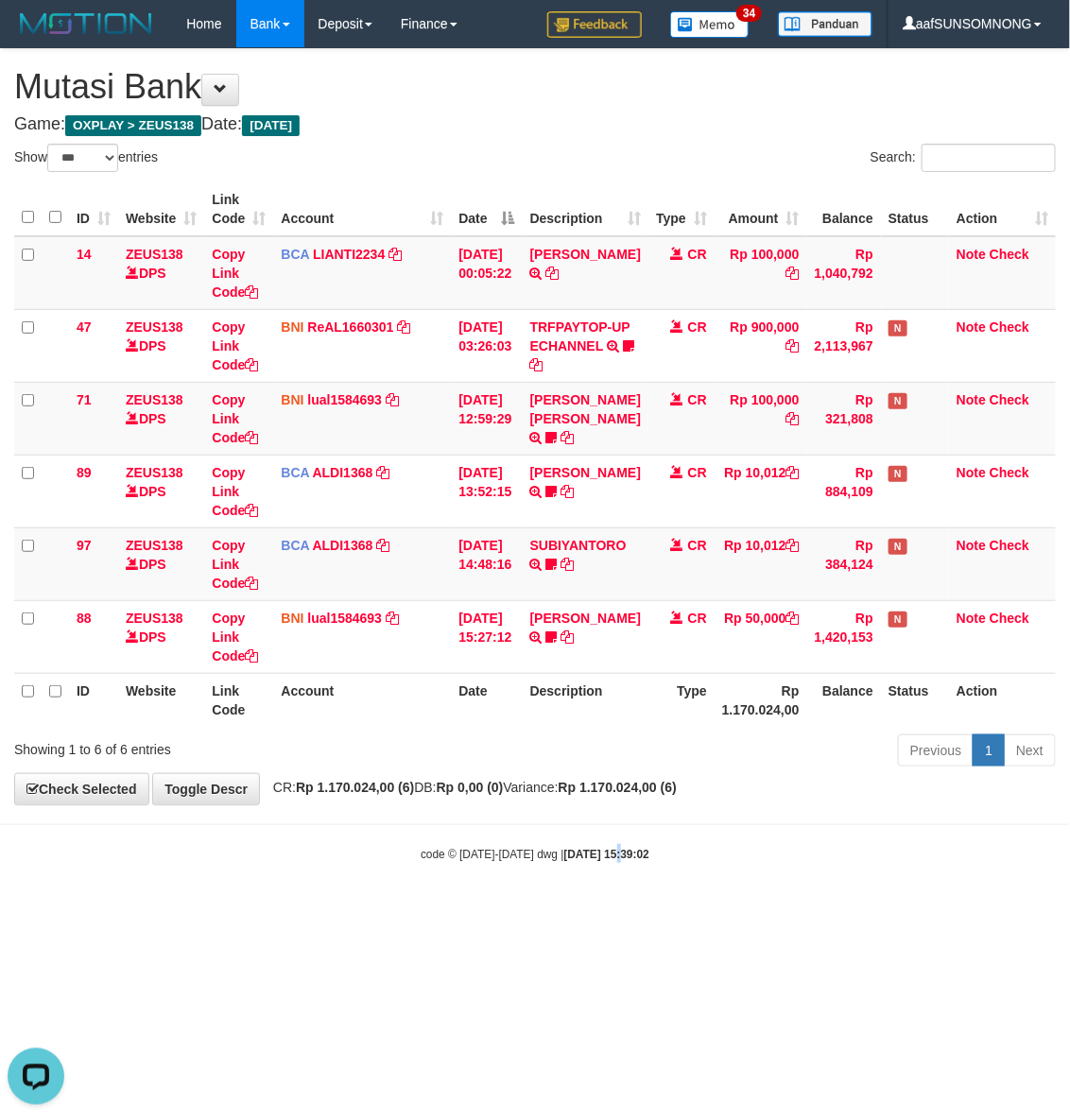 drag, startPoint x: 619, startPoint y: 957, endPoint x: 593, endPoint y: 939, distance: 31.6228 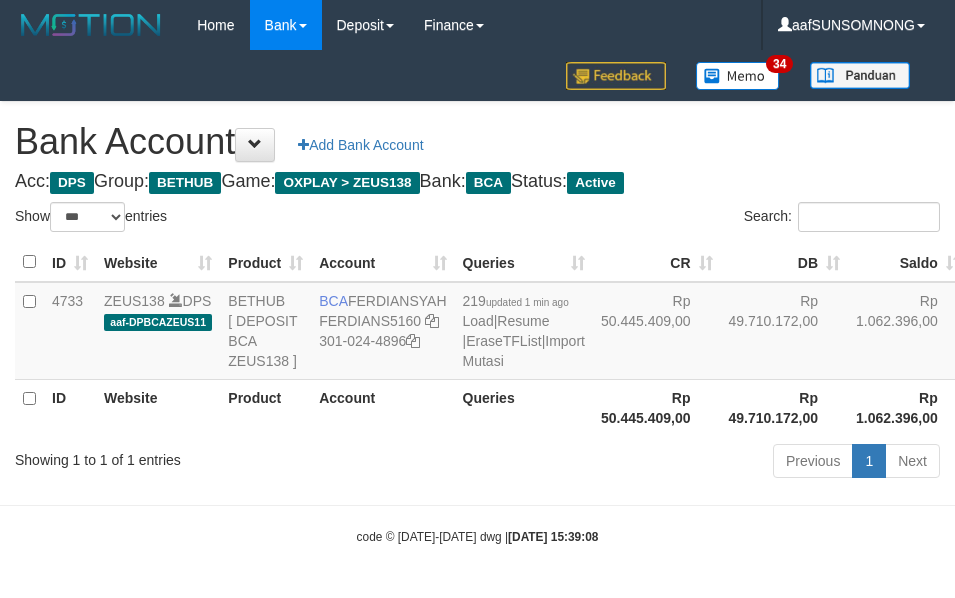 select on "***" 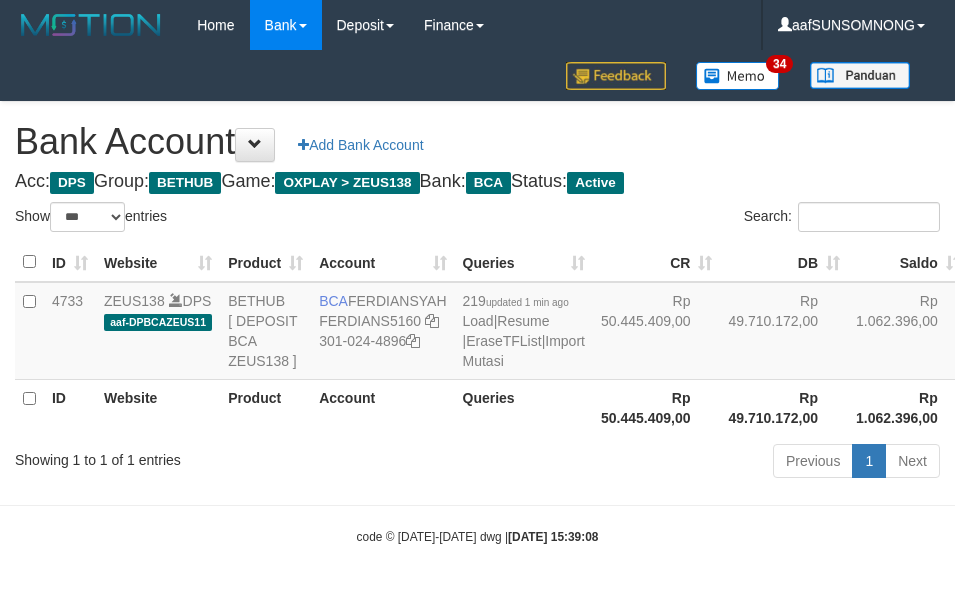 scroll, scrollTop: 38, scrollLeft: 0, axis: vertical 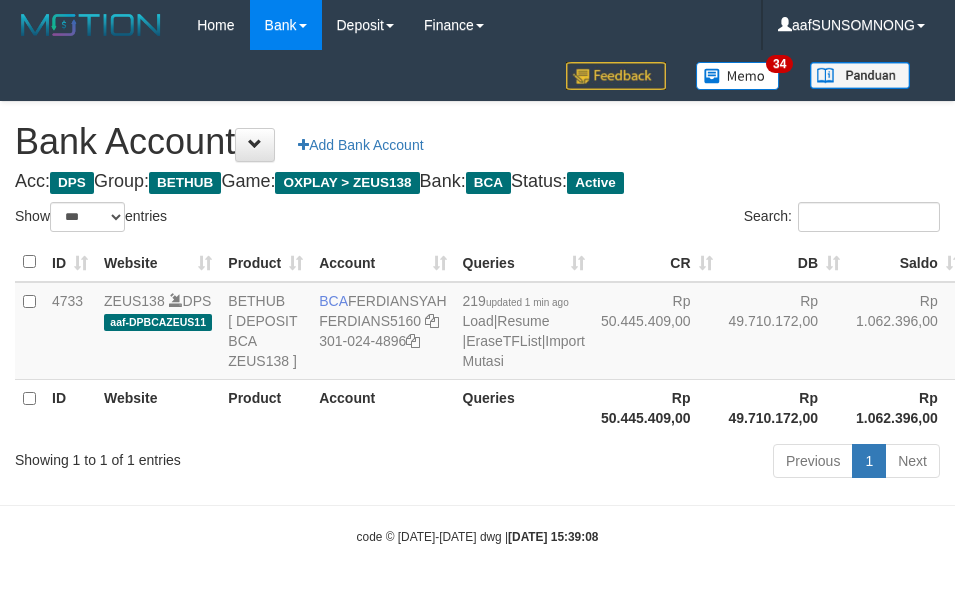 select on "***" 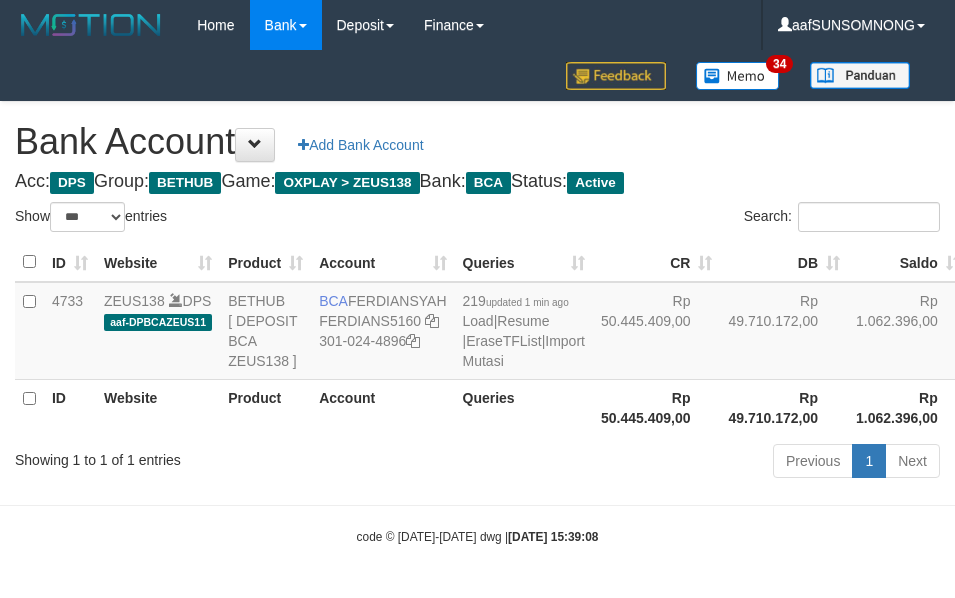 scroll, scrollTop: 38, scrollLeft: 0, axis: vertical 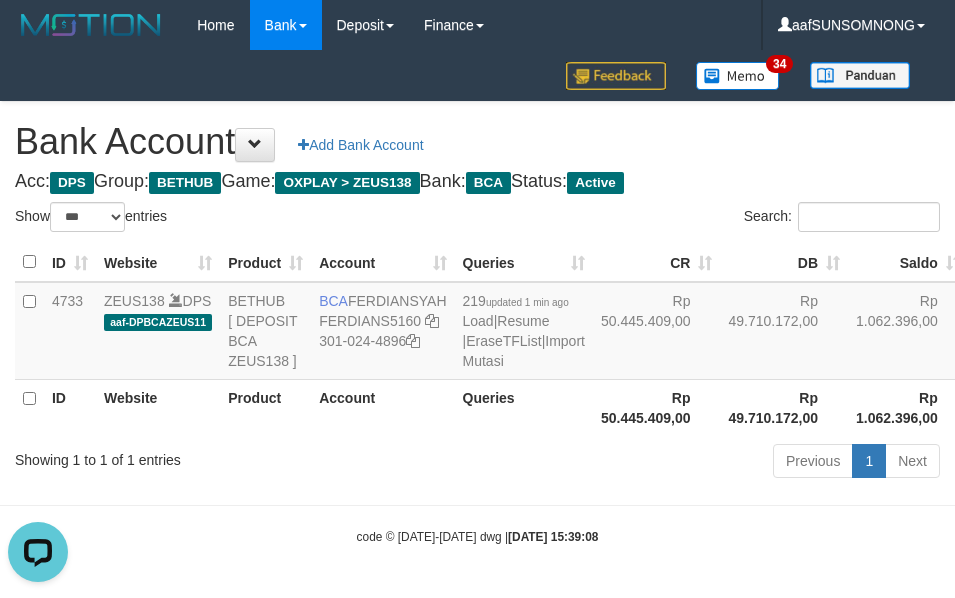 click on "Previous 1 Next" at bounding box center (676, 463) 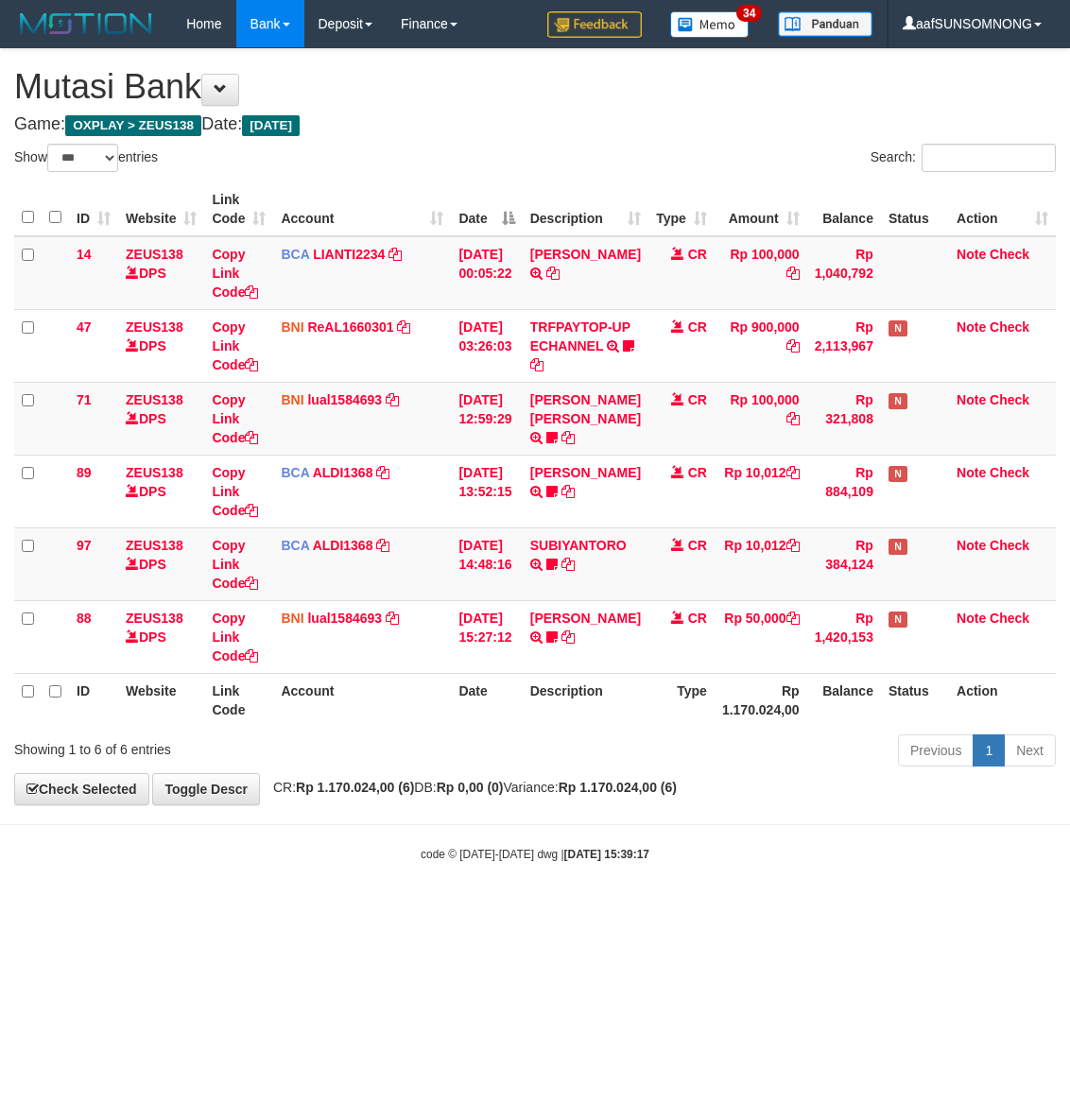 select on "***" 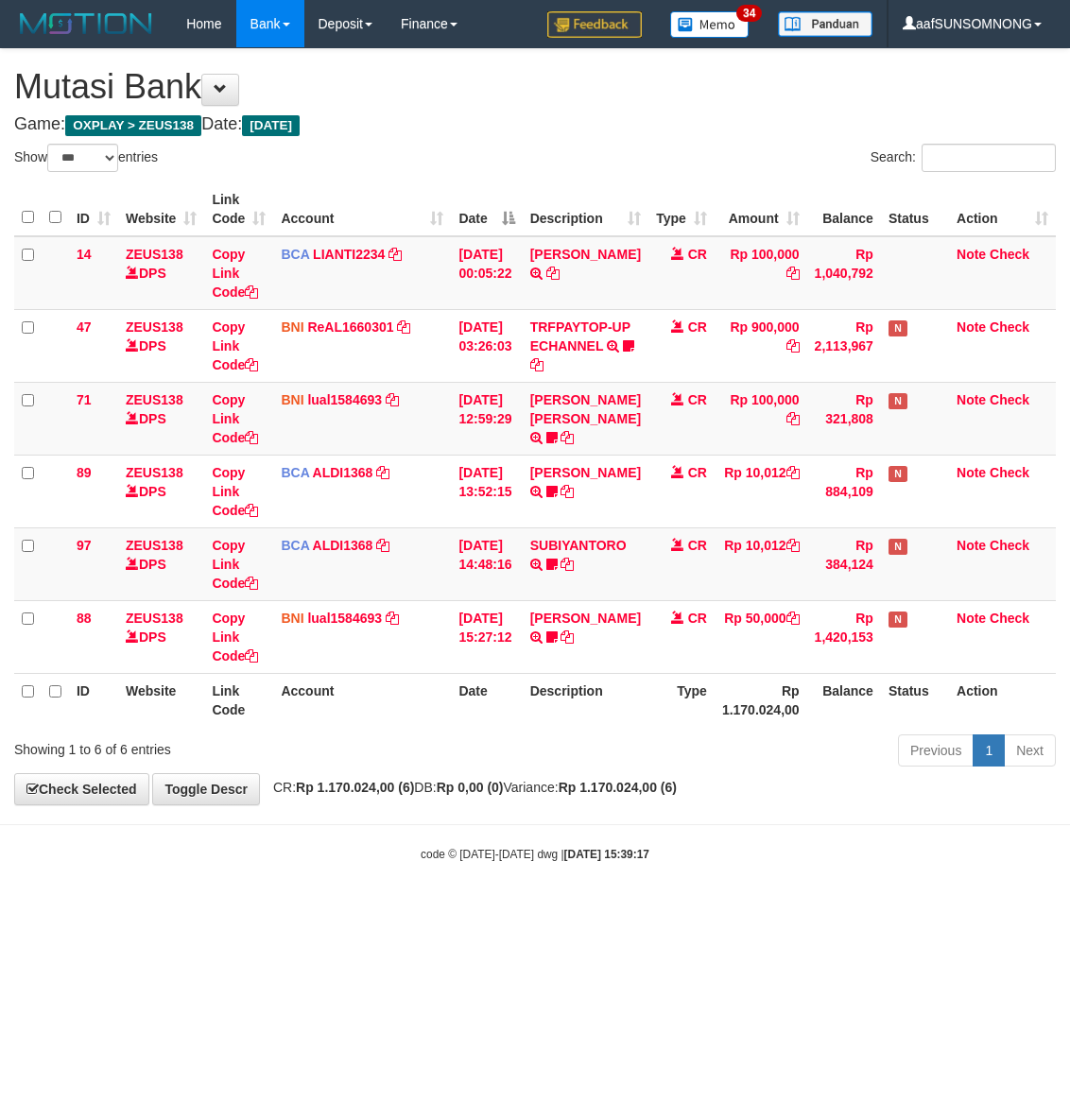scroll, scrollTop: 0, scrollLeft: 0, axis: both 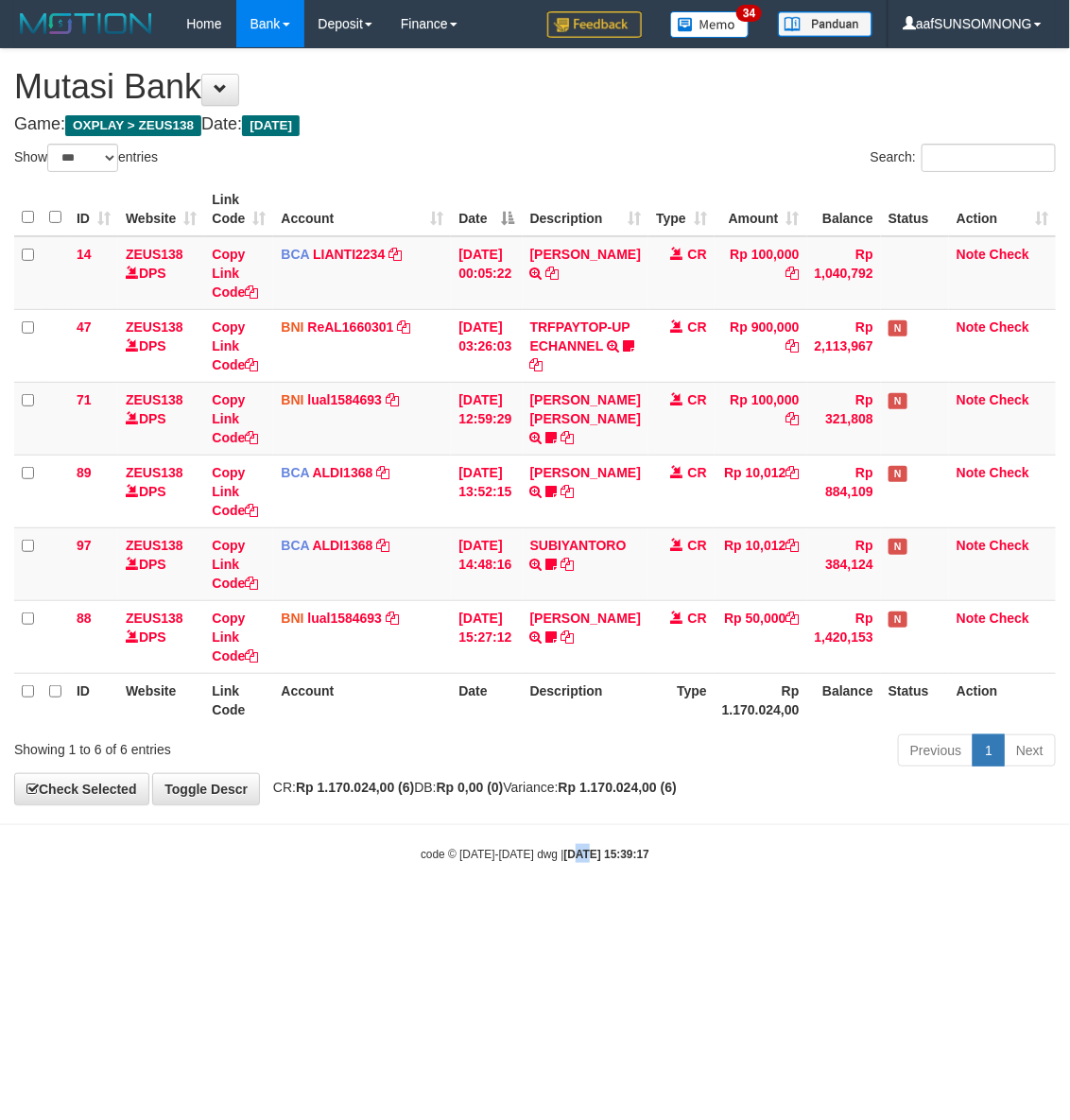 drag, startPoint x: 575, startPoint y: 952, endPoint x: 574, endPoint y: 914, distance: 38.013156 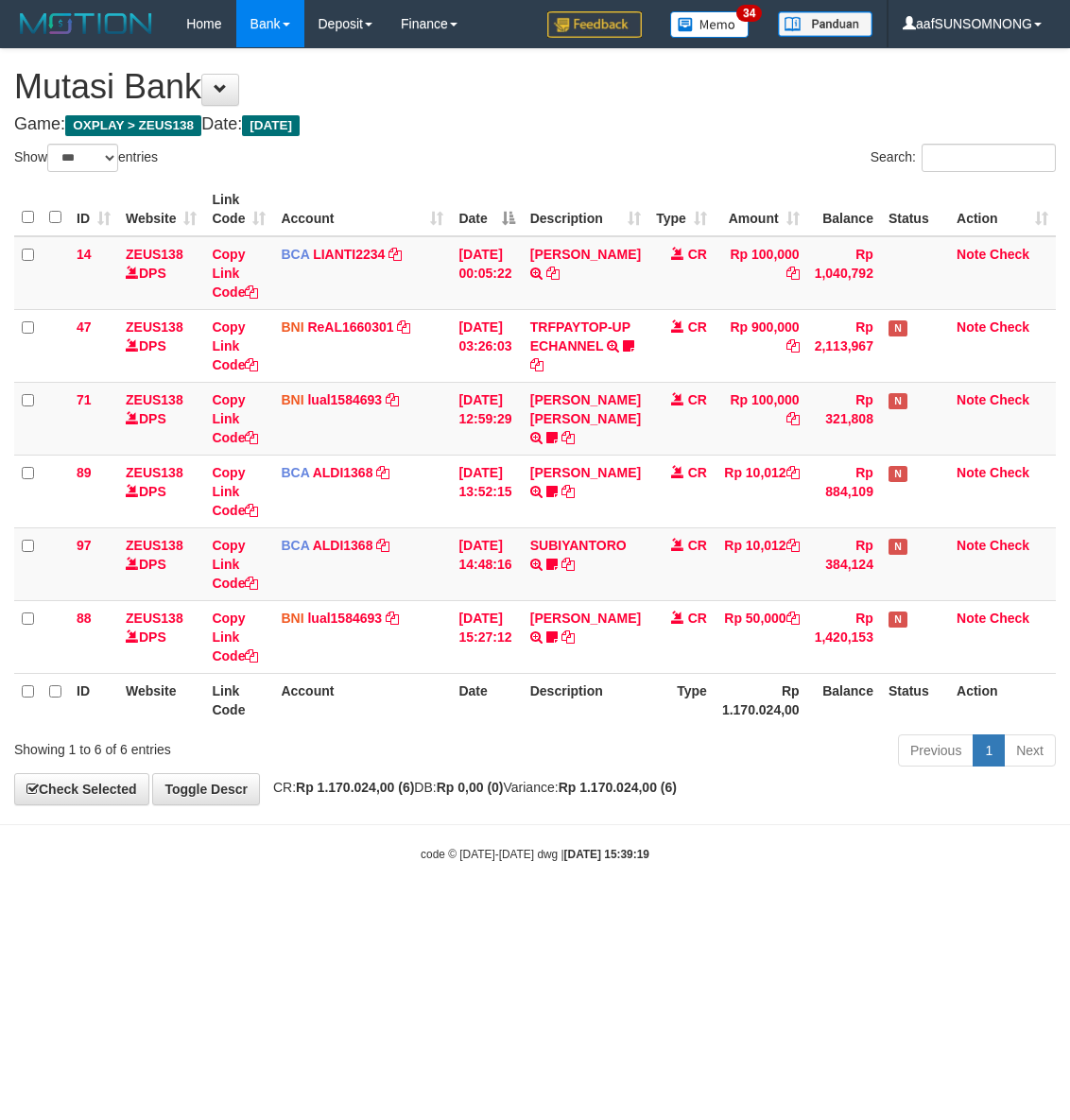 select on "***" 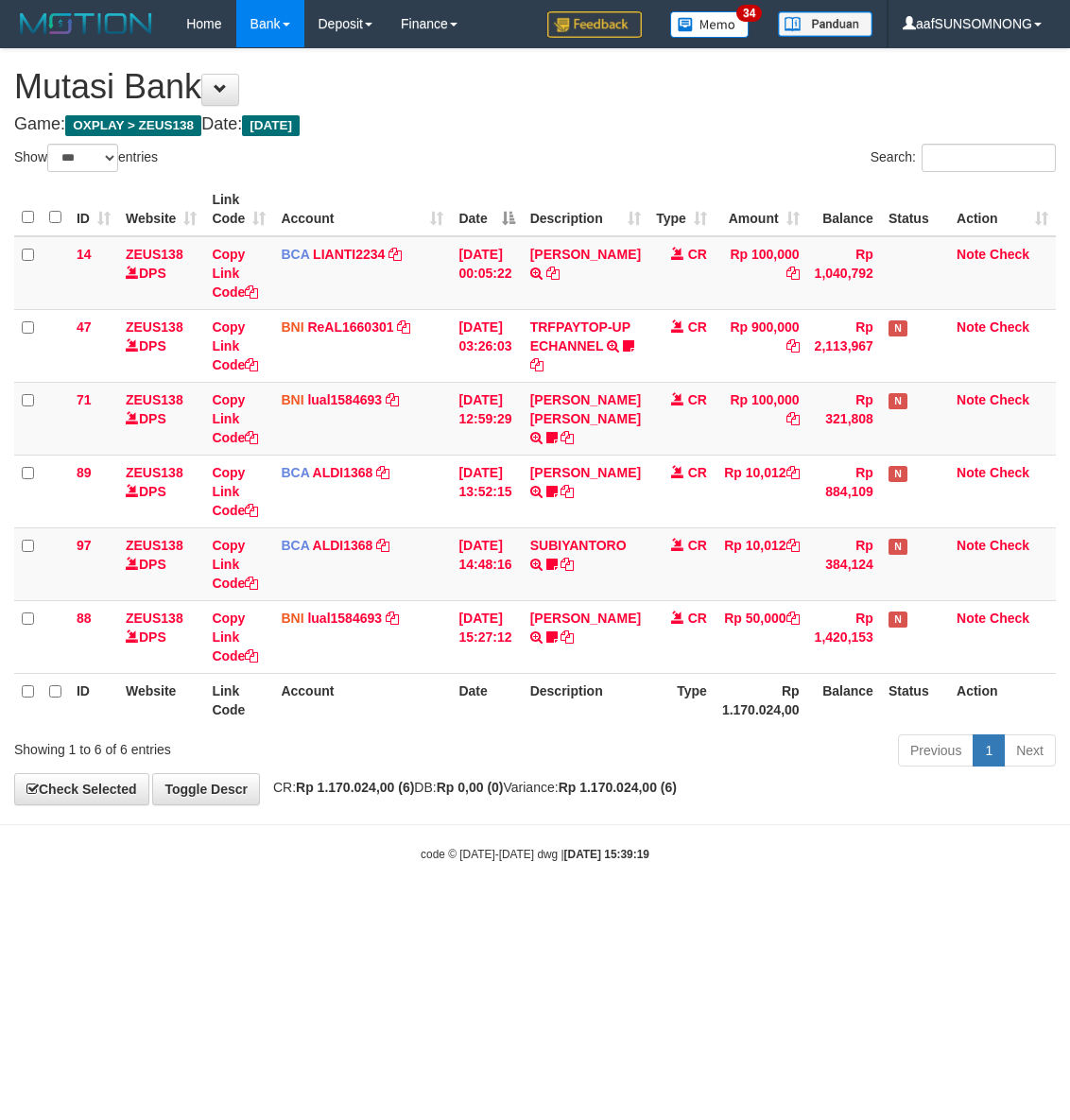 scroll, scrollTop: 0, scrollLeft: 0, axis: both 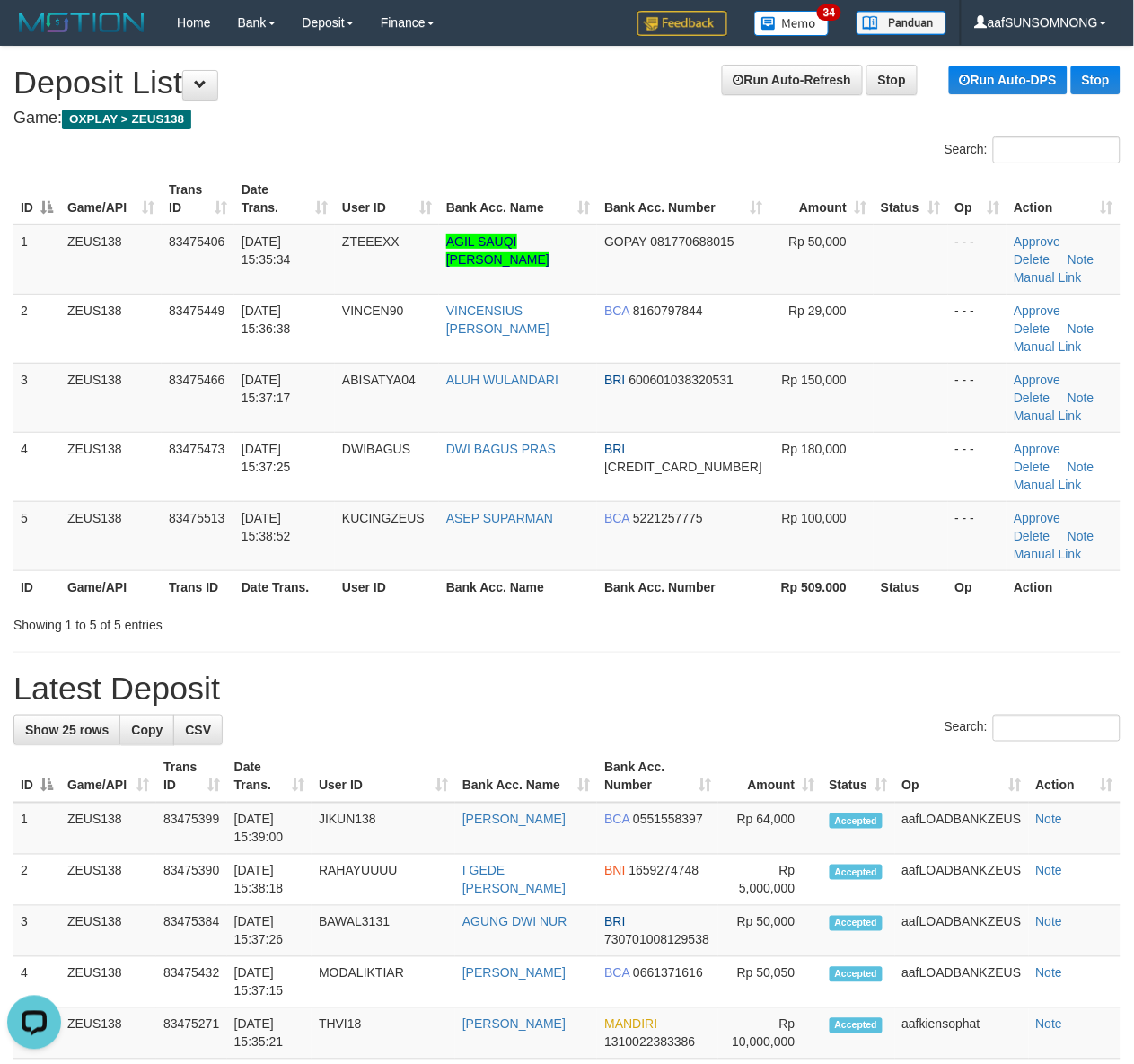 click on "Latest Deposit" at bounding box center (567, 689) 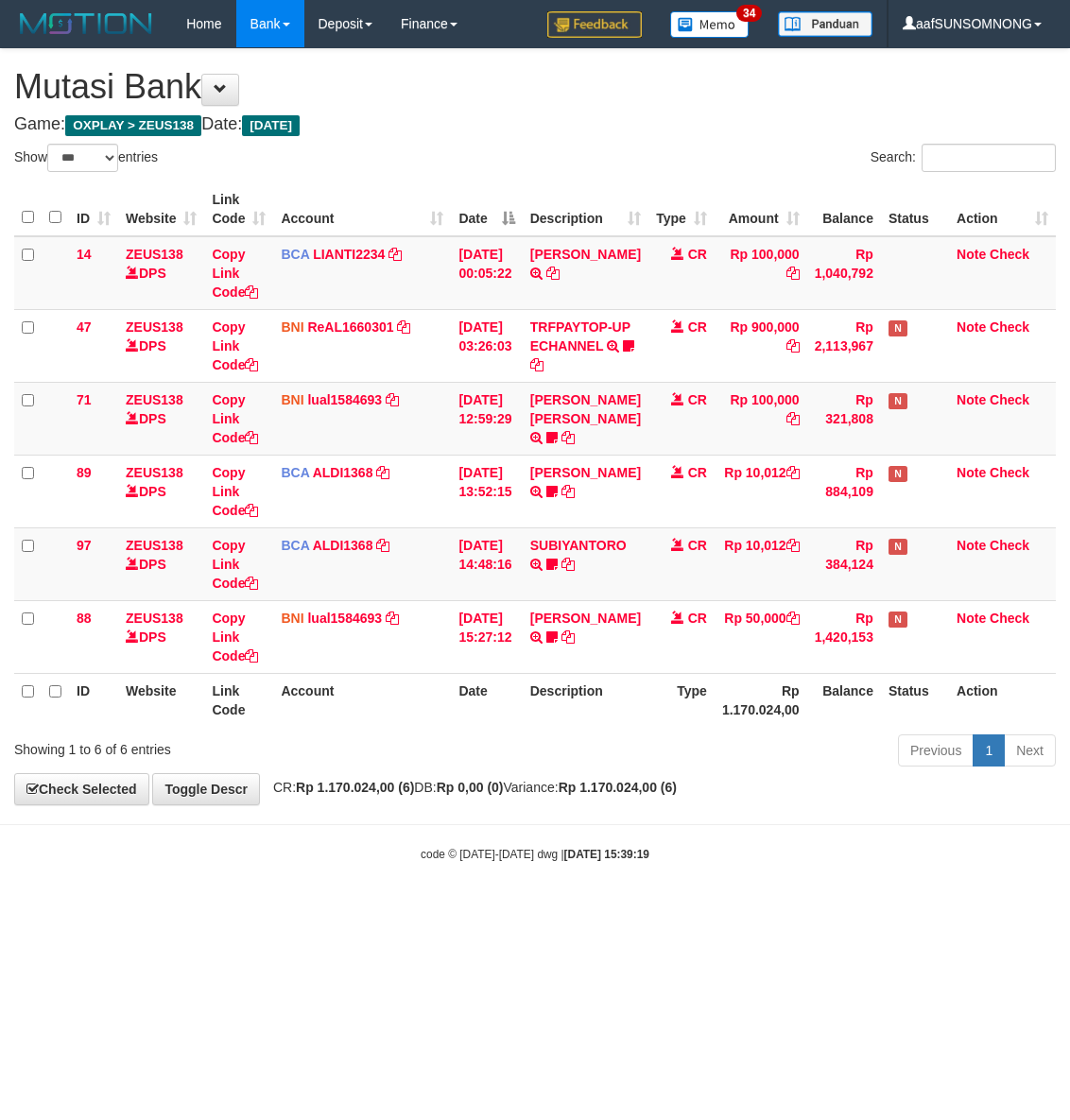 select on "***" 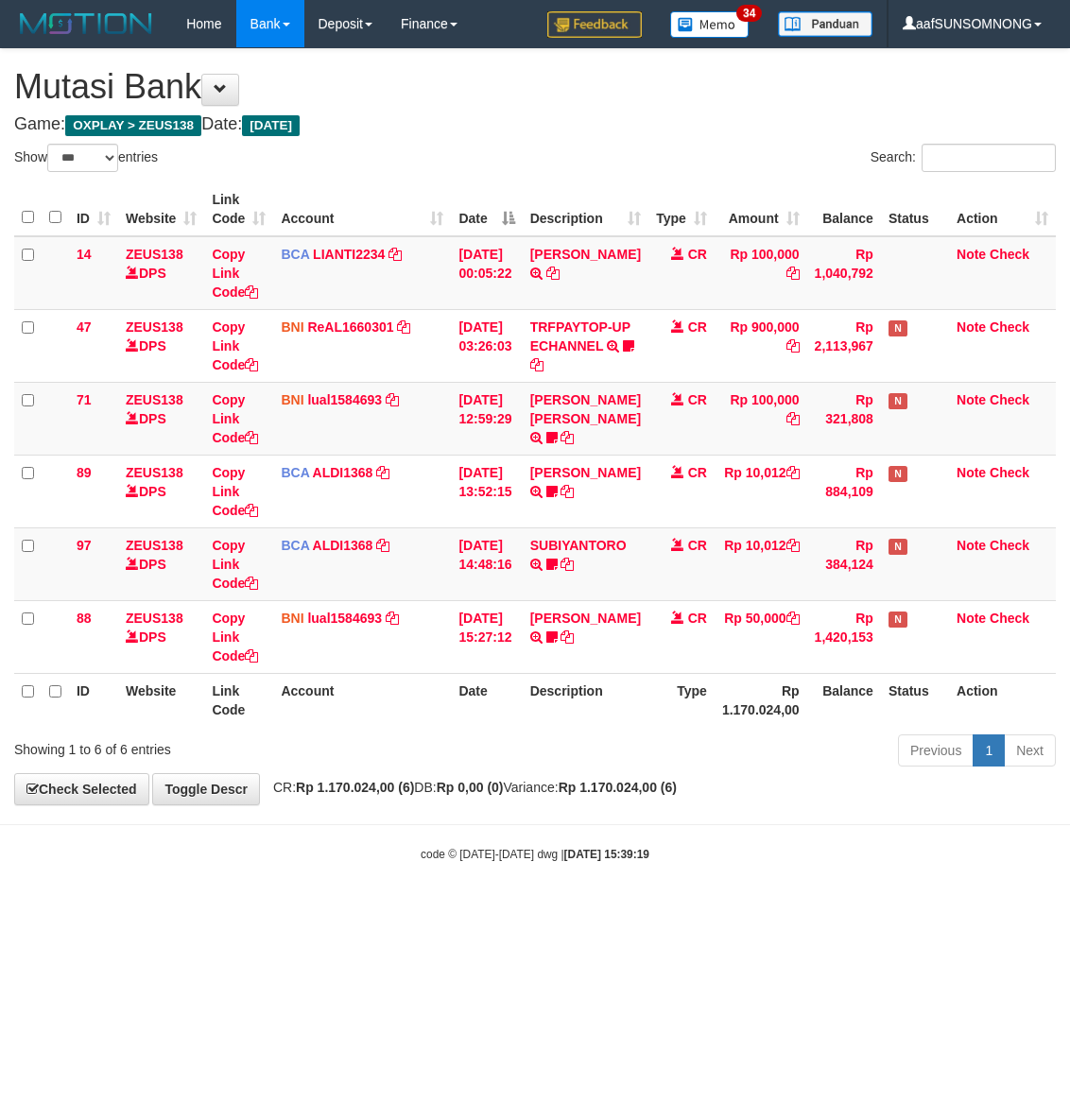 scroll, scrollTop: 0, scrollLeft: 0, axis: both 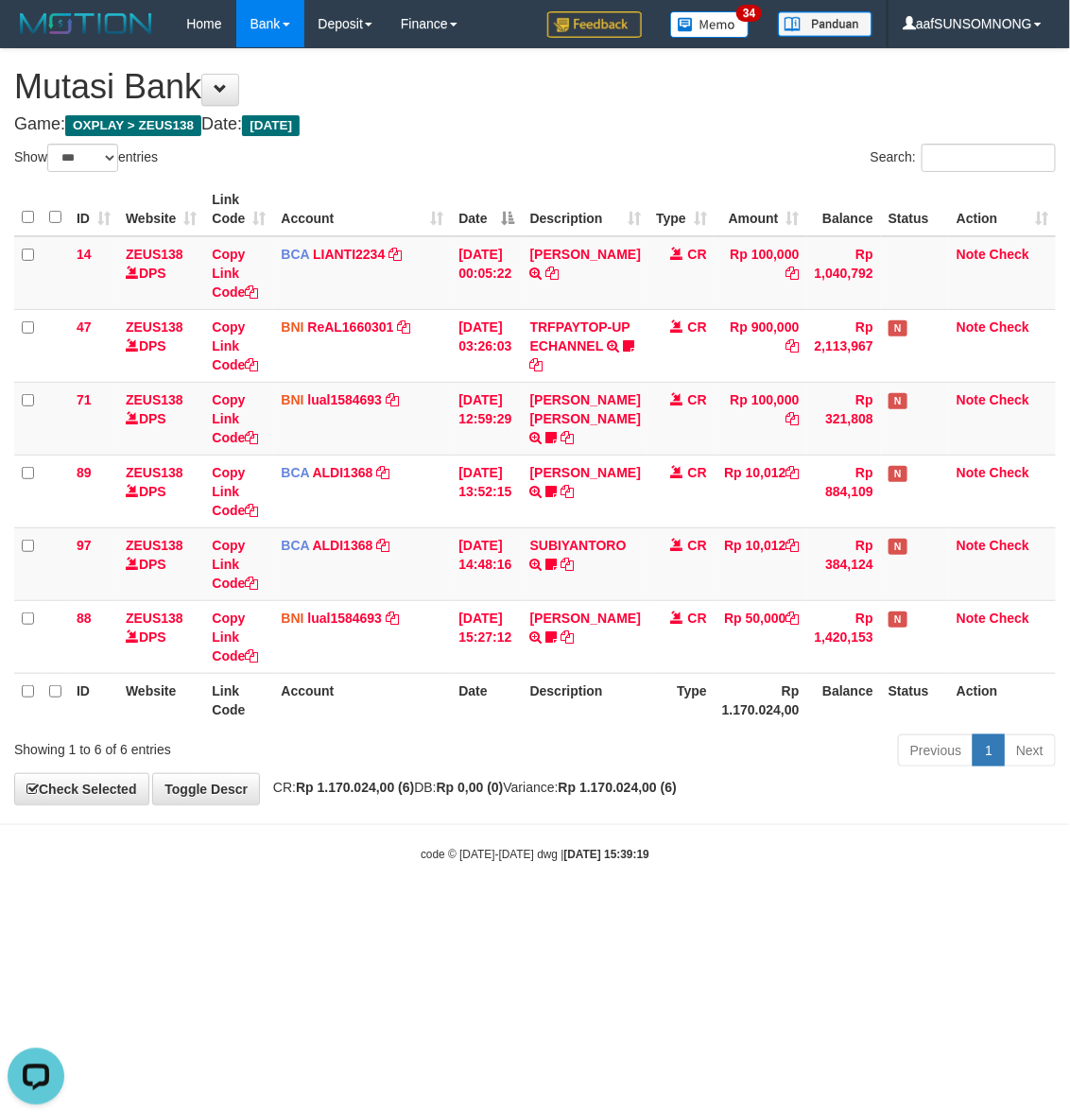 click on "Toggle navigation
Home
Bank
Account List
Load
By Website
Group
[OXPLAY]													ZEUS138
By Load Group (DPS)
Sync" at bounding box center (535, 455) 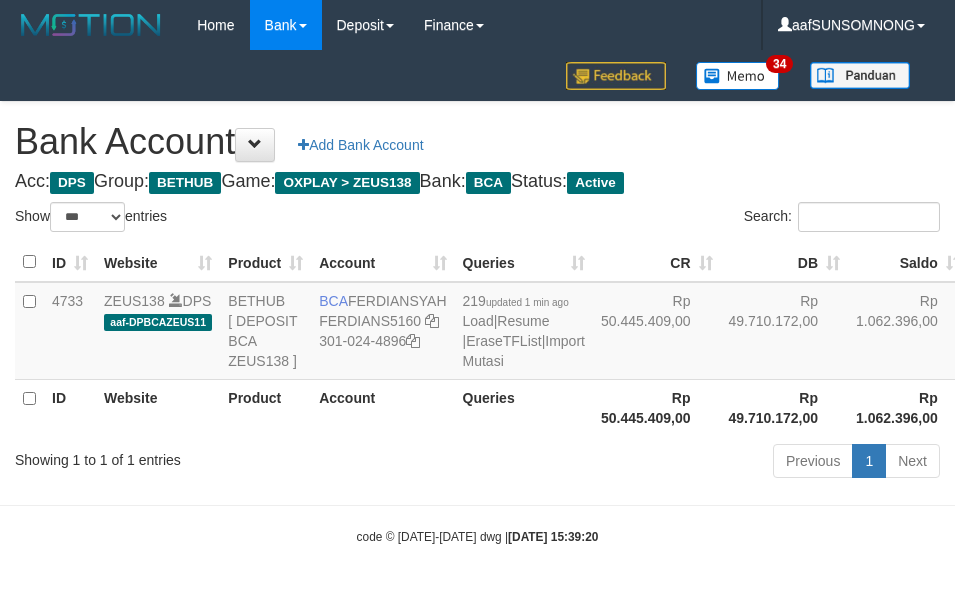 select on "***" 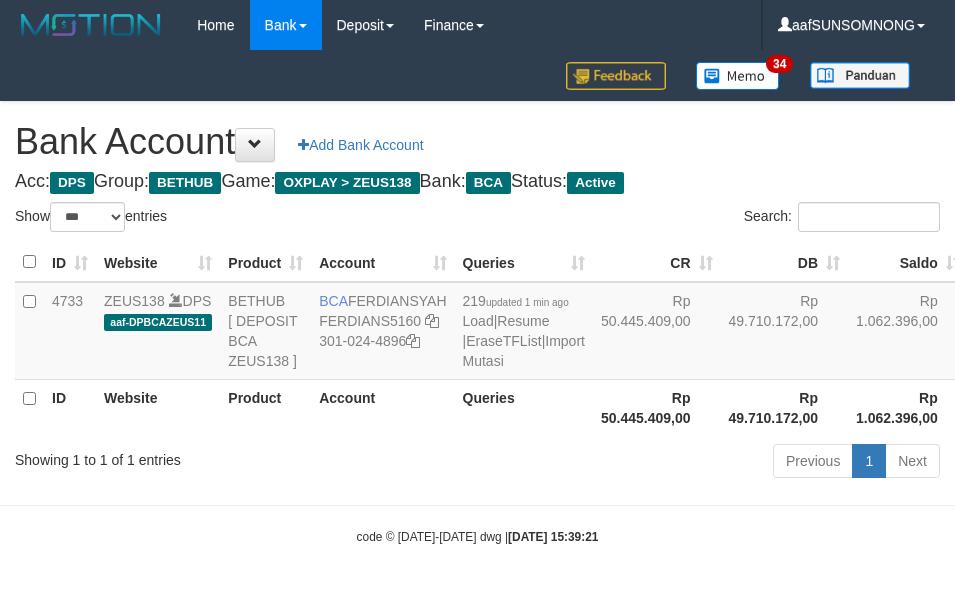 select on "***" 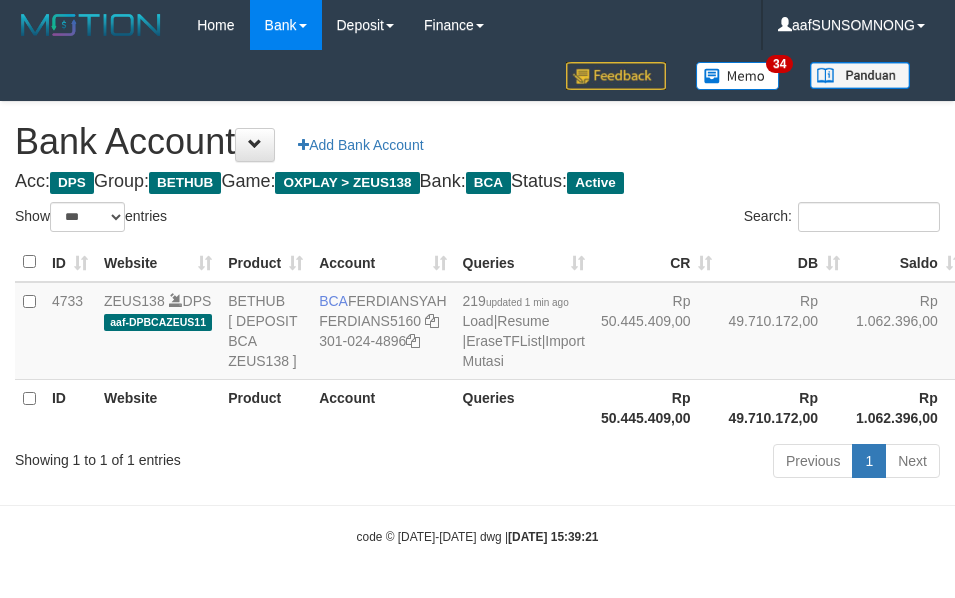 scroll, scrollTop: 38, scrollLeft: 0, axis: vertical 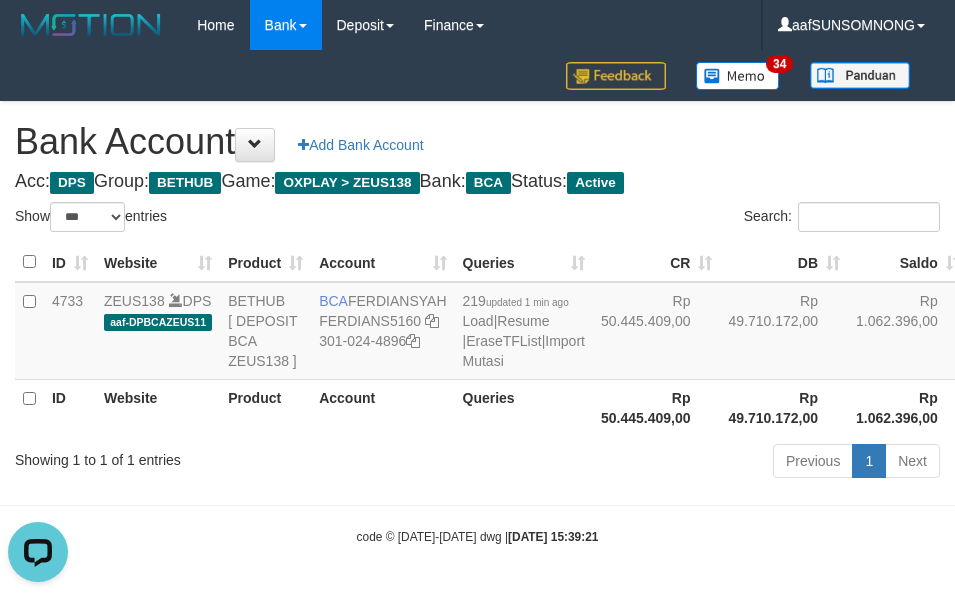 drag, startPoint x: 208, startPoint y: 488, endPoint x: 265, endPoint y: 511, distance: 61.46544 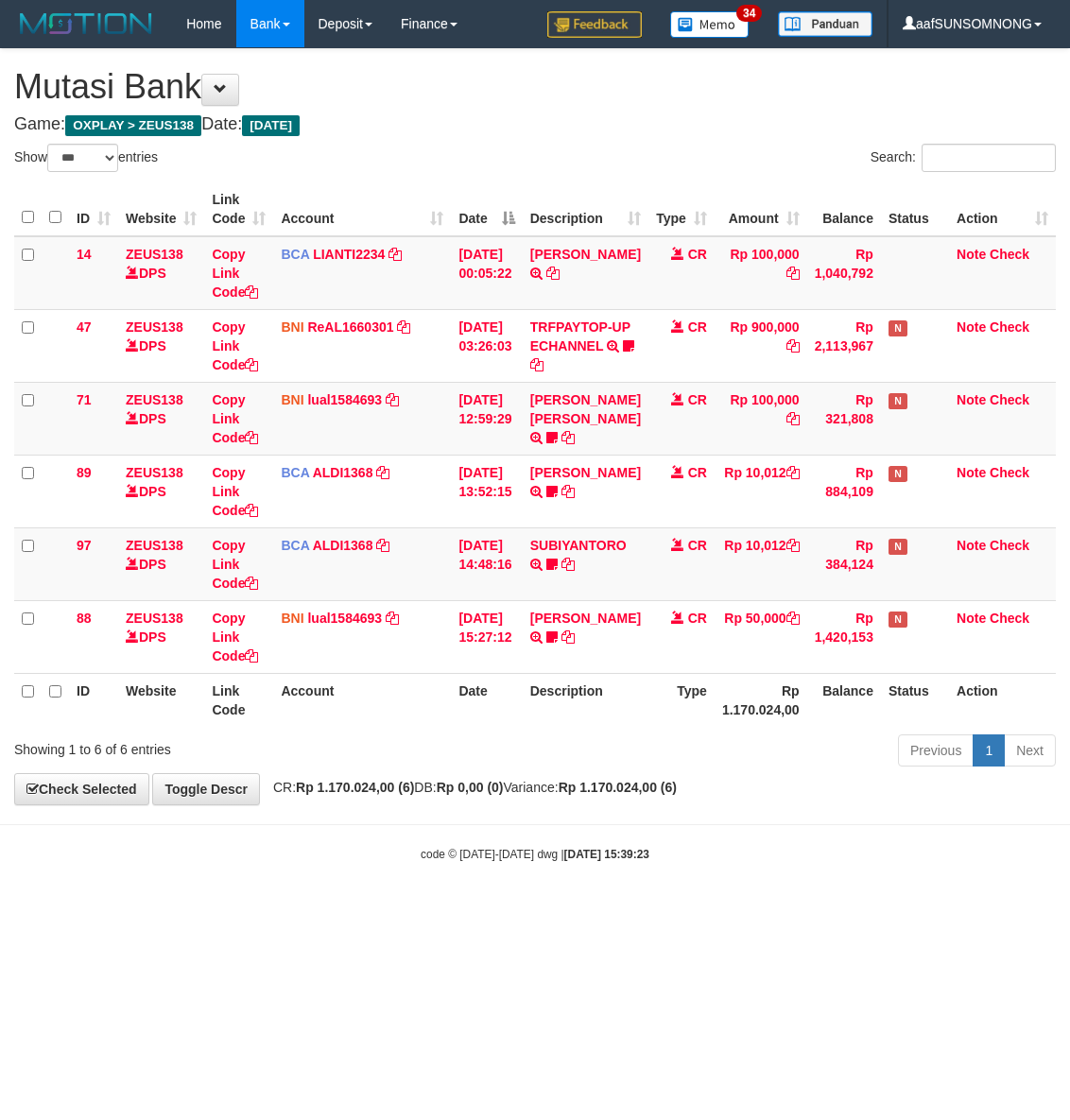 select on "***" 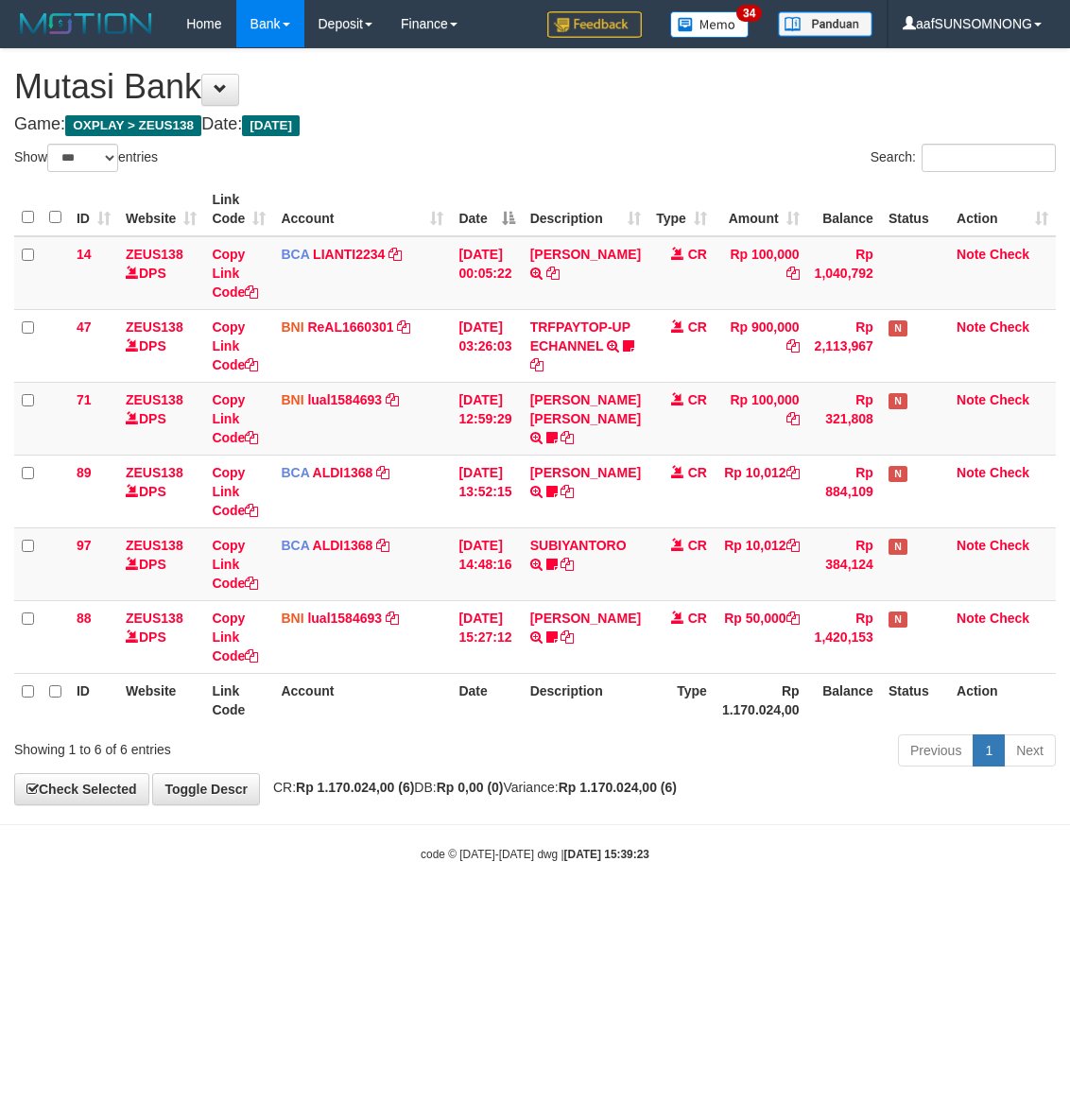 scroll, scrollTop: 0, scrollLeft: 0, axis: both 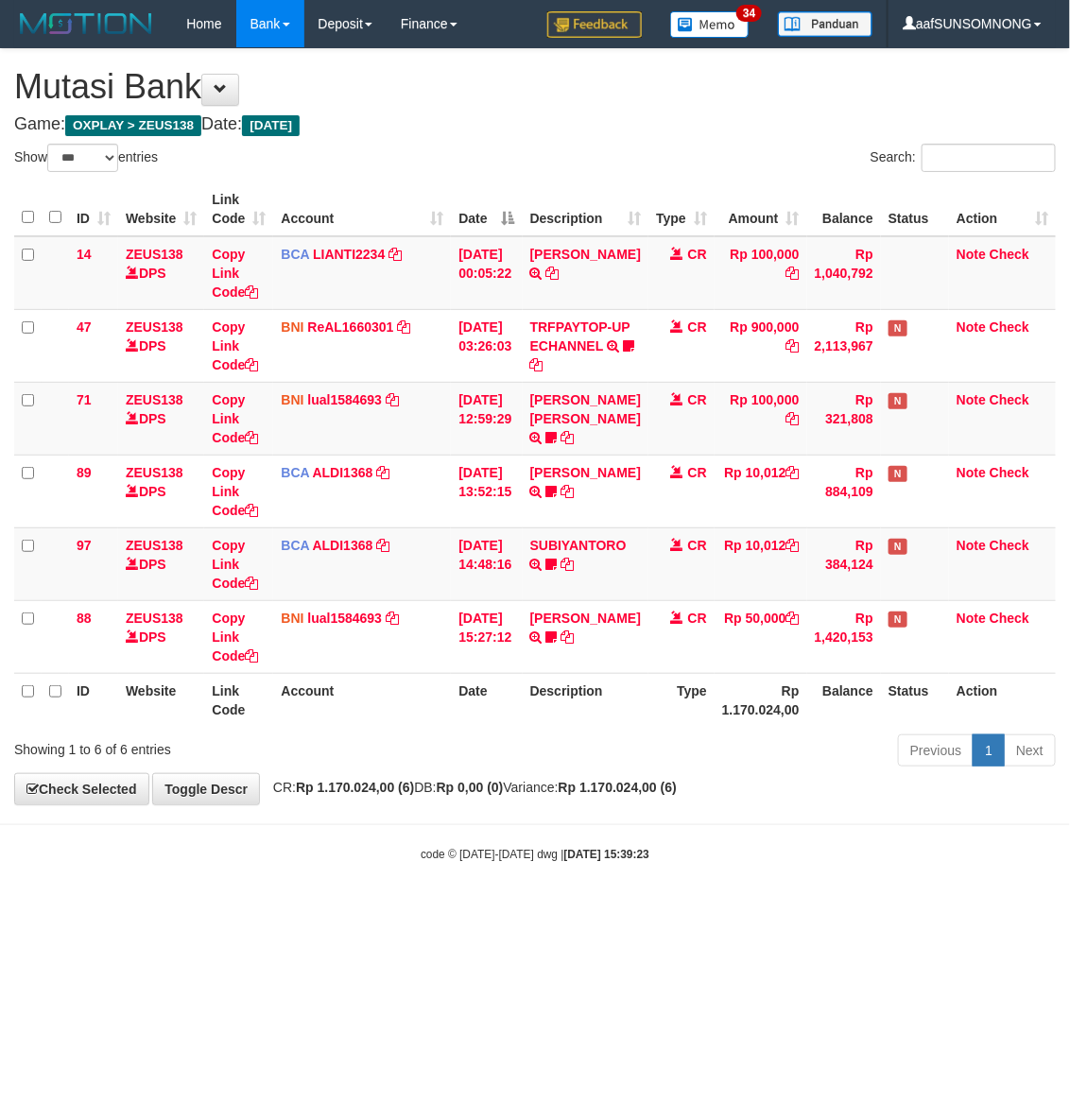 click on "Toggle navigation
Home
Bank
Account List
Load
By Website
Group
[OXPLAY]													ZEUS138
By Load Group (DPS)" at bounding box center (535, 455) 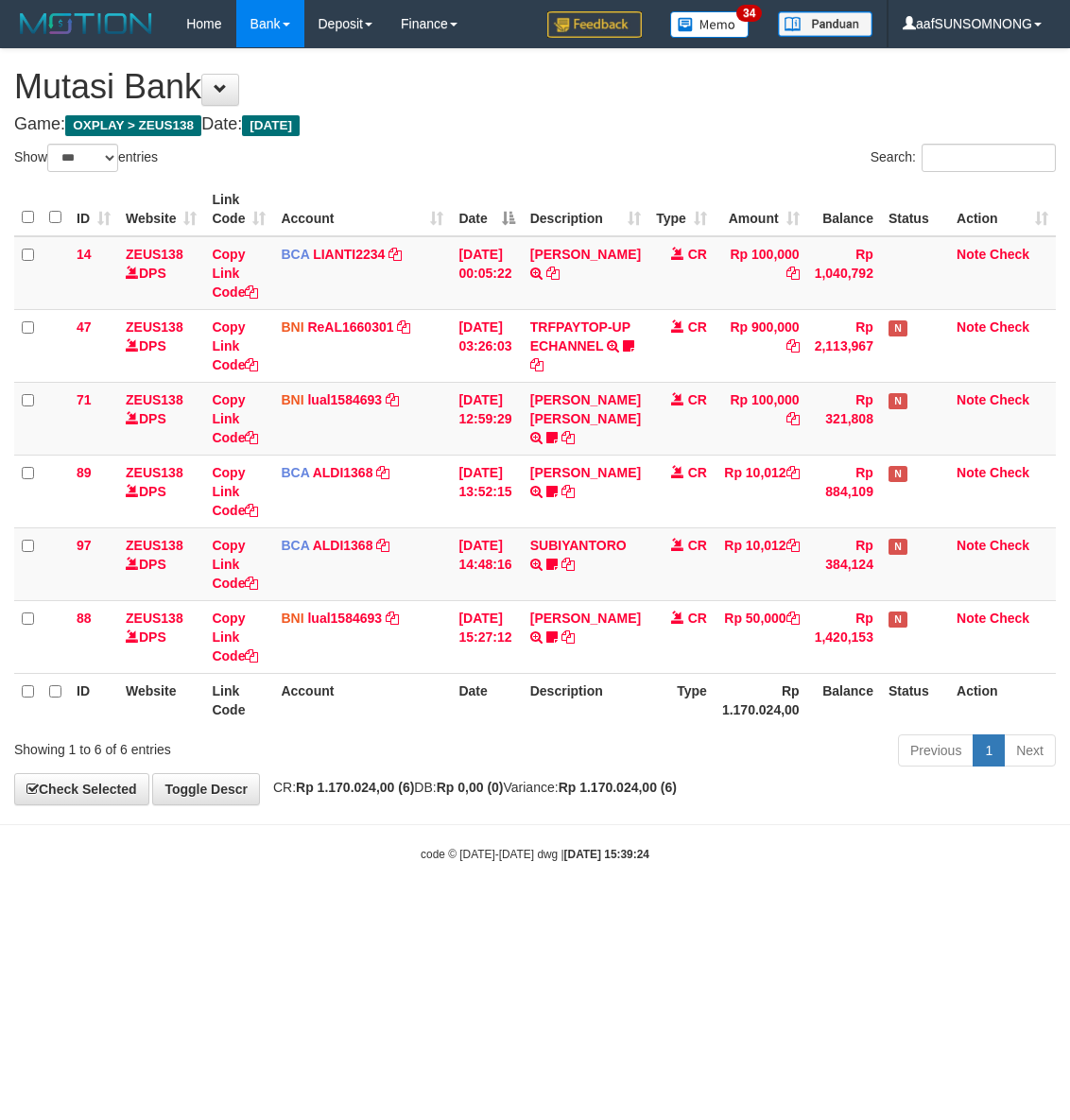 select on "***" 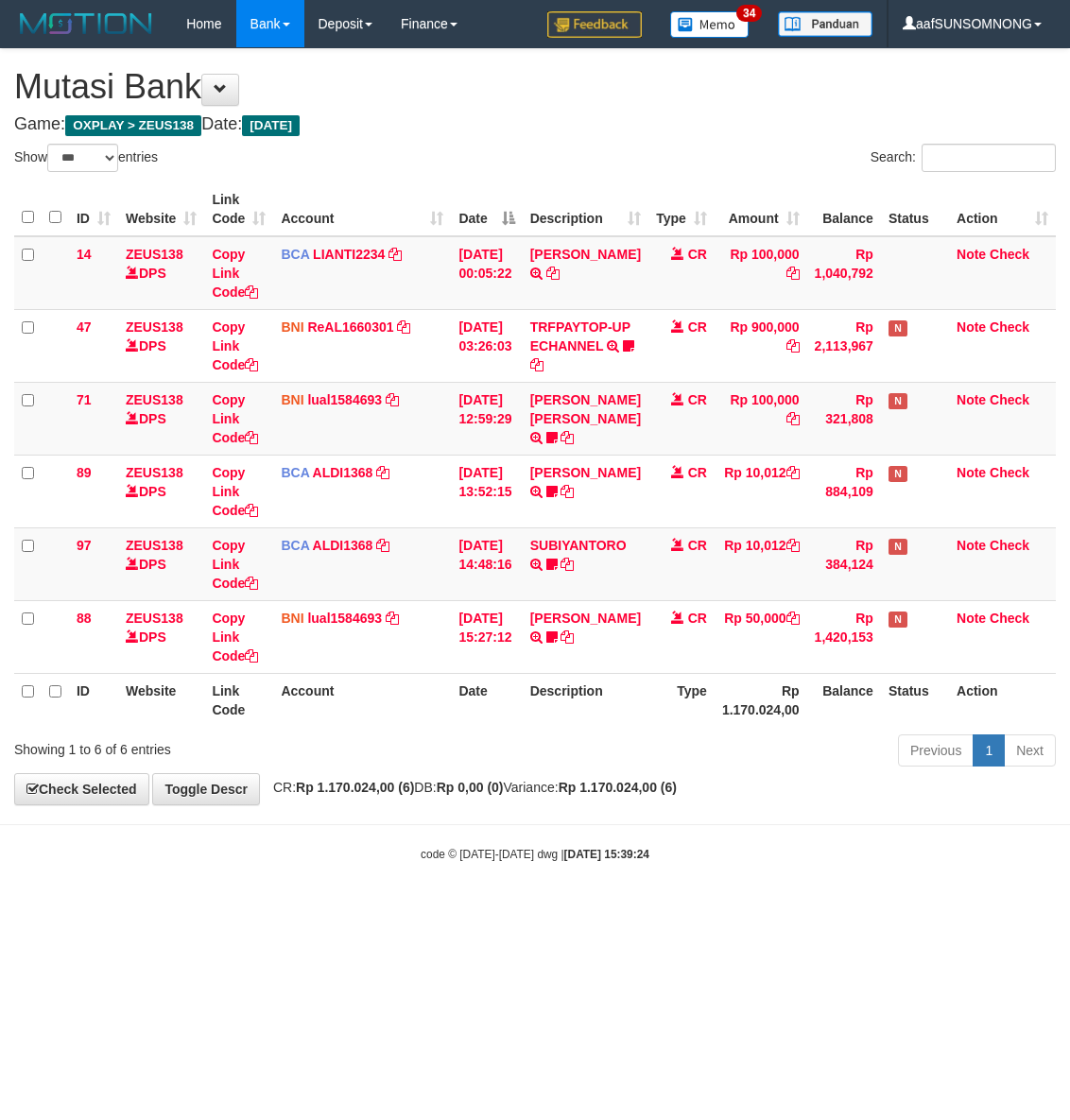 scroll, scrollTop: 0, scrollLeft: 0, axis: both 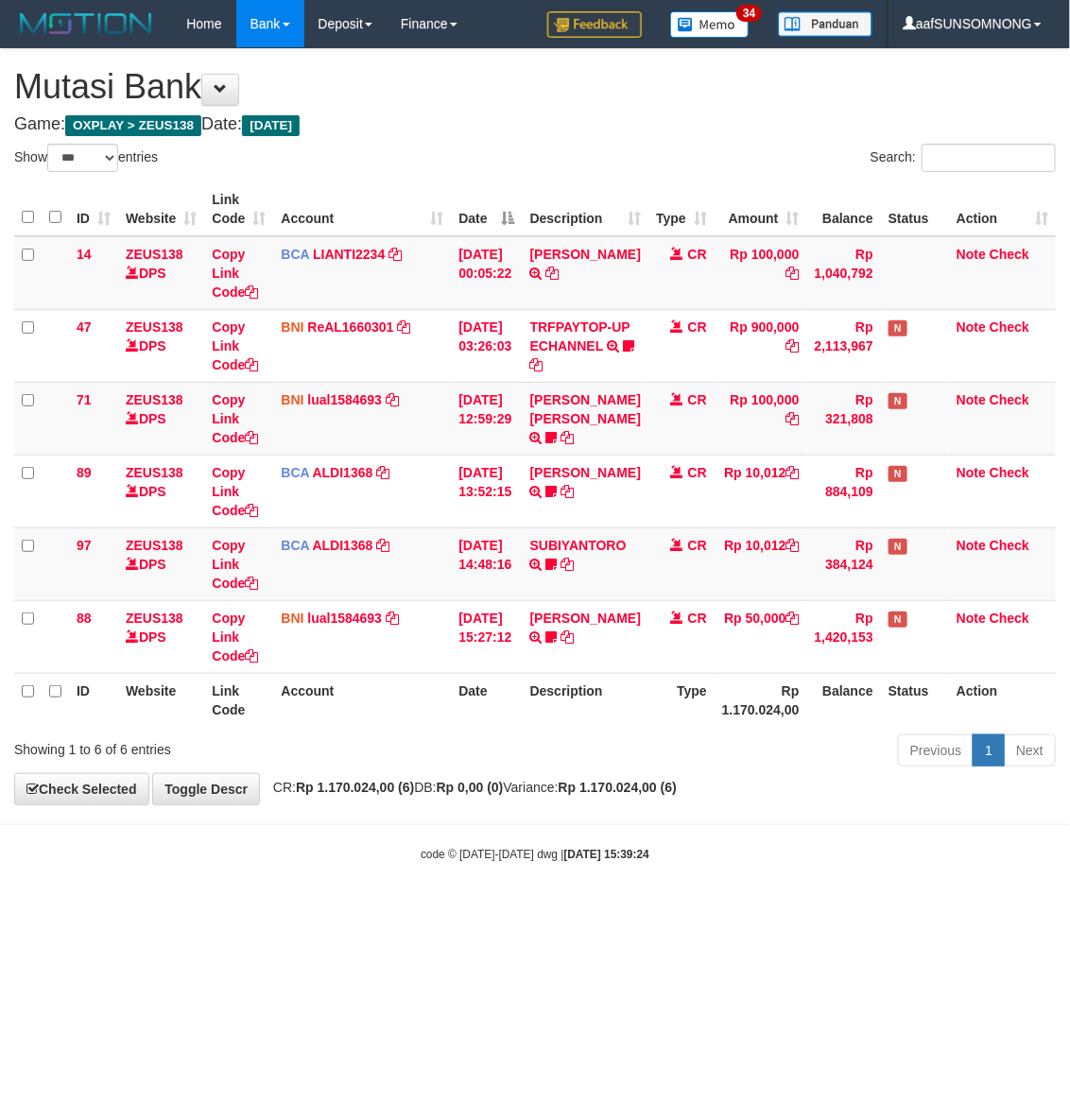 click on "Toggle navigation
Home
Bank
Account List
Load
By Website
Group
[OXPLAY]													ZEUS138
By Load Group (DPS)
Sync" at bounding box center (535, 455) 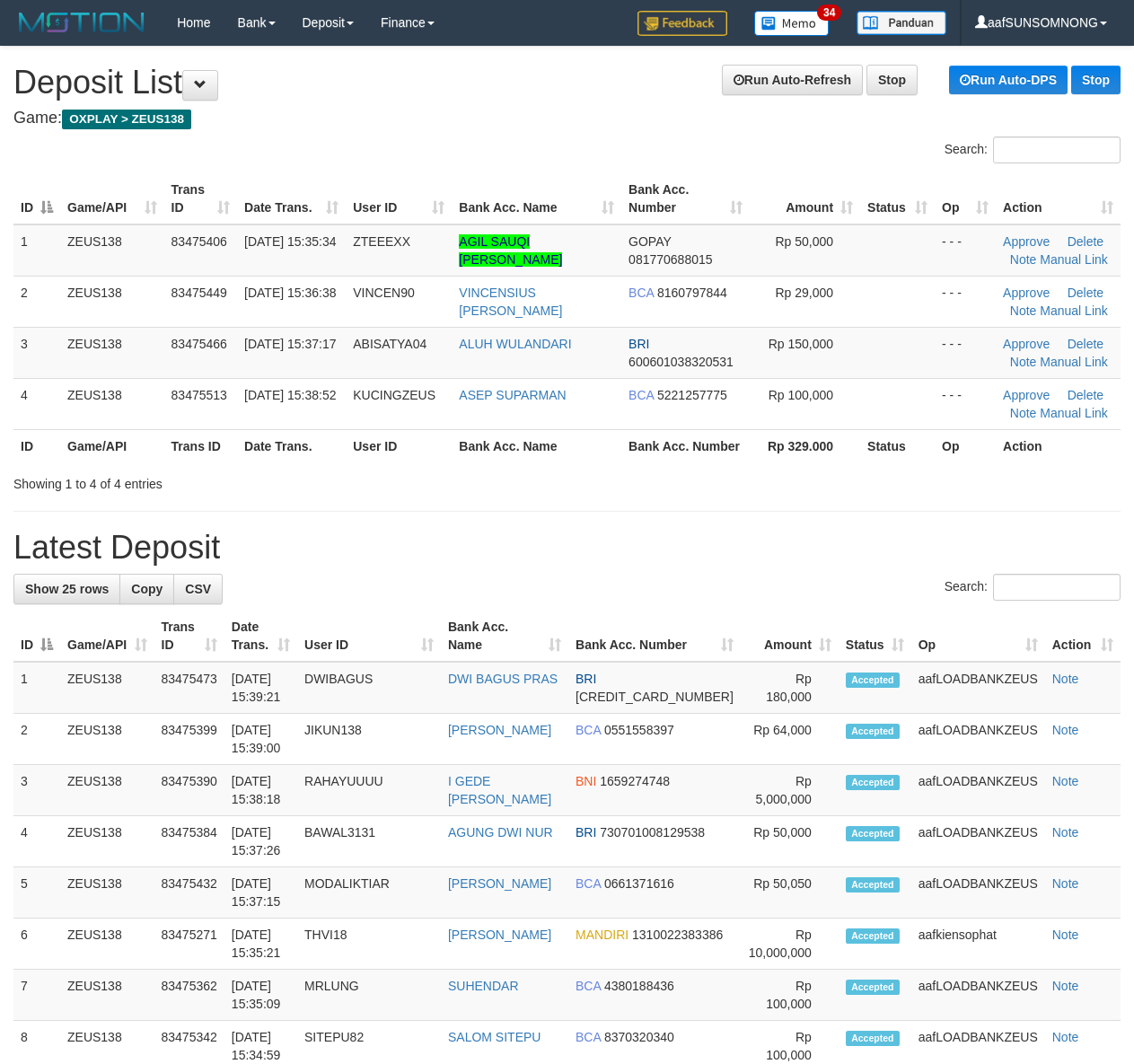 scroll, scrollTop: 0, scrollLeft: 0, axis: both 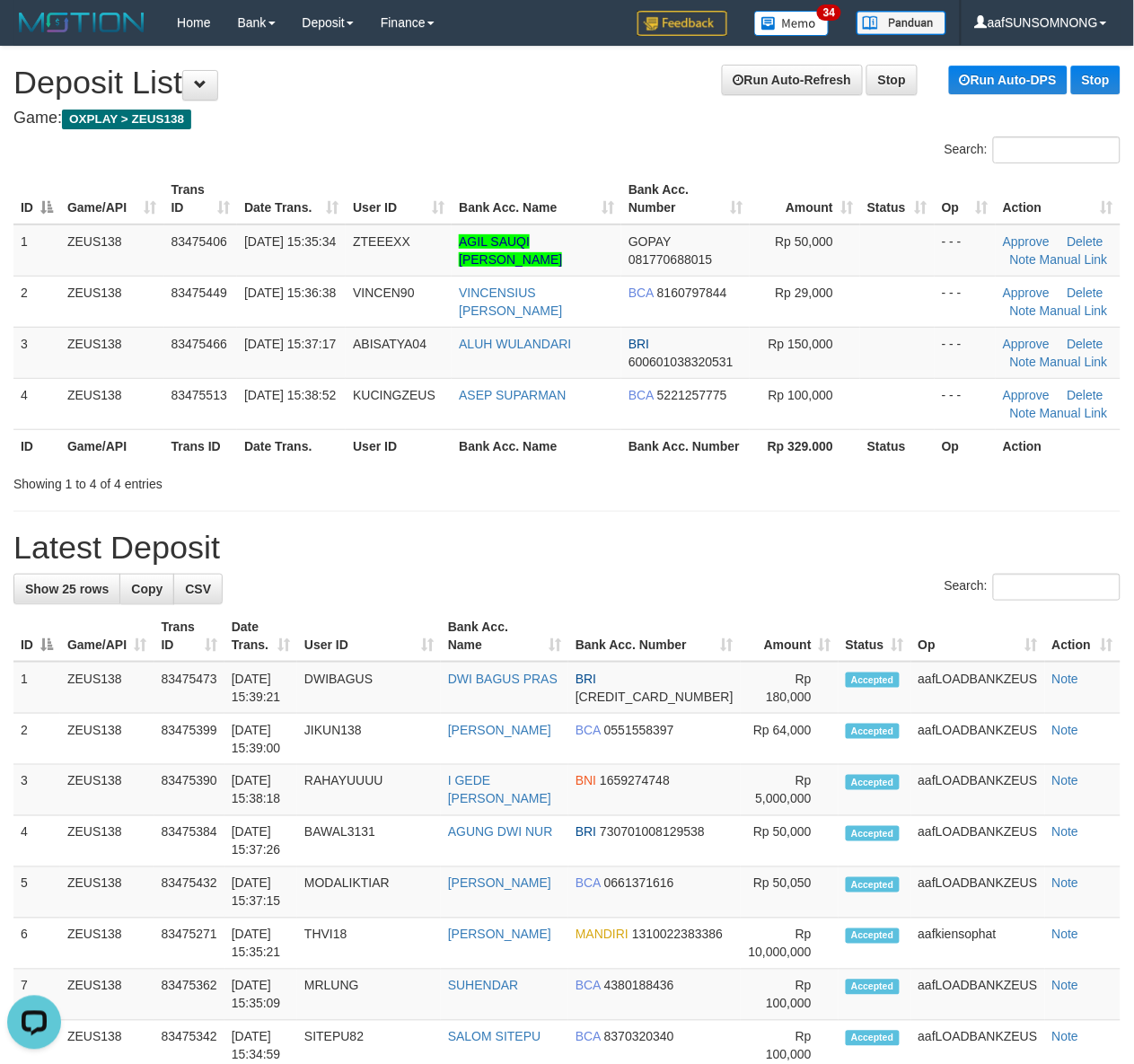 drag, startPoint x: 728, startPoint y: 645, endPoint x: 757, endPoint y: 626, distance: 34.66987 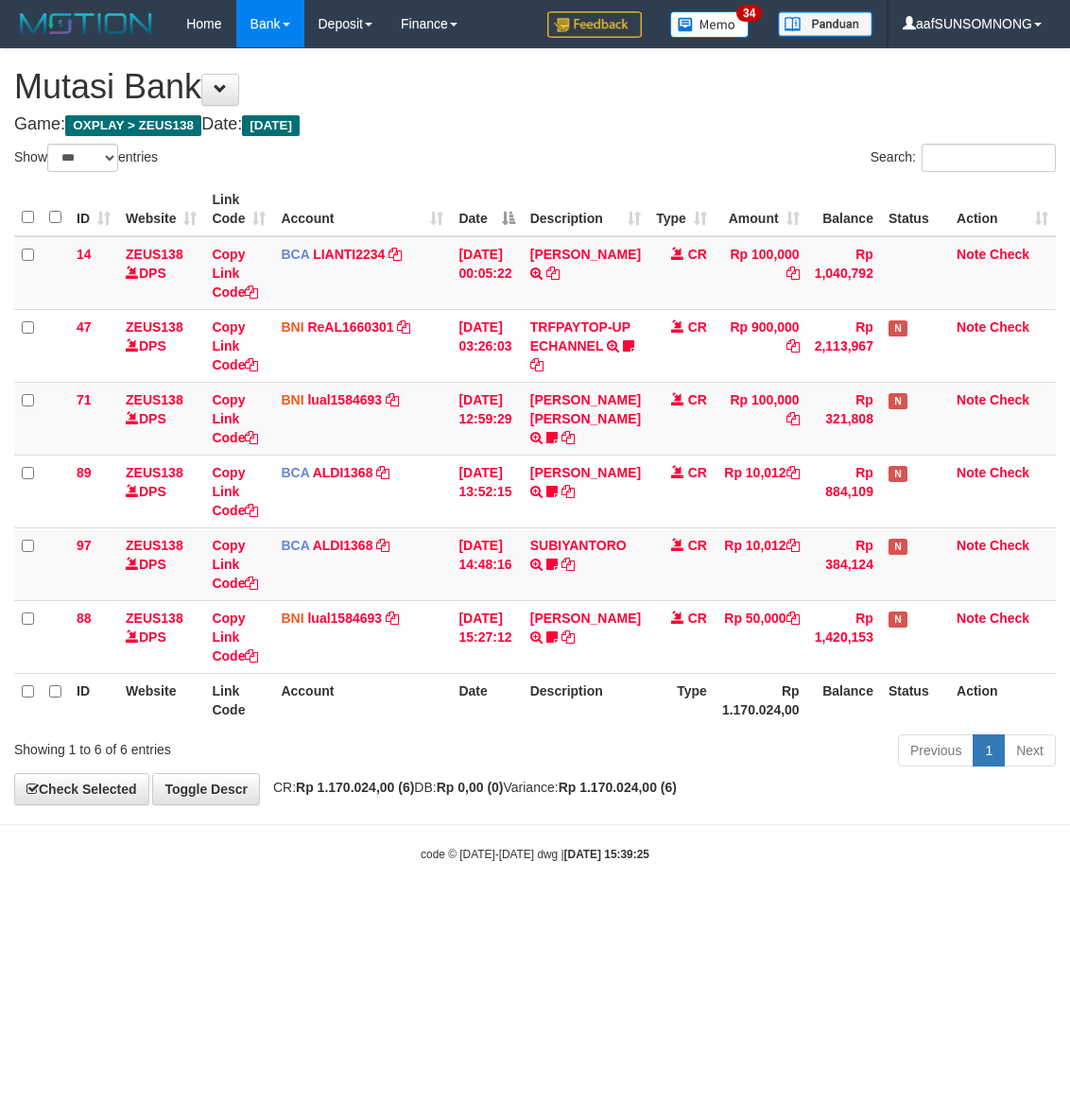 select on "***" 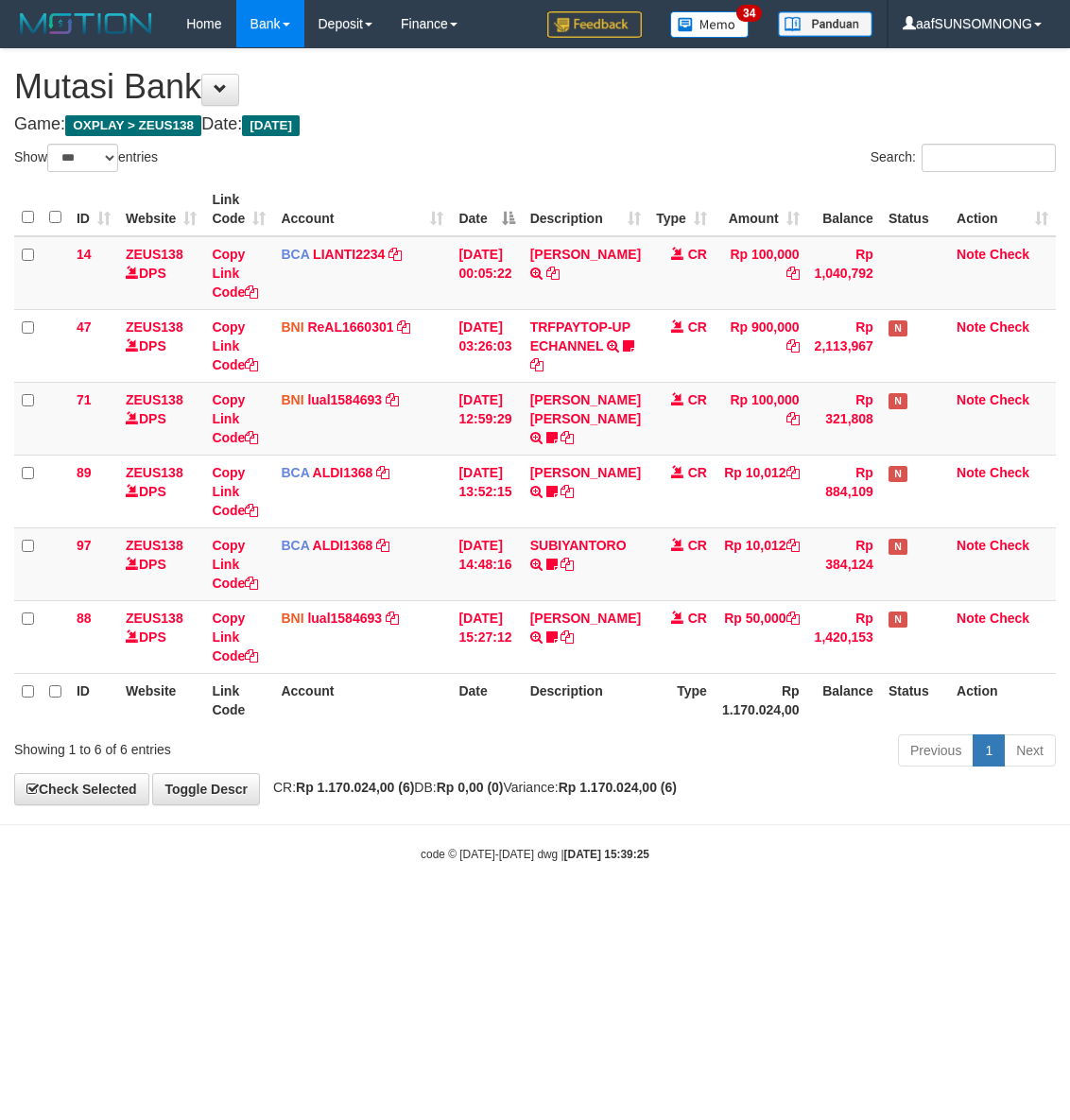 scroll, scrollTop: 0, scrollLeft: 0, axis: both 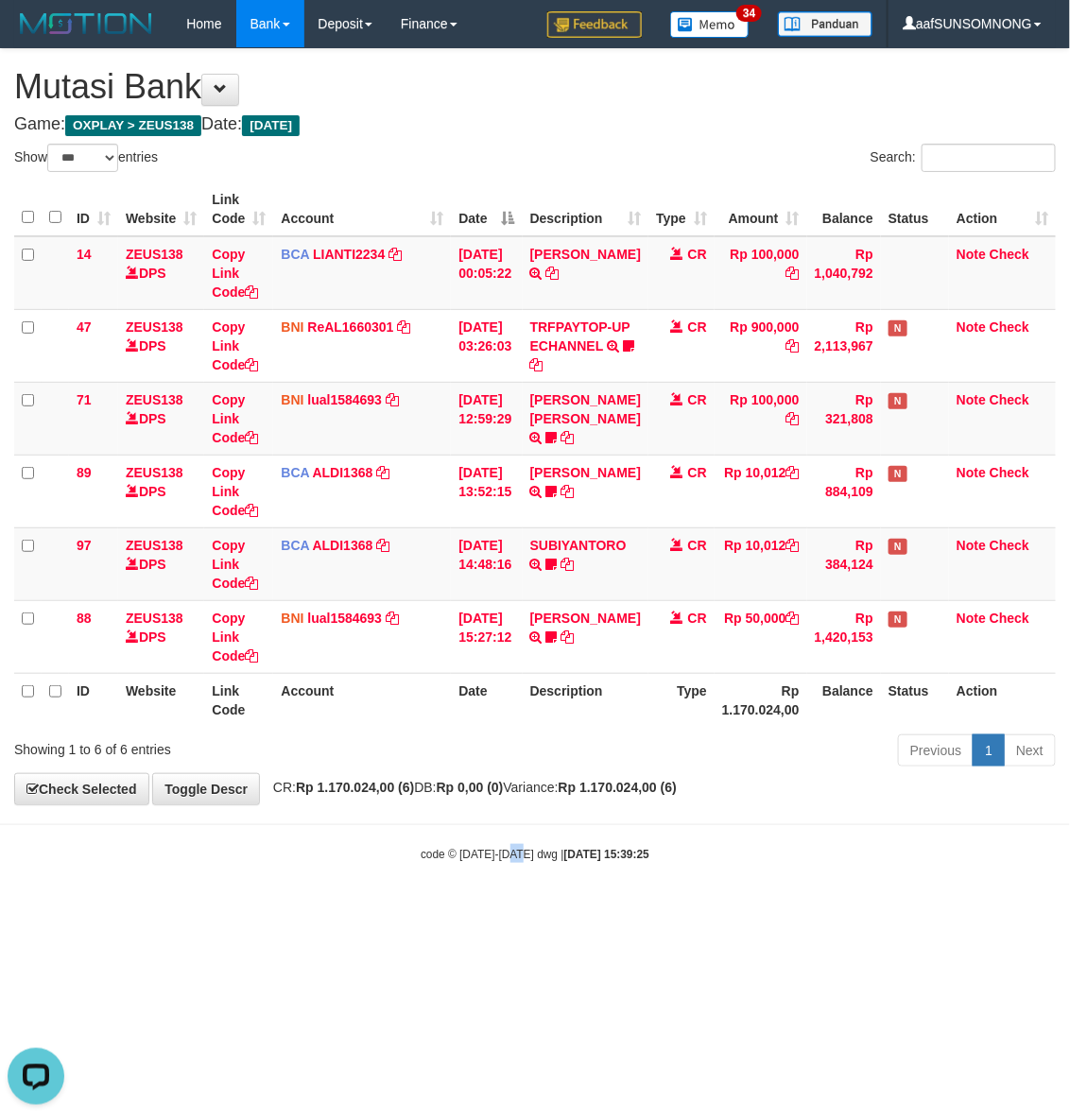 drag, startPoint x: 525, startPoint y: 952, endPoint x: 496, endPoint y: 910, distance: 51.0392 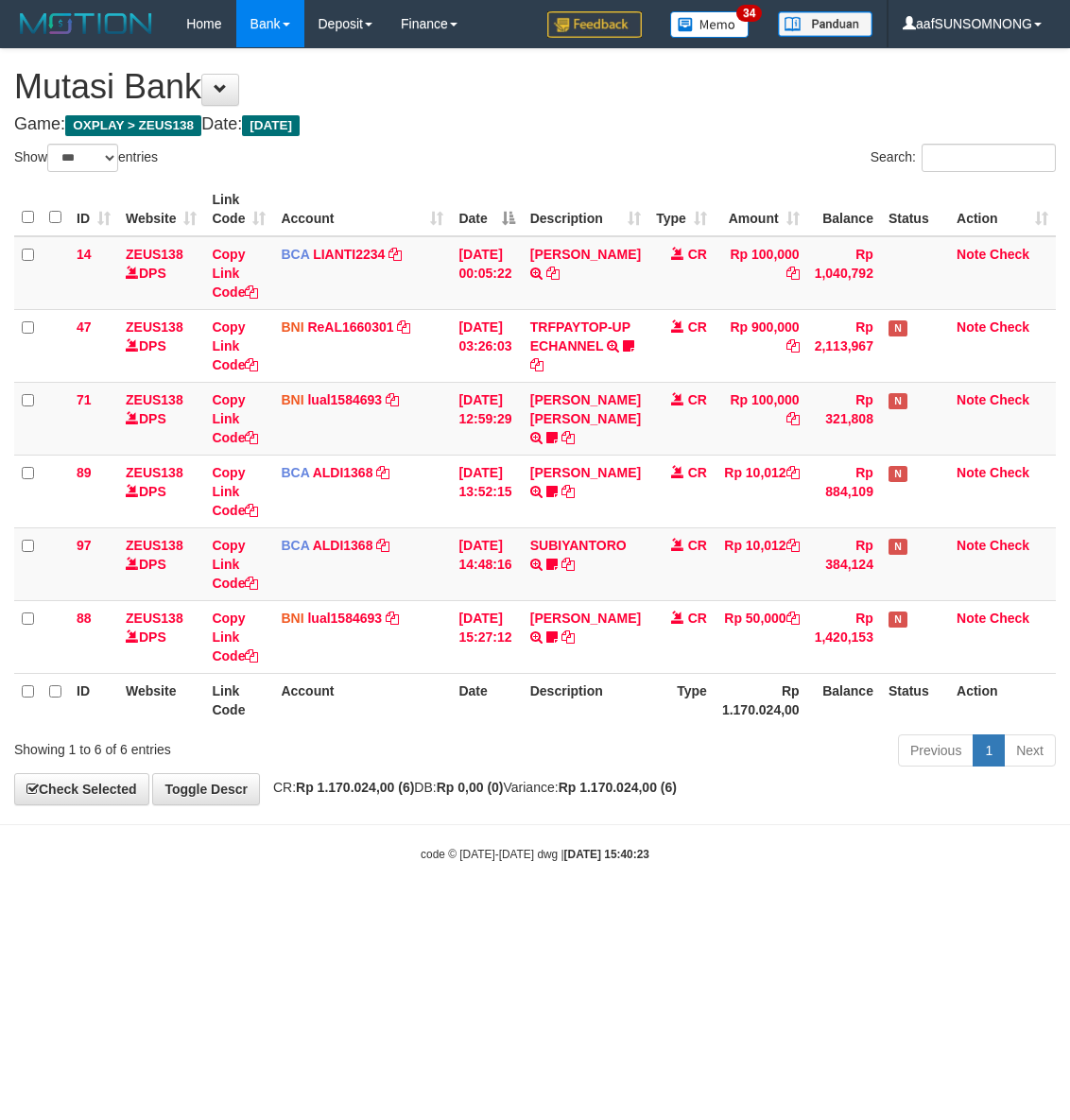 select on "***" 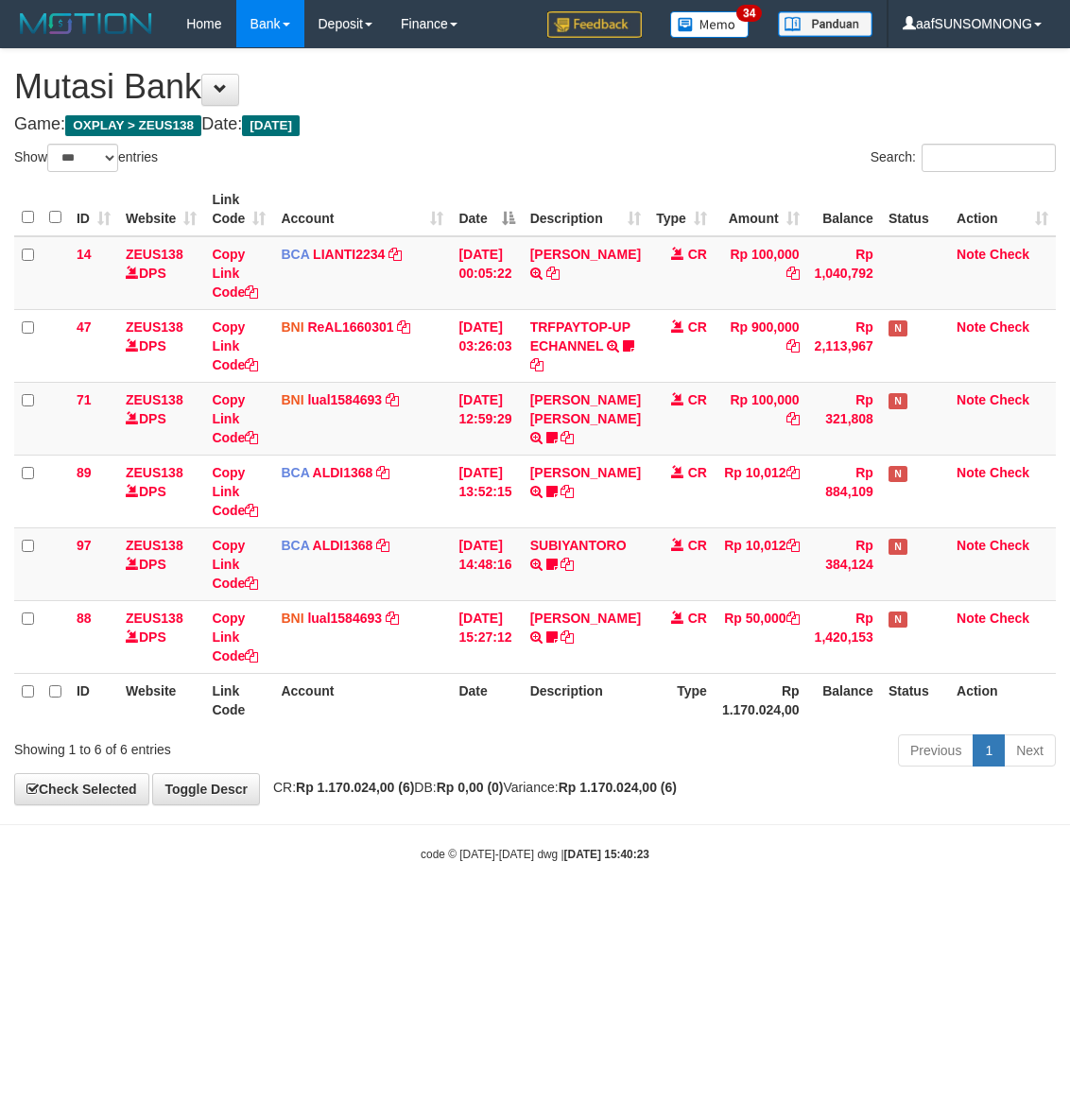 scroll, scrollTop: 0, scrollLeft: 0, axis: both 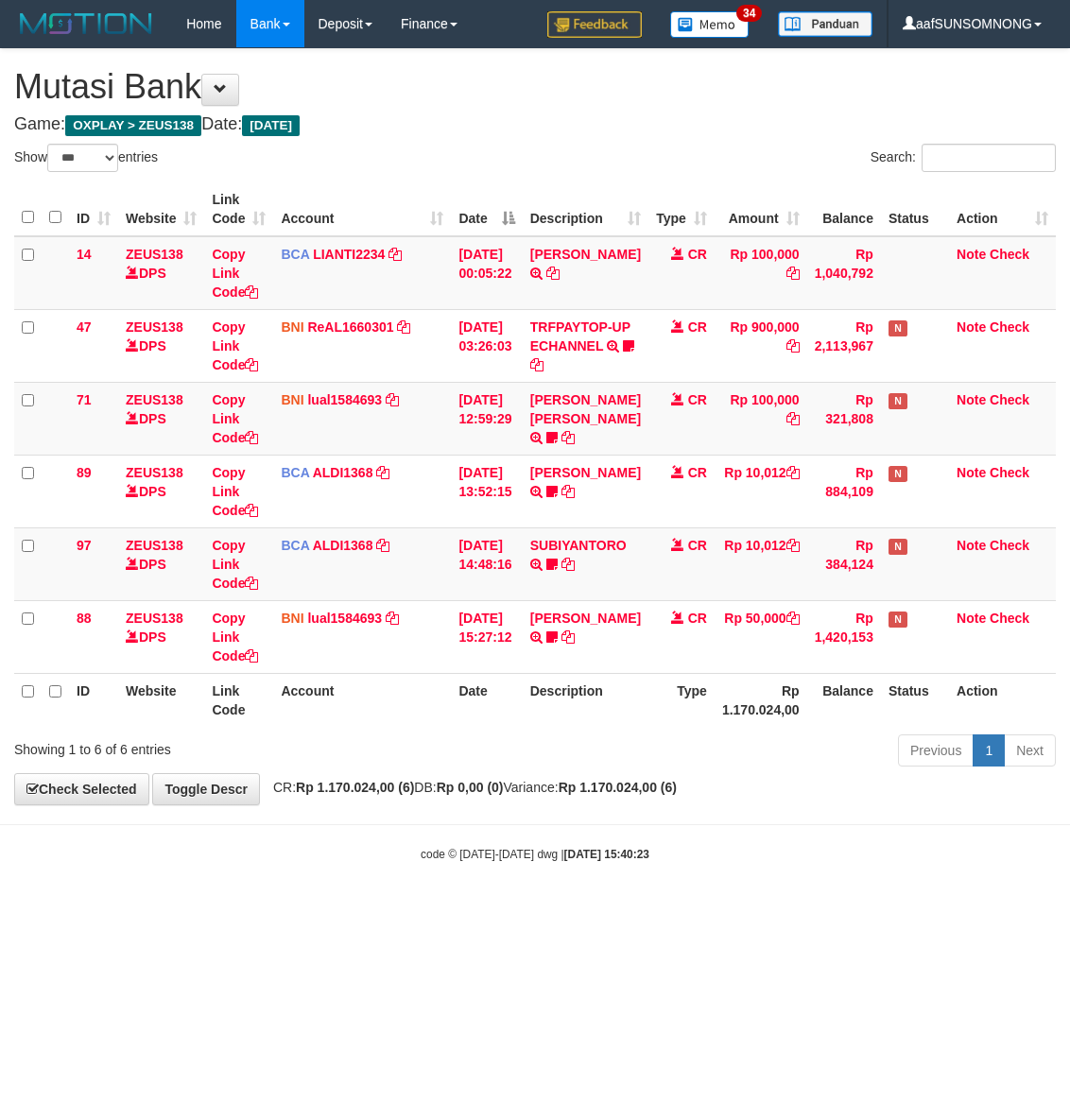 select on "***" 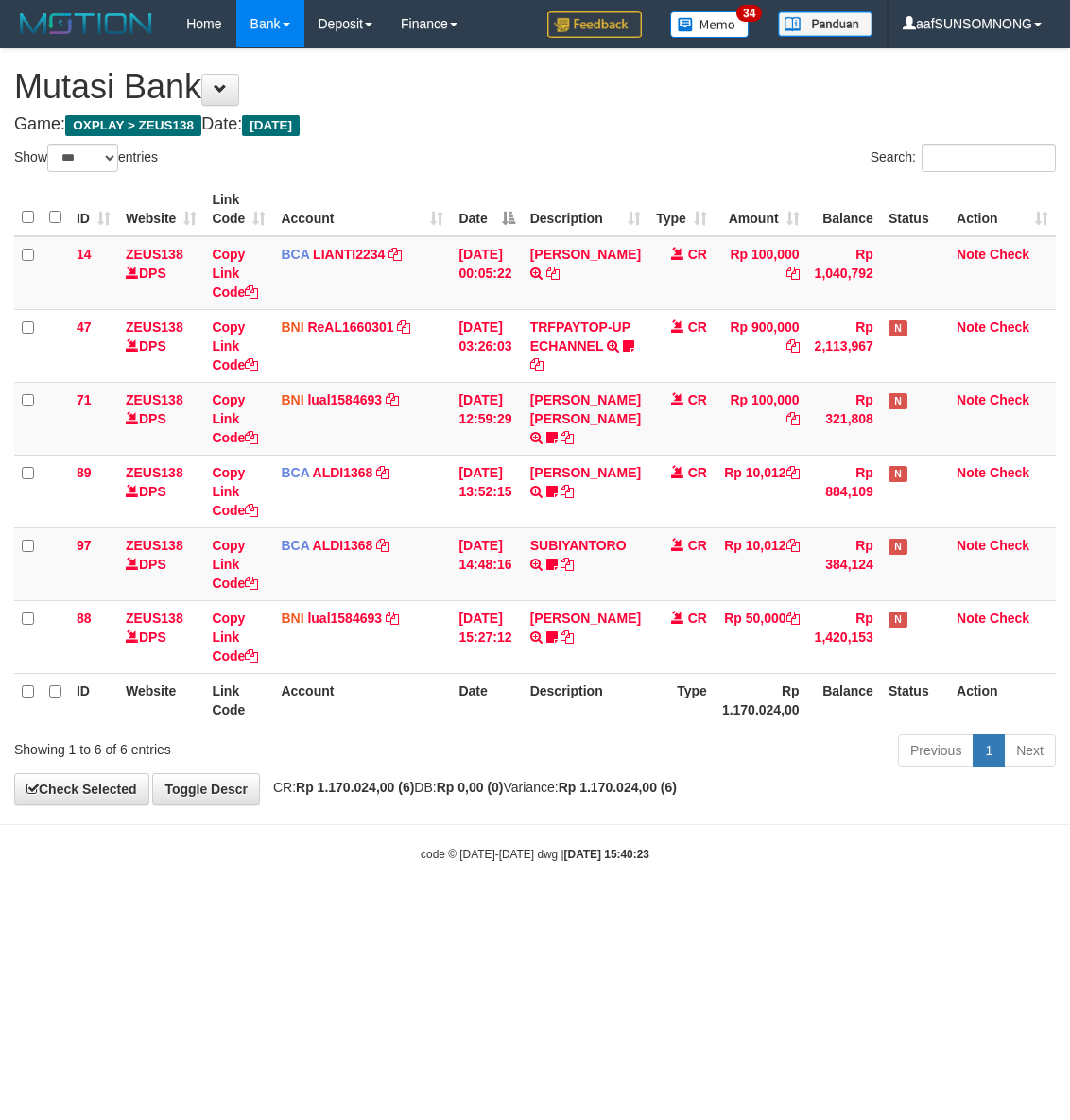 scroll, scrollTop: 0, scrollLeft: 0, axis: both 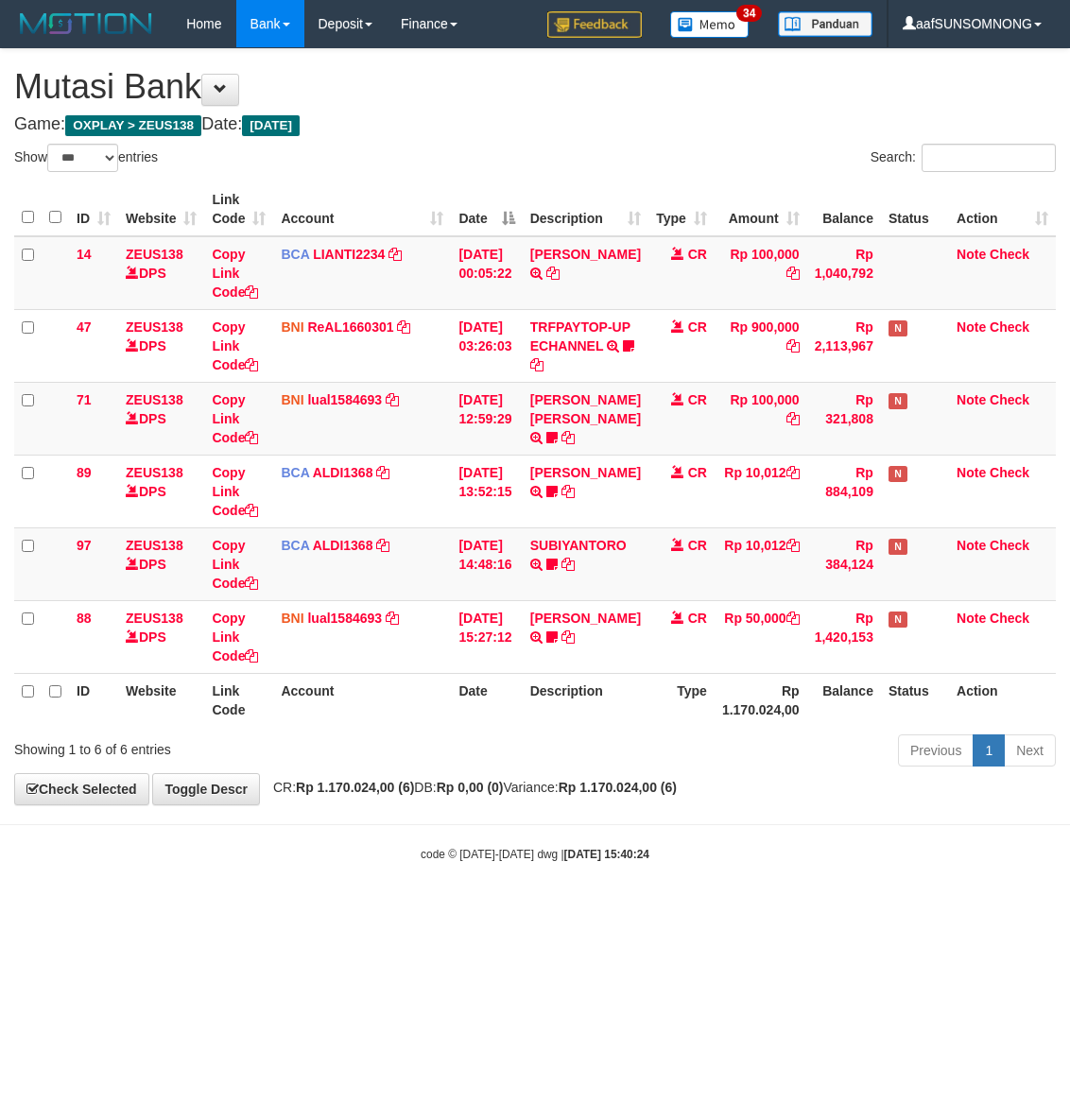 select on "***" 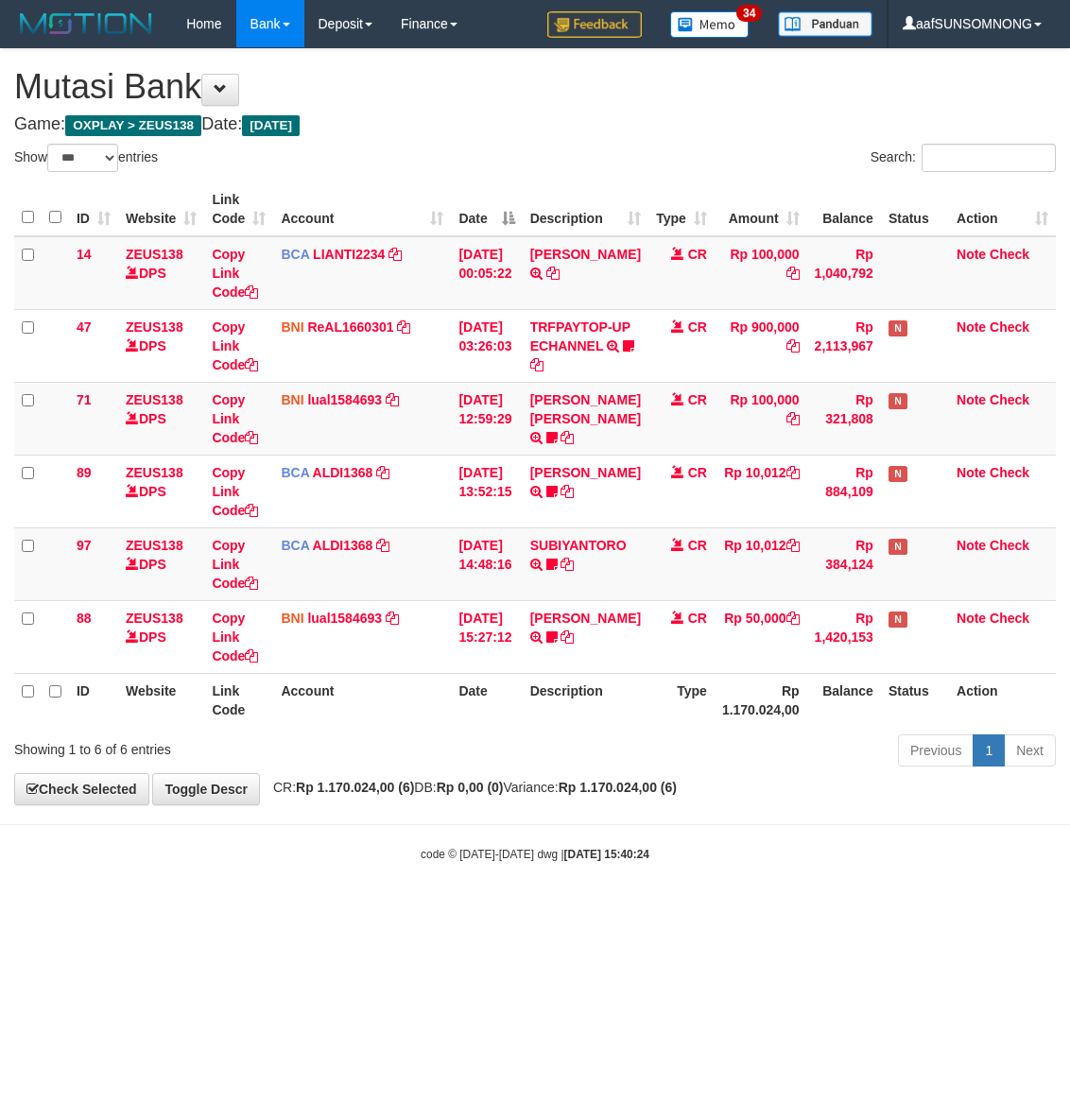 scroll, scrollTop: 0, scrollLeft: 0, axis: both 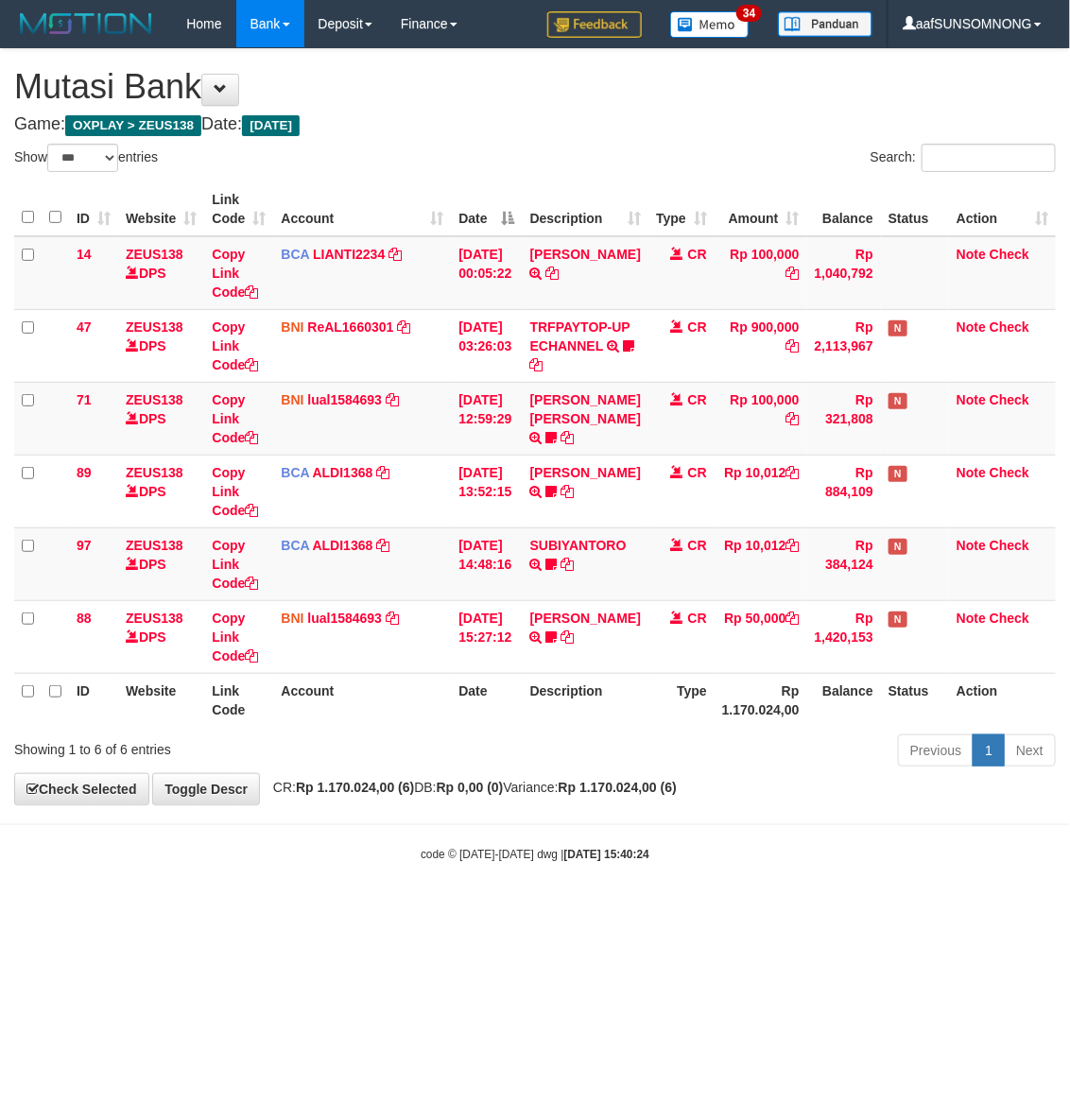 click on "Toggle navigation
Home
Bank
Account List
Load
By Website
Group
[OXPLAY]													ZEUS138
By Load Group (DPS)" at bounding box center (535, 455) 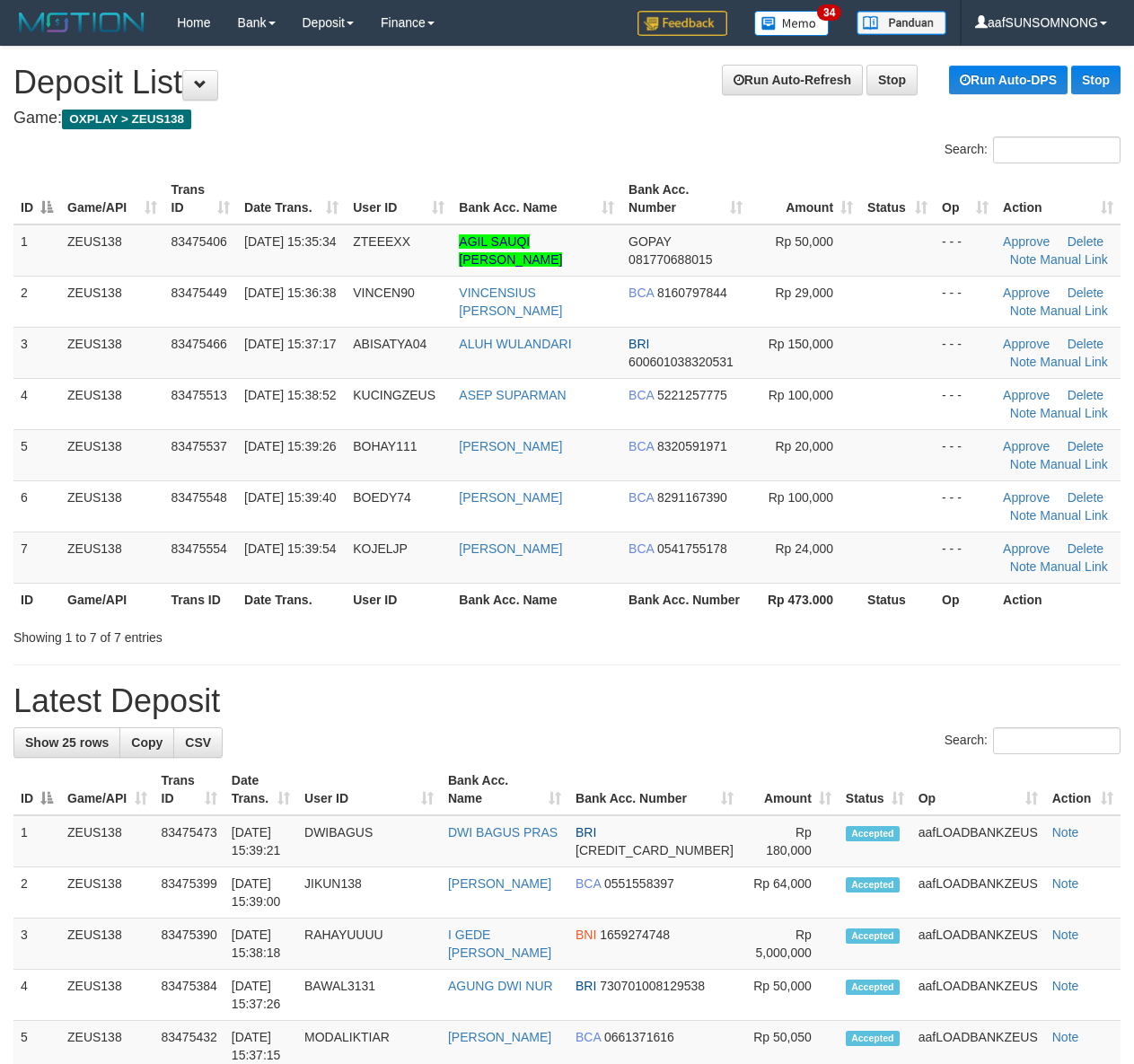 scroll, scrollTop: 0, scrollLeft: 0, axis: both 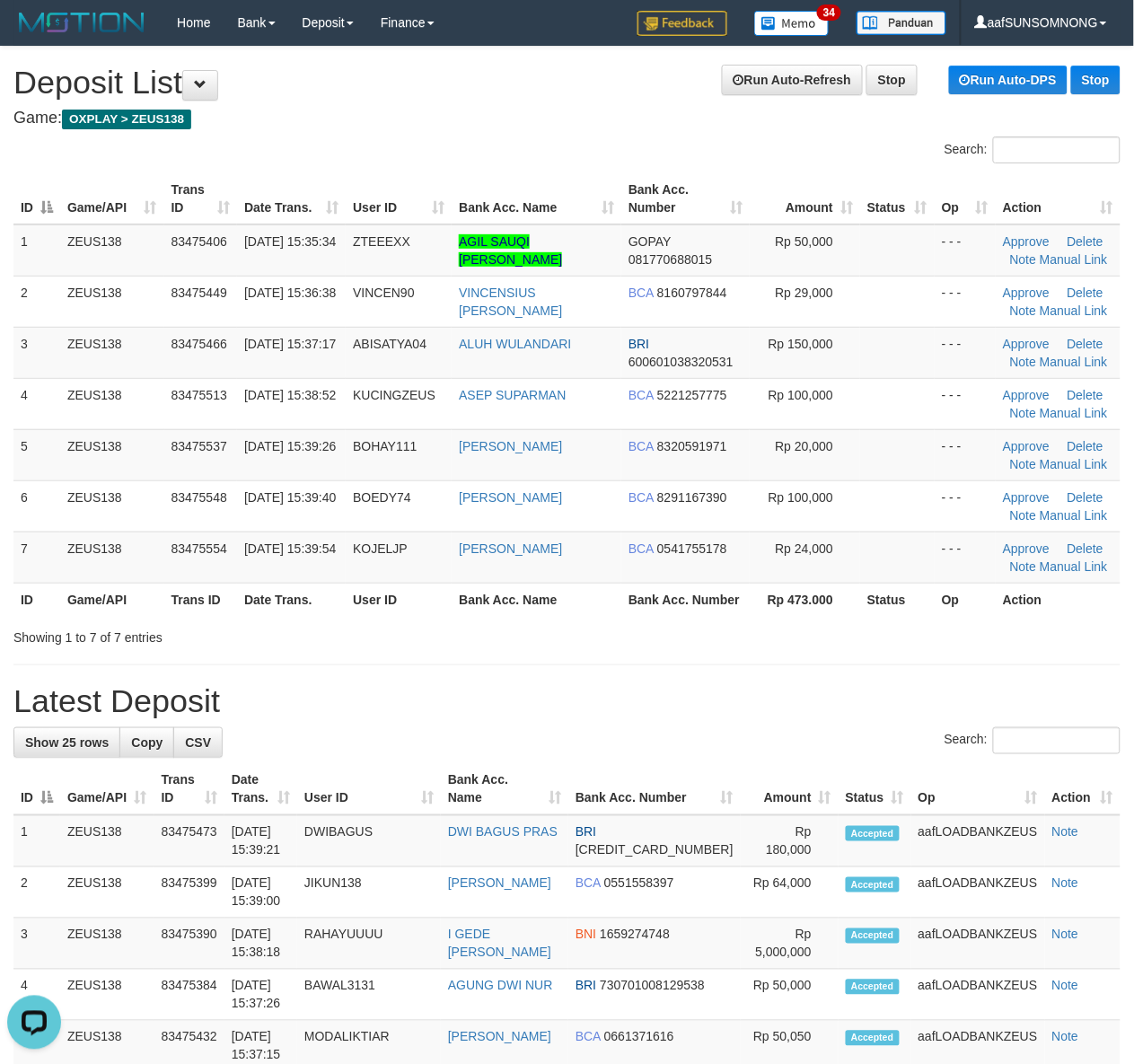 click on "Showing 1 to 7 of 7 entries" at bounding box center [567, 634] 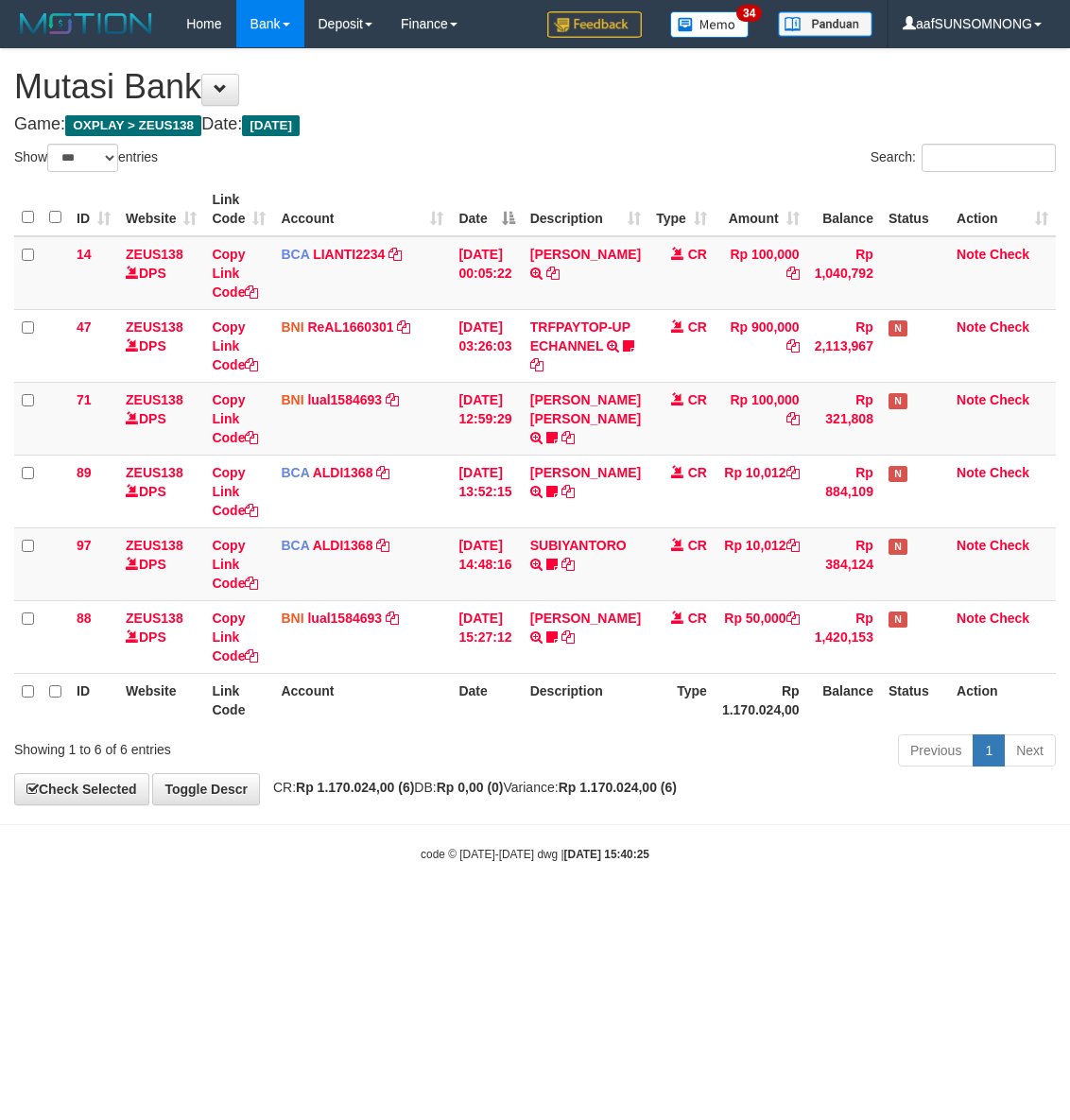select on "***" 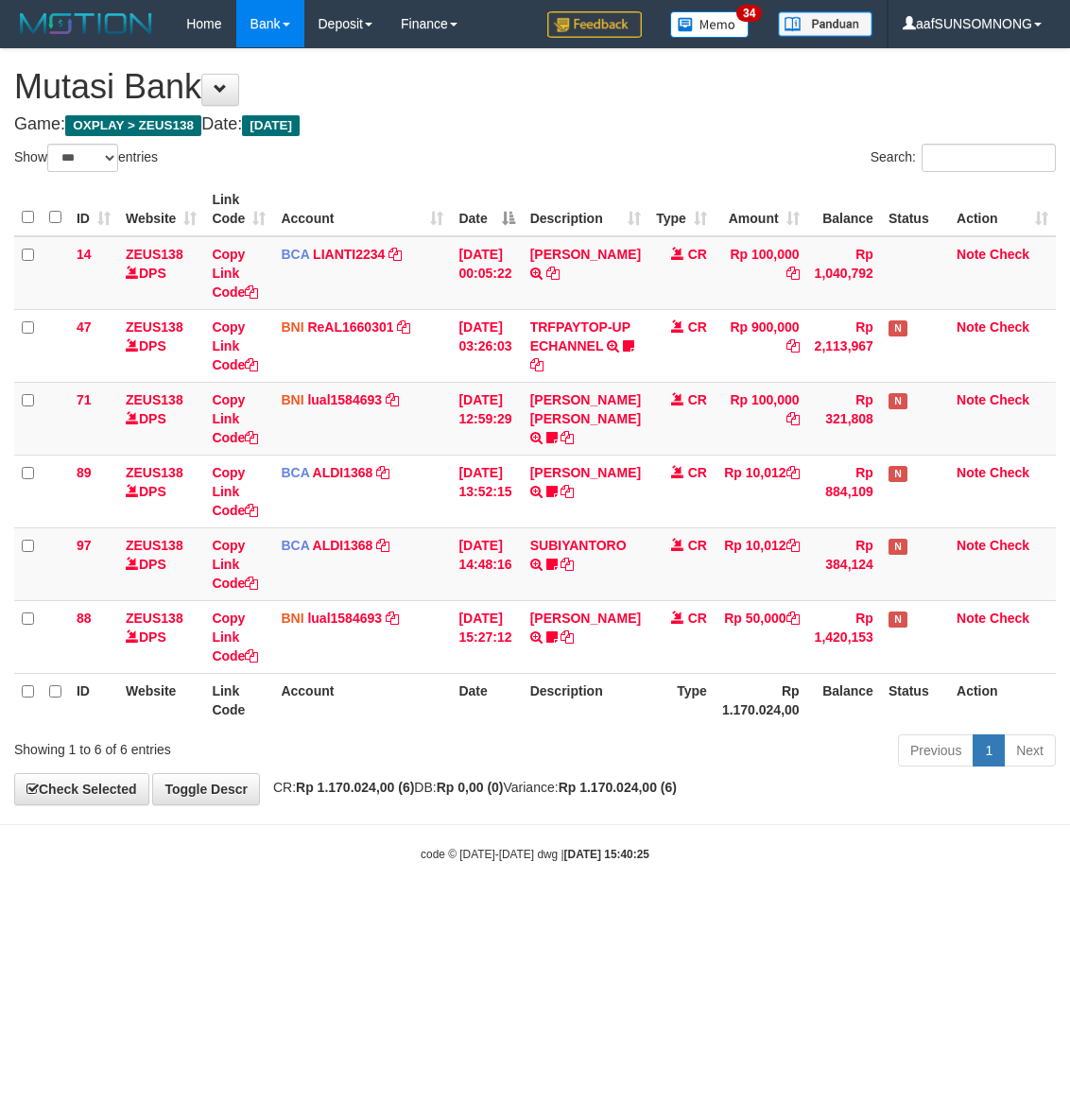 scroll, scrollTop: 0, scrollLeft: 0, axis: both 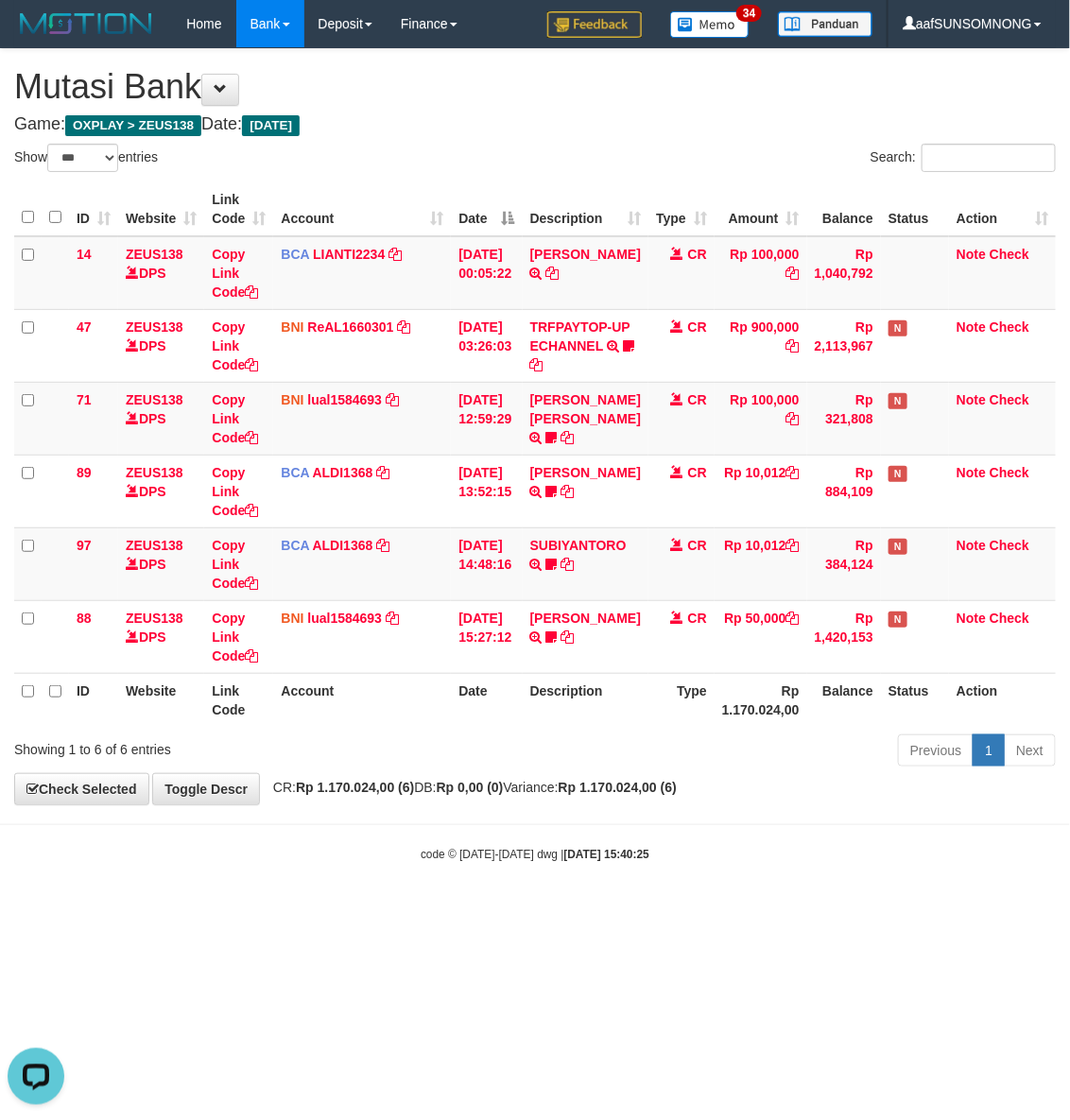 click on "code © 2012-2018 dwg |  2025/07/12 15:40:25" at bounding box center [535, 853] 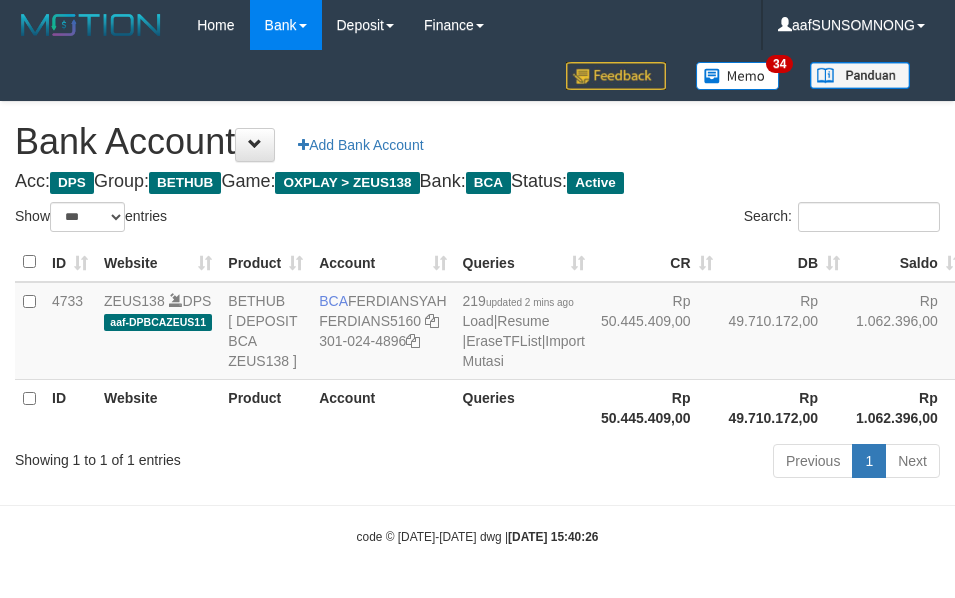 select on "***" 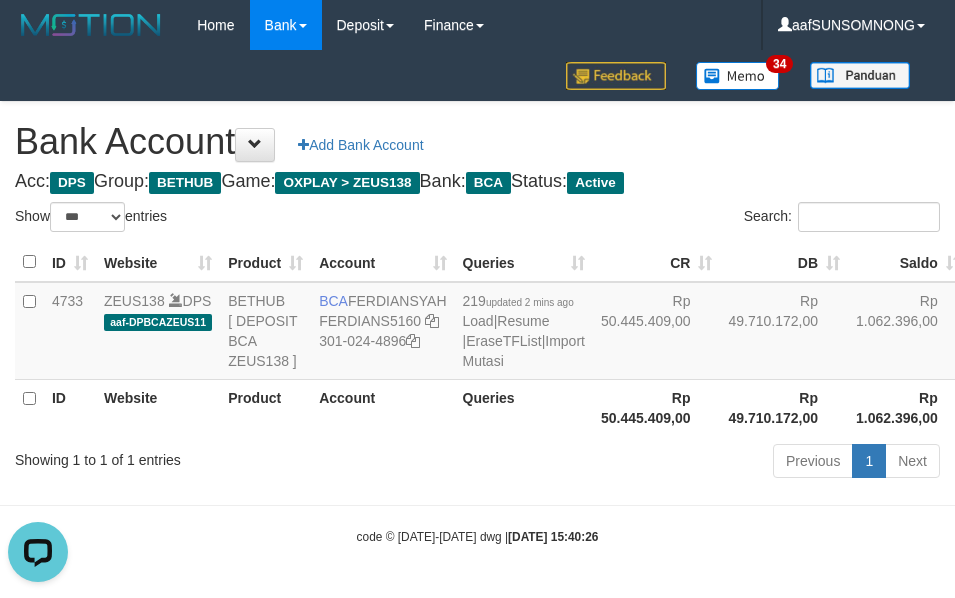 scroll, scrollTop: 0, scrollLeft: 0, axis: both 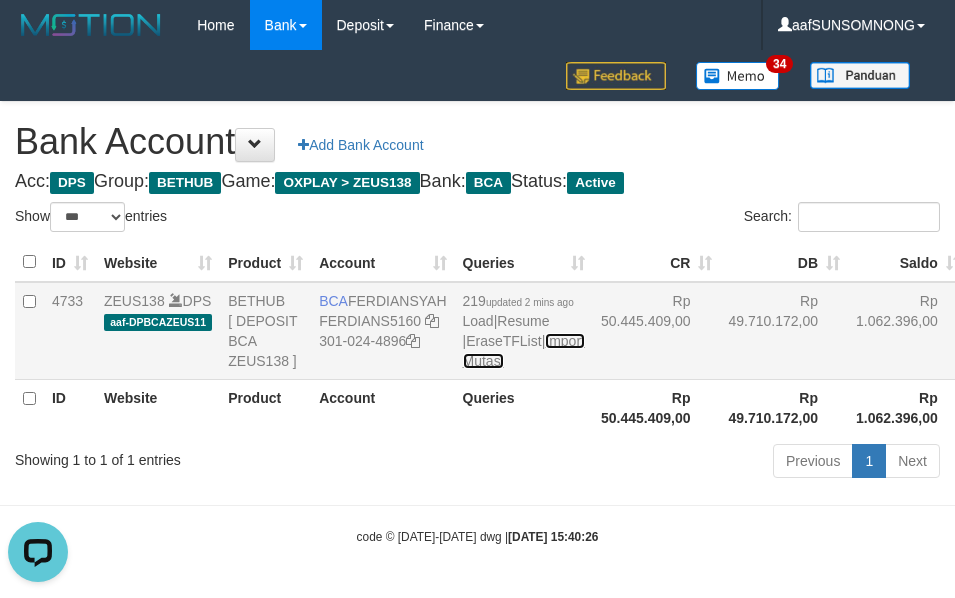 click on "Import Mutasi" at bounding box center [524, 351] 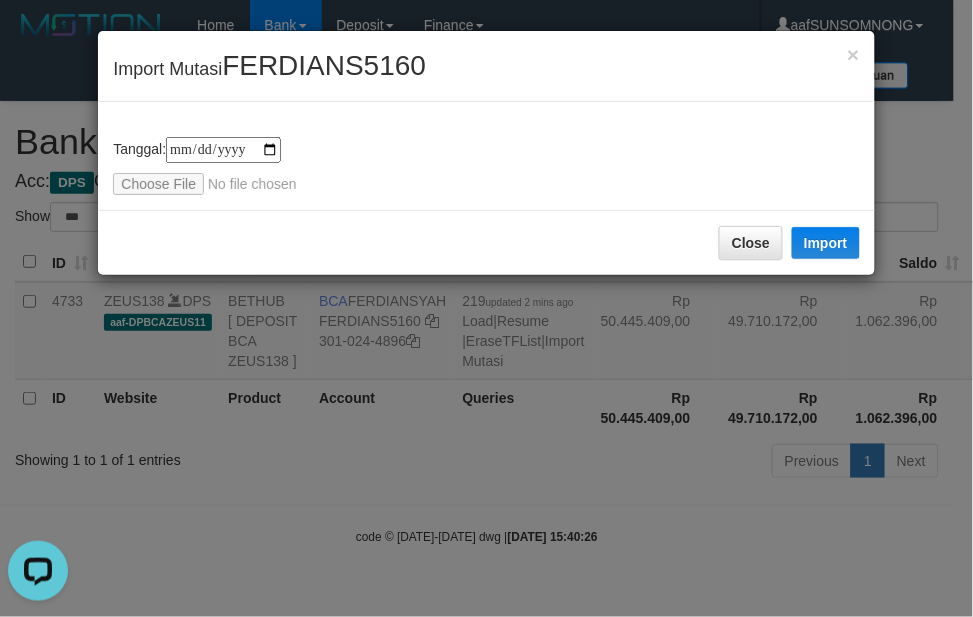 click on "**********" at bounding box center (486, 156) 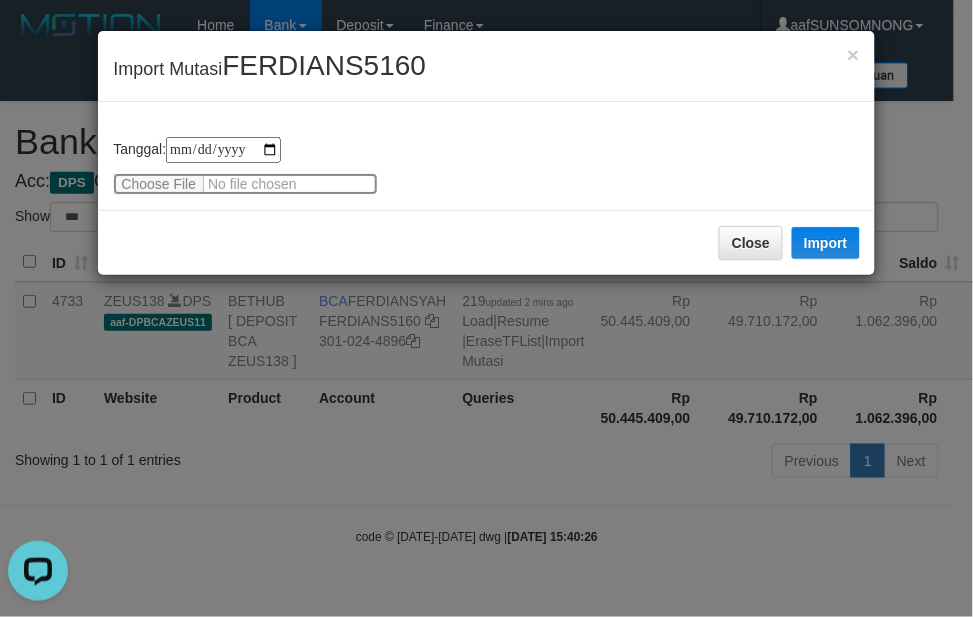click at bounding box center [245, 184] 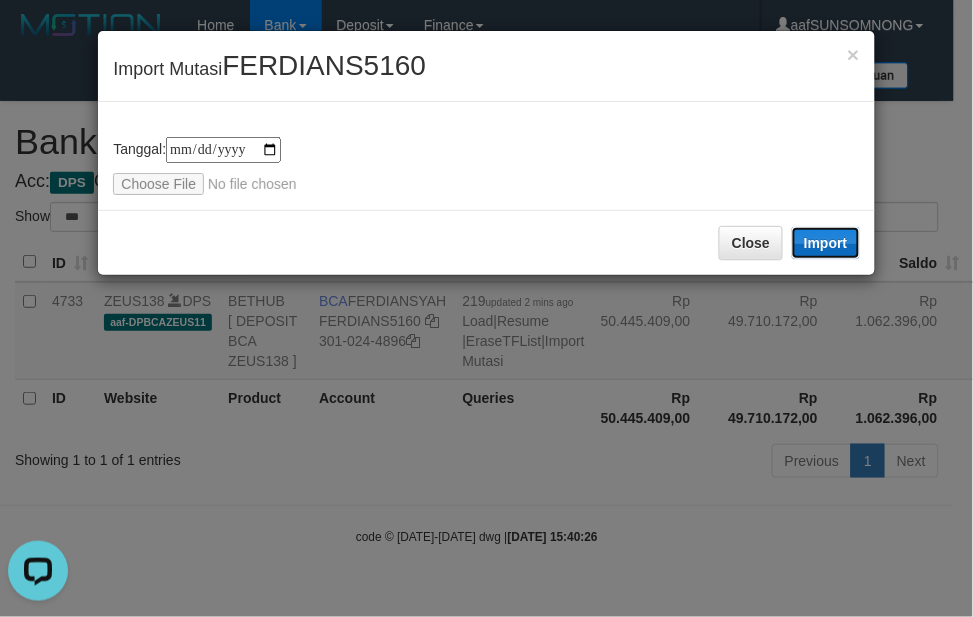 click on "Import" at bounding box center (826, 243) 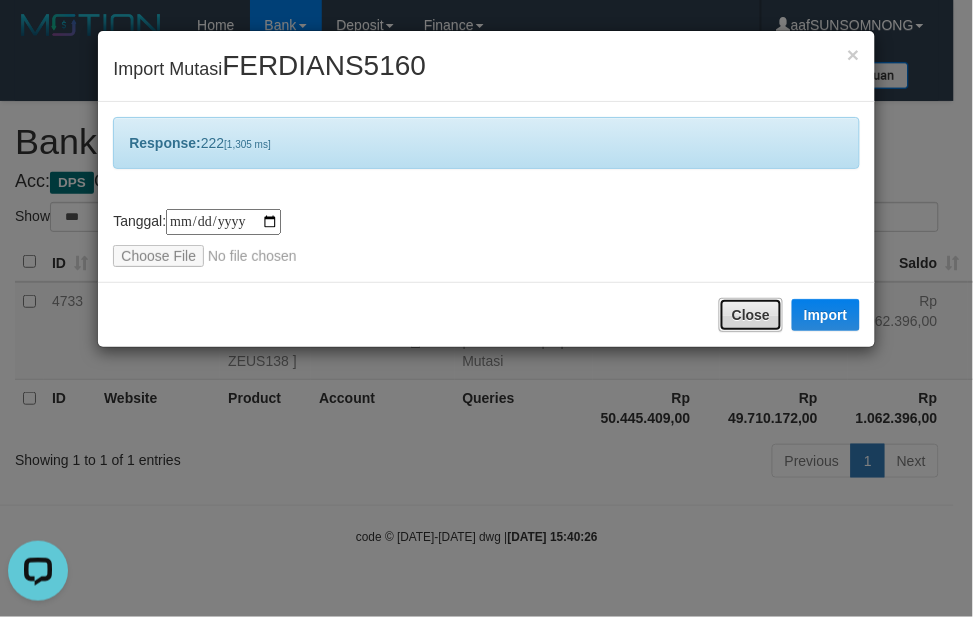 click on "Close" at bounding box center (751, 315) 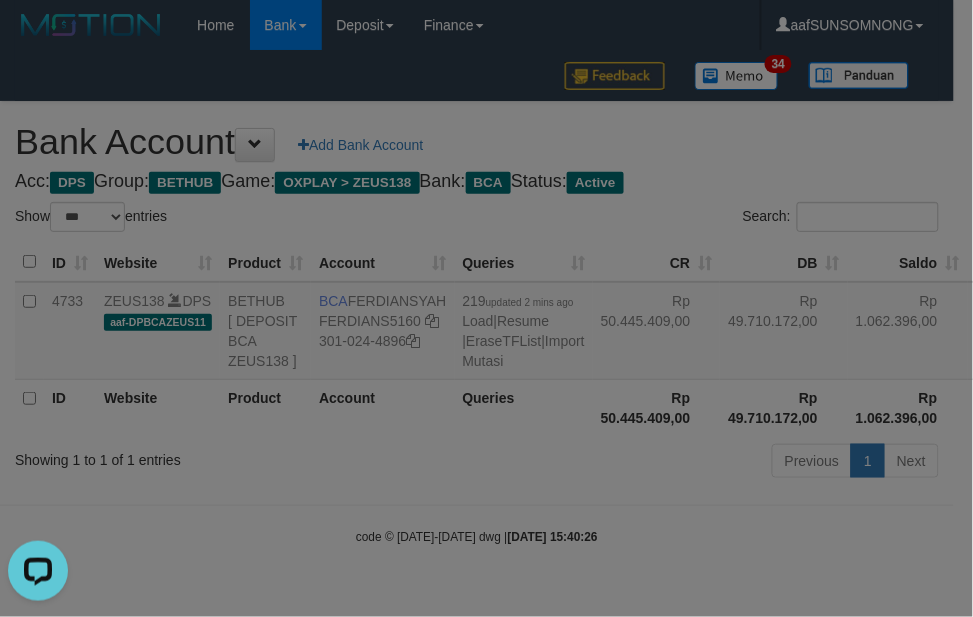 drag, startPoint x: 537, startPoint y: 462, endPoint x: 531, endPoint y: 483, distance: 21.84033 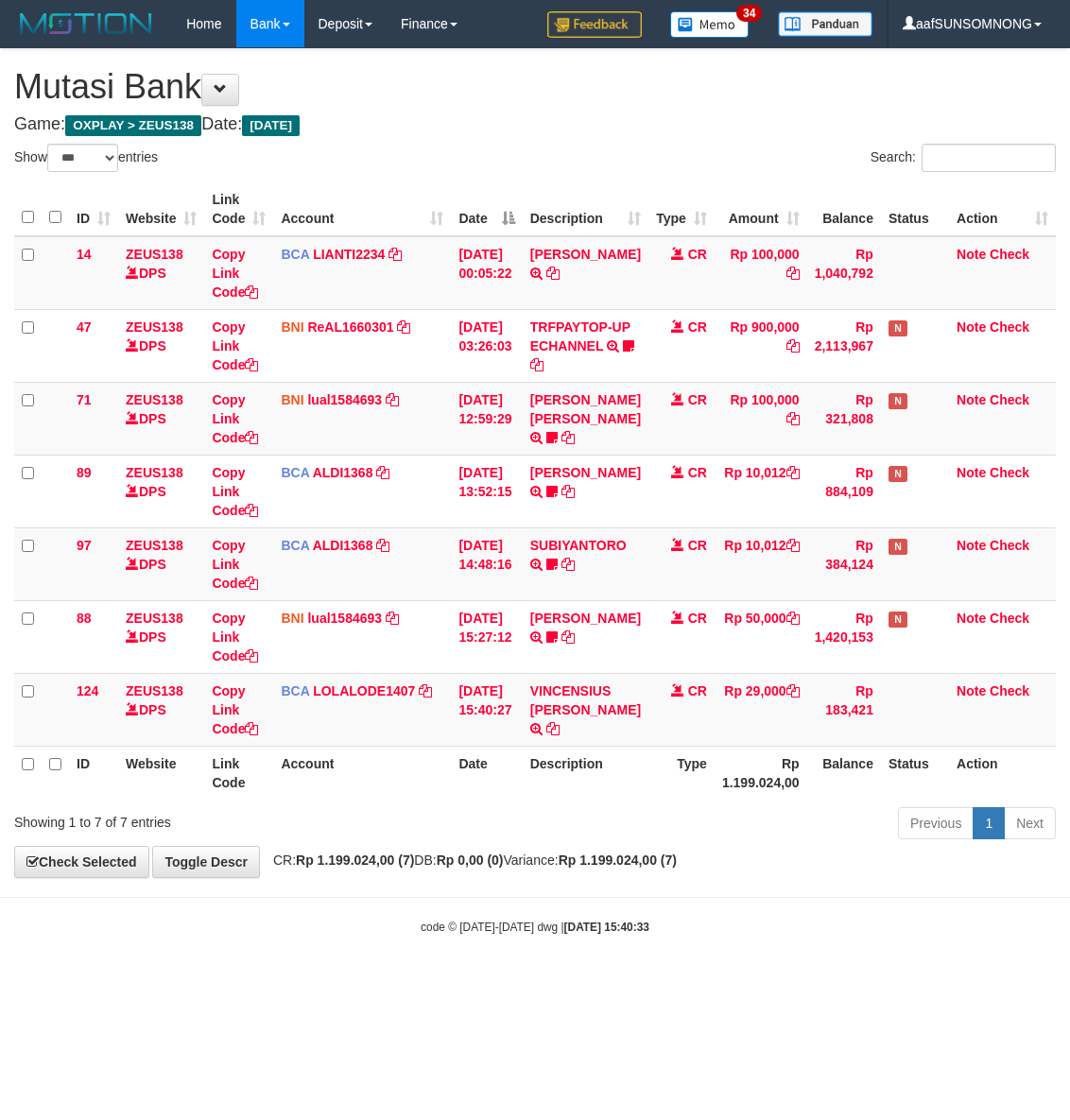 select on "***" 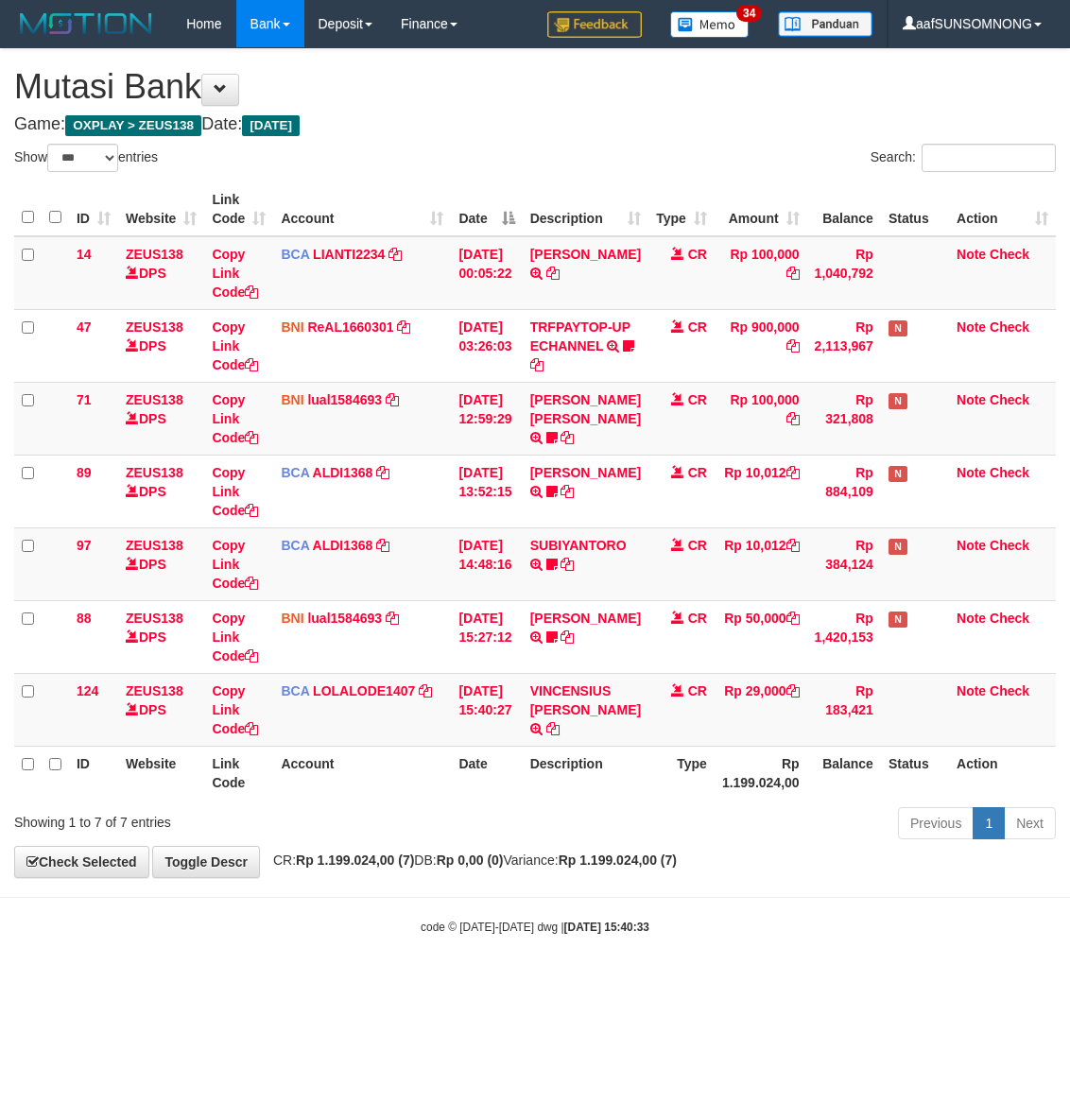 scroll, scrollTop: 0, scrollLeft: 0, axis: both 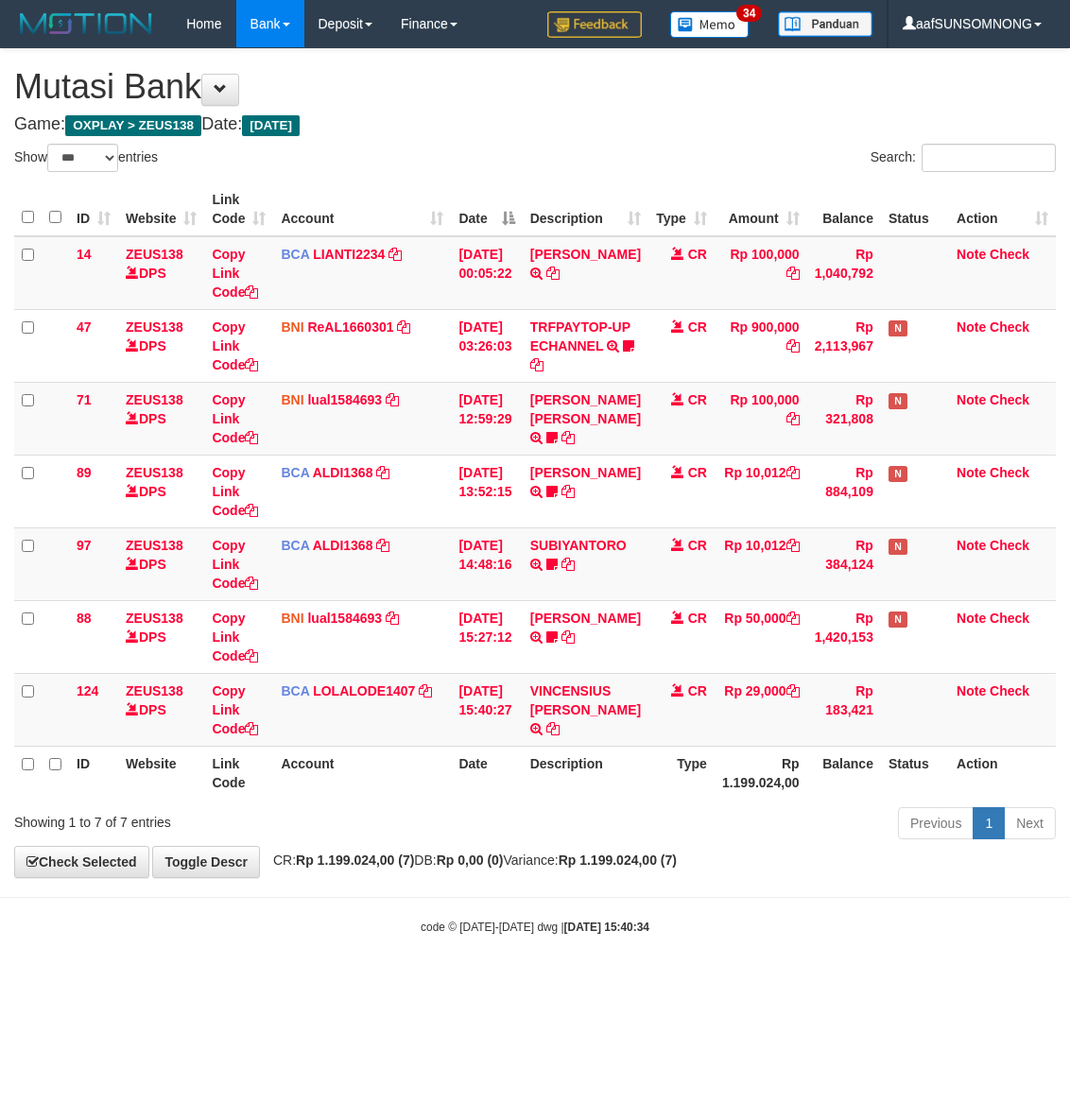 select on "***" 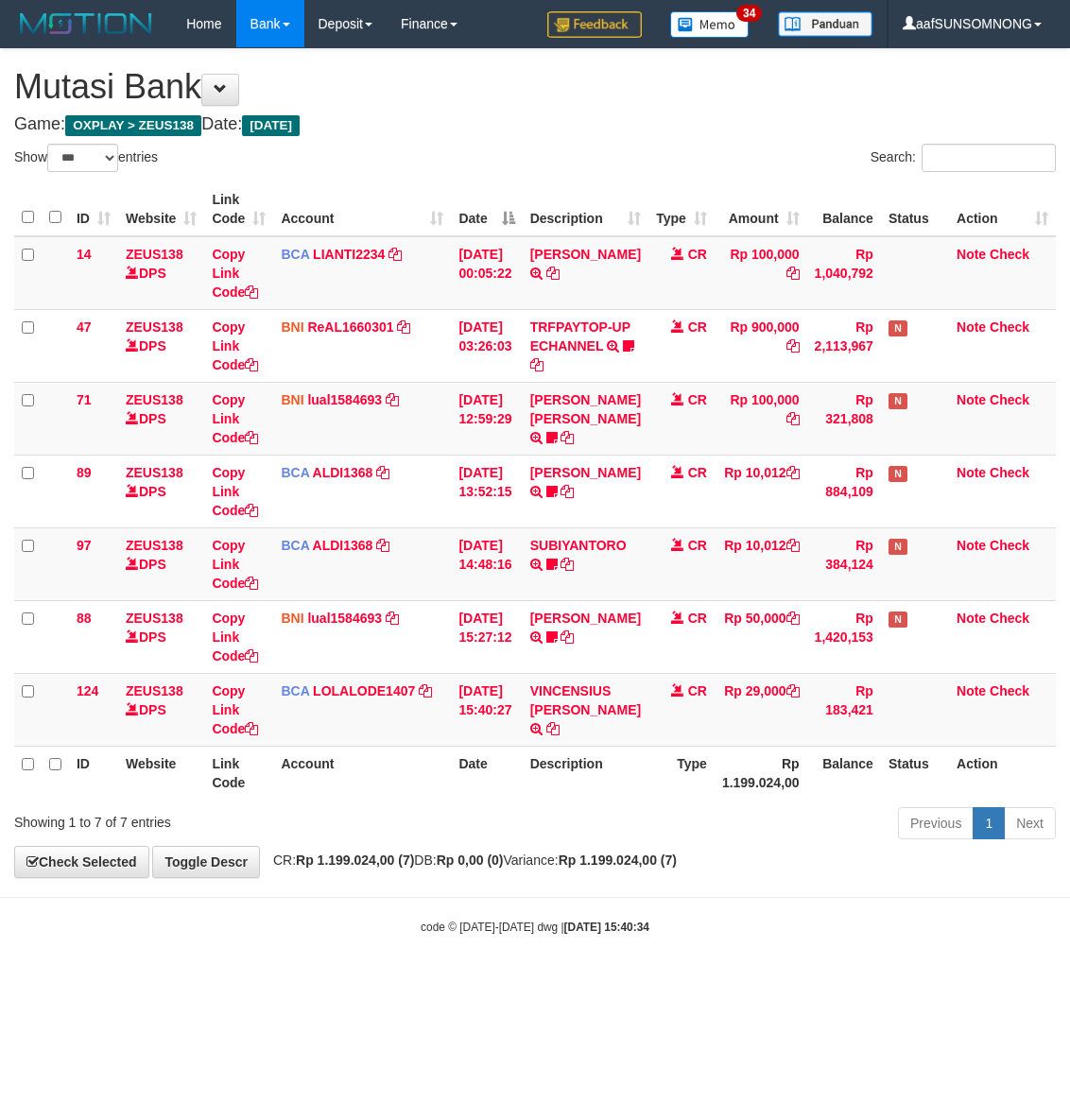 scroll, scrollTop: 0, scrollLeft: 0, axis: both 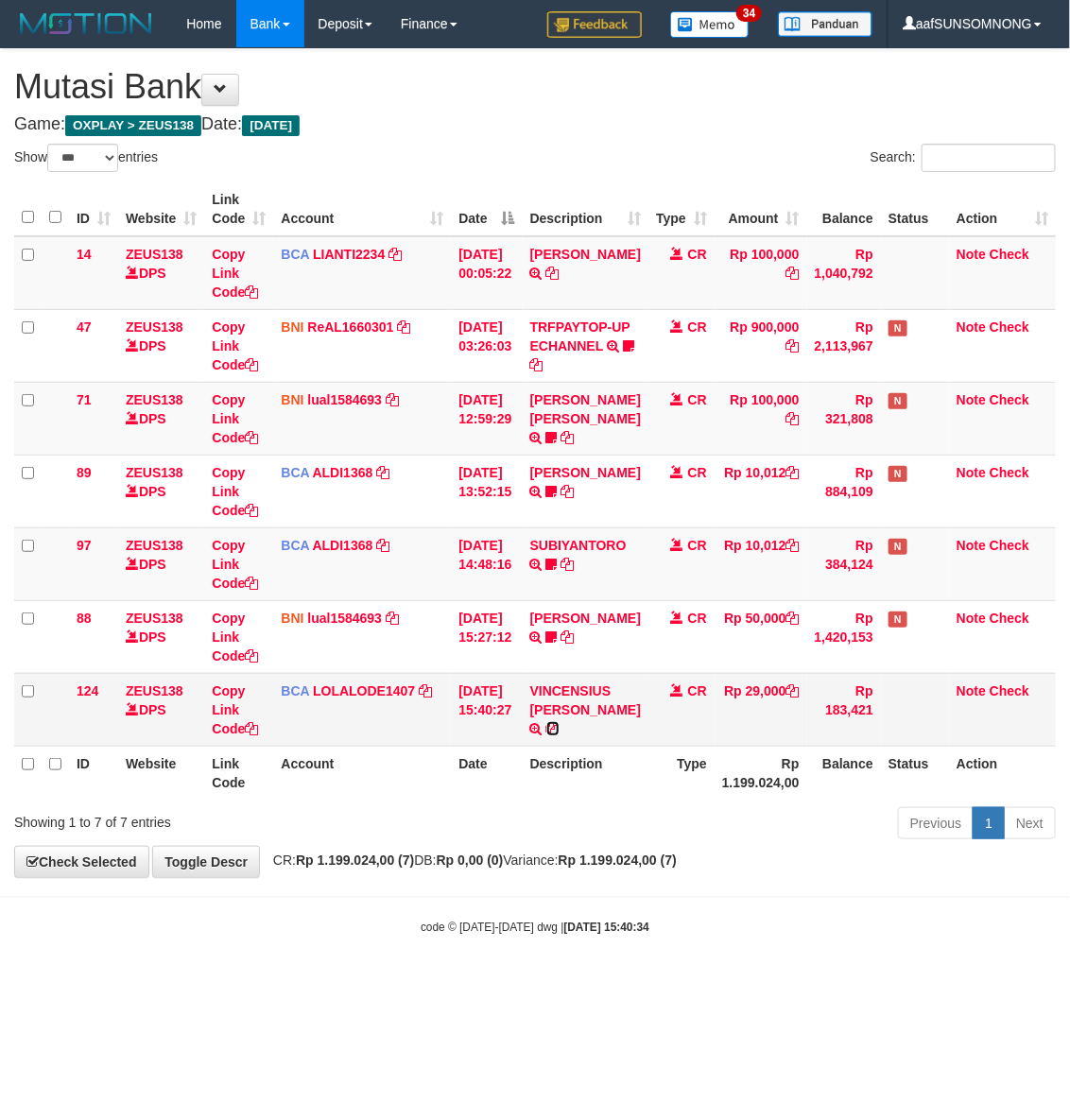 drag, startPoint x: 0, startPoint y: 0, endPoint x: 619, endPoint y: 729, distance: 956.348 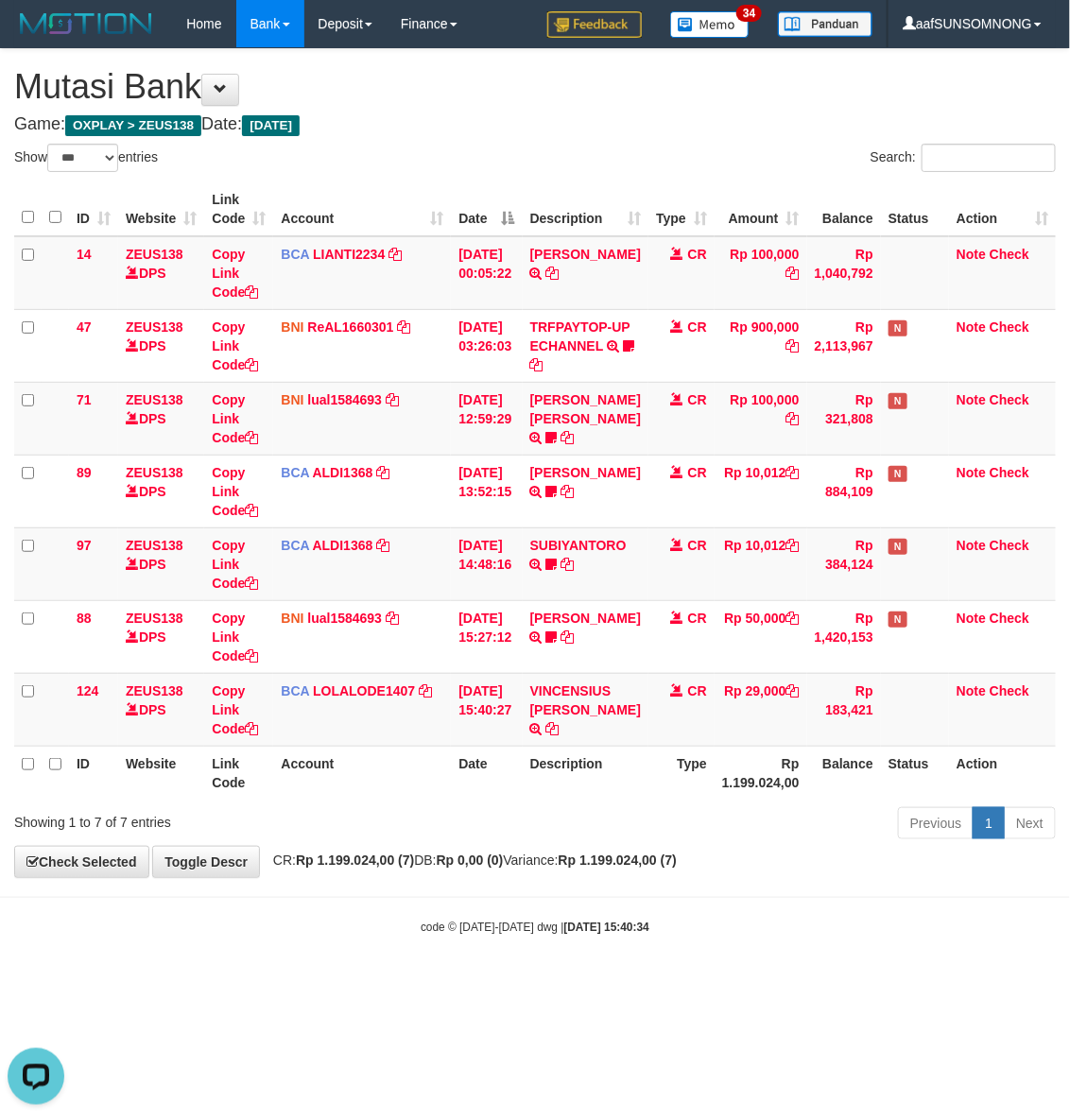 scroll, scrollTop: 0, scrollLeft: 0, axis: both 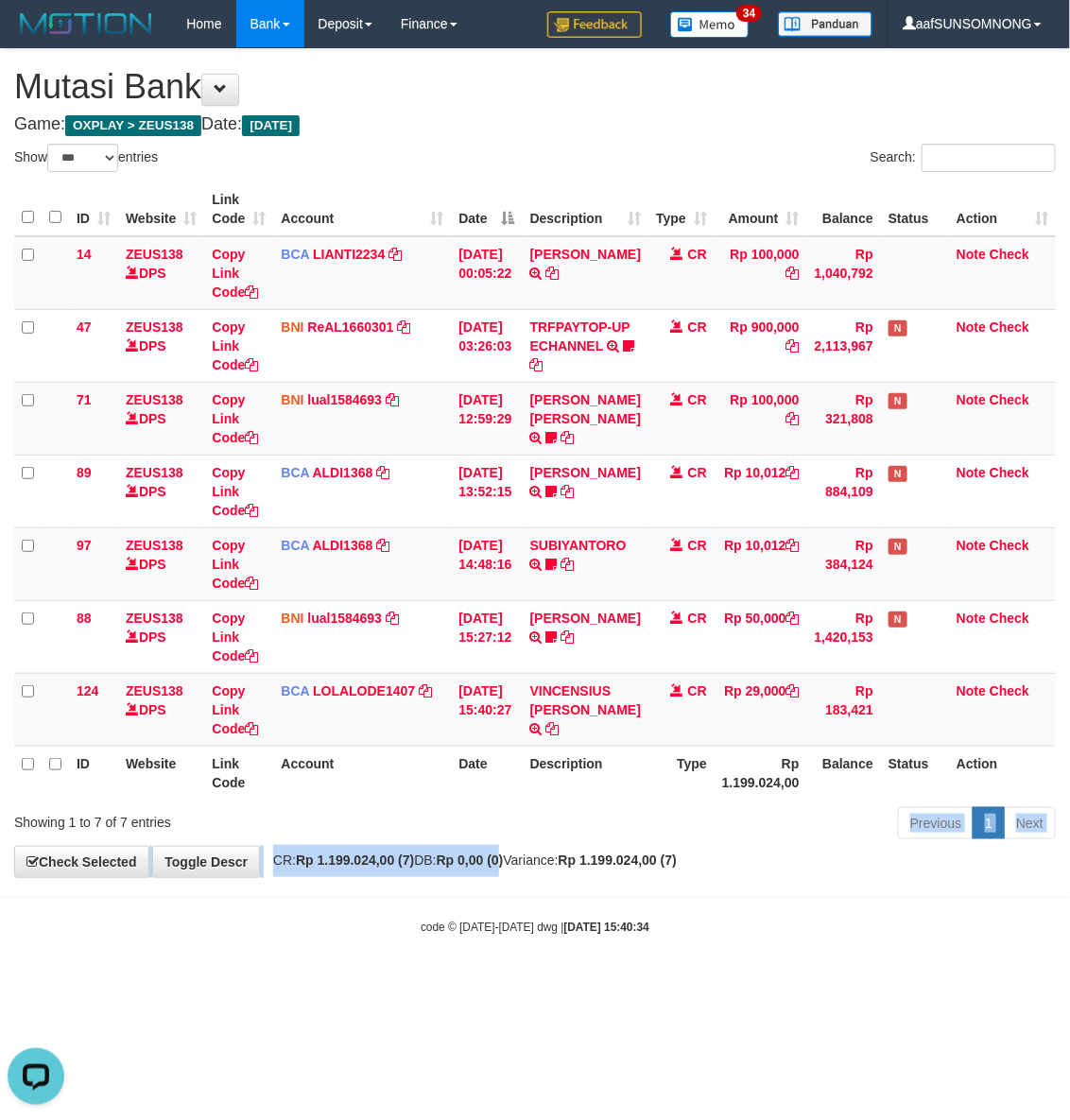 drag, startPoint x: 493, startPoint y: 853, endPoint x: 542, endPoint y: 872, distance: 52.554733 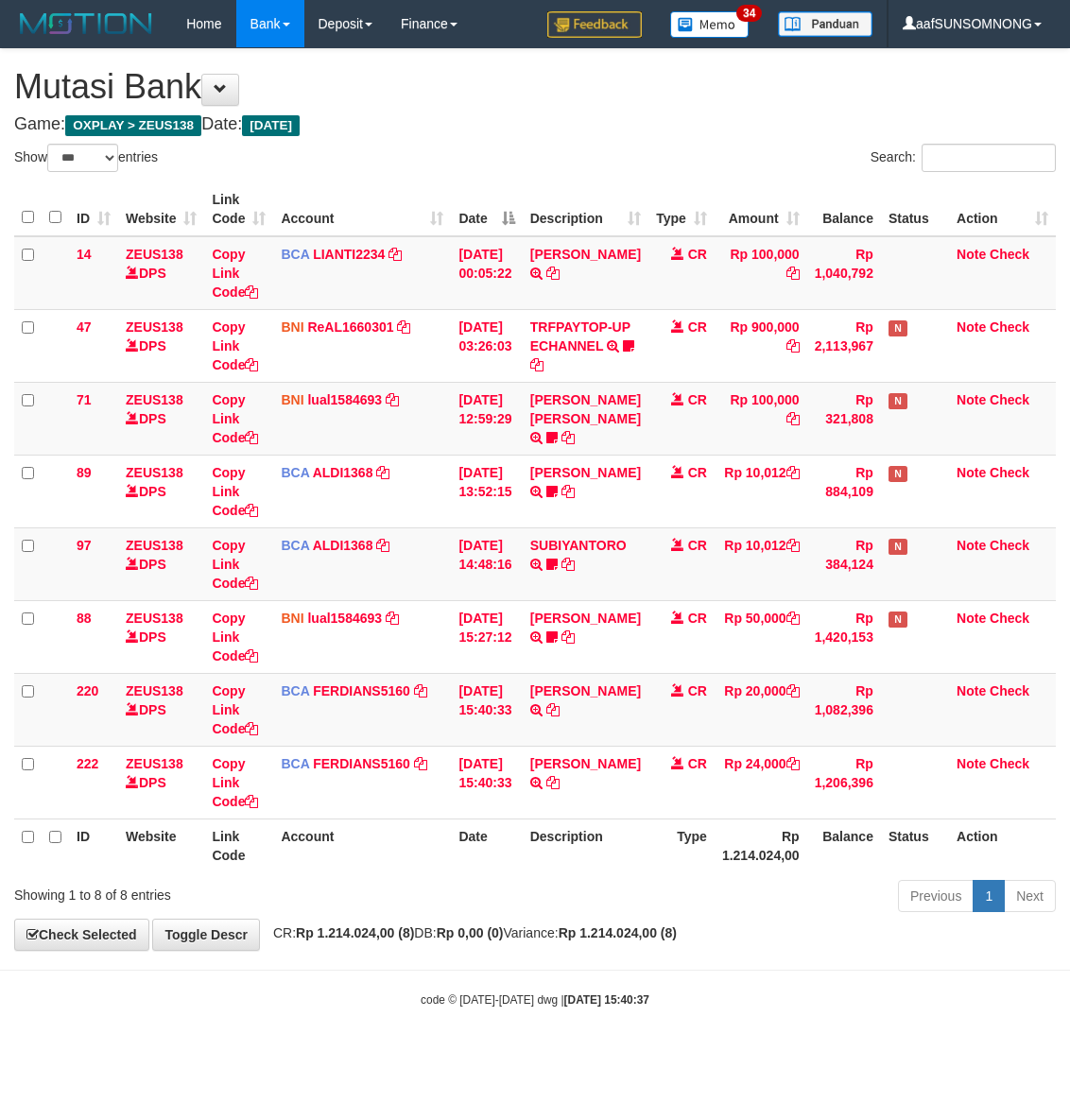 select on "***" 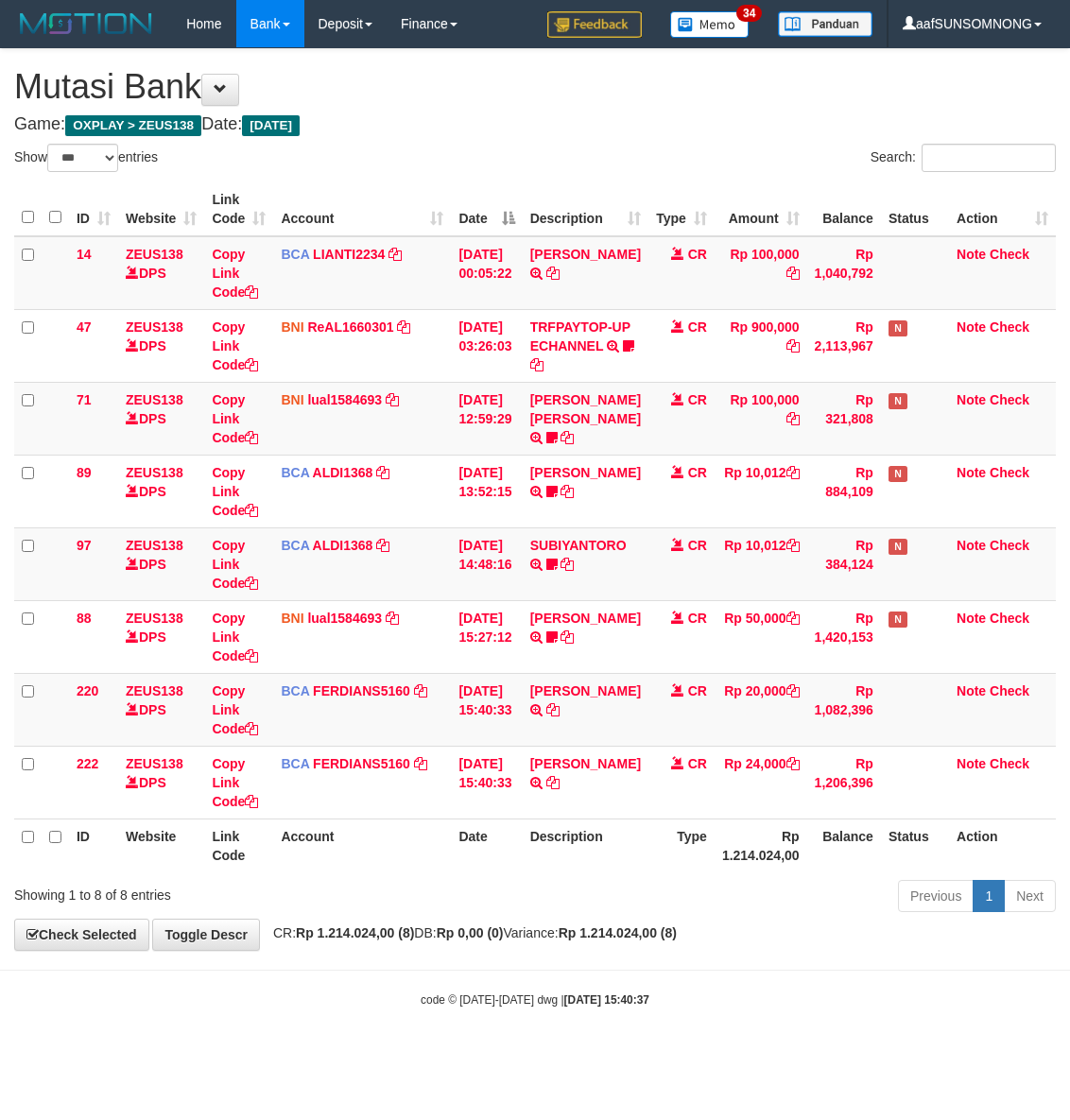 scroll, scrollTop: 0, scrollLeft: 0, axis: both 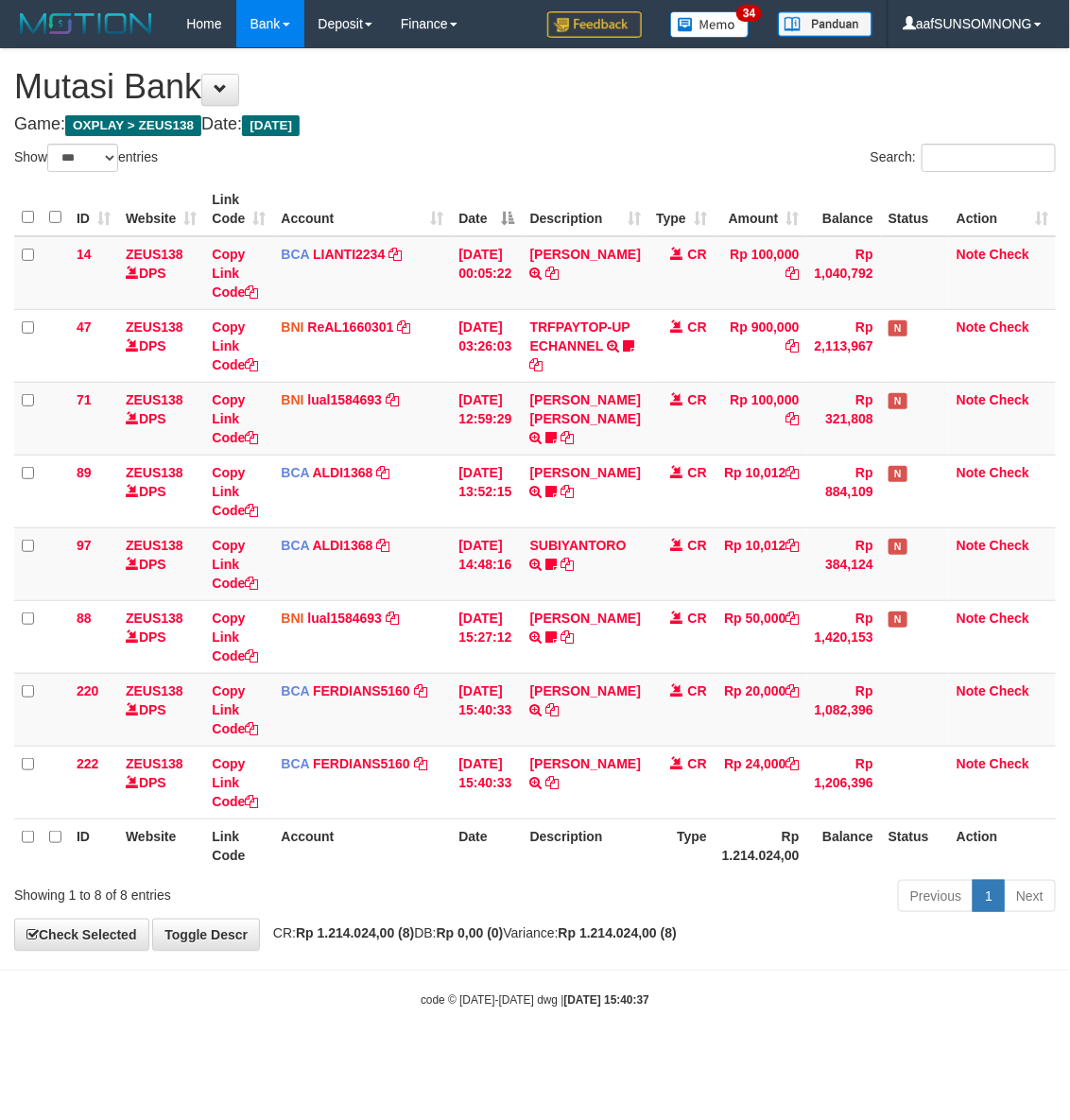 click on "Previous 1 Next" at bounding box center [758, 898] 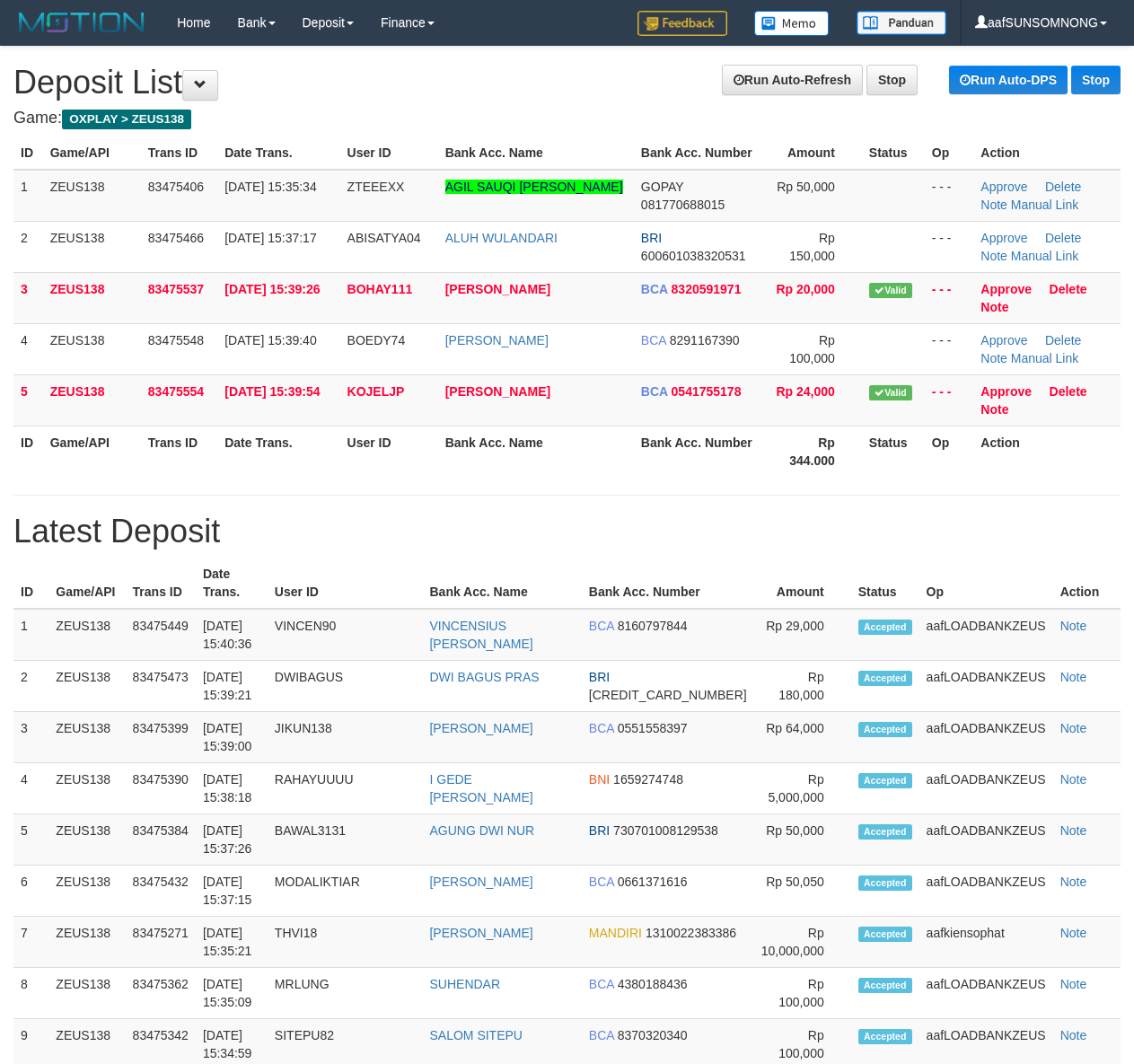 scroll, scrollTop: 0, scrollLeft: 0, axis: both 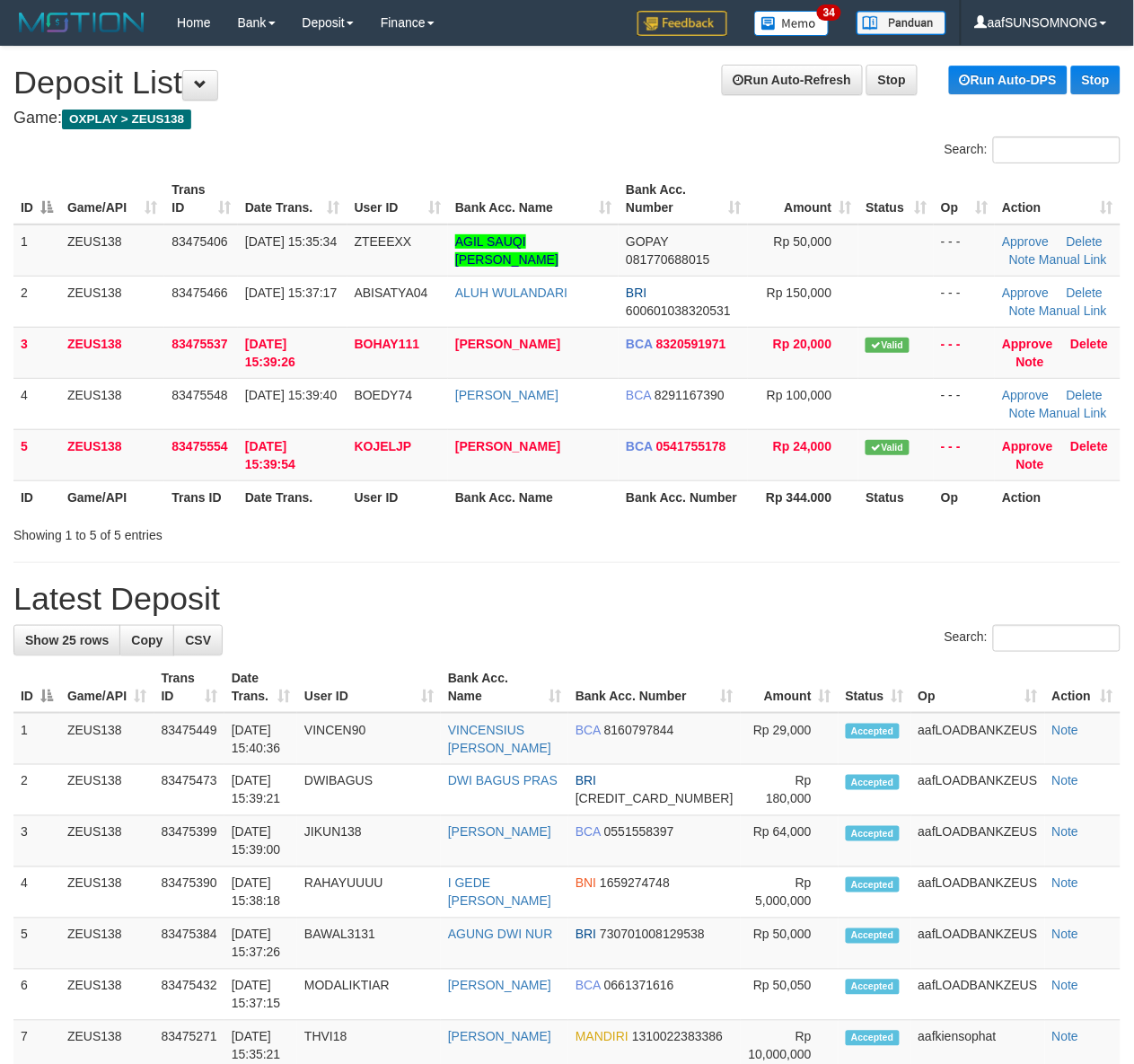 click on "Latest Deposit" at bounding box center [567, 599] 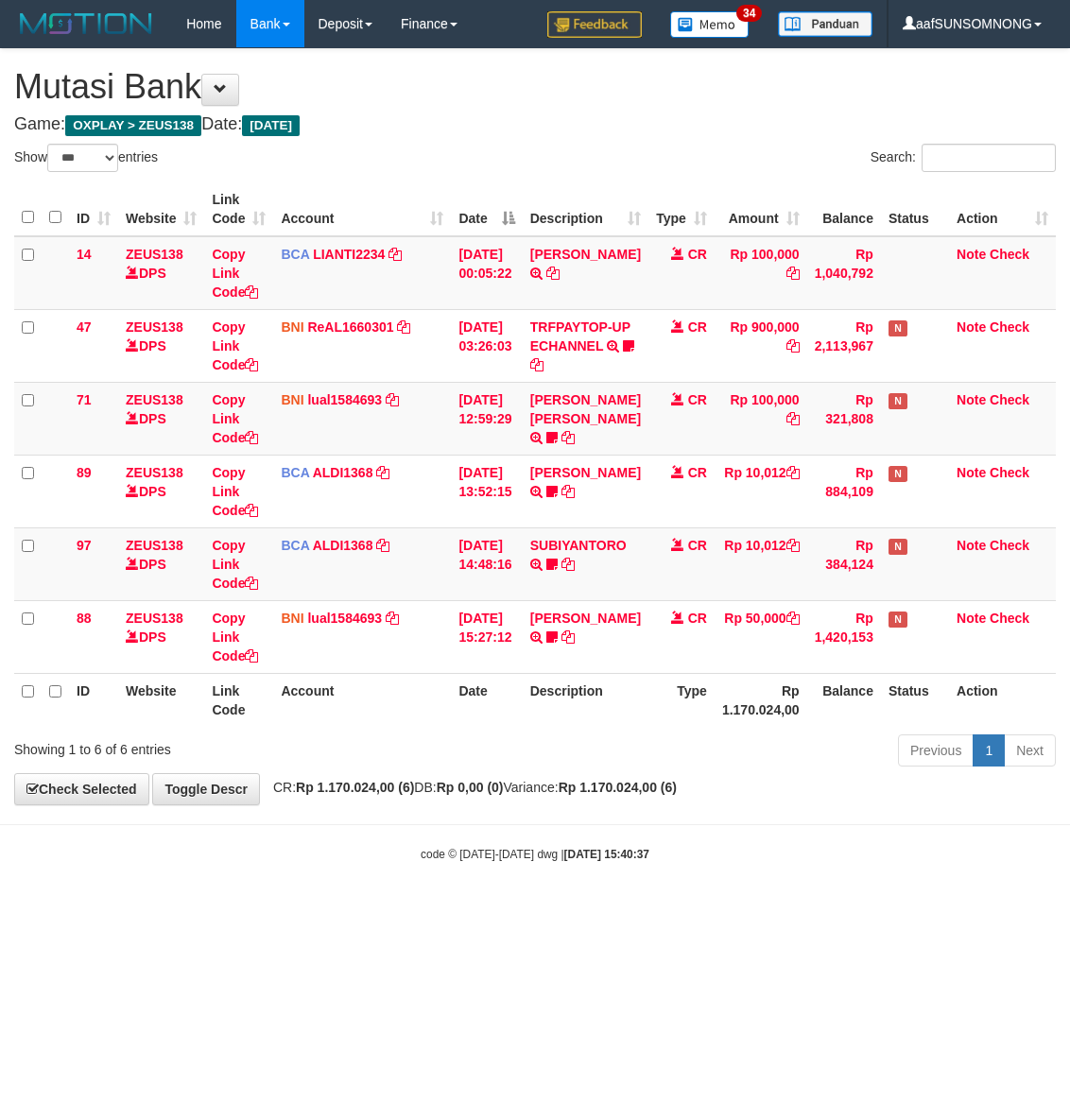 select on "***" 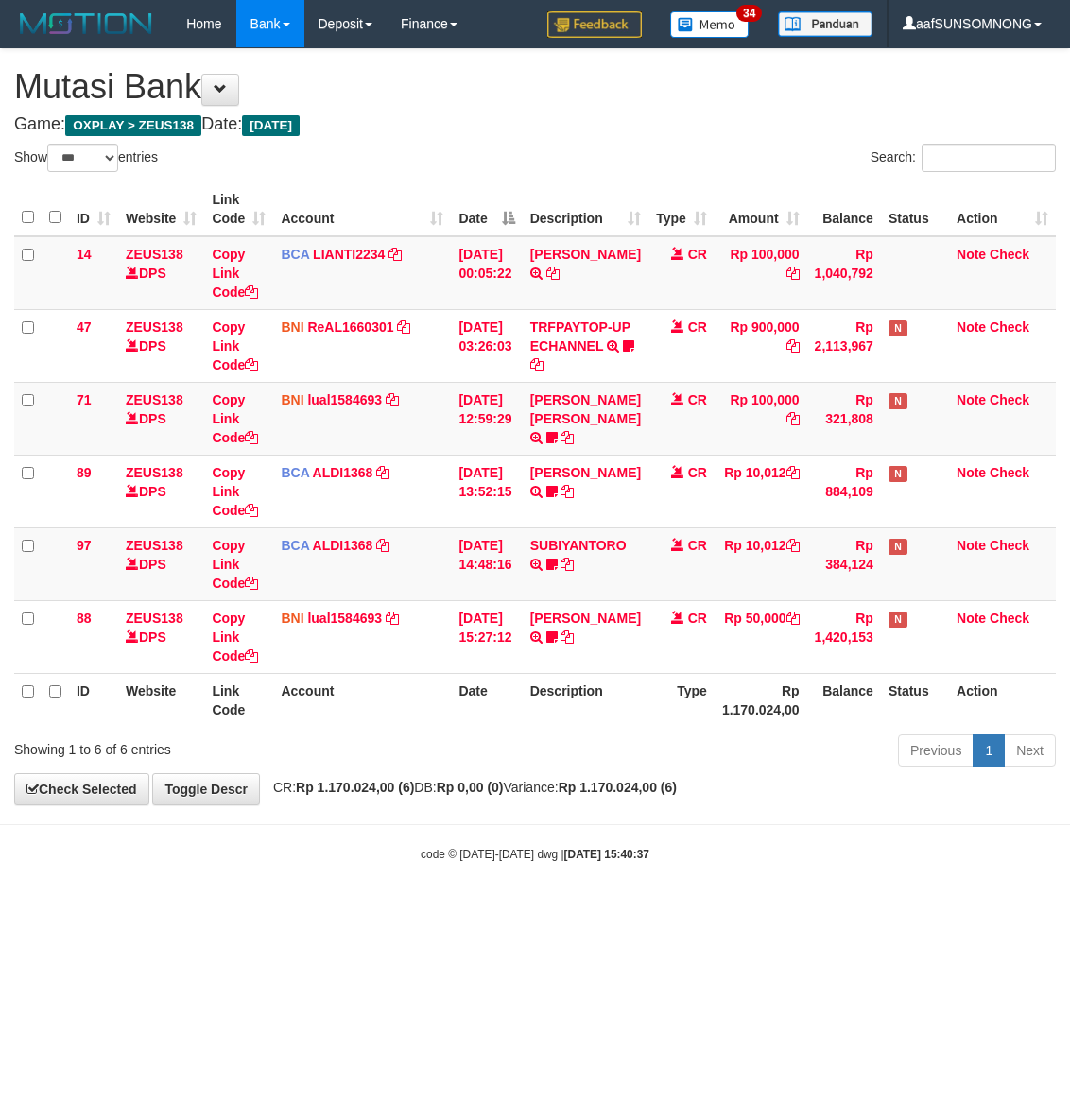 scroll, scrollTop: 0, scrollLeft: 0, axis: both 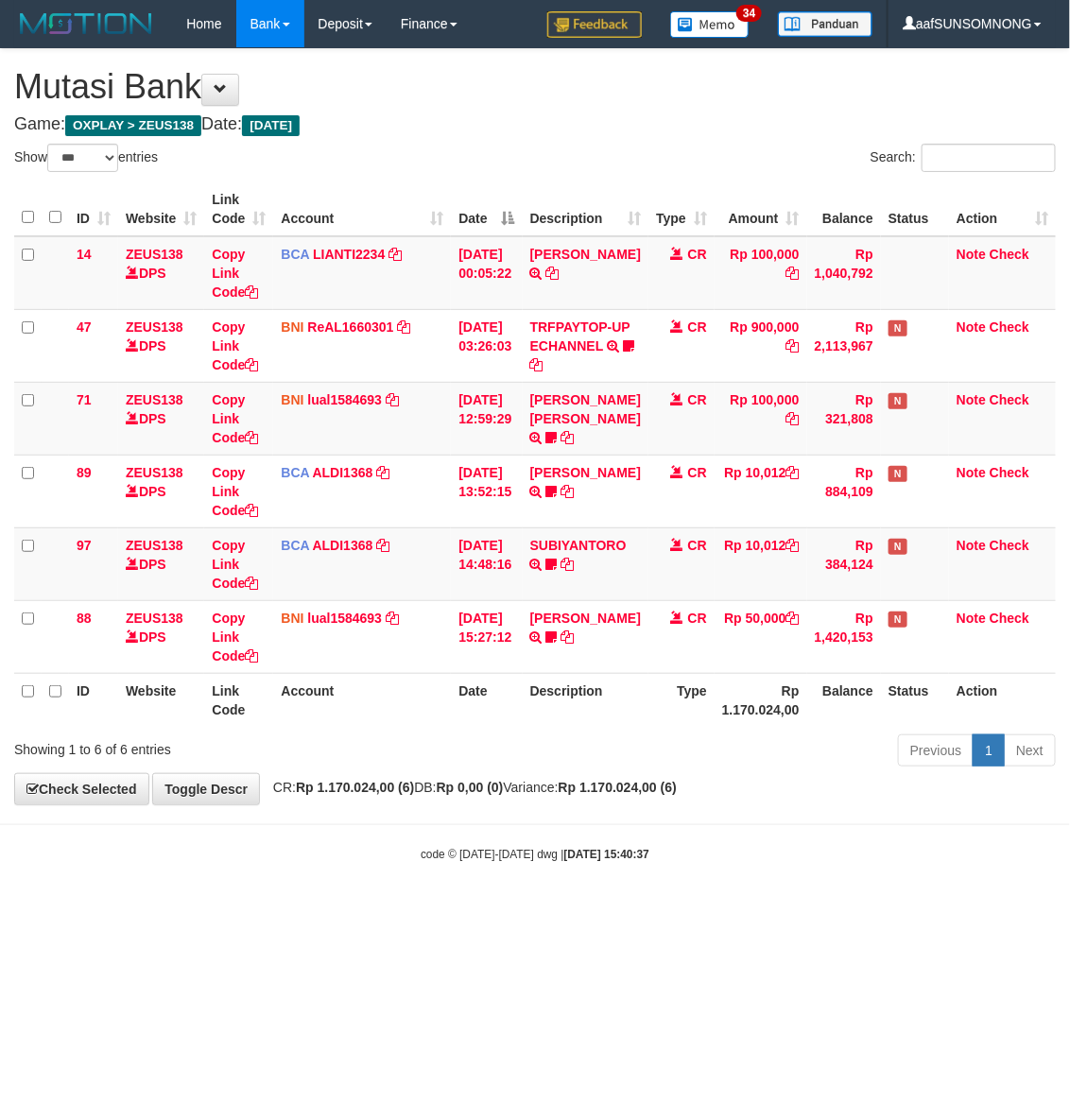 click on "Previous 1 Next" at bounding box center (758, 752) 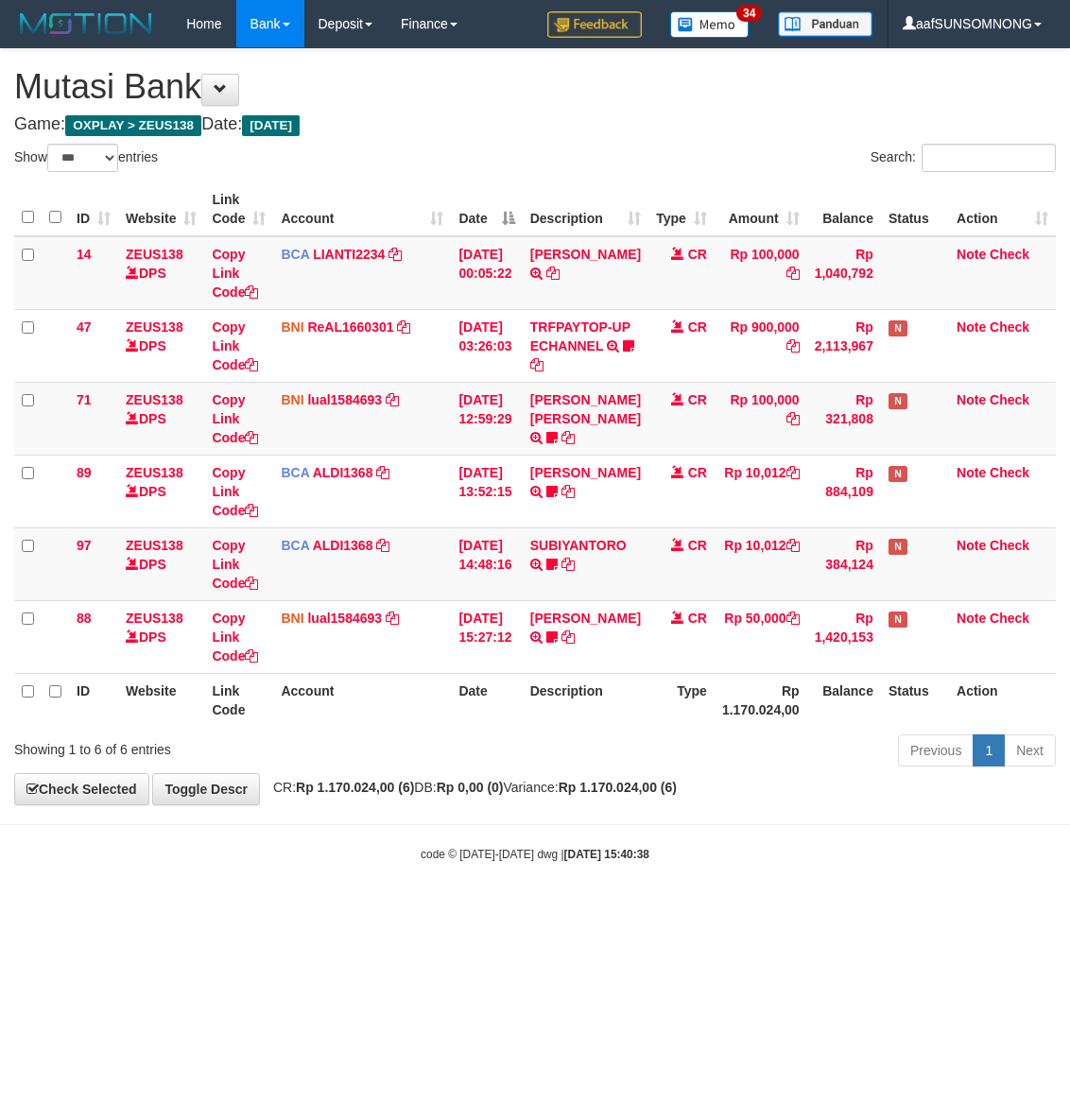 select on "***" 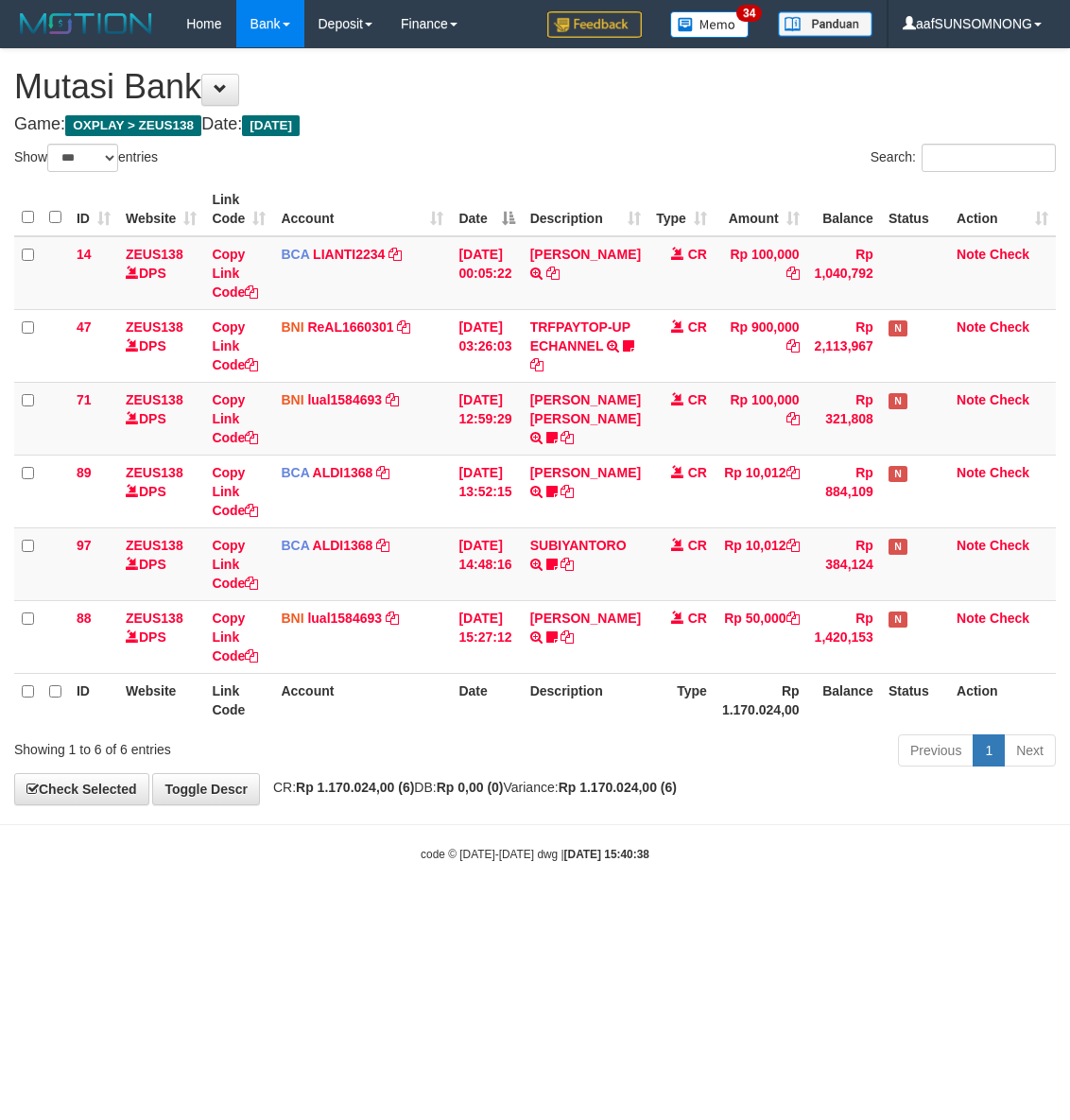 scroll, scrollTop: 0, scrollLeft: 0, axis: both 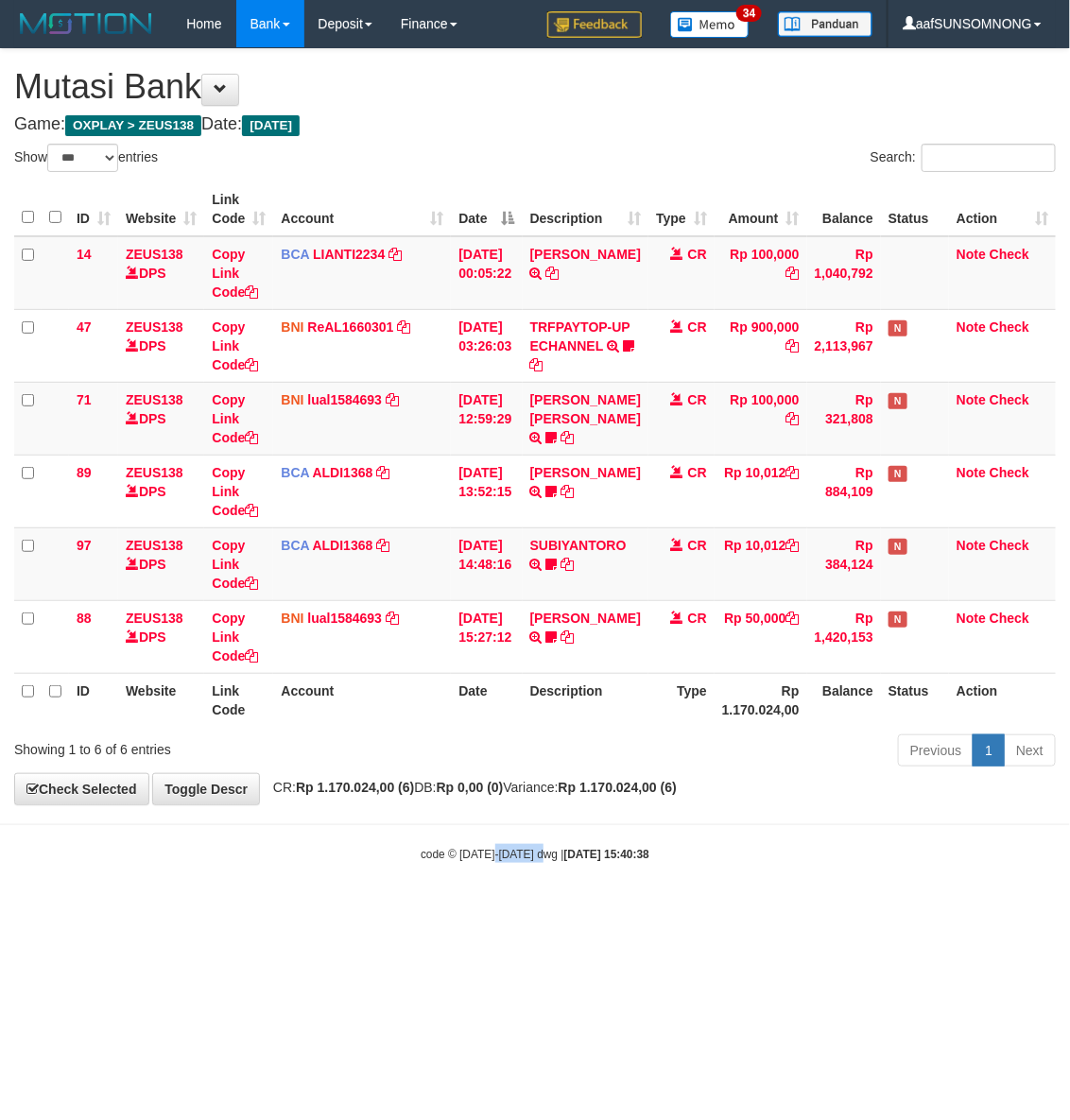 click on "Toggle navigation
Home
Bank
Account List
Load
By Website
Group
[OXPLAY]													ZEUS138
By Load Group (DPS)" at bounding box center (535, 455) 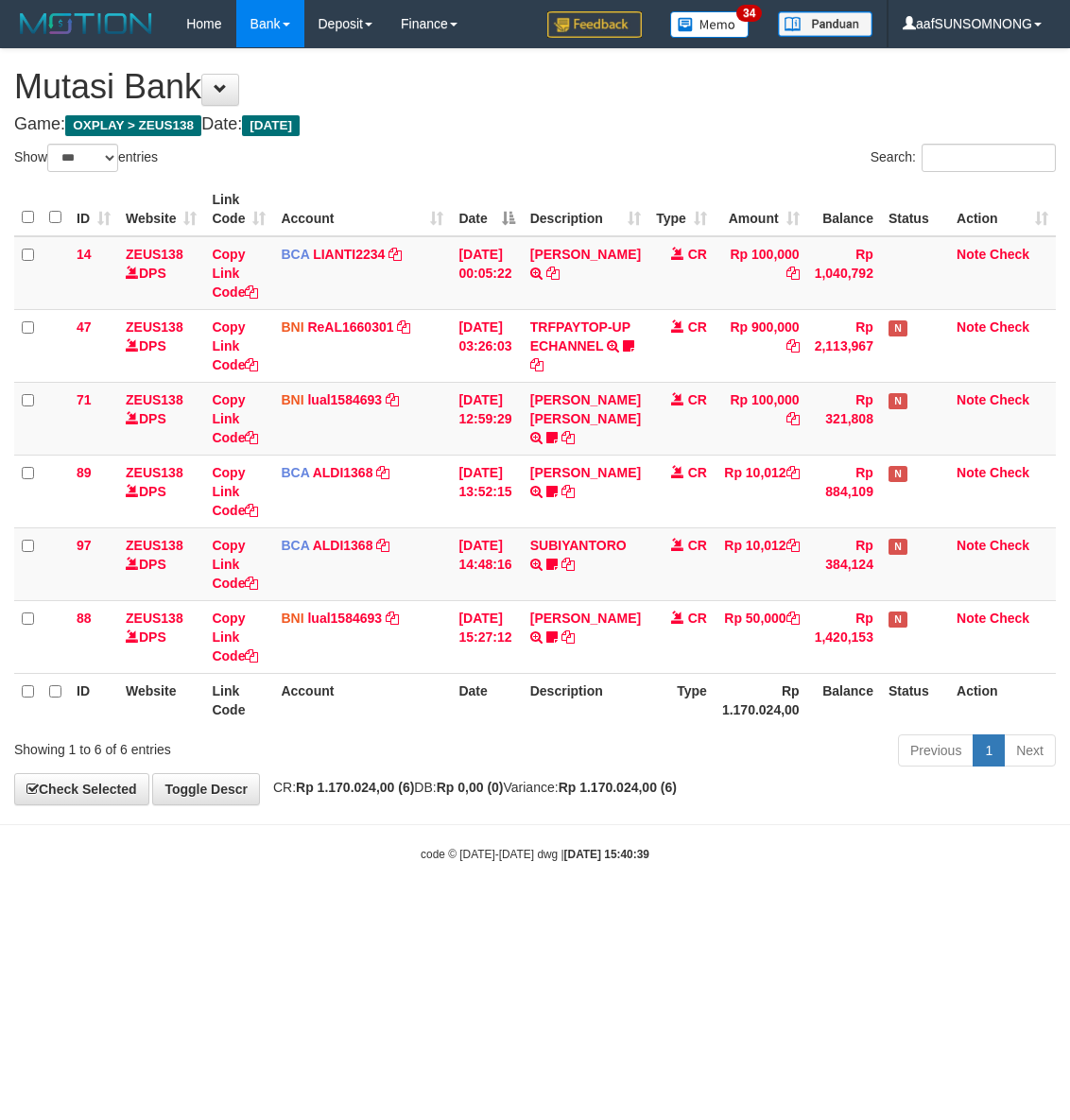 select on "***" 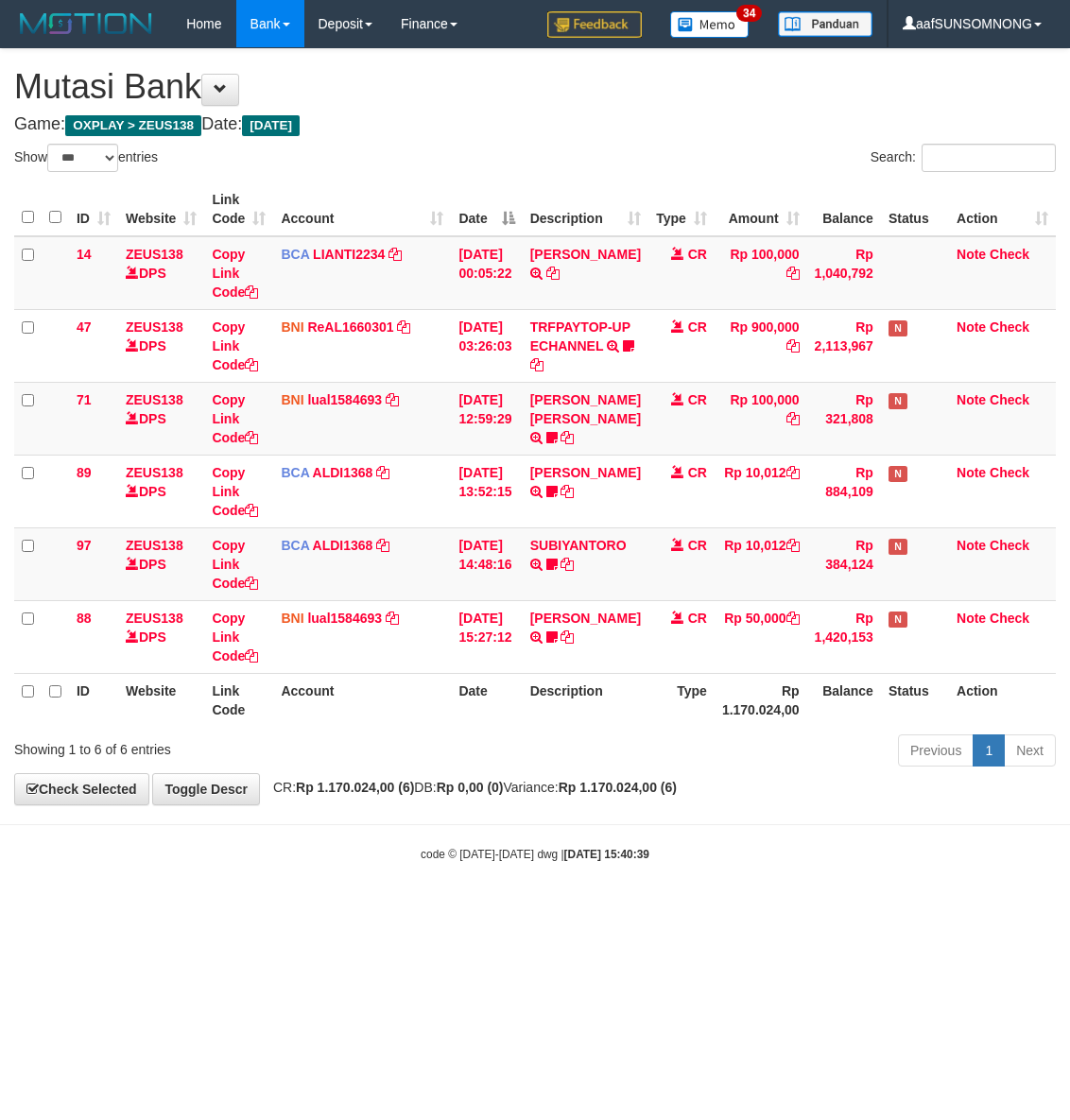 scroll, scrollTop: 0, scrollLeft: 0, axis: both 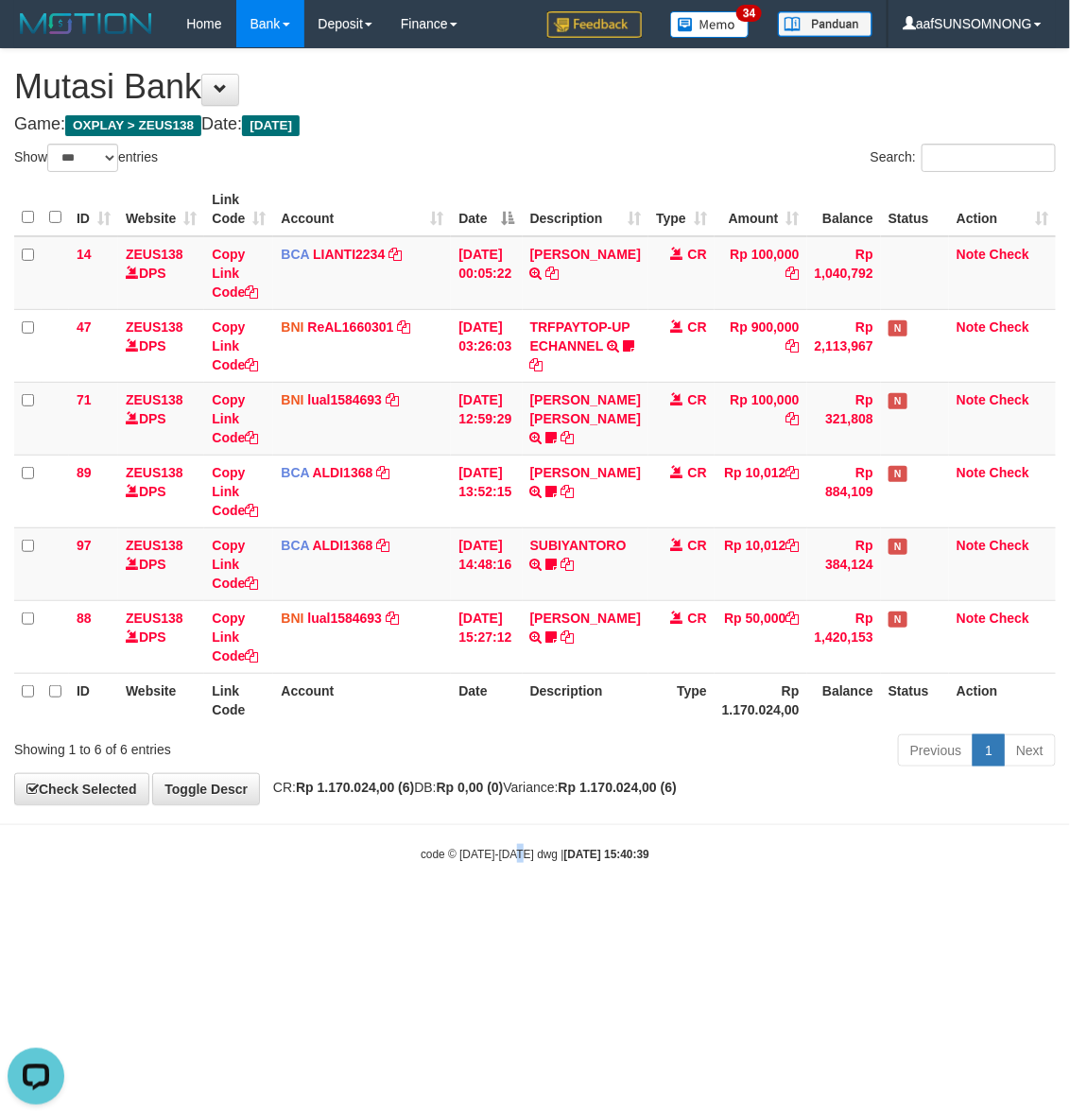 click on "code © 2012-2018 dwg |  2025/07/12 15:40:39" at bounding box center [535, 854] 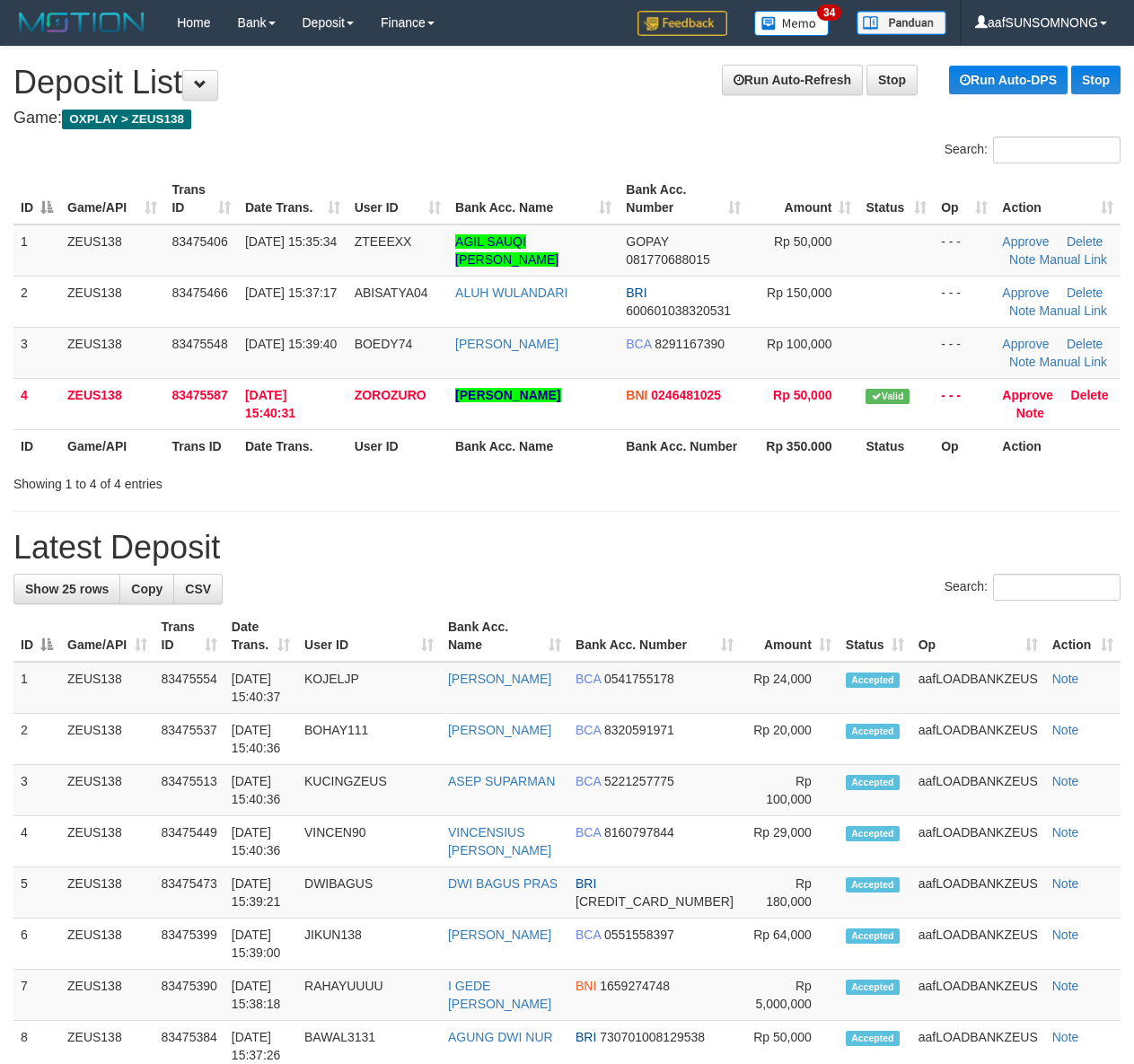 scroll, scrollTop: 0, scrollLeft: 0, axis: both 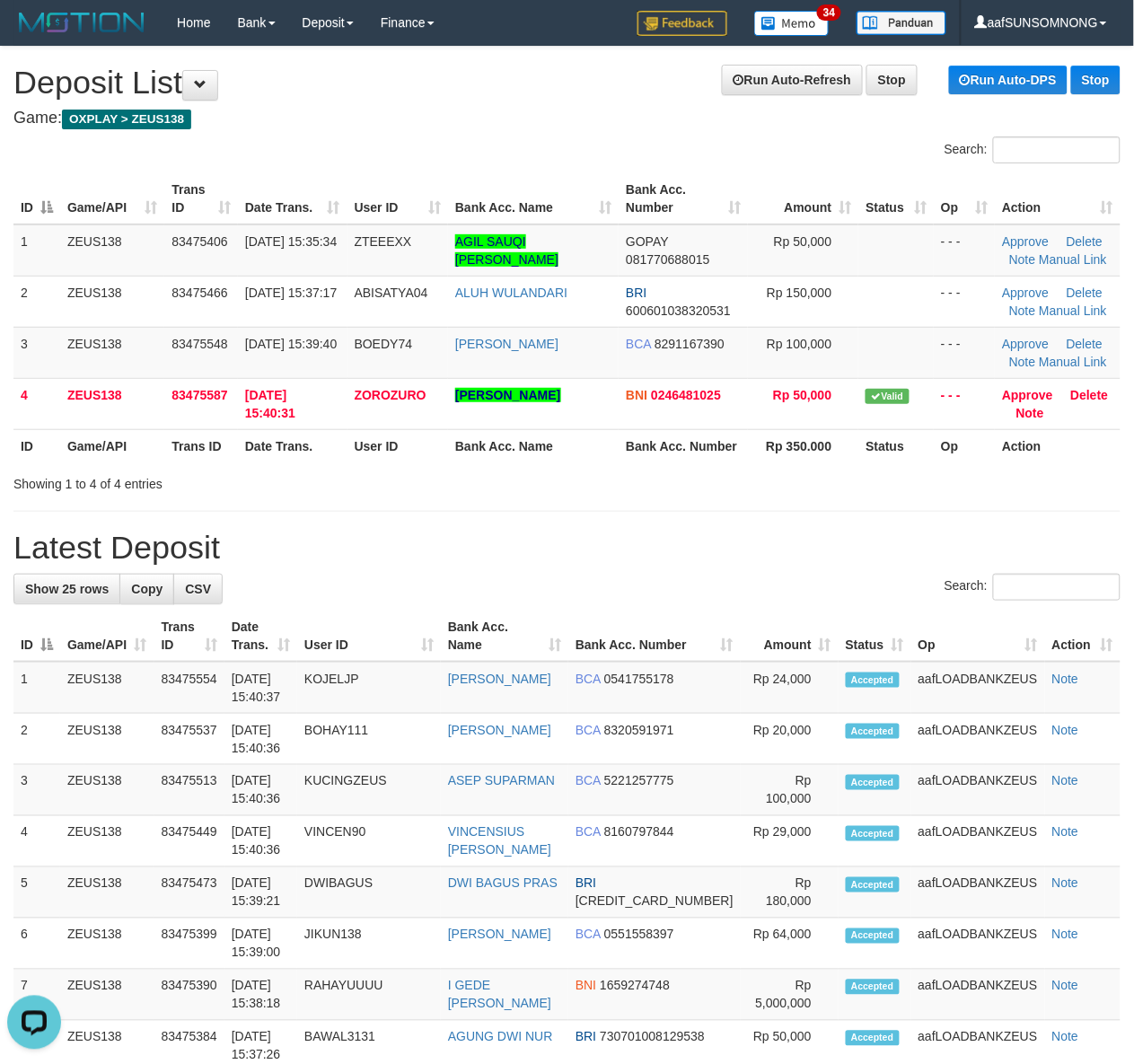 click on "**********" at bounding box center [567, 1054] 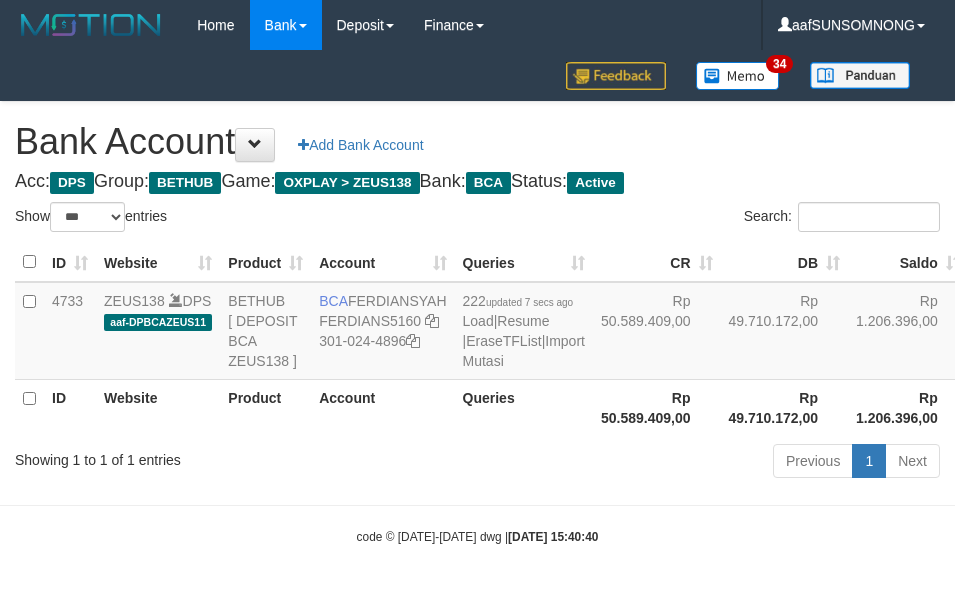 select on "***" 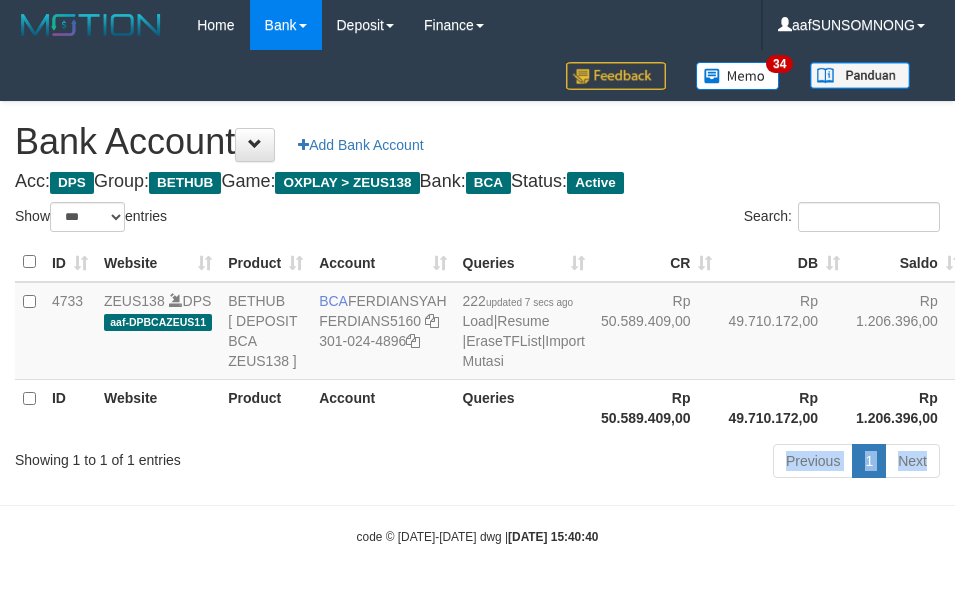 click on "Toggle navigation
Home
Bank
Account List
Load
By Website
Group
[OXPLAY]													ZEUS138
By Load Group (DPS)" at bounding box center [477, 298] 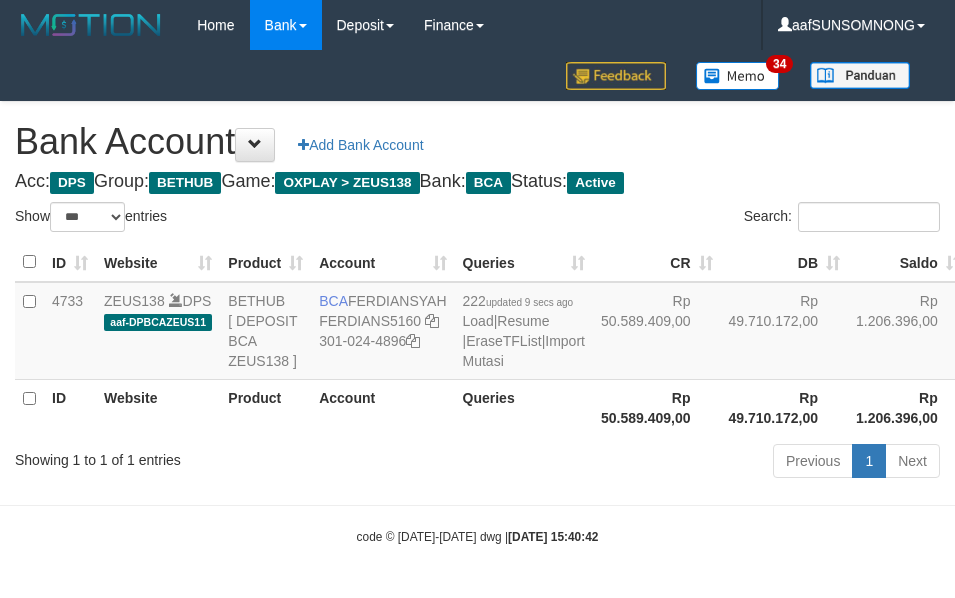 select on "***" 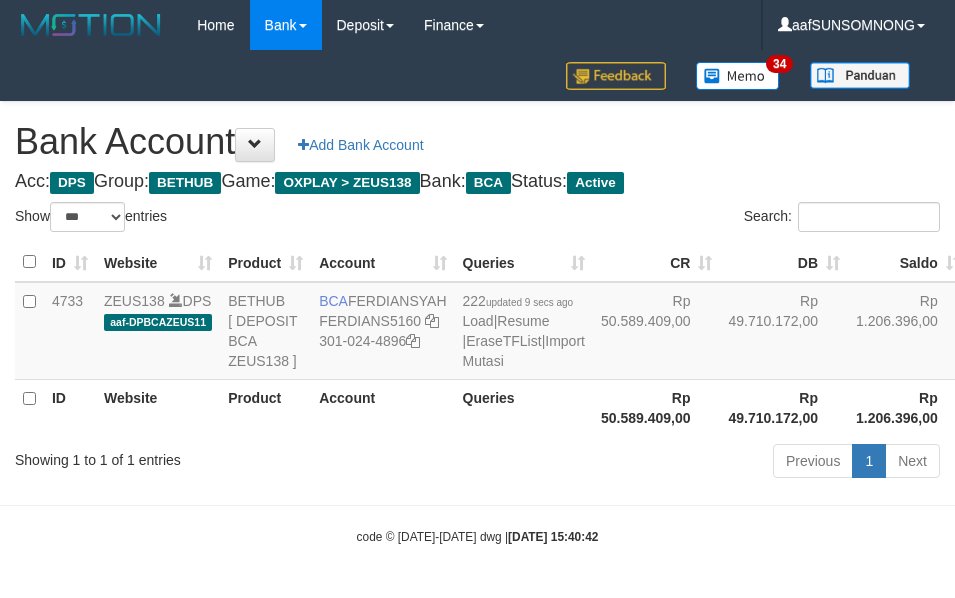 scroll, scrollTop: 38, scrollLeft: 0, axis: vertical 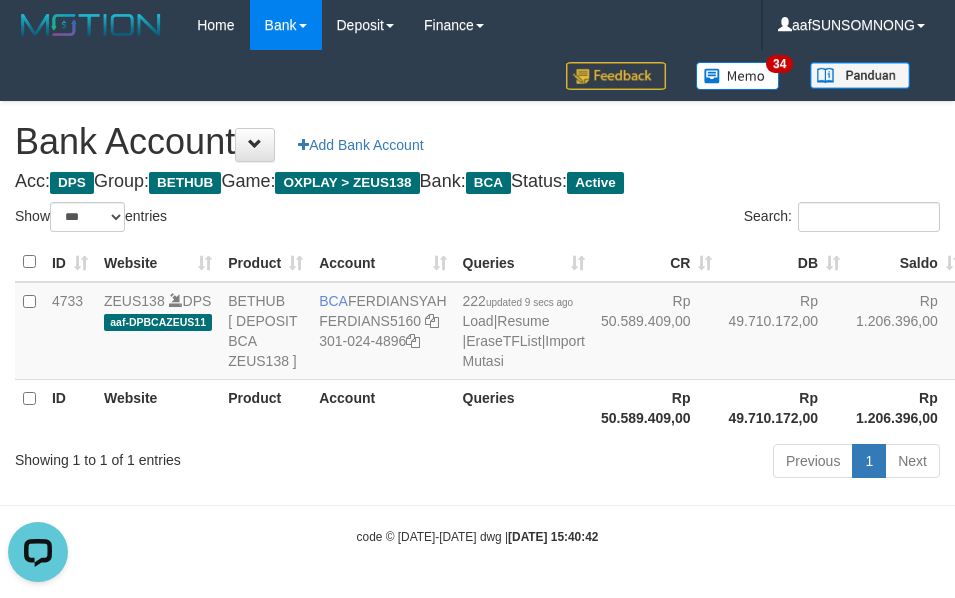 click on "Previous 1 Next" at bounding box center (676, 463) 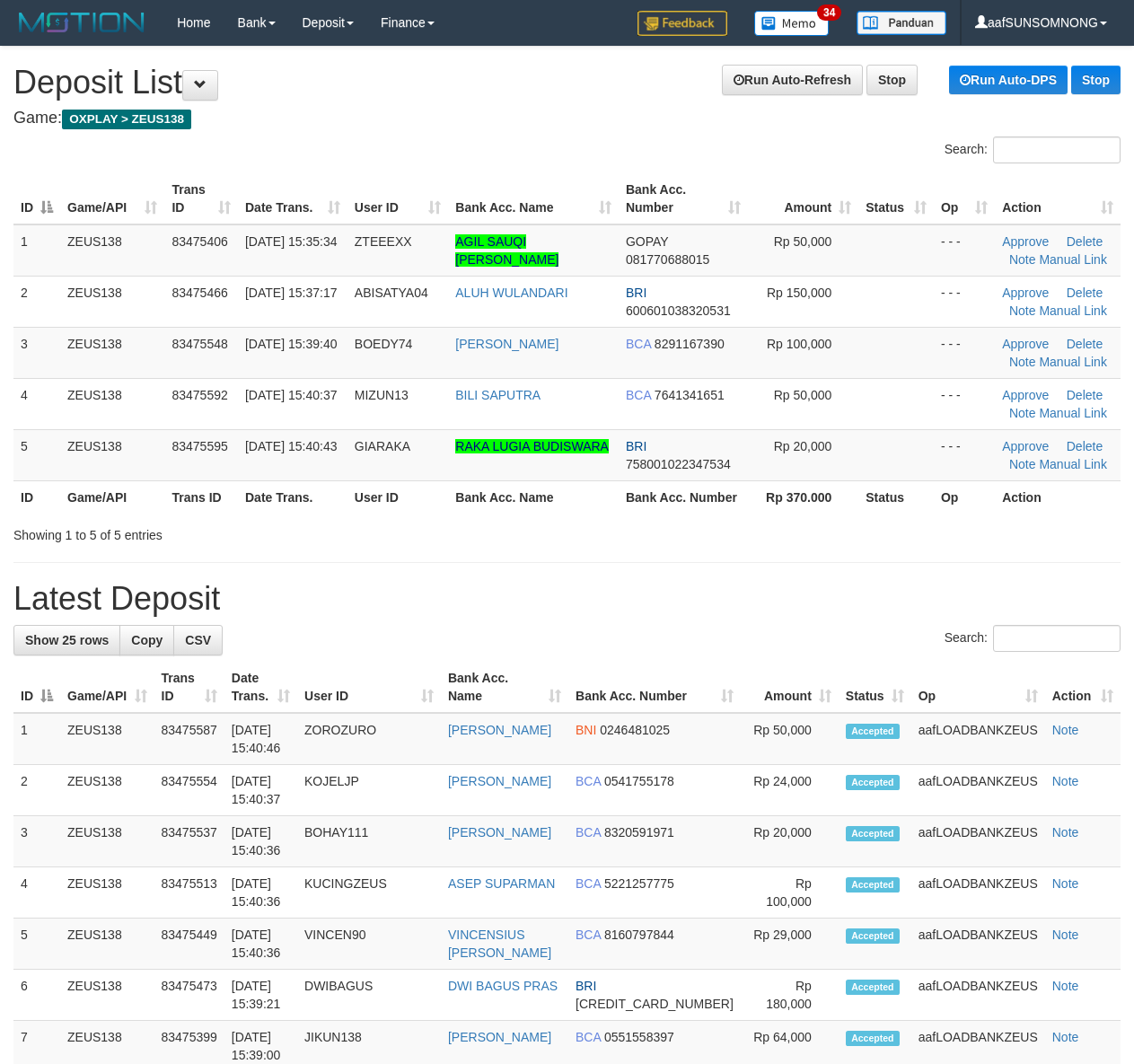 scroll, scrollTop: 0, scrollLeft: 0, axis: both 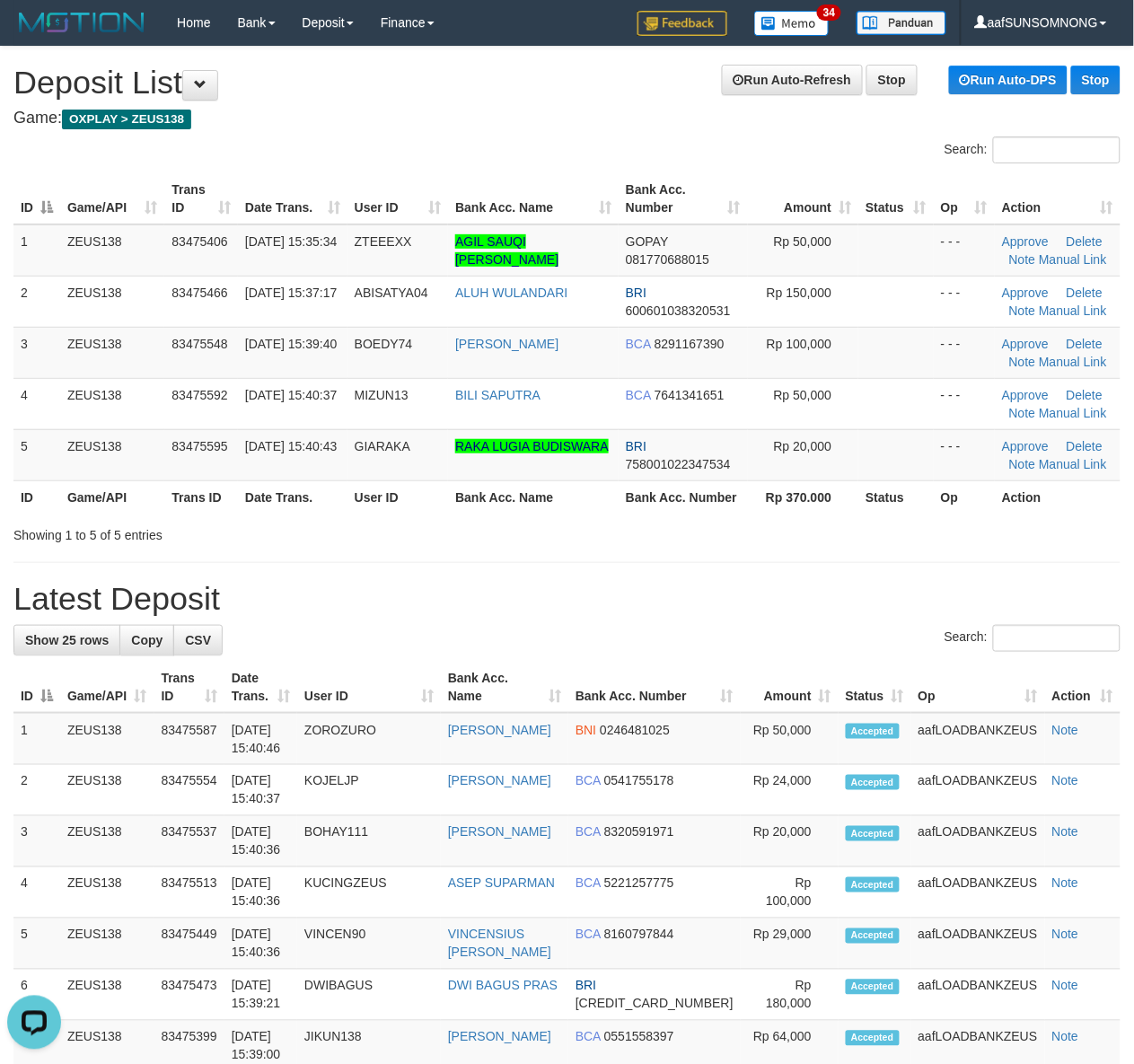 drag, startPoint x: 733, startPoint y: 581, endPoint x: 846, endPoint y: 625, distance: 121.26417 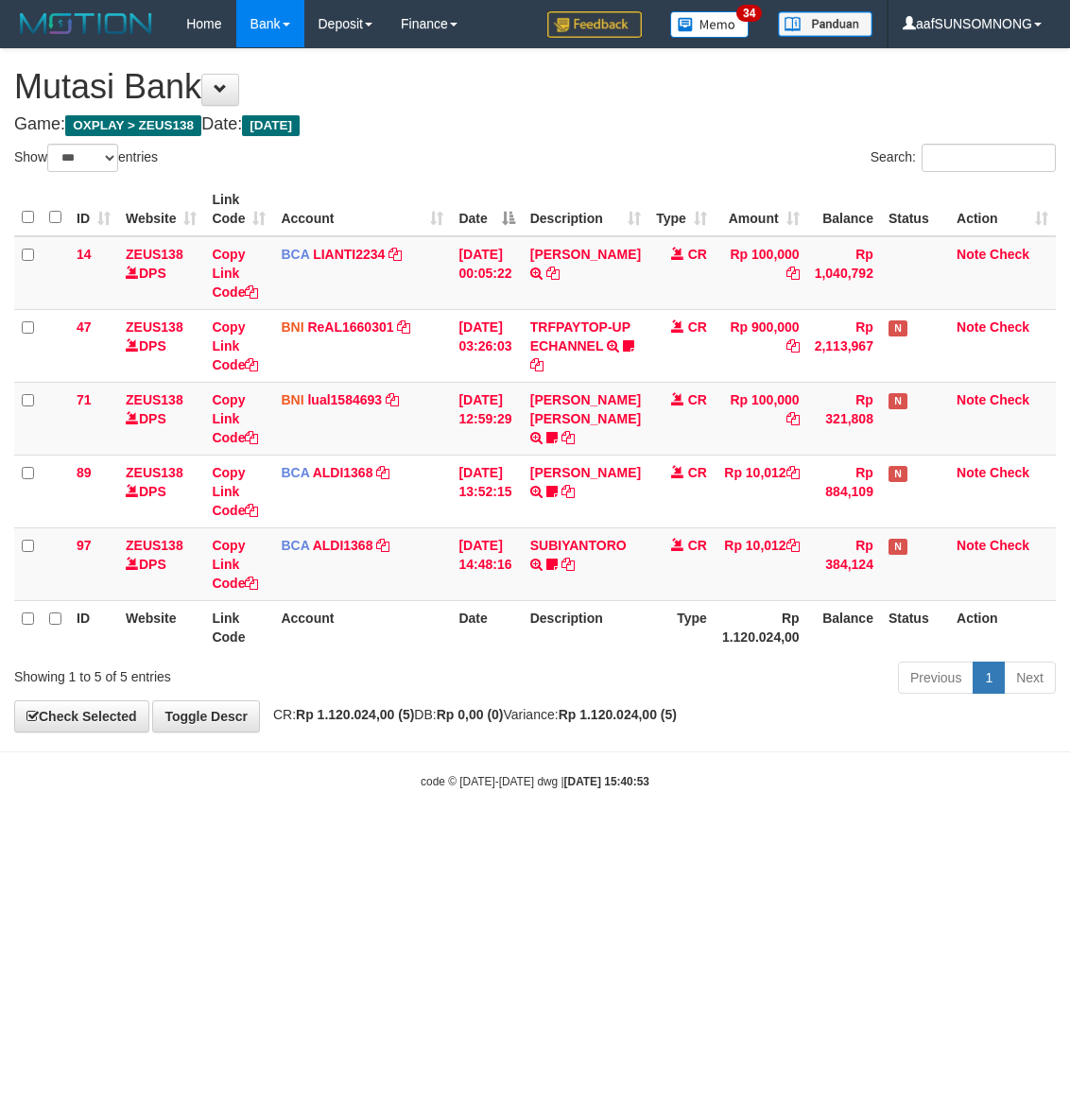 select on "***" 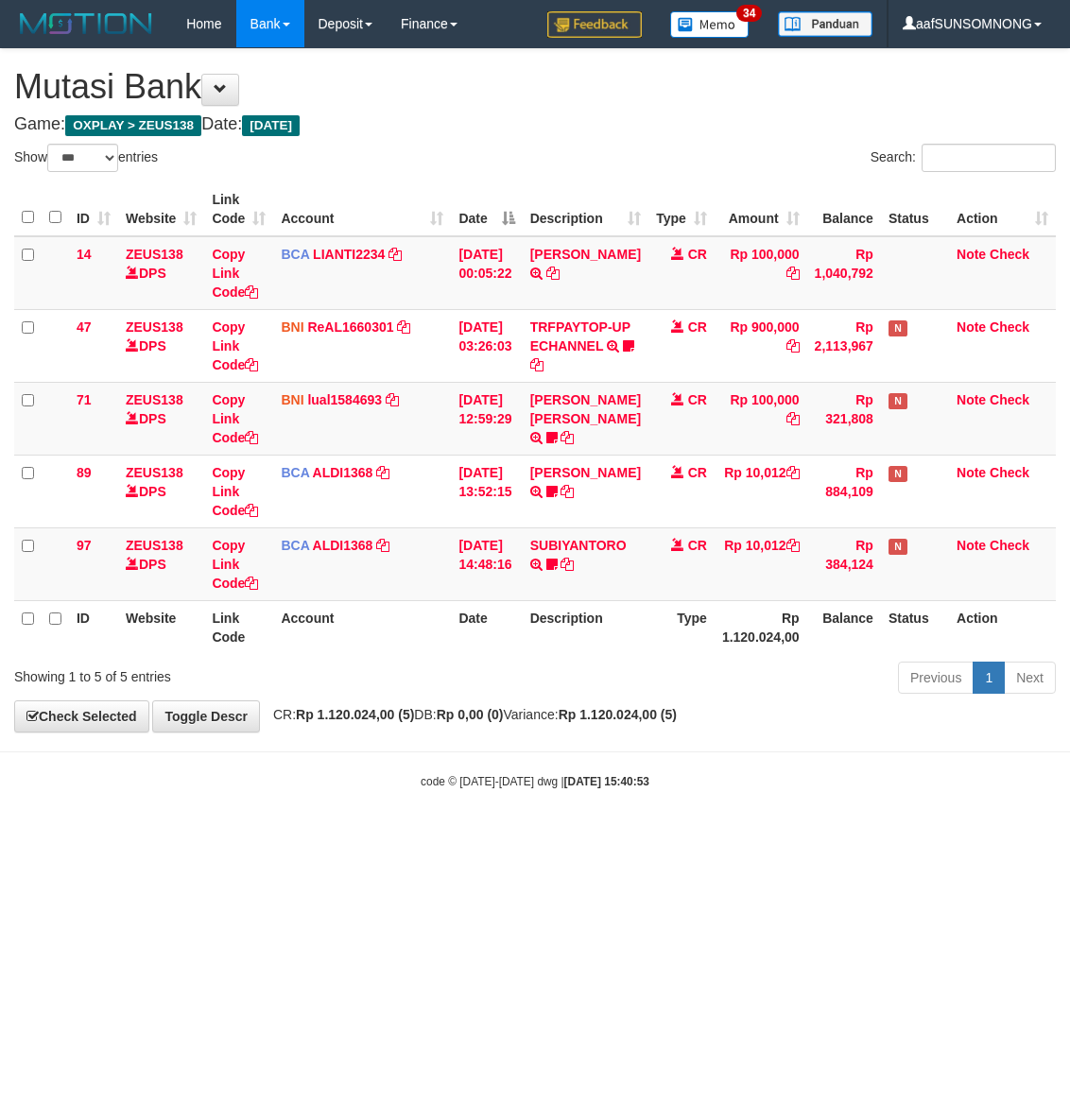 scroll, scrollTop: 0, scrollLeft: 0, axis: both 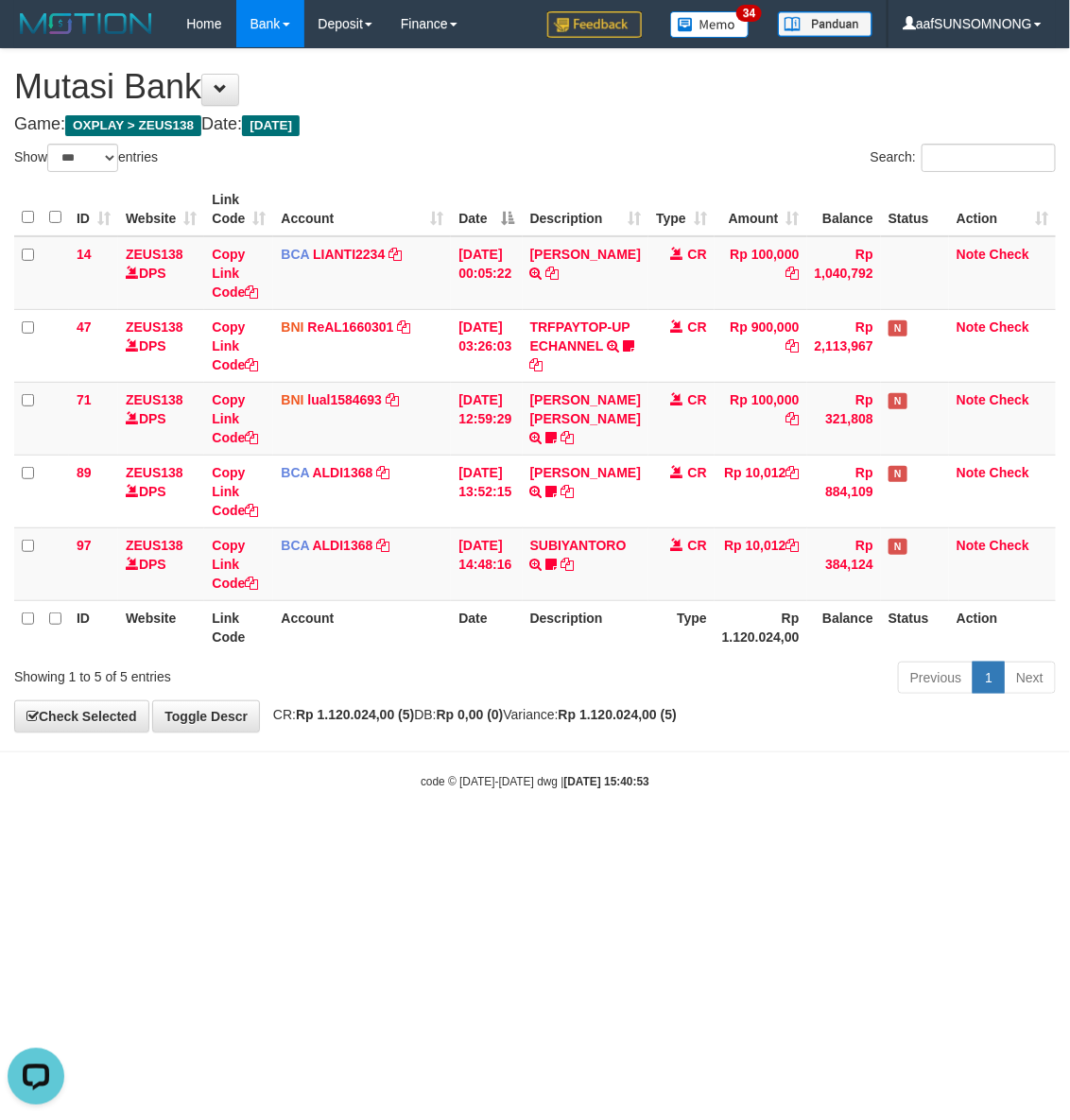 click on "Toggle navigation
Home
Bank
Account List
Load
By Website
Group
[OXPLAY]													ZEUS138
By Load Group (DPS)" at bounding box center [535, 419] 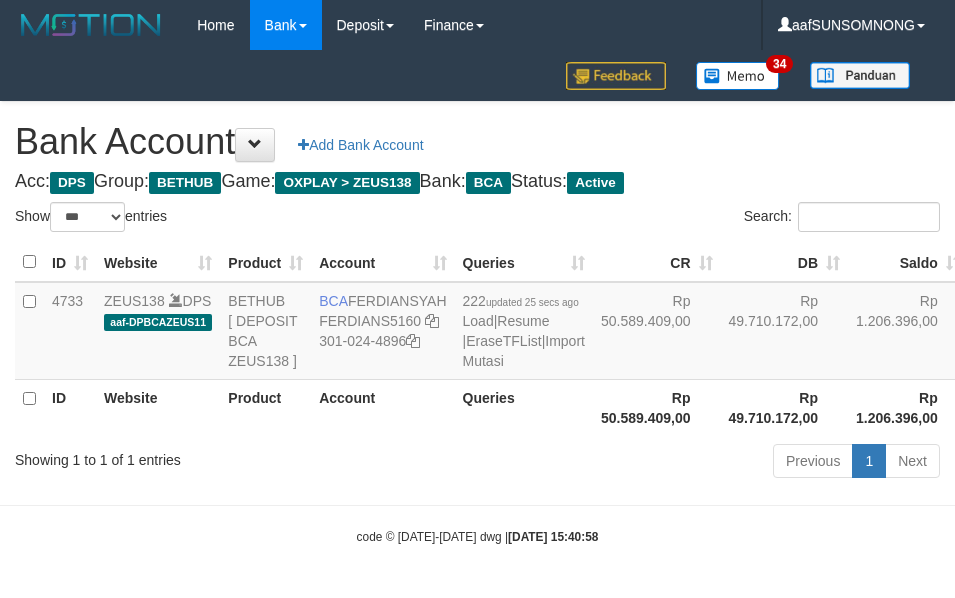 select on "***" 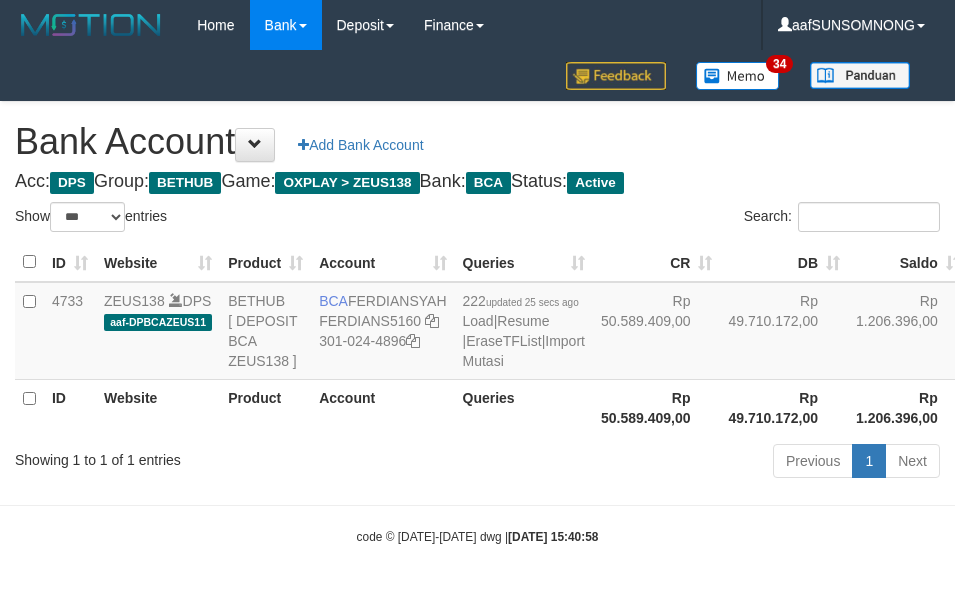 scroll, scrollTop: 38, scrollLeft: 0, axis: vertical 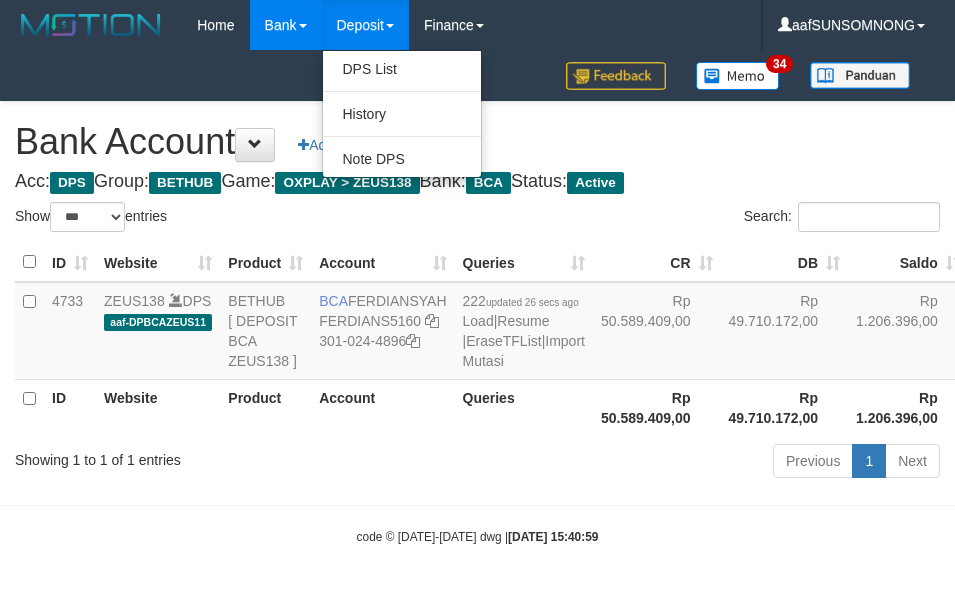 select on "***" 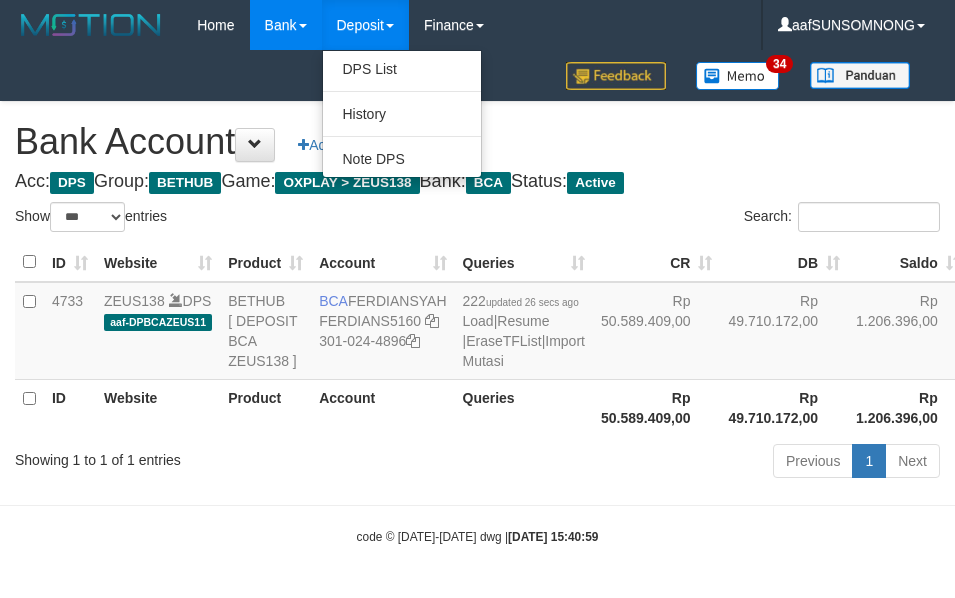 scroll, scrollTop: 38, scrollLeft: 0, axis: vertical 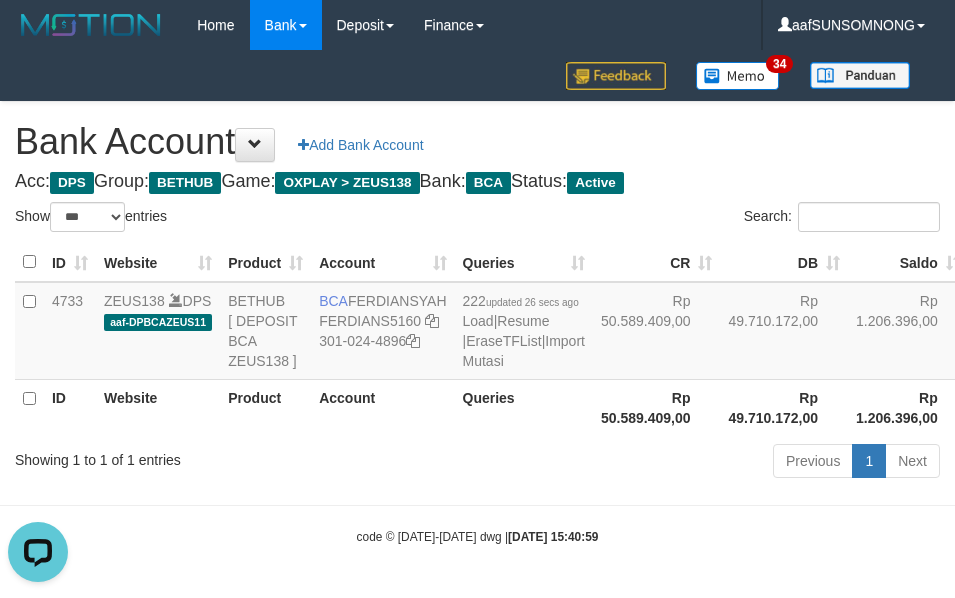 click on "Account" at bounding box center (382, 407) 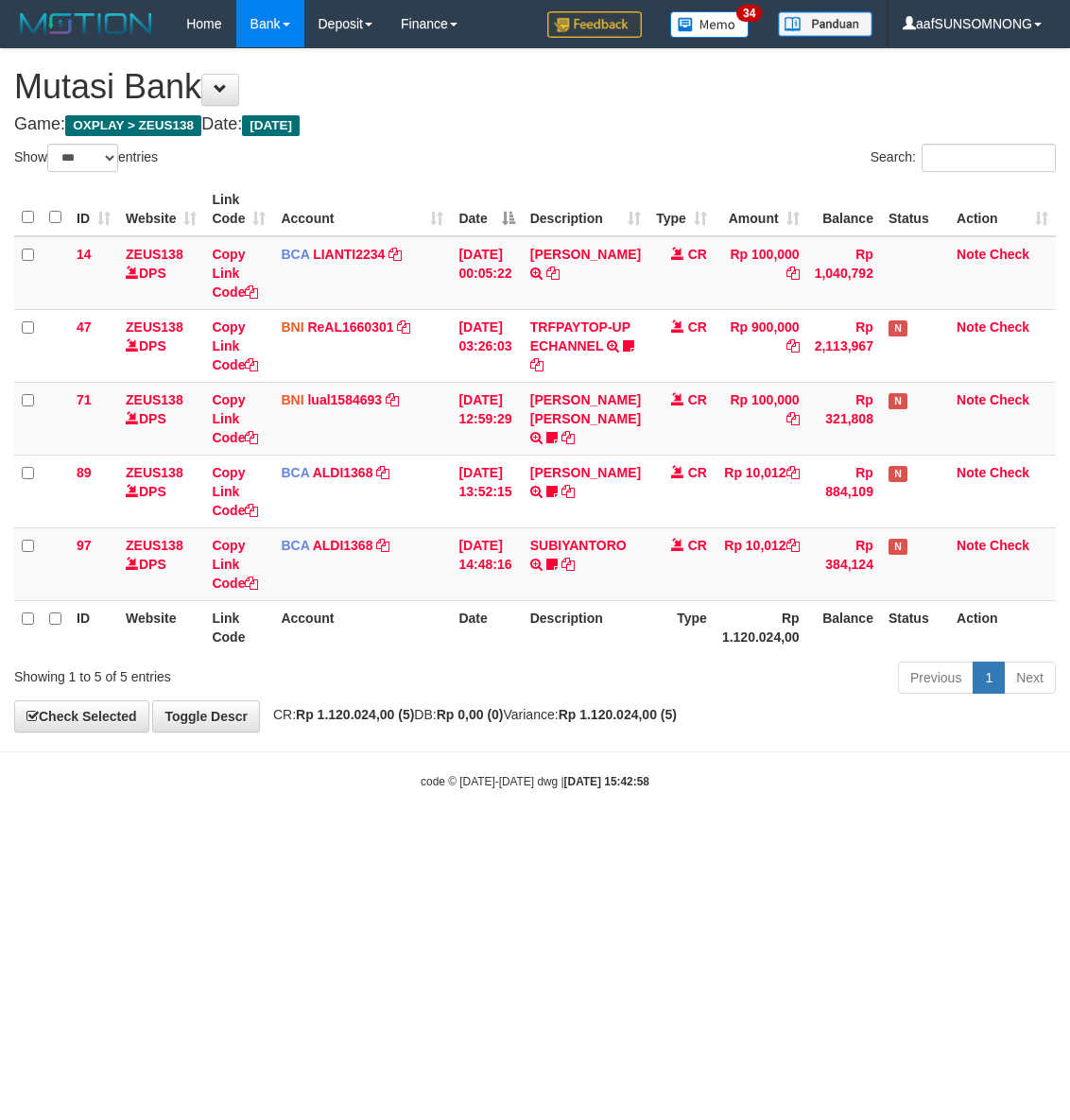 select on "***" 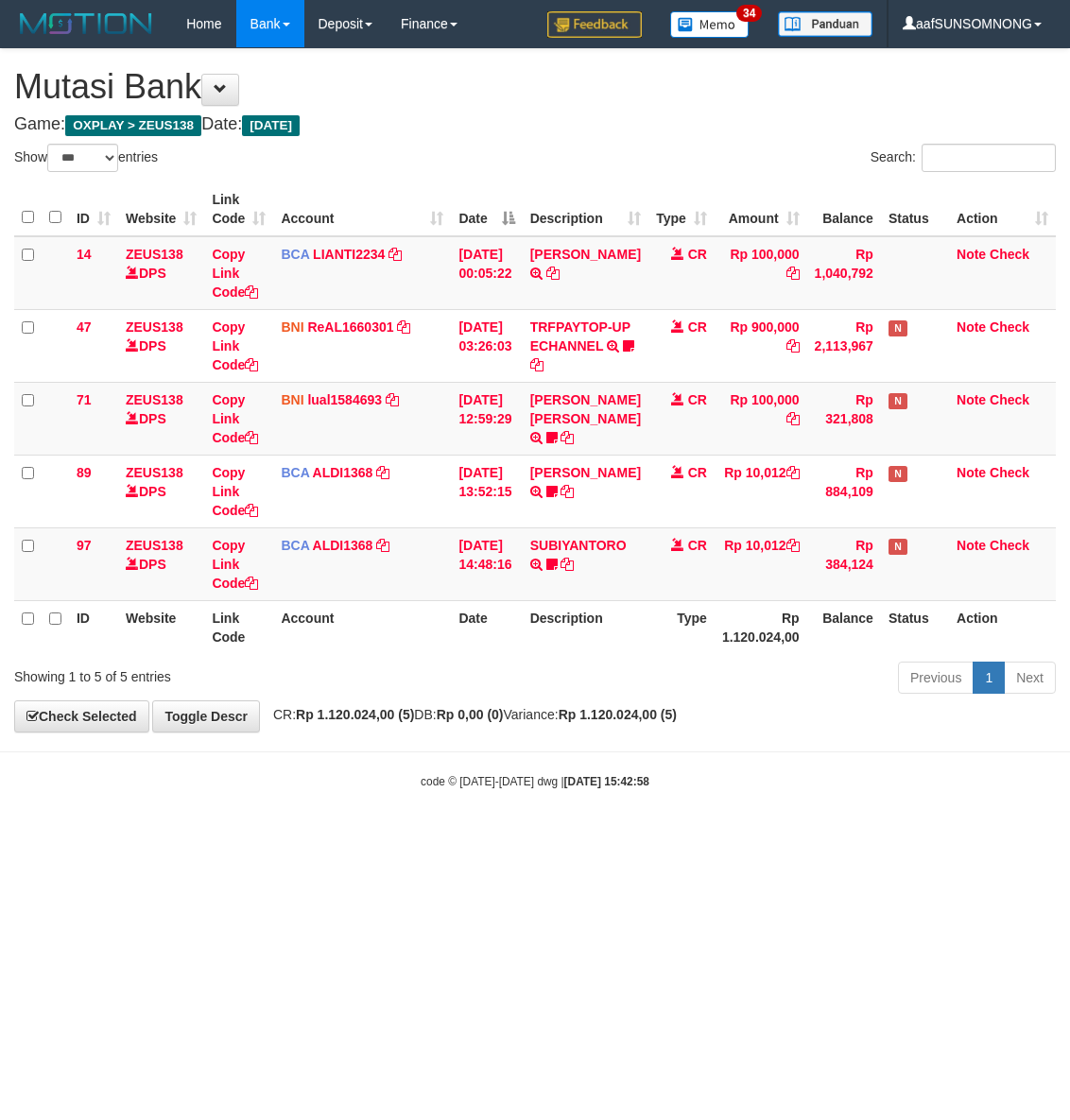 scroll, scrollTop: 0, scrollLeft: 0, axis: both 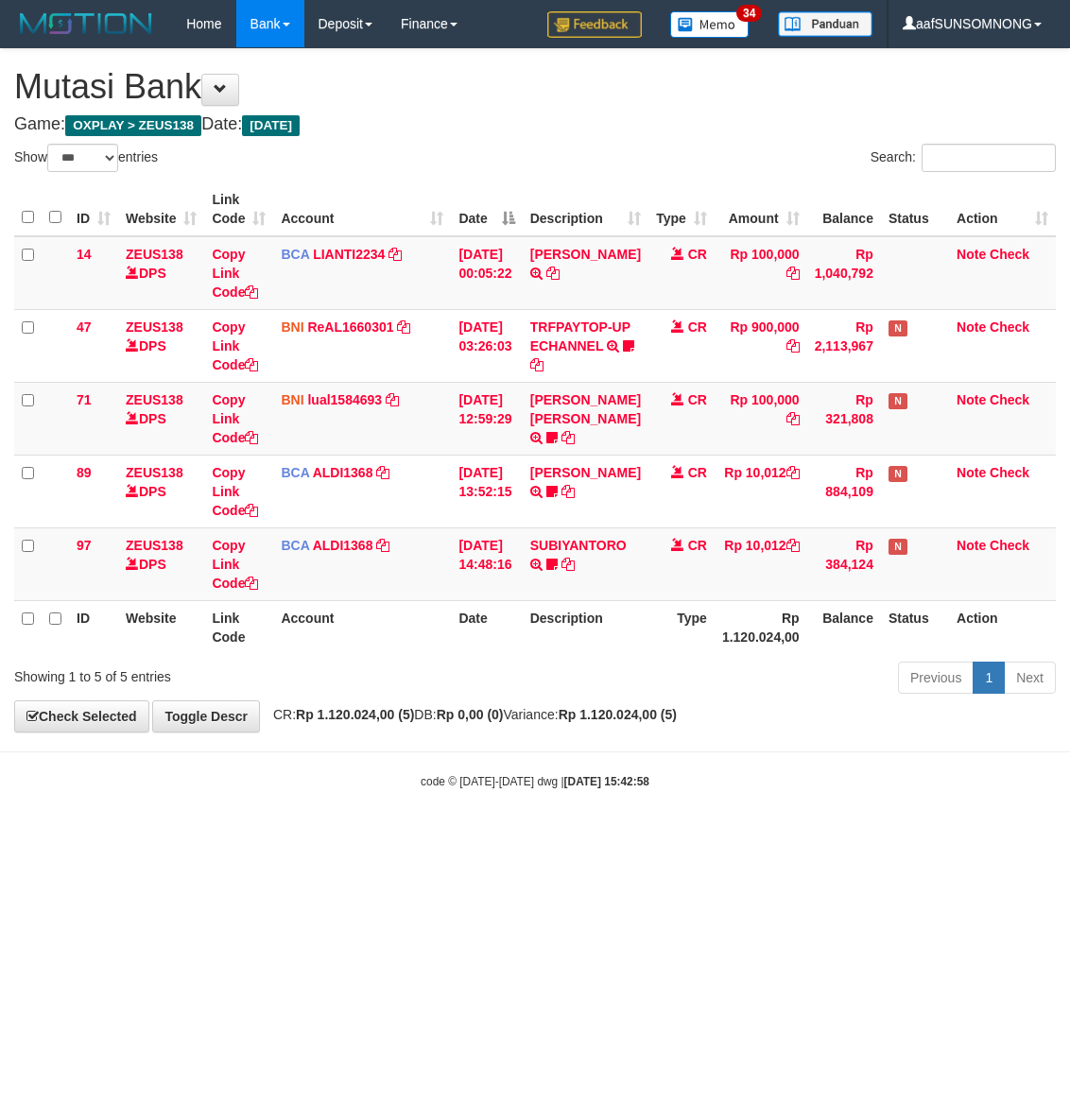 select on "***" 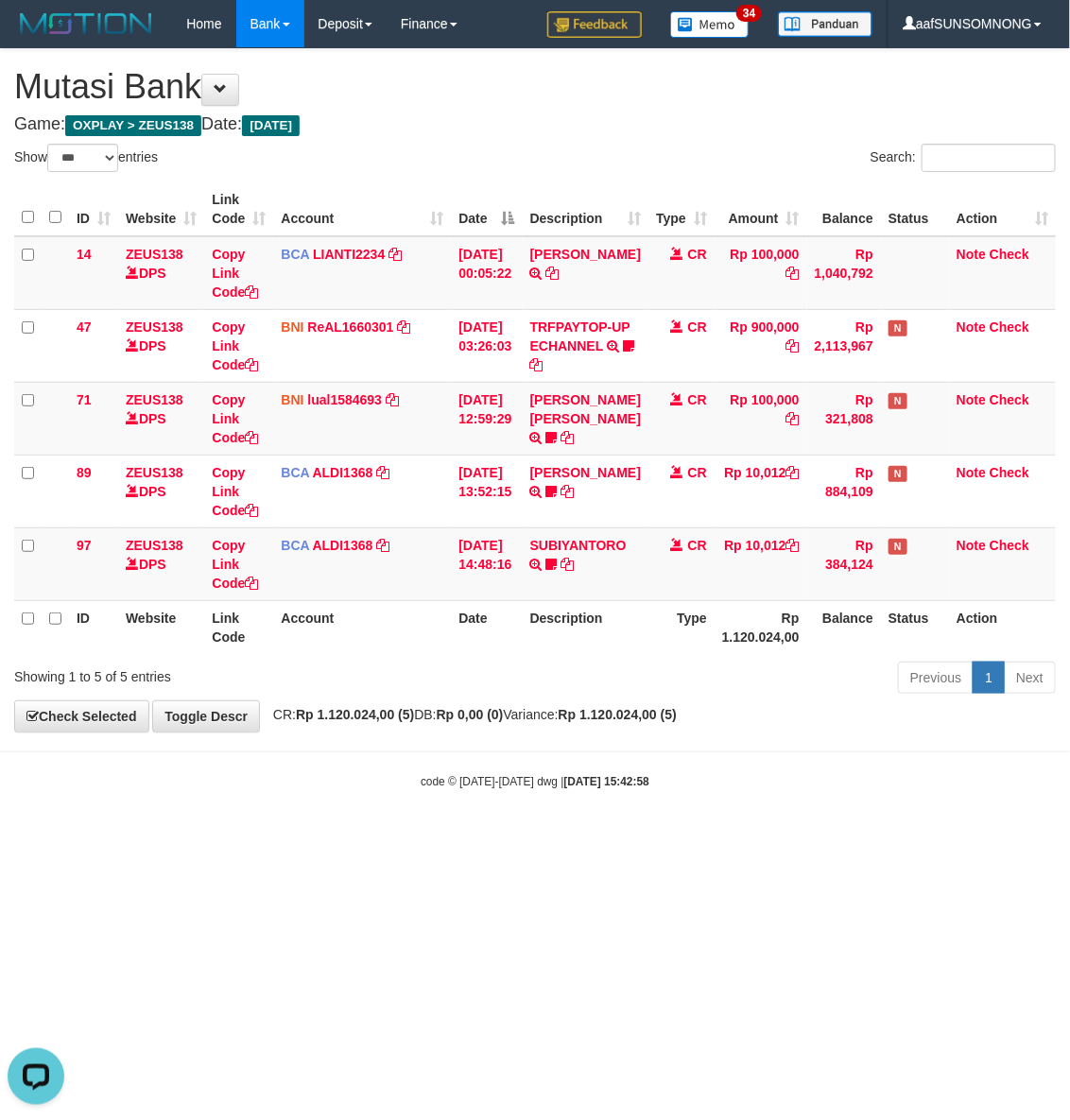 scroll, scrollTop: 0, scrollLeft: 0, axis: both 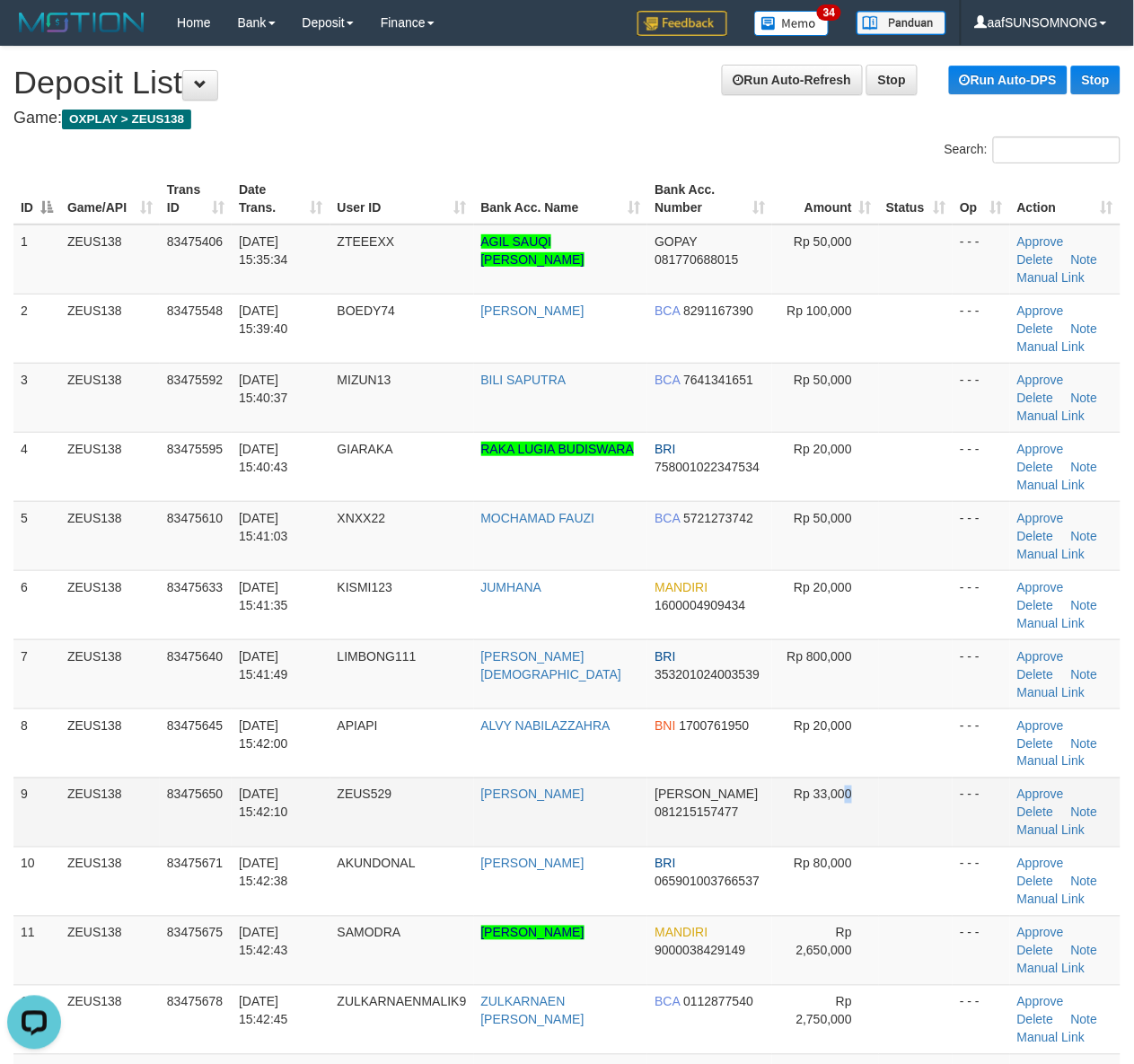 drag, startPoint x: 837, startPoint y: 790, endPoint x: 865, endPoint y: 787, distance: 28.160256 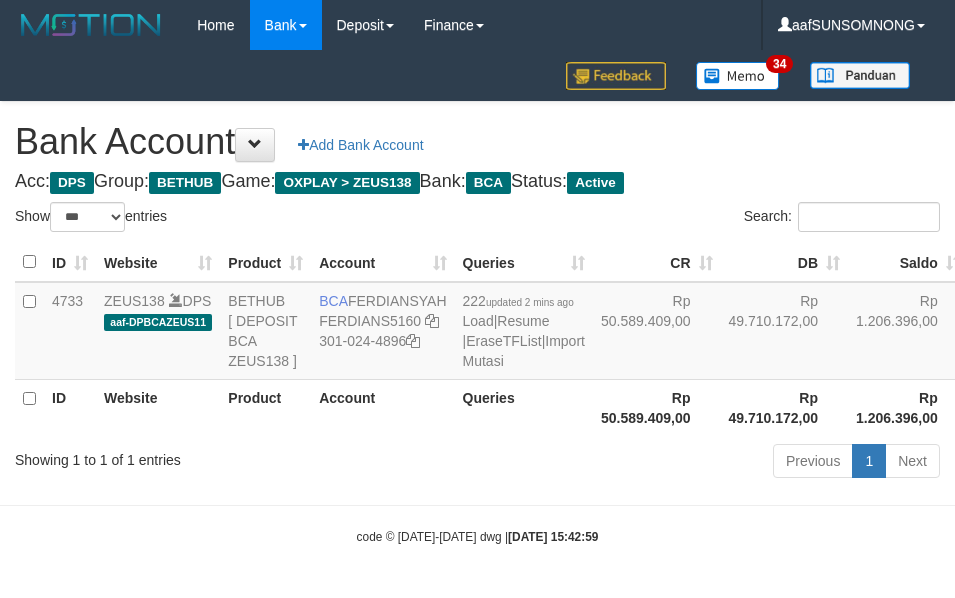 select on "***" 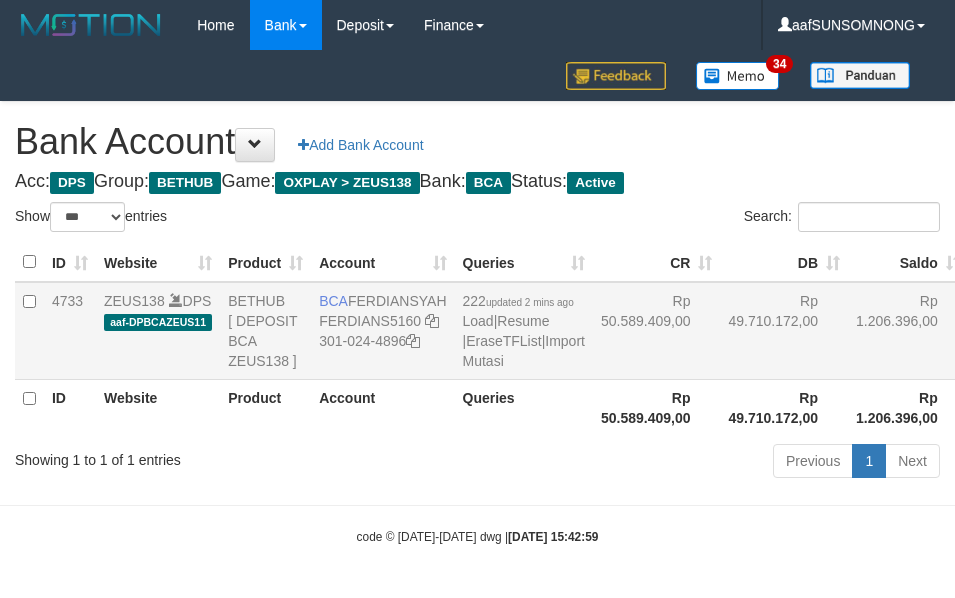 scroll, scrollTop: 38, scrollLeft: 0, axis: vertical 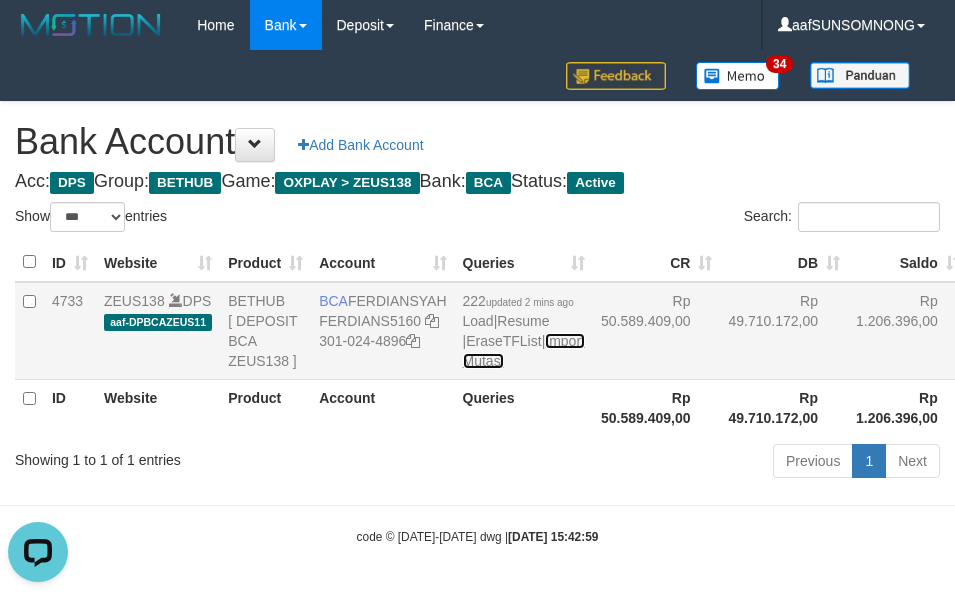 click on "Import Mutasi" at bounding box center [524, 351] 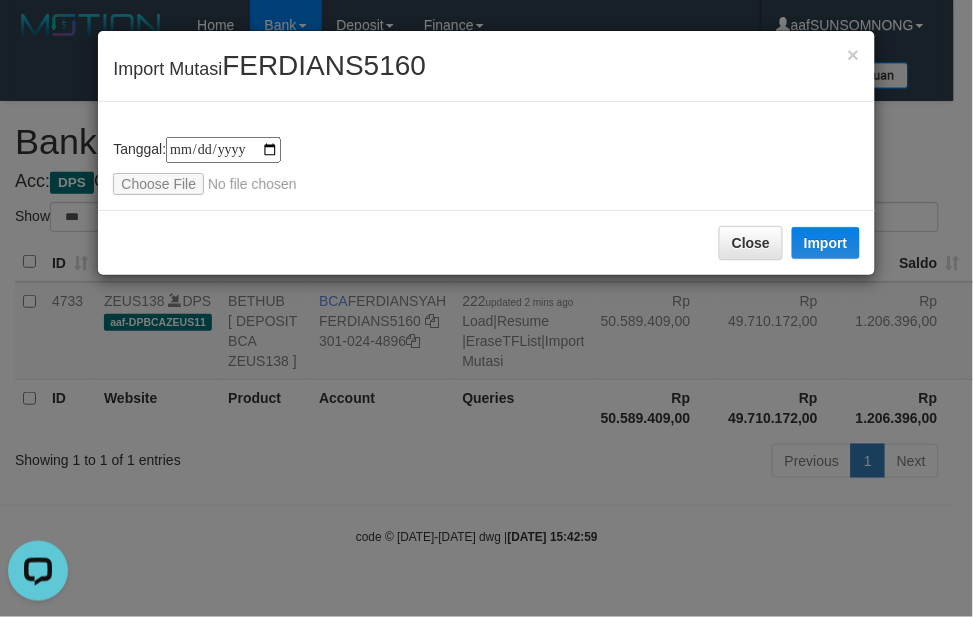 click on "**********" at bounding box center [486, 156] 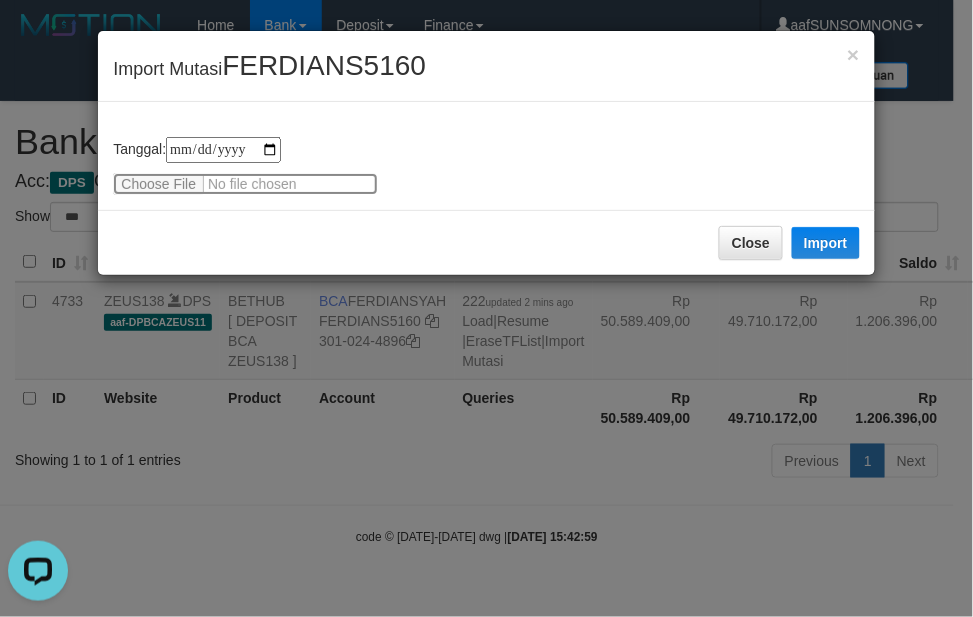 click at bounding box center (245, 184) 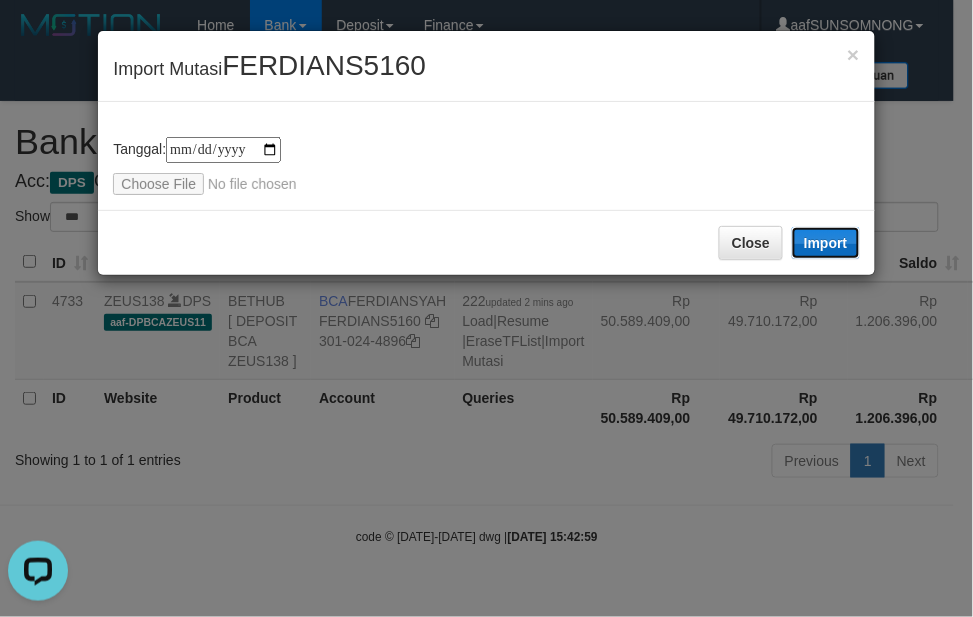 click on "Import" at bounding box center [826, 243] 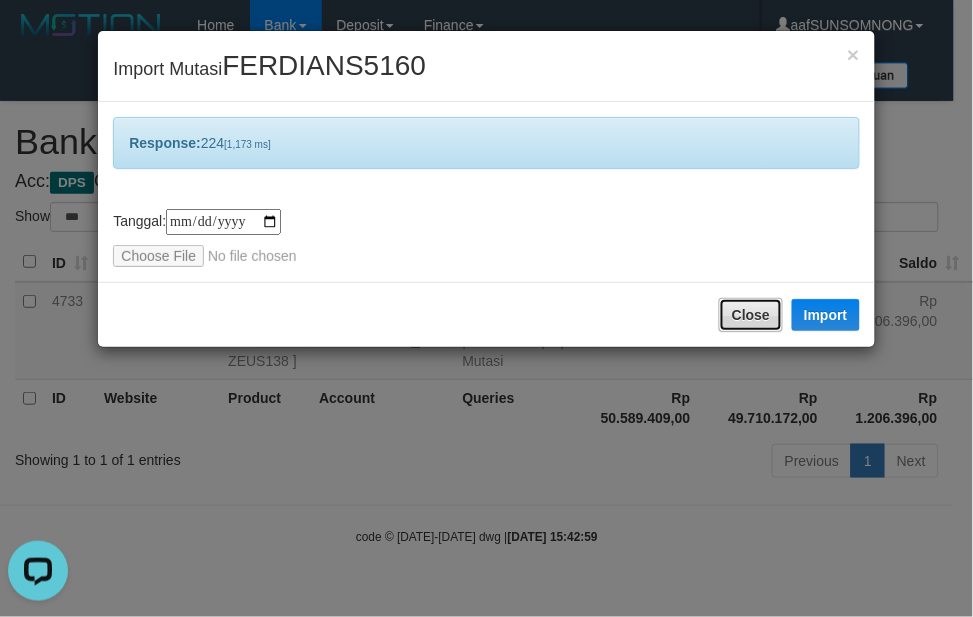 click on "Close" at bounding box center (751, 315) 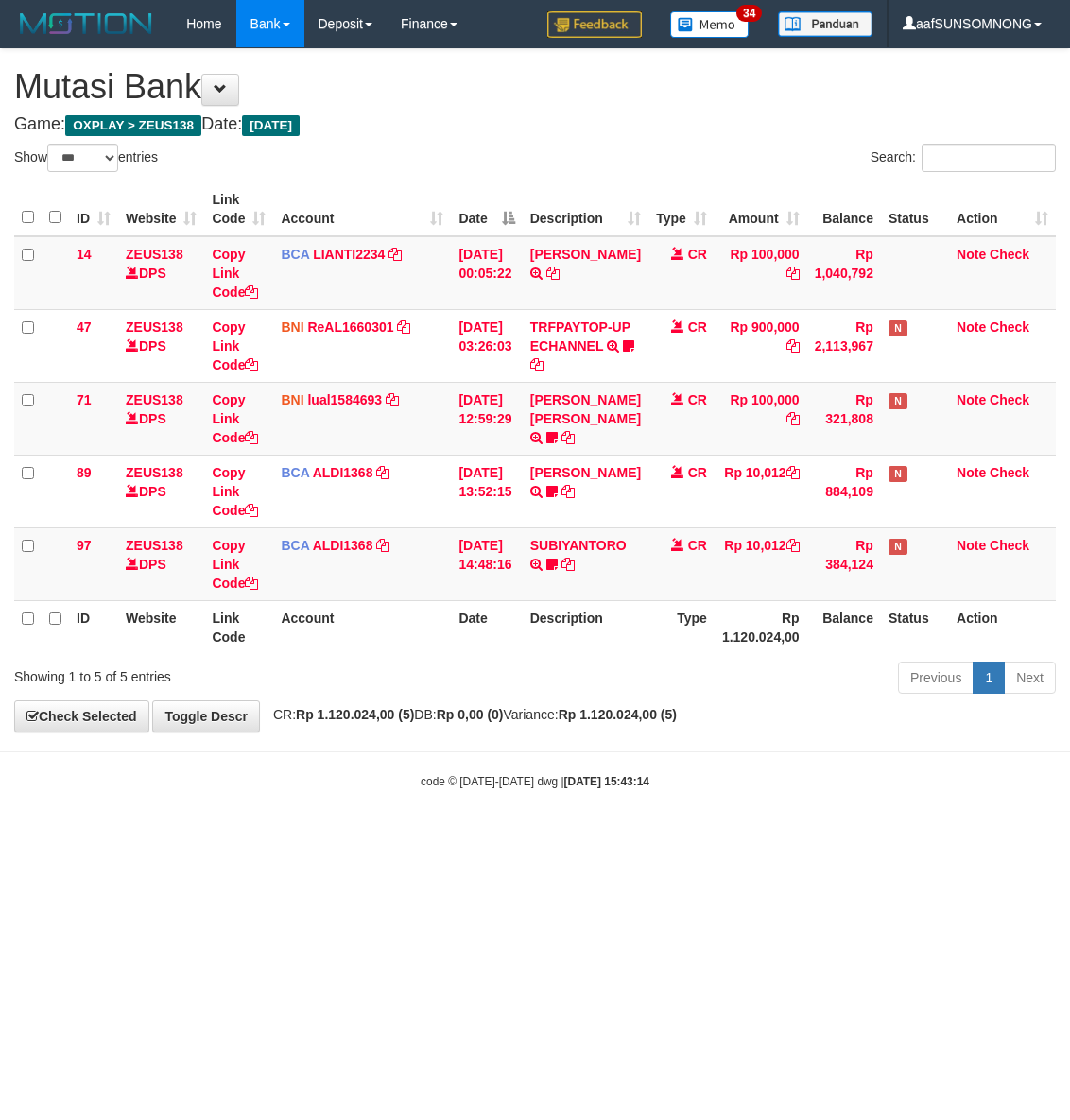 select on "***" 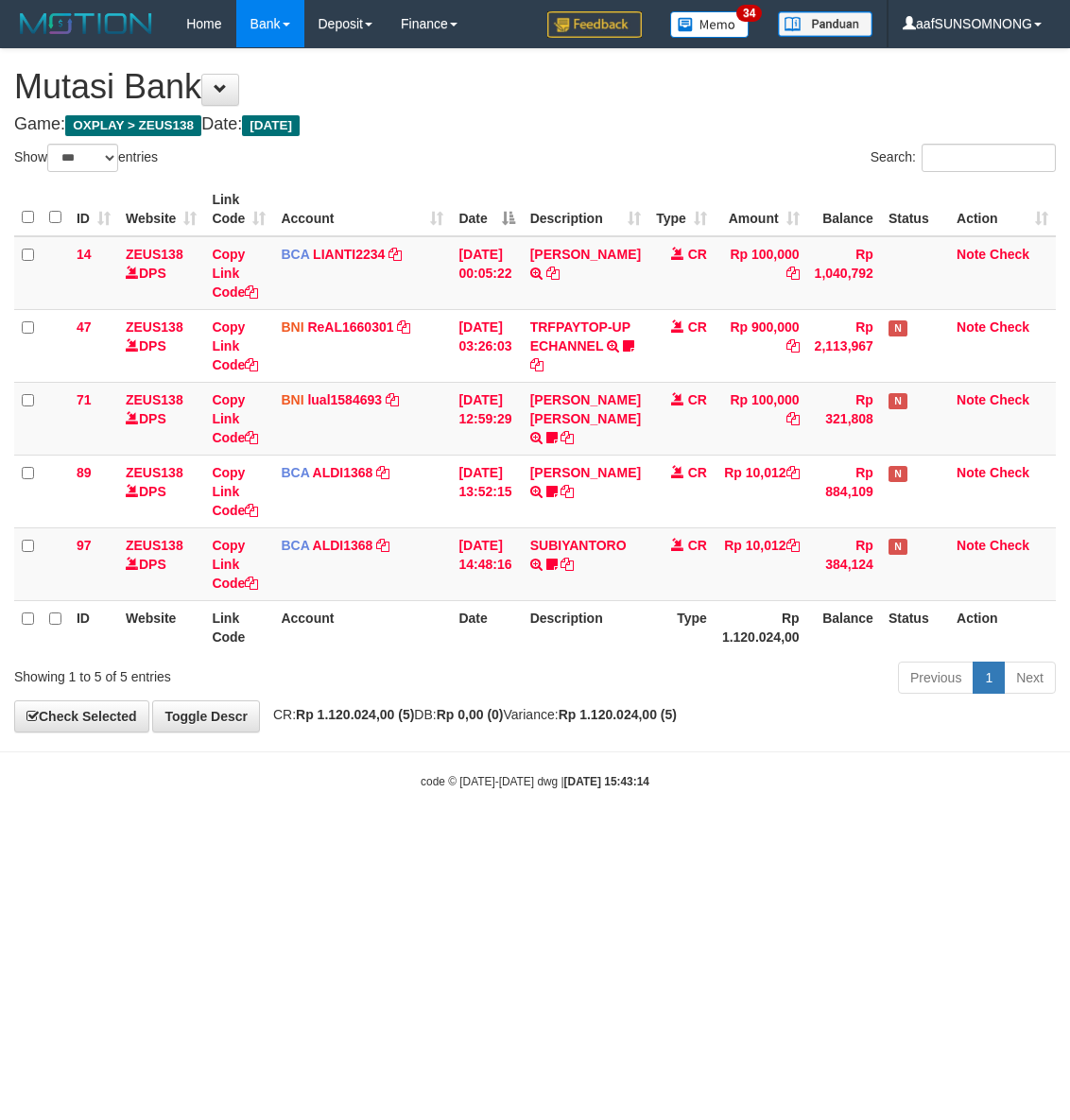 scroll, scrollTop: 0, scrollLeft: 0, axis: both 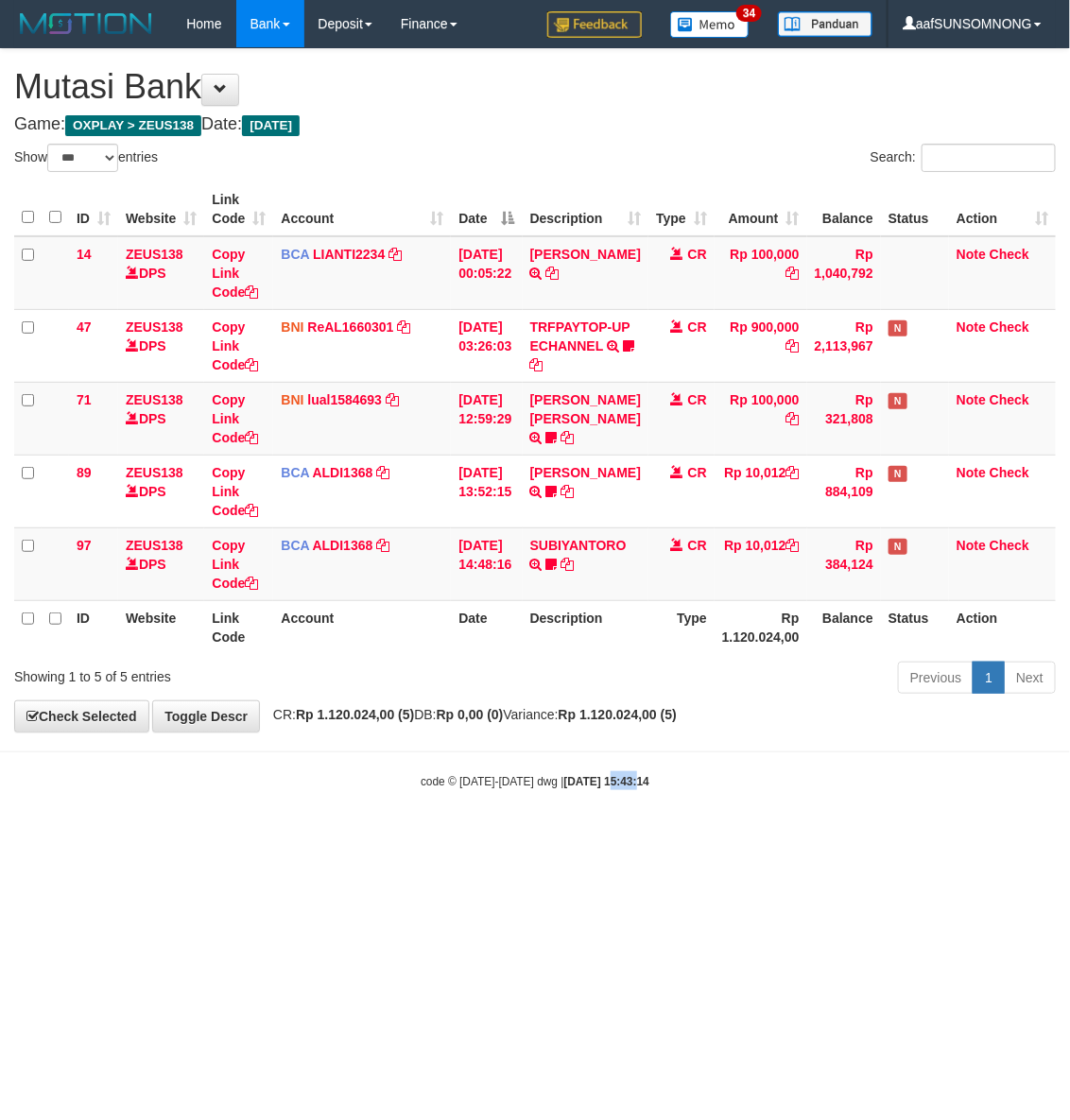 click on "Toggle navigation
Home
Bank
Account List
Load
By Website
Group
[OXPLAY]													ZEUS138
By Load Group (DPS)
Sync" at bounding box center (535, 419) 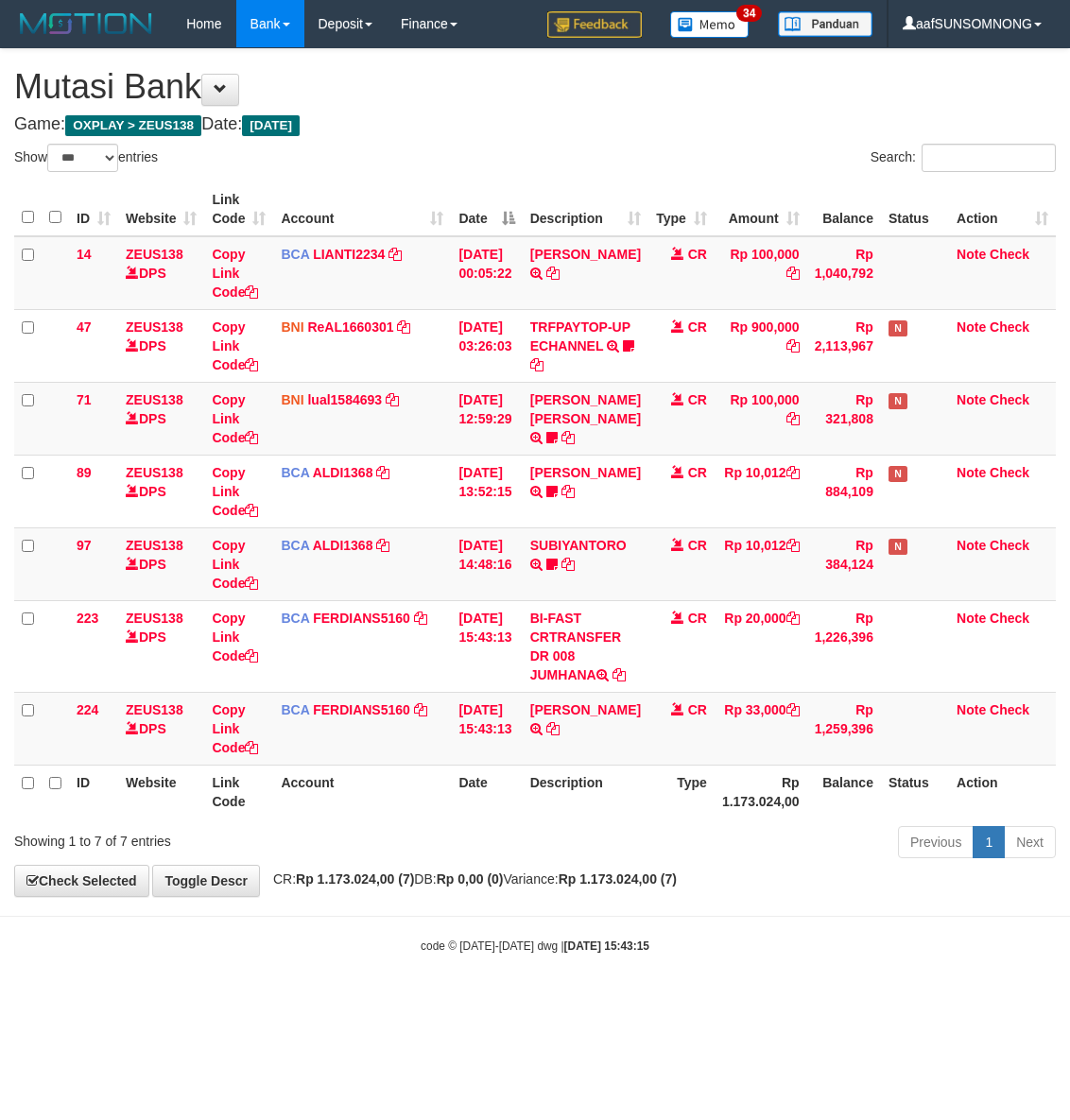 select on "***" 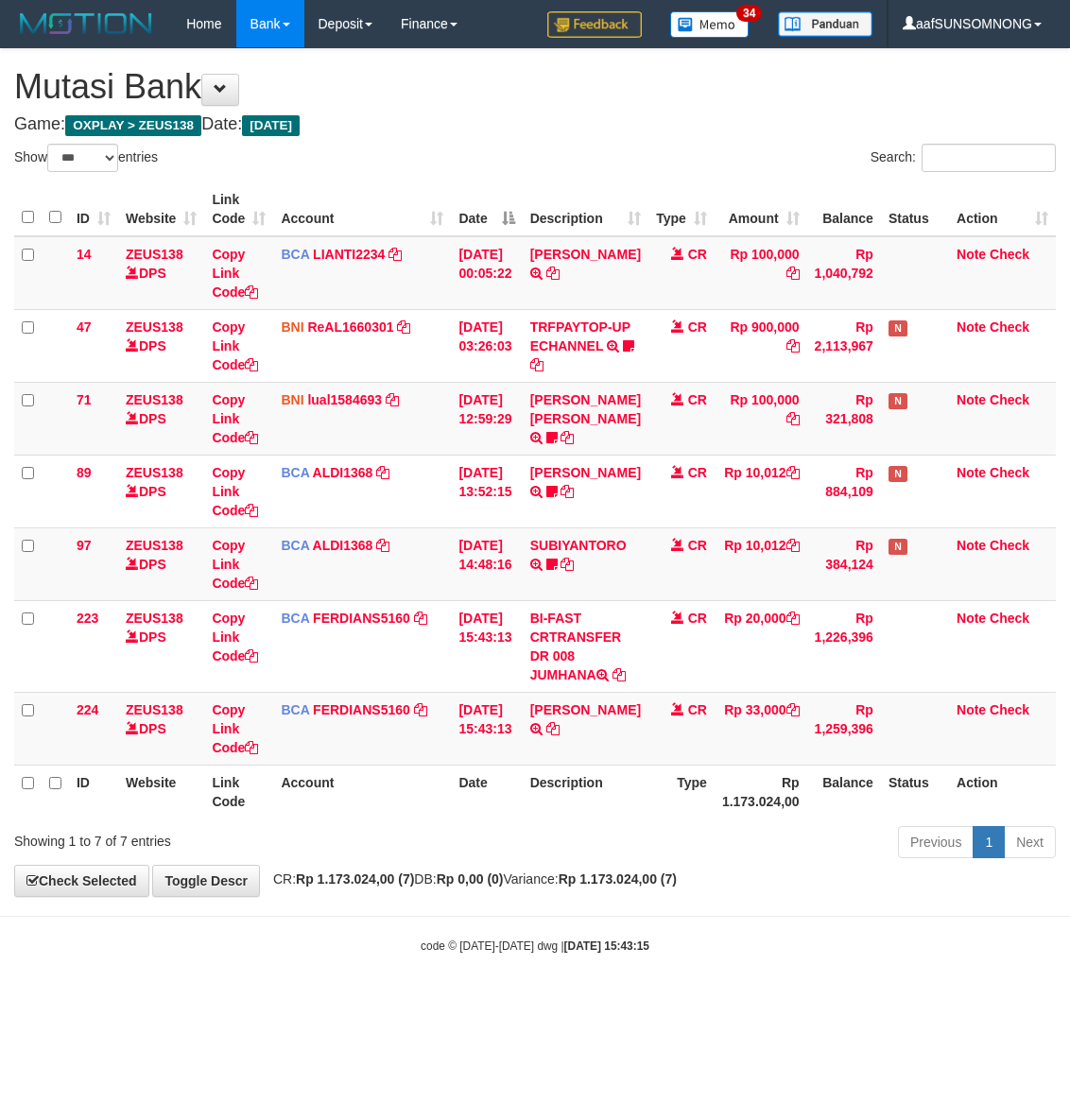 scroll, scrollTop: 0, scrollLeft: 0, axis: both 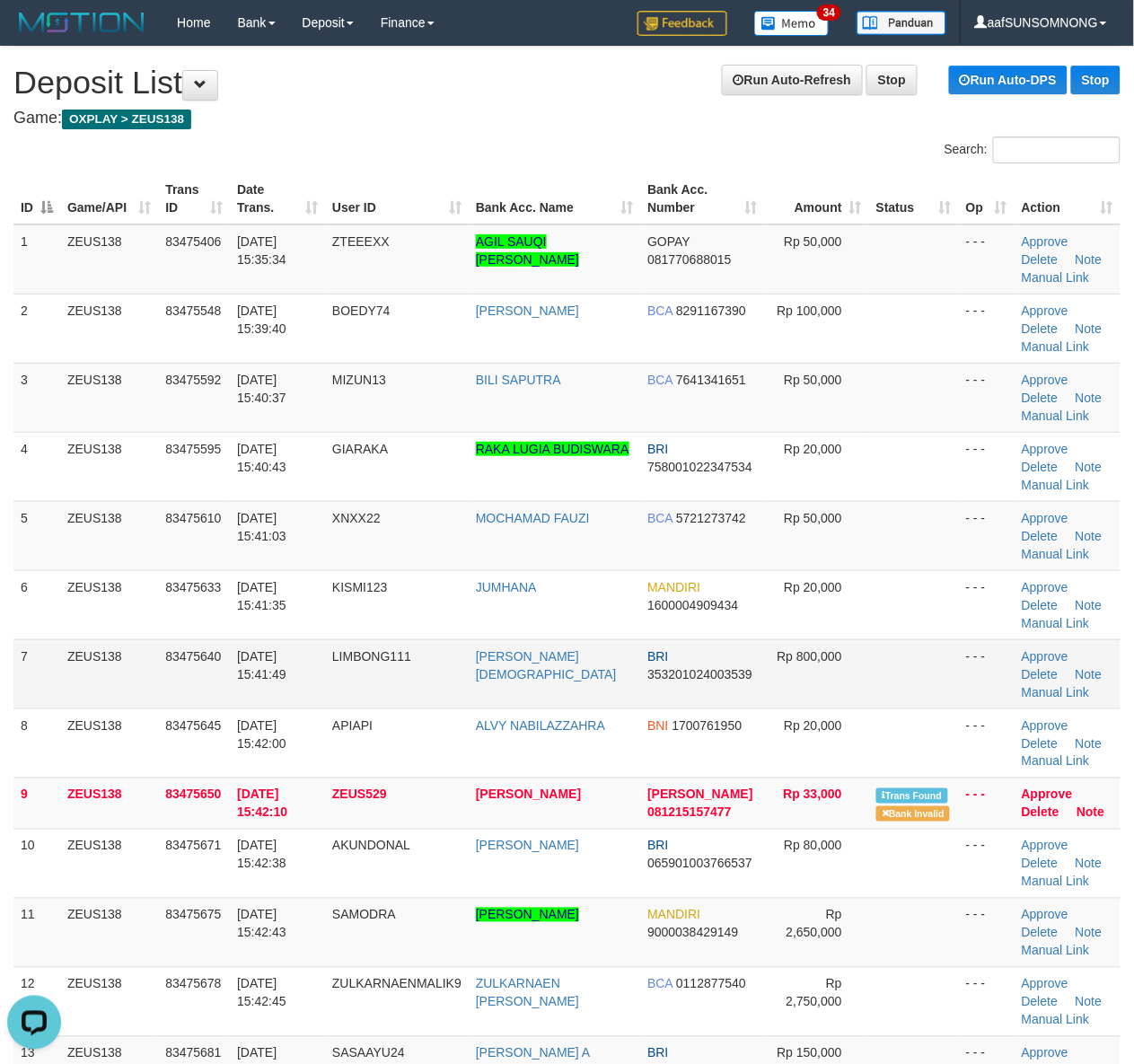 click at bounding box center [914, 673] 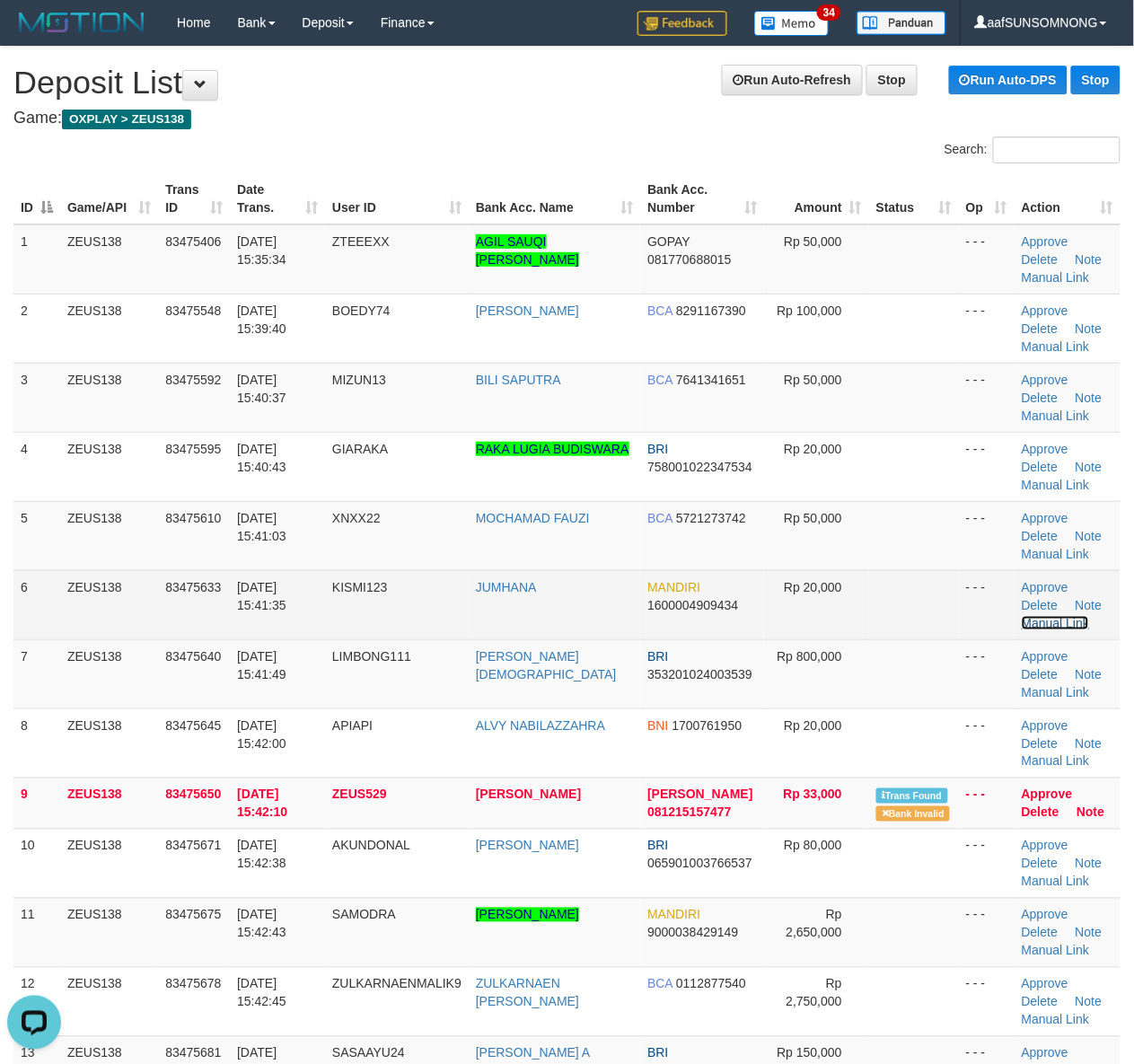 click on "Manual Link" at bounding box center (1056, 623) 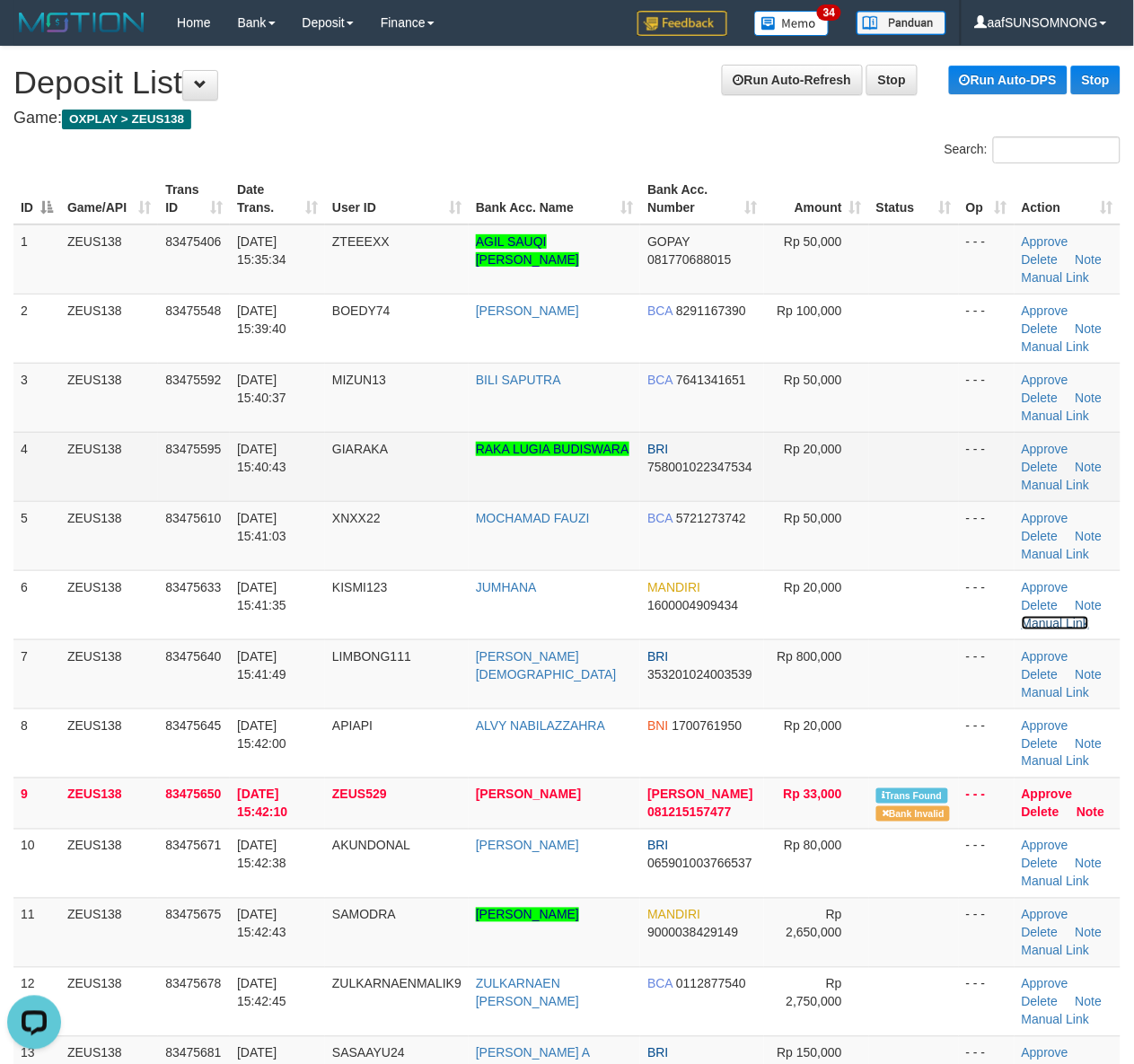click on "Manual Link" at bounding box center (1056, 623) 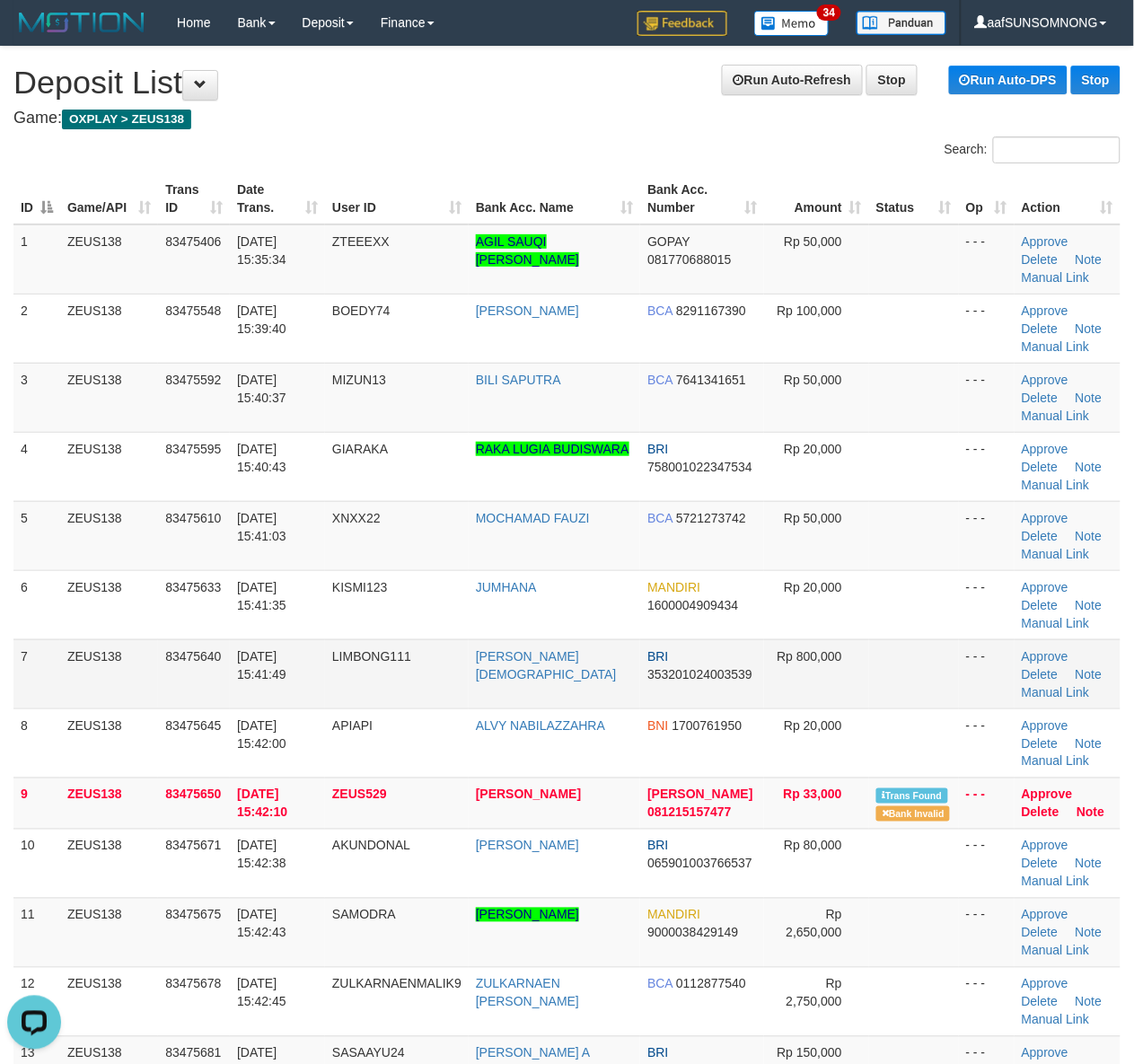 drag, startPoint x: 905, startPoint y: 693, endPoint x: 958, endPoint y: 675, distance: 55.973208 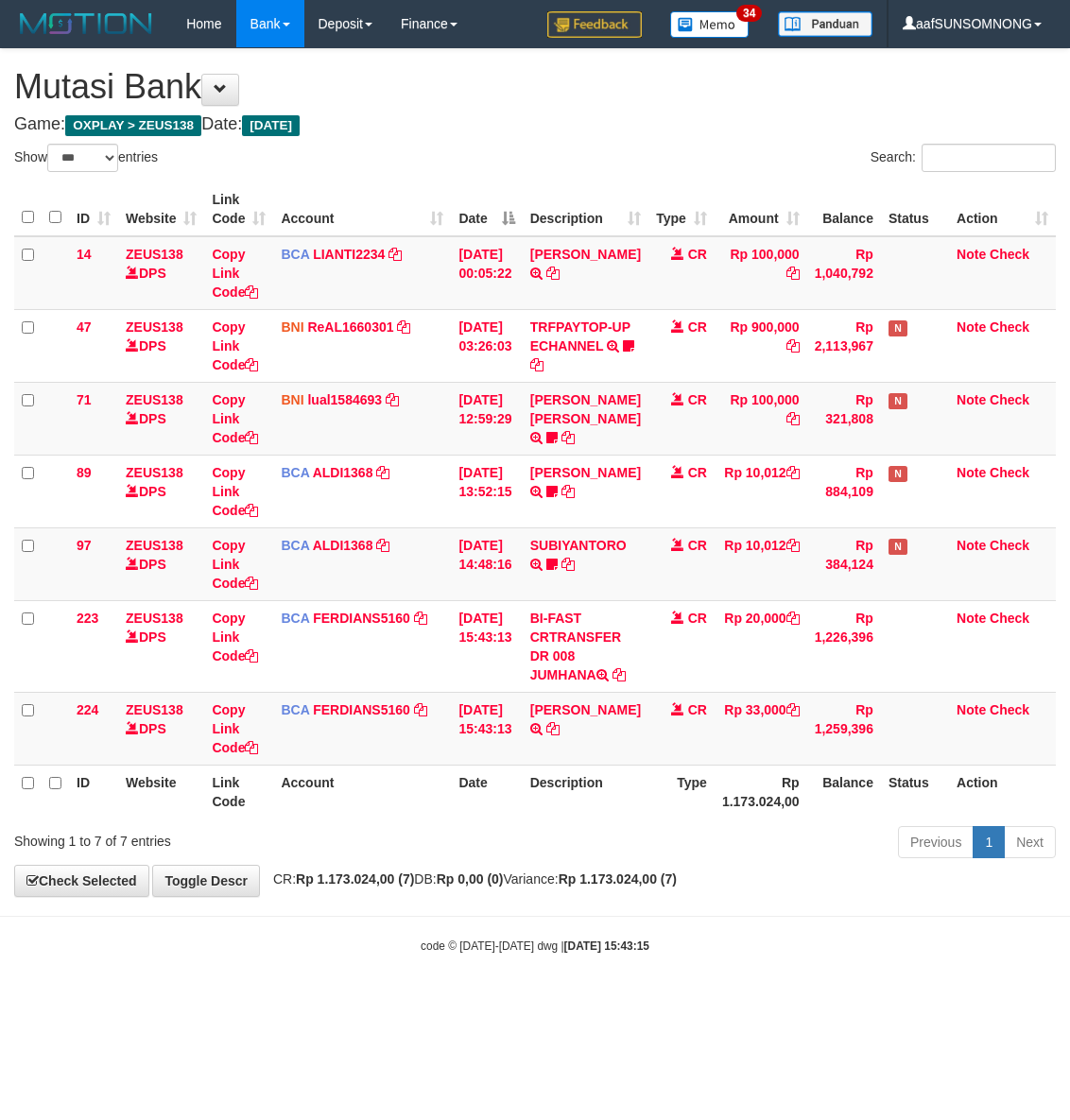 select on "***" 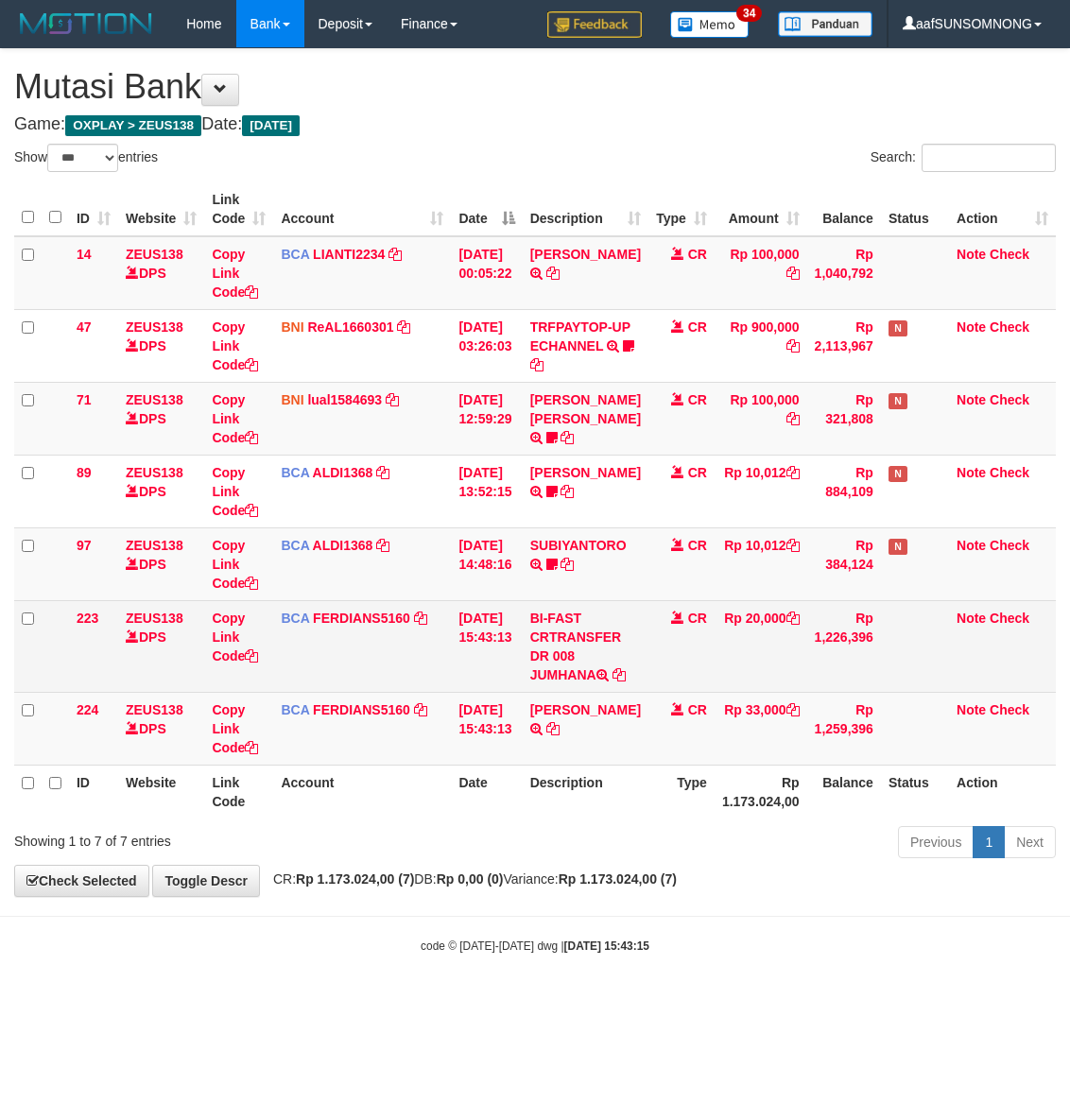 scroll, scrollTop: 0, scrollLeft: 0, axis: both 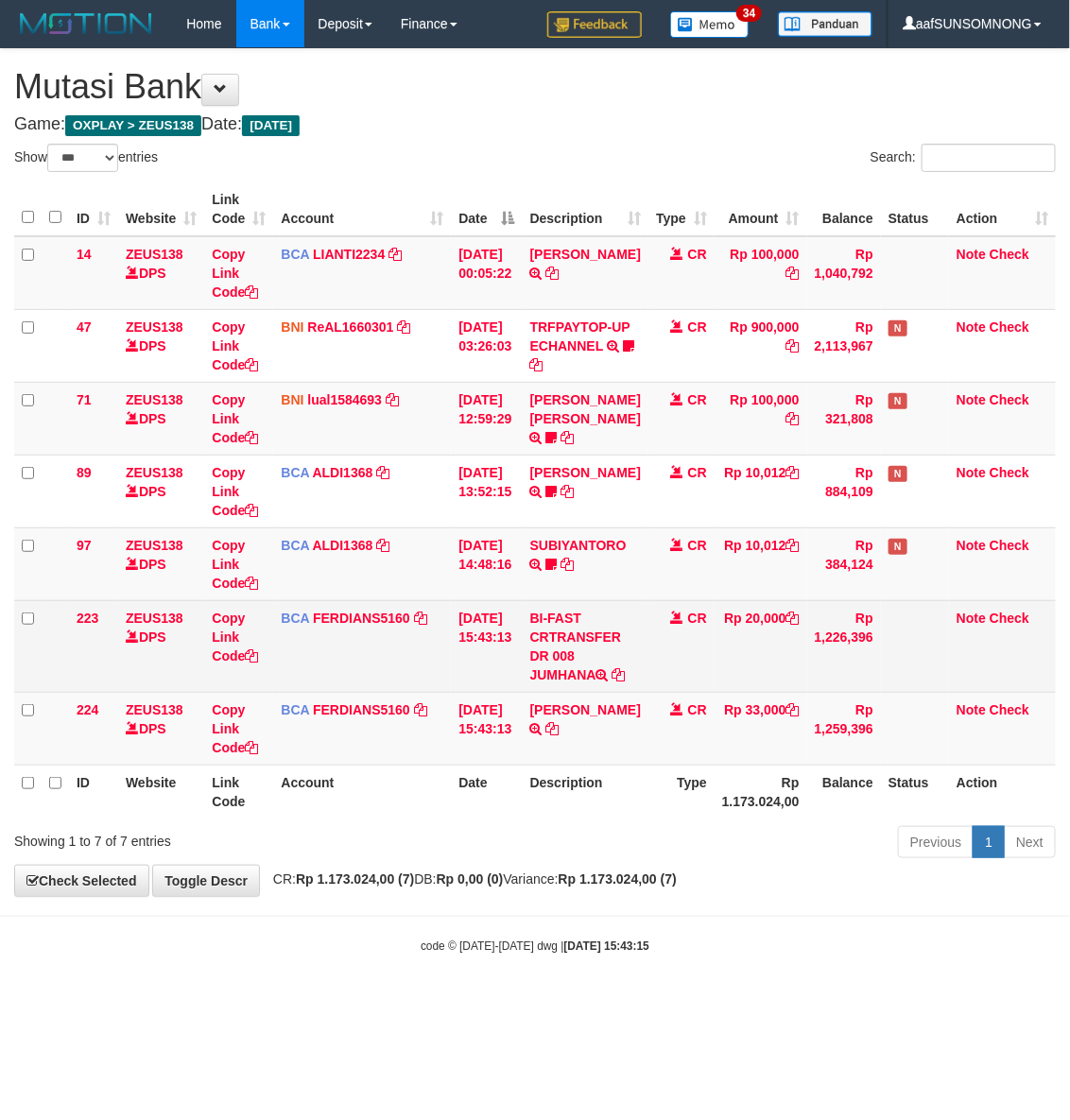 drag, startPoint x: 607, startPoint y: 698, endPoint x: 554, endPoint y: 697, distance: 53.009433 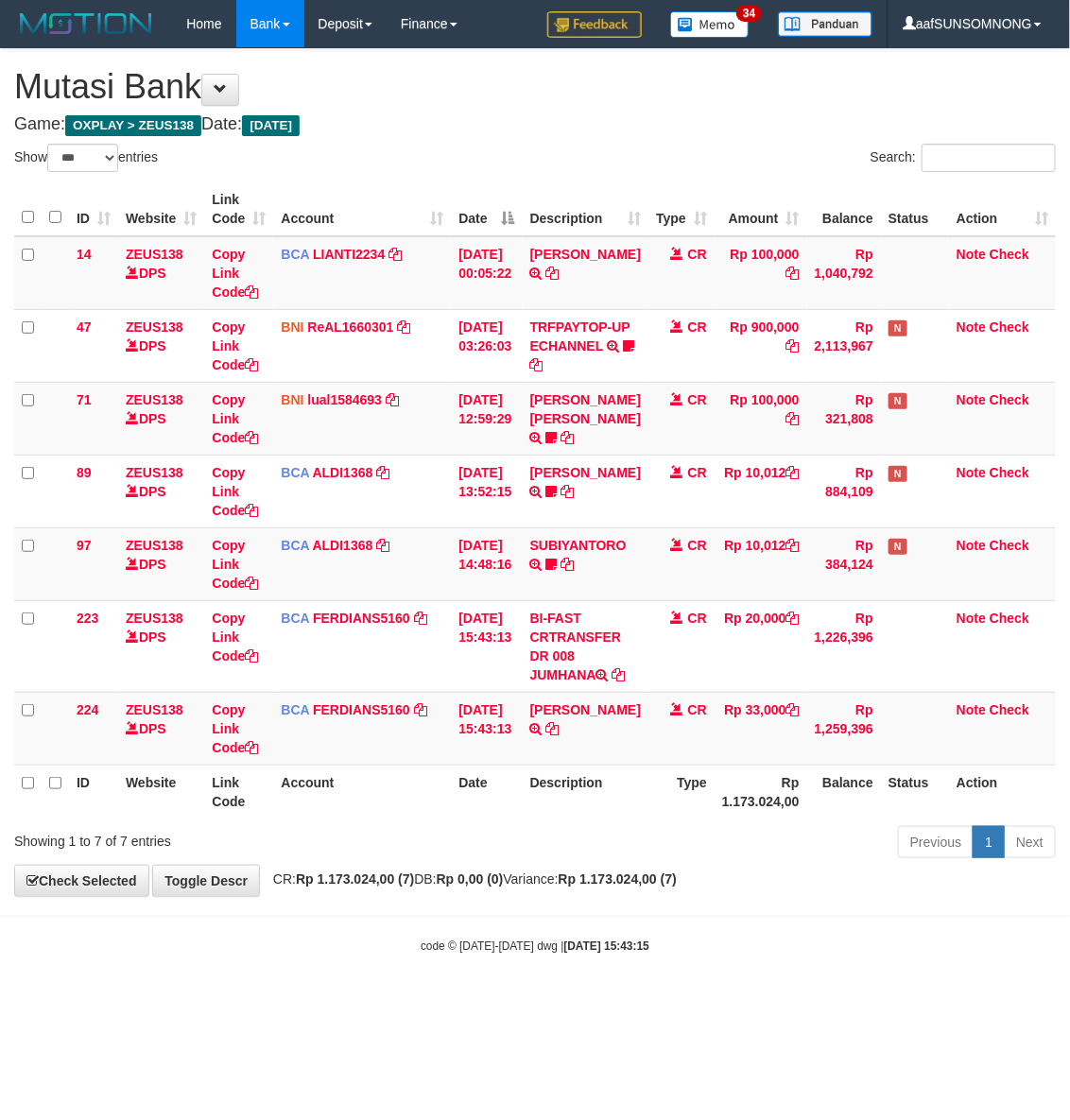 copy on "MHANA" 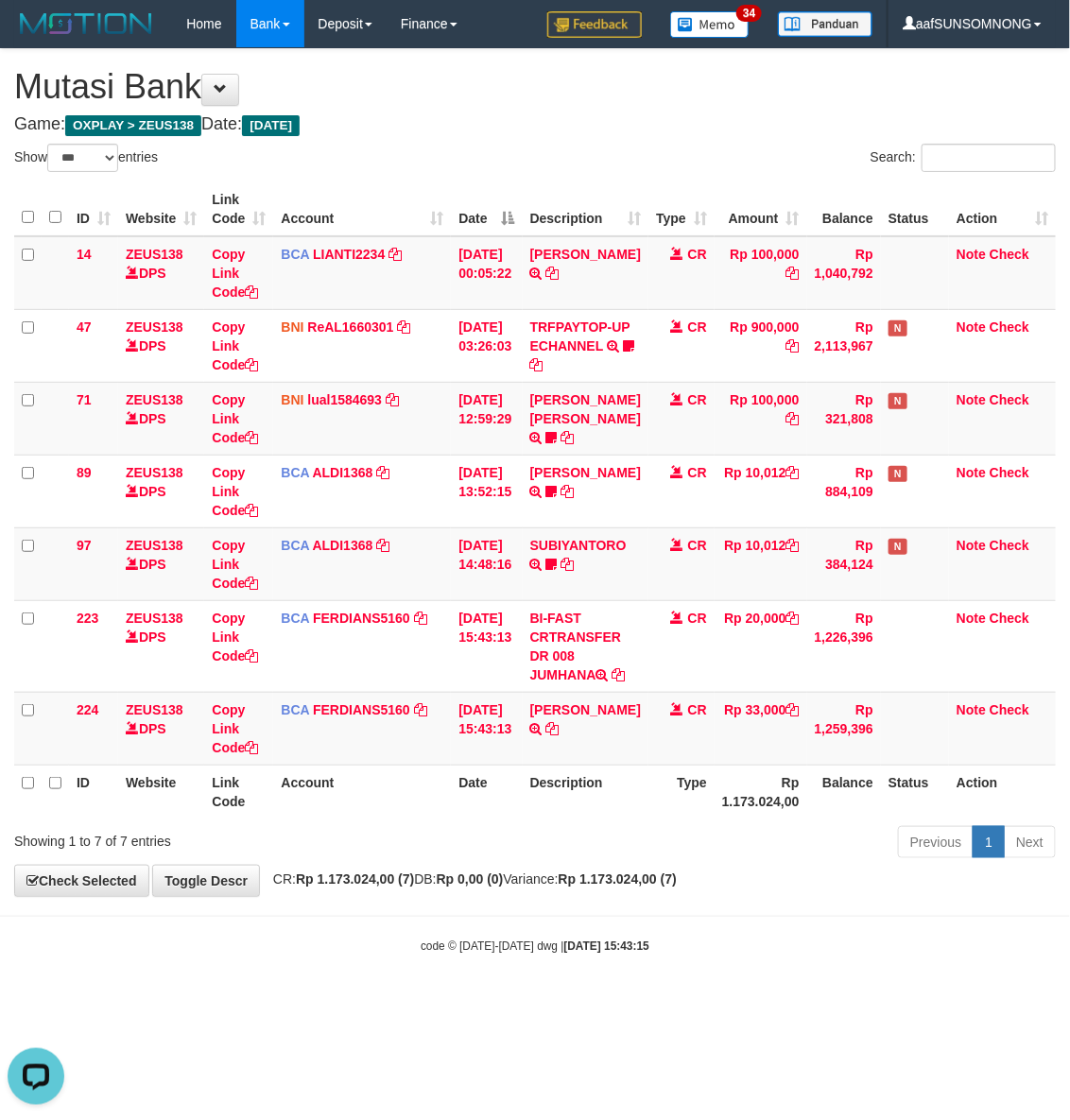 scroll, scrollTop: 0, scrollLeft: 0, axis: both 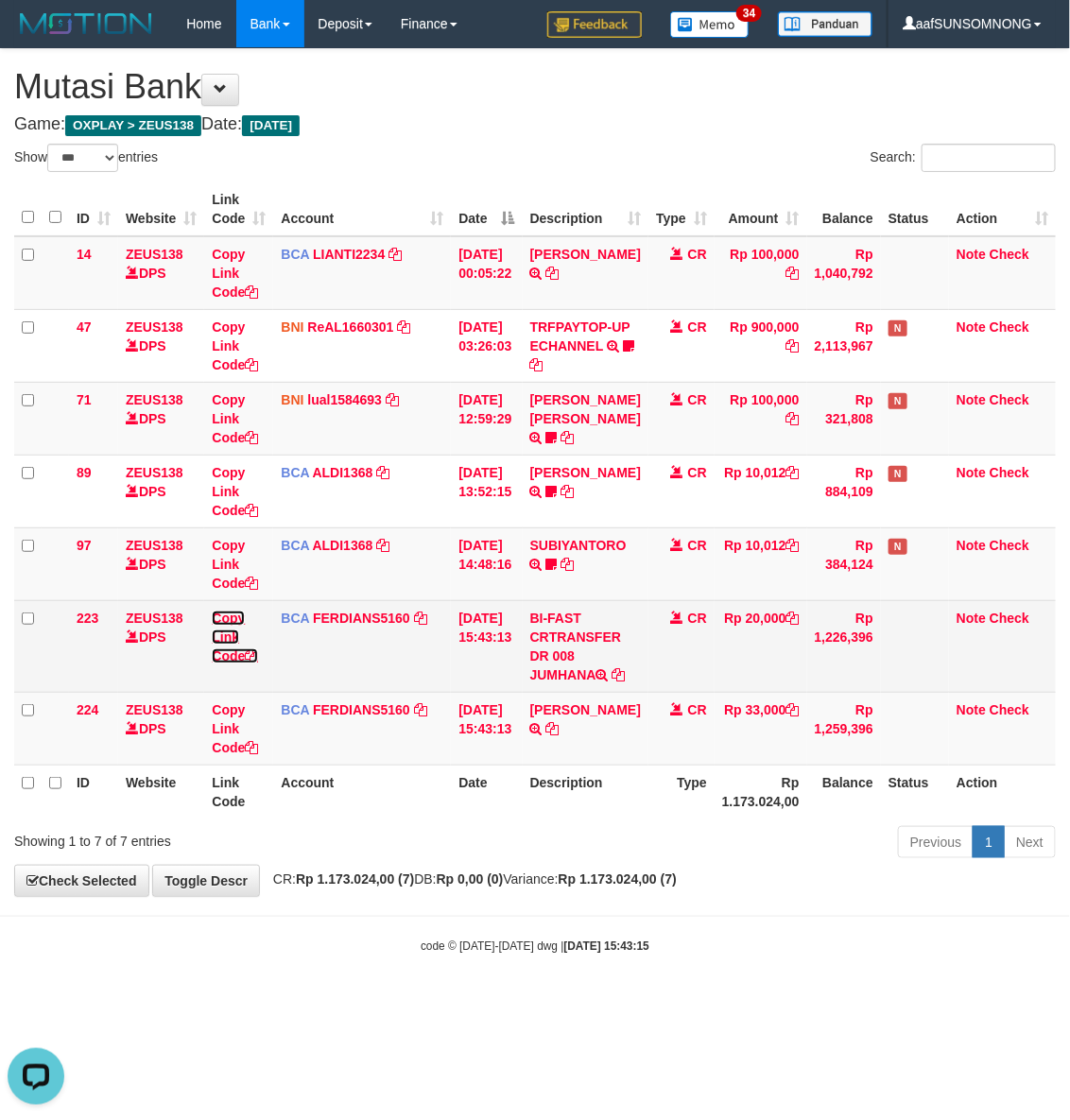 click on "Copy Link Code" at bounding box center (234, 637) 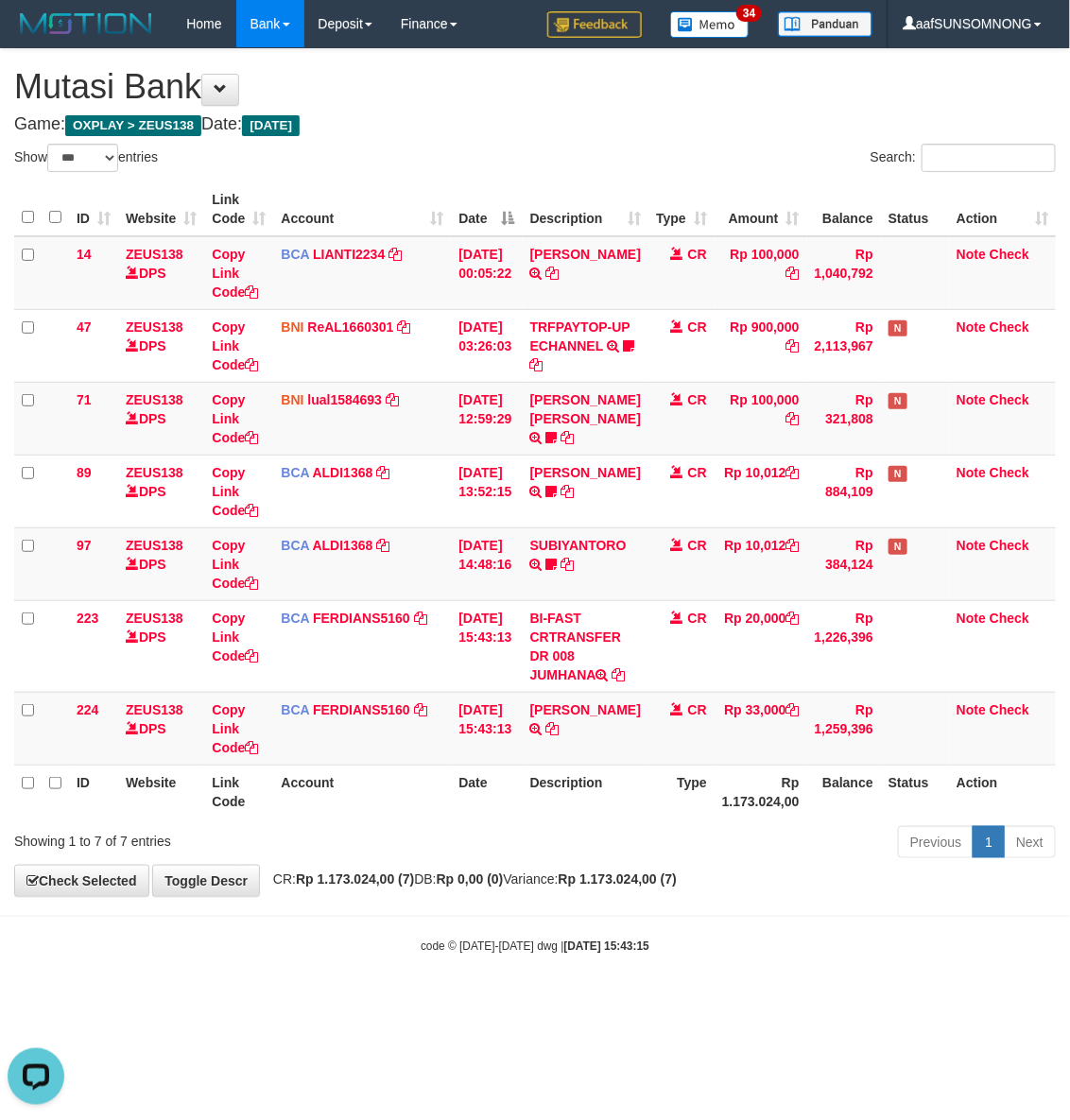 scroll, scrollTop: 302, scrollLeft: 0, axis: vertical 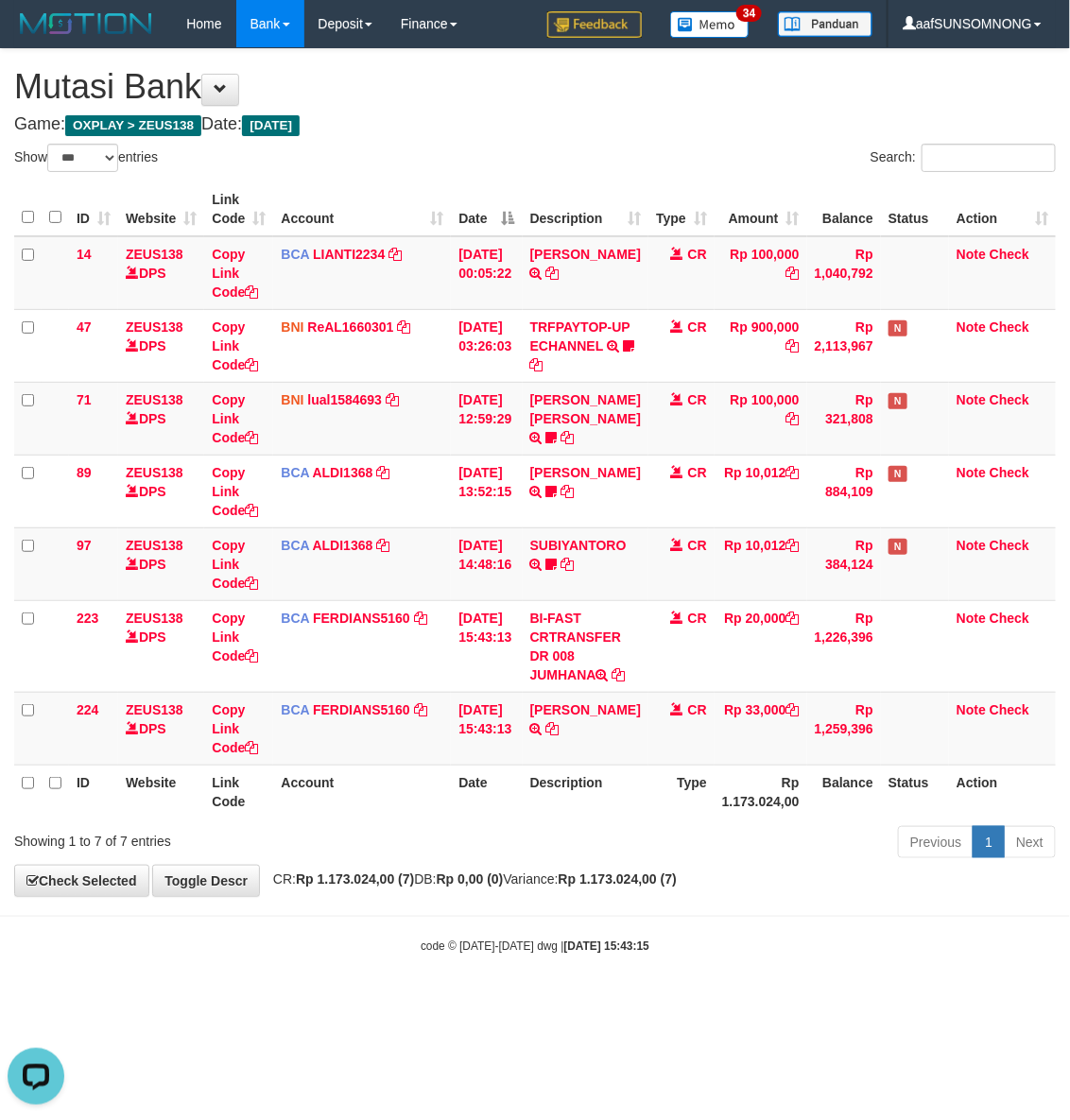 drag, startPoint x: 698, startPoint y: 1008, endPoint x: 751, endPoint y: 1016, distance: 53.600373 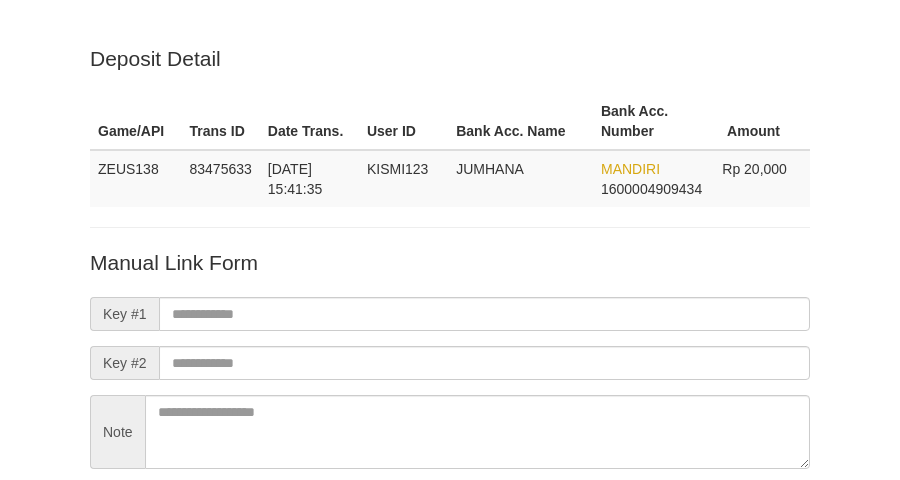 scroll, scrollTop: 176, scrollLeft: 0, axis: vertical 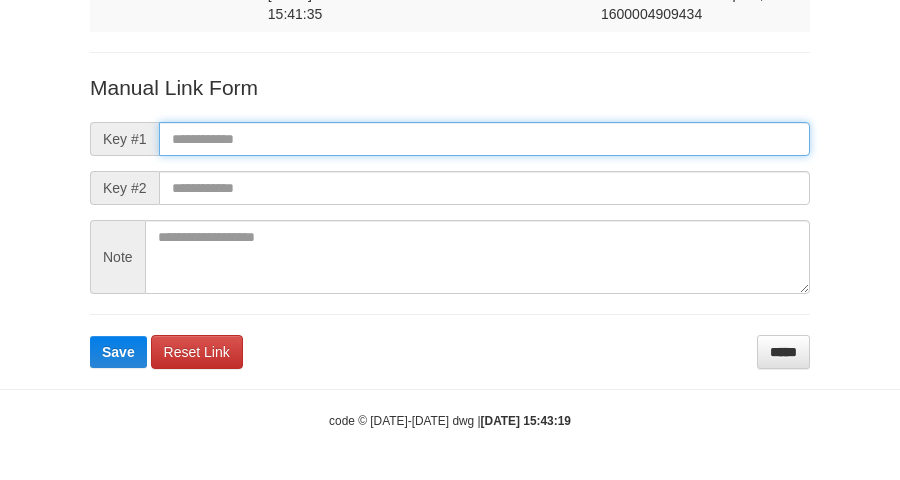 click at bounding box center [484, 139] 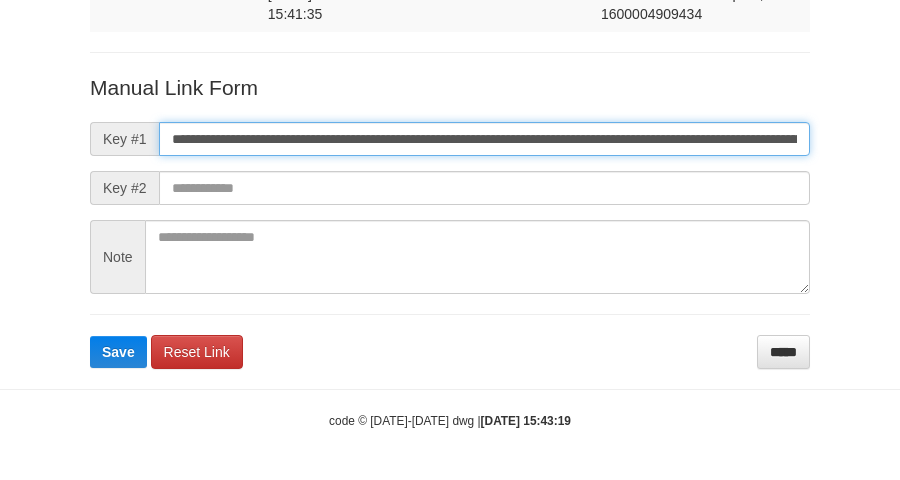 scroll, scrollTop: 0, scrollLeft: 1416, axis: horizontal 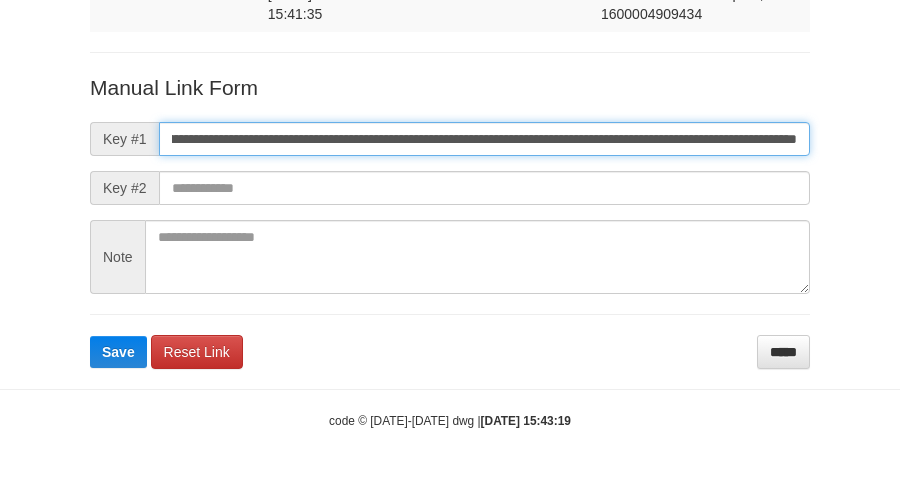 type on "**********" 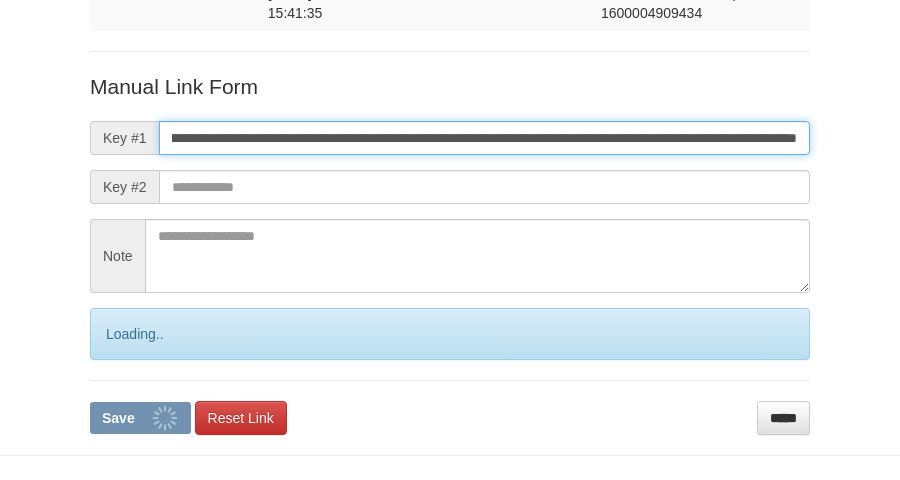 click on "Save" at bounding box center [140, 418] 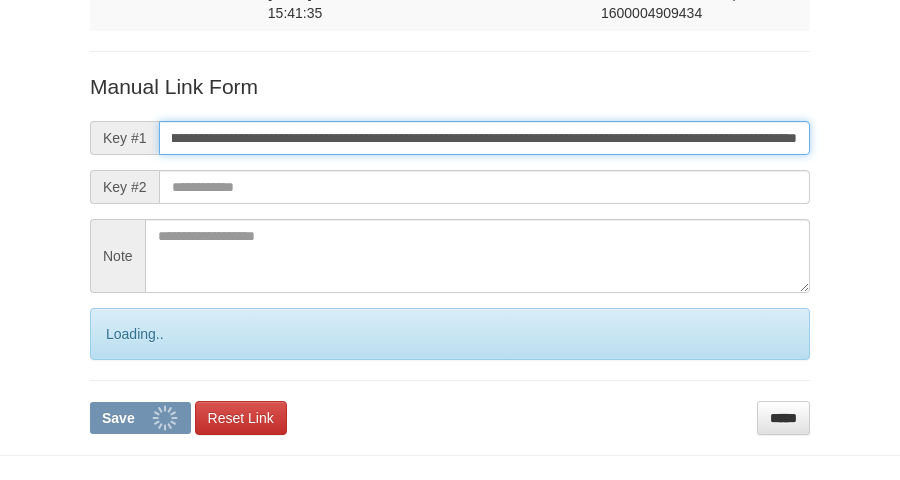 click on "Save" at bounding box center [140, 418] 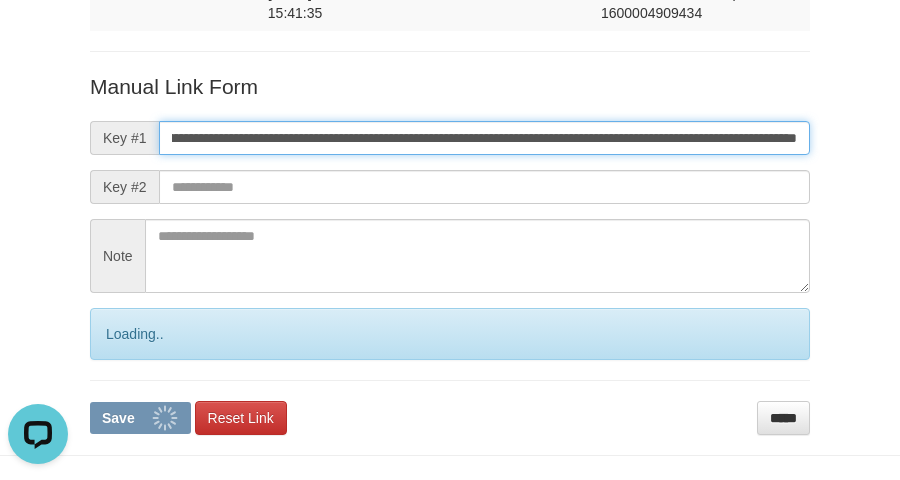 scroll, scrollTop: 0, scrollLeft: 0, axis: both 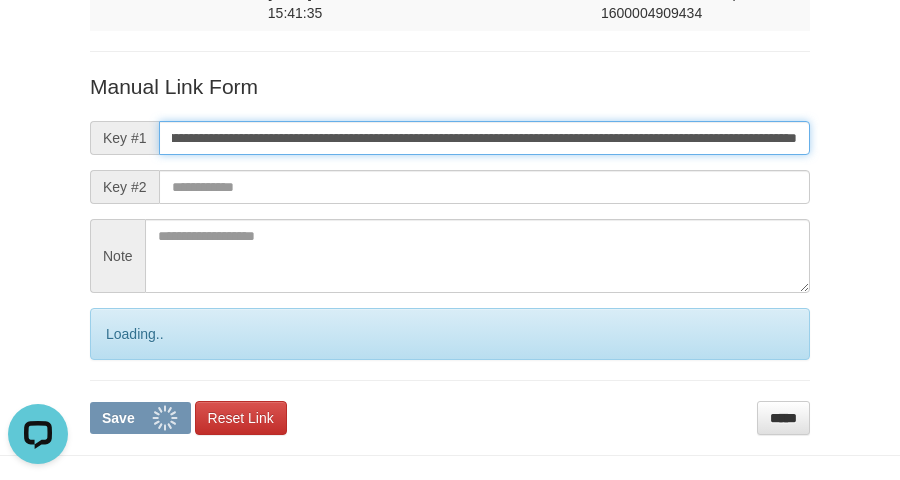 click on "Save" at bounding box center (140, 418) 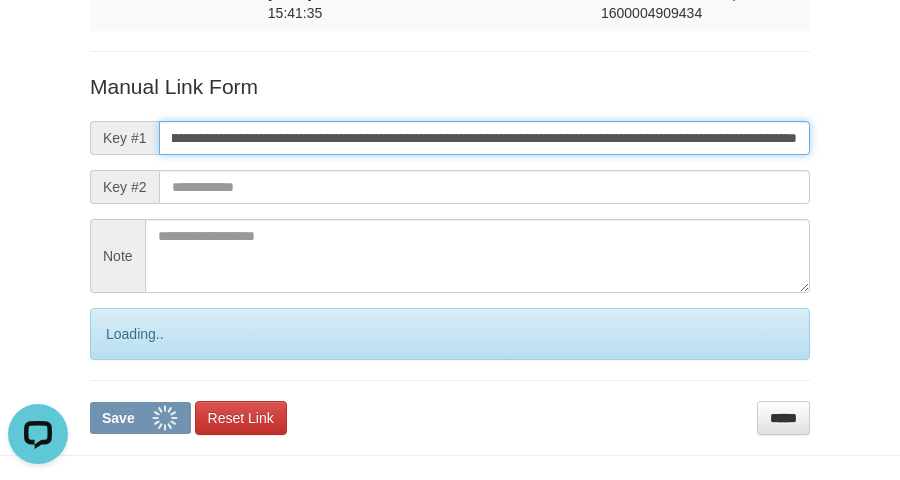 click on "Save" at bounding box center (140, 418) 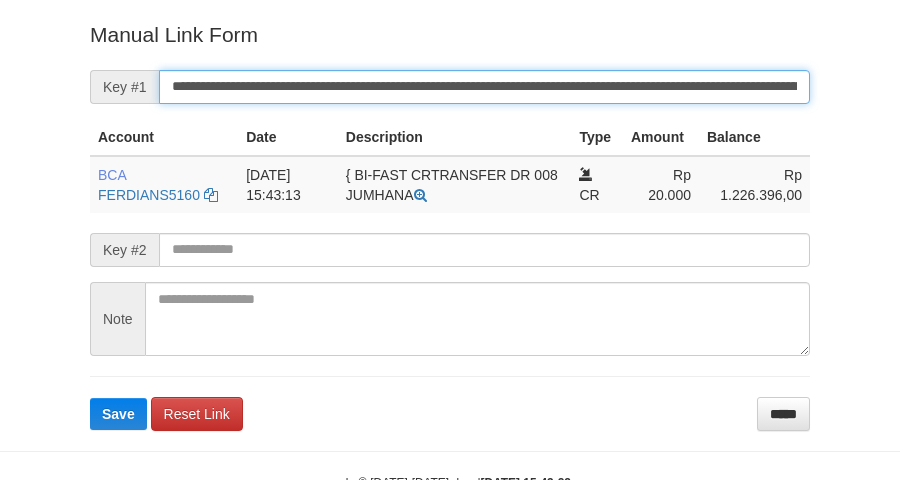 click on "Save" at bounding box center (118, 414) 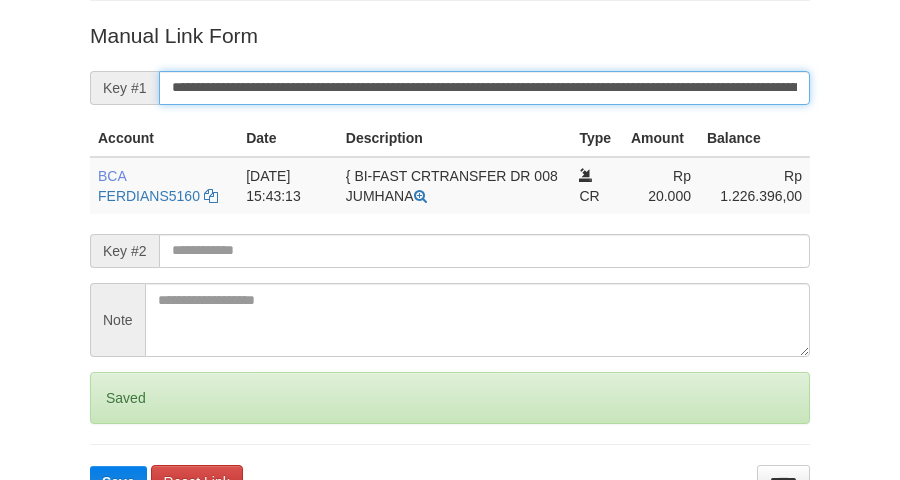 click on "Save" at bounding box center [118, 482] 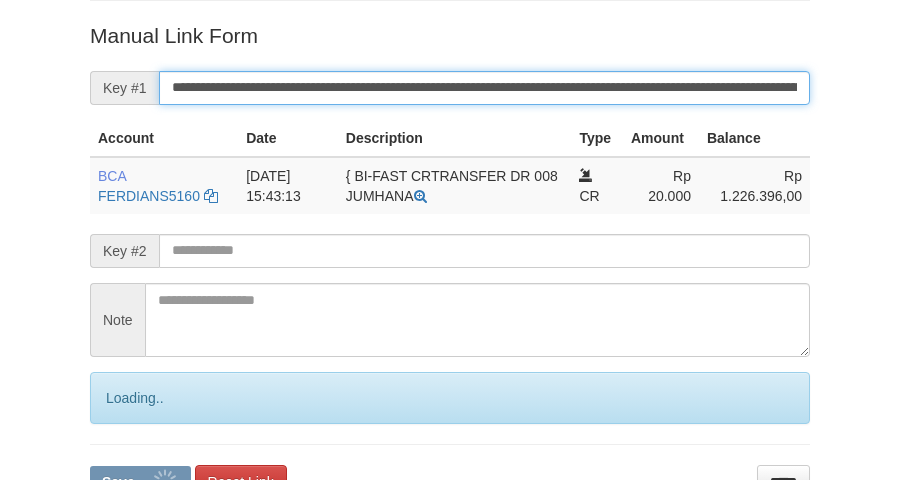 click on "Save" at bounding box center (140, 482) 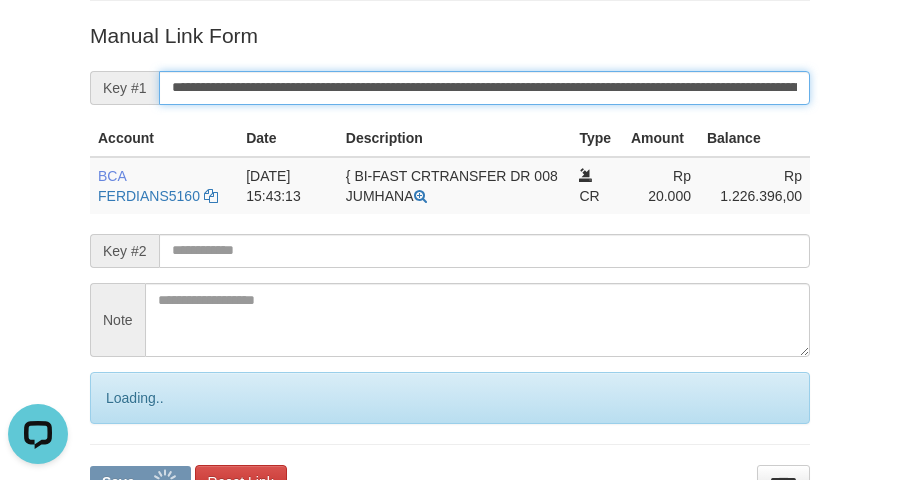 scroll, scrollTop: 0, scrollLeft: 0, axis: both 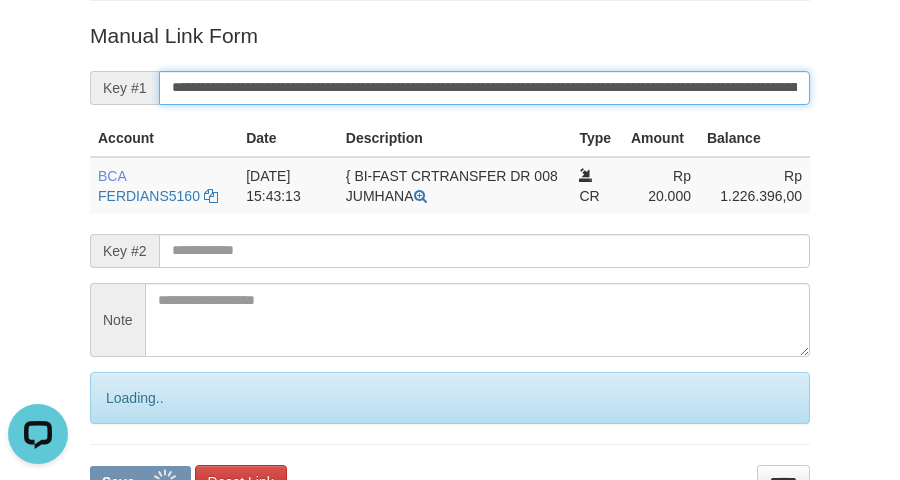 click on "Save" at bounding box center (140, 482) 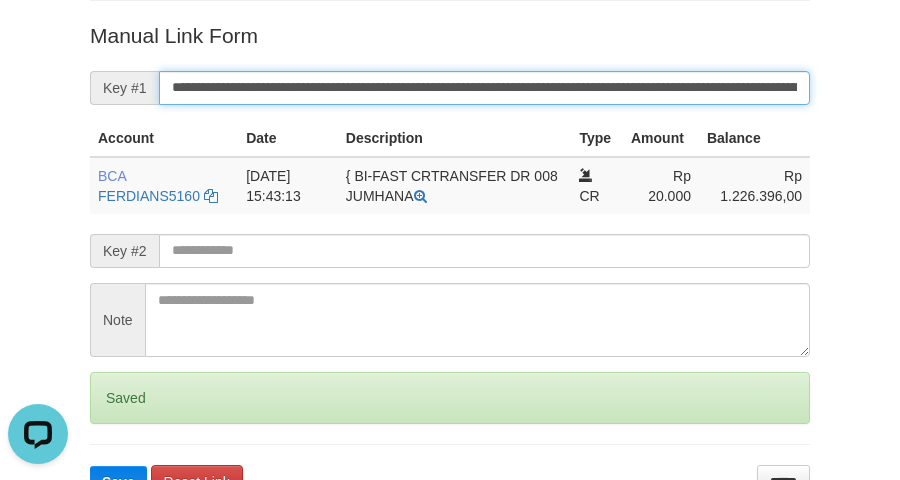 click on "Save" at bounding box center [118, 482] 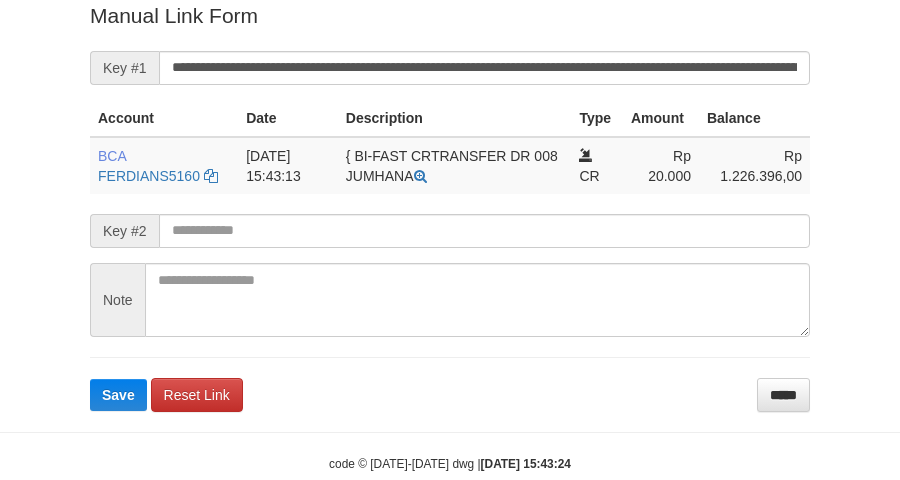 scroll, scrollTop: 410, scrollLeft: 0, axis: vertical 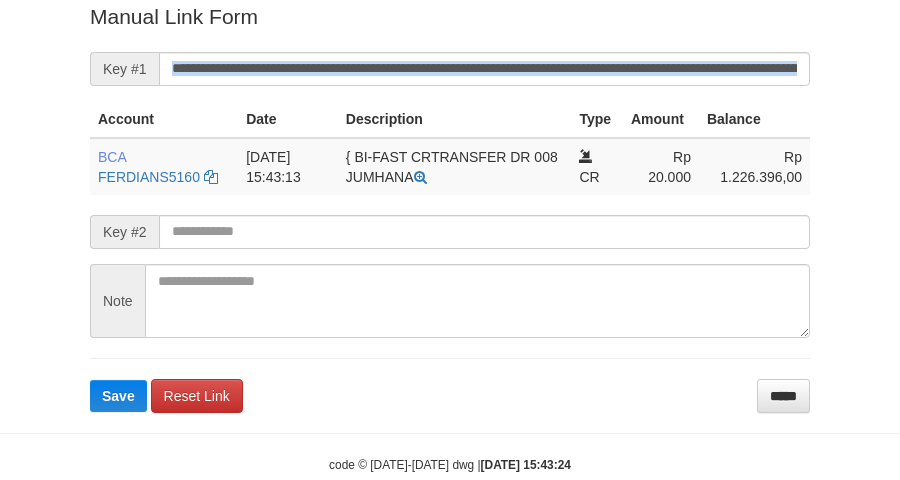 drag, startPoint x: 0, startPoint y: 0, endPoint x: 197, endPoint y: 70, distance: 209.06697 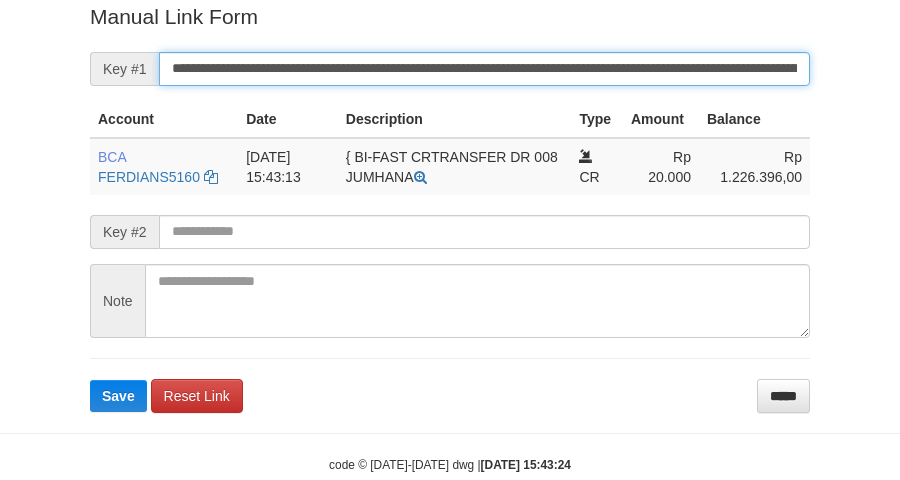 click on "Save" at bounding box center (118, 396) 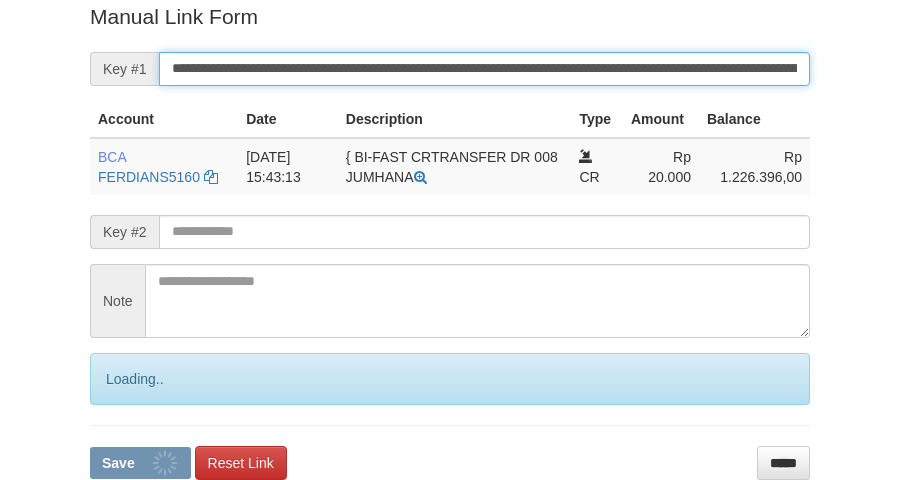 click on "Save" at bounding box center (140, 463) 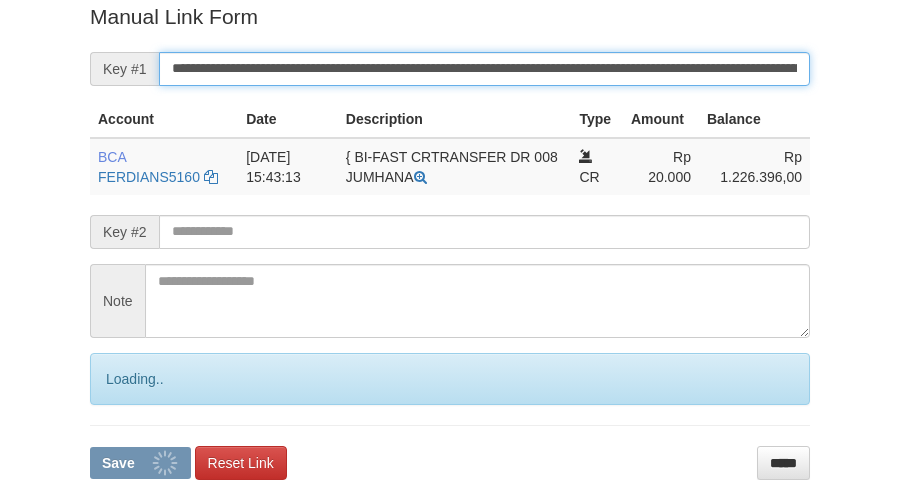 click on "Save" at bounding box center (140, 463) 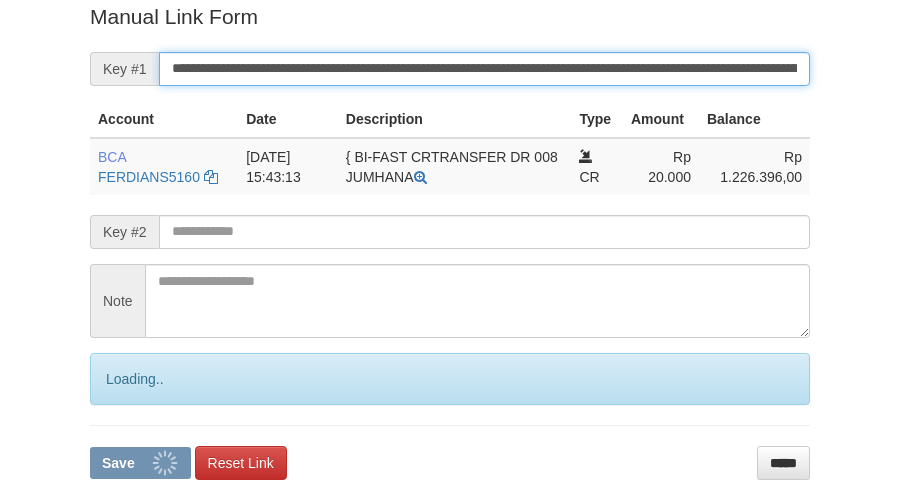 click on "**********" at bounding box center (484, 69) 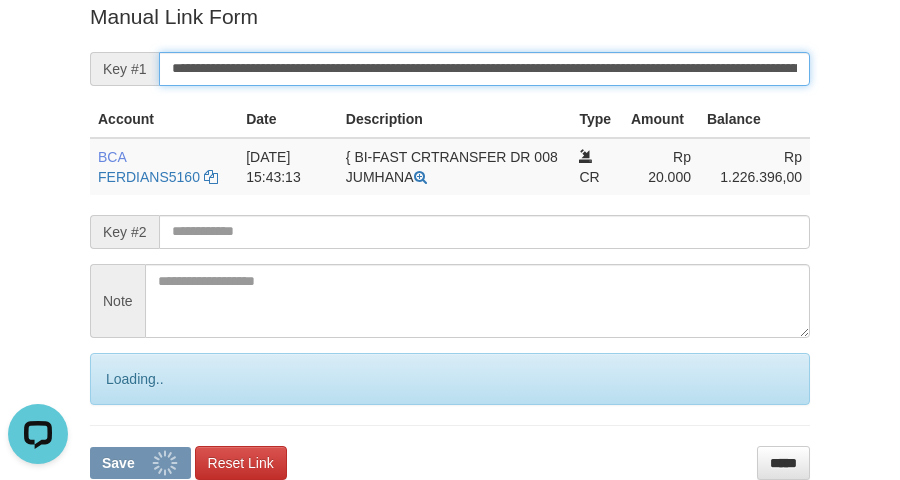 scroll, scrollTop: 0, scrollLeft: 0, axis: both 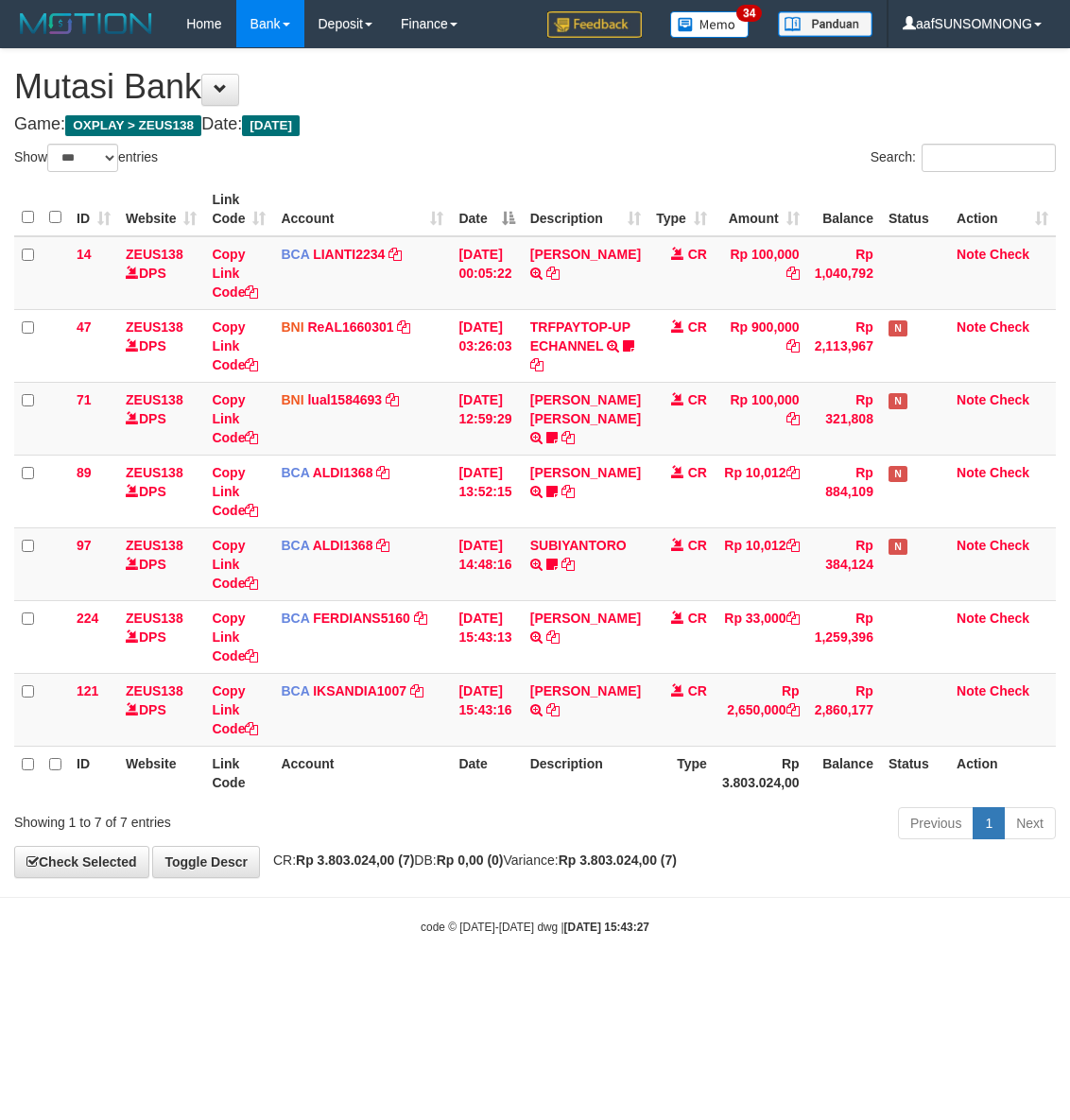 select on "***" 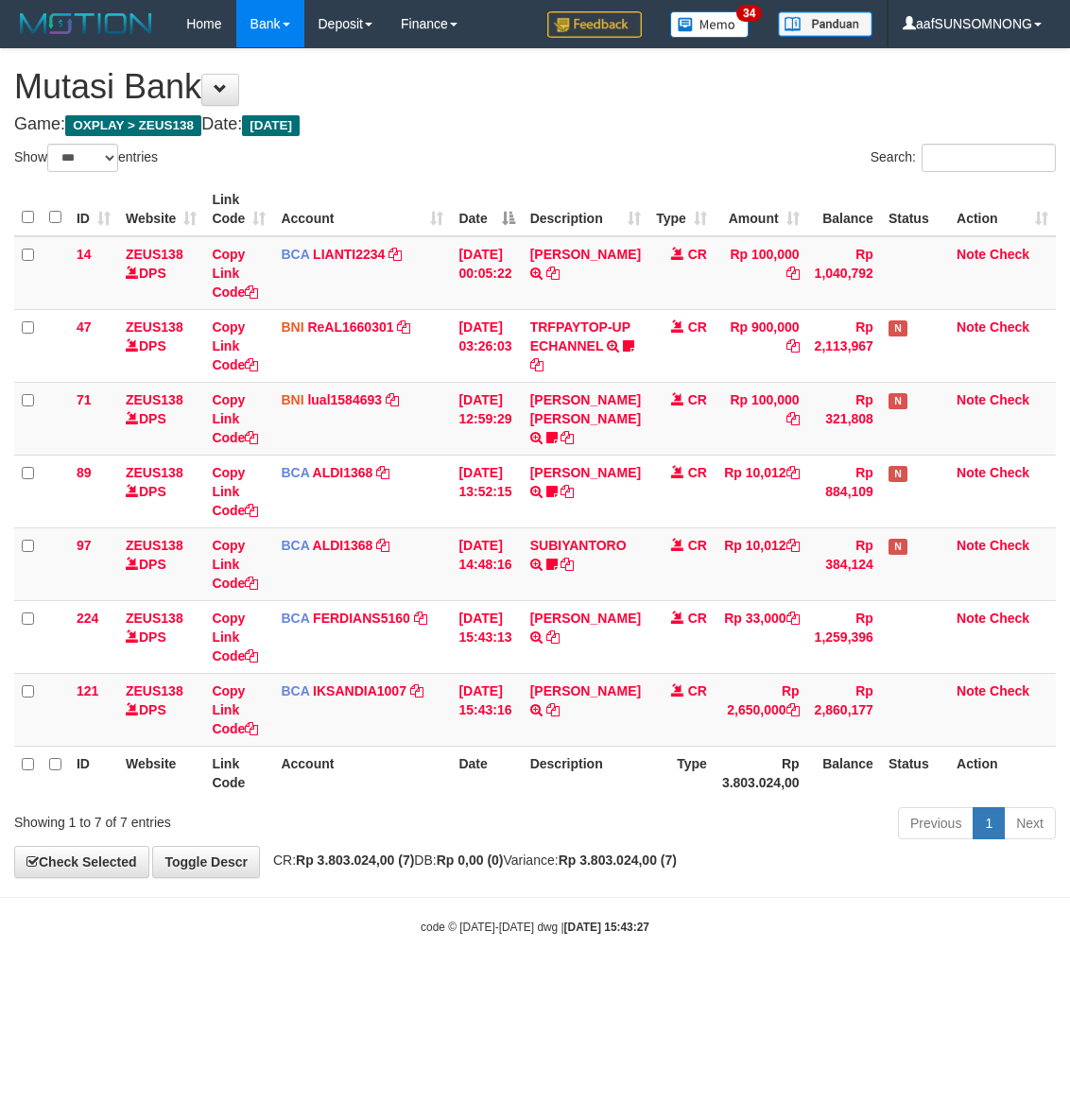 scroll, scrollTop: 0, scrollLeft: 0, axis: both 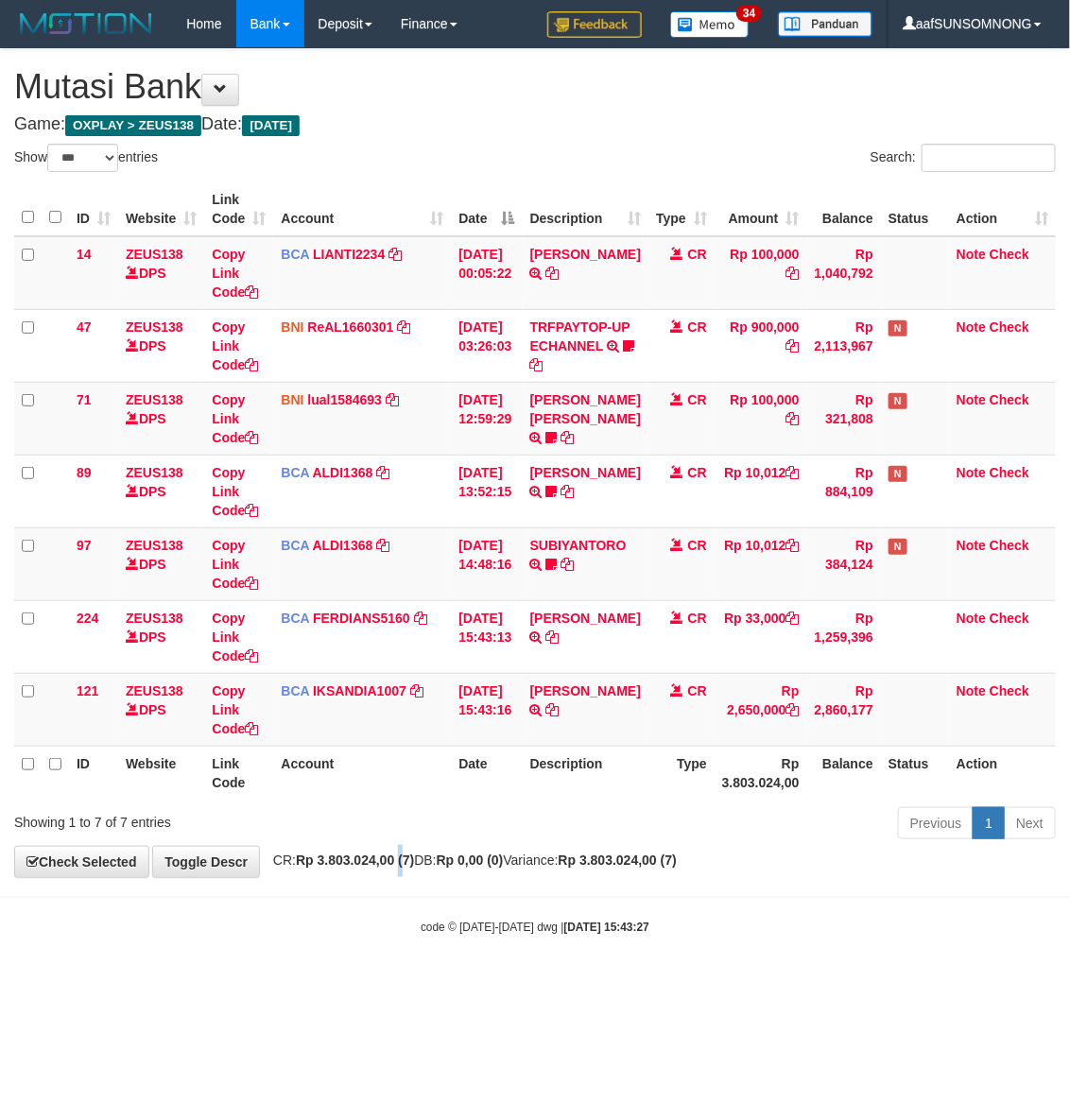 click on "Rp 3.803.024,00 (7)" at bounding box center [354, 860] 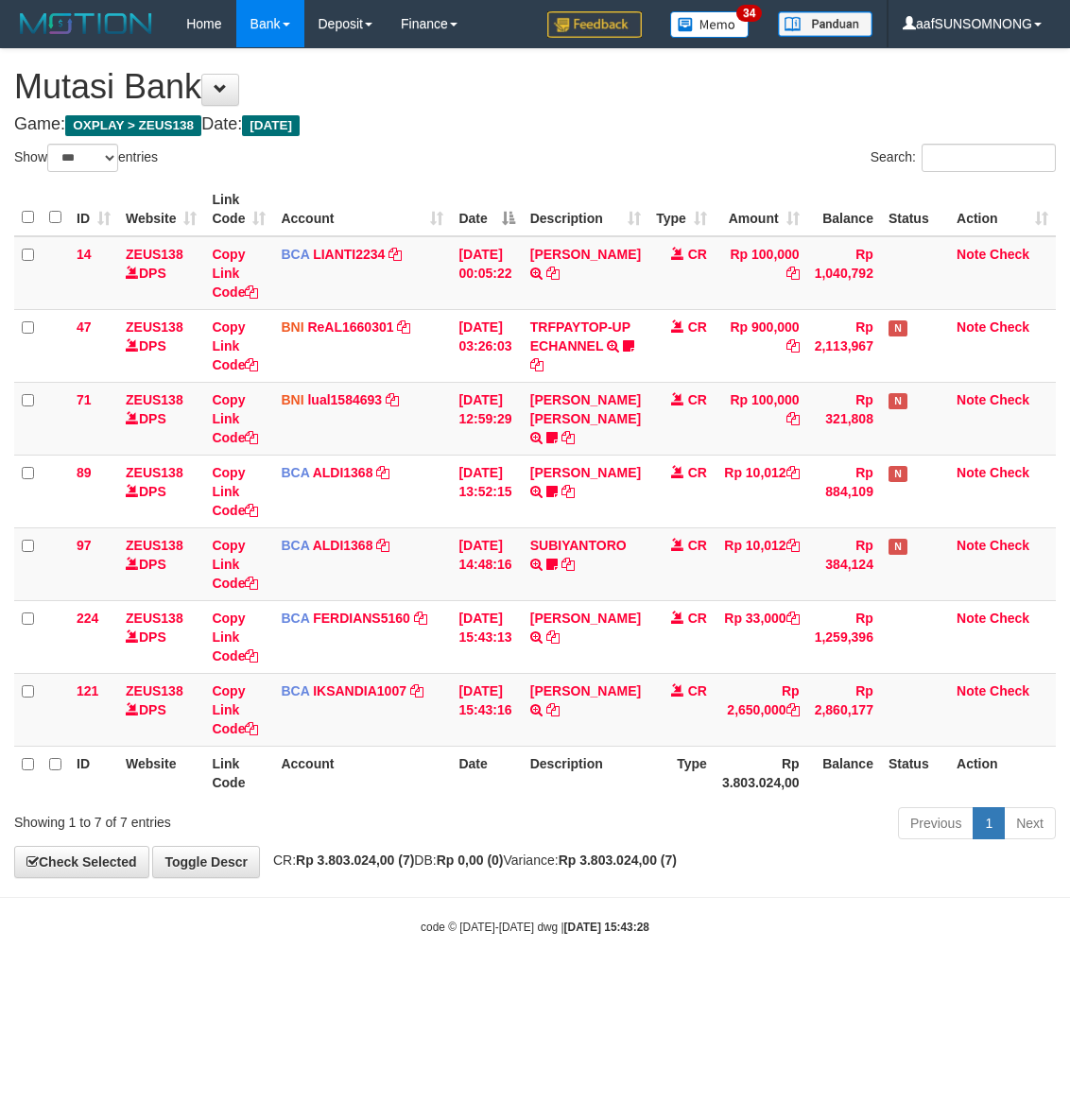 select on "***" 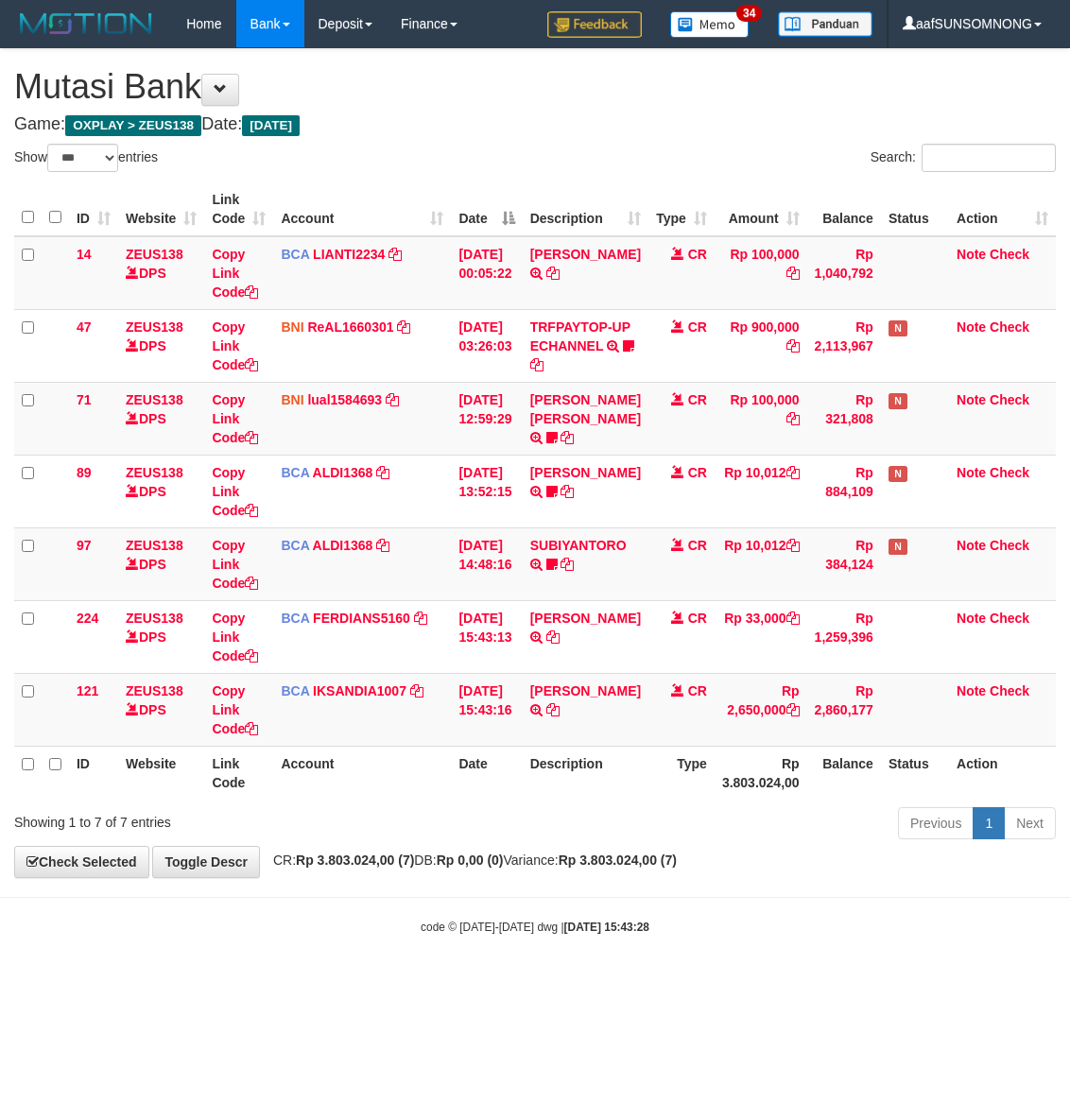 scroll, scrollTop: 0, scrollLeft: 0, axis: both 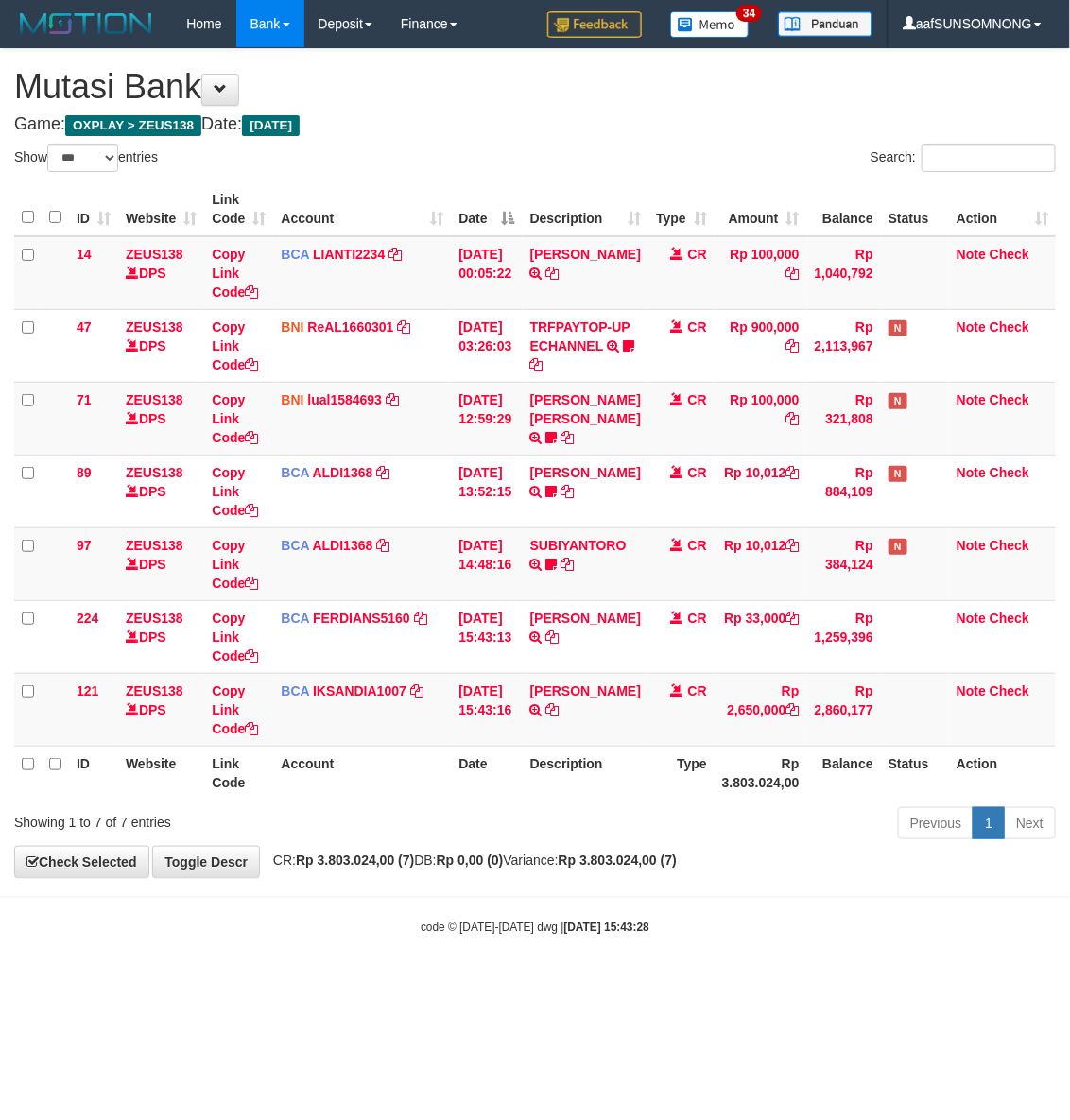 drag, startPoint x: 185, startPoint y: 1021, endPoint x: 274, endPoint y: 1008, distance: 89.94443 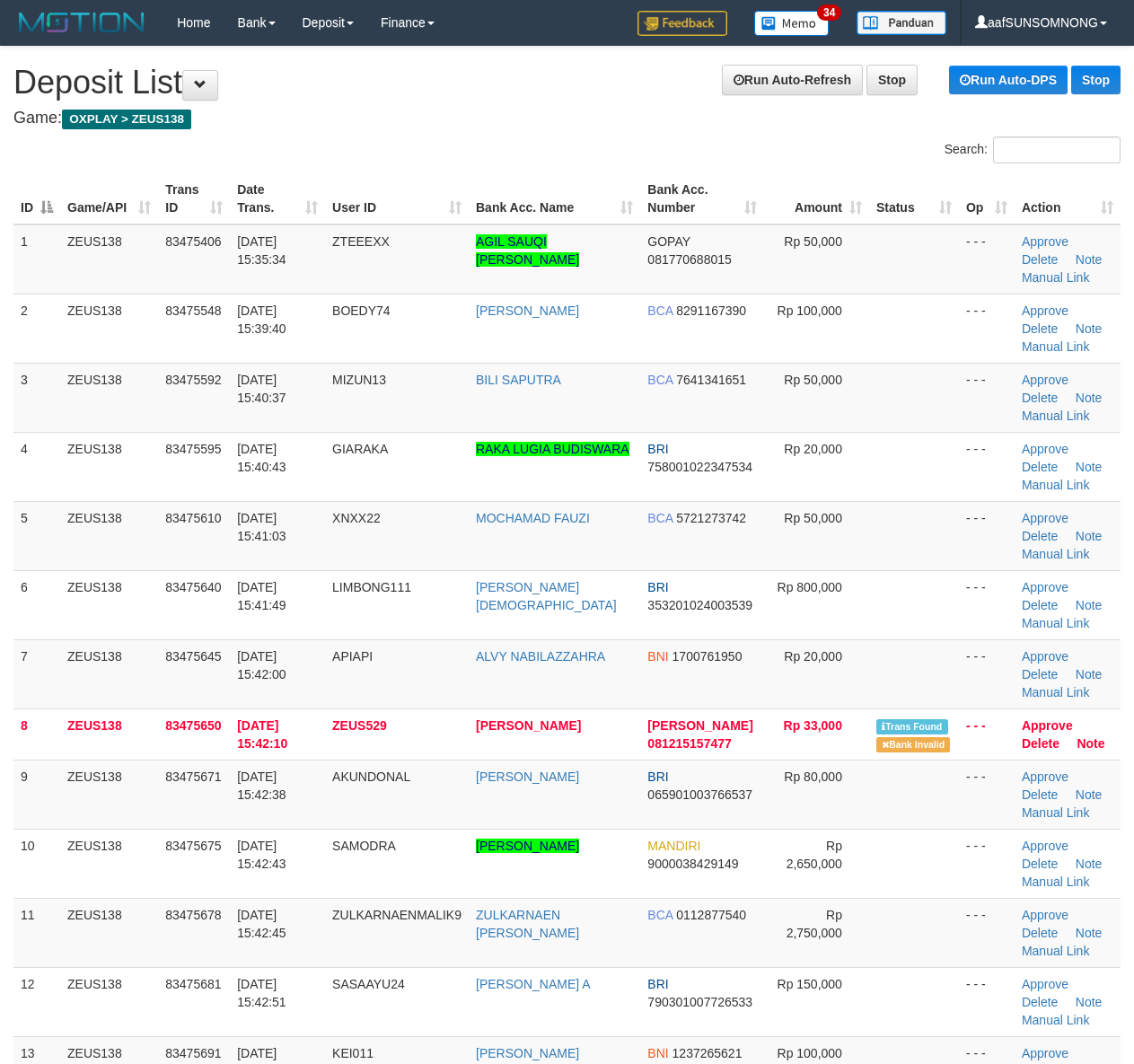 scroll, scrollTop: 0, scrollLeft: 0, axis: both 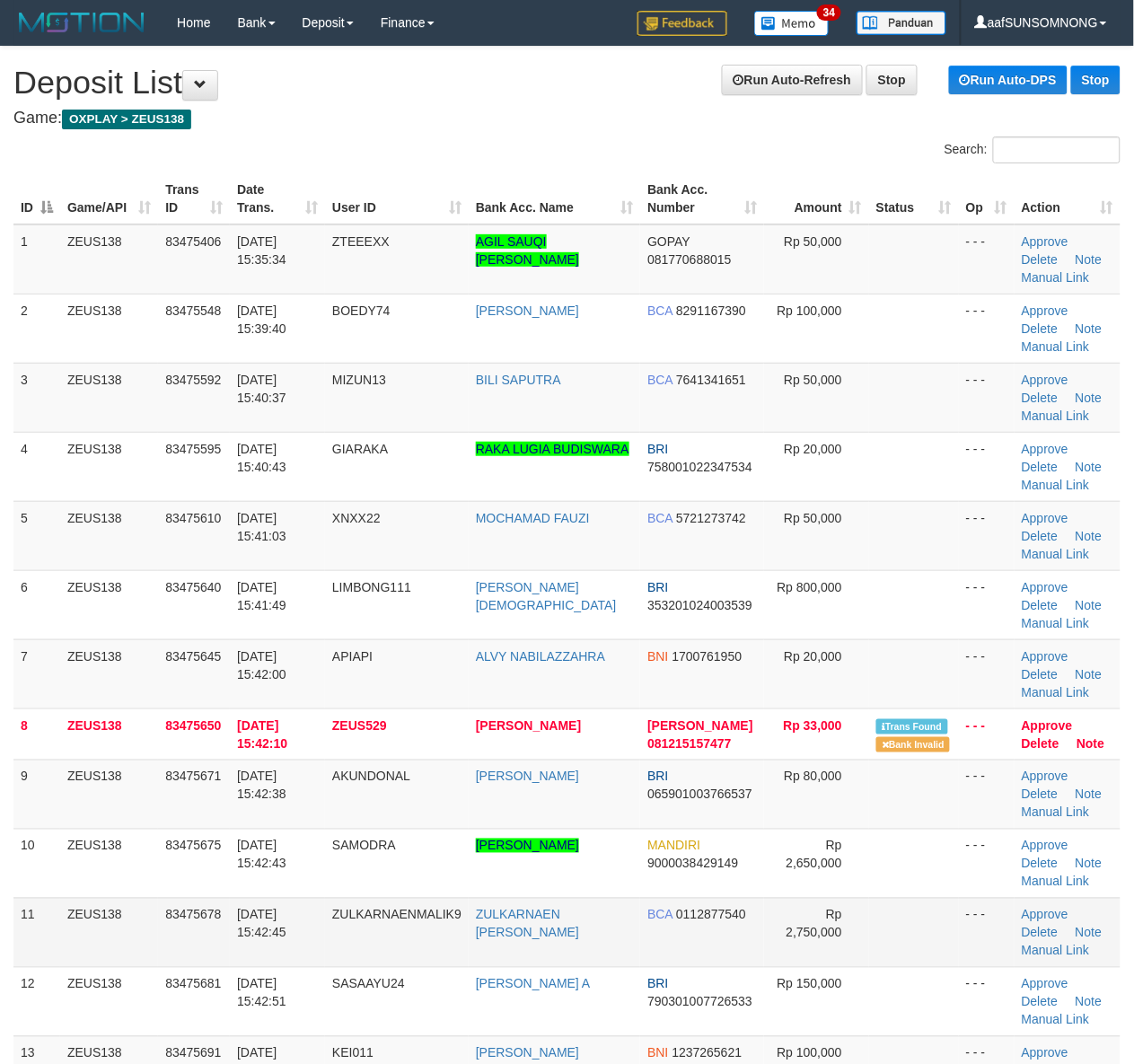 click on "Rp 2,750,000" at bounding box center [816, 932] 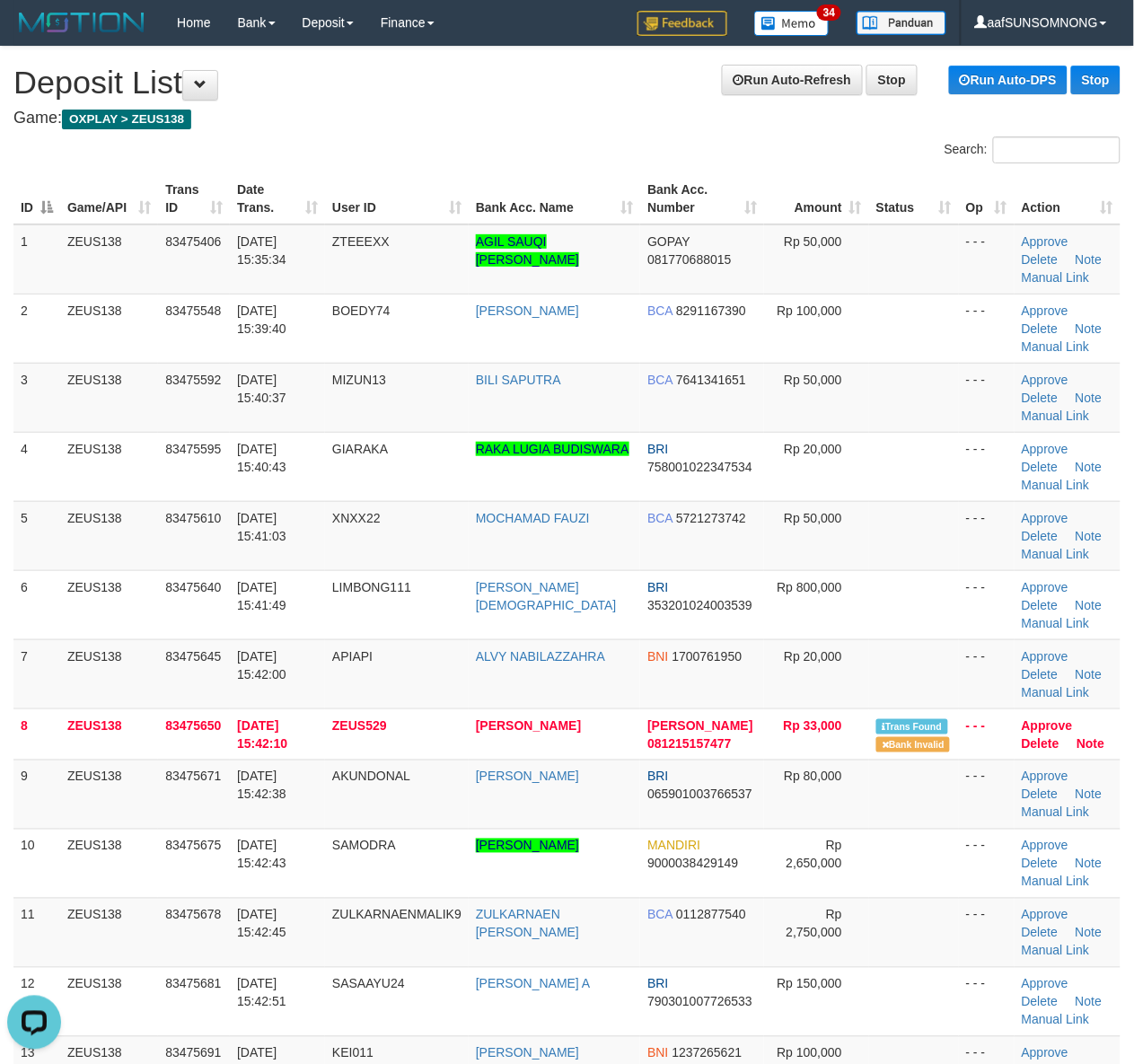 scroll, scrollTop: 0, scrollLeft: 0, axis: both 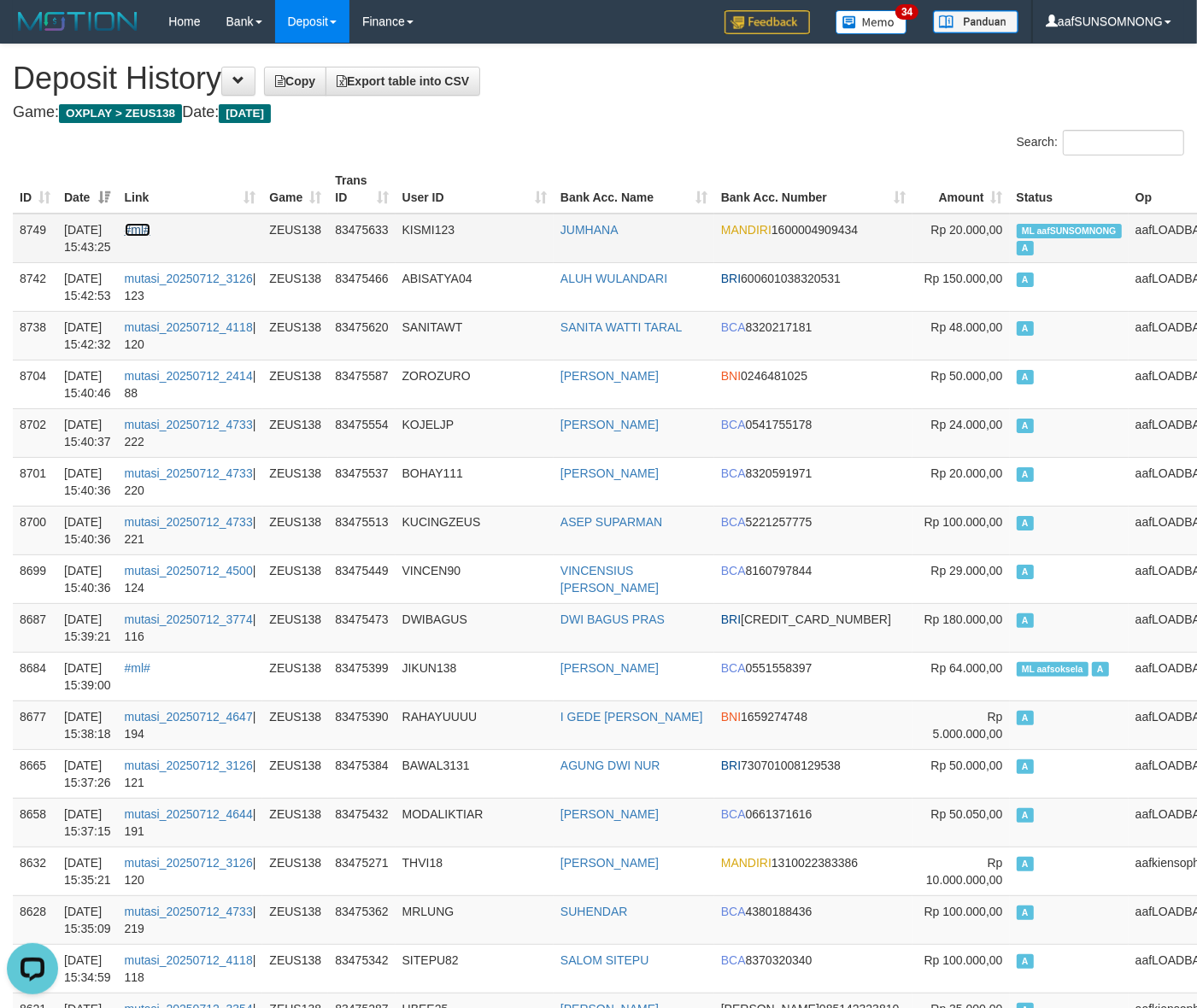 click on "#ml#" at bounding box center [138, 230] 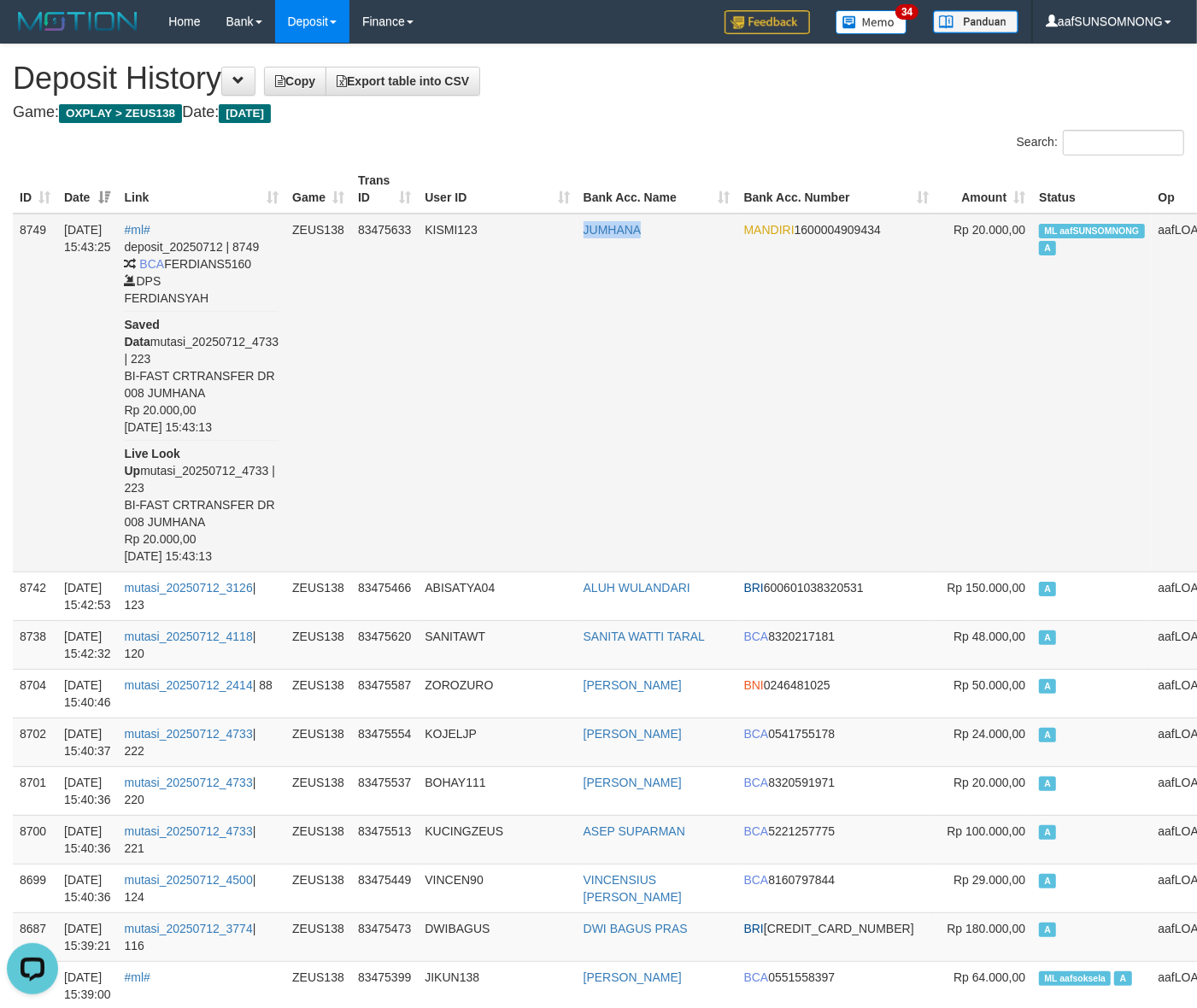 click on "8749 12/07/2025 15:43:25 #ml# deposit_20250712 | 8749    BCA  FERDIANS5160     DPS FERDIANSYAH       Saved Data   mutasi_20250712_4733 | 223 BI-FAST CRTRANSFER DR 008 JUMHANA Rp 20.000,00  12/07/2025 15:43:13      Live Look Up   mutasi_20250712_4733 | 223 BI-FAST CRTRANSFER DR 008 JUMHANA Rp 20.000,00  12/07/2025 15:43:13 ZEUS138 83475633 KISMI123 JUMHANA   MANDIRI  1600004909434 Rp 20.000,00 ML aafSUNSOMNONG   A   aafLOADBANKZEUS" at bounding box center [646, 393] 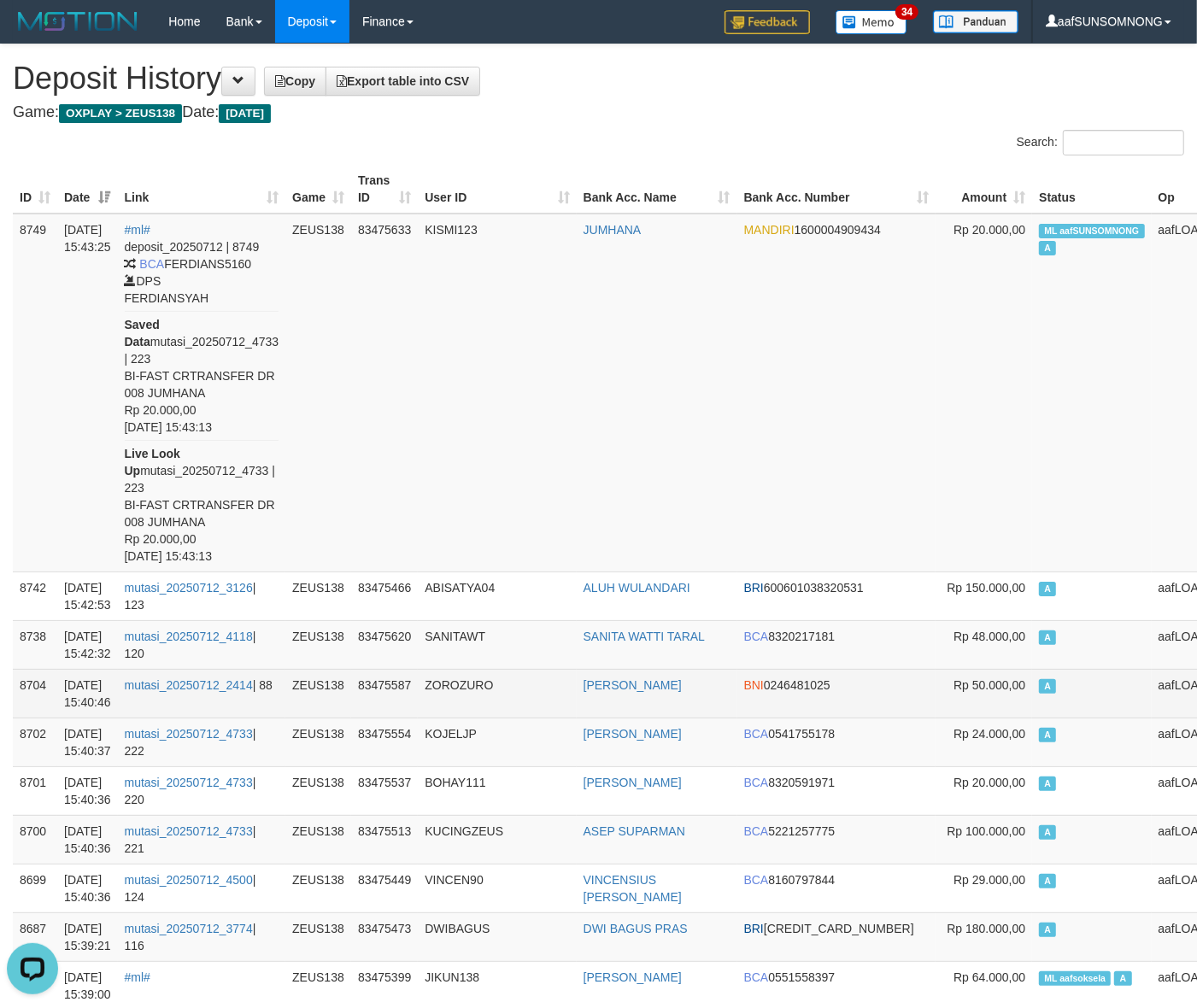 click on "ZOROZURO" at bounding box center [496, 693] 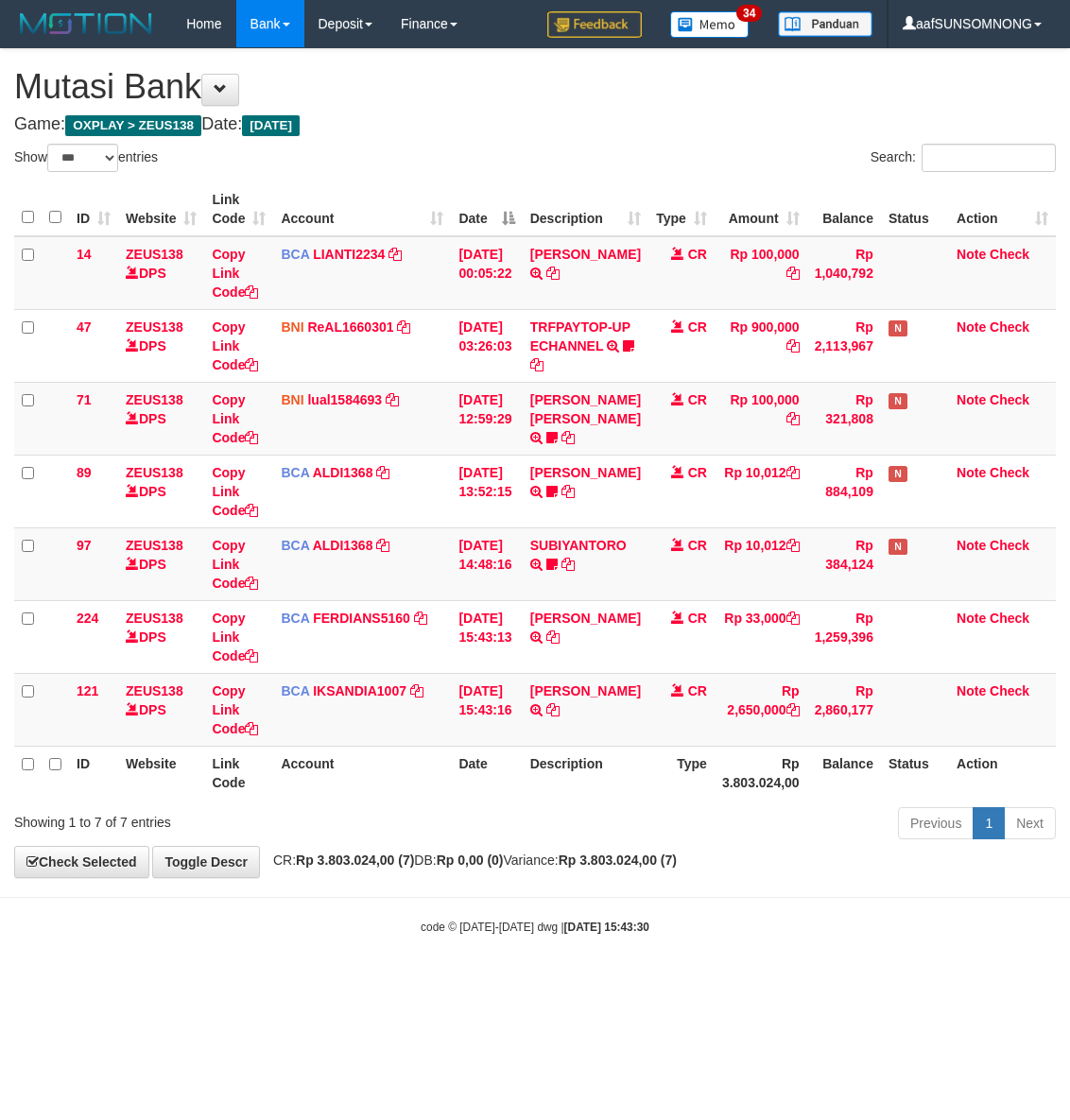 select on "***" 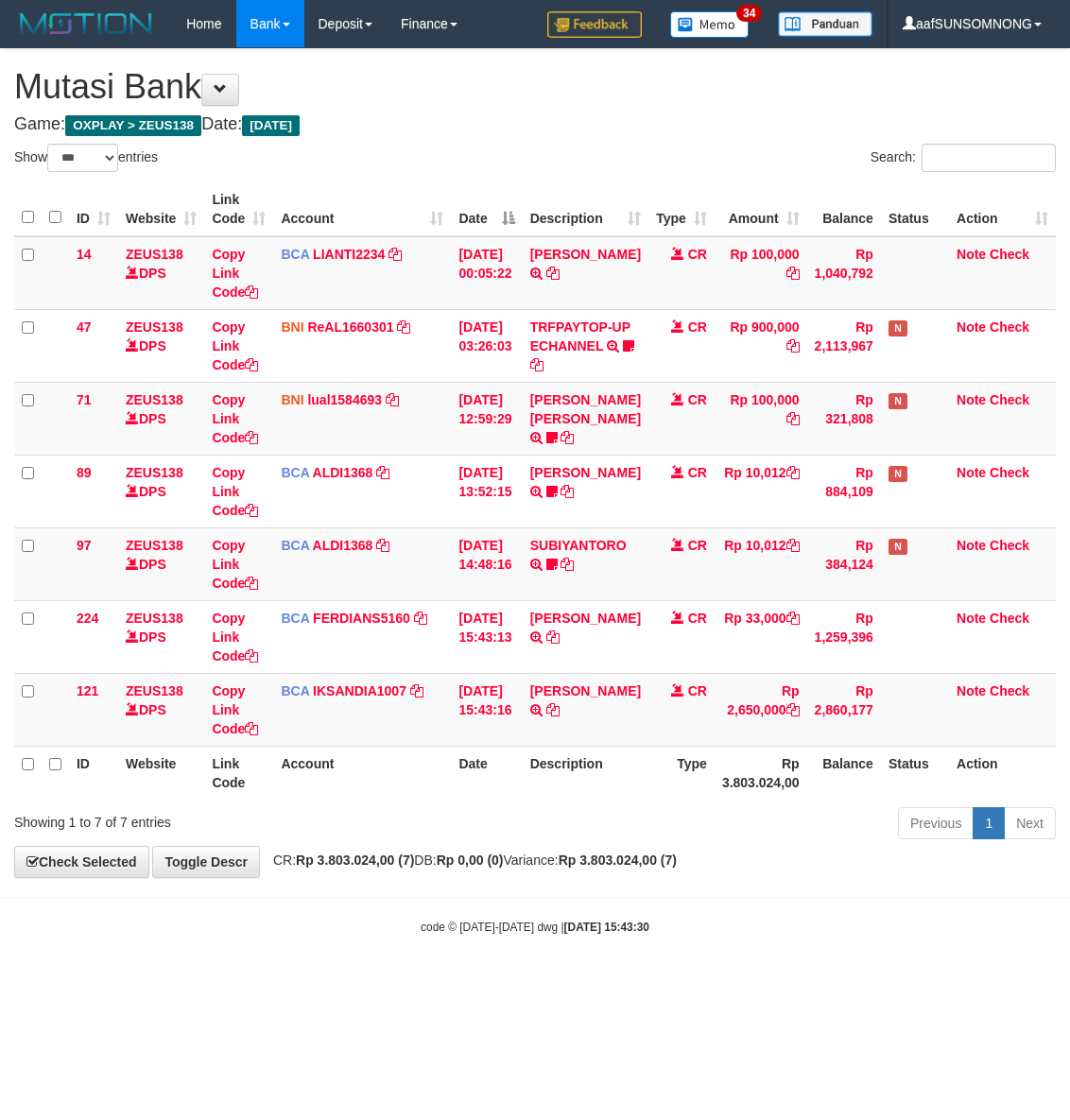 scroll, scrollTop: 0, scrollLeft: 0, axis: both 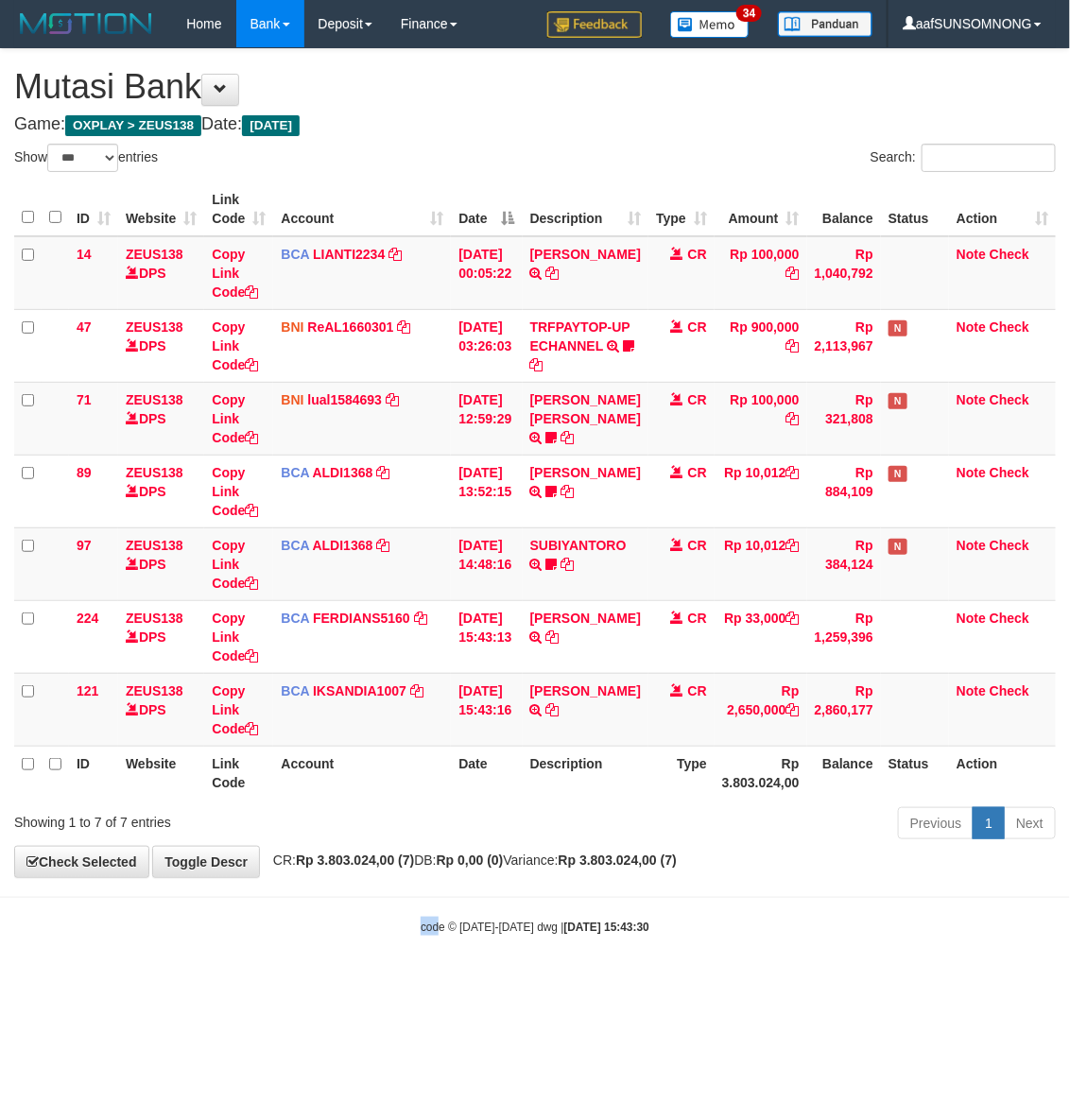 click on "Toggle navigation
Home
Bank
Account List
Load
By Website
Group
[OXPLAY]													ZEUS138
By Load Group (DPS)" at bounding box center [535, 491] 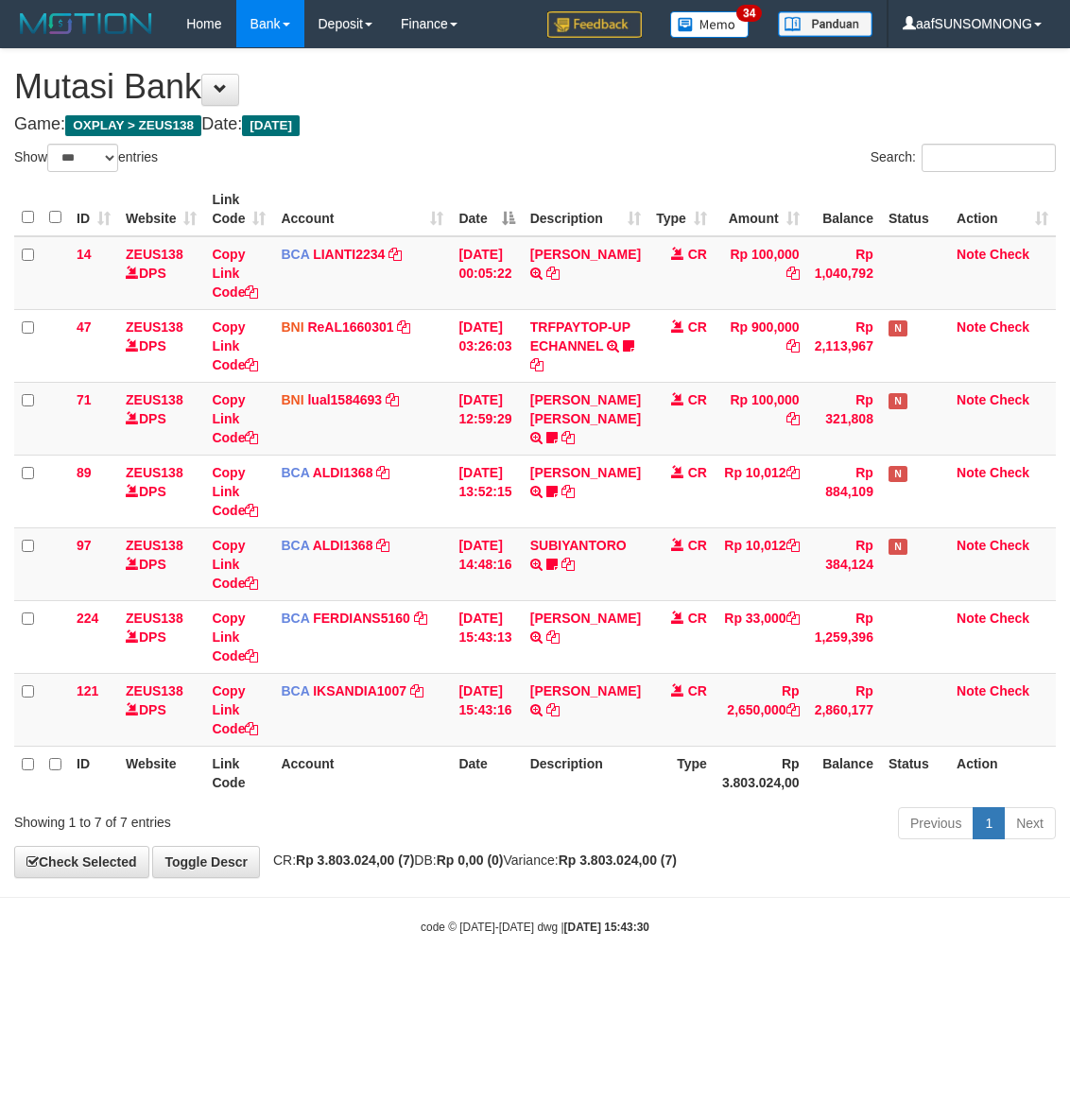 select on "***" 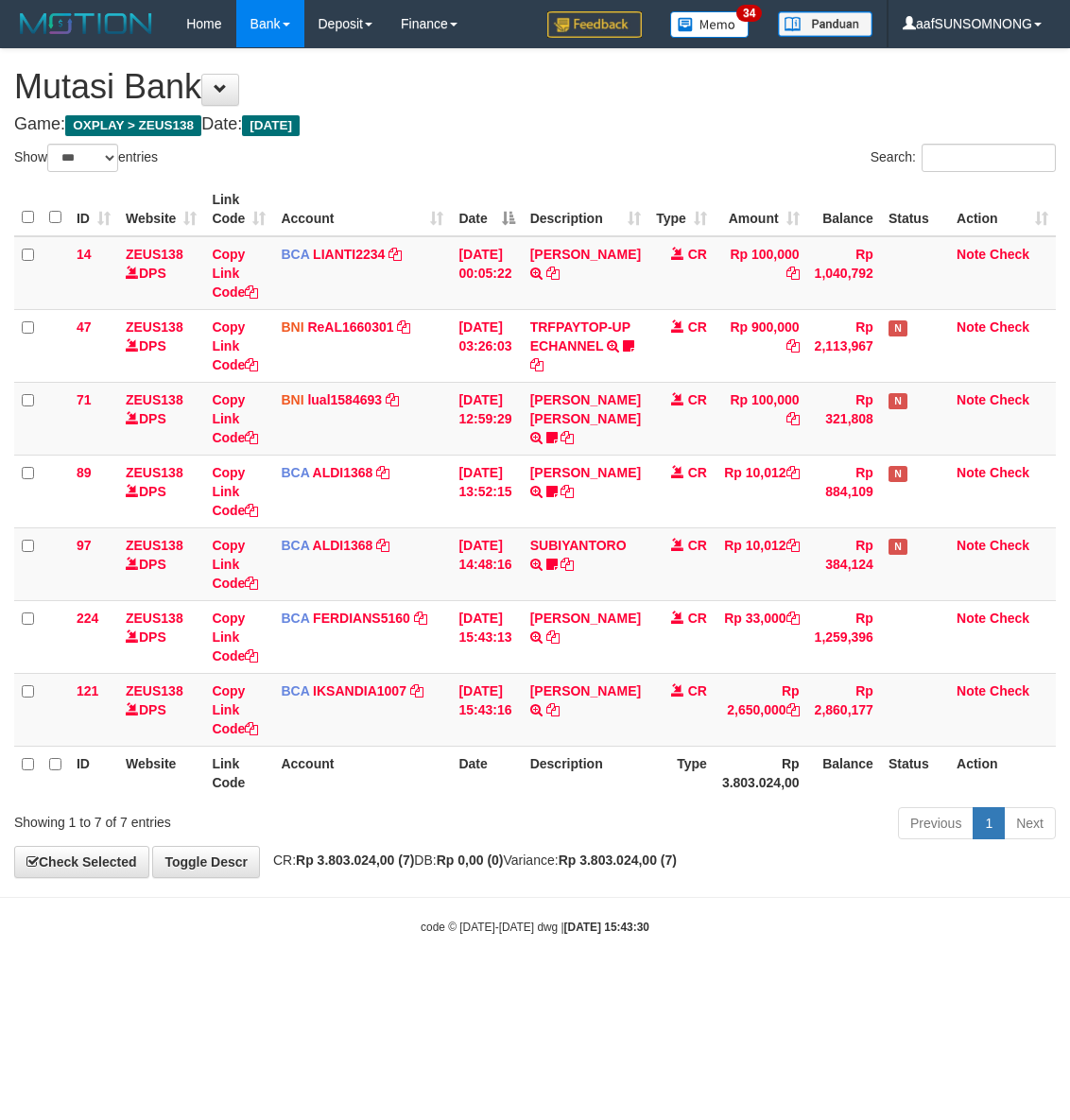 scroll, scrollTop: 0, scrollLeft: 0, axis: both 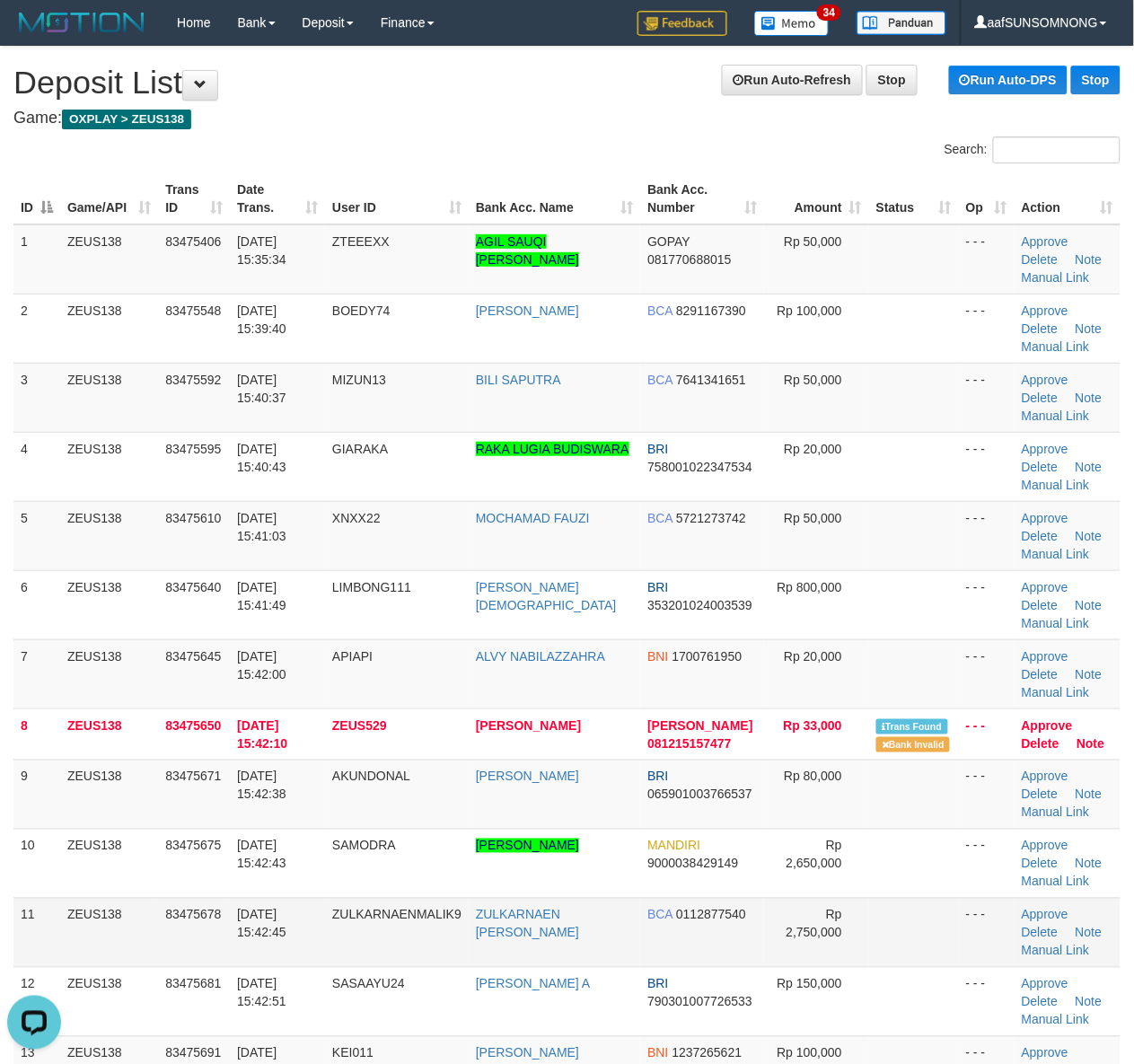 drag, startPoint x: 841, startPoint y: 907, endPoint x: 891, endPoint y: 910, distance: 50.089919 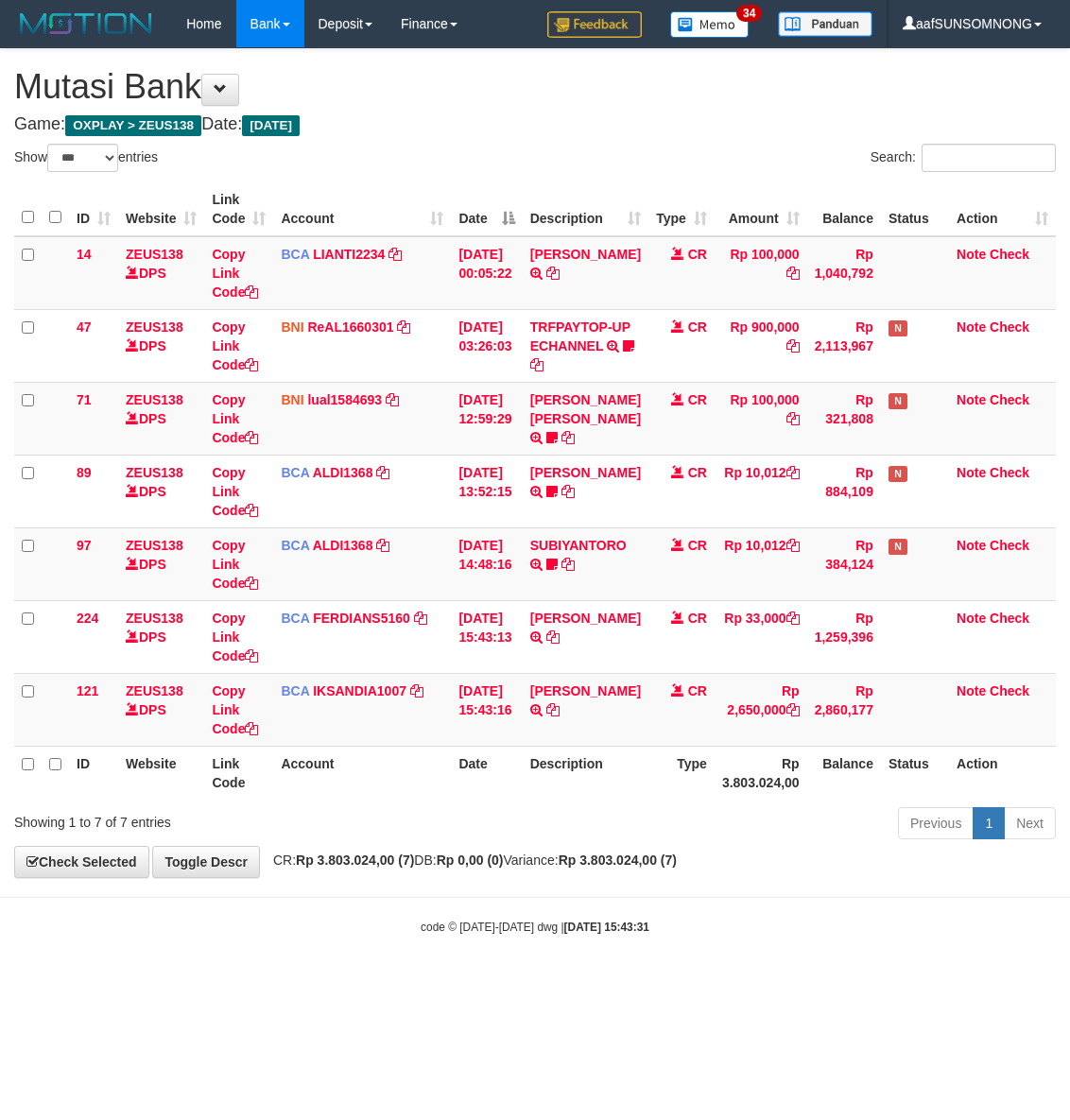select on "***" 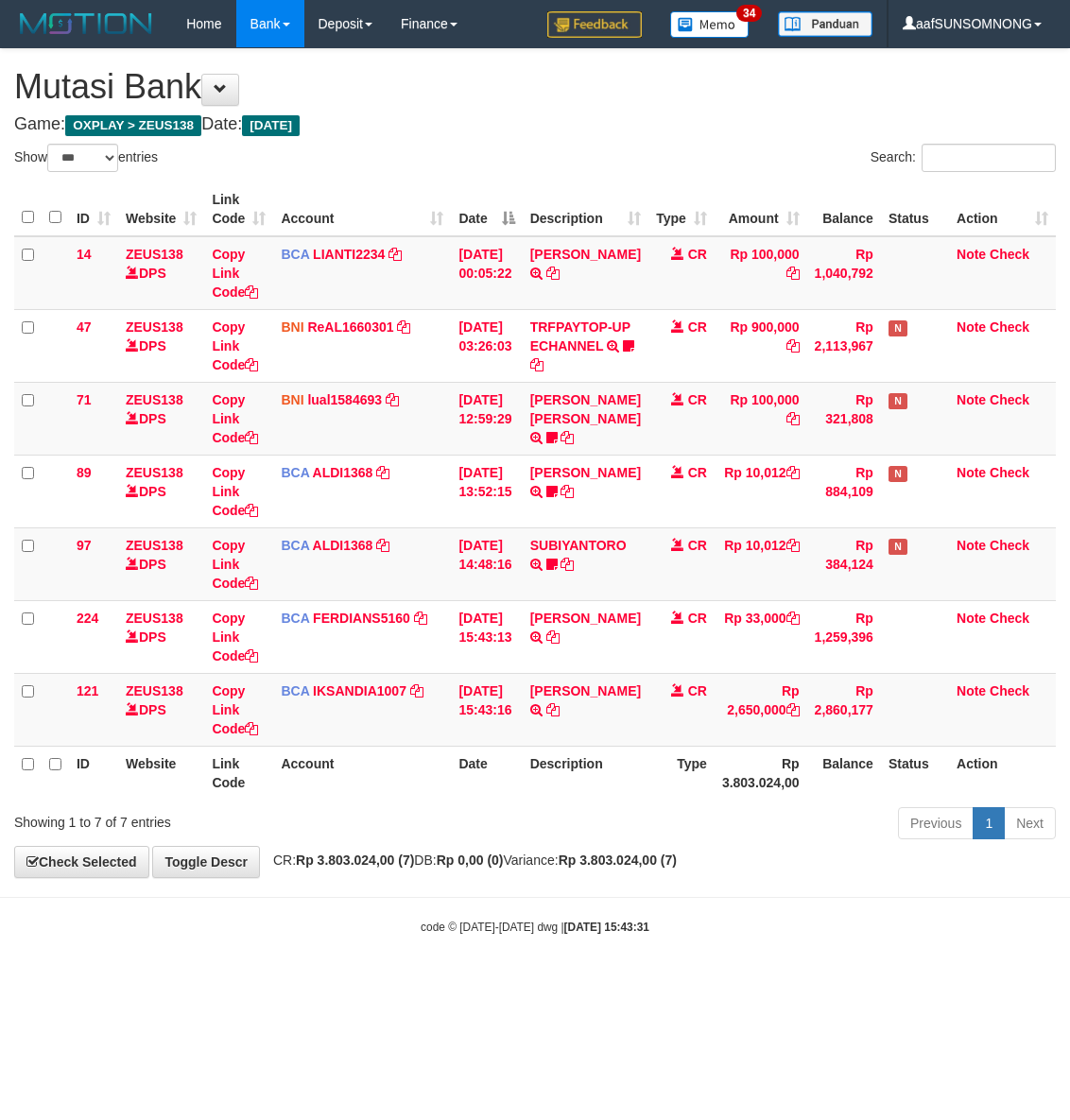 scroll, scrollTop: 0, scrollLeft: 0, axis: both 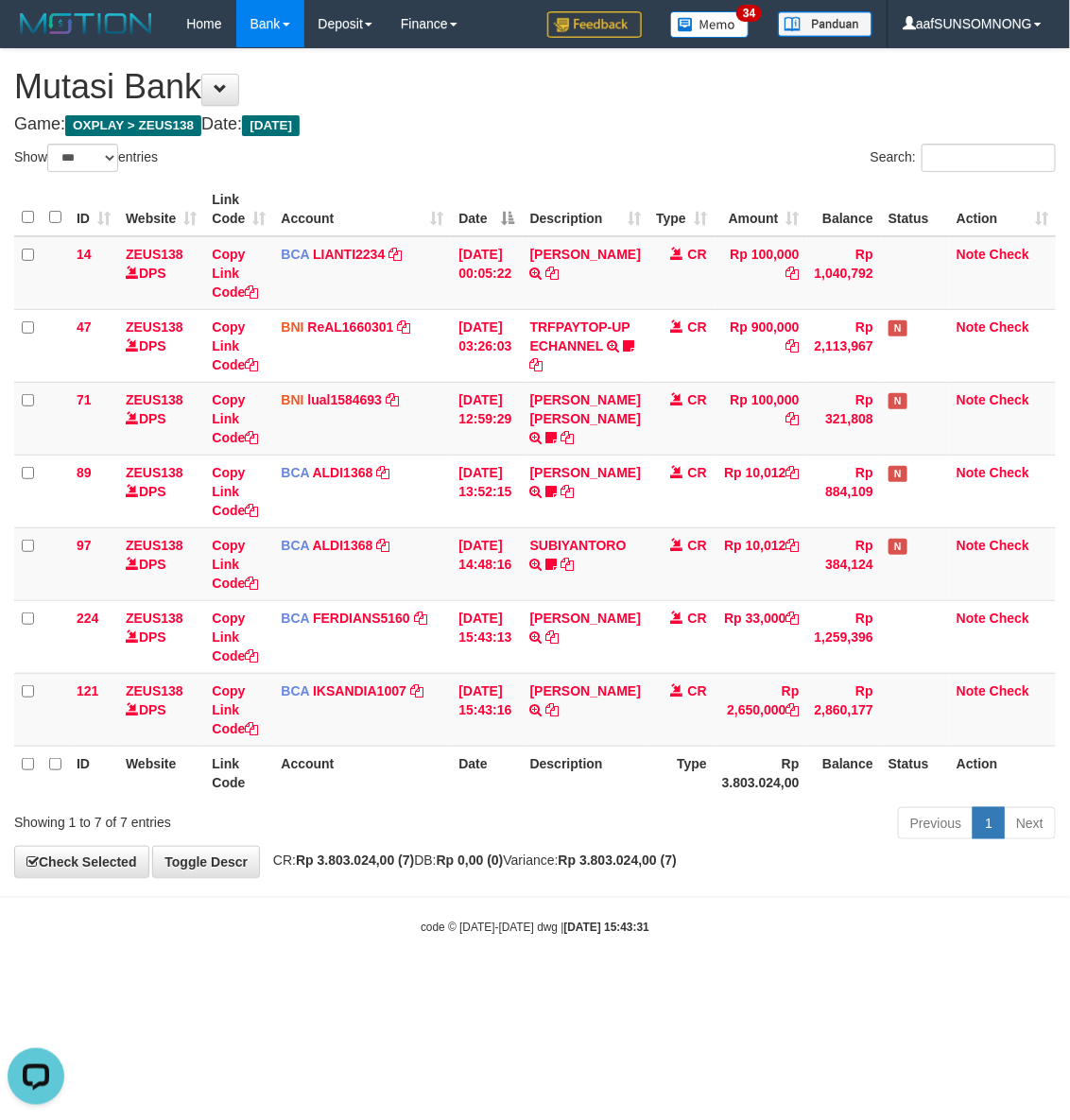 click on "Toggle navigation
Home
Bank
Account List
Load
By Website
Group
[OXPLAY]													ZEUS138
By Load Group (DPS)" at bounding box center (535, 491) 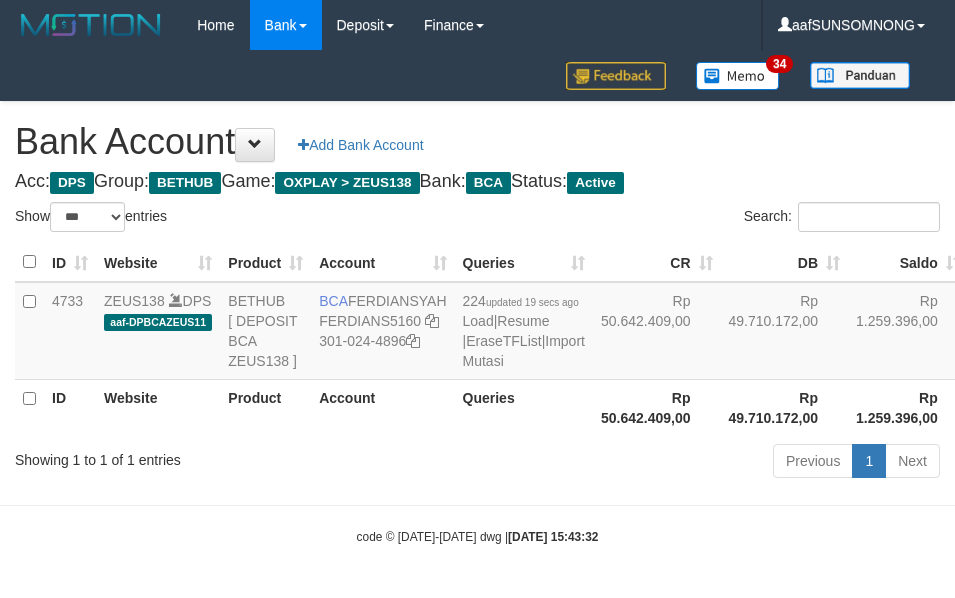 select on "***" 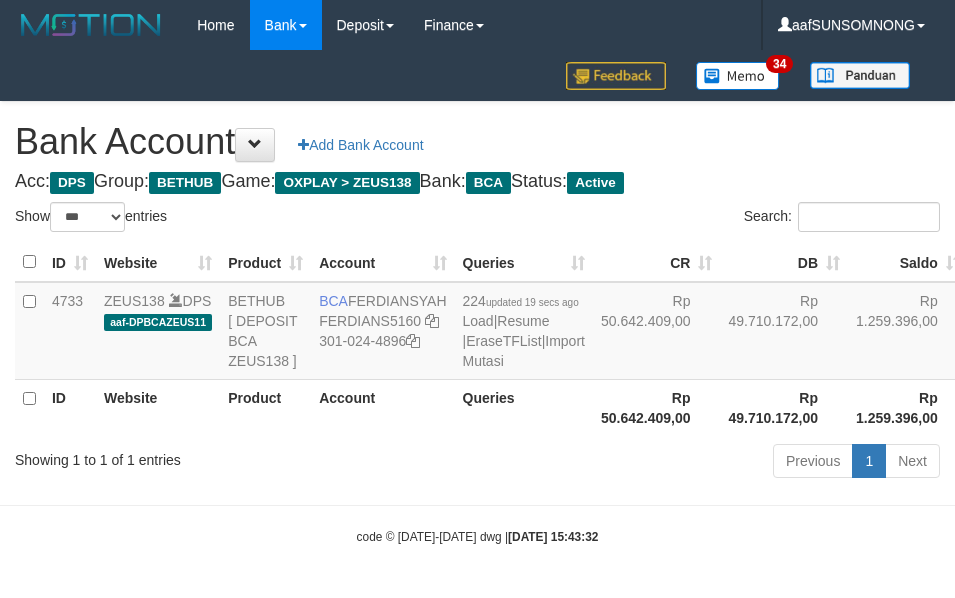 scroll, scrollTop: 38, scrollLeft: 0, axis: vertical 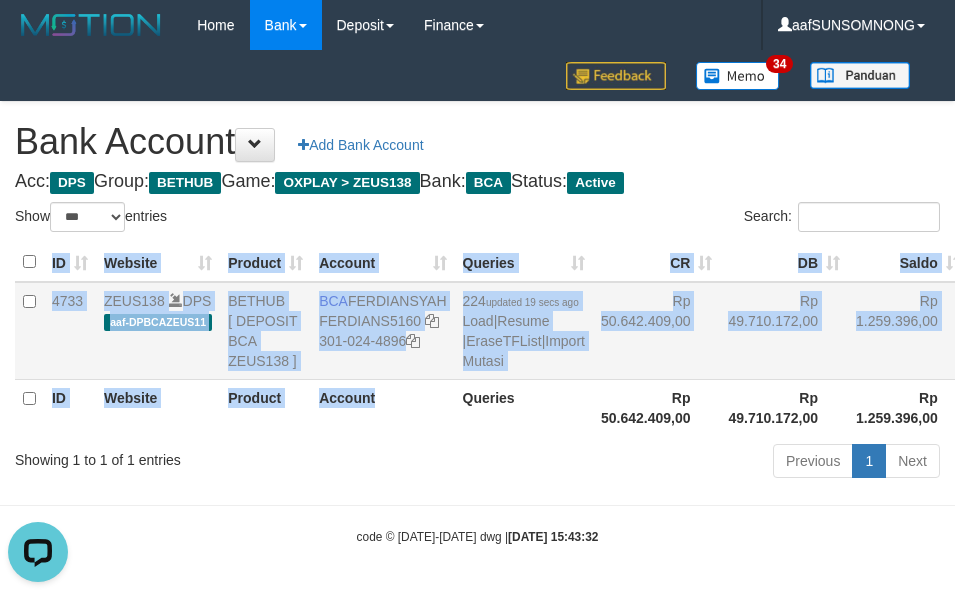 drag, startPoint x: 391, startPoint y: 463, endPoint x: 336, endPoint y: 283, distance: 188.2153 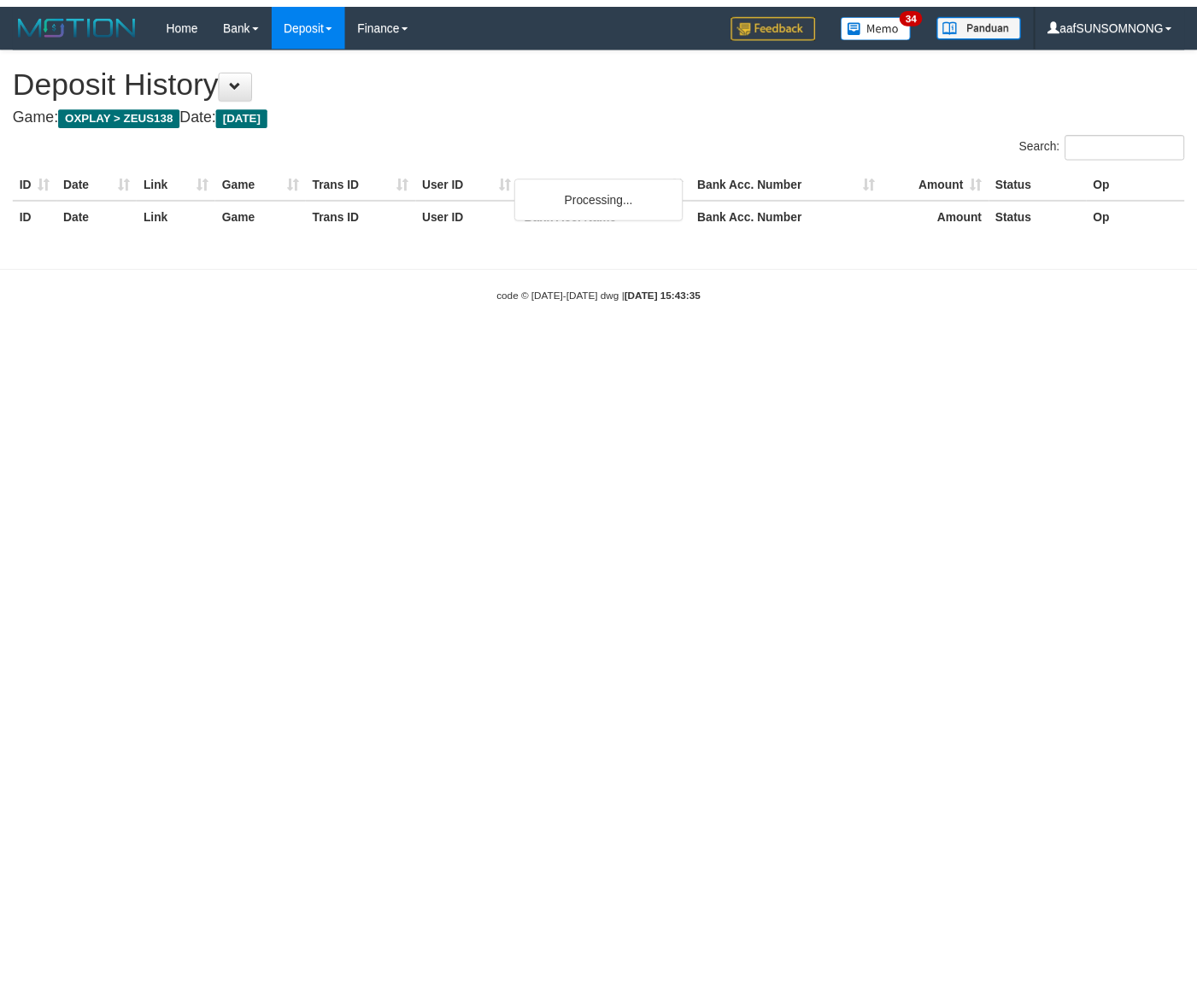 scroll, scrollTop: 0, scrollLeft: 0, axis: both 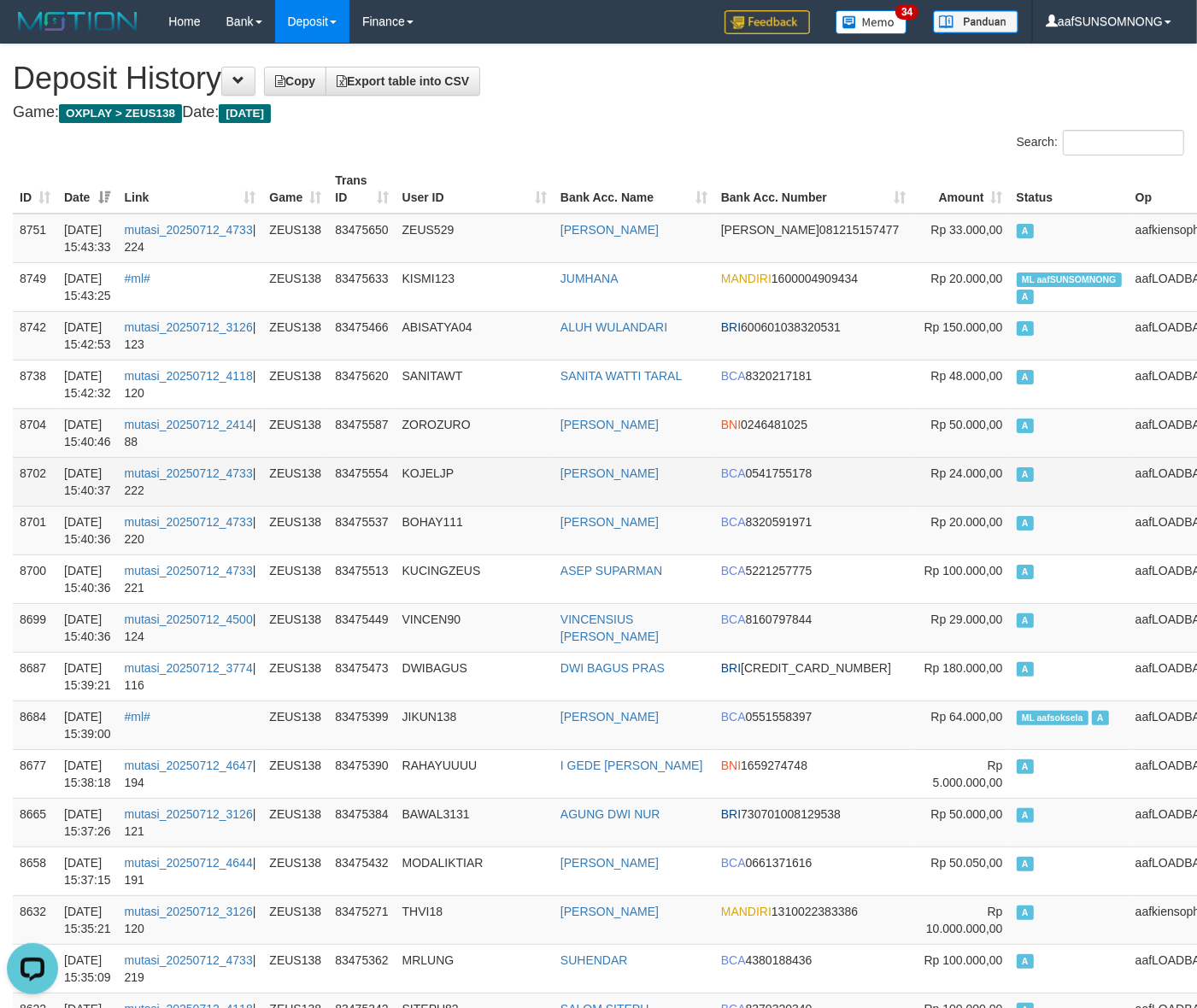 click on "KOJELJP" at bounding box center (474, 481) 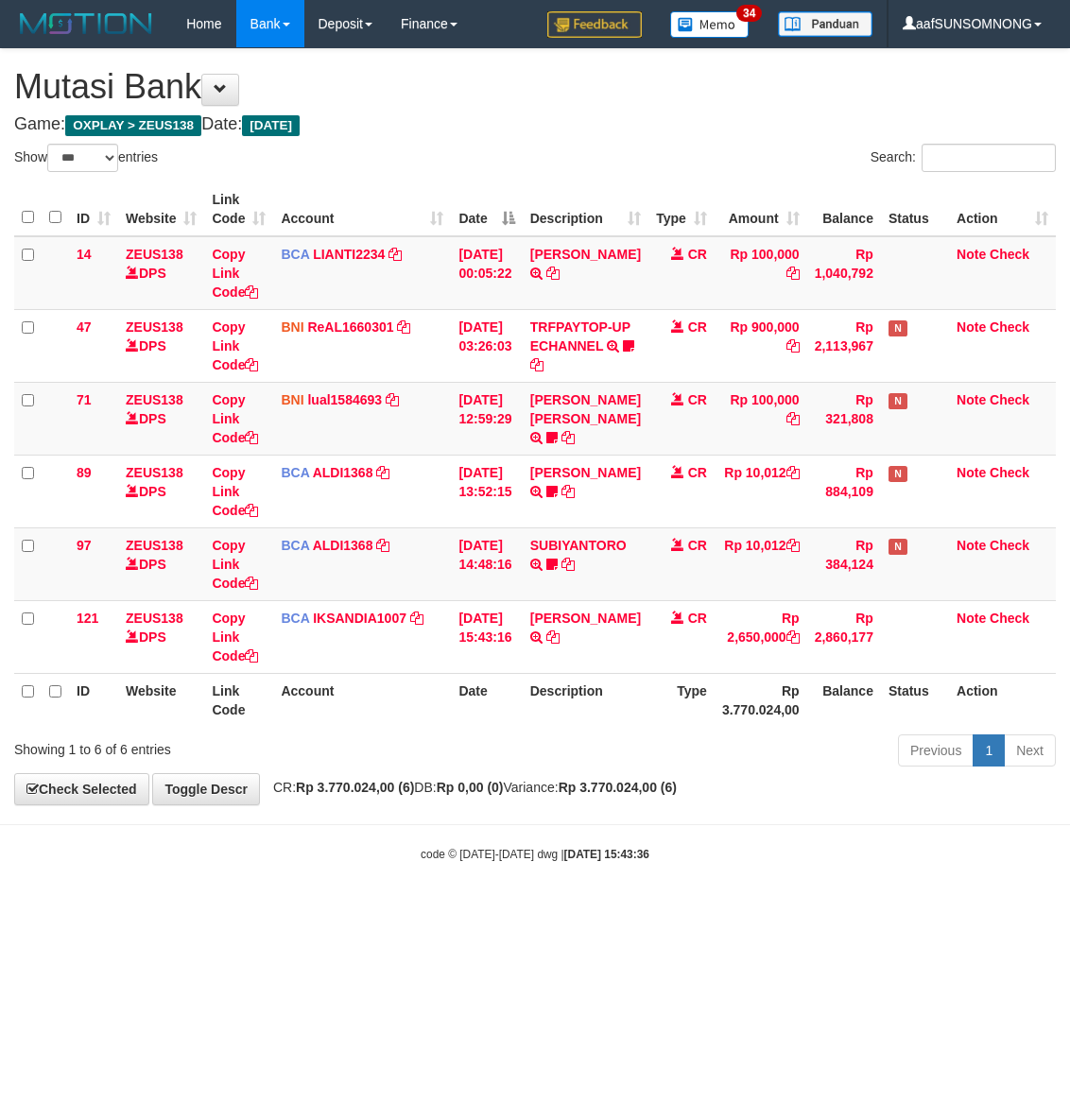 select on "***" 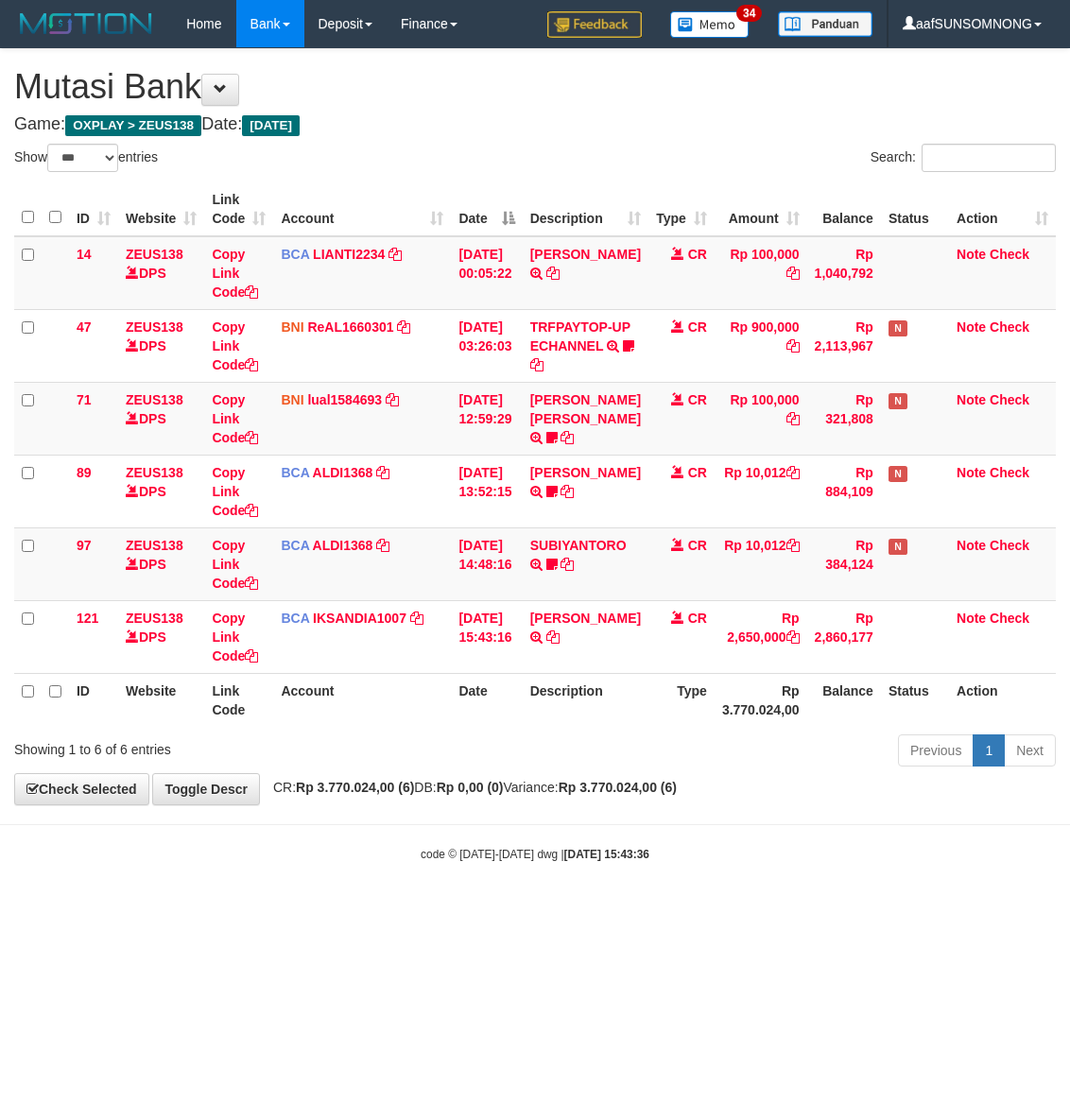 scroll, scrollTop: 0, scrollLeft: 0, axis: both 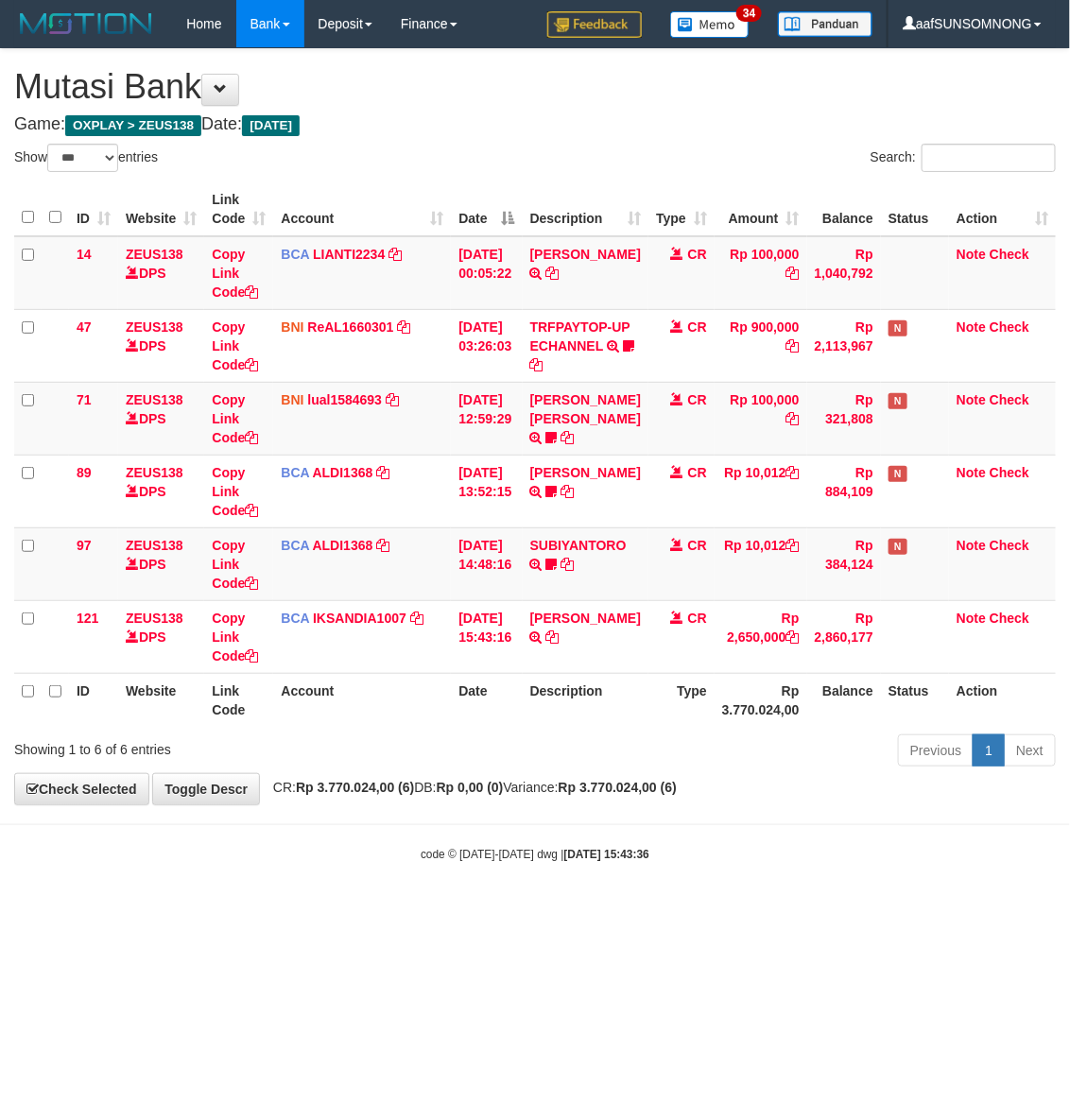 drag, startPoint x: 409, startPoint y: 922, endPoint x: 416, endPoint y: 914, distance: 10.630146 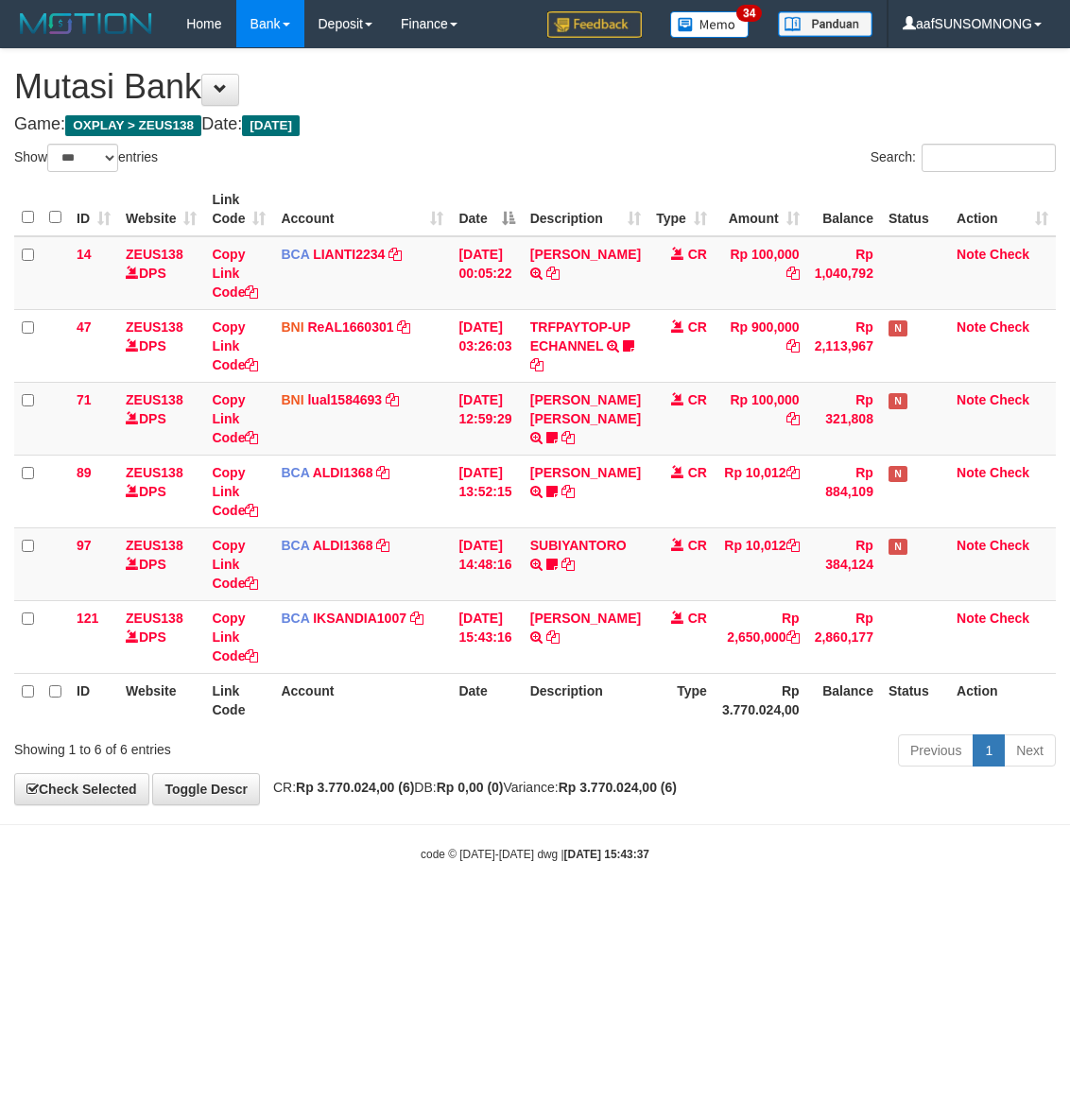 select on "***" 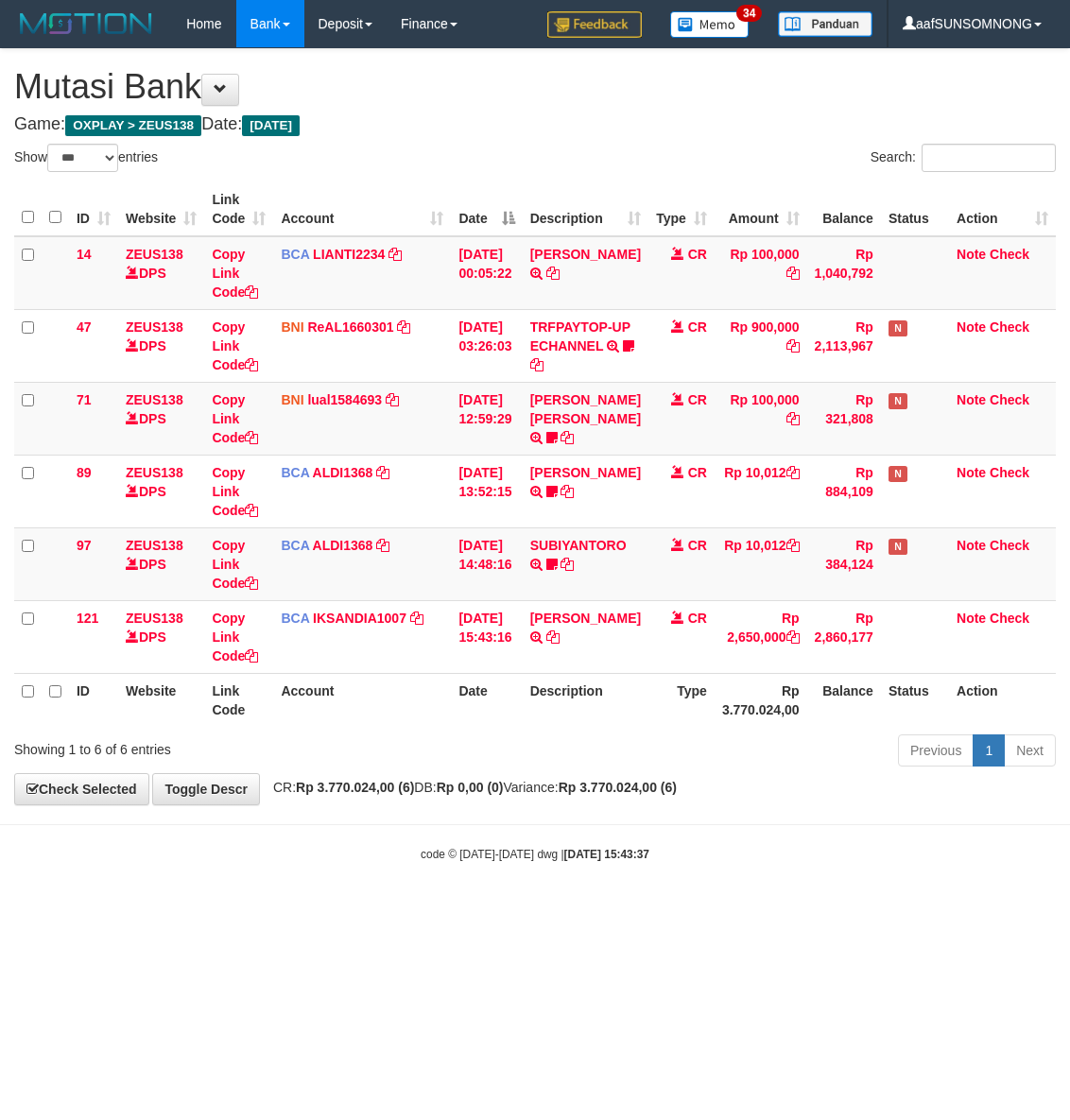 scroll, scrollTop: 0, scrollLeft: 0, axis: both 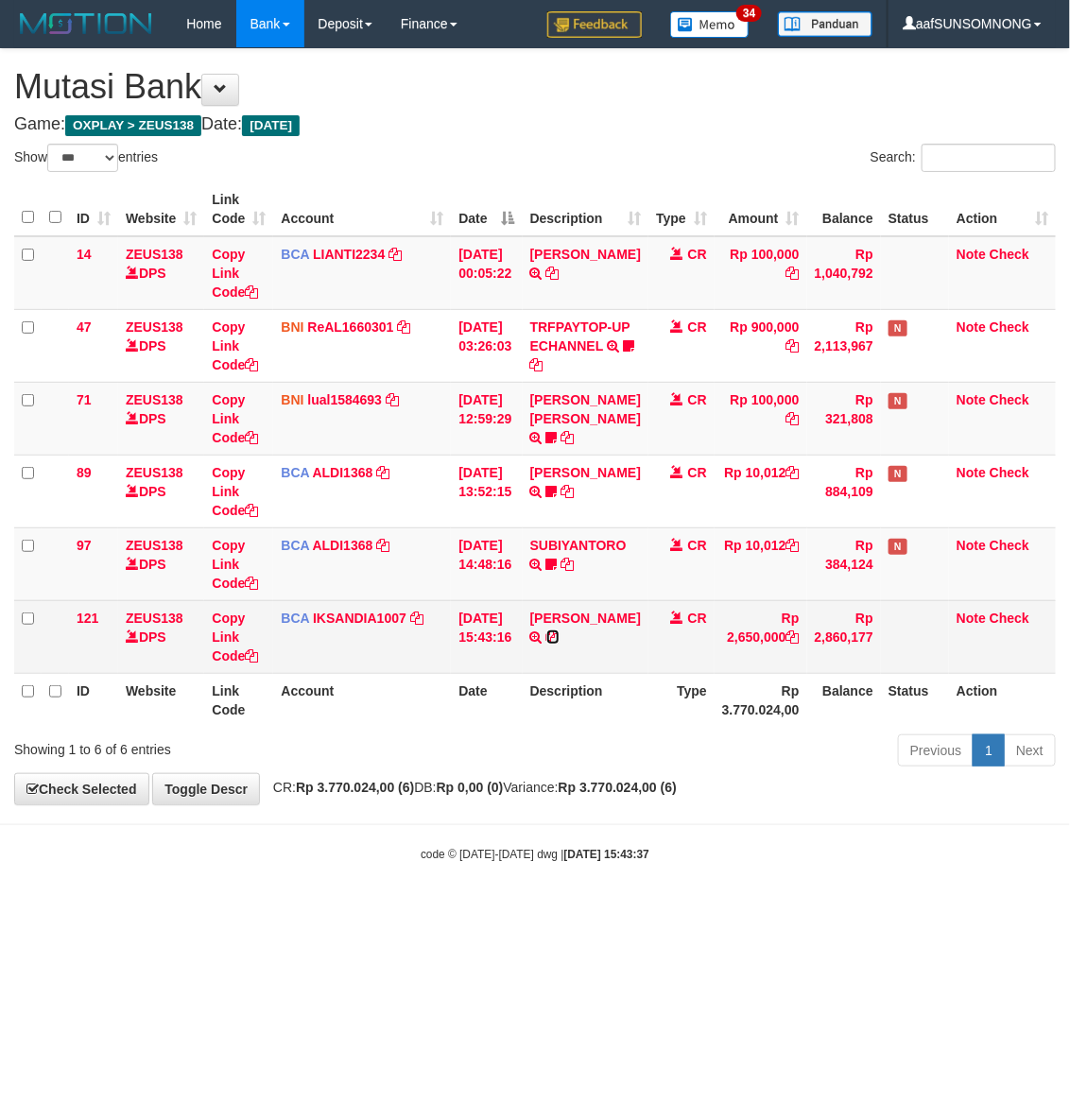 click at bounding box center (553, 637) 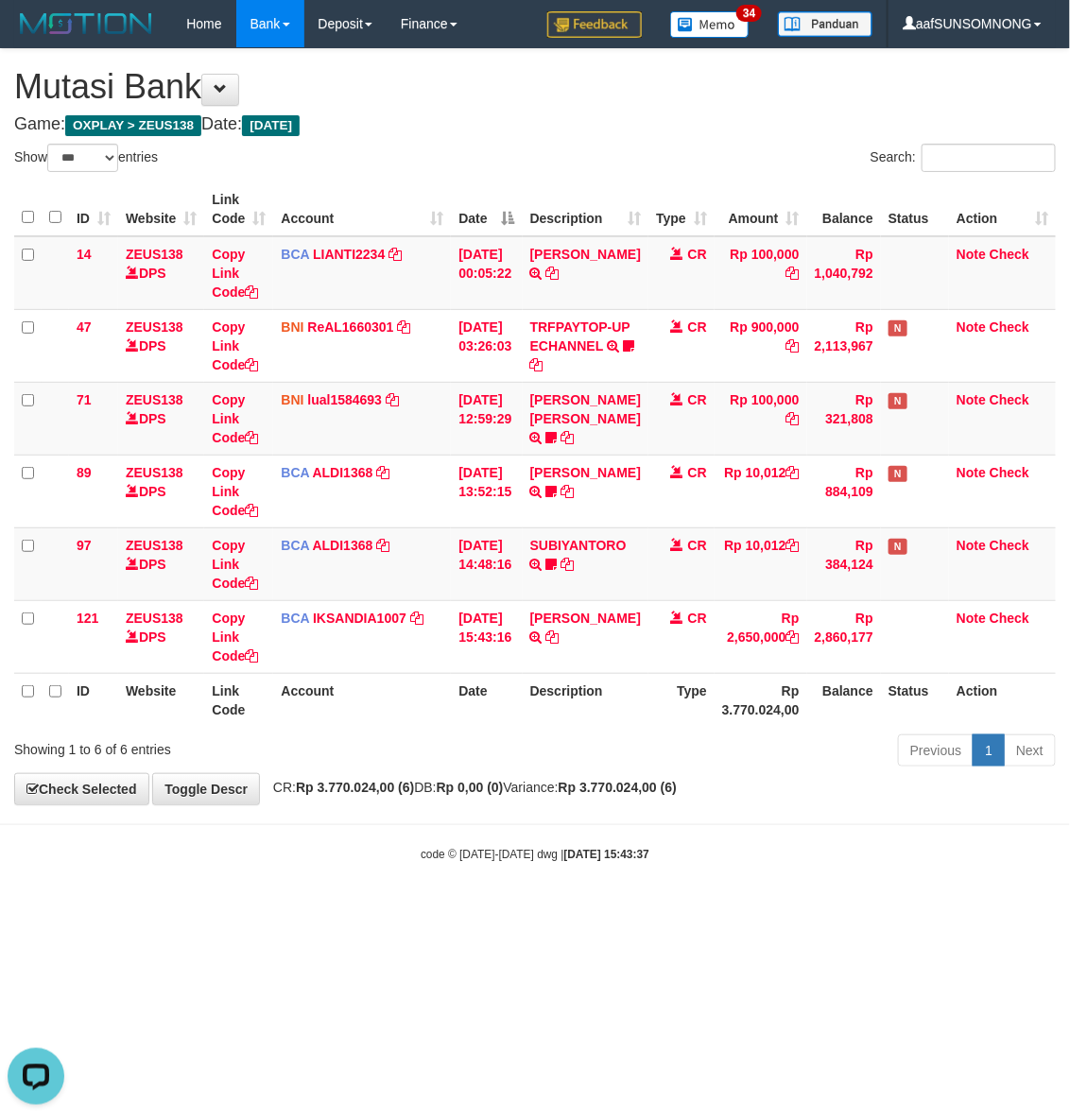 scroll, scrollTop: 0, scrollLeft: 0, axis: both 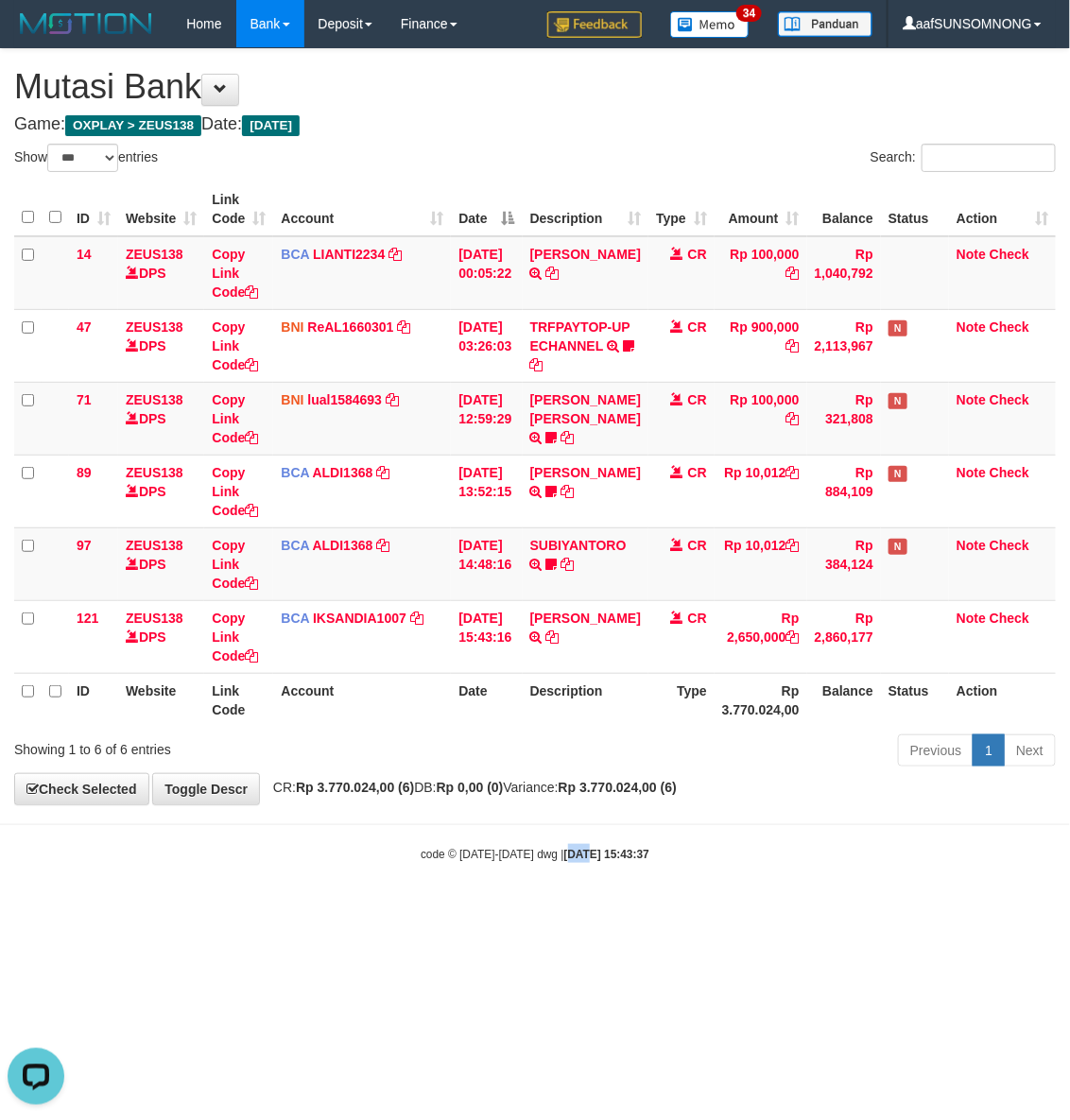 drag, startPoint x: 555, startPoint y: 931, endPoint x: 640, endPoint y: 920, distance: 85.70881 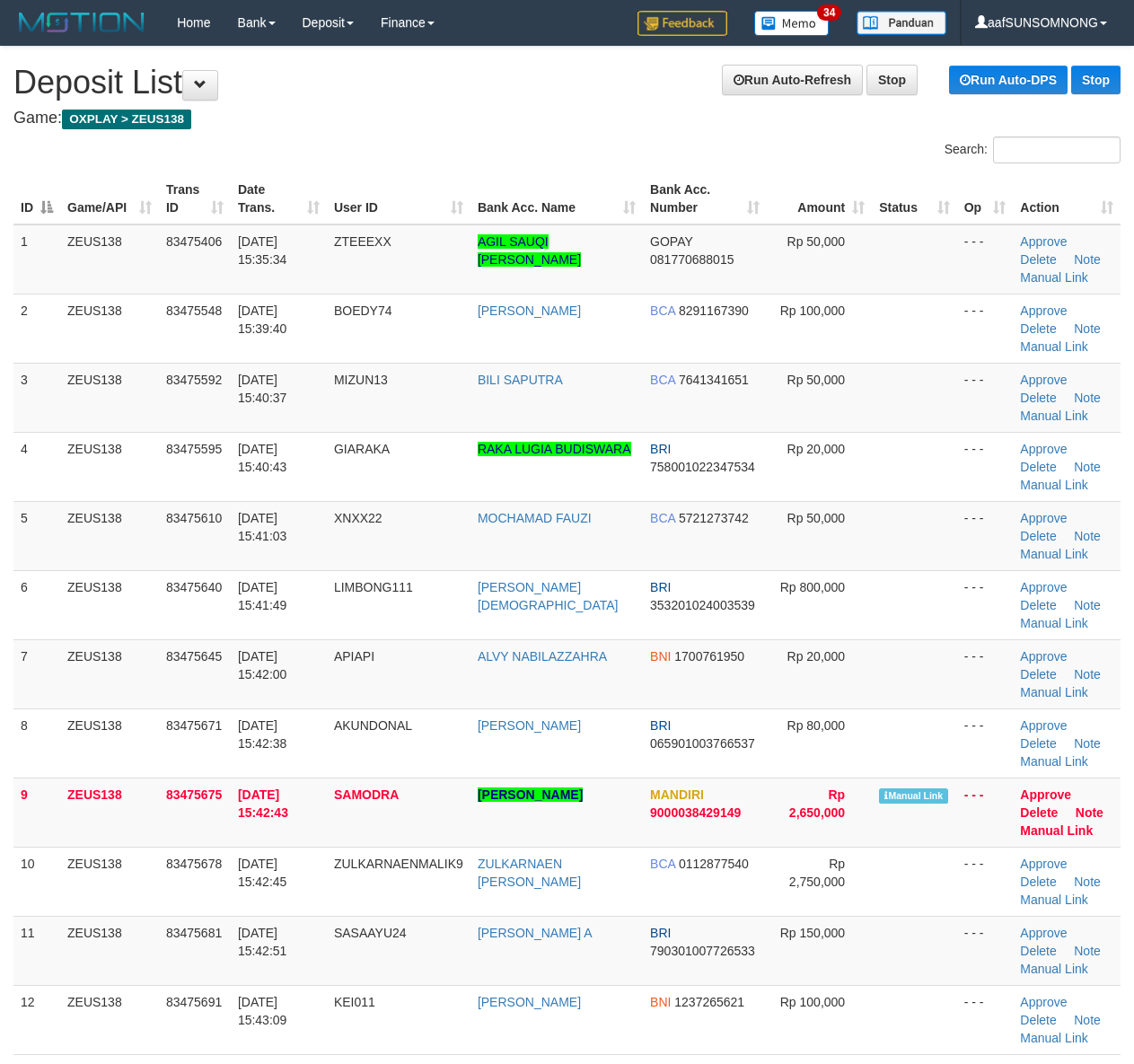 scroll, scrollTop: 0, scrollLeft: 0, axis: both 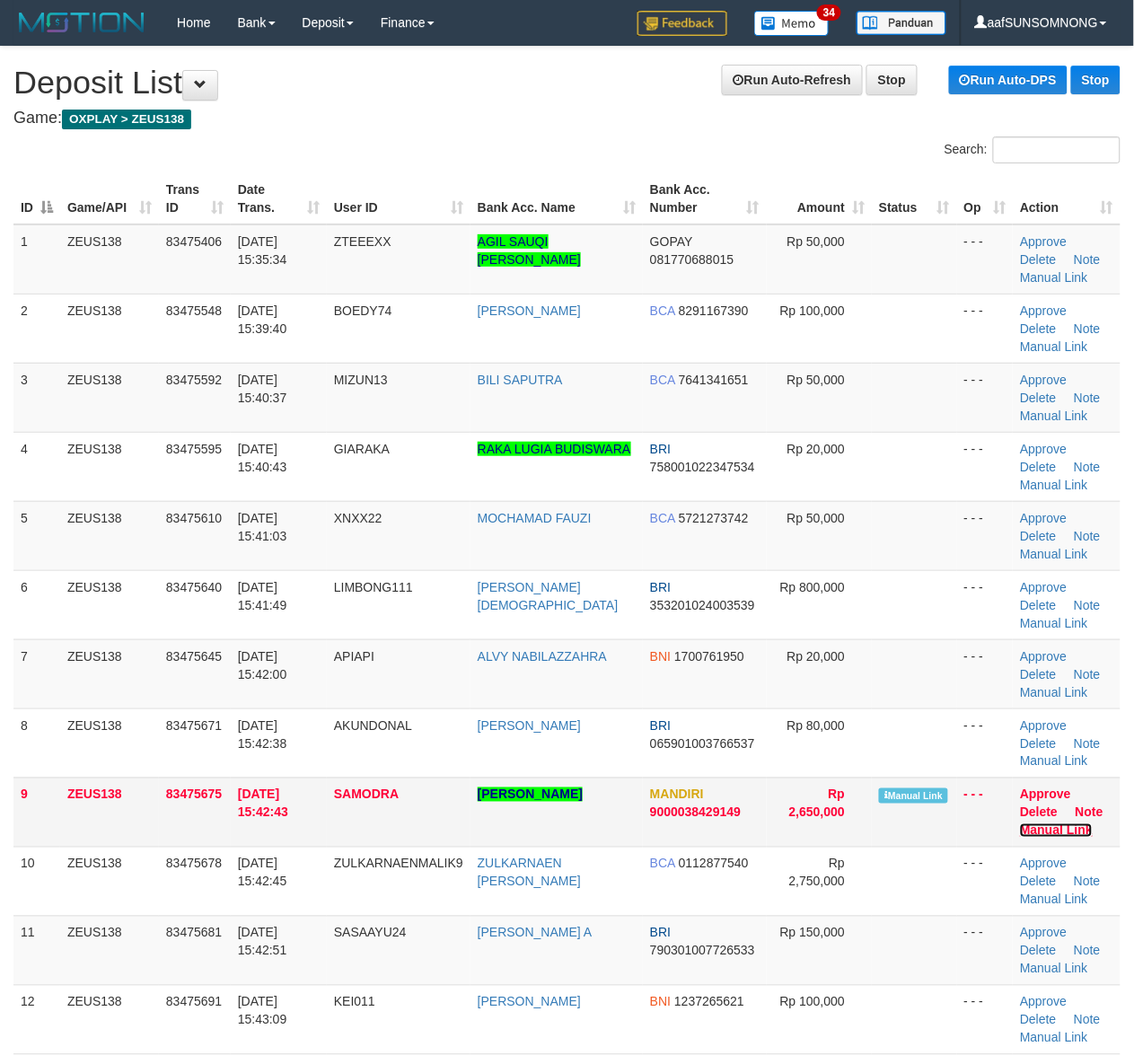 click on "Manual Link" at bounding box center (1056, 831) 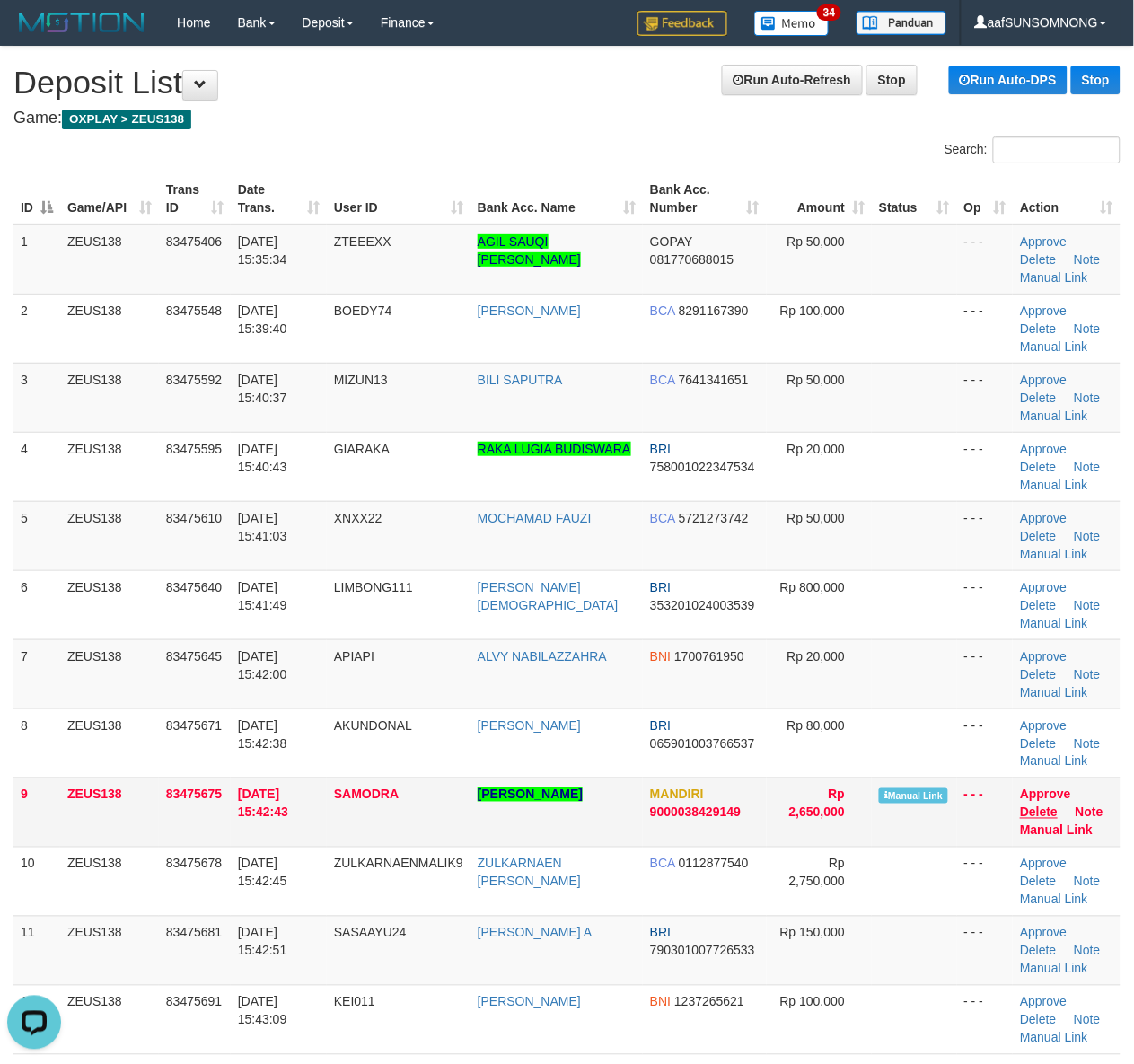 scroll, scrollTop: 0, scrollLeft: 0, axis: both 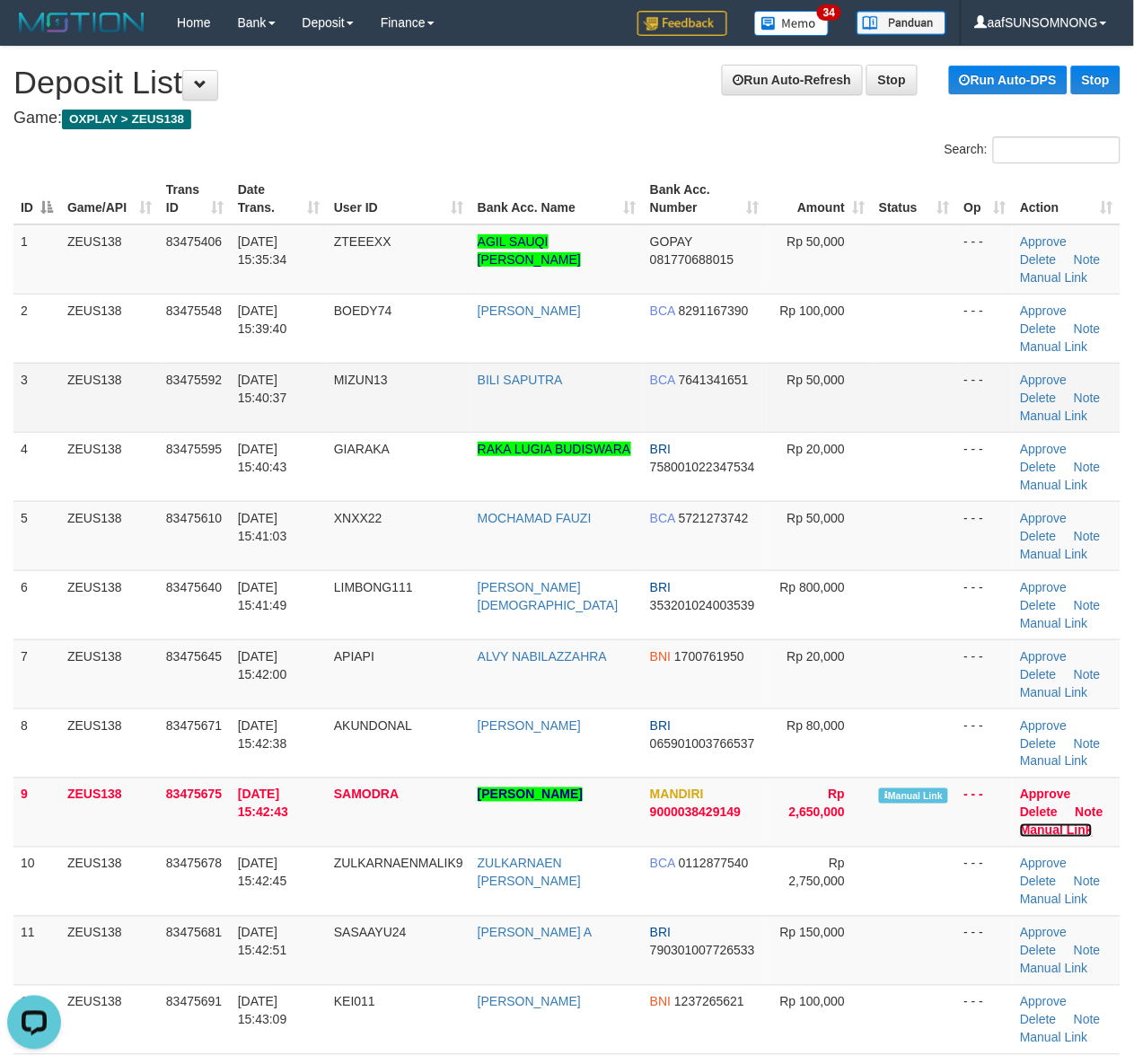 click on "Manual Link" at bounding box center (1056, 831) 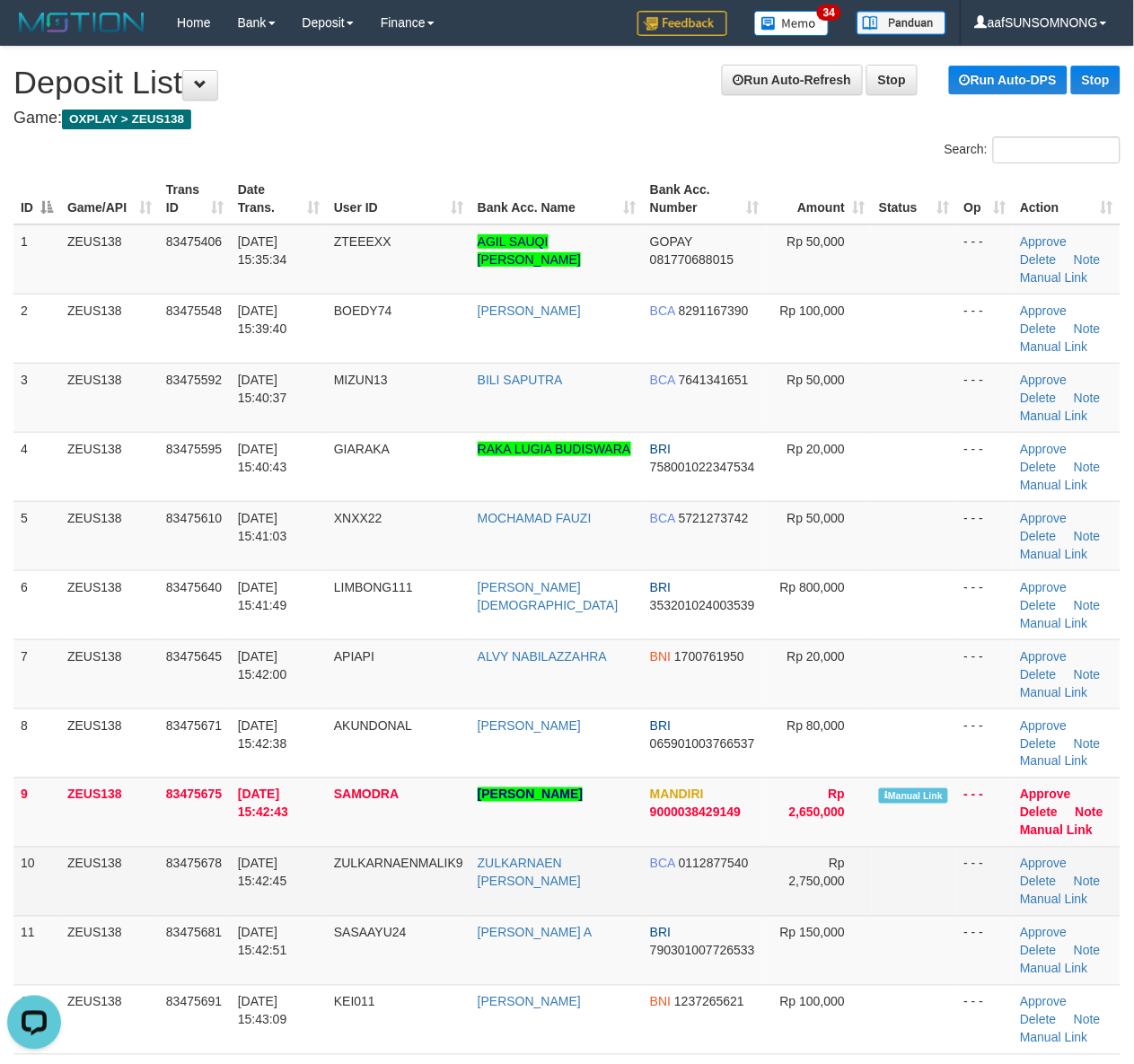 click at bounding box center [914, 881] 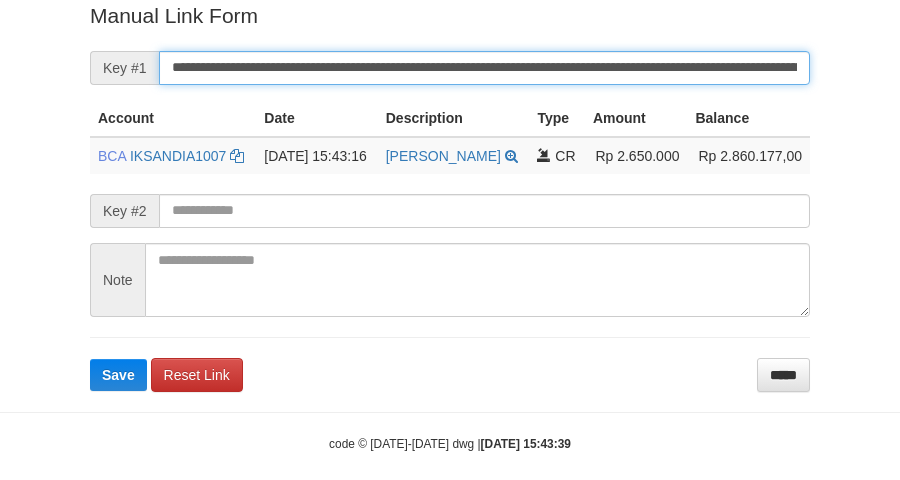 scroll, scrollTop: 410, scrollLeft: 0, axis: vertical 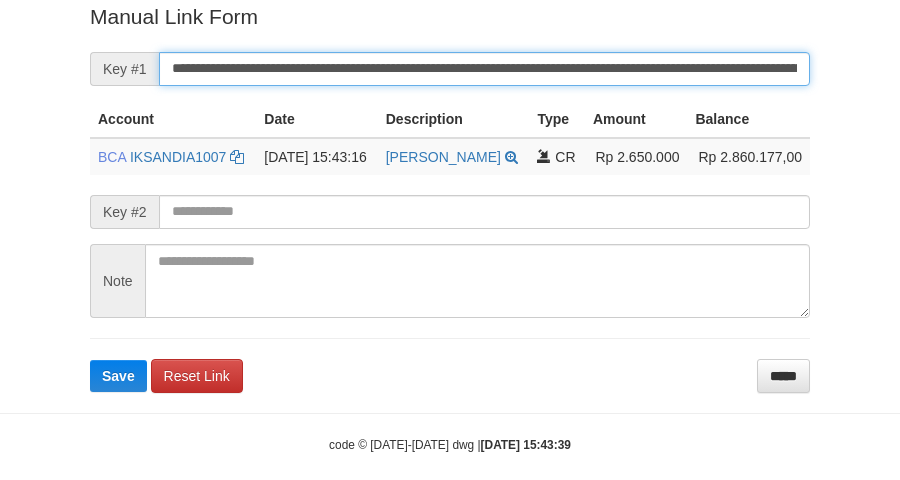 click on "Save" at bounding box center (118, 376) 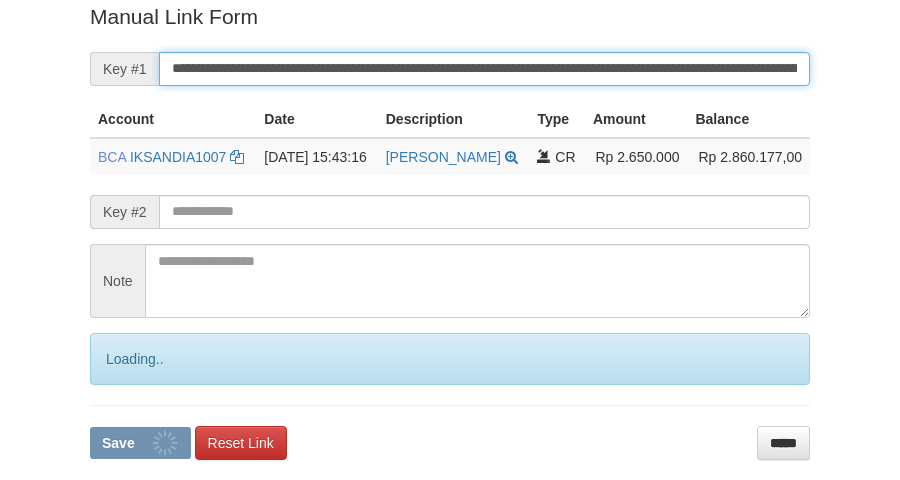 click on "Save" at bounding box center [140, 443] 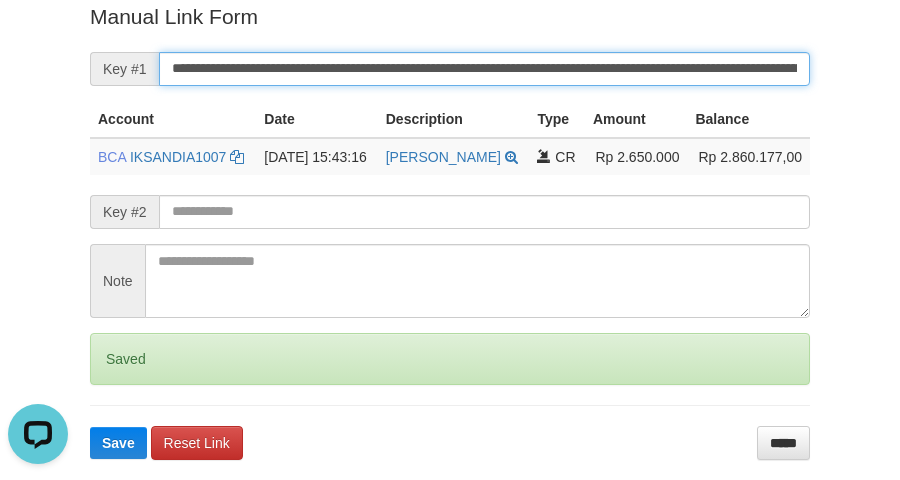 click on "Save" at bounding box center [118, 443] 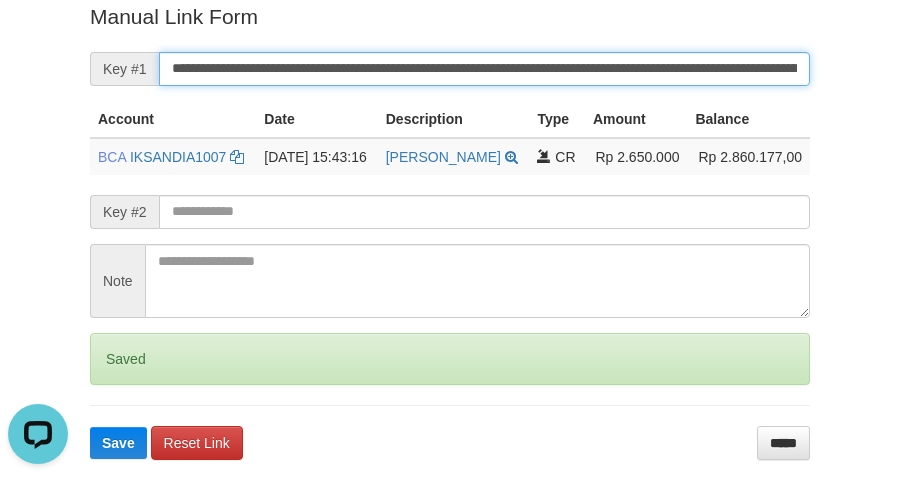 scroll, scrollTop: 0, scrollLeft: 0, axis: both 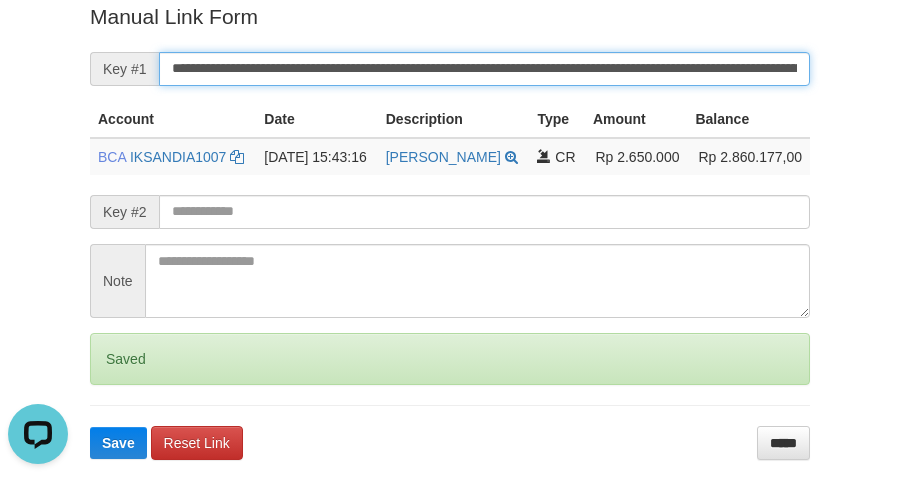 click on "Save" at bounding box center [118, 443] 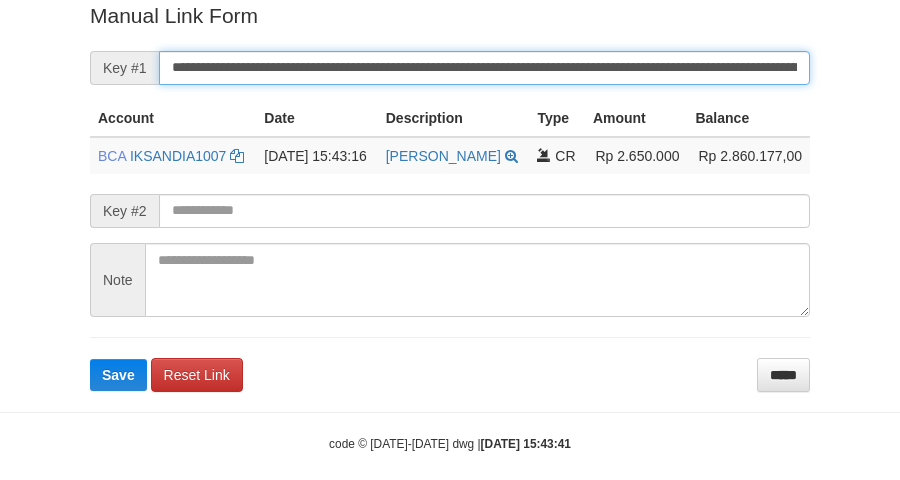click on "Save" at bounding box center (118, 375) 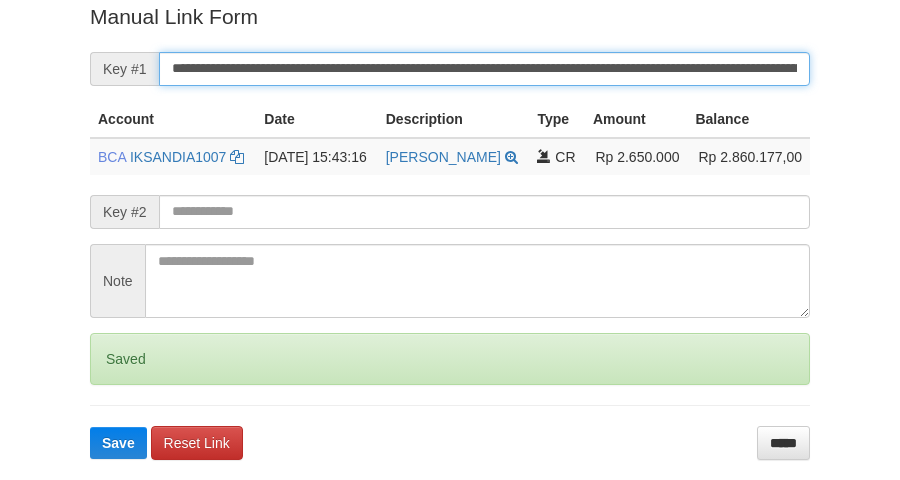 click on "Save" at bounding box center (118, 443) 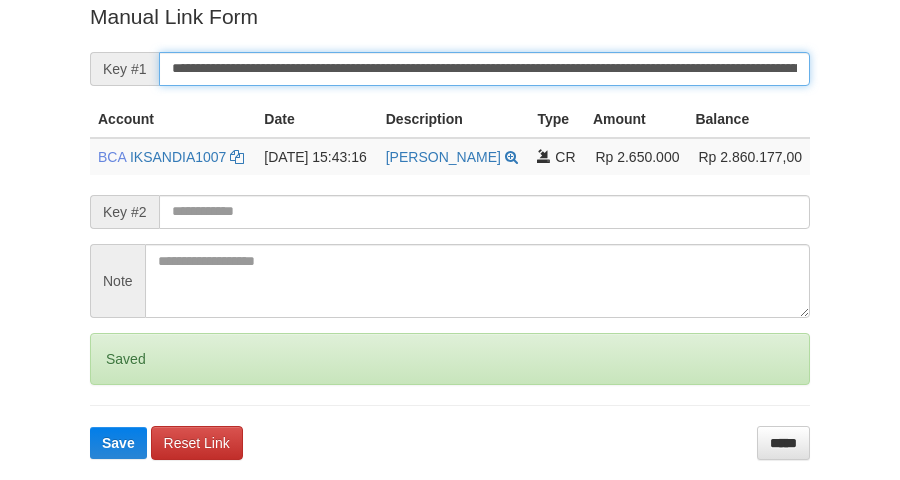 click on "Save" at bounding box center (118, 443) 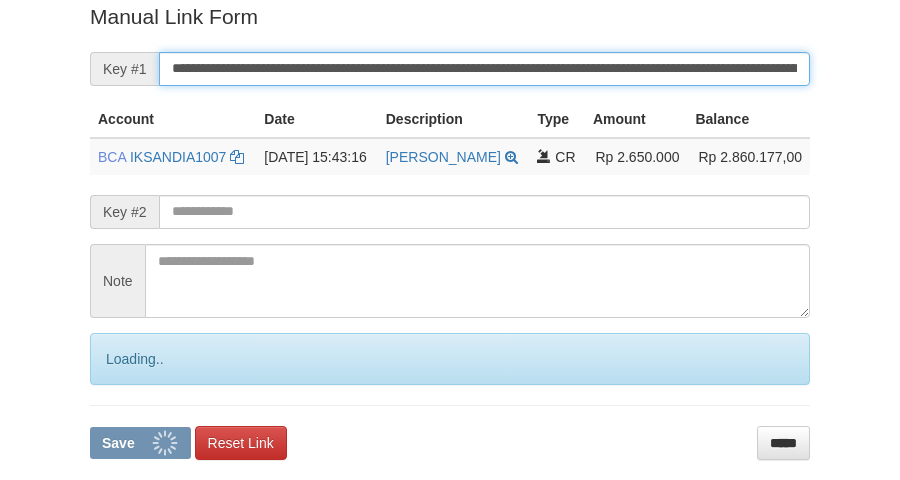 click on "Save" at bounding box center [140, 443] 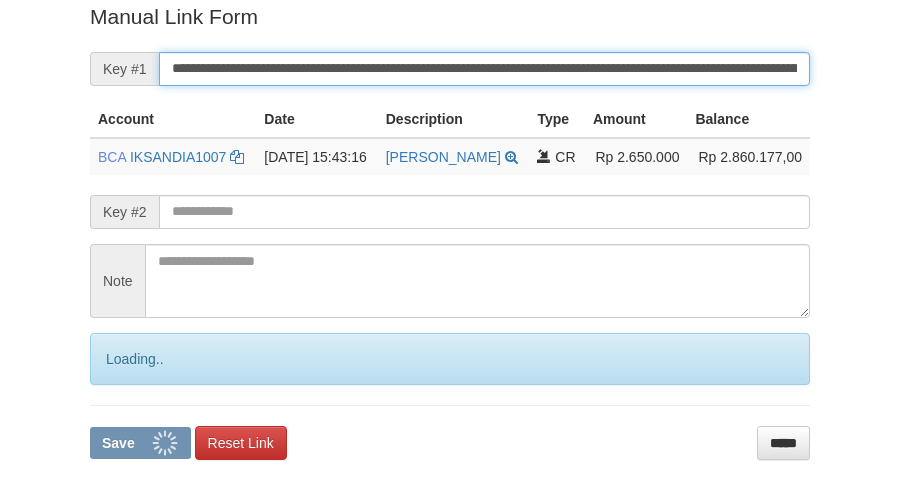 click on "Save" at bounding box center (140, 443) 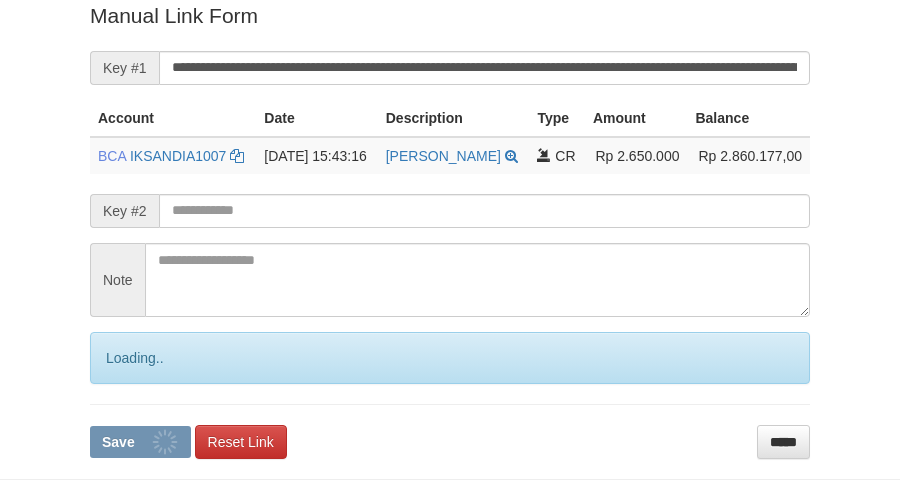 click on "Save" at bounding box center [140, 442] 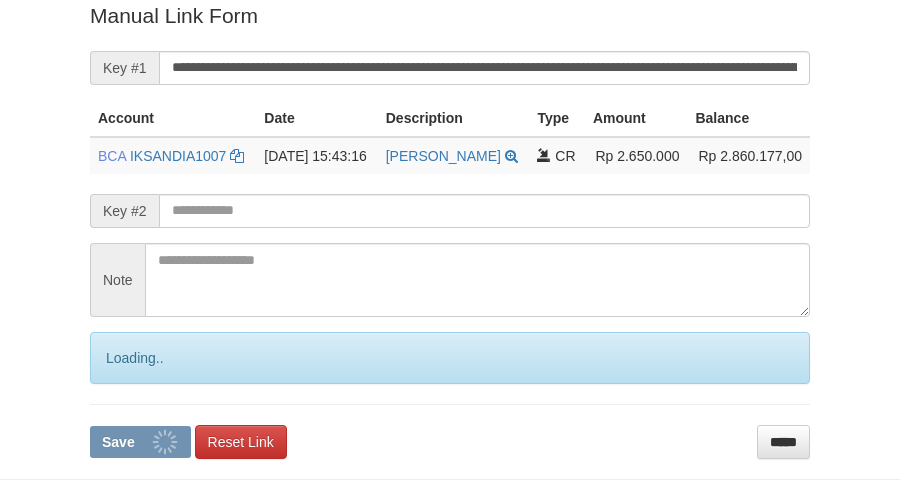 click on "Save" at bounding box center [140, 442] 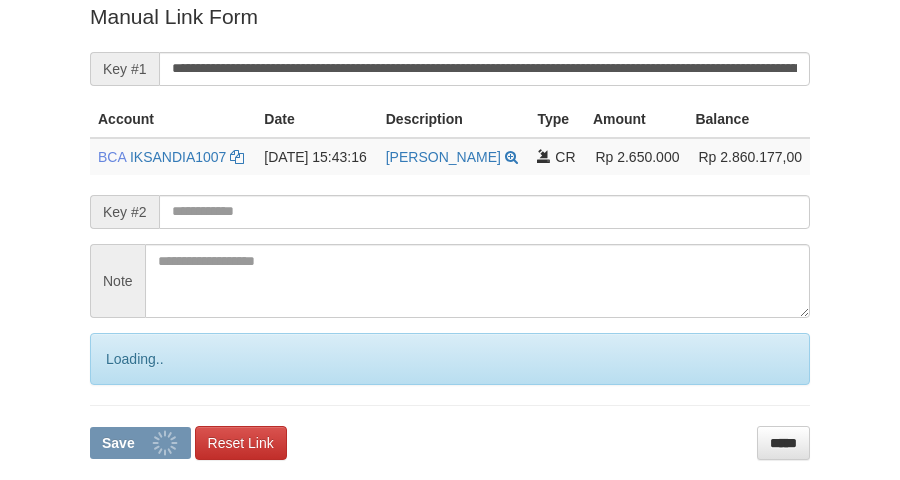 click on "Save" at bounding box center (140, 443) 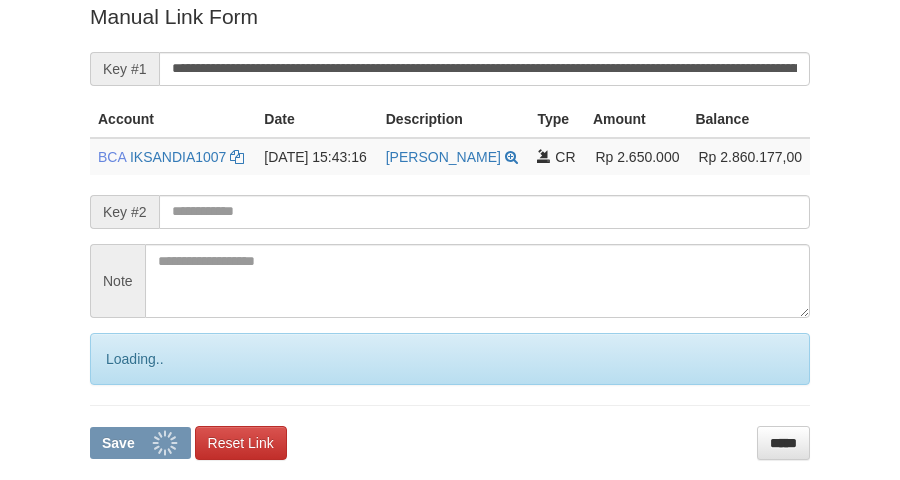 click on "Save" at bounding box center [140, 443] 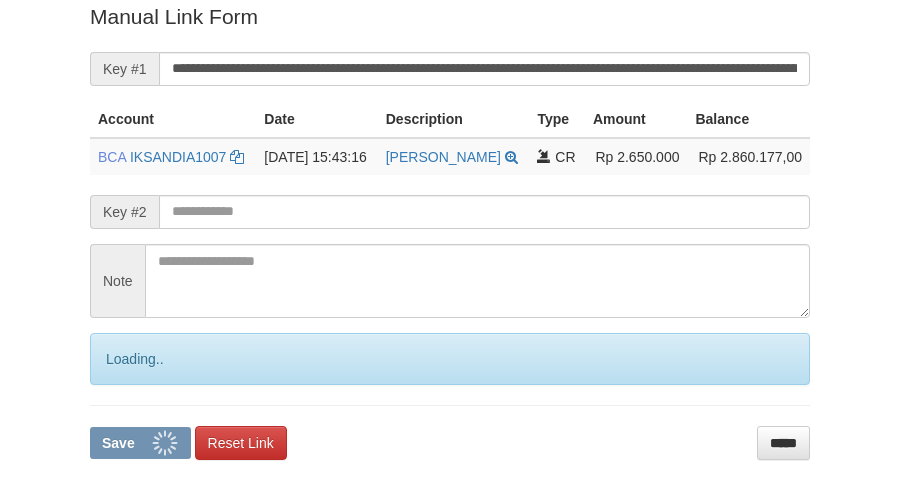 click on "Save" at bounding box center [140, 443] 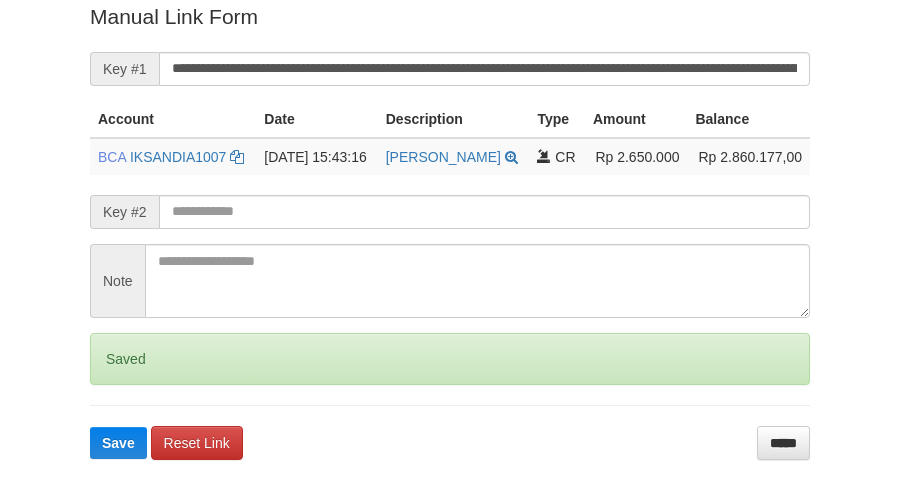 click on "Save" at bounding box center (118, 443) 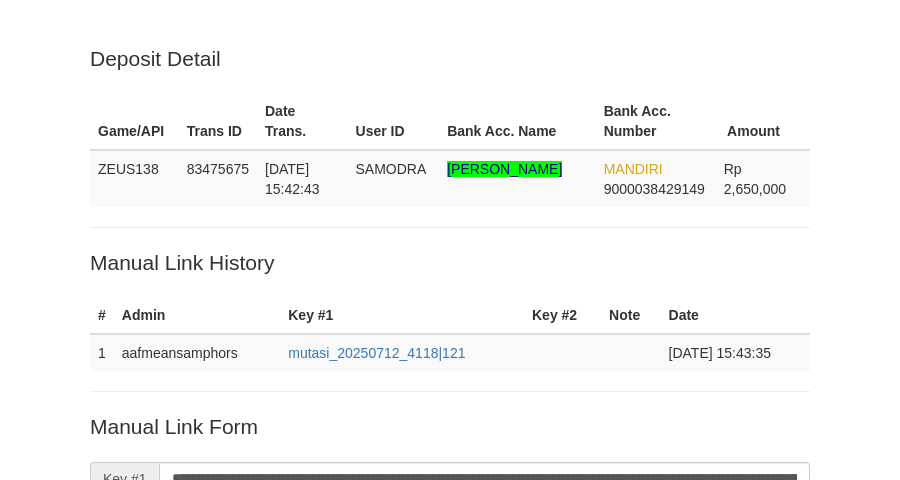 scroll, scrollTop: 411, scrollLeft: 0, axis: vertical 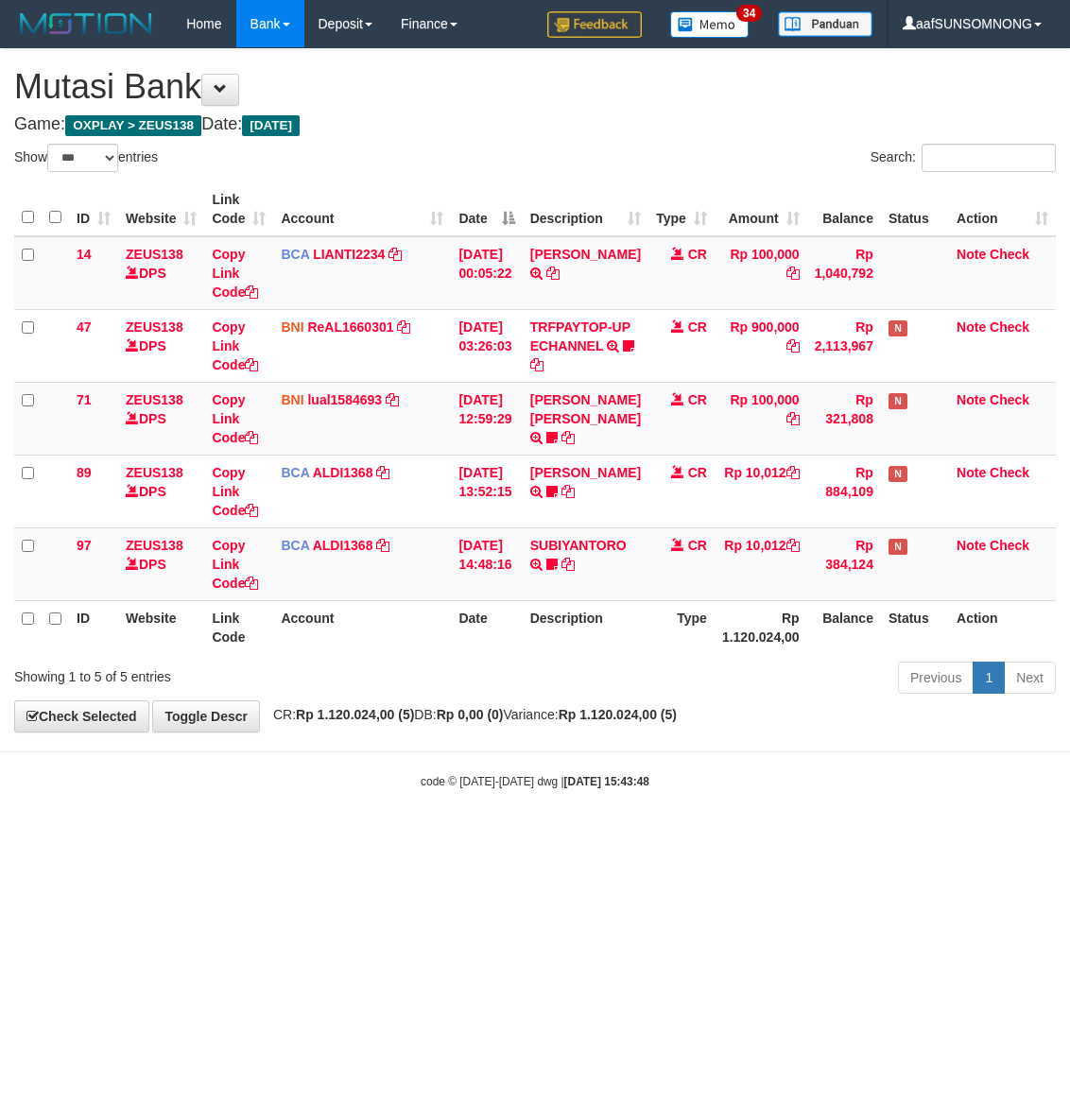 select on "***" 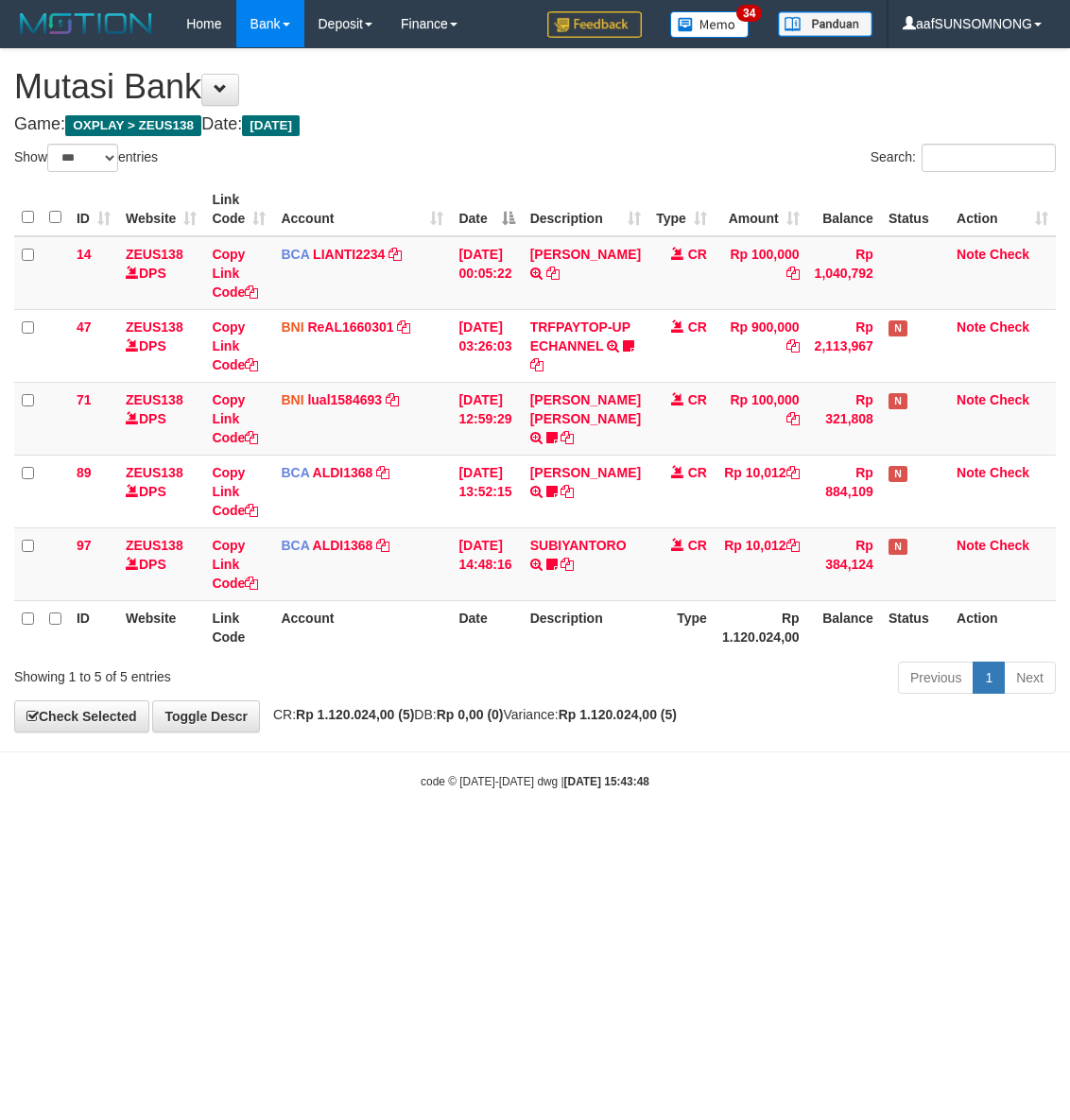 scroll, scrollTop: 0, scrollLeft: 0, axis: both 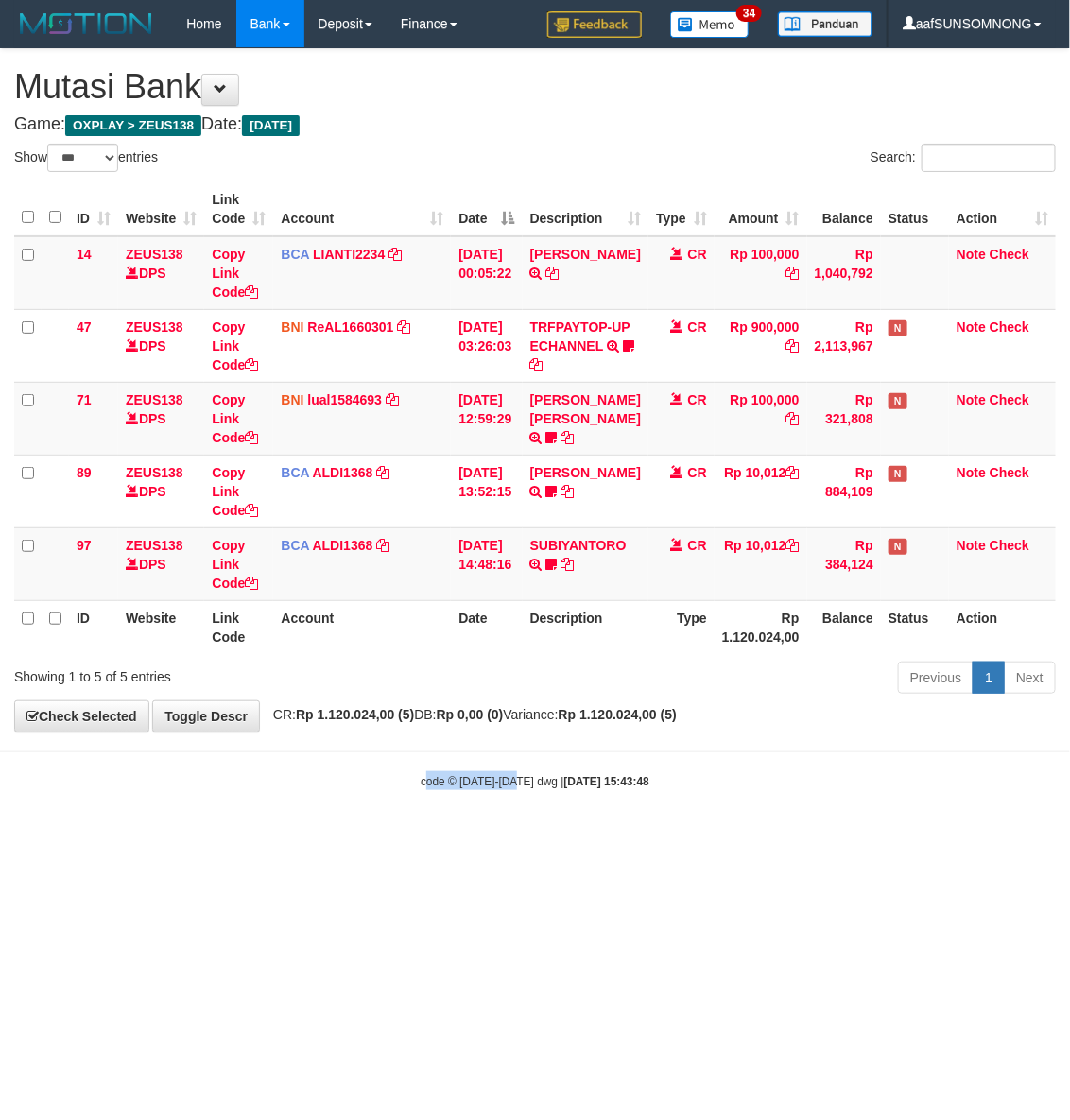 drag, startPoint x: 515, startPoint y: 870, endPoint x: 605, endPoint y: 861, distance: 90.44888 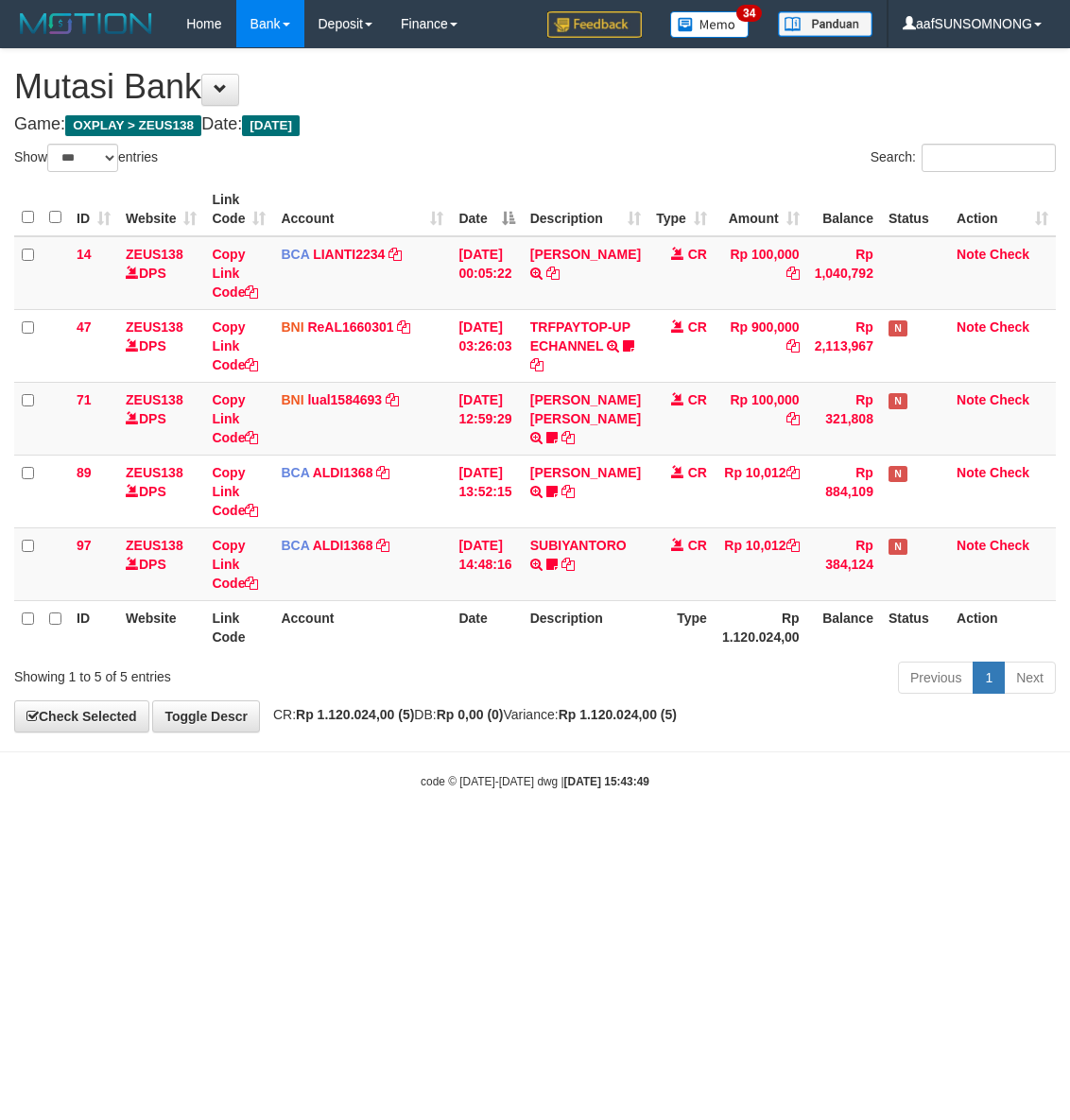 select on "***" 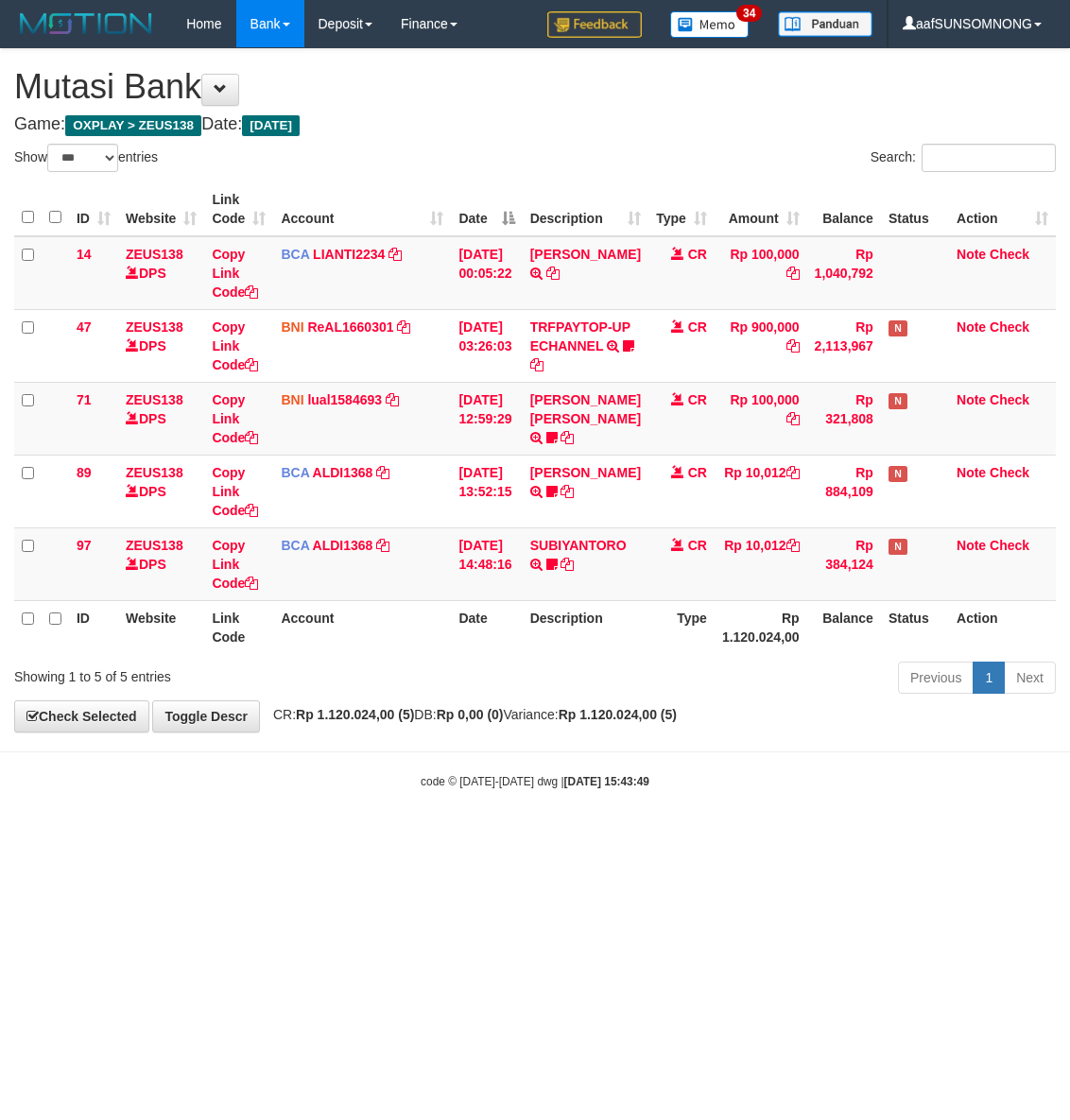 scroll, scrollTop: 0, scrollLeft: 0, axis: both 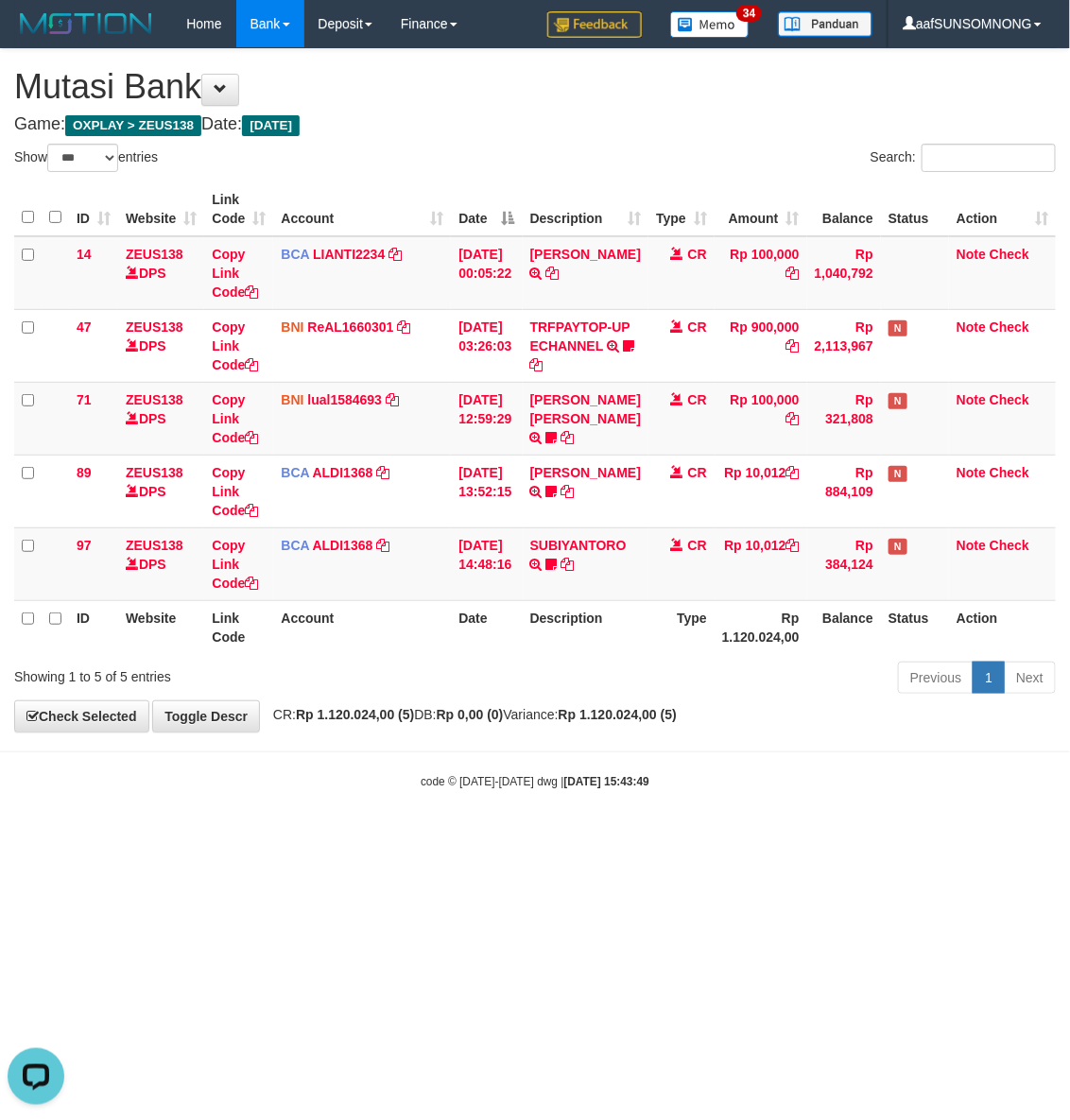 click on "Toggle navigation
Home
Bank
Account List
Load
By Website
Group
[OXPLAY]													ZEUS138
By Load Group (DPS)
Sync" at bounding box center [535, 419] 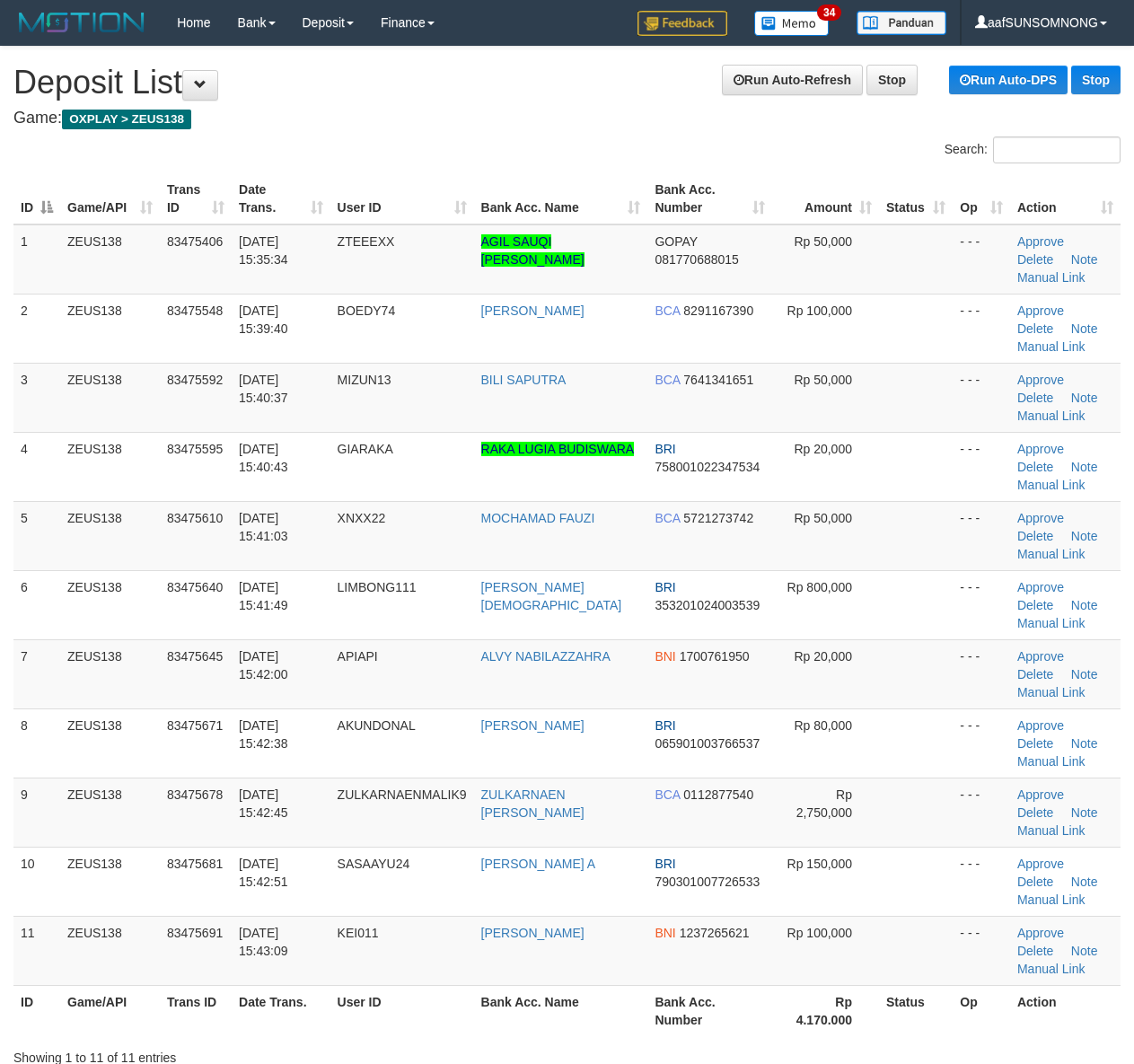 scroll, scrollTop: 0, scrollLeft: 0, axis: both 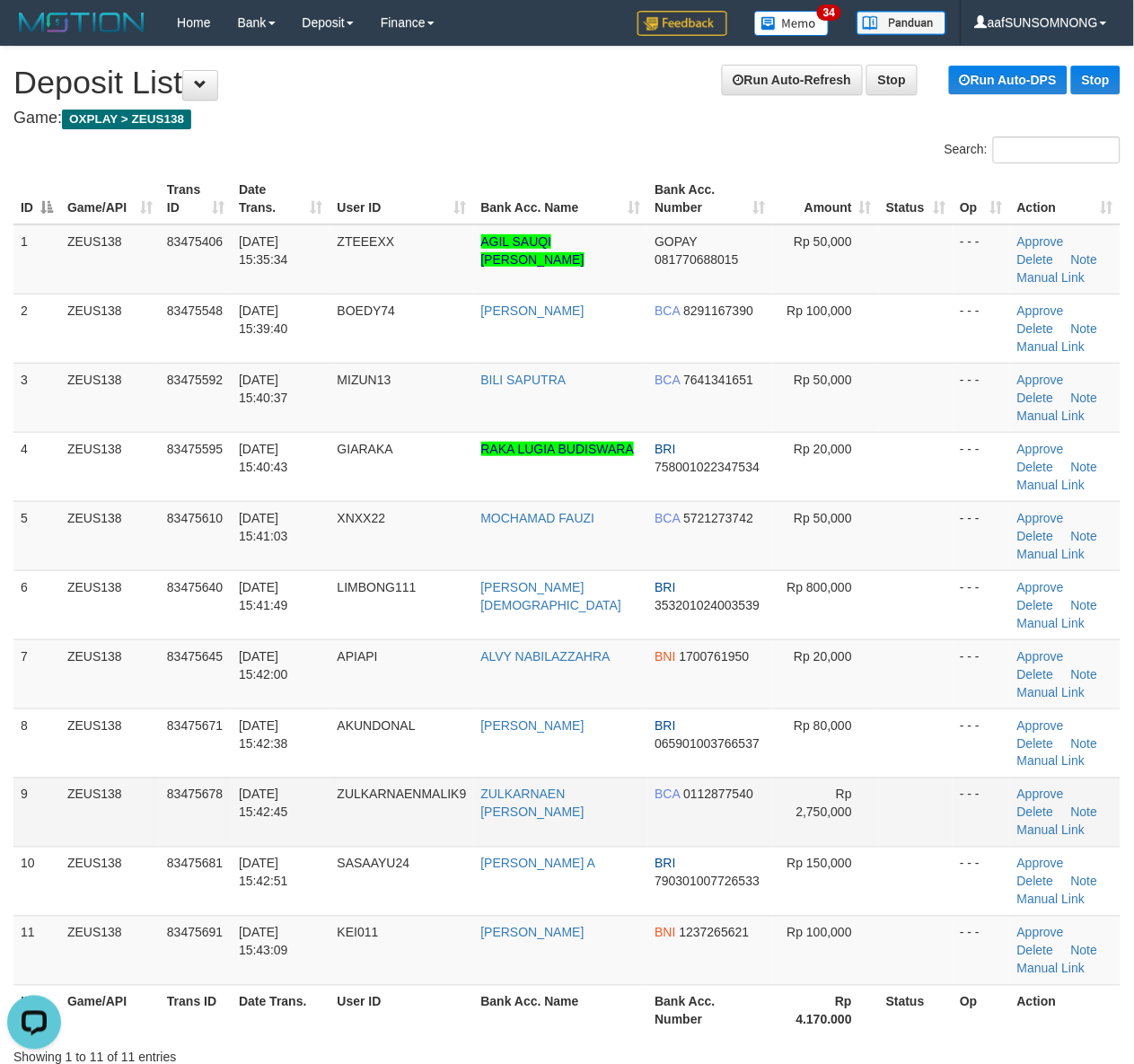 click on "Rp 2,750,000" at bounding box center [824, 804] 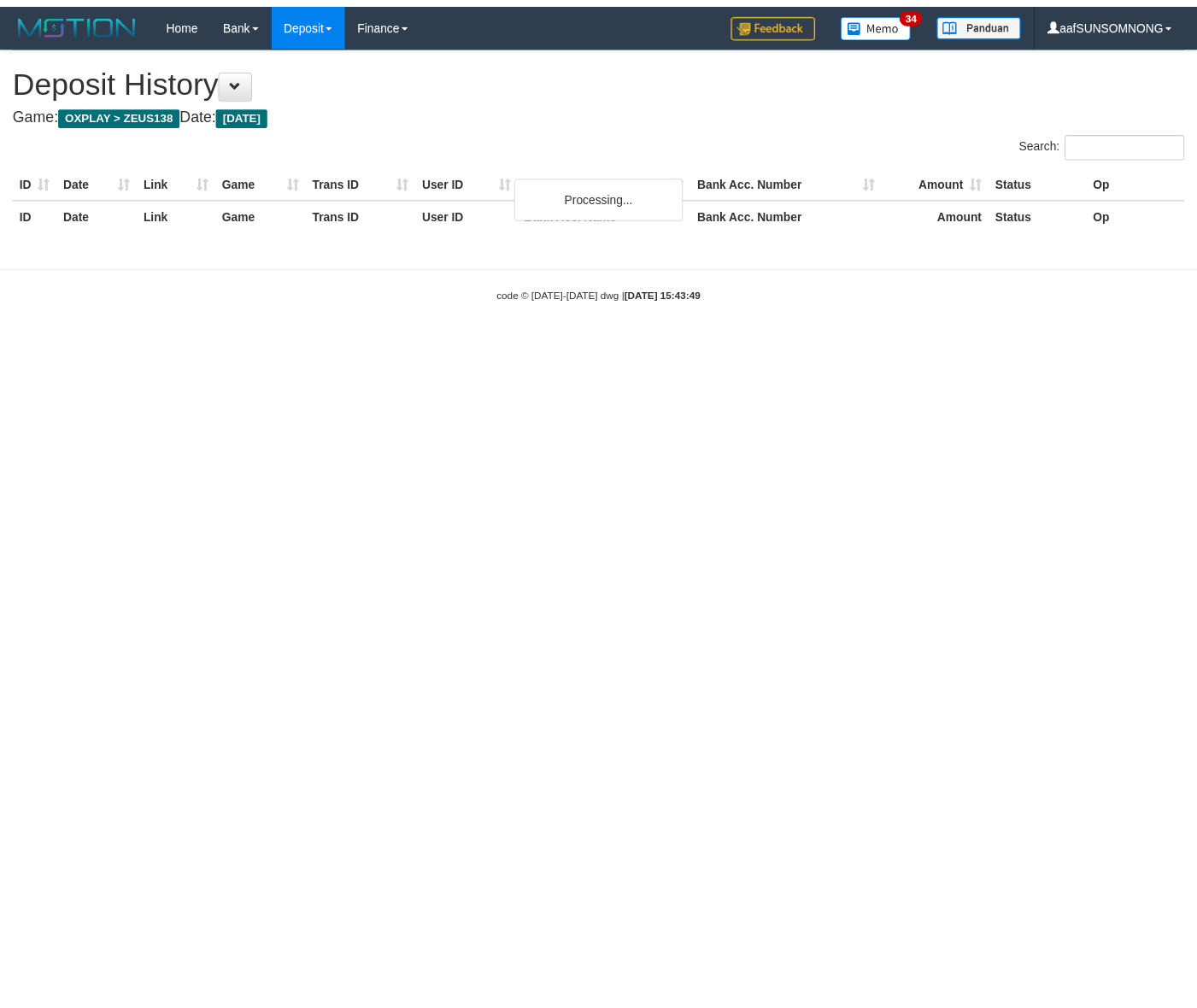 scroll, scrollTop: 0, scrollLeft: 0, axis: both 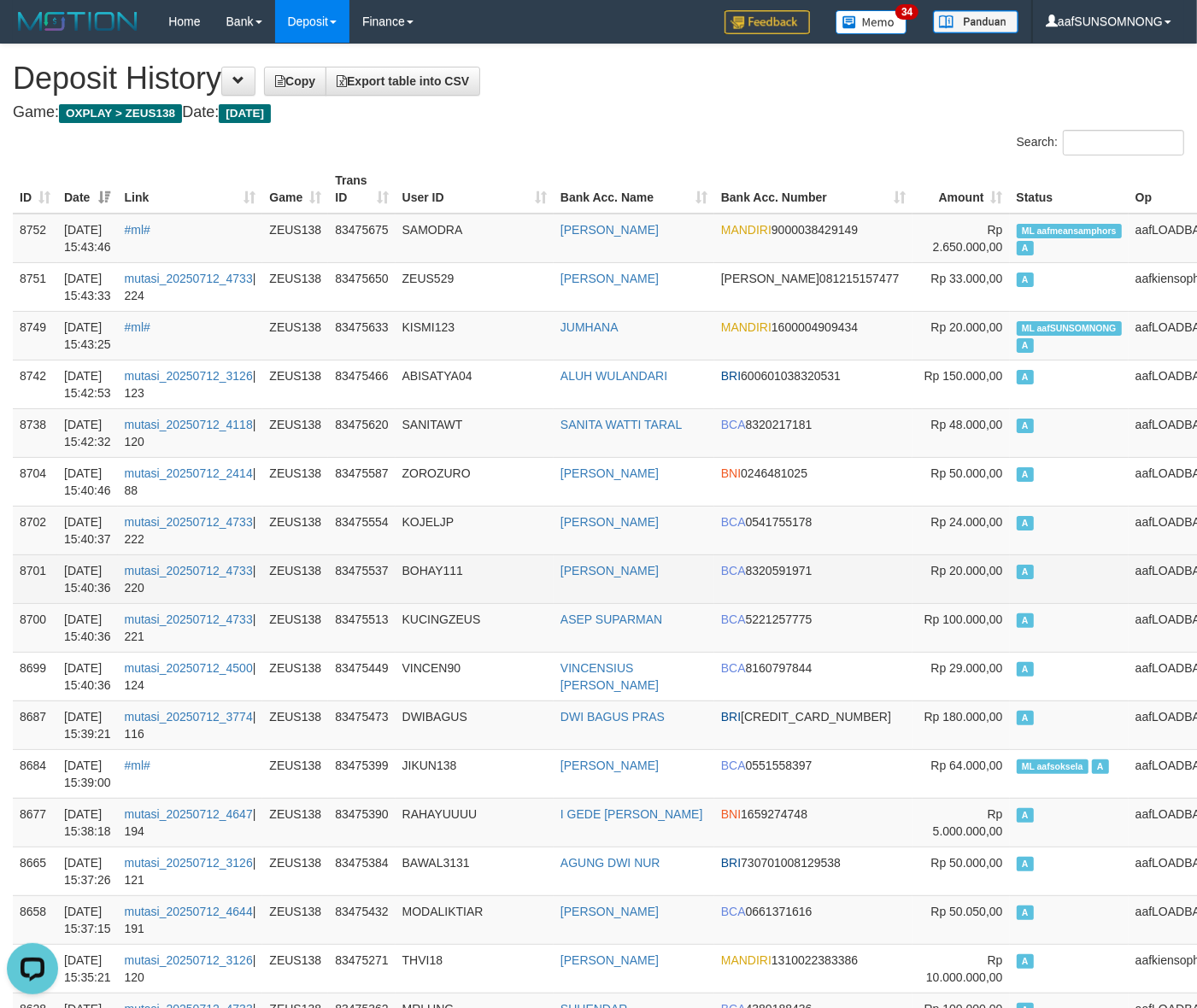 click on "BOHAY111" at bounding box center [474, 578] 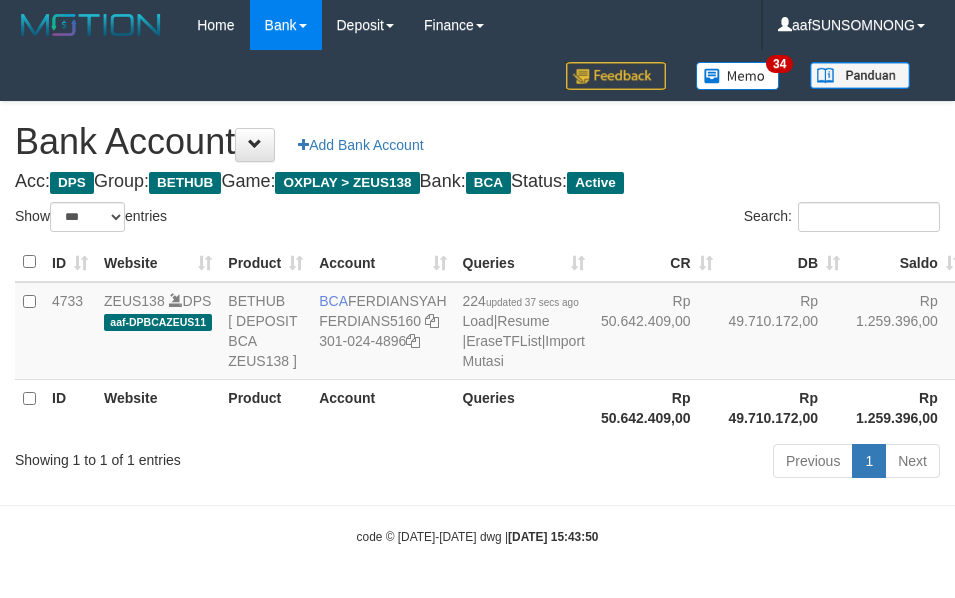 select on "***" 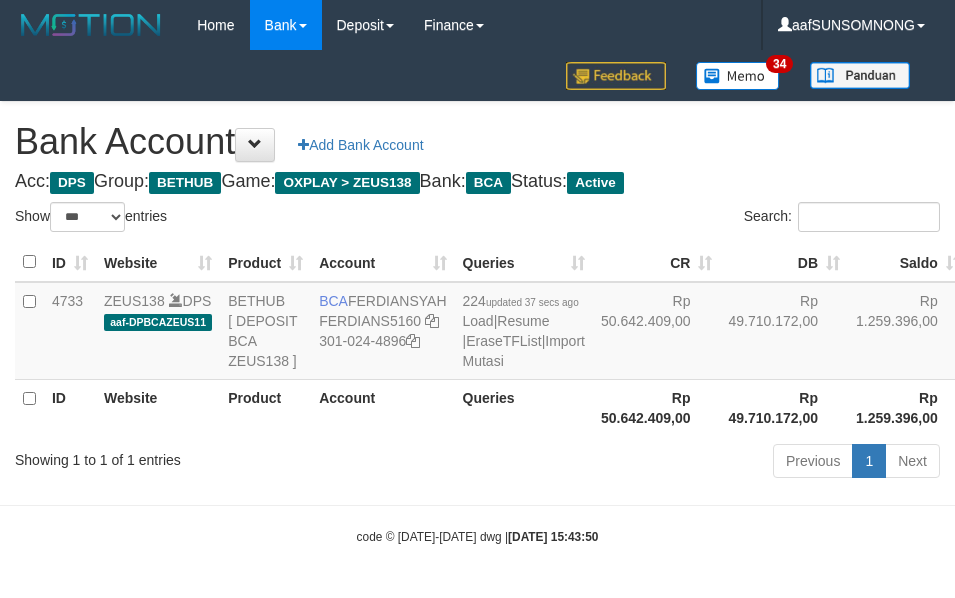 scroll, scrollTop: 38, scrollLeft: 0, axis: vertical 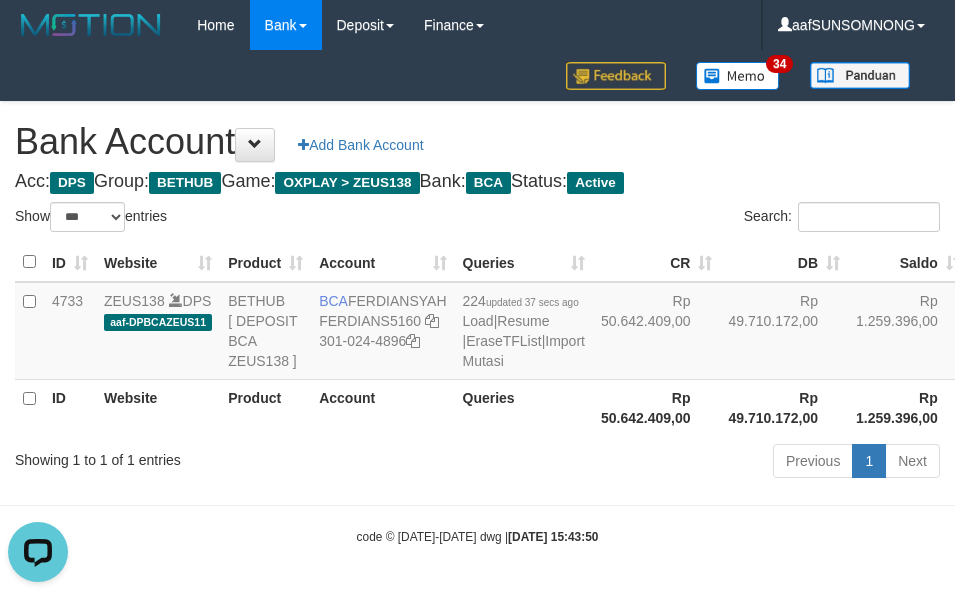click on "Toggle navigation
Home
Bank
Account List
Load
By Website
Group
[OXPLAY]													ZEUS138
By Load Group (DPS)" at bounding box center [477, 298] 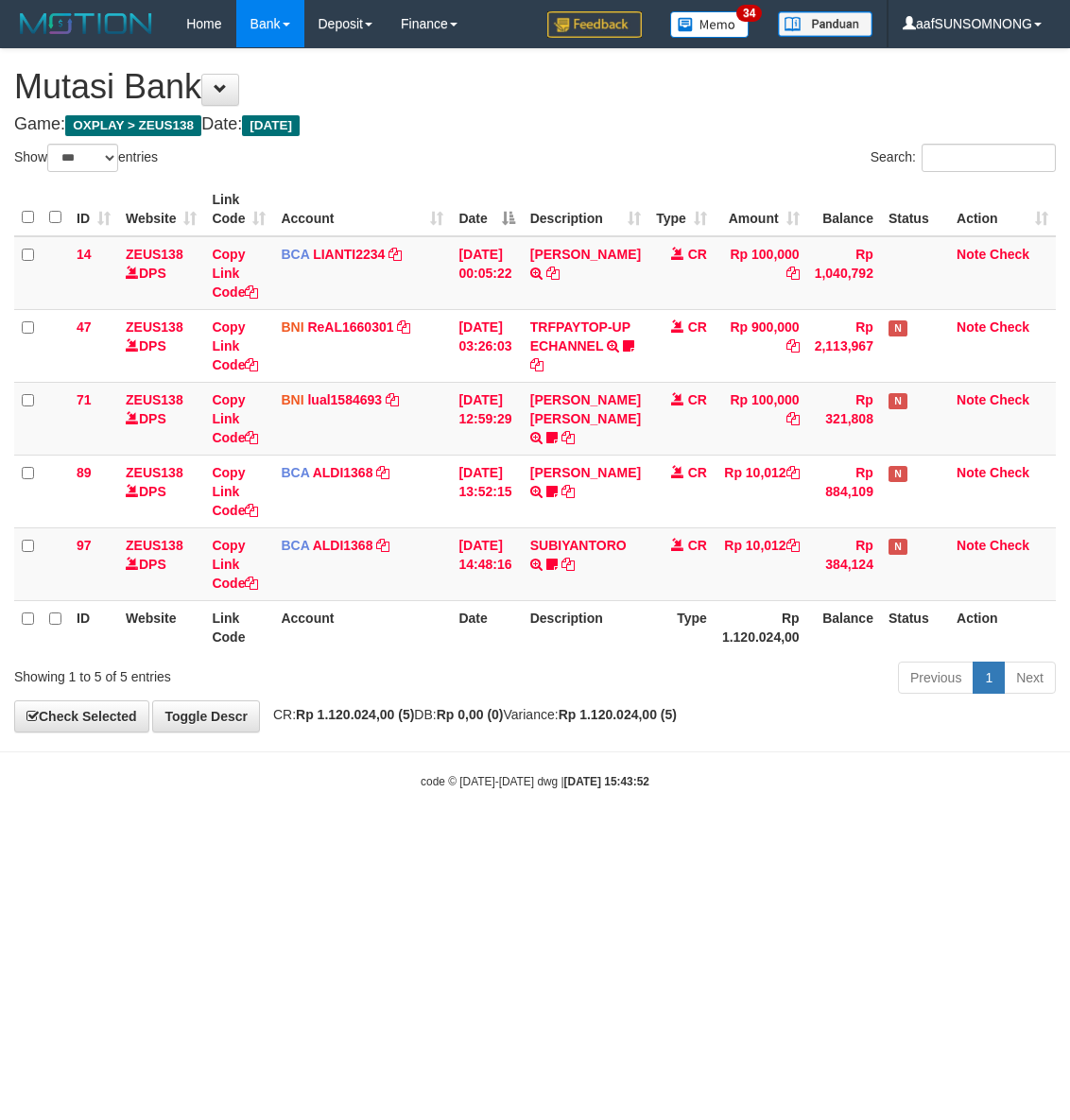 select on "***" 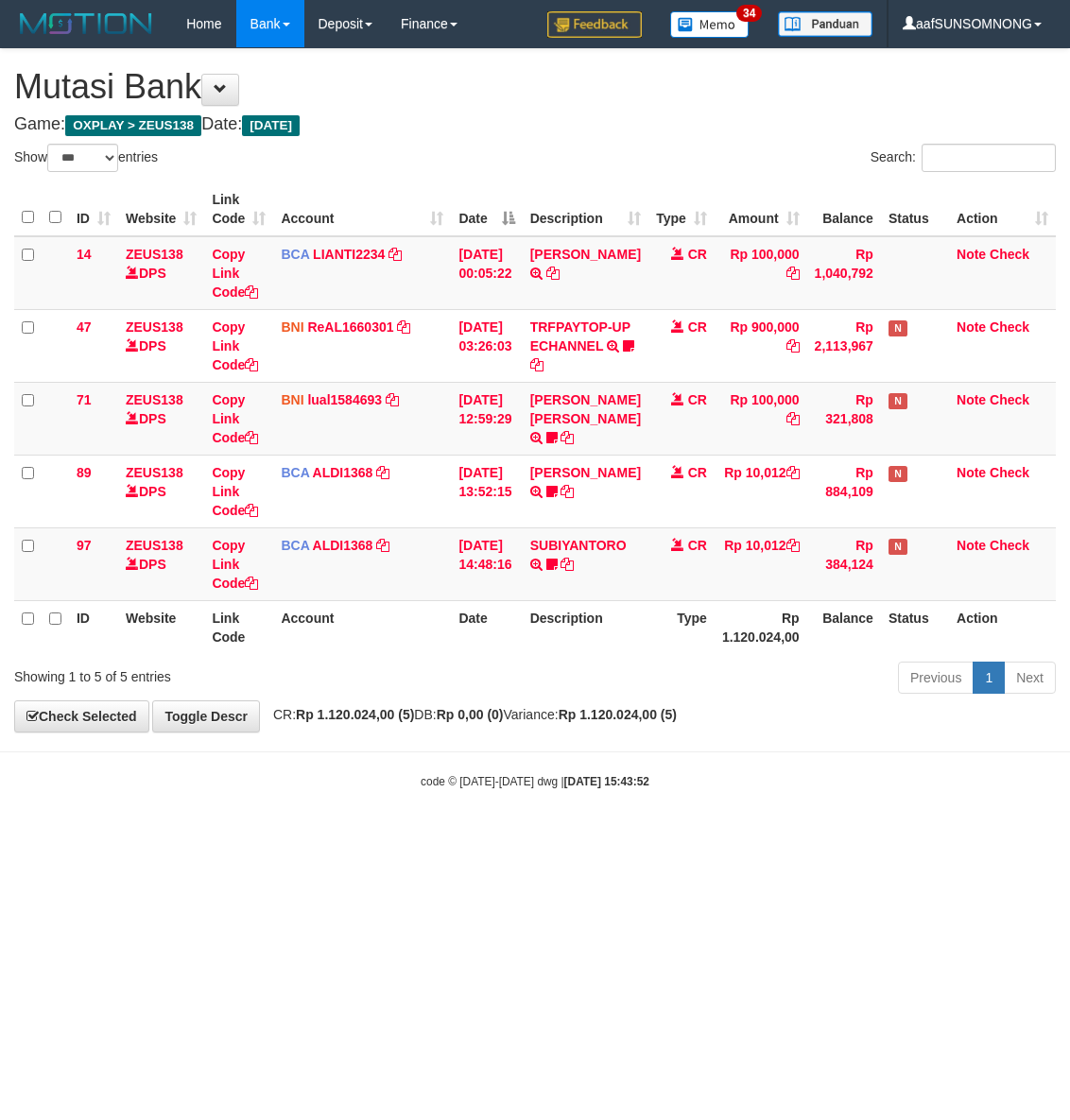 scroll, scrollTop: 0, scrollLeft: 0, axis: both 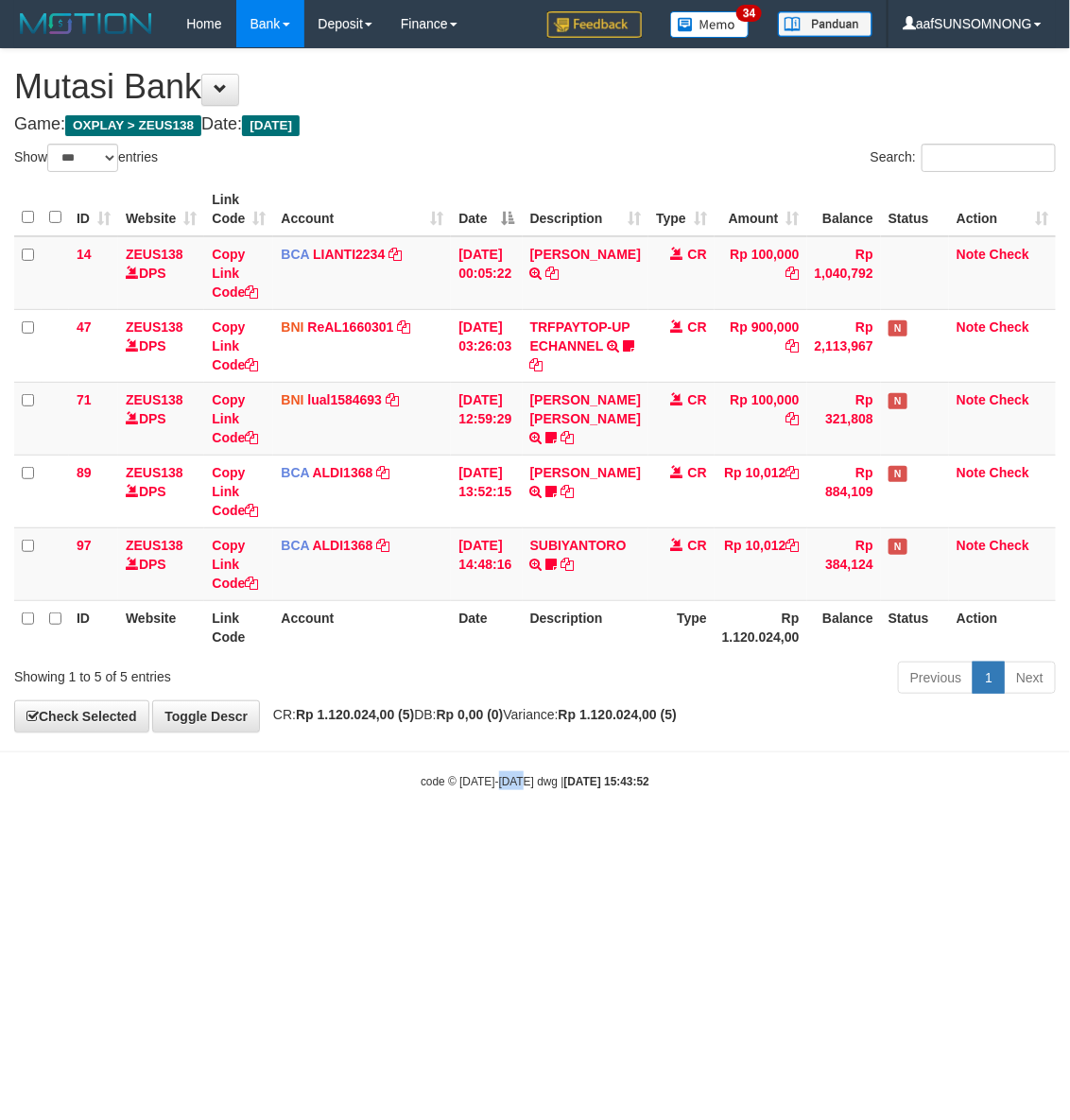drag, startPoint x: 526, startPoint y: 905, endPoint x: 546, endPoint y: 899, distance: 20.88061 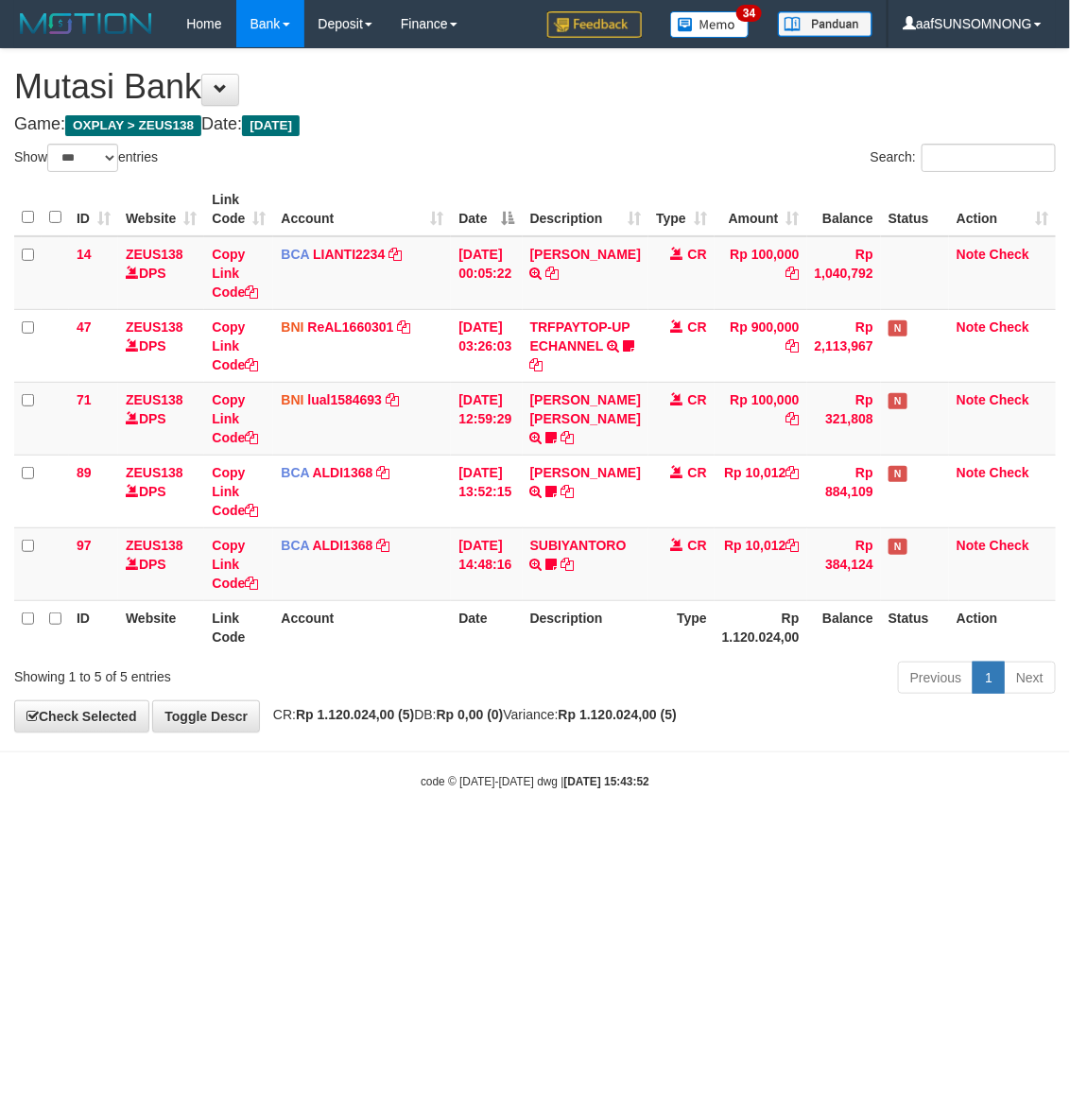 click on "Toggle navigation
Home
Bank
Account List
Load
By Website
Group
[OXPLAY]													ZEUS138
By Load Group (DPS)
Sync" at bounding box center (535, 419) 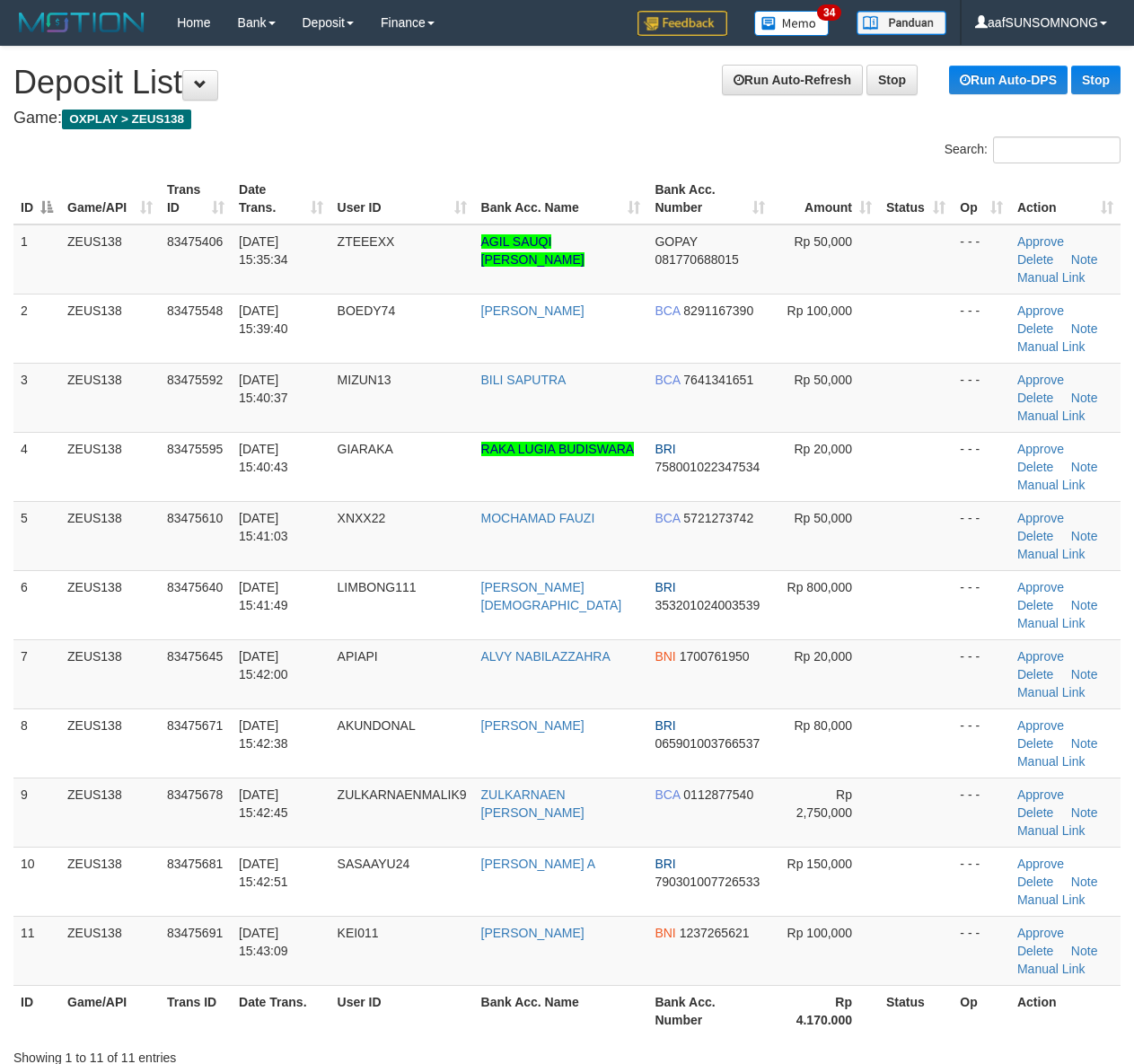 scroll, scrollTop: 0, scrollLeft: 0, axis: both 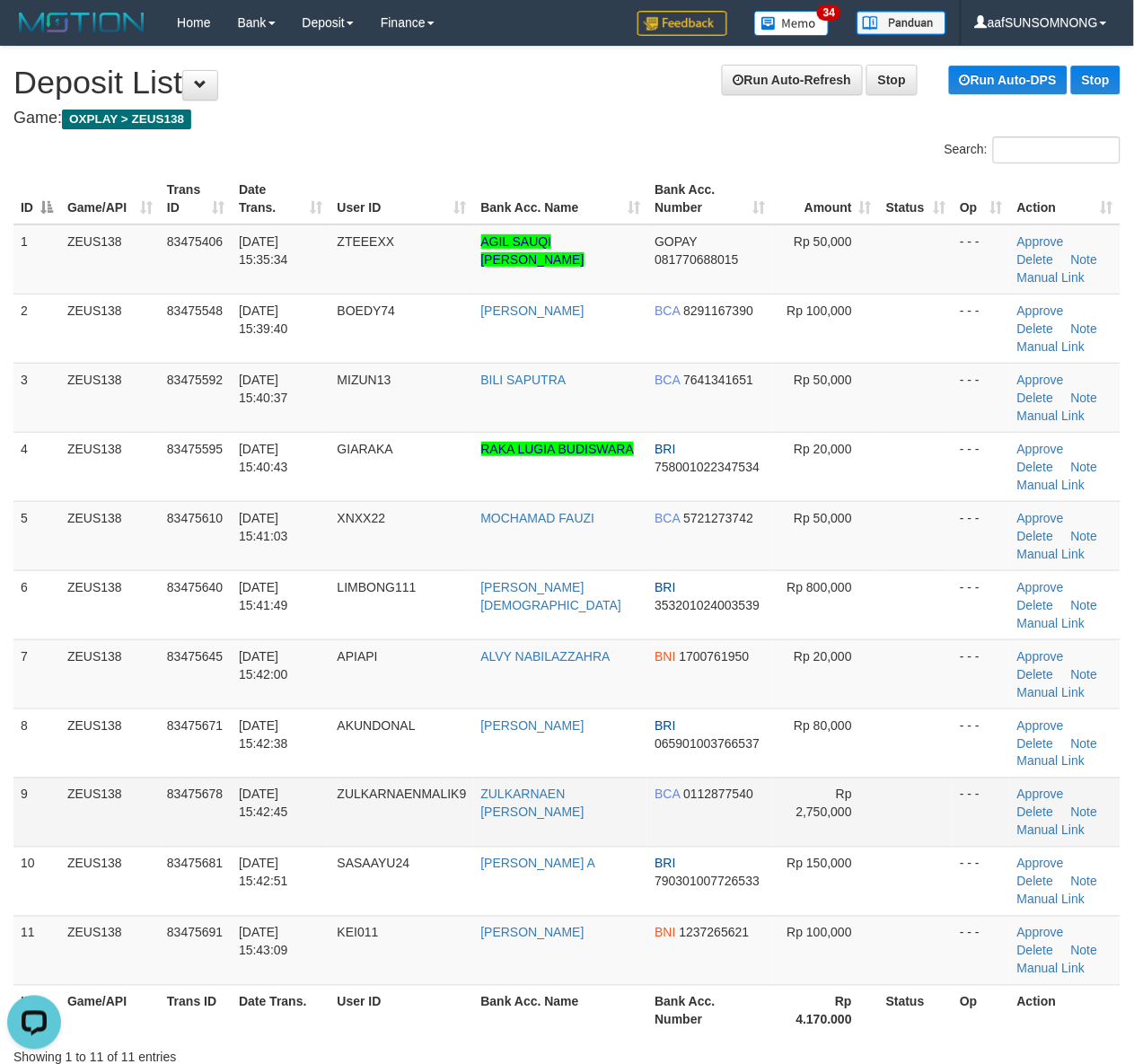click on "Rp 2,750,000" at bounding box center (825, 812) 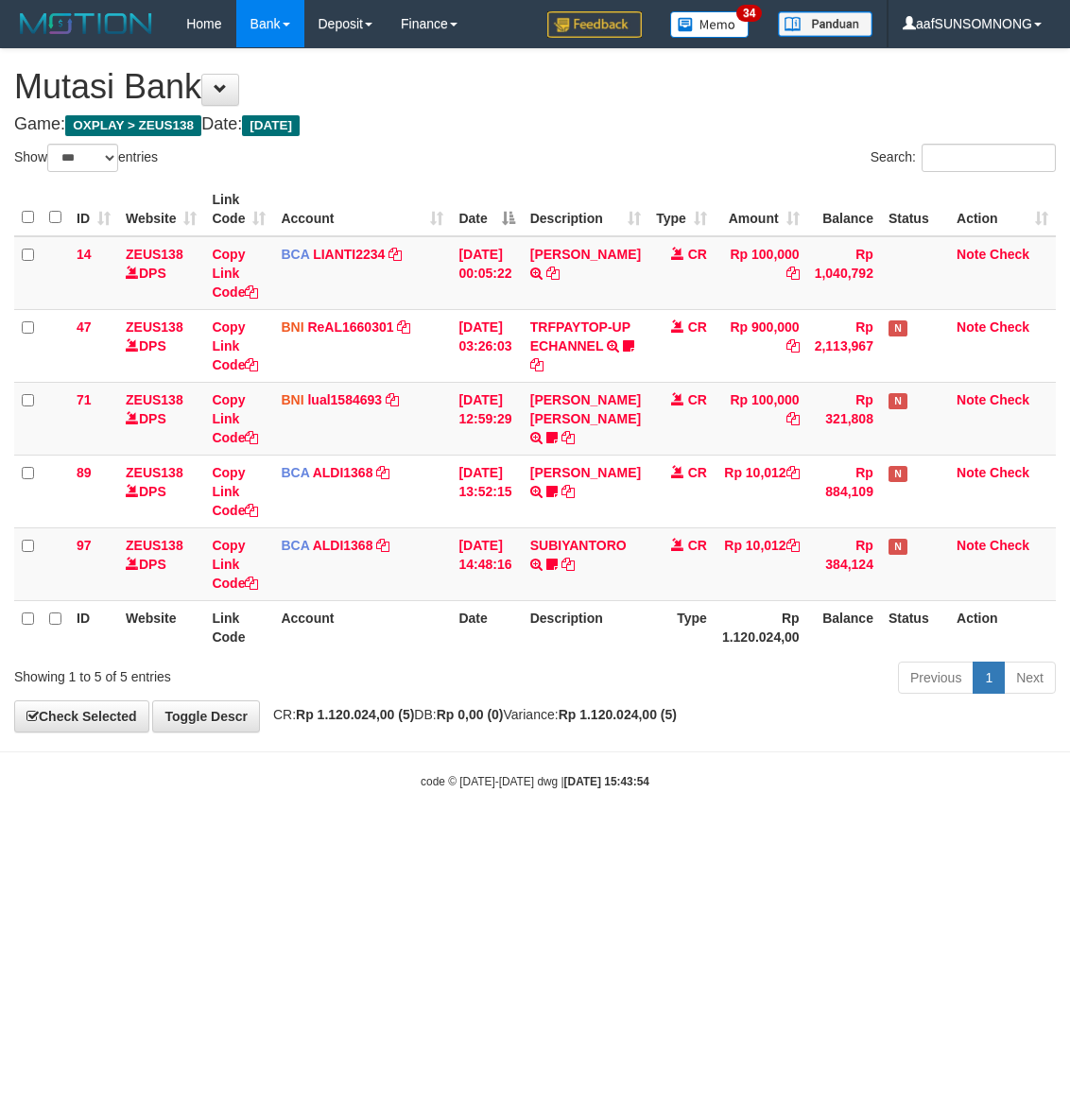 select on "***" 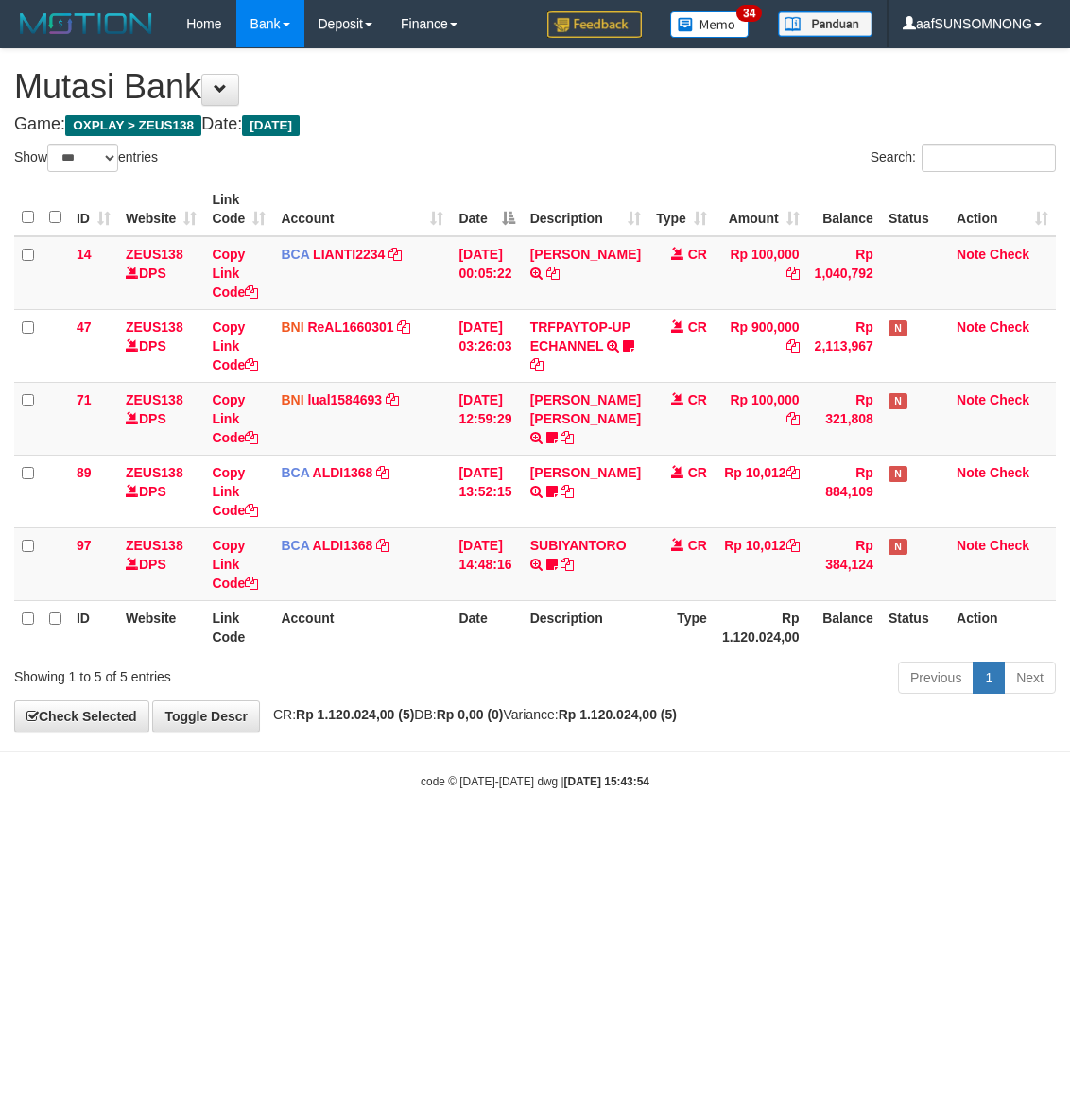 scroll, scrollTop: 0, scrollLeft: 0, axis: both 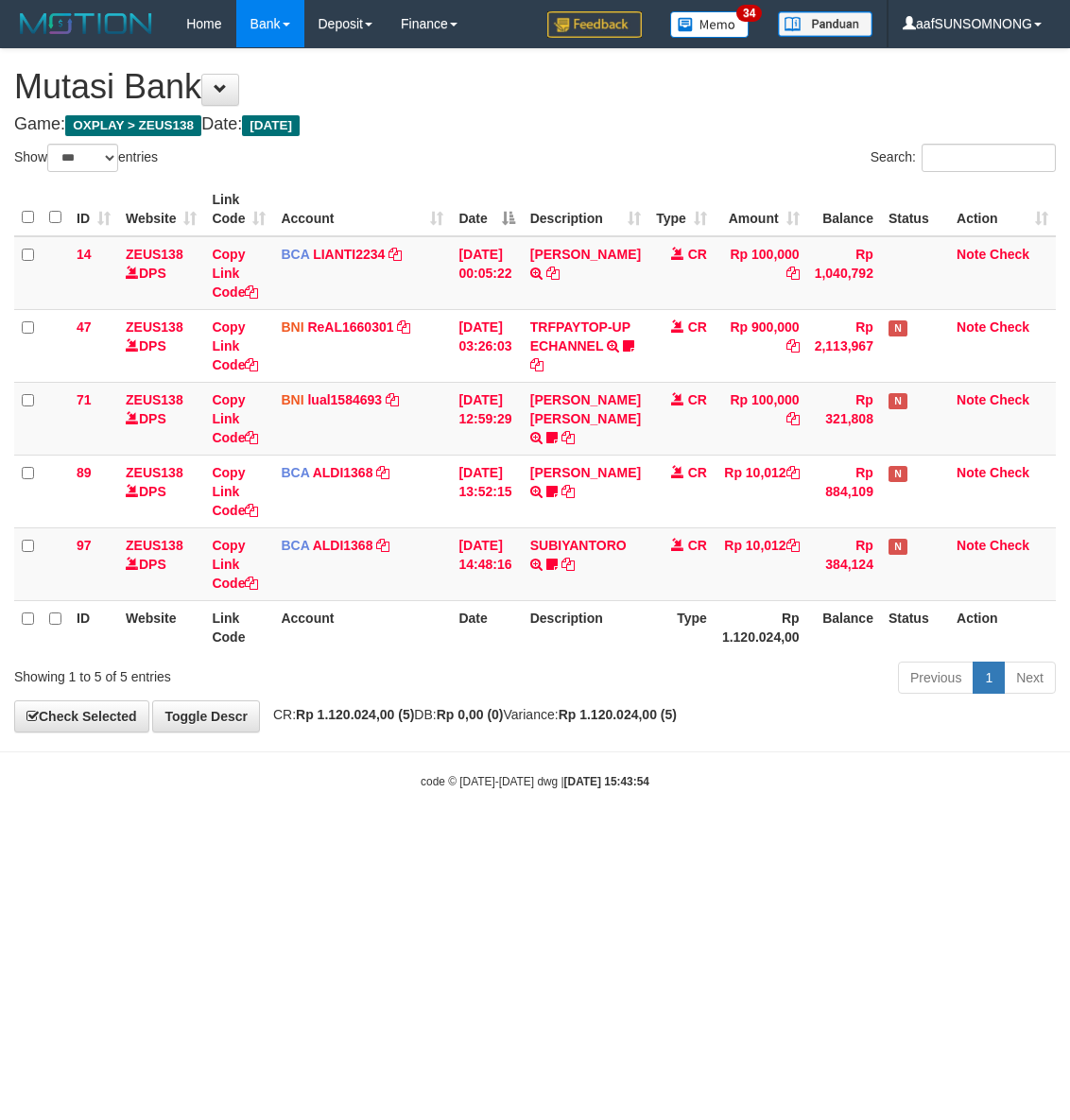 select on "***" 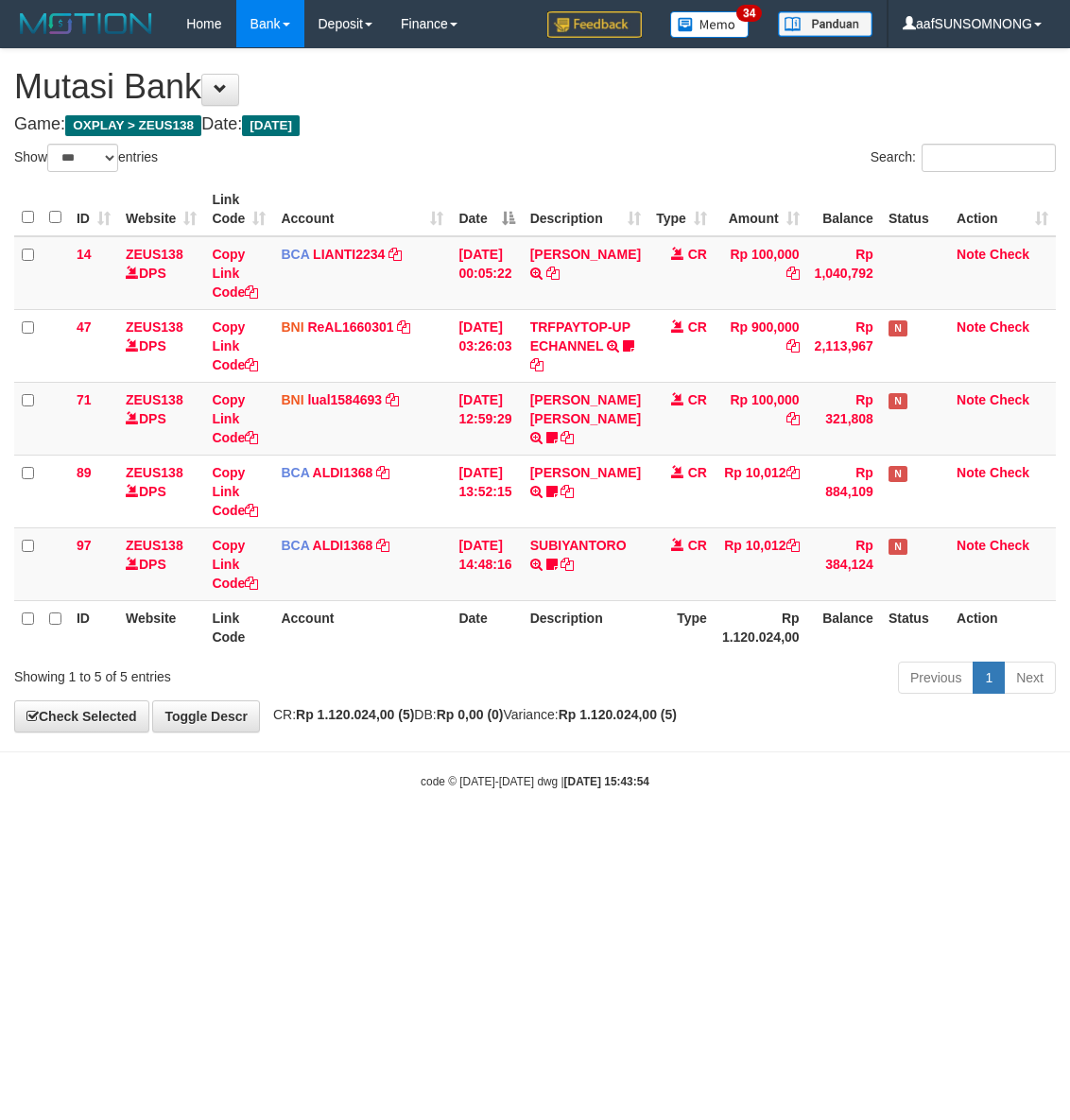 scroll, scrollTop: 0, scrollLeft: 0, axis: both 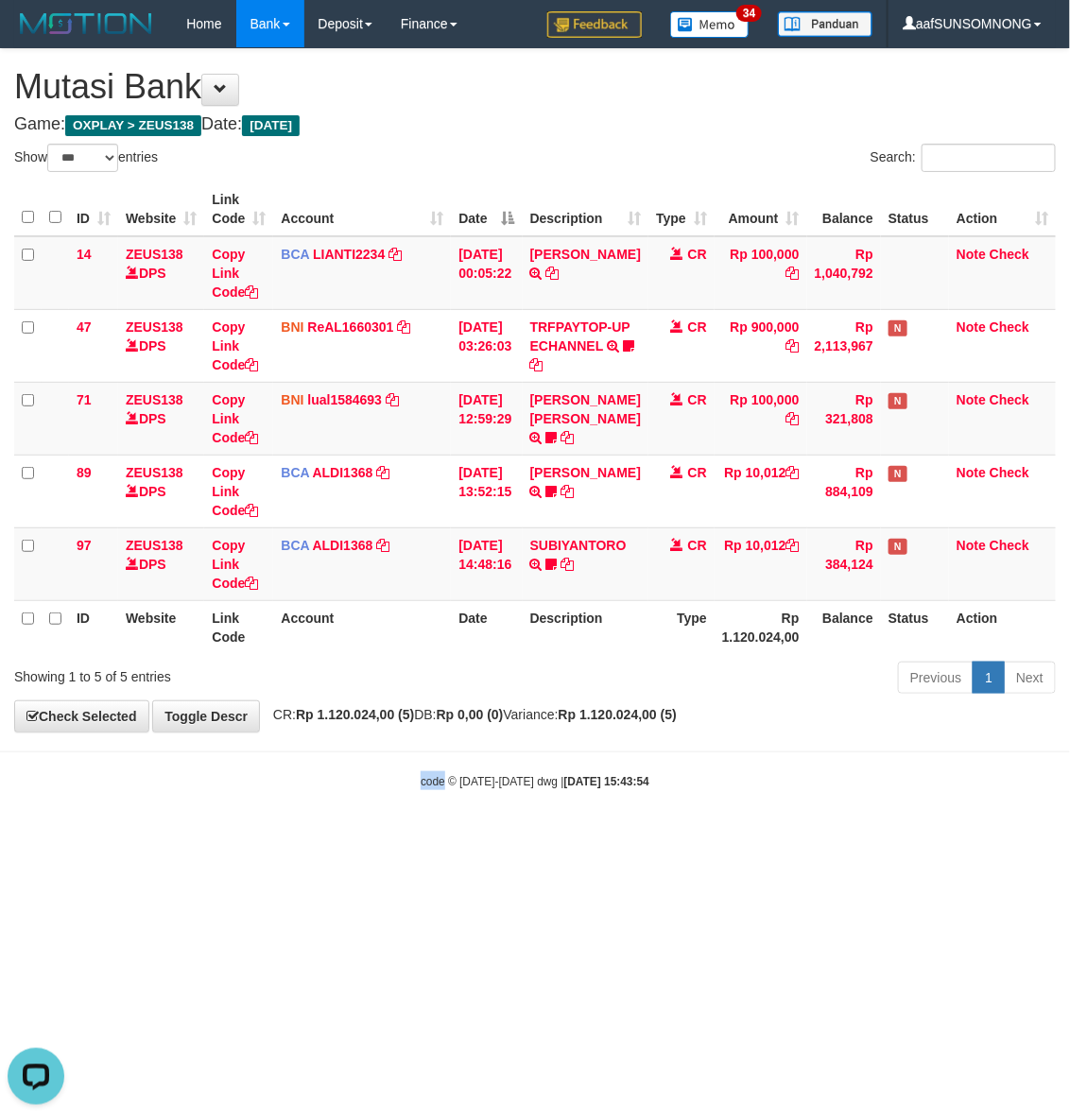 drag, startPoint x: 418, startPoint y: 922, endPoint x: 502, endPoint y: 894, distance: 88.54377 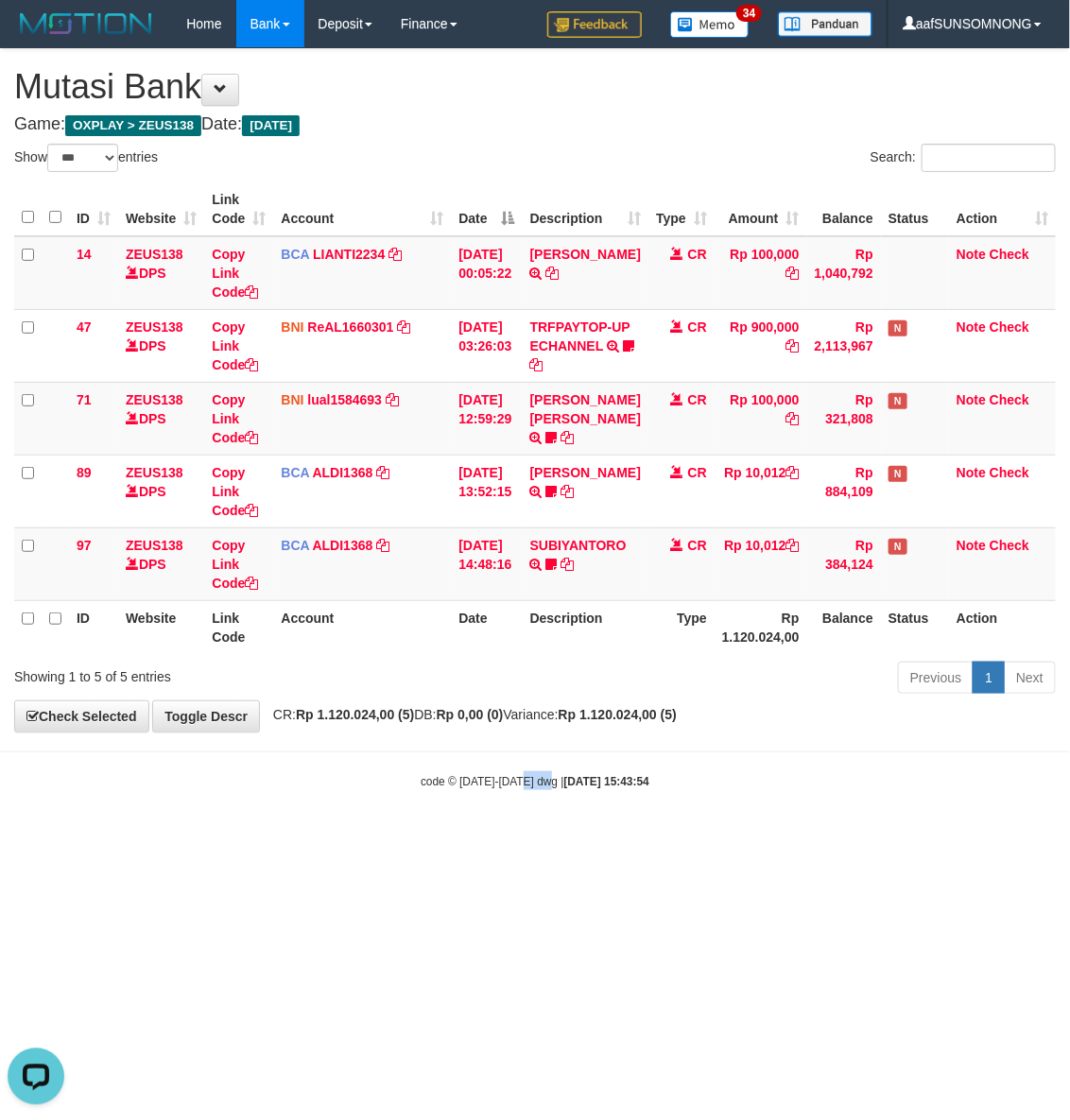 drag, startPoint x: 546, startPoint y: 946, endPoint x: 523, endPoint y: 953, distance: 24.04163 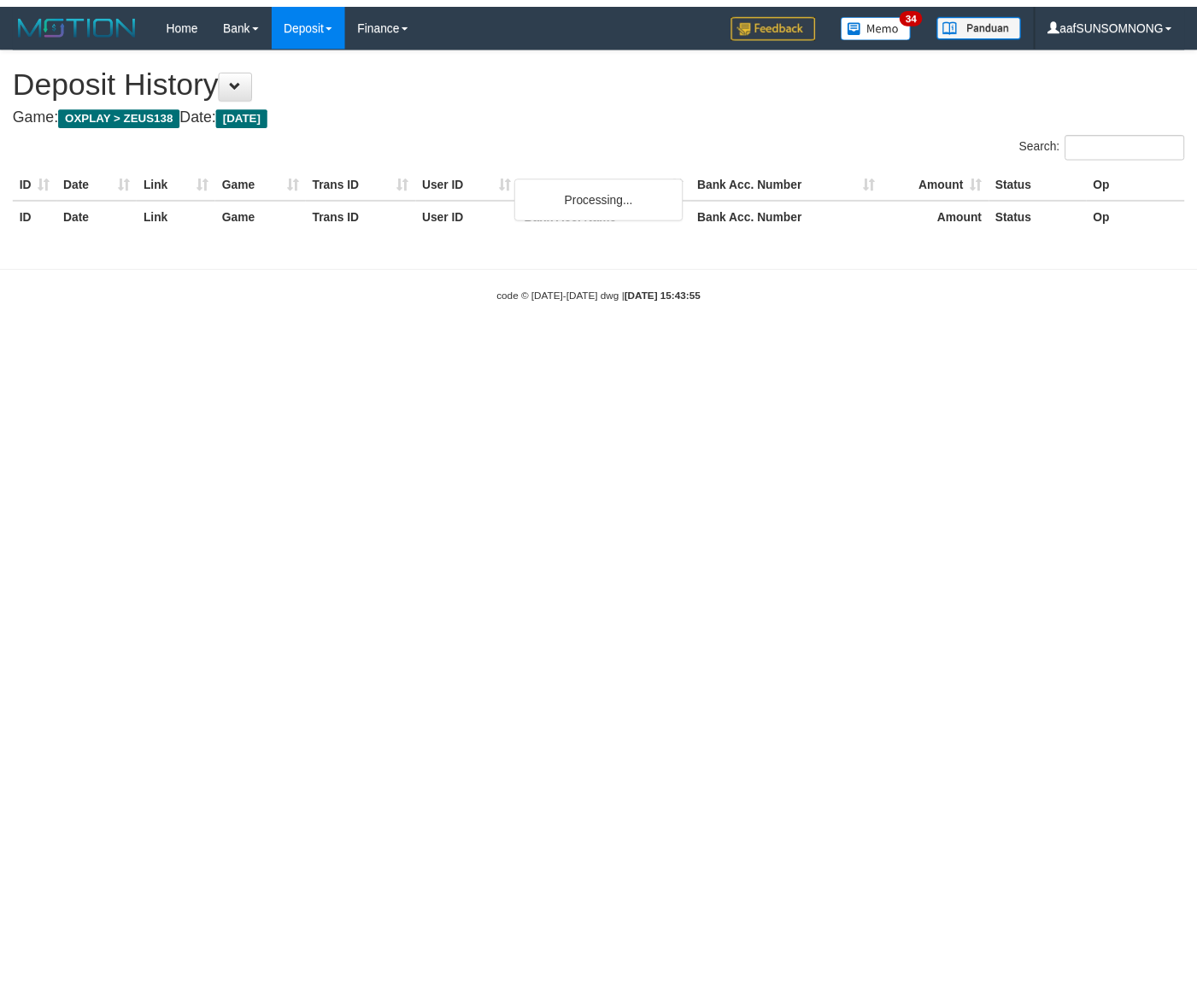 scroll, scrollTop: 0, scrollLeft: 0, axis: both 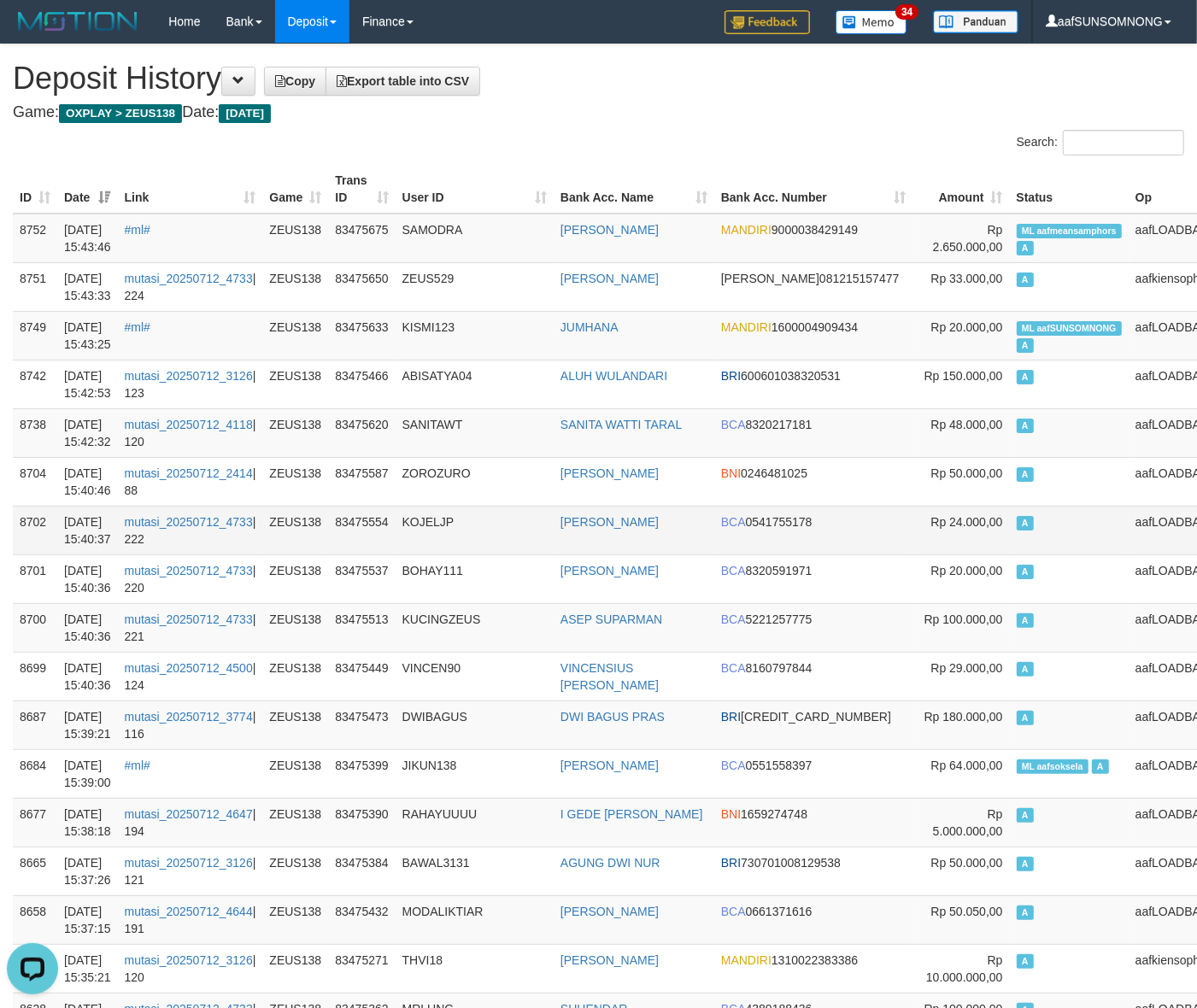 click on "KOJELJP" at bounding box center [474, 530] 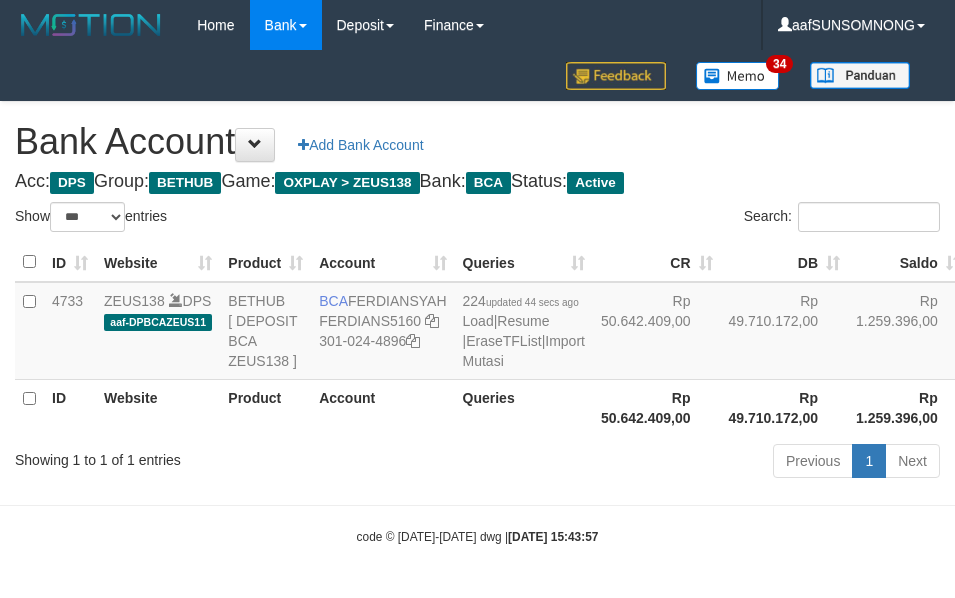 select on "***" 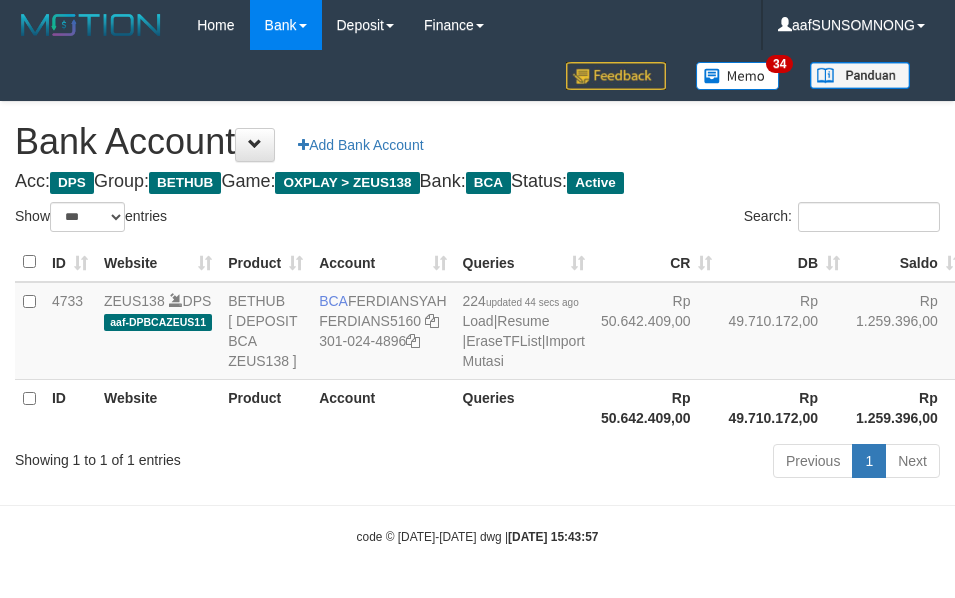 scroll, scrollTop: 38, scrollLeft: 0, axis: vertical 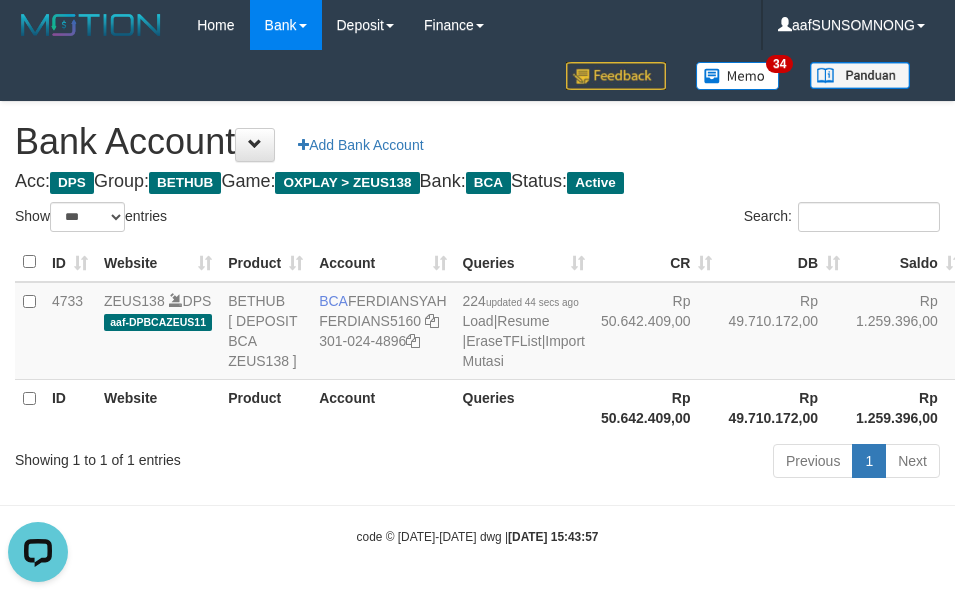 click on "Previous 1 Next" at bounding box center (676, 463) 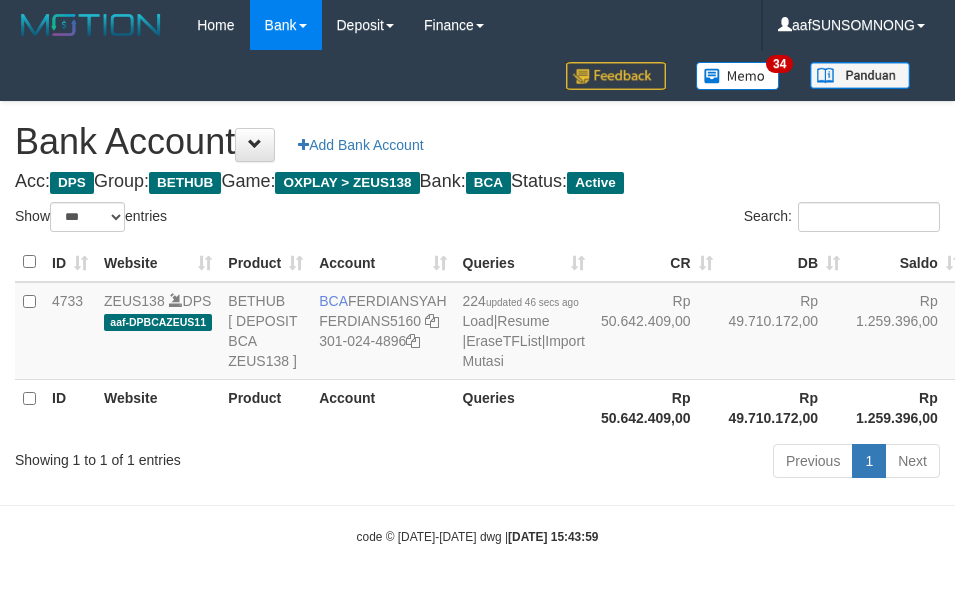 select on "***" 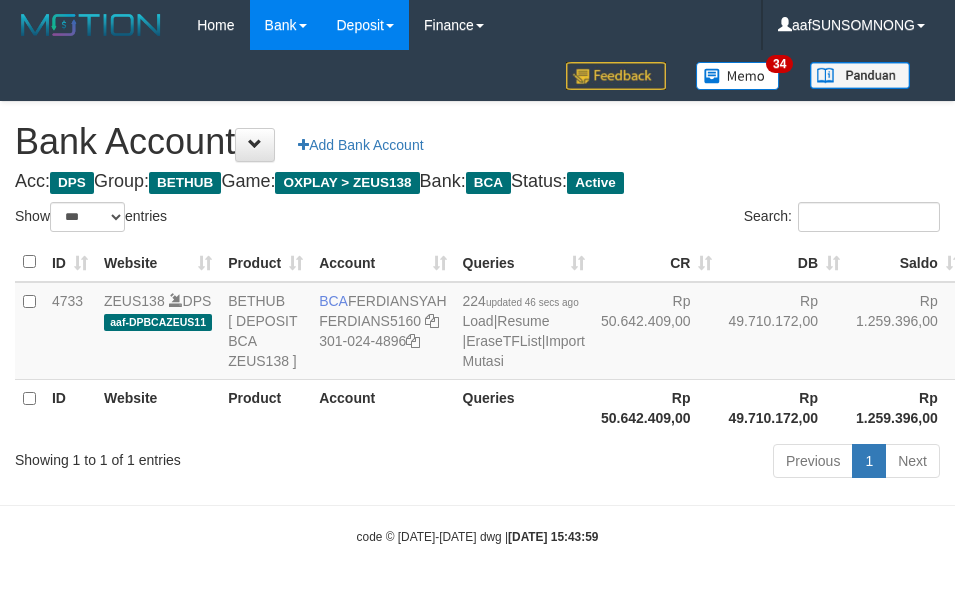 scroll, scrollTop: 38, scrollLeft: 0, axis: vertical 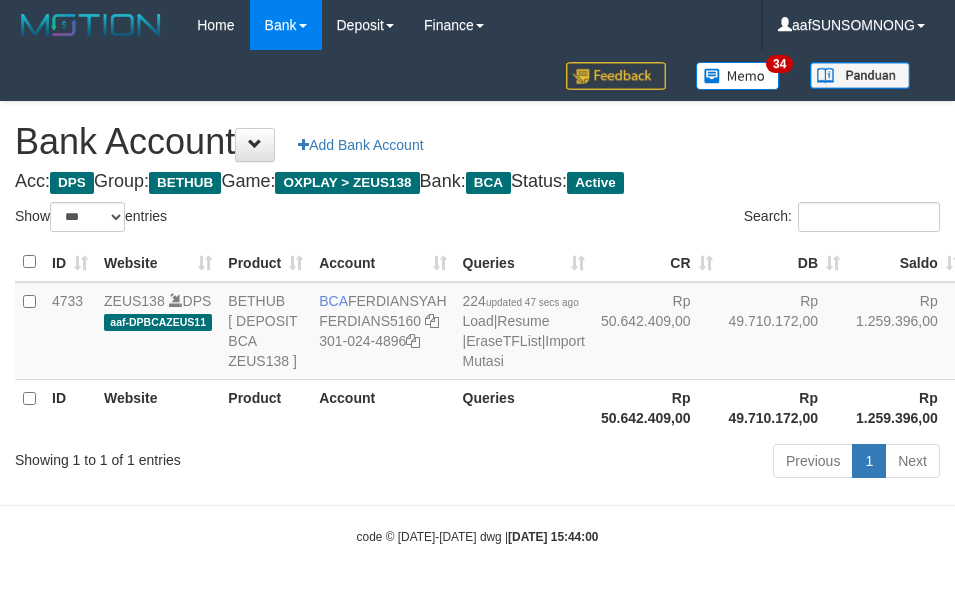 select on "***" 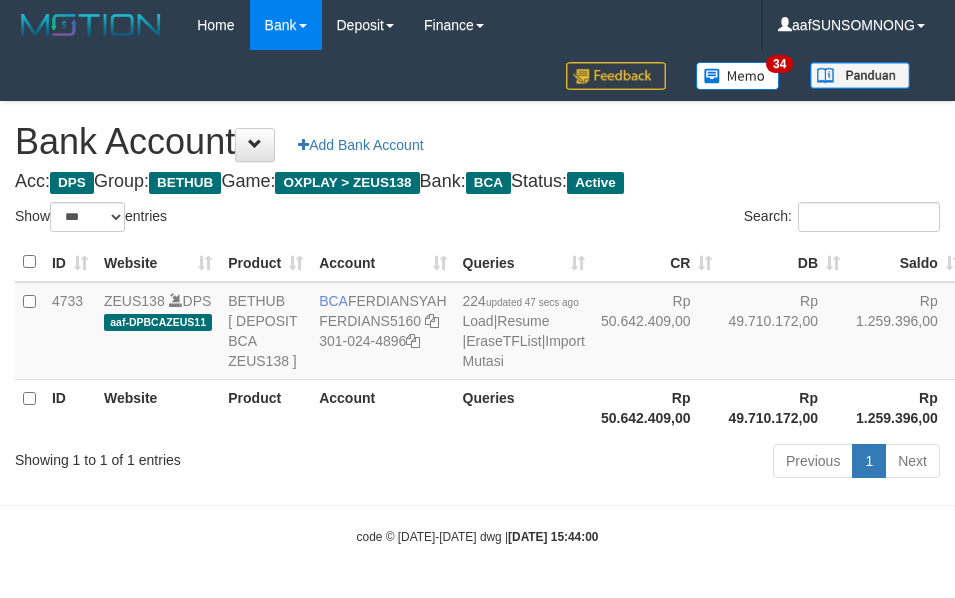 scroll, scrollTop: 38, scrollLeft: 0, axis: vertical 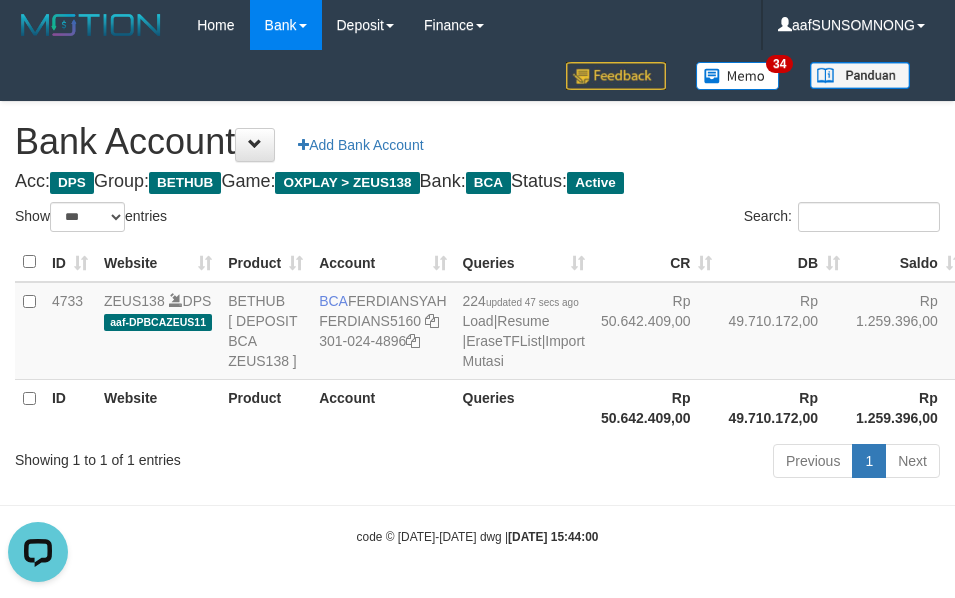 click on "Previous 1 Next" at bounding box center [676, 463] 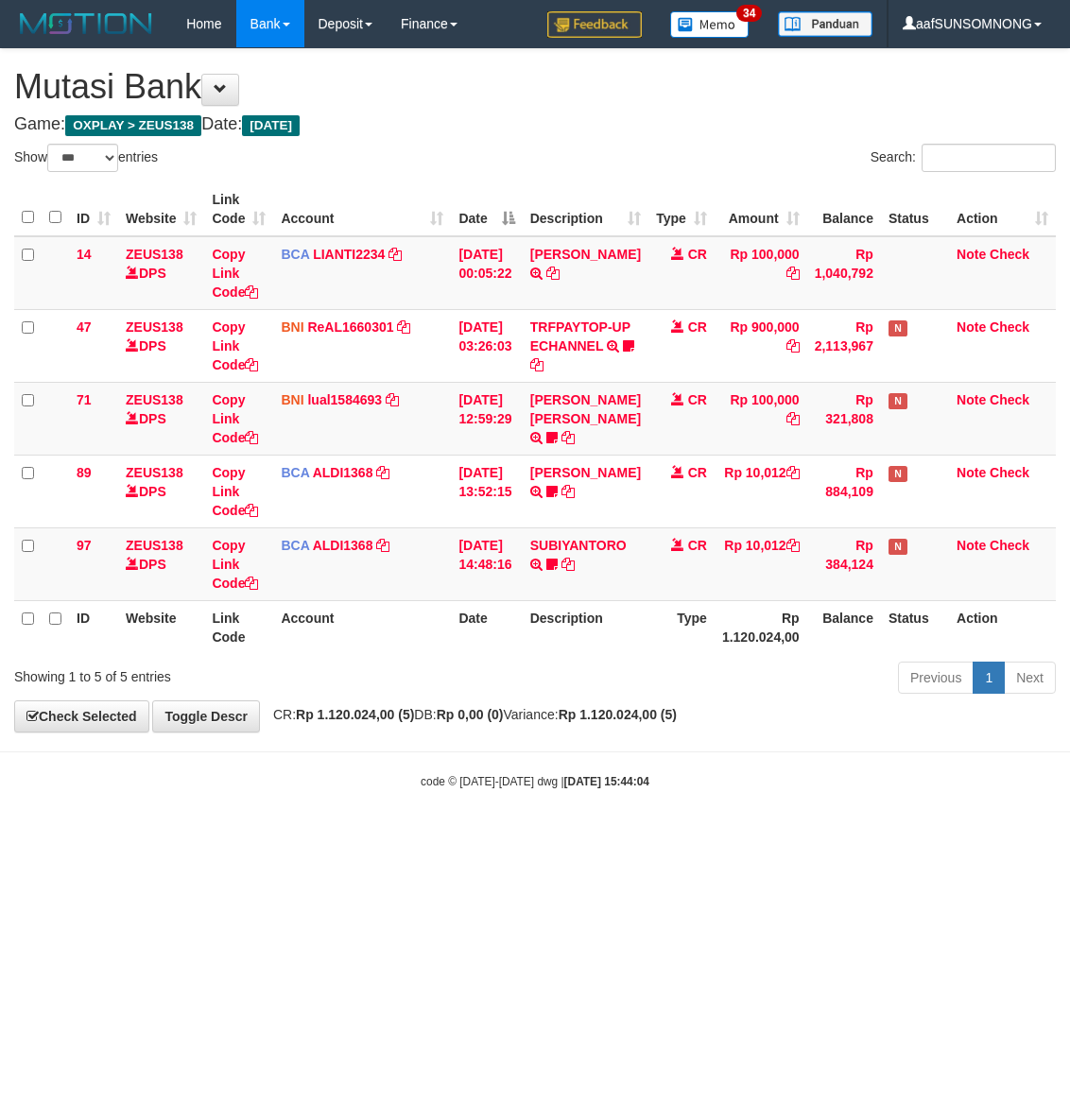 select on "***" 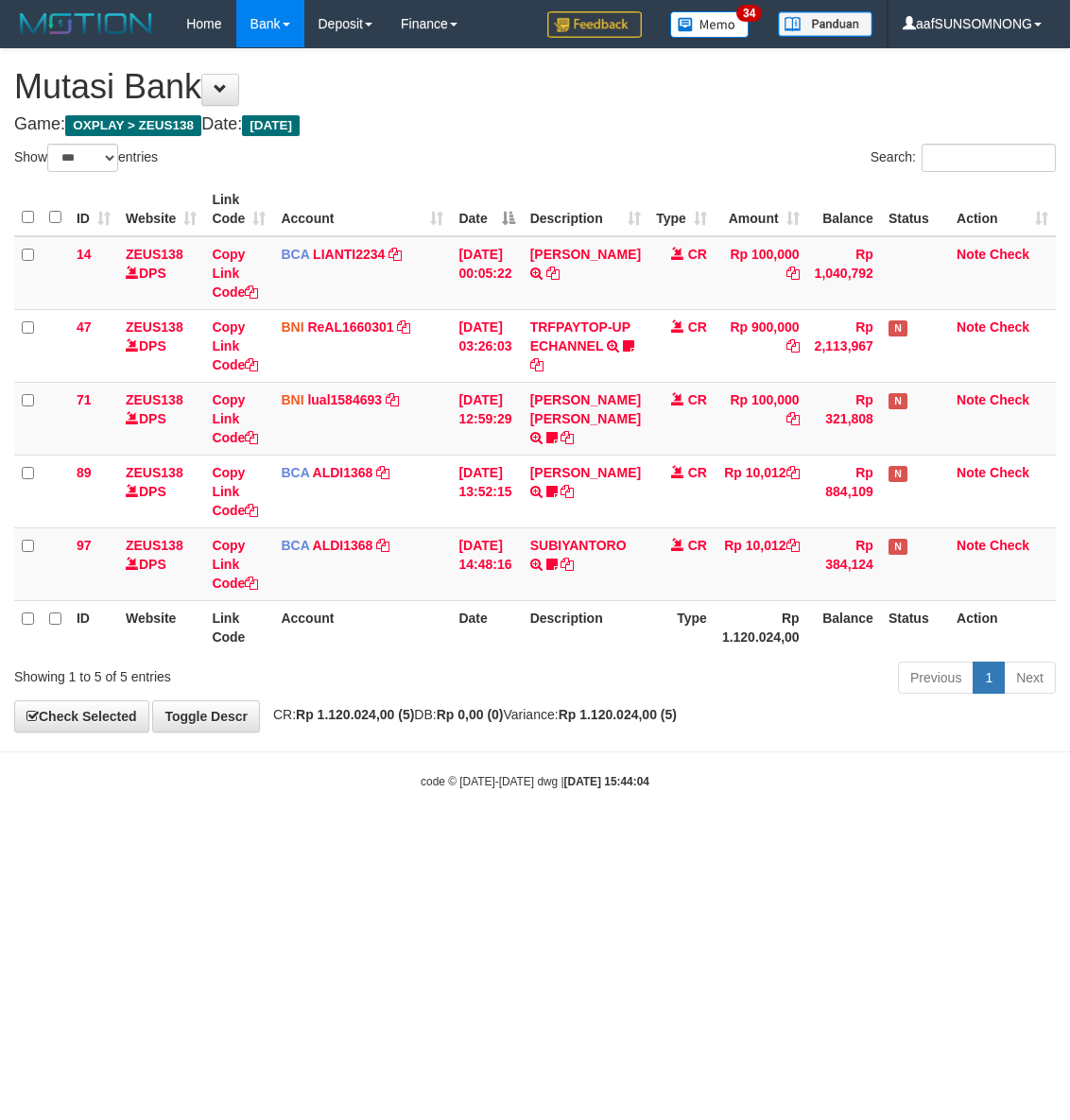 scroll, scrollTop: 0, scrollLeft: 0, axis: both 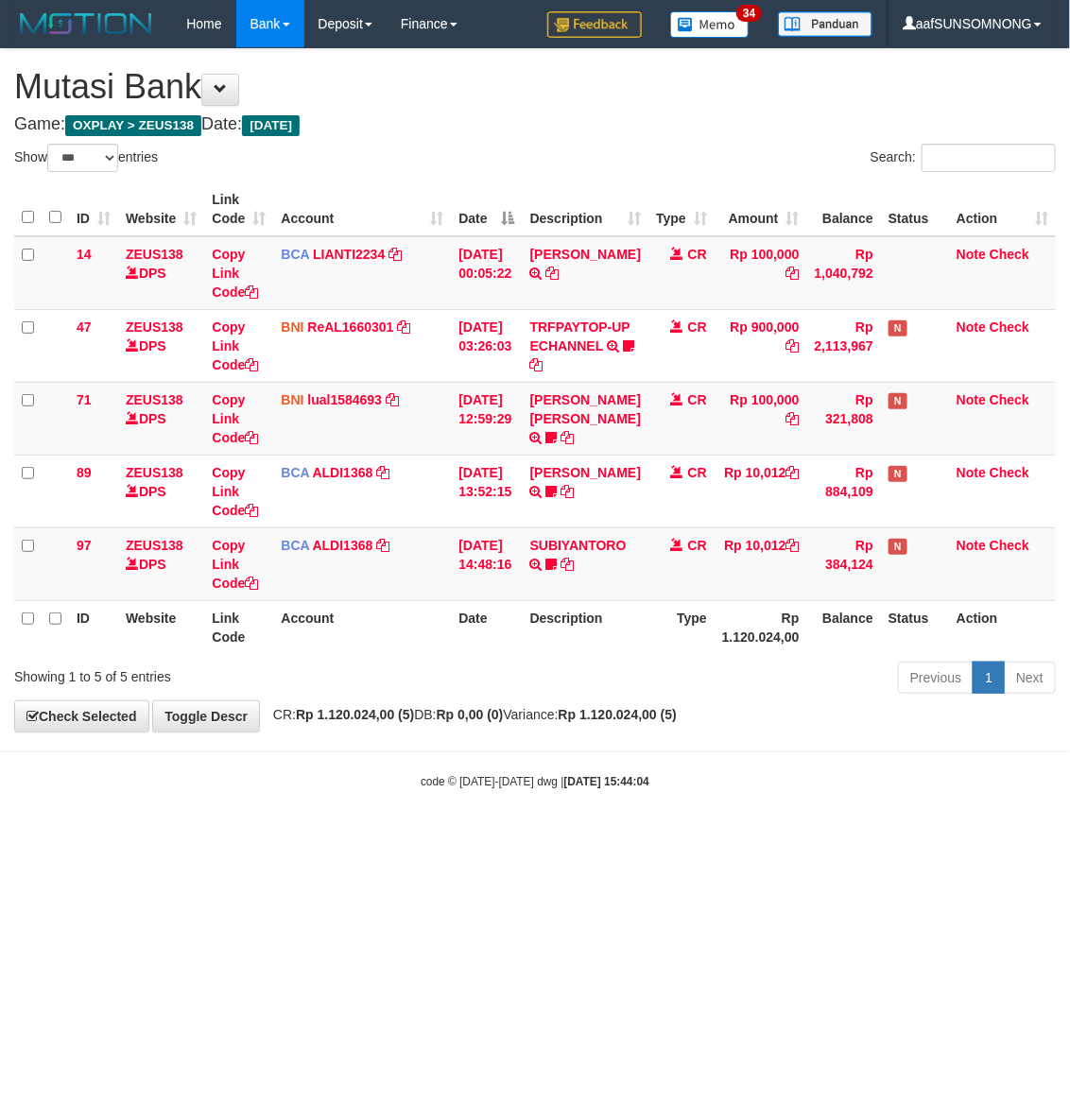 drag, startPoint x: 513, startPoint y: 960, endPoint x: 523, endPoint y: 962, distance: 10.198039 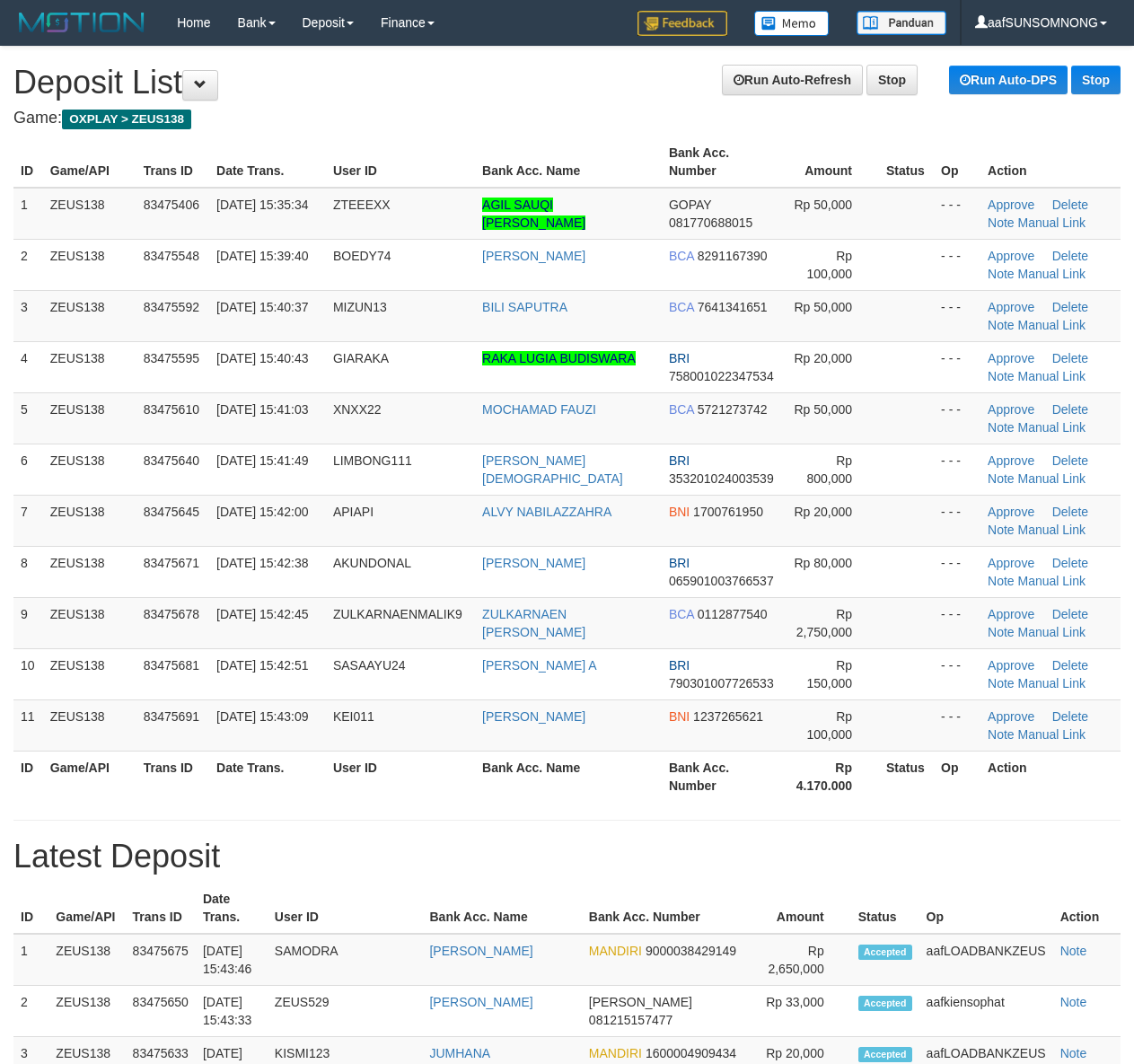 scroll, scrollTop: 0, scrollLeft: 0, axis: both 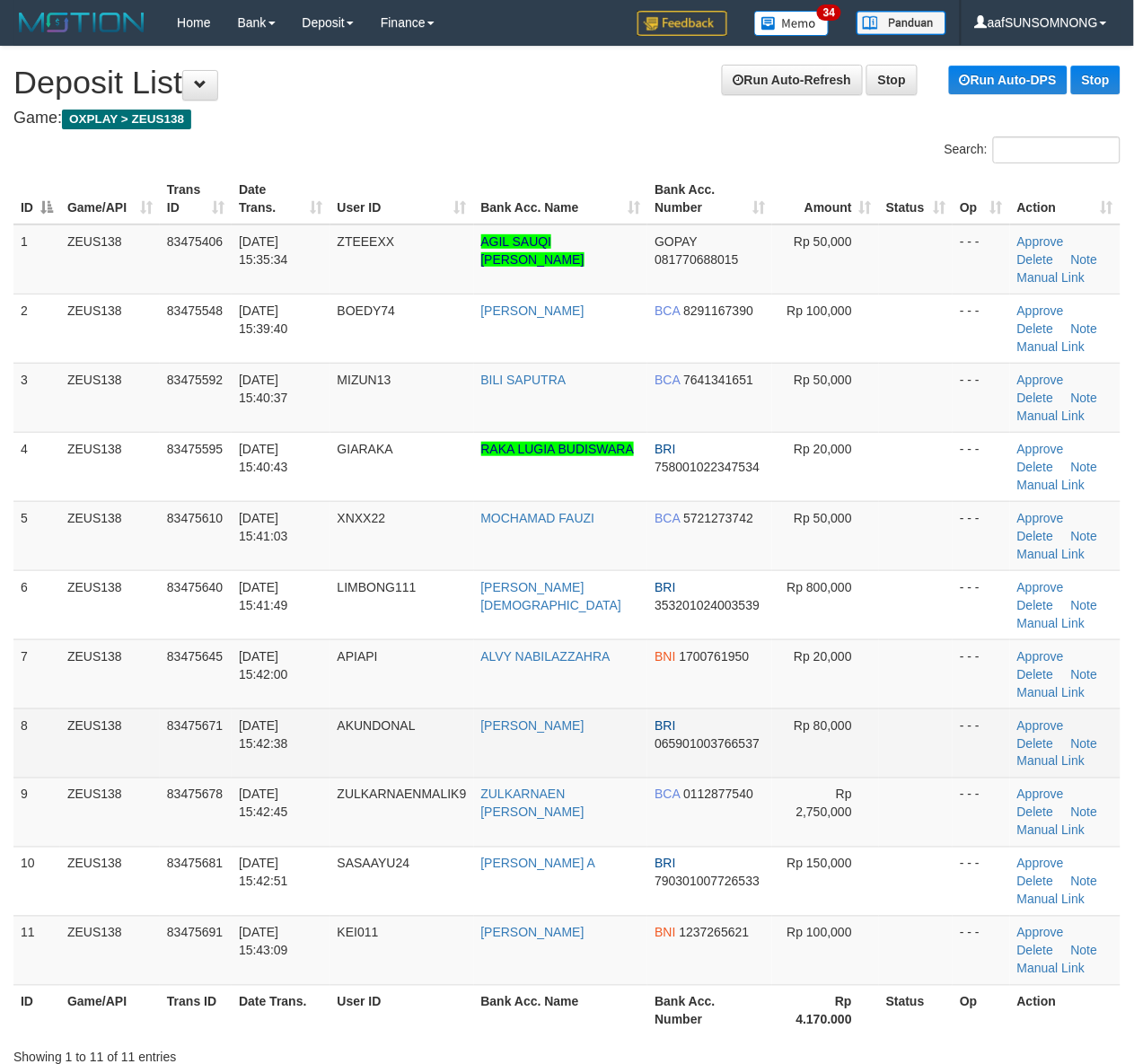 click on "Rp 80,000" at bounding box center (825, 743) 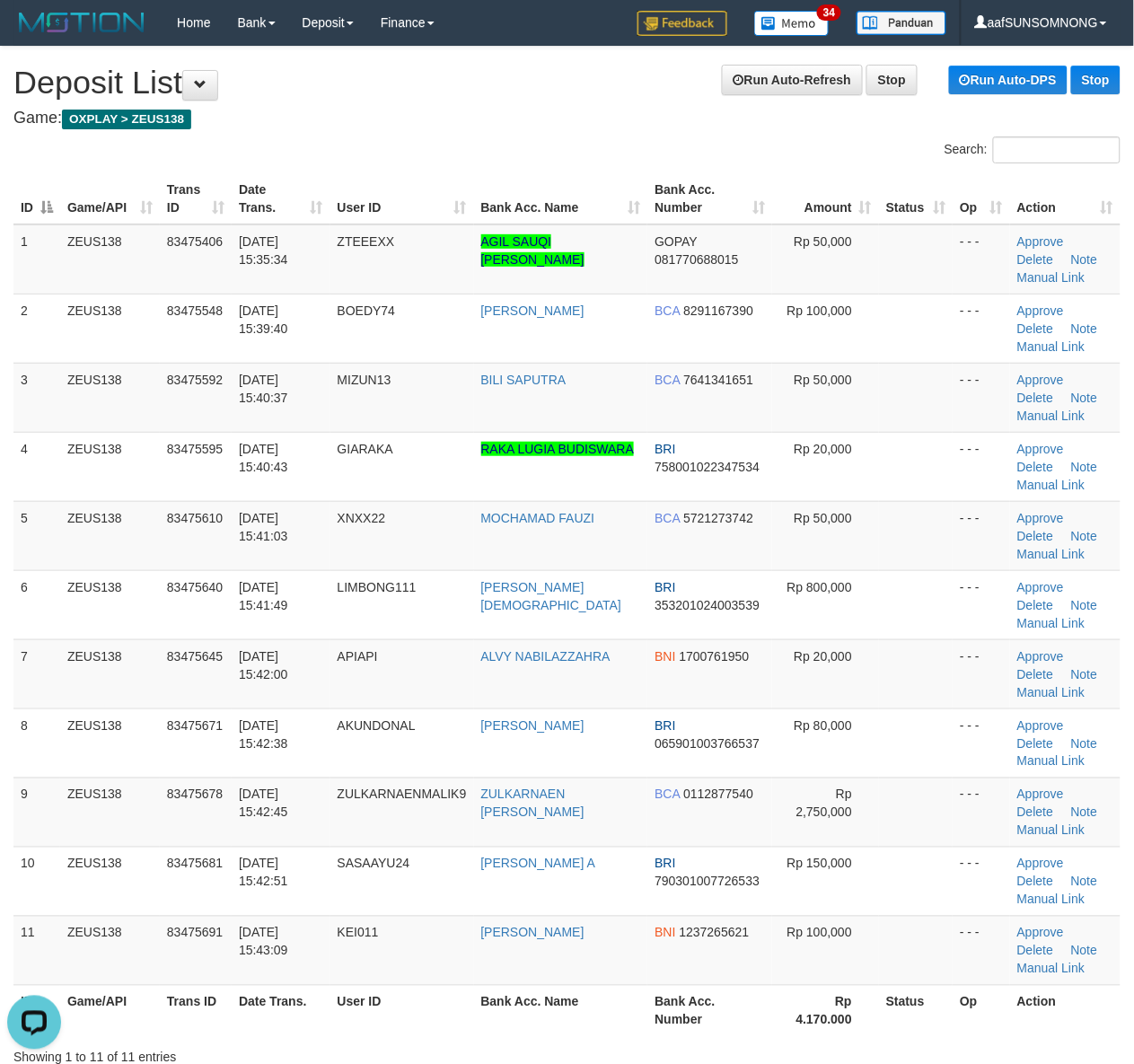 scroll, scrollTop: 0, scrollLeft: 0, axis: both 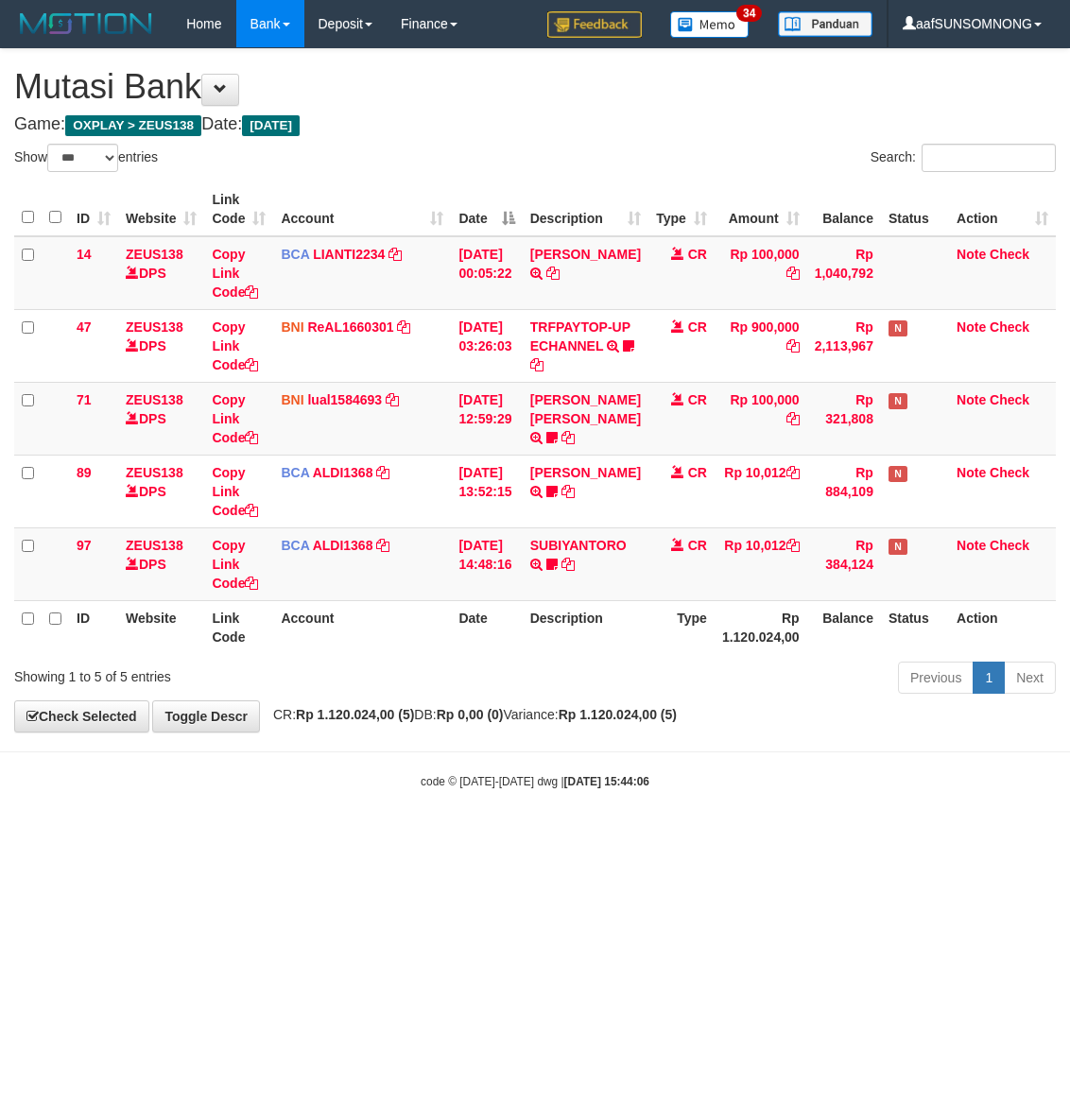 select on "***" 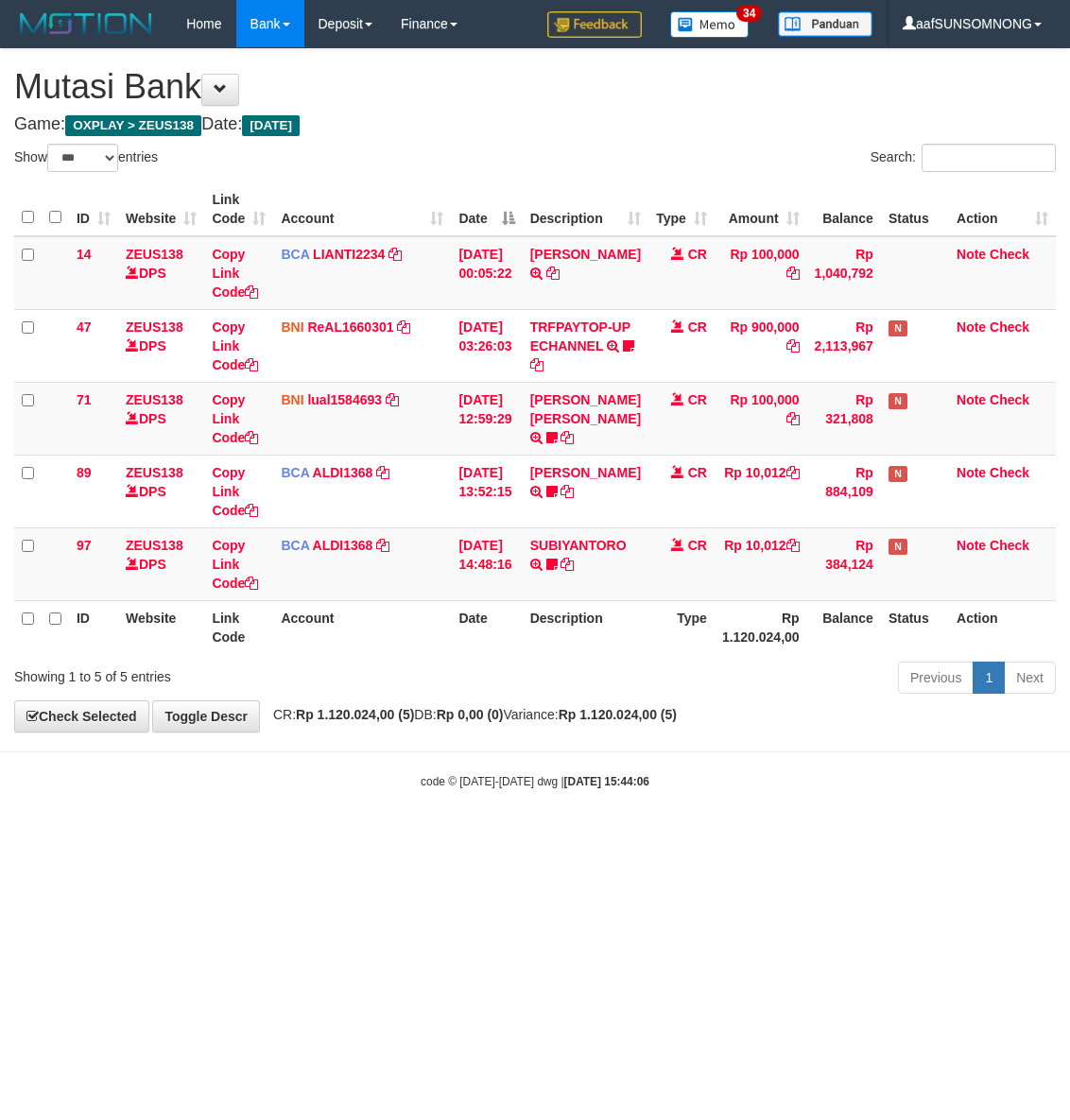 scroll, scrollTop: 0, scrollLeft: 0, axis: both 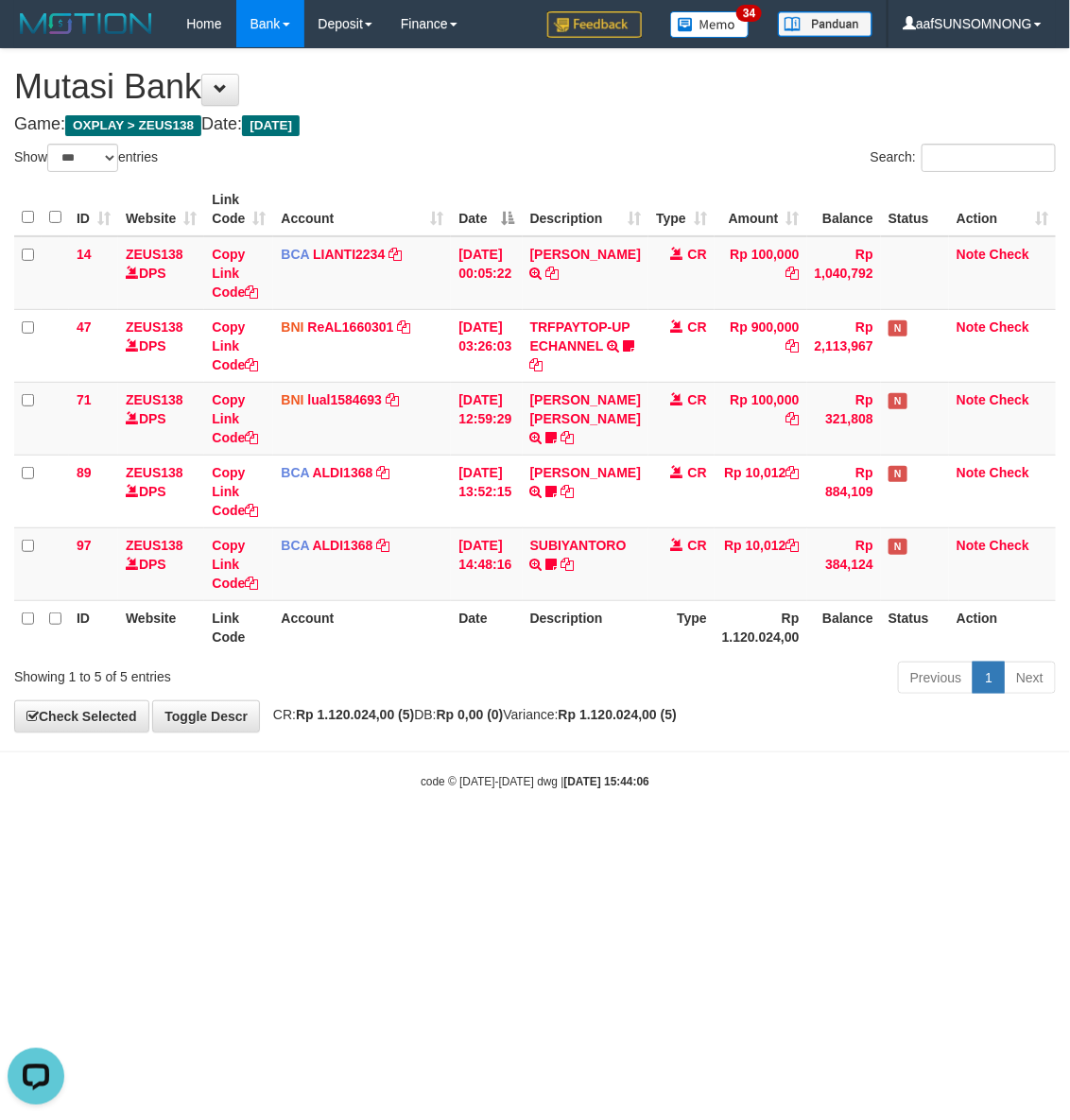 click on "Toggle navigation
Home
Bank
Account List
Load
By Website
Group
[OXPLAY]													ZEUS138
By Load Group (DPS)
Sync" at bounding box center (535, 419) 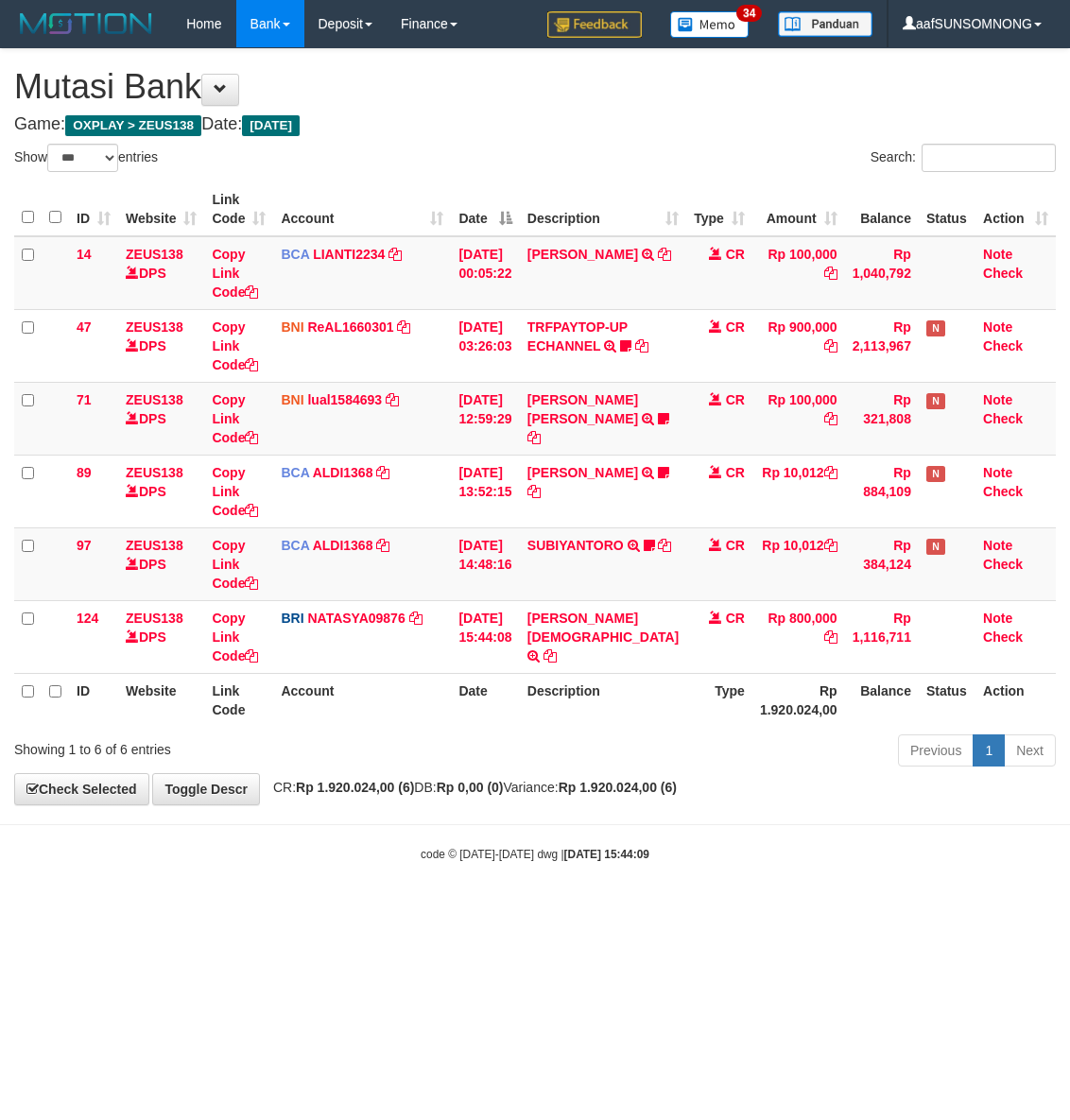 select on "***" 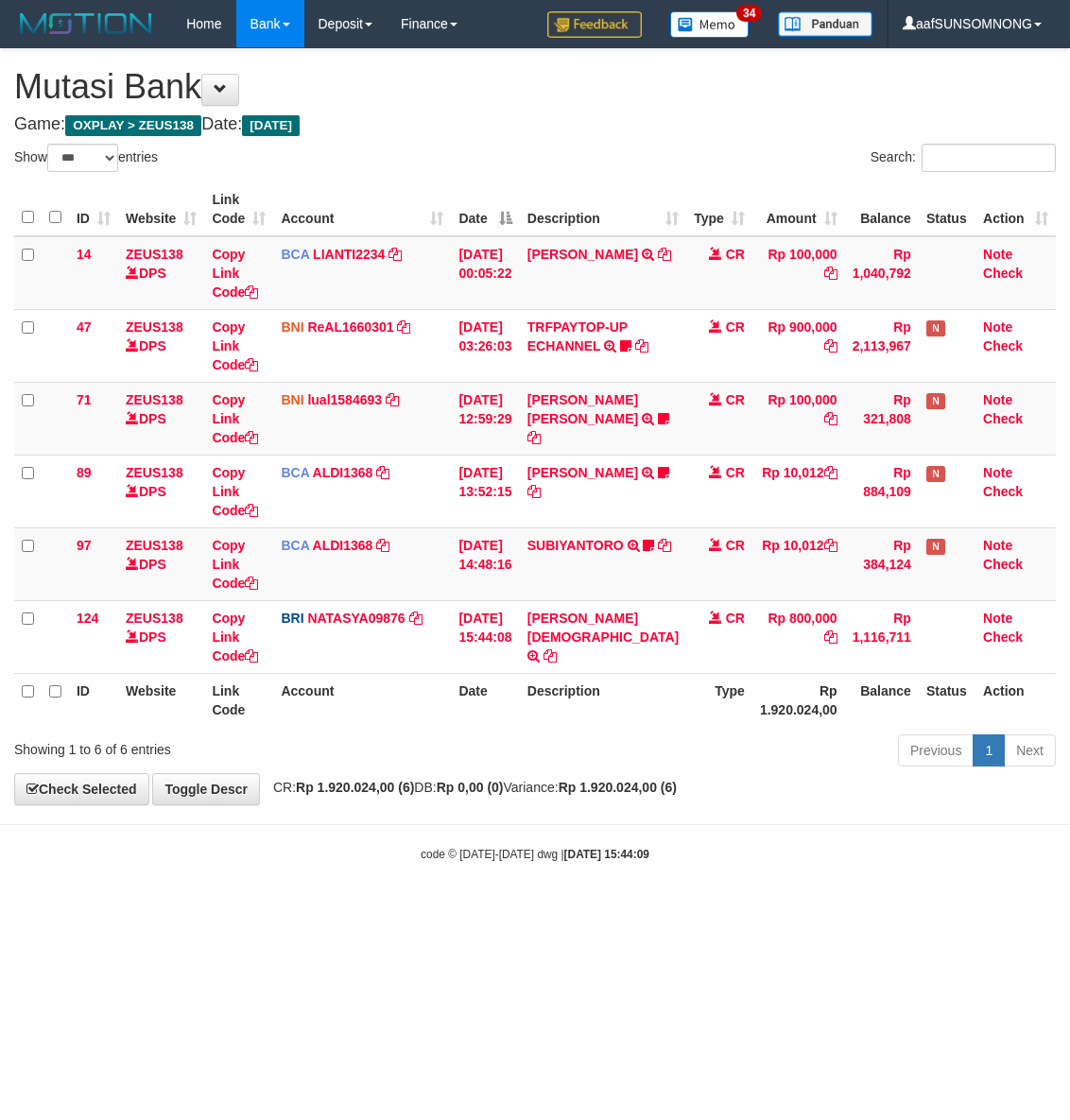 scroll, scrollTop: 0, scrollLeft: 0, axis: both 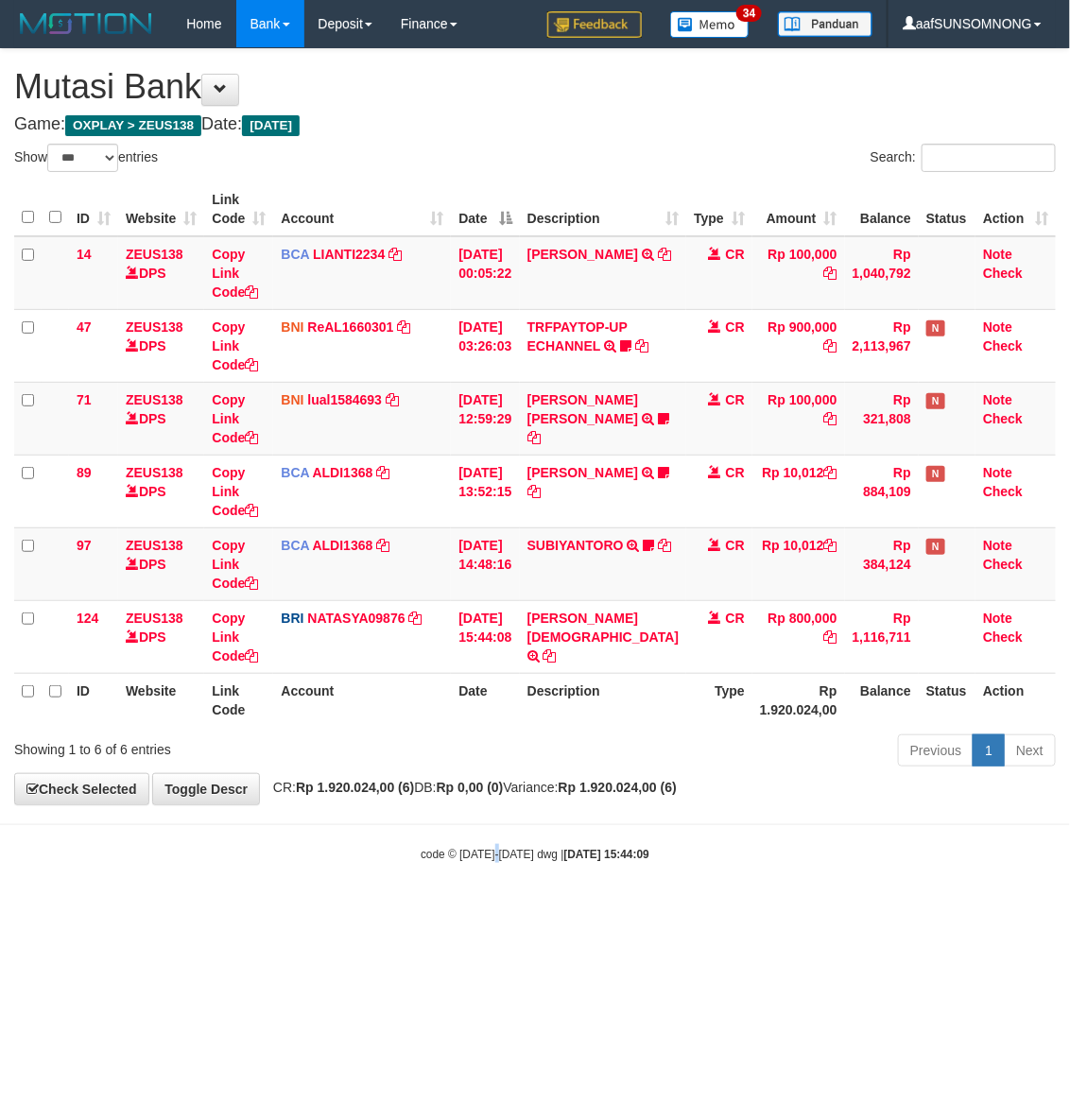 drag, startPoint x: 498, startPoint y: 983, endPoint x: 526, endPoint y: 932, distance: 58.180753 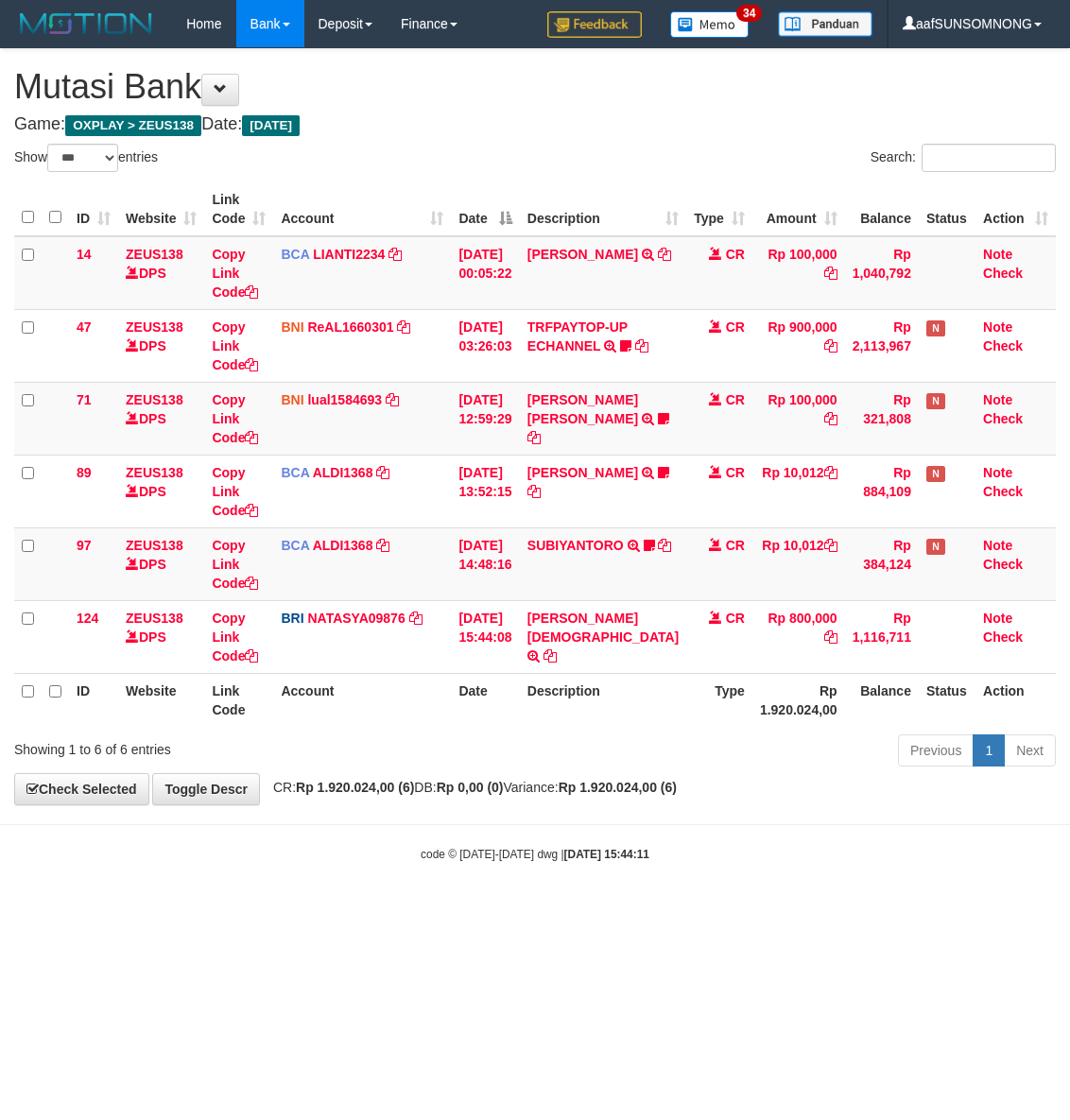 select on "***" 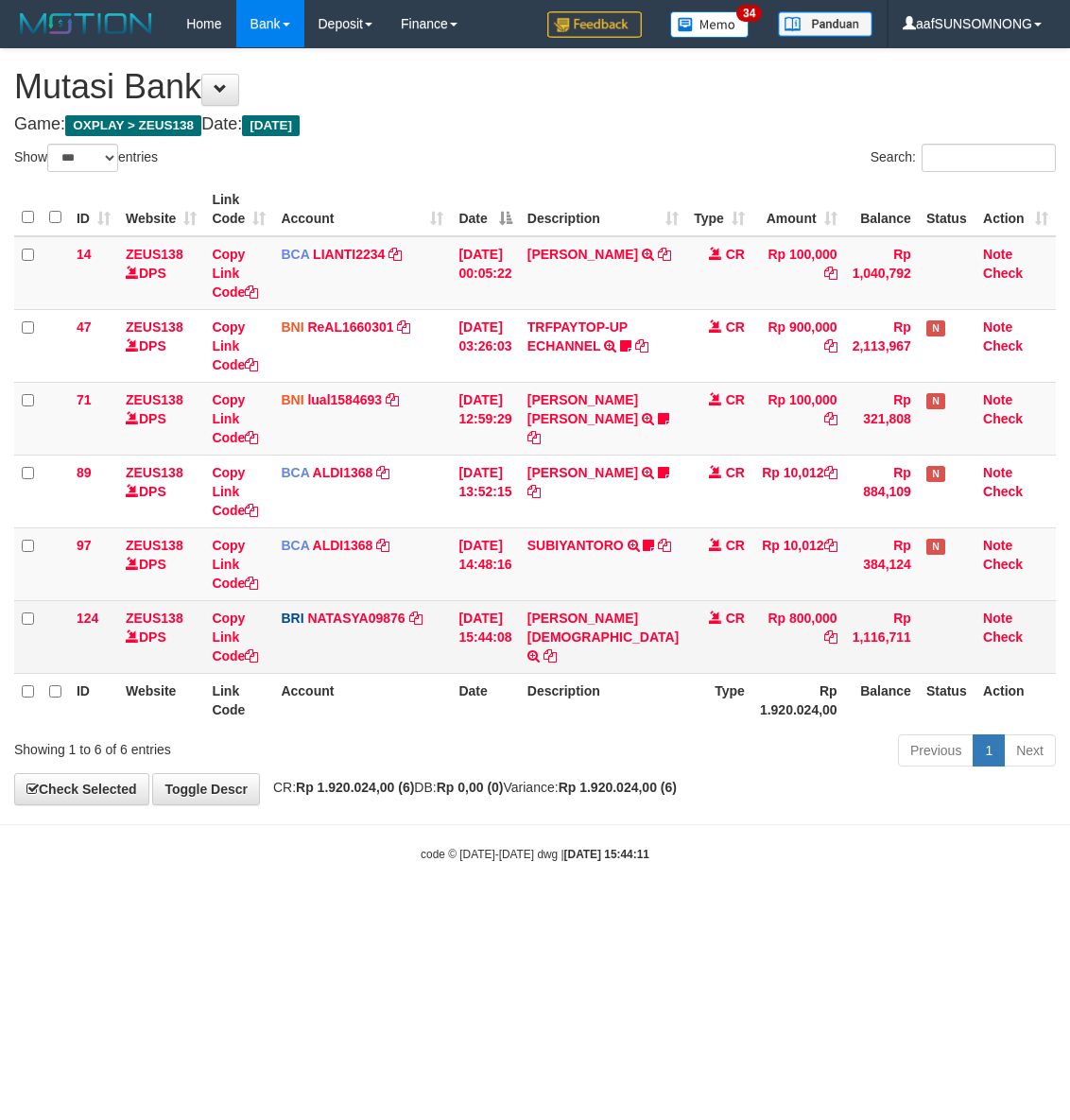 scroll, scrollTop: 0, scrollLeft: 0, axis: both 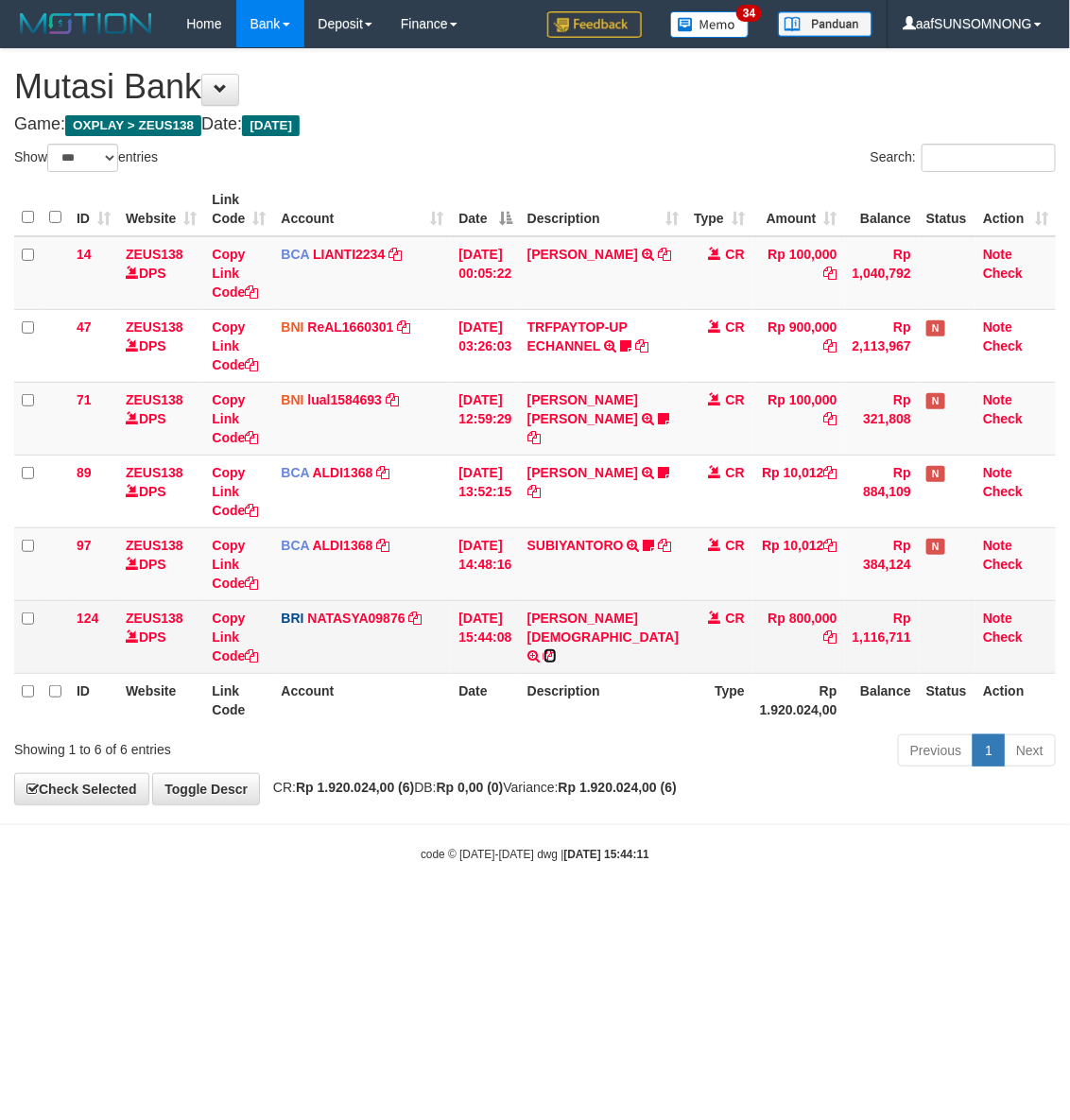 click at bounding box center [550, 656] 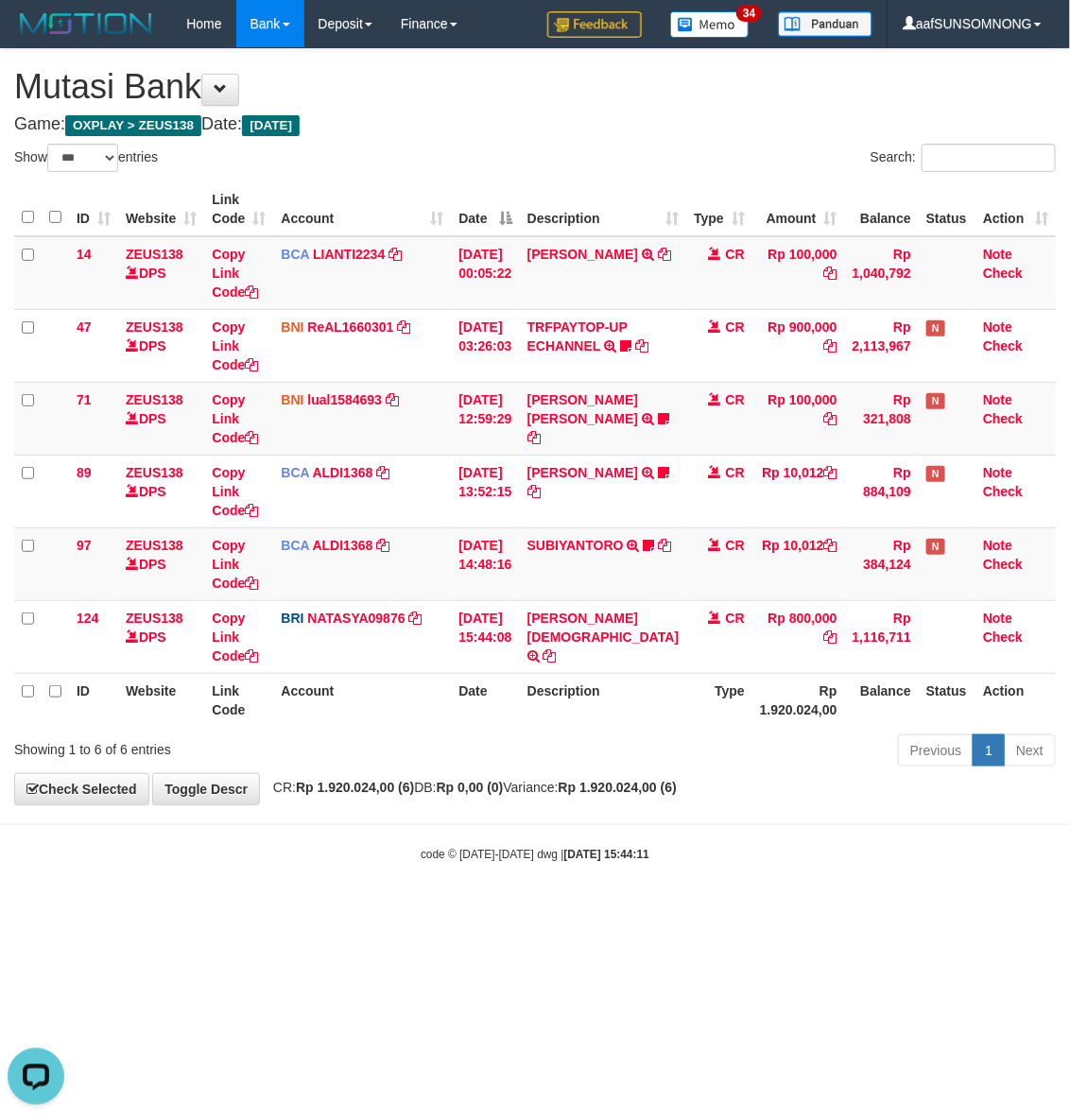 scroll, scrollTop: 0, scrollLeft: 0, axis: both 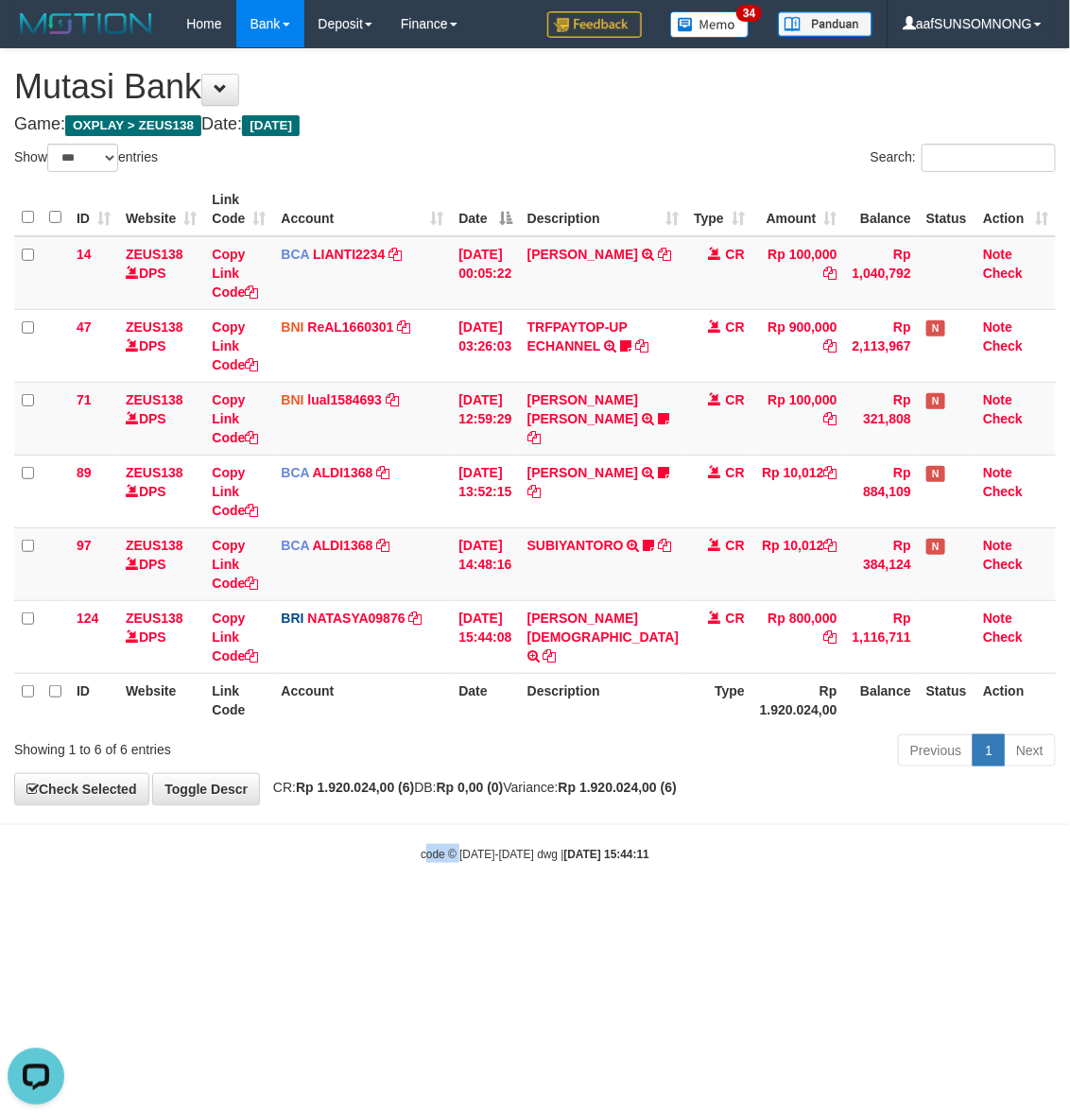 click on "Toggle navigation
Home
Bank
Account List
Load
By Website
Group
[OXPLAY]													ZEUS138
By Load Group (DPS)" at bounding box center (535, 455) 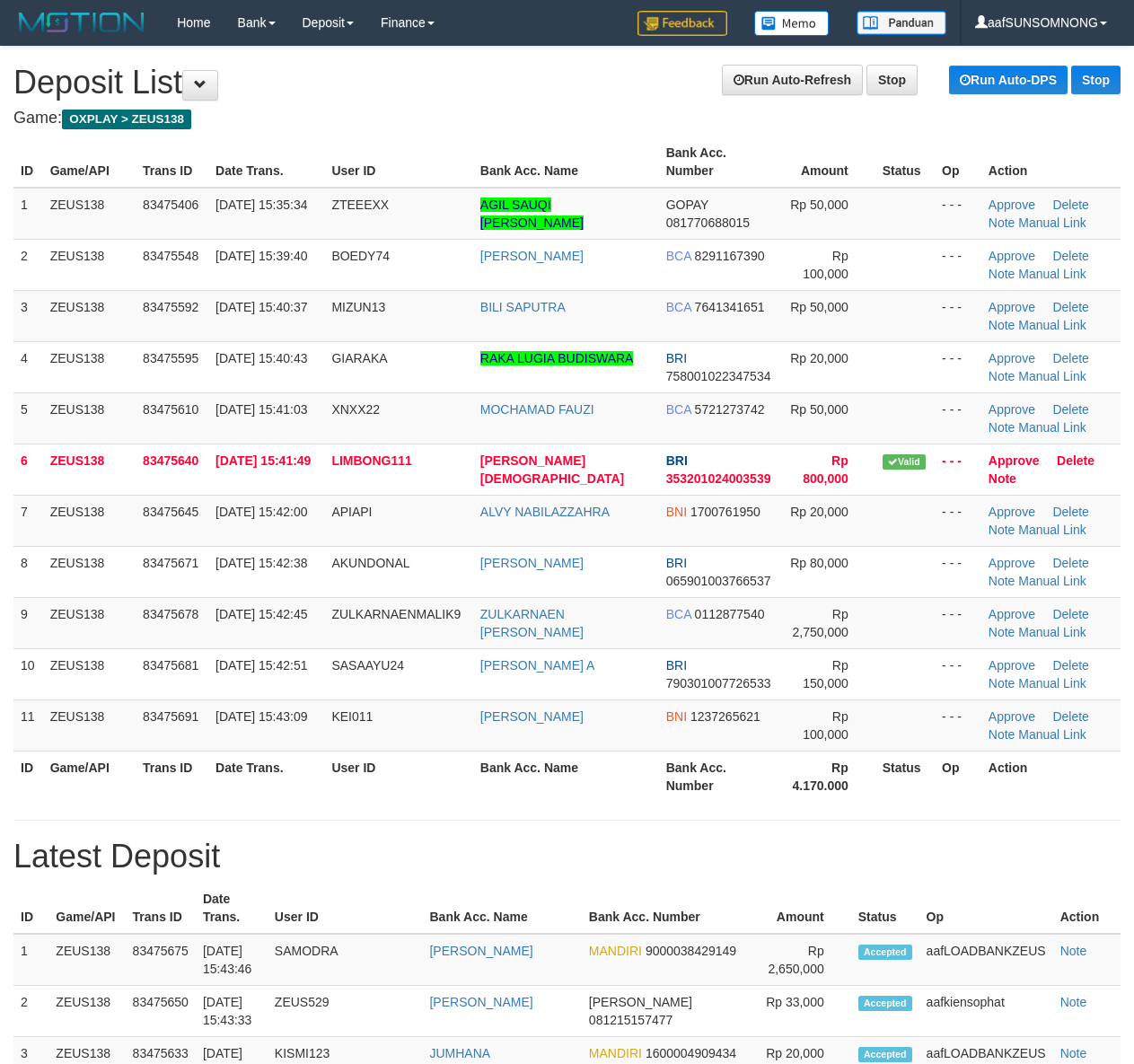 scroll, scrollTop: 0, scrollLeft: 0, axis: both 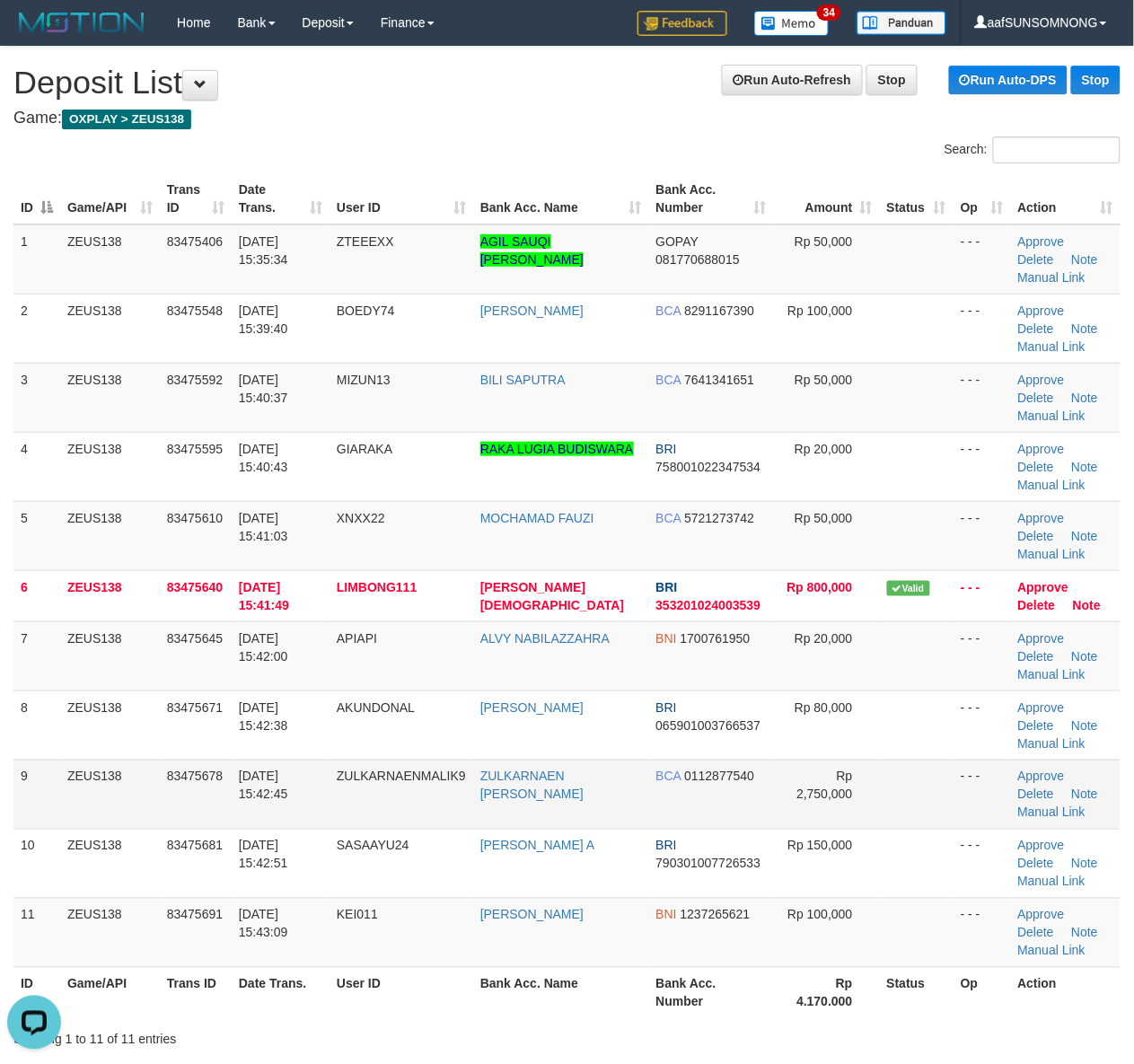 click at bounding box center (917, 794) 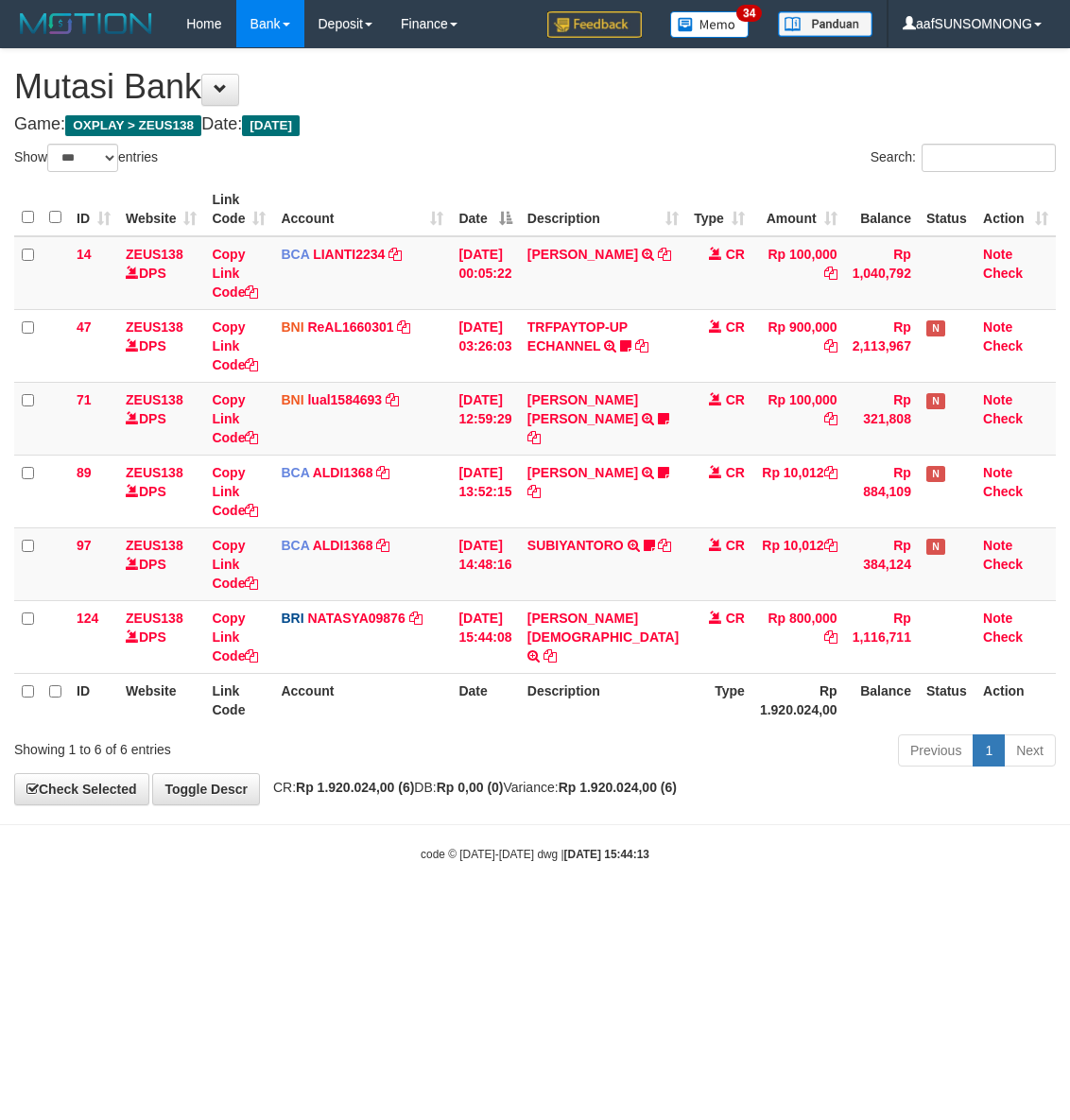 select on "***" 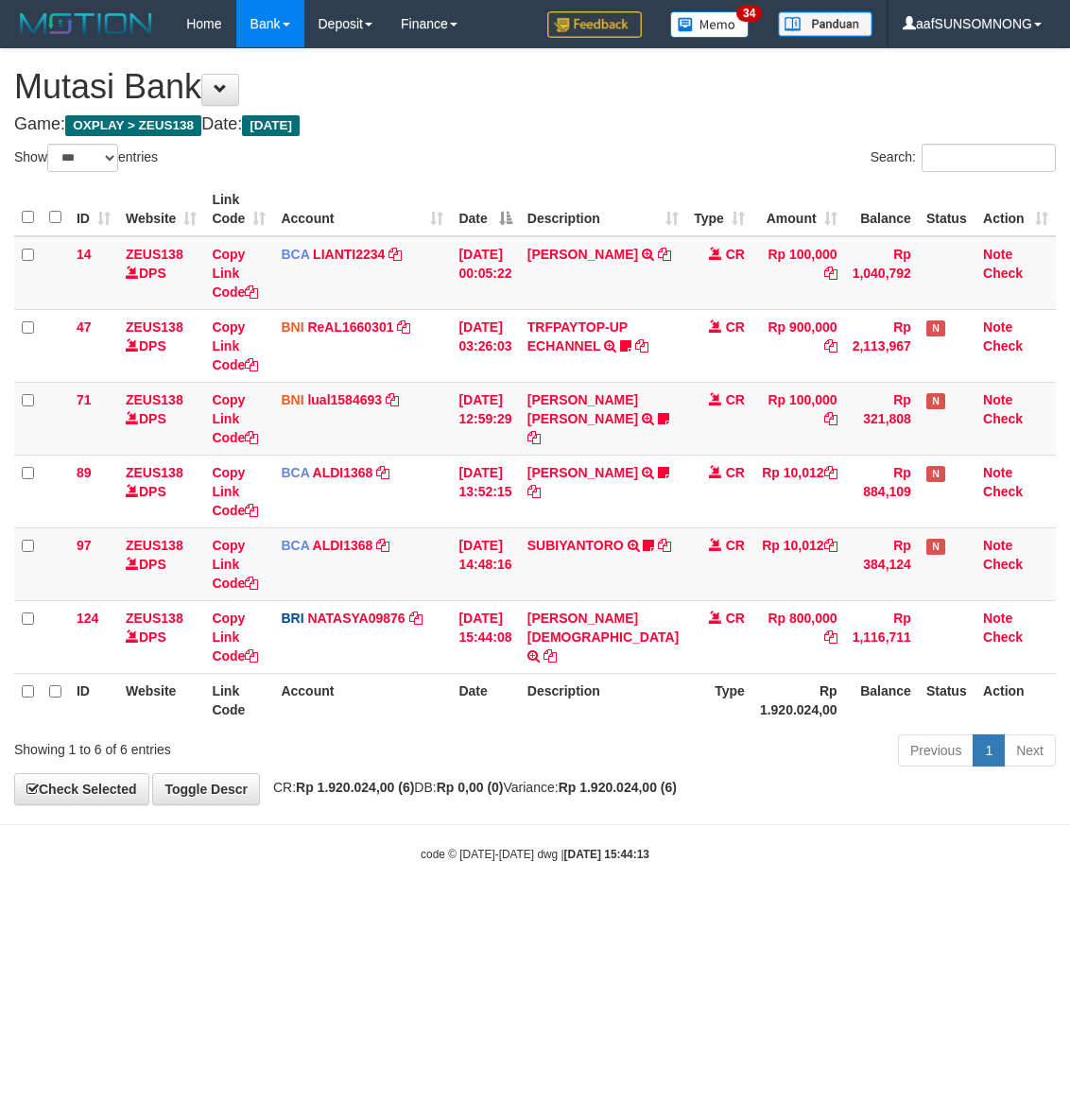 scroll, scrollTop: 0, scrollLeft: 0, axis: both 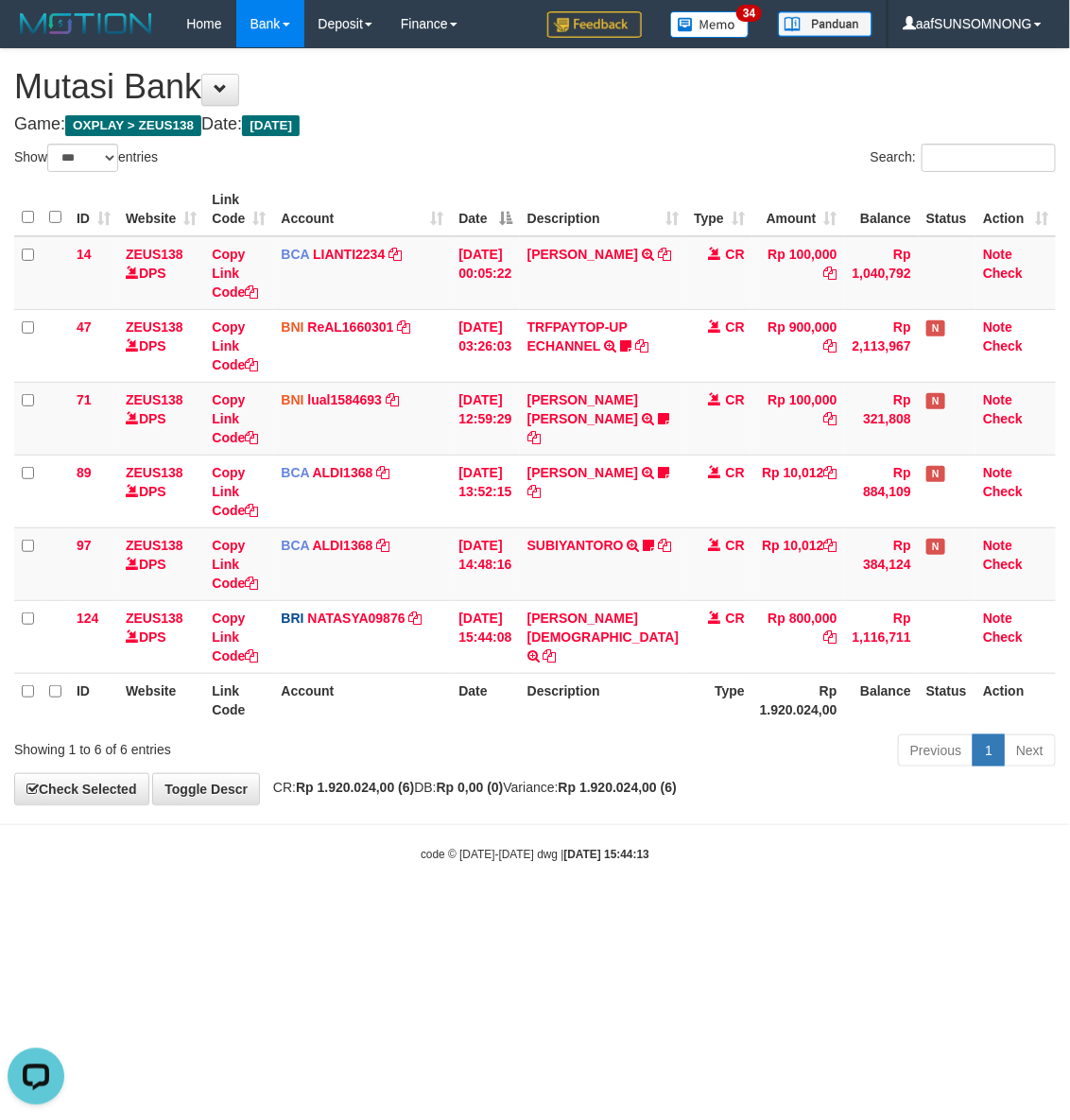 drag, startPoint x: 409, startPoint y: 950, endPoint x: 305, endPoint y: 846, distance: 147.07821 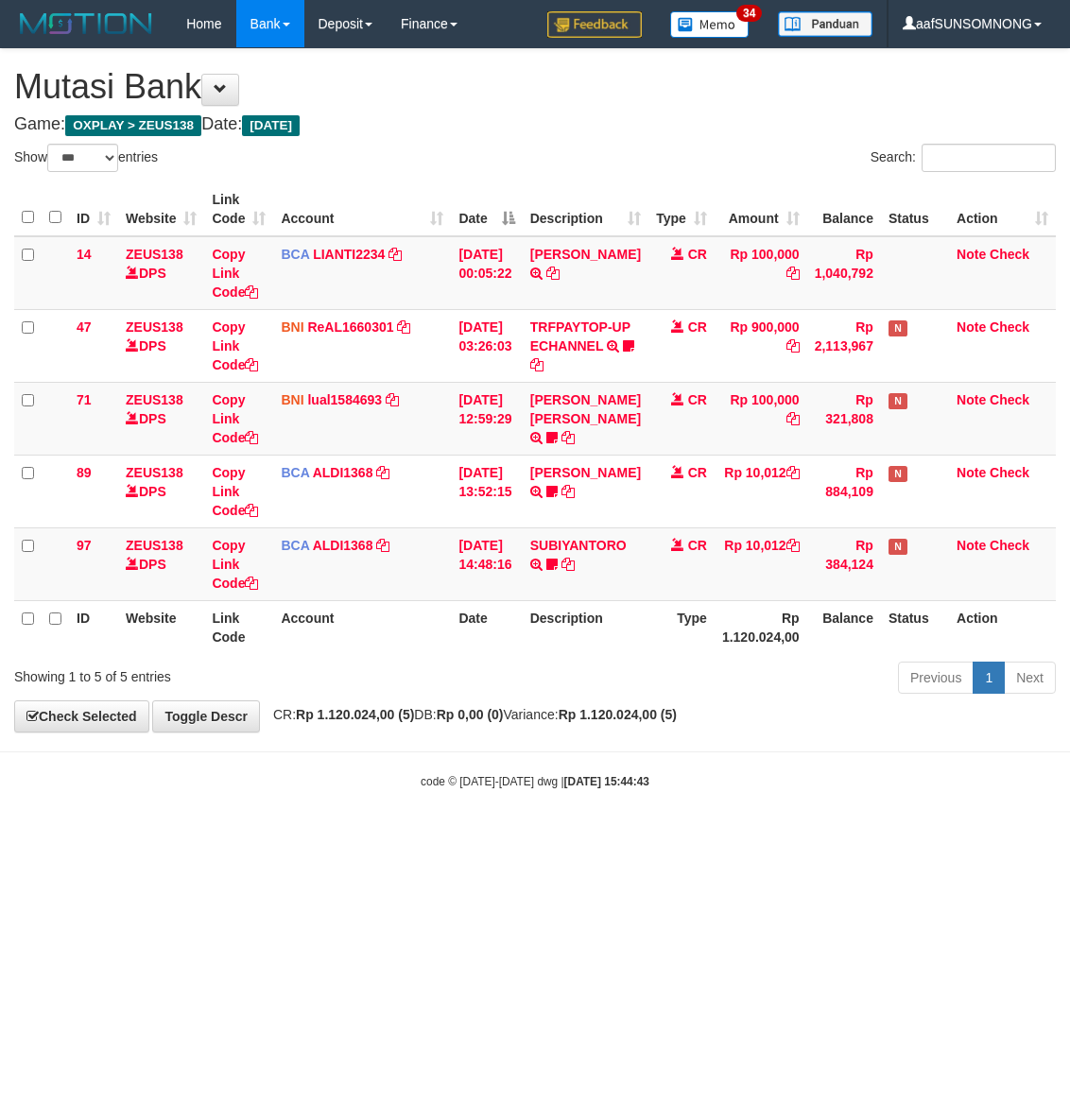 select on "***" 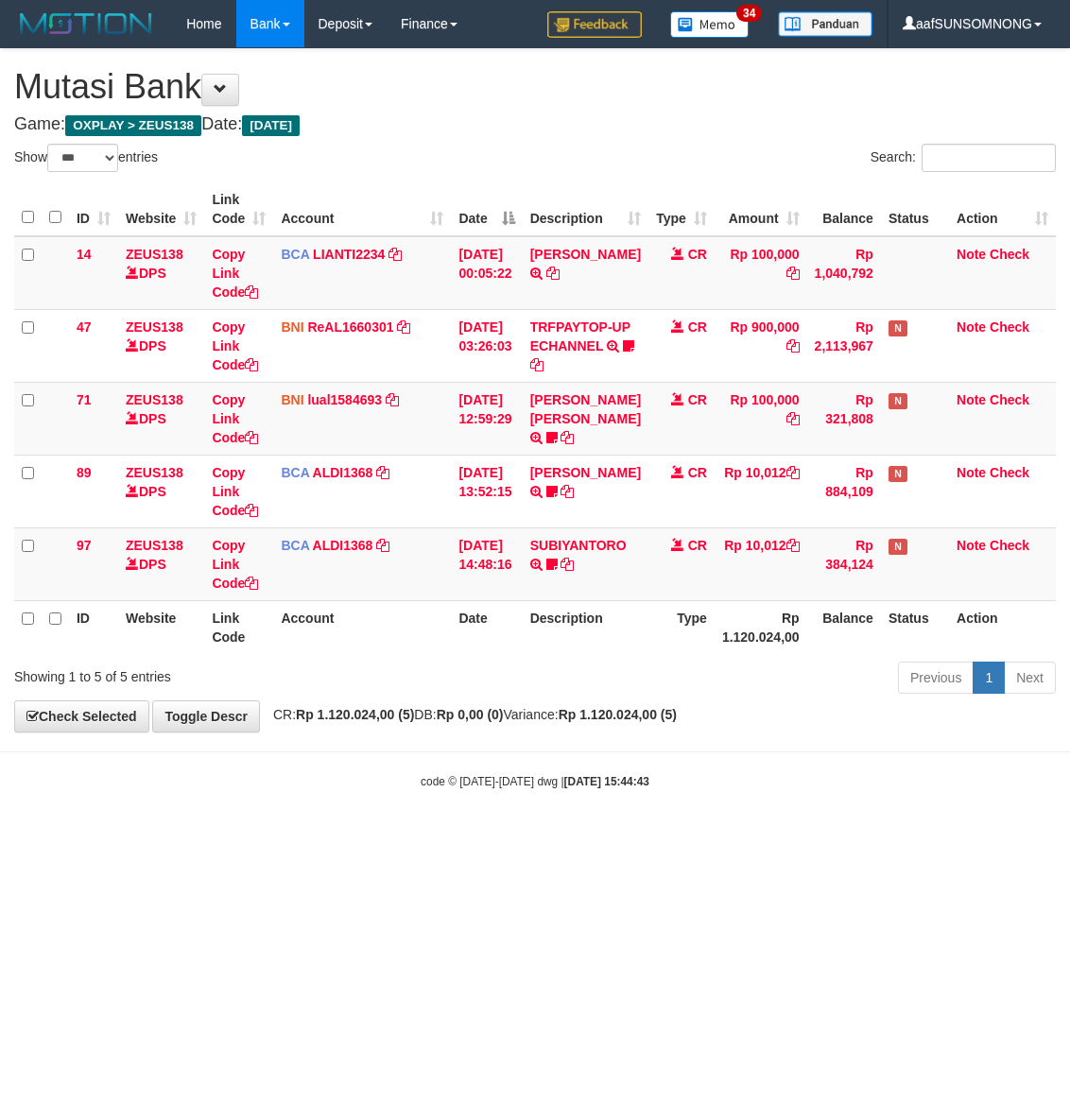 scroll, scrollTop: 0, scrollLeft: 0, axis: both 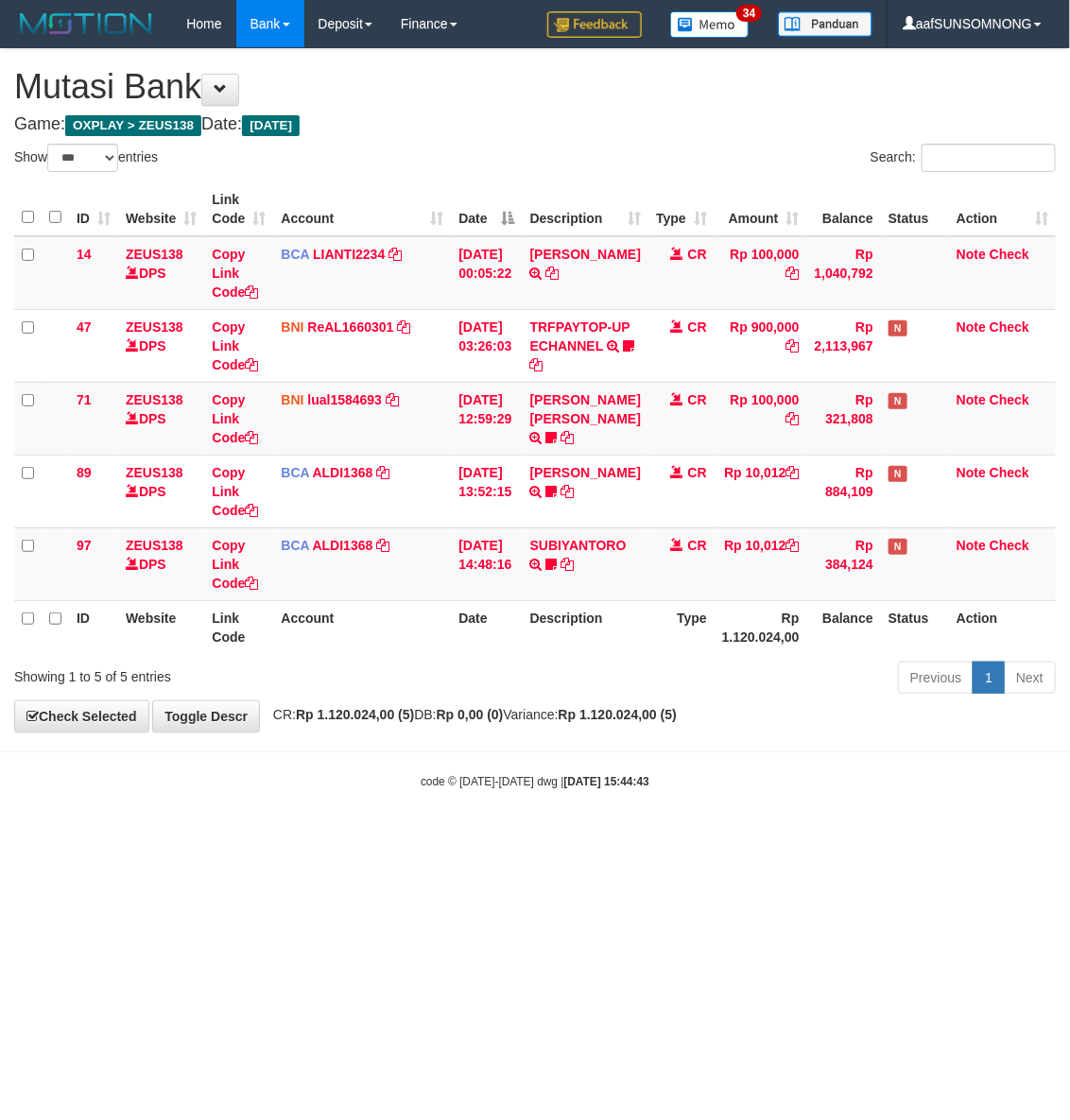 drag, startPoint x: 428, startPoint y: 959, endPoint x: 423, endPoint y: 950, distance: 10.29563 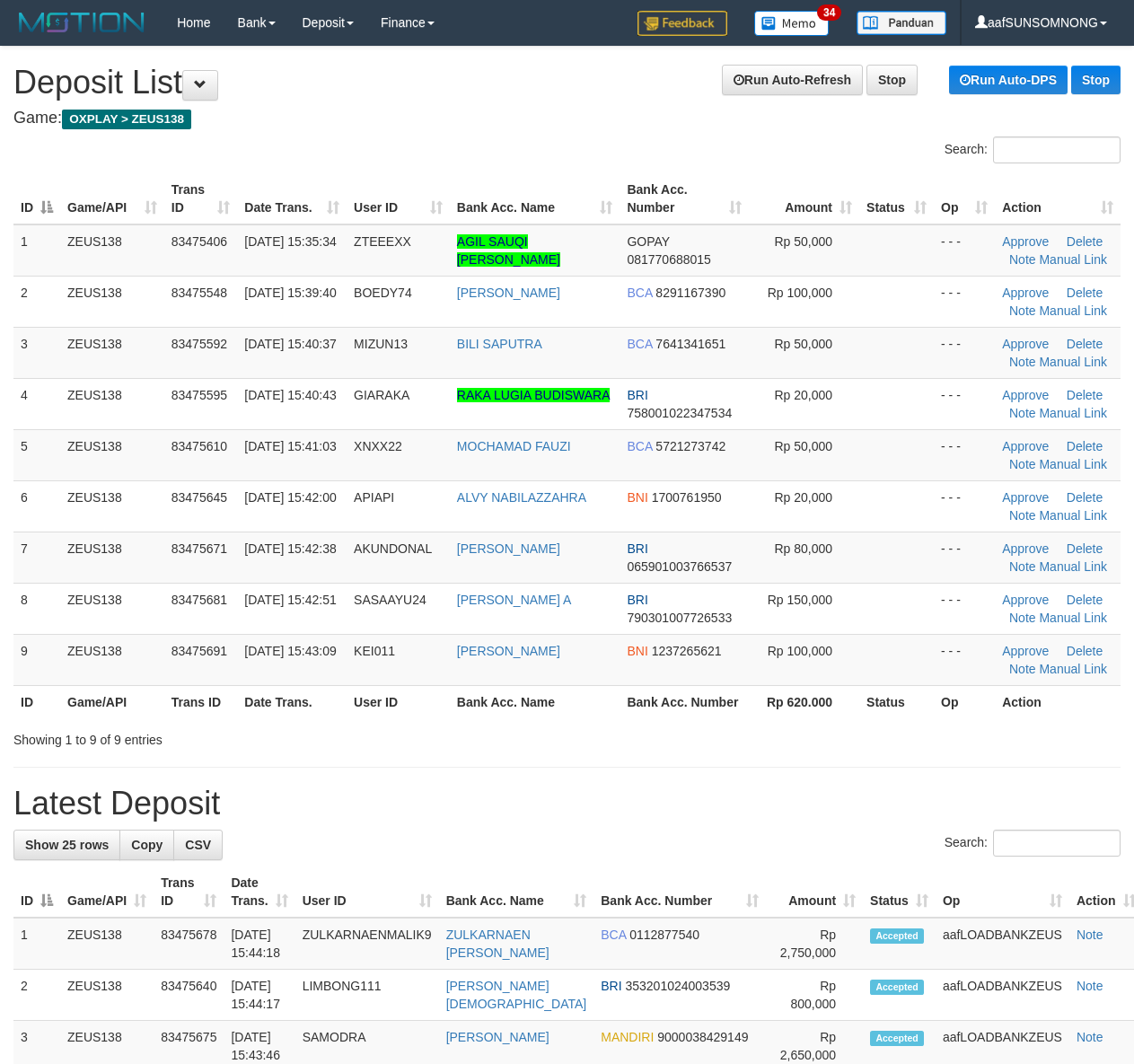 scroll, scrollTop: 0, scrollLeft: 0, axis: both 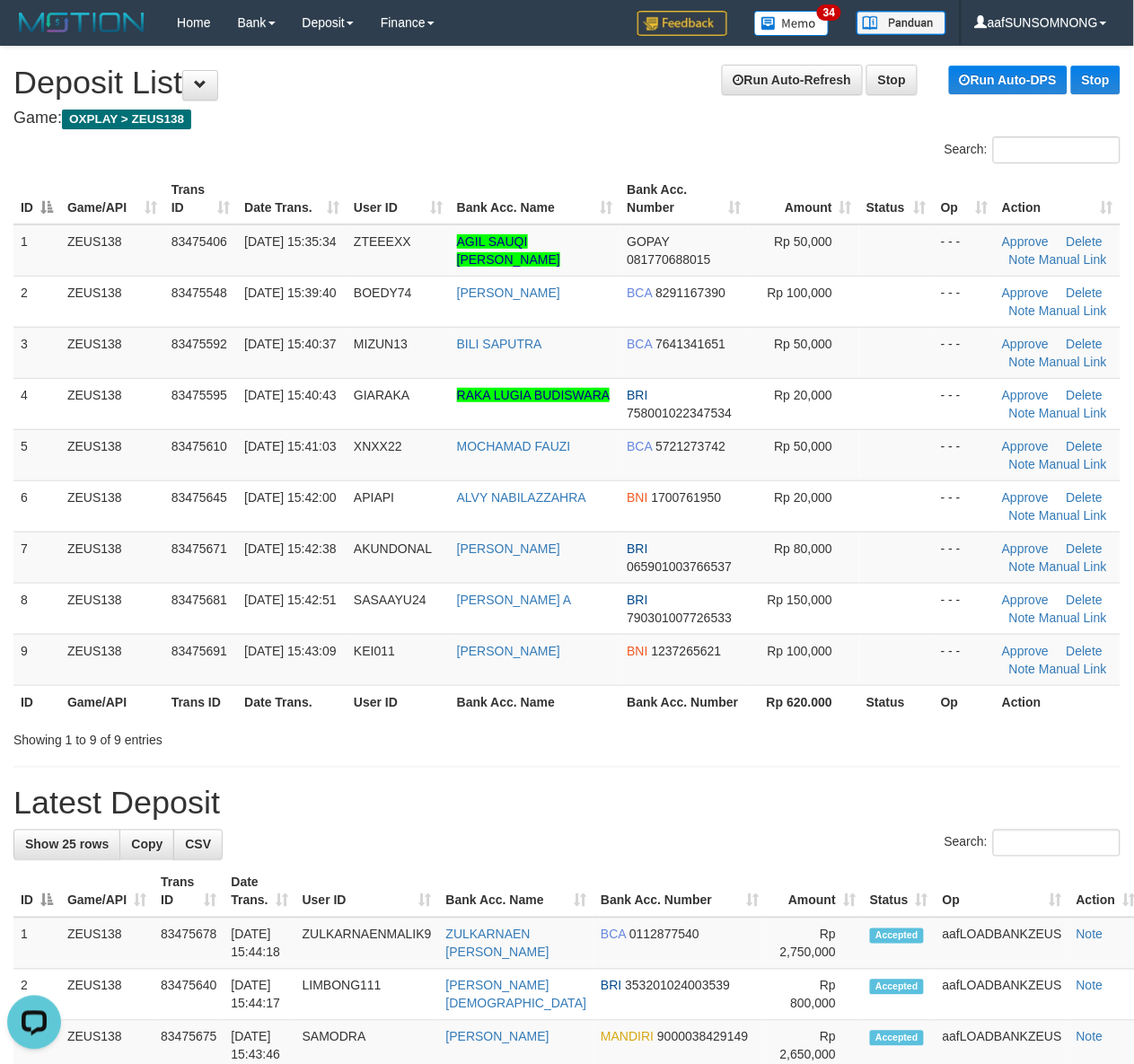click on "Search:" at bounding box center [567, 845] 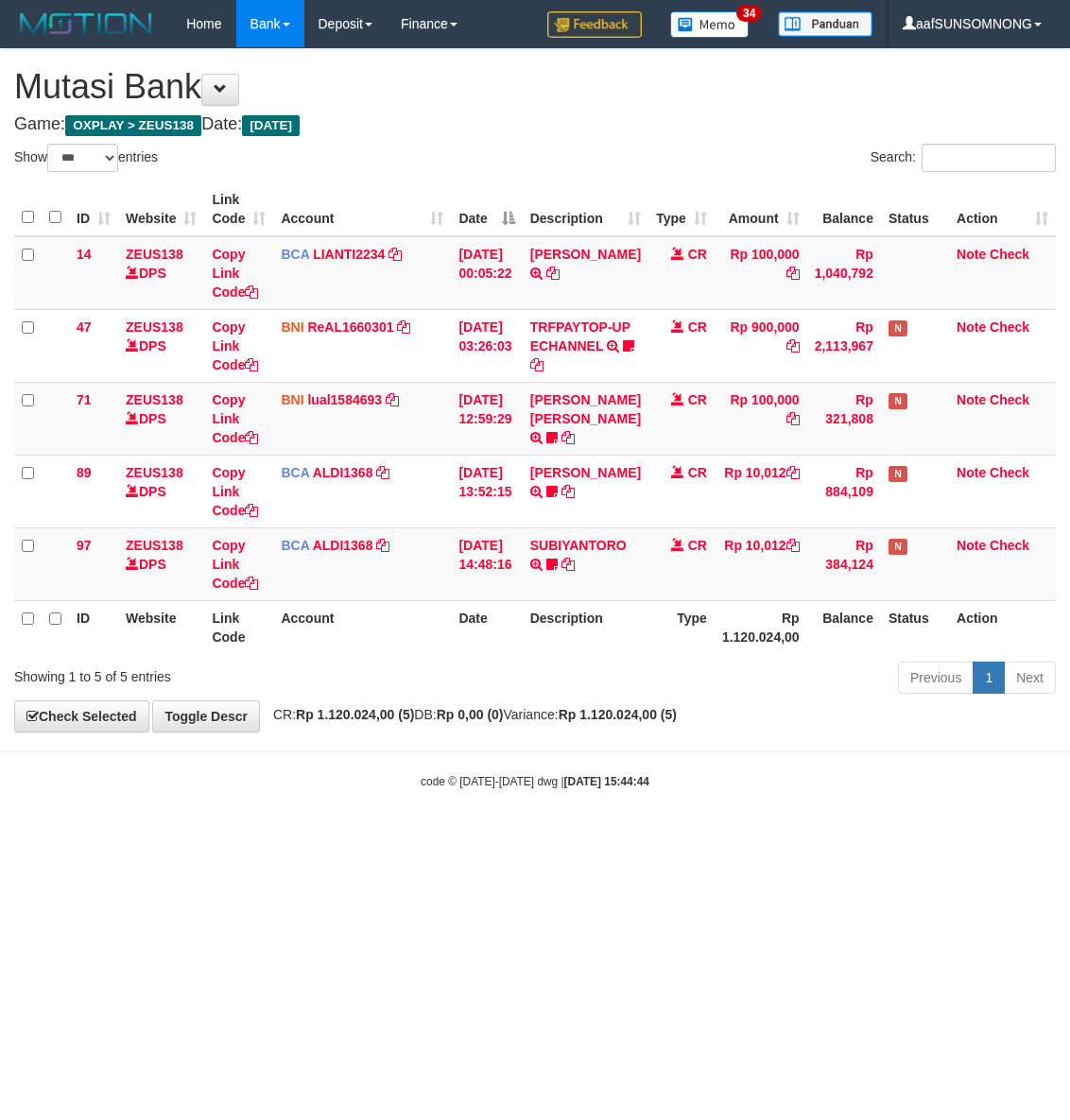 select on "***" 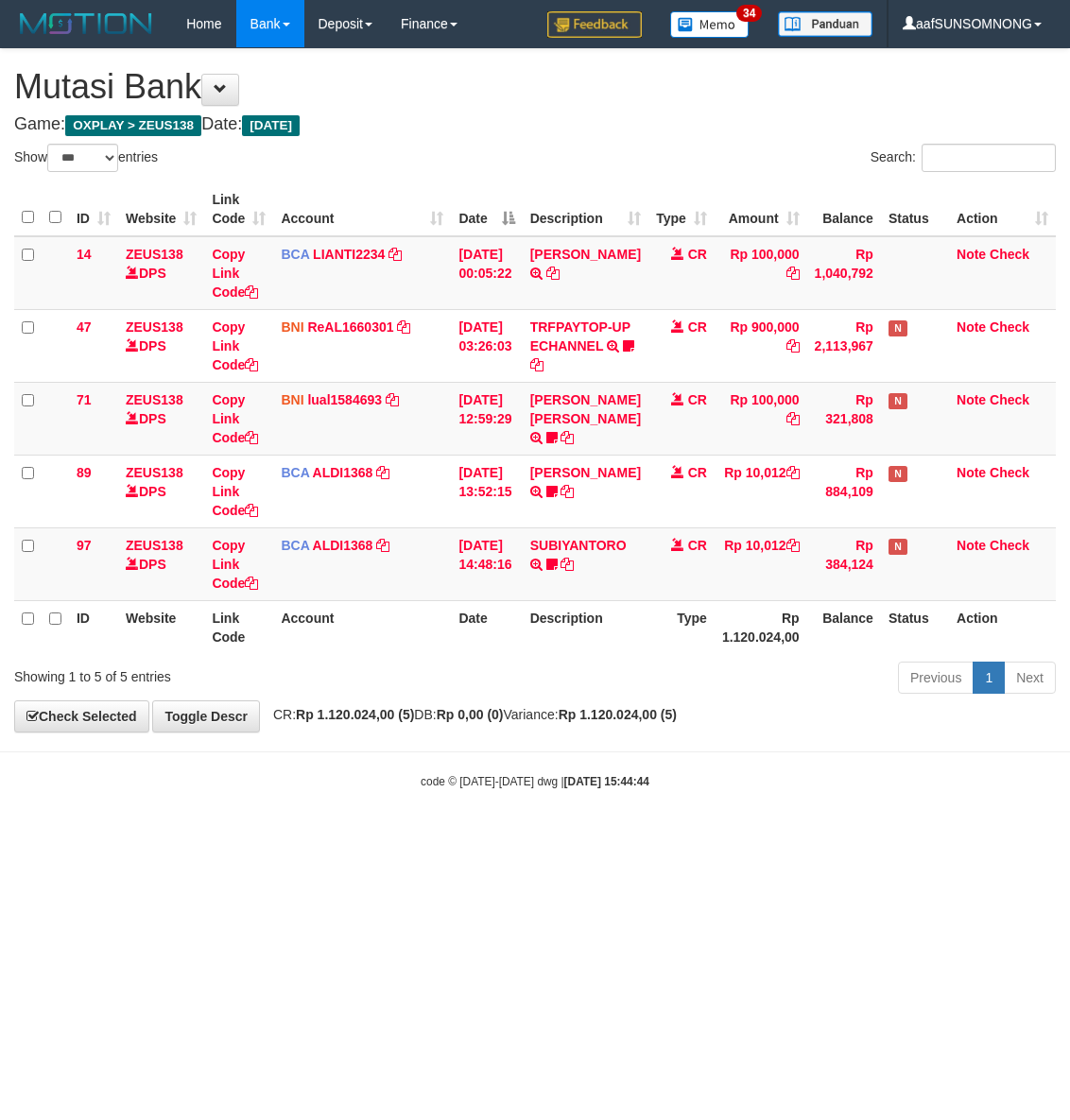 scroll, scrollTop: 0, scrollLeft: 0, axis: both 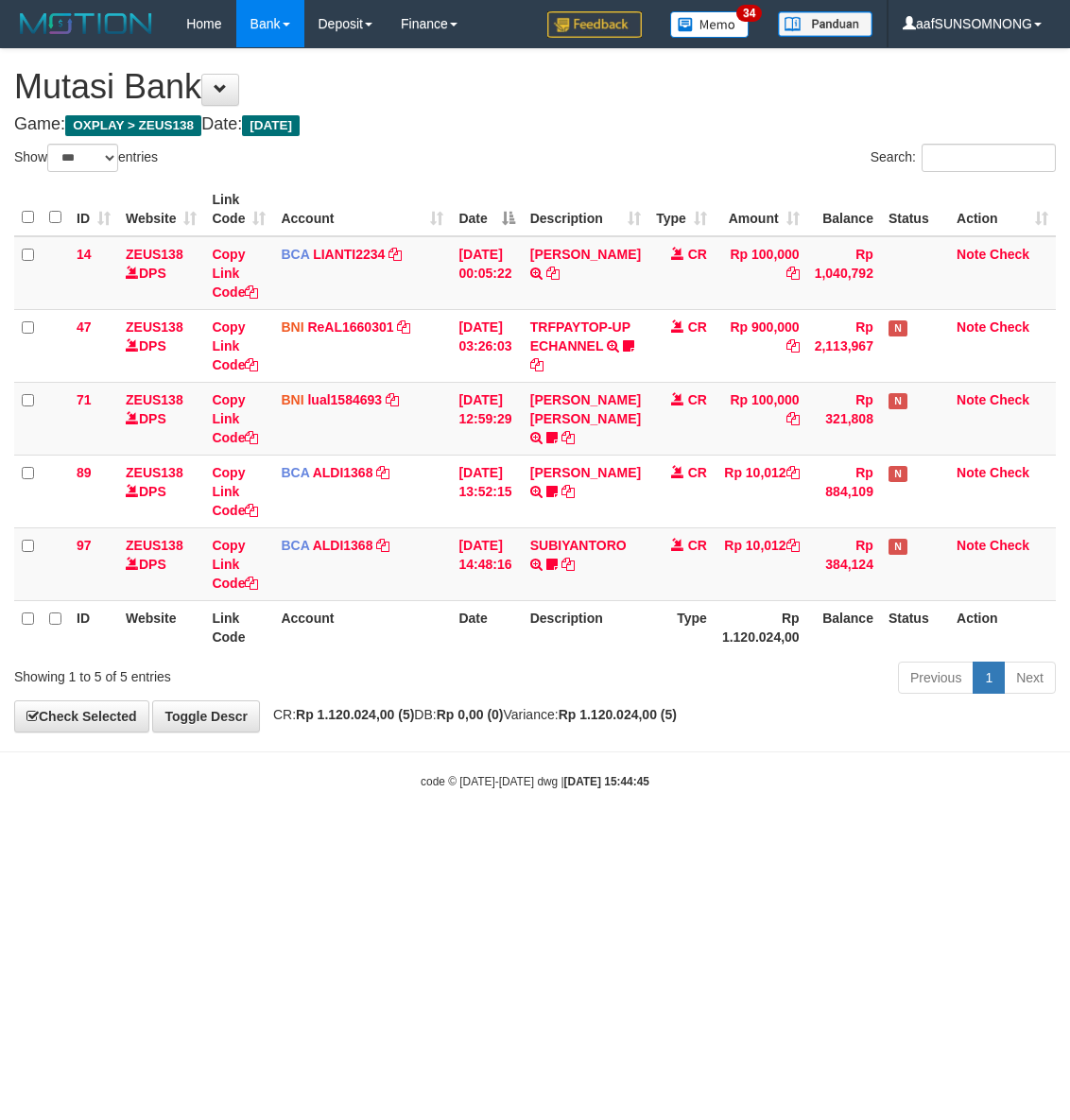 select on "***" 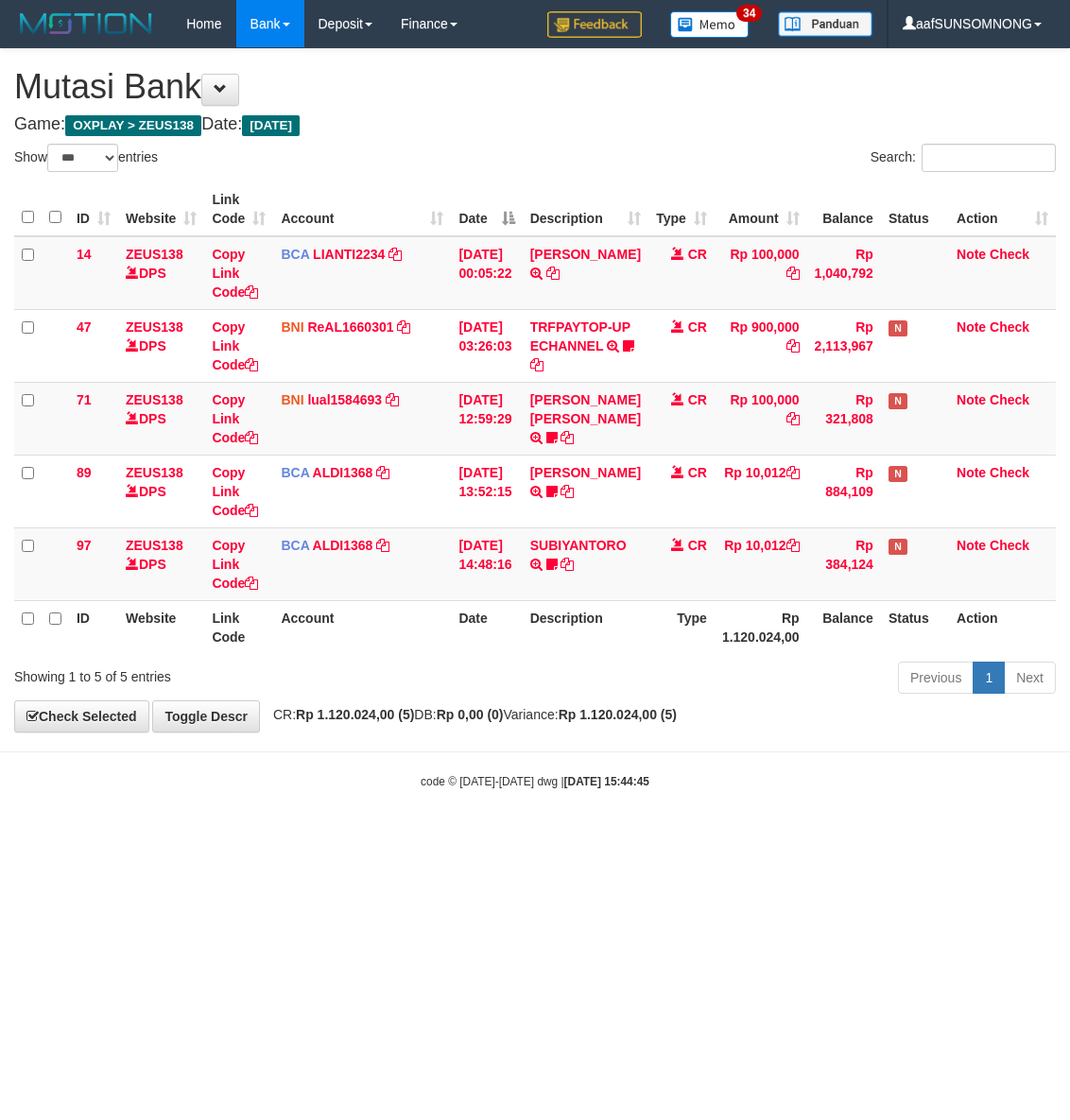 scroll, scrollTop: 0, scrollLeft: 0, axis: both 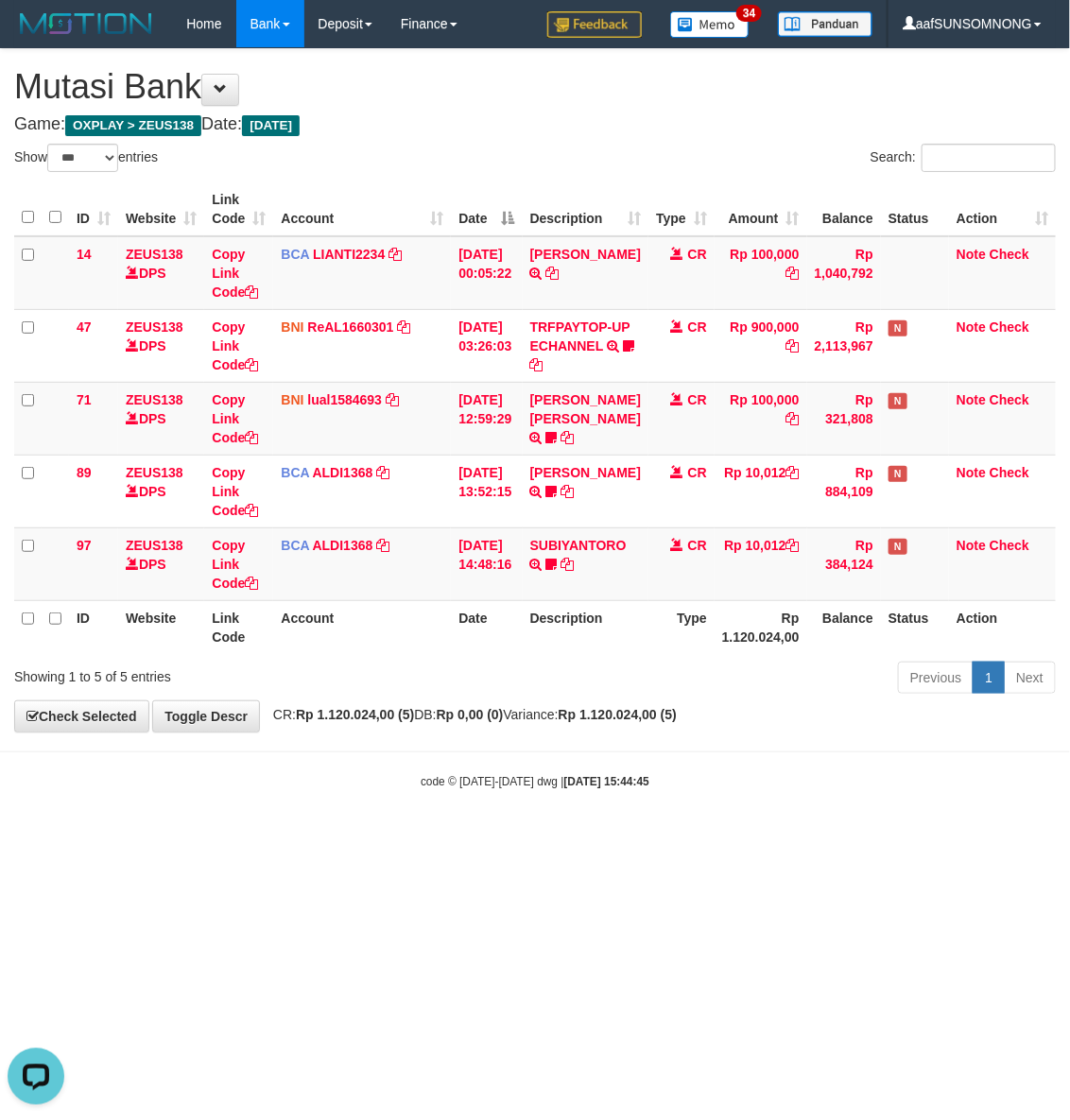 drag, startPoint x: 352, startPoint y: 914, endPoint x: 365, endPoint y: 915, distance: 13.038405 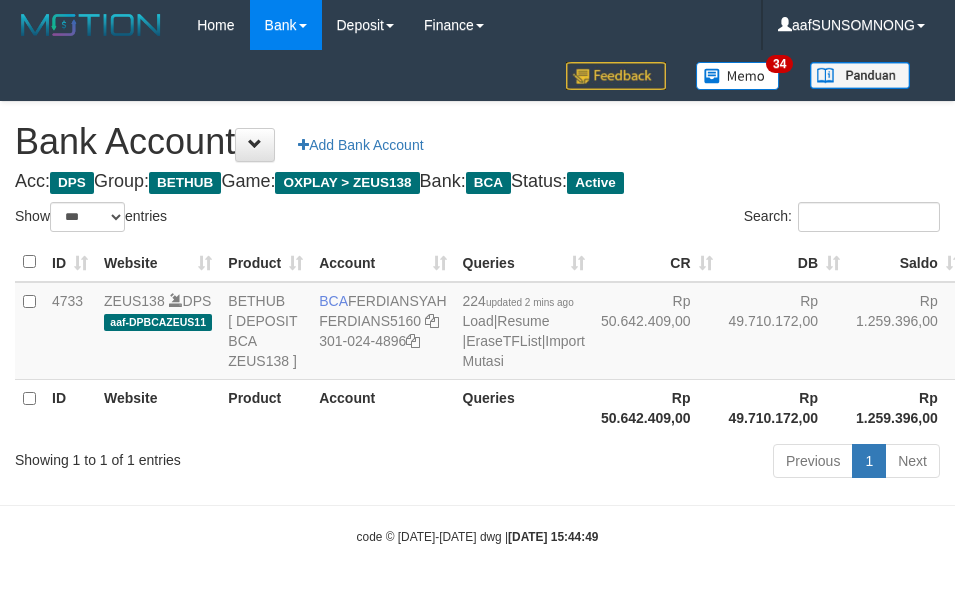 select on "***" 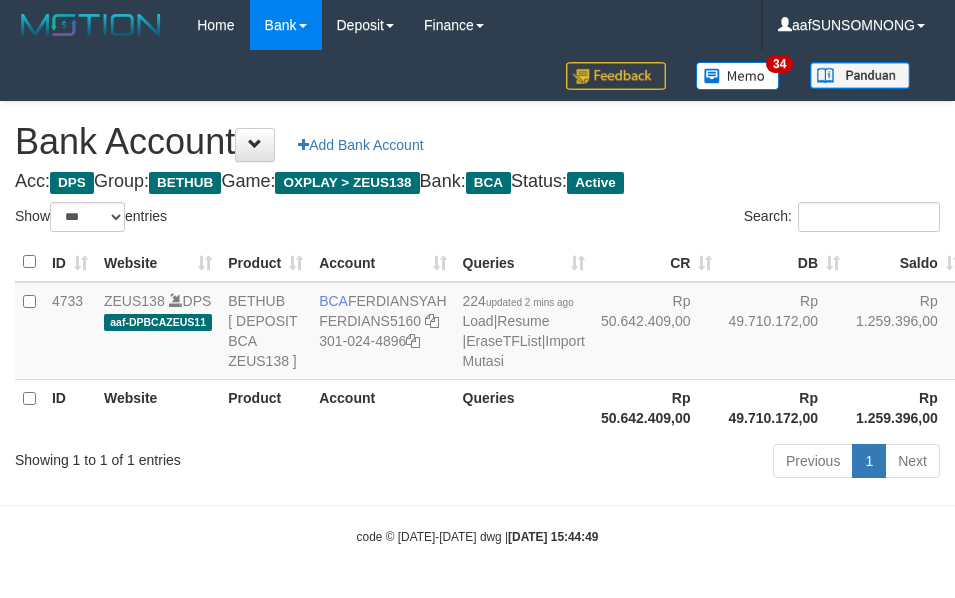 scroll, scrollTop: 38, scrollLeft: 0, axis: vertical 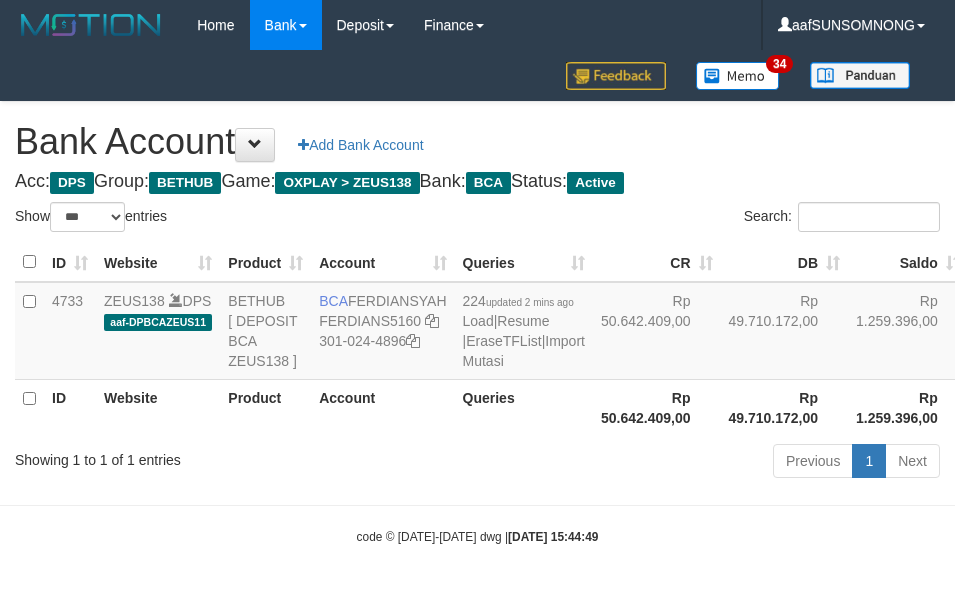 select on "***" 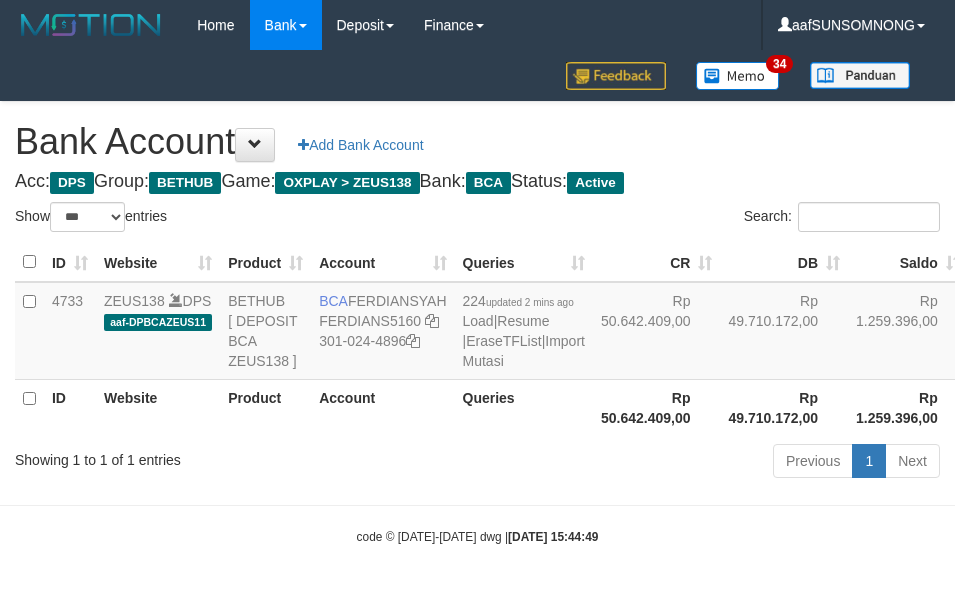 scroll, scrollTop: 38, scrollLeft: 0, axis: vertical 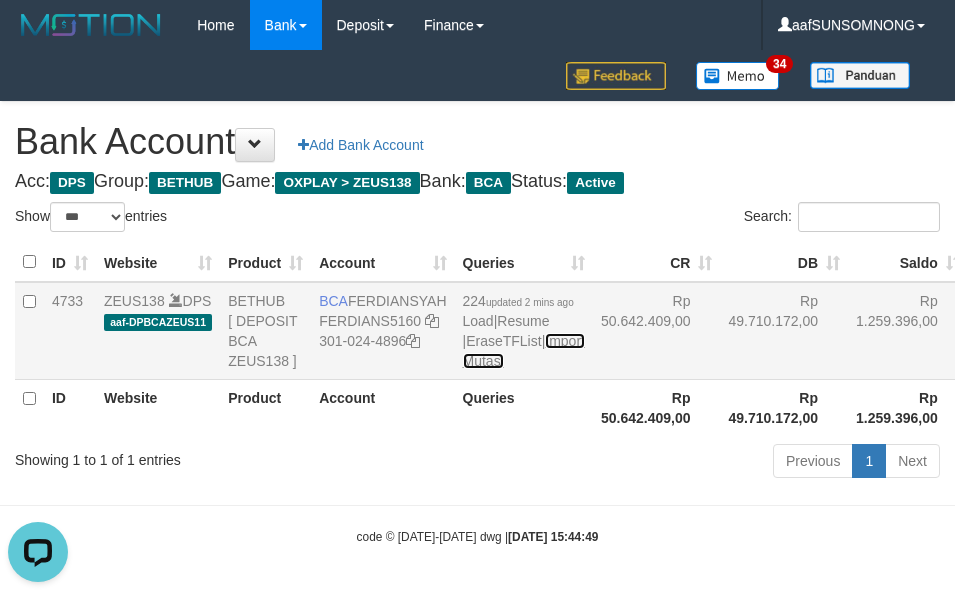 click on "Import Mutasi" at bounding box center (524, 351) 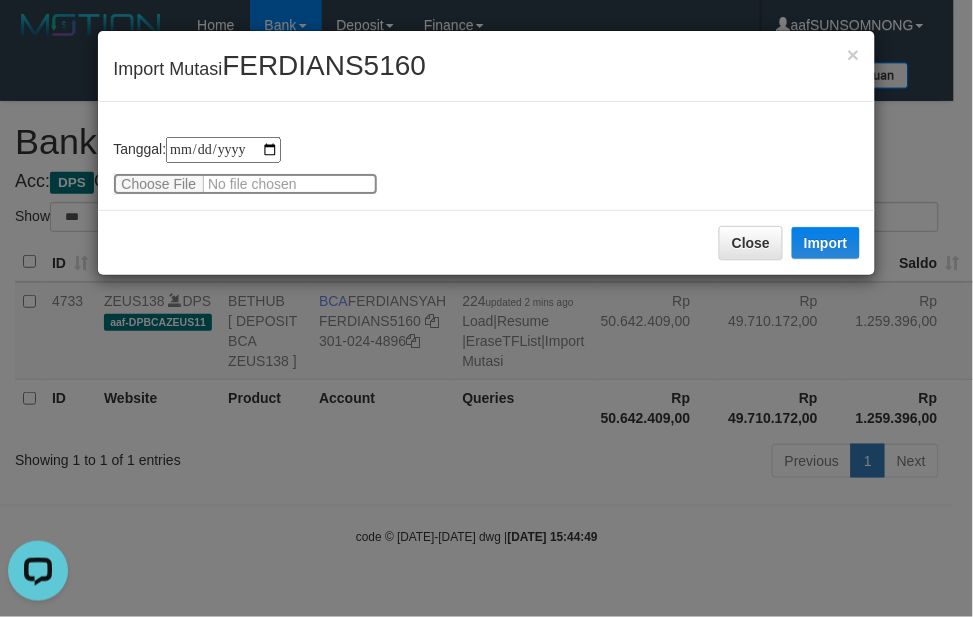 click at bounding box center (245, 184) 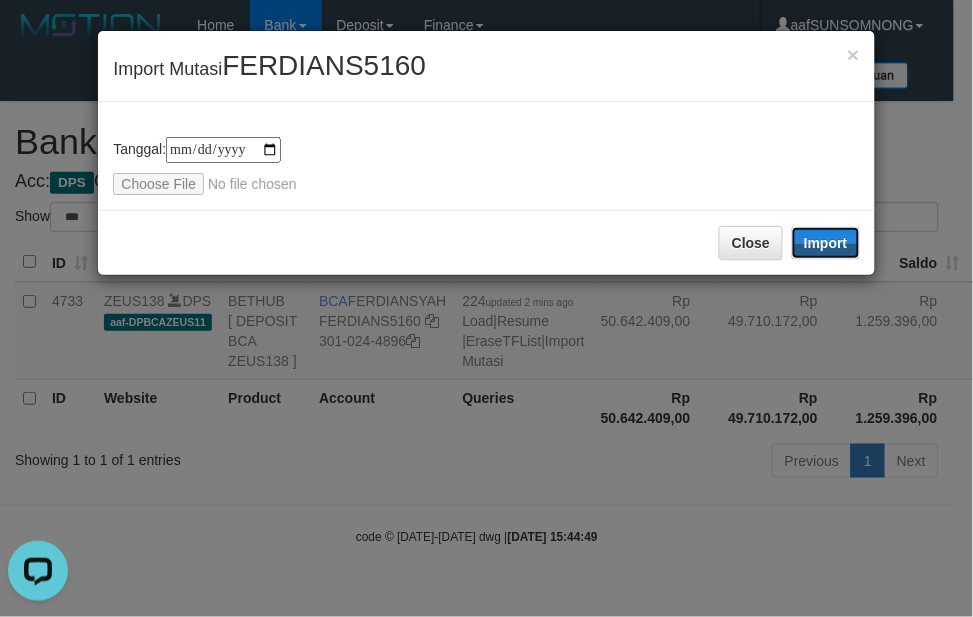 click on "Import" at bounding box center (826, 243) 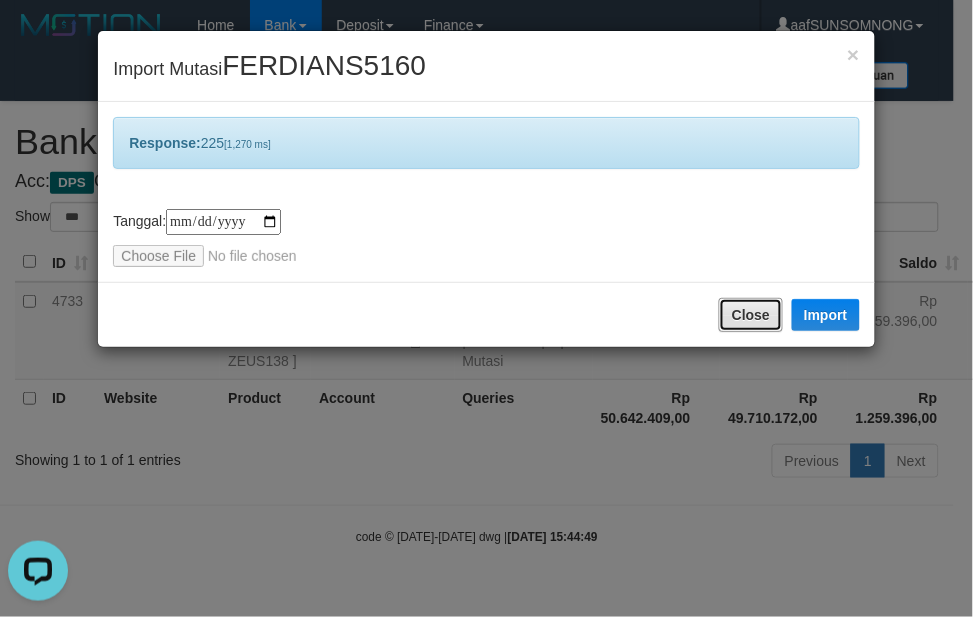 drag, startPoint x: 762, startPoint y: 327, endPoint x: 733, endPoint y: 348, distance: 35.805027 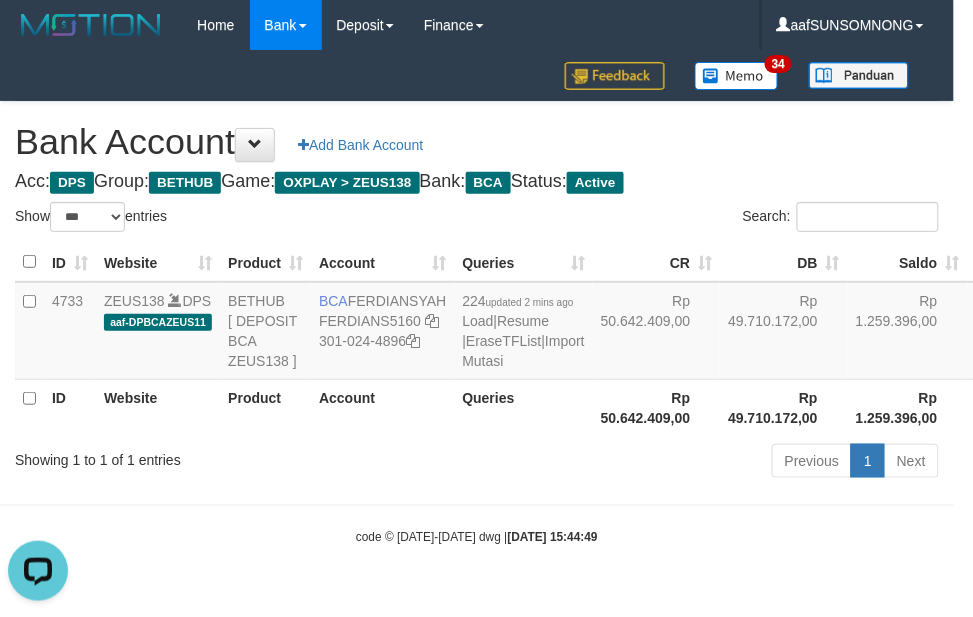 drag, startPoint x: 512, startPoint y: 442, endPoint x: 498, endPoint y: 442, distance: 14 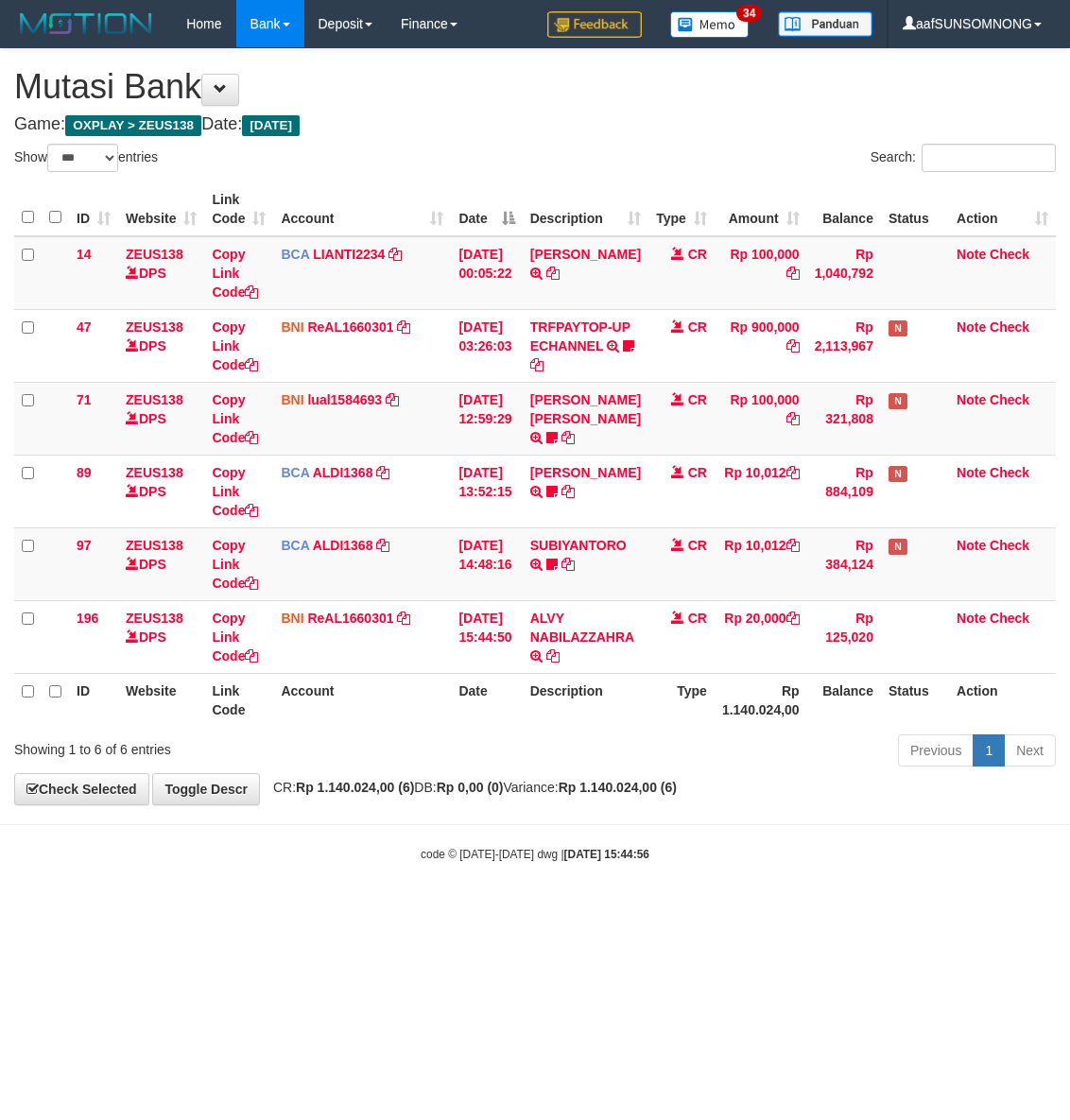 select on "***" 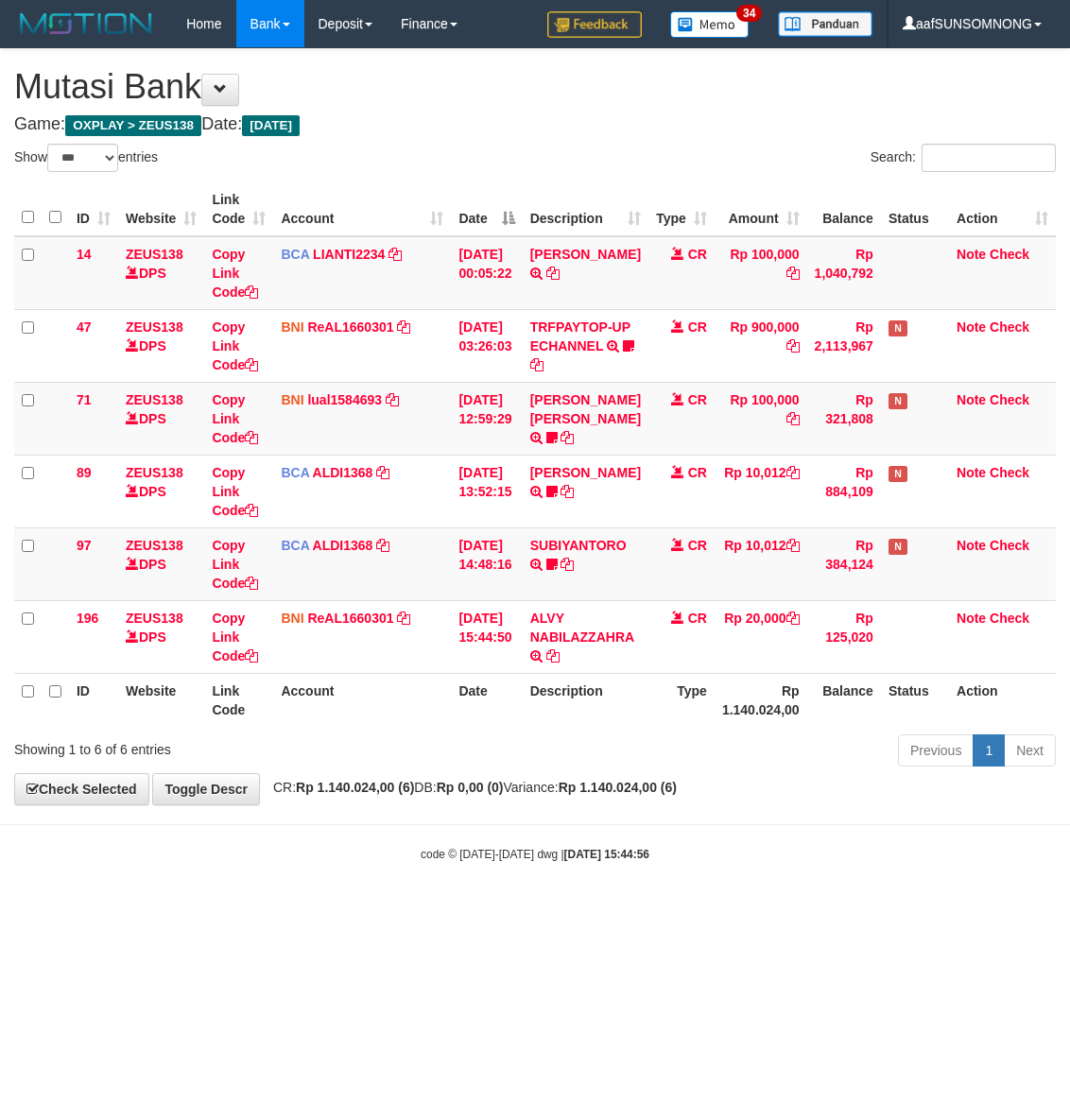 scroll, scrollTop: 0, scrollLeft: 0, axis: both 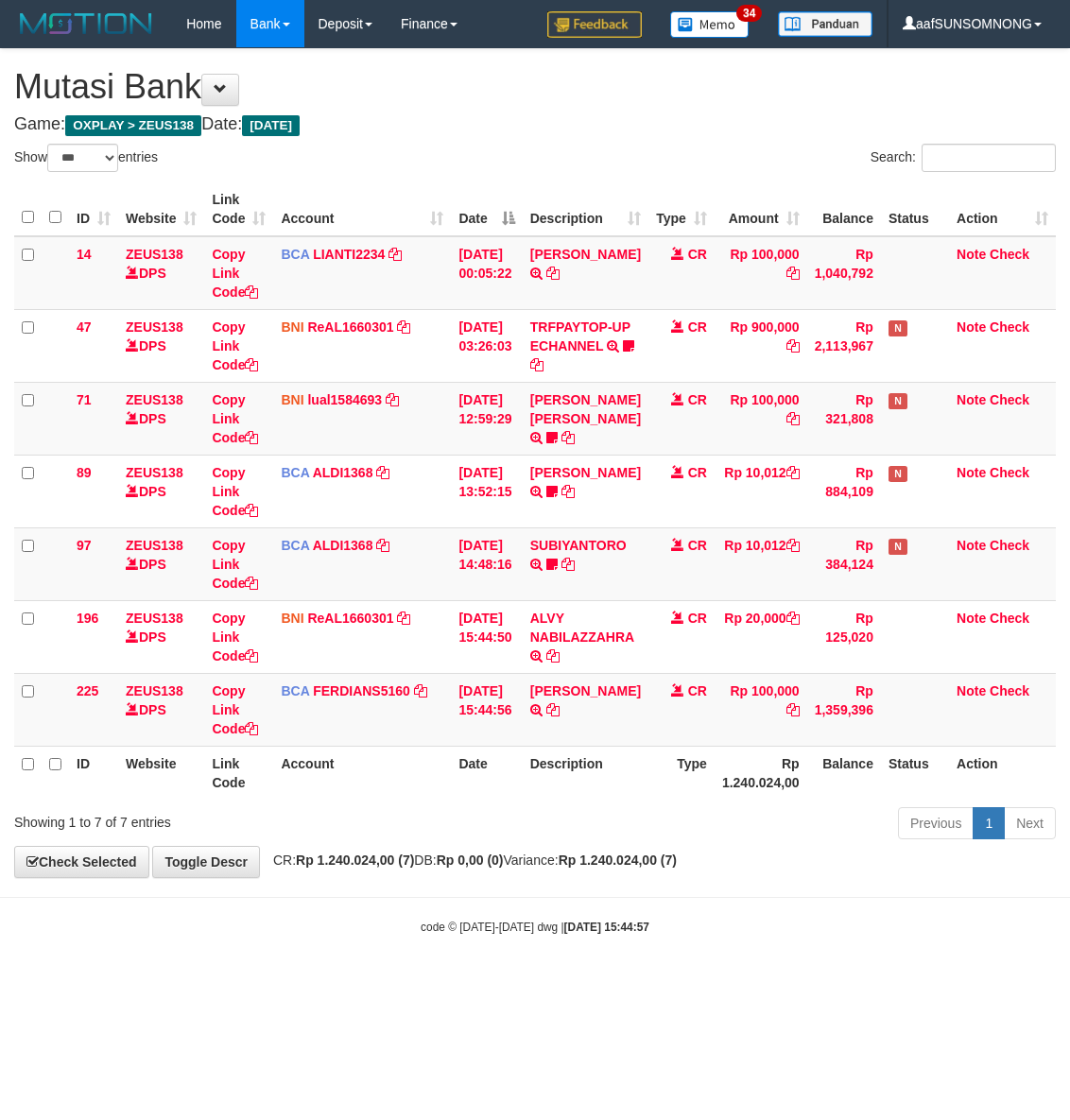 select on "***" 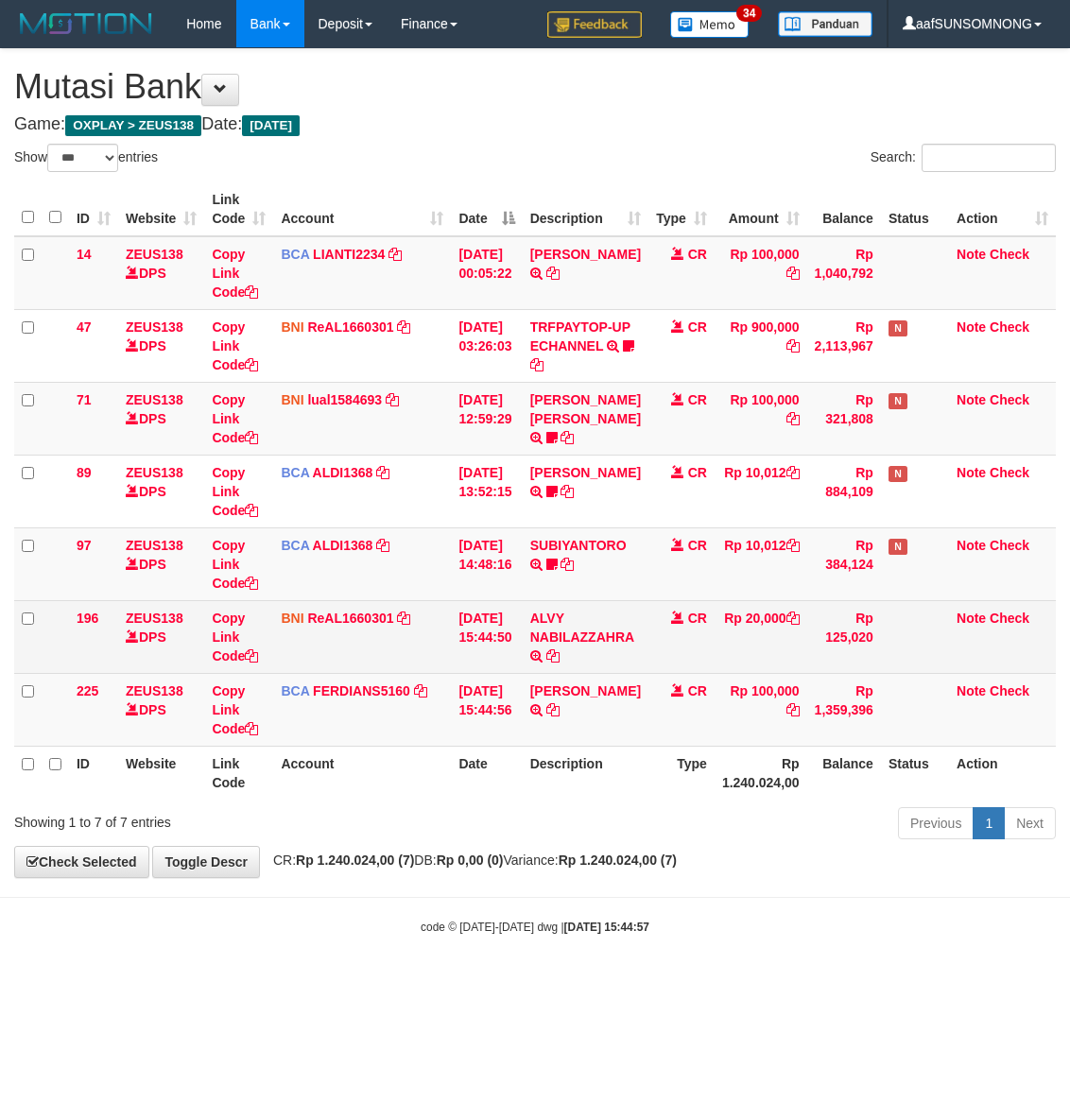 scroll, scrollTop: 0, scrollLeft: 0, axis: both 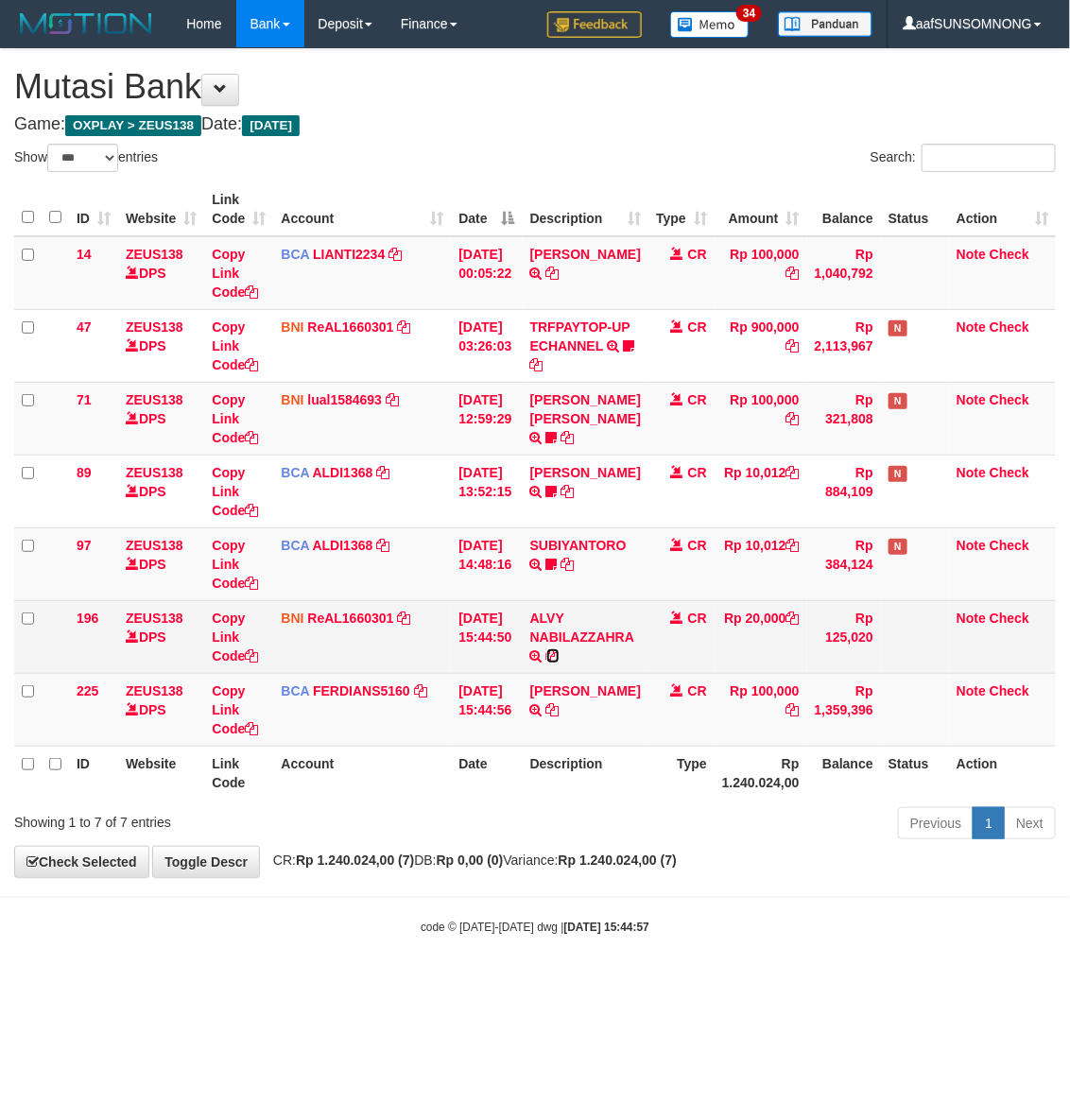 click at bounding box center (553, 656) 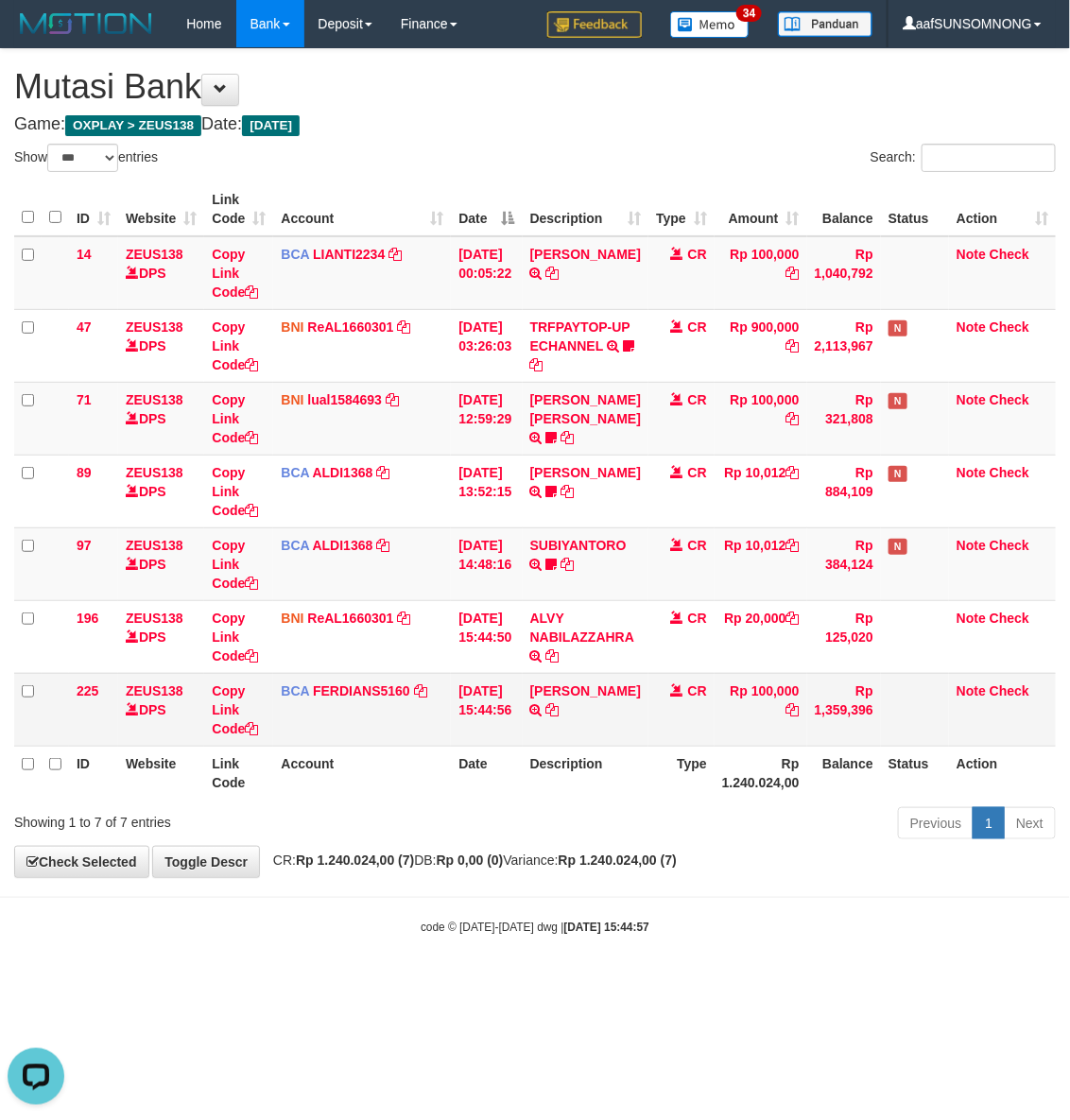 scroll, scrollTop: 0, scrollLeft: 0, axis: both 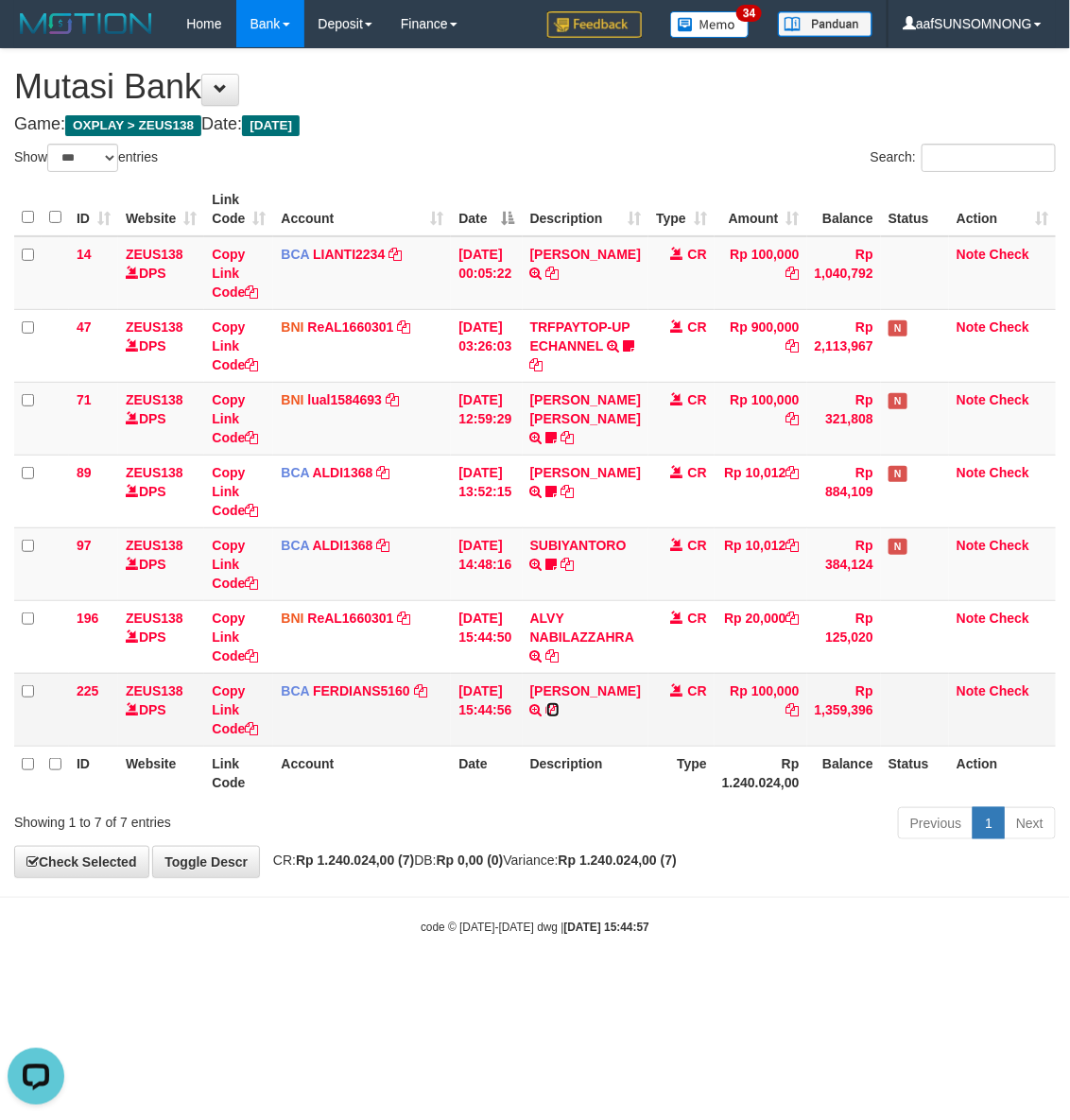 click at bounding box center [553, 710] 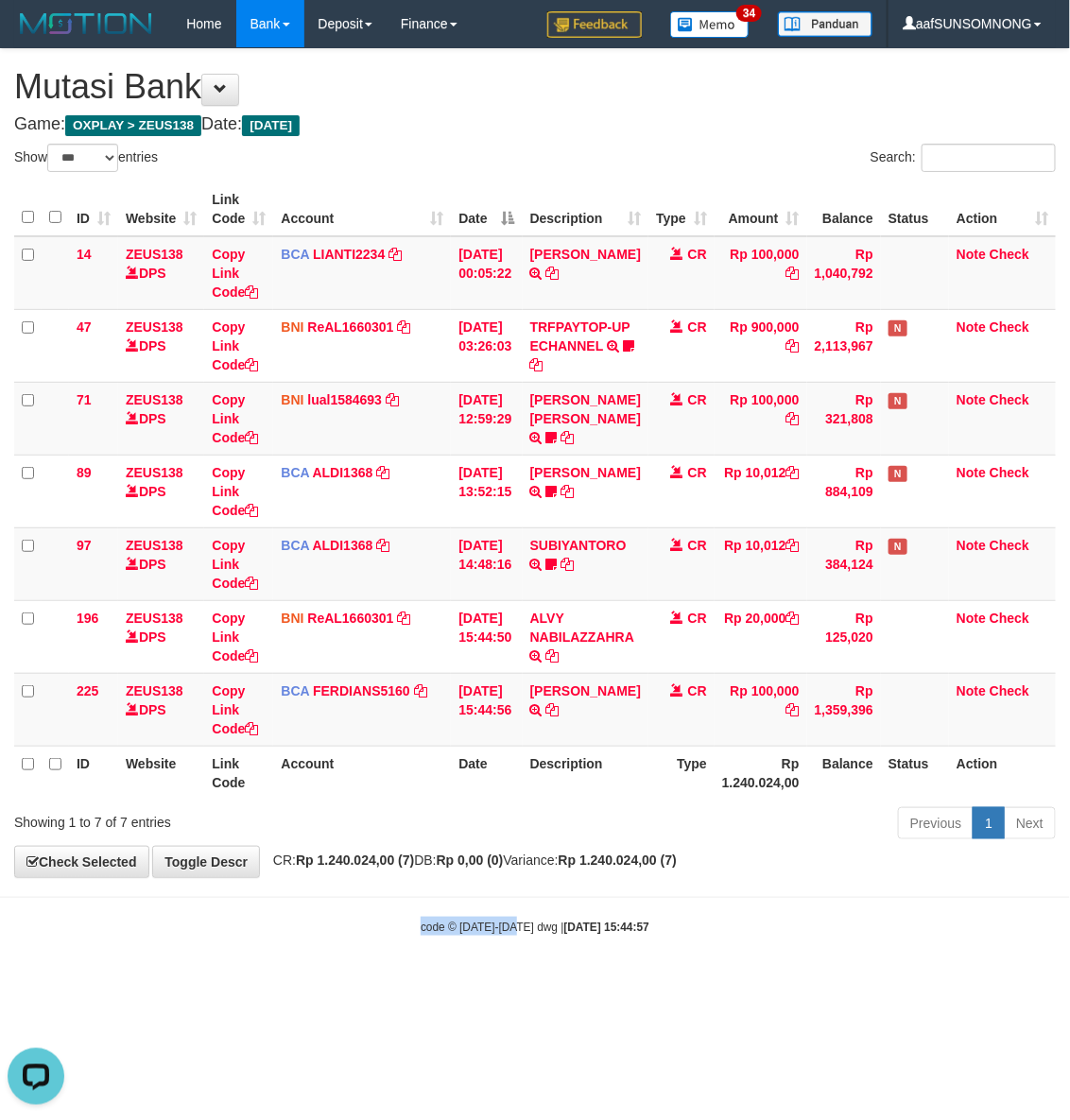 drag, startPoint x: 509, startPoint y: 905, endPoint x: 539, endPoint y: 910, distance: 30.41381 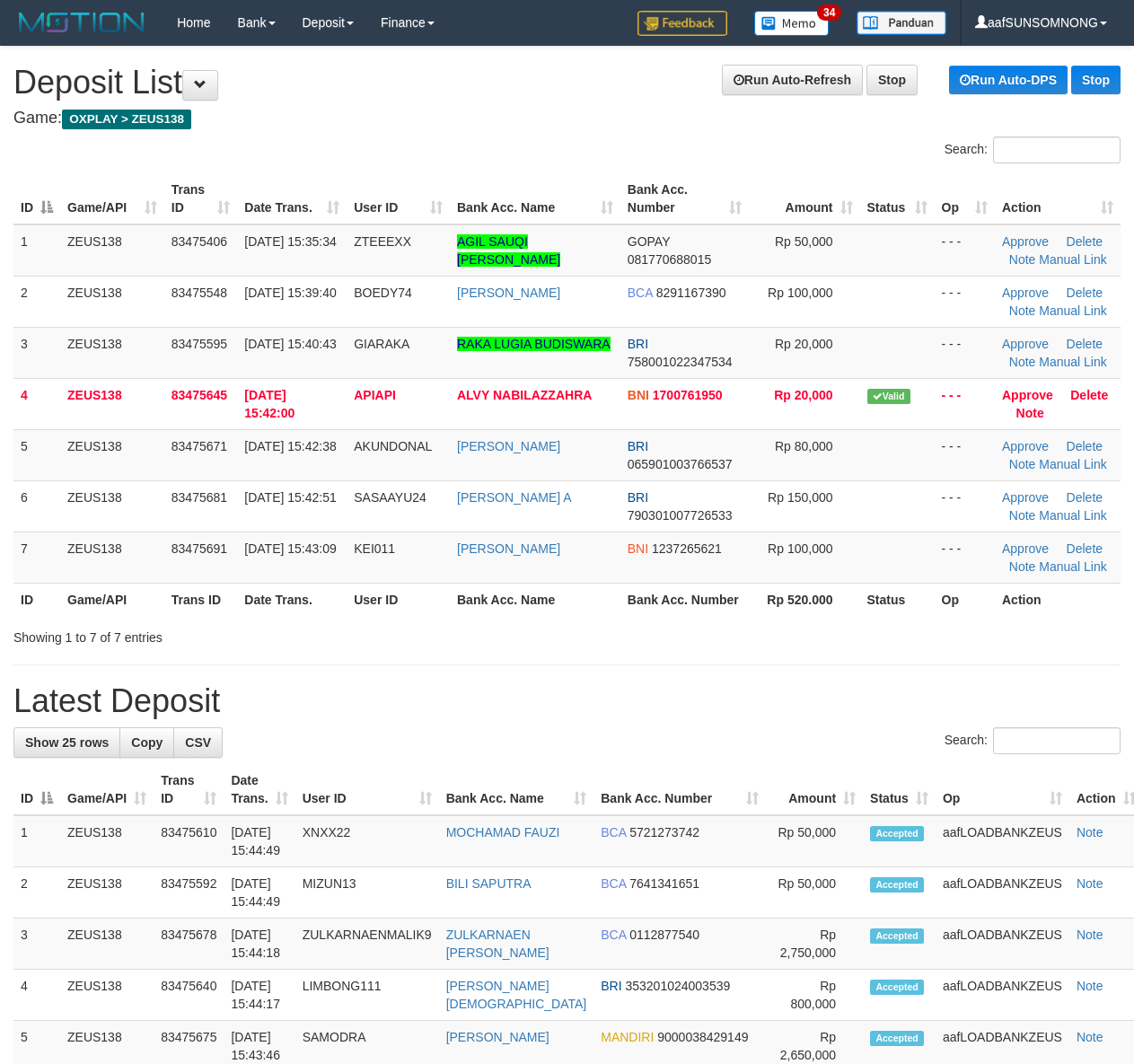 scroll, scrollTop: 0, scrollLeft: 0, axis: both 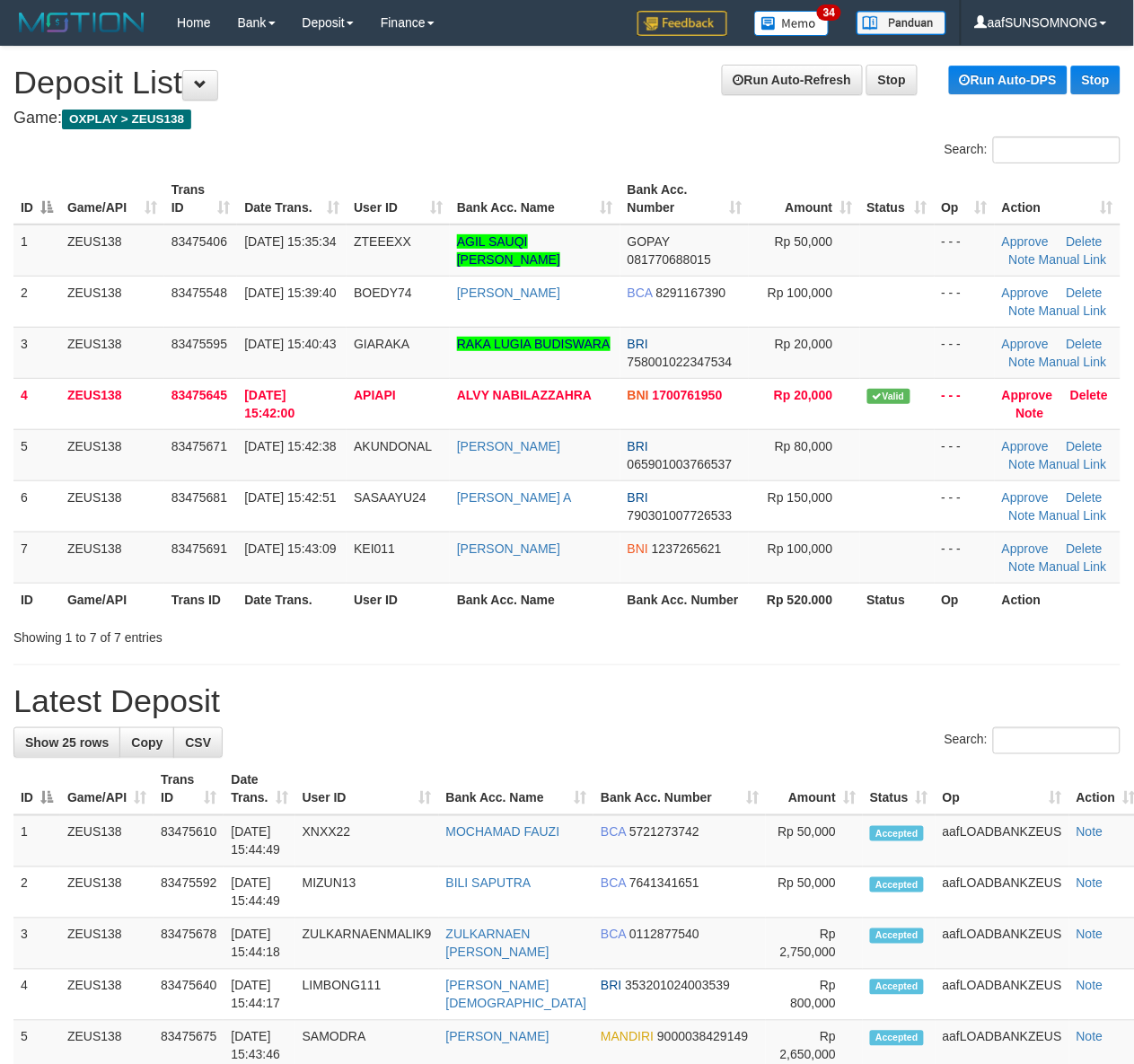click on "Search:" at bounding box center [567, 743] 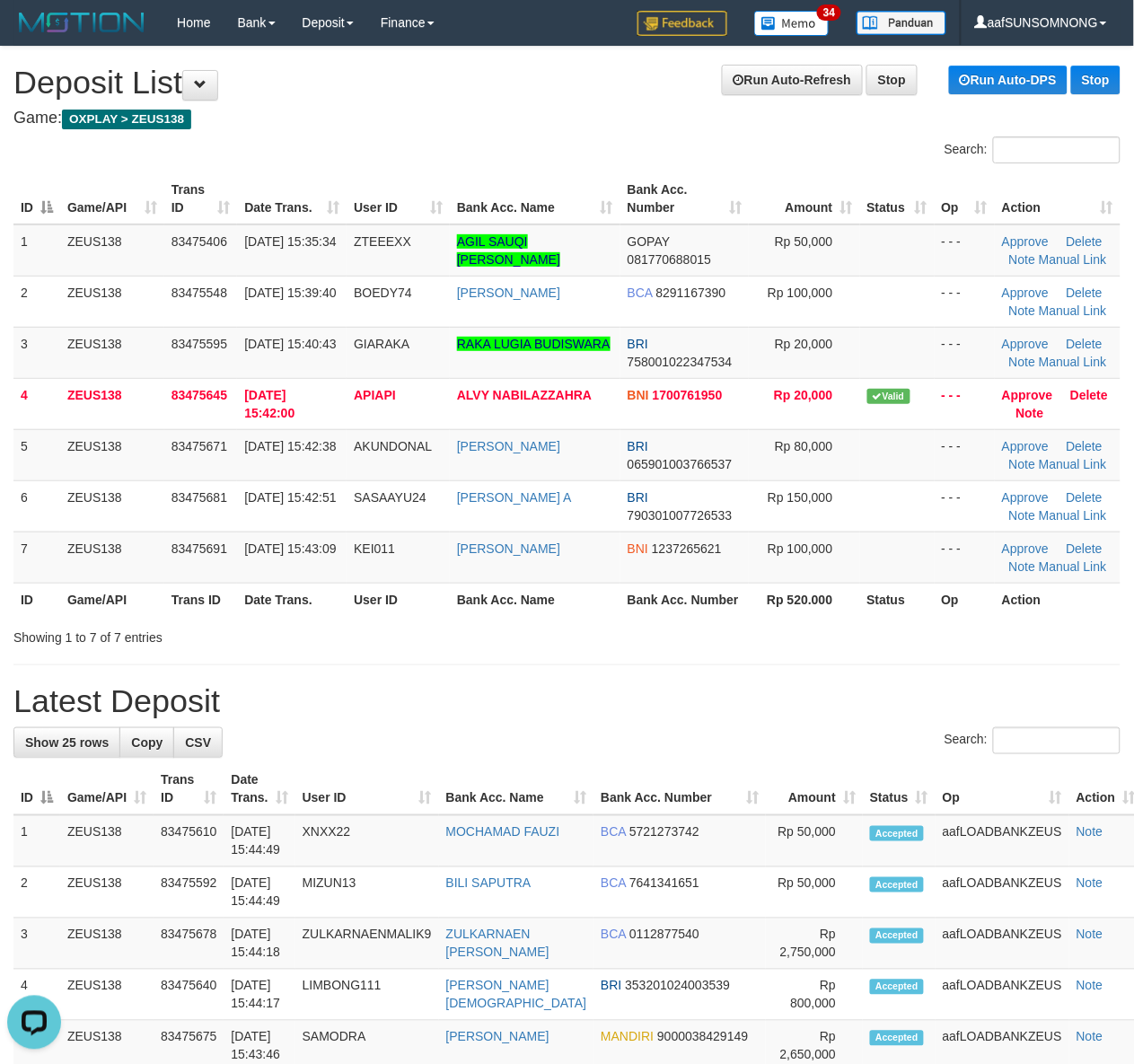 scroll, scrollTop: 0, scrollLeft: 0, axis: both 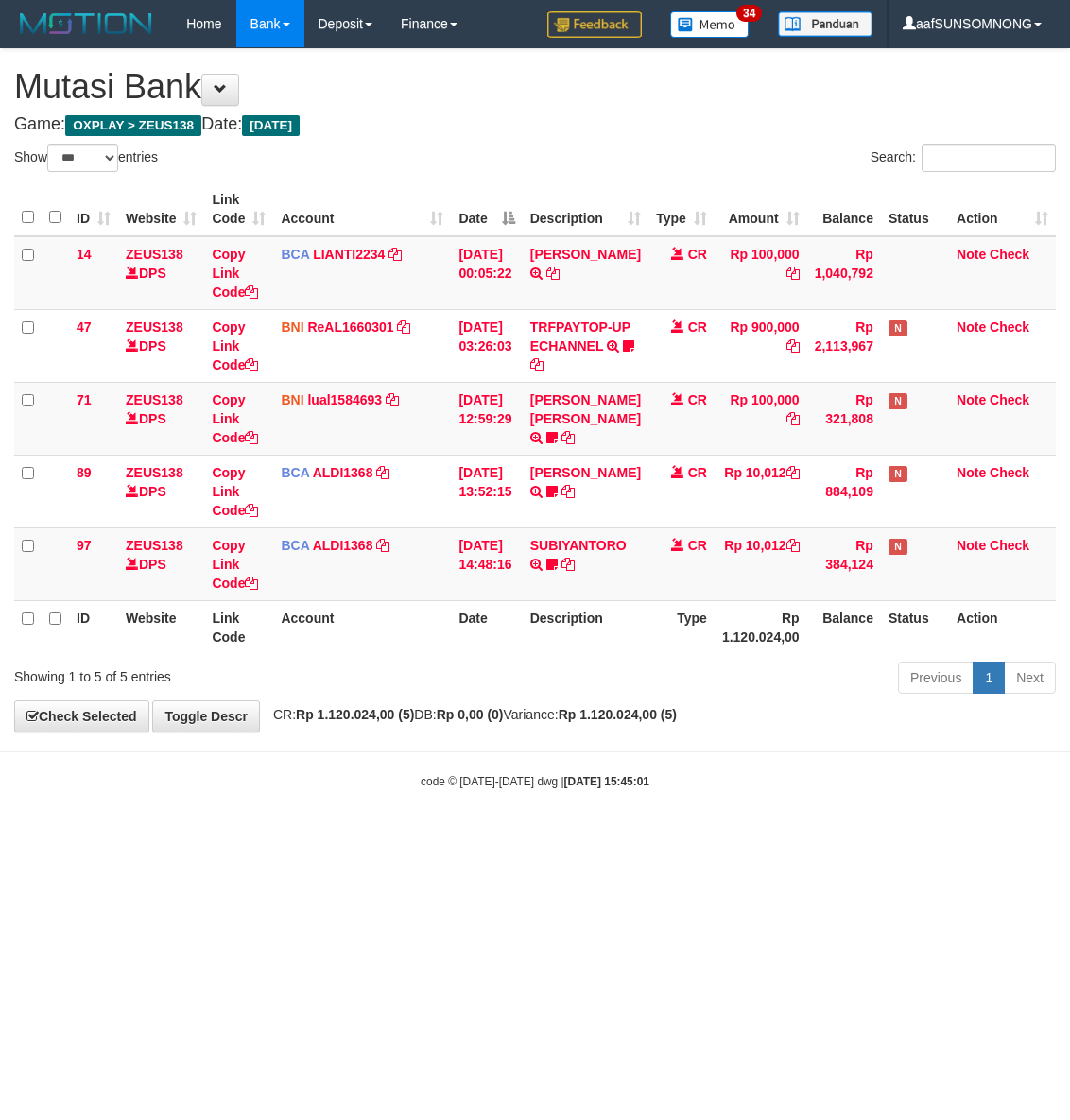 select on "***" 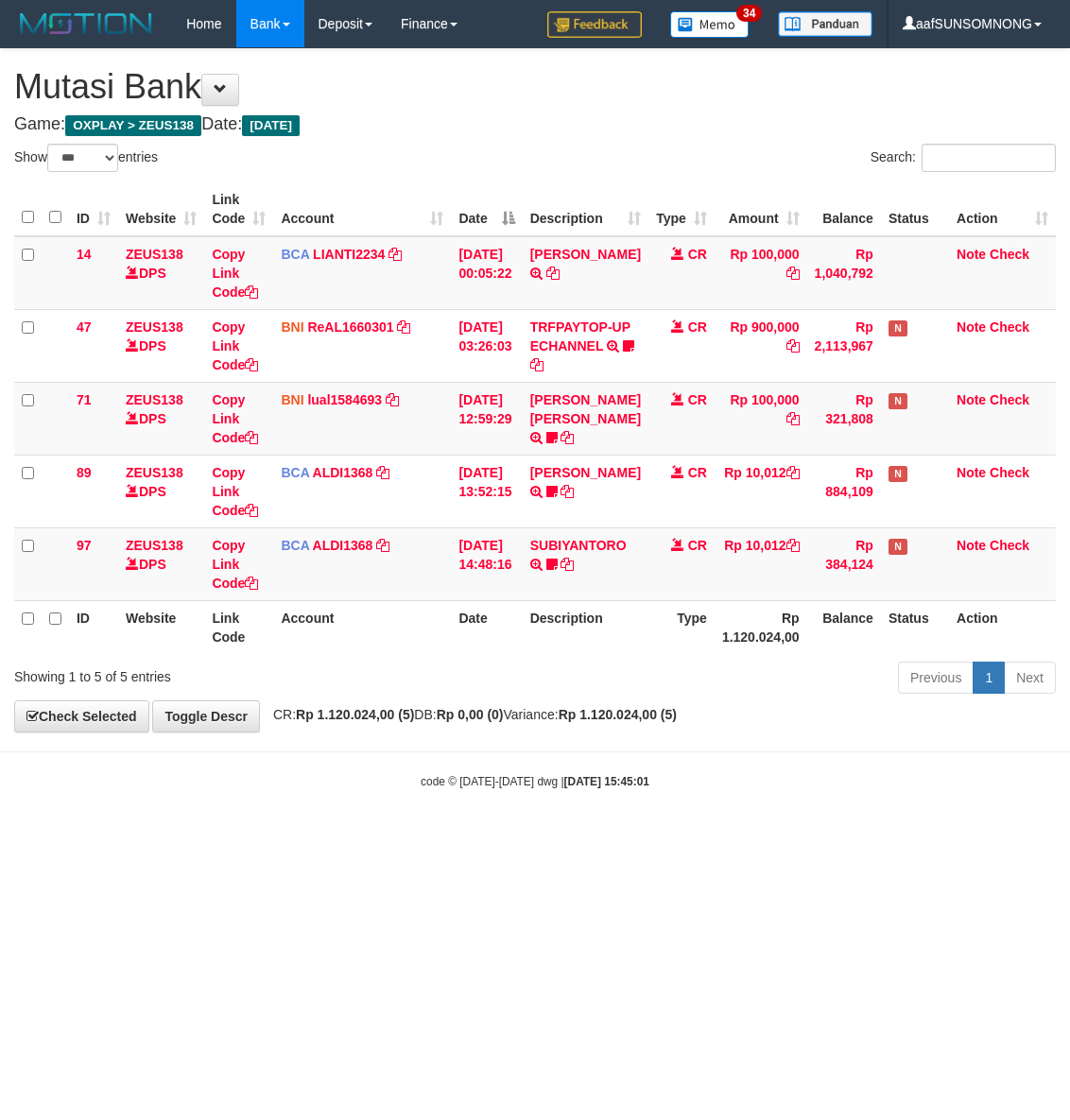 scroll, scrollTop: 0, scrollLeft: 0, axis: both 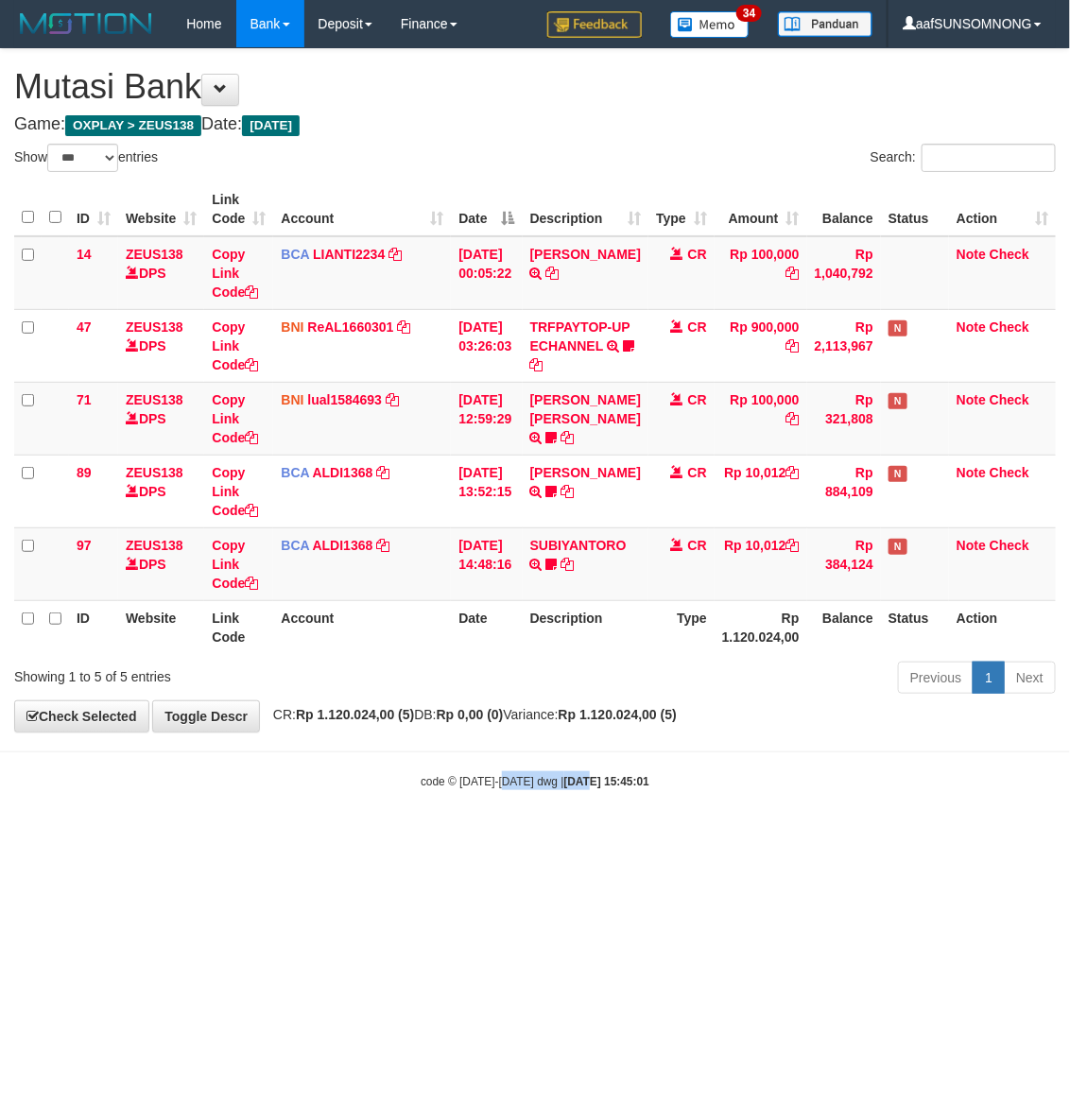 click on "Toggle navigation
Home
Bank
Account List
Load
By Website
Group
[OXPLAY]													ZEUS138
By Load Group (DPS)
Sync" at bounding box center [535, 419] 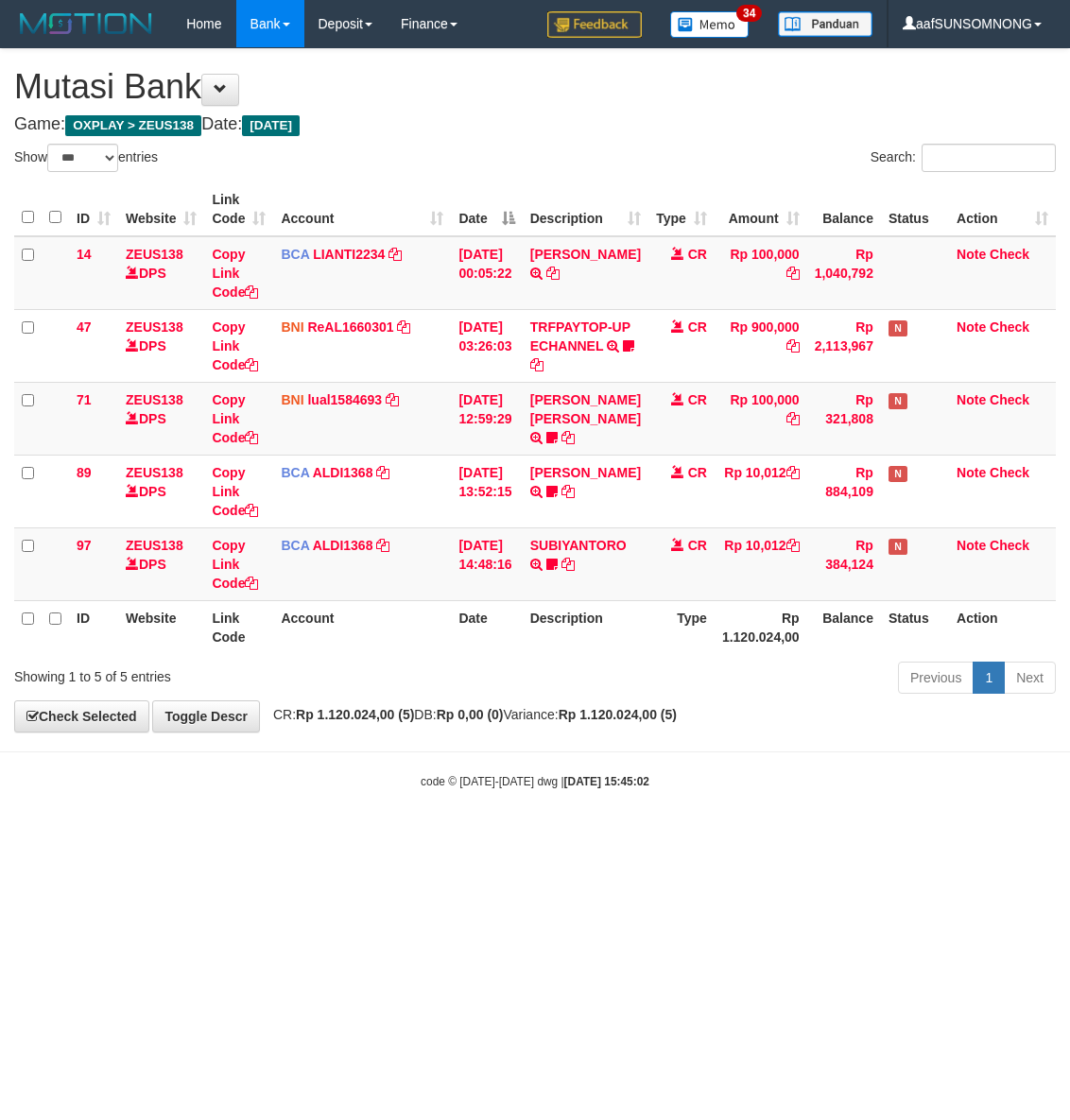 select on "***" 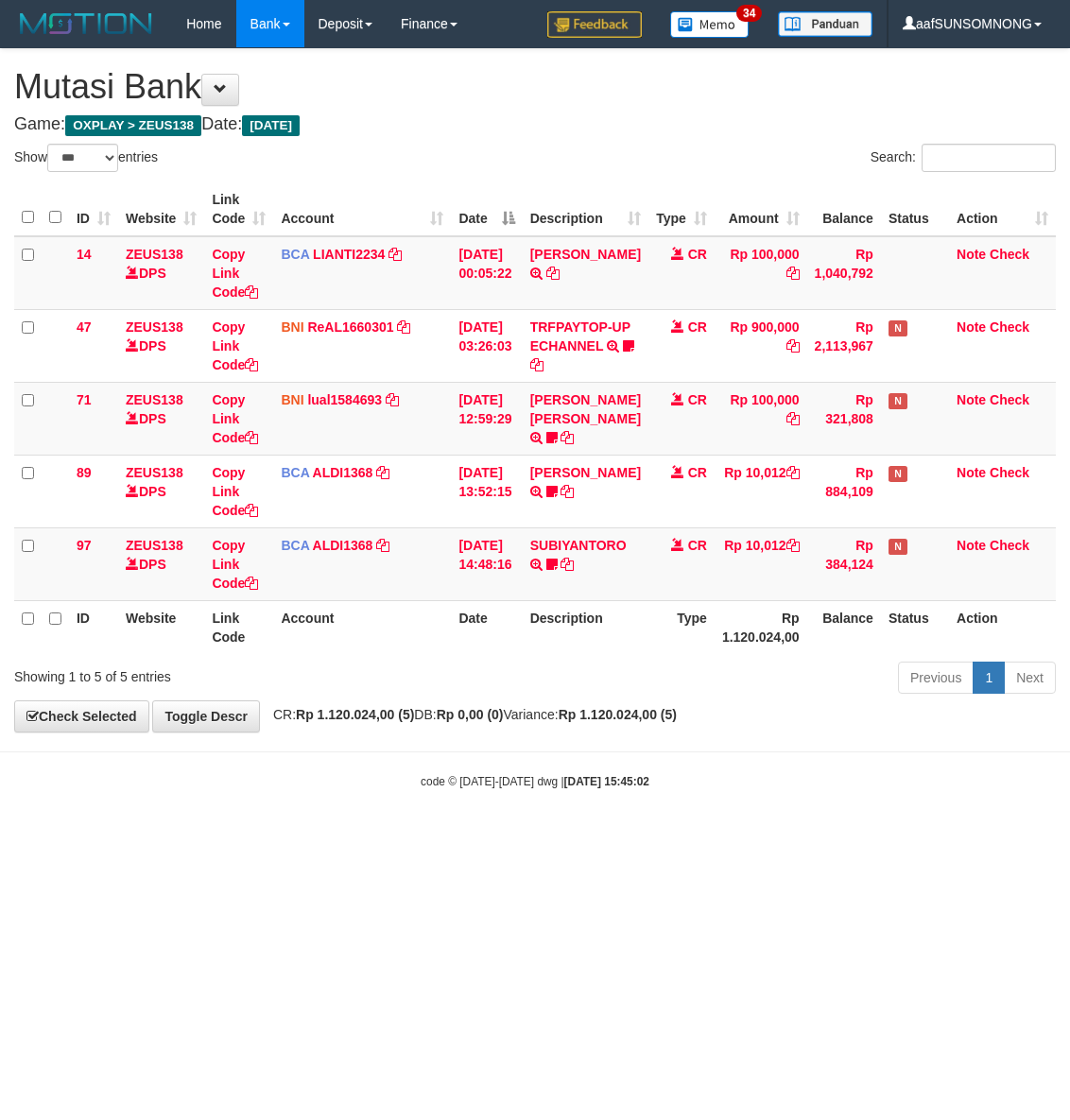 scroll, scrollTop: 0, scrollLeft: 0, axis: both 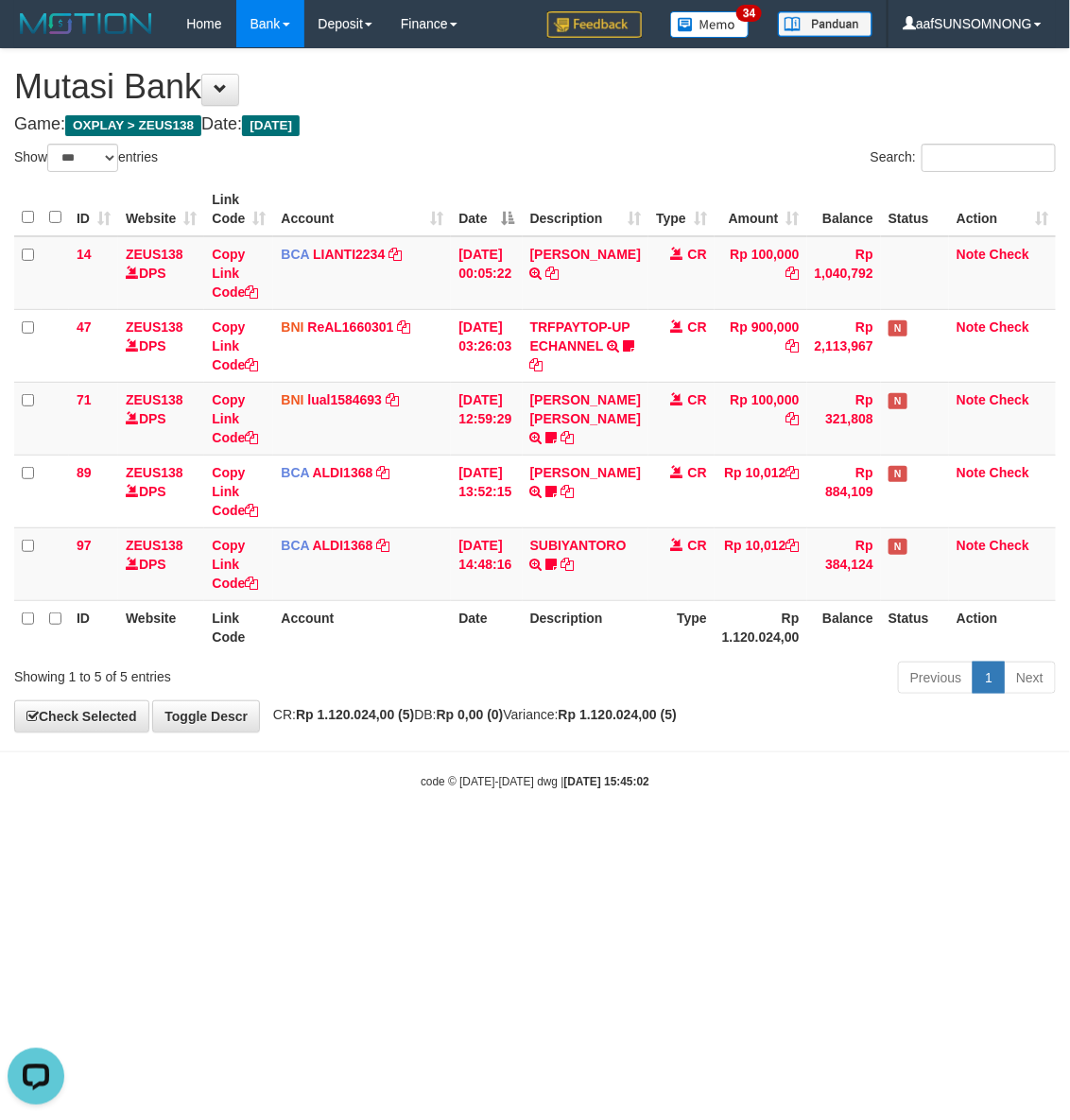 click on "Toggle navigation
Home
Bank
Account List
Load
By Website
Group
[OXPLAY]													ZEUS138
By Load Group (DPS)" at bounding box center [535, 419] 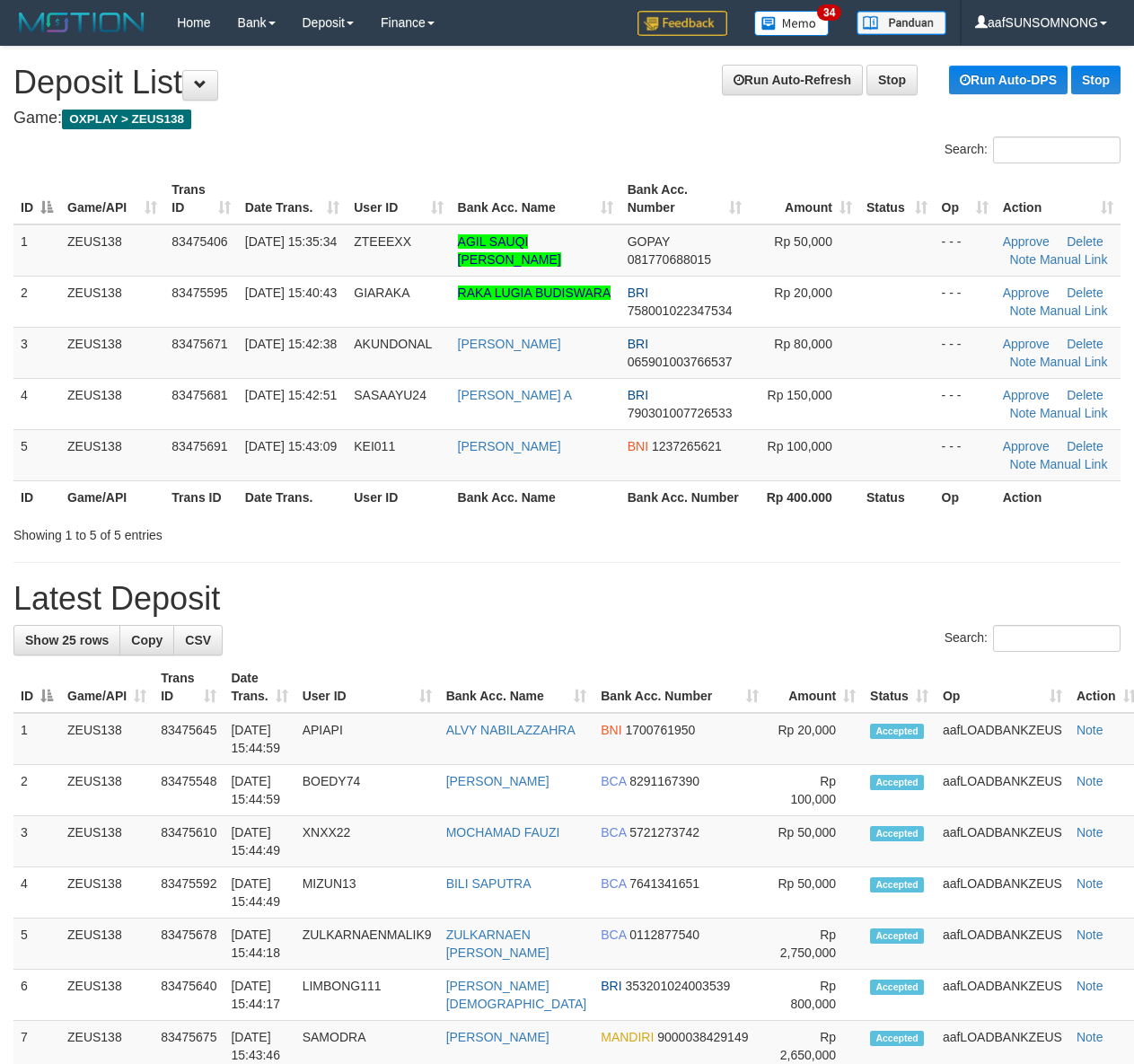 scroll, scrollTop: 0, scrollLeft: 0, axis: both 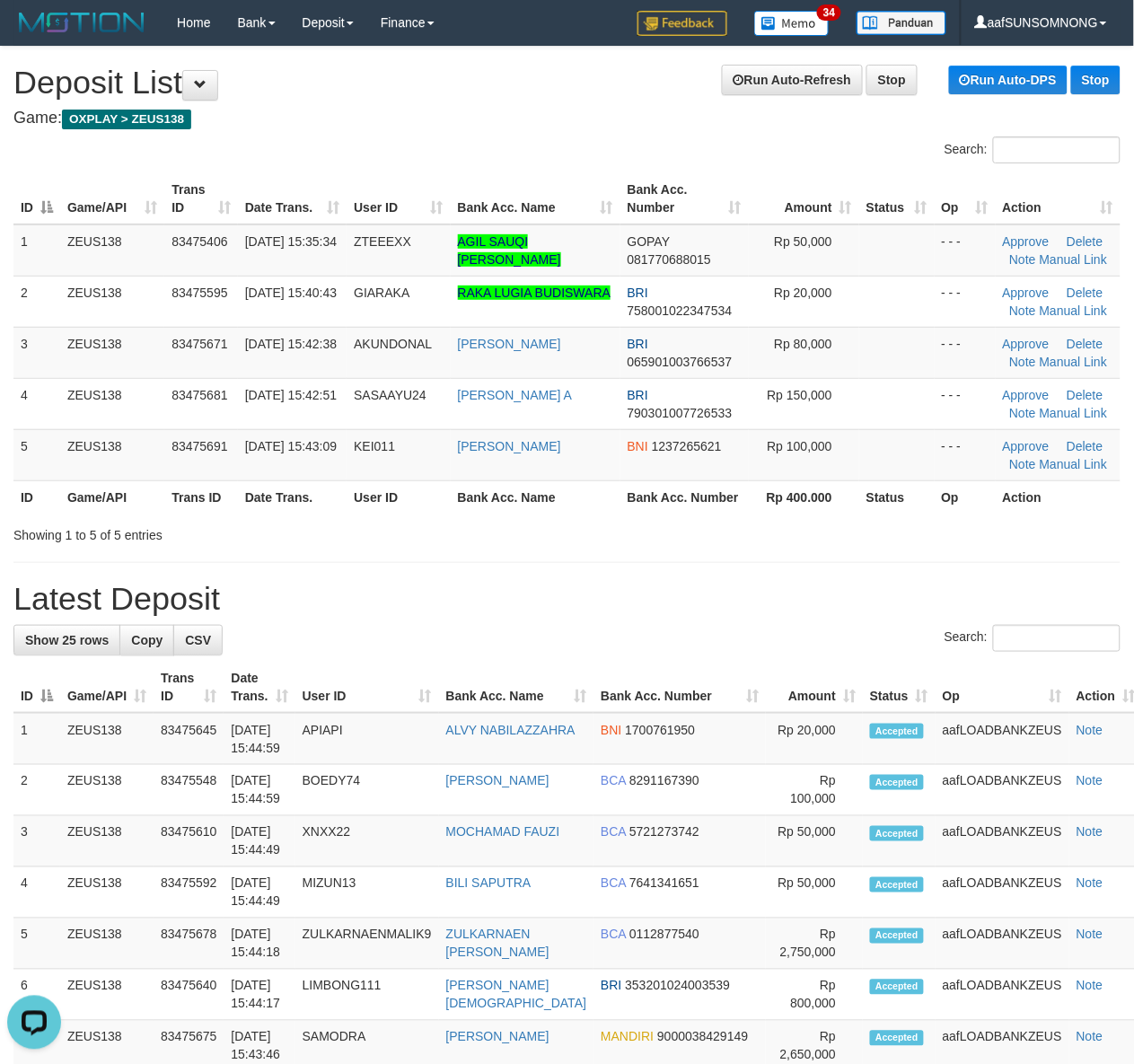 drag, startPoint x: 671, startPoint y: 567, endPoint x: 747, endPoint y: 576, distance: 76.53104 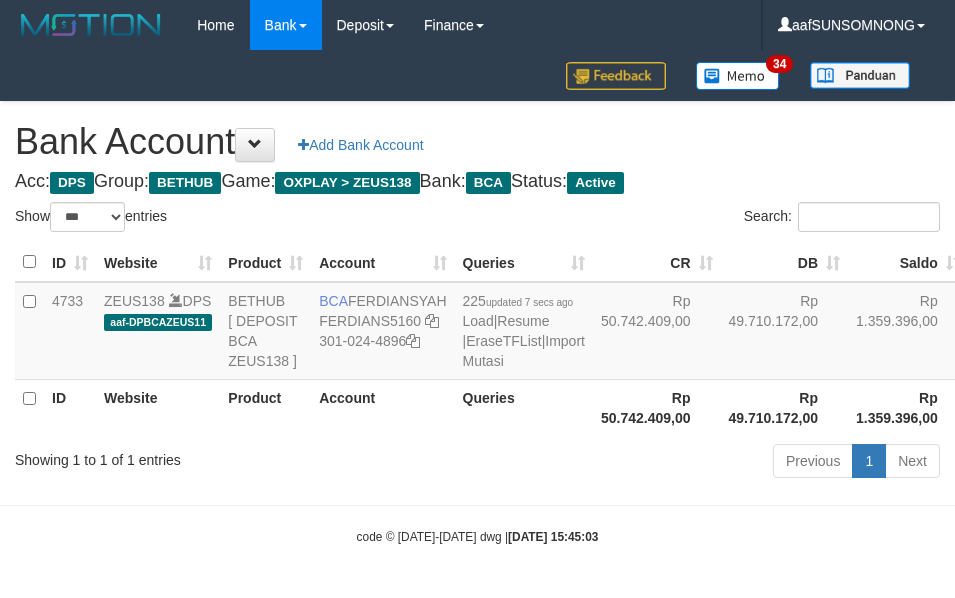 select on "***" 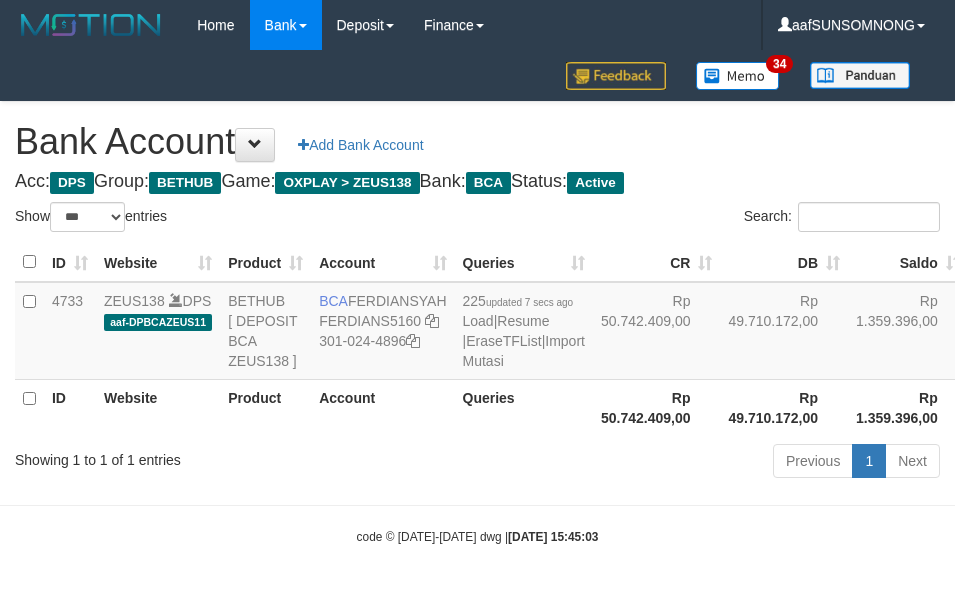 scroll, scrollTop: 38, scrollLeft: 0, axis: vertical 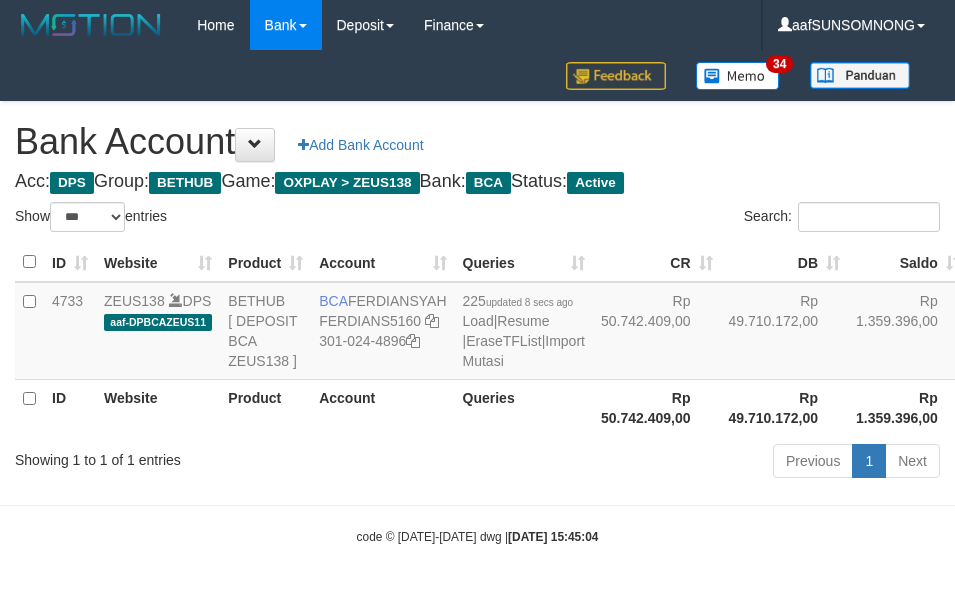 select on "***" 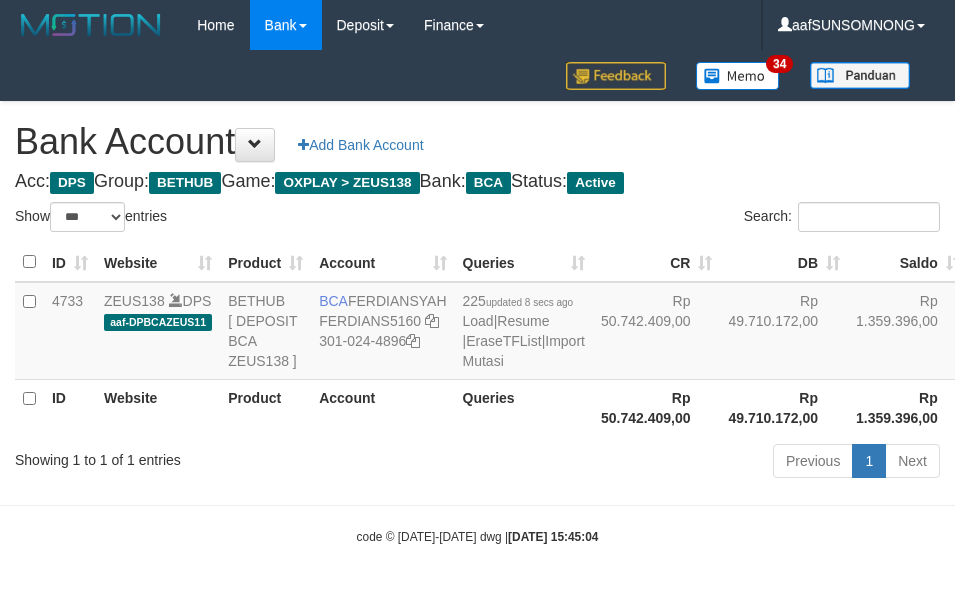 scroll, scrollTop: 38, scrollLeft: 0, axis: vertical 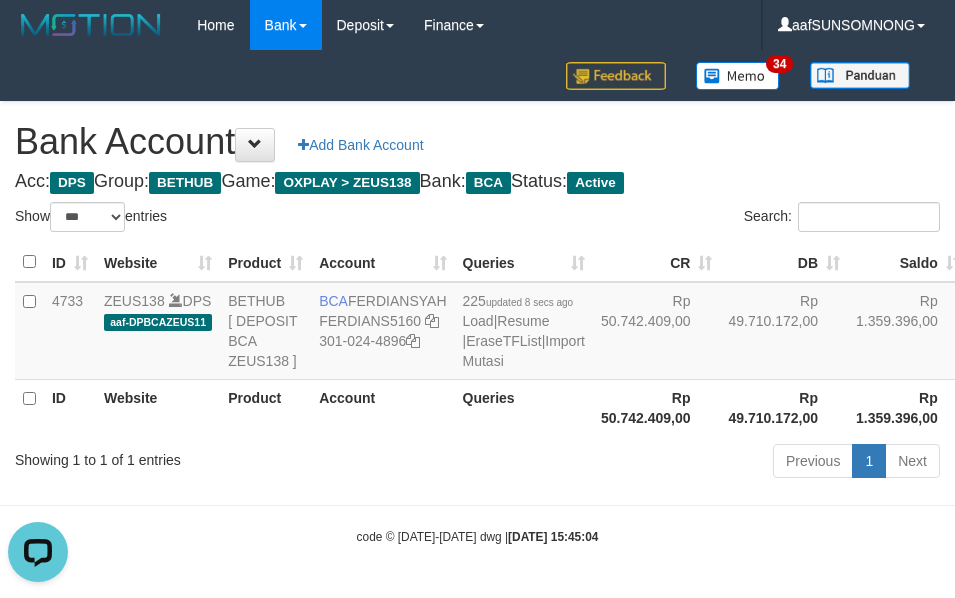 drag, startPoint x: 442, startPoint y: 502, endPoint x: 458, endPoint y: 520, distance: 24.083189 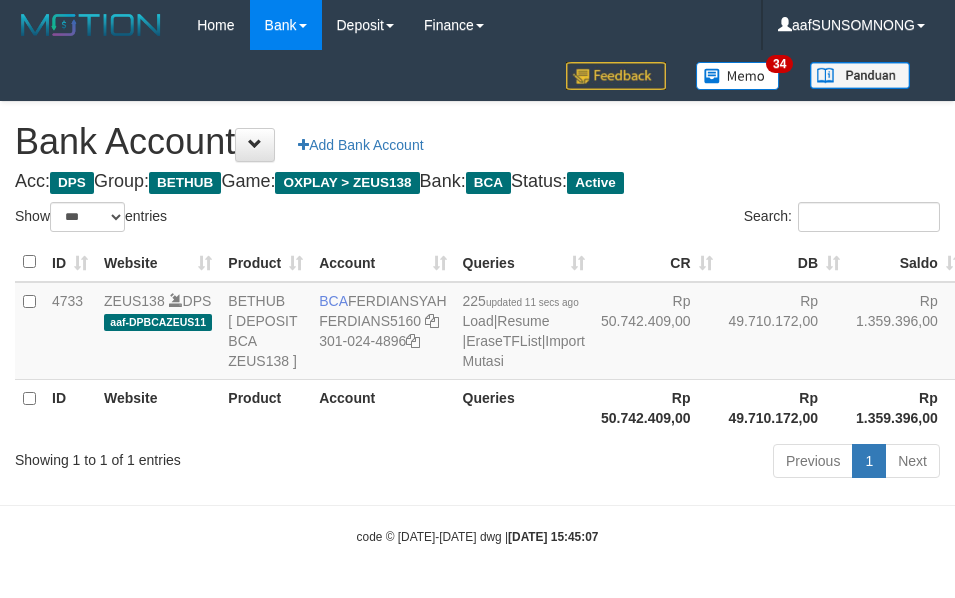 select on "***" 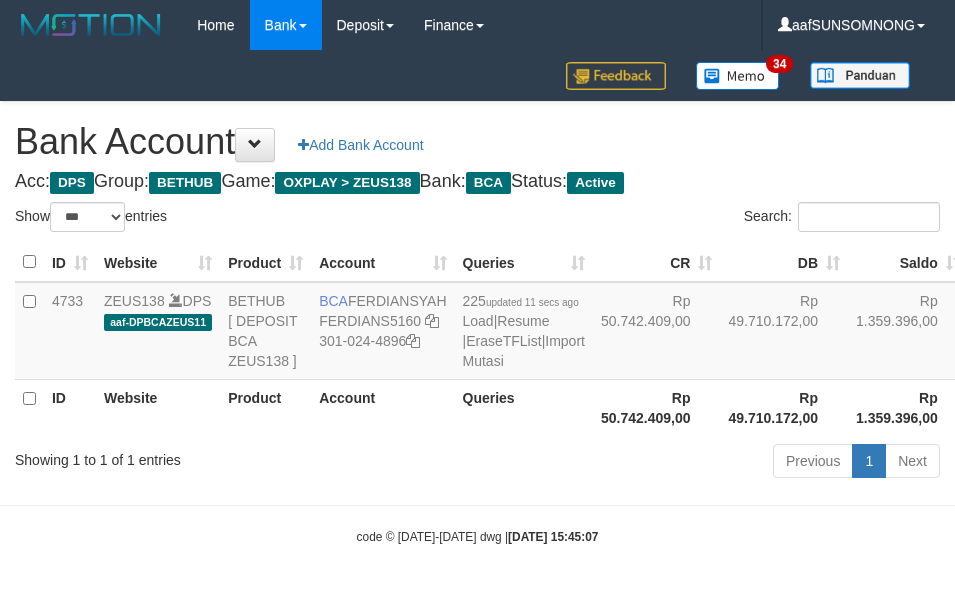 scroll, scrollTop: 38, scrollLeft: 0, axis: vertical 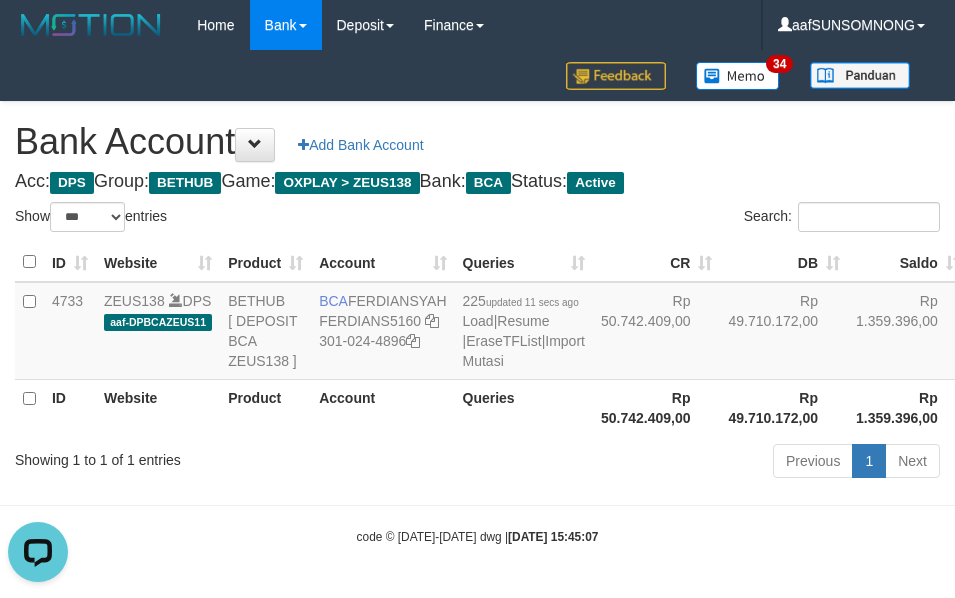 click on "Showing 1 to 1 of 1 entries" at bounding box center [199, 456] 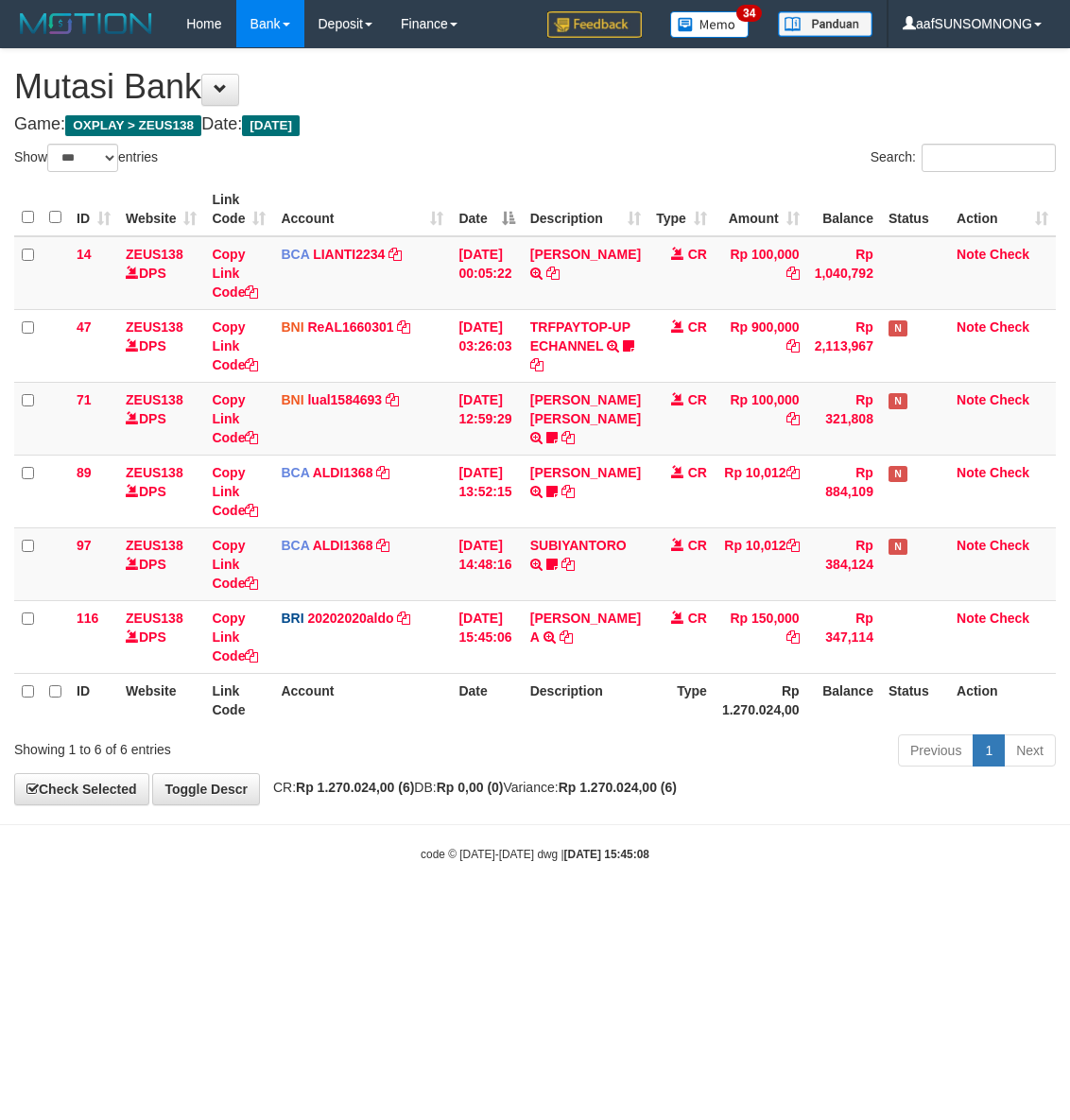 select on "***" 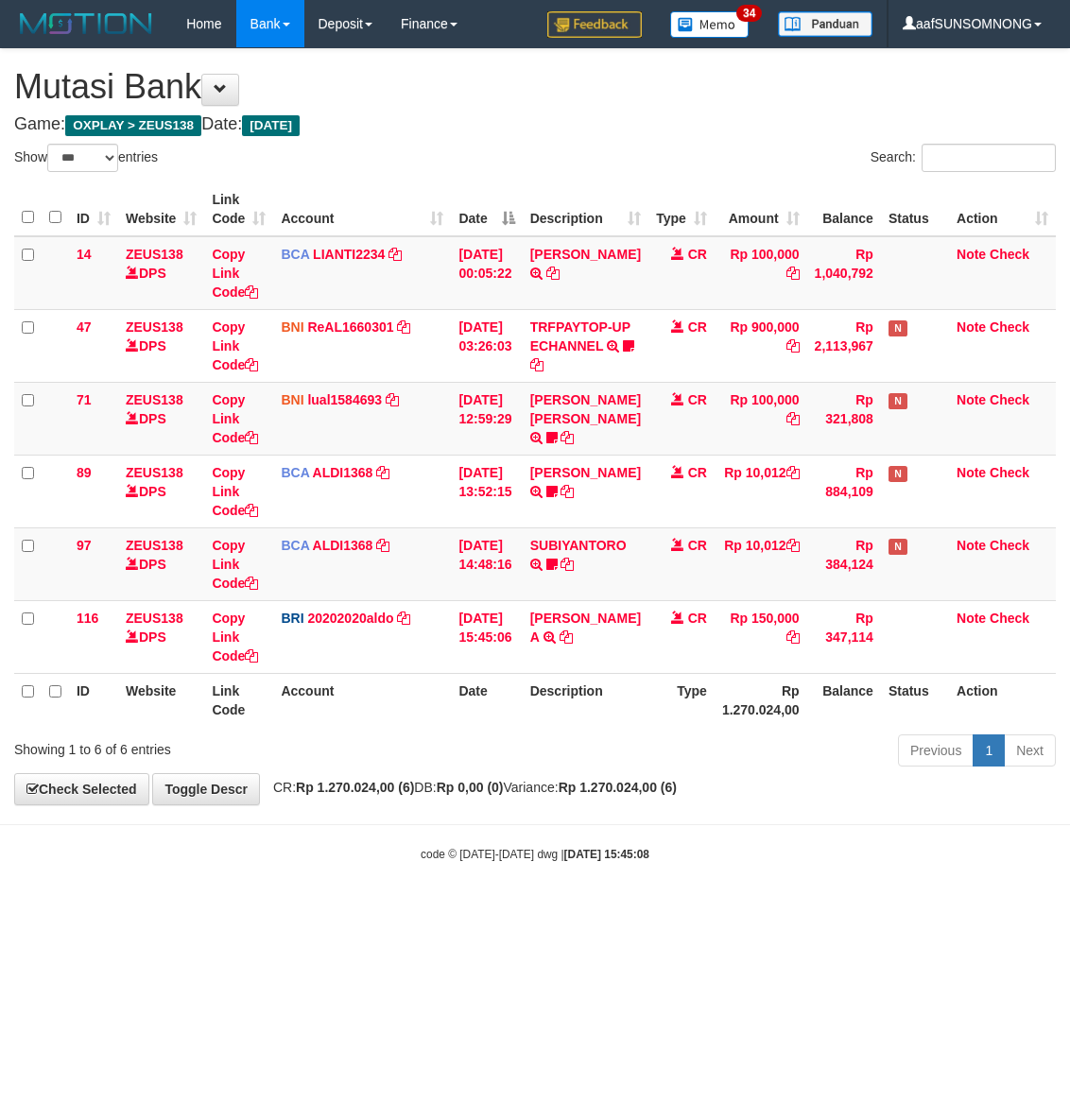 scroll, scrollTop: 0, scrollLeft: 0, axis: both 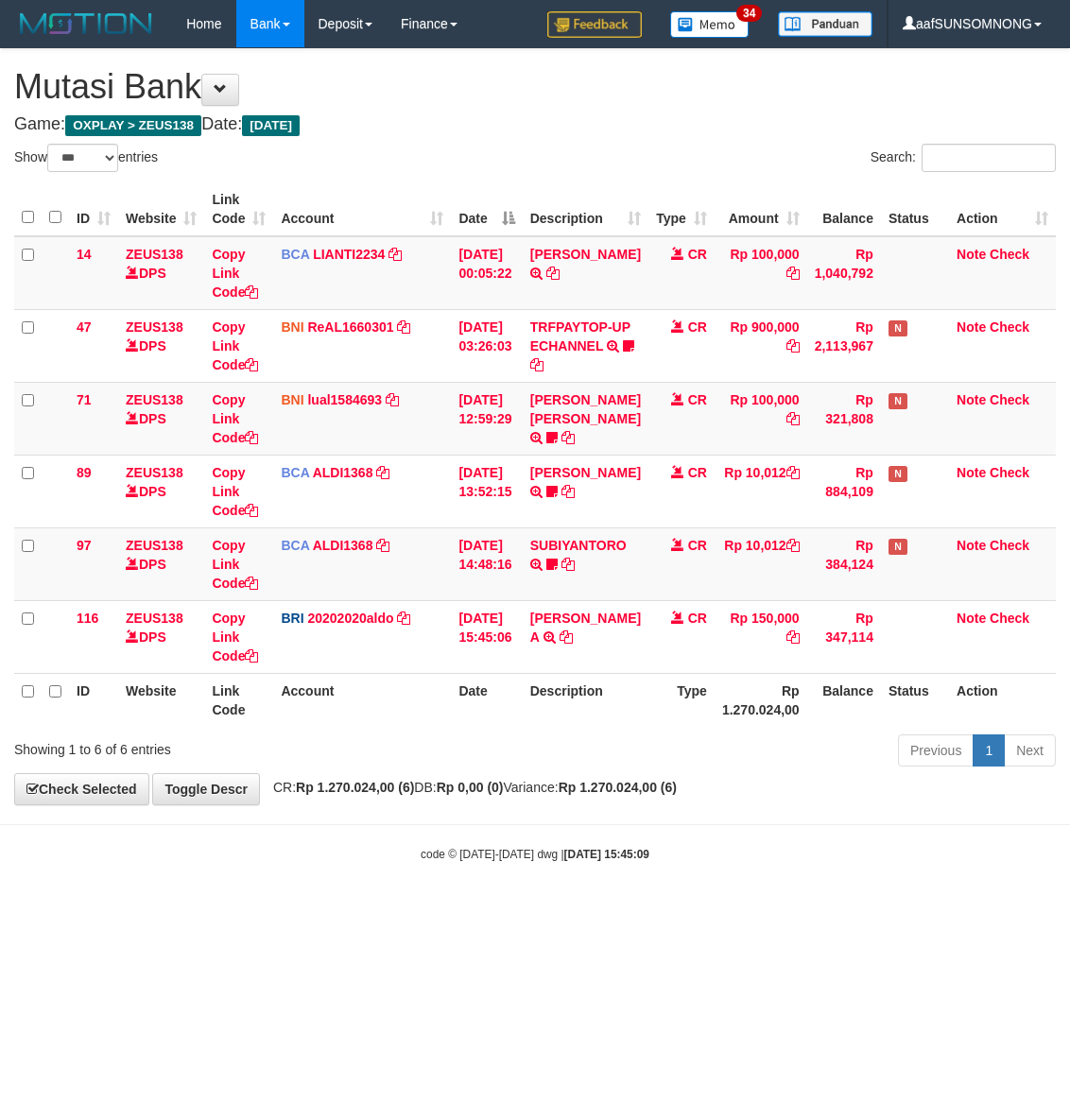 select on "***" 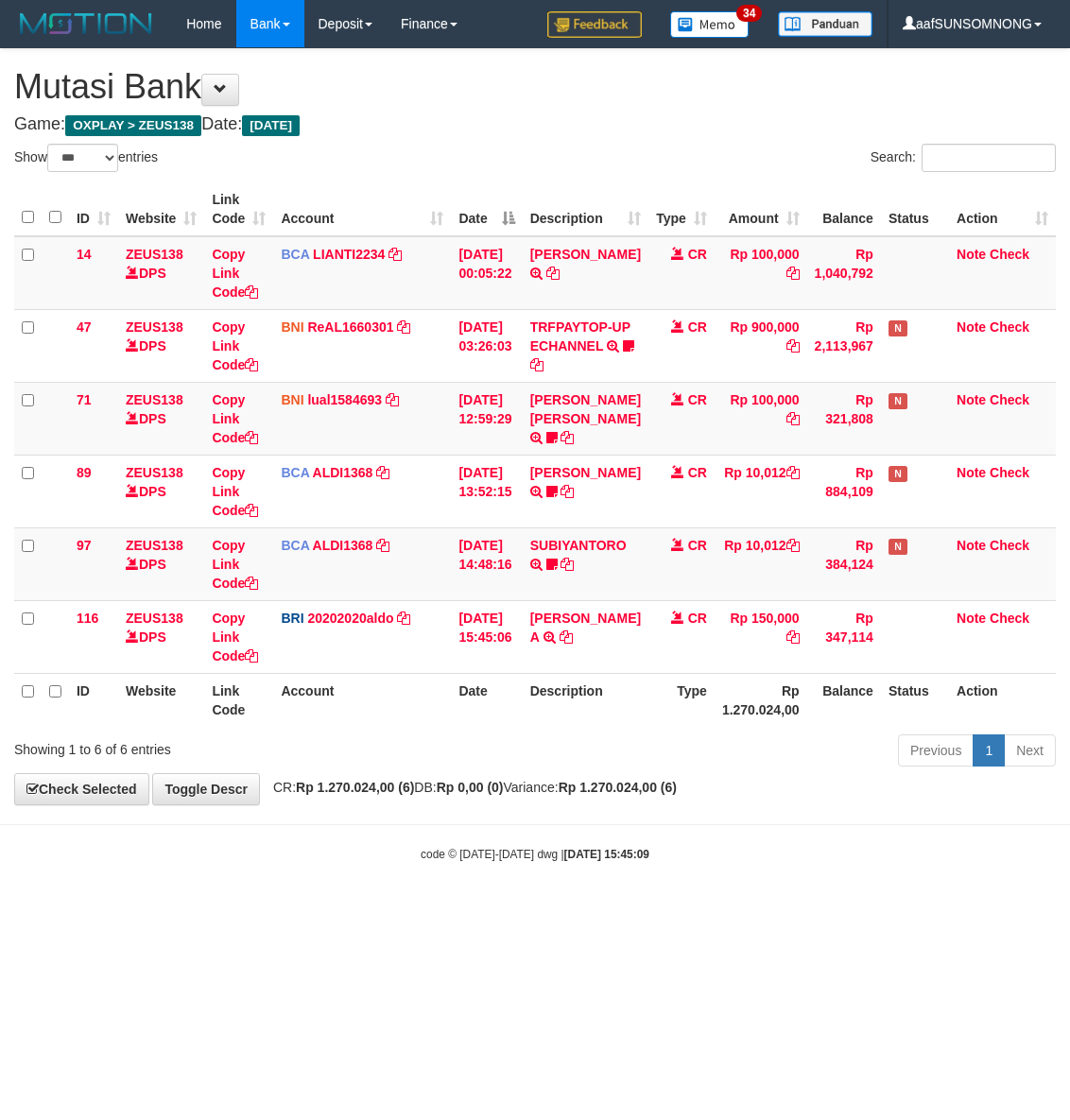 scroll, scrollTop: 0, scrollLeft: 0, axis: both 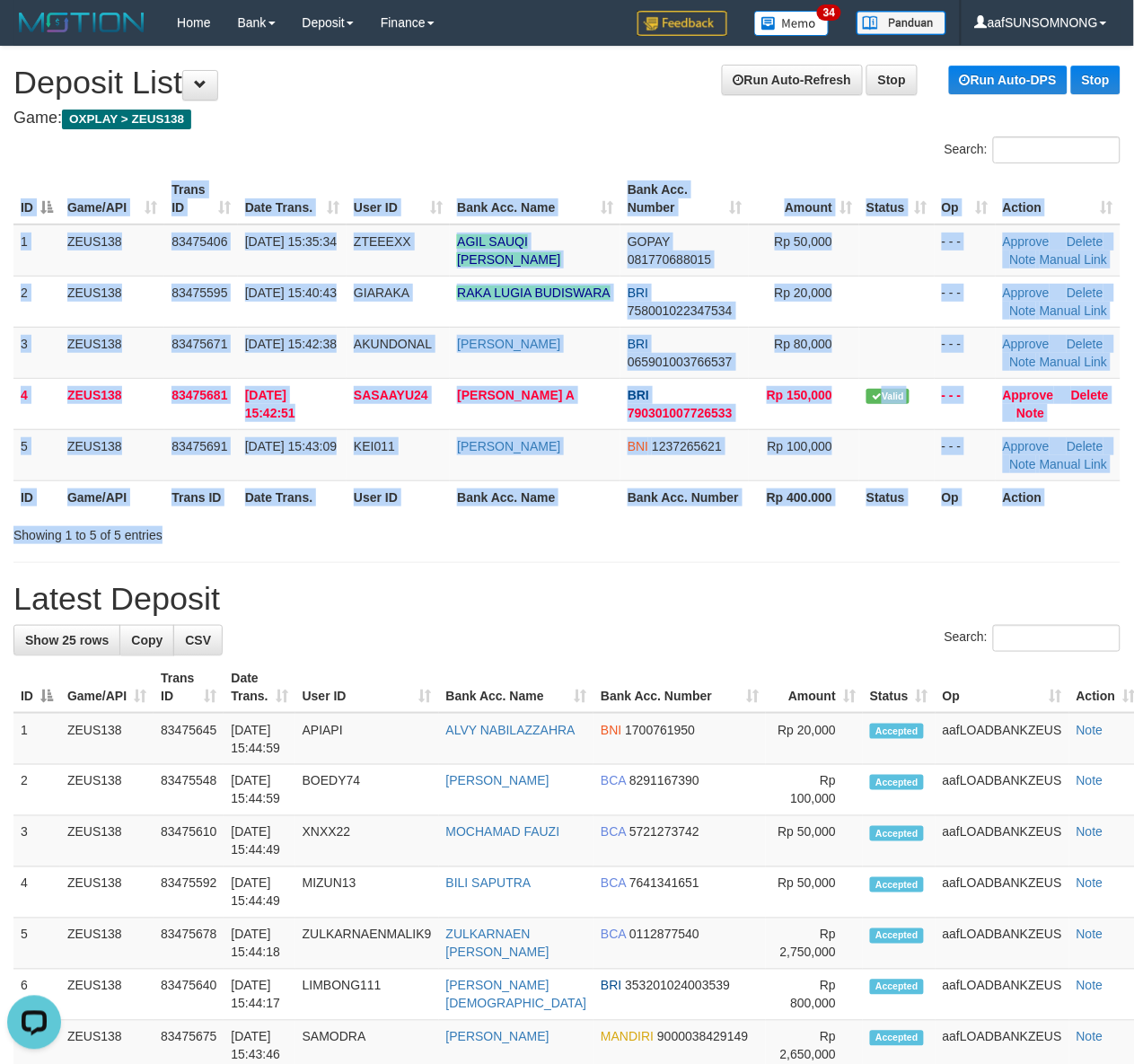 drag, startPoint x: 737, startPoint y: 527, endPoint x: 743, endPoint y: 516, distance: 12.529964 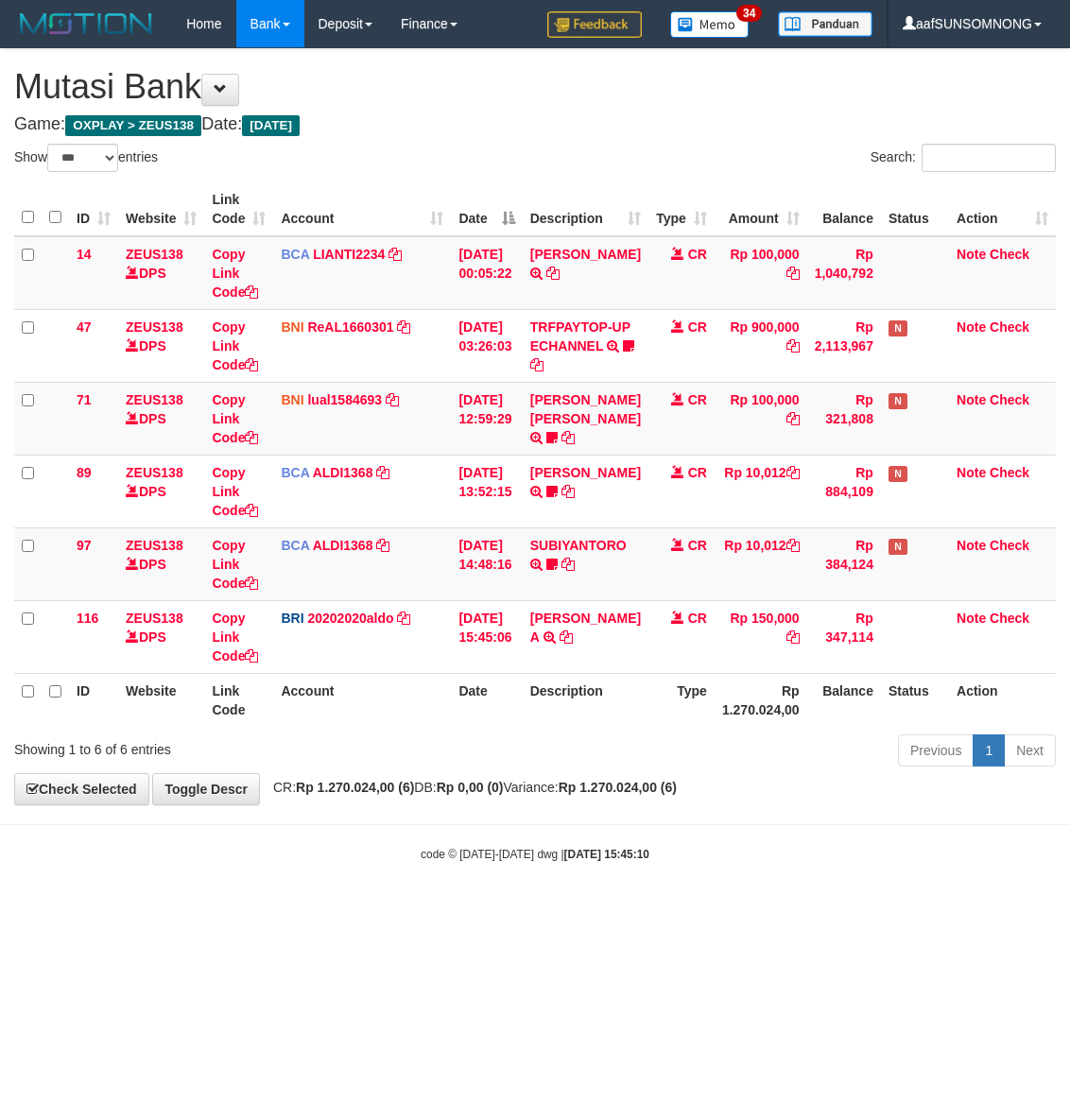 select on "***" 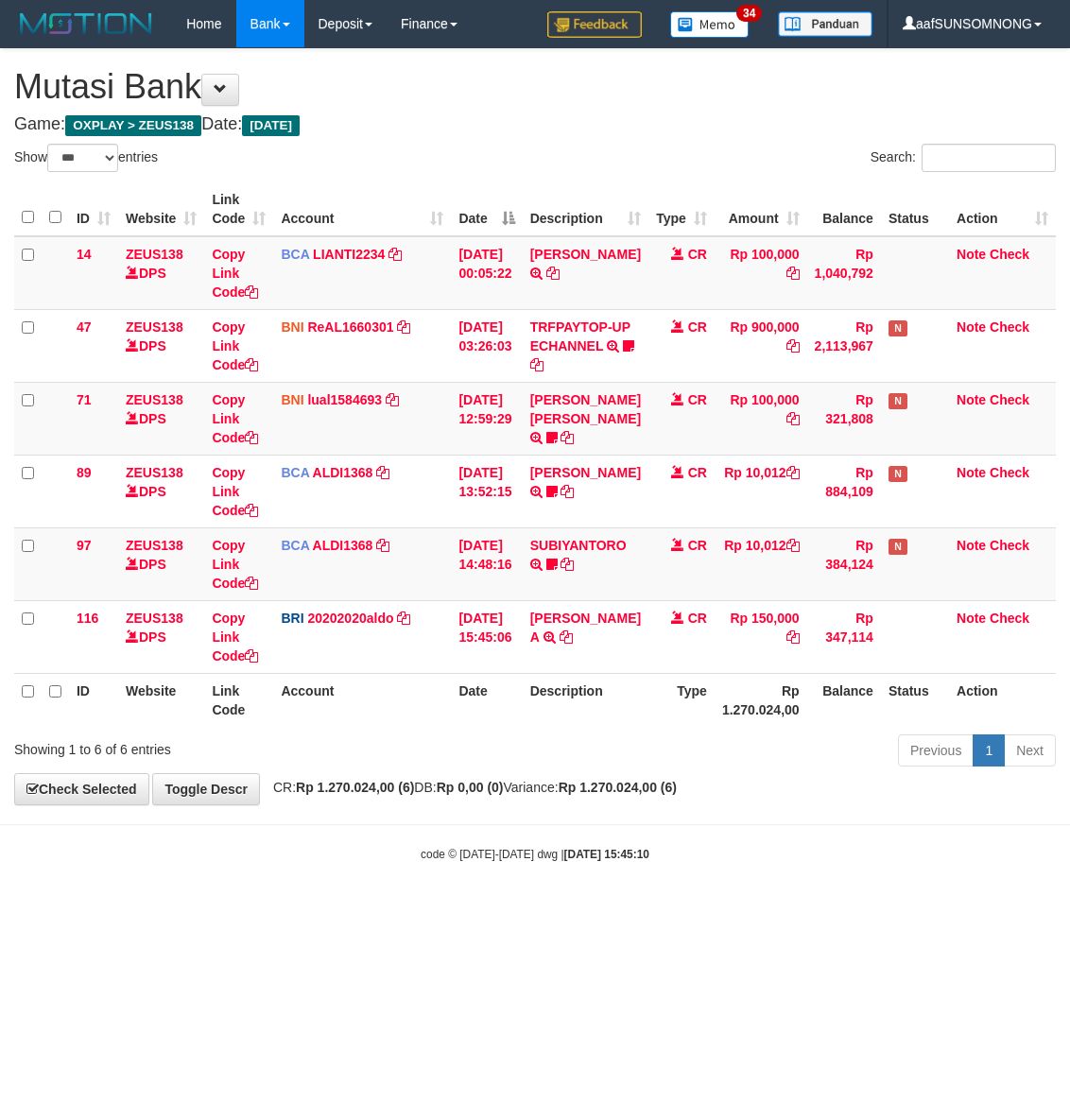 scroll, scrollTop: 0, scrollLeft: 0, axis: both 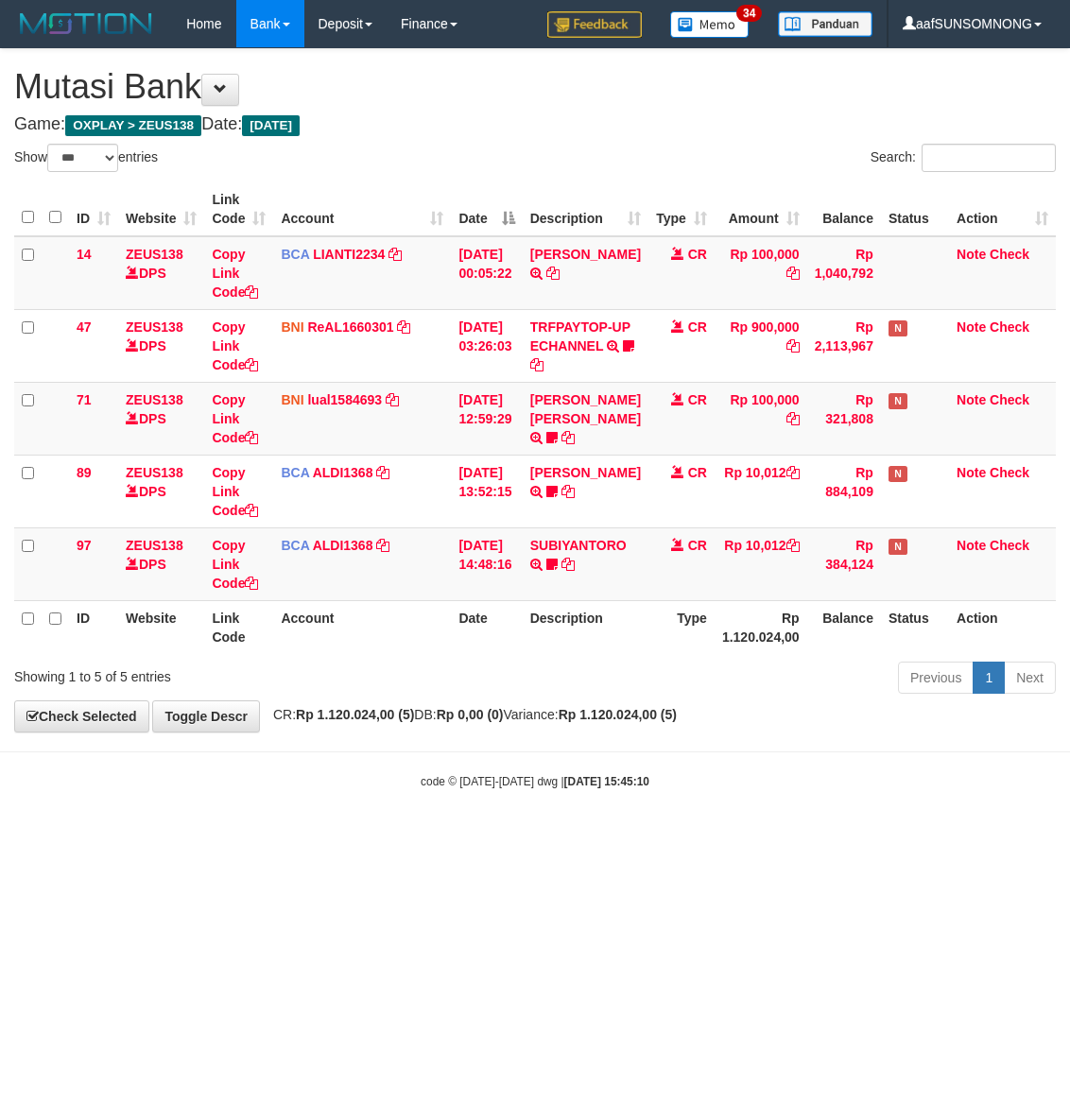 select on "***" 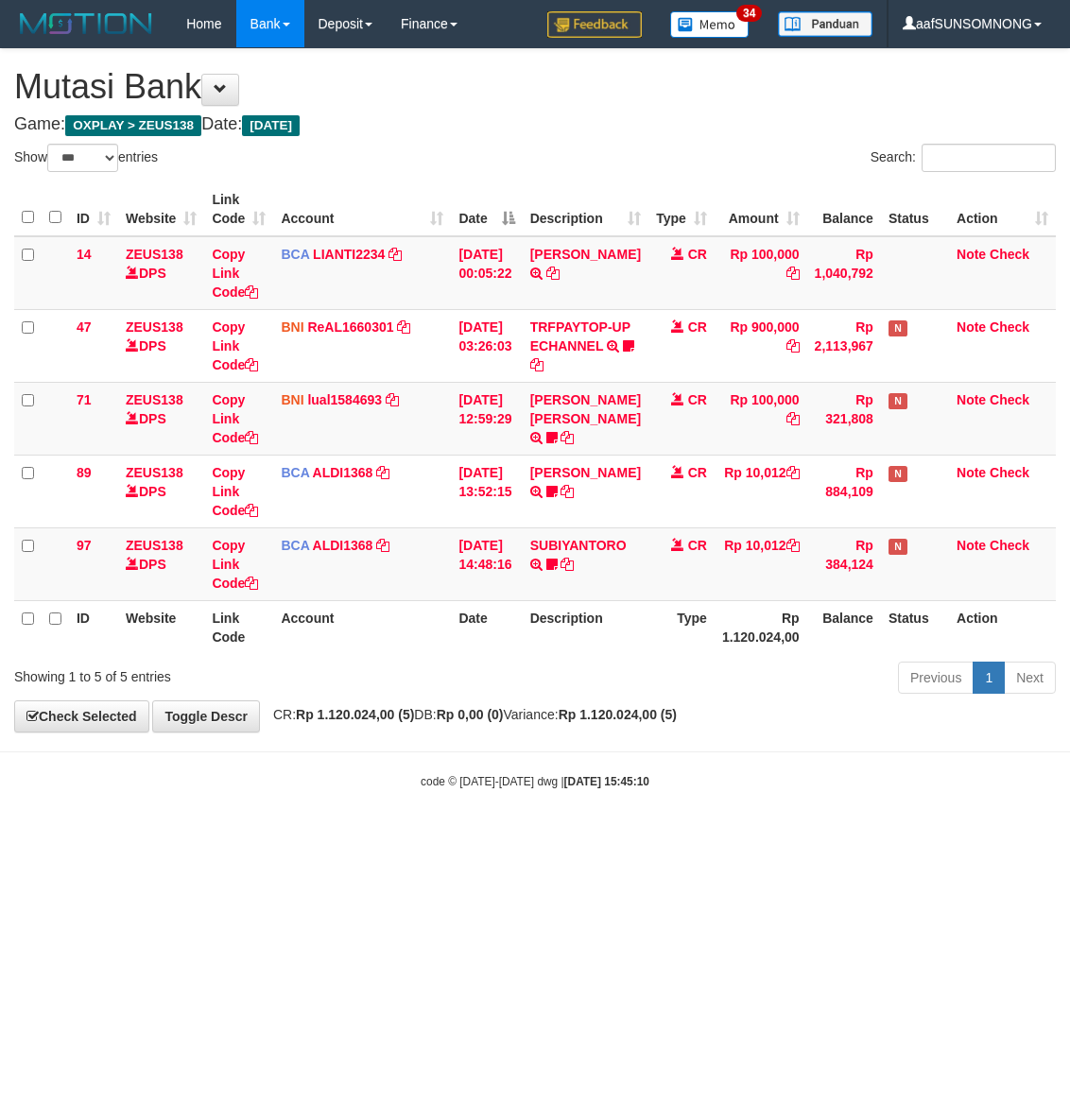scroll, scrollTop: 0, scrollLeft: 0, axis: both 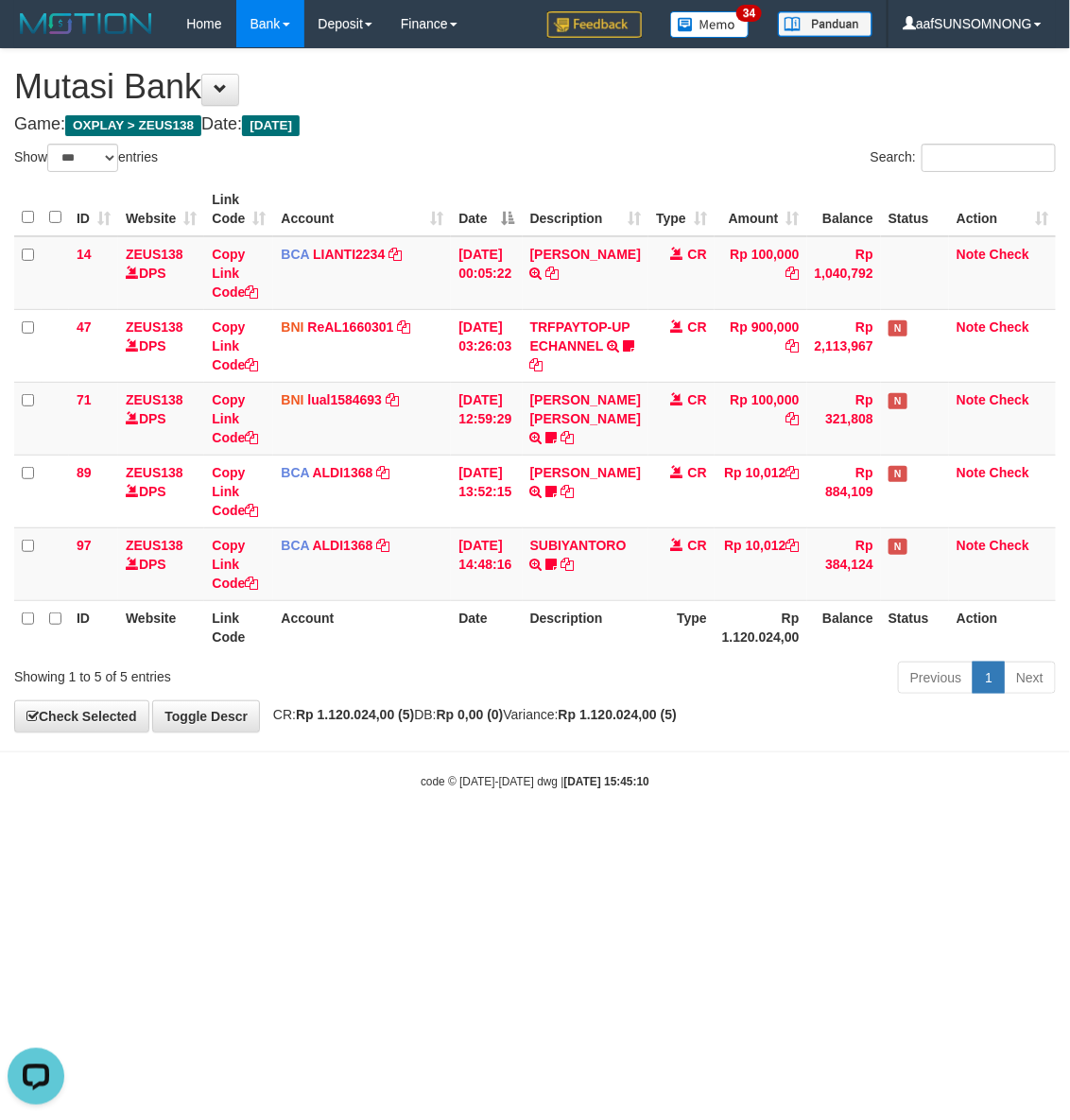 click on "Toggle navigation
Home
Bank
Account List
Load
By Website
Group
[OXPLAY]													ZEUS138
By Load Group (DPS)
Sync" at bounding box center (535, 419) 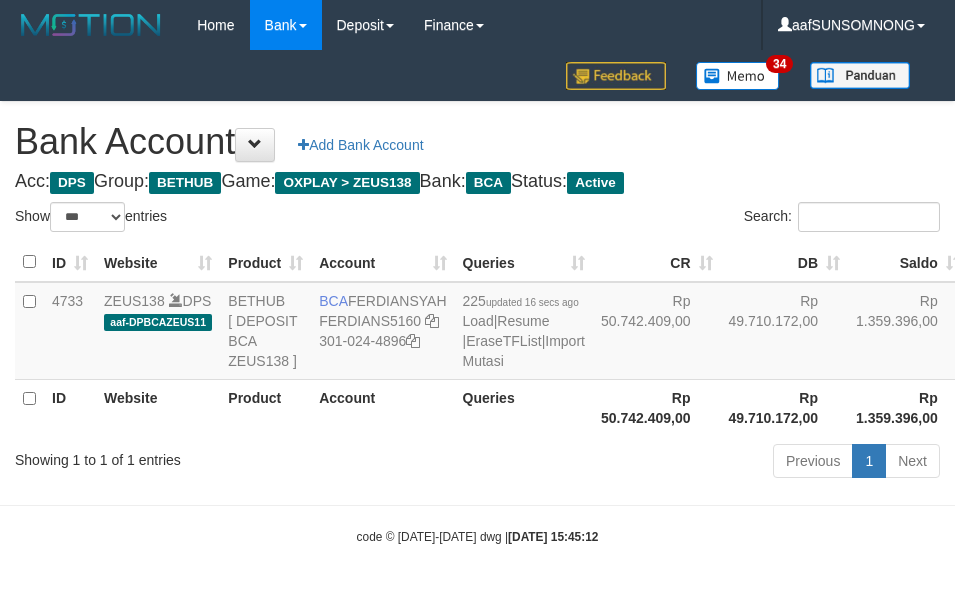 select on "***" 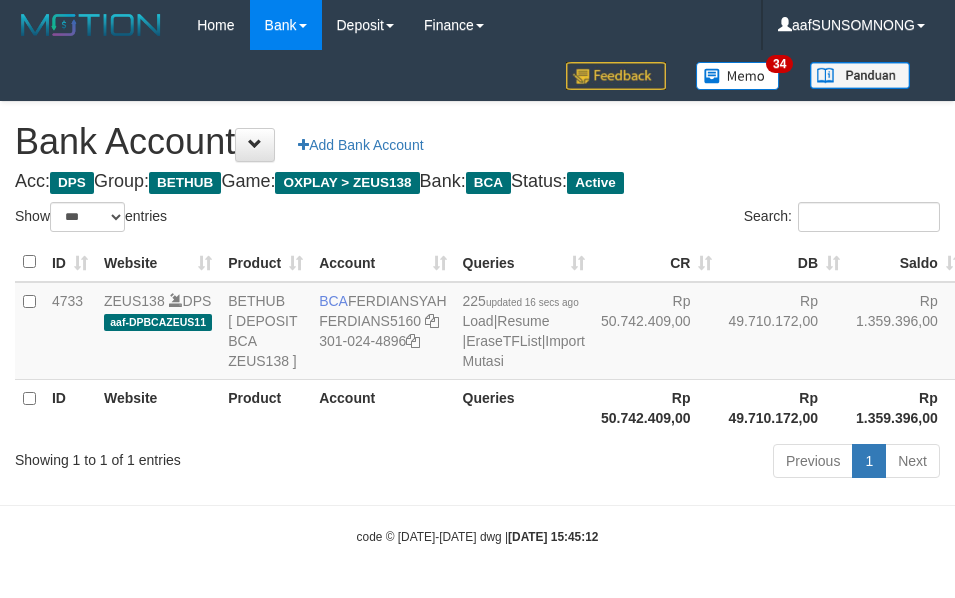 scroll, scrollTop: 38, scrollLeft: 0, axis: vertical 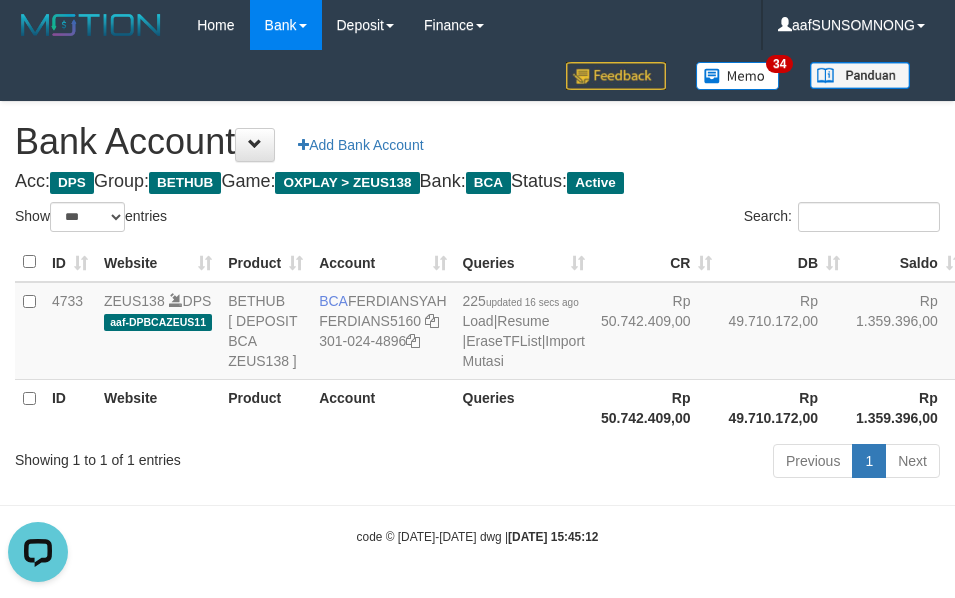 click on "Toggle navigation
Home
Bank
Account List
Load
By Website
Group
[OXPLAY]													ZEUS138
By Load Group (DPS)" at bounding box center [477, 298] 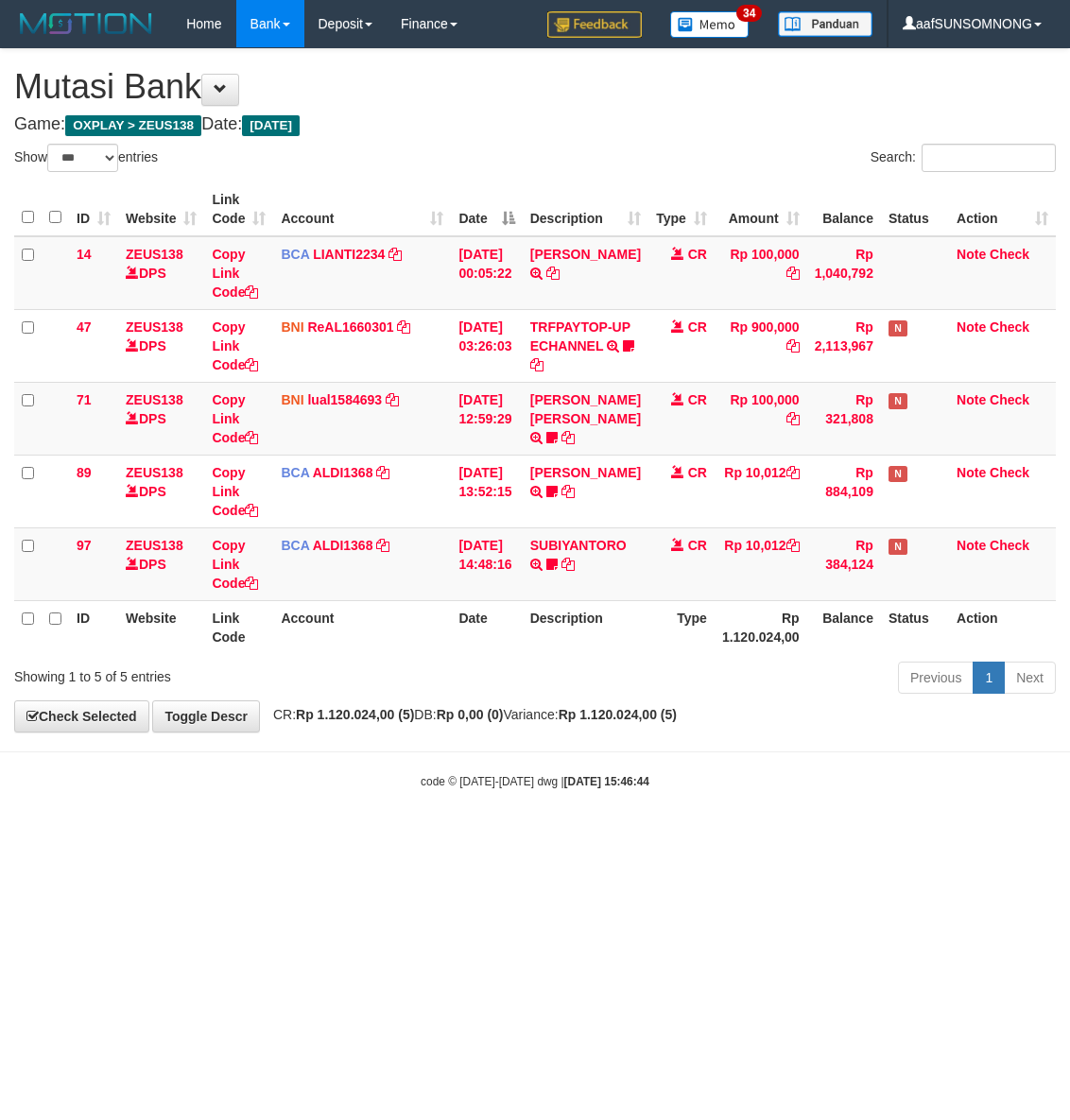 select on "***" 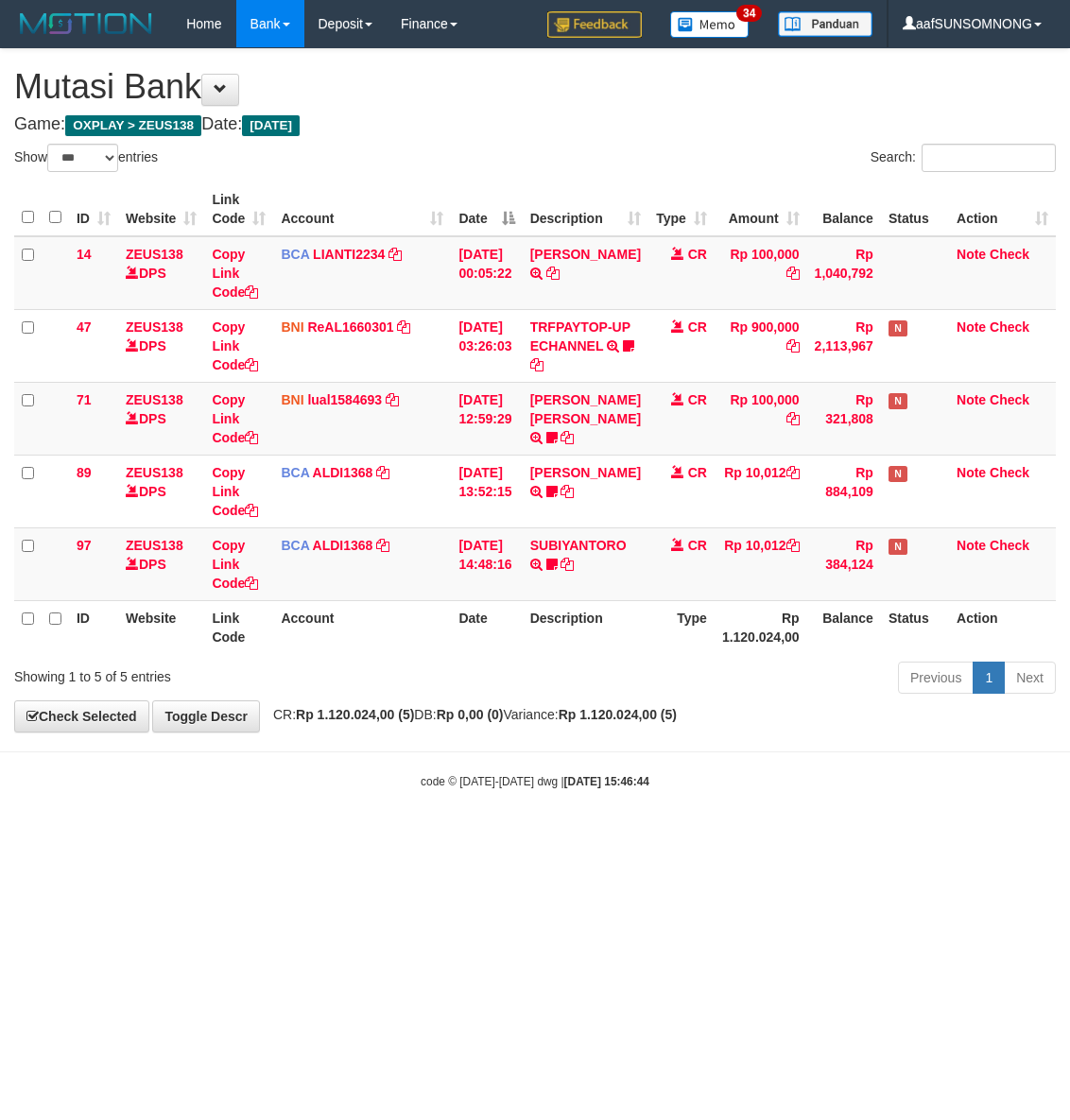 click on "Toggle navigation
Home
Bank
Account List
Load
By Website
Group
[OXPLAY]													ZEUS138
By Load Group (DPS)" at bounding box center [535, 419] 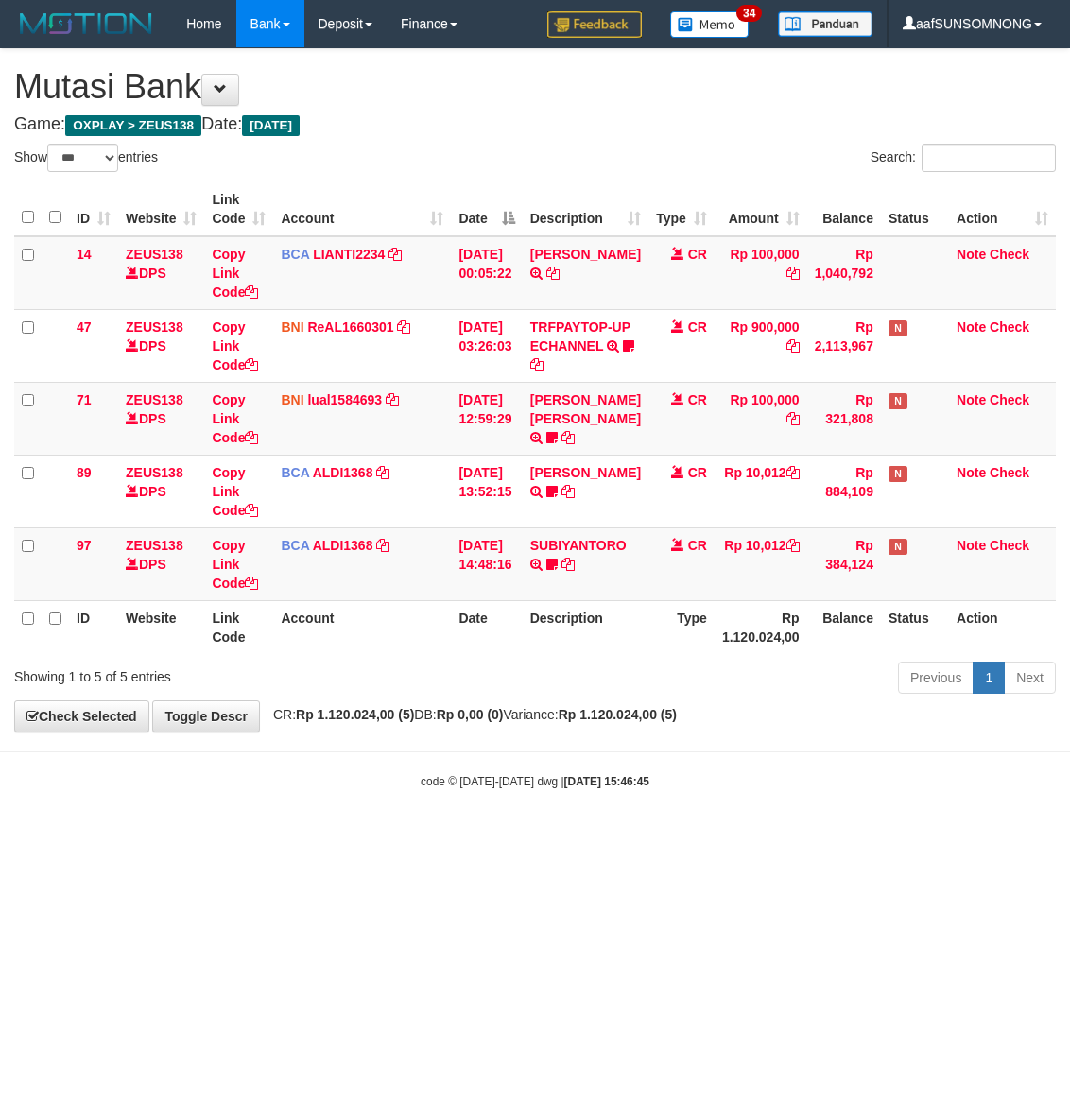 select on "***" 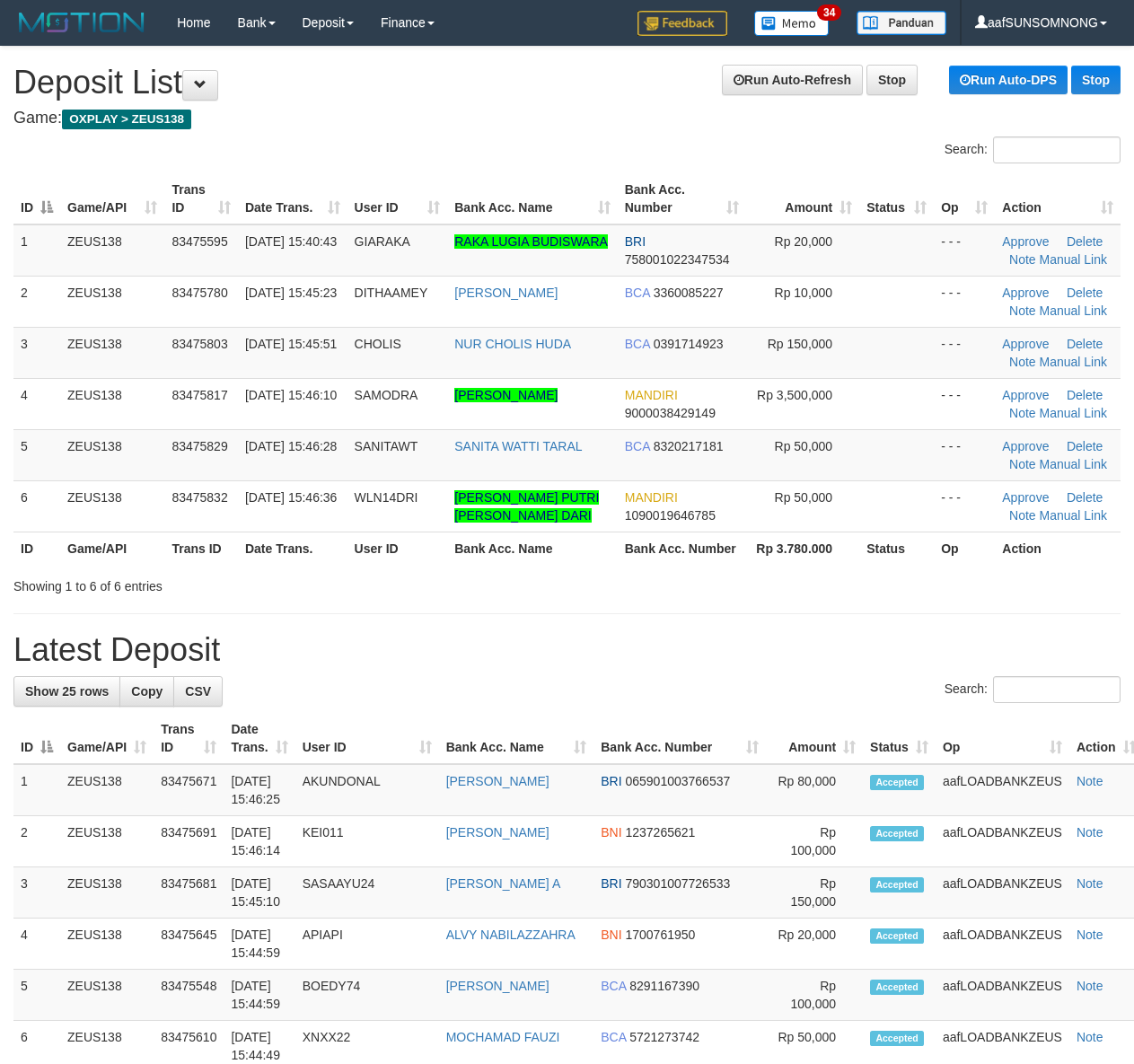 scroll, scrollTop: 0, scrollLeft: 0, axis: both 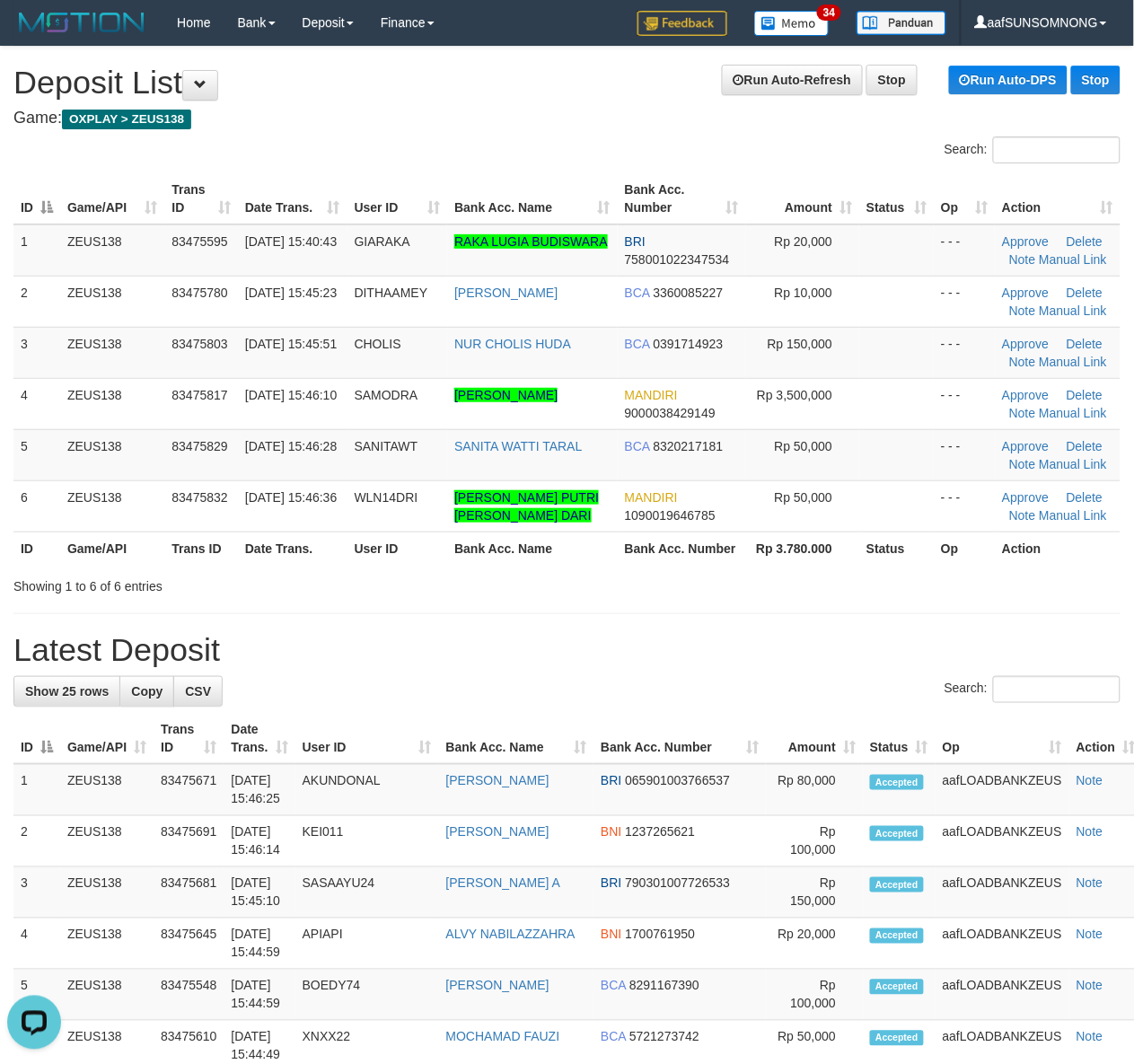 drag, startPoint x: 643, startPoint y: 663, endPoint x: 775, endPoint y: 661, distance: 132.01515 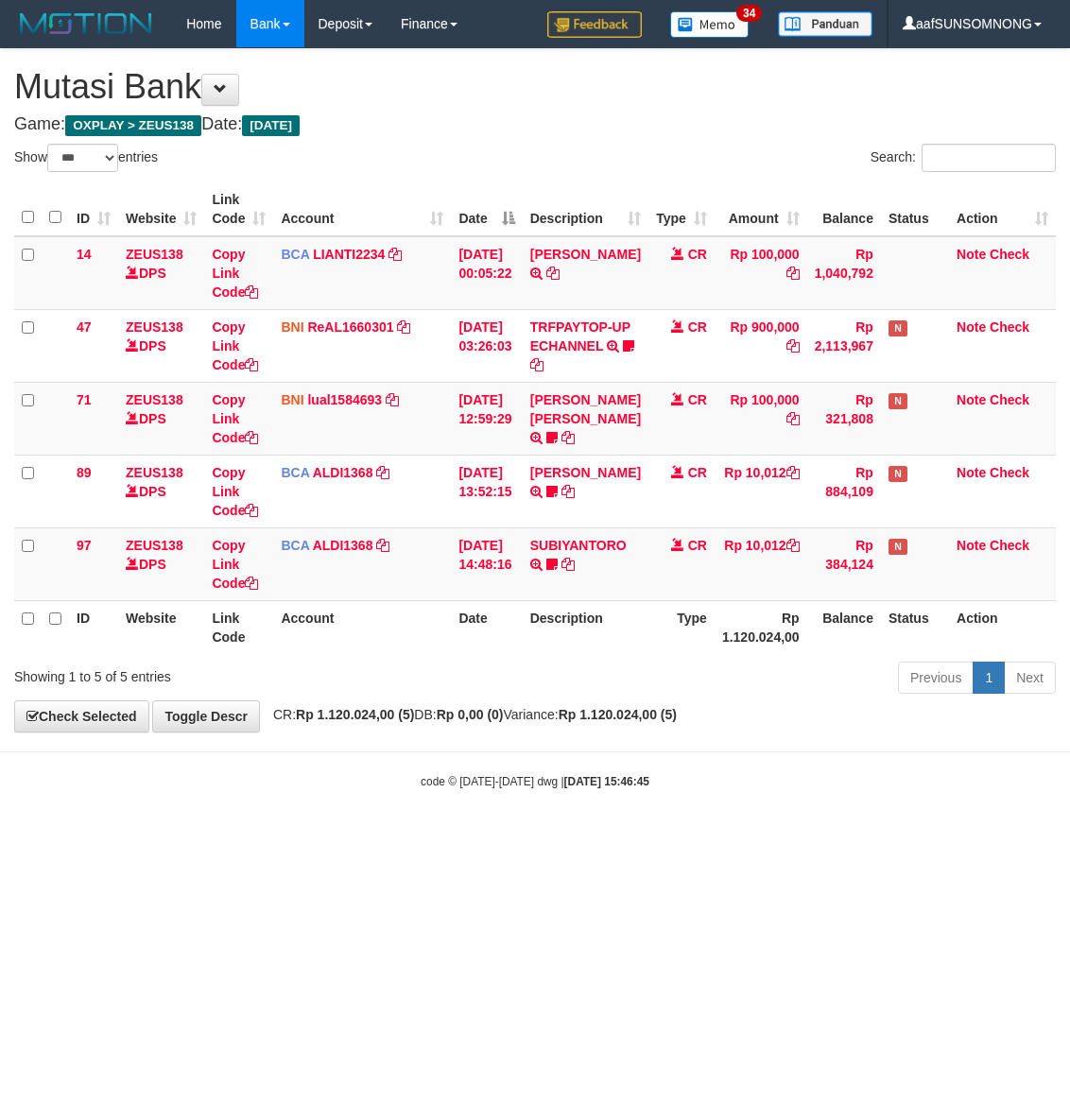 select on "***" 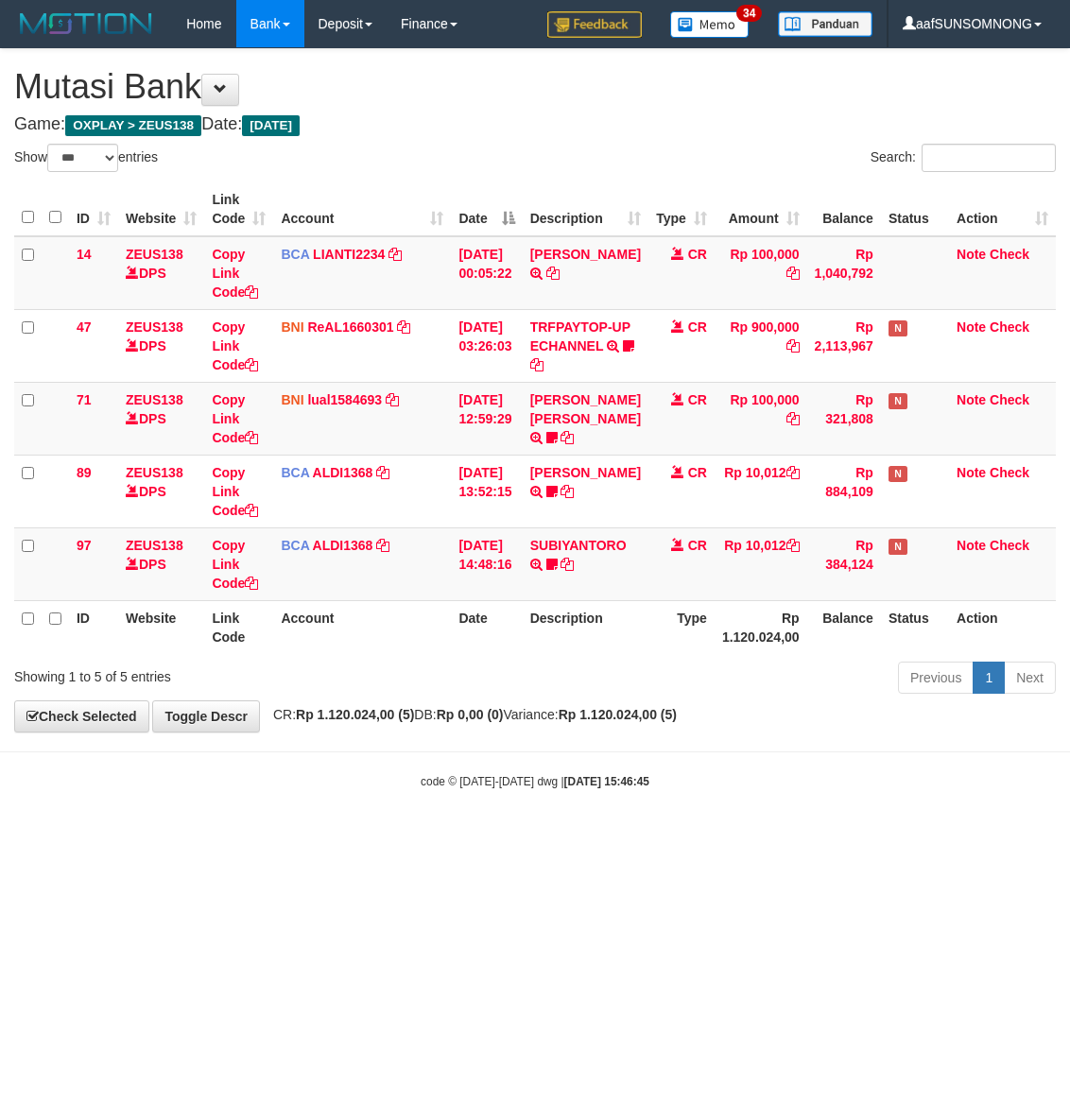 scroll, scrollTop: 0, scrollLeft: 0, axis: both 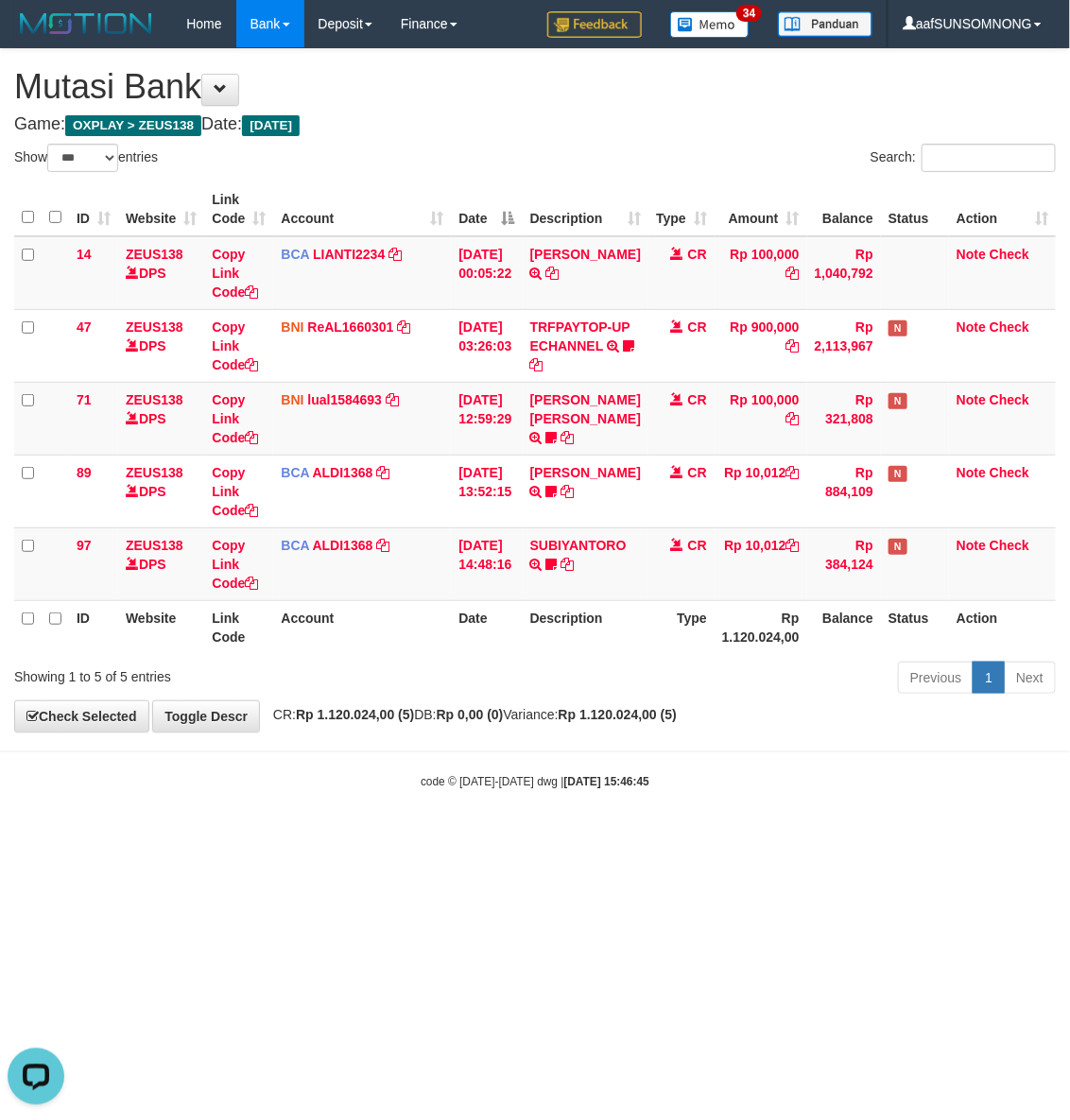 click on "Toggle navigation
Home
Bank
Account List
Load
By Website
Group
[OXPLAY]													ZEUS138
By Load Group (DPS)
Sync" at bounding box center (535, 419) 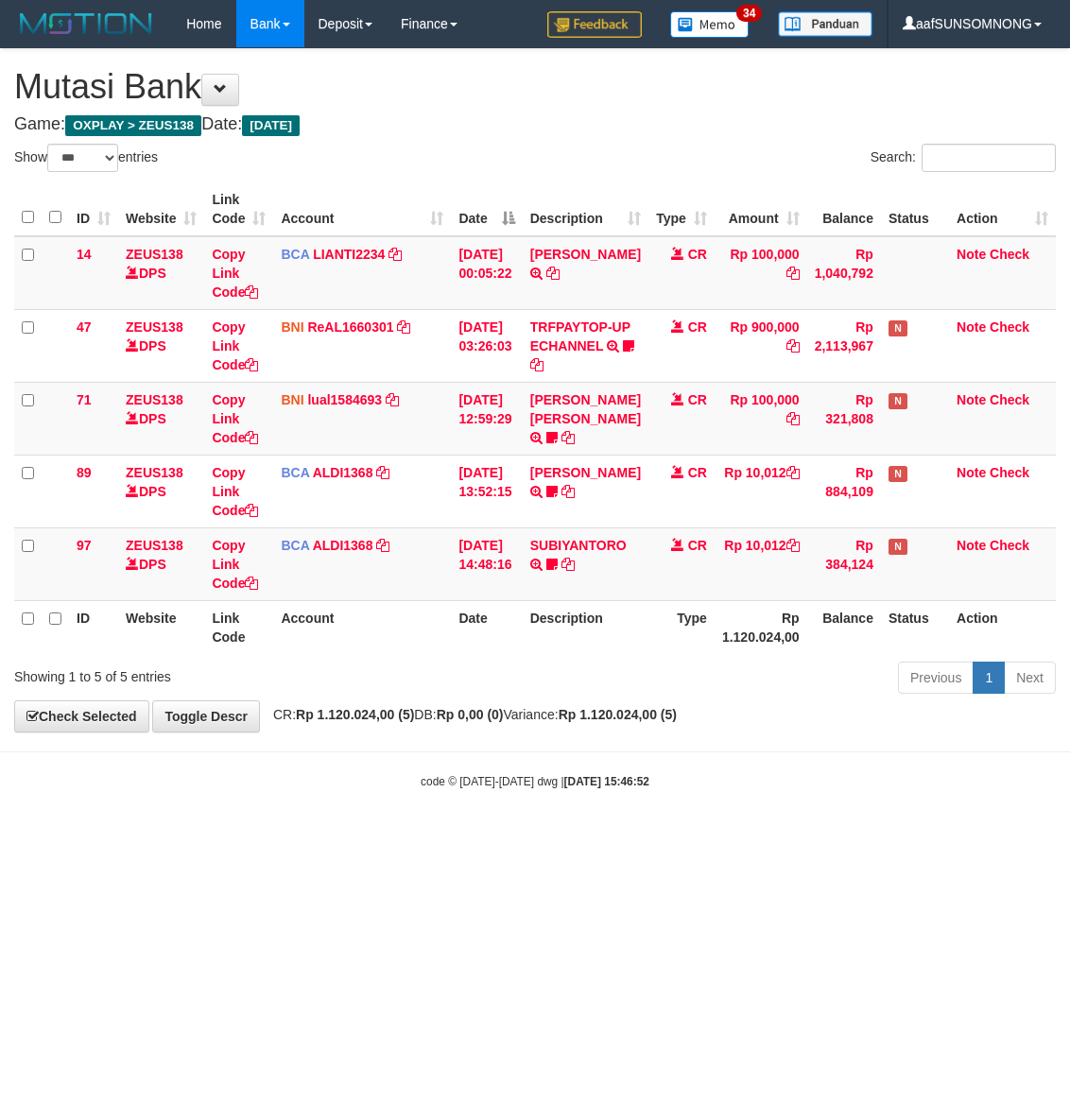 select on "***" 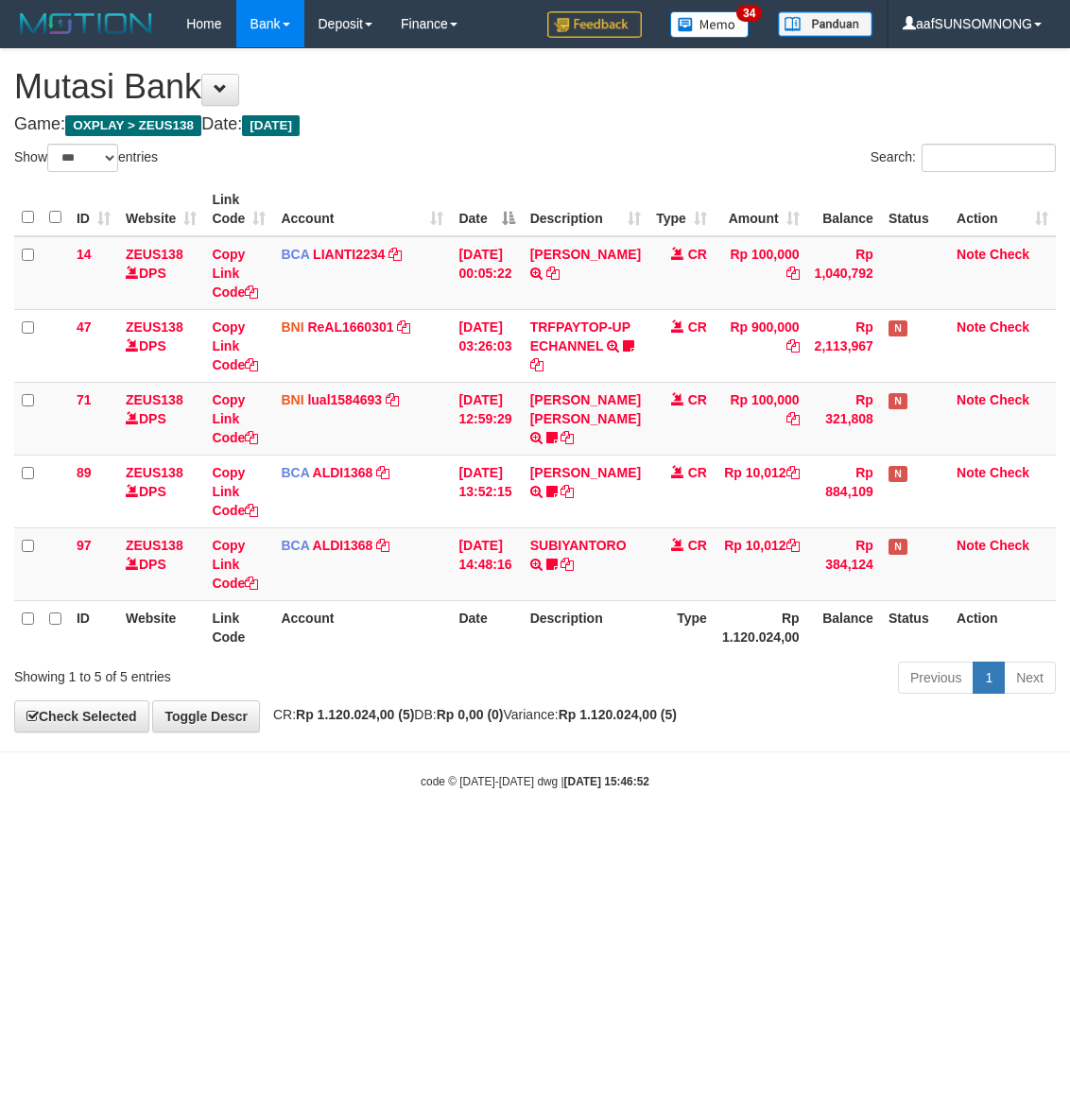 click on "Toggle navigation
Home
Bank
Account List
Load
By Website
Group
[OXPLAY]													ZEUS138
By Load Group (DPS)" at bounding box center [535, 419] 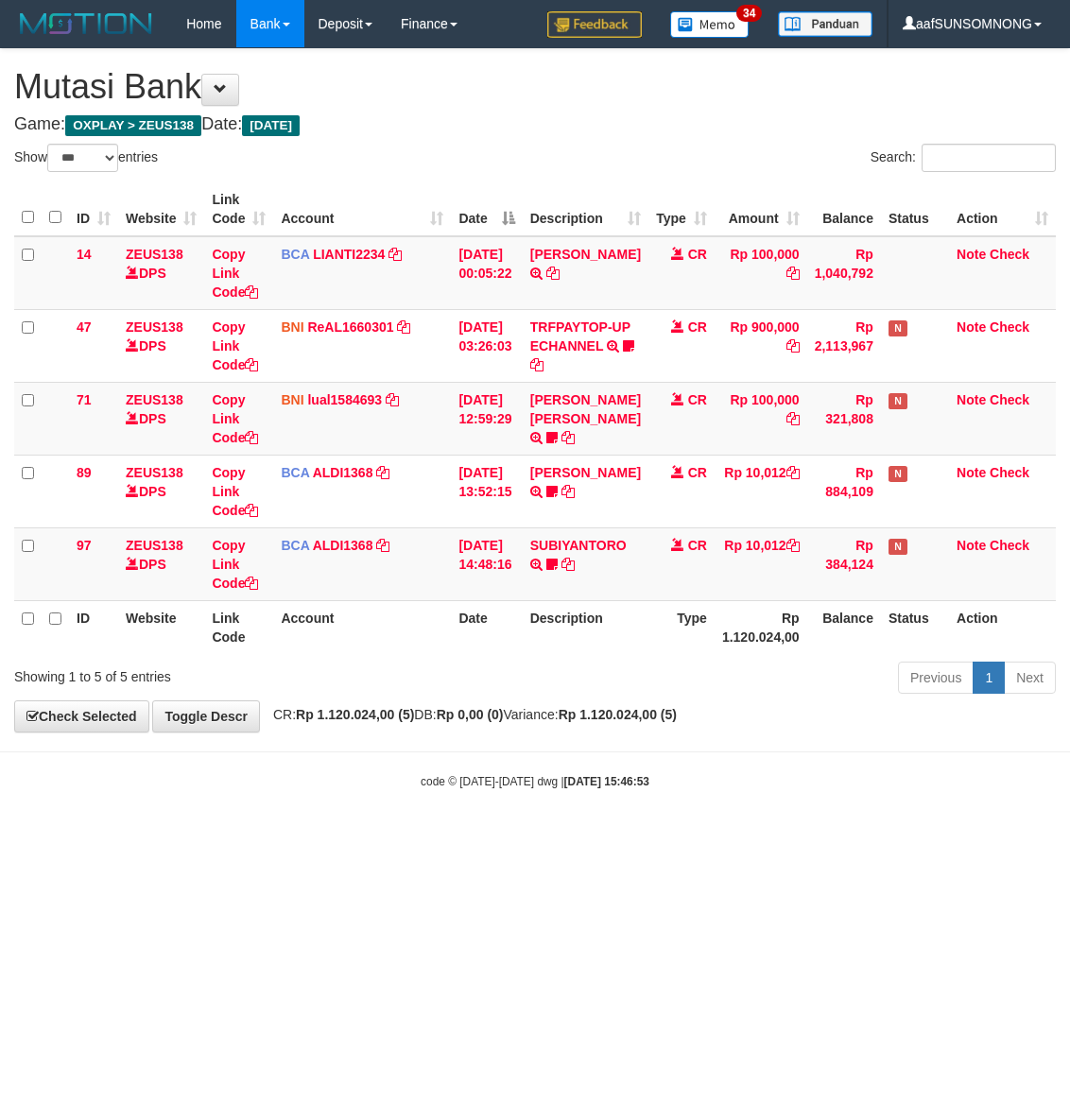 select on "***" 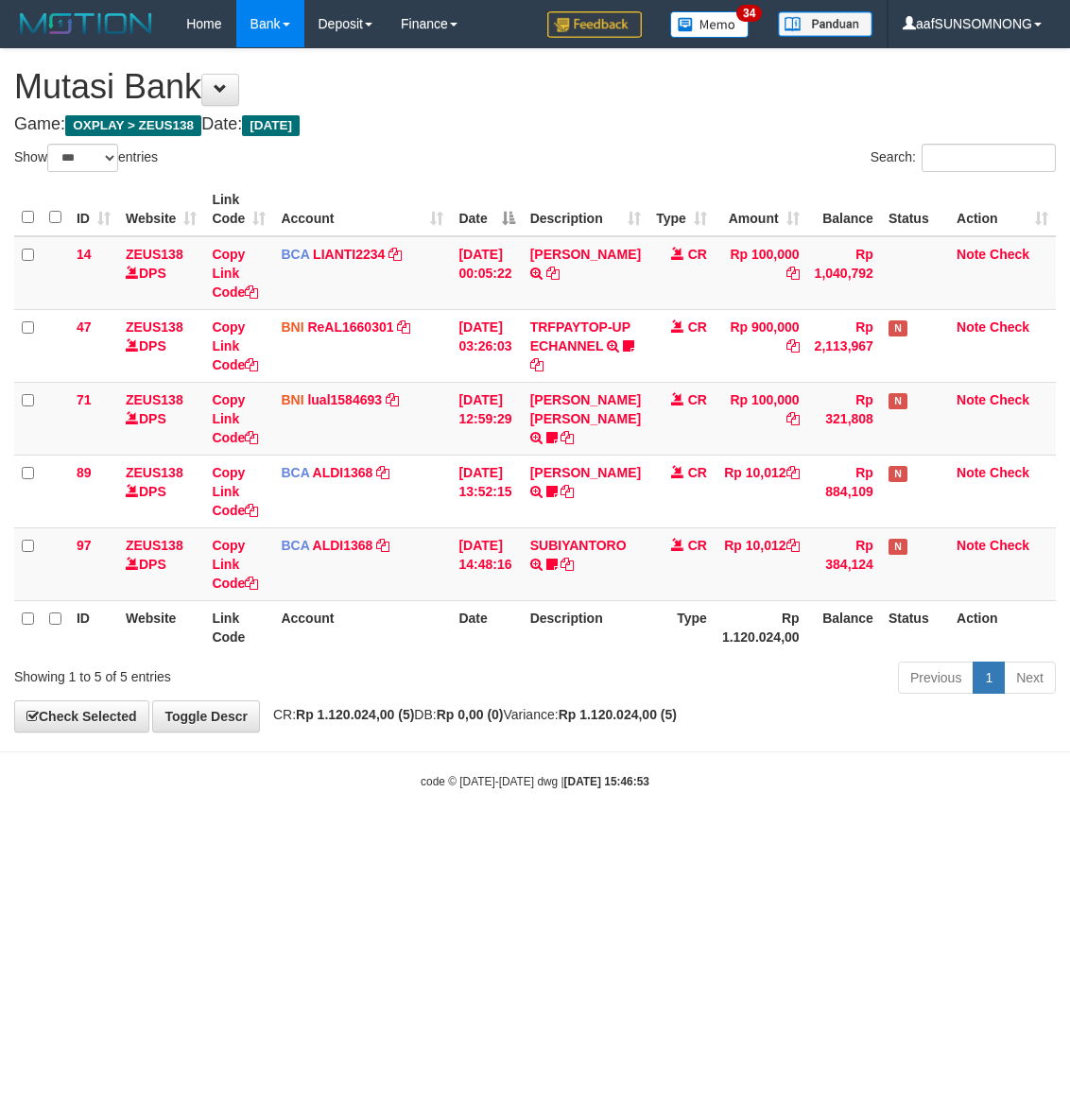 scroll, scrollTop: 0, scrollLeft: 0, axis: both 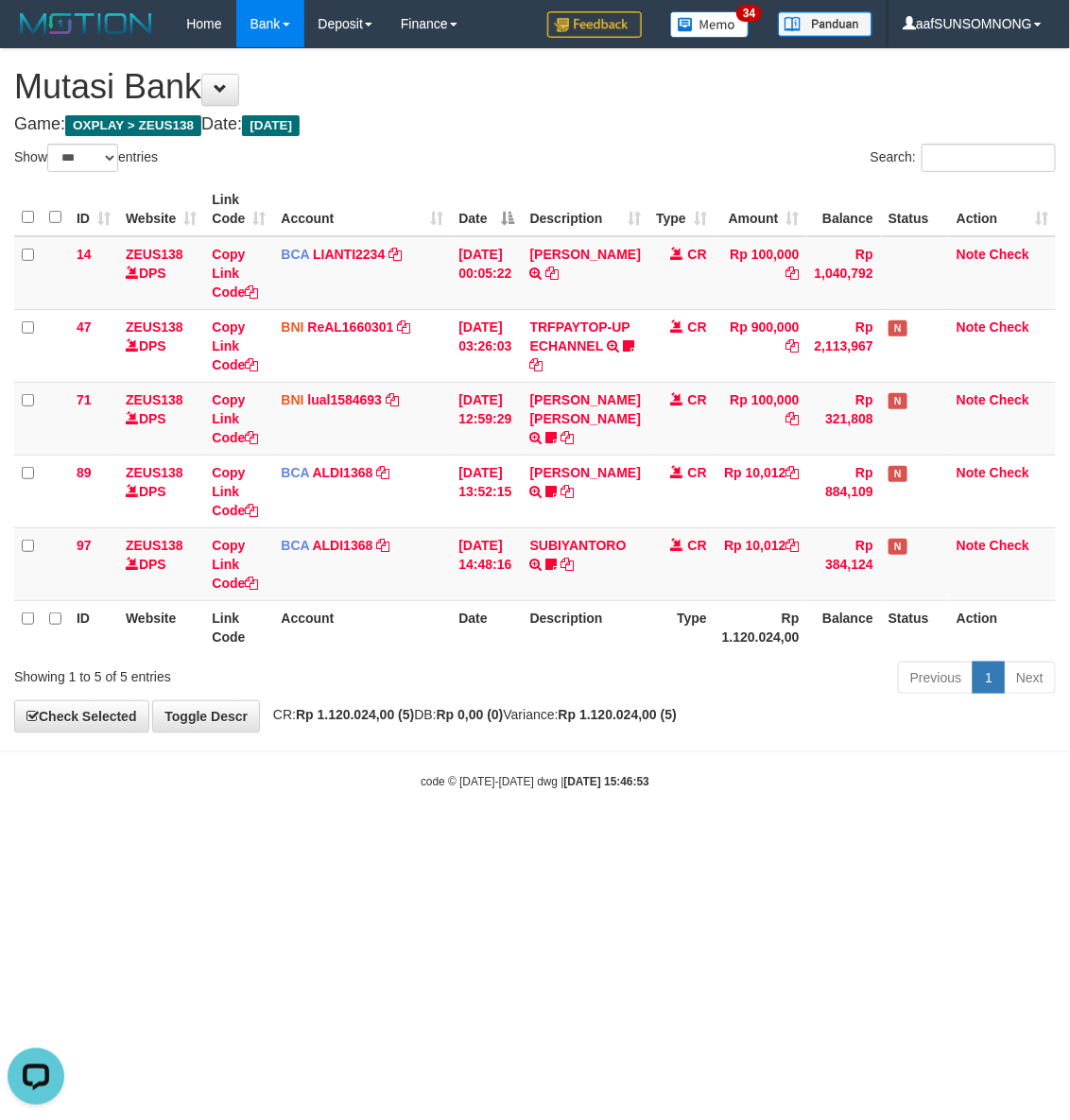 drag, startPoint x: 493, startPoint y: 875, endPoint x: 516, endPoint y: 887, distance: 25.942244 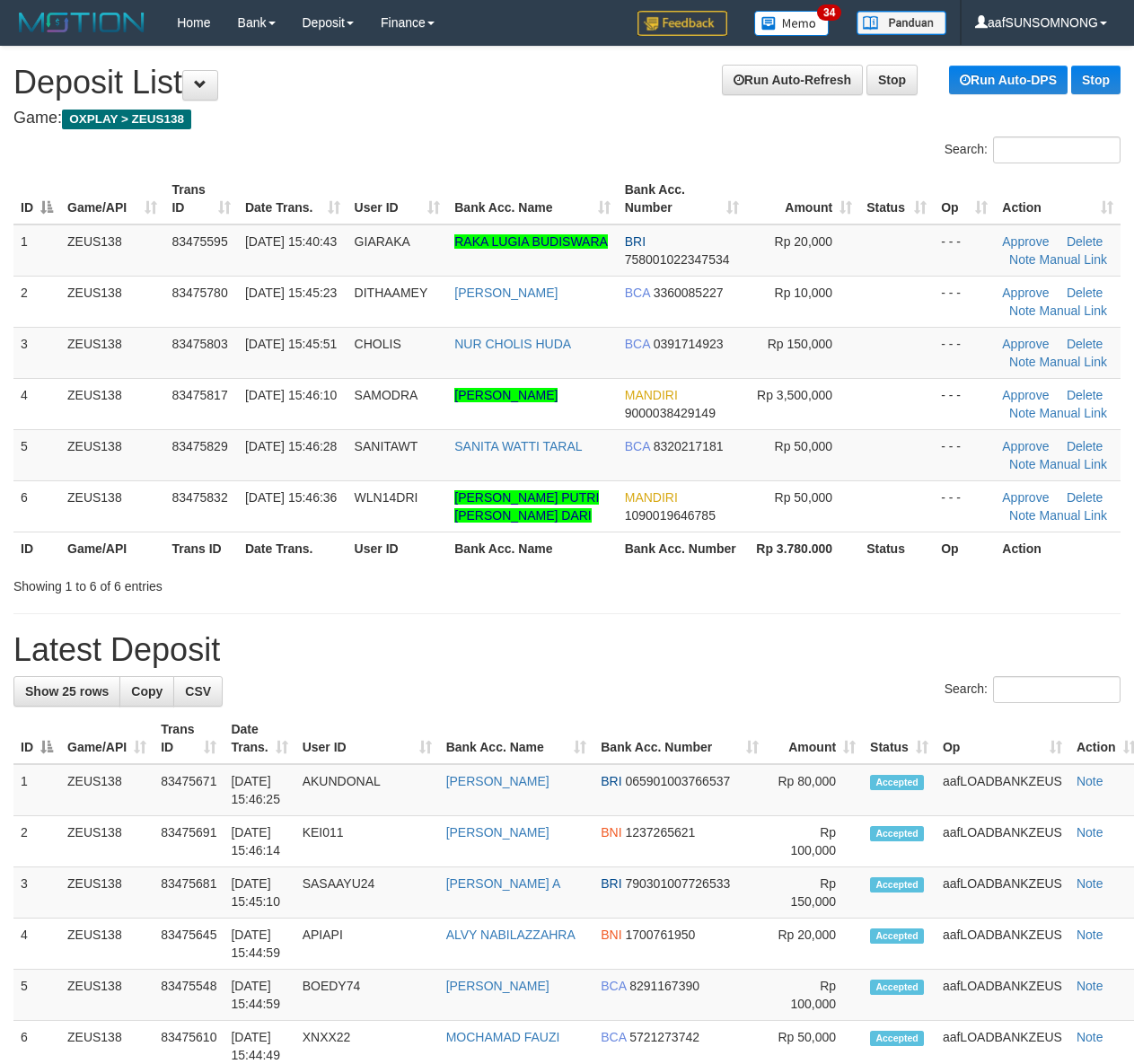 scroll, scrollTop: 0, scrollLeft: 0, axis: both 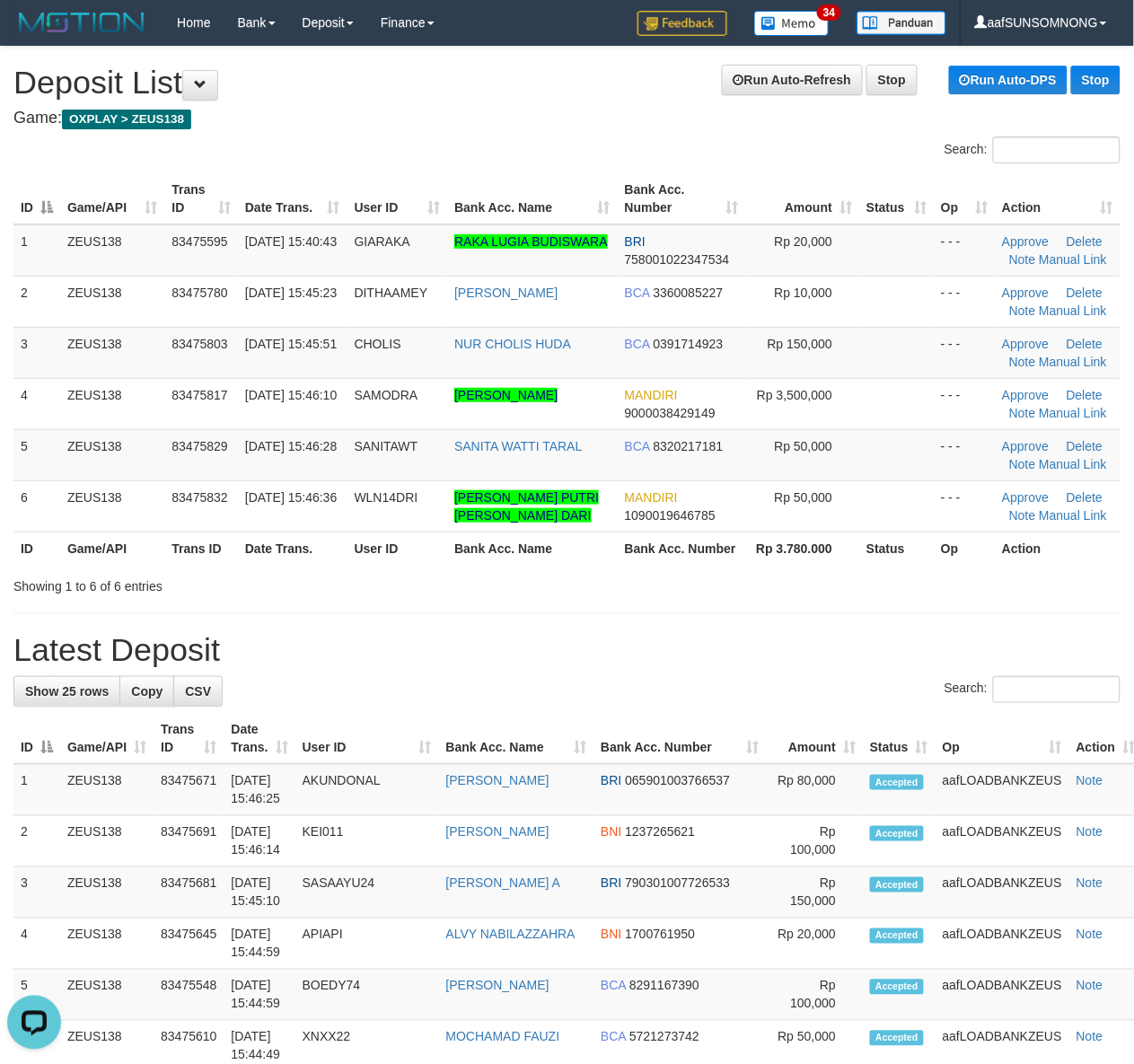 drag, startPoint x: 763, startPoint y: 625, endPoint x: 849, endPoint y: 615, distance: 86.57944 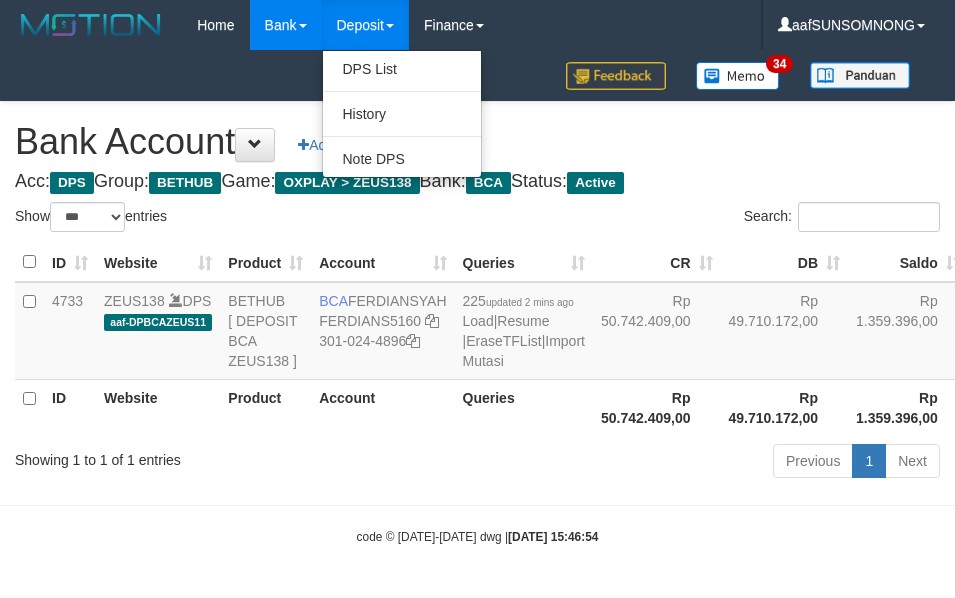 select on "***" 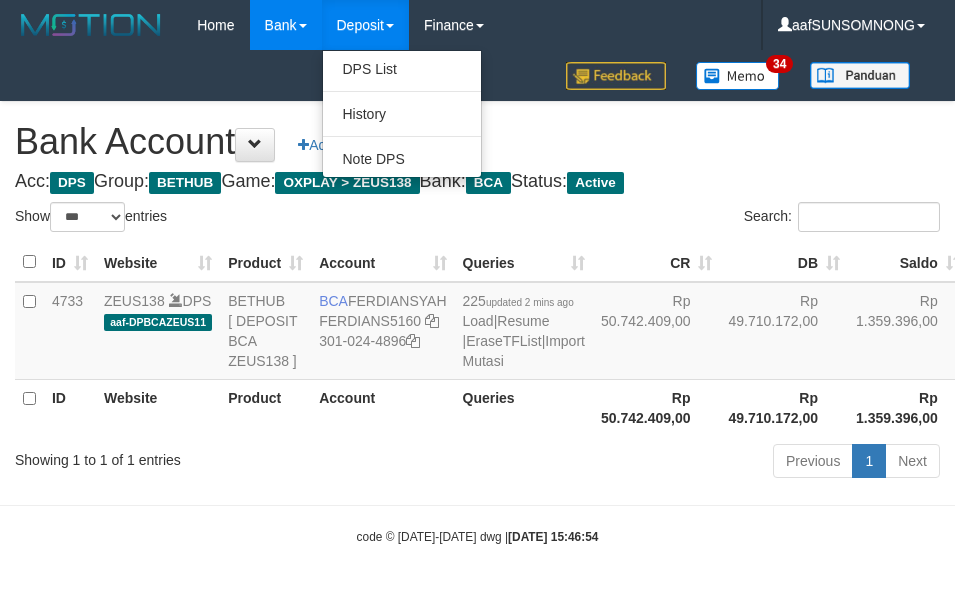 scroll, scrollTop: 38, scrollLeft: 0, axis: vertical 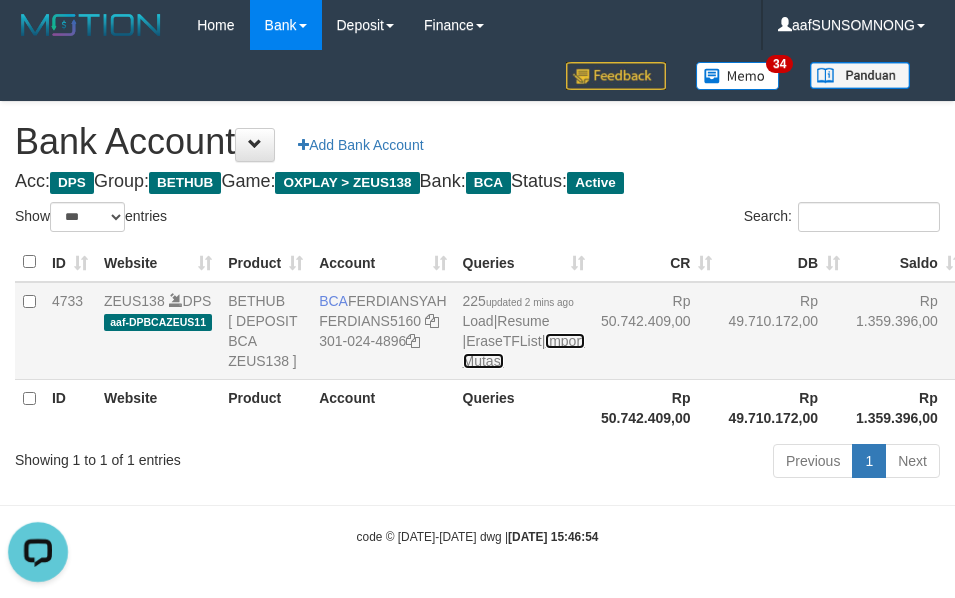 click on "Import Mutasi" at bounding box center (524, 351) 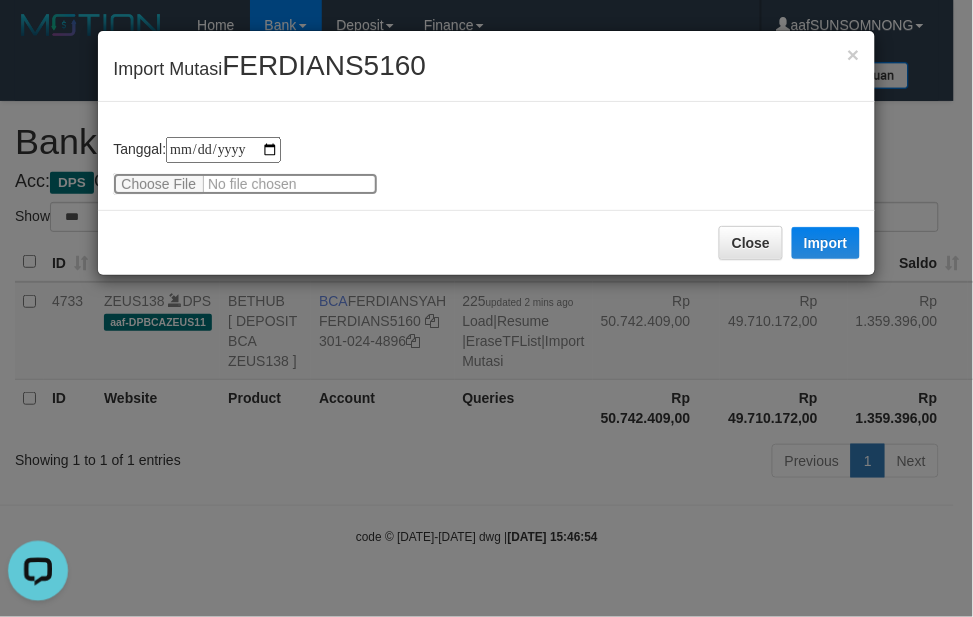 click at bounding box center (245, 184) 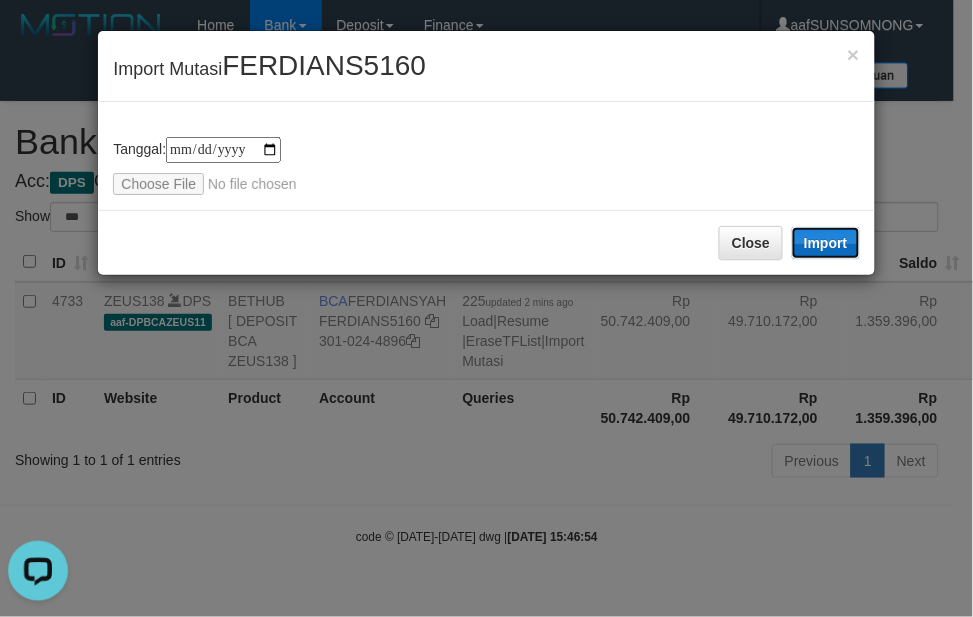 click on "Import" at bounding box center [826, 243] 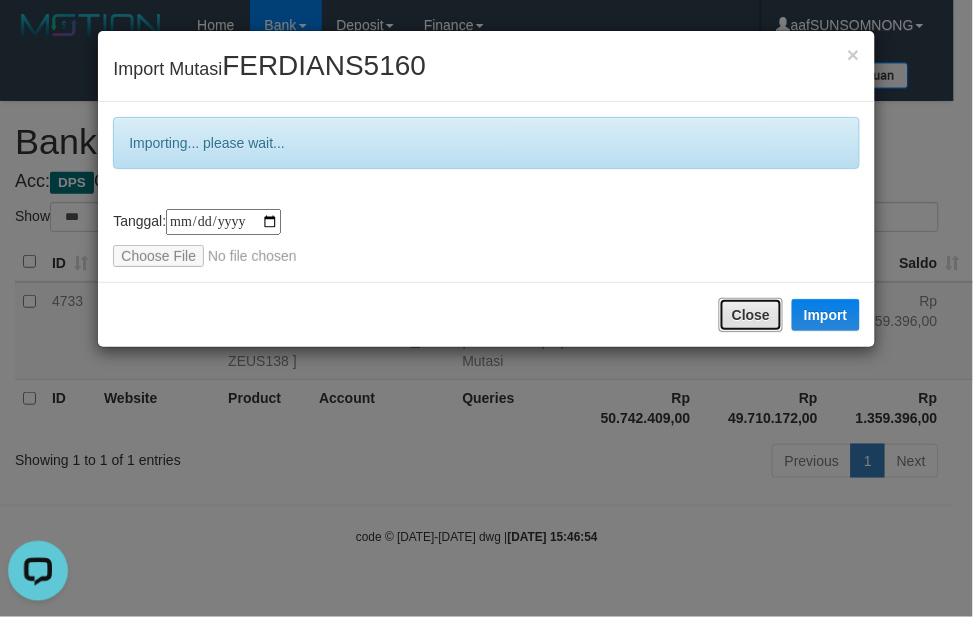 click on "Close" at bounding box center [751, 315] 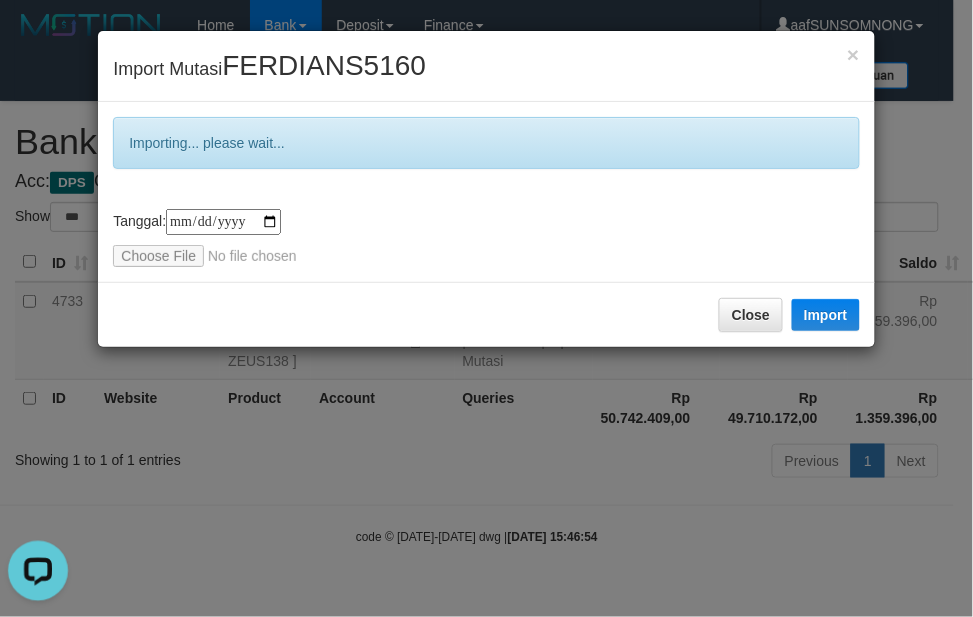 click on "**********" at bounding box center [486, 308] 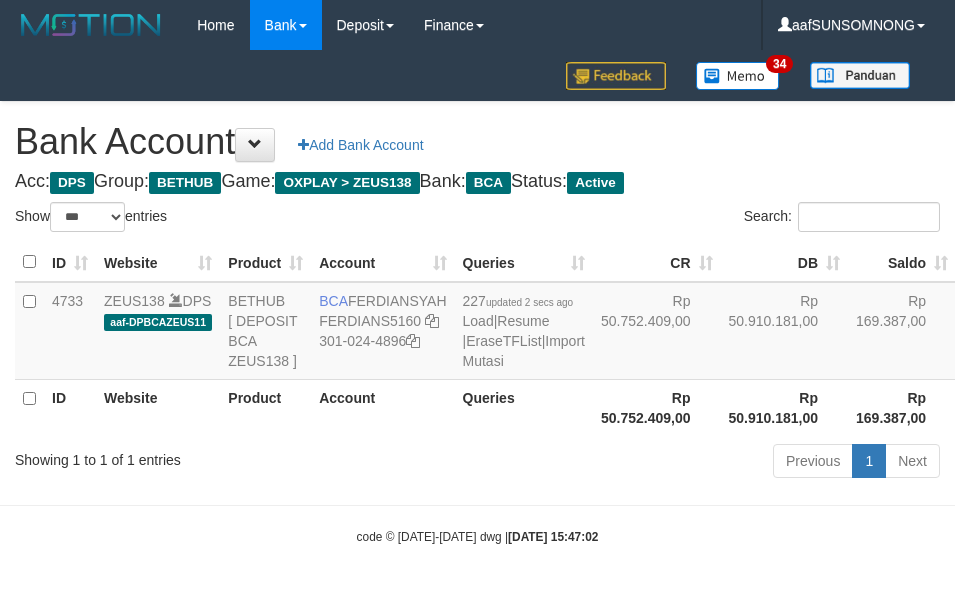 select on "***" 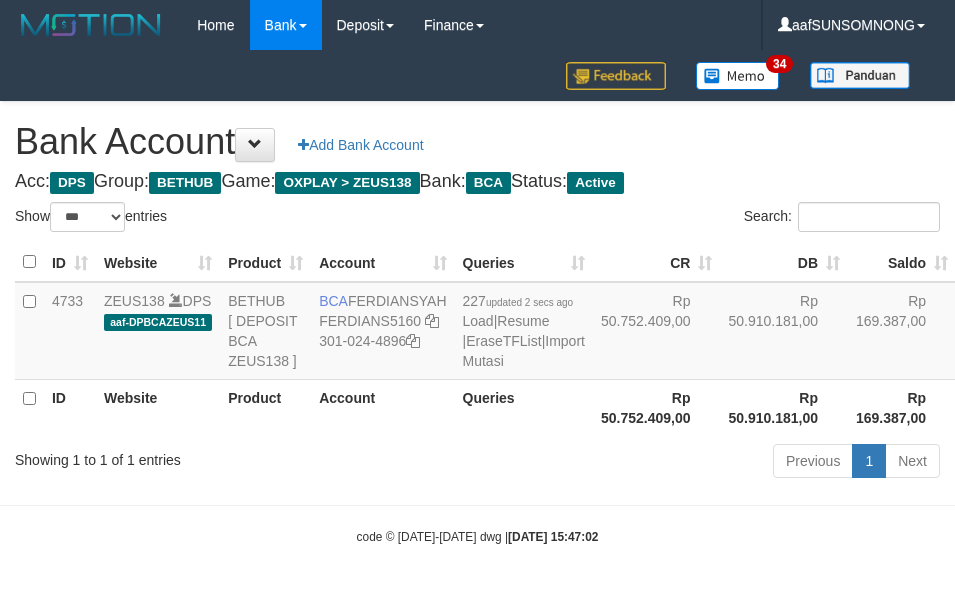 scroll, scrollTop: 38, scrollLeft: 0, axis: vertical 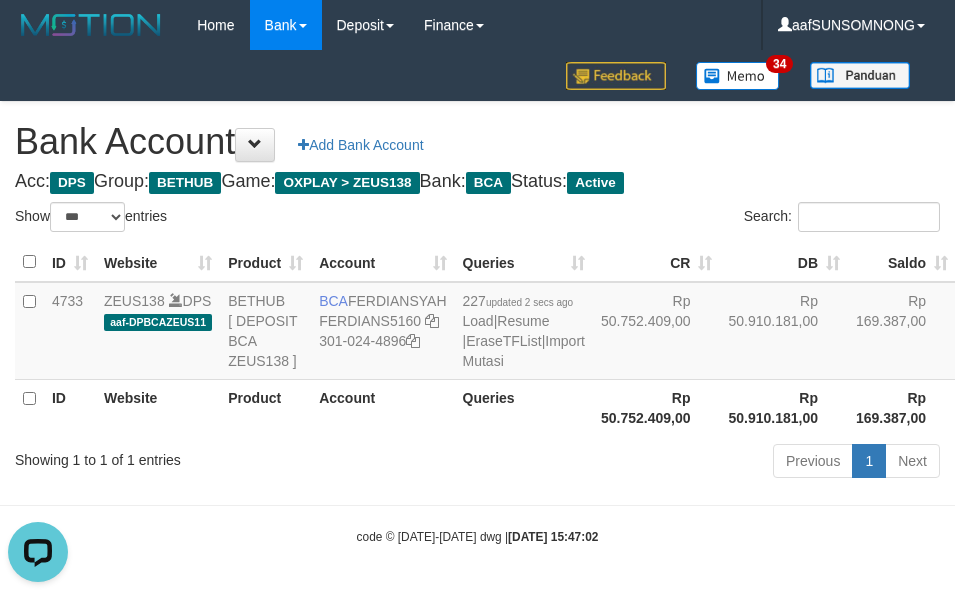 click on "Account" at bounding box center (382, 407) 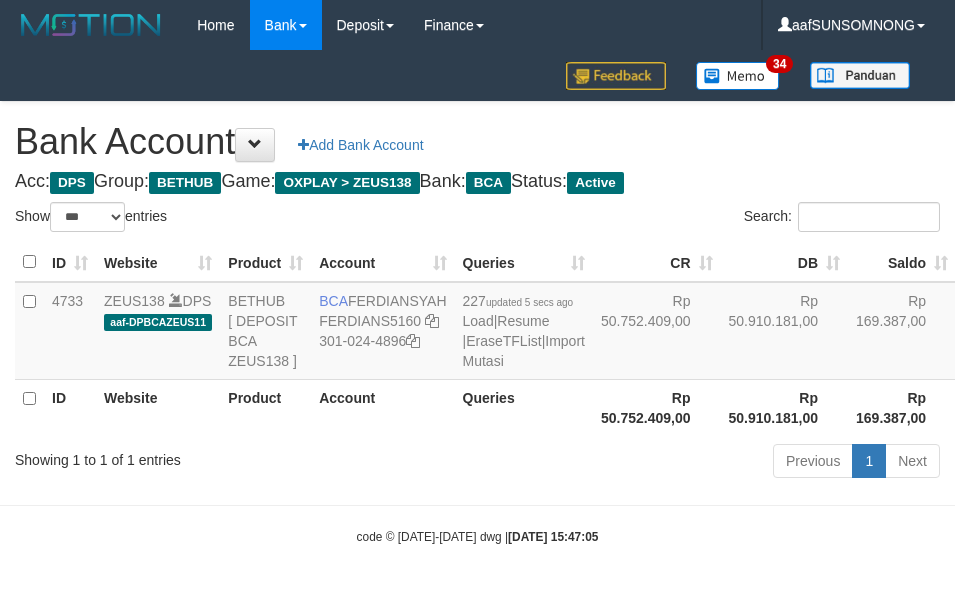 select on "***" 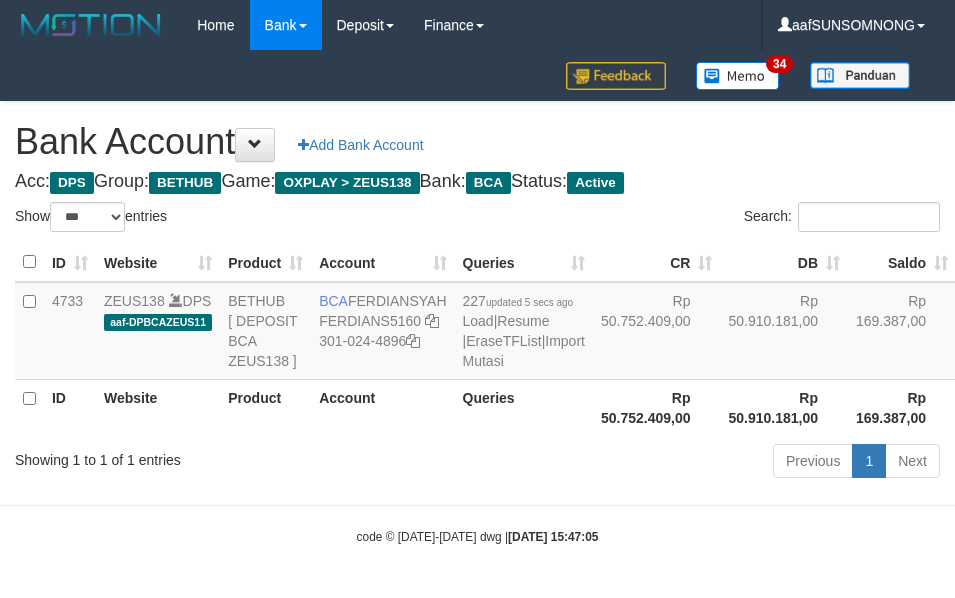 scroll, scrollTop: 38, scrollLeft: 0, axis: vertical 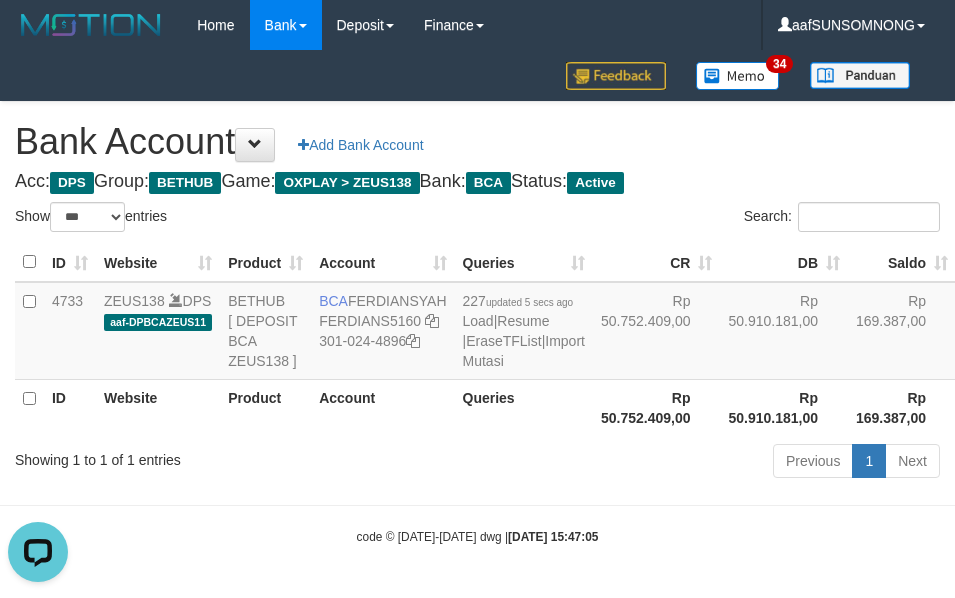 click on "Previous 1 Next" at bounding box center (676, 463) 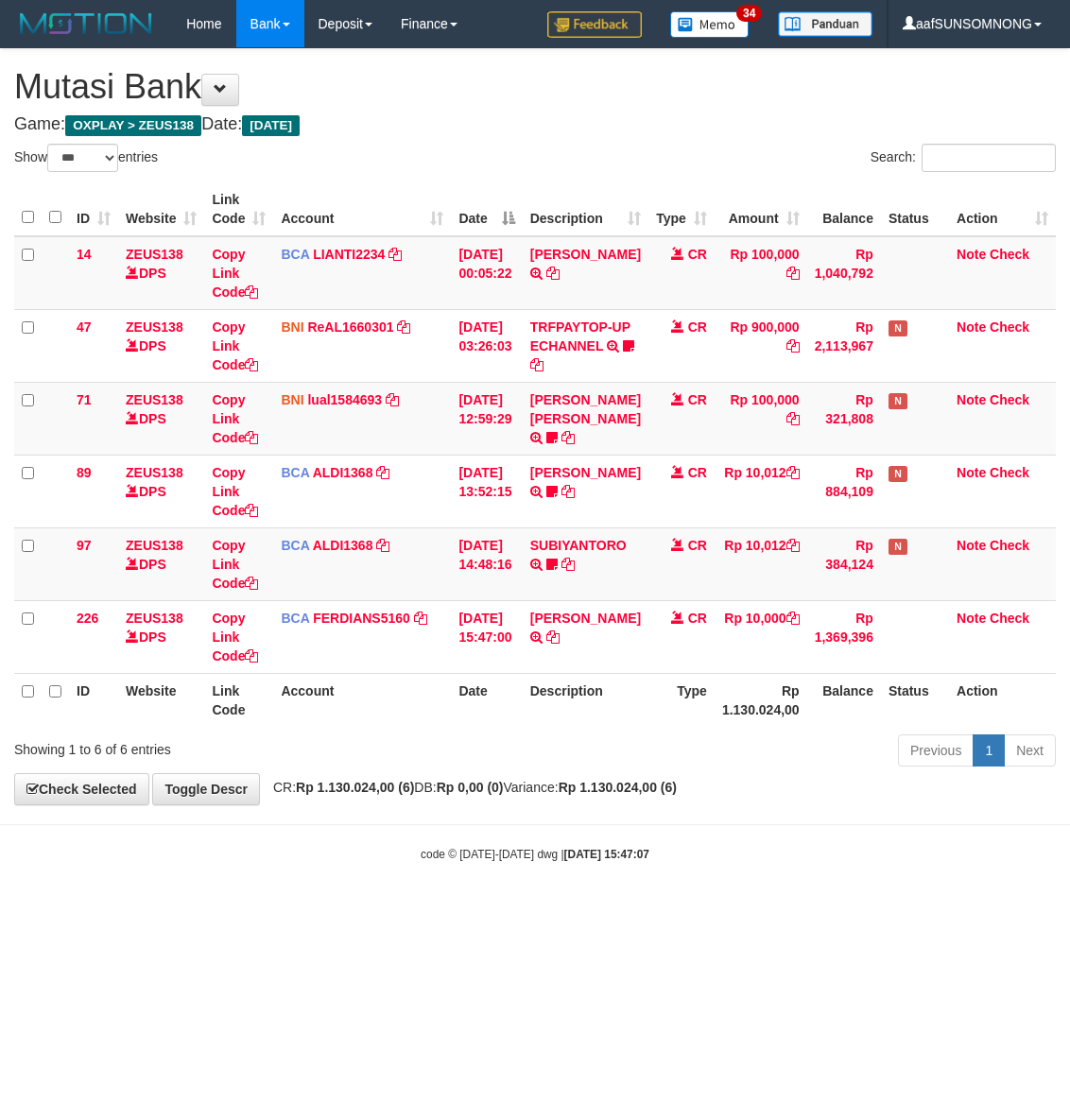 select on "***" 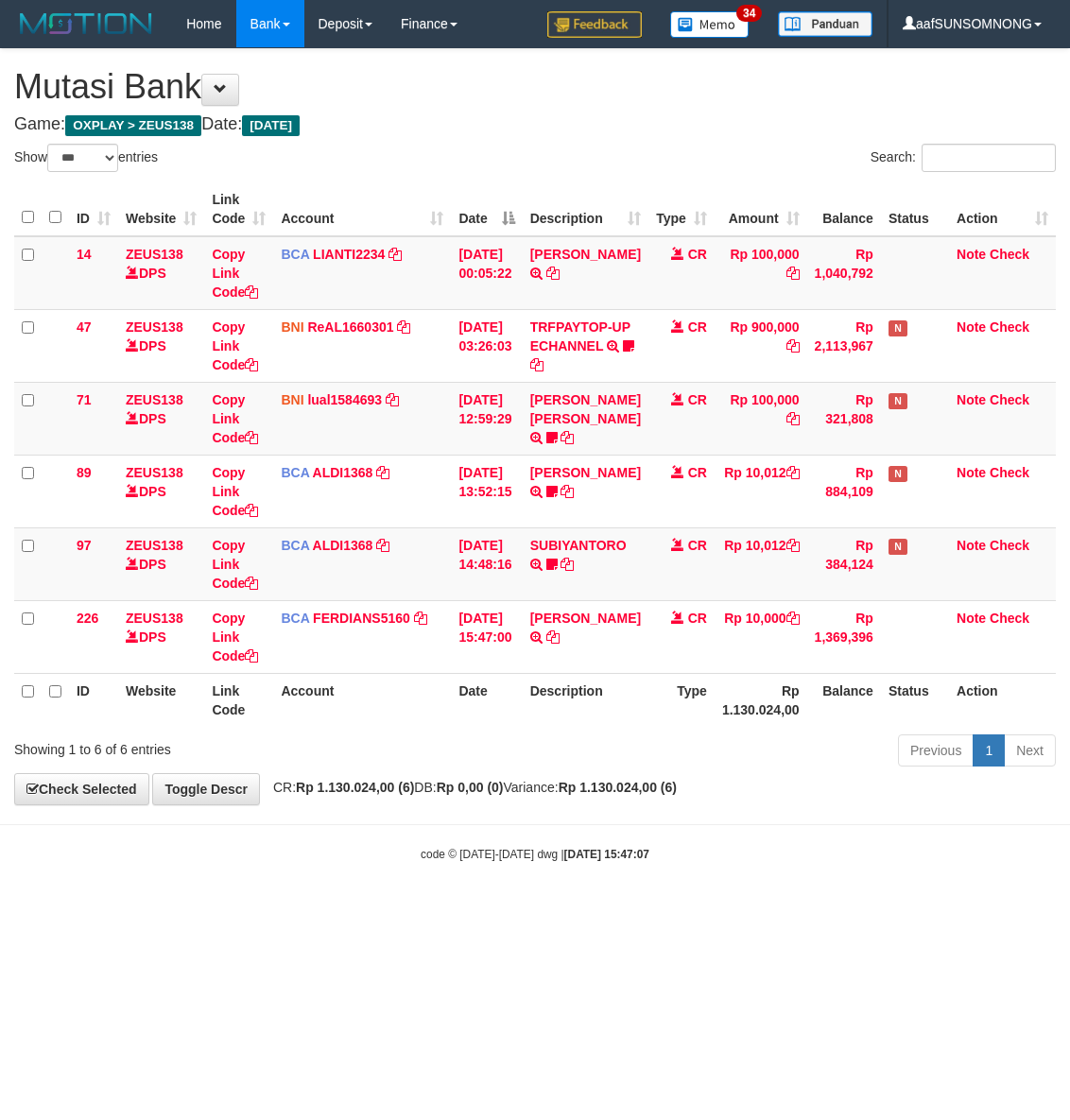 scroll, scrollTop: 0, scrollLeft: 0, axis: both 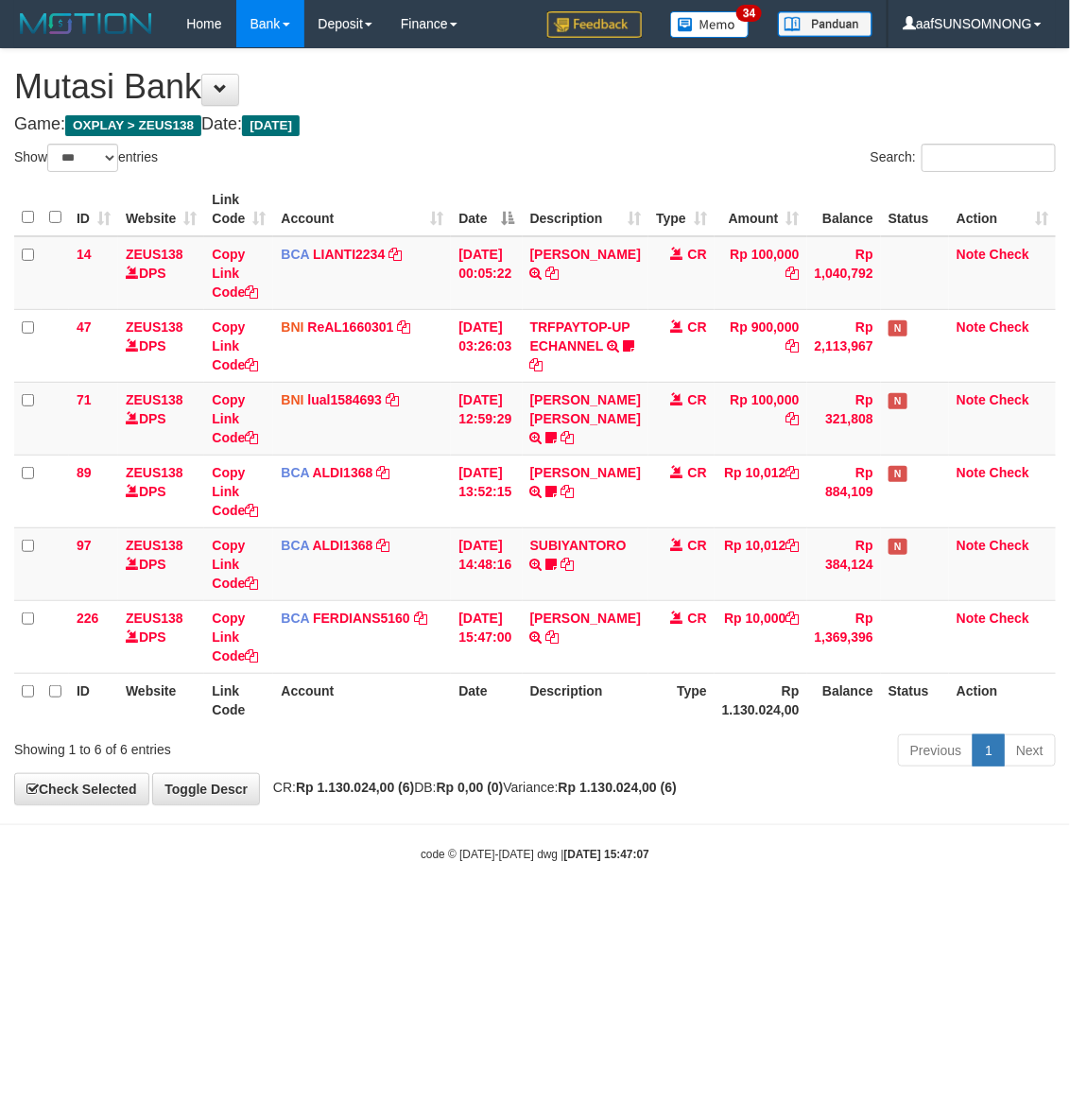 click at bounding box center (535, 824) 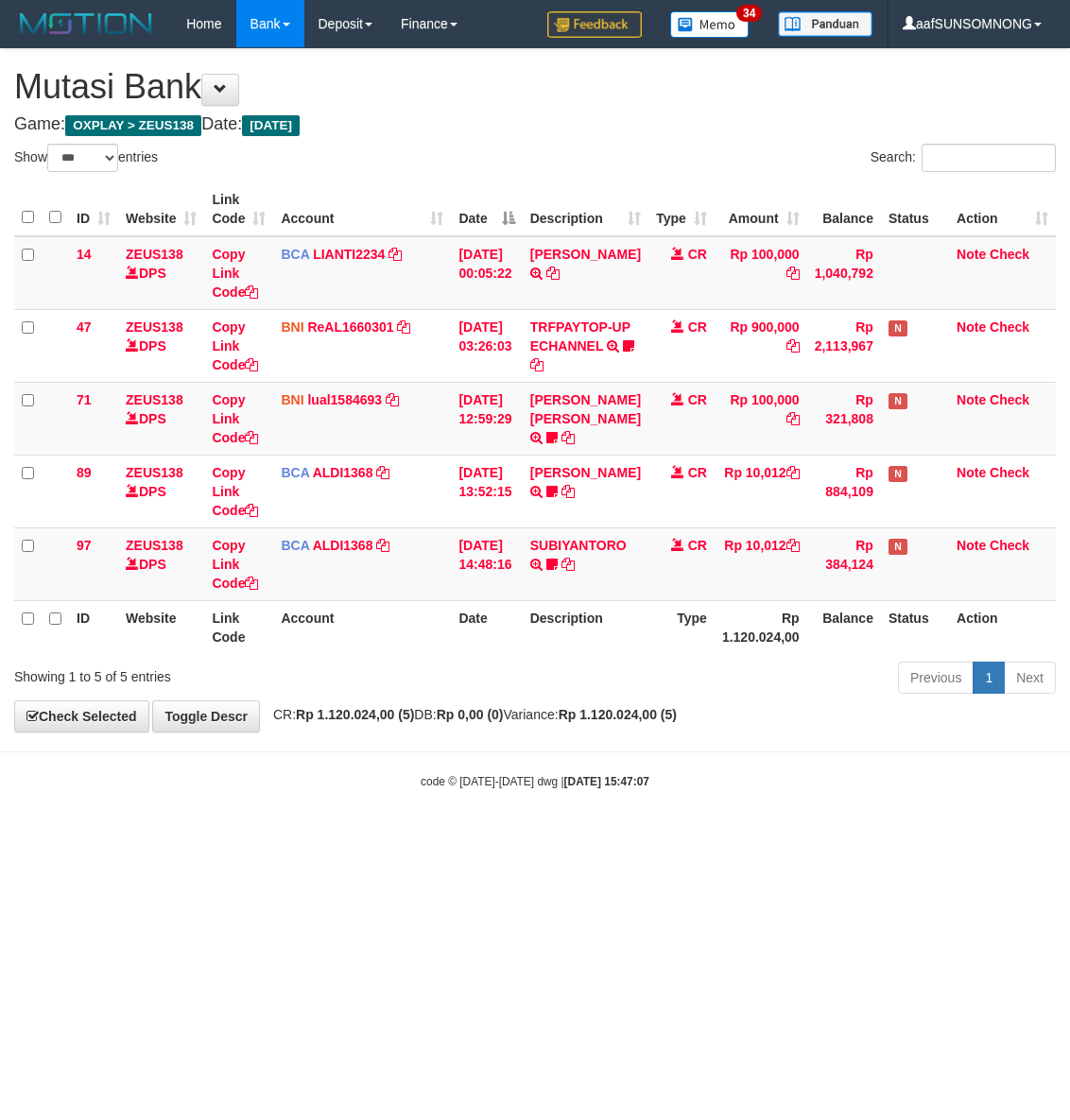 select on "***" 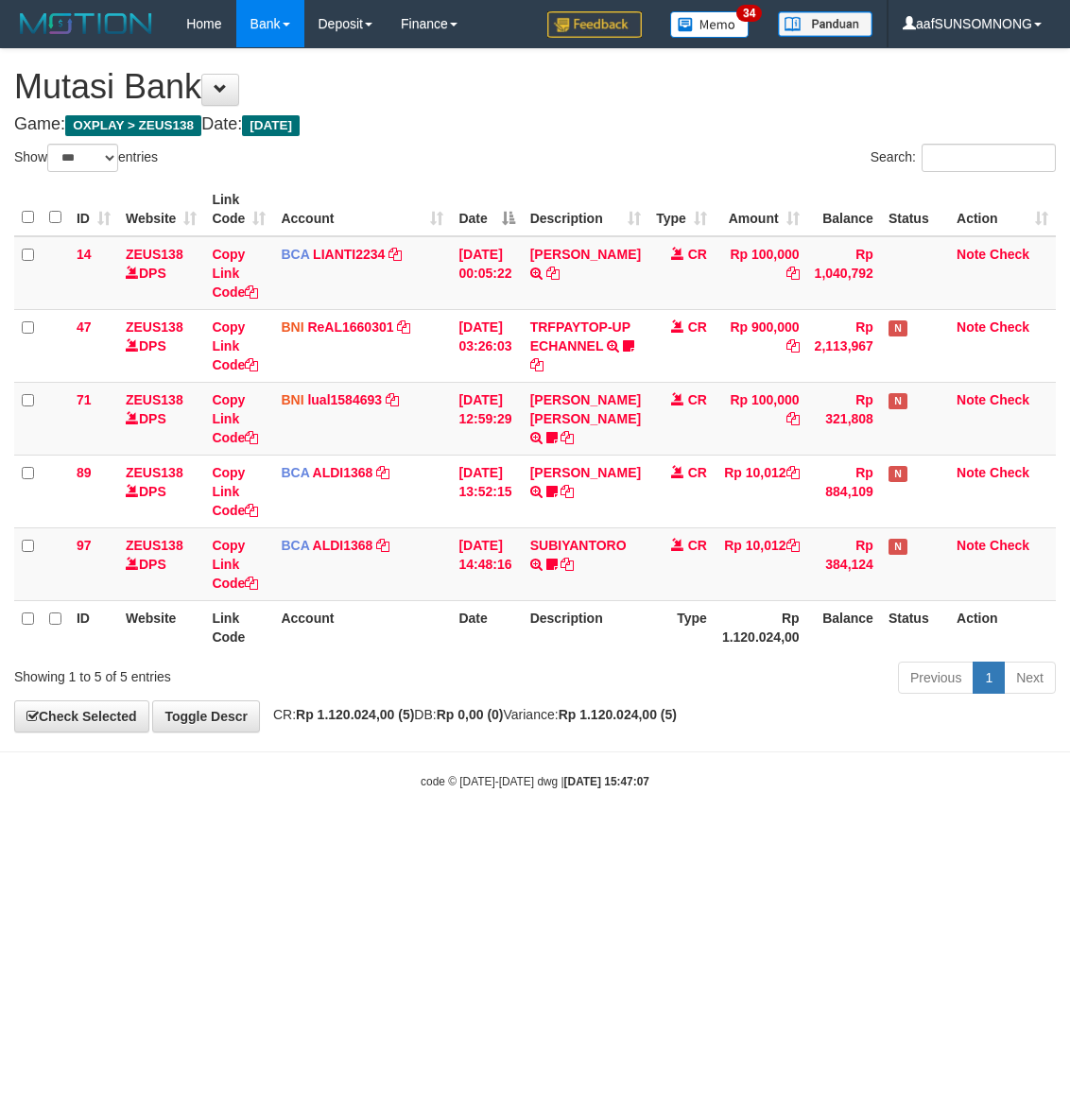 scroll, scrollTop: 0, scrollLeft: 0, axis: both 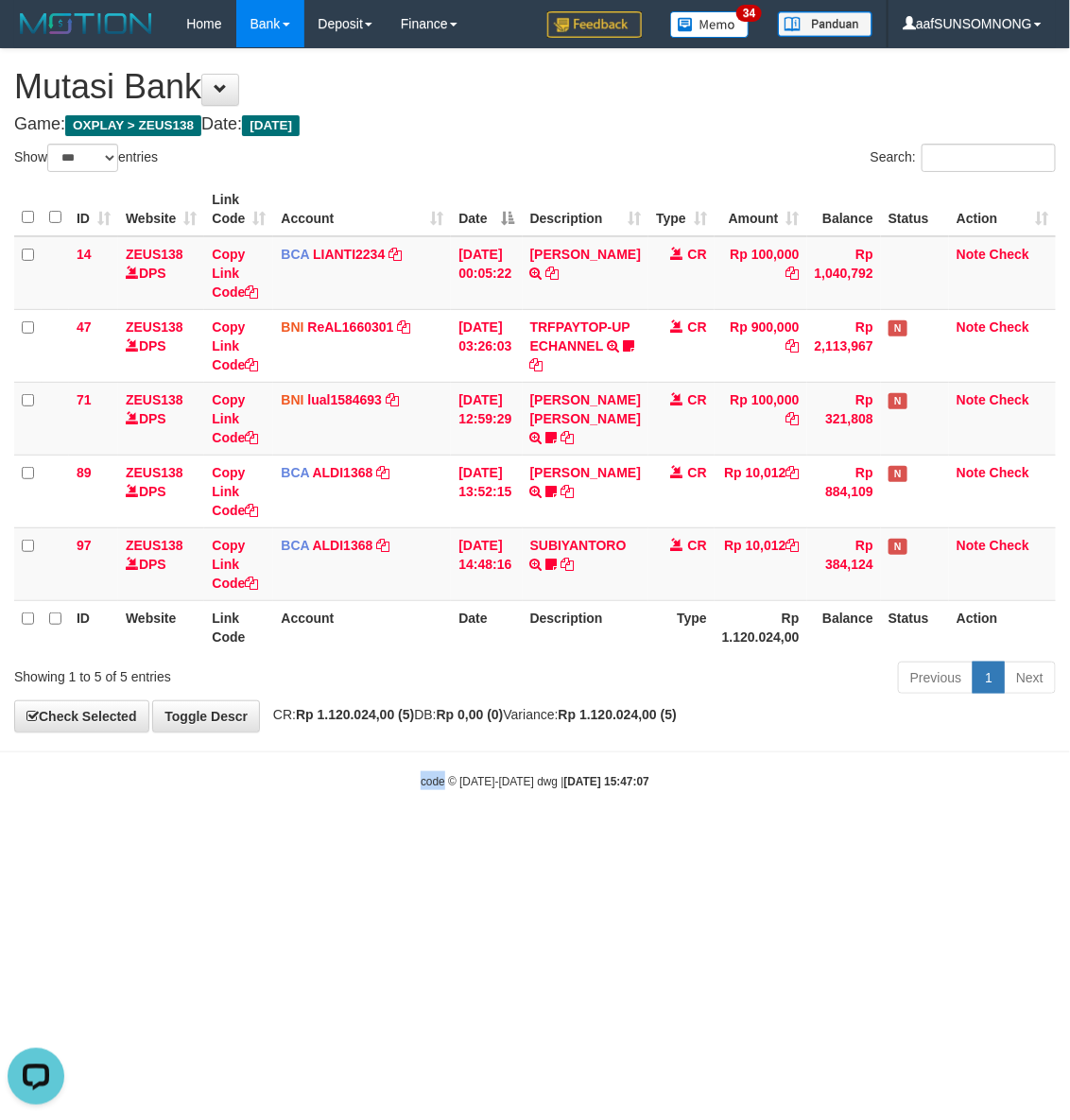 click on "Toggle navigation
Home
Bank
Account List
Load
By Website
Group
[OXPLAY]													ZEUS138
By Load Group (DPS)" at bounding box center [535, 419] 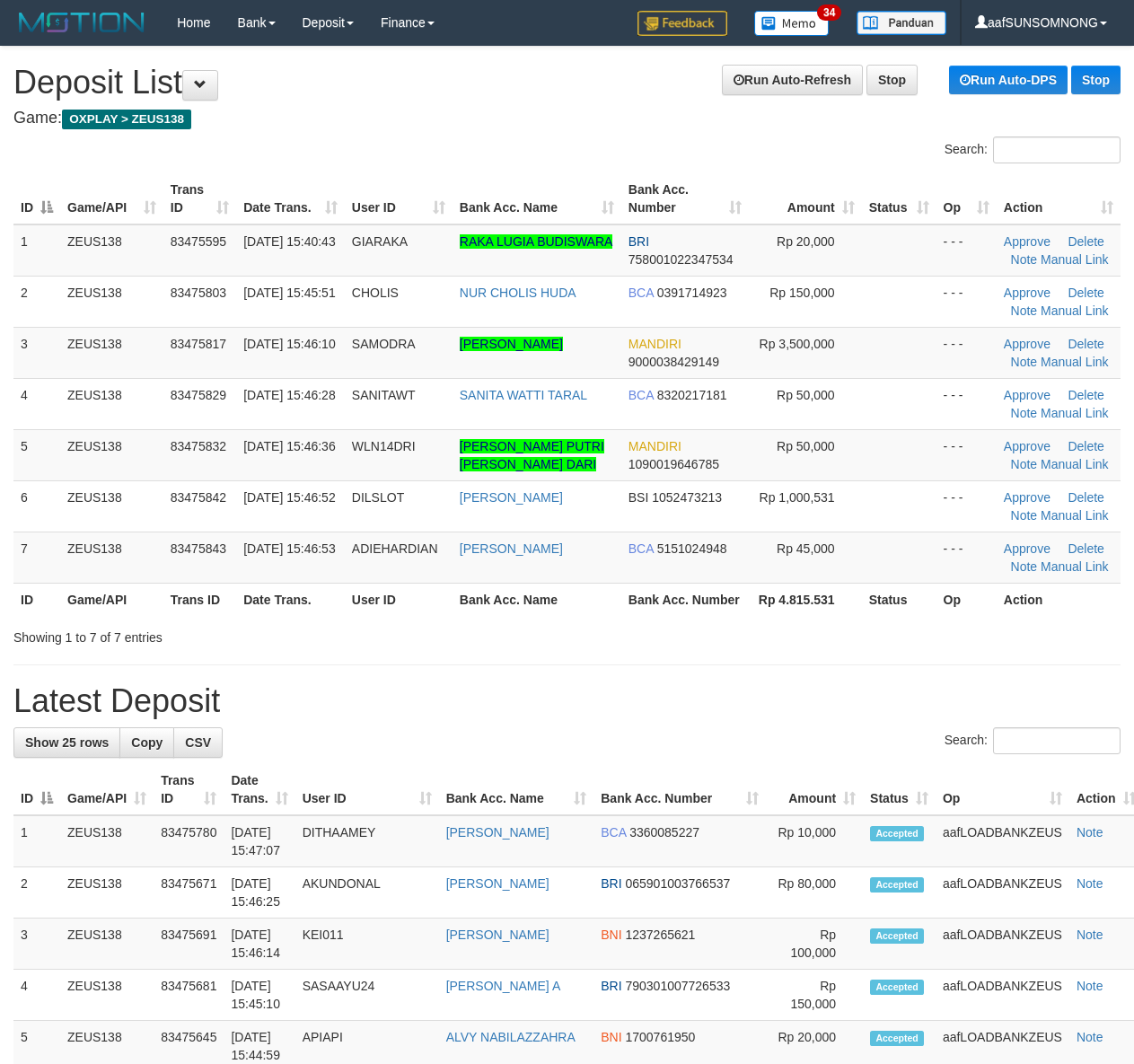 scroll, scrollTop: 0, scrollLeft: 0, axis: both 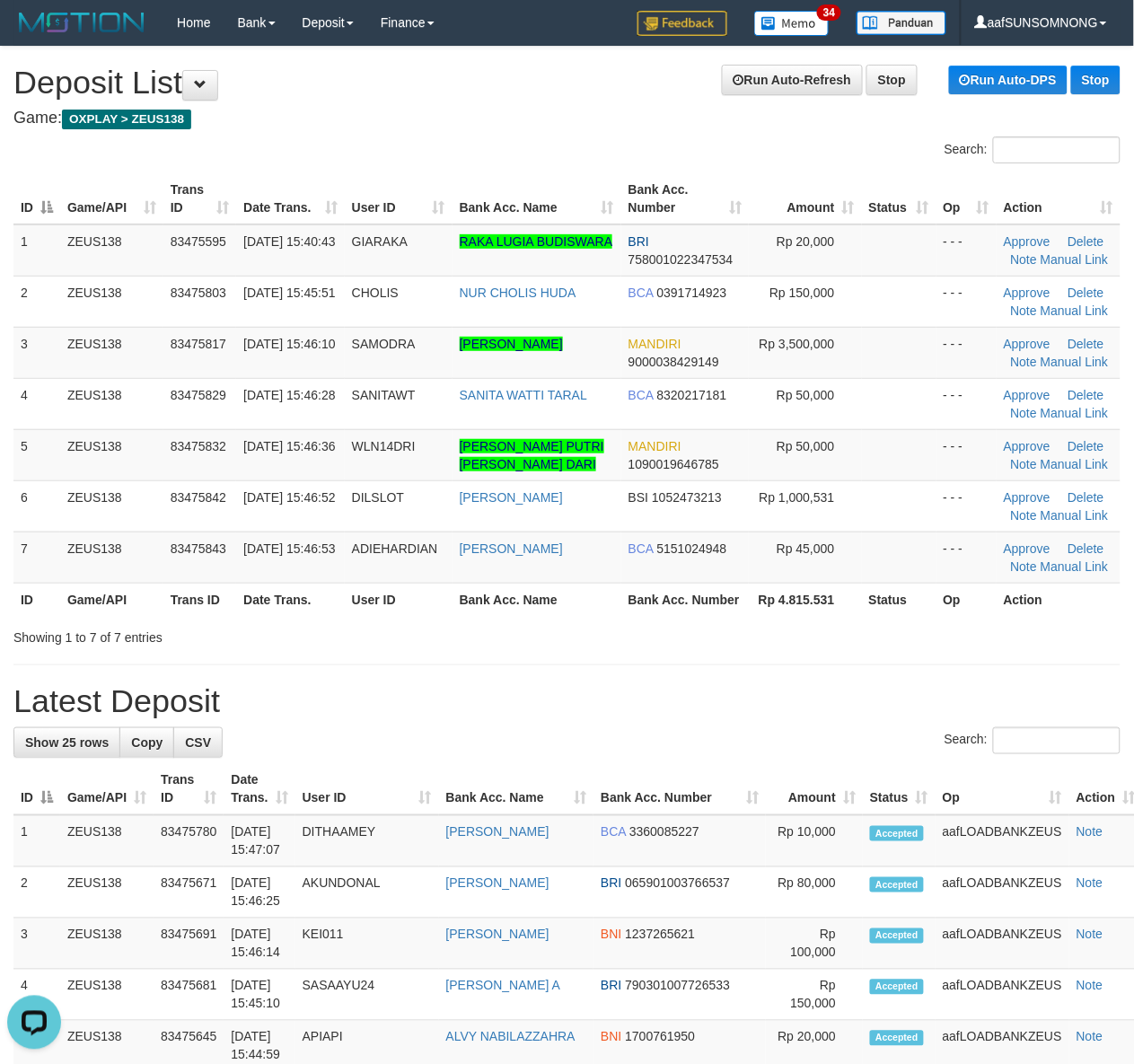 click on "**********" at bounding box center (567, 1130) 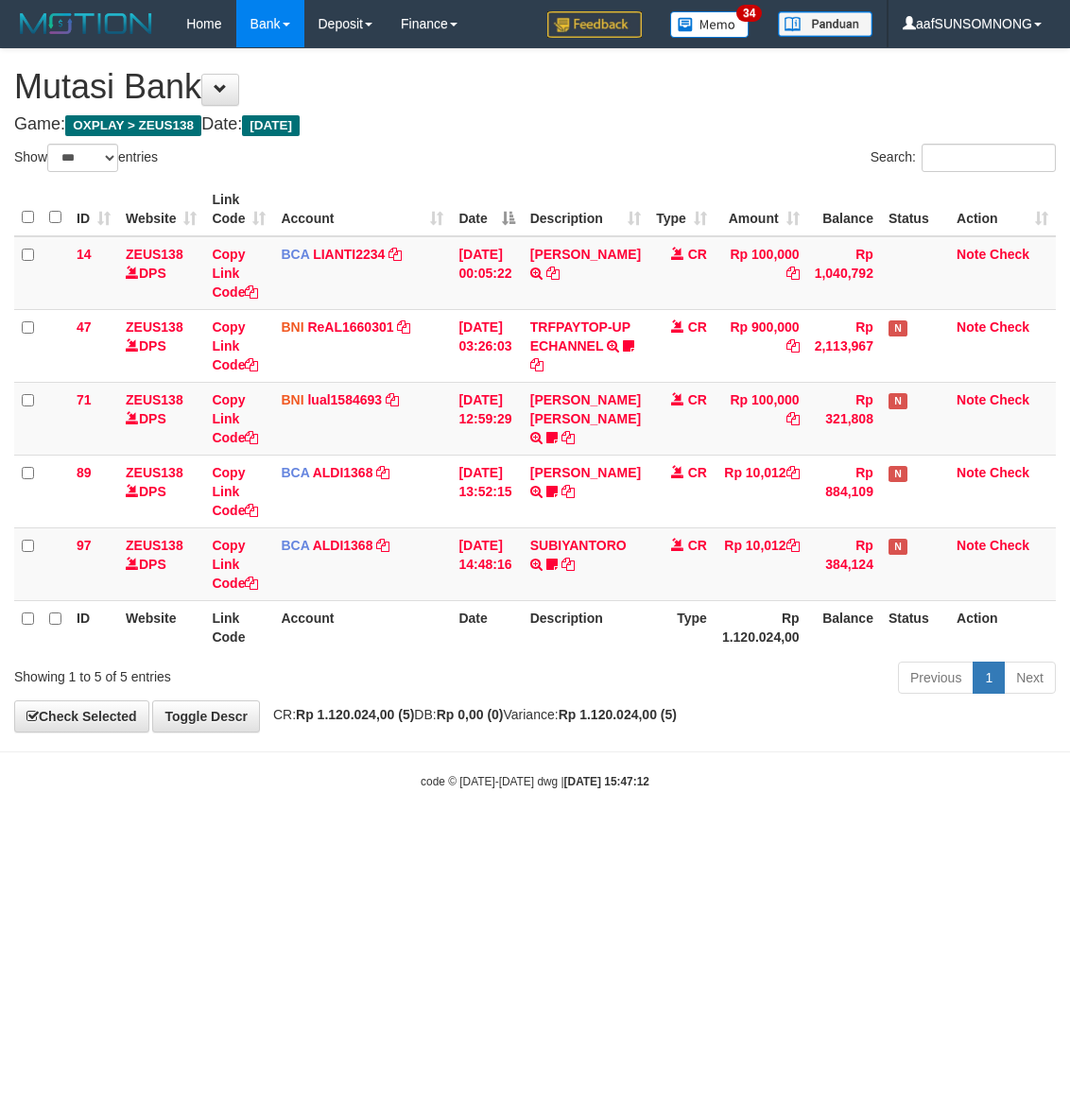 select on "***" 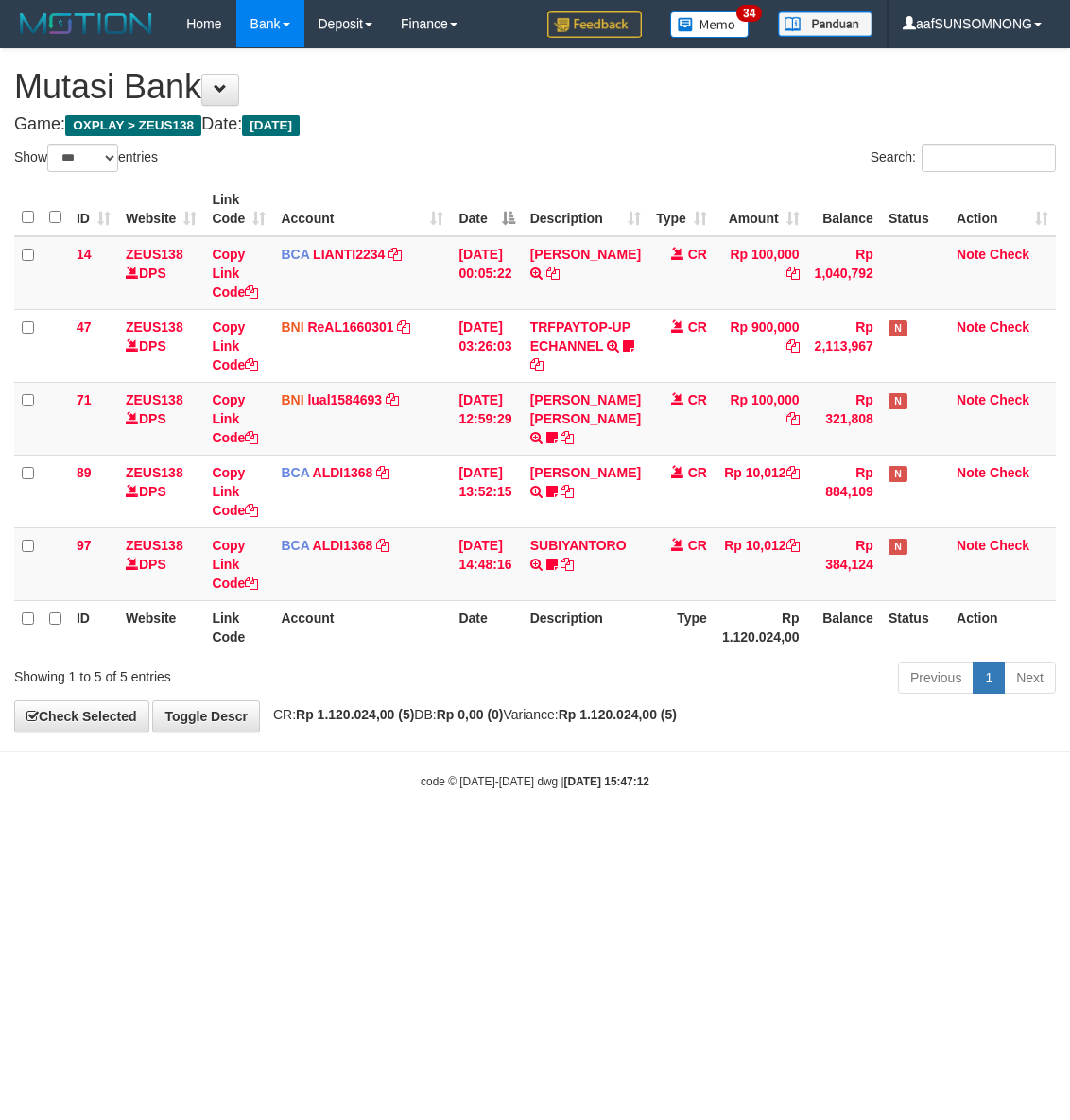 scroll, scrollTop: 0, scrollLeft: 0, axis: both 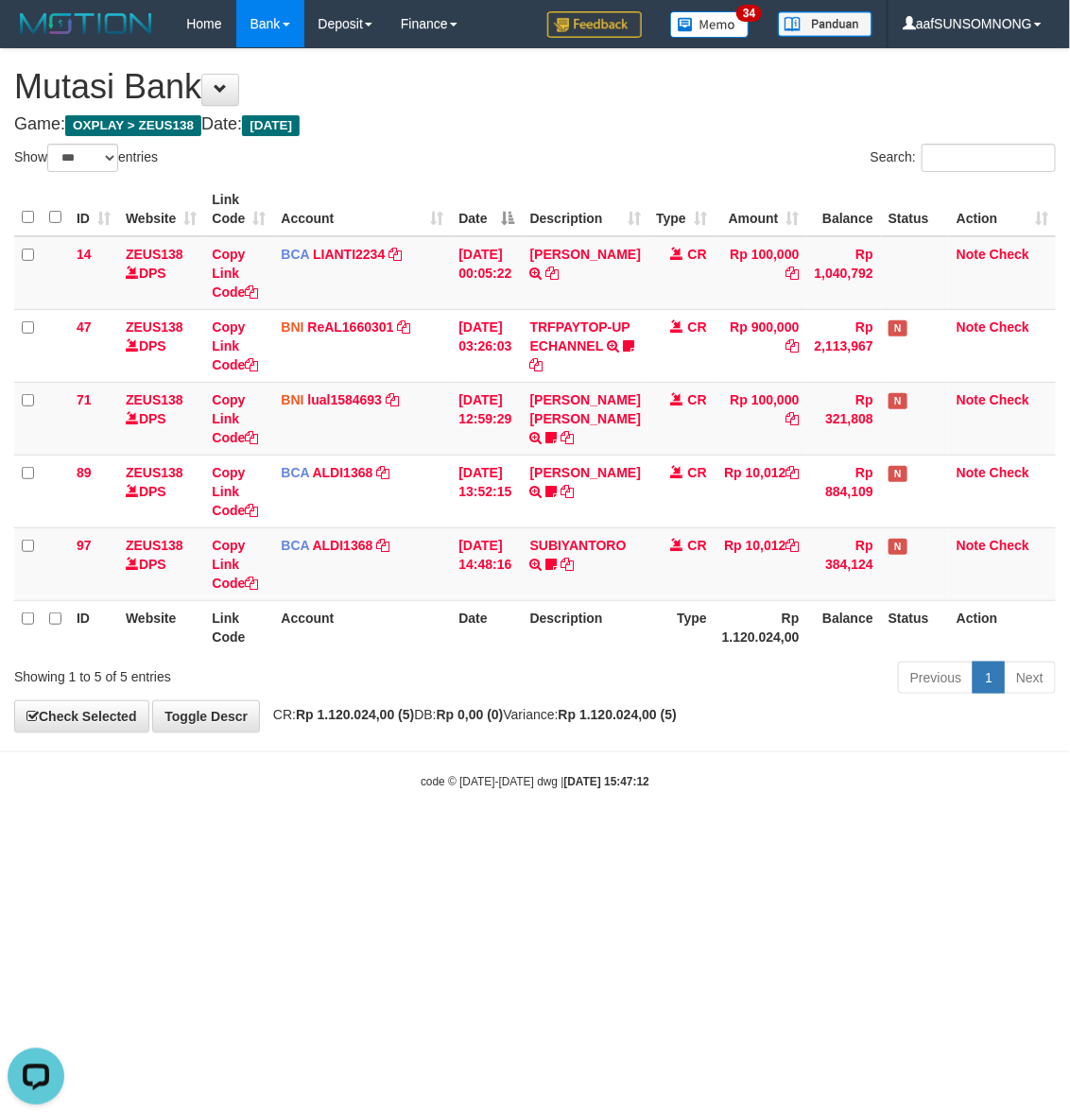 drag, startPoint x: 351, startPoint y: 901, endPoint x: 374, endPoint y: 905, distance: 23.345235 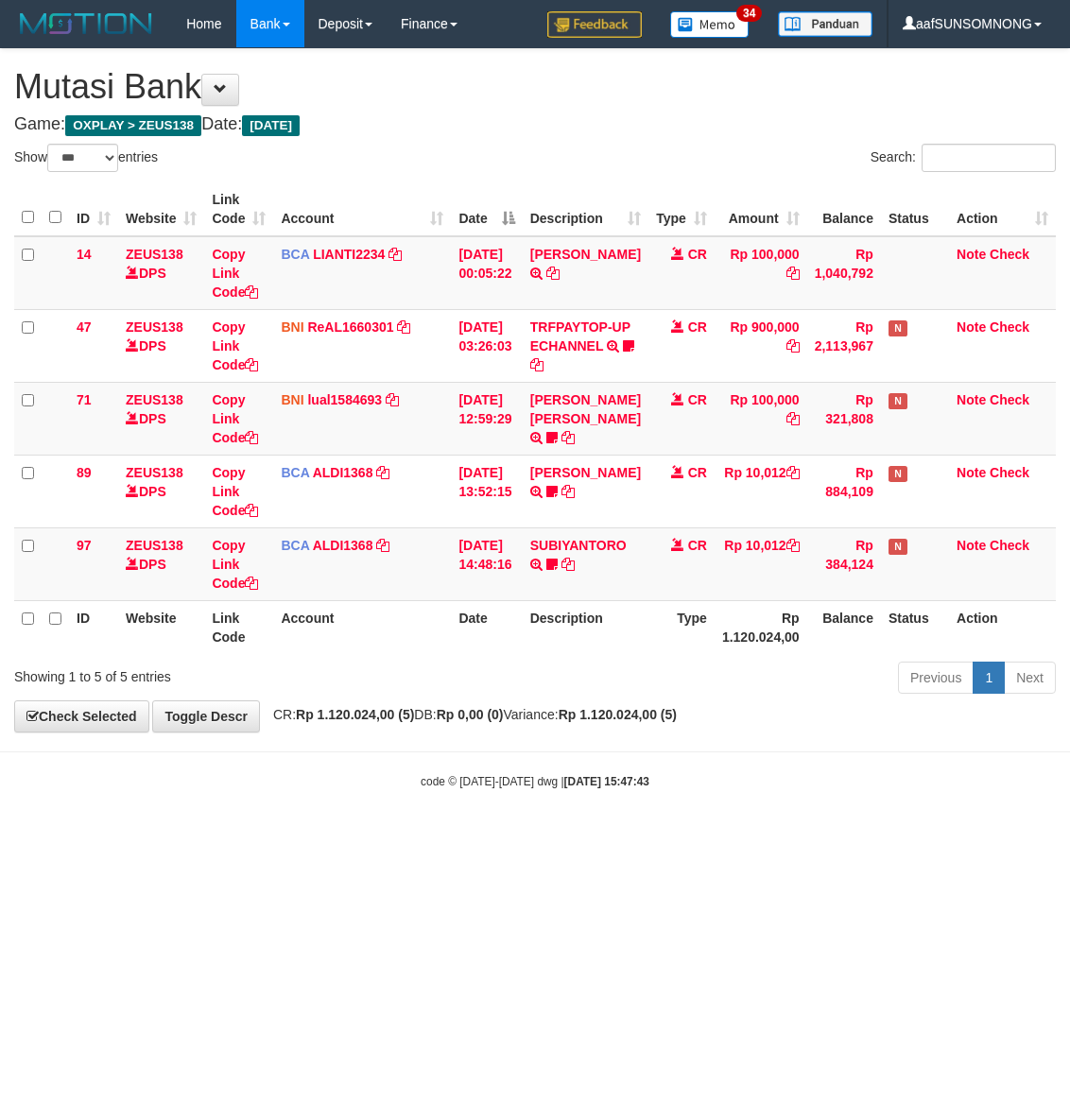 select on "***" 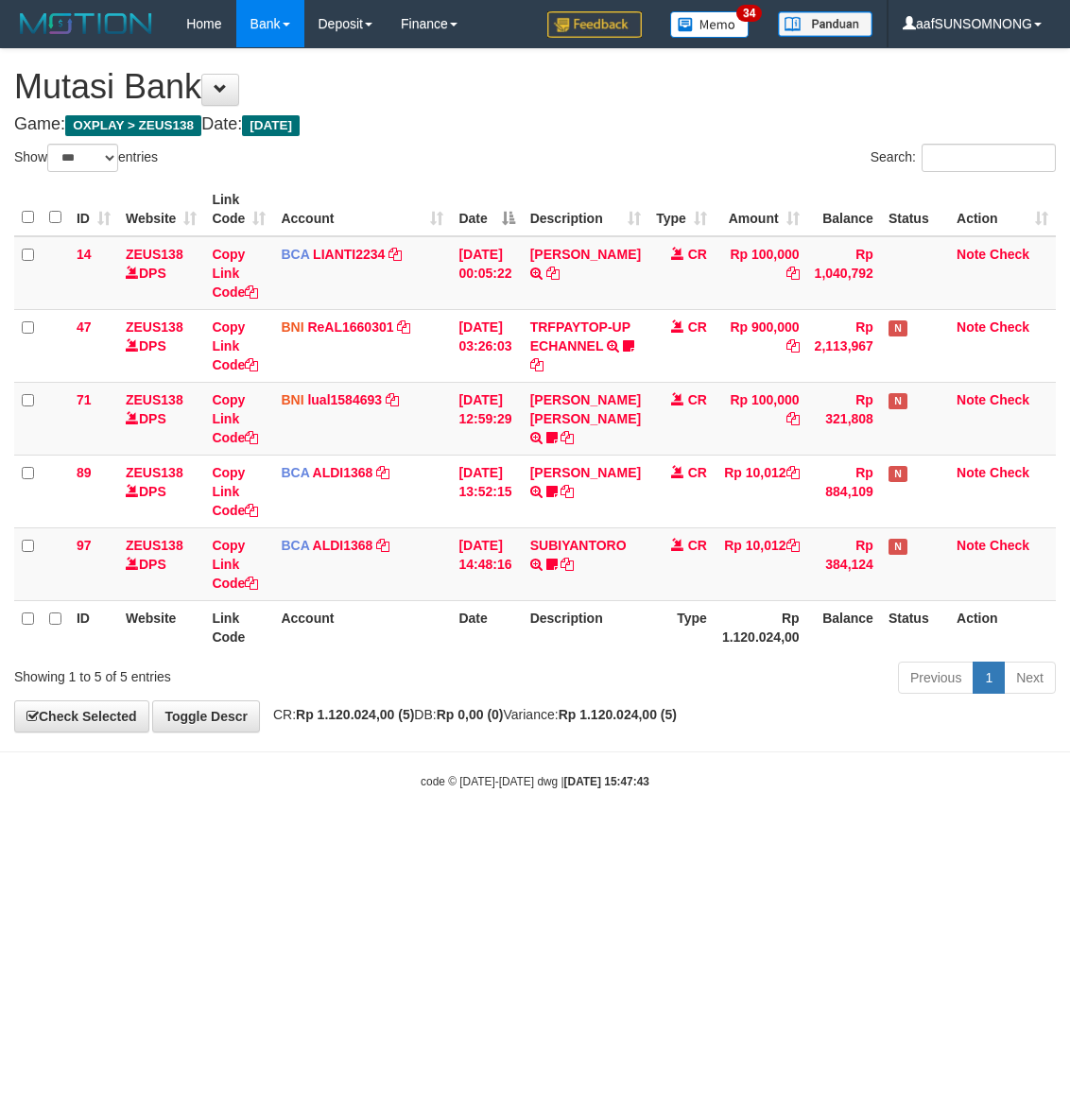 scroll, scrollTop: 0, scrollLeft: 0, axis: both 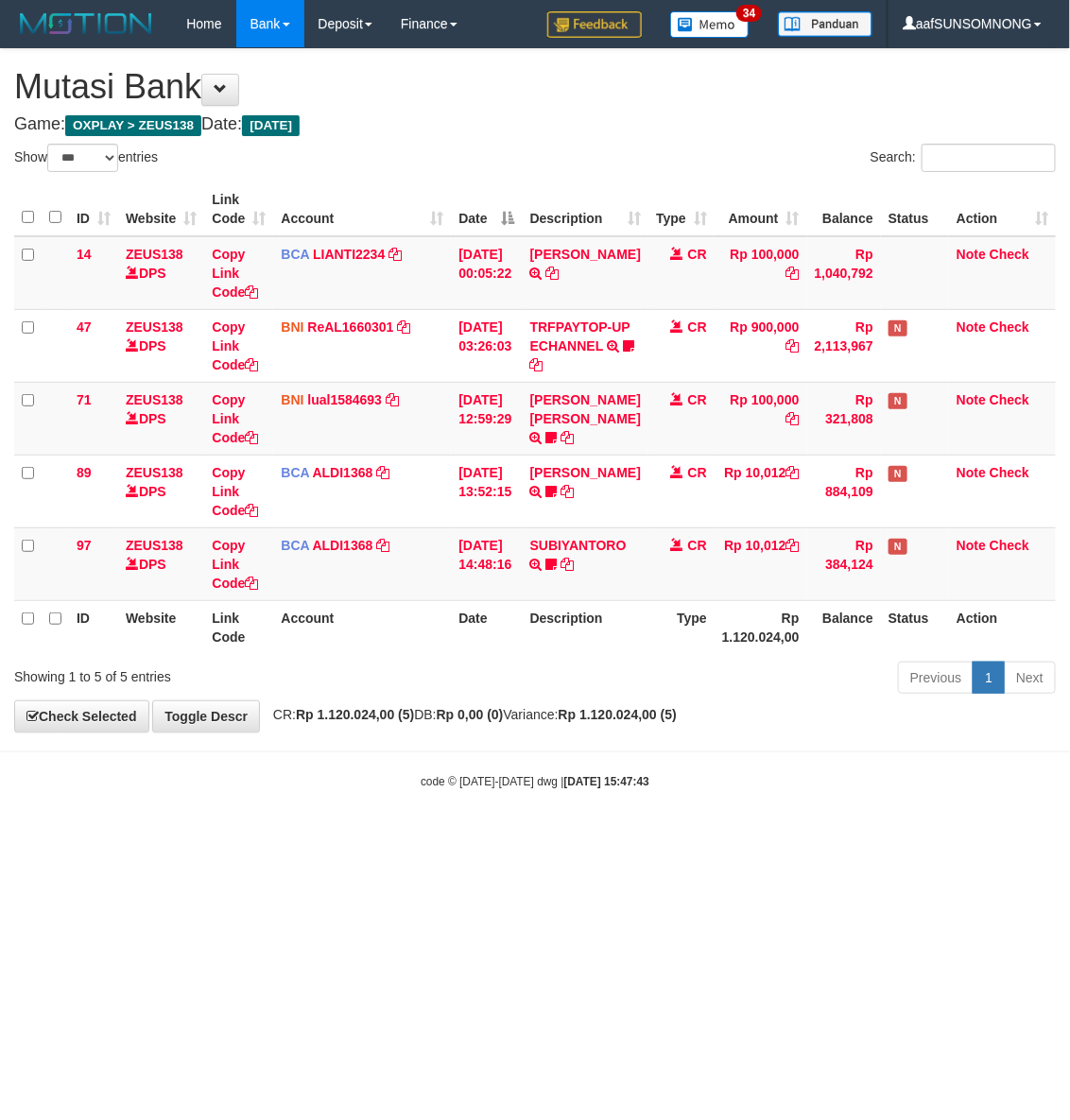 click on "Toggle navigation
Home
Bank
Account List
Load
By Website
Group
[OXPLAY]													ZEUS138
By Load Group (DPS)
Sync" at bounding box center [535, 419] 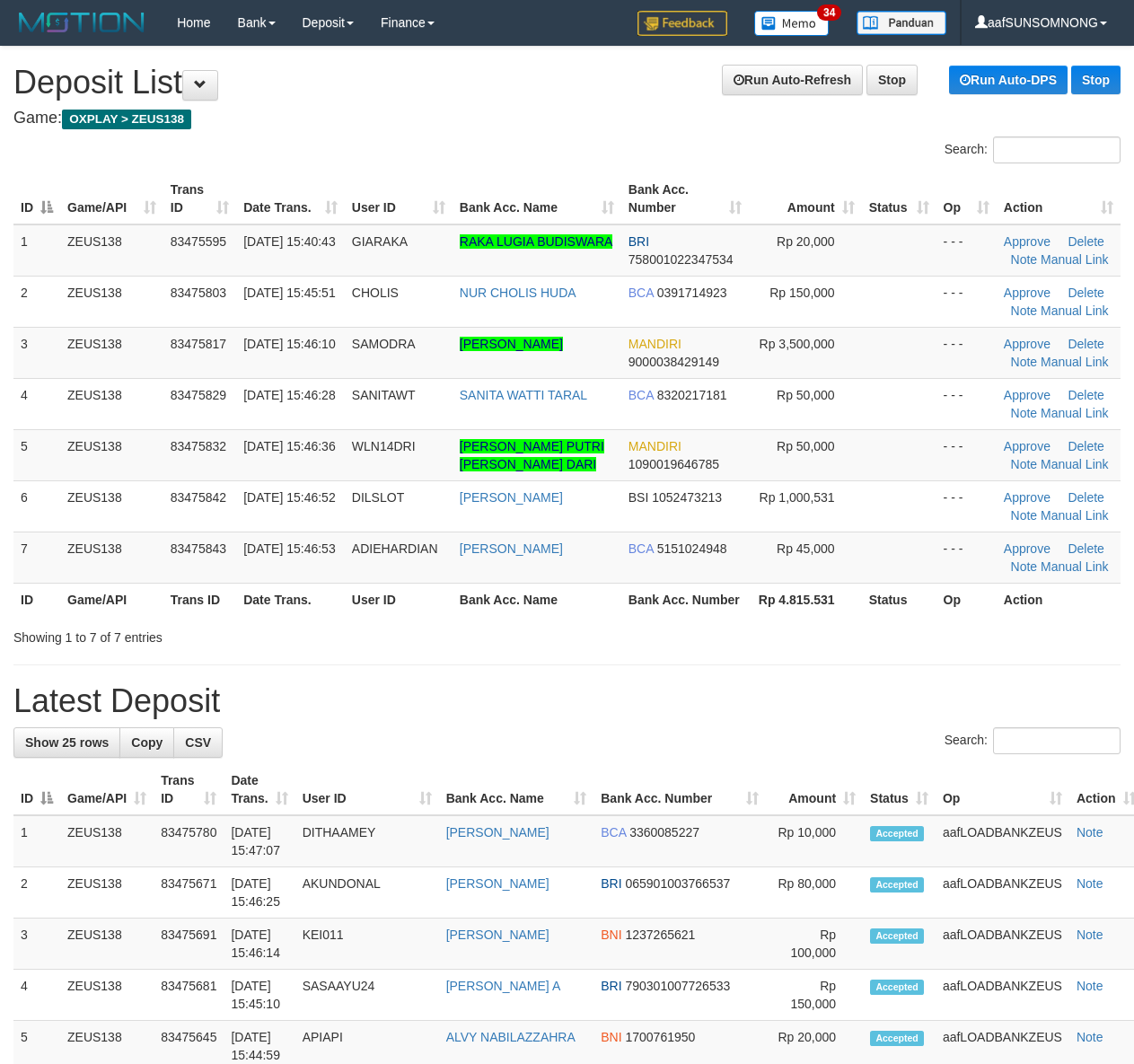 scroll, scrollTop: 0, scrollLeft: 0, axis: both 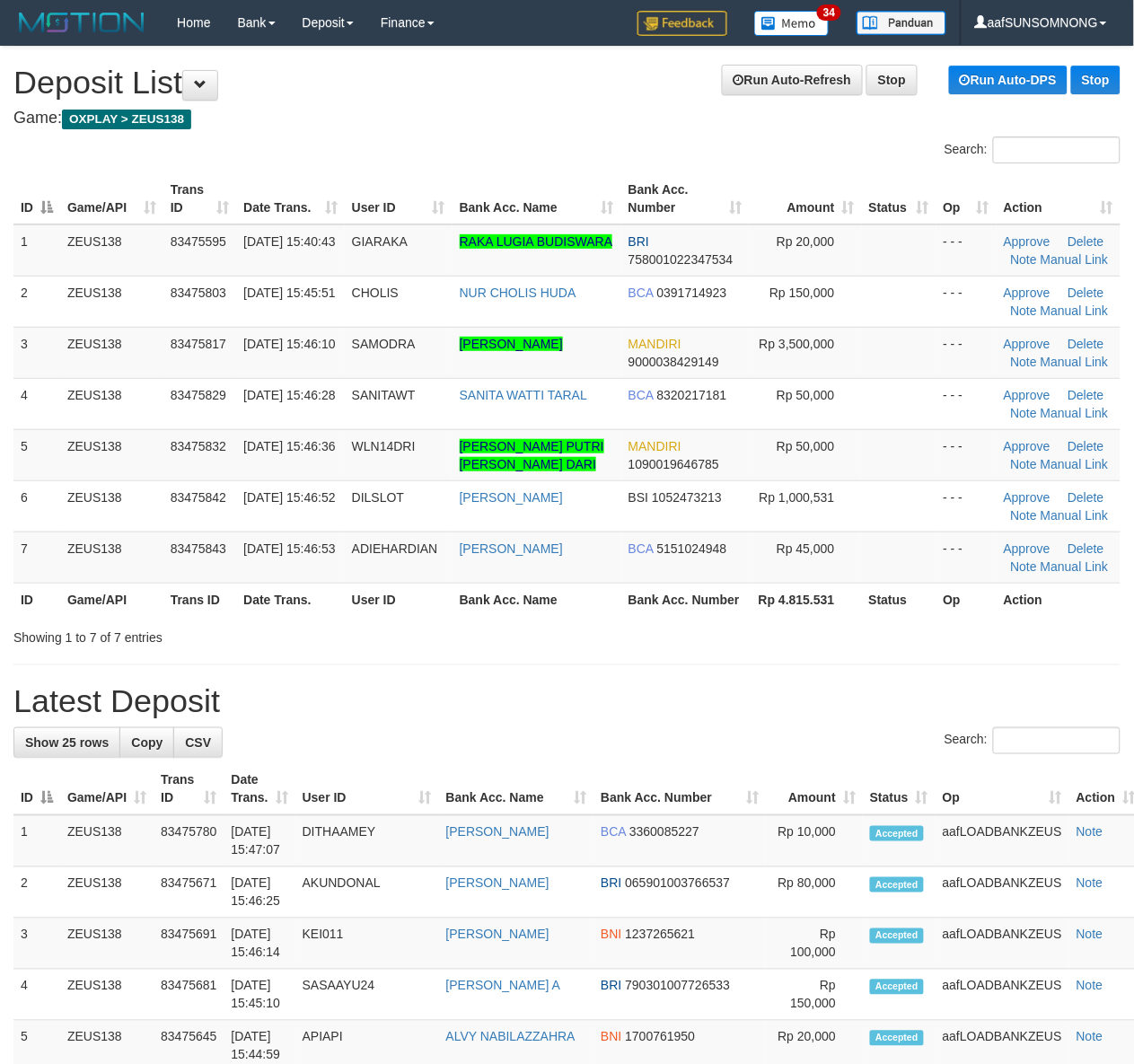 click on "Latest Deposit" at bounding box center (567, 701) 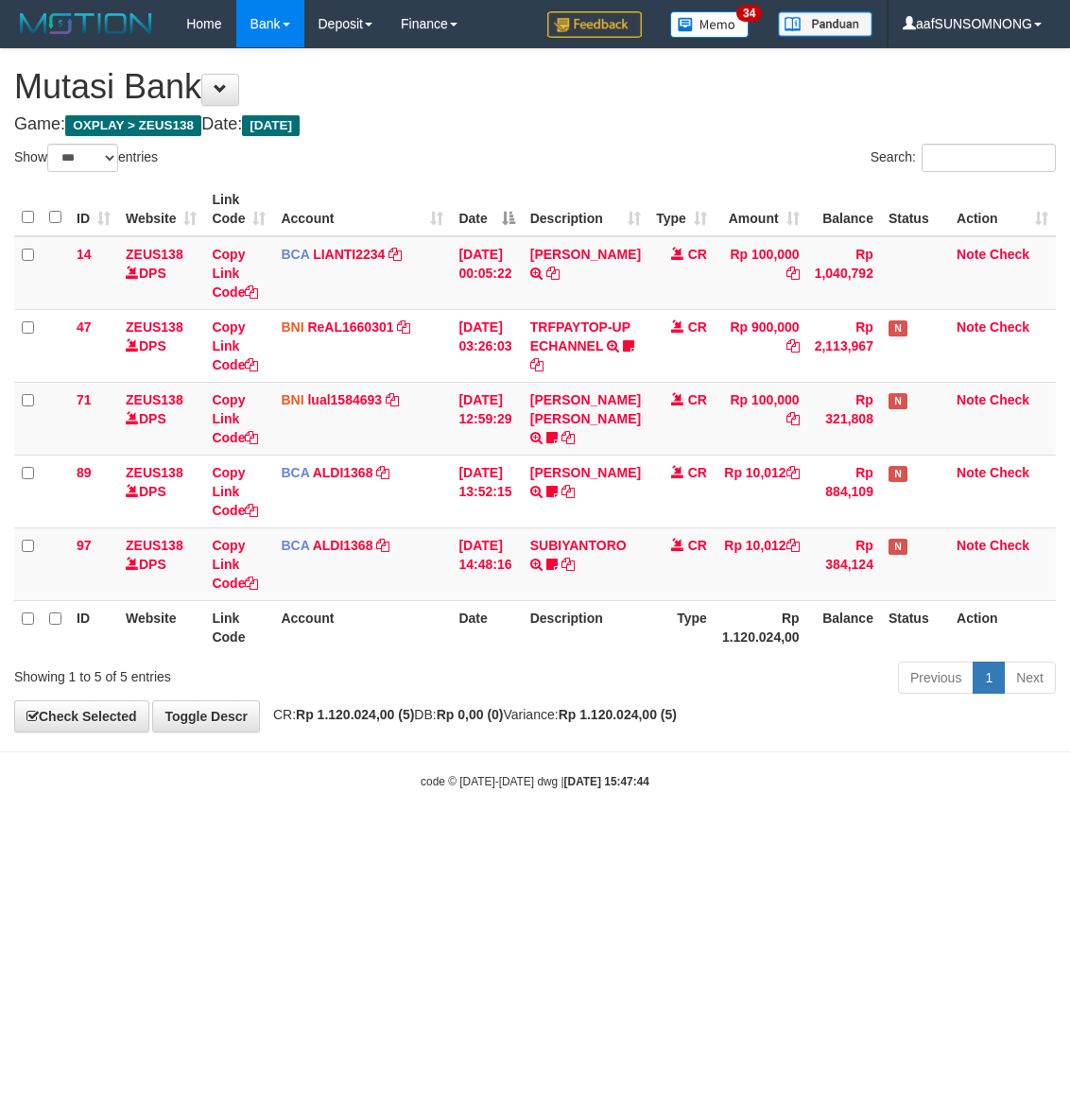 select on "***" 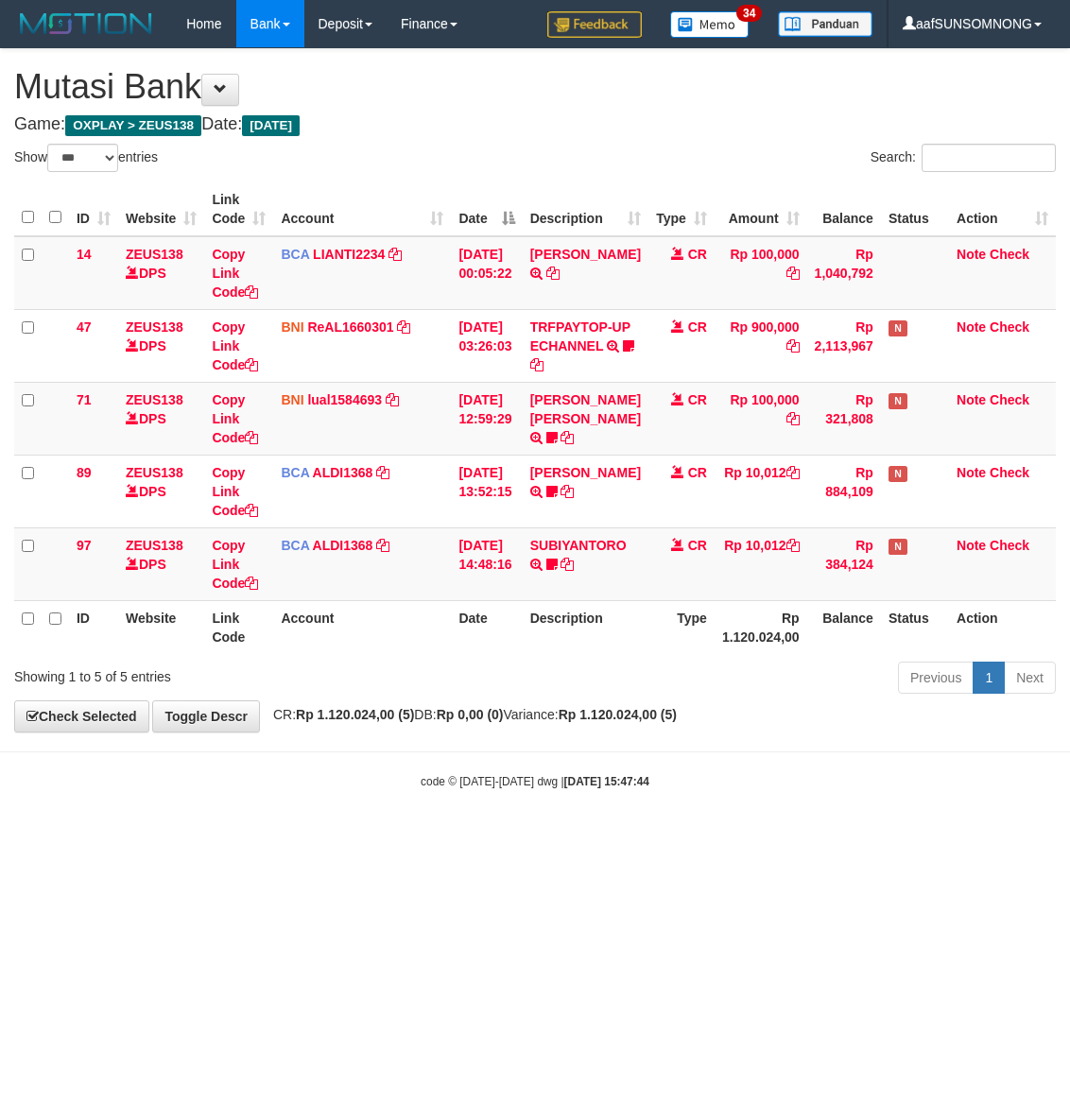 scroll, scrollTop: 0, scrollLeft: 0, axis: both 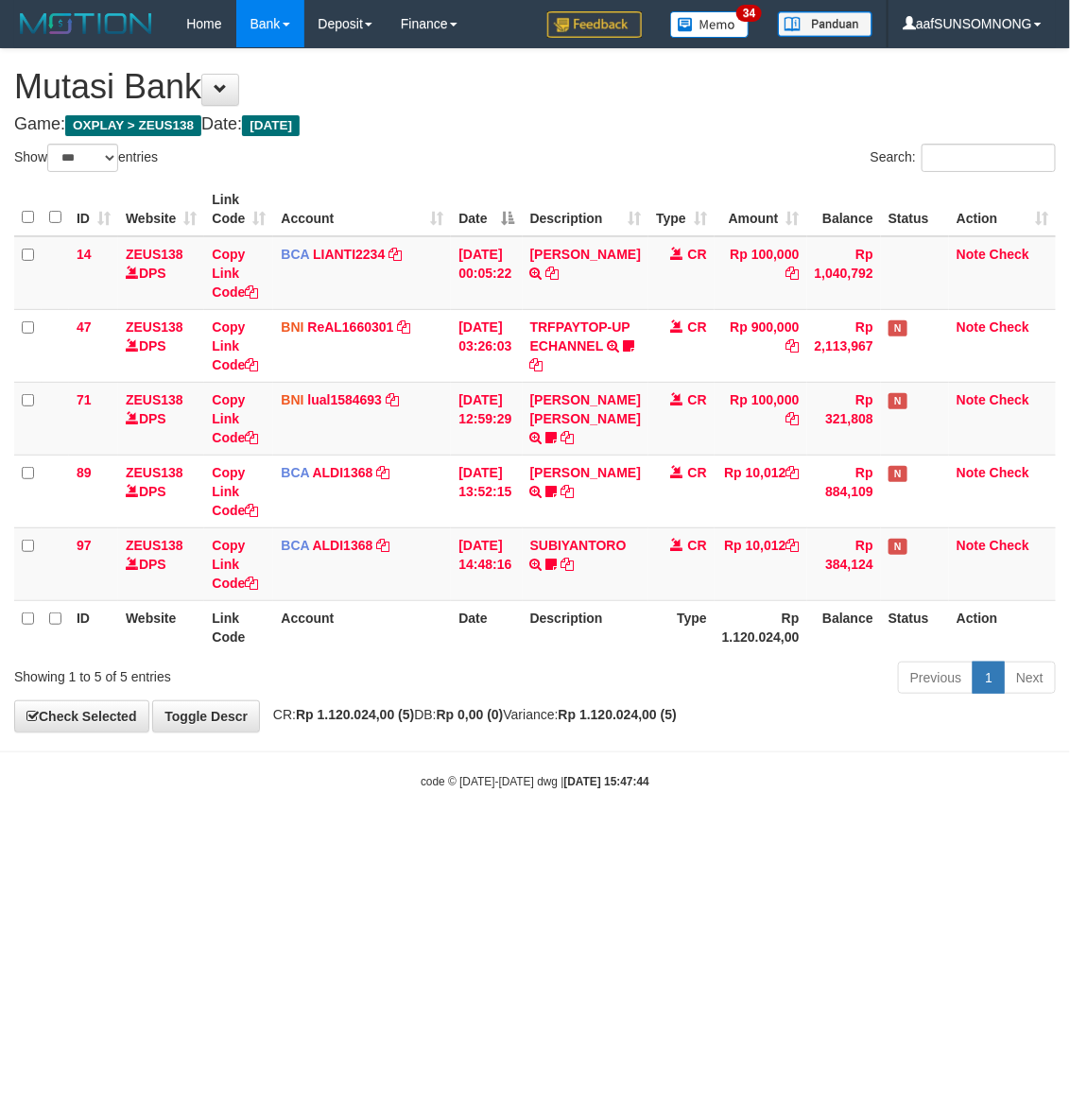 click on "Toggle navigation
Home
Bank
Account List
Load
By Website
Group
[OXPLAY]													ZEUS138
By Load Group (DPS)" at bounding box center [535, 419] 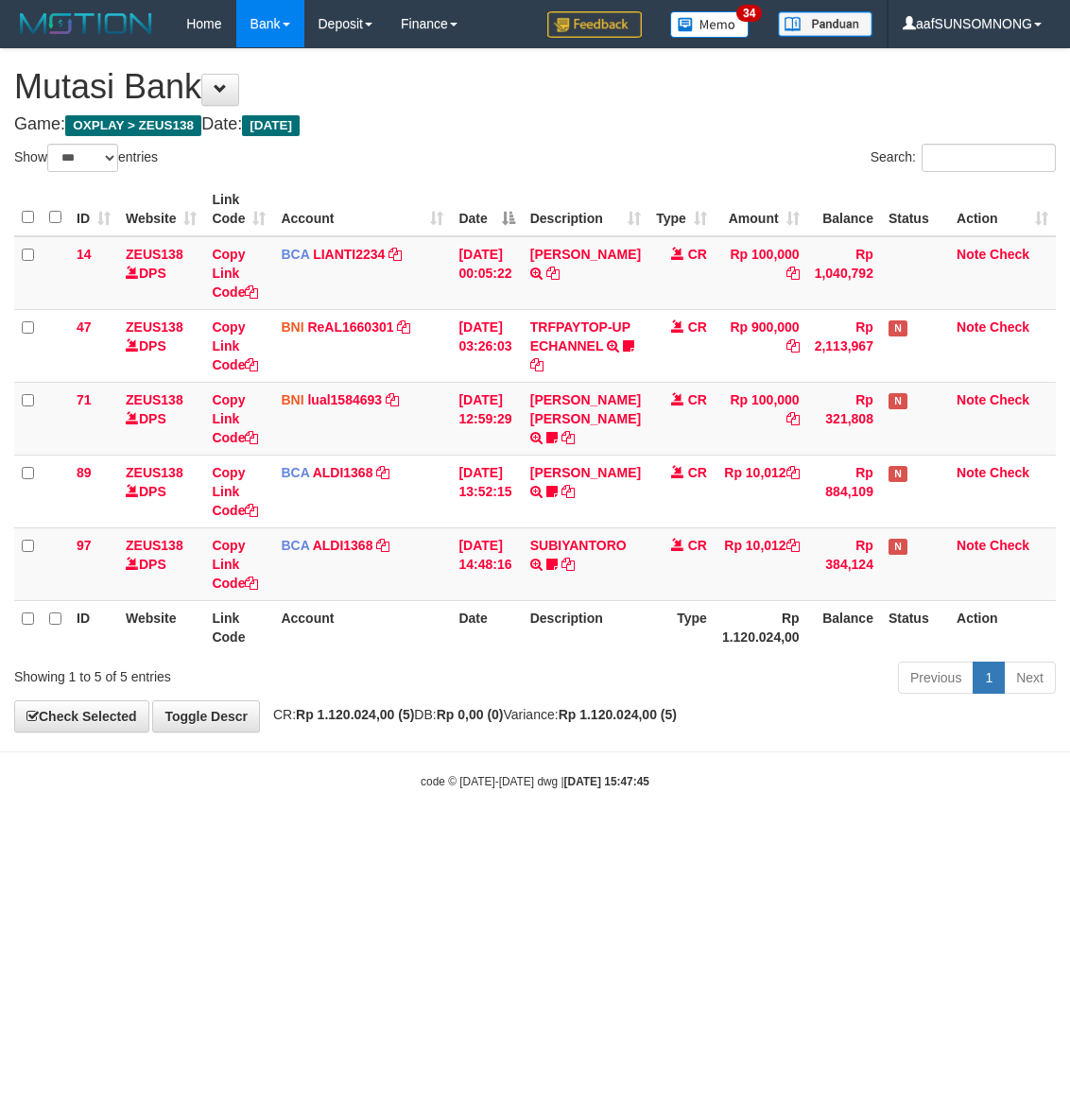 select on "***" 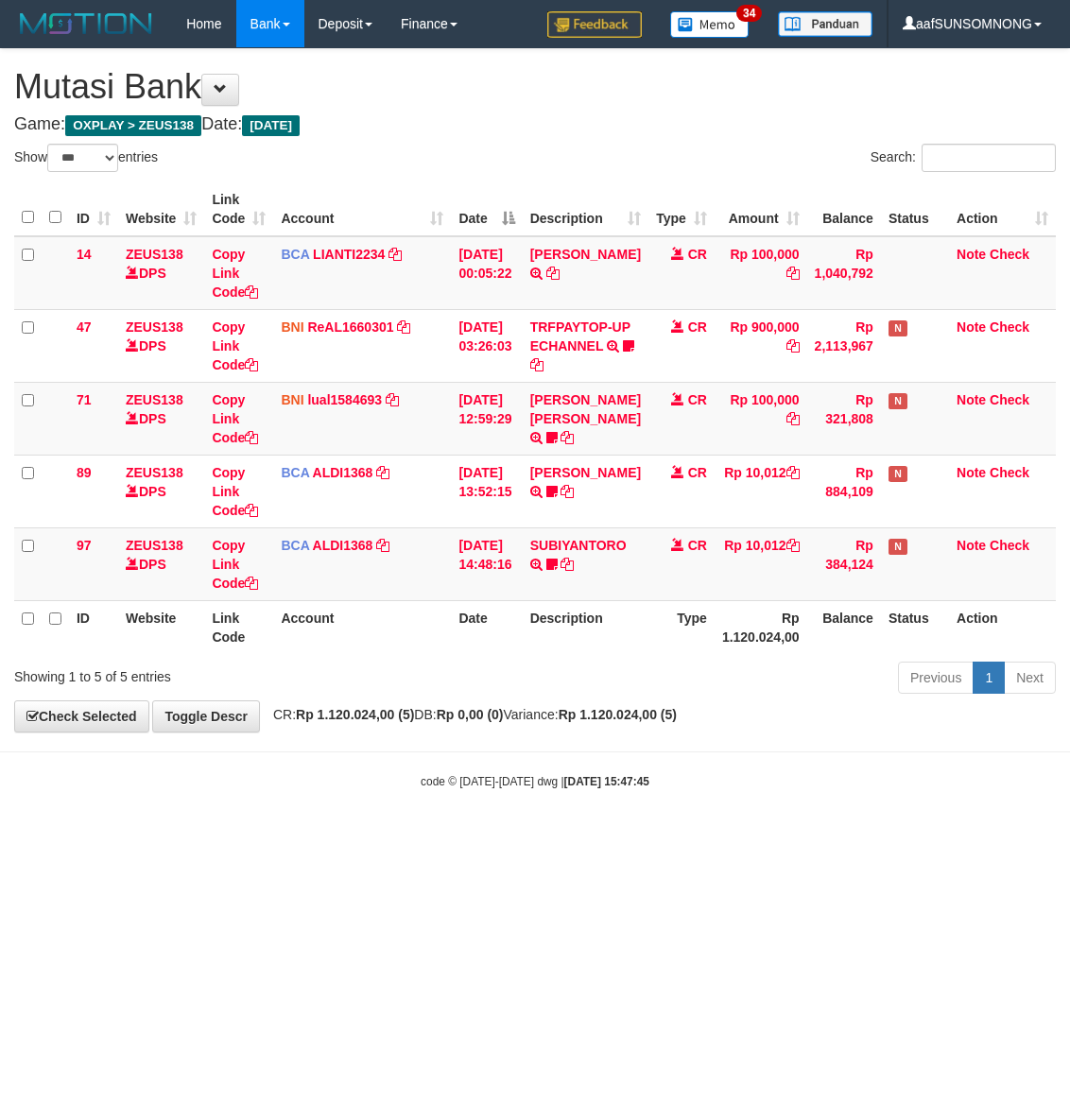 scroll, scrollTop: 0, scrollLeft: 0, axis: both 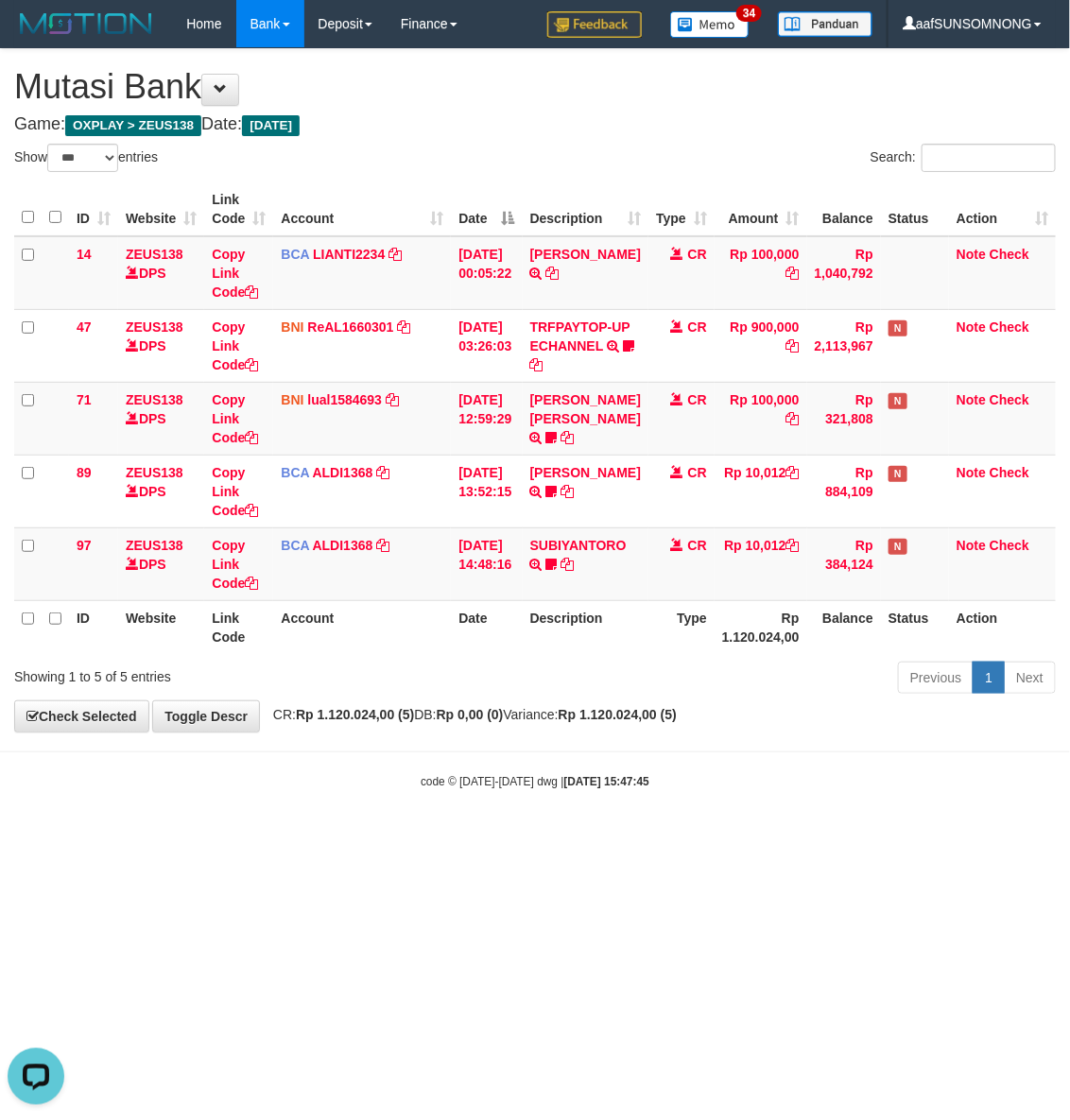 drag, startPoint x: 419, startPoint y: 946, endPoint x: 373, endPoint y: 818, distance: 136.01471 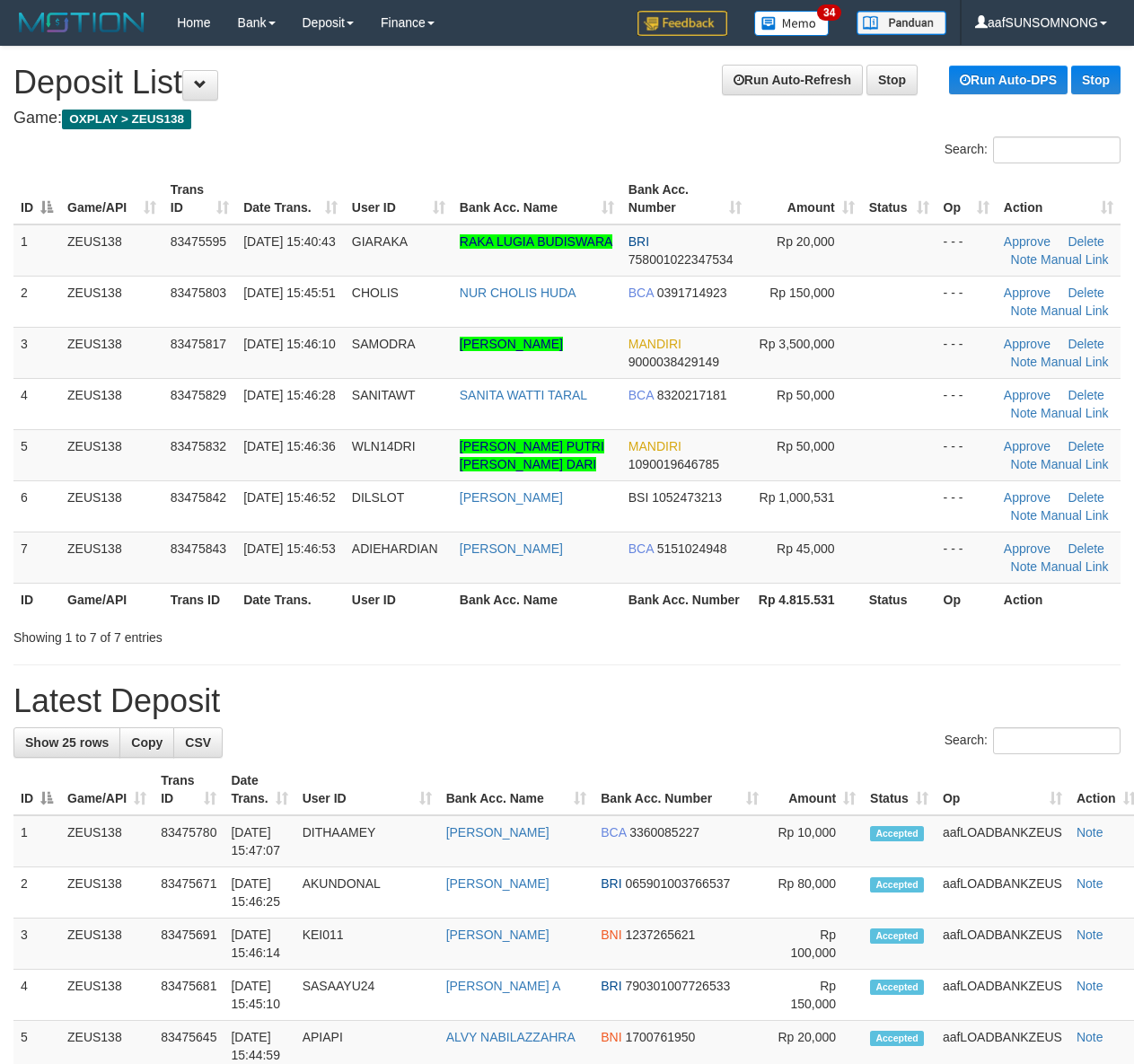 scroll, scrollTop: 0, scrollLeft: 0, axis: both 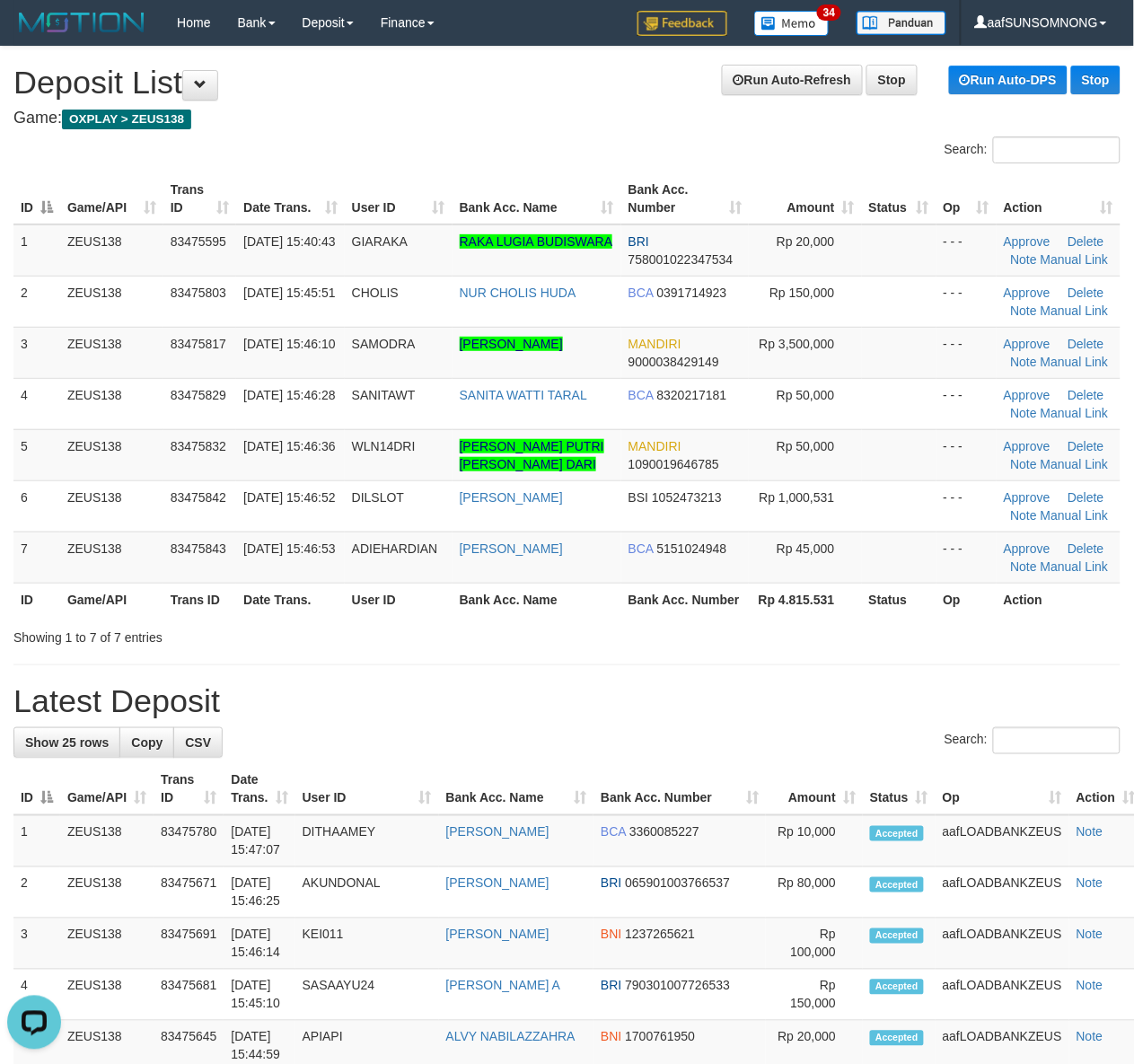 click on "Latest Deposit" at bounding box center (567, 701) 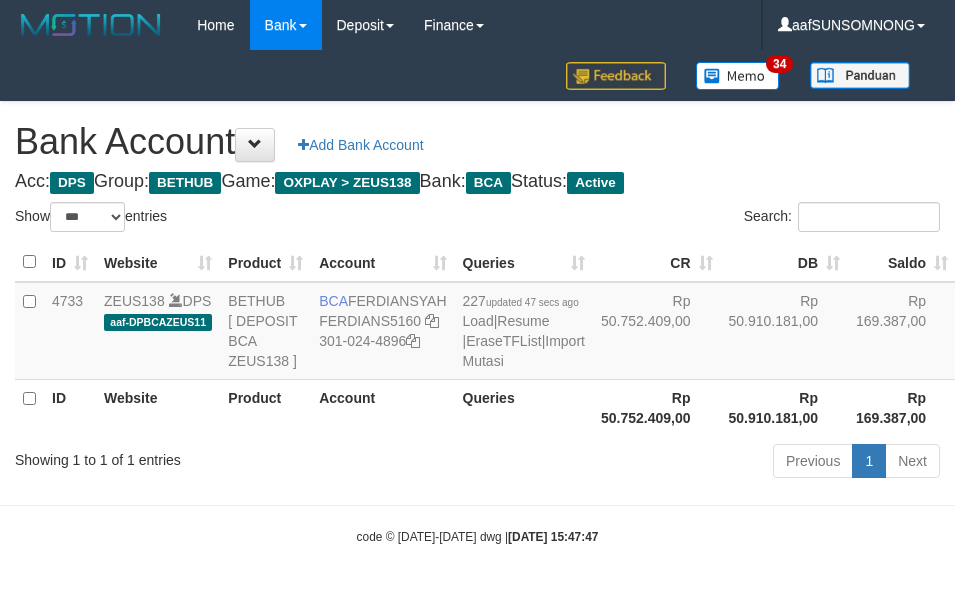 select on "***" 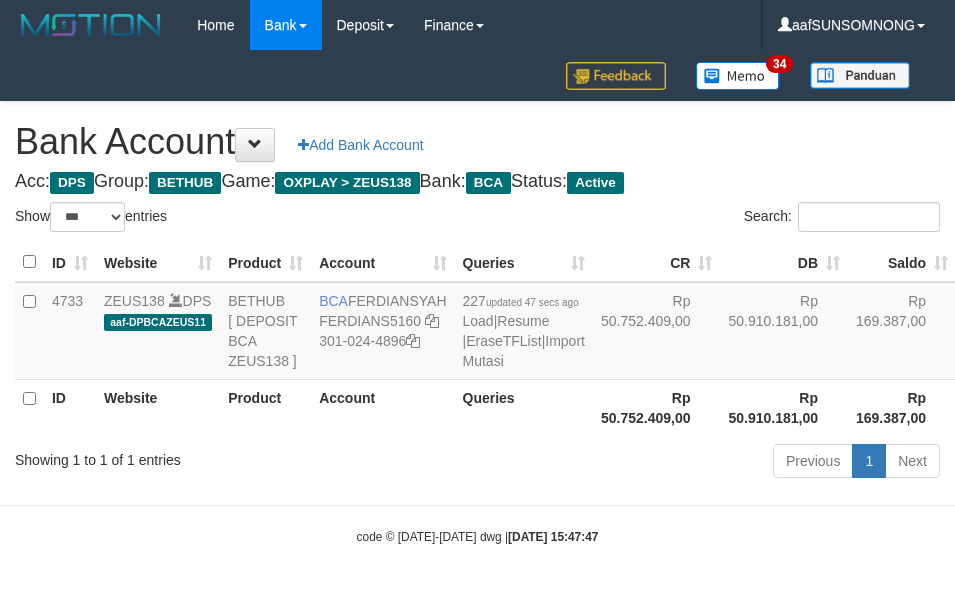 click on "Previous 1 Next" at bounding box center [676, 463] 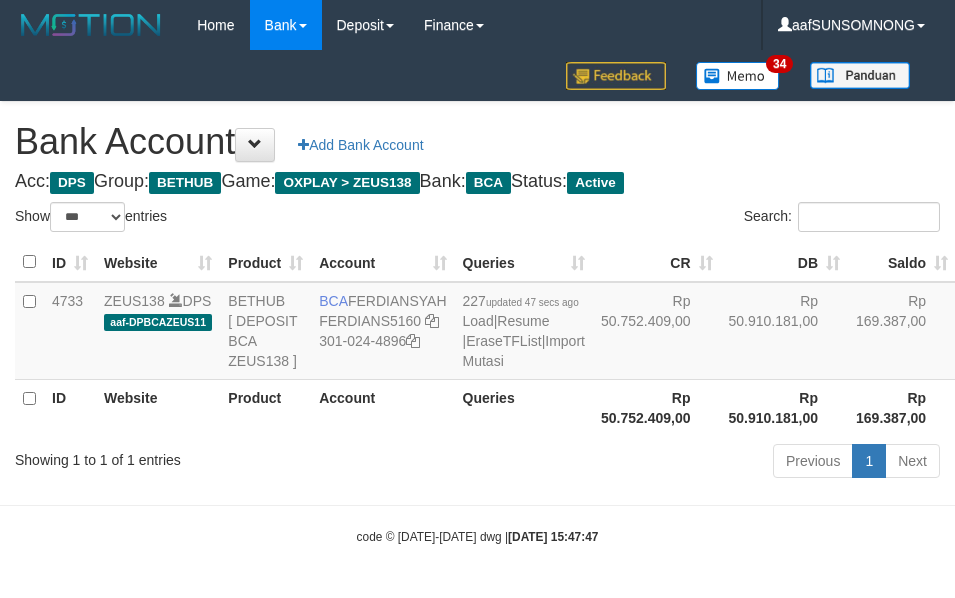 select on "***" 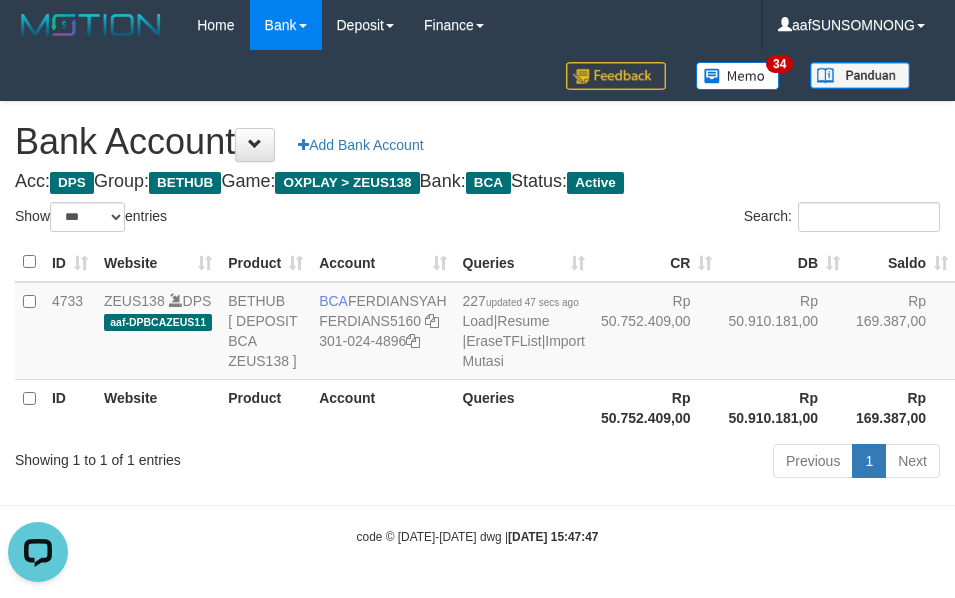 scroll, scrollTop: 0, scrollLeft: 0, axis: both 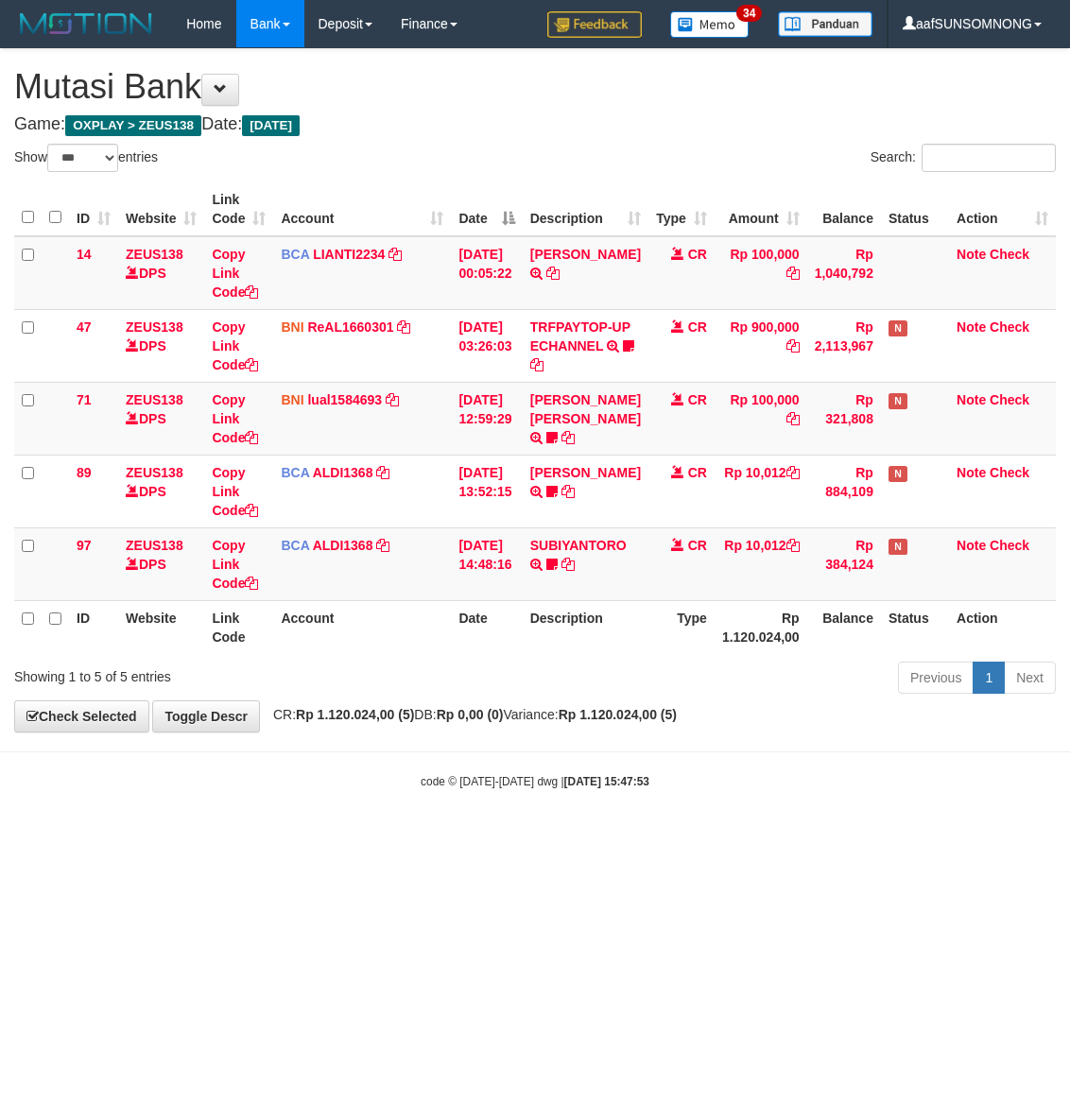 select on "***" 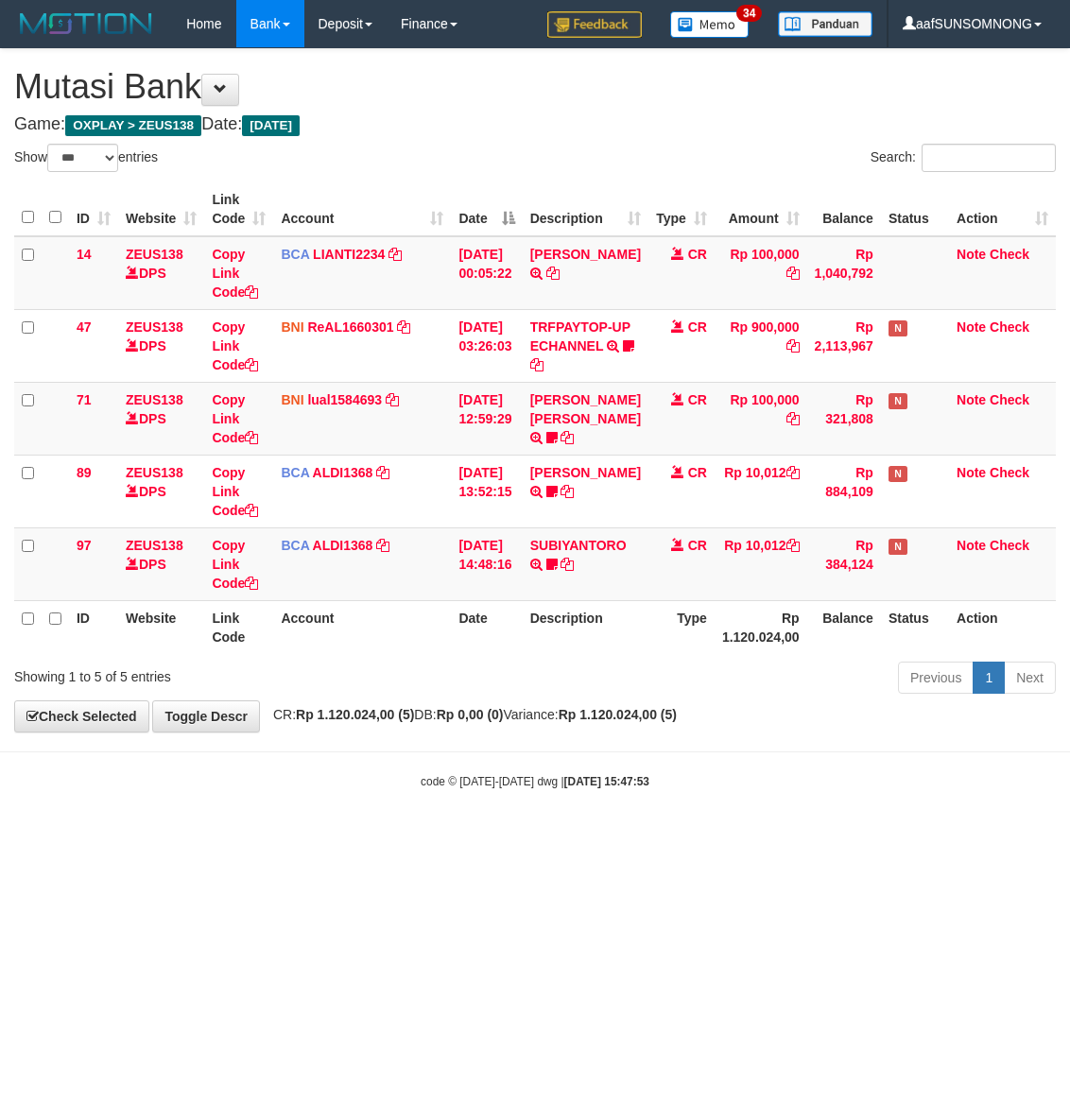 scroll, scrollTop: 0, scrollLeft: 0, axis: both 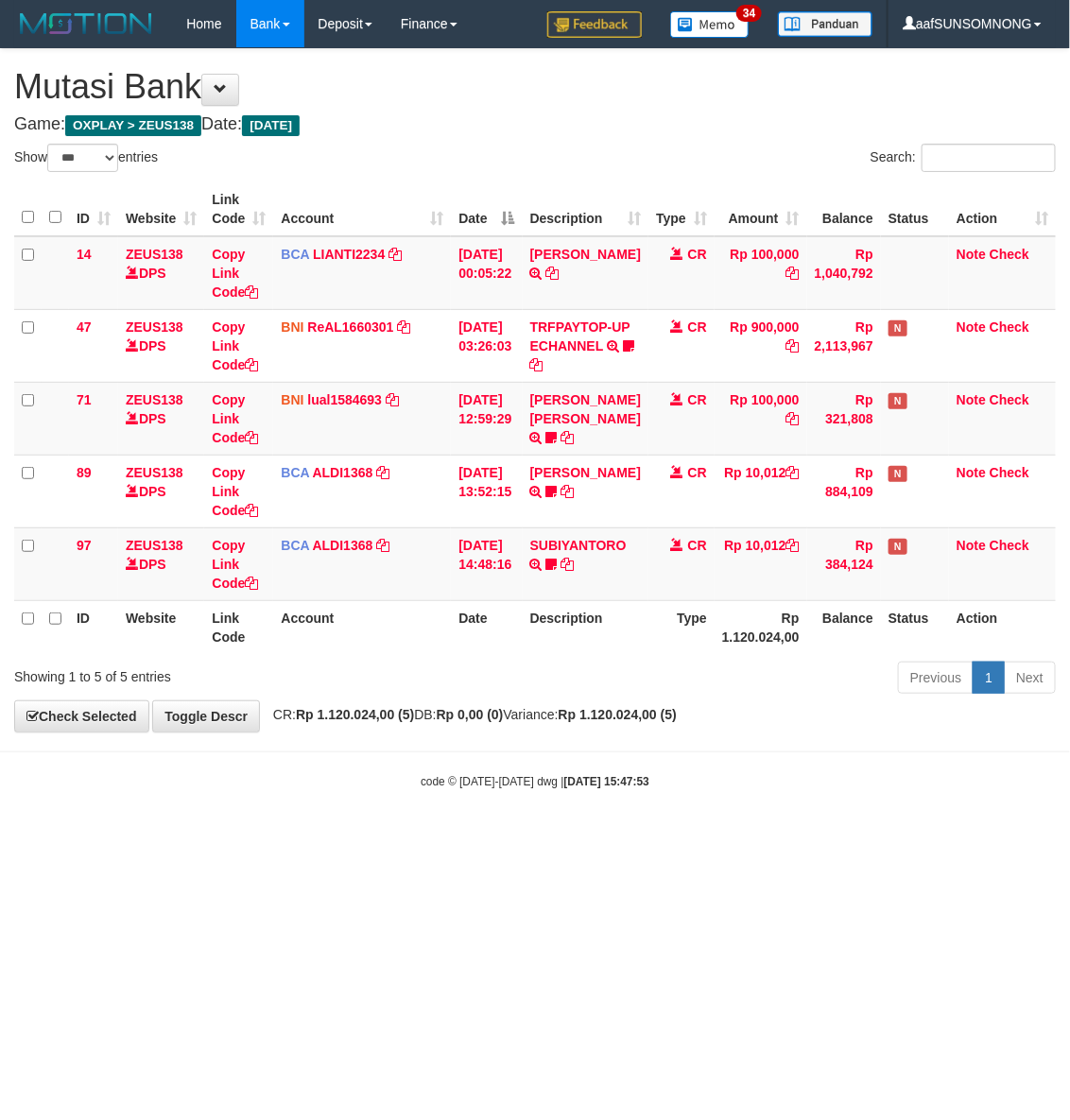 click on "Toggle navigation
Home
Bank
Account List
Load
By Website
Group
[OXPLAY]													ZEUS138
By Load Group (DPS)
Sync" at bounding box center (535, 419) 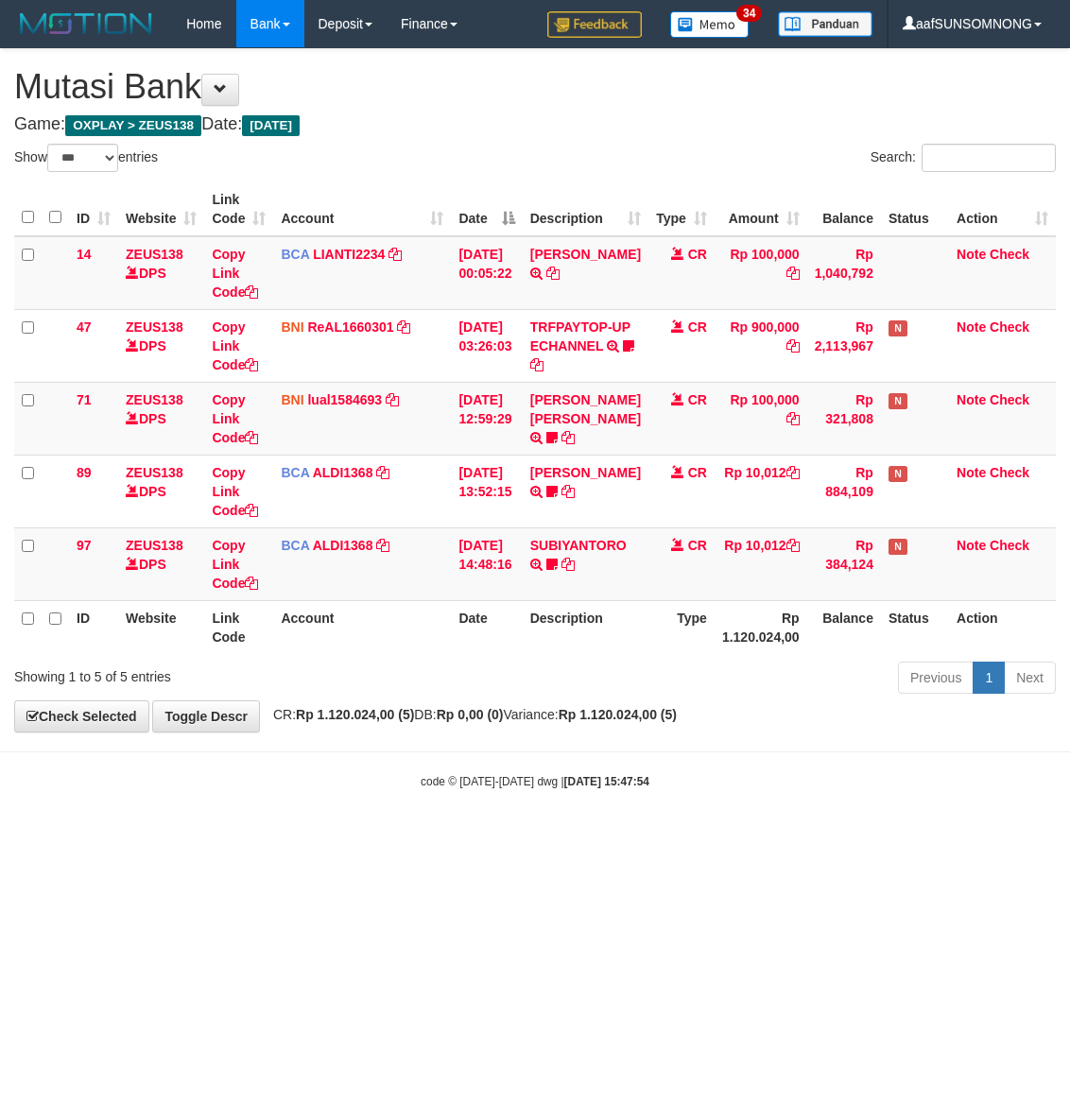 select on "***" 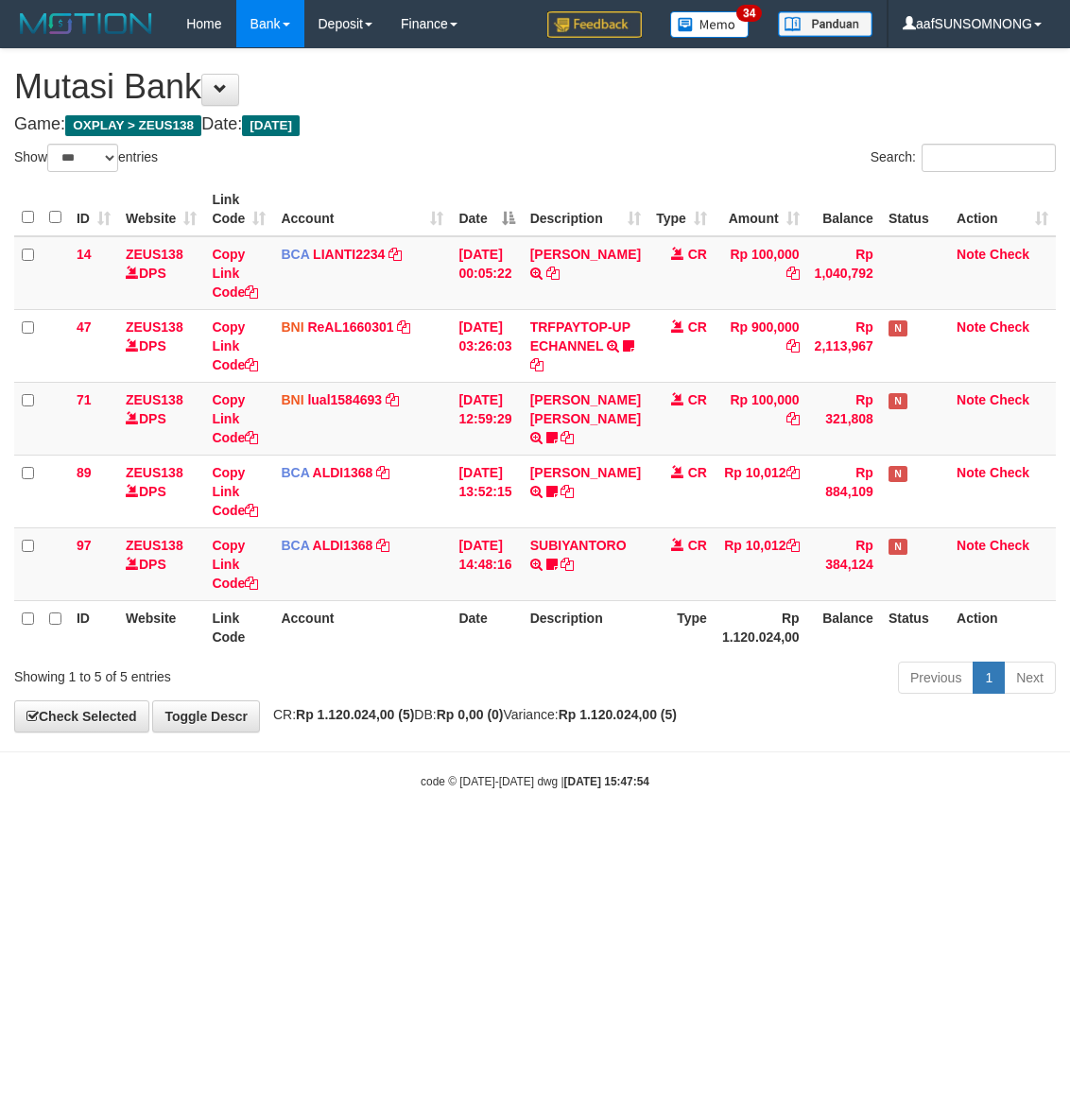 scroll, scrollTop: 0, scrollLeft: 0, axis: both 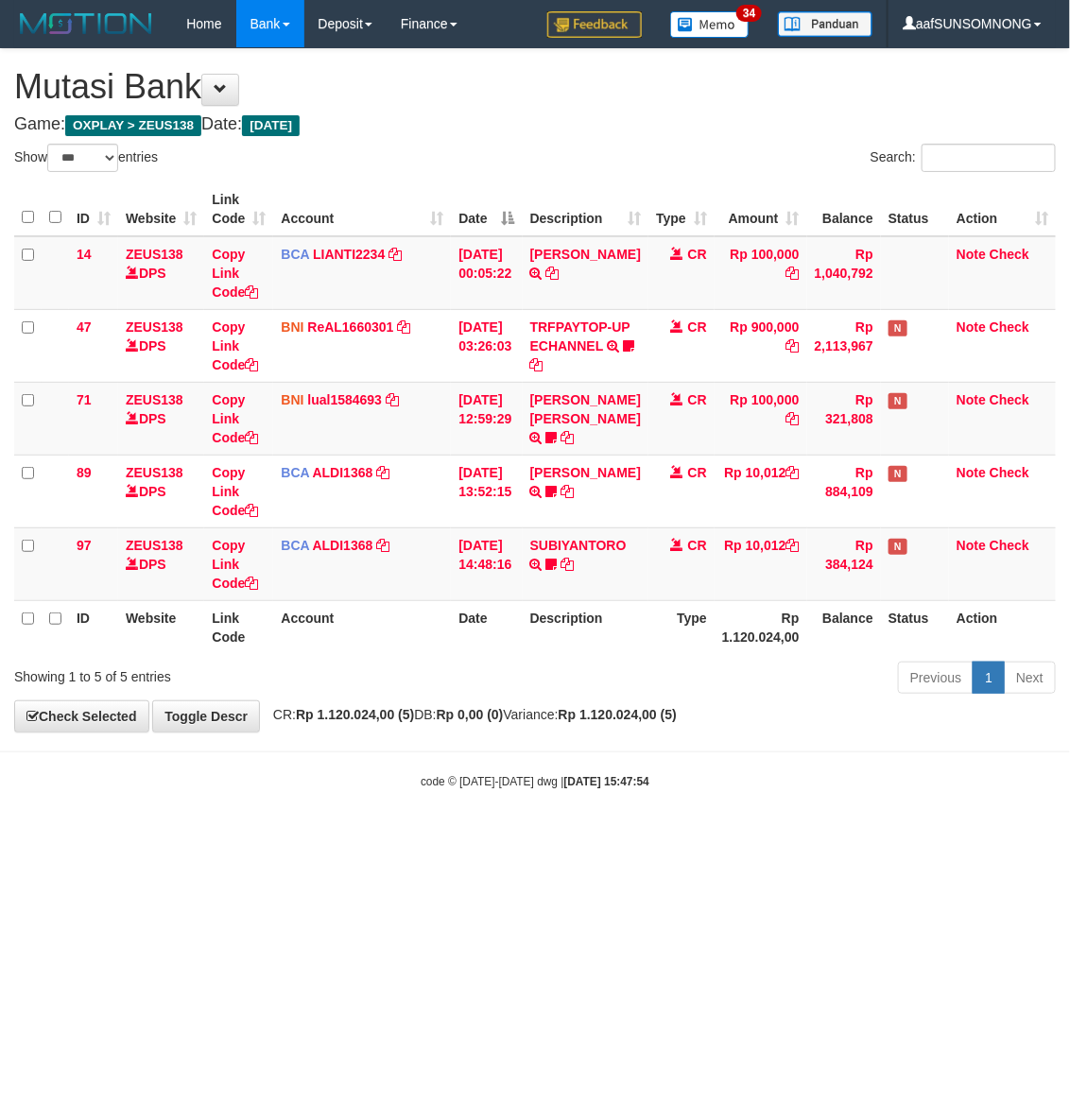 drag, startPoint x: 0, startPoint y: 0, endPoint x: 516, endPoint y: 857, distance: 1000.3524 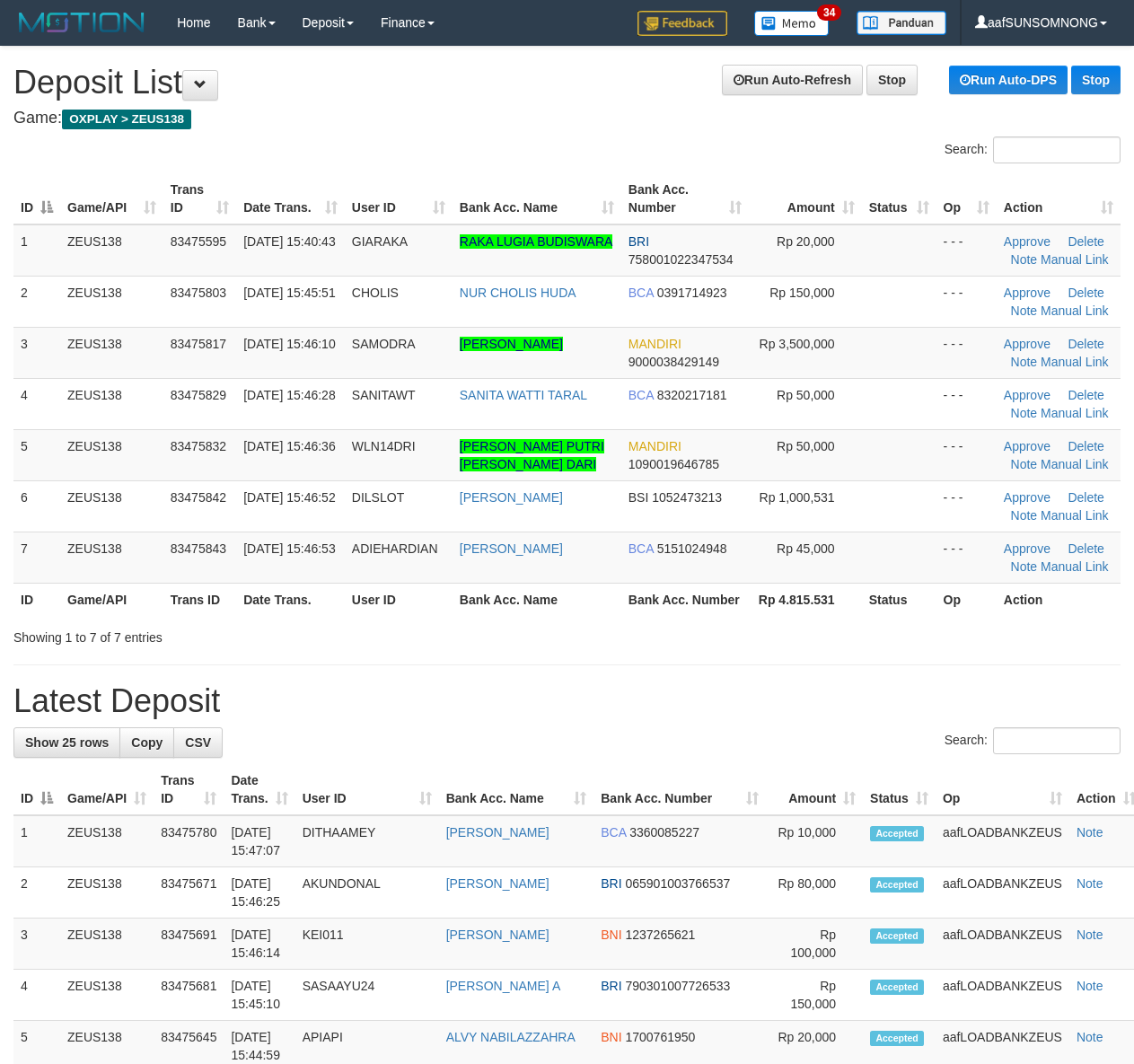 scroll, scrollTop: 0, scrollLeft: 0, axis: both 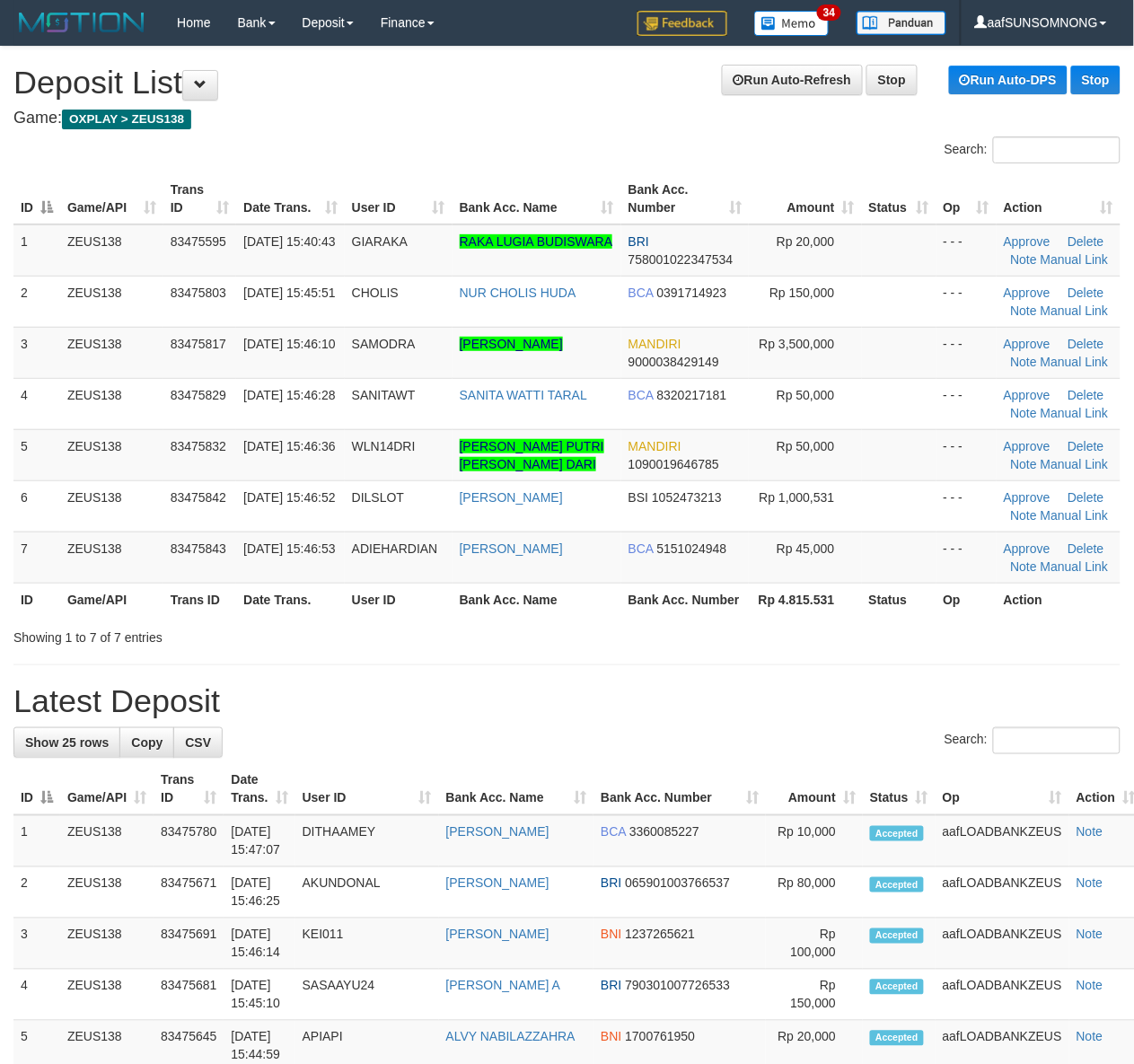 drag, startPoint x: 845, startPoint y: 680, endPoint x: 858, endPoint y: 682, distance: 13.152946 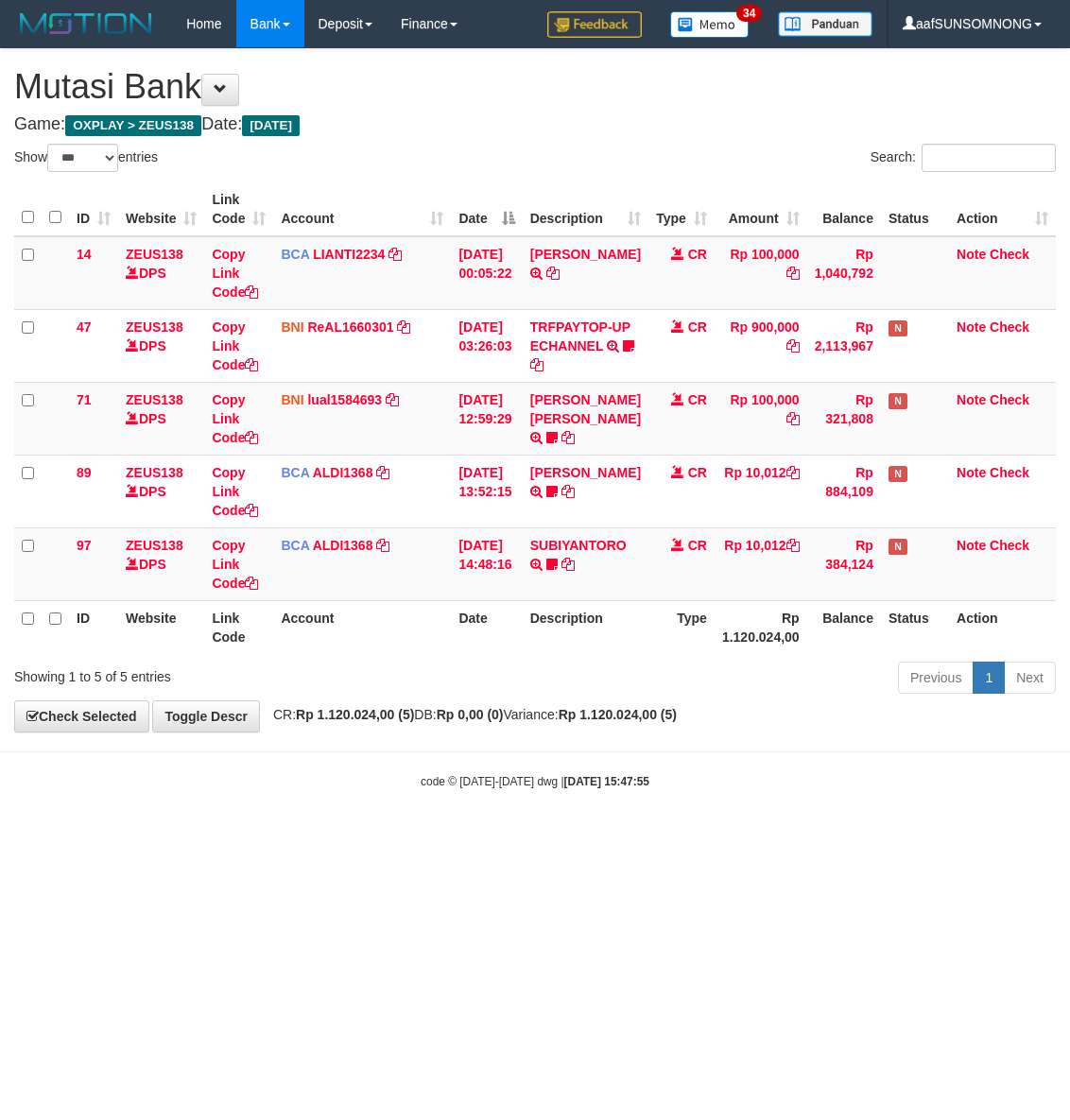 select on "***" 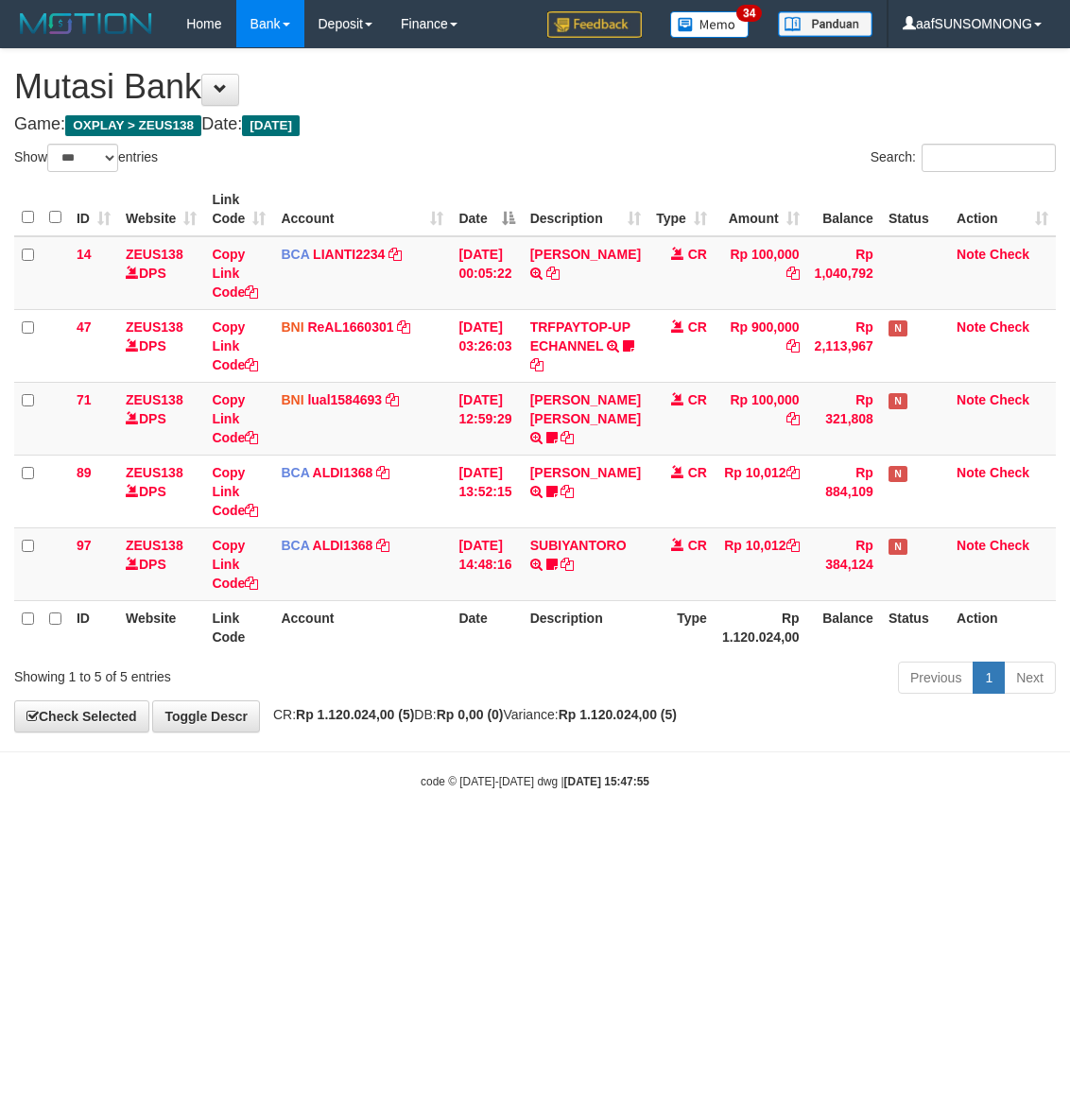 scroll, scrollTop: 0, scrollLeft: 0, axis: both 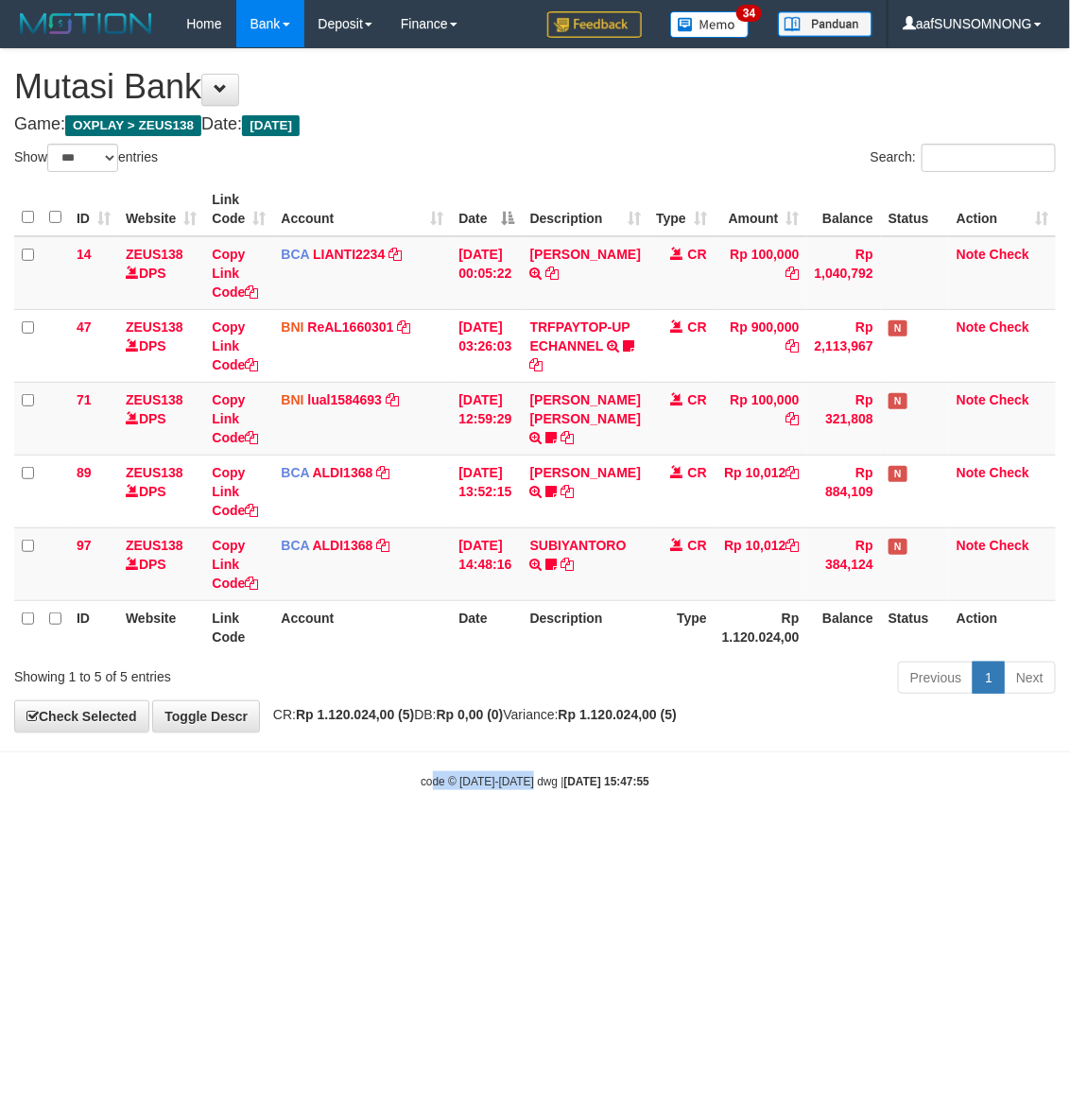 click on "Toggle navigation
Home
Bank
Account List
Load
By Website
Group
[OXPLAY]													ZEUS138
By Load Group (DPS)
Sync" at bounding box center [535, 419] 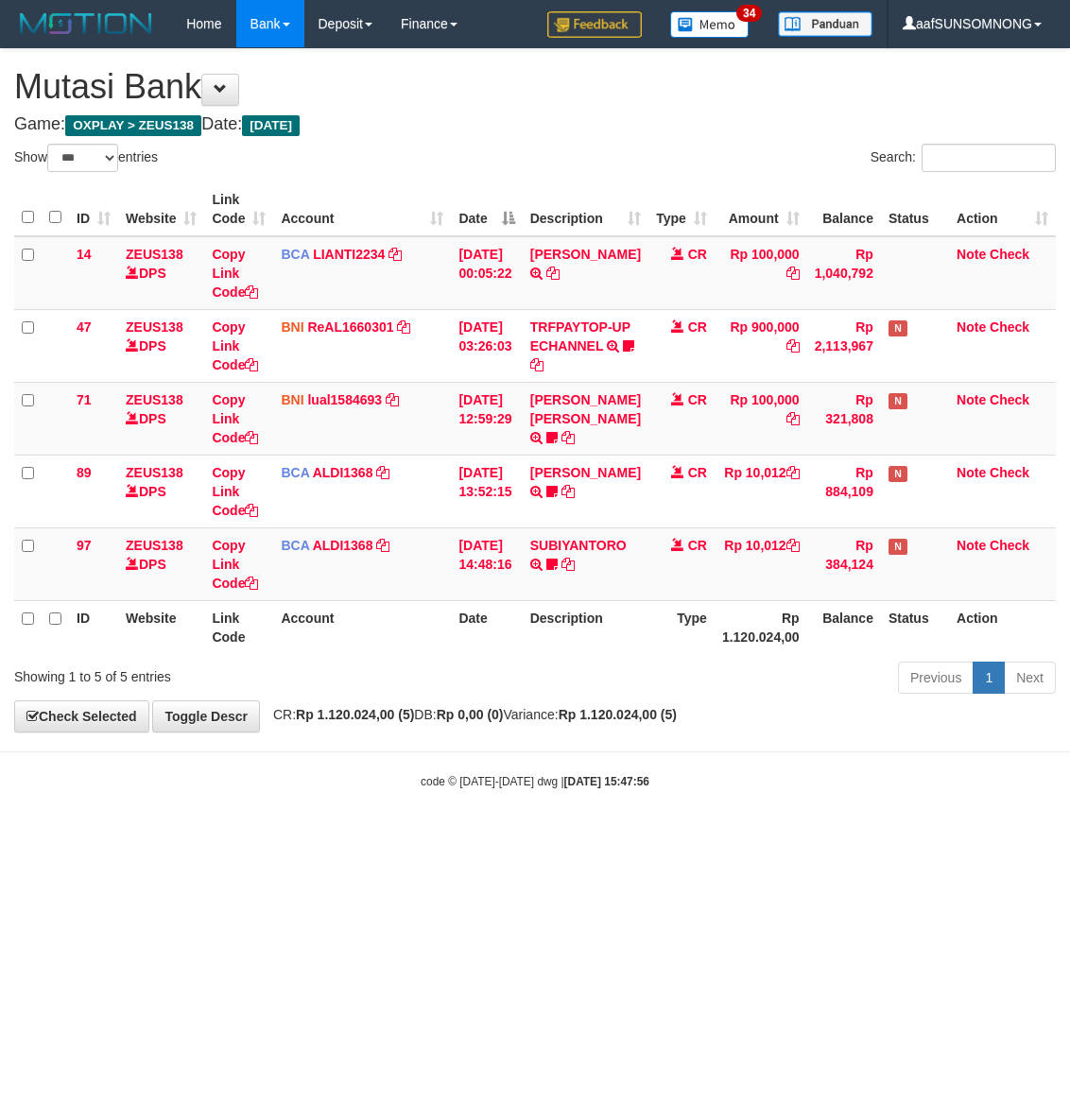 select on "***" 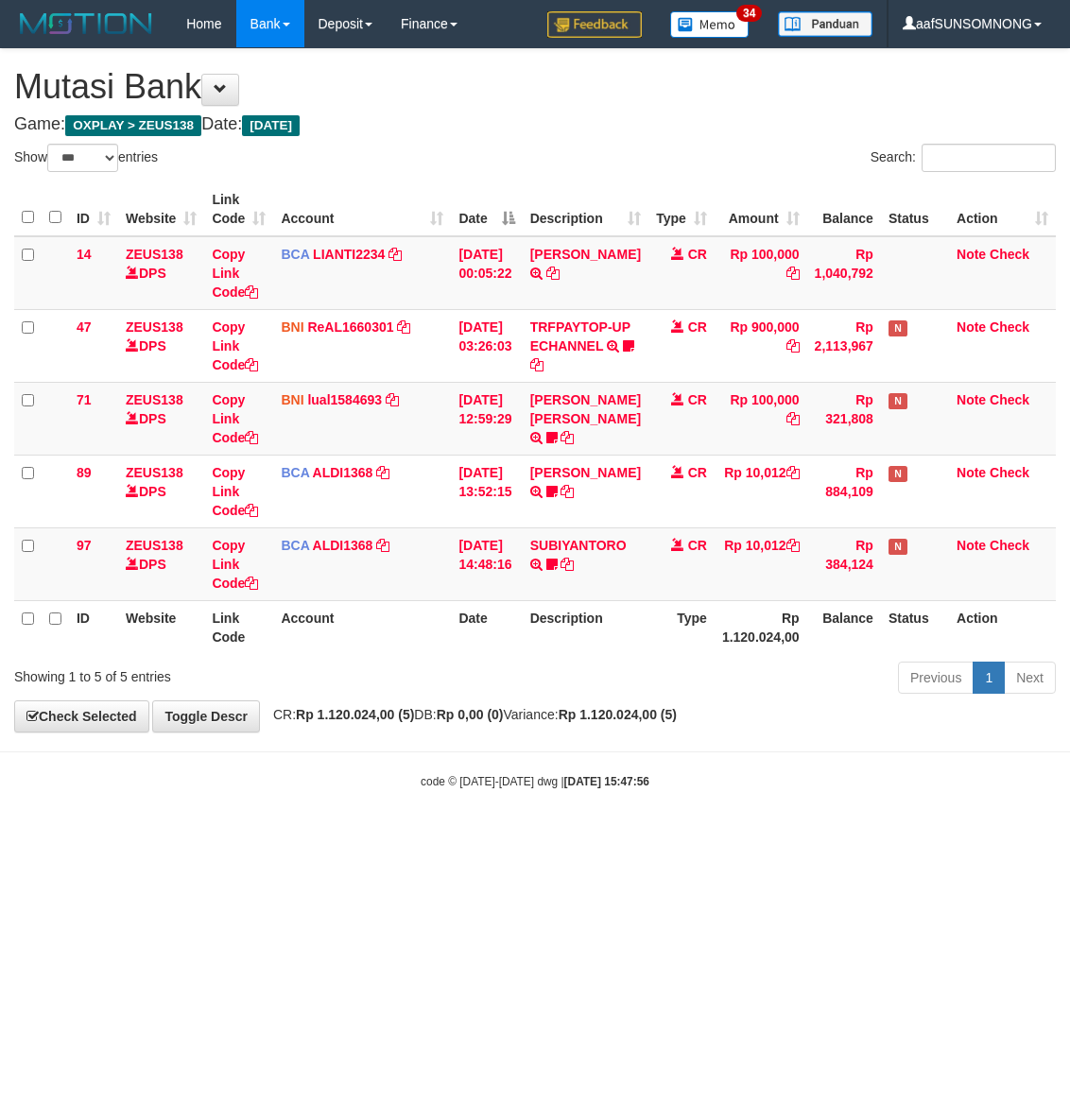 scroll, scrollTop: 0, scrollLeft: 0, axis: both 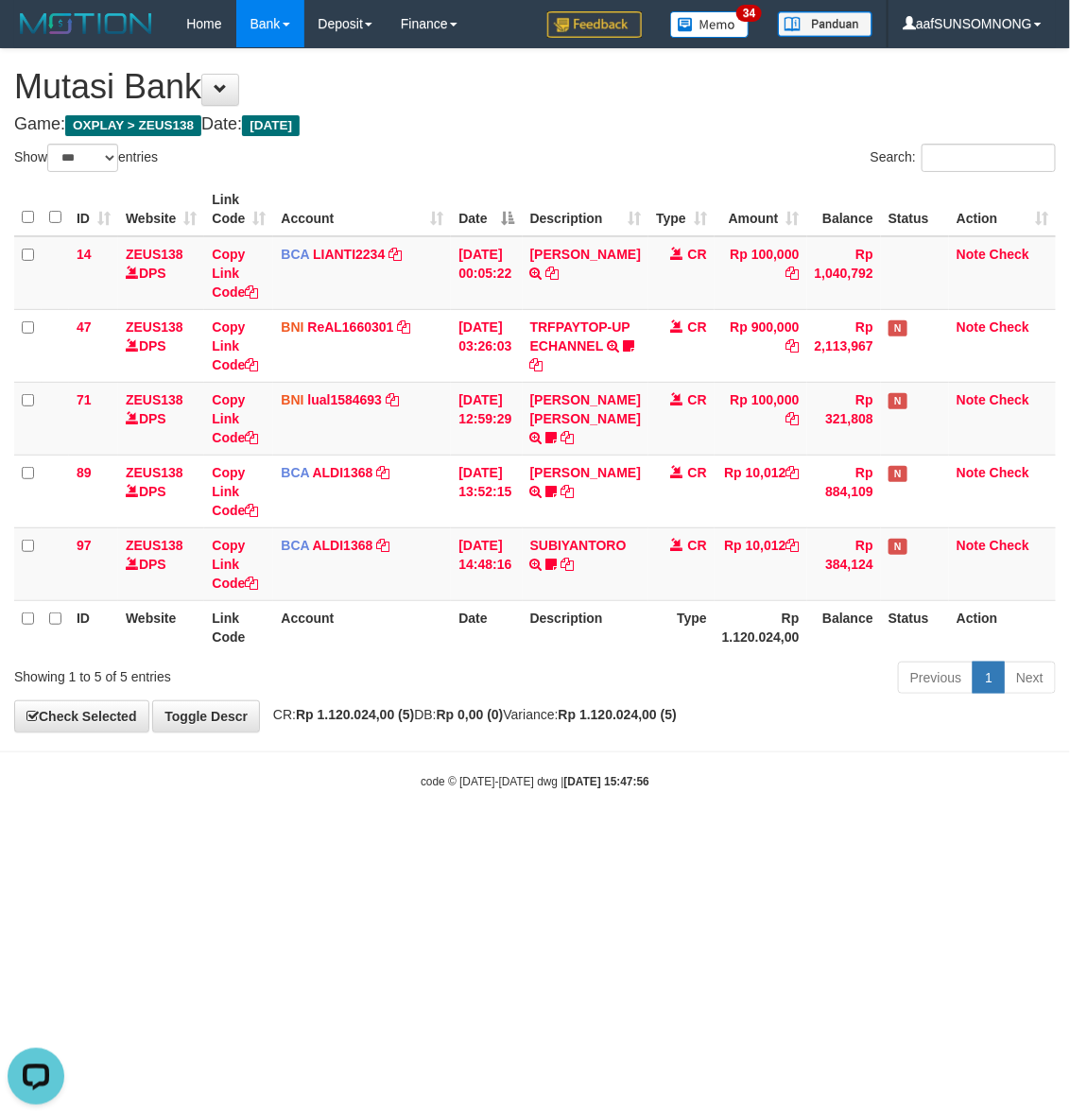 drag, startPoint x: 556, startPoint y: 797, endPoint x: 578, endPoint y: 787, distance: 24 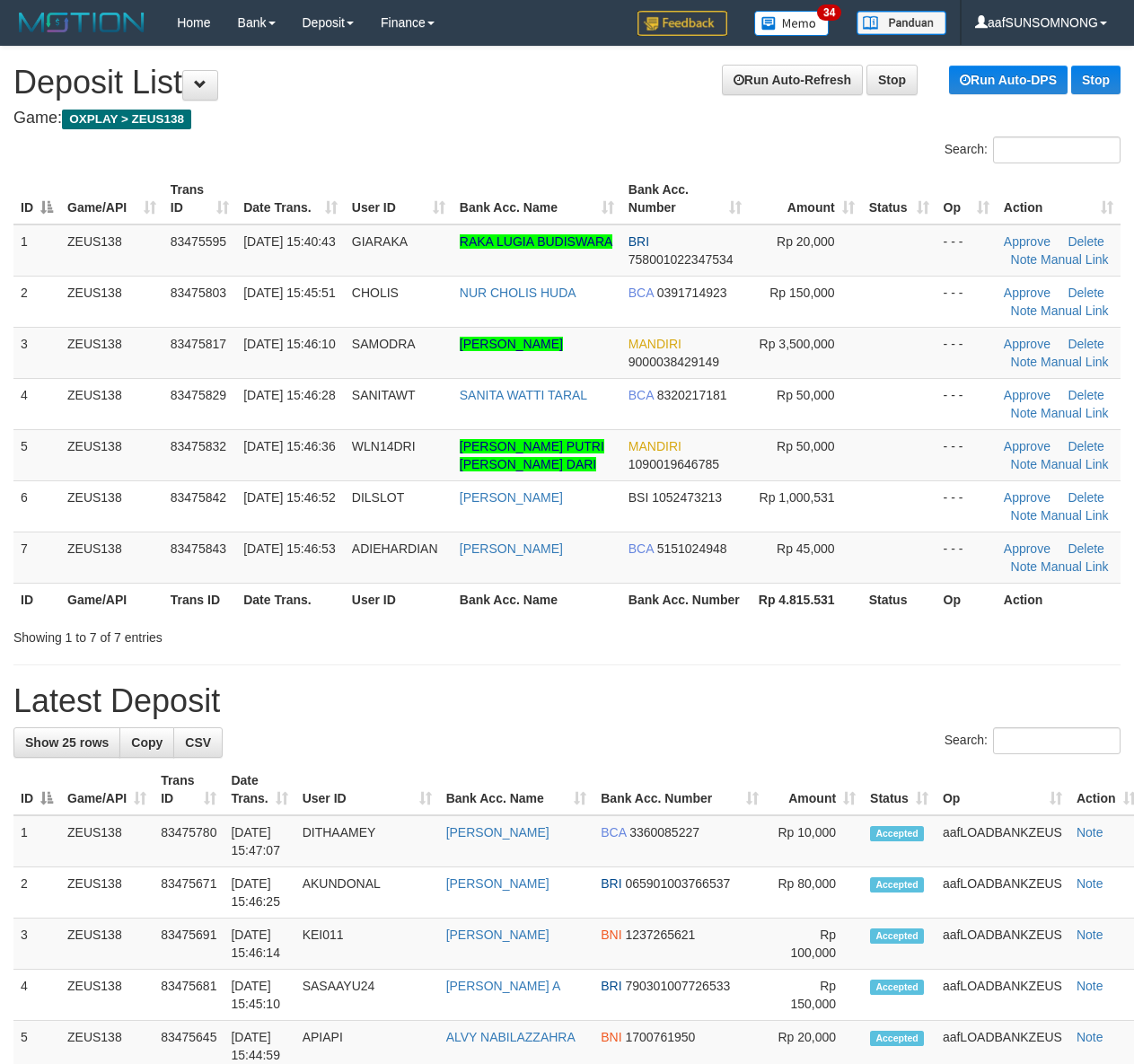 scroll, scrollTop: 0, scrollLeft: 0, axis: both 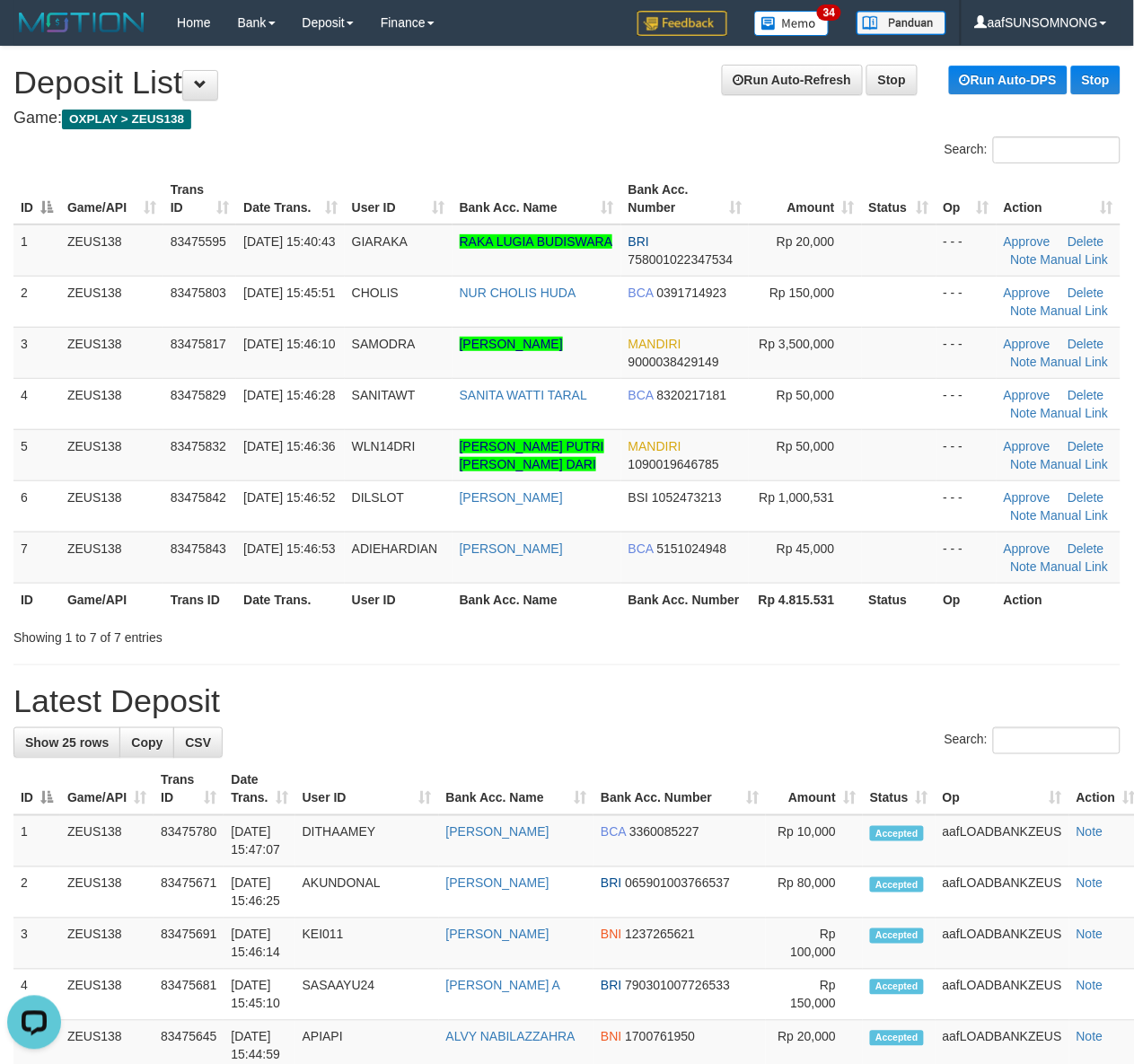 click on "Latest Deposit" at bounding box center [567, 701] 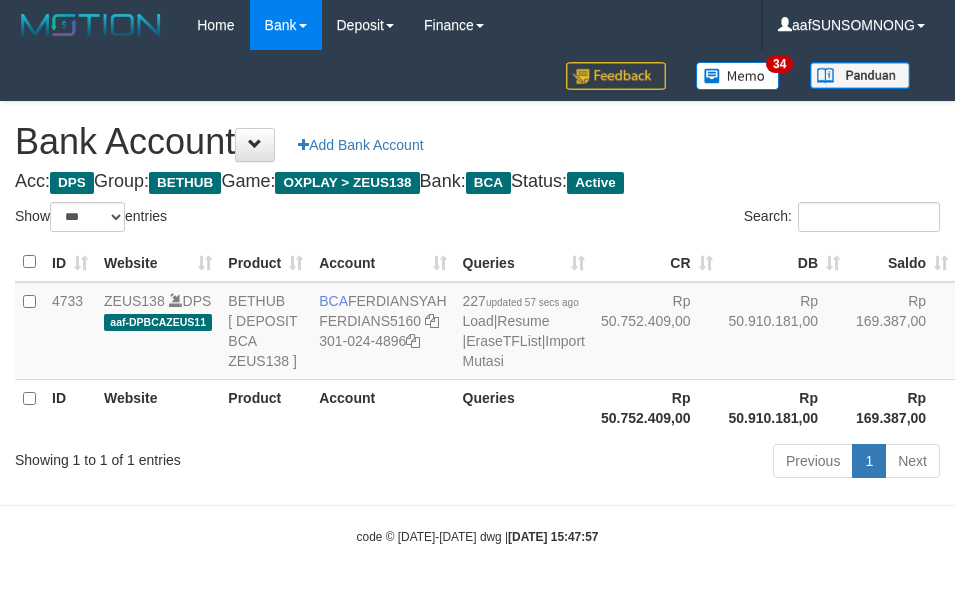 select on "***" 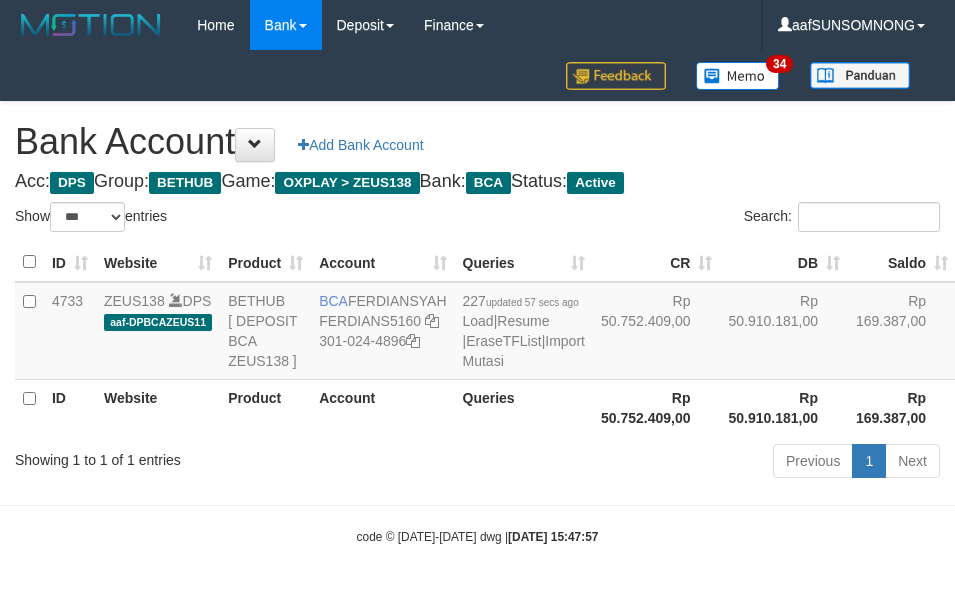 scroll, scrollTop: 38, scrollLeft: 0, axis: vertical 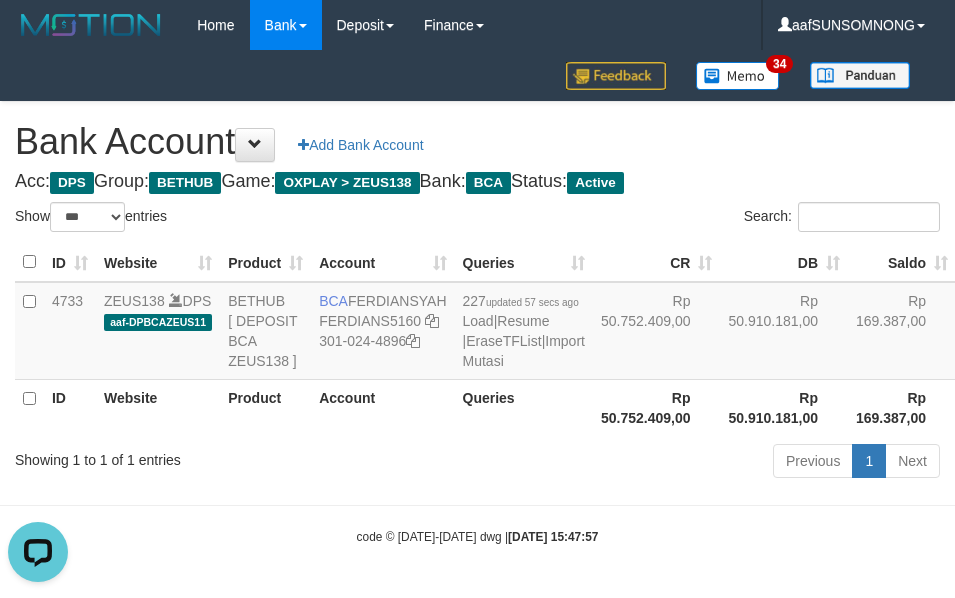 click on "Account" at bounding box center [382, 407] 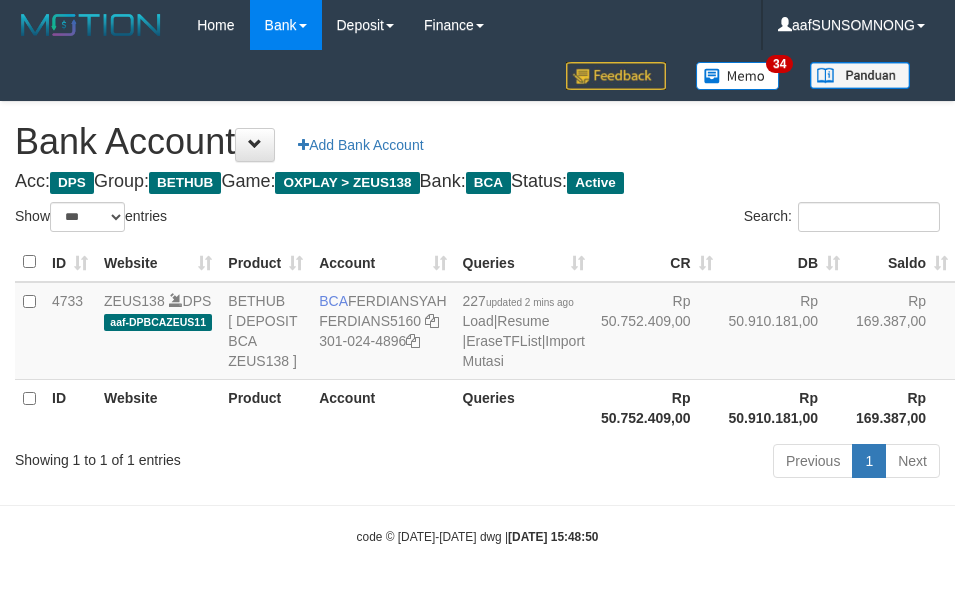 select on "***" 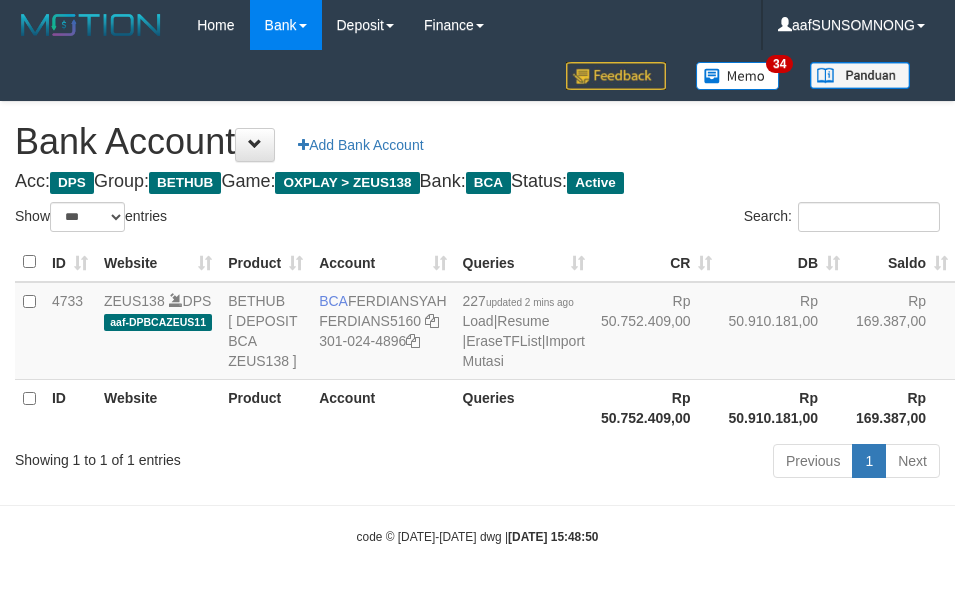 scroll, scrollTop: 38, scrollLeft: 0, axis: vertical 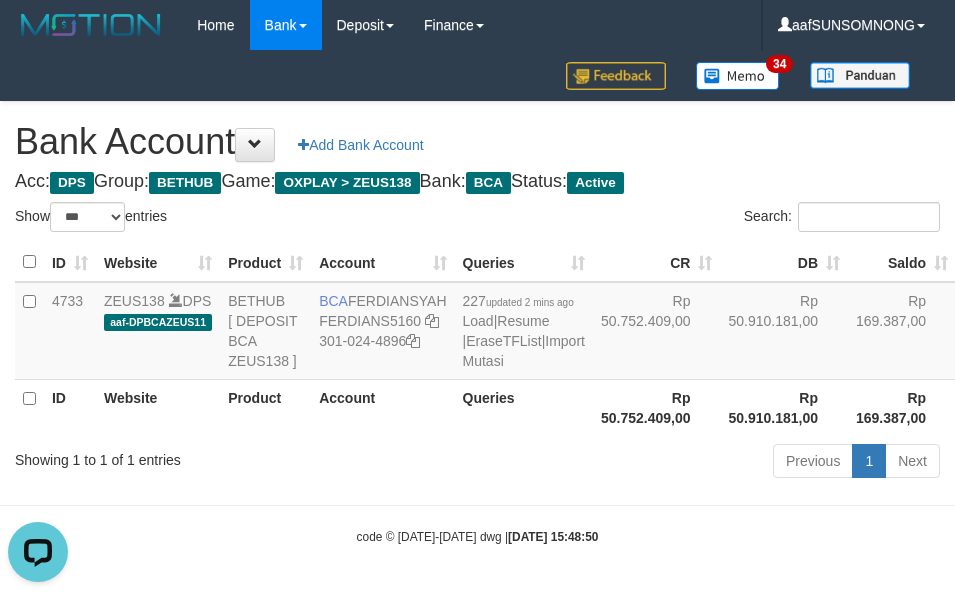 drag, startPoint x: 488, startPoint y: 468, endPoint x: 496, endPoint y: 475, distance: 10.630146 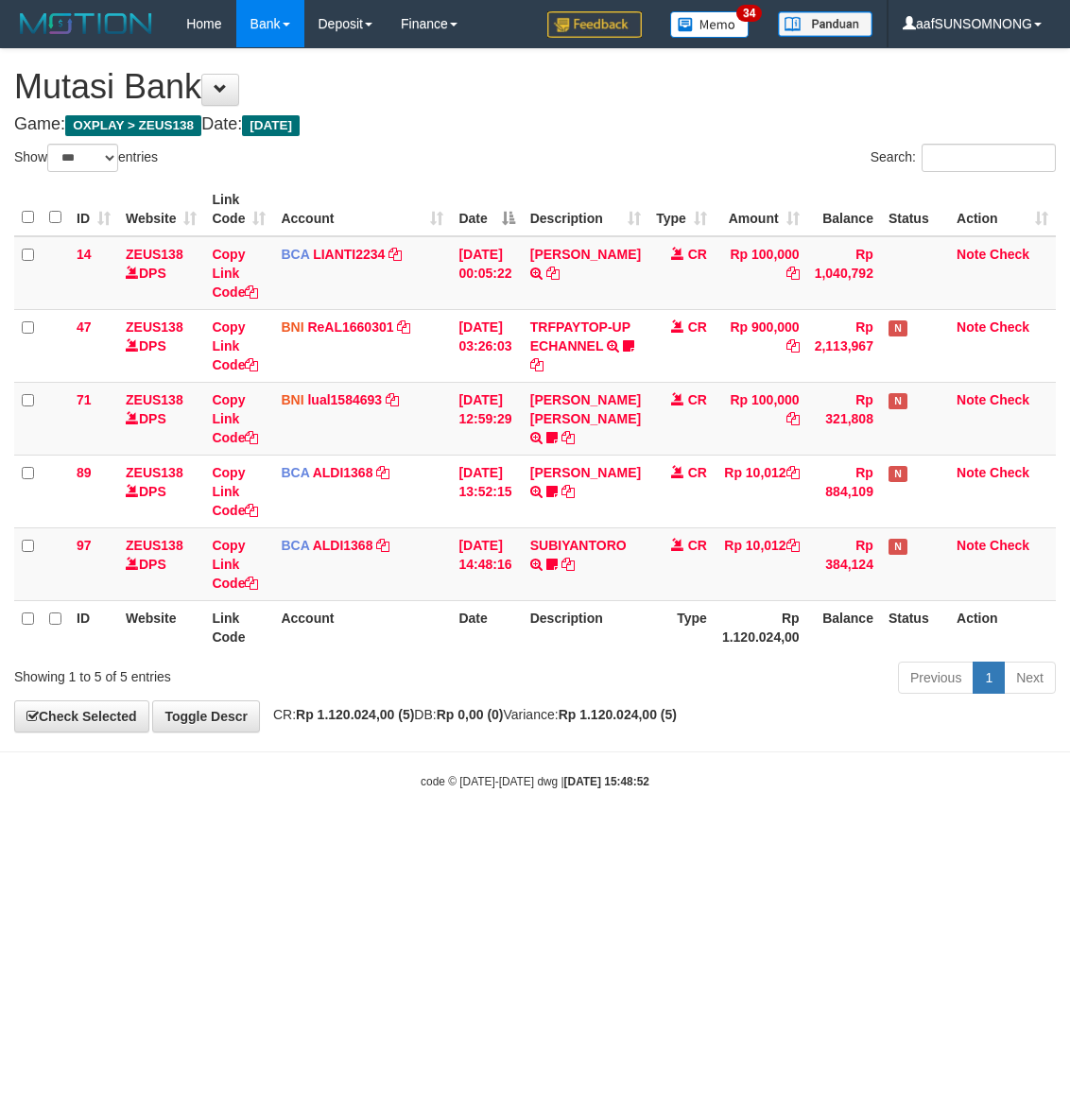 select on "***" 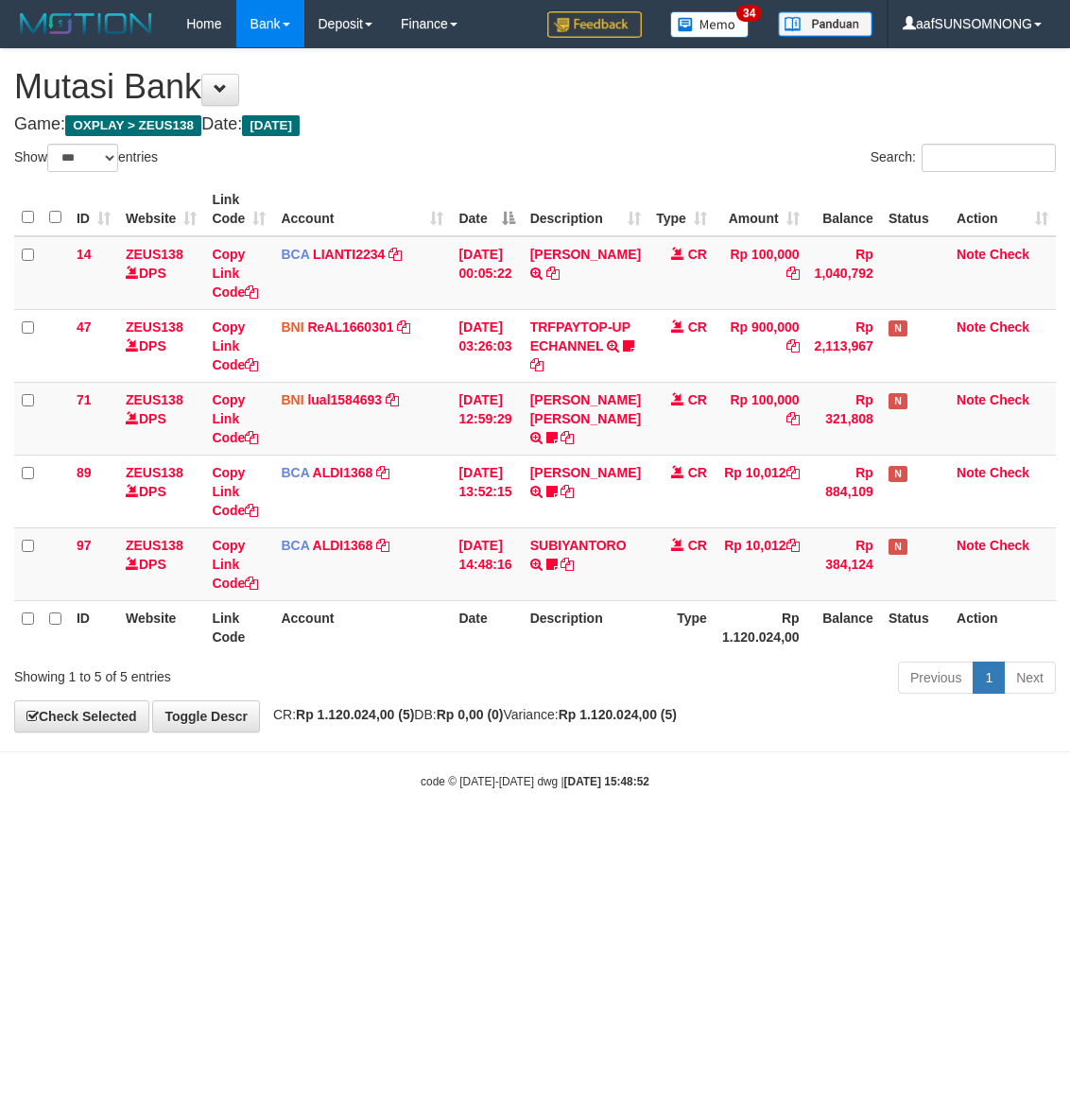 scroll, scrollTop: 0, scrollLeft: 0, axis: both 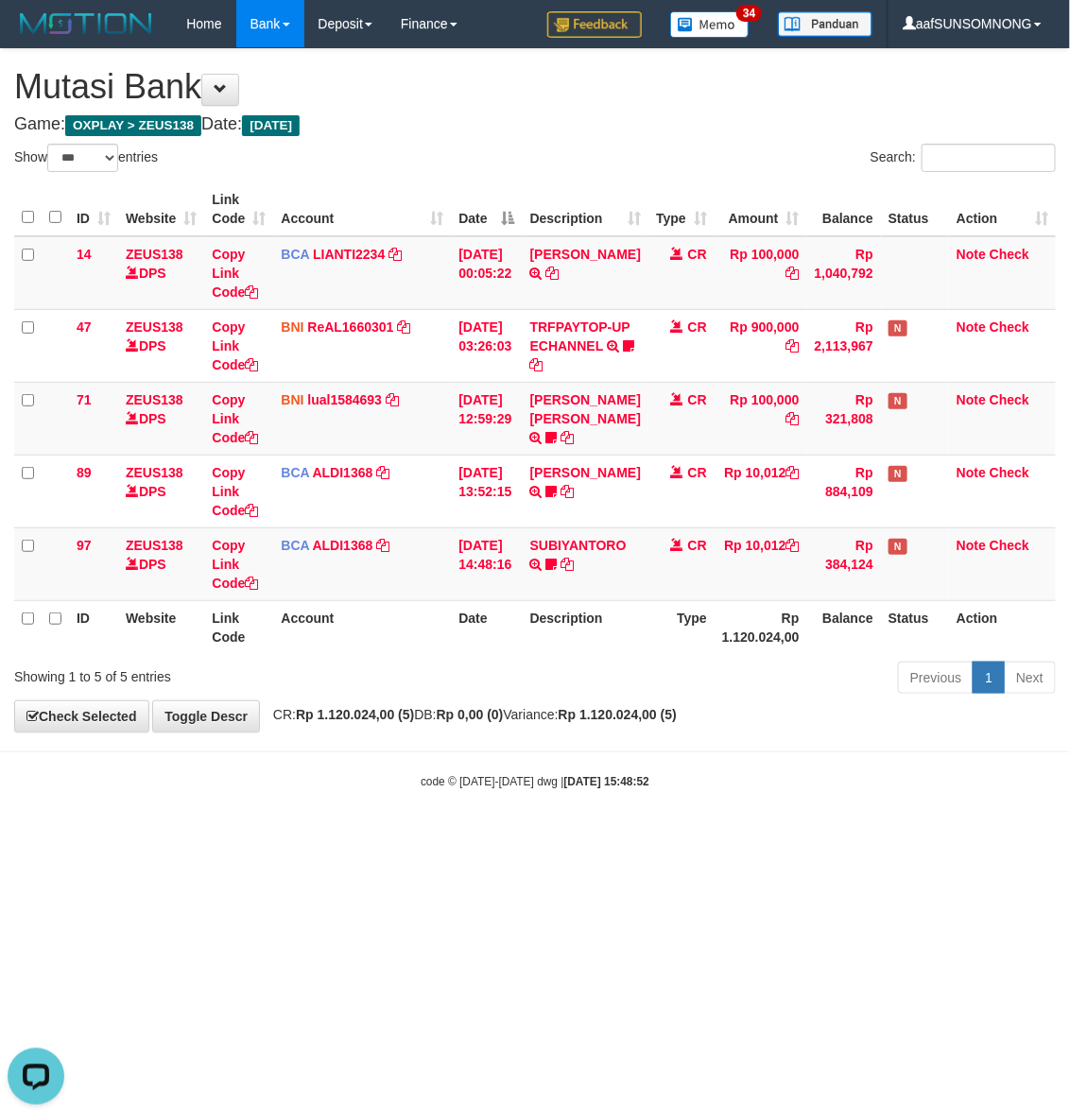 click on "Toggle navigation
Home
Bank
Account List
Load
By Website
Group
[OXPLAY]													ZEUS138
By Load Group (DPS)" at bounding box center [535, 419] 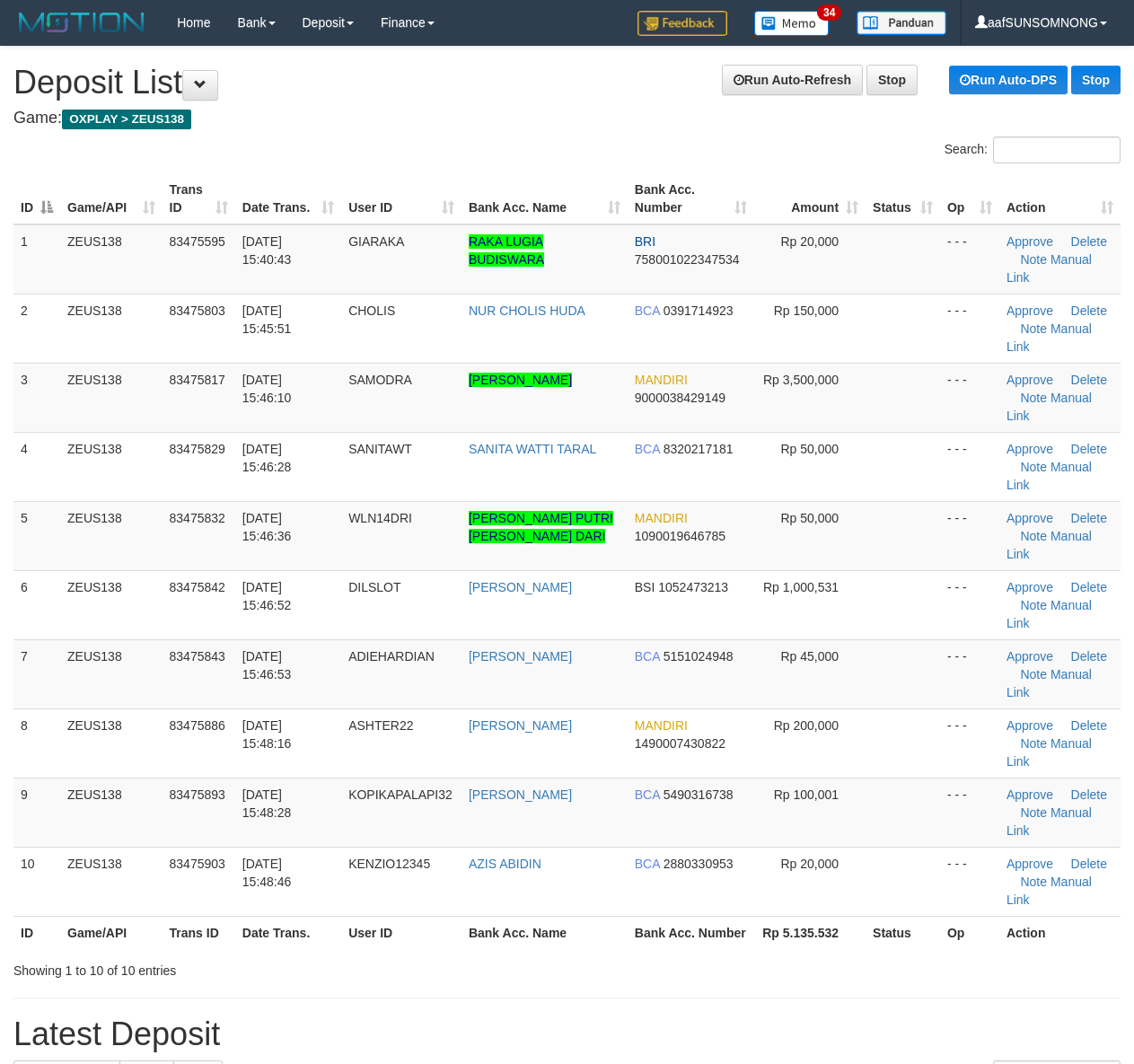 scroll, scrollTop: 0, scrollLeft: 0, axis: both 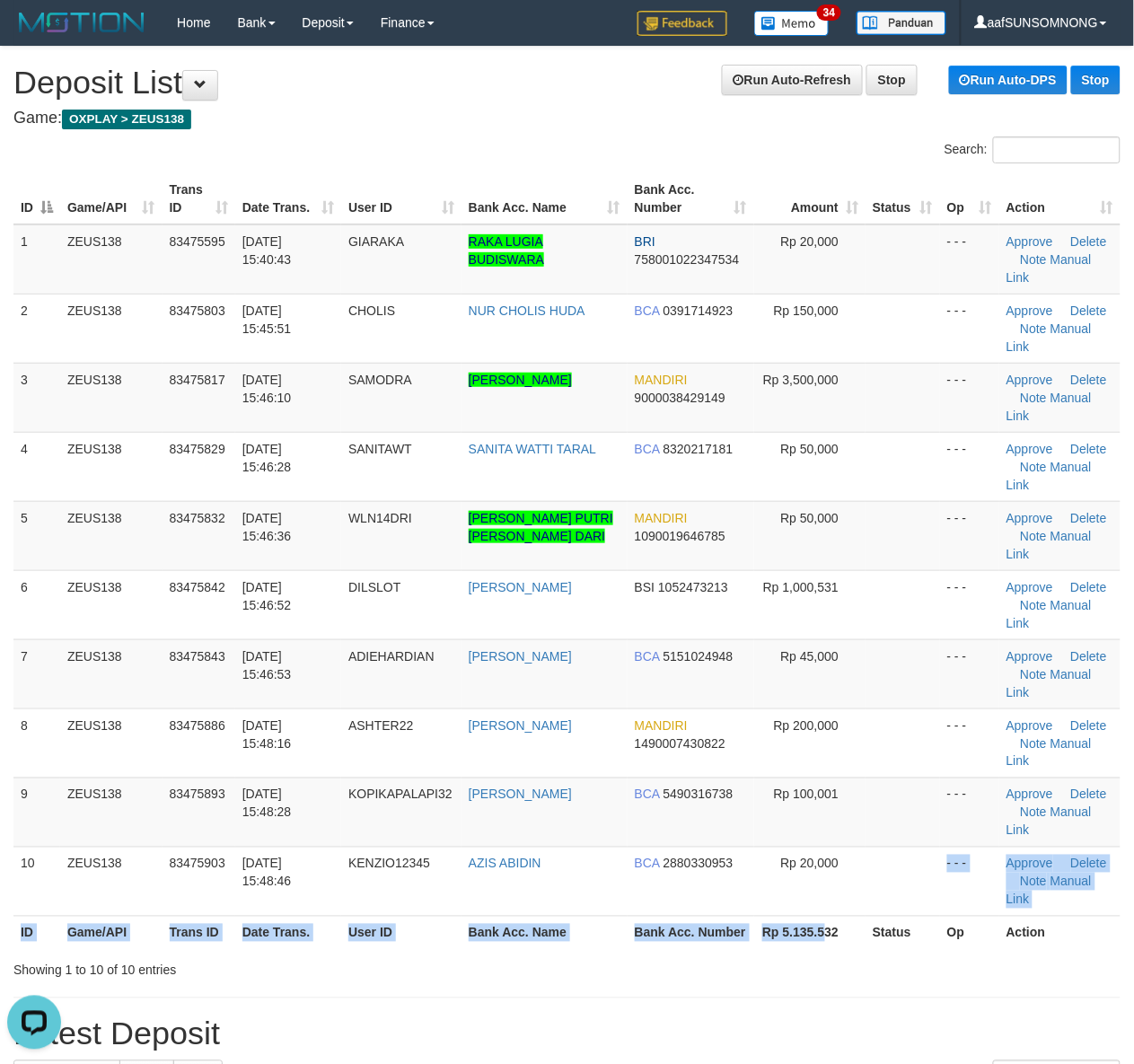 drag, startPoint x: 845, startPoint y: 916, endPoint x: 835, endPoint y: 934, distance: 20.59126 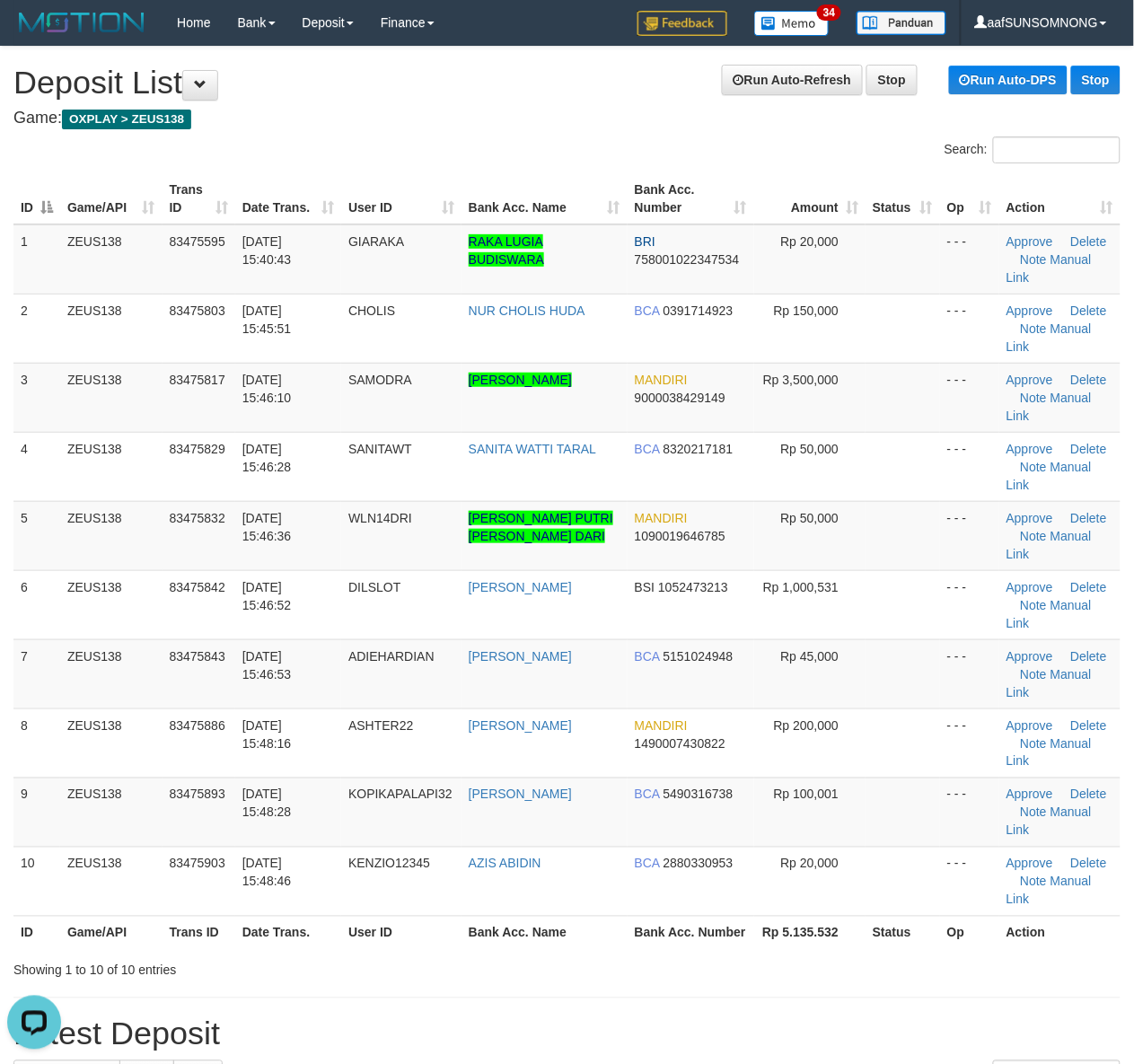 drag, startPoint x: 838, startPoint y: 940, endPoint x: 1143, endPoint y: 929, distance: 305.1983 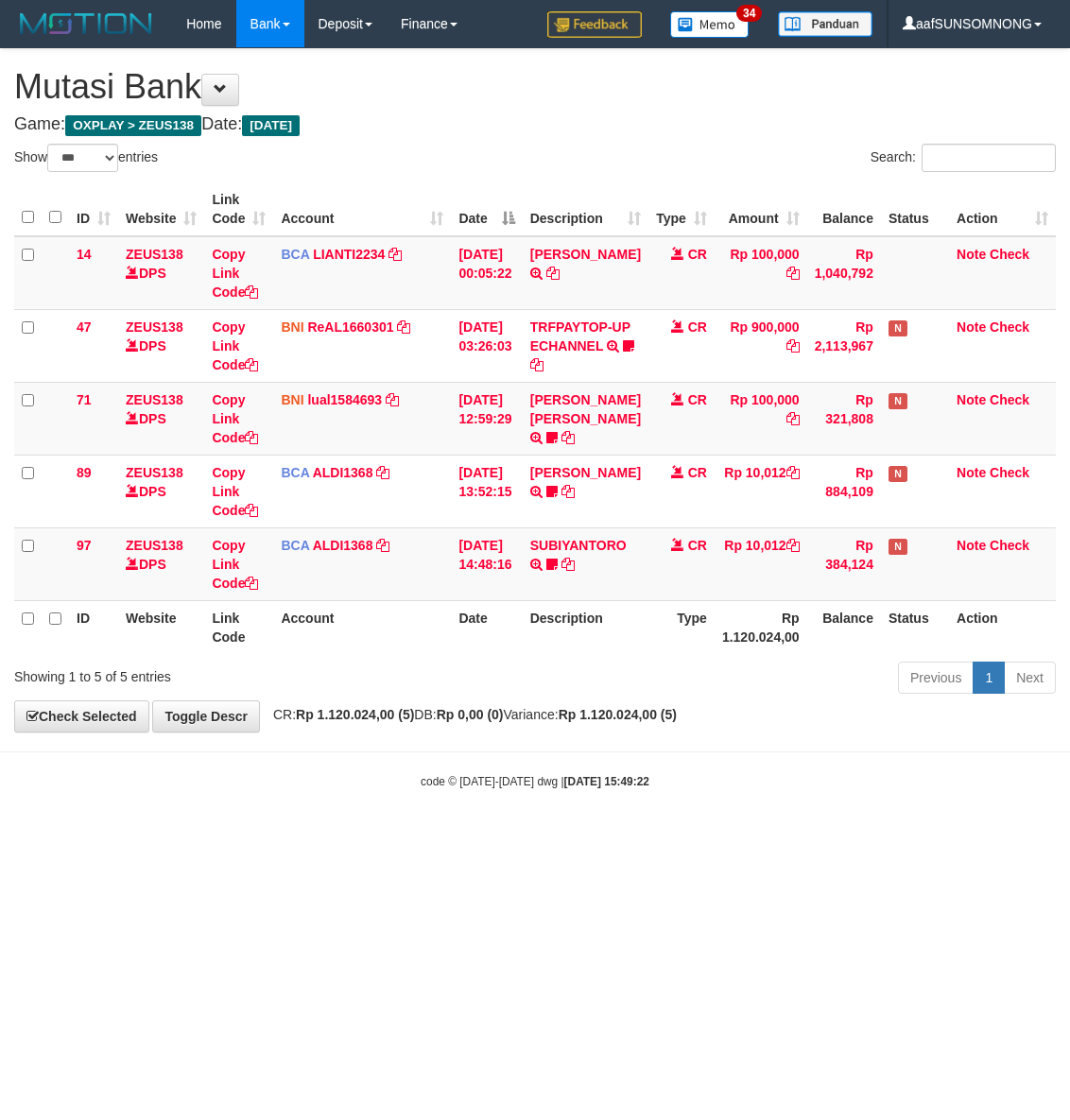 select on "***" 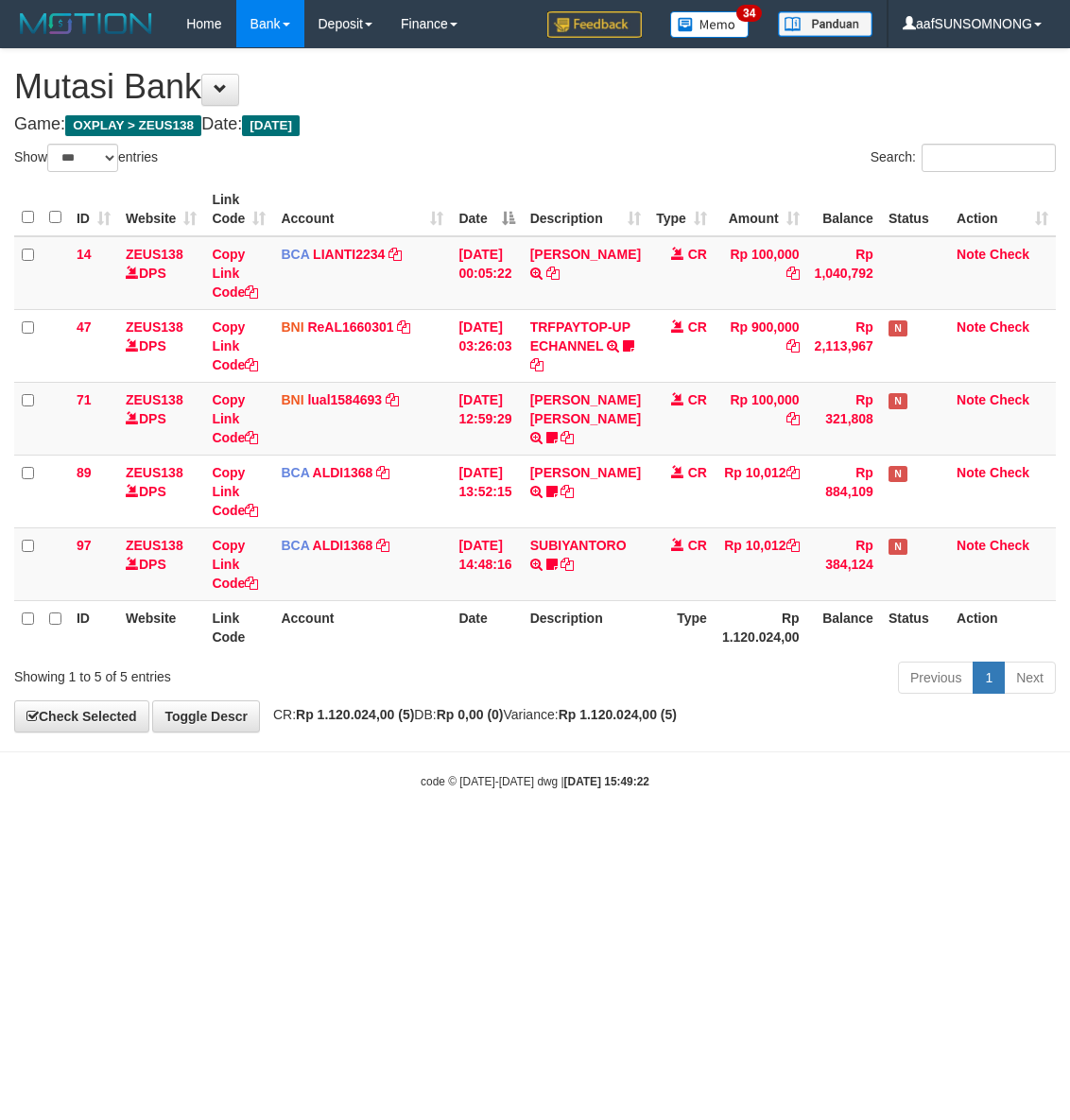scroll, scrollTop: 0, scrollLeft: 0, axis: both 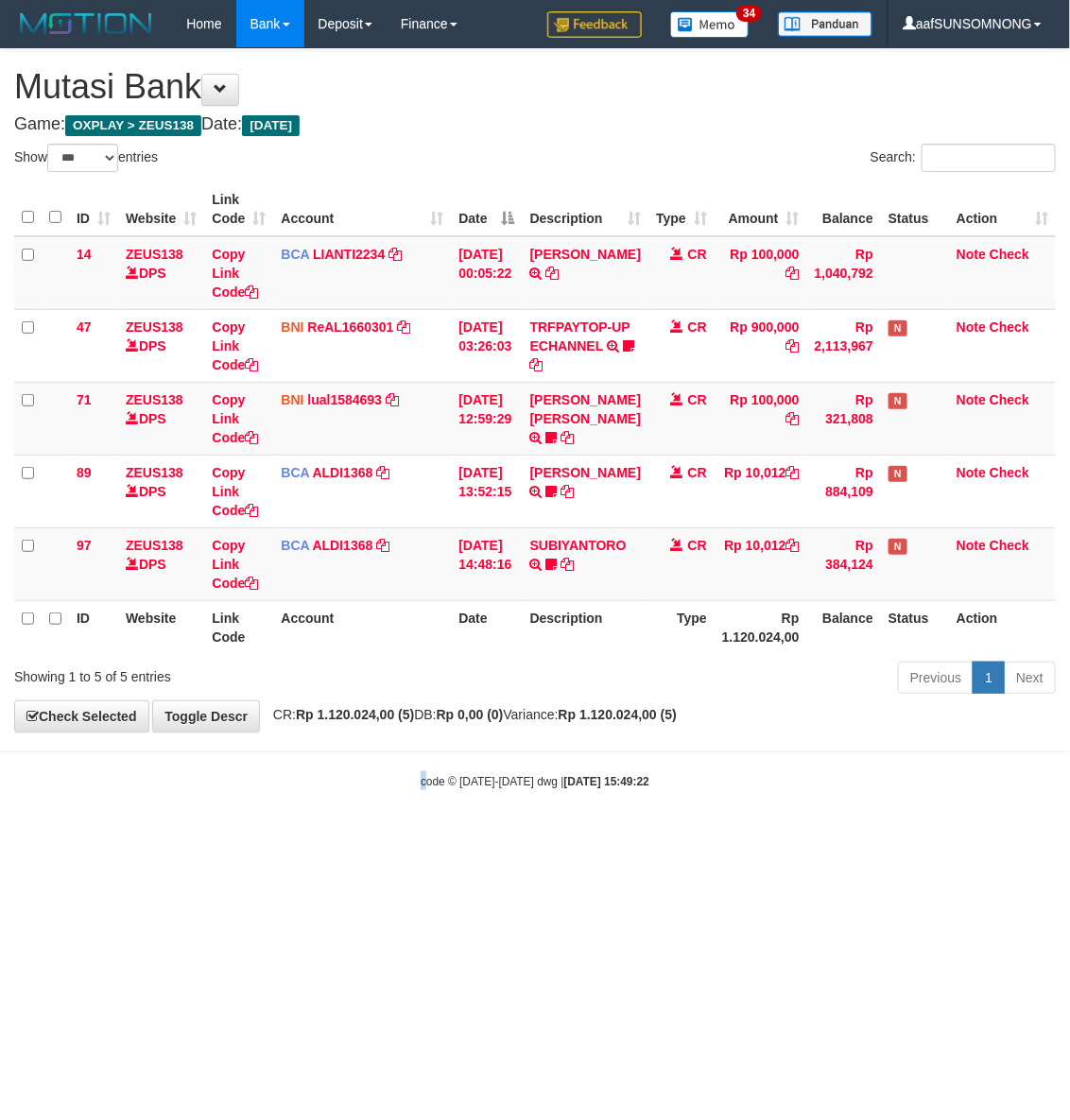 click on "Toggle navigation
Home
Bank
Account List
Load
By Website
Group
[OXPLAY]													ZEUS138
By Load Group (DPS)
Sync" at bounding box center (535, 419) 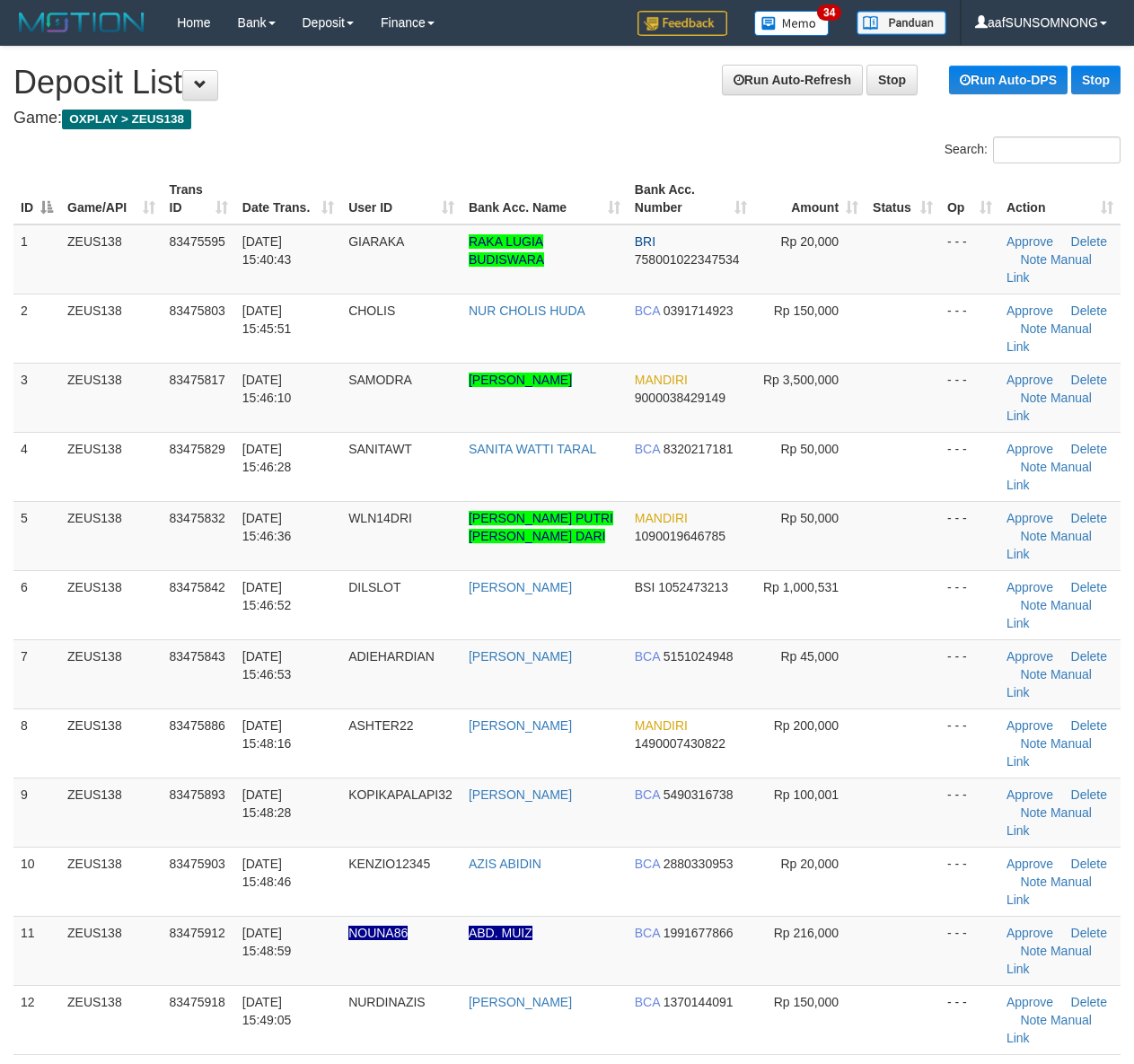 scroll, scrollTop: 0, scrollLeft: 0, axis: both 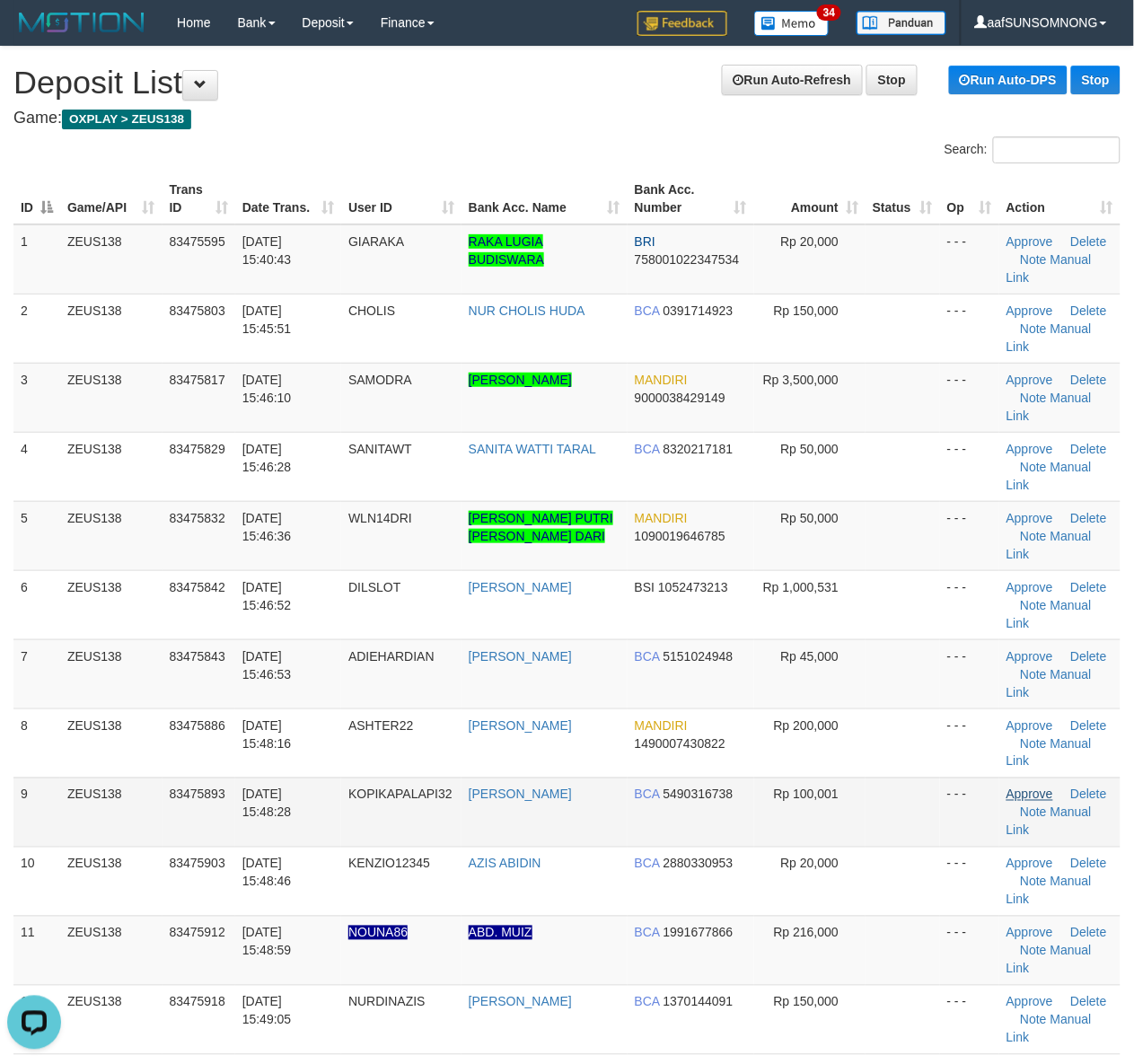 drag, startPoint x: 887, startPoint y: 793, endPoint x: 1007, endPoint y: 792, distance: 120.00417 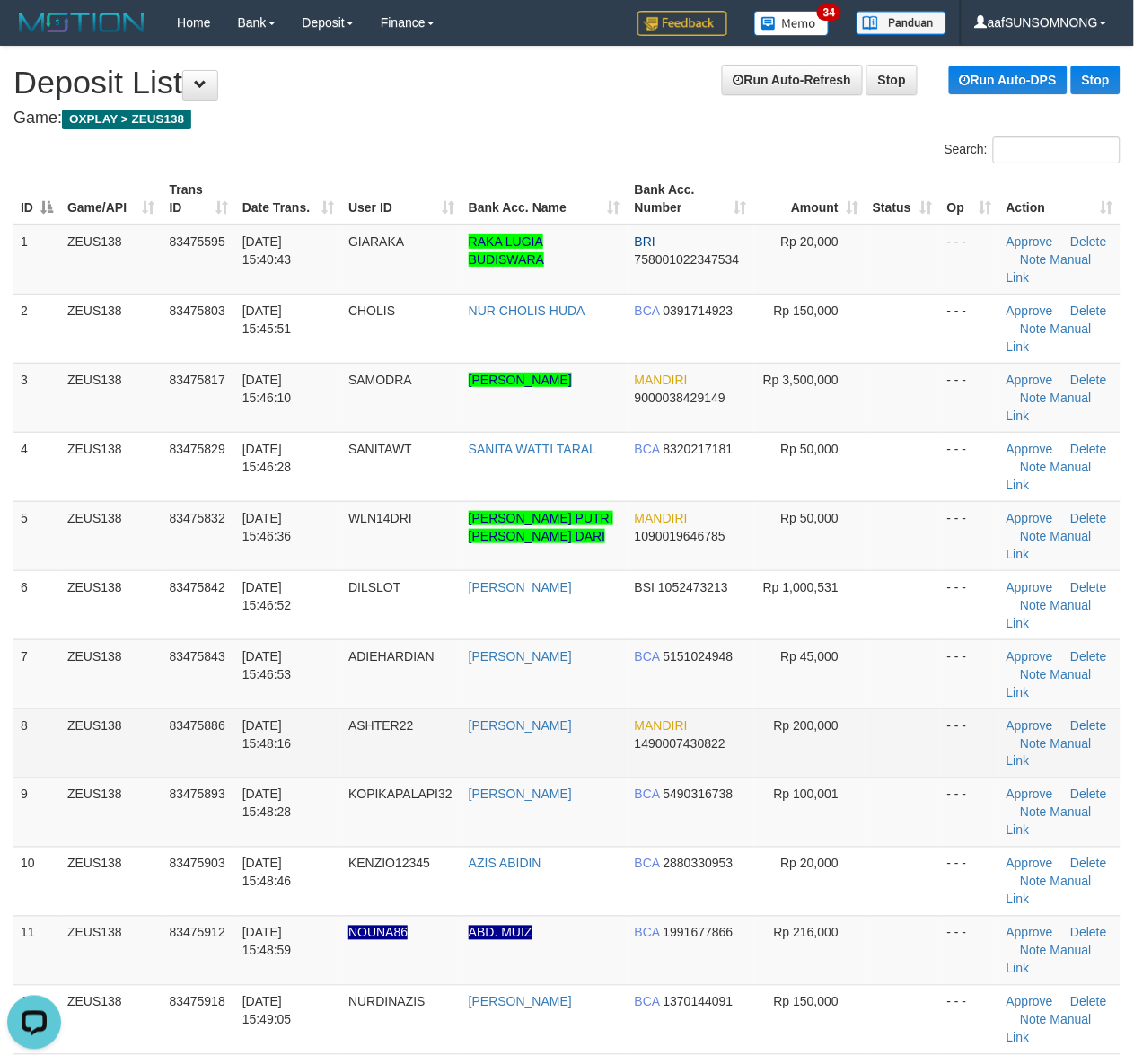 drag, startPoint x: 860, startPoint y: 755, endPoint x: 878, endPoint y: 752, distance: 18.24829 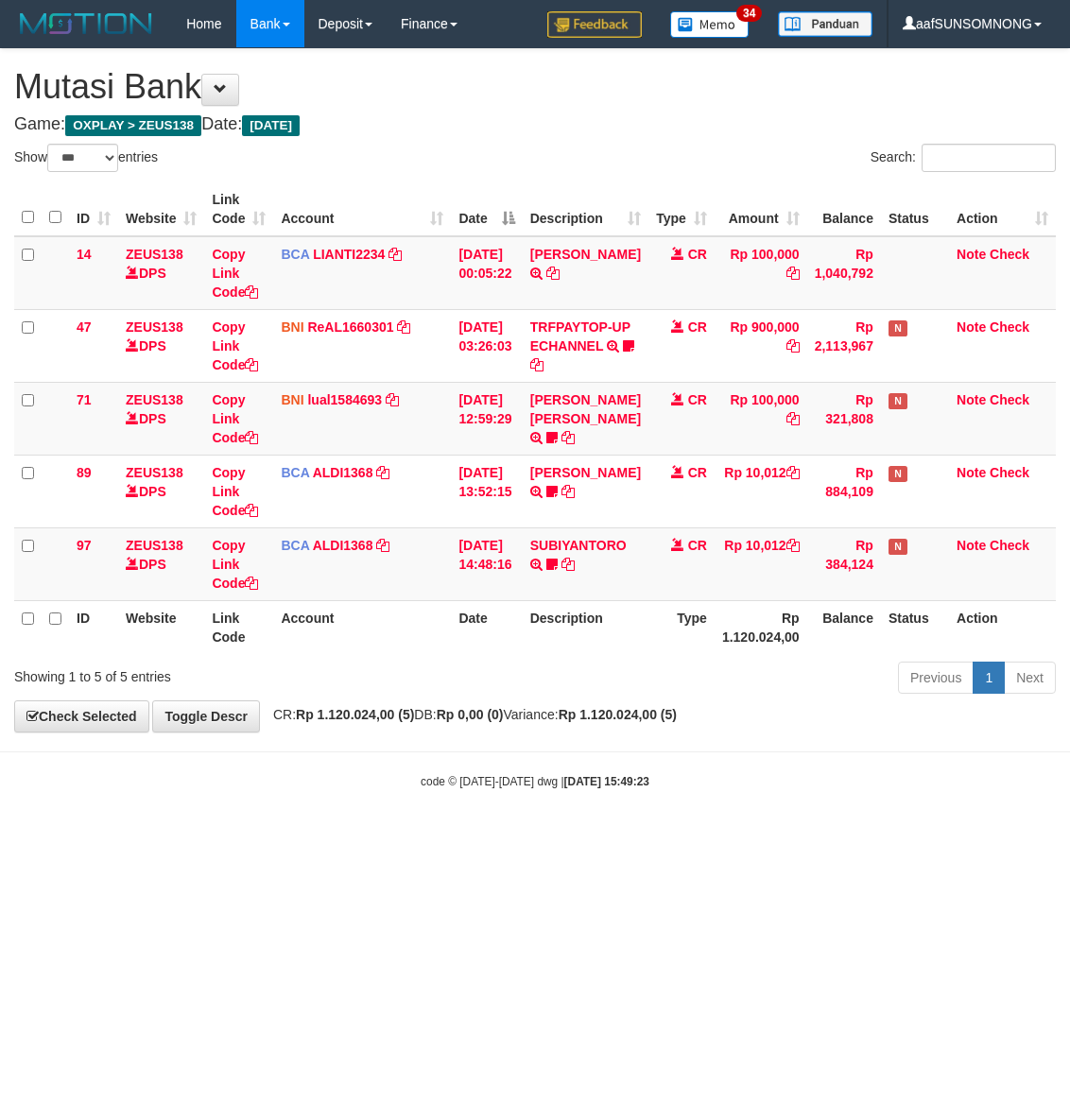 select on "***" 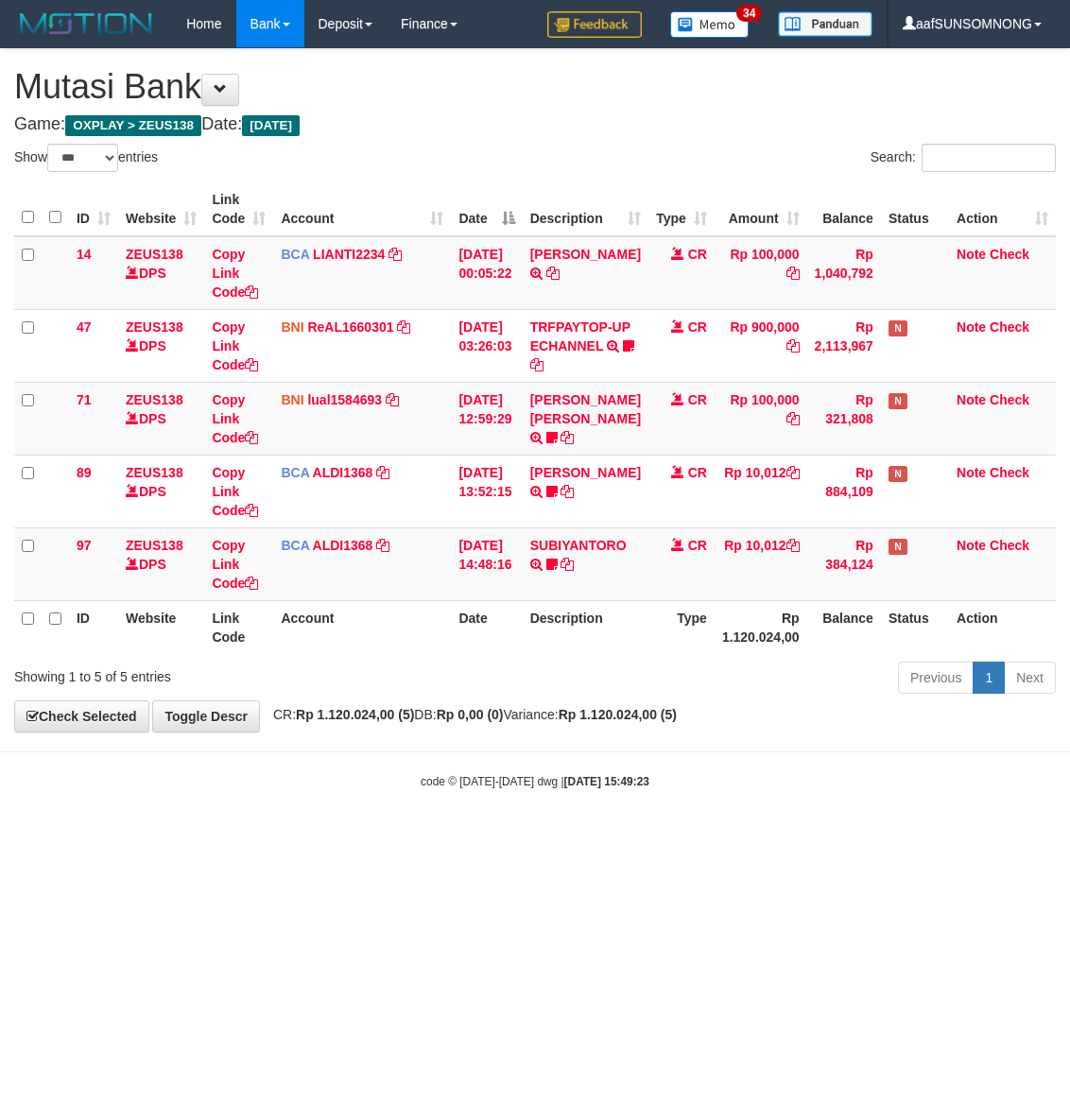 scroll, scrollTop: 0, scrollLeft: 0, axis: both 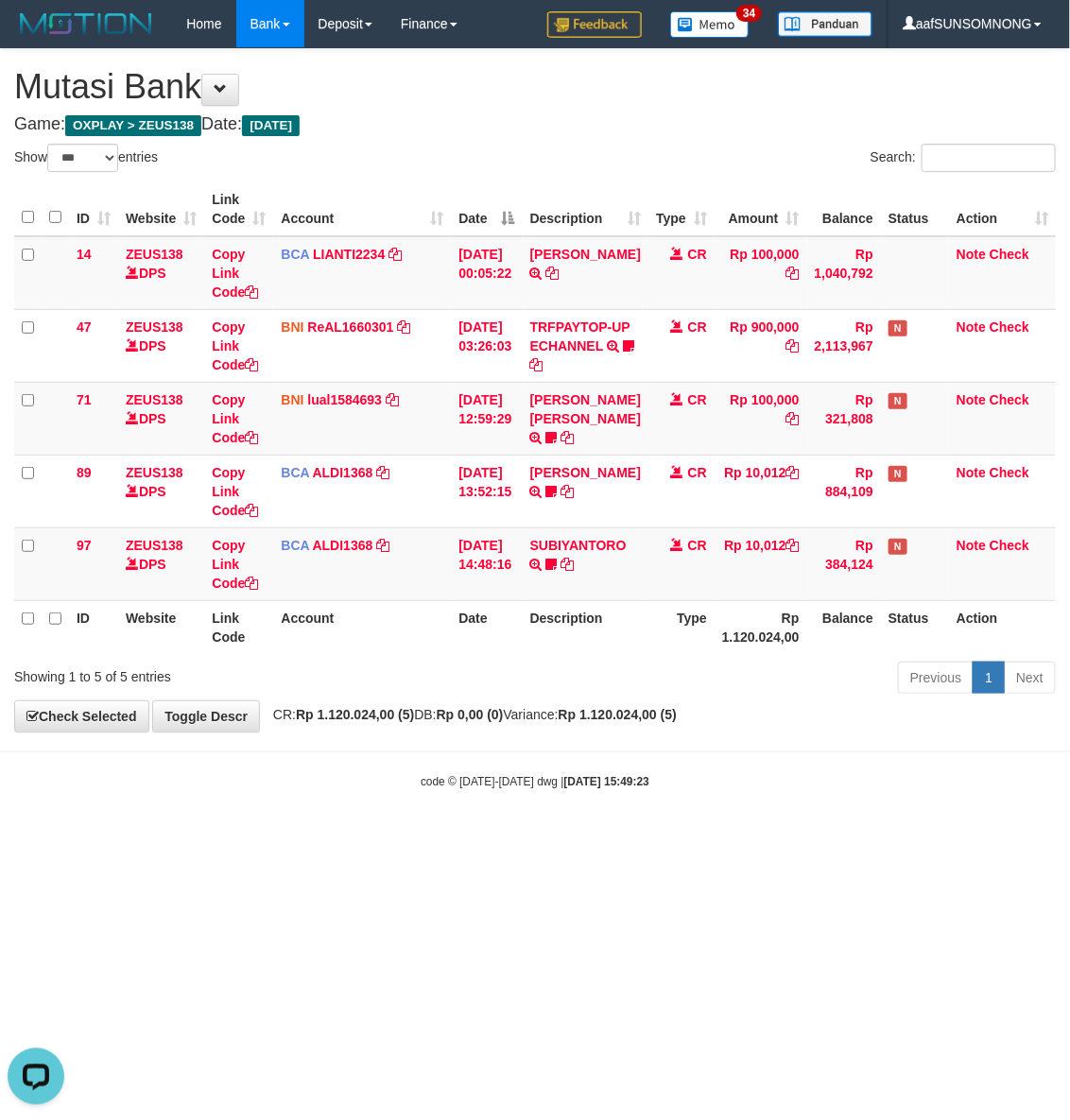 drag, startPoint x: 394, startPoint y: 937, endPoint x: 427, endPoint y: 924, distance: 35.468296 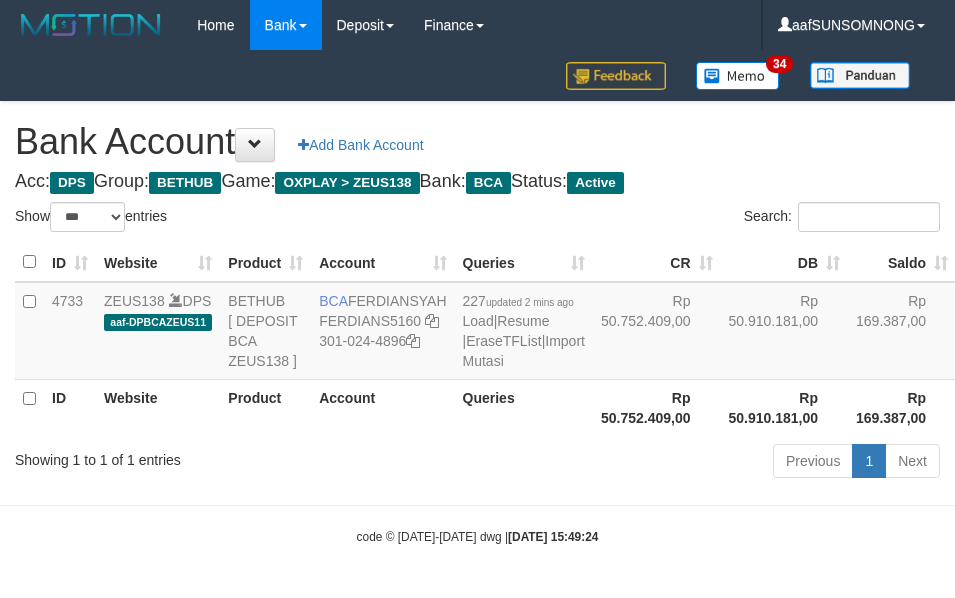 select on "***" 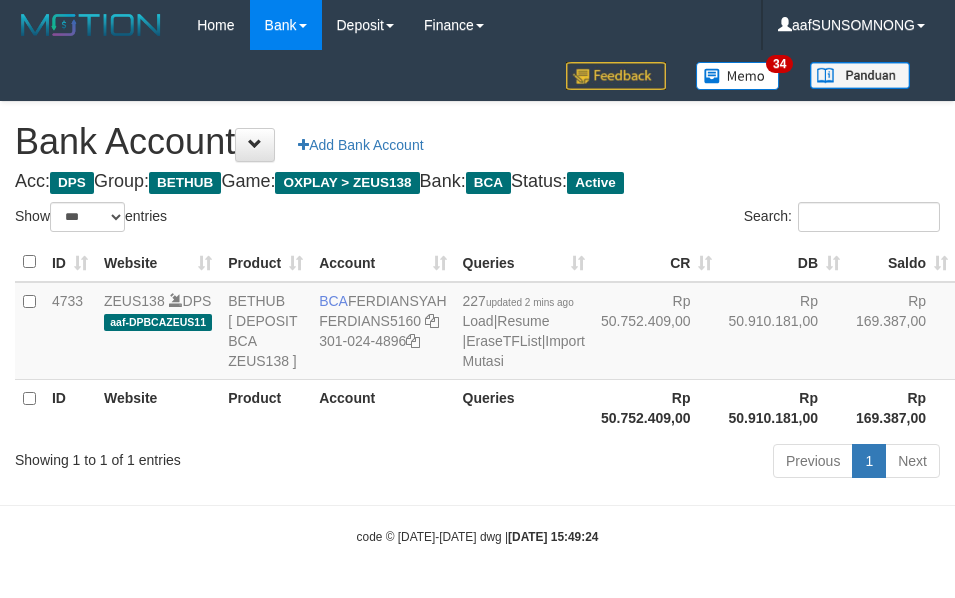 scroll, scrollTop: 38, scrollLeft: 0, axis: vertical 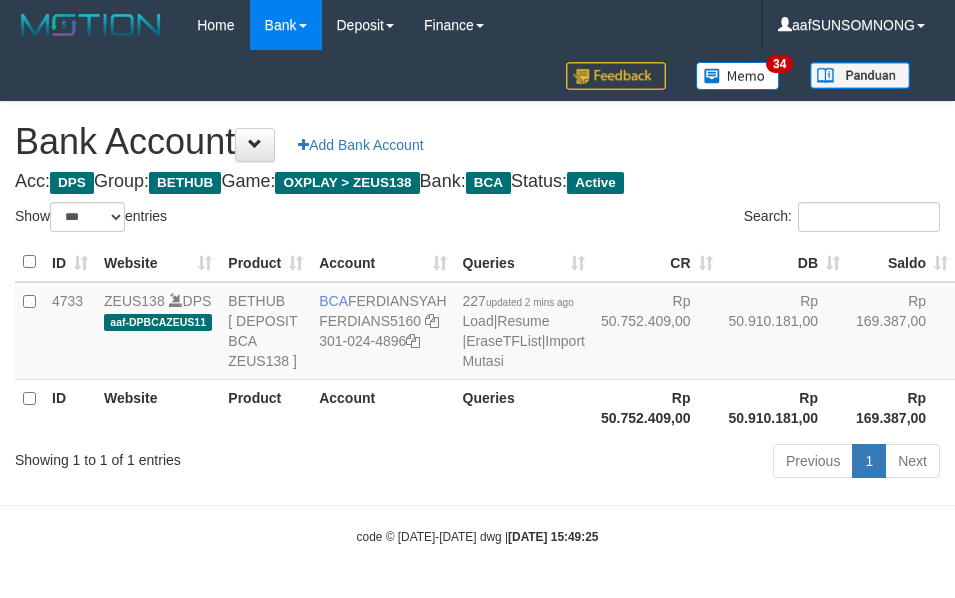 select on "***" 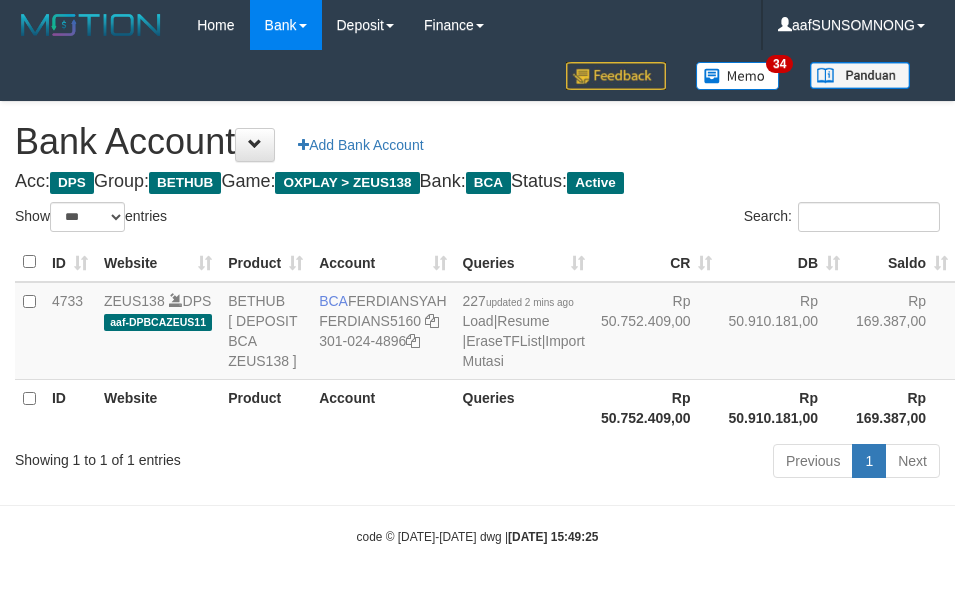 scroll, scrollTop: 38, scrollLeft: 0, axis: vertical 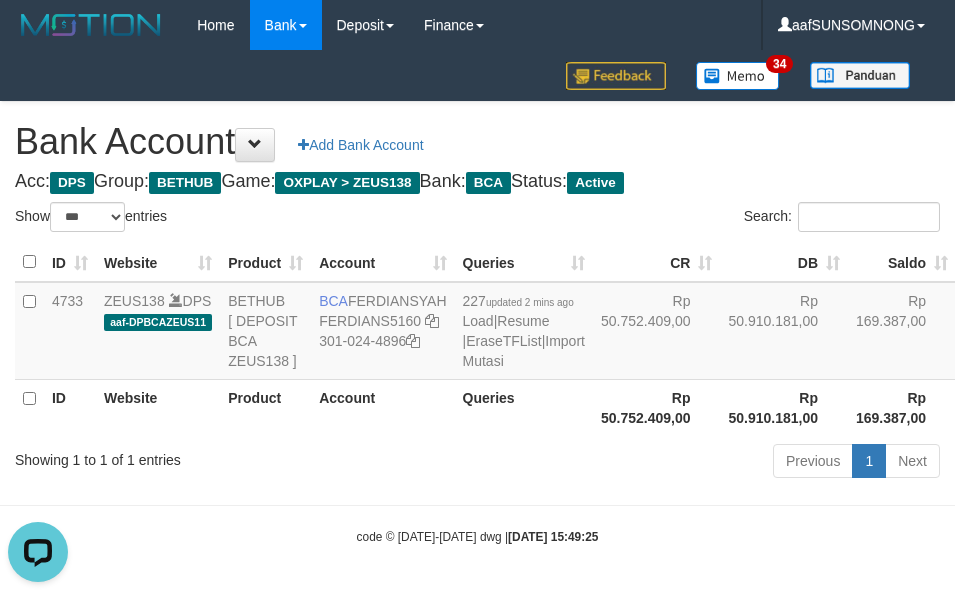 drag, startPoint x: 367, startPoint y: 496, endPoint x: 392, endPoint y: 498, distance: 25.079872 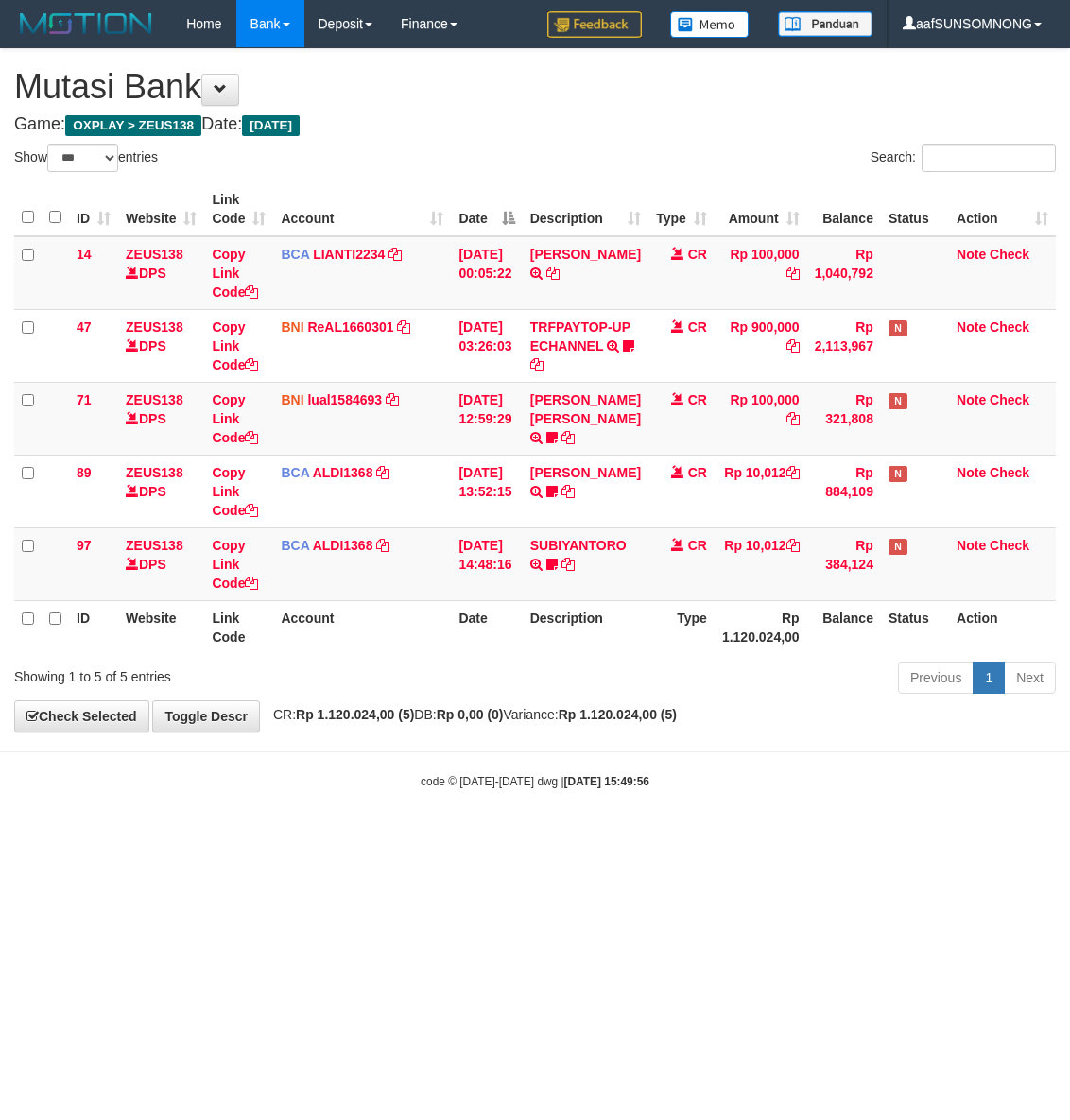 select on "***" 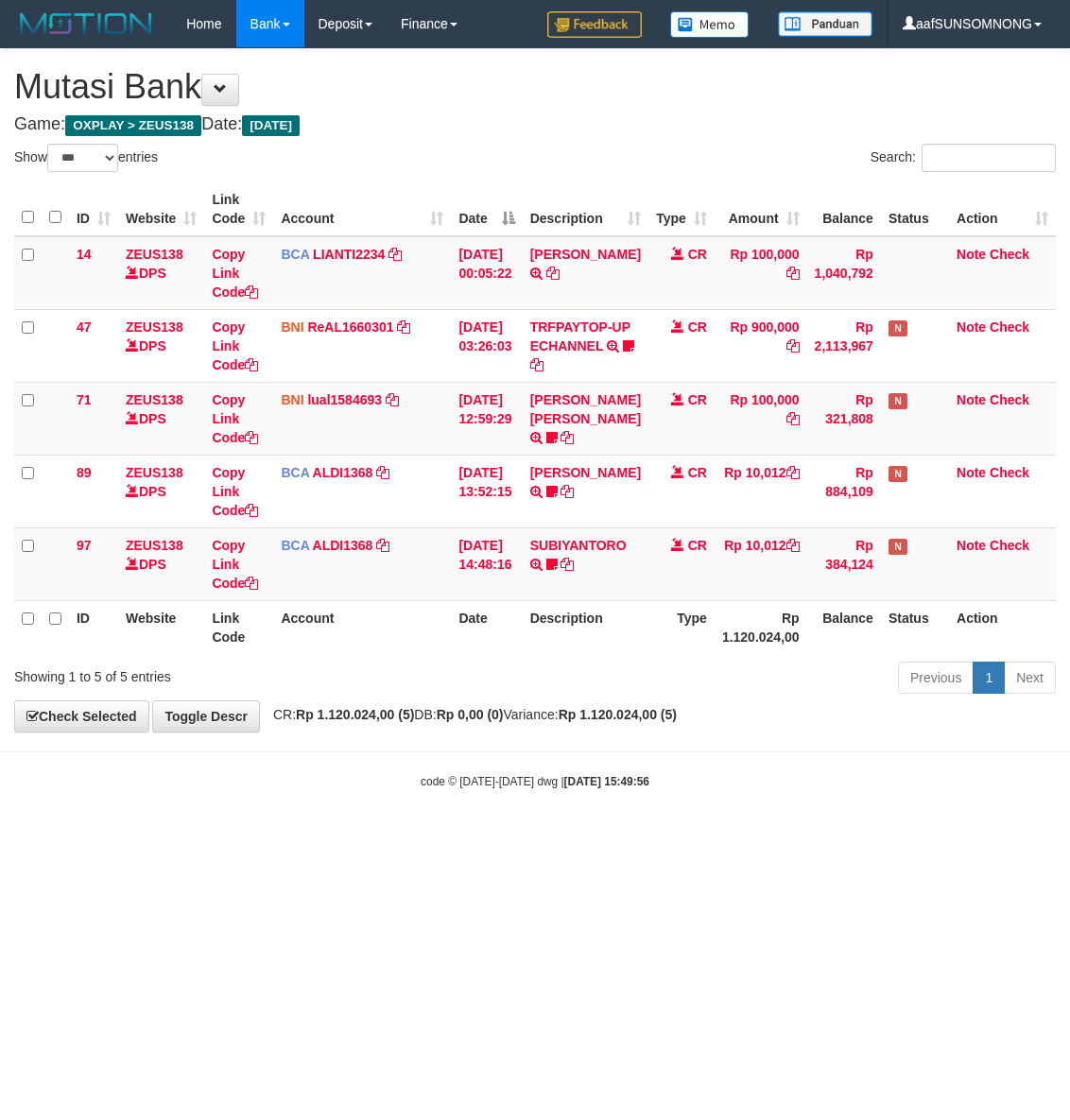 scroll, scrollTop: 0, scrollLeft: 0, axis: both 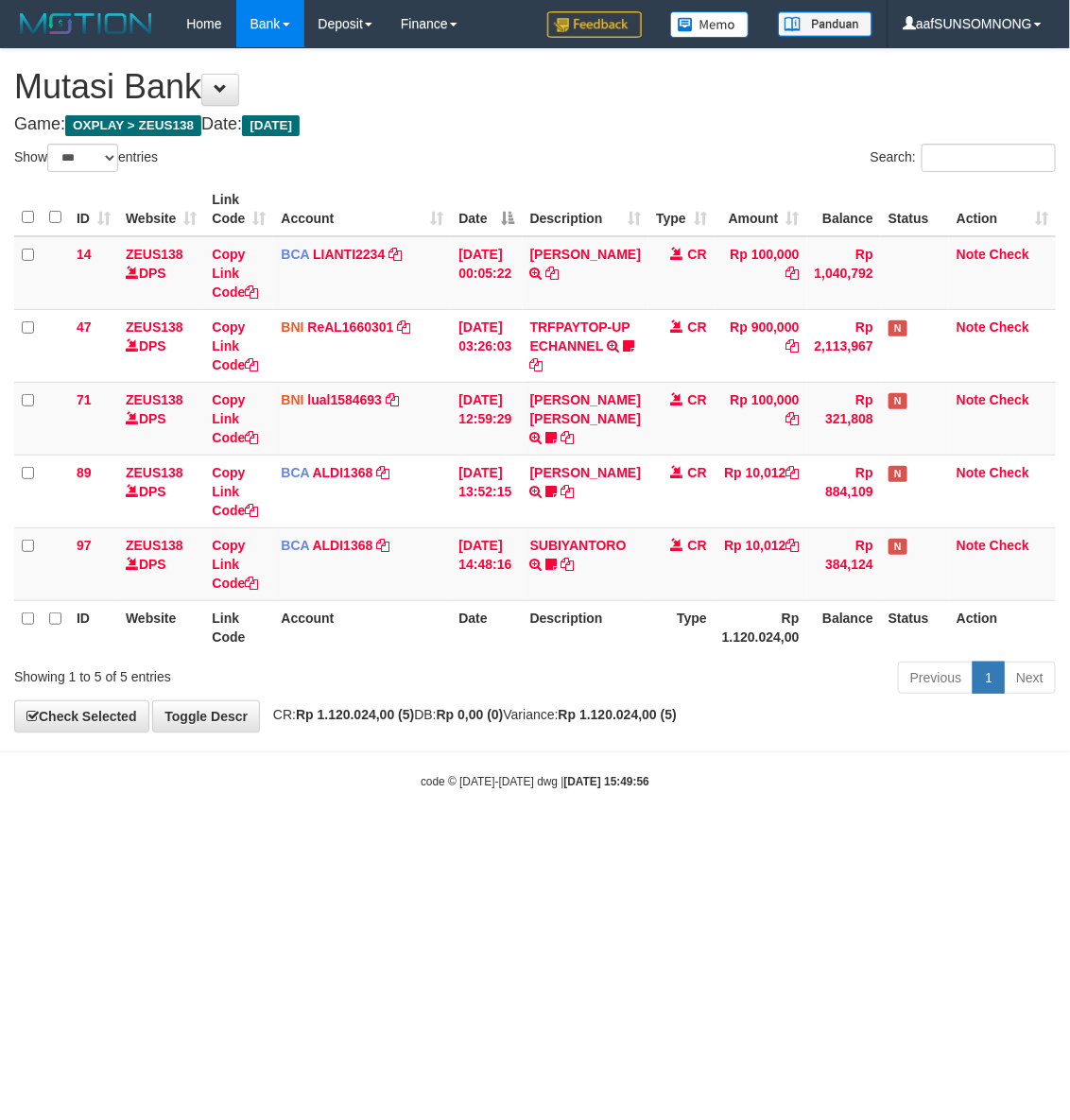 click on "Toggle navigation
Home
Bank
Account List
Load
By Website
Group
[OXPLAY]													ZEUS138
By Load Group (DPS)
Sync" at bounding box center [535, 419] 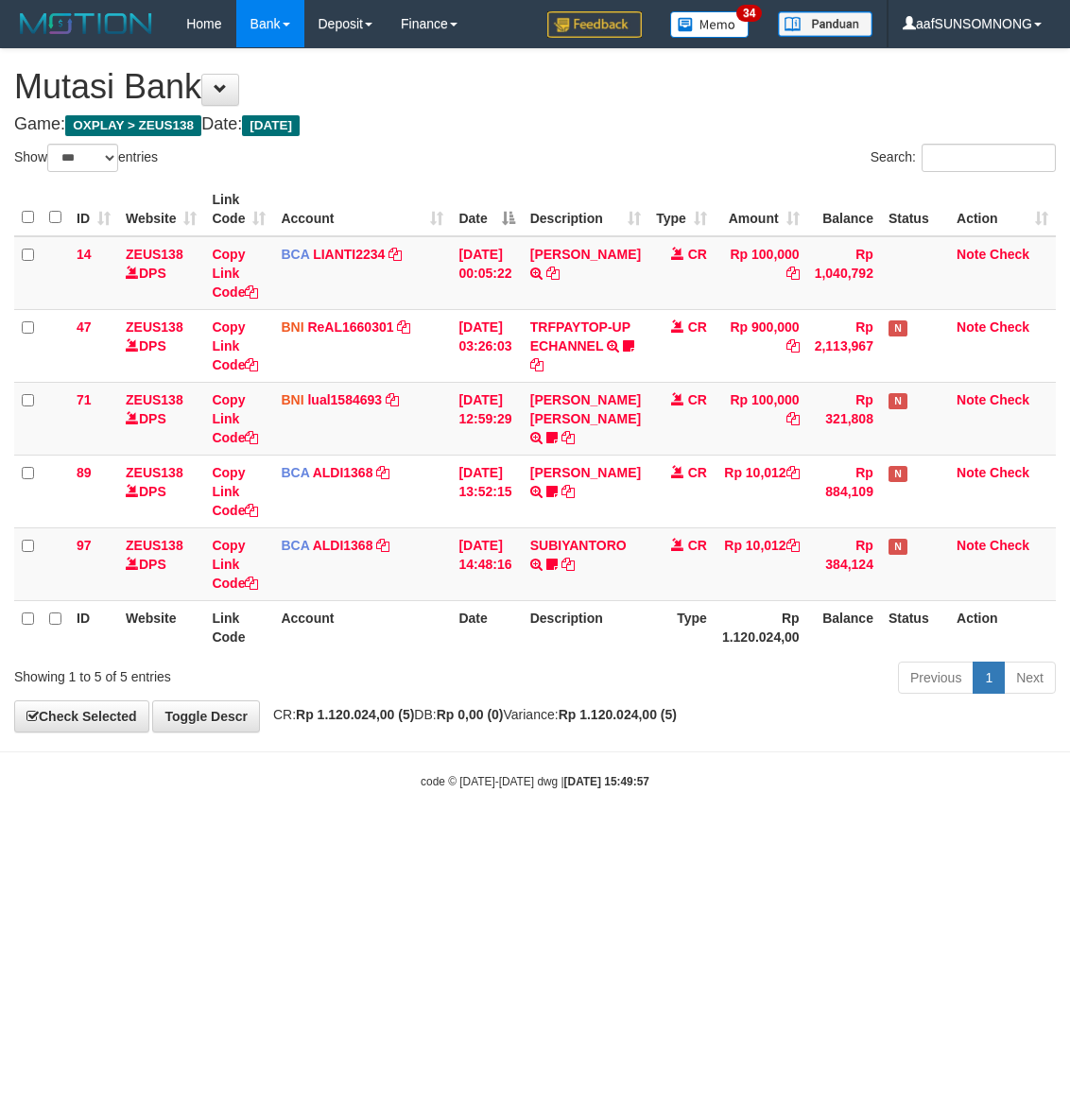 select on "***" 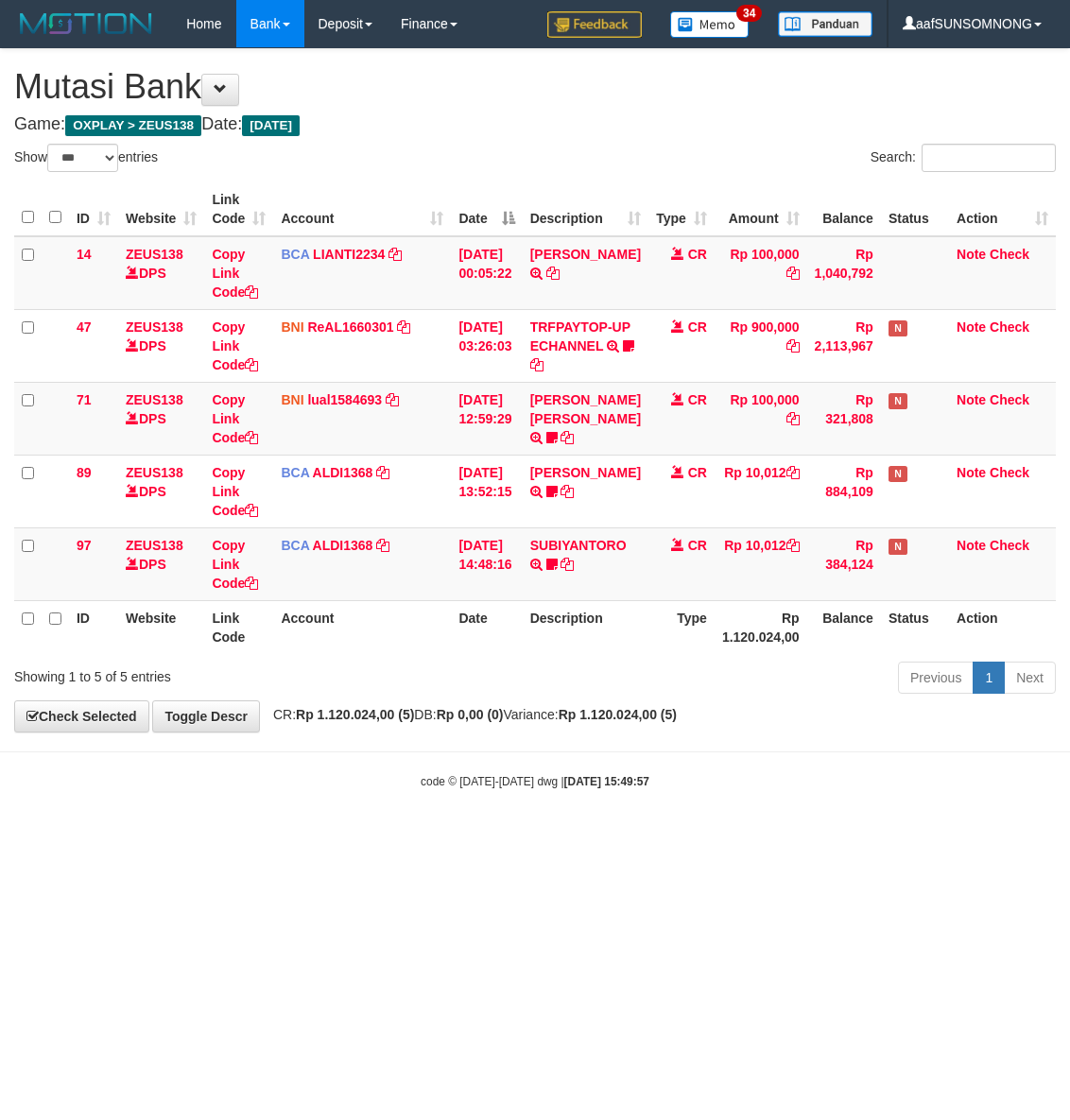 scroll, scrollTop: 0, scrollLeft: 0, axis: both 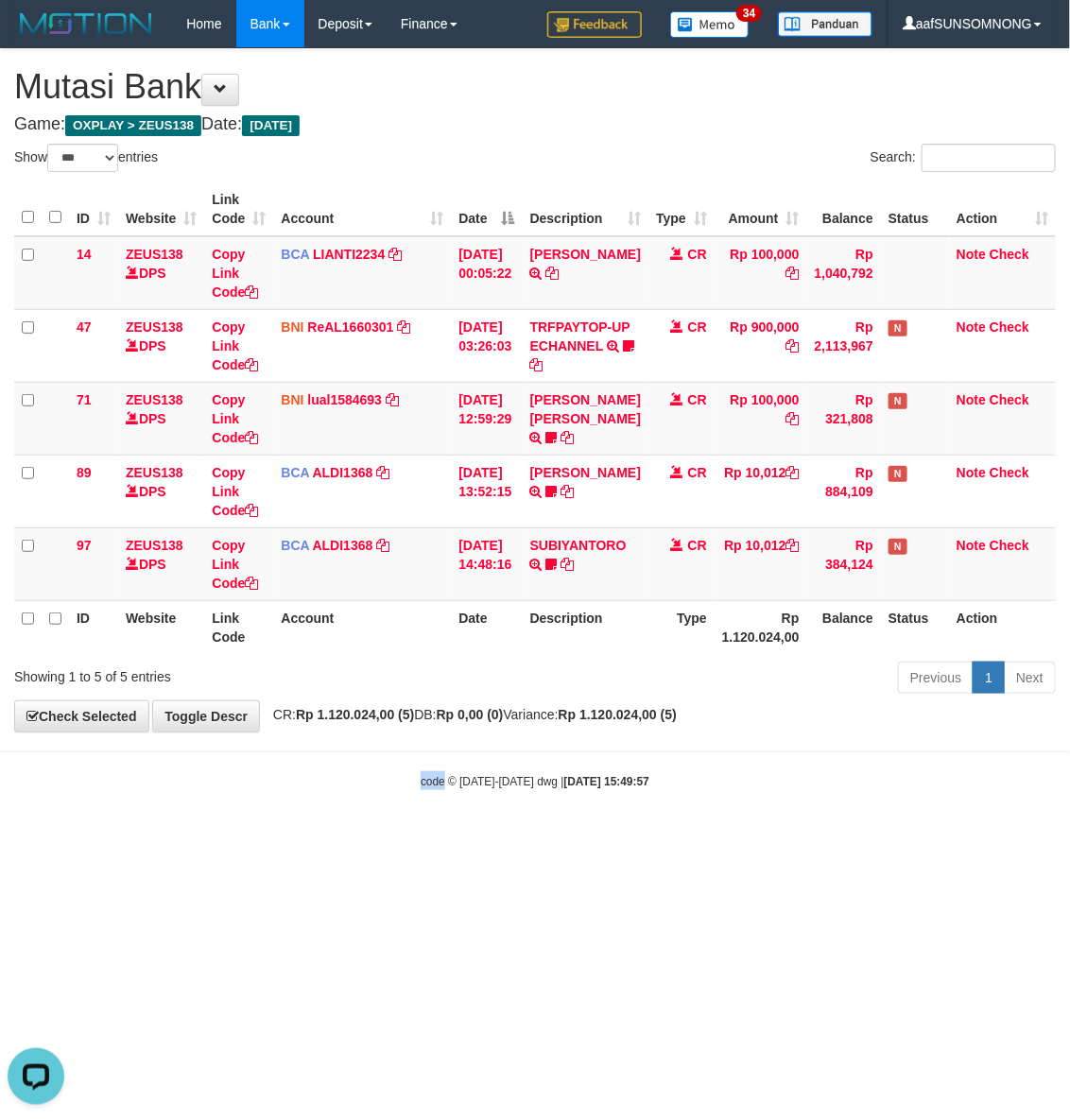 click on "Toggle navigation
Home
Bank
Account List
Load
By Website
Group
[OXPLAY]													ZEUS138
By Load Group (DPS)
Sync" at bounding box center (535, 419) 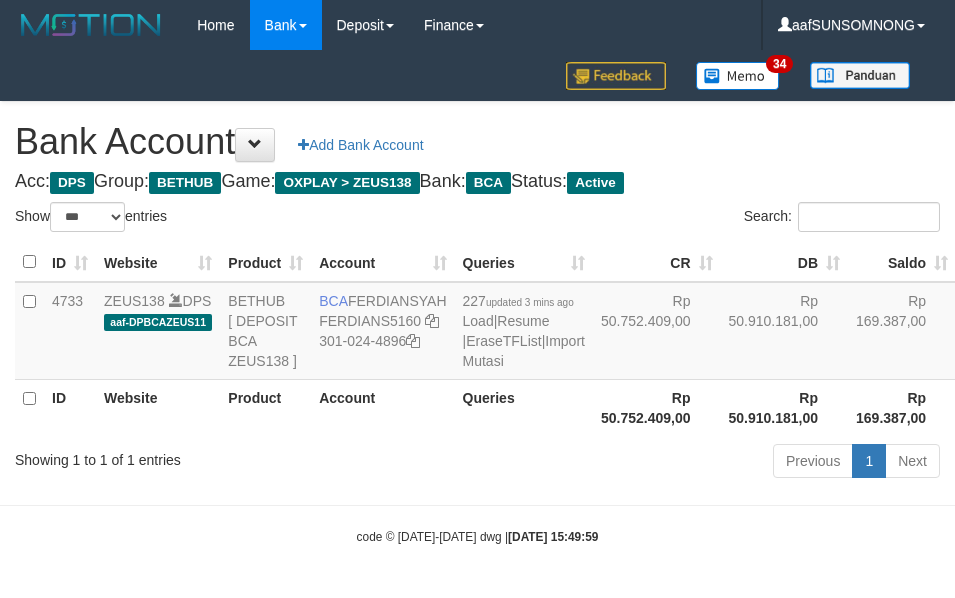 select on "***" 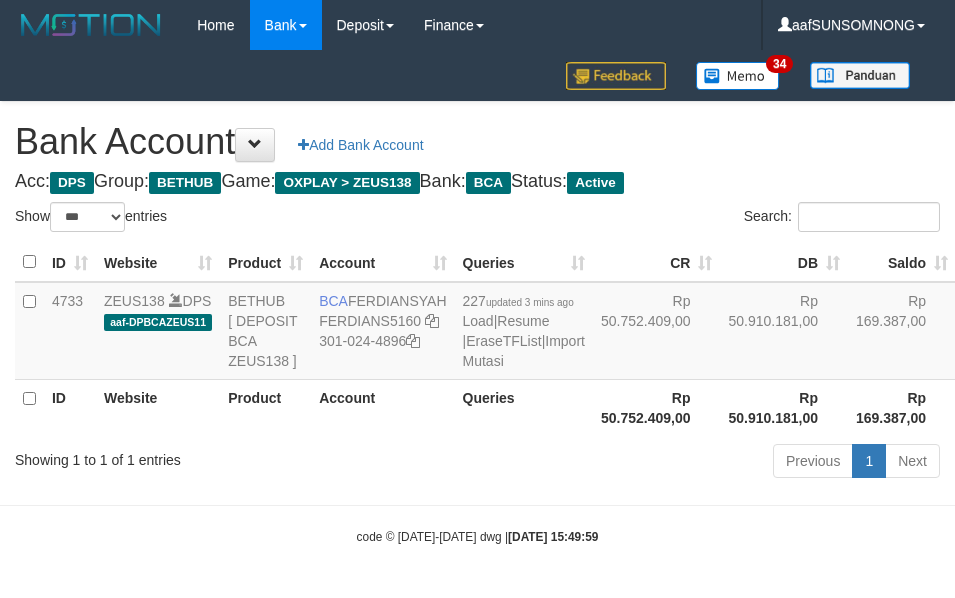 scroll, scrollTop: 38, scrollLeft: 0, axis: vertical 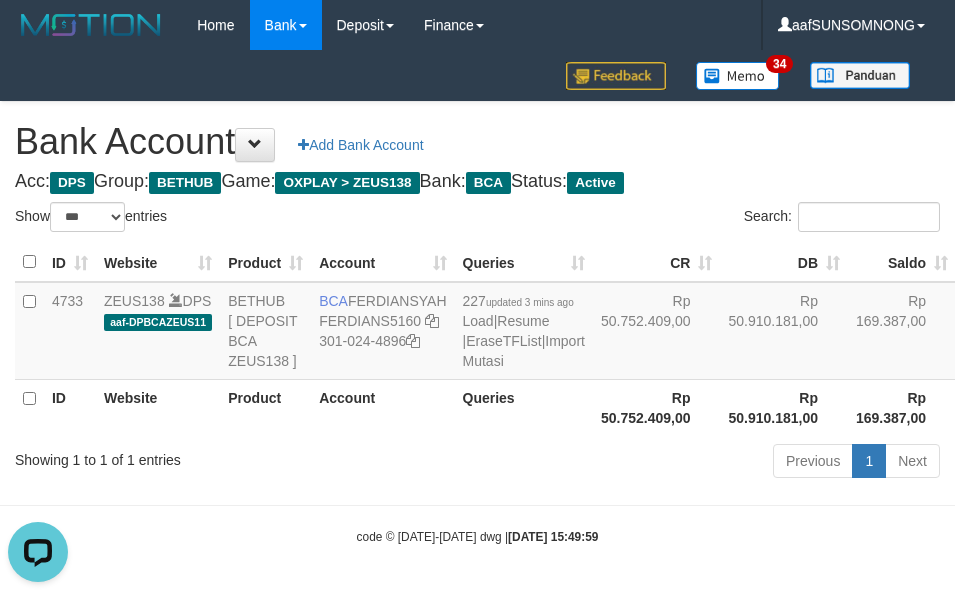 click on "code © 2012-2018 dwg |  2025/07/12 15:49:59" at bounding box center (477, 536) 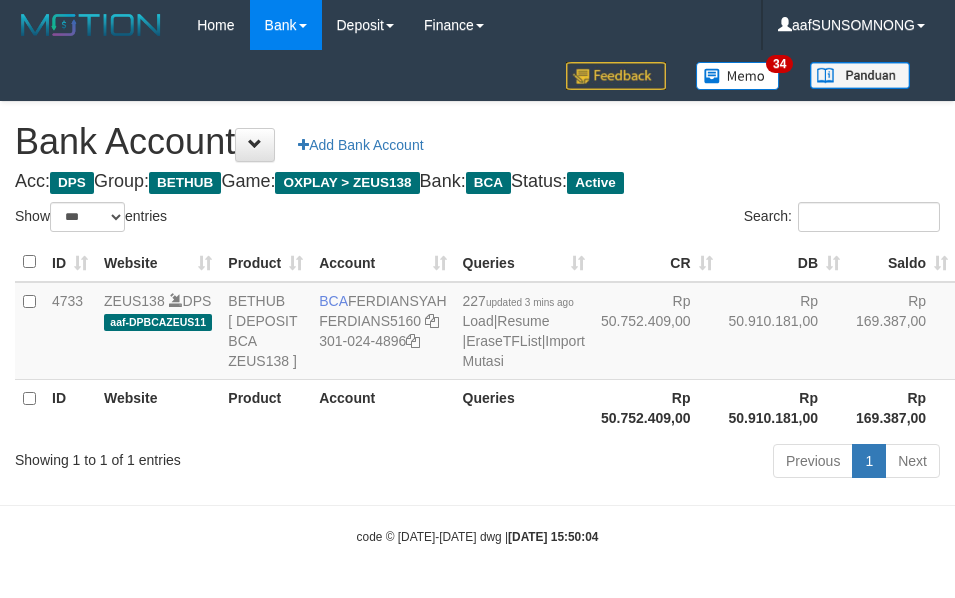 select on "***" 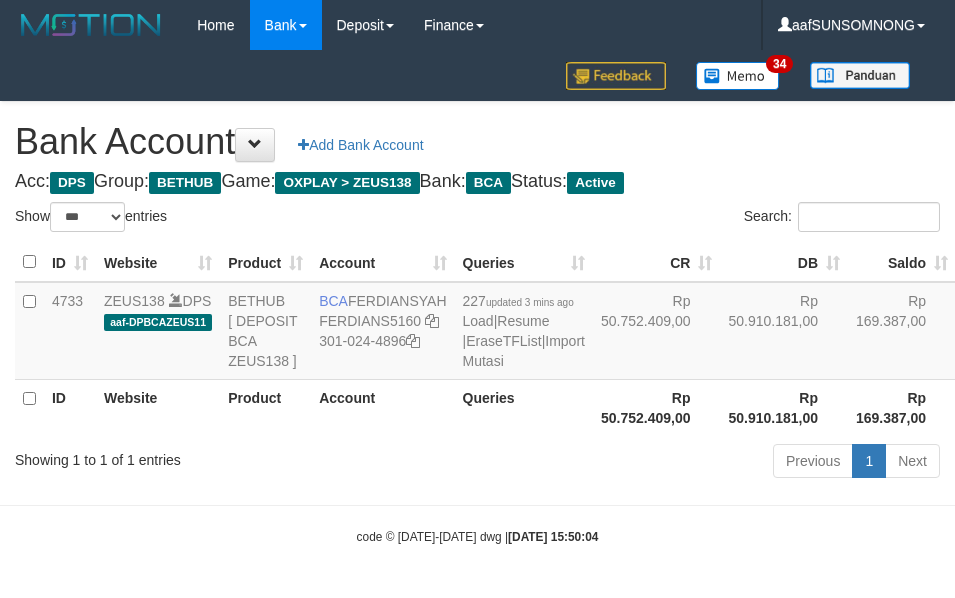 scroll, scrollTop: 38, scrollLeft: 0, axis: vertical 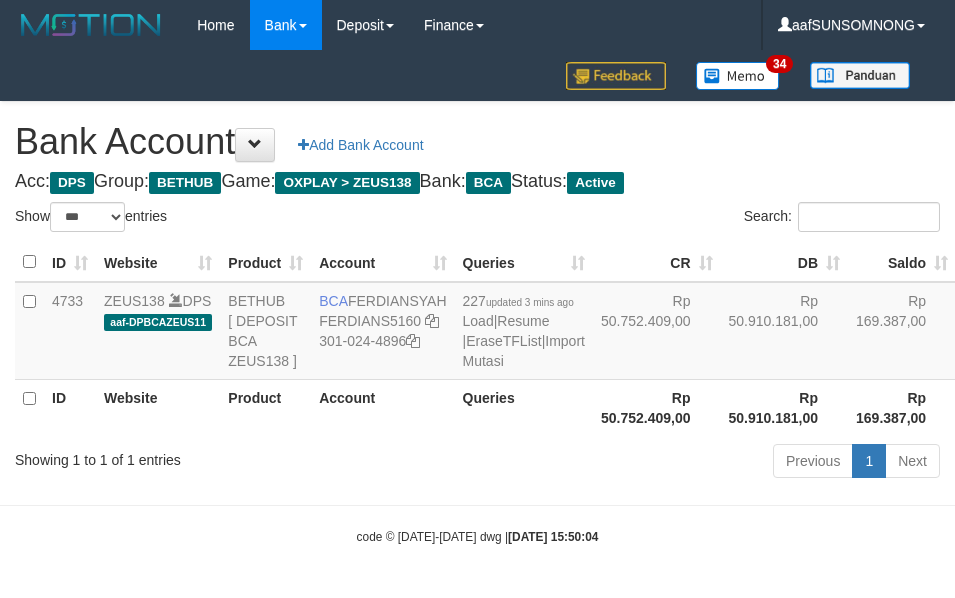 select on "***" 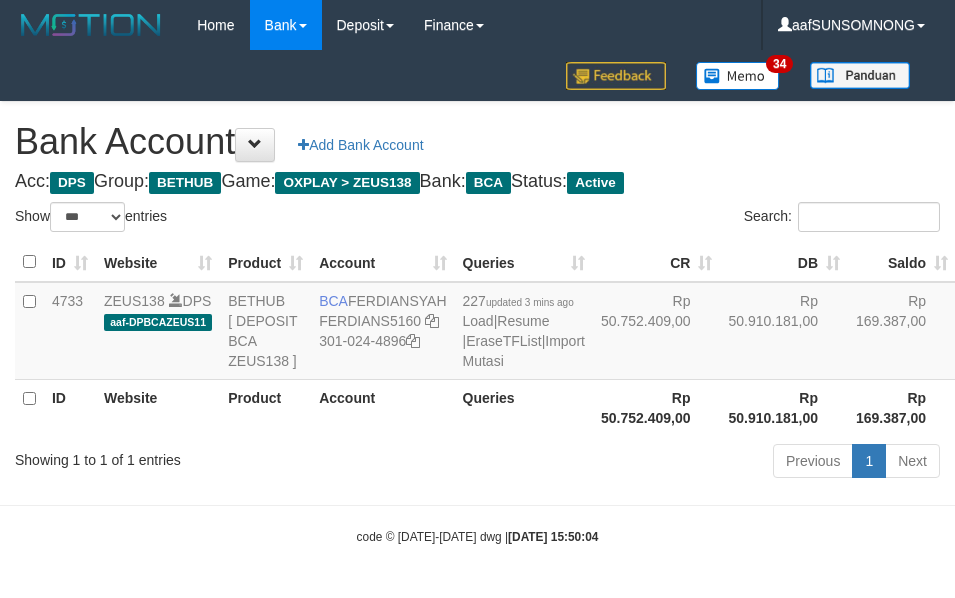 scroll, scrollTop: 38, scrollLeft: 0, axis: vertical 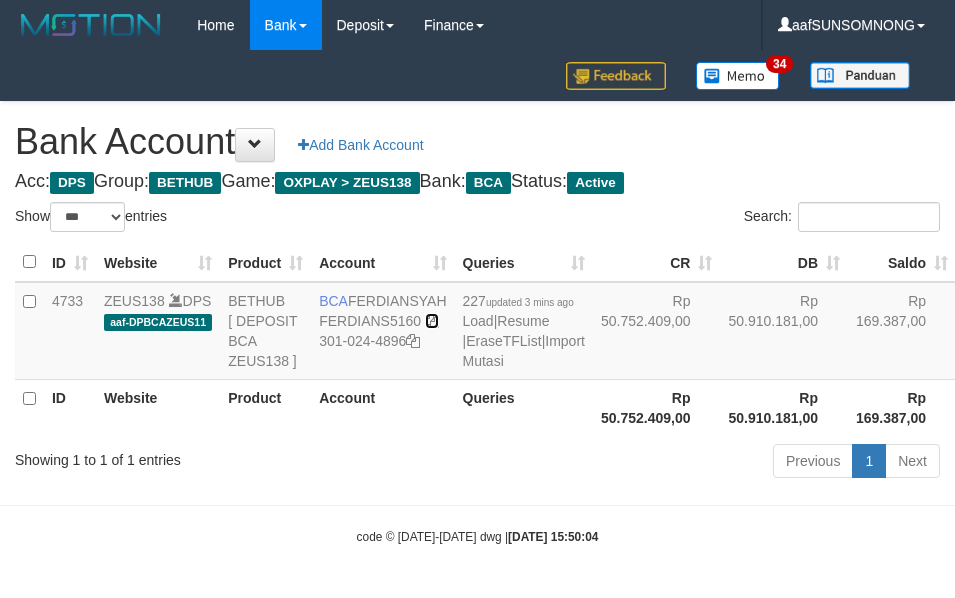 click at bounding box center (432, 321) 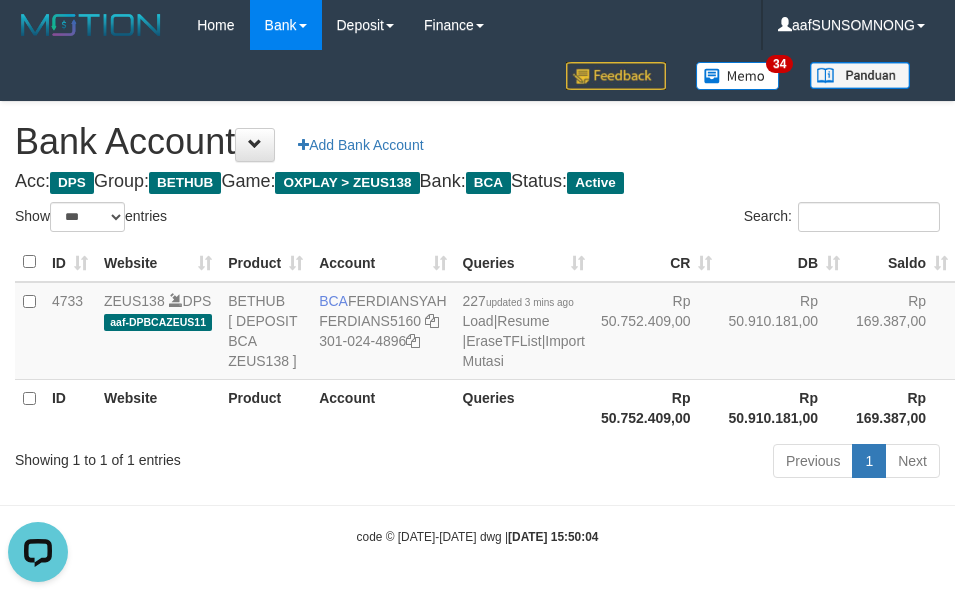 scroll, scrollTop: 0, scrollLeft: 0, axis: both 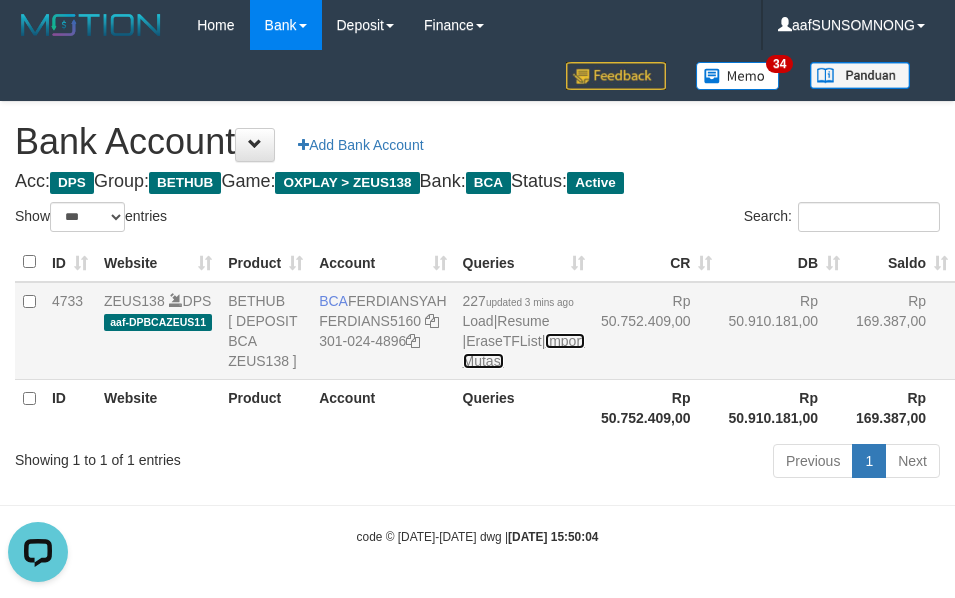 click on "Import Mutasi" at bounding box center (524, 351) 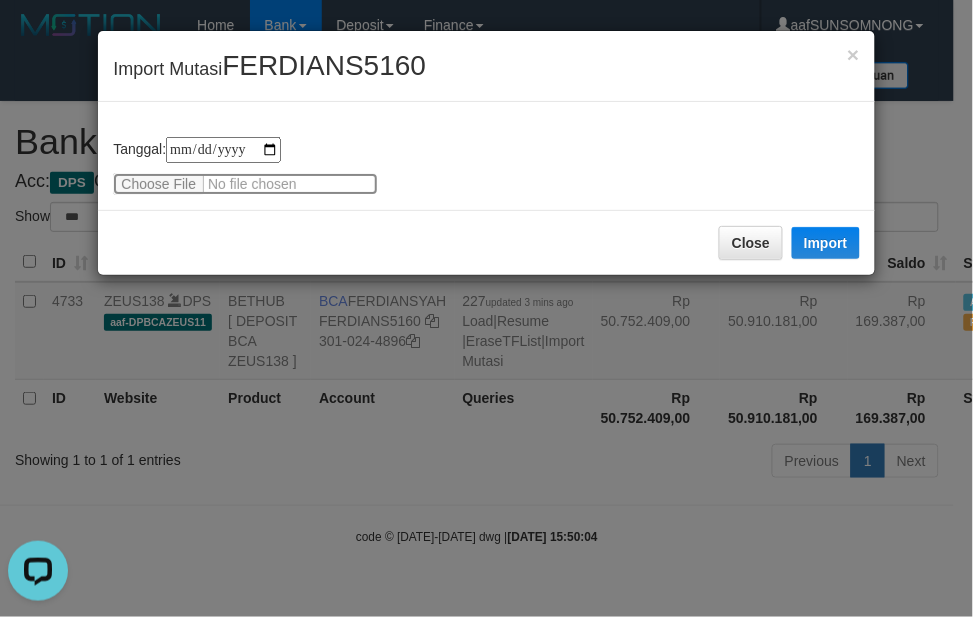 click at bounding box center (245, 184) 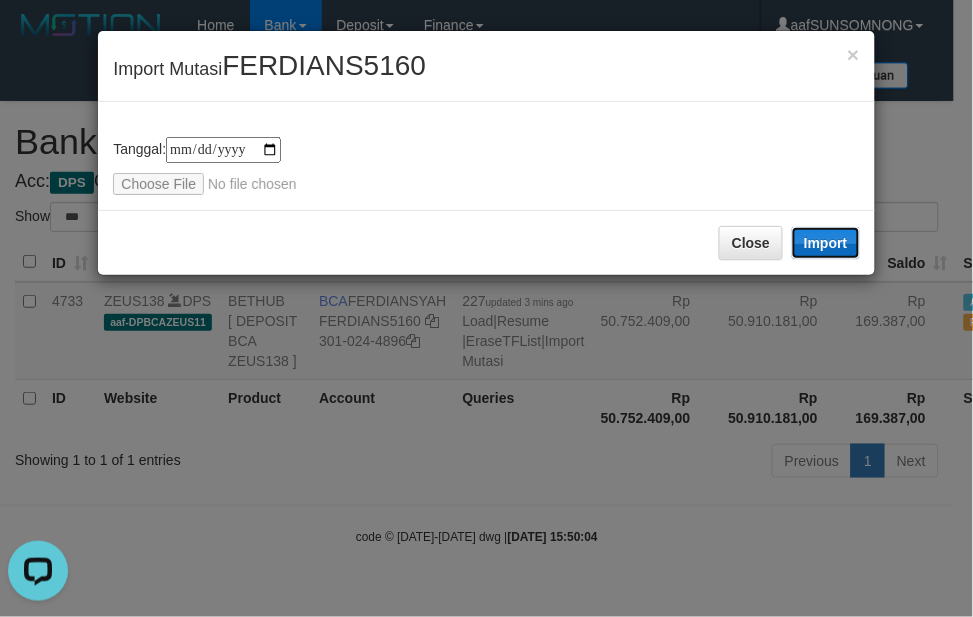 drag, startPoint x: 840, startPoint y: 241, endPoint x: 0, endPoint y: 33, distance: 865.36926 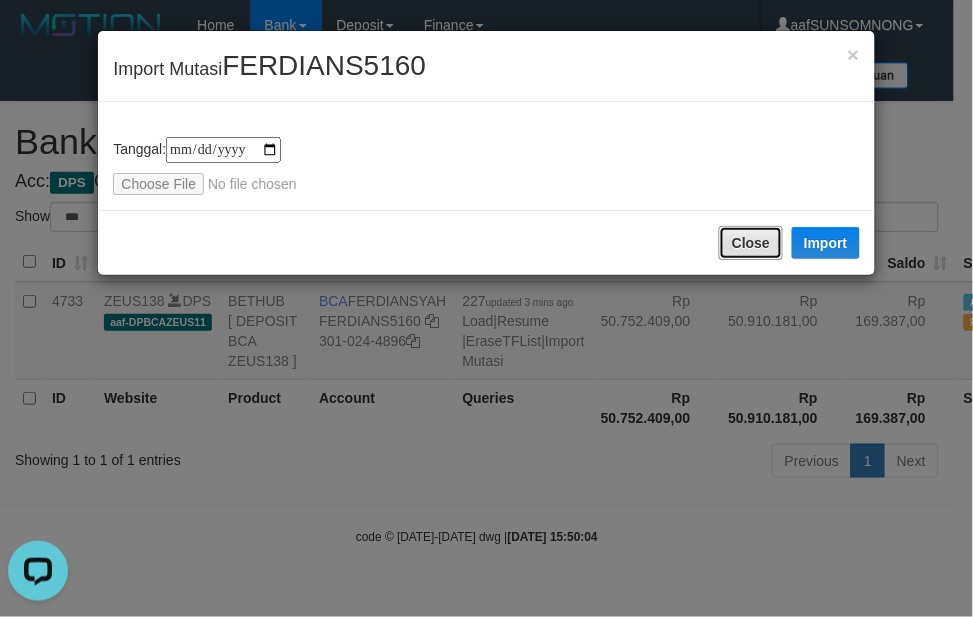 click on "Close" at bounding box center (751, 243) 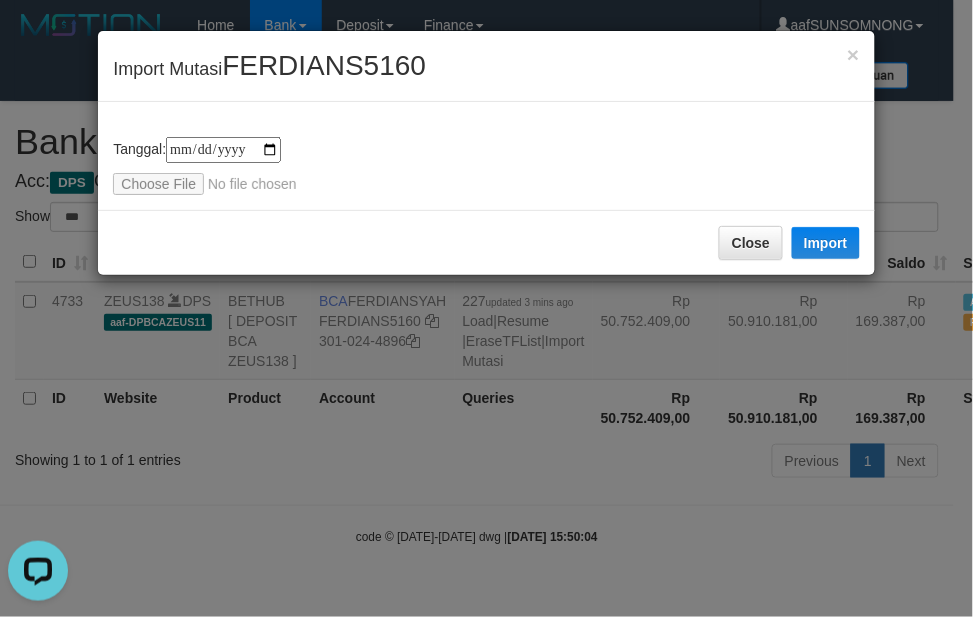 click on "**********" at bounding box center (486, 308) 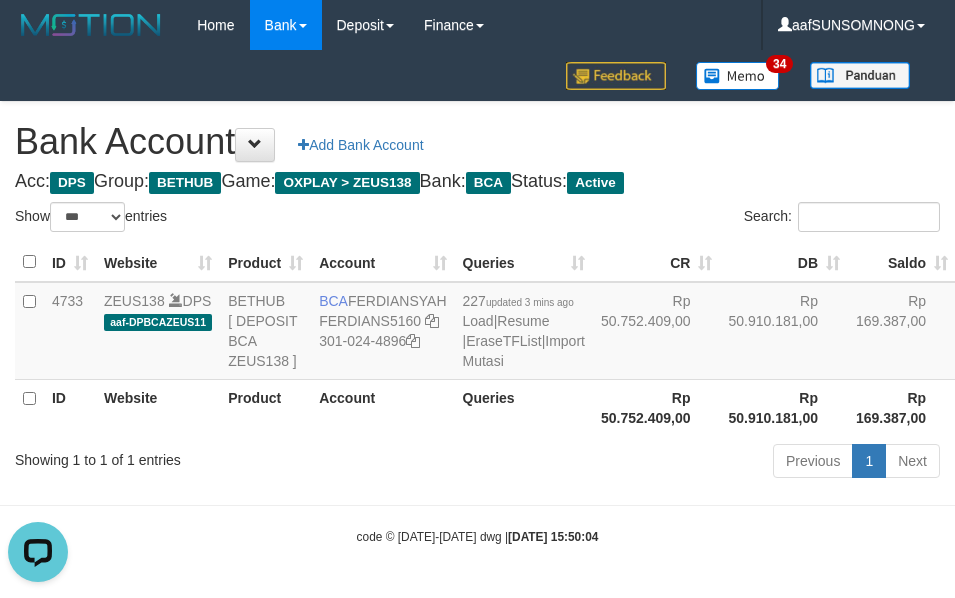 click on "Previous 1 Next" at bounding box center (676, 463) 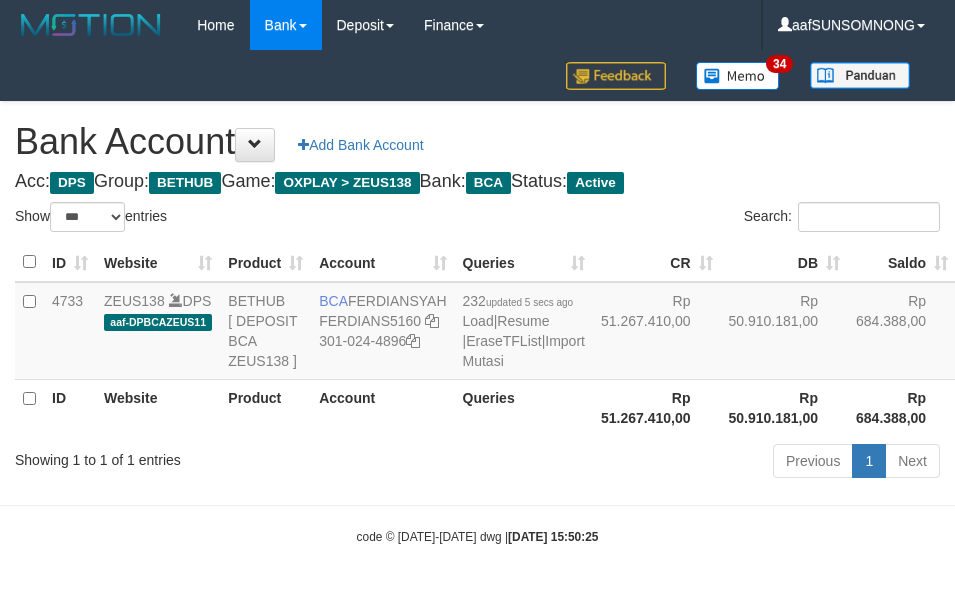 select on "***" 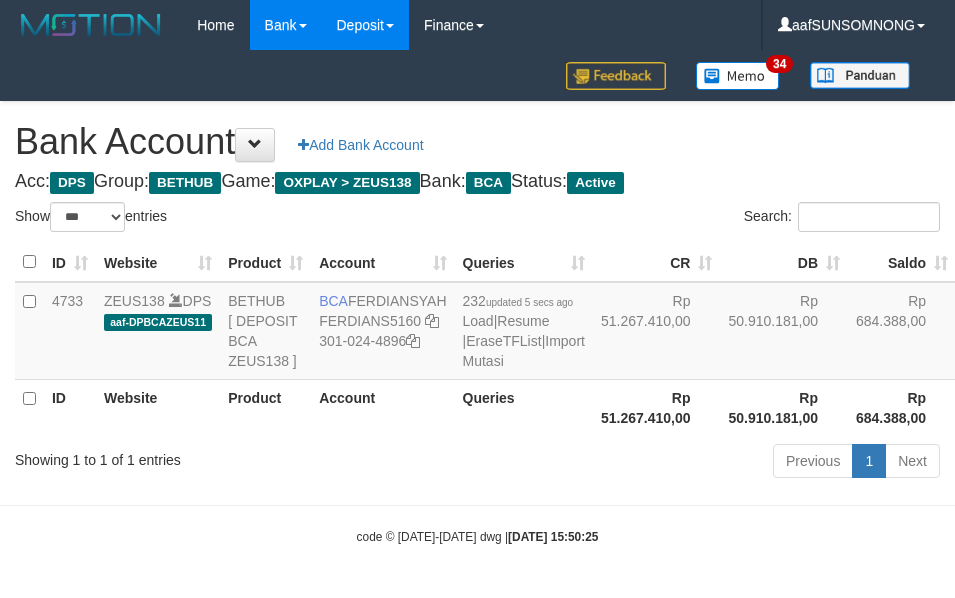 scroll, scrollTop: 38, scrollLeft: 0, axis: vertical 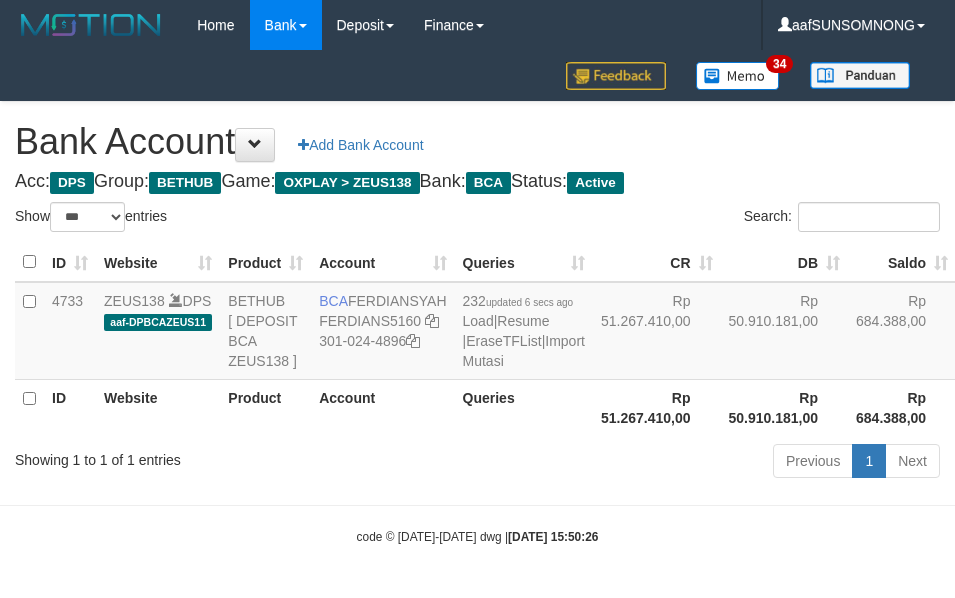 select on "***" 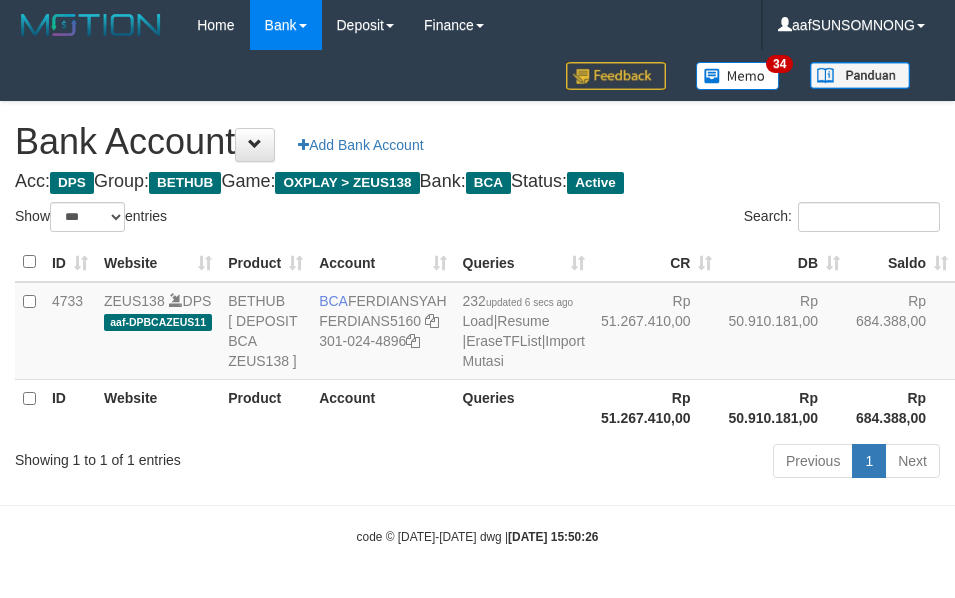 scroll, scrollTop: 38, scrollLeft: 0, axis: vertical 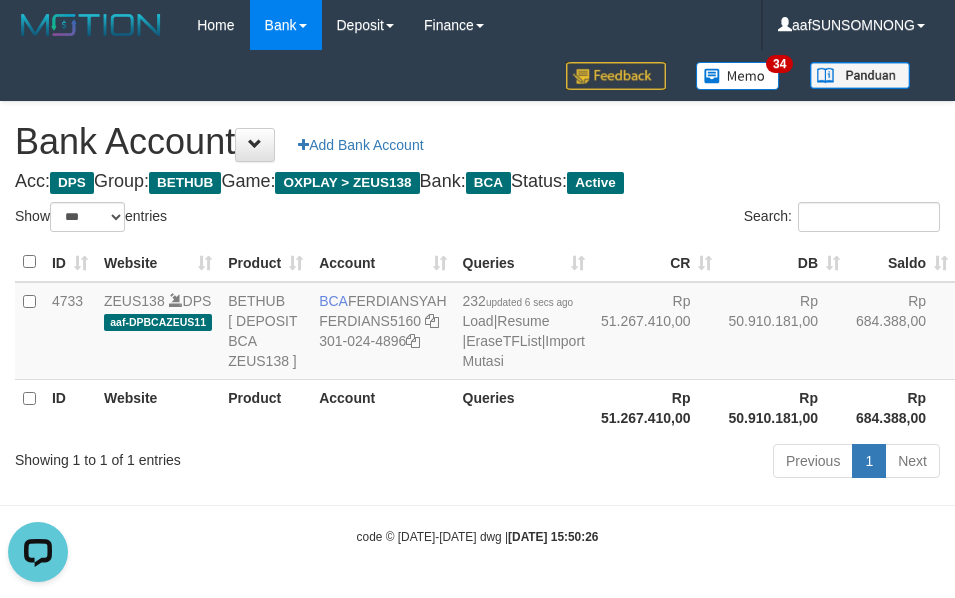 drag, startPoint x: 422, startPoint y: 468, endPoint x: 452, endPoint y: 470, distance: 30.066593 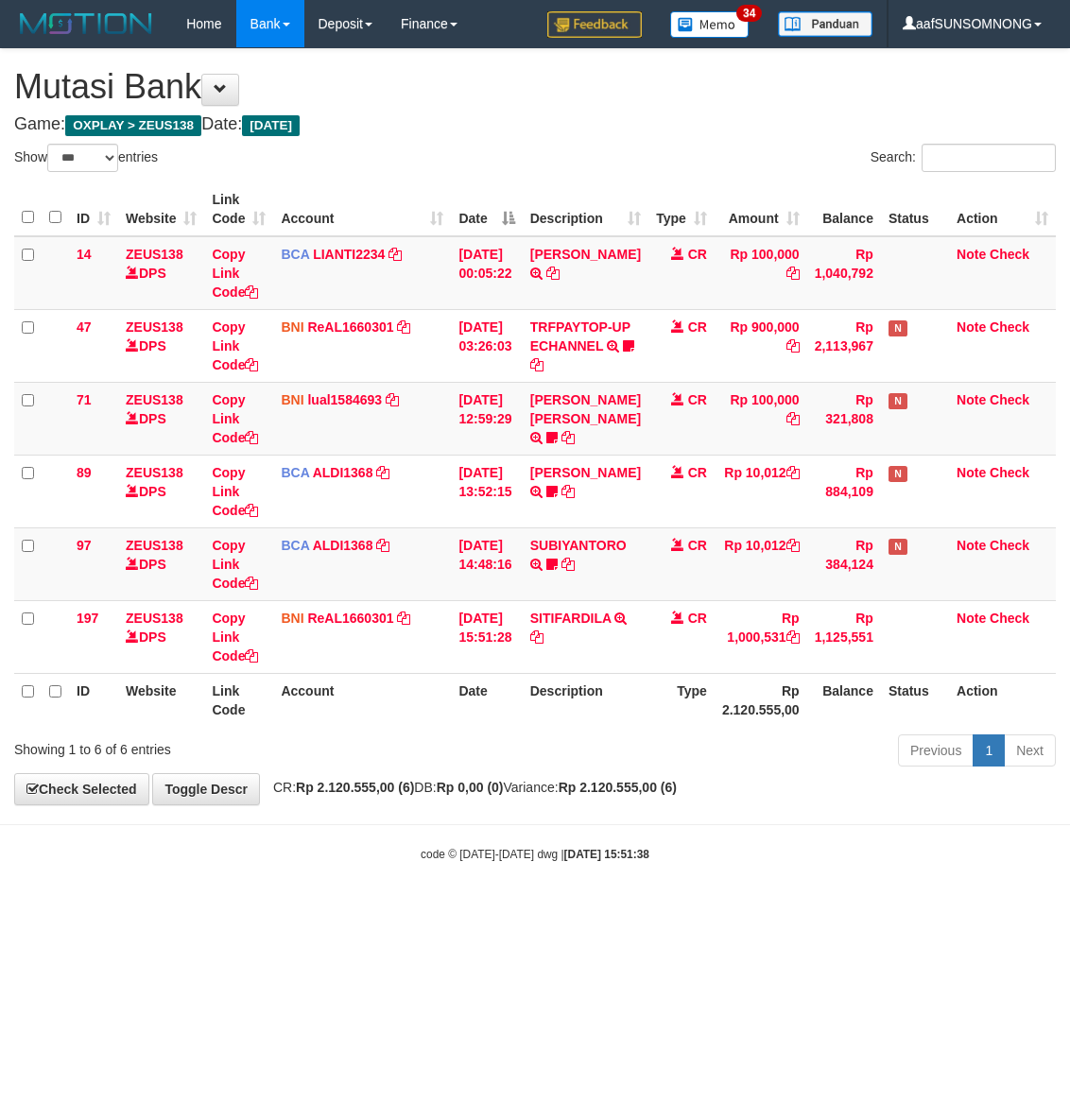 select on "***" 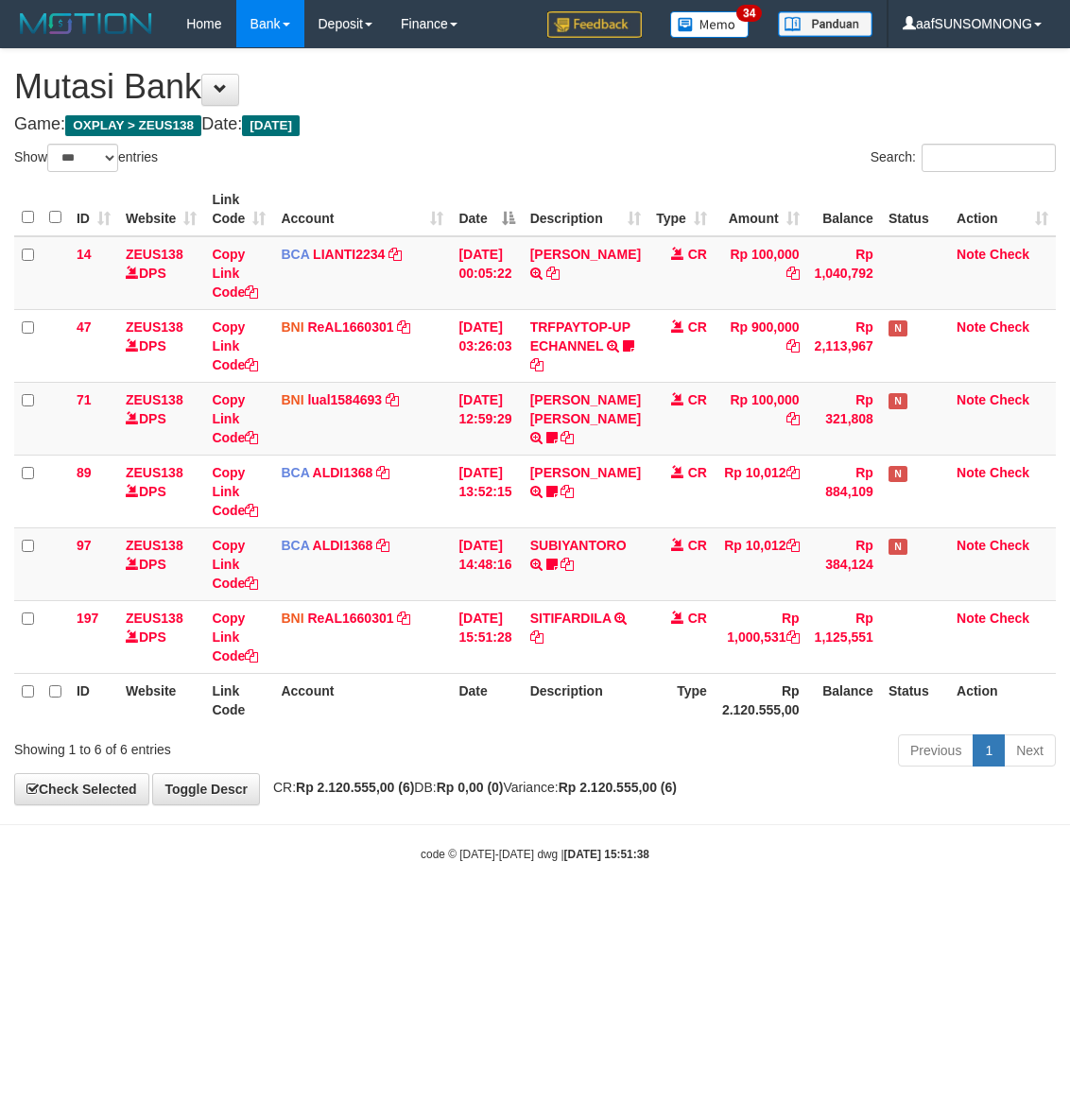 scroll, scrollTop: 0, scrollLeft: 0, axis: both 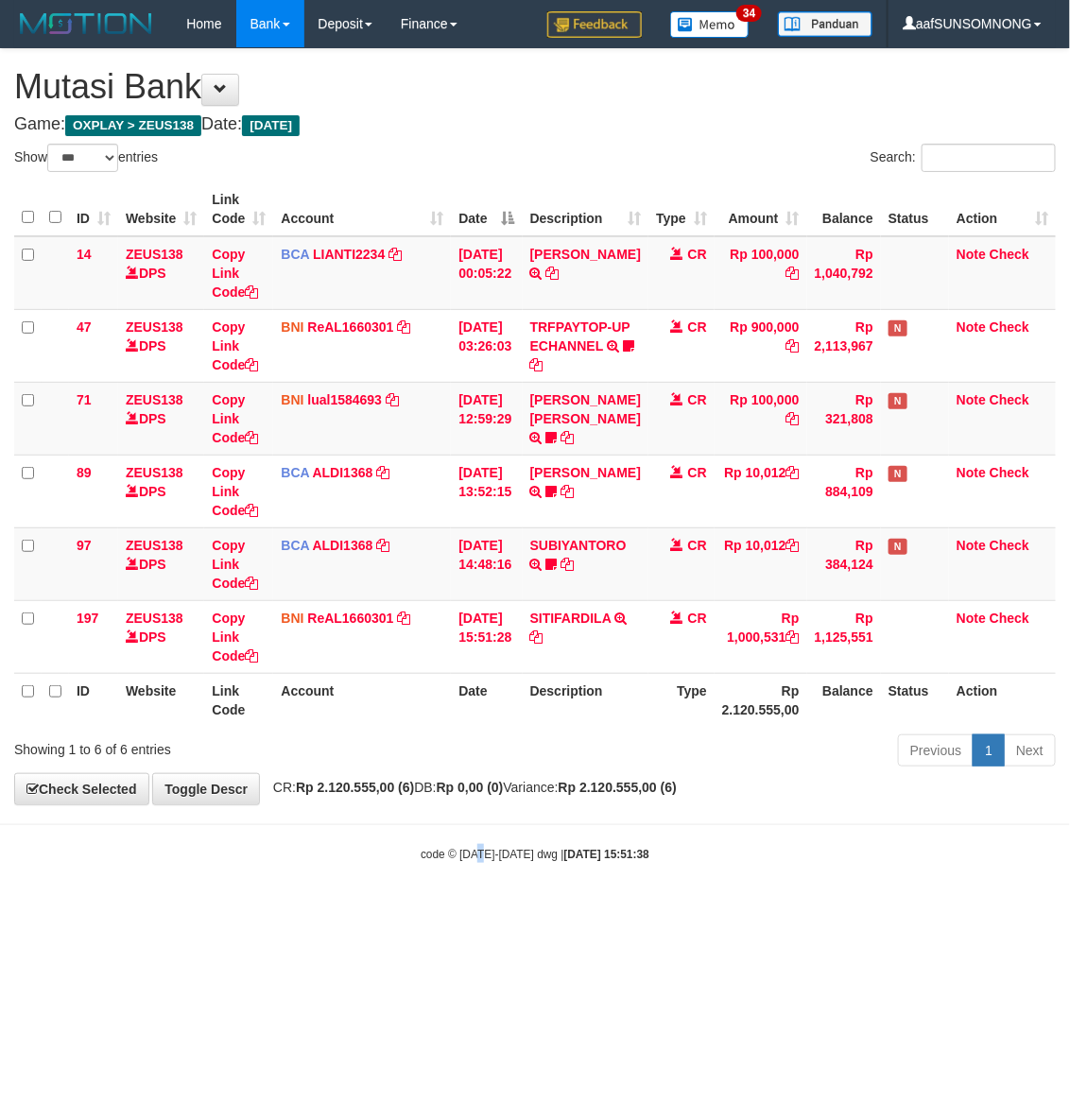 drag, startPoint x: 482, startPoint y: 861, endPoint x: 815, endPoint y: 888, distance: 334.0928 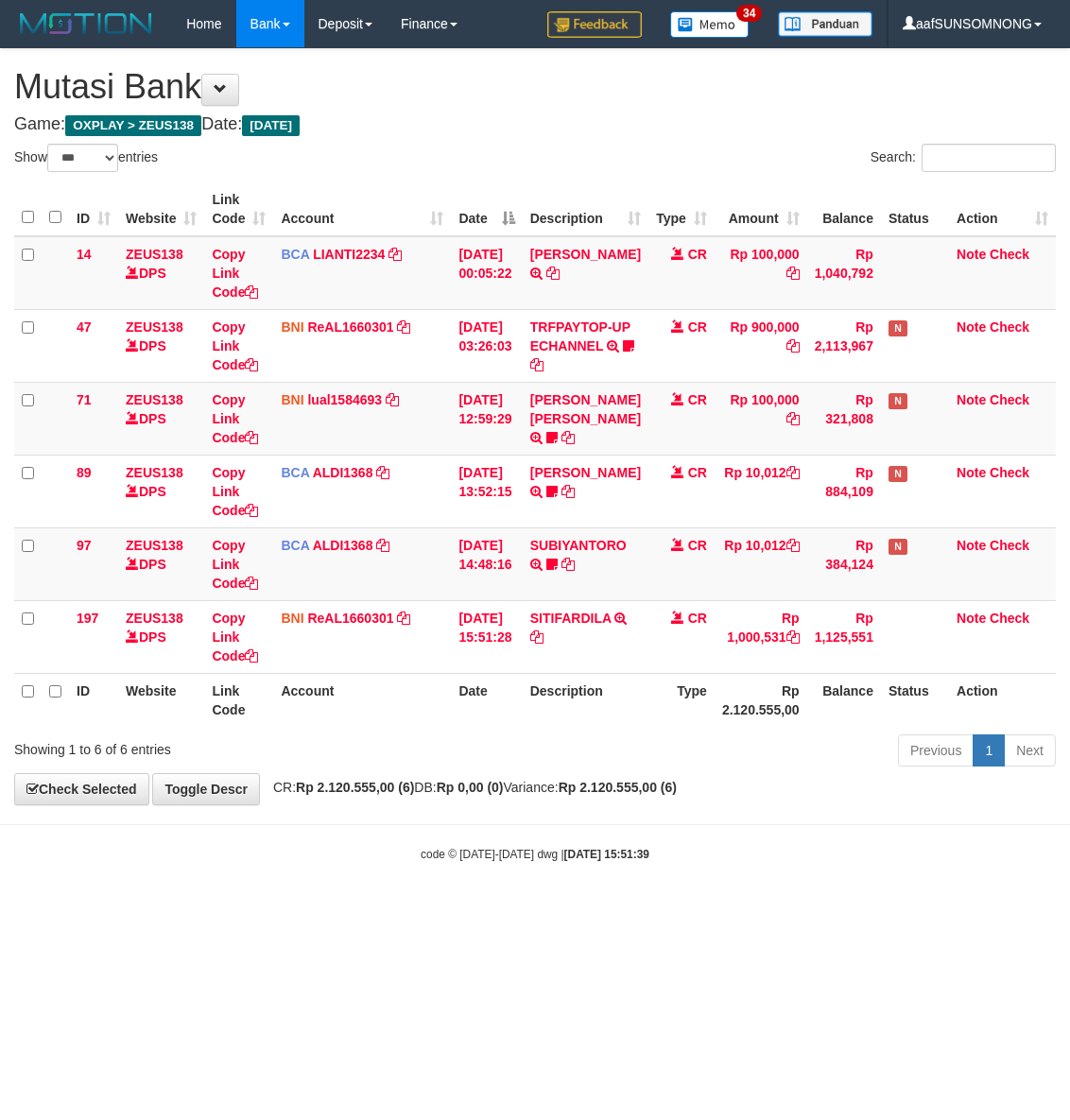 select on "***" 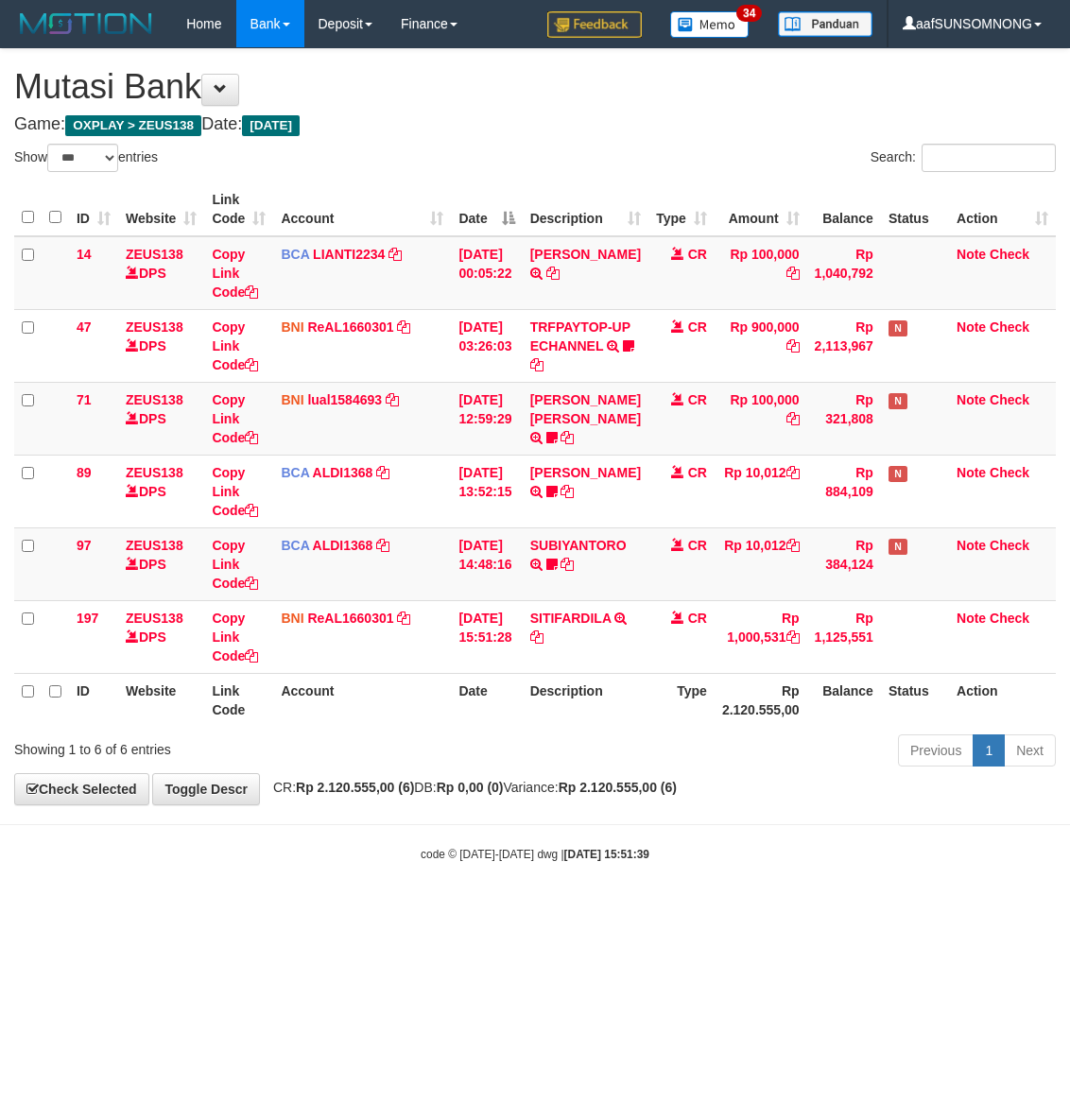 scroll, scrollTop: 0, scrollLeft: 0, axis: both 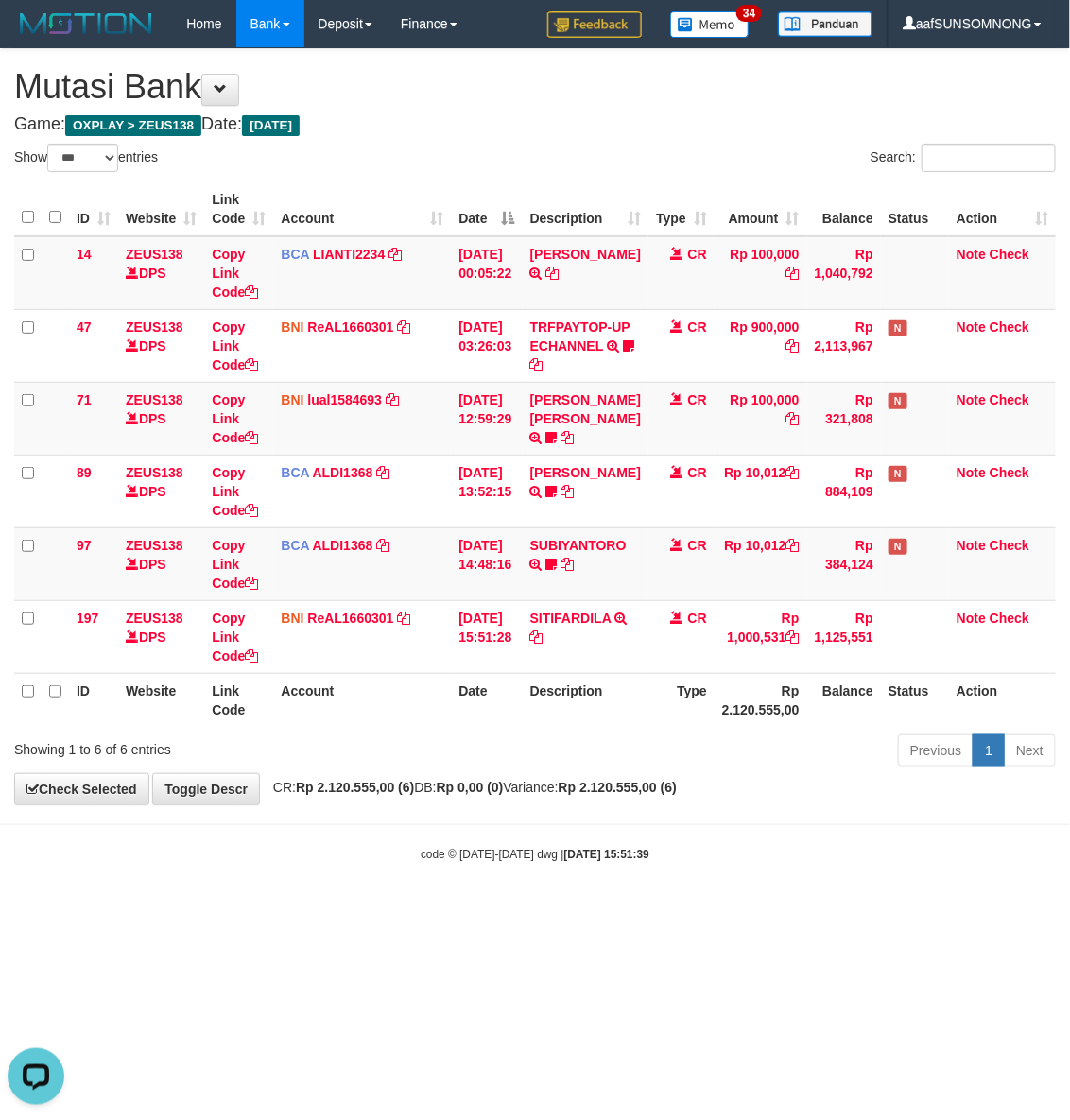 drag, startPoint x: 525, startPoint y: 914, endPoint x: 610, endPoint y: 956, distance: 94.81034 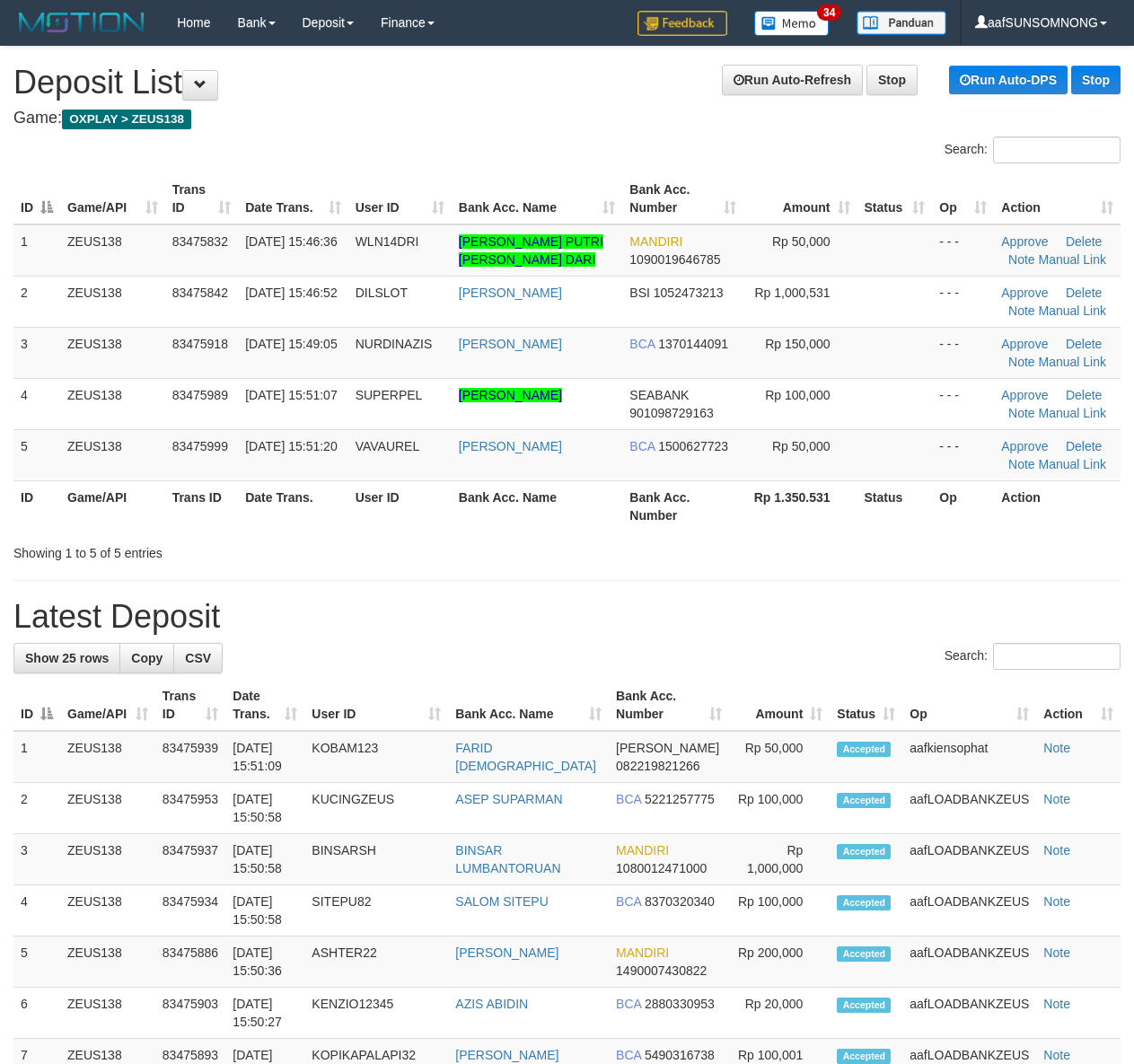 scroll, scrollTop: 0, scrollLeft: 0, axis: both 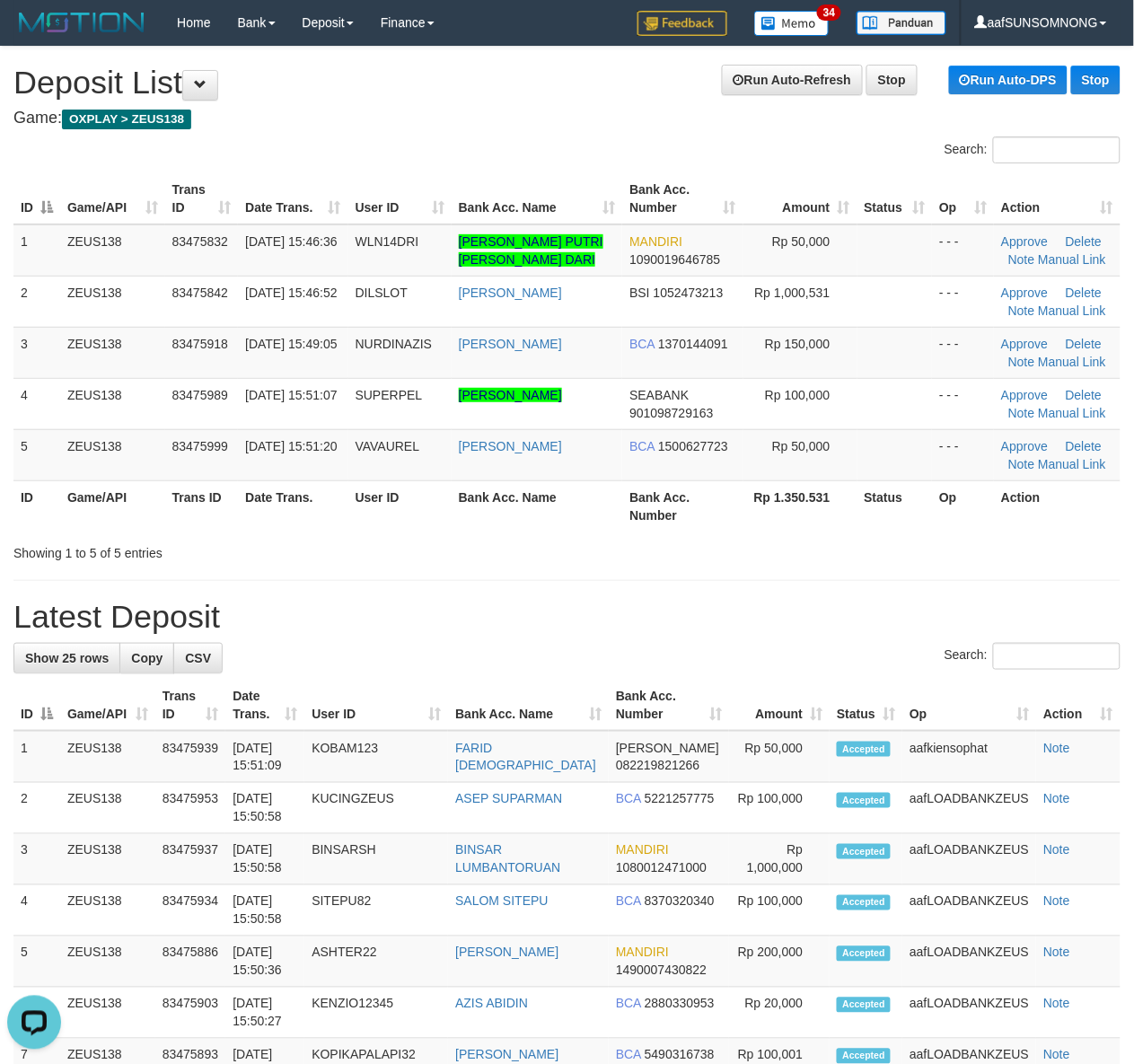 click on "Latest Deposit" at bounding box center [567, 617] 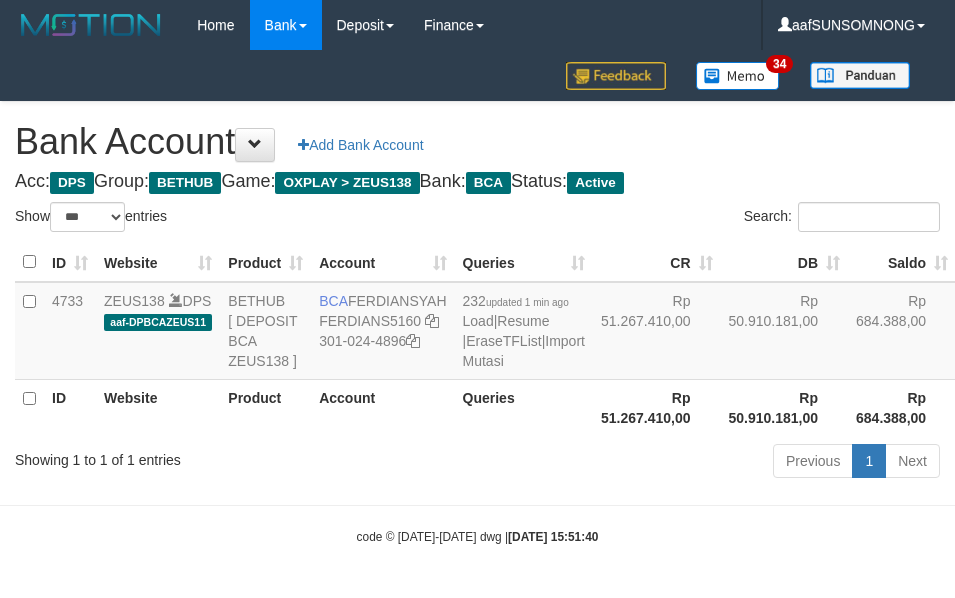 select on "***" 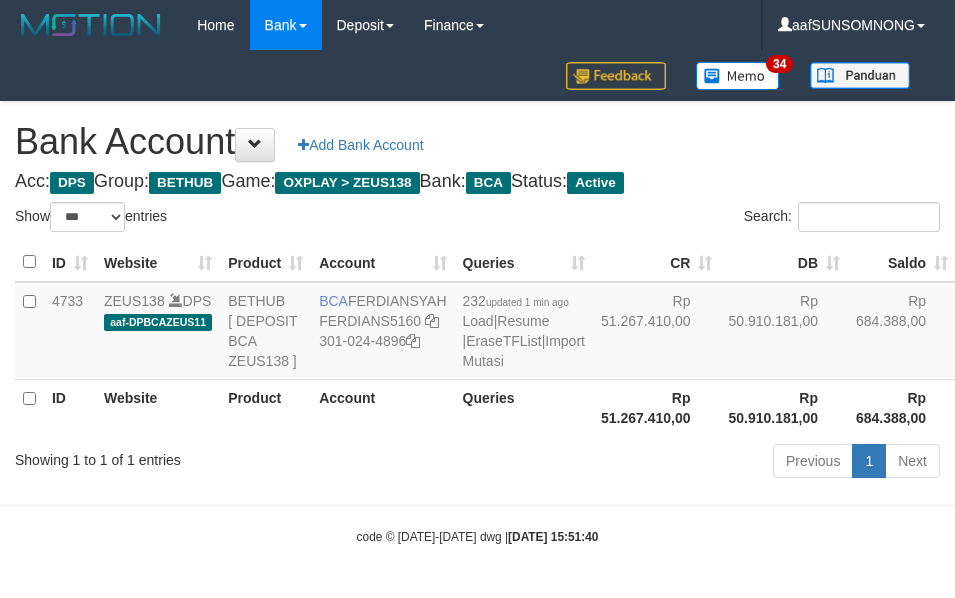 scroll, scrollTop: 38, scrollLeft: 0, axis: vertical 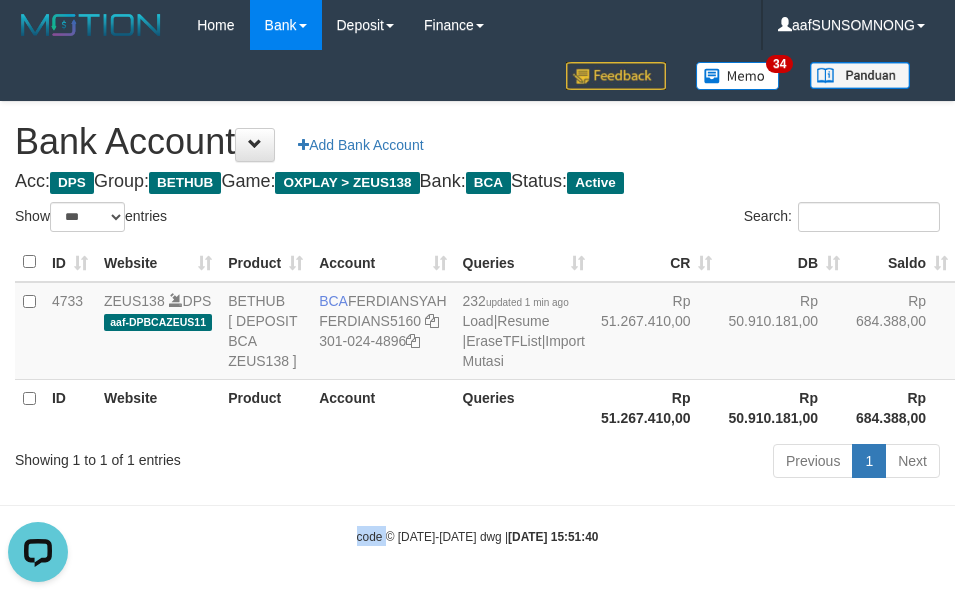 click on "Toggle navigation
Home
Bank
Account List
Load
By Website
Group
[OXPLAY]													ZEUS138
By Load Group (DPS)" at bounding box center (477, 298) 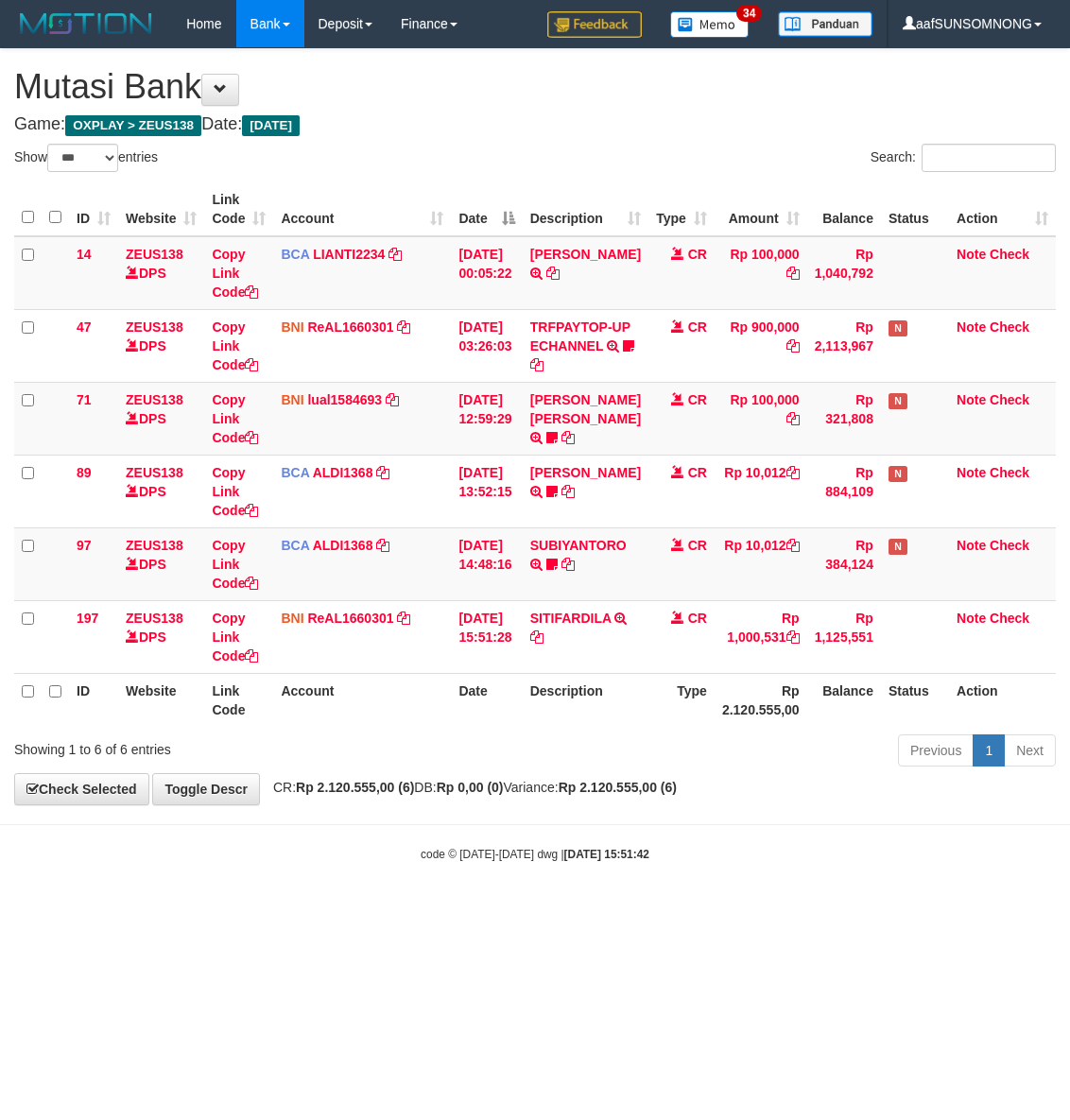 select on "***" 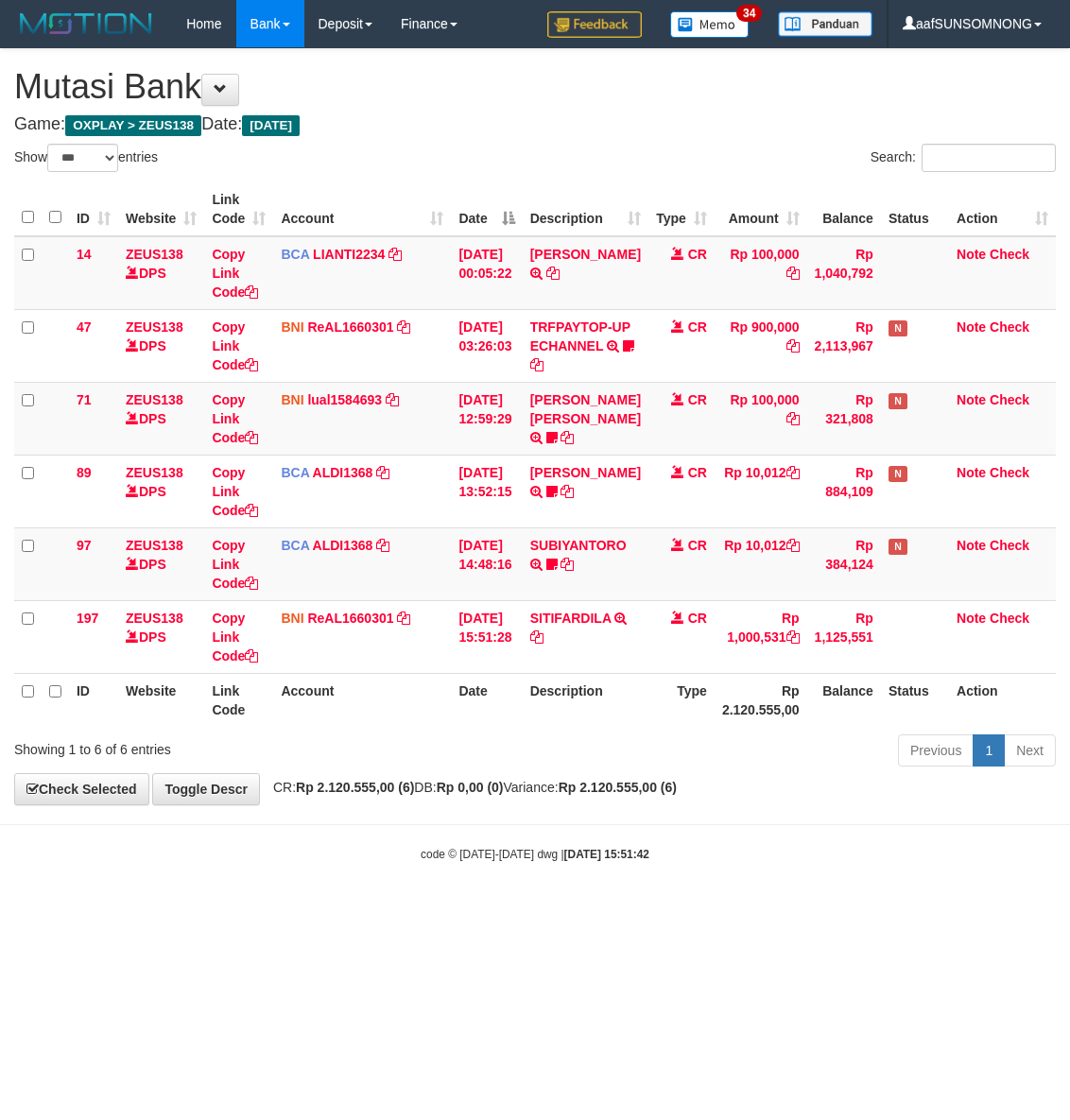 scroll, scrollTop: 0, scrollLeft: 0, axis: both 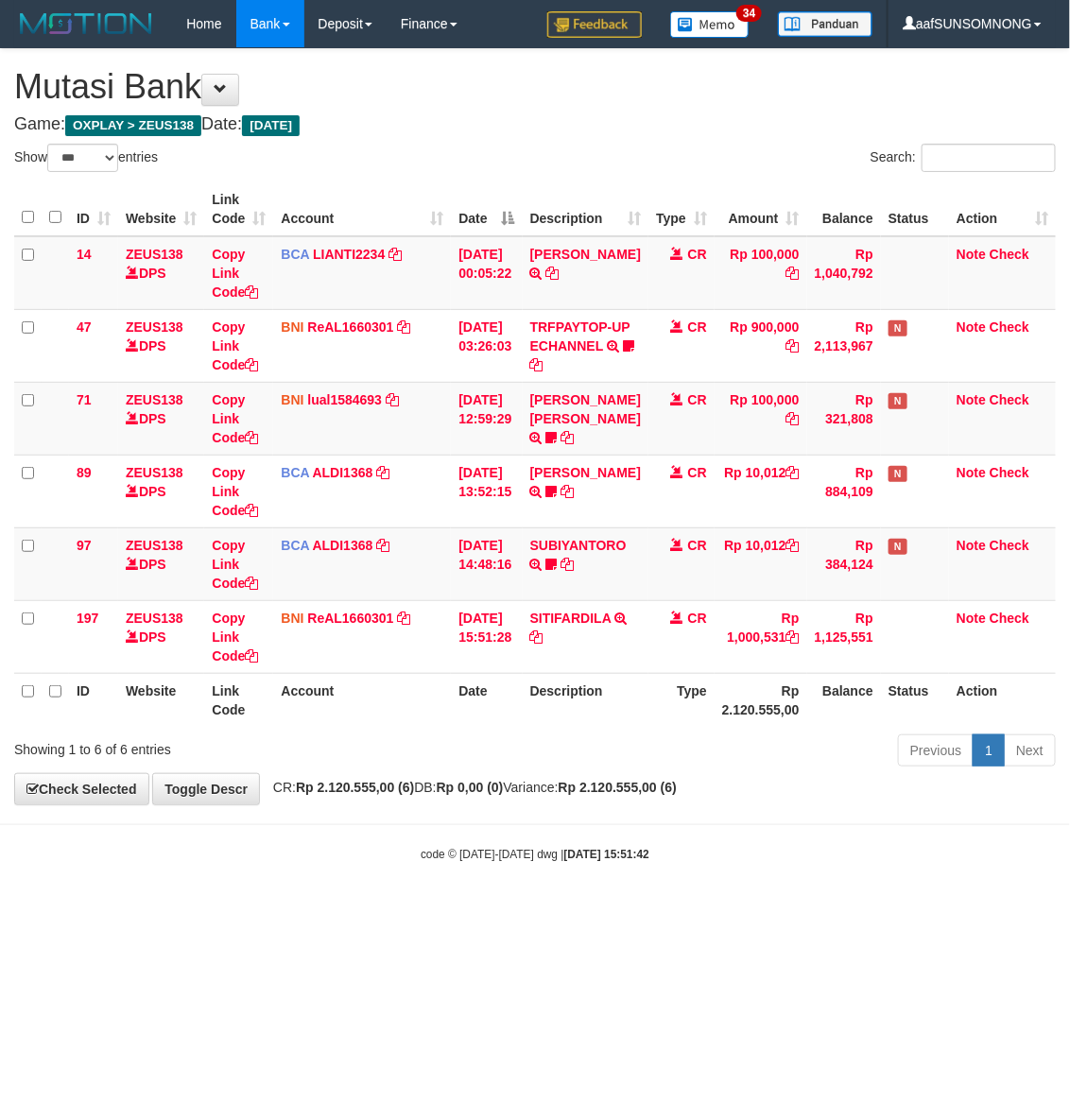 click on "Toggle navigation
Home
Bank
Account List
Load
By Website
Group
[OXPLAY]													ZEUS138
By Load Group (DPS)" at bounding box center [535, 455] 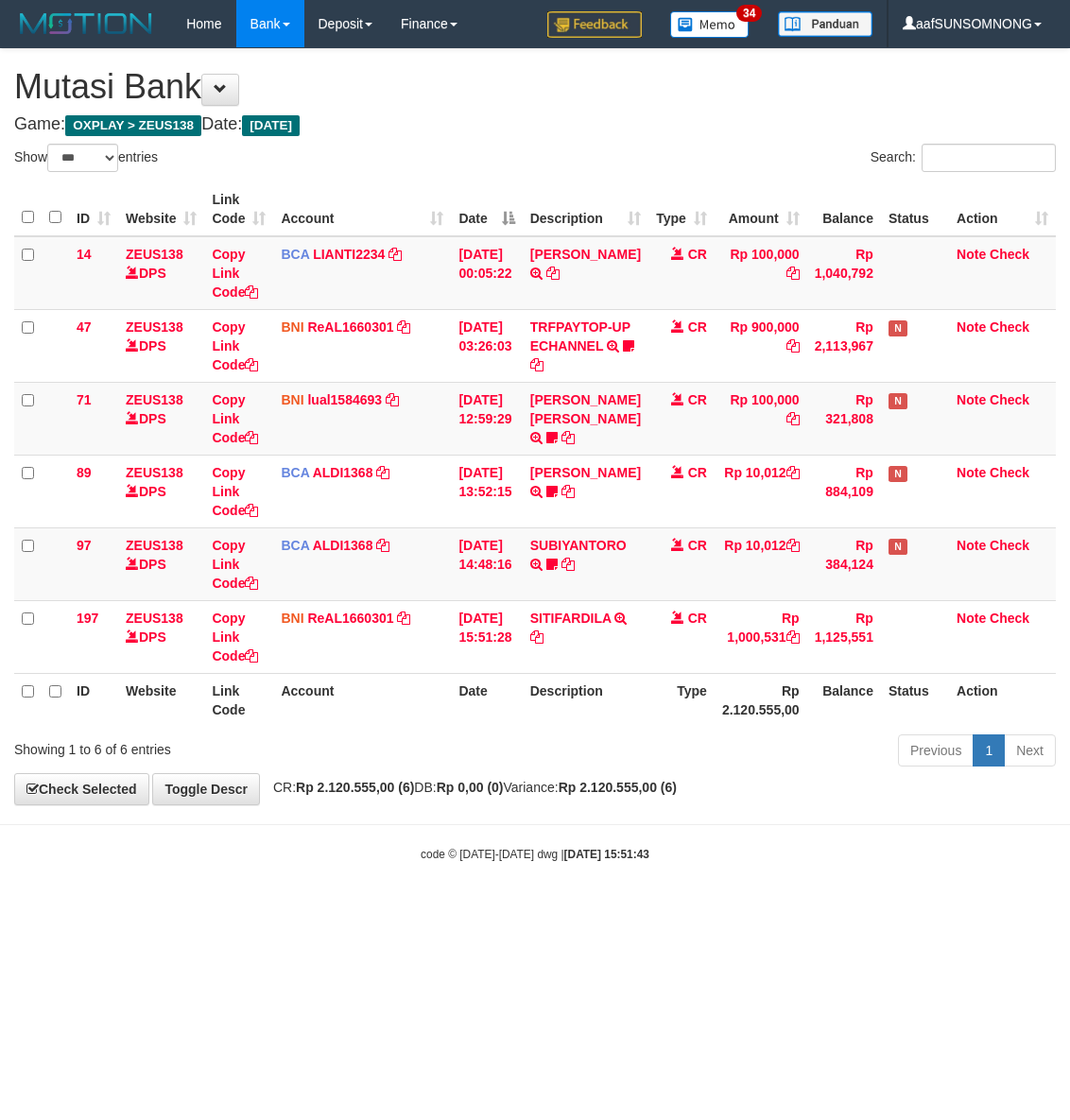 select on "***" 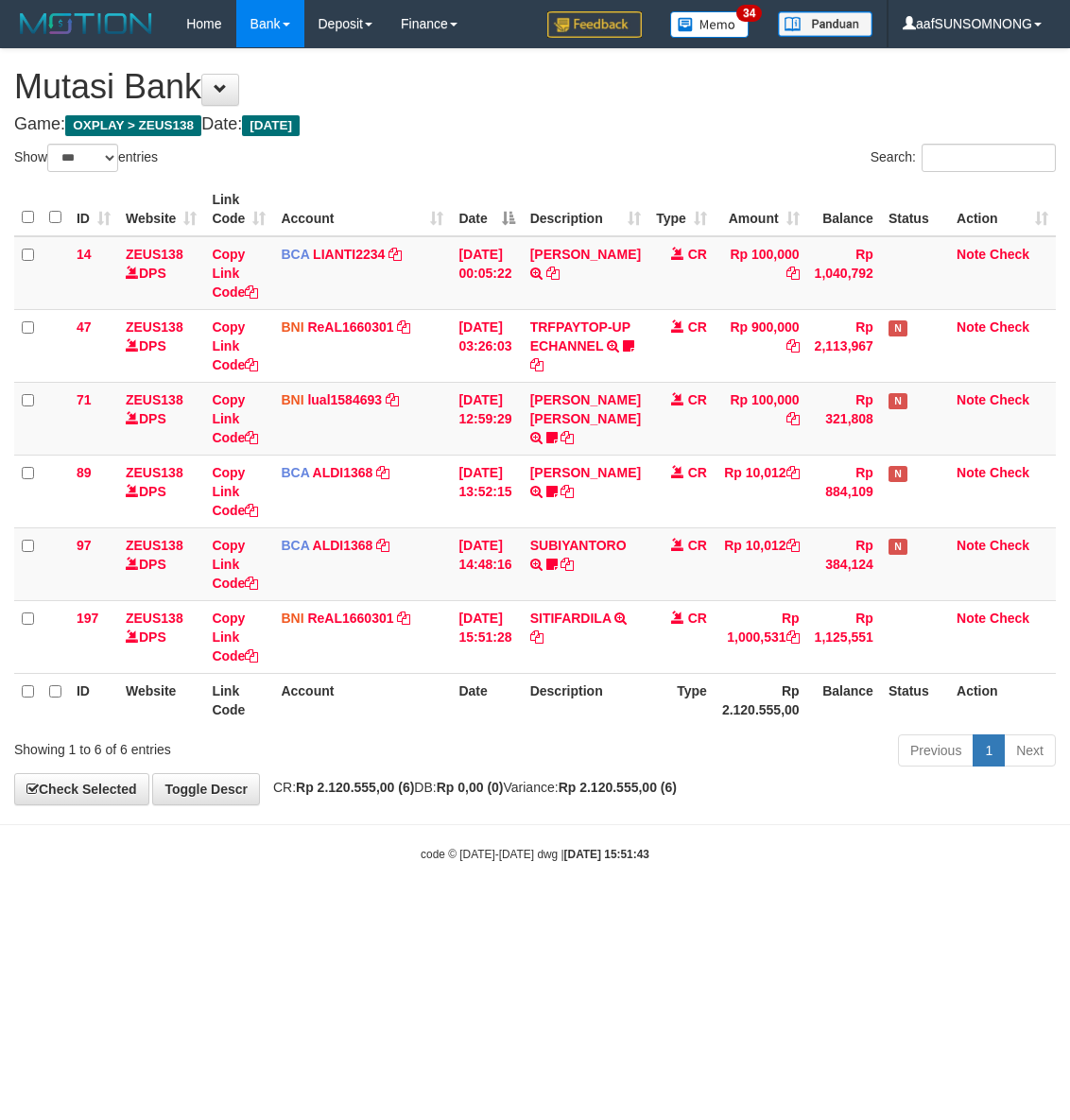 scroll, scrollTop: 0, scrollLeft: 0, axis: both 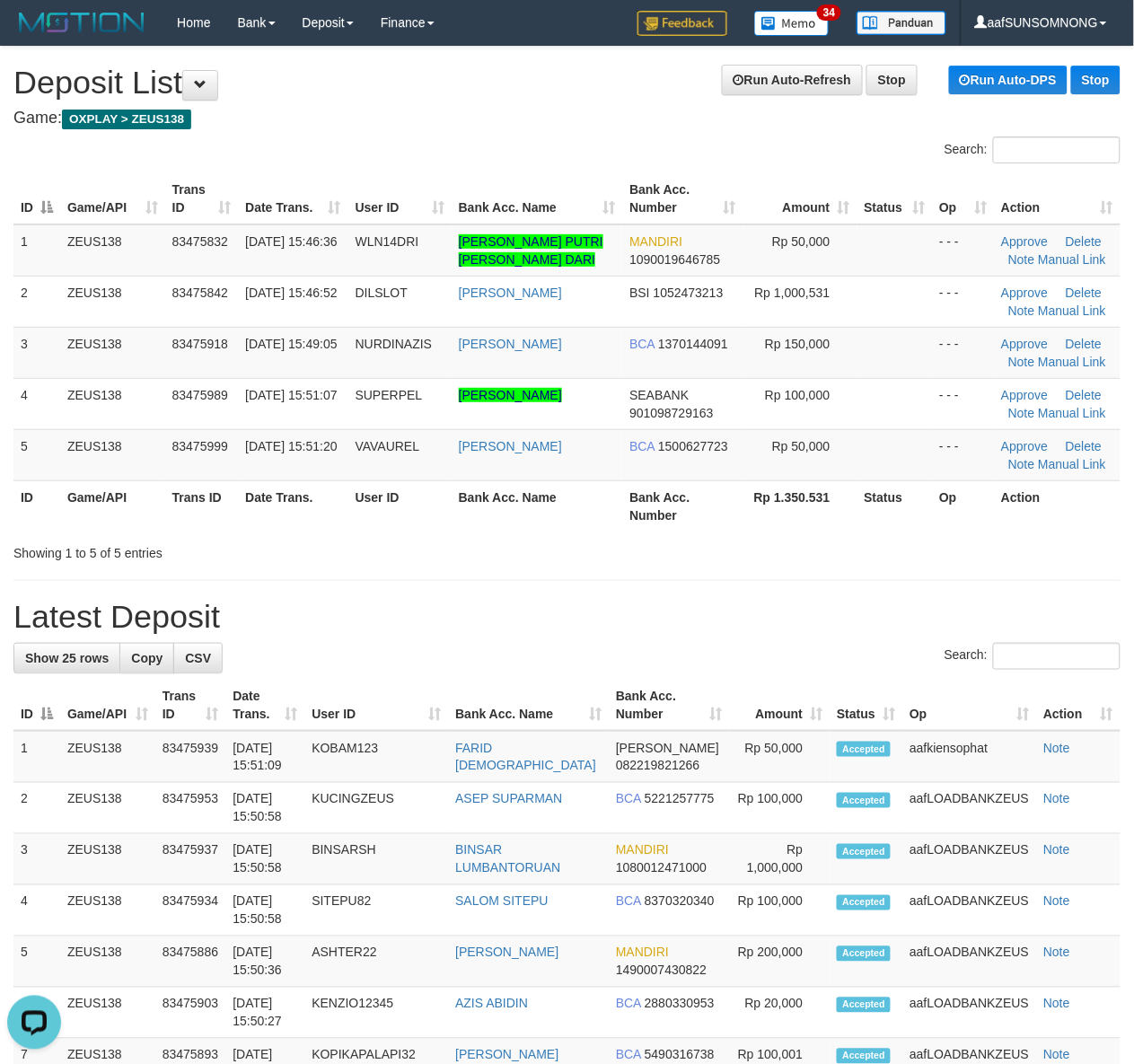 drag, startPoint x: 748, startPoint y: 611, endPoint x: 918, endPoint y: 630, distance: 171.05847 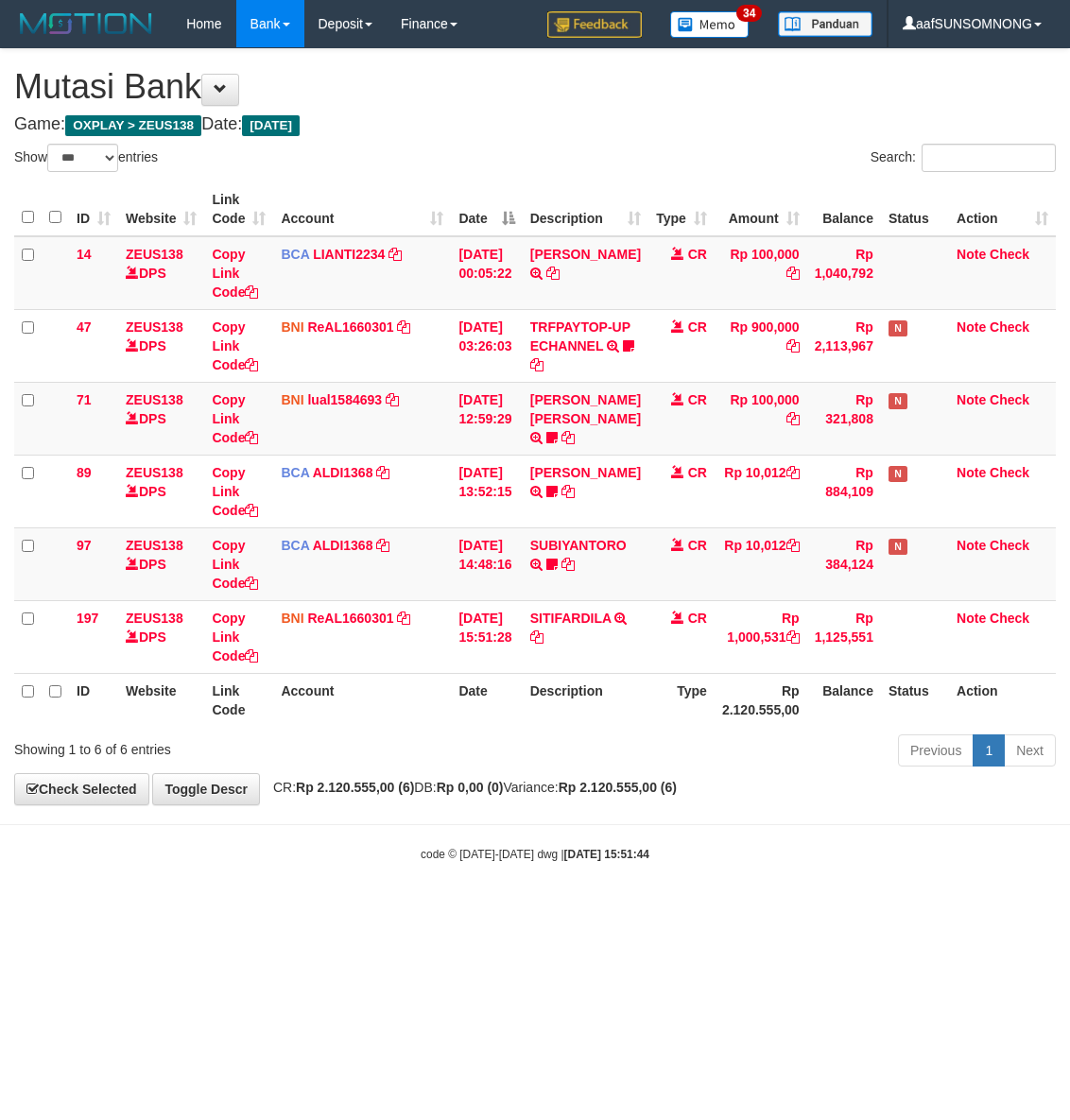 select on "***" 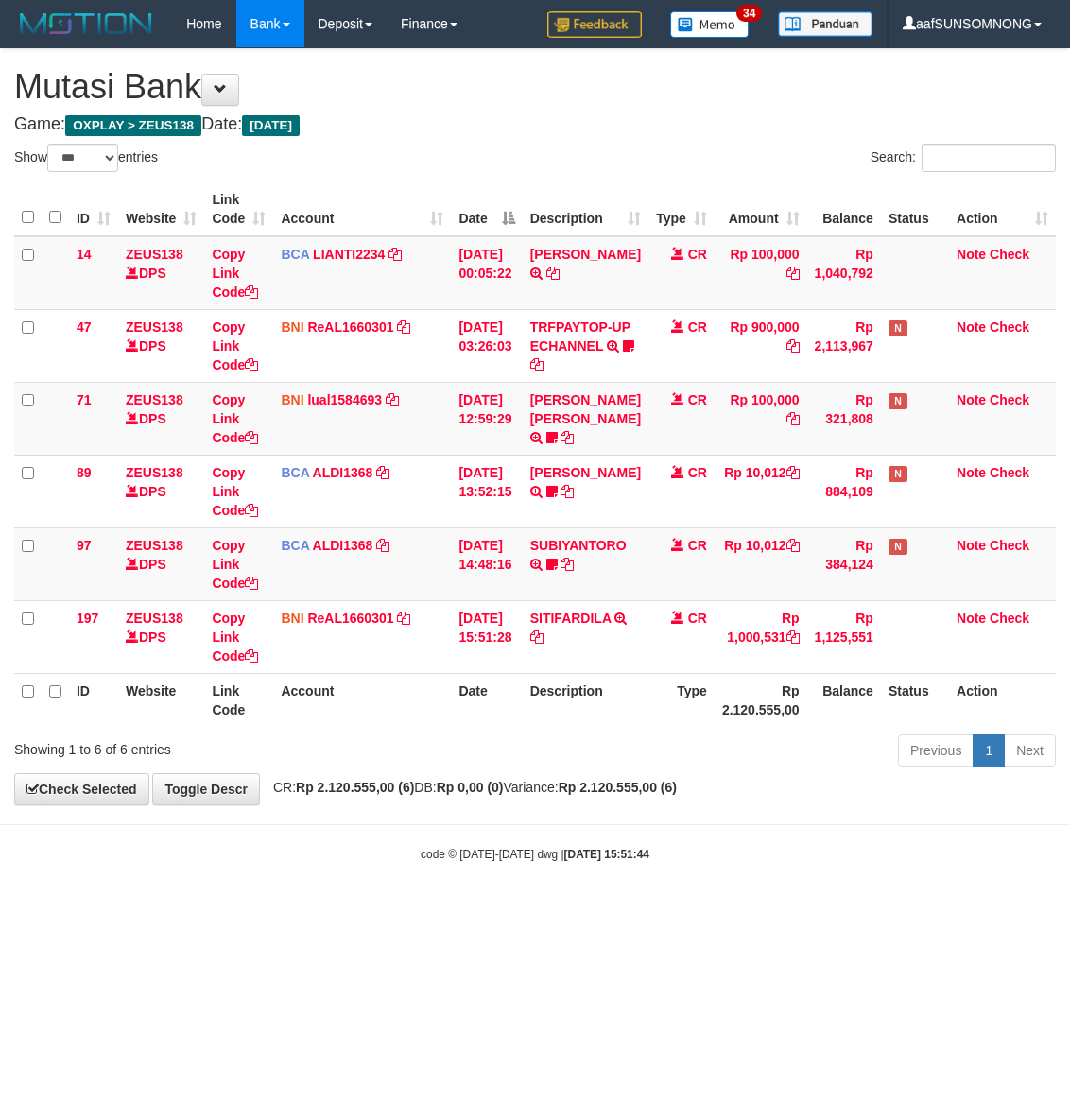 scroll, scrollTop: 0, scrollLeft: 0, axis: both 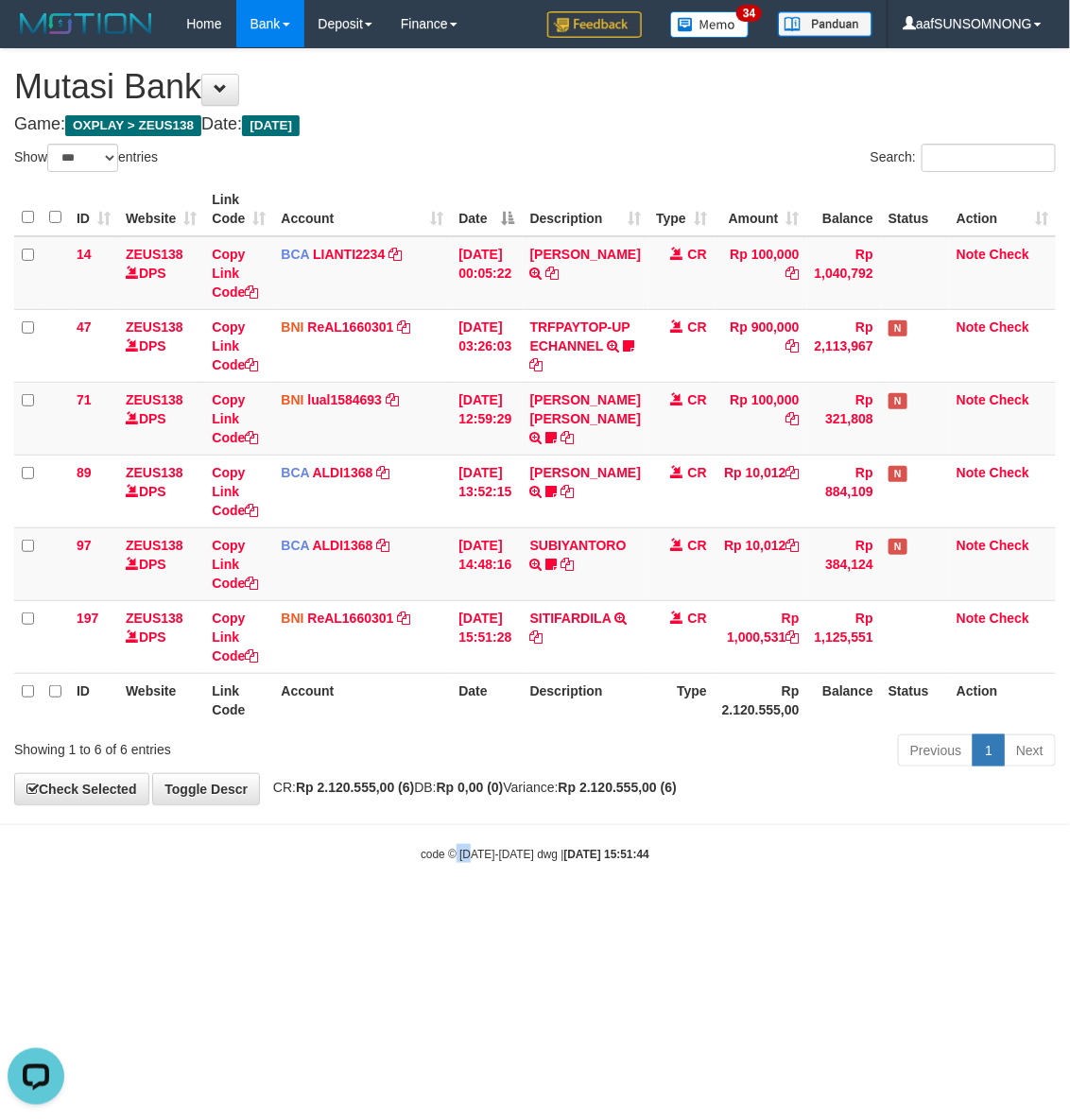 drag, startPoint x: 470, startPoint y: 853, endPoint x: 506, endPoint y: 861, distance: 36.878178 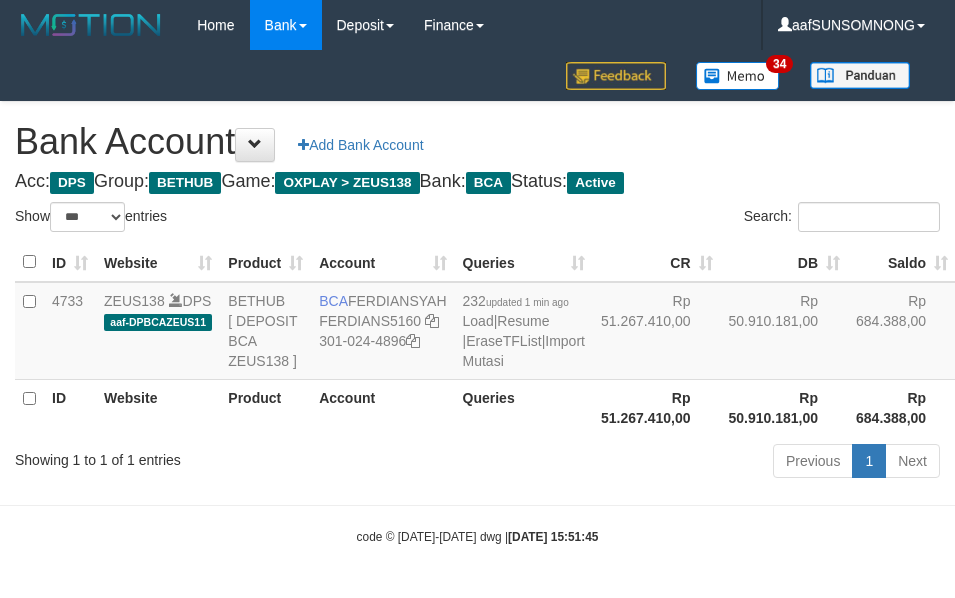 select on "***" 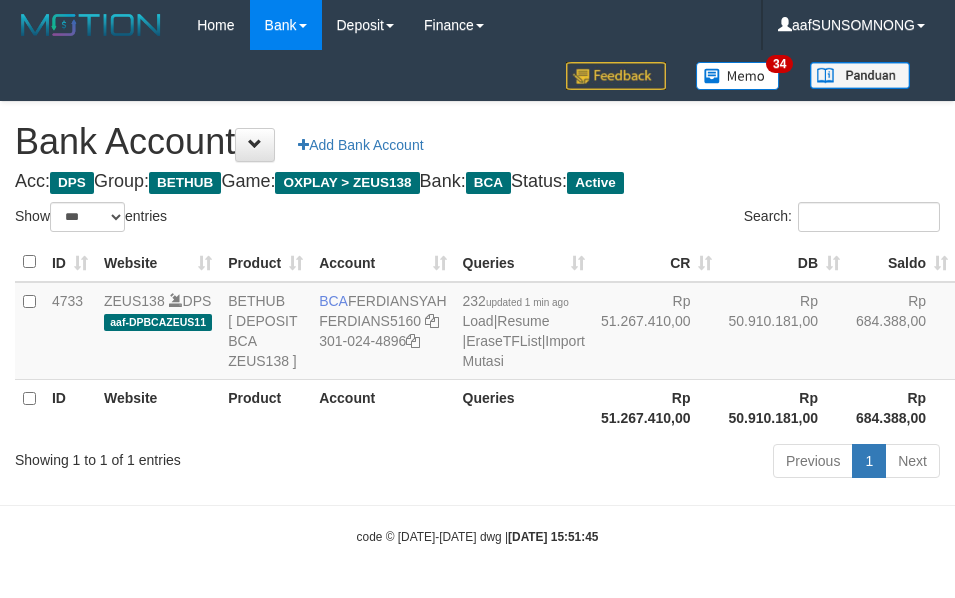 scroll, scrollTop: 57, scrollLeft: 0, axis: vertical 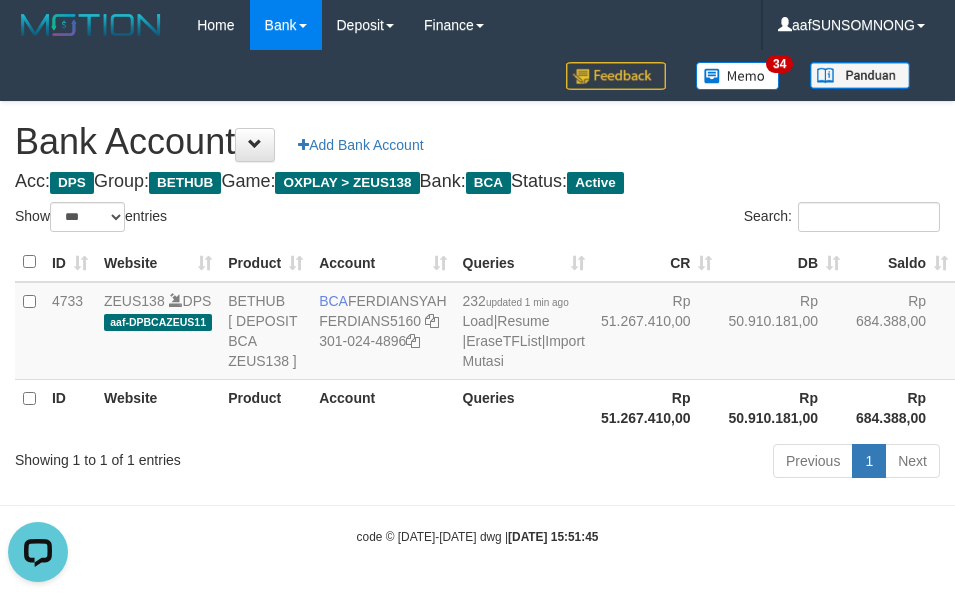 drag, startPoint x: 431, startPoint y: 430, endPoint x: 443, endPoint y: 438, distance: 14.422205 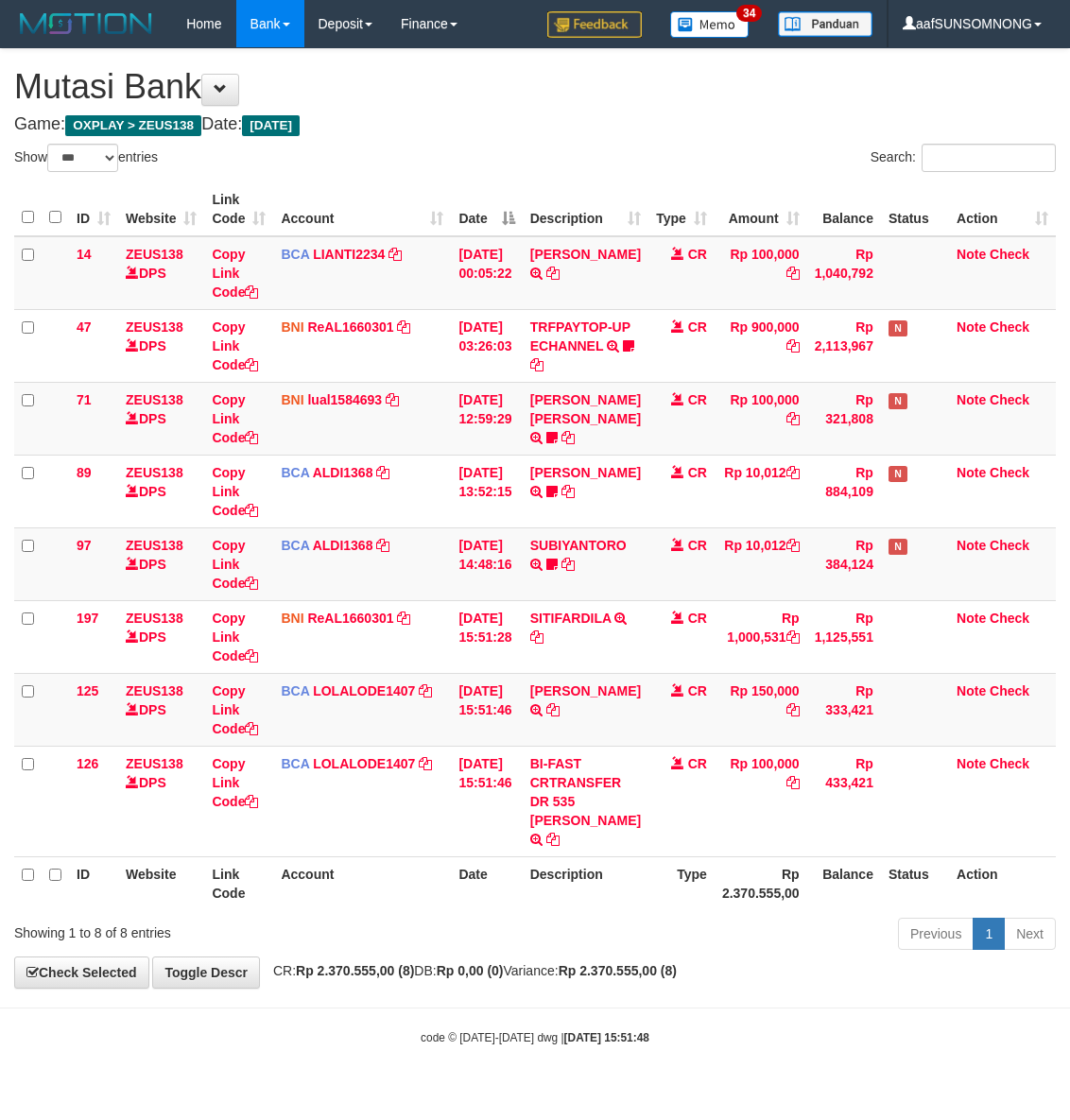 select on "***" 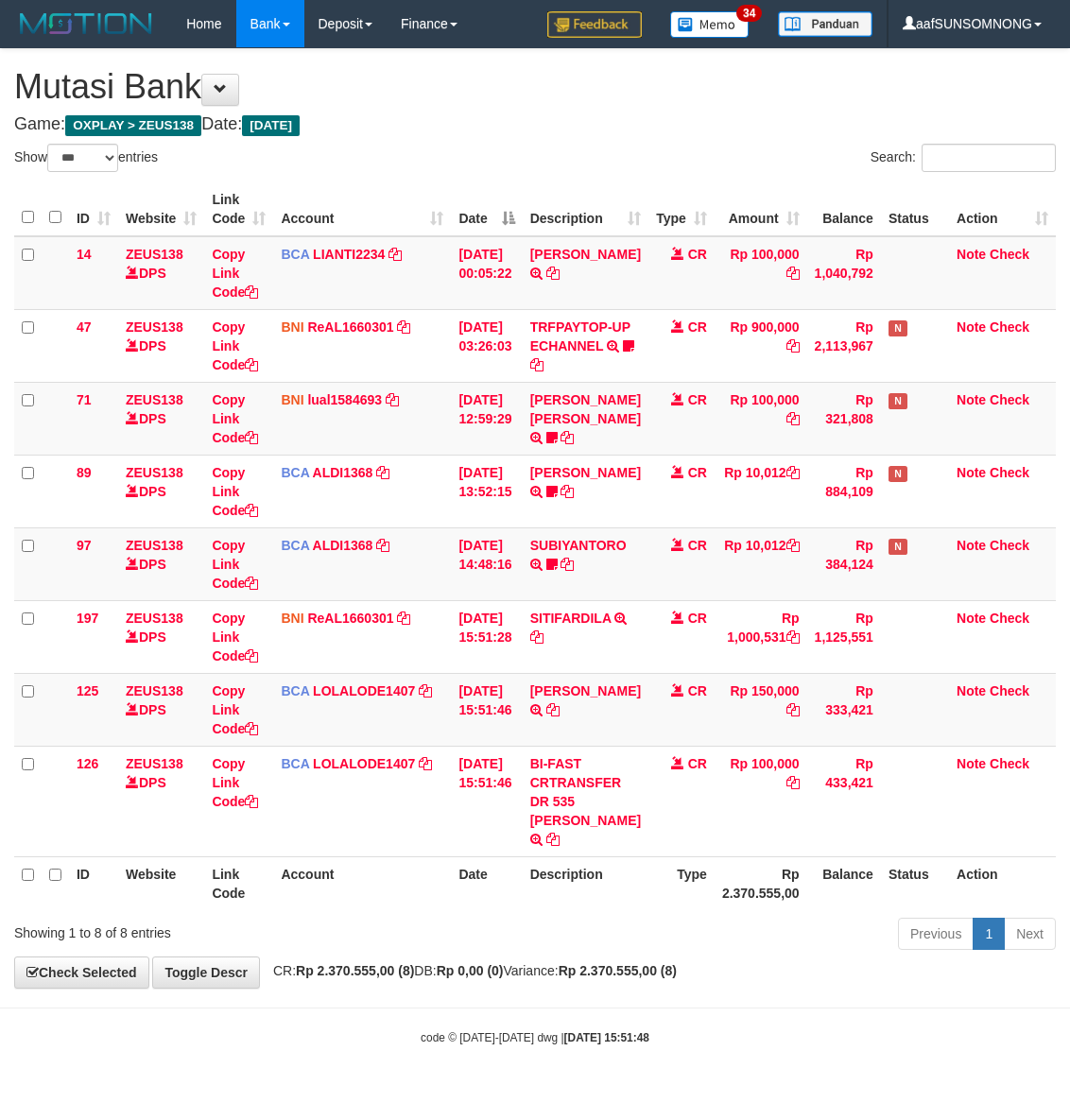 scroll, scrollTop: 0, scrollLeft: 0, axis: both 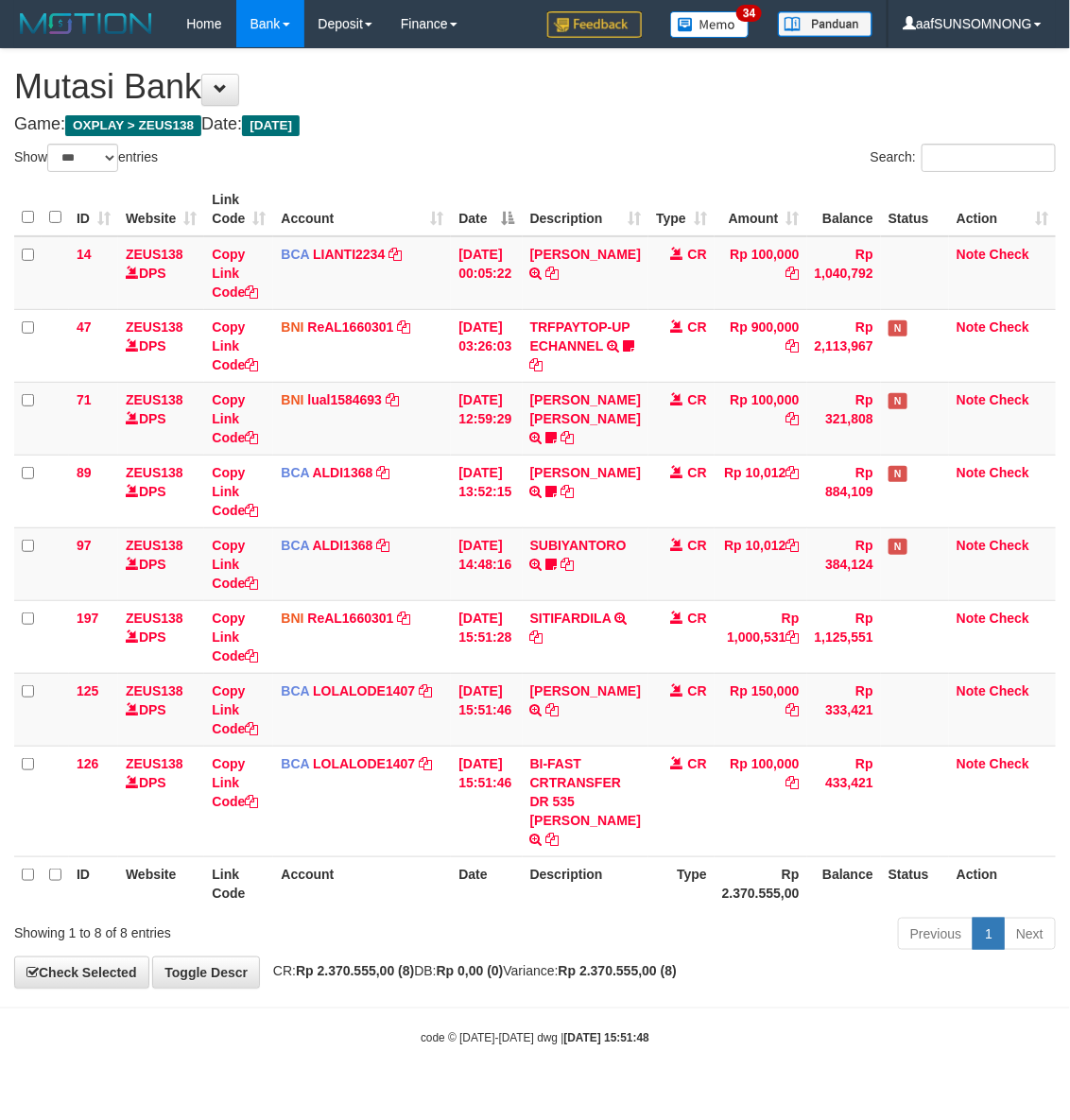 click on "Previous 1 Next" at bounding box center (758, 936) 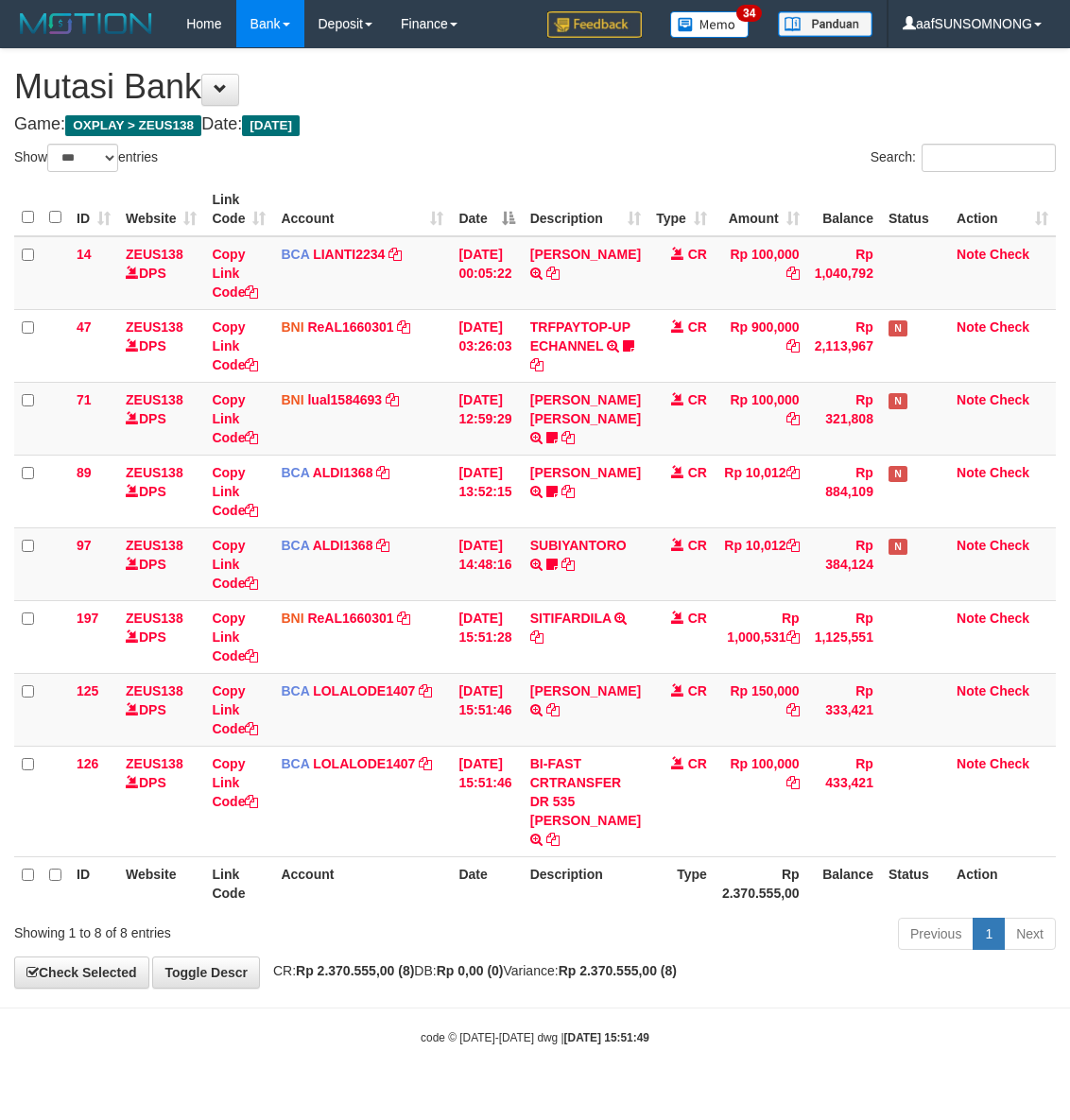 select on "***" 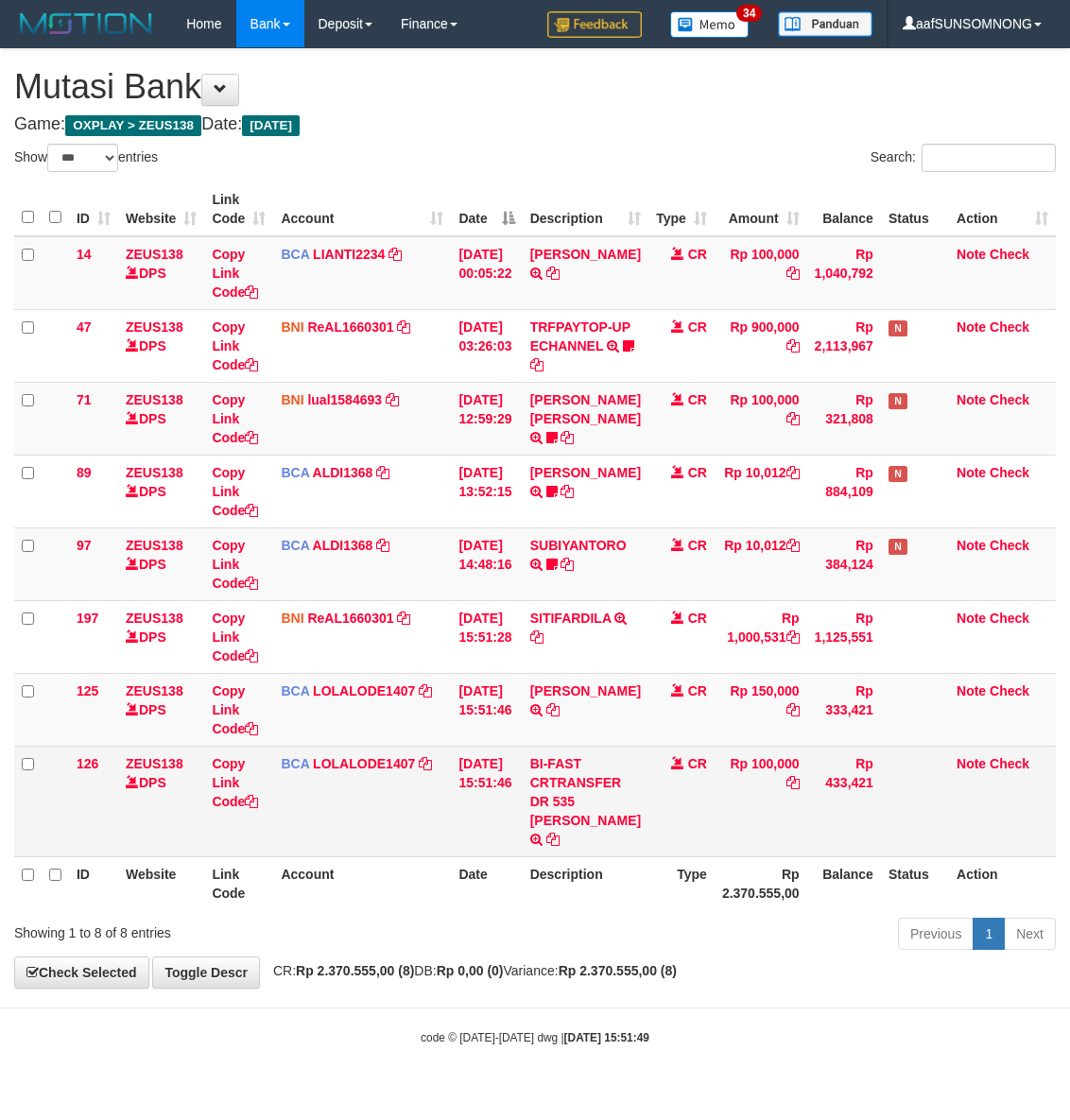 scroll, scrollTop: 0, scrollLeft: 0, axis: both 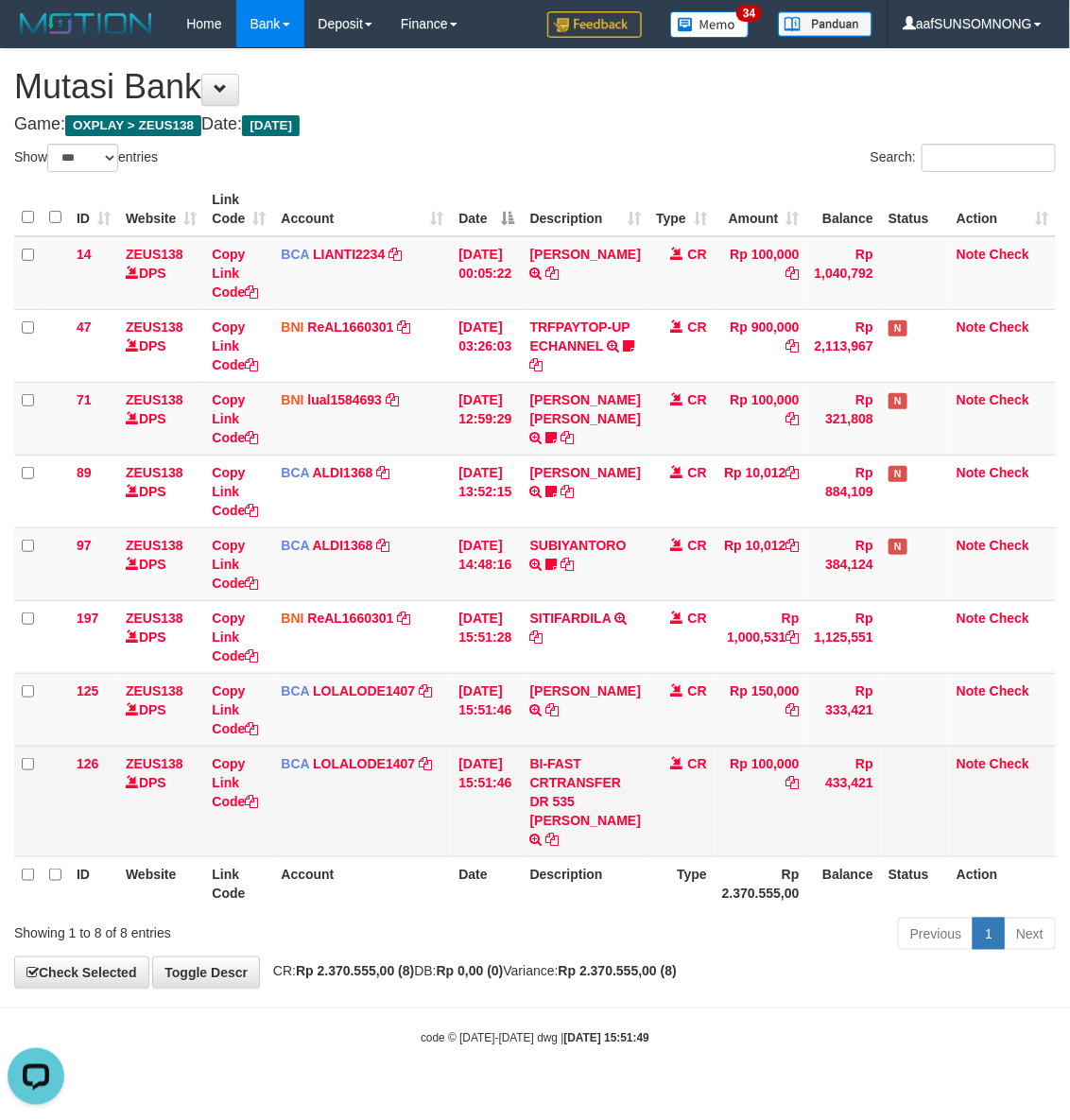 drag, startPoint x: 619, startPoint y: 843, endPoint x: 588, endPoint y: 823, distance: 36.891733 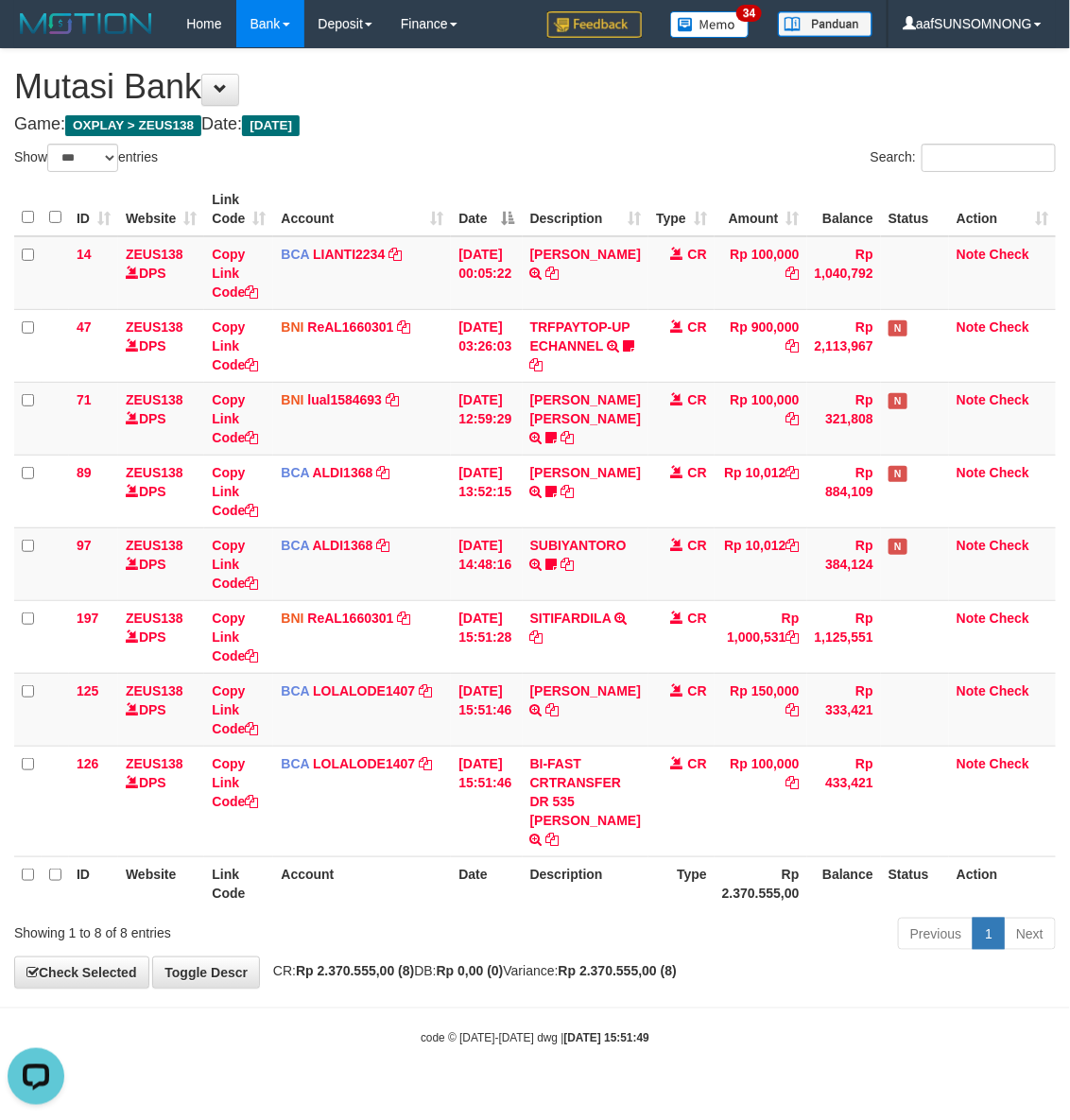 copy on "ADITYA ARIEF JELIA" 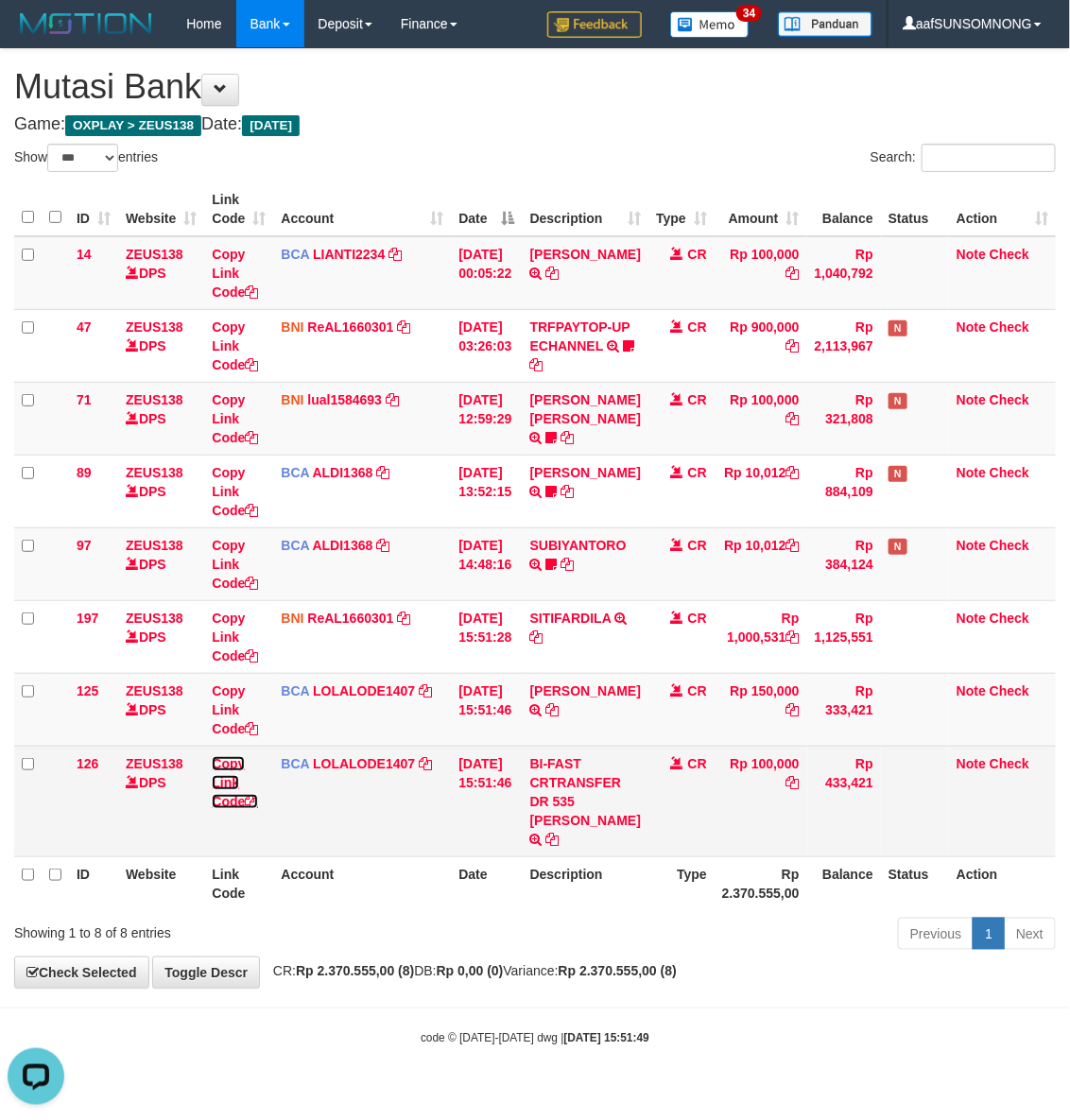 click on "Copy Link Code" at bounding box center (234, 783) 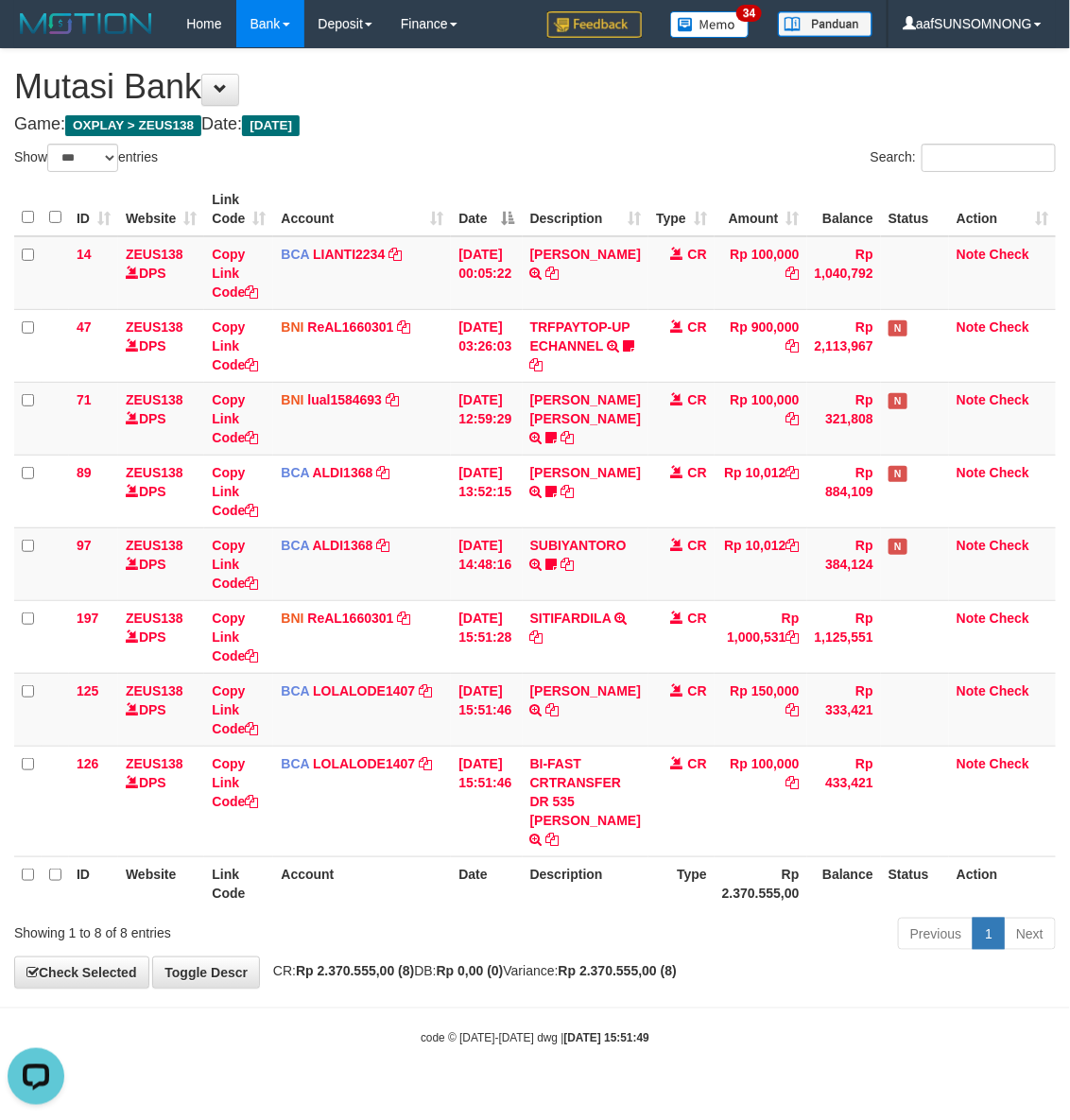 scroll, scrollTop: 280, scrollLeft: 0, axis: vertical 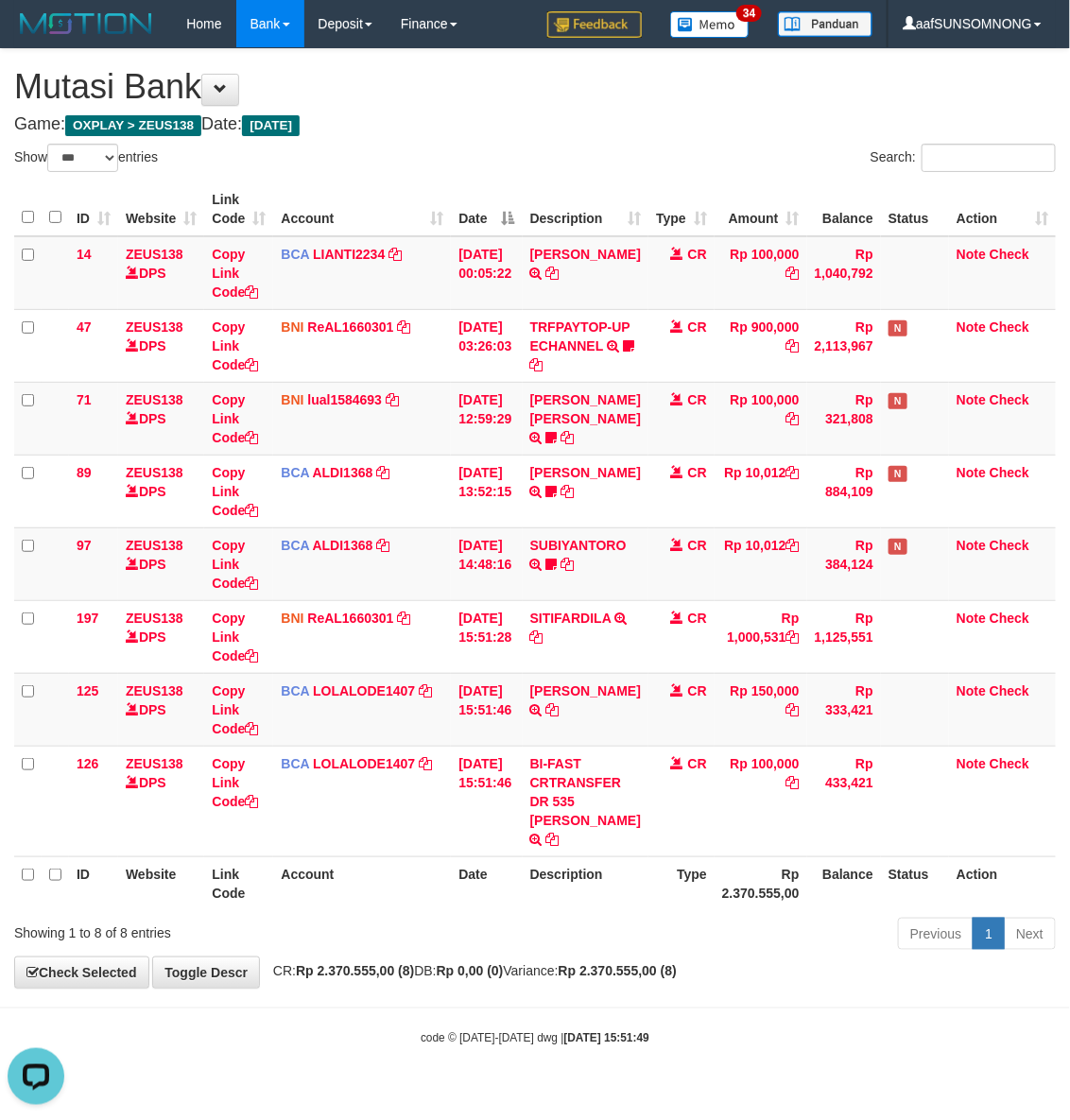 drag, startPoint x: 506, startPoint y: 920, endPoint x: 534, endPoint y: 926, distance: 28.635642 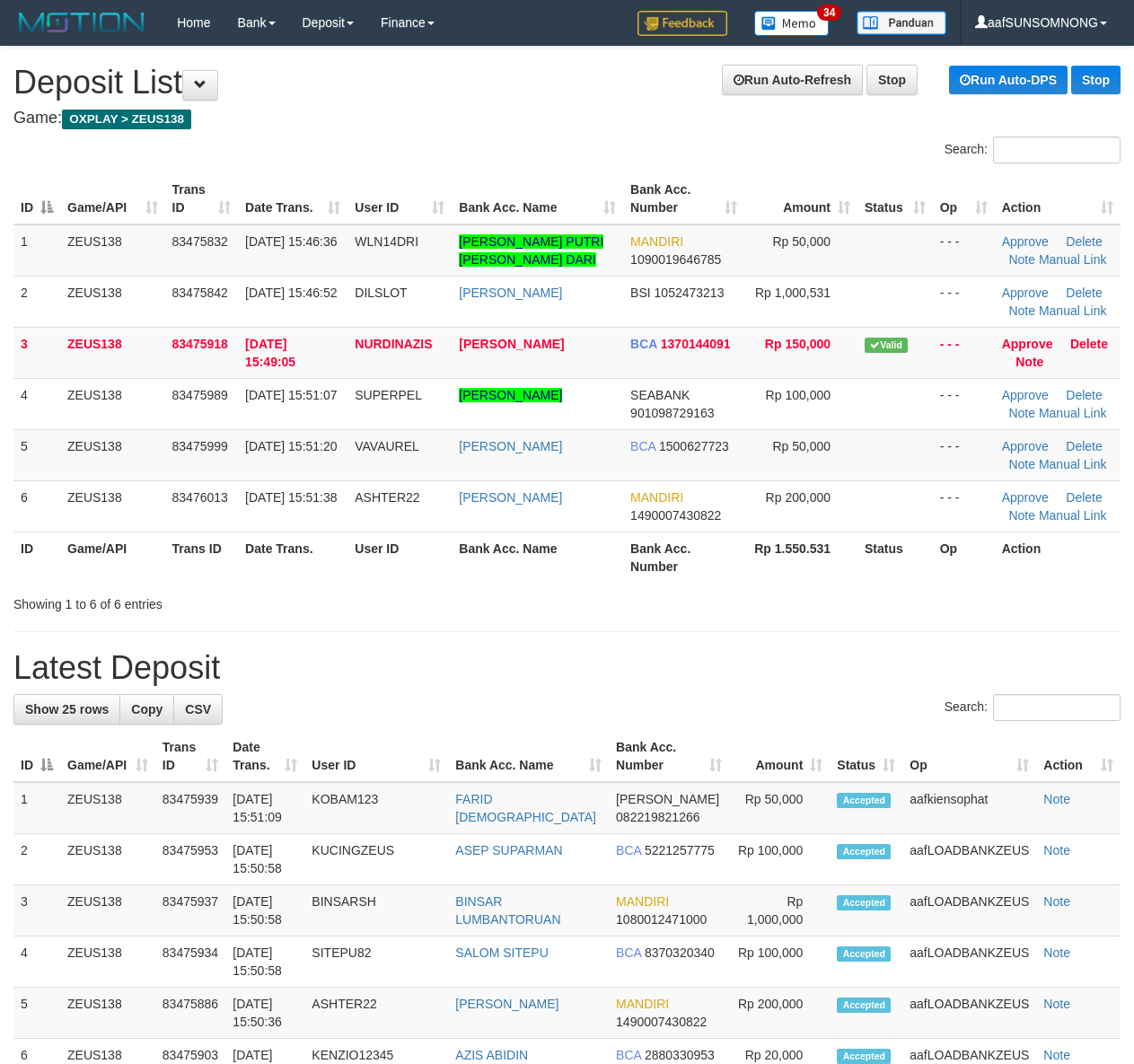 scroll, scrollTop: 0, scrollLeft: 0, axis: both 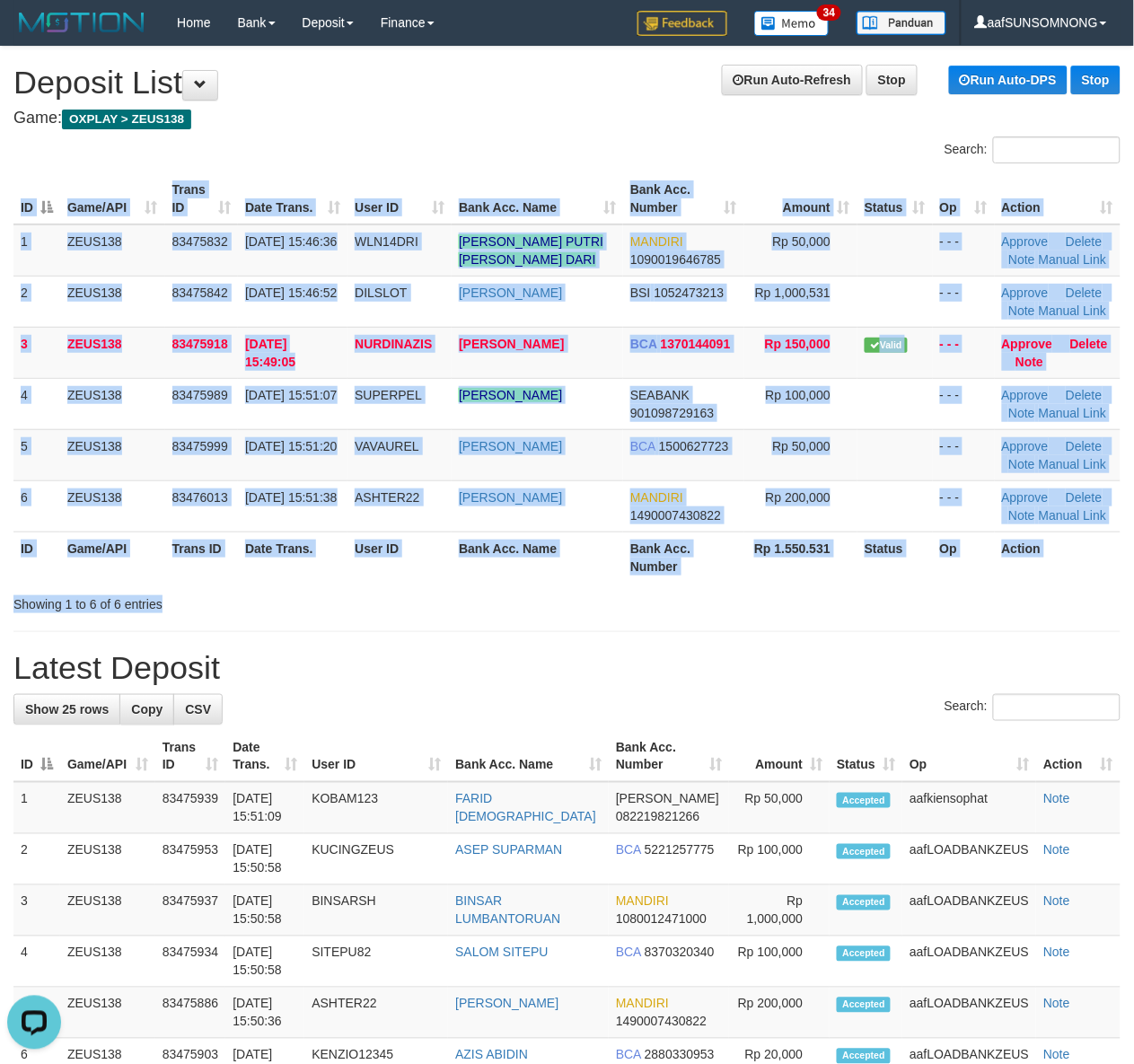 drag, startPoint x: 750, startPoint y: 588, endPoint x: 1146, endPoint y: 687, distance: 408.18746 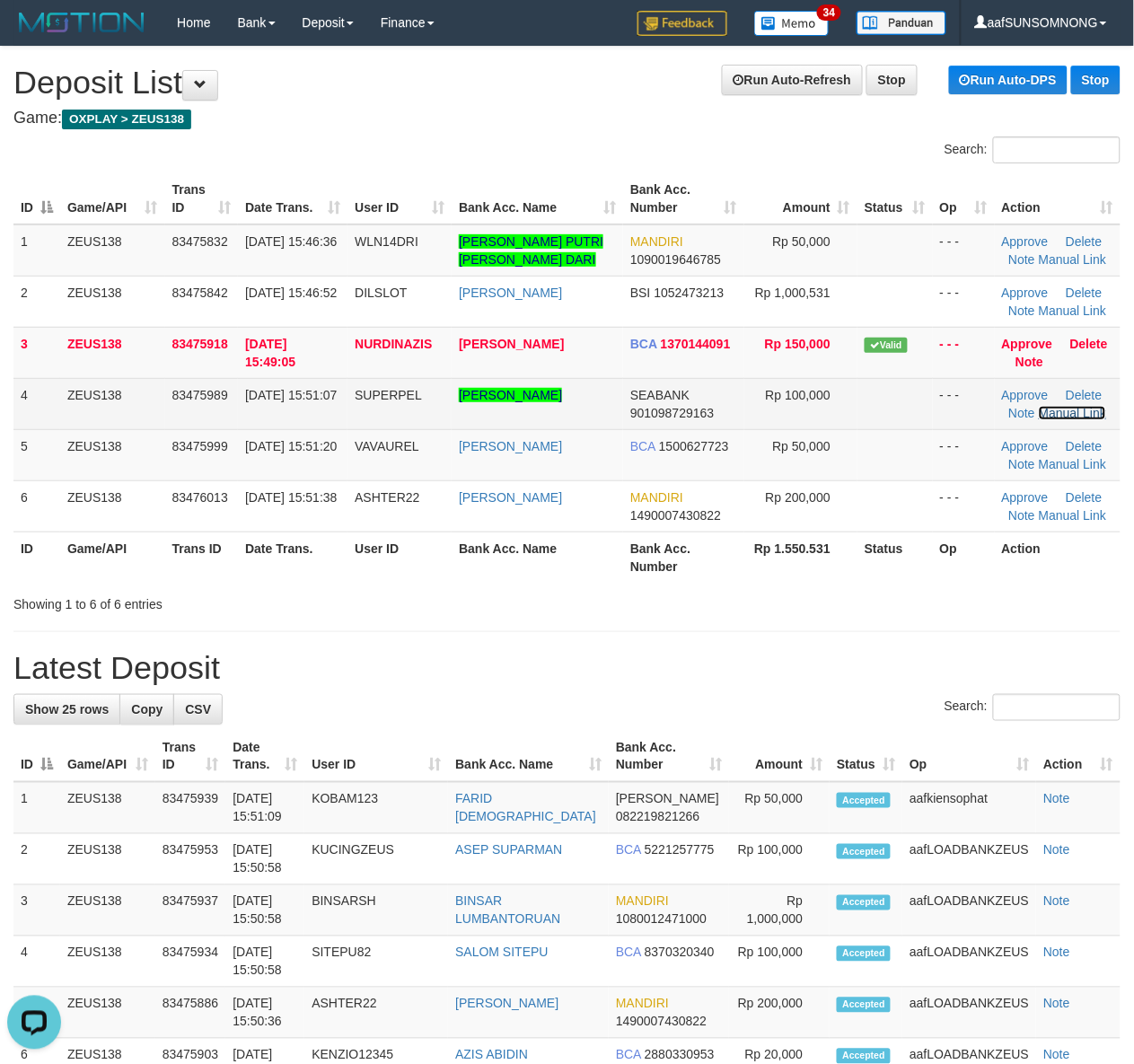 click on "Manual Link" at bounding box center [1073, 413] 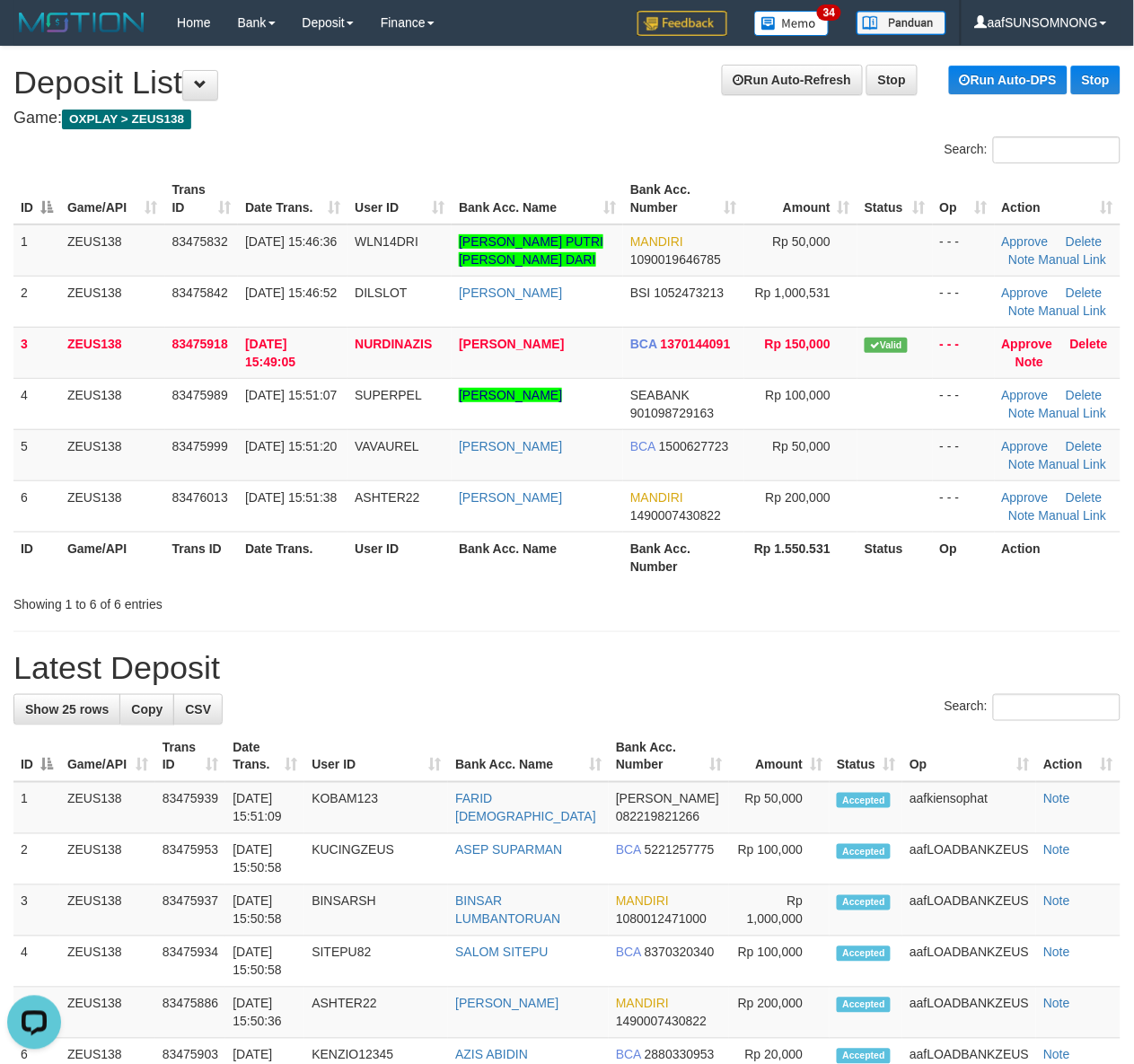 click on "**********" at bounding box center (567, 1114) 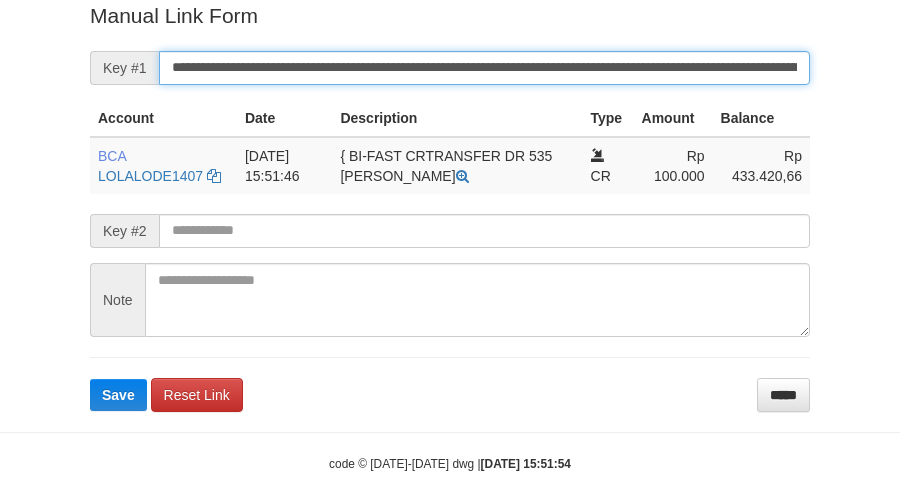 click on "Save" at bounding box center (118, 395) 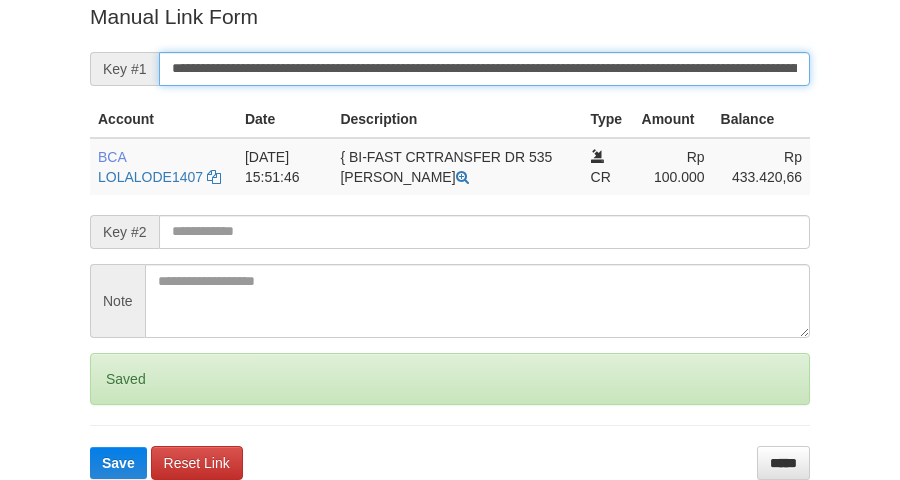 click on "Save" at bounding box center [118, 463] 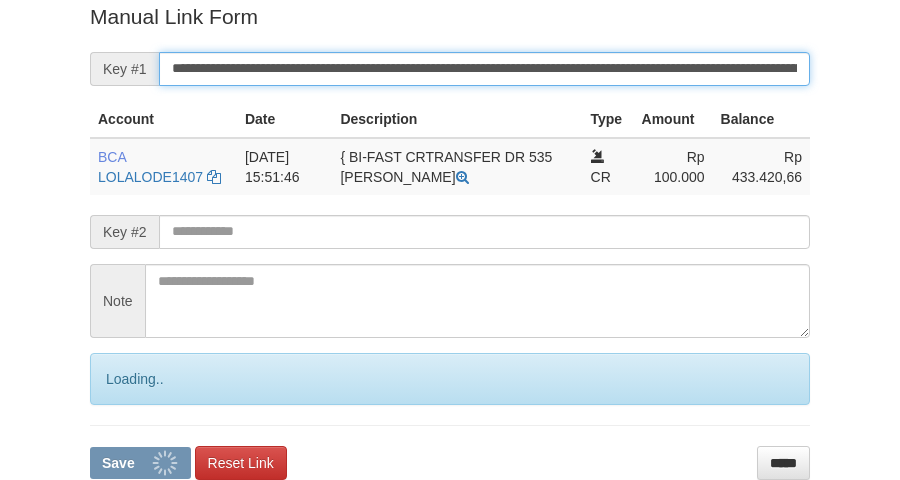 click on "Save" at bounding box center [140, 463] 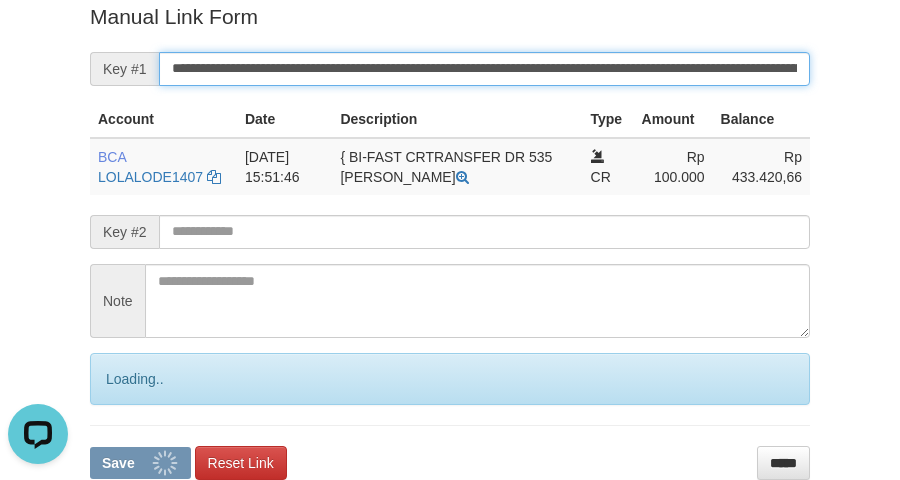 scroll, scrollTop: 0, scrollLeft: 0, axis: both 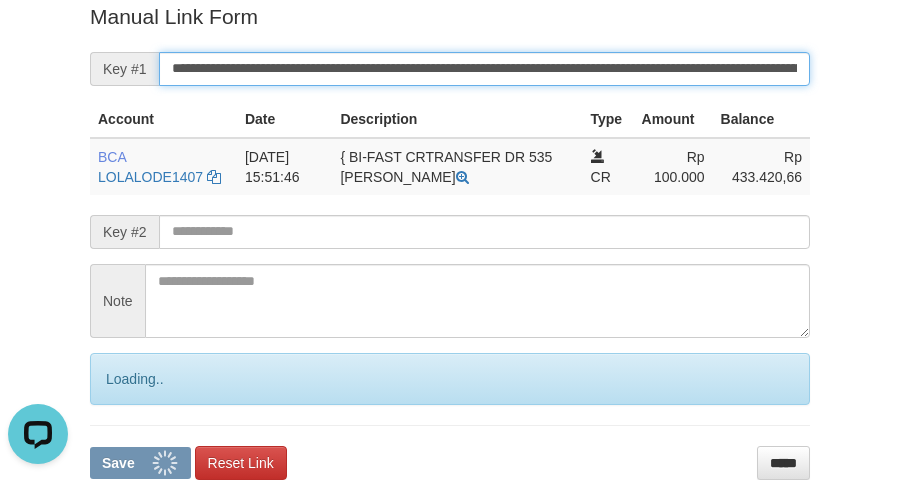 click on "Save" at bounding box center (140, 463) 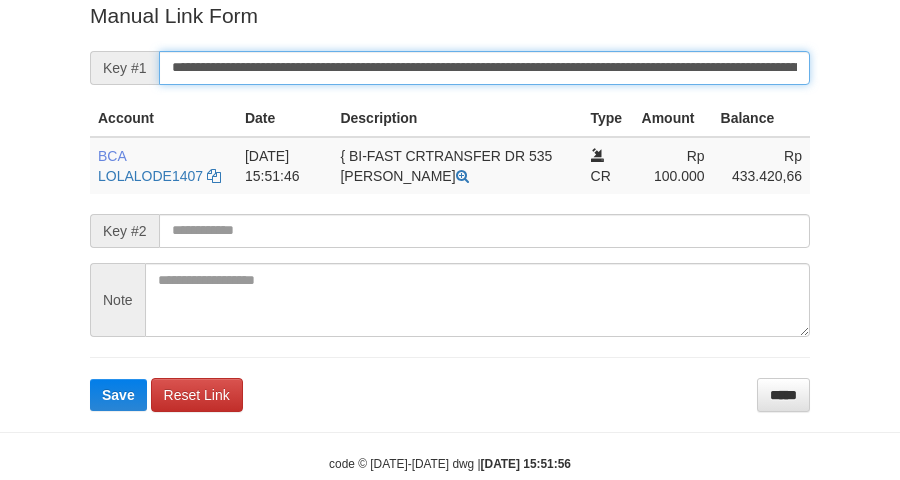 click on "Save" at bounding box center [118, 395] 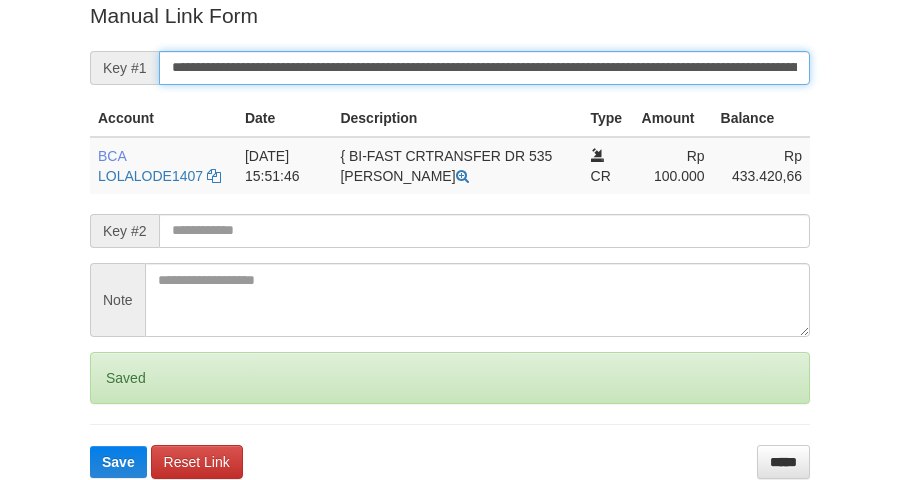 click on "Save" at bounding box center [118, 462] 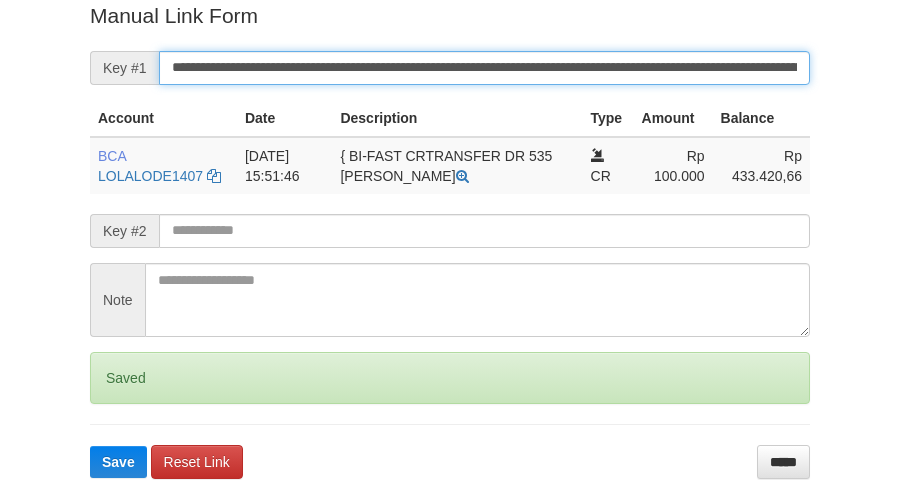 scroll, scrollTop: 410, scrollLeft: 0, axis: vertical 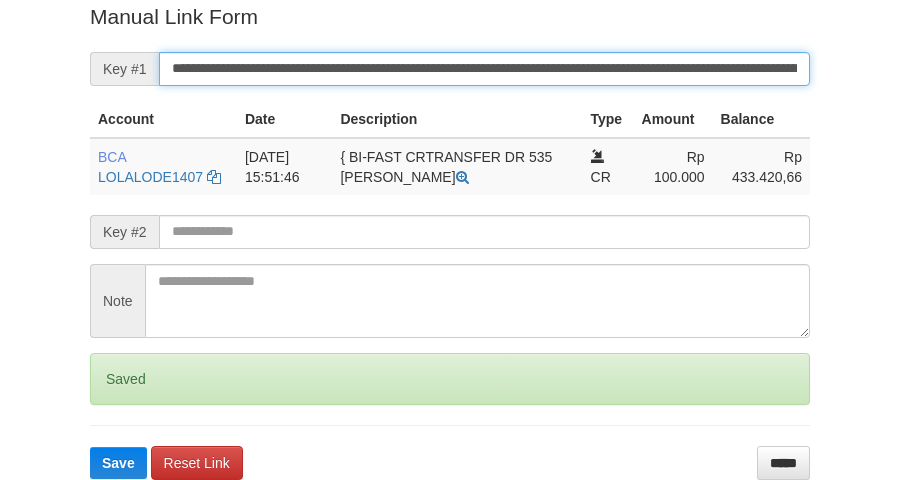 click on "Save" at bounding box center (118, 463) 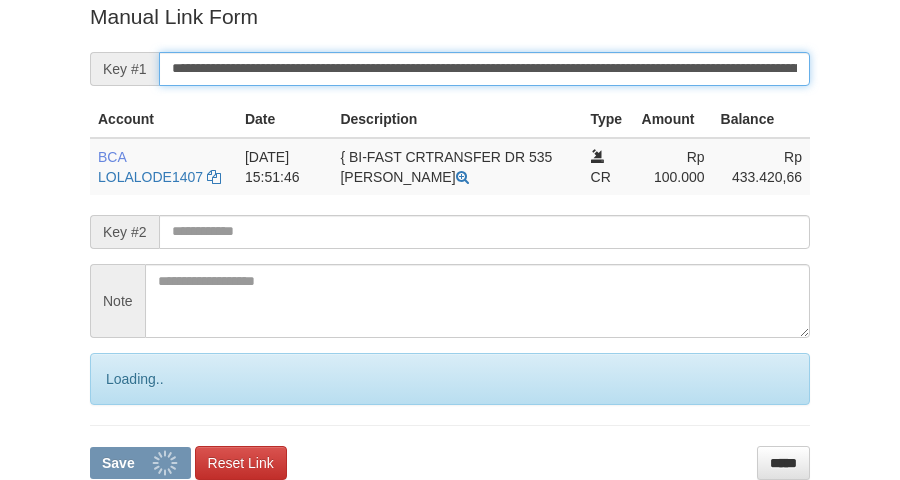 click on "Save" at bounding box center [140, 463] 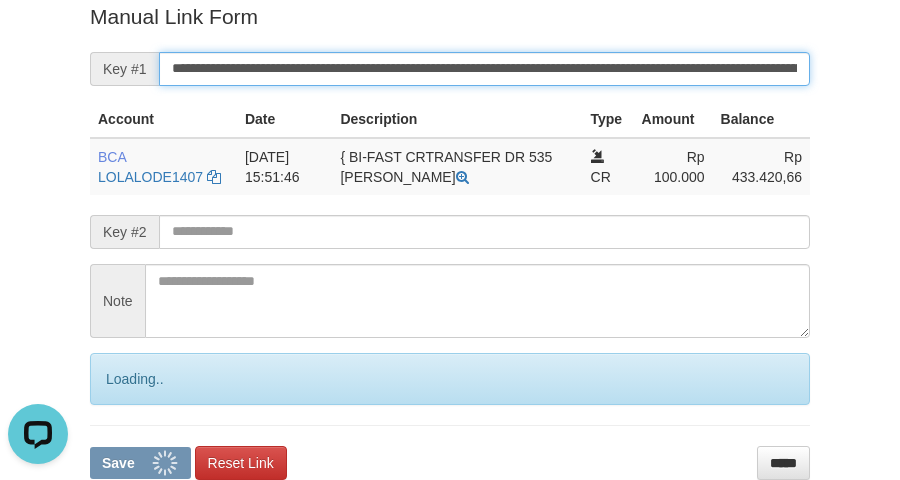 scroll, scrollTop: 0, scrollLeft: 0, axis: both 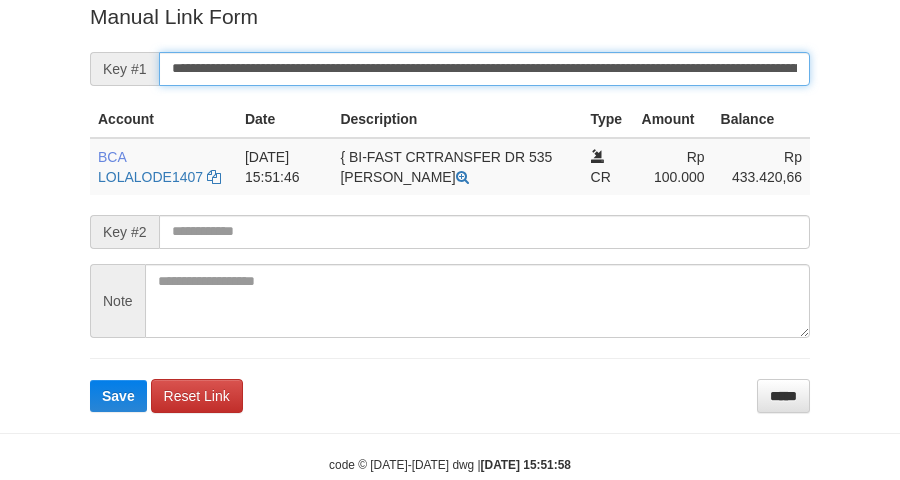 click on "Save" at bounding box center (118, 396) 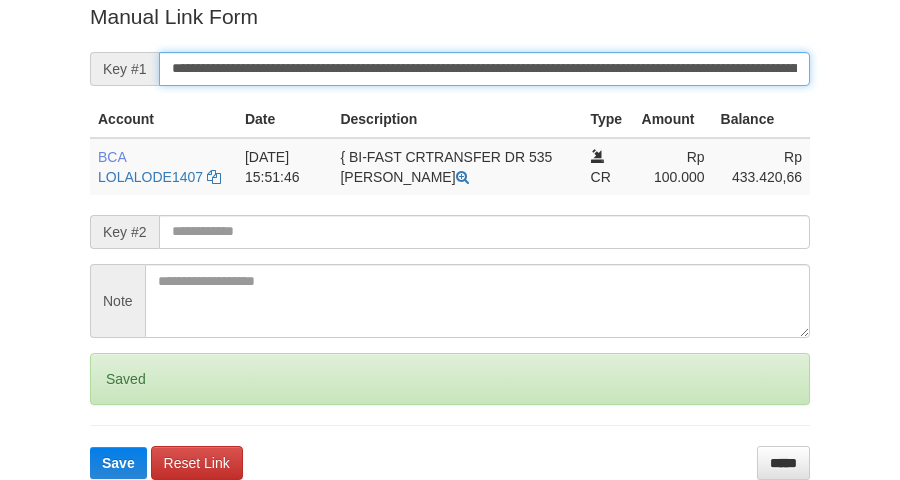 click on "Save" at bounding box center (118, 463) 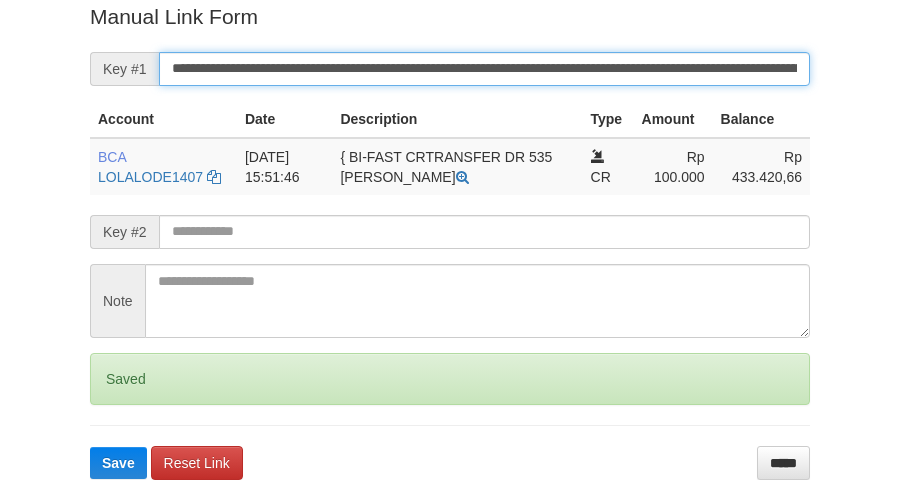 click on "Save" at bounding box center [118, 463] 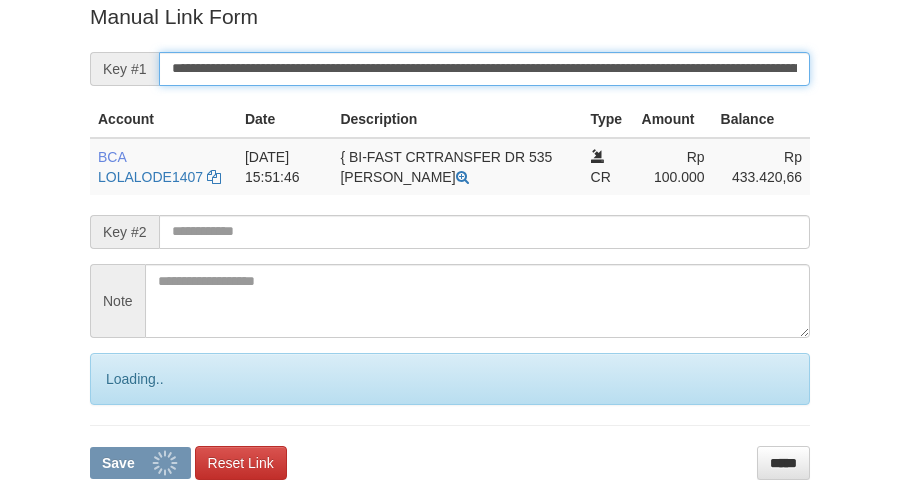 click on "Save" at bounding box center (140, 463) 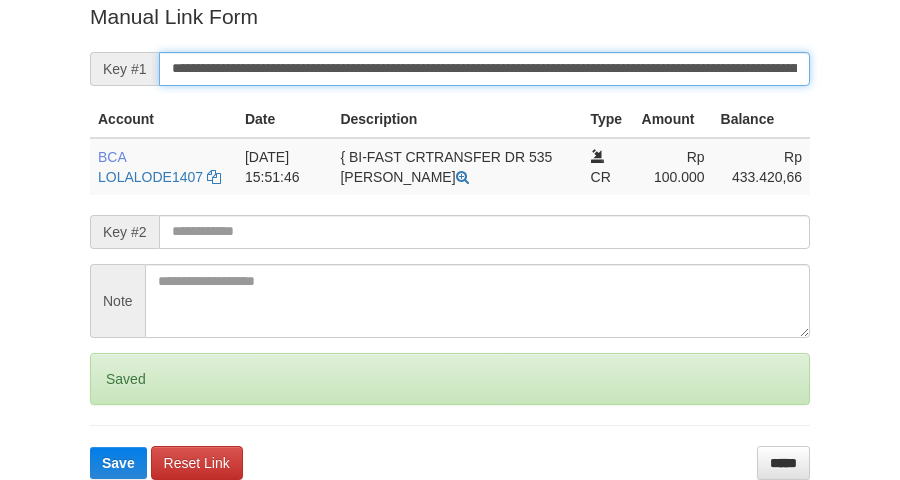 click on "Save" at bounding box center [118, 463] 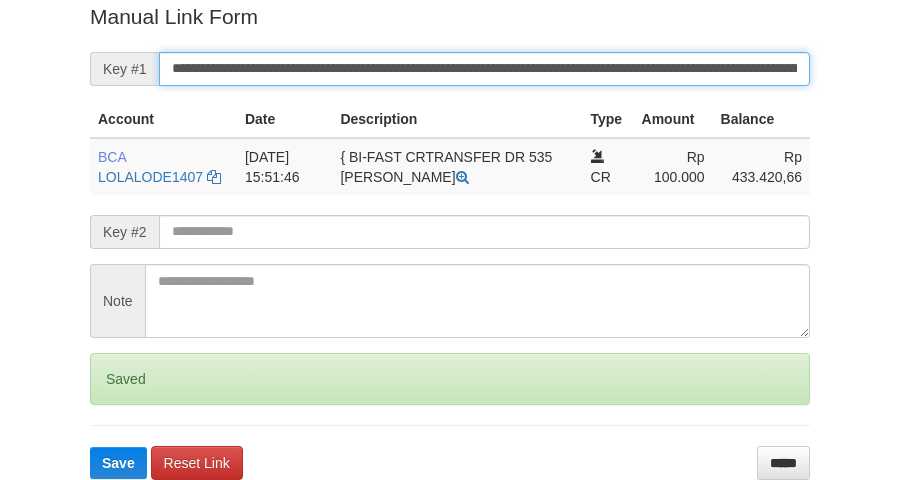 click on "Save" at bounding box center [118, 463] 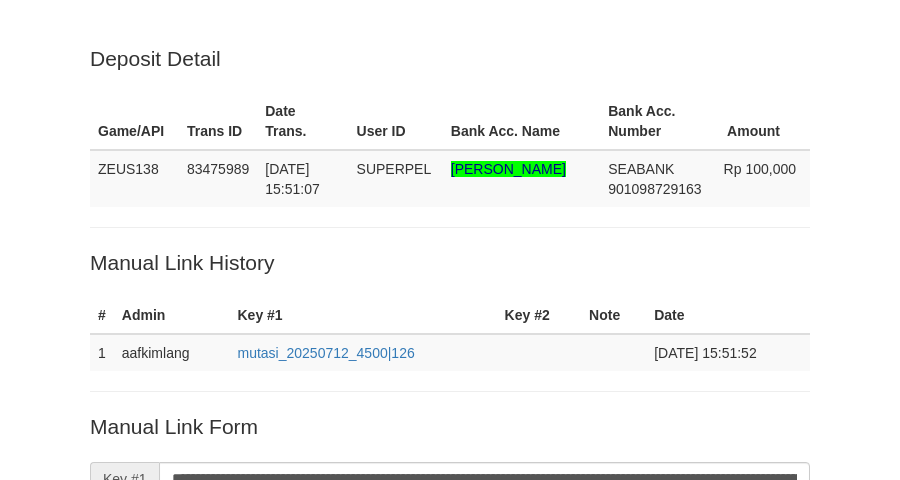 scroll, scrollTop: 411, scrollLeft: 0, axis: vertical 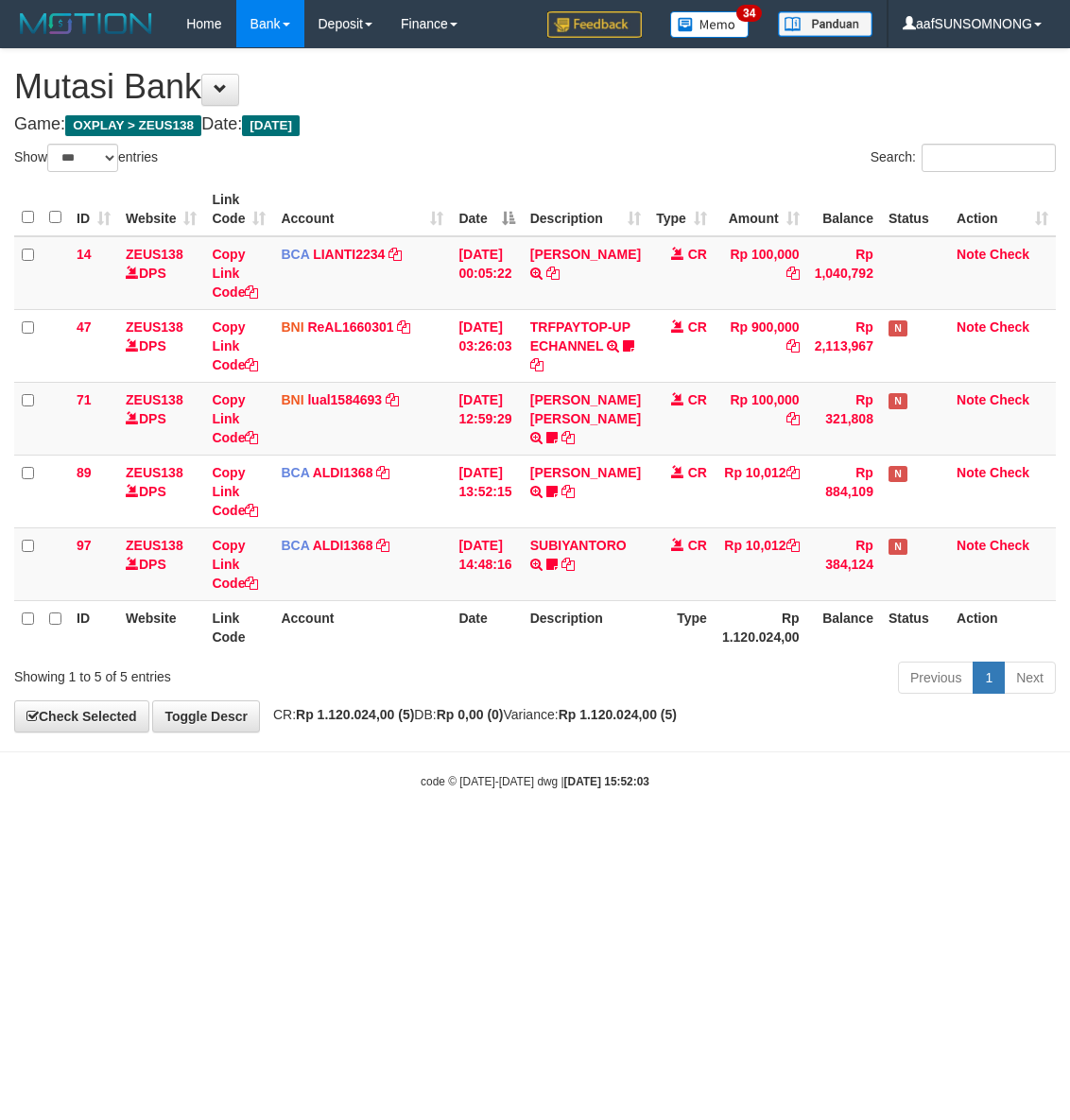 select on "***" 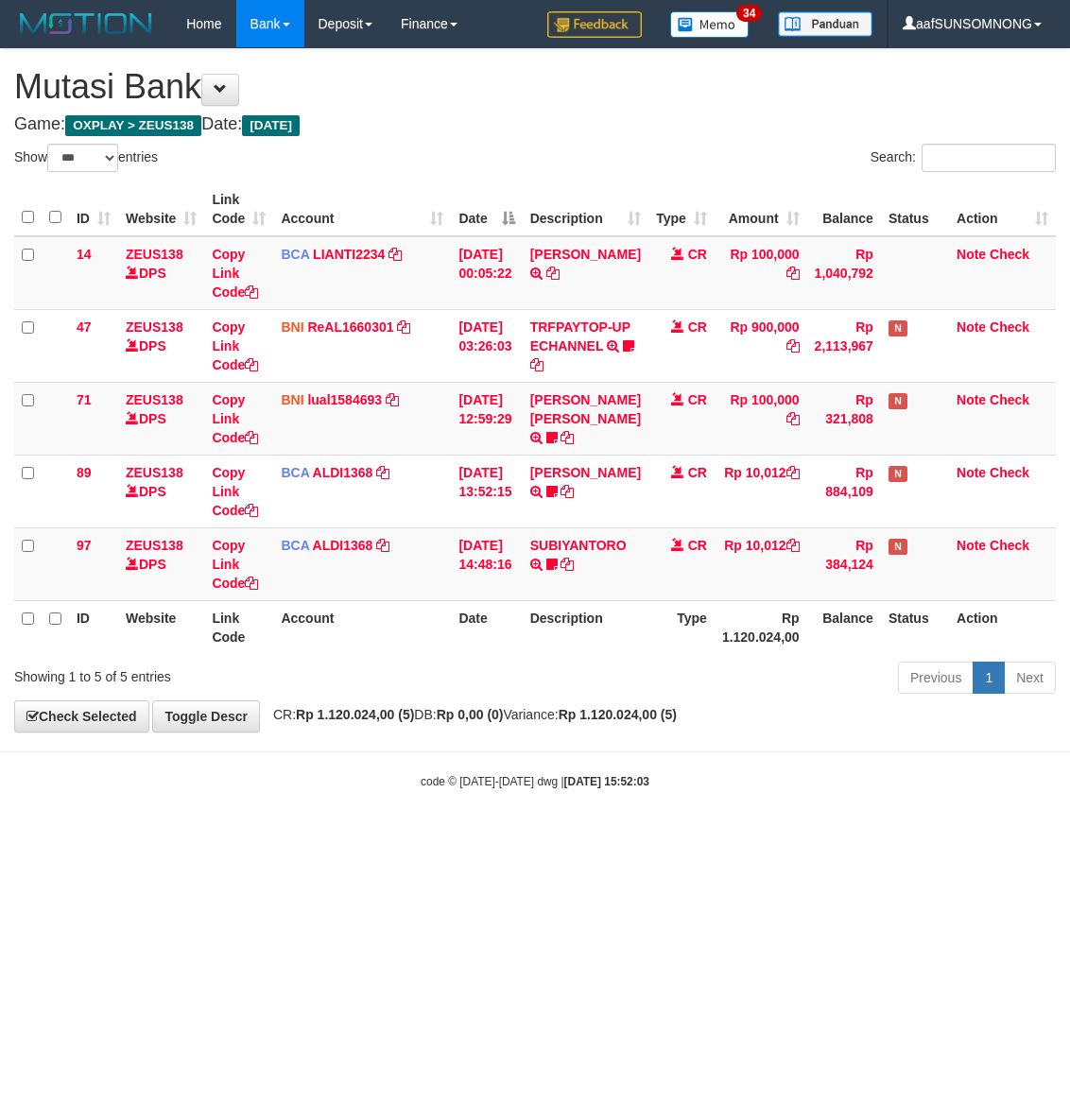 scroll, scrollTop: 0, scrollLeft: 0, axis: both 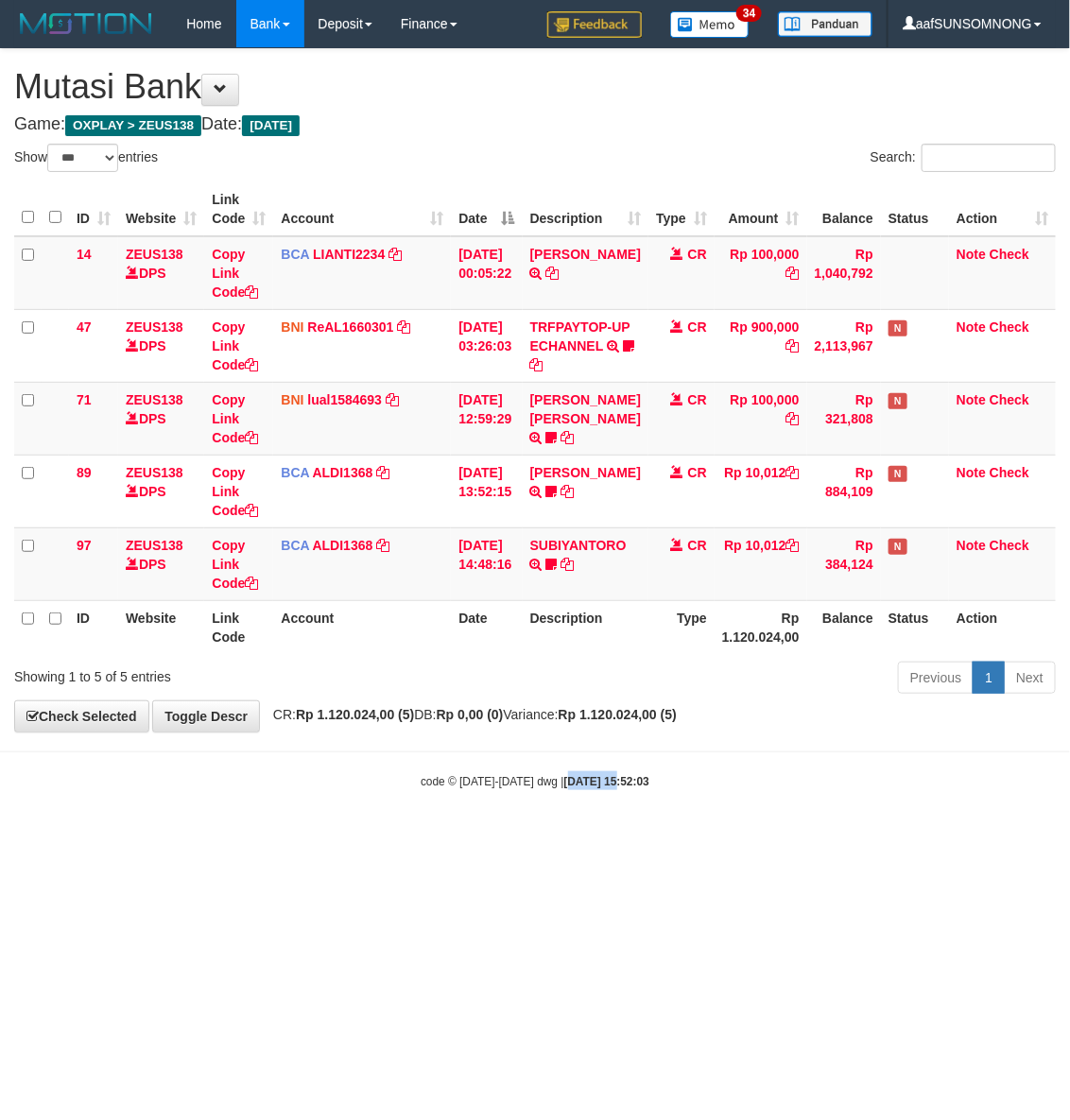click on "Toggle navigation
Home
Bank
Account List
Load
By Website
Group
[OXPLAY]													ZEUS138
By Load Group (DPS)
Sync" at bounding box center [535, 419] 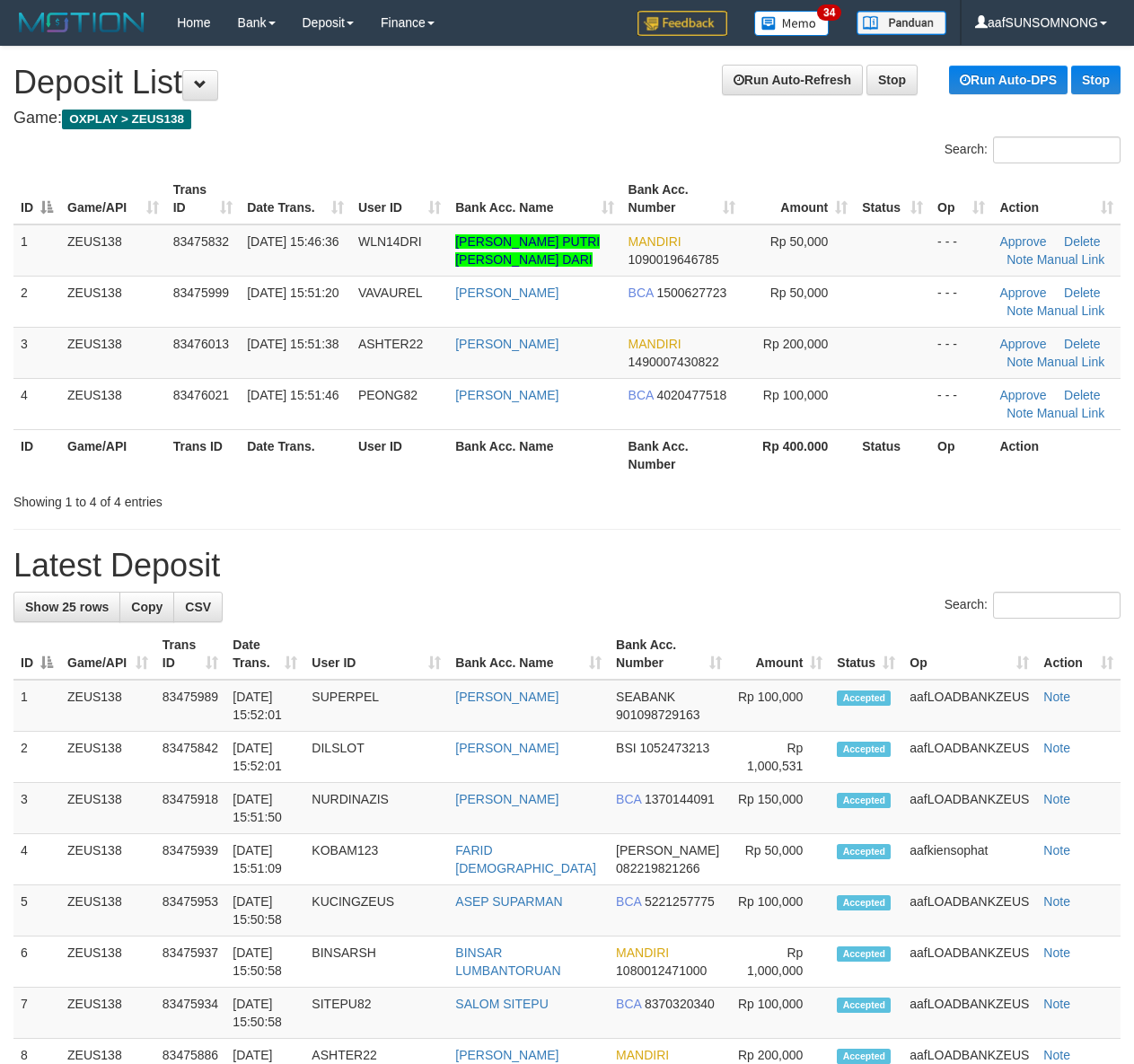 scroll, scrollTop: 0, scrollLeft: 0, axis: both 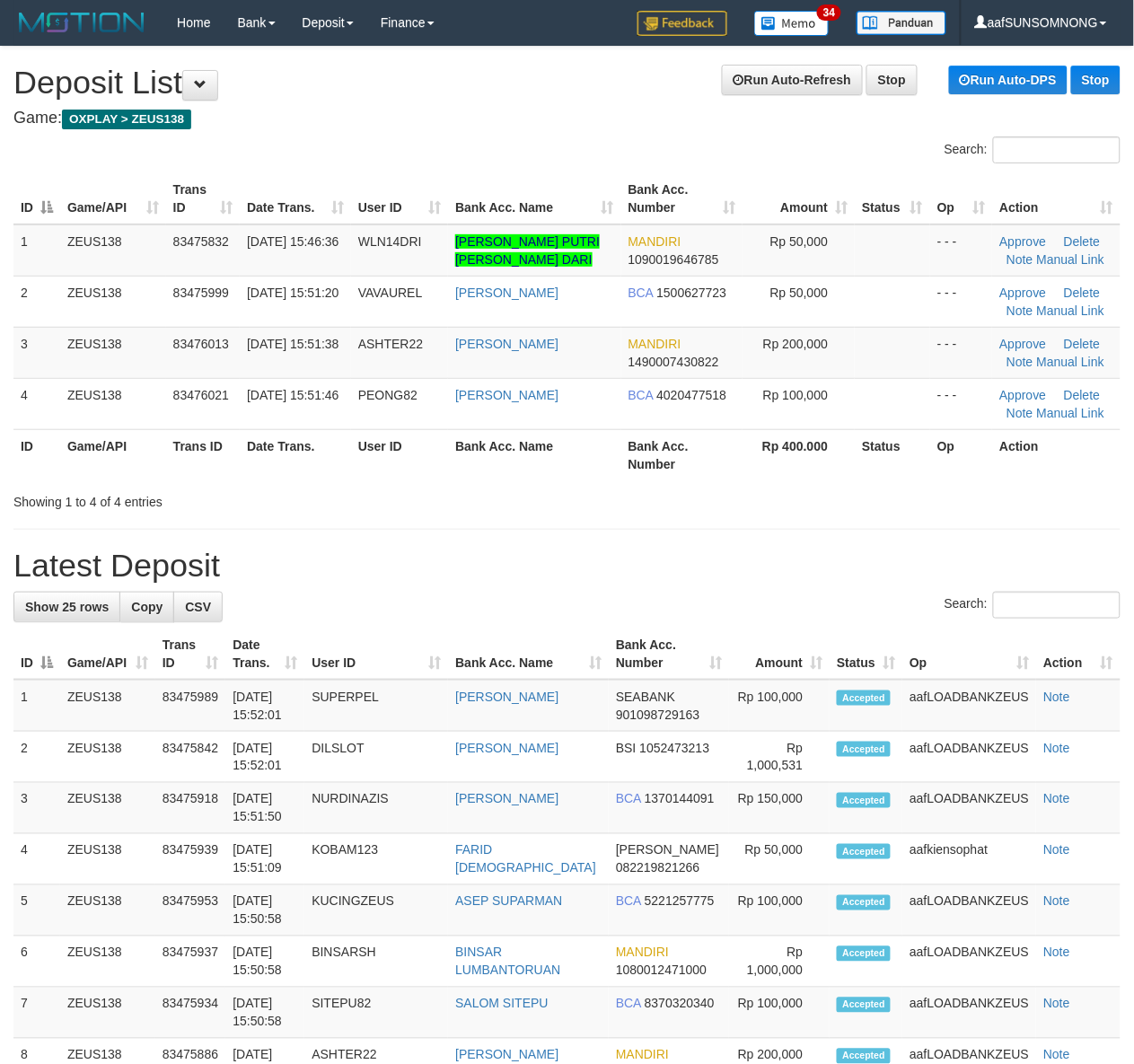 drag, startPoint x: 777, startPoint y: 535, endPoint x: 802, endPoint y: 532, distance: 25.179357 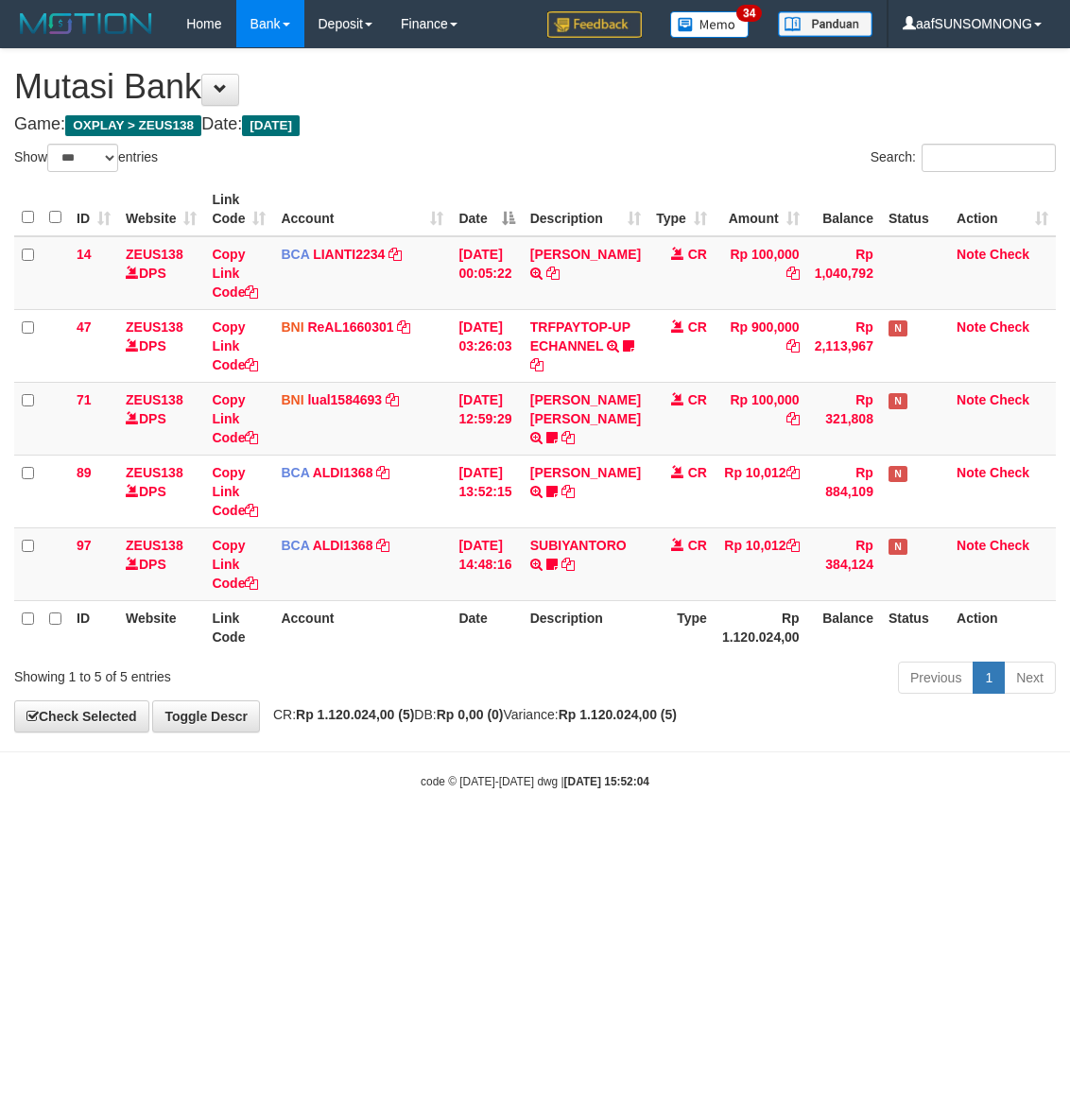 select on "***" 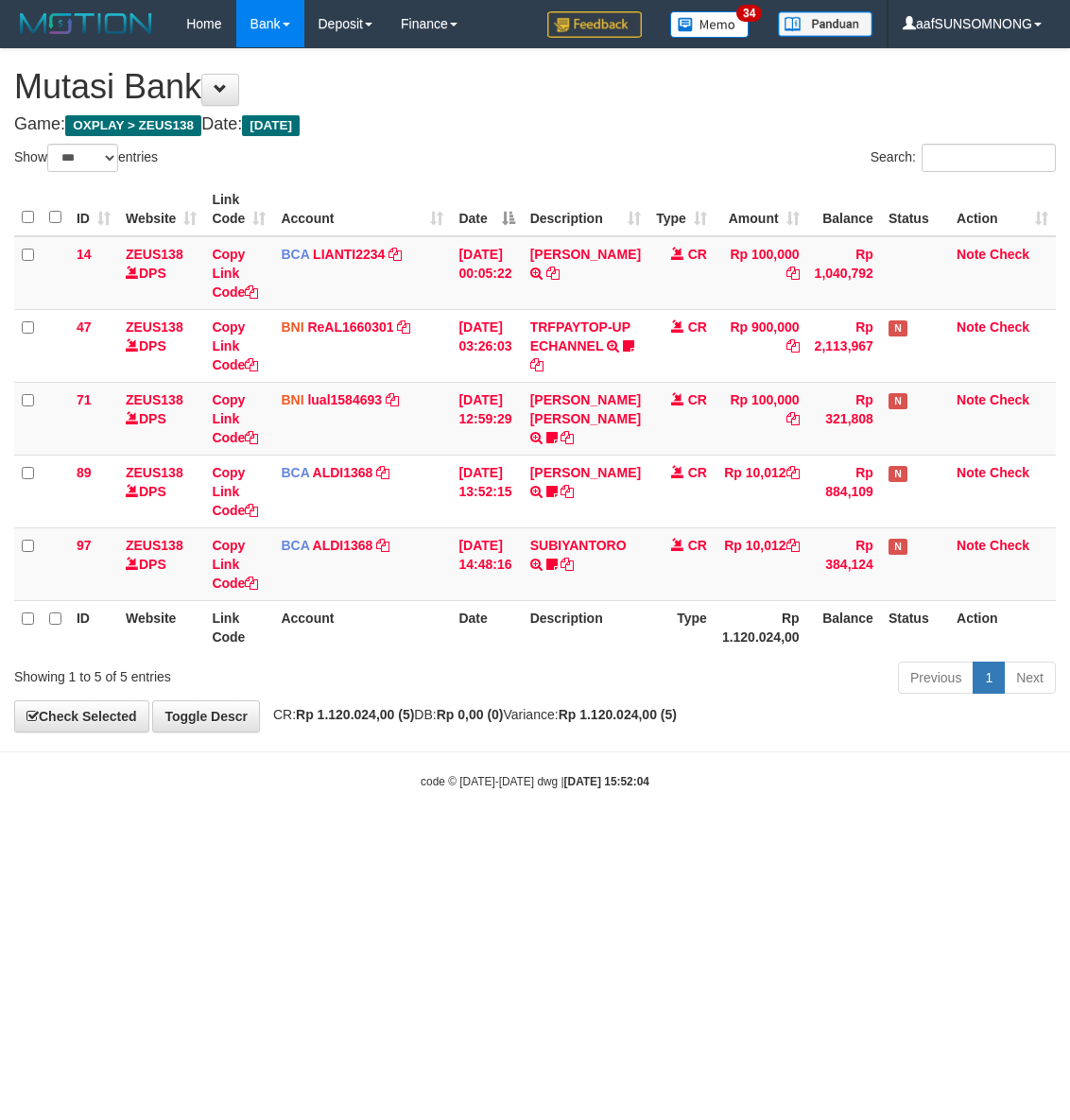 scroll, scrollTop: 0, scrollLeft: 0, axis: both 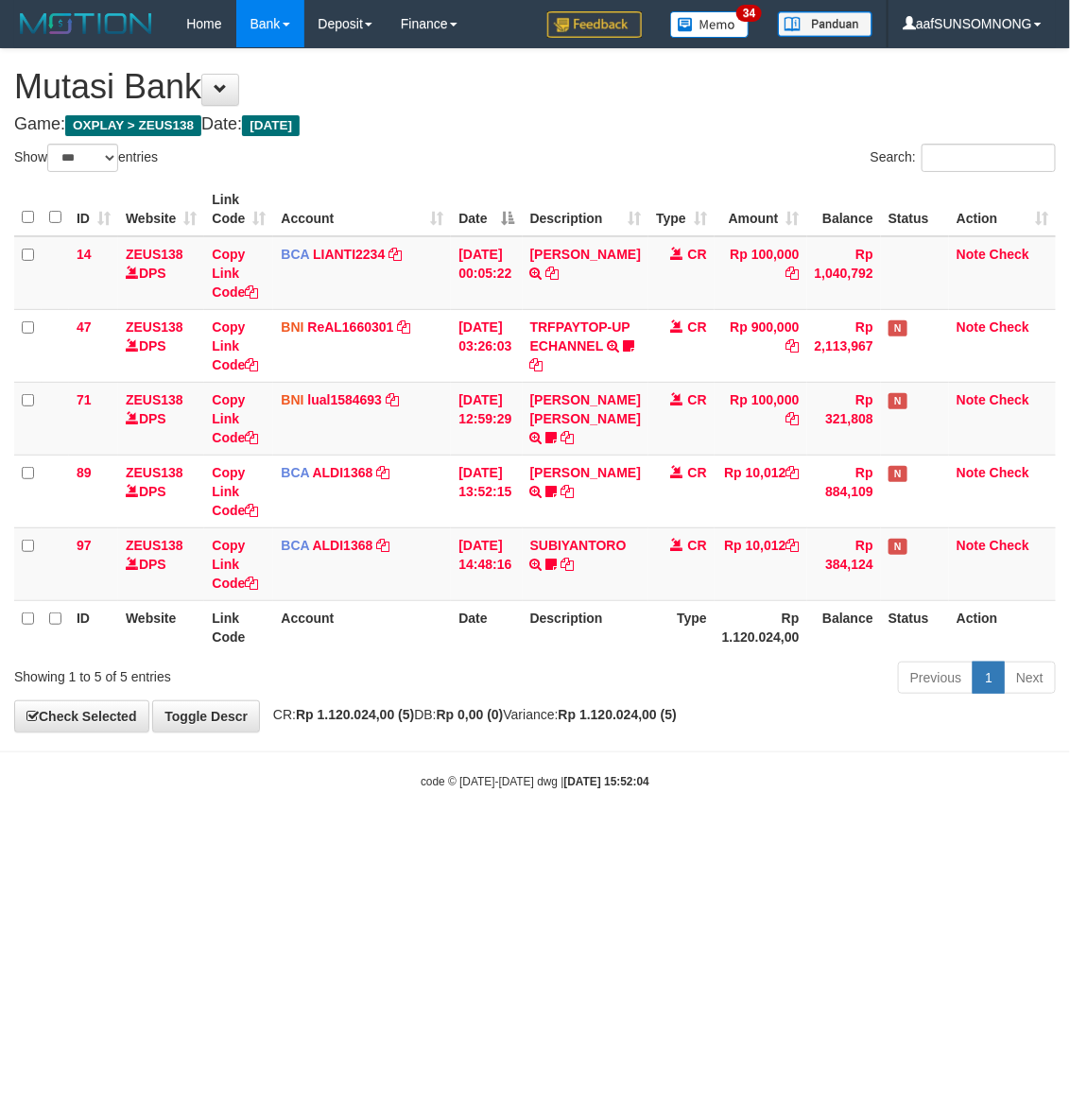drag, startPoint x: 337, startPoint y: 875, endPoint x: 362, endPoint y: 874, distance: 25.019992 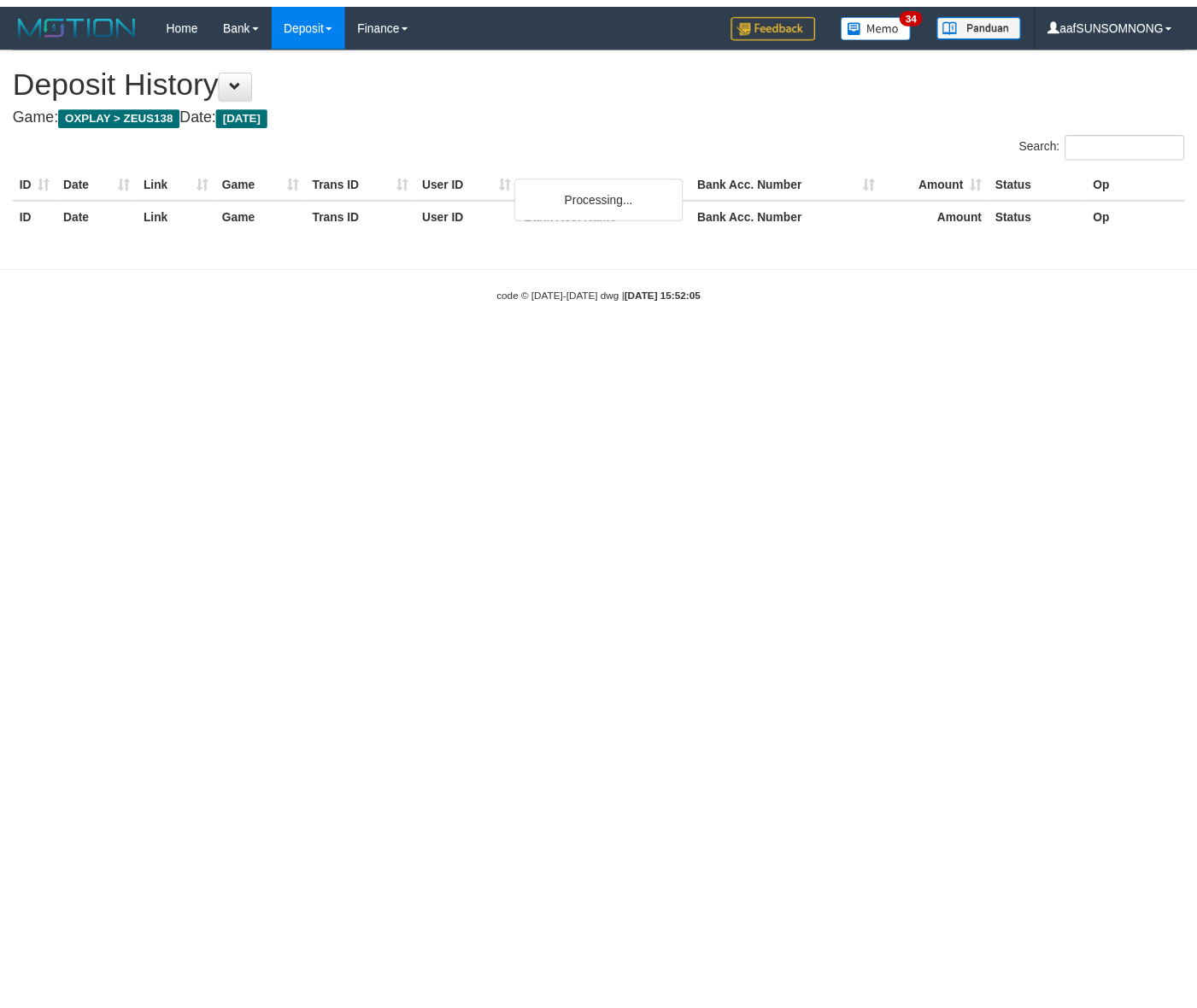 scroll, scrollTop: 0, scrollLeft: 0, axis: both 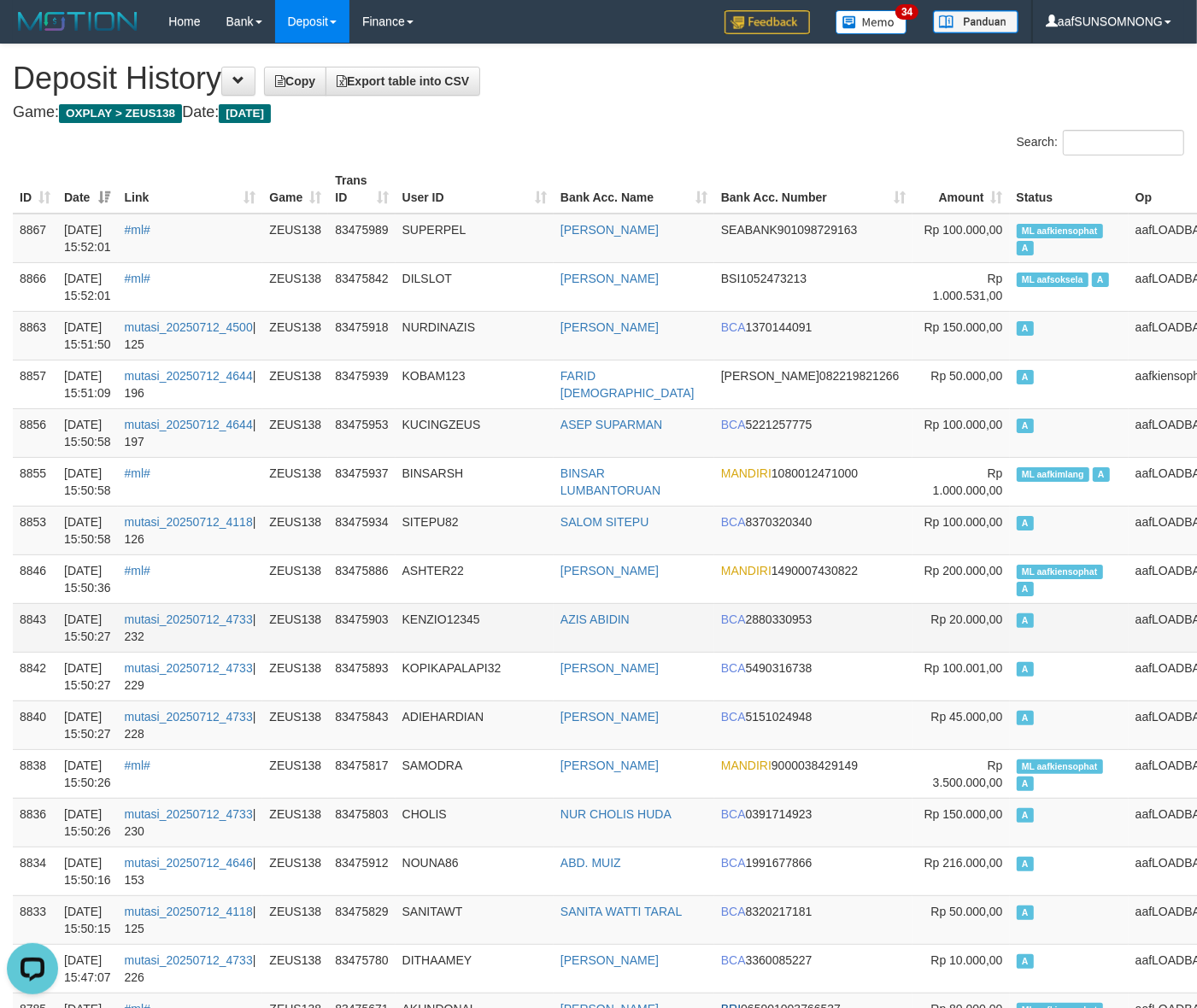drag, startPoint x: 487, startPoint y: 531, endPoint x: 150, endPoint y: 604, distance: 344.81589 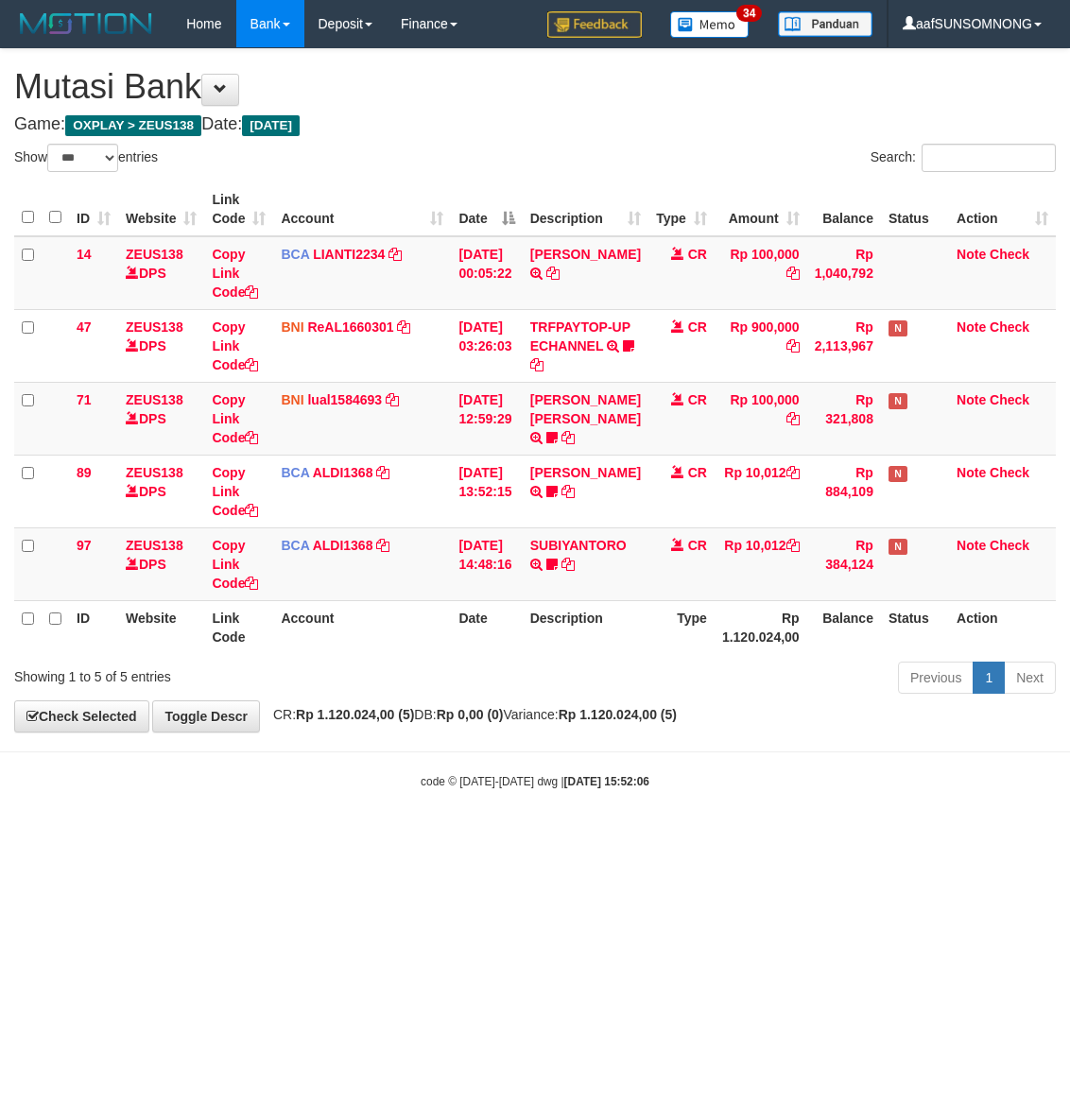 select on "***" 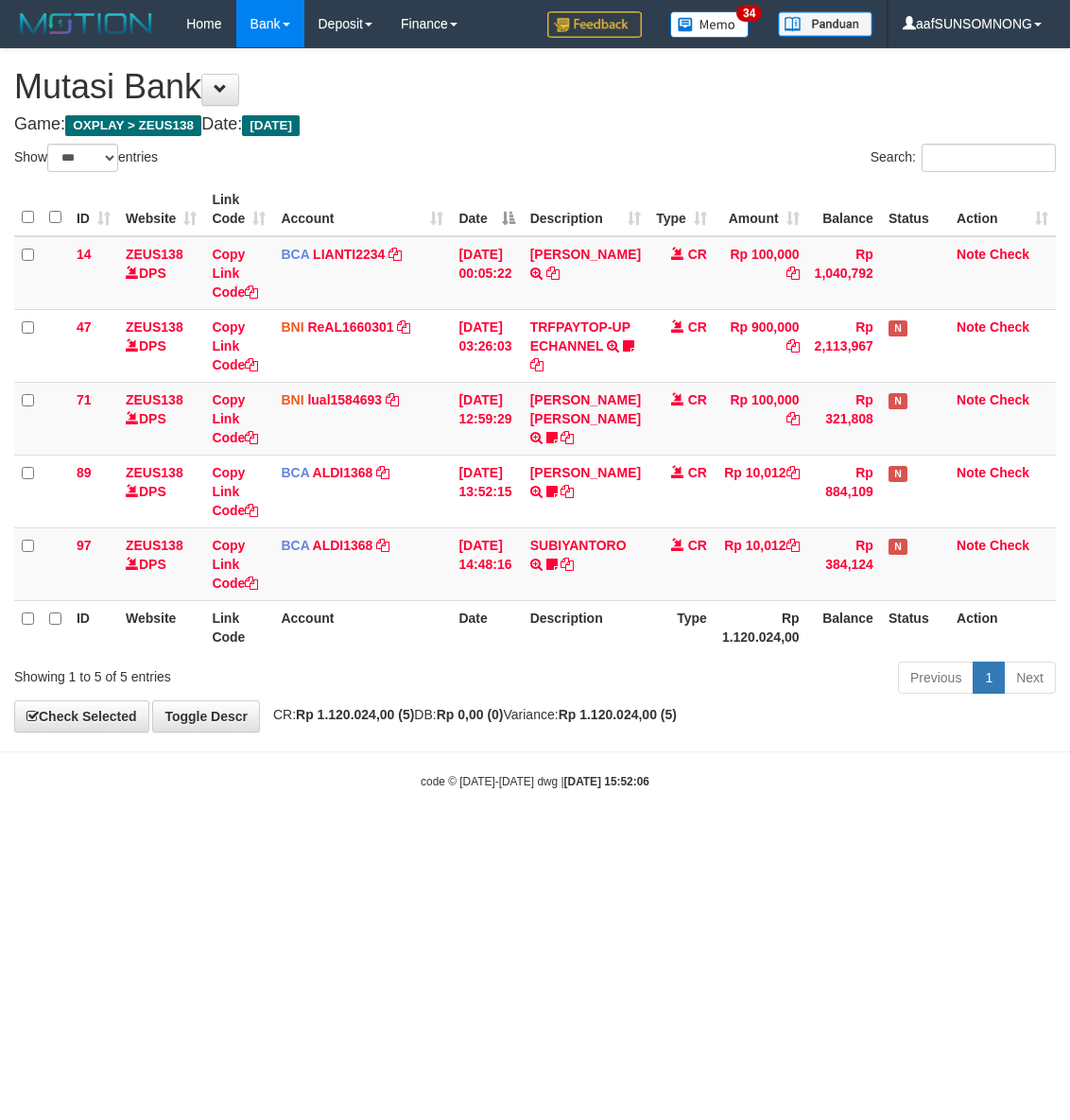 scroll, scrollTop: 0, scrollLeft: 0, axis: both 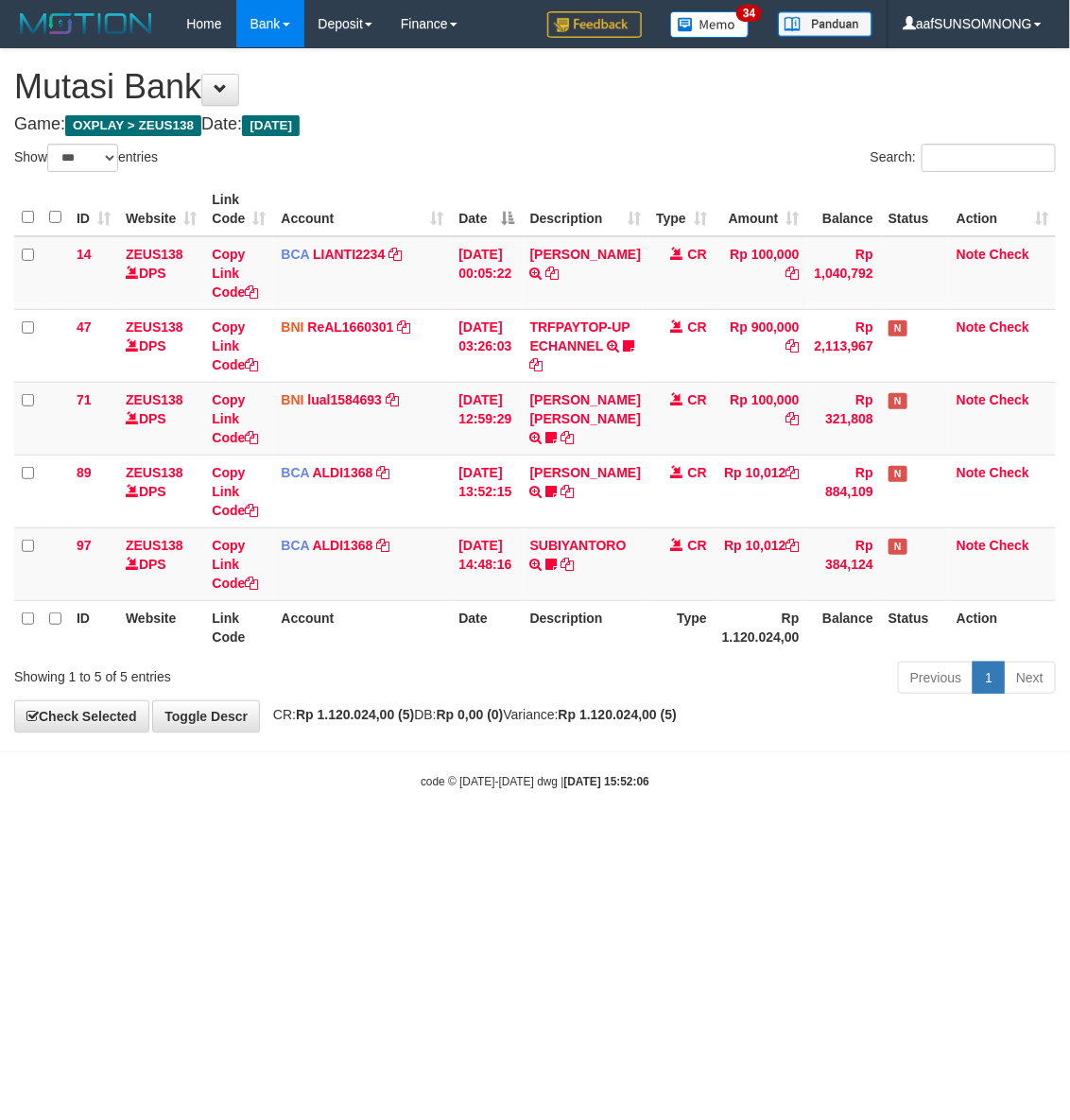 click on "Toggle navigation
Home
Bank
Account List
Load
By Website
Group
[OXPLAY]													ZEUS138
By Load Group (DPS)" at bounding box center (535, 419) 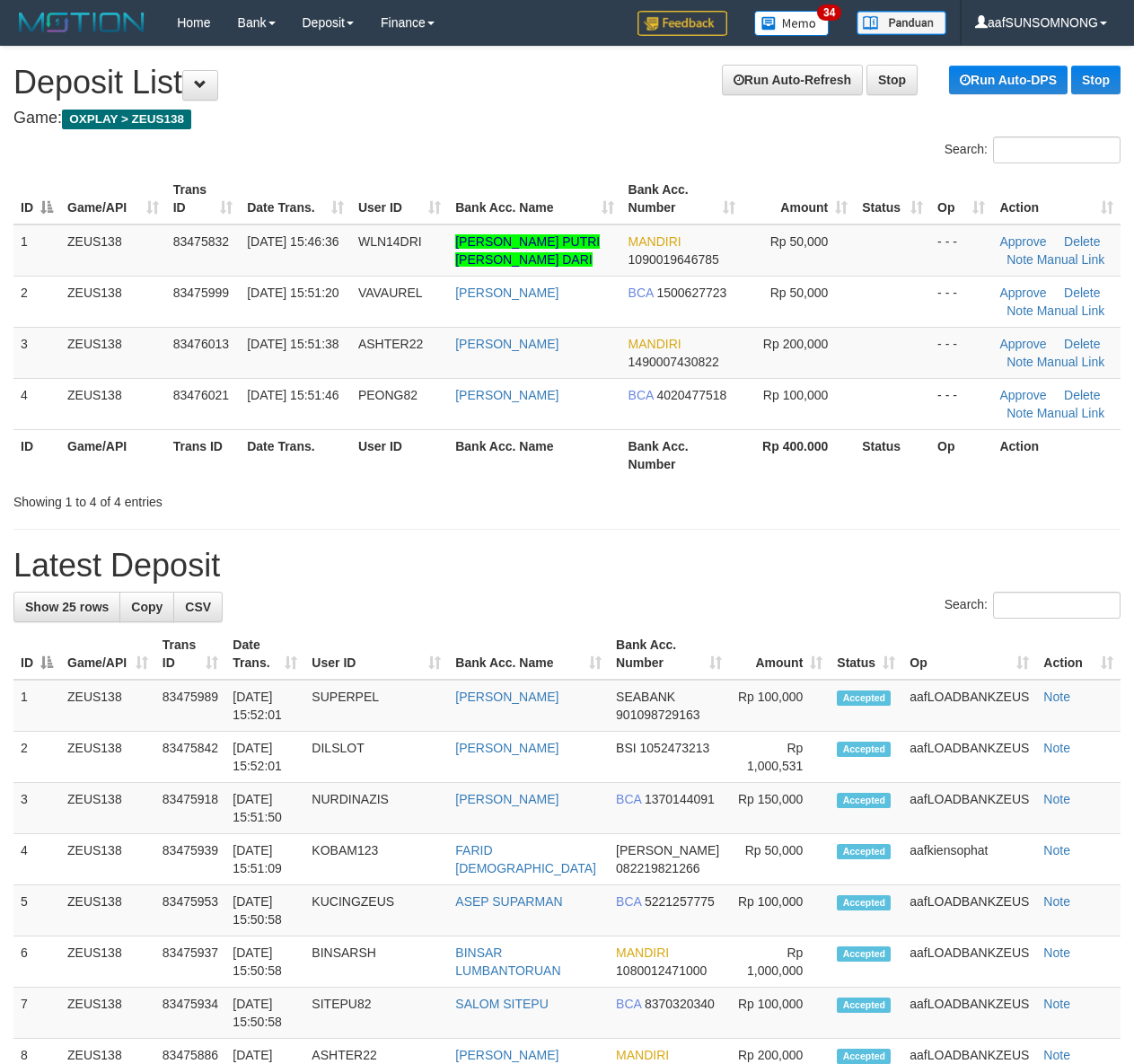 scroll, scrollTop: 0, scrollLeft: 0, axis: both 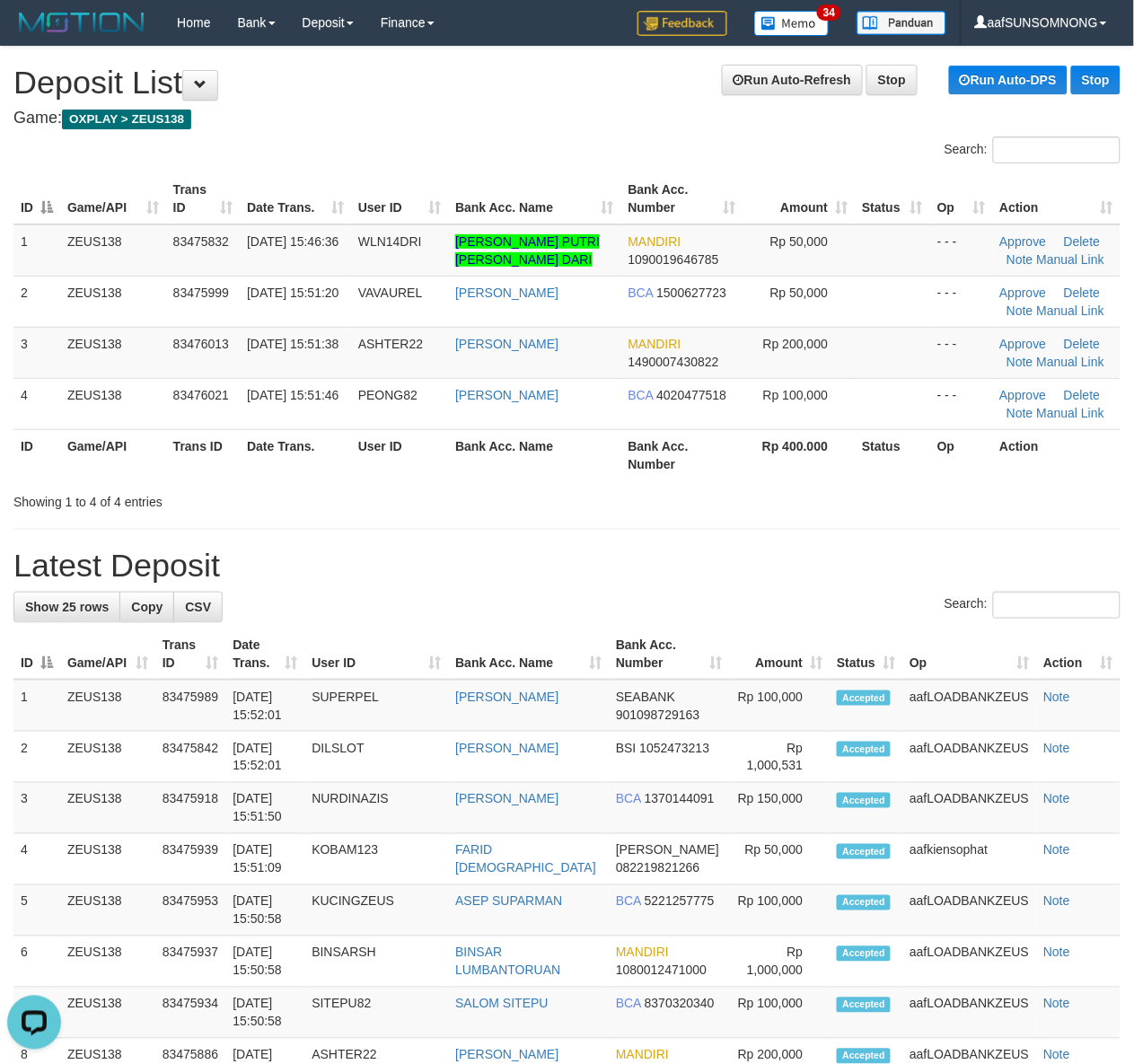 drag, startPoint x: 441, startPoint y: 570, endPoint x: 459, endPoint y: 568, distance: 18.11077 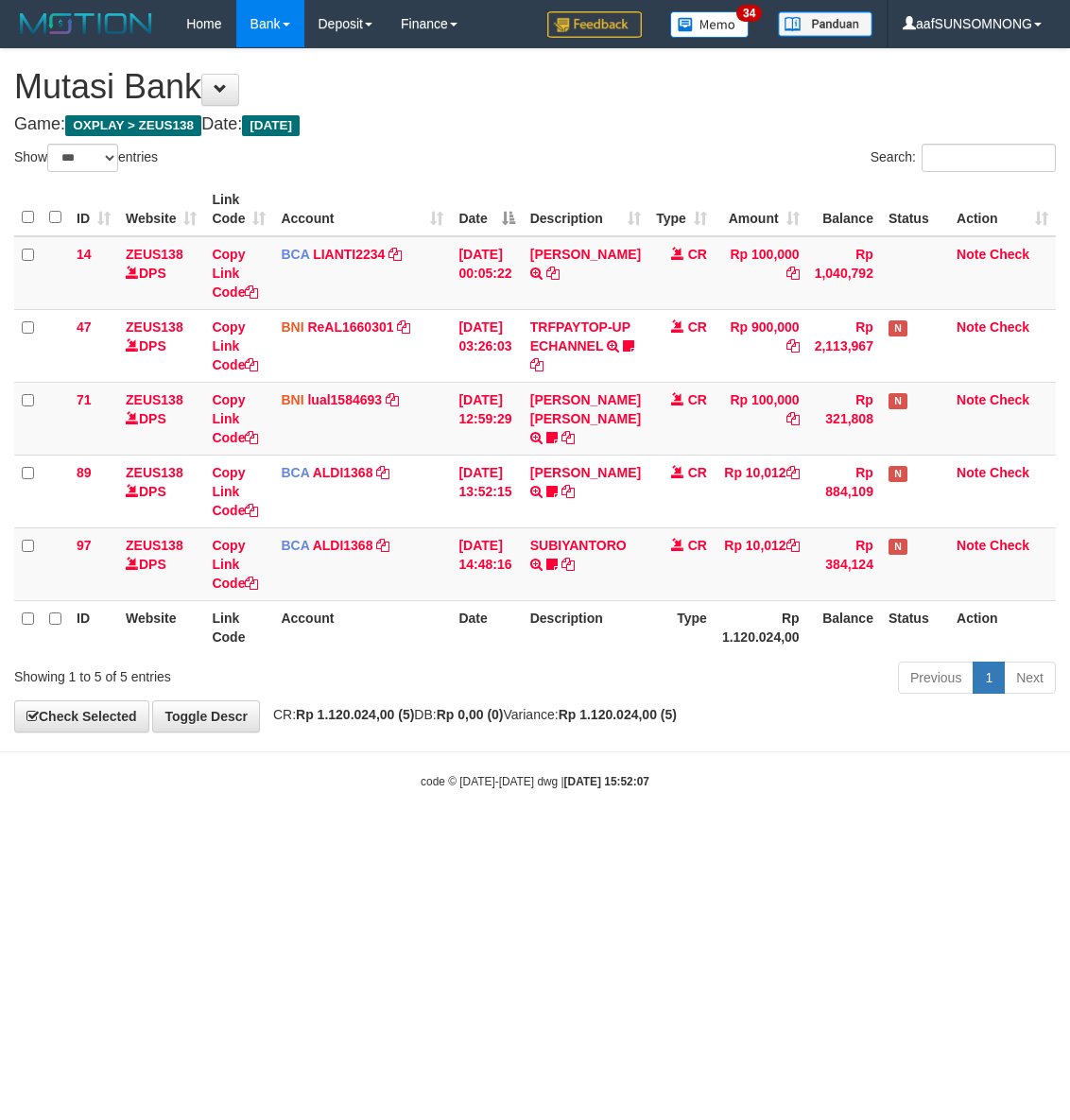 select on "***" 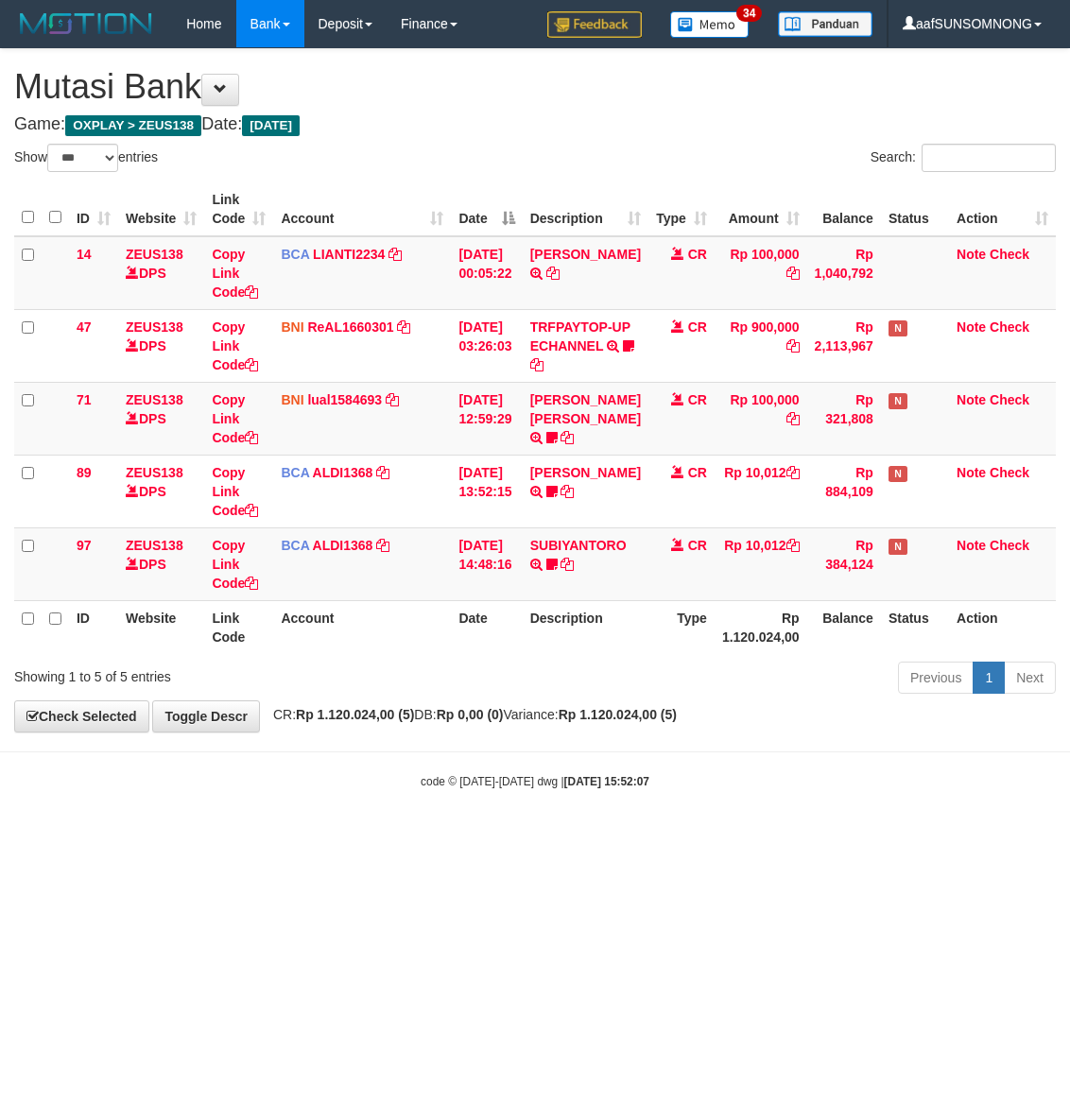 scroll, scrollTop: 0, scrollLeft: 0, axis: both 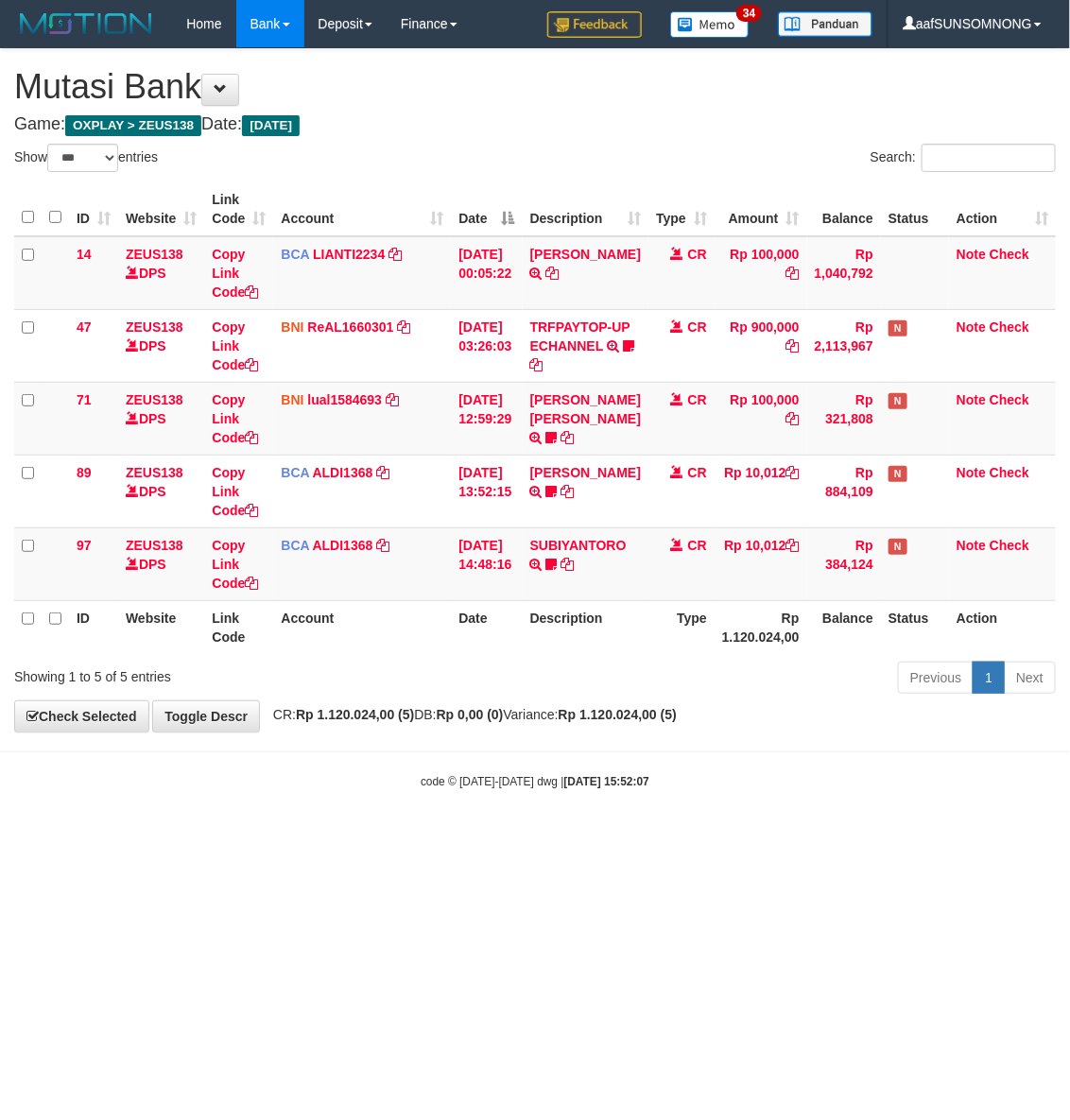 drag, startPoint x: 414, startPoint y: 777, endPoint x: 426, endPoint y: 781, distance: 12.649111 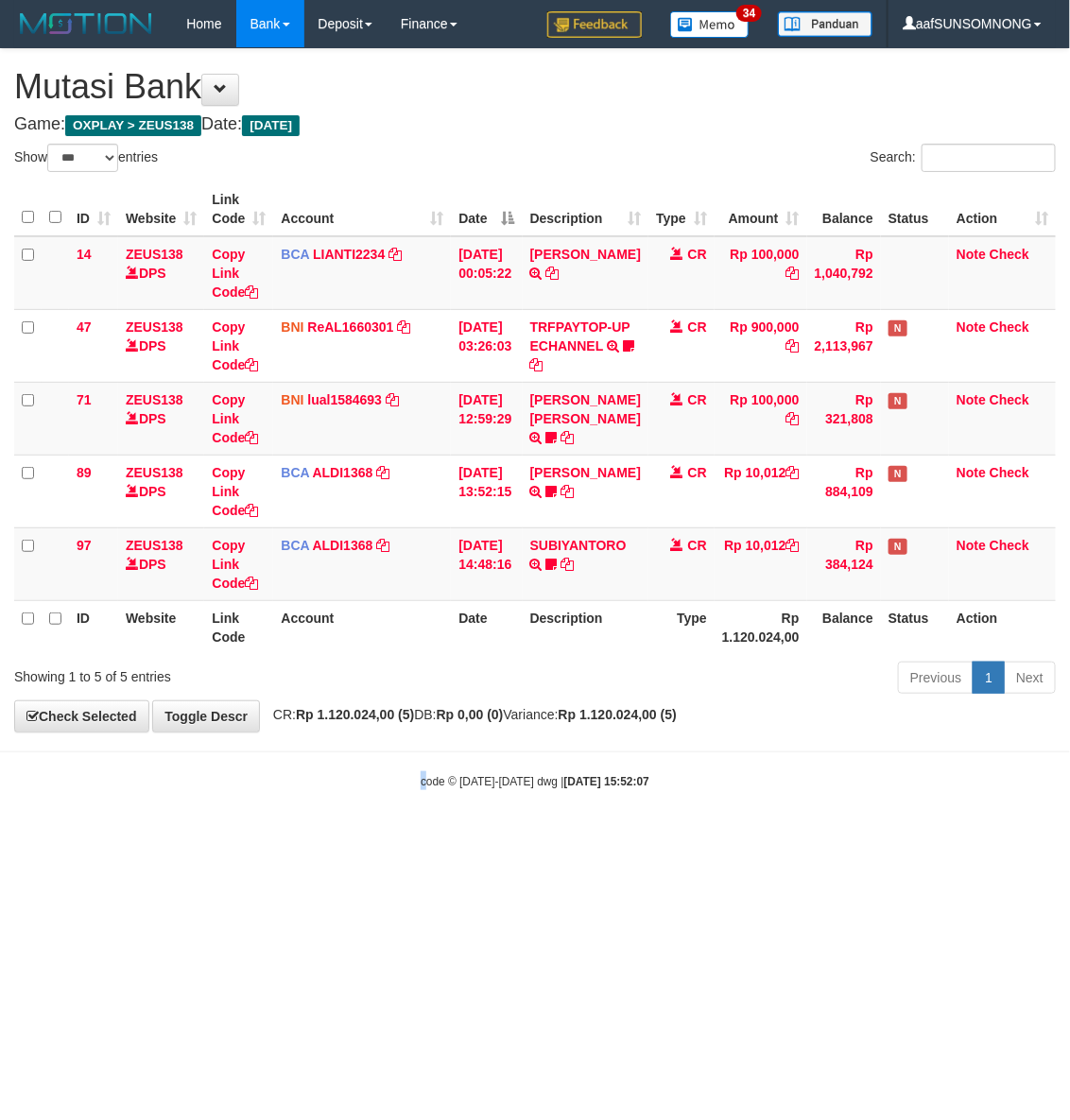 click on "Toggle navigation
Home
Bank
Account List
Load
By Website
Group
[OXPLAY]													ZEUS138
By Load Group (DPS)" at bounding box center [535, 419] 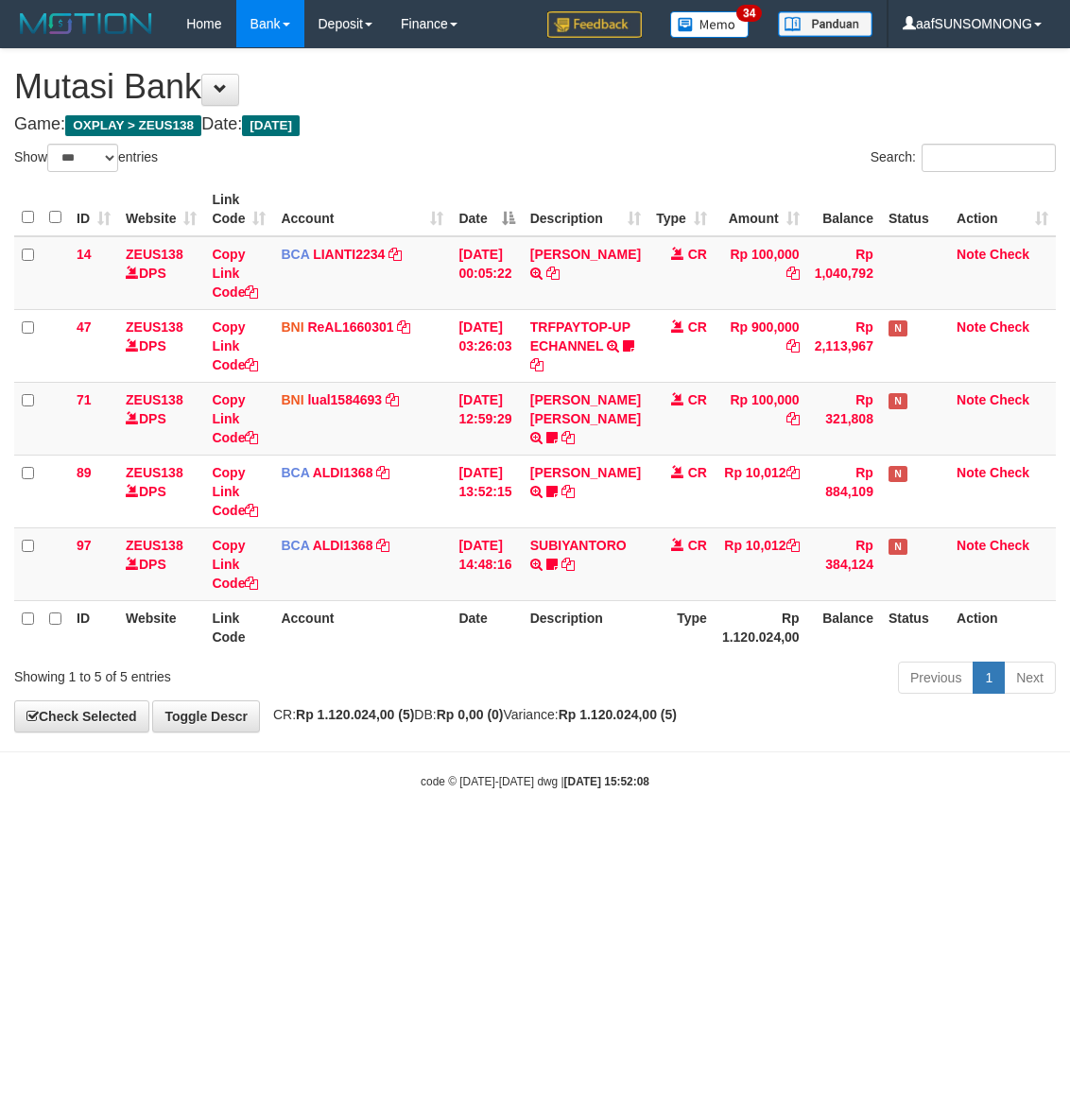 select on "***" 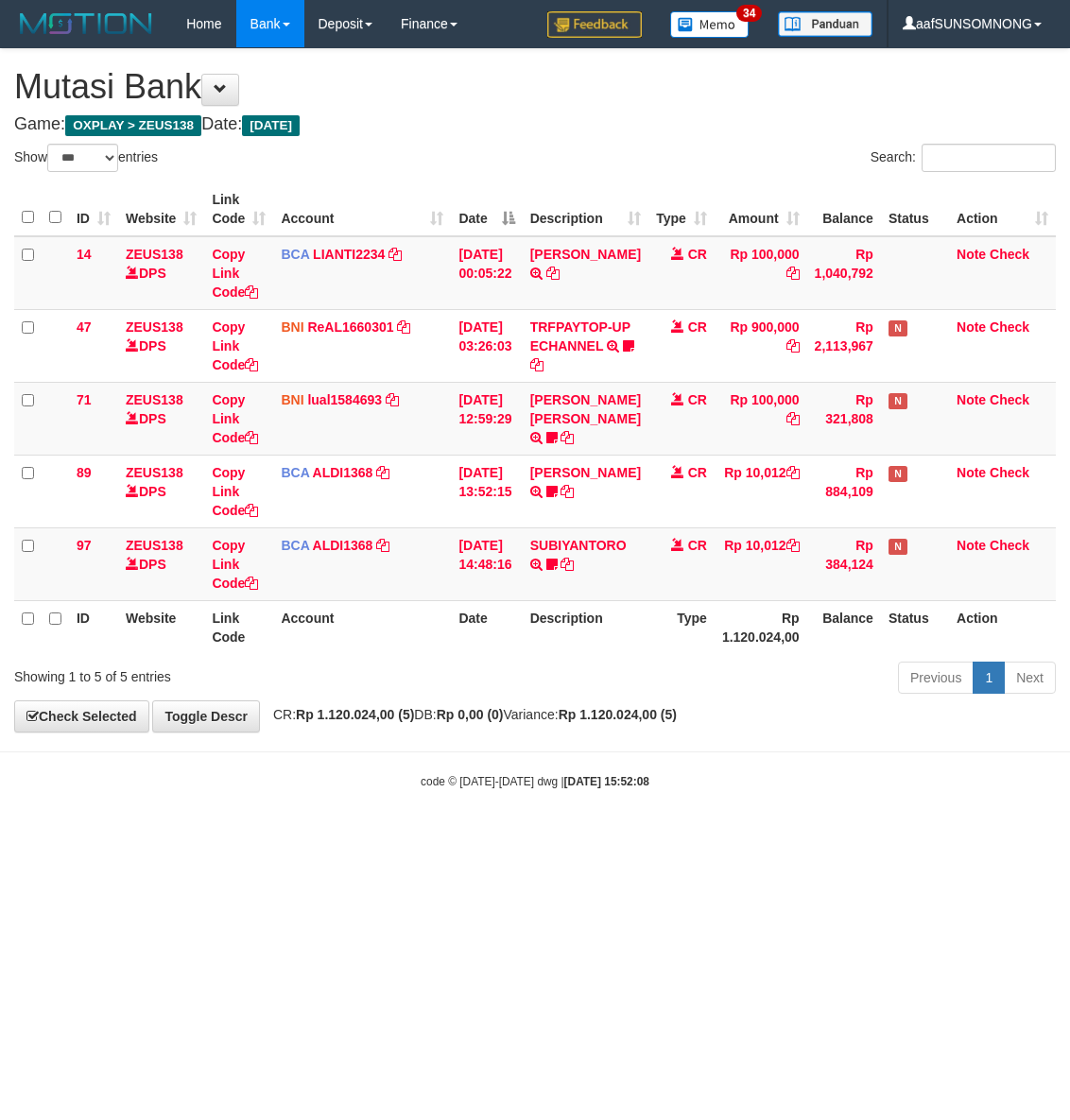scroll, scrollTop: 0, scrollLeft: 0, axis: both 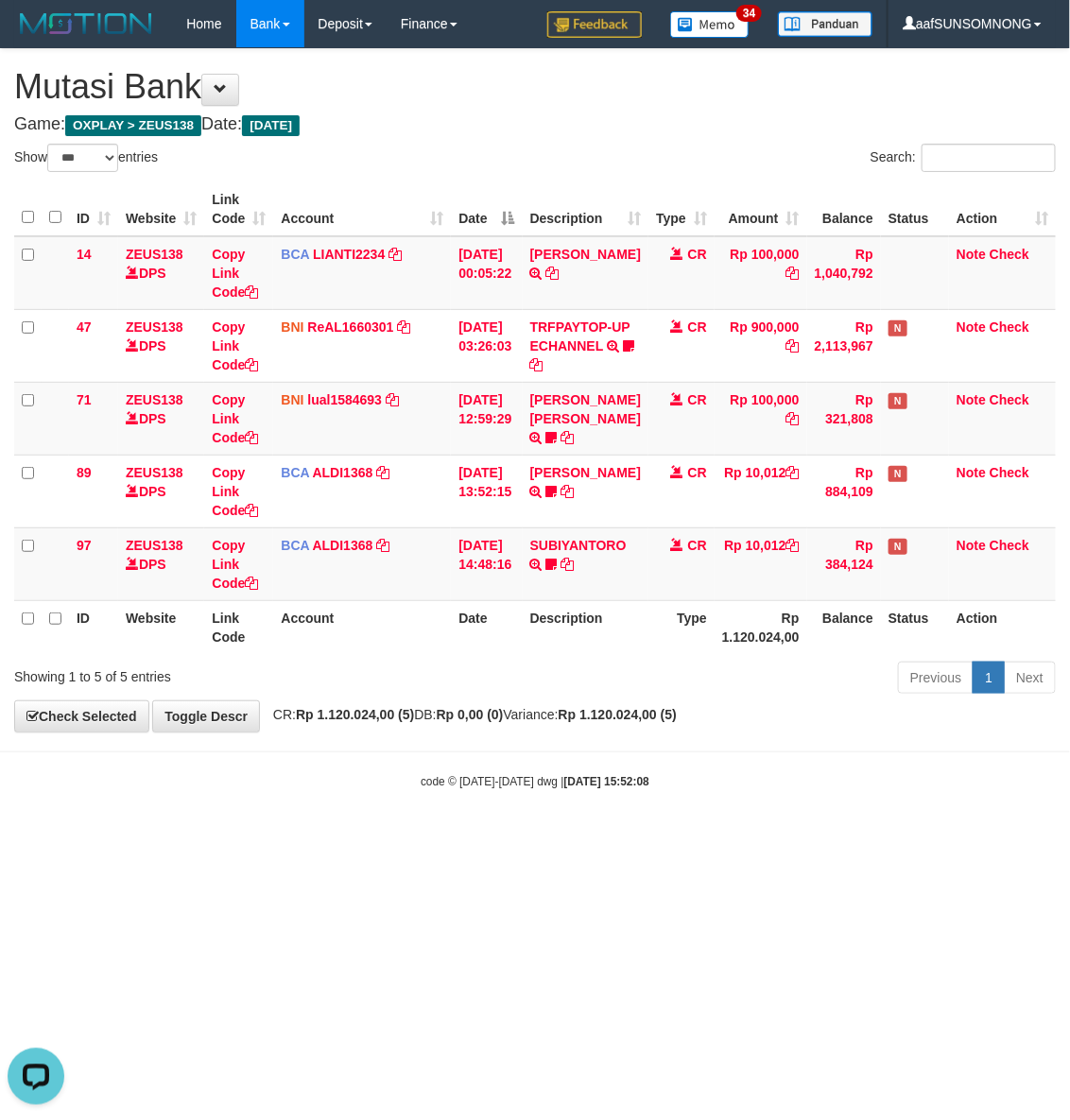 drag, startPoint x: 426, startPoint y: 862, endPoint x: 449, endPoint y: 860, distance: 23.086793 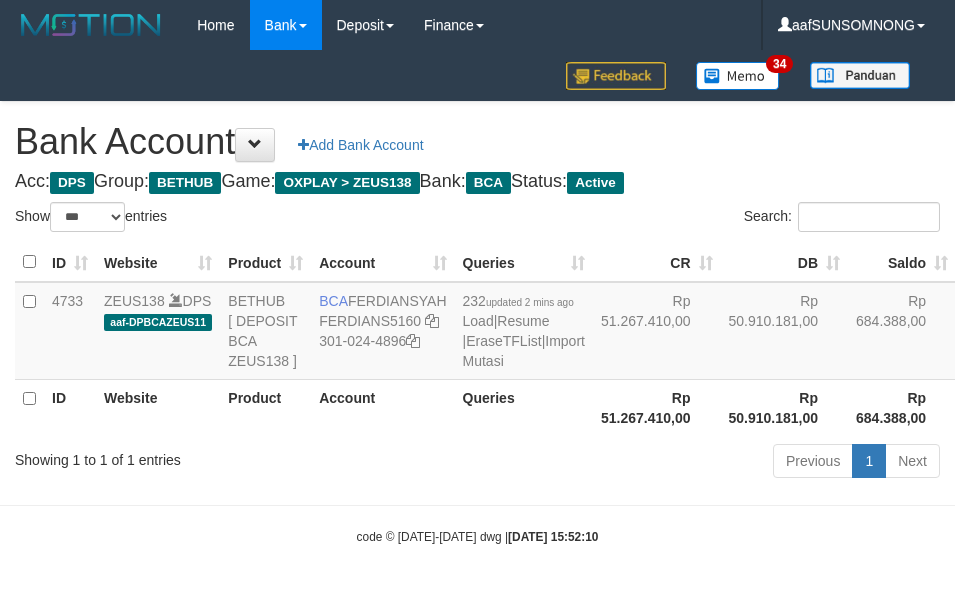 select on "***" 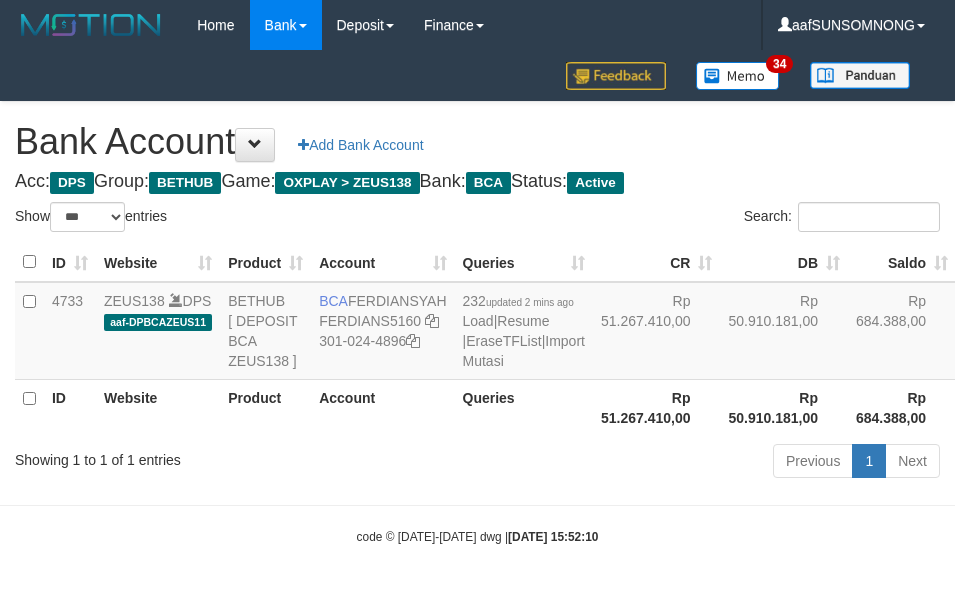 scroll, scrollTop: 57, scrollLeft: 0, axis: vertical 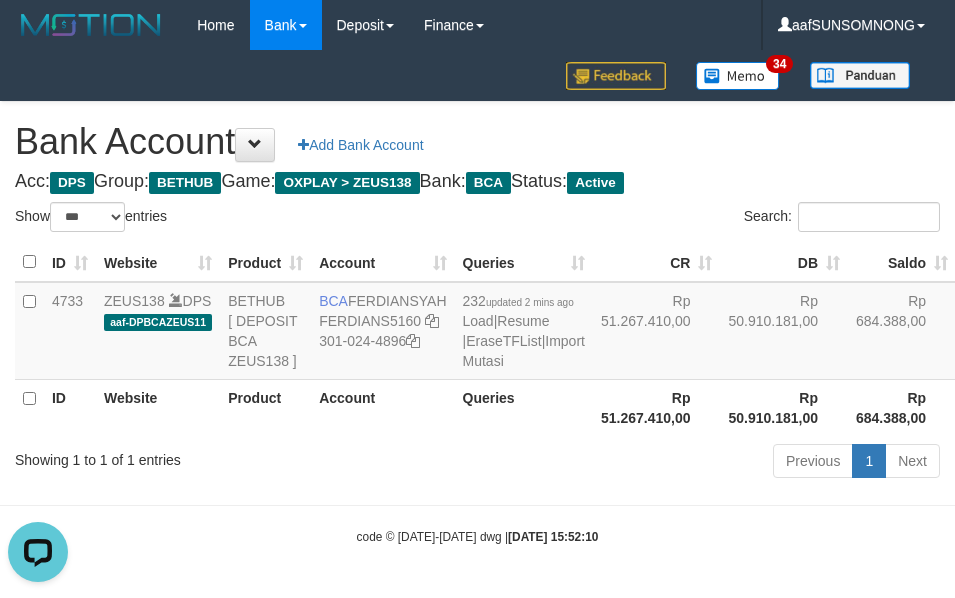 click on "Toggle navigation
Home
Bank
Account List
Load
By Website
Group
[OXPLAY]													ZEUS138
By Load Group (DPS)" at bounding box center [477, 298] 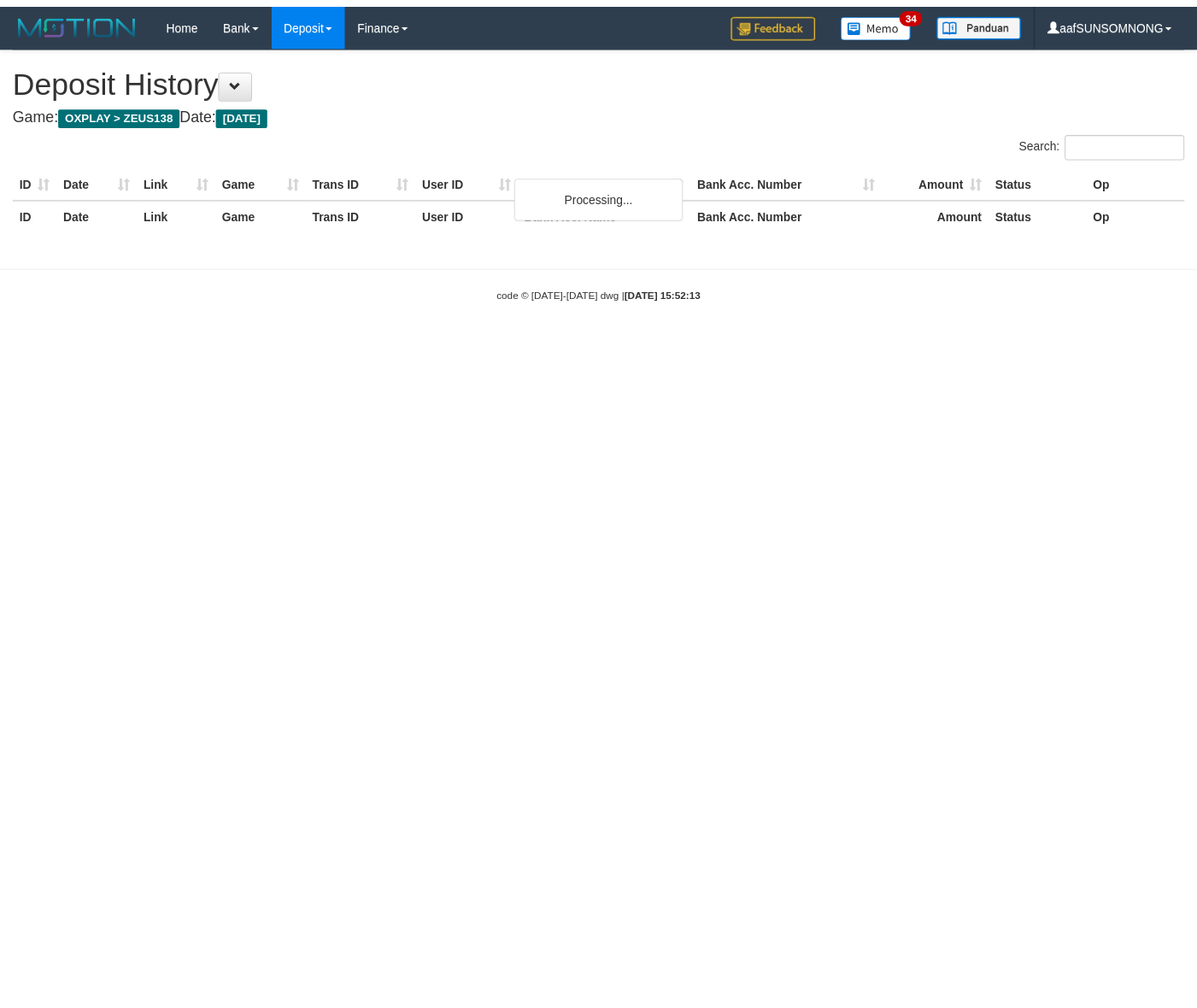 scroll, scrollTop: 0, scrollLeft: 0, axis: both 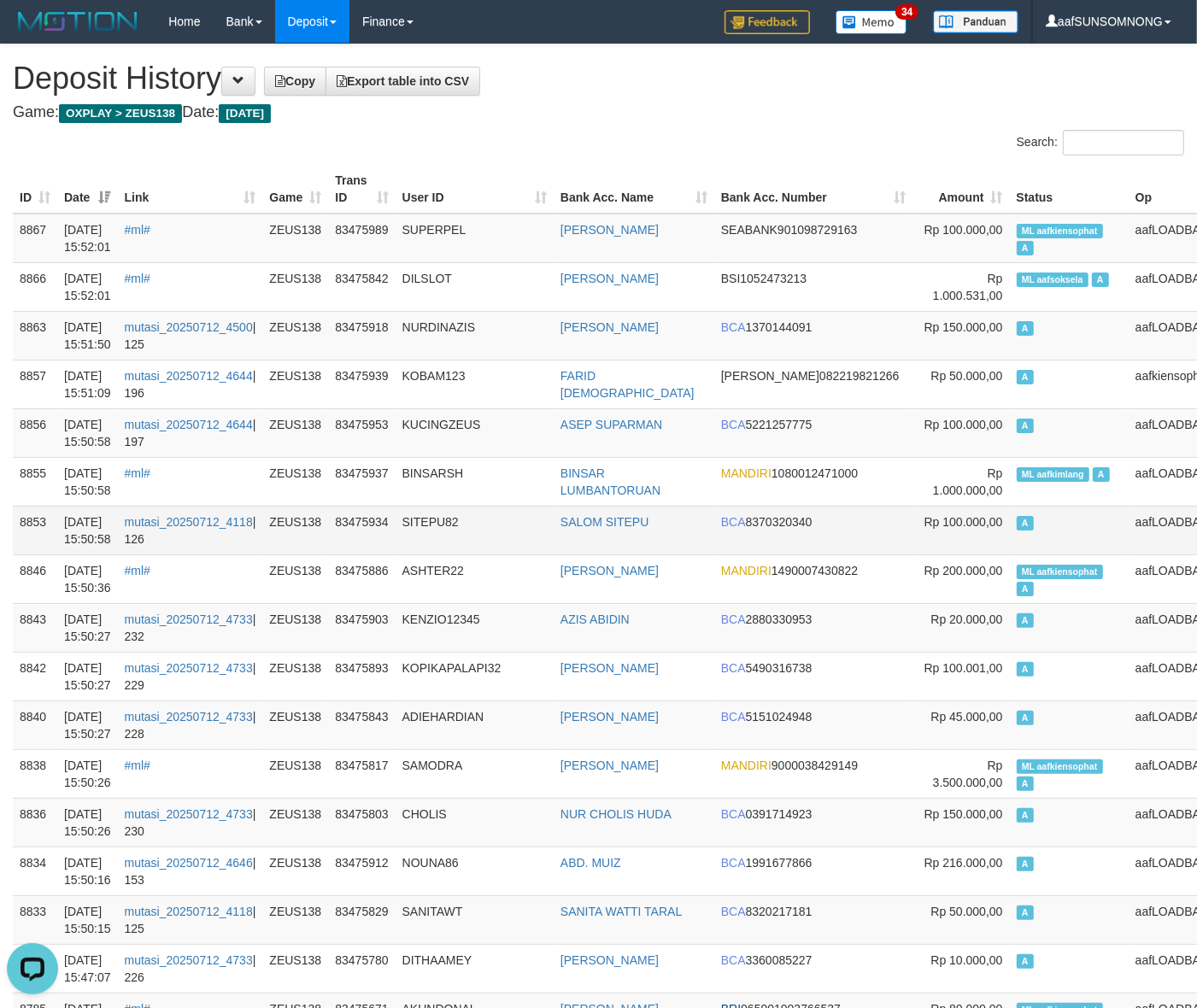 drag, startPoint x: 545, startPoint y: 513, endPoint x: 649, endPoint y: 548, distance: 109.7315 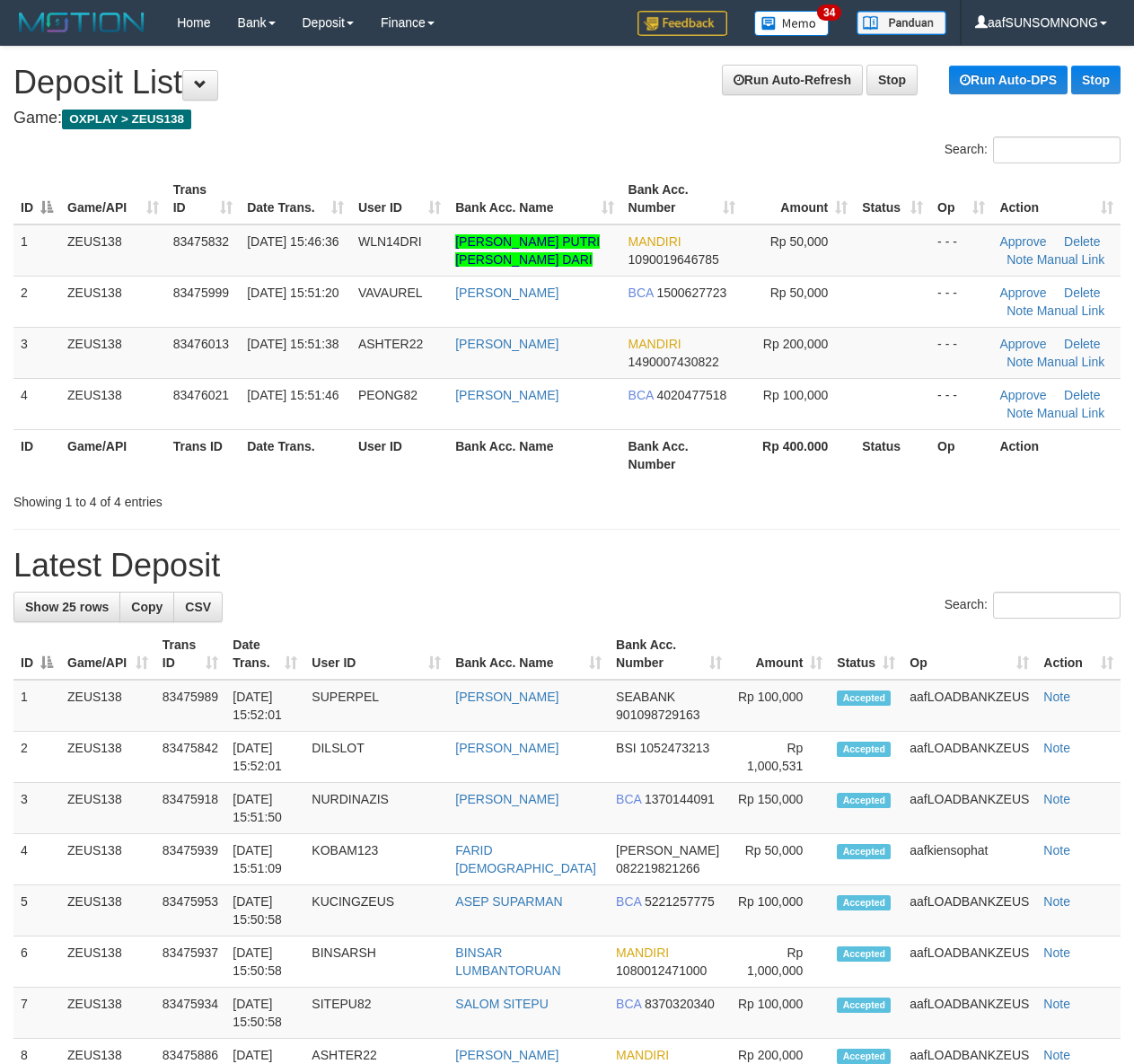 scroll, scrollTop: 0, scrollLeft: 0, axis: both 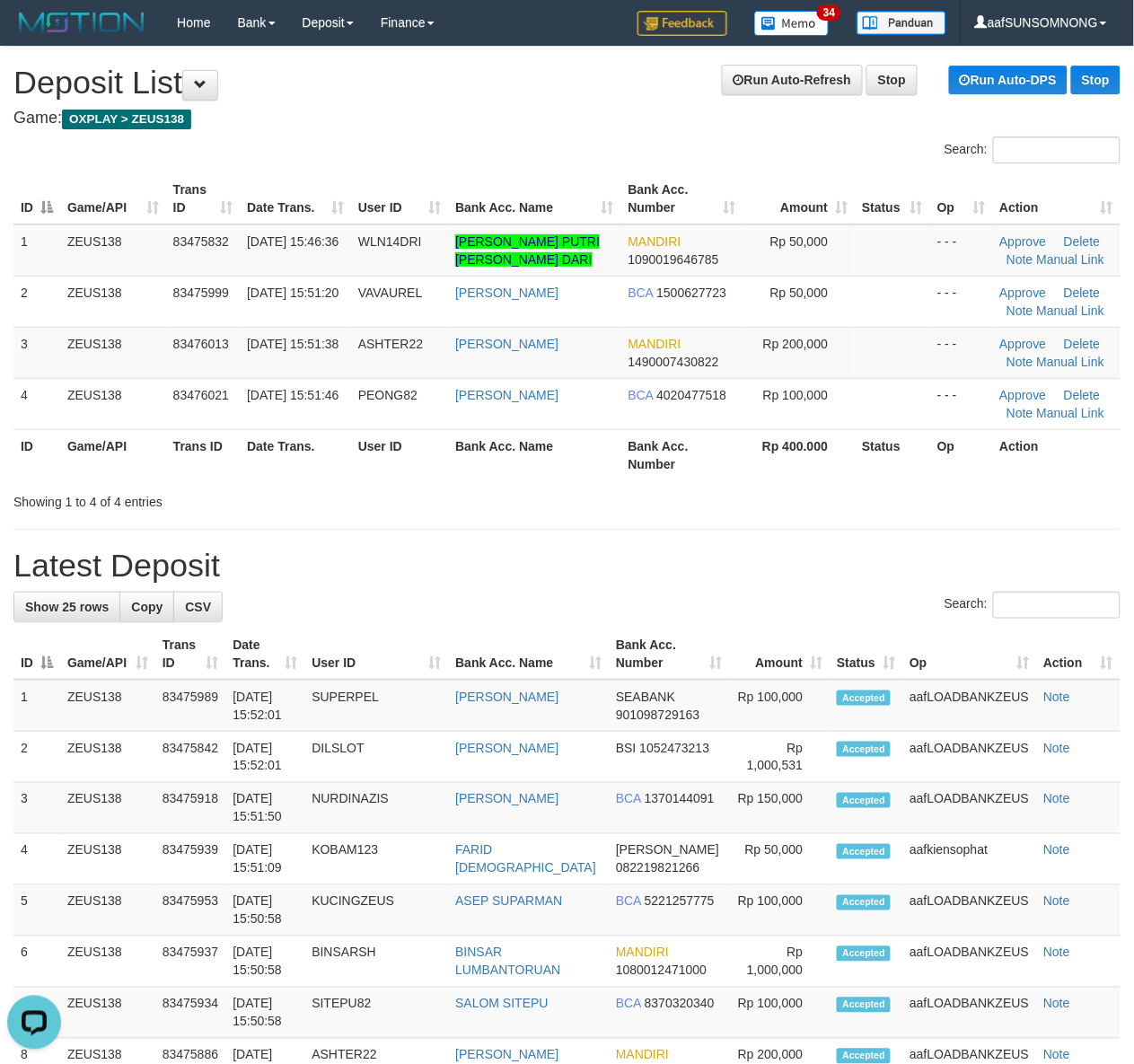 drag, startPoint x: 599, startPoint y: 573, endPoint x: 1042, endPoint y: 676, distance: 454.816 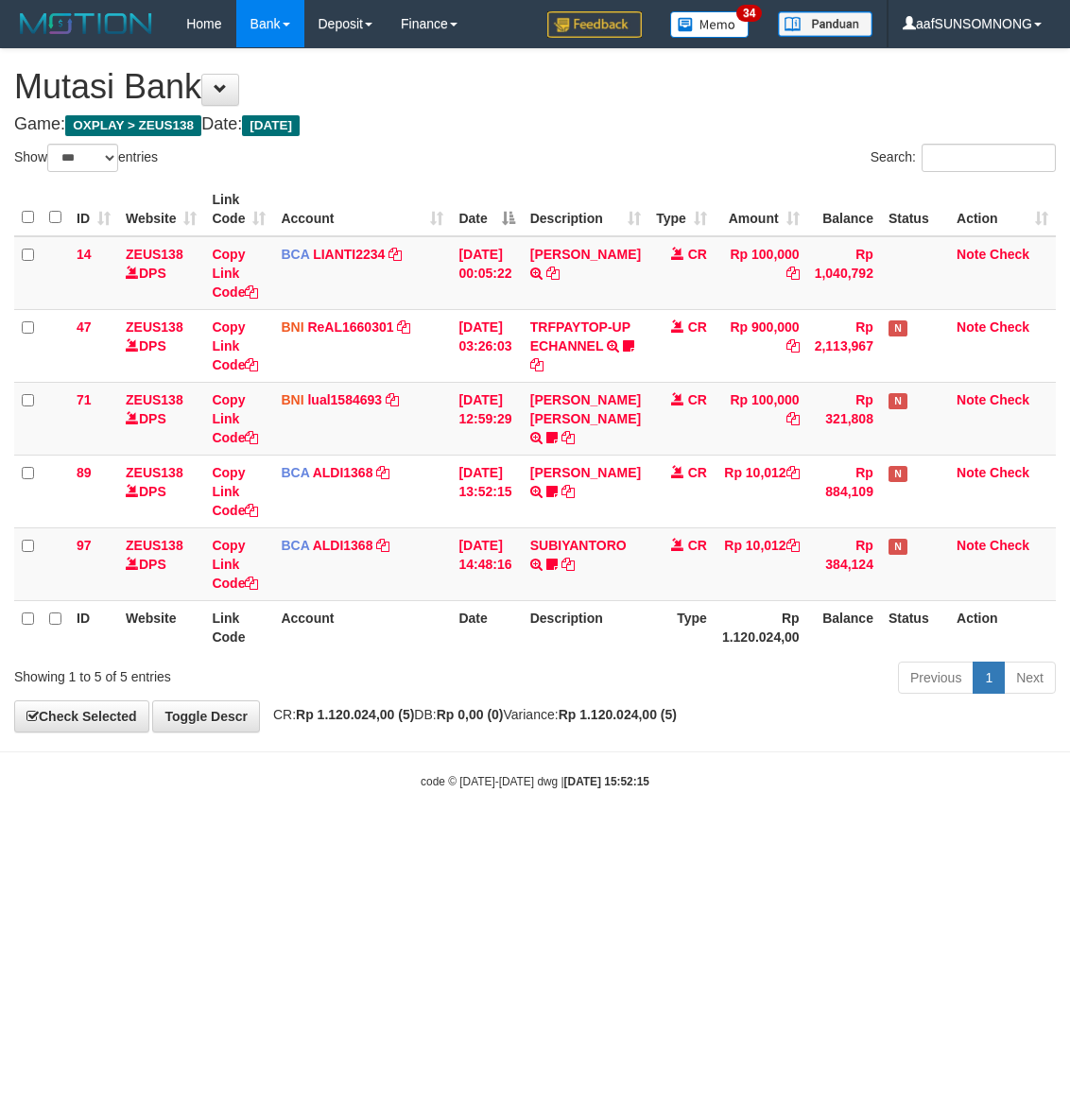 select on "***" 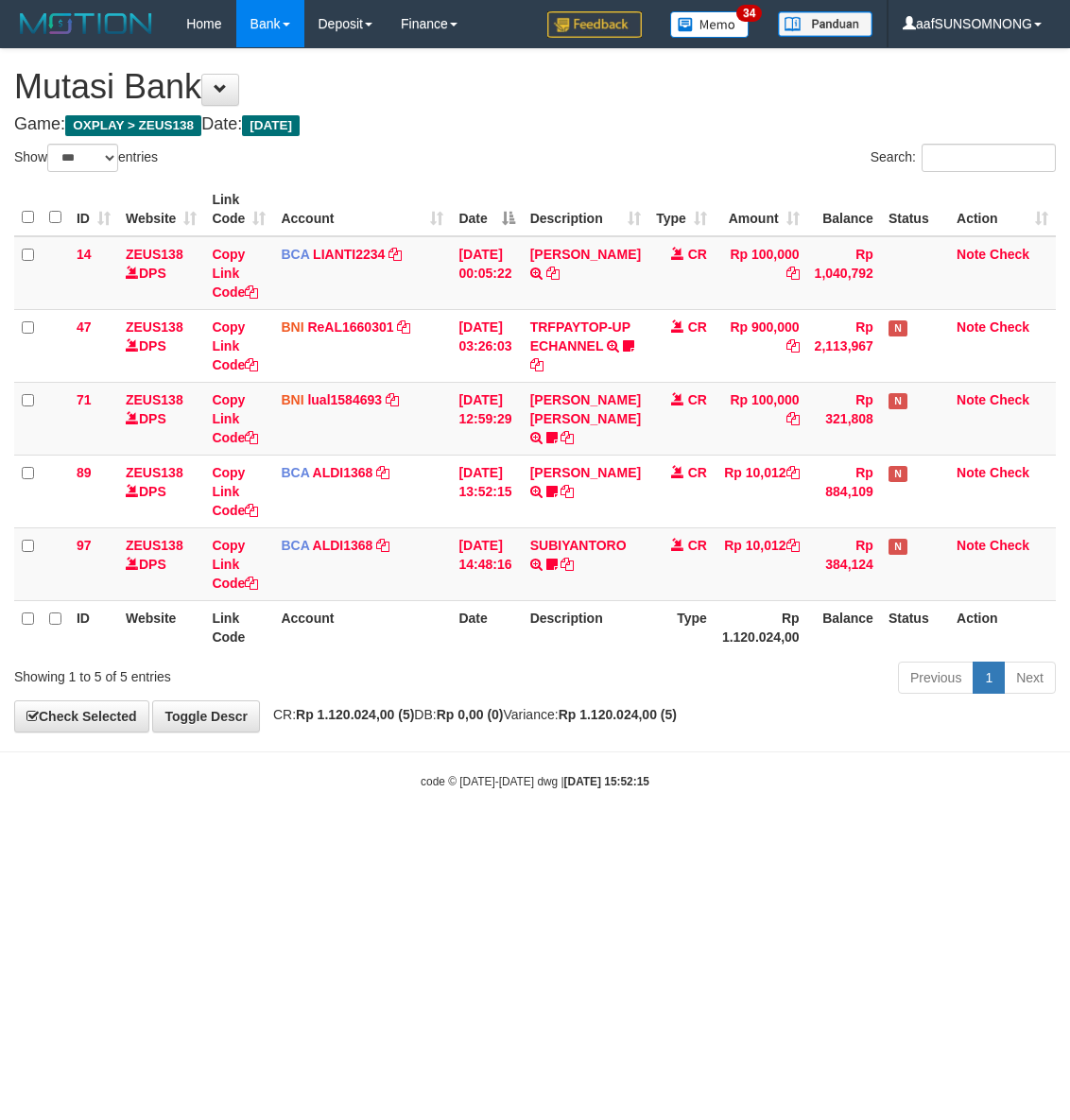 scroll, scrollTop: 0, scrollLeft: 0, axis: both 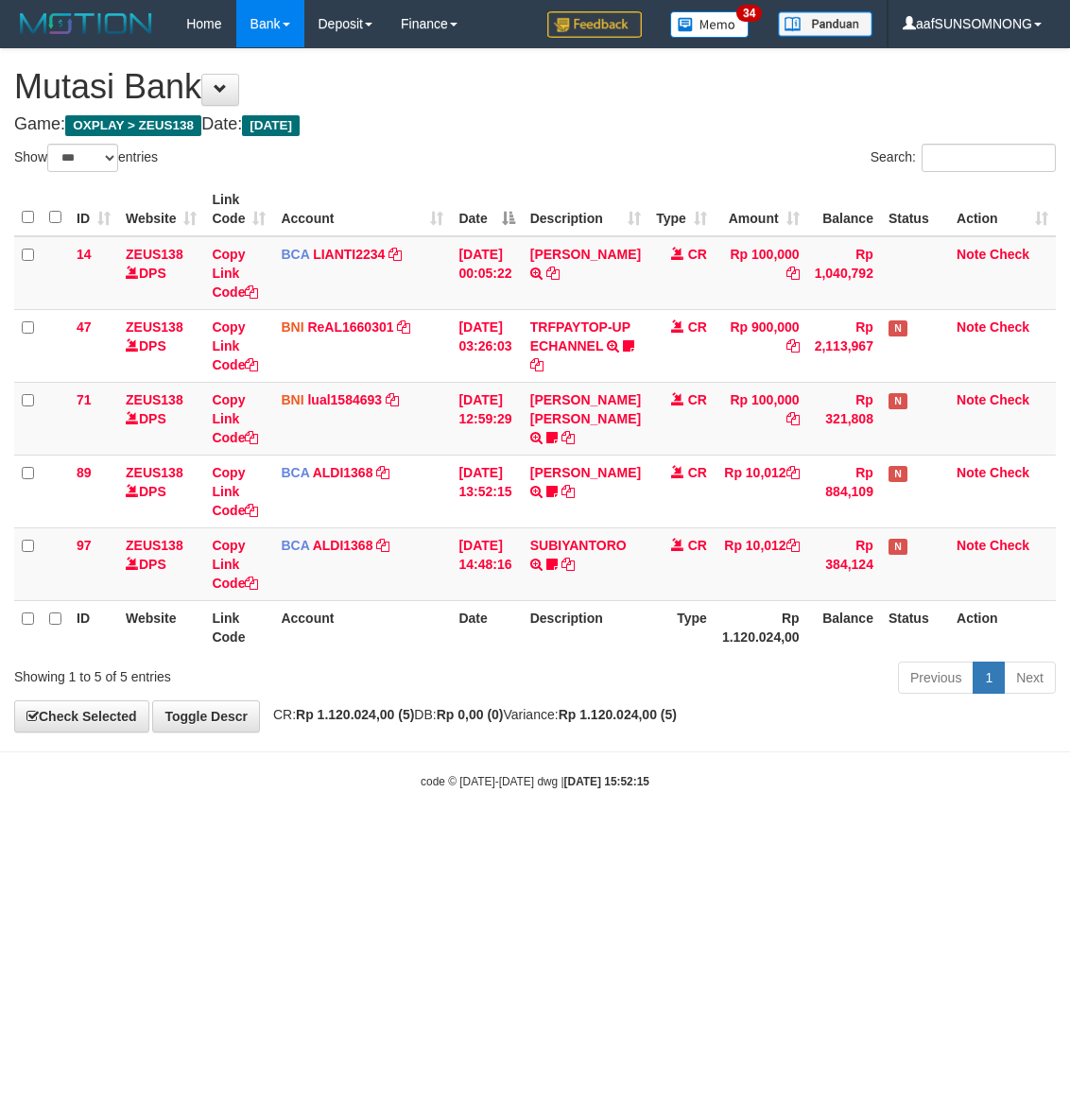 select on "***" 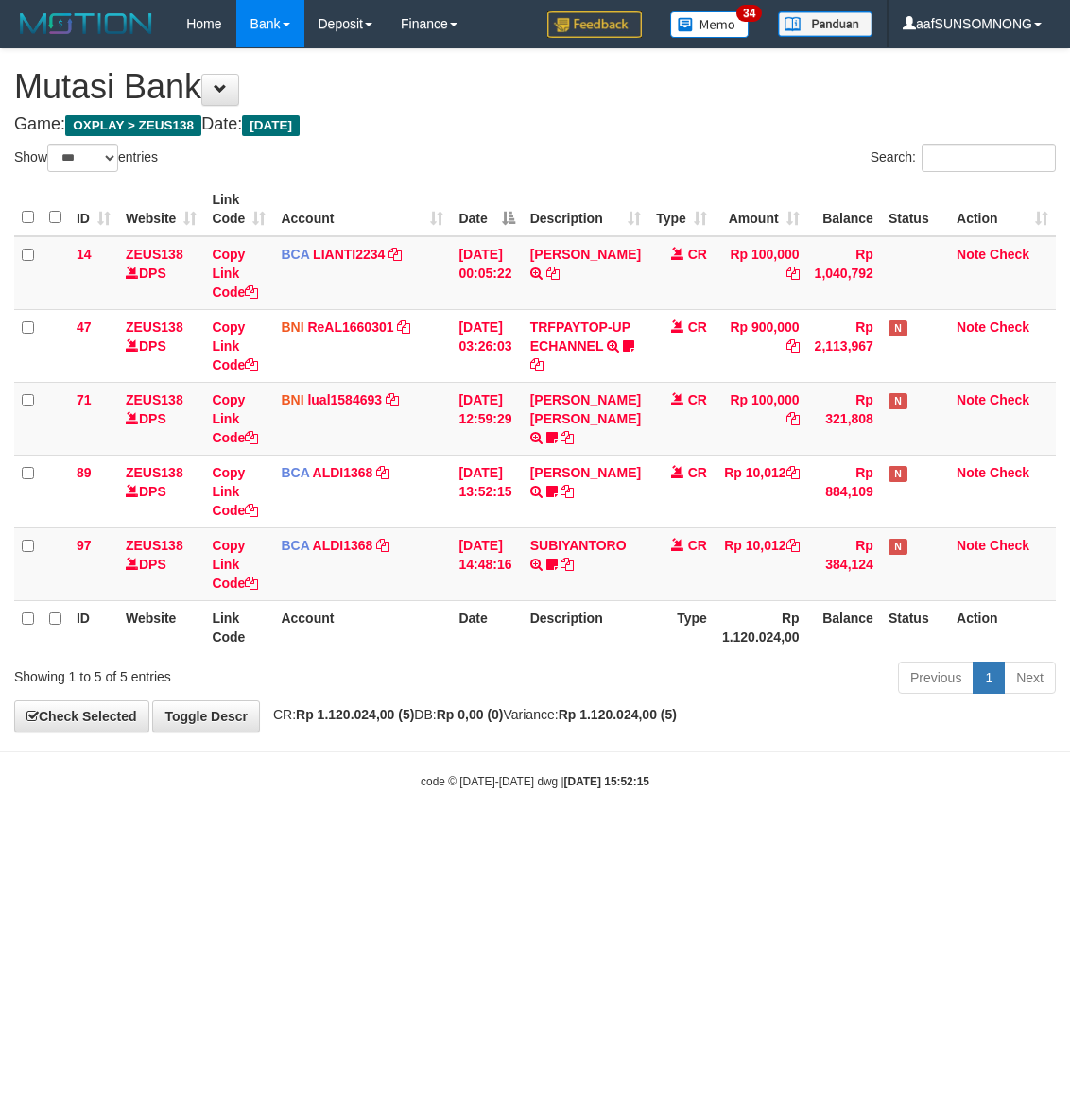 scroll, scrollTop: 0, scrollLeft: 0, axis: both 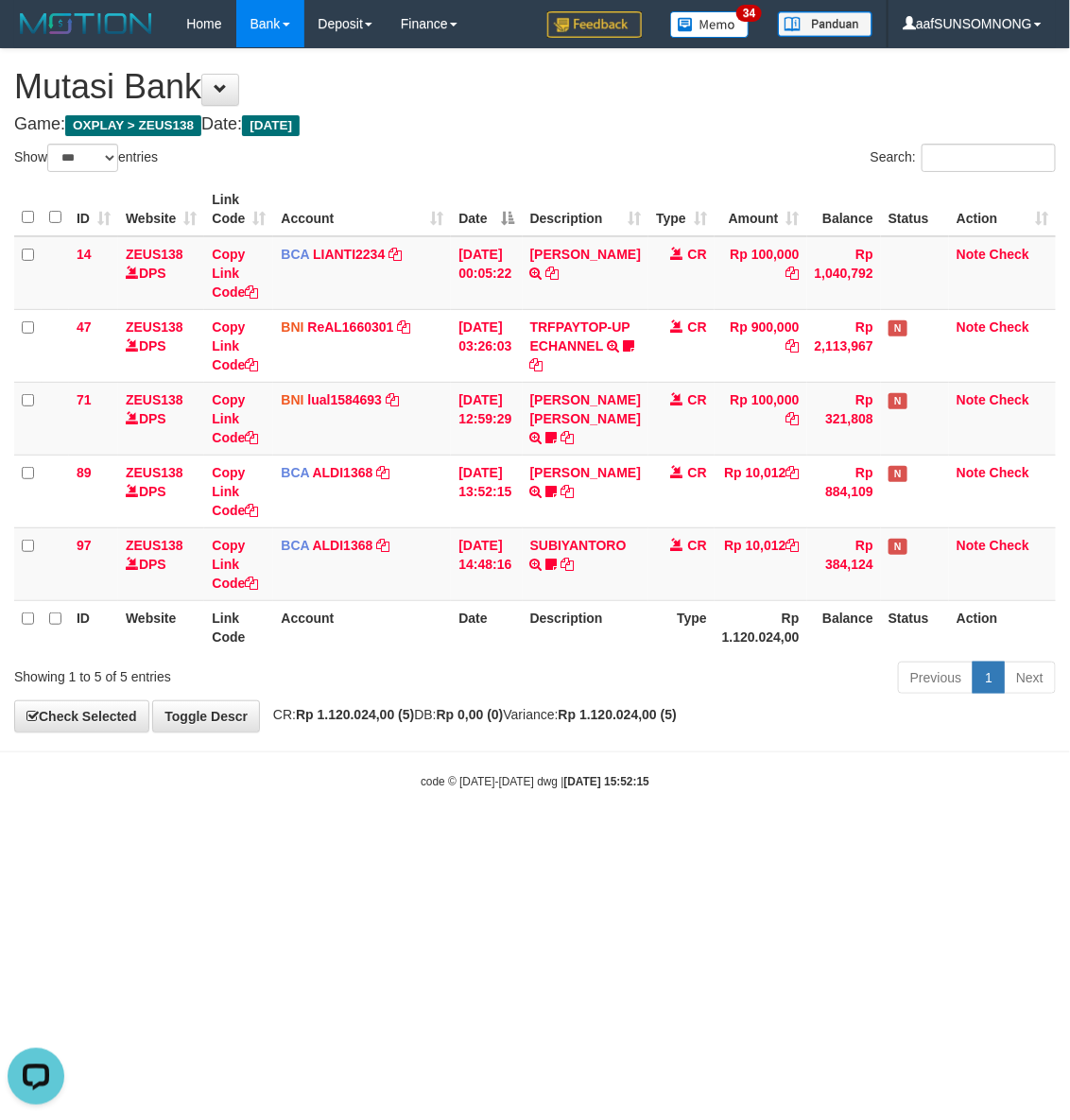 click on "Toggle navigation
Home
Bank
Account List
Load
By Website
Group
[OXPLAY]													ZEUS138
By Load Group (DPS)
Sync" at bounding box center [535, 419] 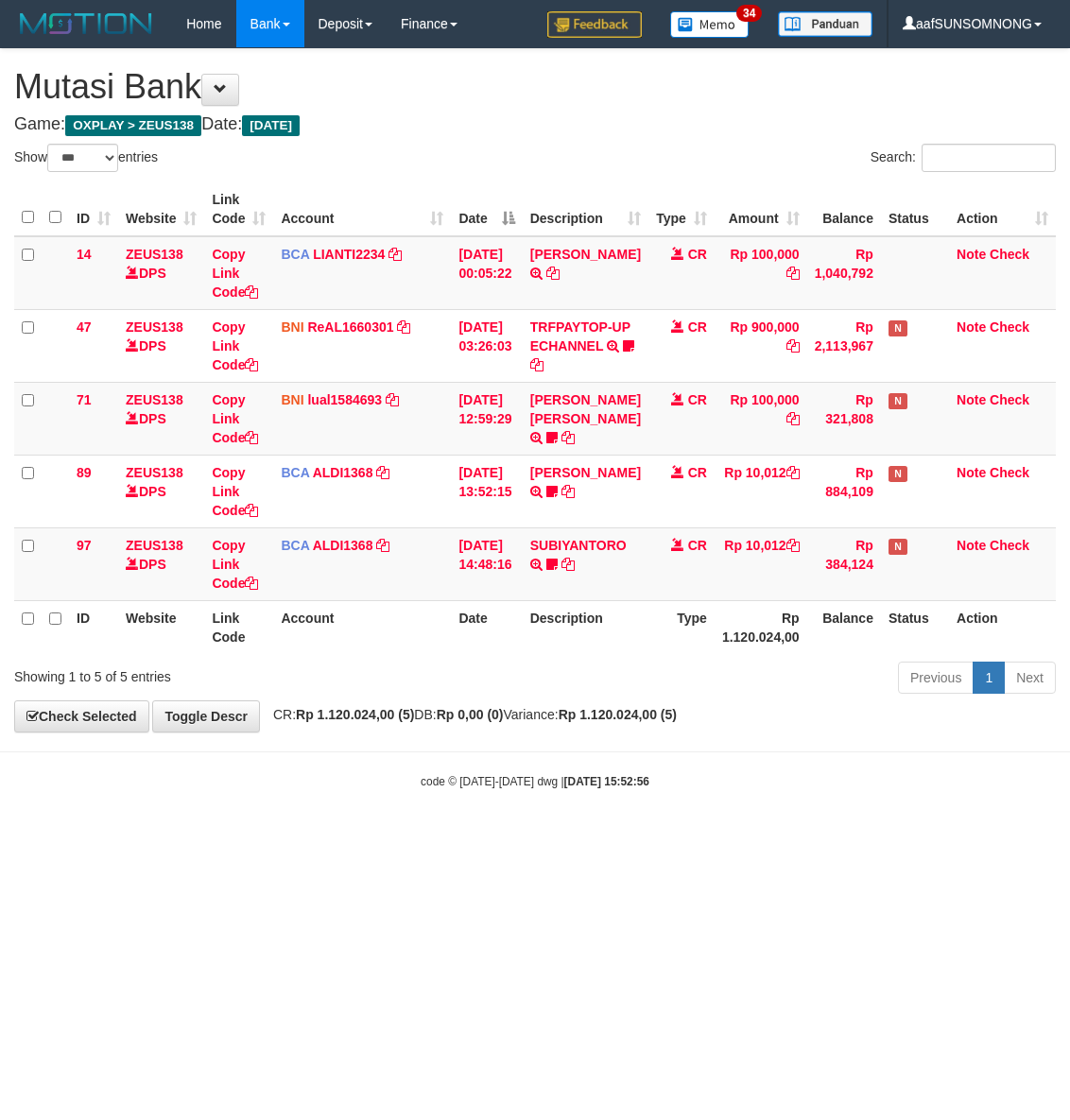 select on "***" 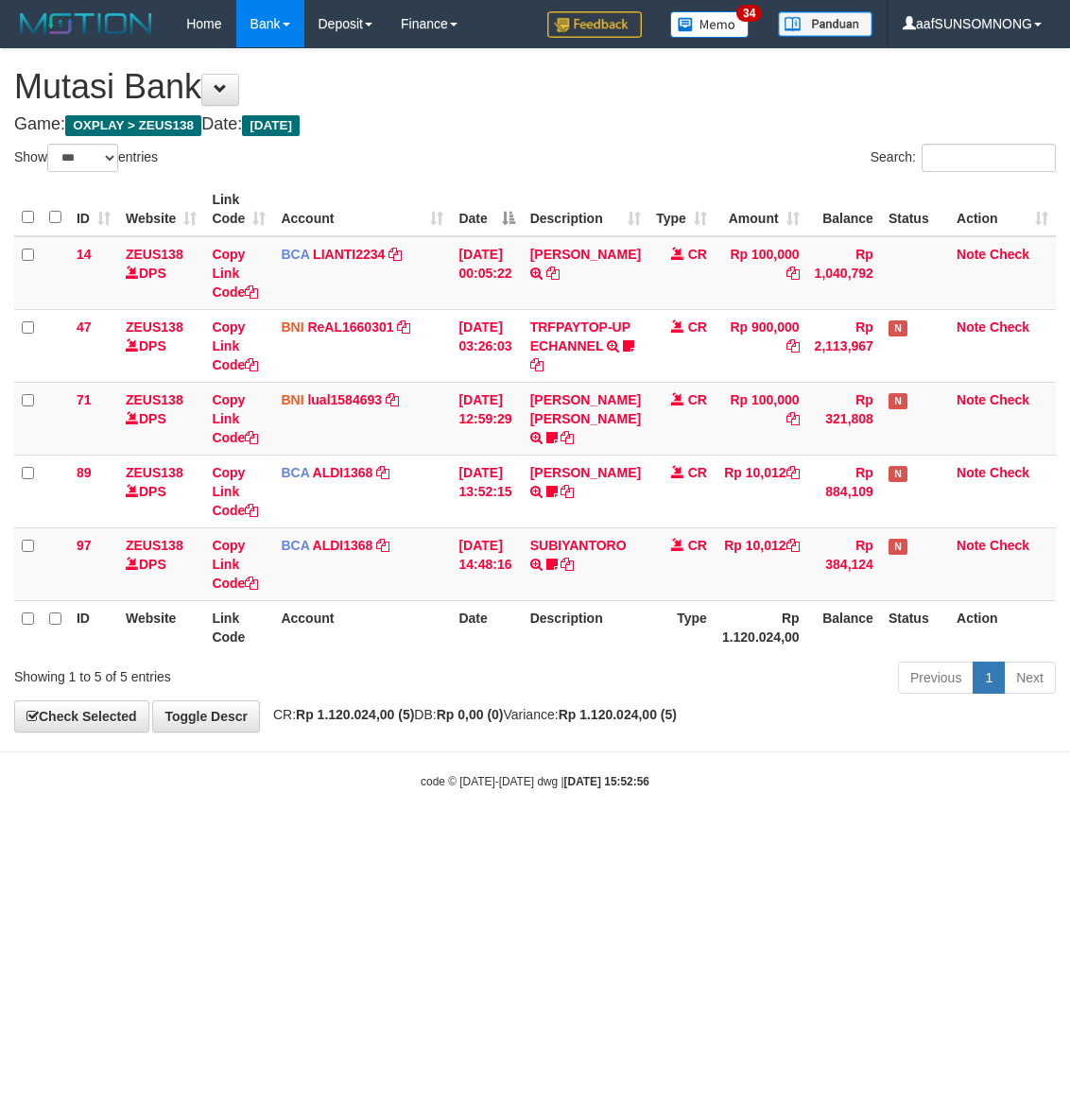 click on "Toggle navigation
Home
Bank
Account List
Load
By Website
Group
[OXPLAY]													ZEUS138
By Load Group (DPS)
Sync" at bounding box center (535, 419) 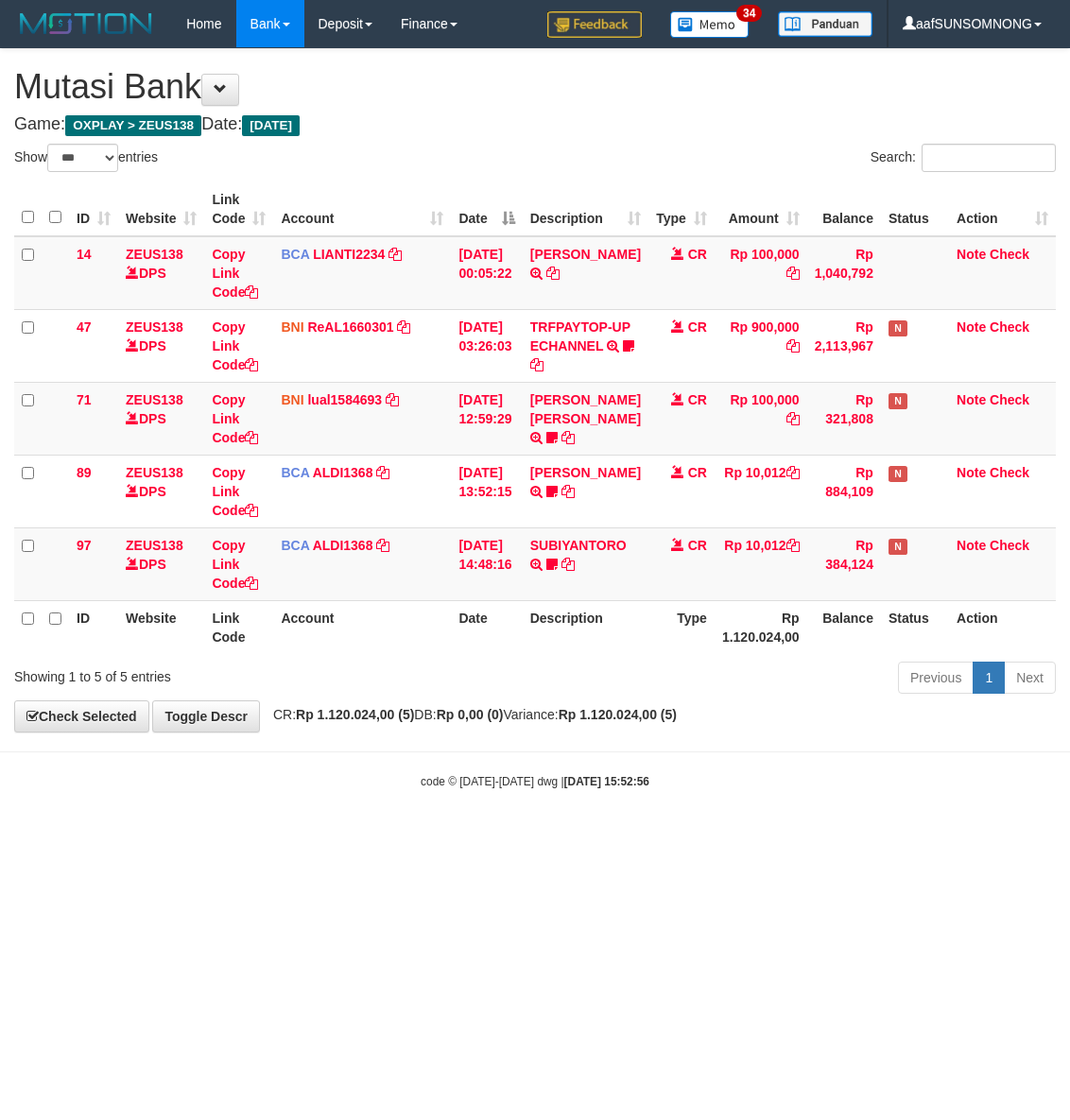 select on "***" 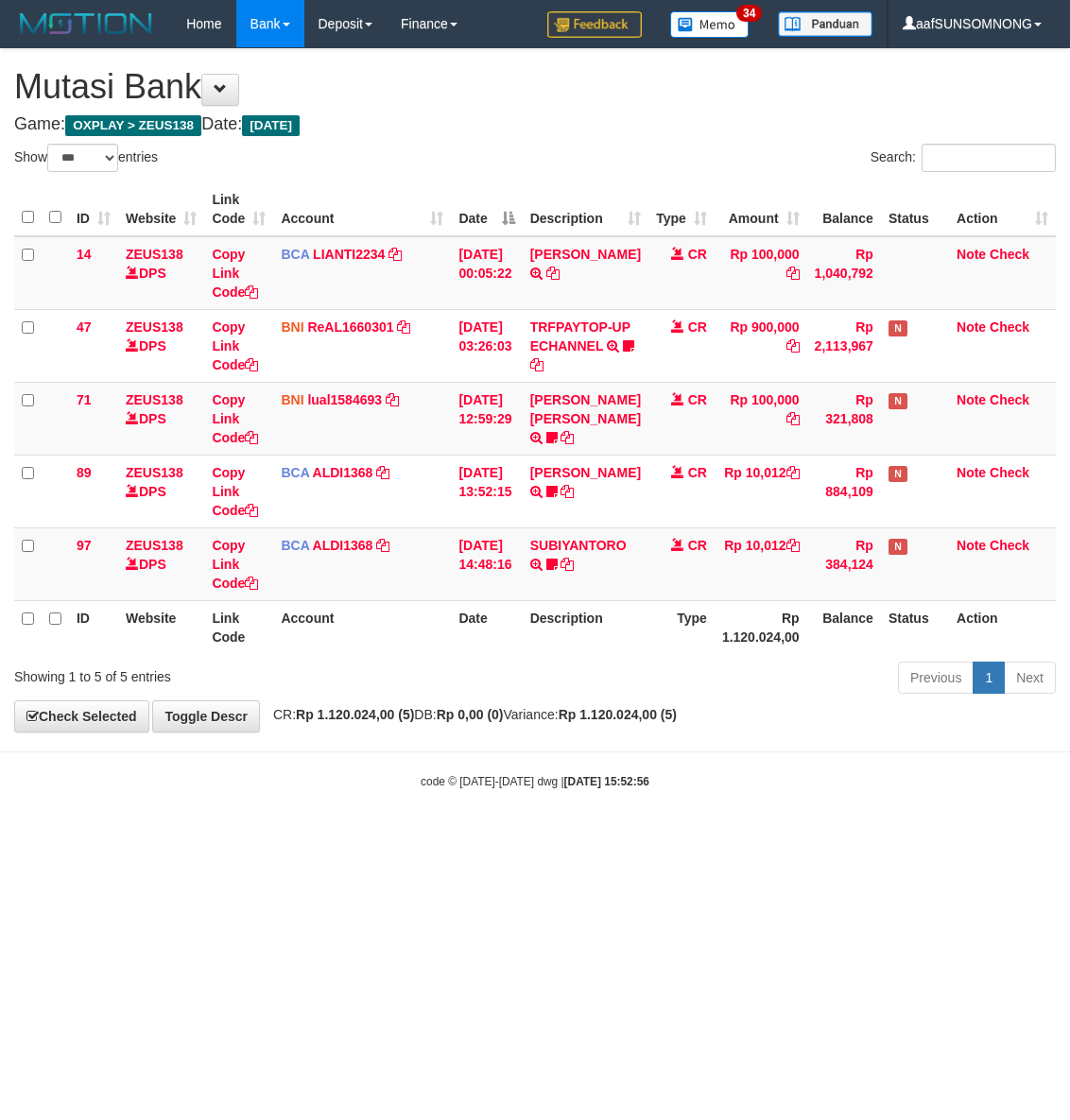 scroll, scrollTop: 0, scrollLeft: 0, axis: both 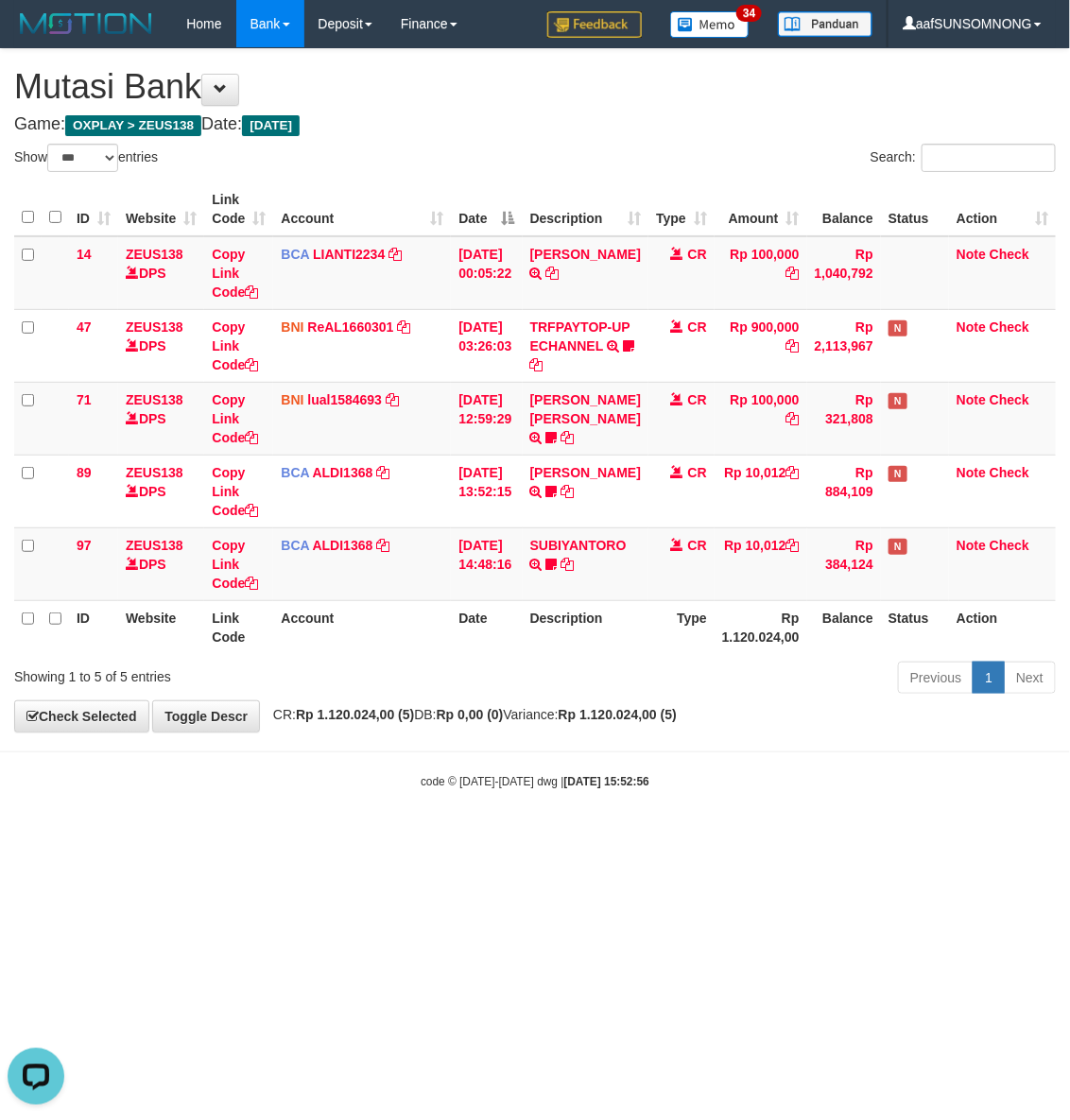 click on "Toggle navigation
Home
Bank
Account List
Load
By Website
Group
[OXPLAY]													ZEUS138
By Load Group (DPS)
Sync" at bounding box center (535, 419) 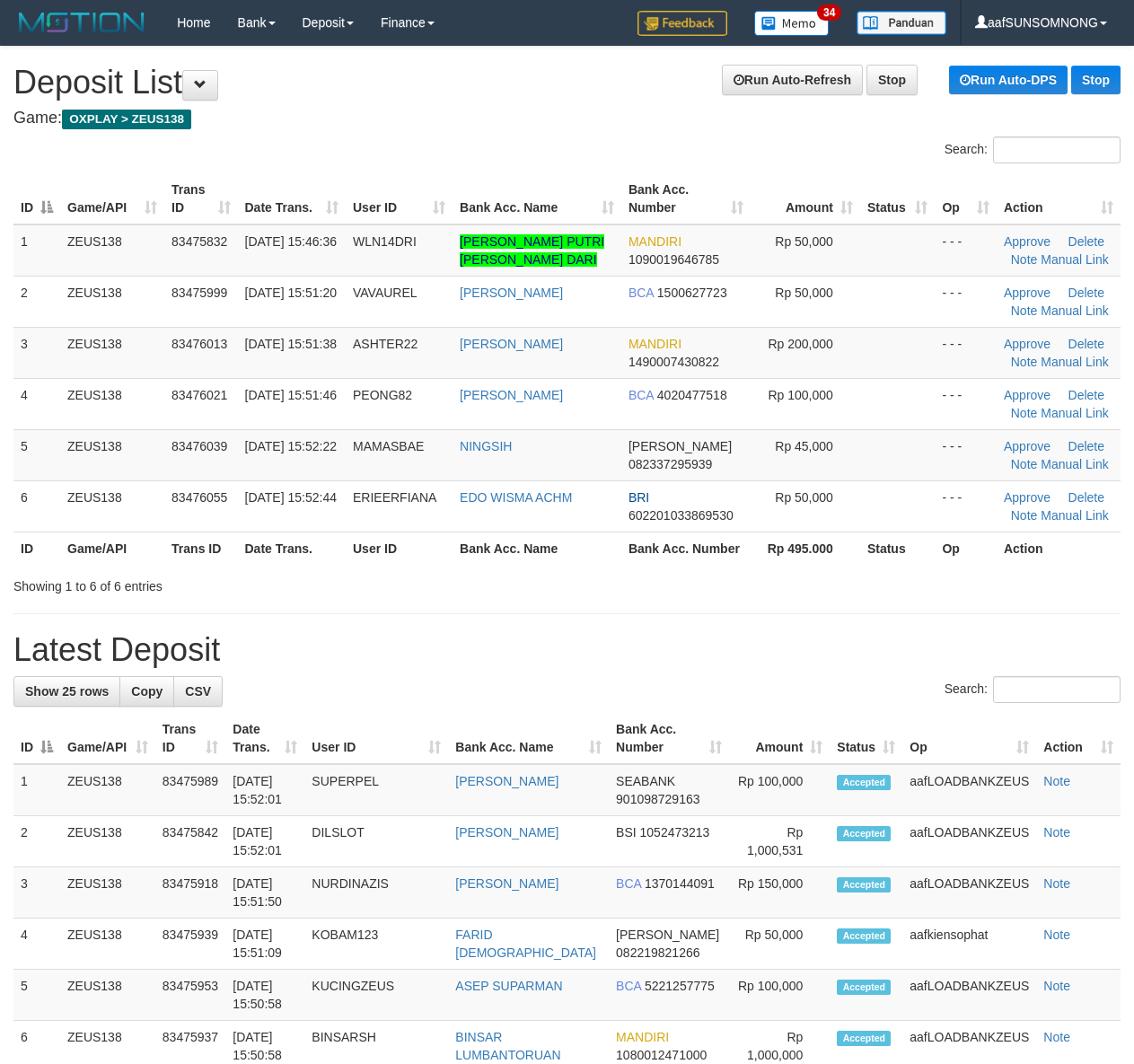 scroll, scrollTop: 0, scrollLeft: 0, axis: both 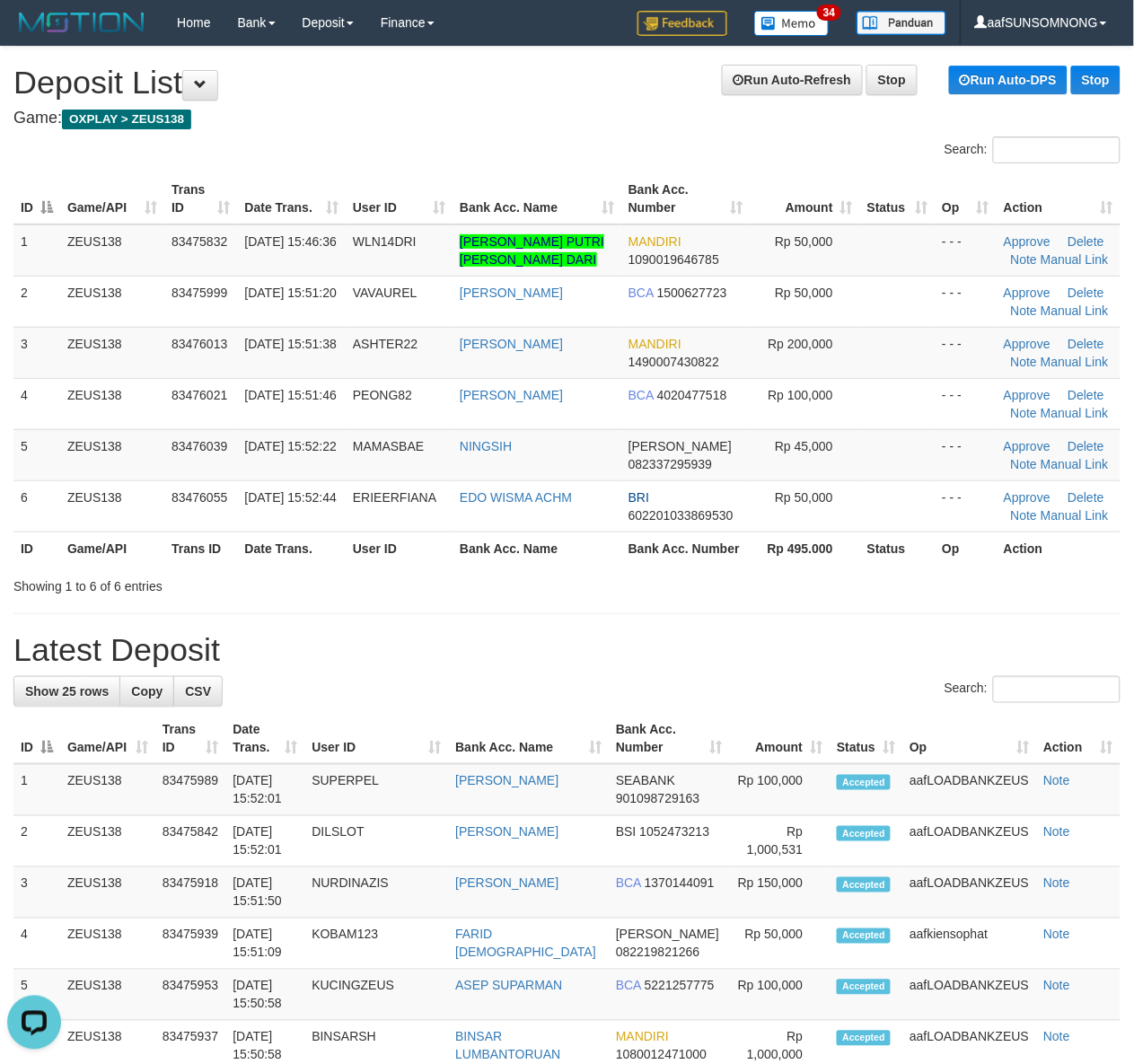 drag, startPoint x: 801, startPoint y: 646, endPoint x: 885, endPoint y: 646, distance: 84 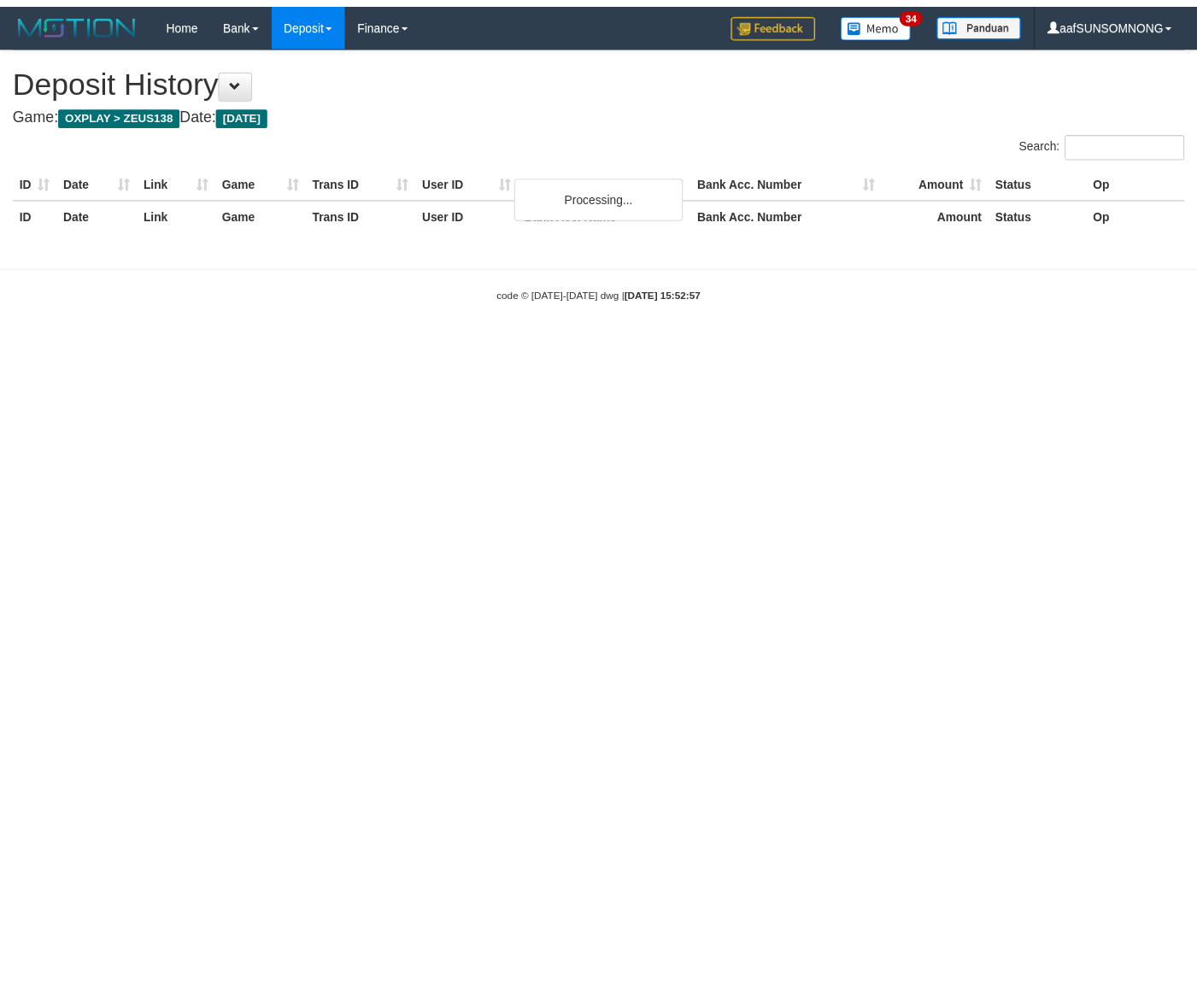 scroll, scrollTop: 0, scrollLeft: 0, axis: both 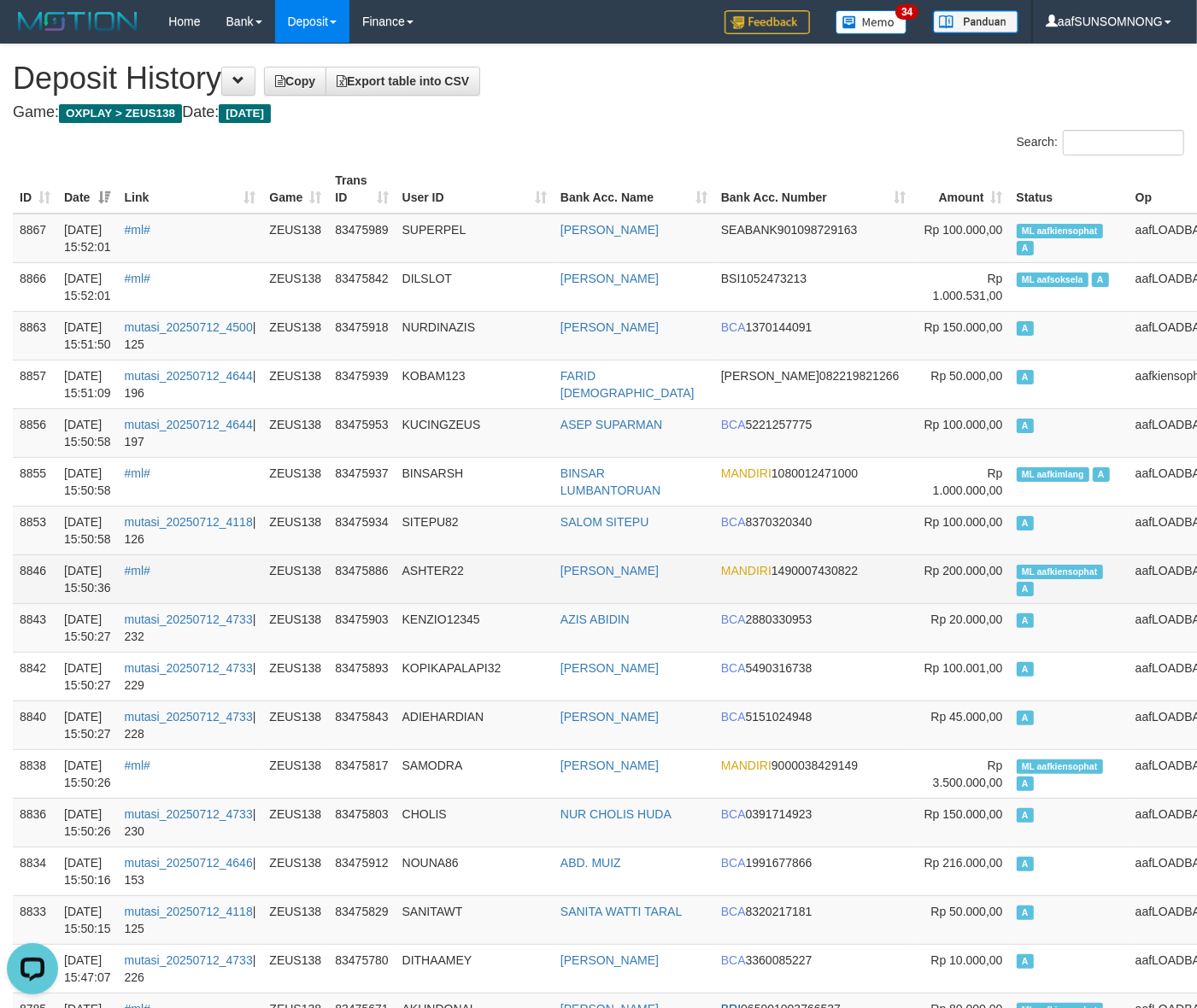 click on "ASHTER22" at bounding box center [474, 578] 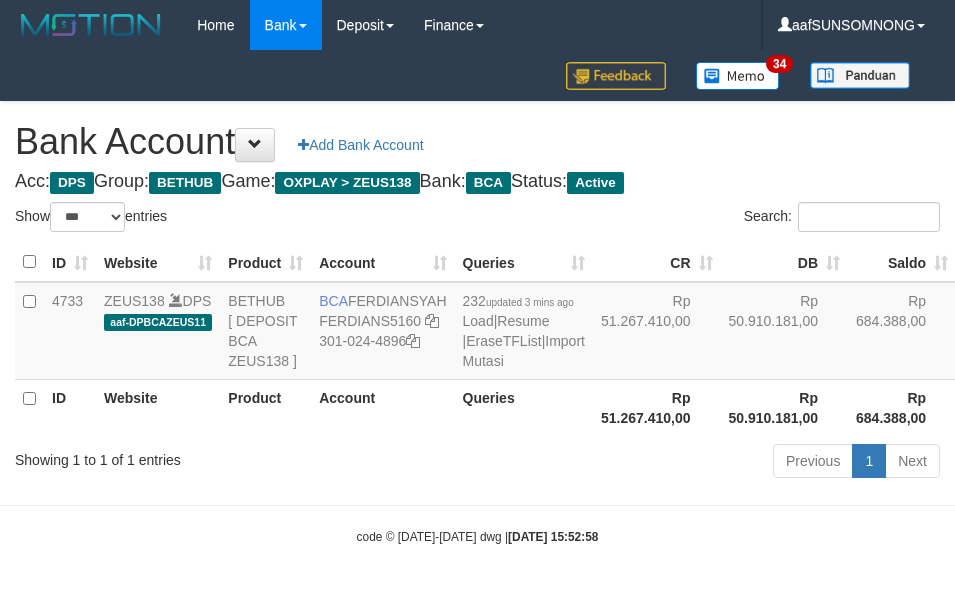 select on "***" 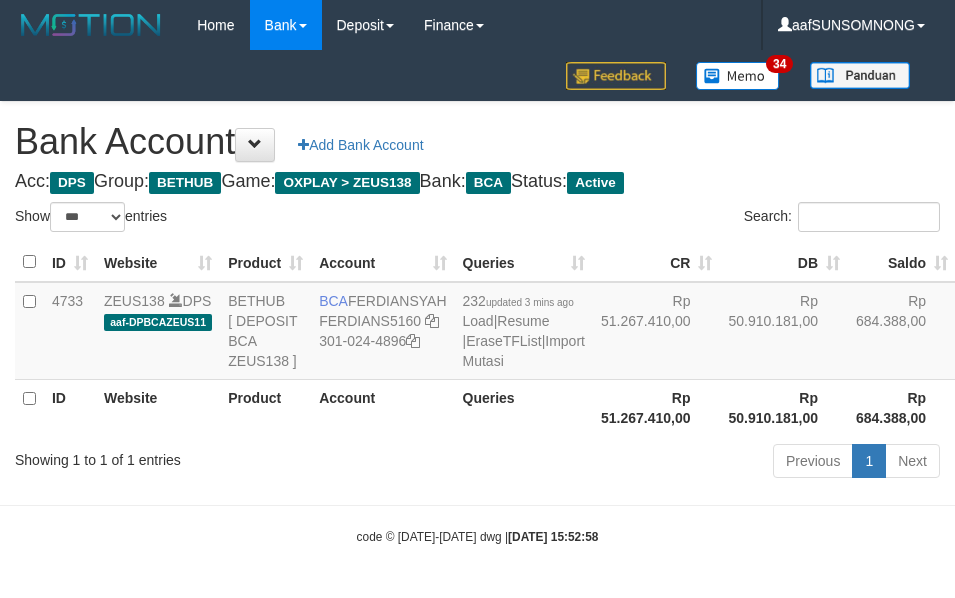 scroll, scrollTop: 57, scrollLeft: 0, axis: vertical 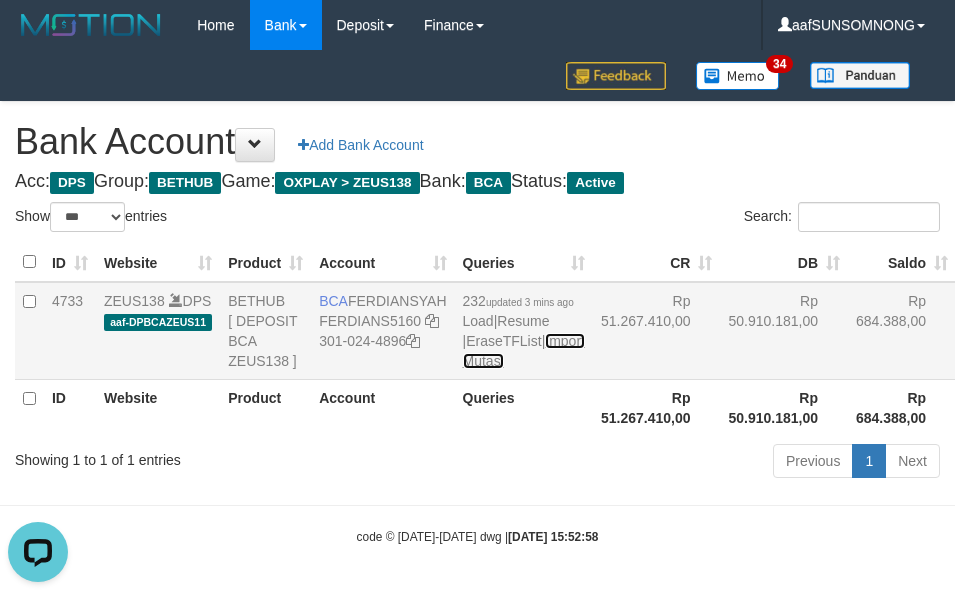 click on "Import Mutasi" at bounding box center [524, 351] 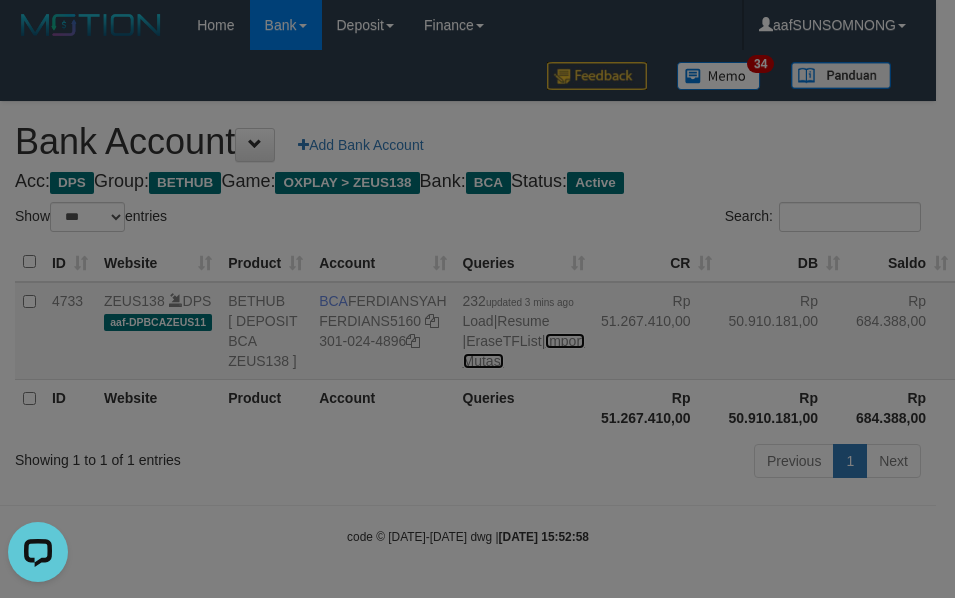 scroll, scrollTop: 38, scrollLeft: 0, axis: vertical 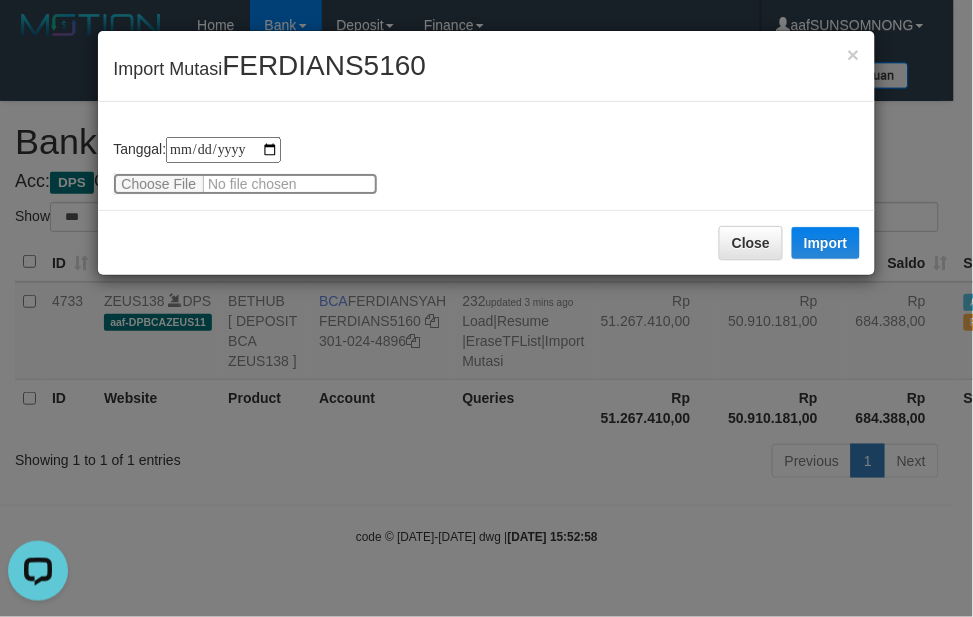 click at bounding box center (245, 184) 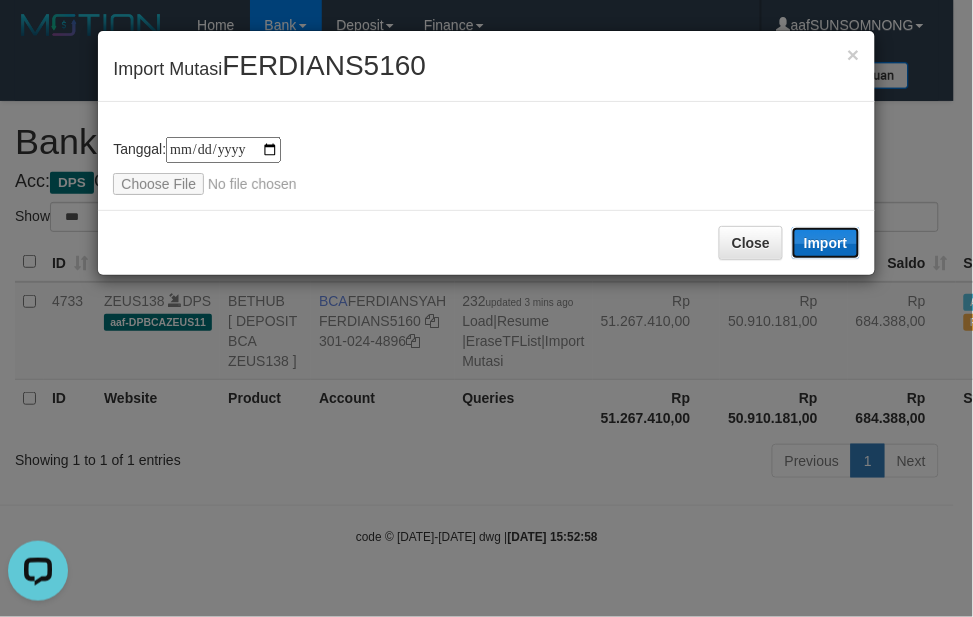click on "Import" at bounding box center (826, 243) 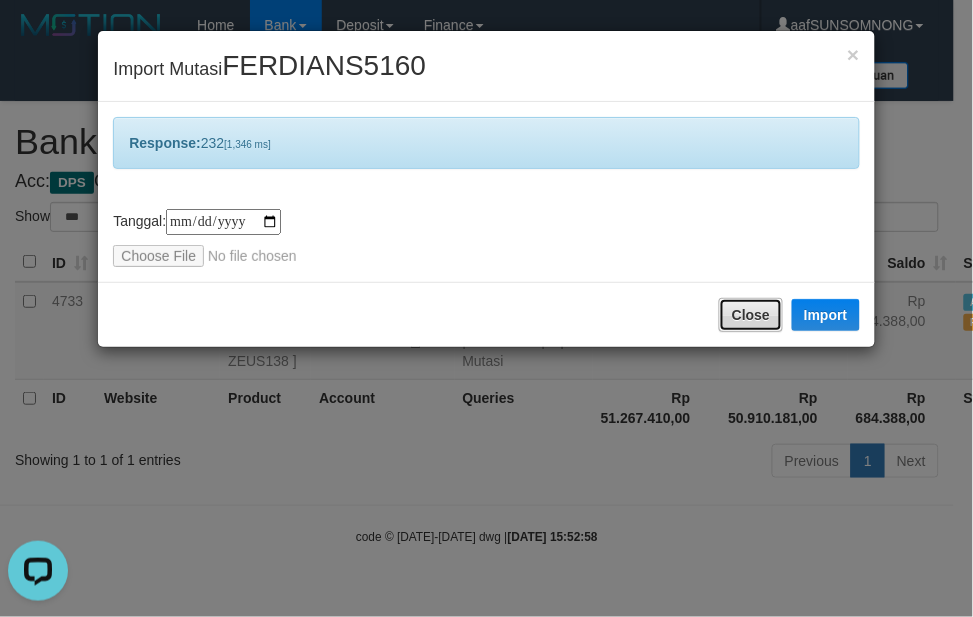 click on "Close" at bounding box center [751, 315] 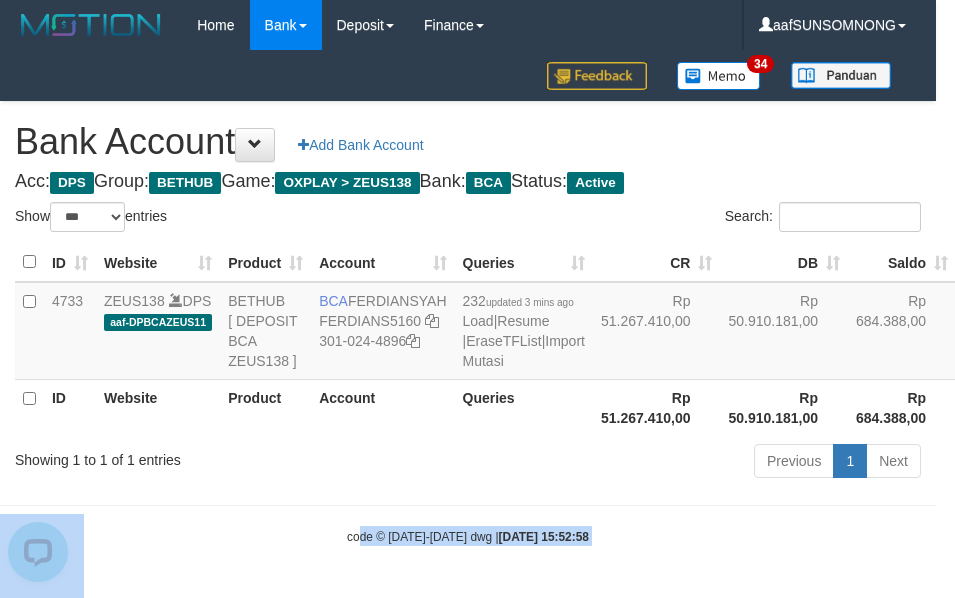 drag, startPoint x: 371, startPoint y: 543, endPoint x: 377, endPoint y: 531, distance: 13.416408 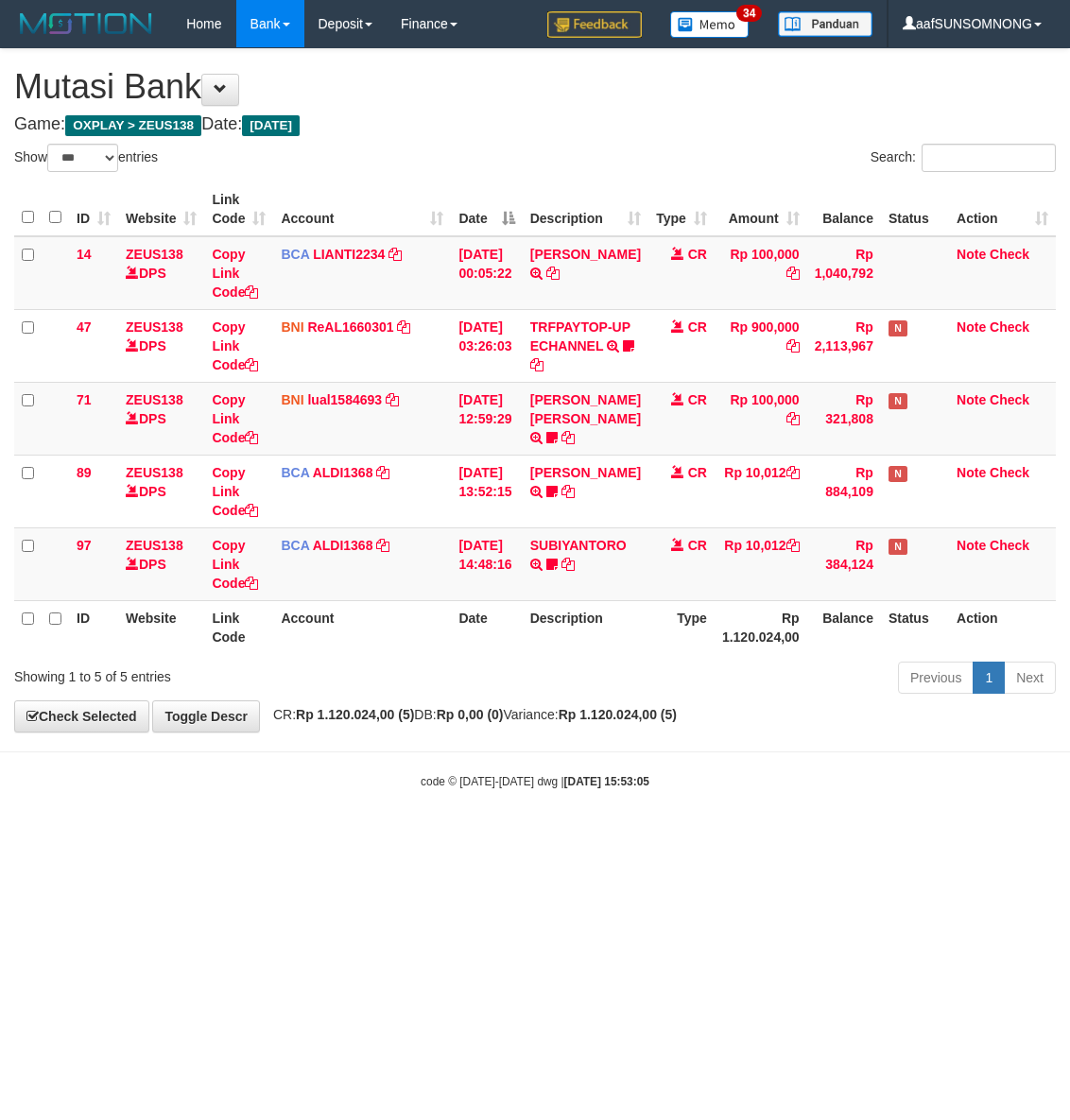 select on "***" 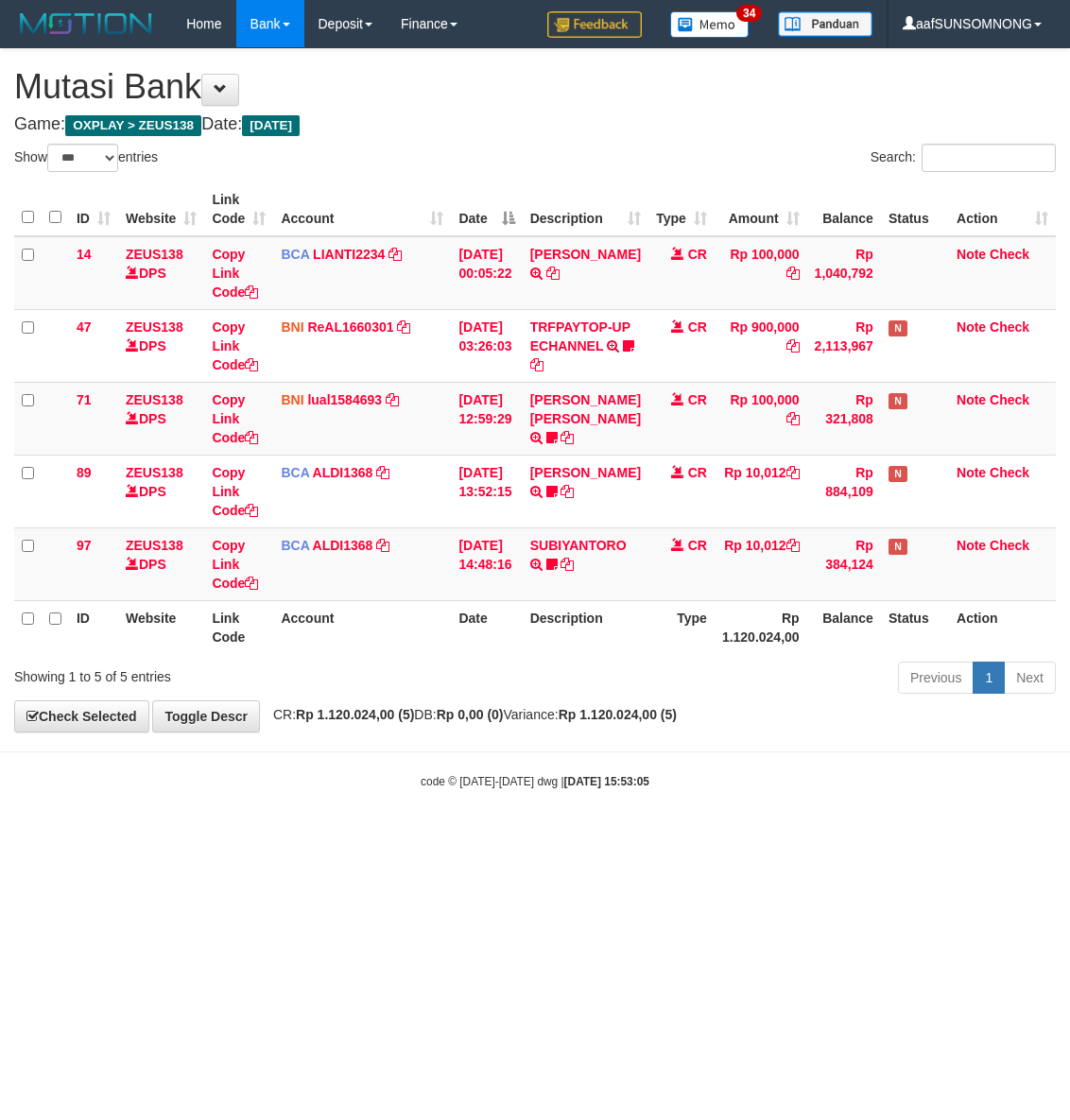 scroll, scrollTop: 0, scrollLeft: 0, axis: both 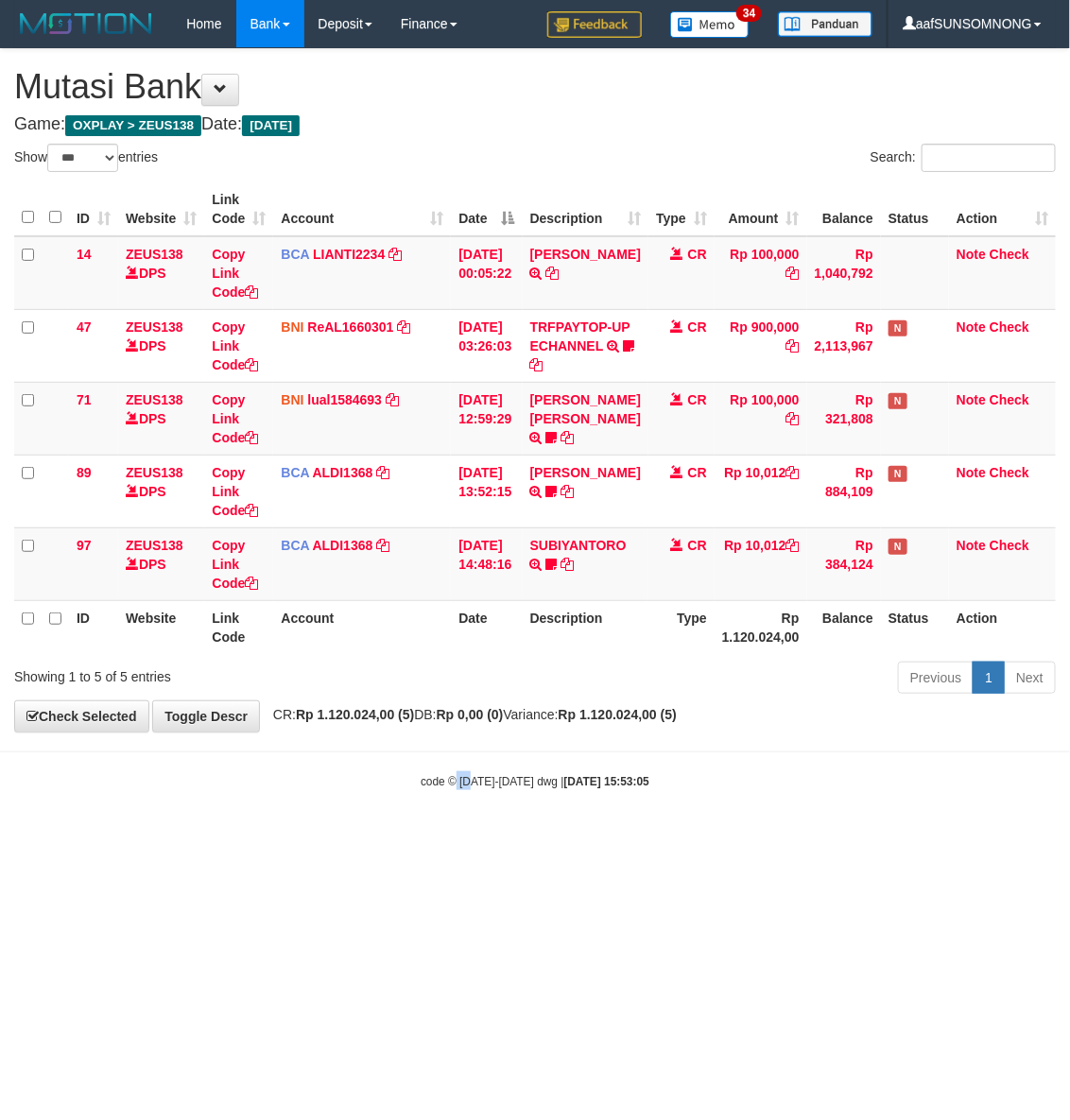 click on "Toggle navigation
Home
Bank
Account List
Load
By Website
Group
[OXPLAY]													ZEUS138
By Load Group (DPS)
Sync" at bounding box center [535, 419] 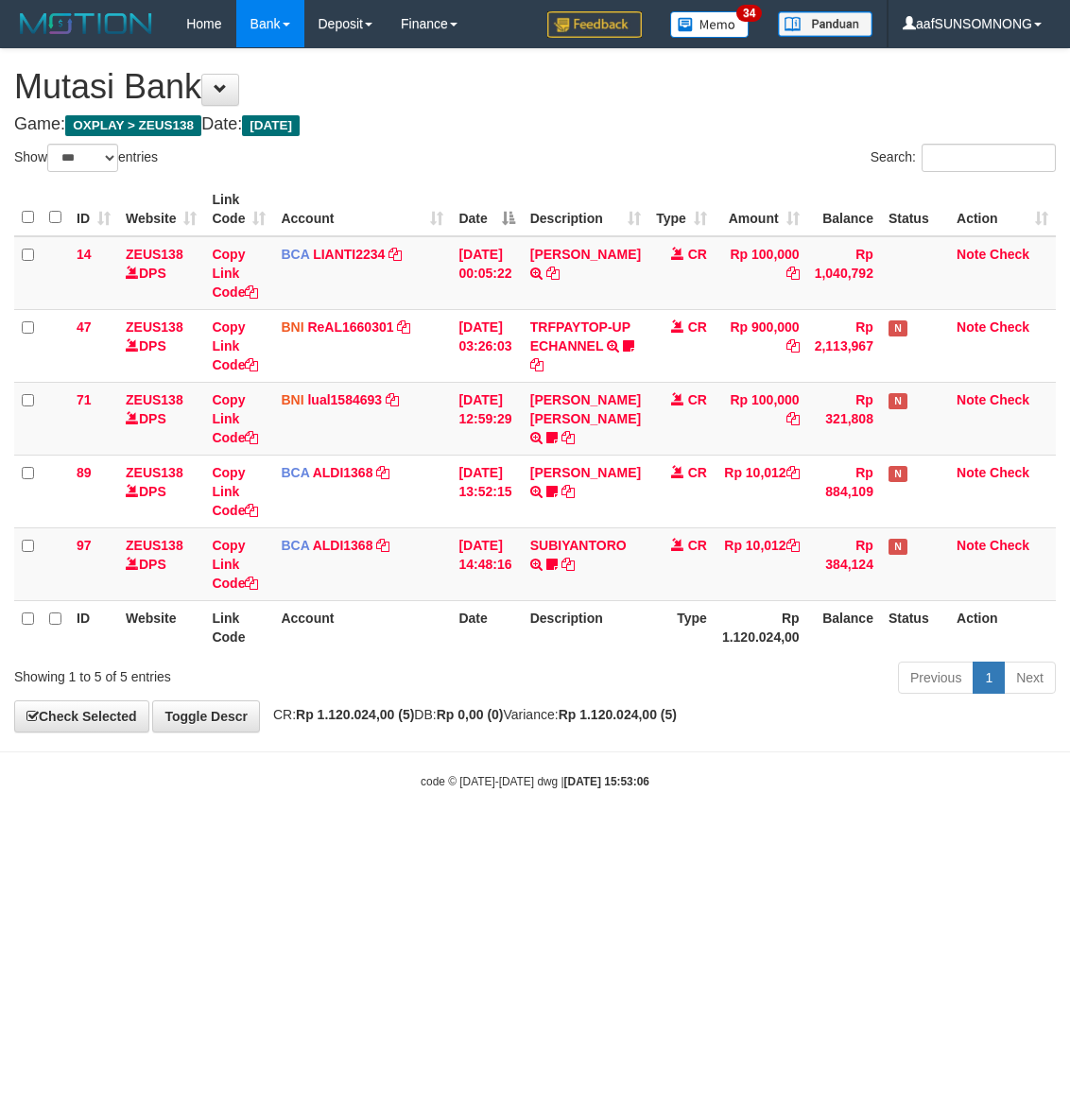 select on "***" 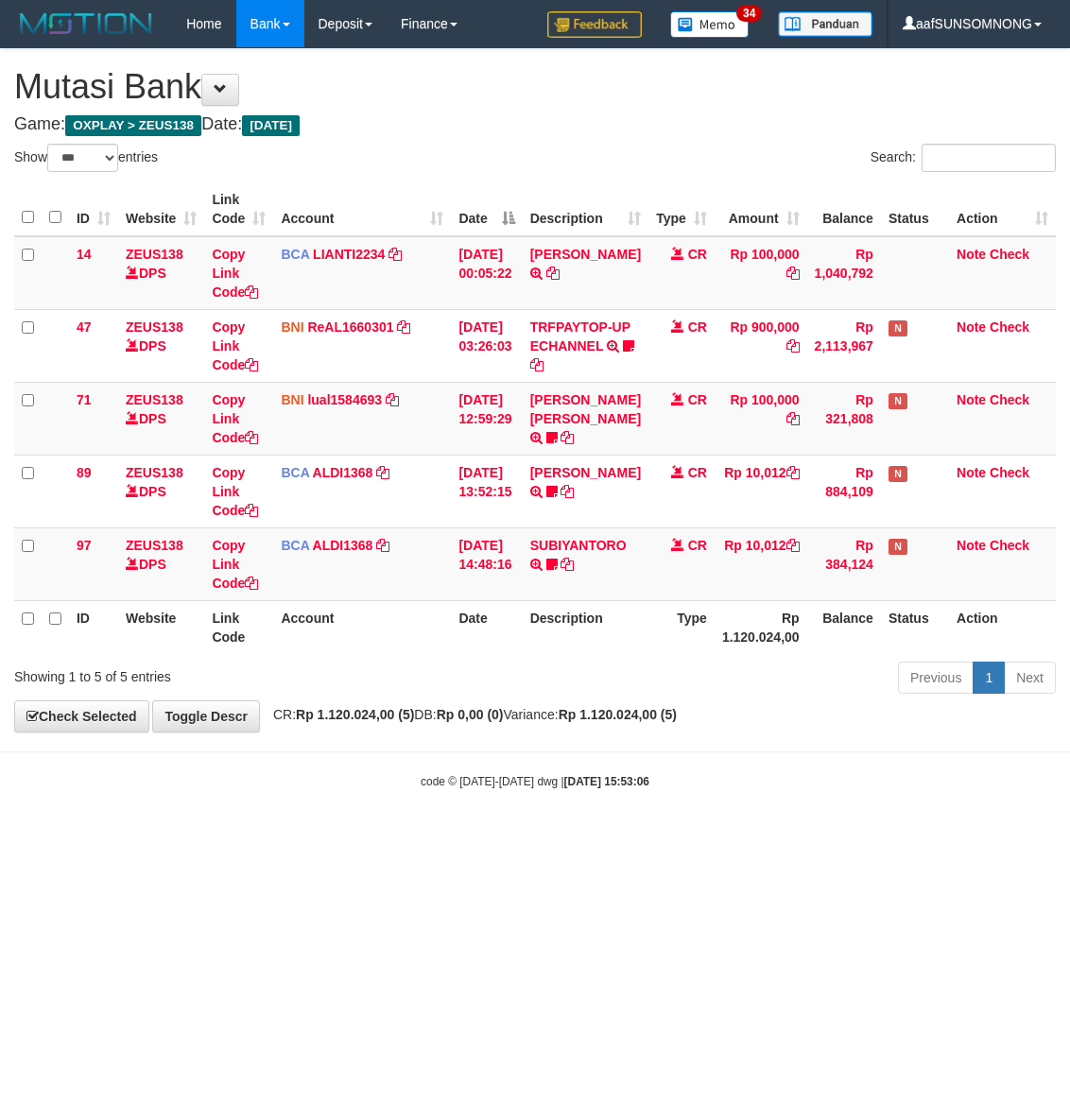 scroll, scrollTop: 0, scrollLeft: 0, axis: both 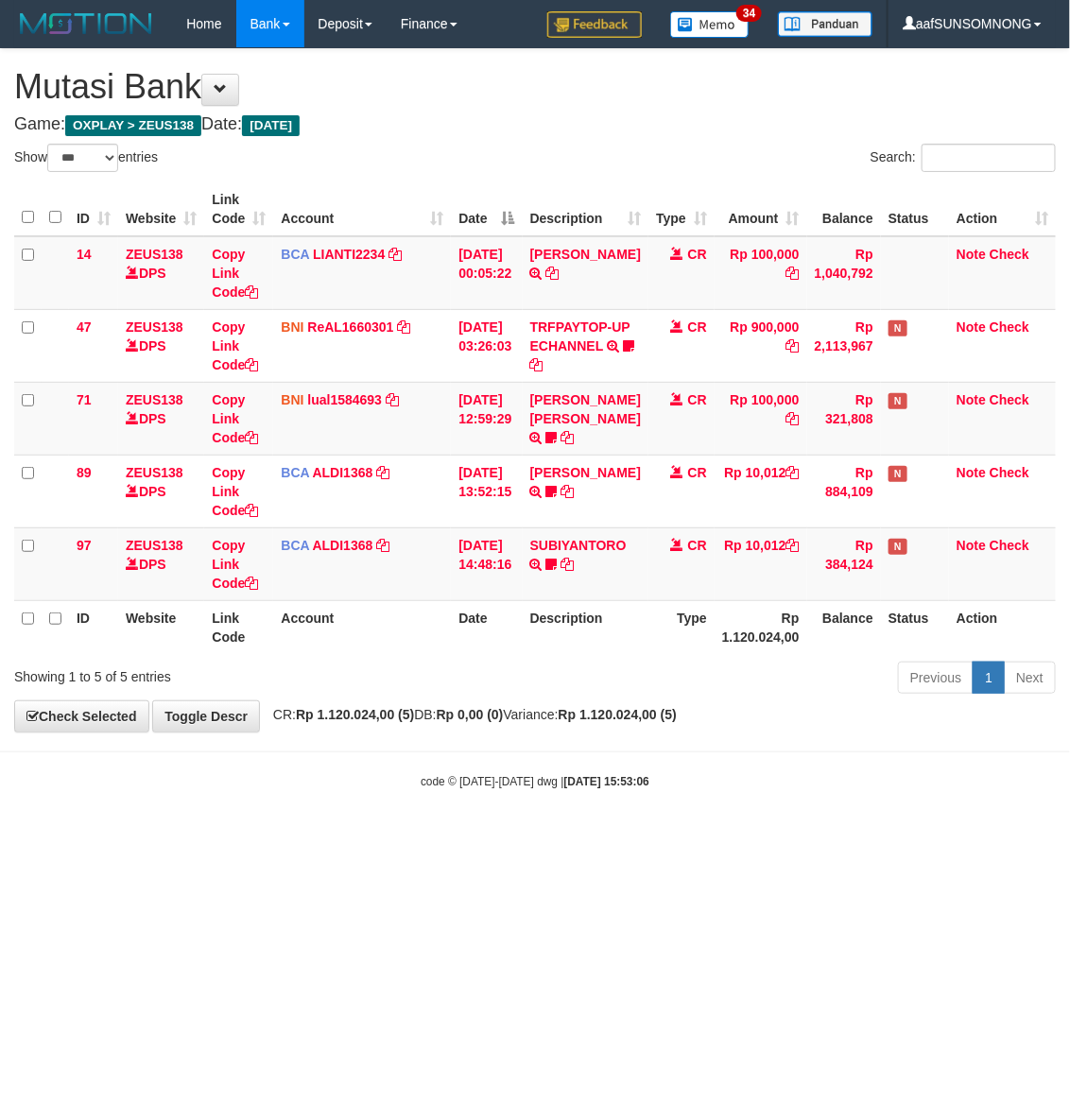 click on "Toggle navigation
Home
Bank
Account List
Load
By Website
Group
[OXPLAY]													ZEUS138
By Load Group (DPS)
Sync" at bounding box center (535, 419) 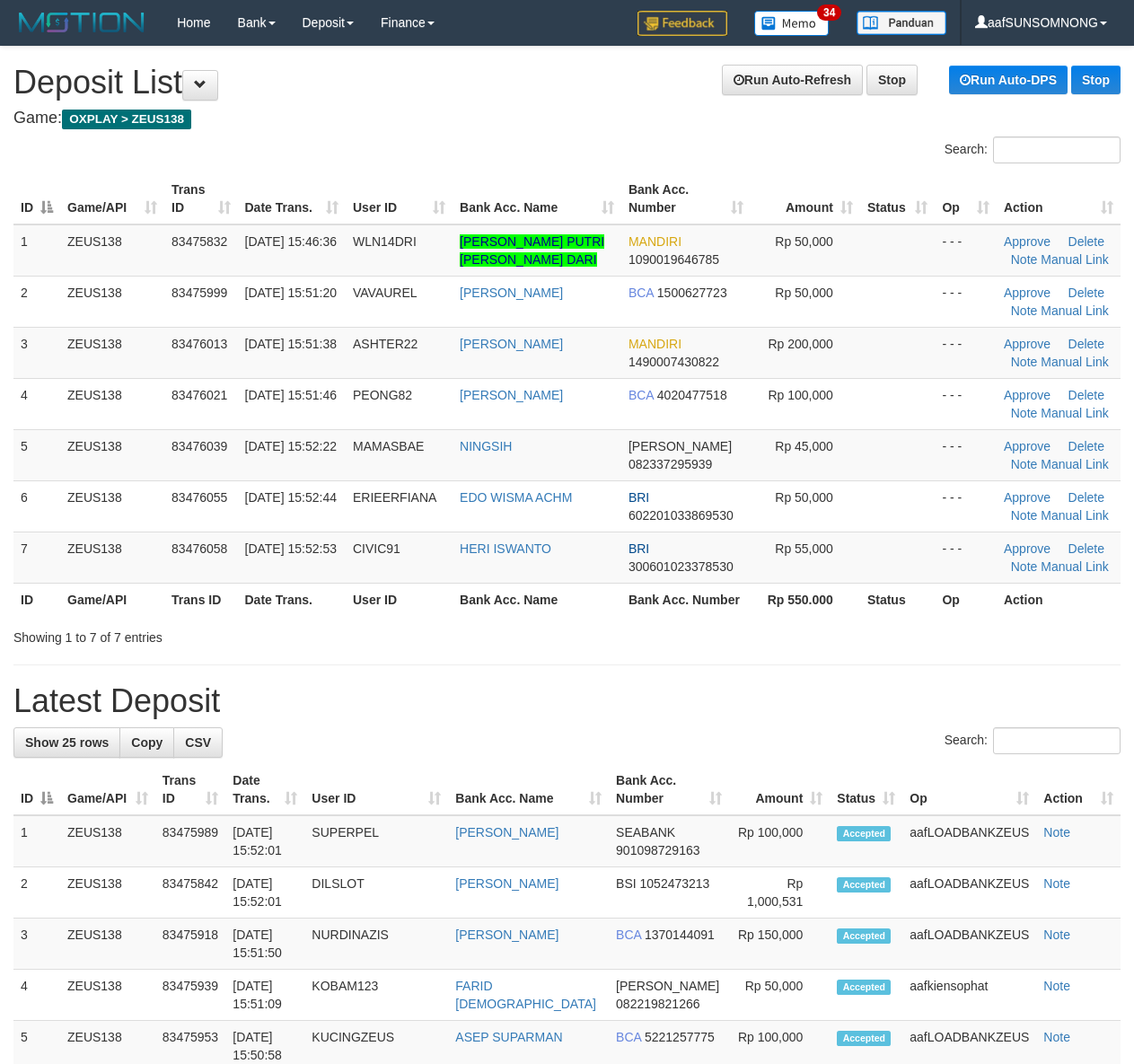scroll, scrollTop: 0, scrollLeft: 0, axis: both 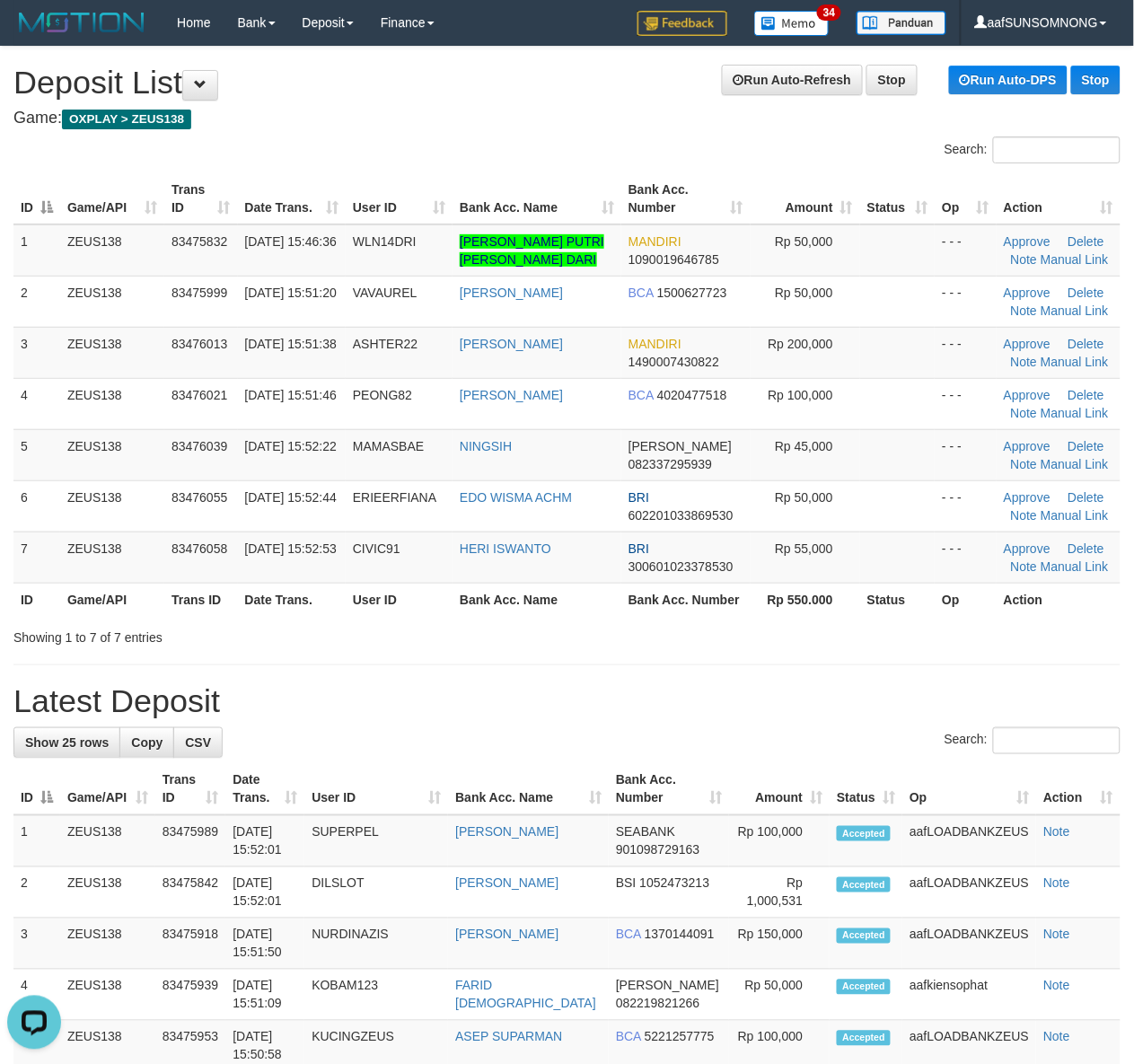 drag, startPoint x: 696, startPoint y: 655, endPoint x: 831, endPoint y: 673, distance: 136.19471 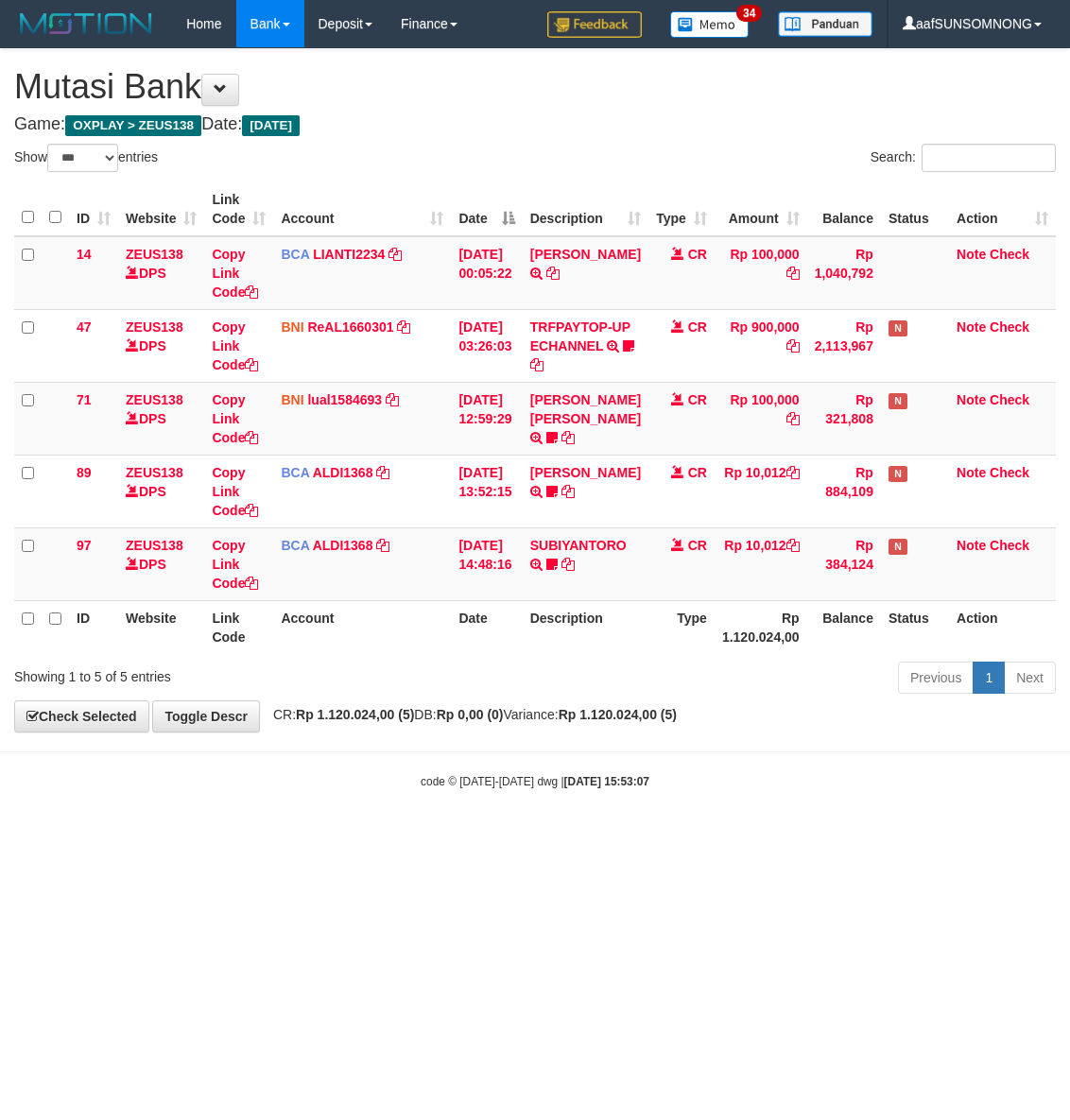 select on "***" 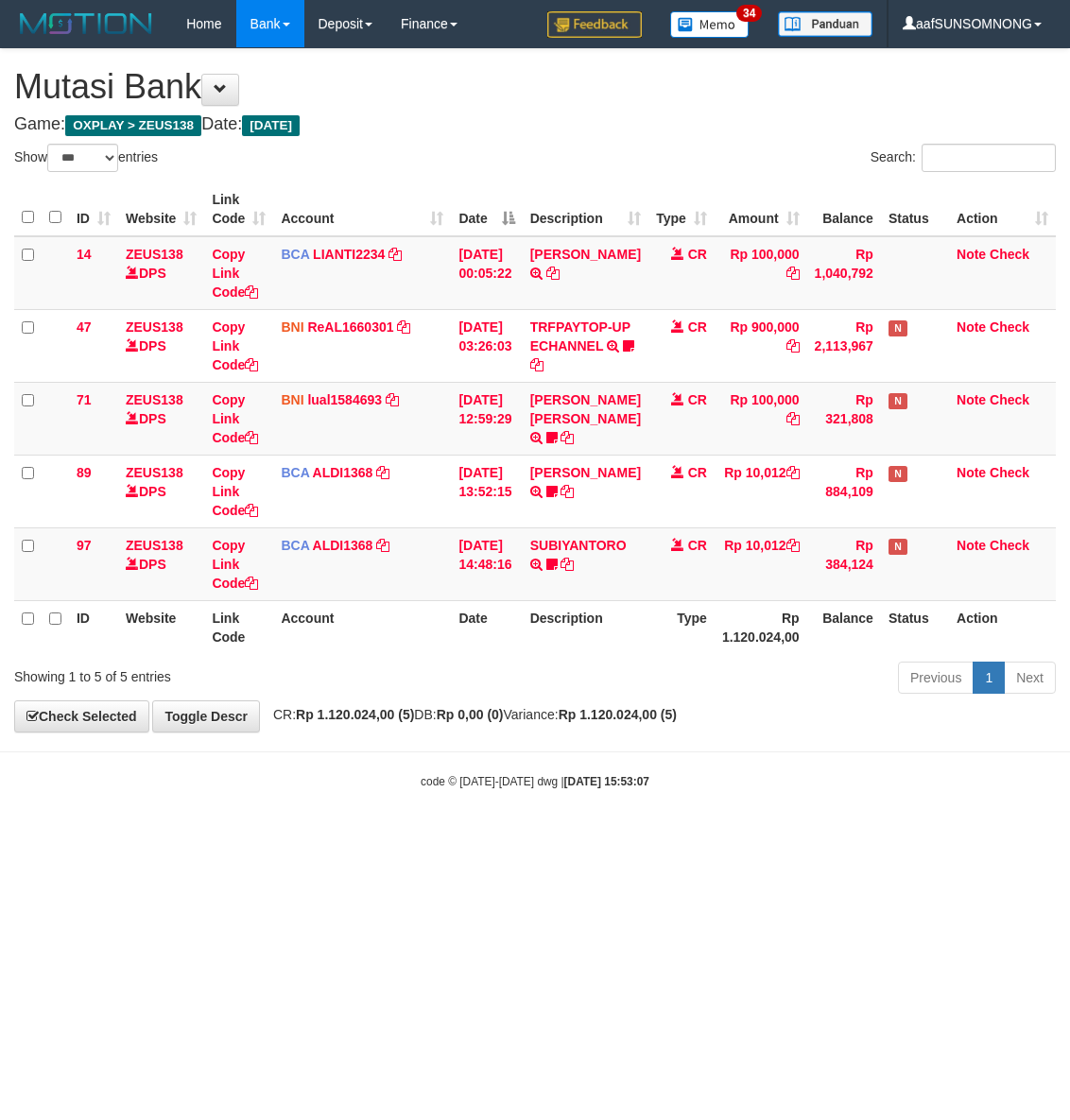 scroll, scrollTop: 0, scrollLeft: 0, axis: both 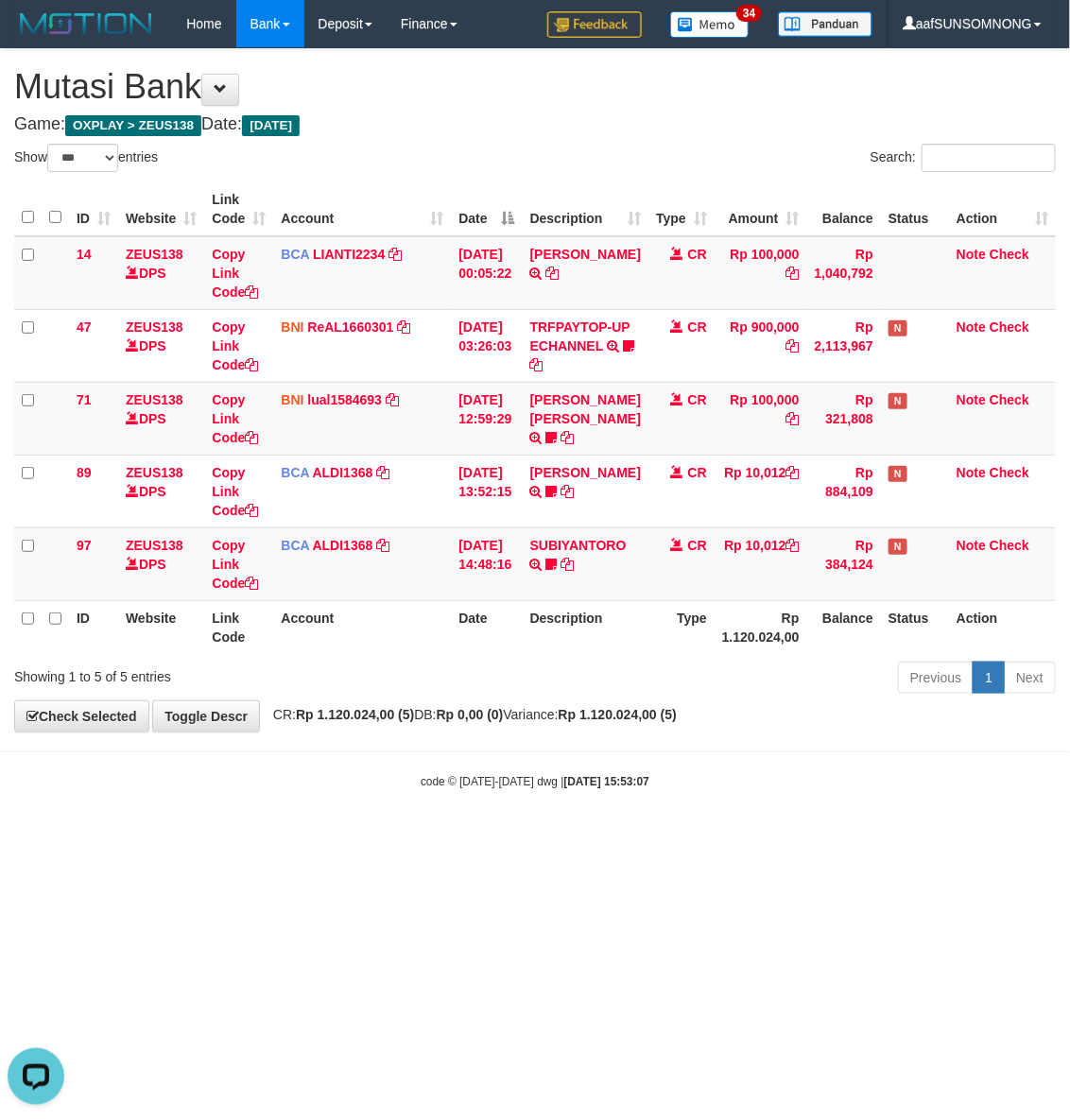 drag, startPoint x: 526, startPoint y: 846, endPoint x: 427, endPoint y: 842, distance: 99.0808 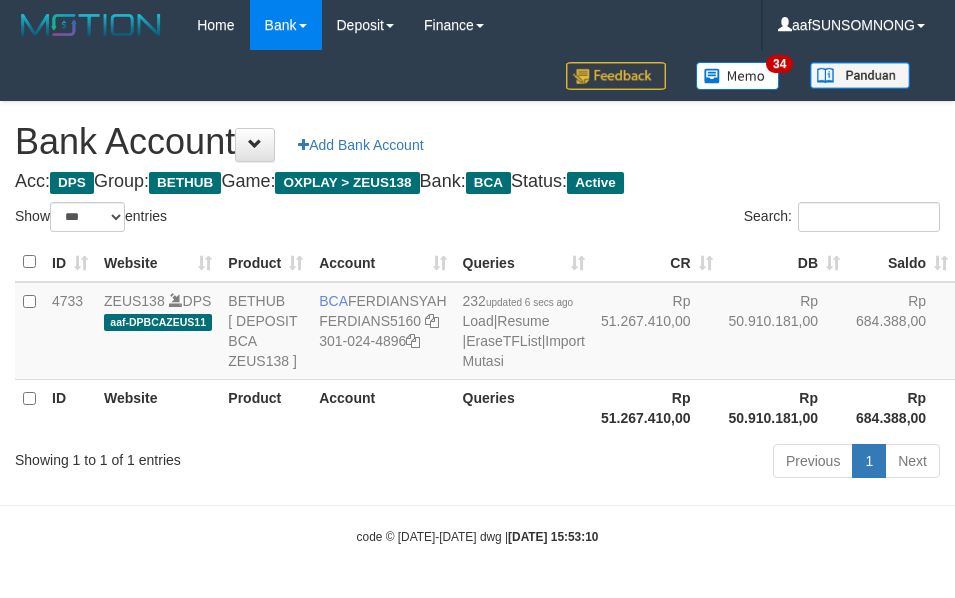 select on "***" 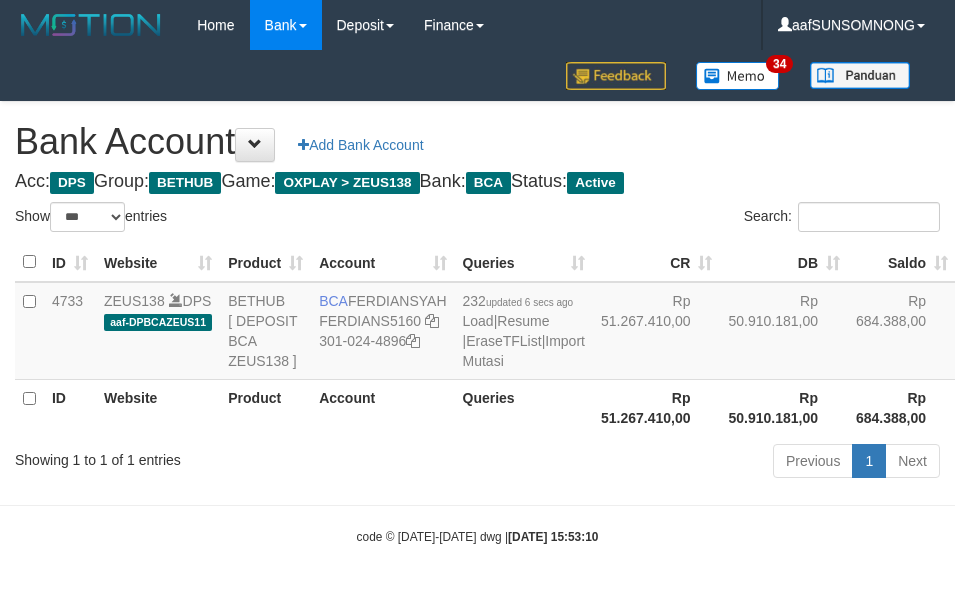 scroll, scrollTop: 38, scrollLeft: 0, axis: vertical 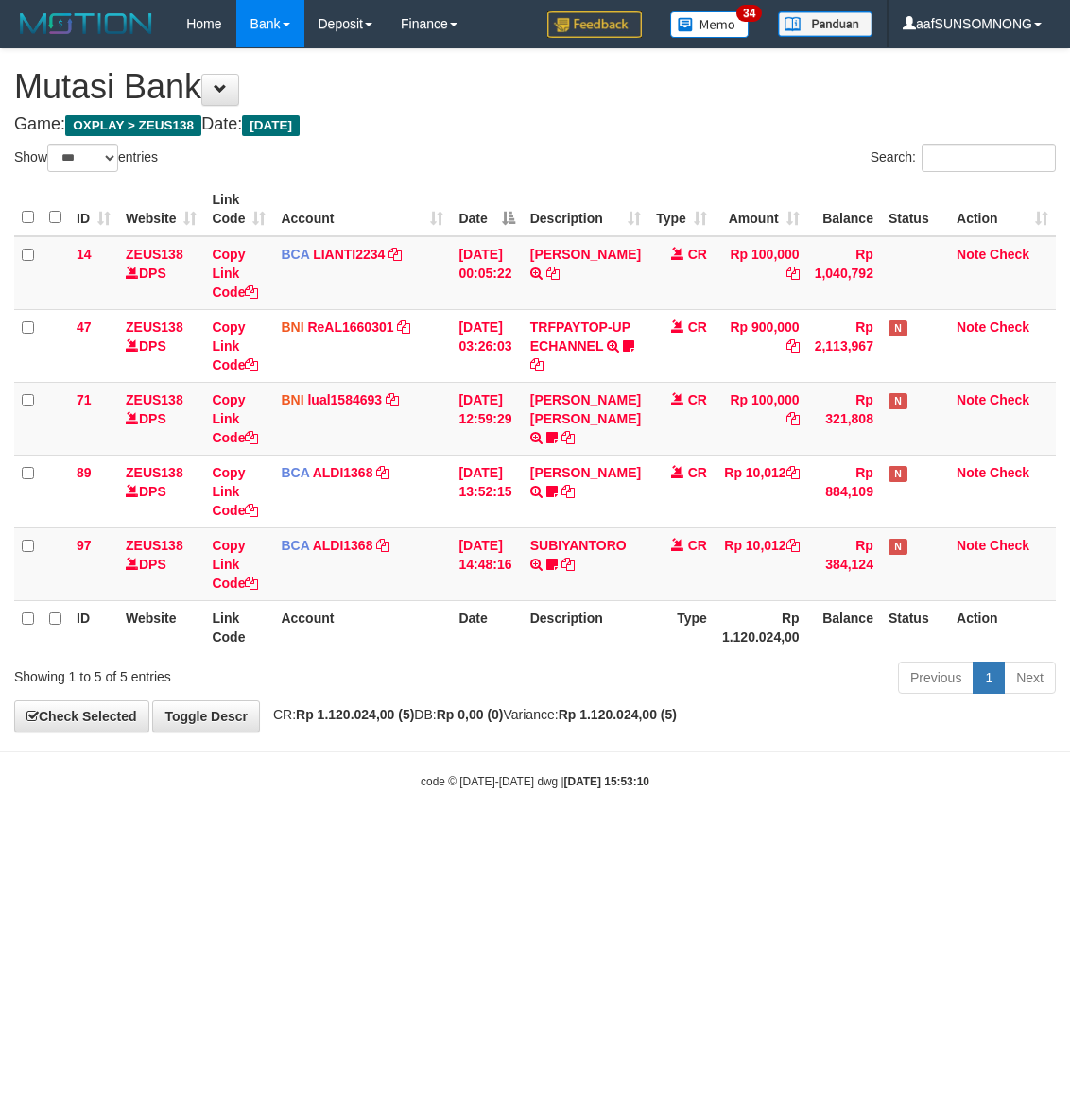 select on "***" 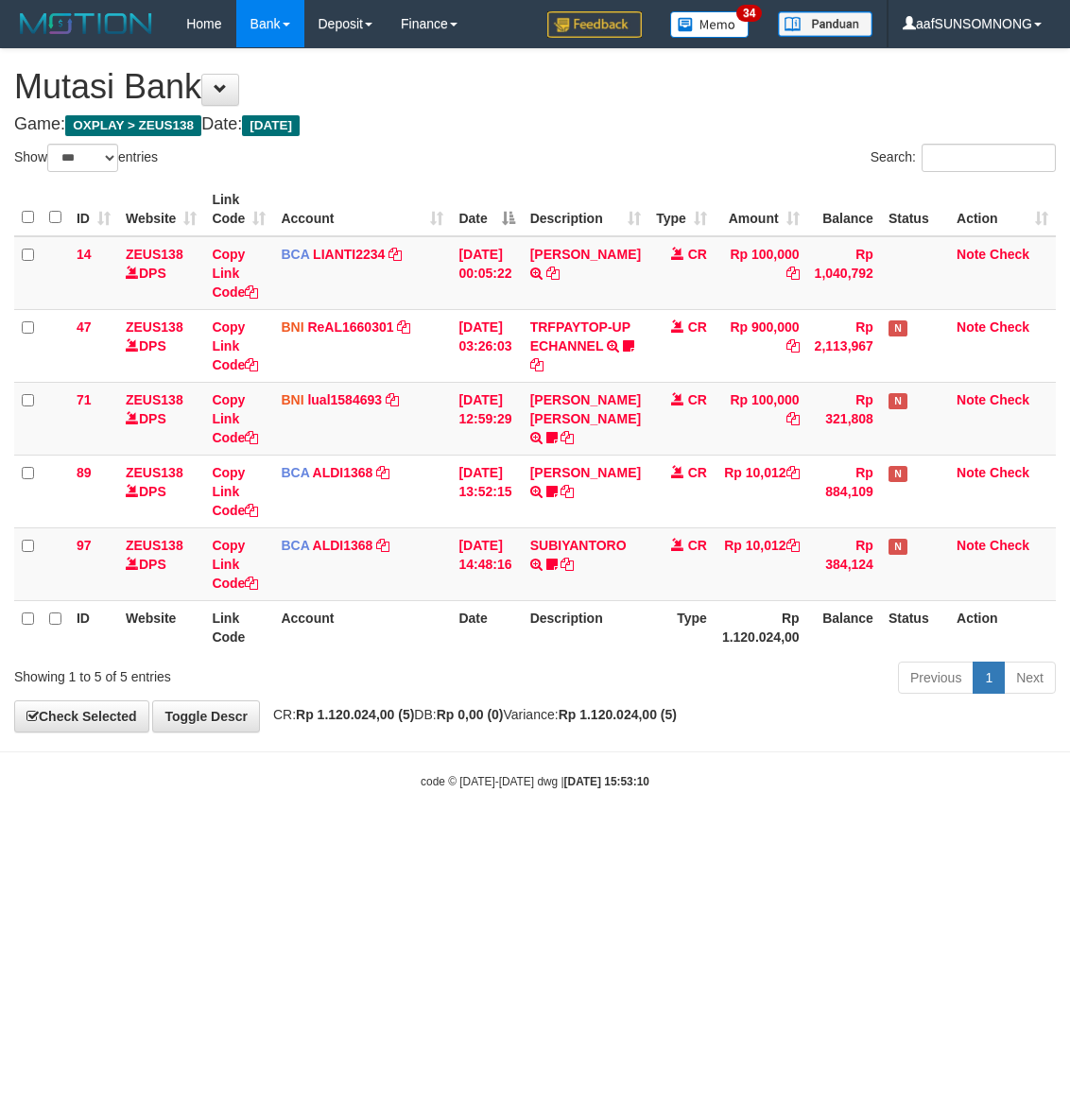 click on "Toggle navigation
Home
Bank
Account List
Load
By Website
Group
[OXPLAY]													ZEUS138
By Load Group (DPS)" at bounding box center (535, 419) 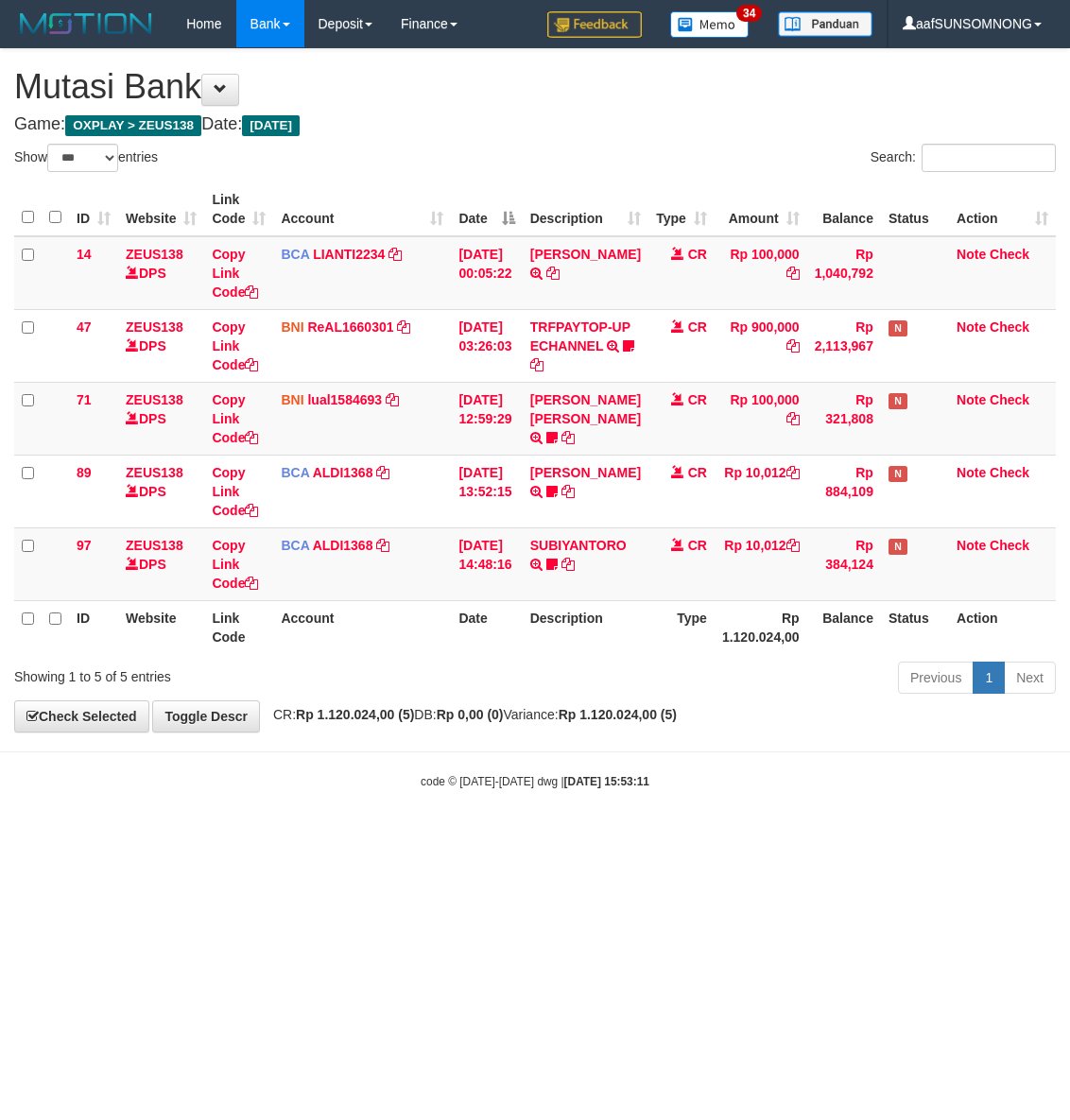 select on "***" 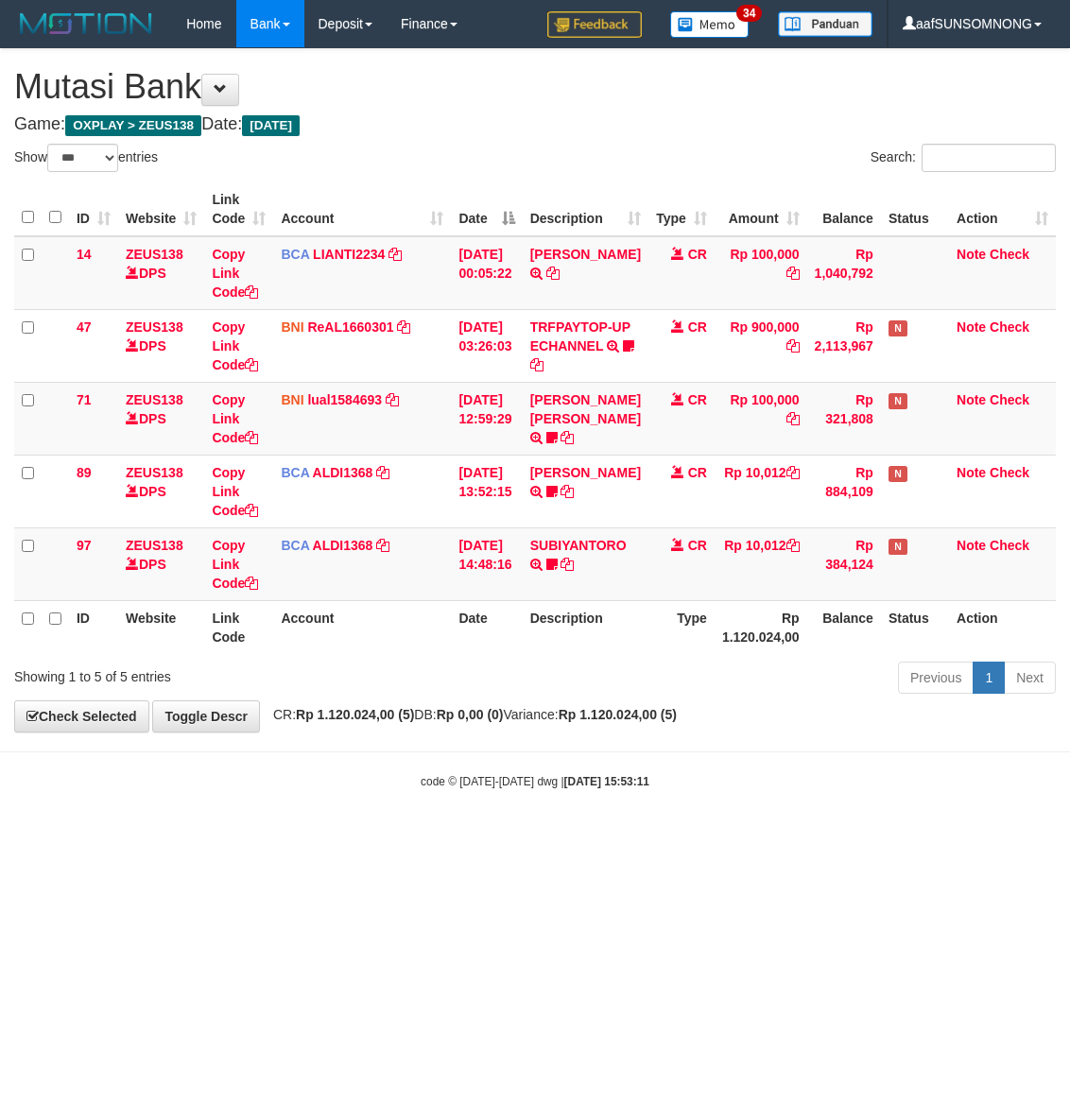 scroll, scrollTop: 0, scrollLeft: 0, axis: both 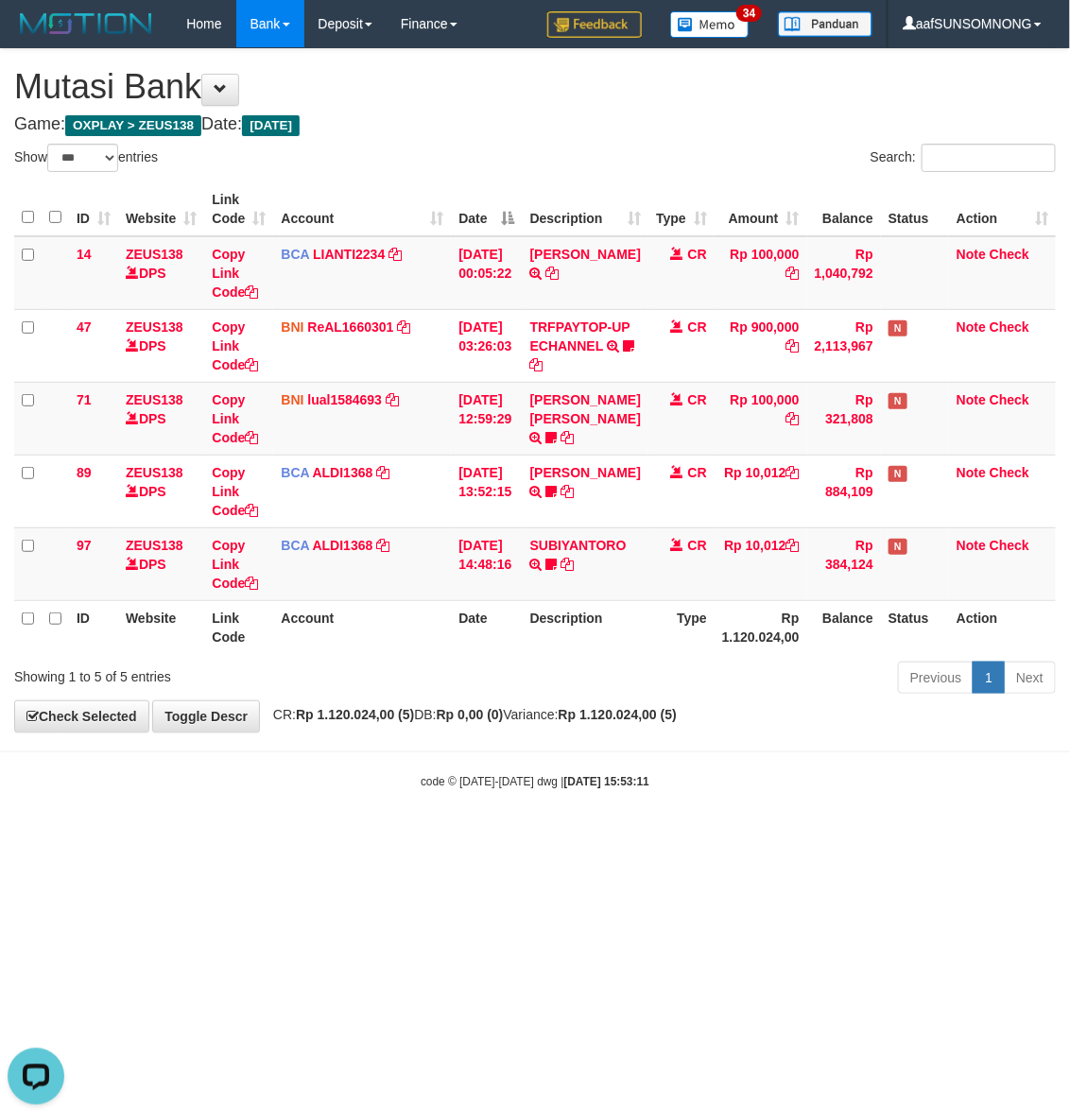 drag, startPoint x: 456, startPoint y: 827, endPoint x: 483, endPoint y: 828, distance: 27.018512 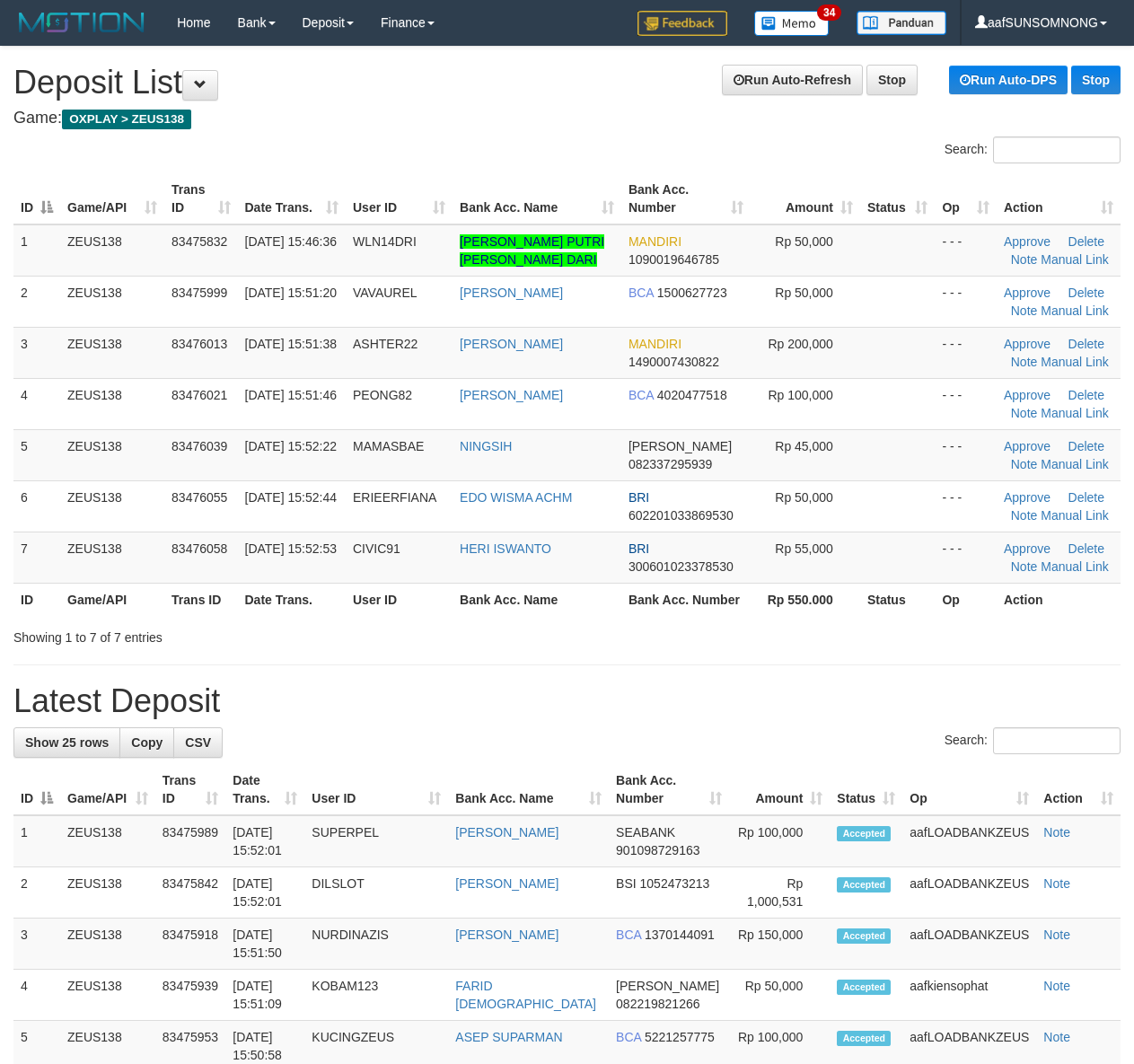 scroll, scrollTop: 0, scrollLeft: 0, axis: both 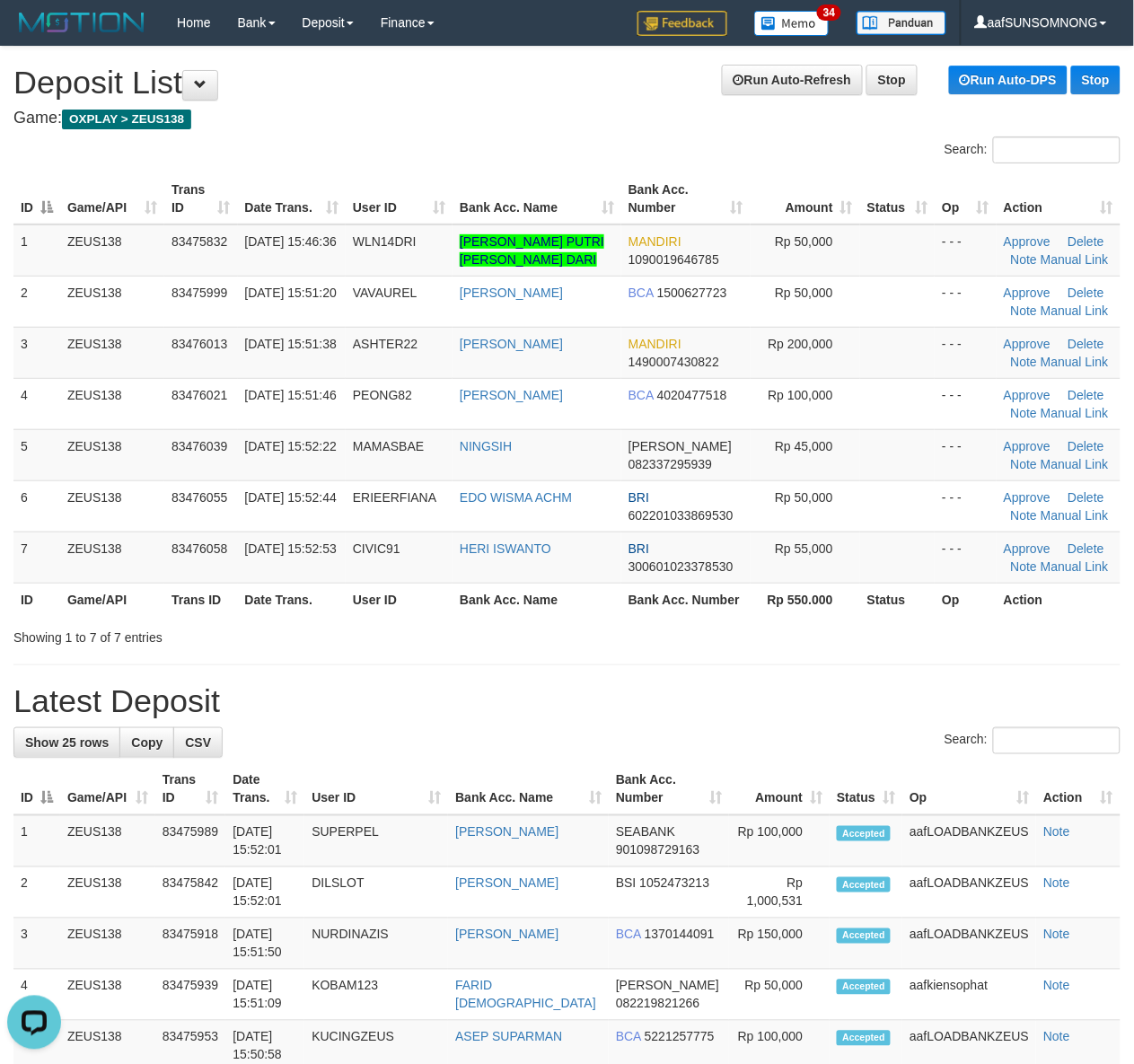 drag, startPoint x: 712, startPoint y: 649, endPoint x: 703, endPoint y: 643, distance: 10.816654 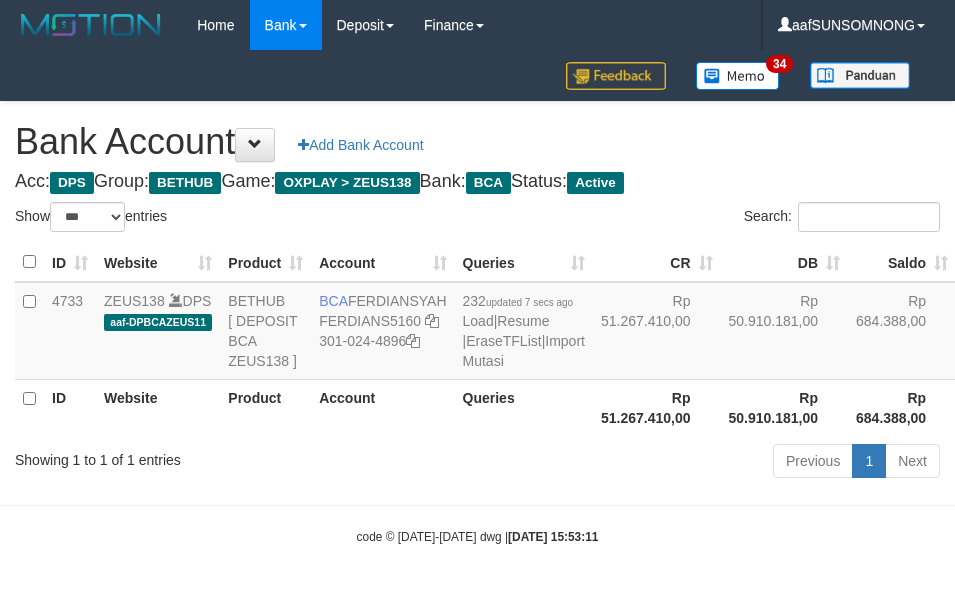 select on "***" 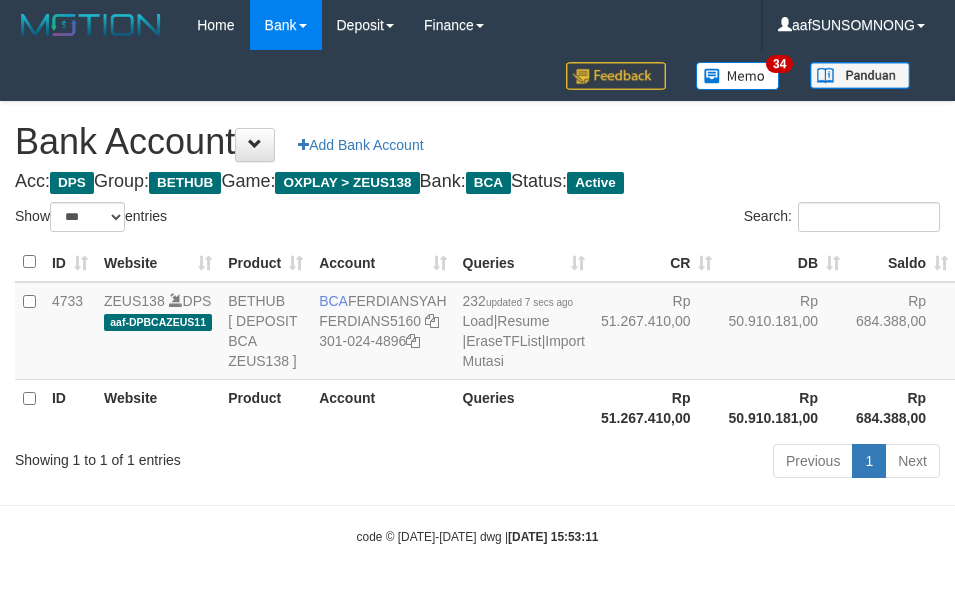 scroll, scrollTop: 38, scrollLeft: 0, axis: vertical 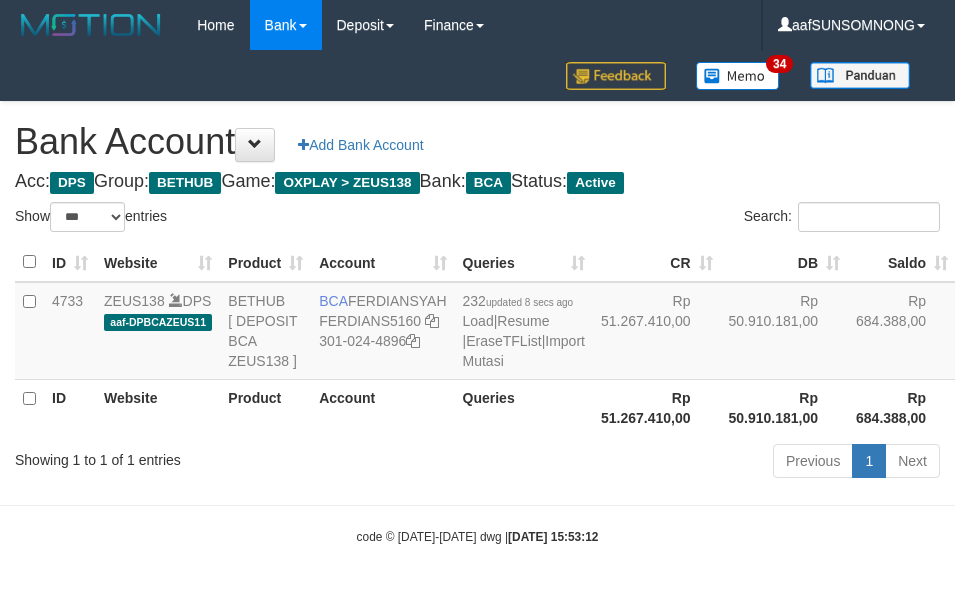 select on "***" 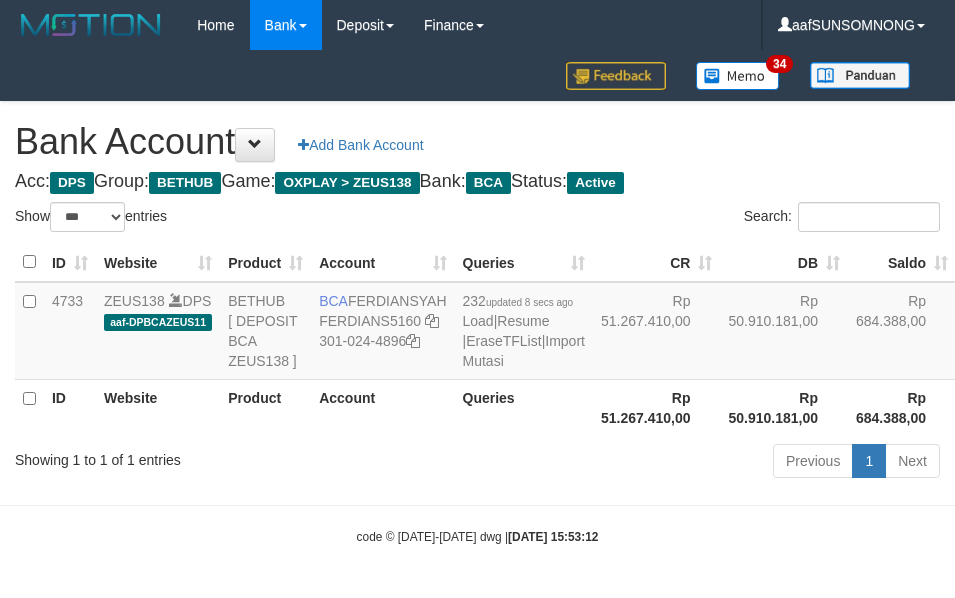 scroll, scrollTop: 38, scrollLeft: 0, axis: vertical 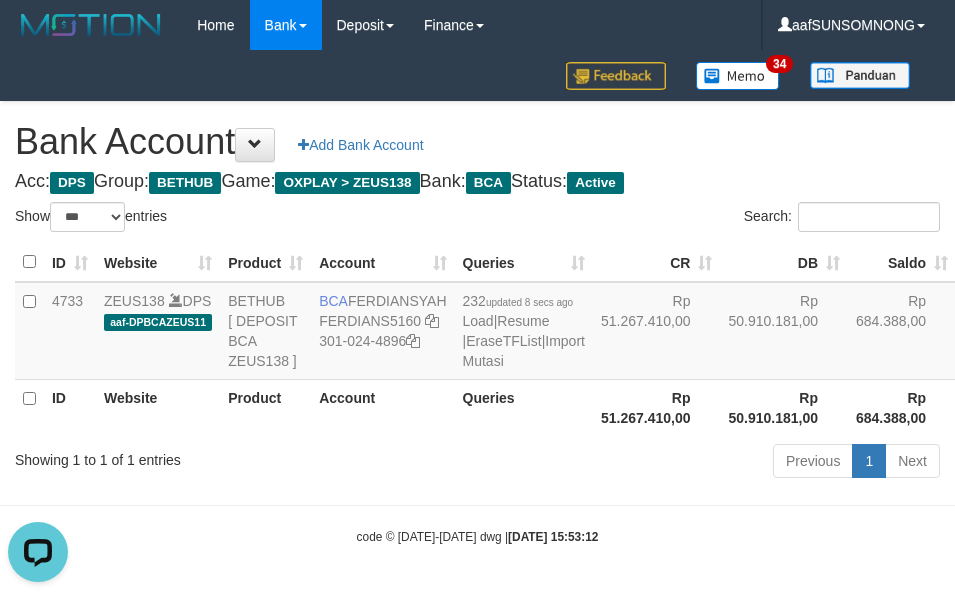 click on "Previous 1 Next" at bounding box center [676, 463] 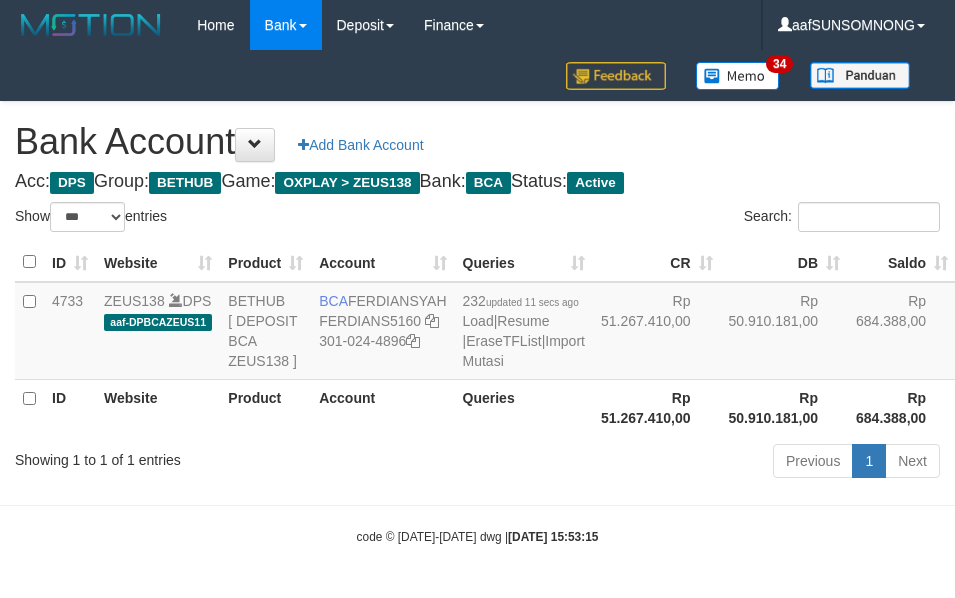 select on "***" 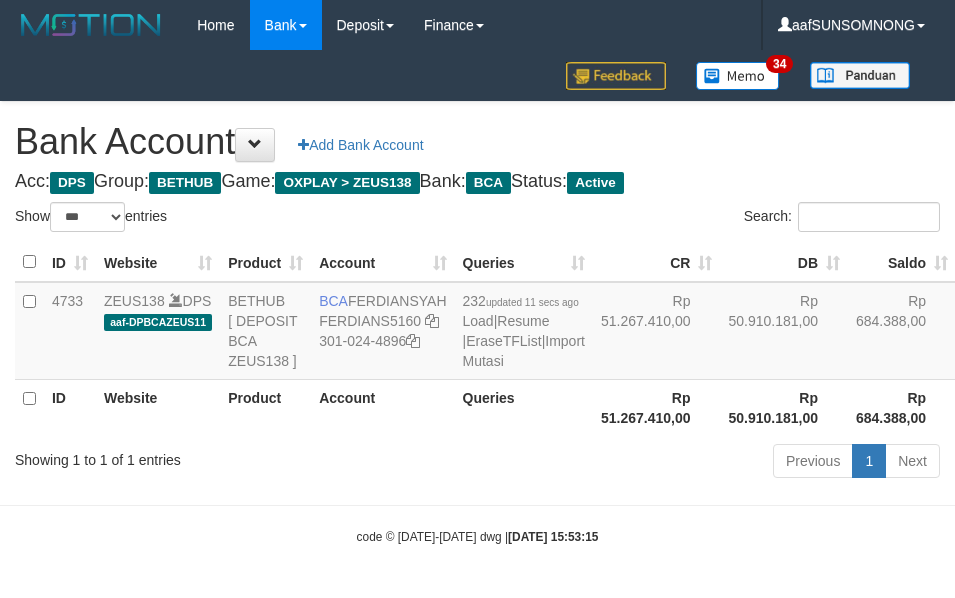 scroll, scrollTop: 38, scrollLeft: 0, axis: vertical 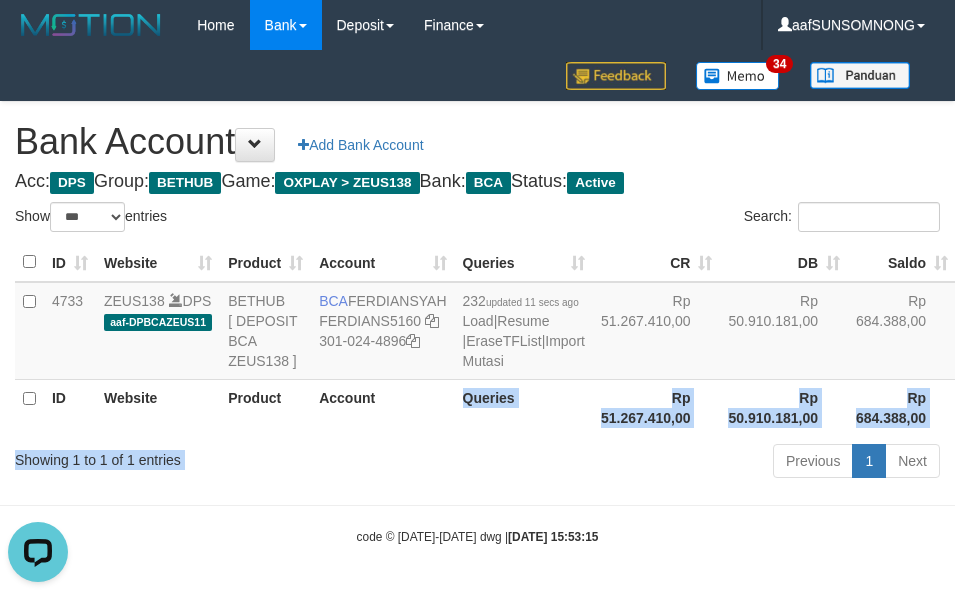 click on "Show  ** ** ** *** ***  entries Search:
ID Website Product Account Queries CR [PERSON_NAME] Status Action
4733
ZEUS138
DPS
aaf-DPBCAZEUS11
BETHUB
[ DEPOSIT BCA ZEUS138 ]
BCA
[GEOGRAPHIC_DATA]
FERDIANS5160
301-024-4896
232  updated 11 secs ago
Load
|
Resume
|
EraseTFList
|
Import Mutasi
Rp 51.267.410,00
Rp 50.910.181,00
Rp 684.388,00
A
P
Edit
[GEOGRAPHIC_DATA]
ID Website Product Account Queries Status 1" at bounding box center (477, 343) 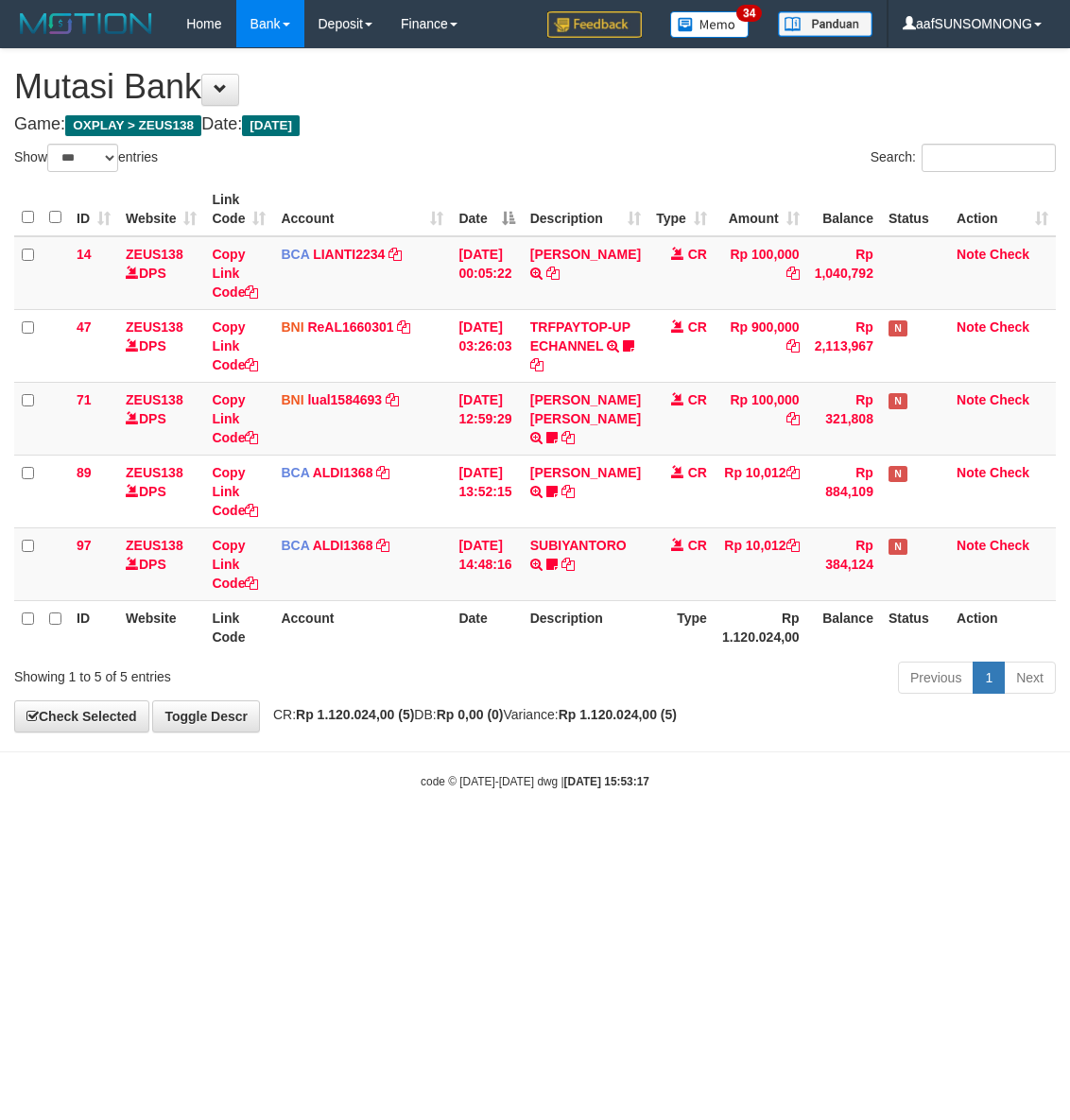 select on "***" 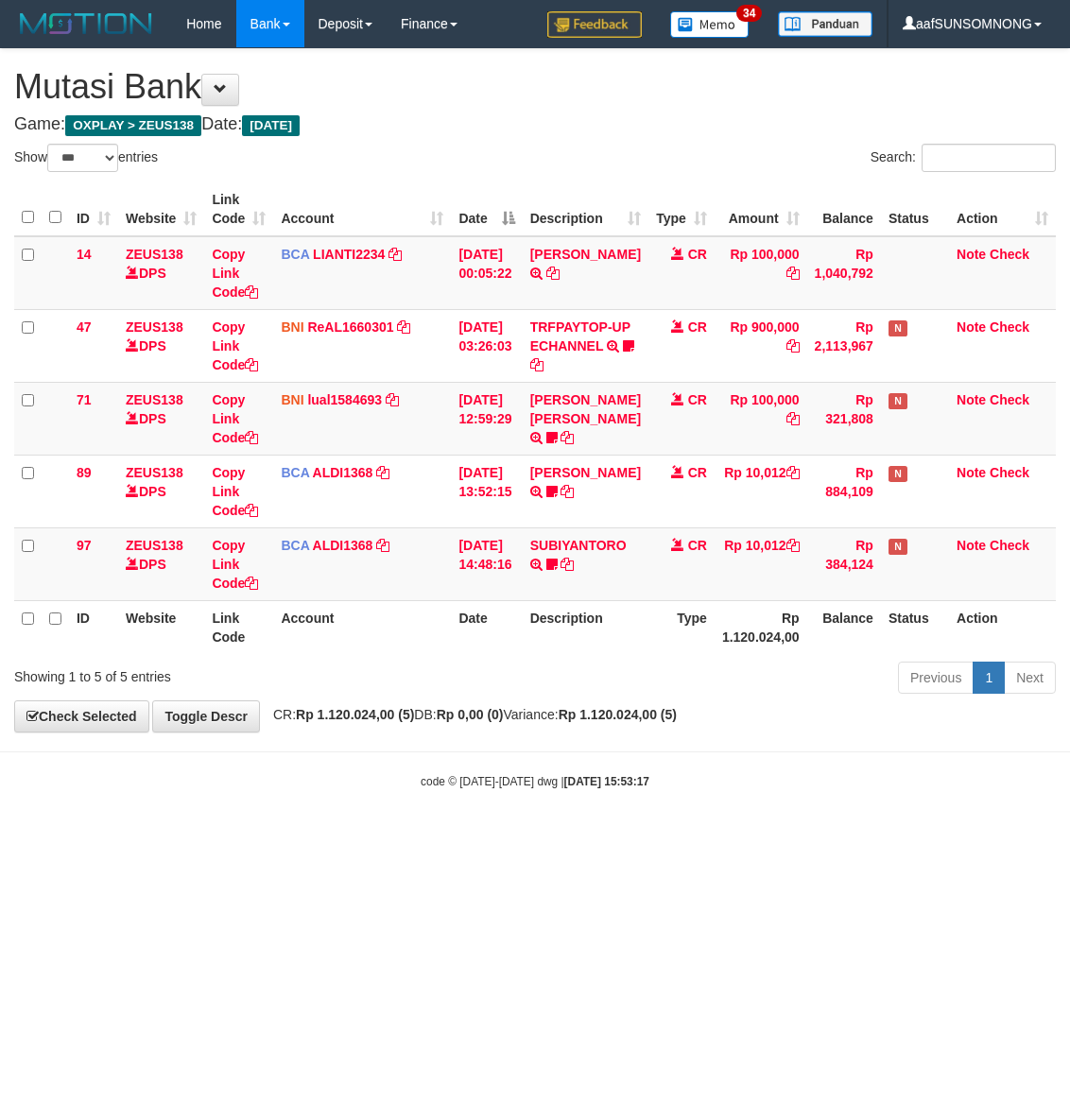 scroll, scrollTop: 0, scrollLeft: 0, axis: both 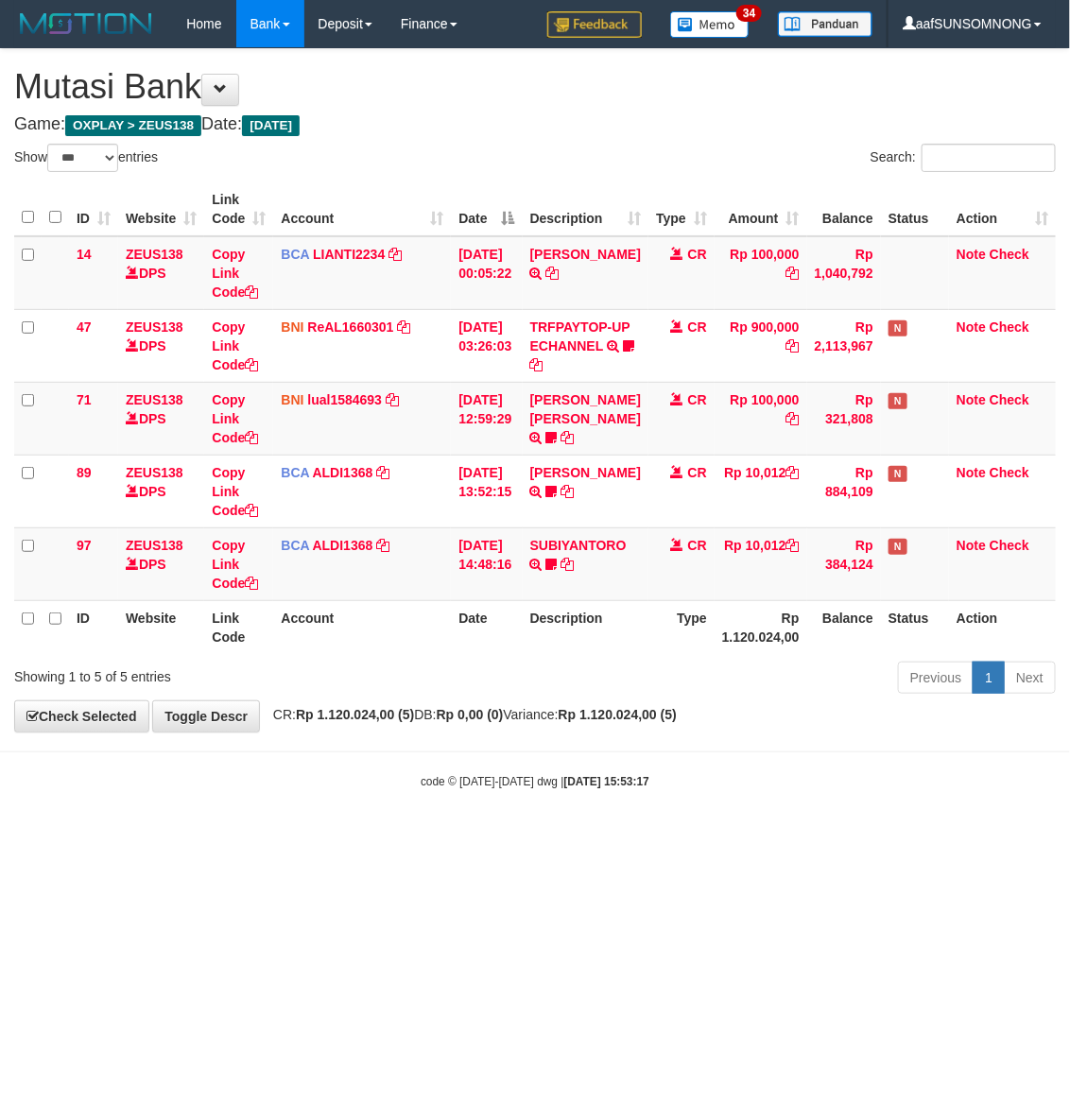 drag, startPoint x: 223, startPoint y: 865, endPoint x: 243, endPoint y: 867, distance: 20.099751 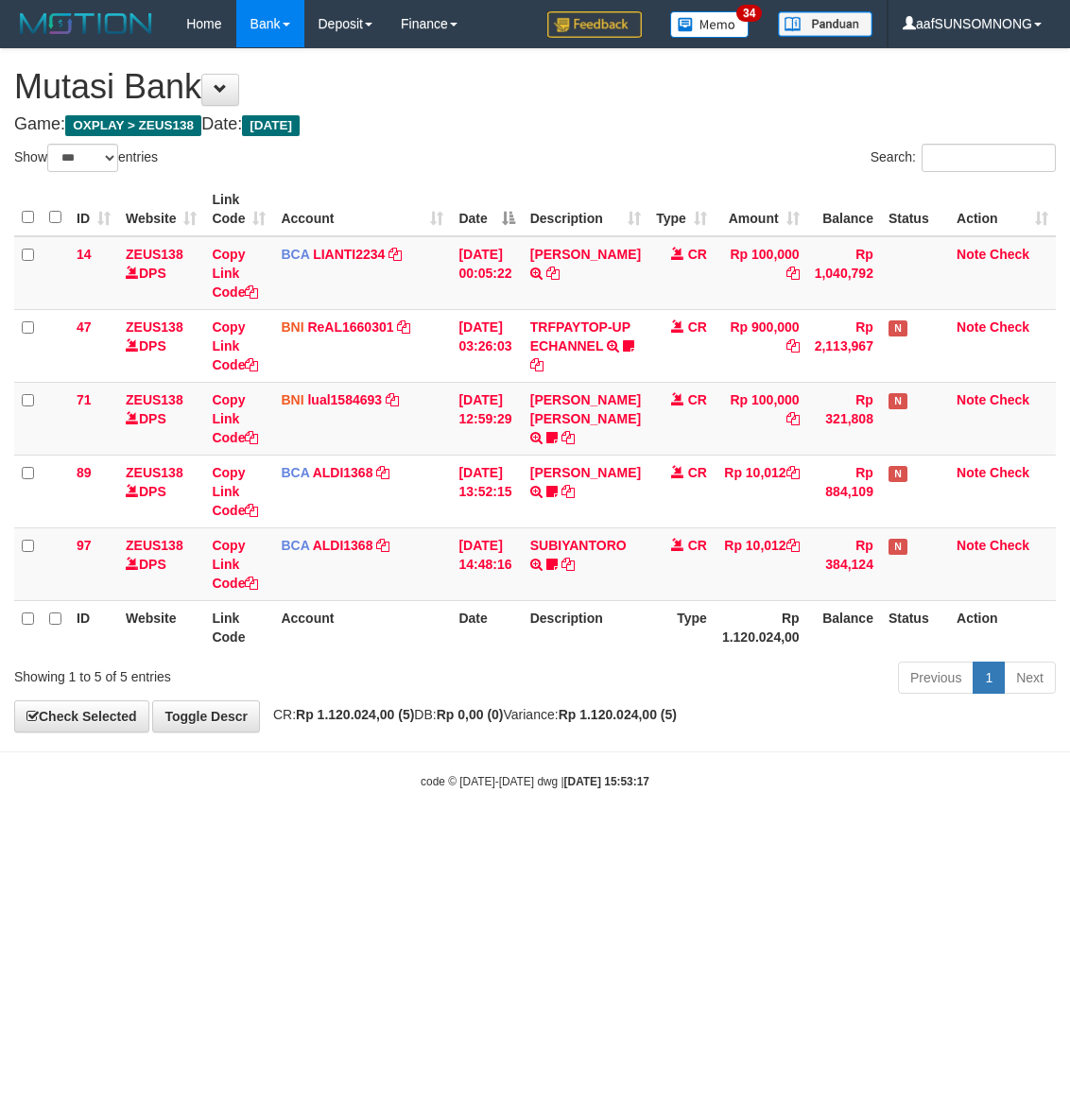 select on "***" 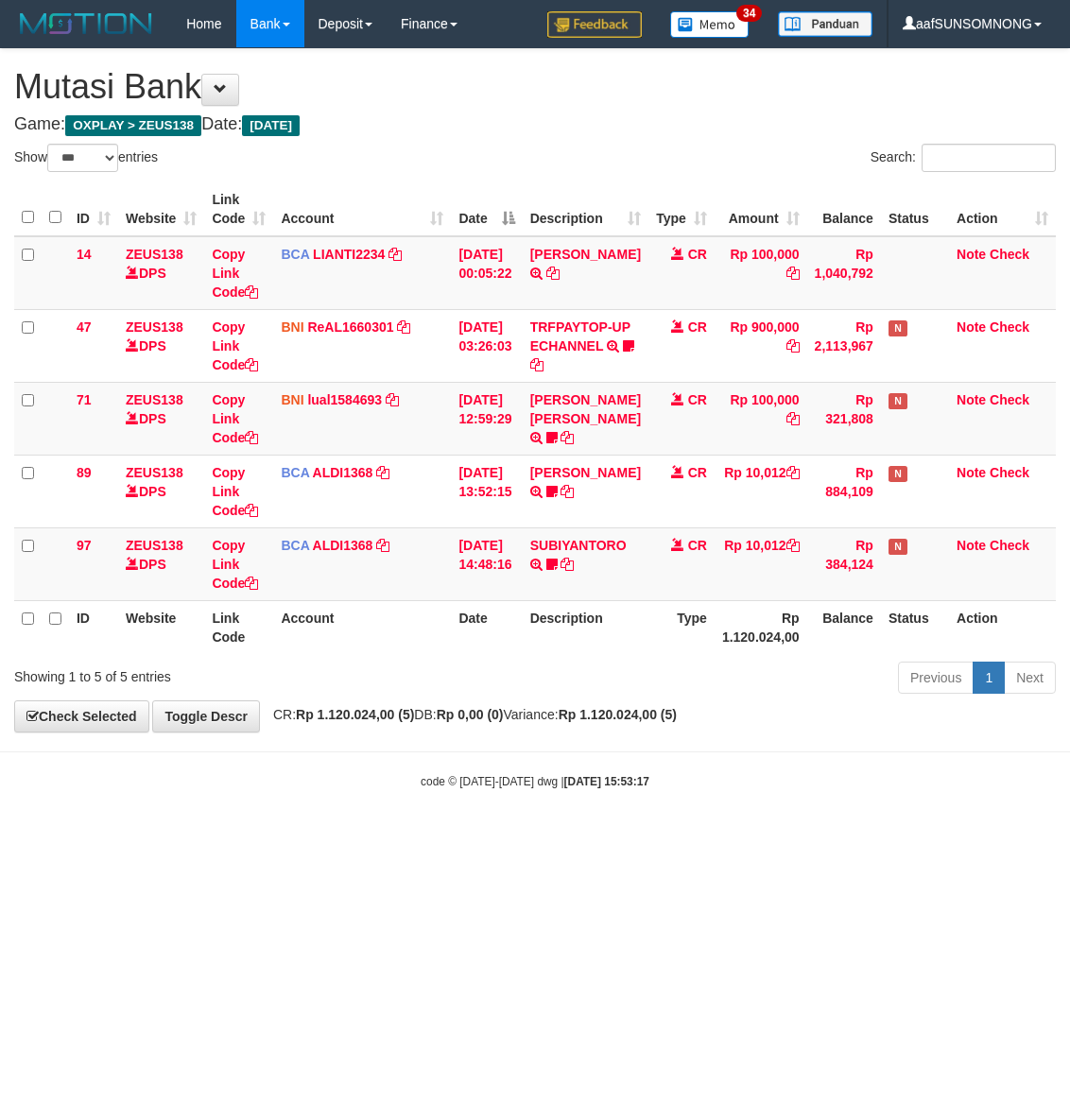 scroll, scrollTop: 0, scrollLeft: 0, axis: both 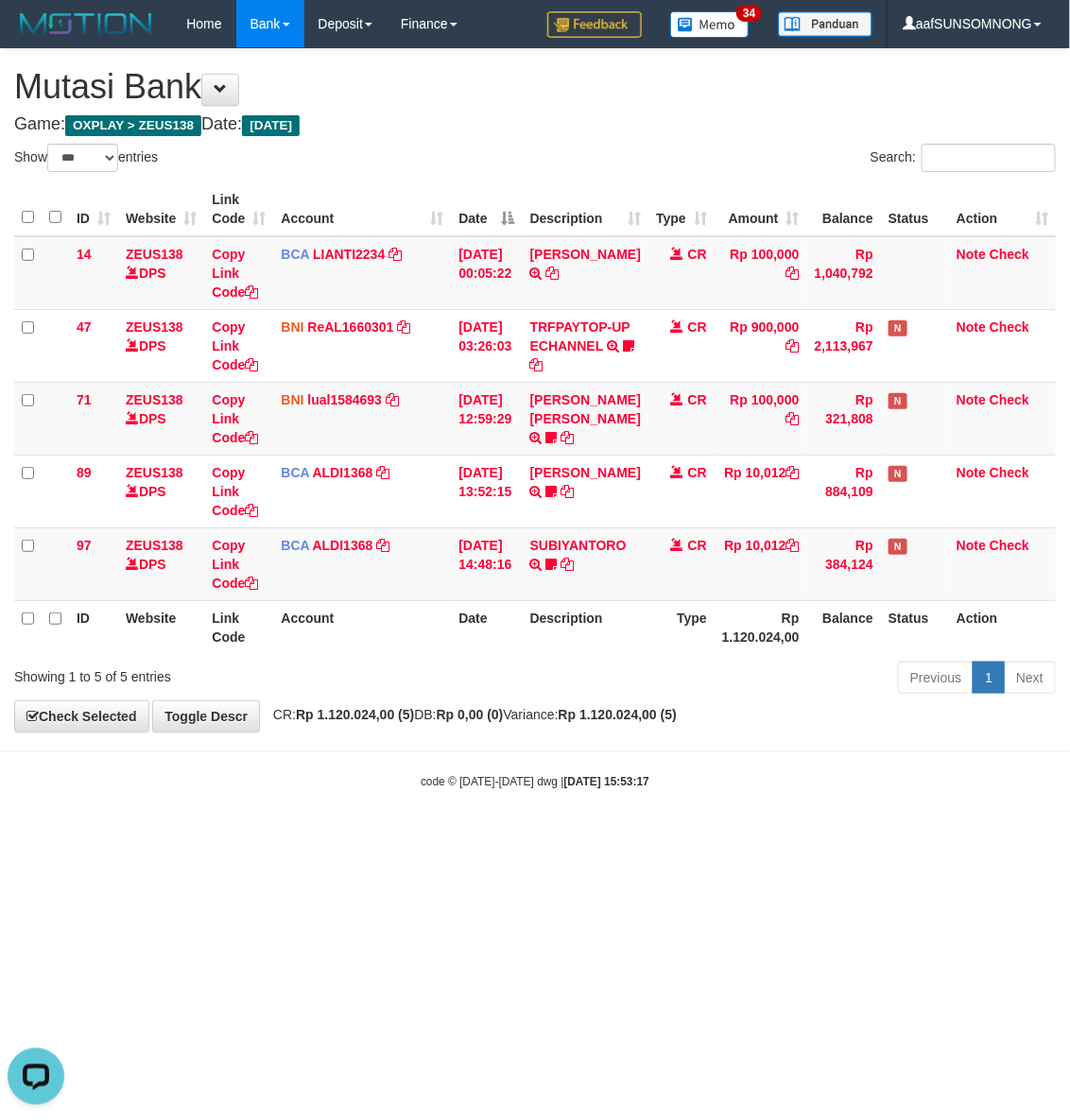 drag, startPoint x: 252, startPoint y: 934, endPoint x: 280, endPoint y: 938, distance: 28.284271 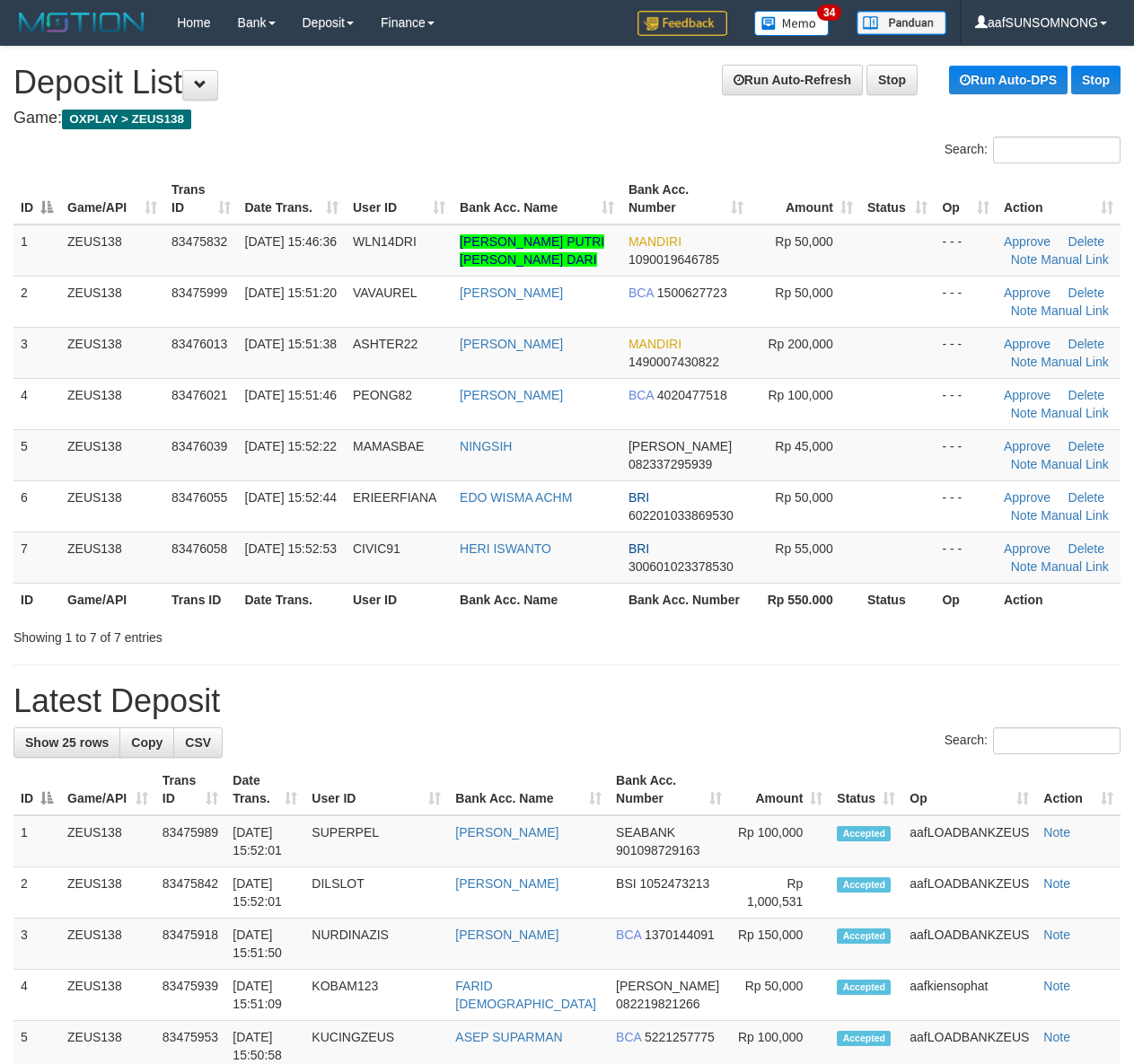 scroll, scrollTop: 0, scrollLeft: 0, axis: both 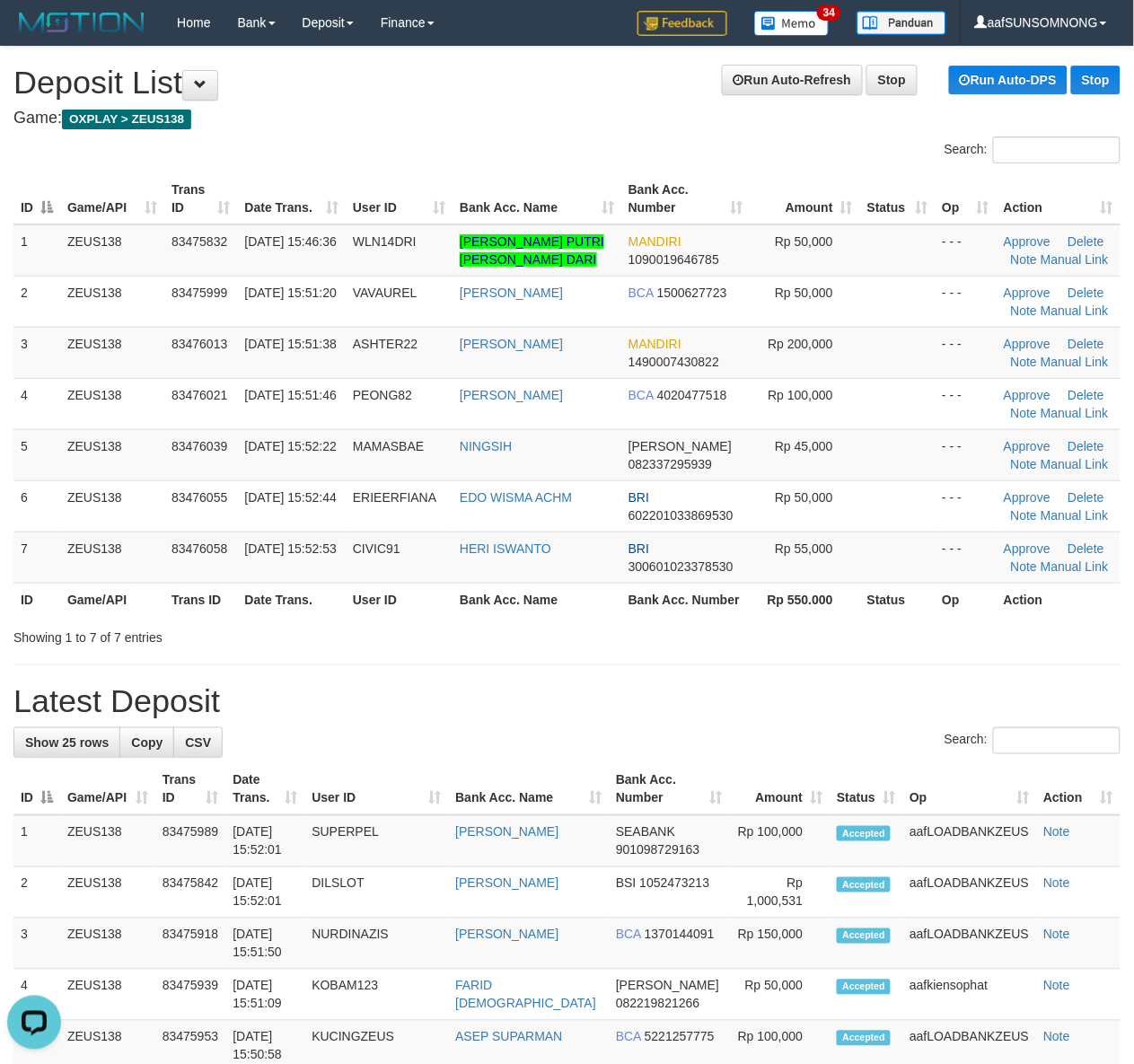 click on "**********" at bounding box center (567, 1130) 